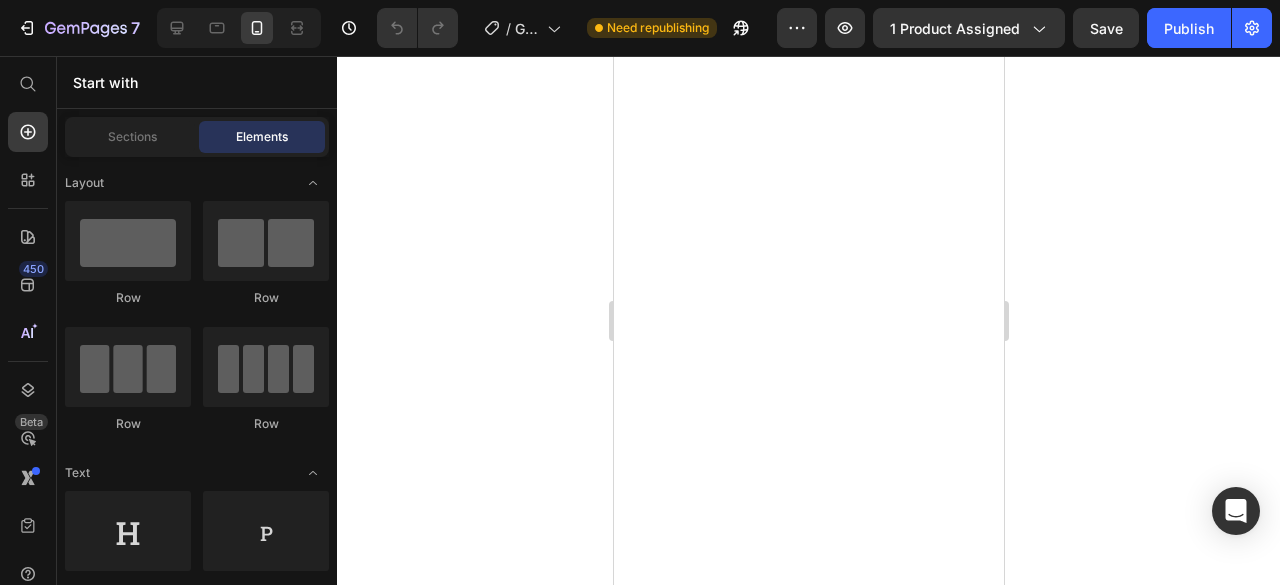 scroll, scrollTop: 0, scrollLeft: 0, axis: both 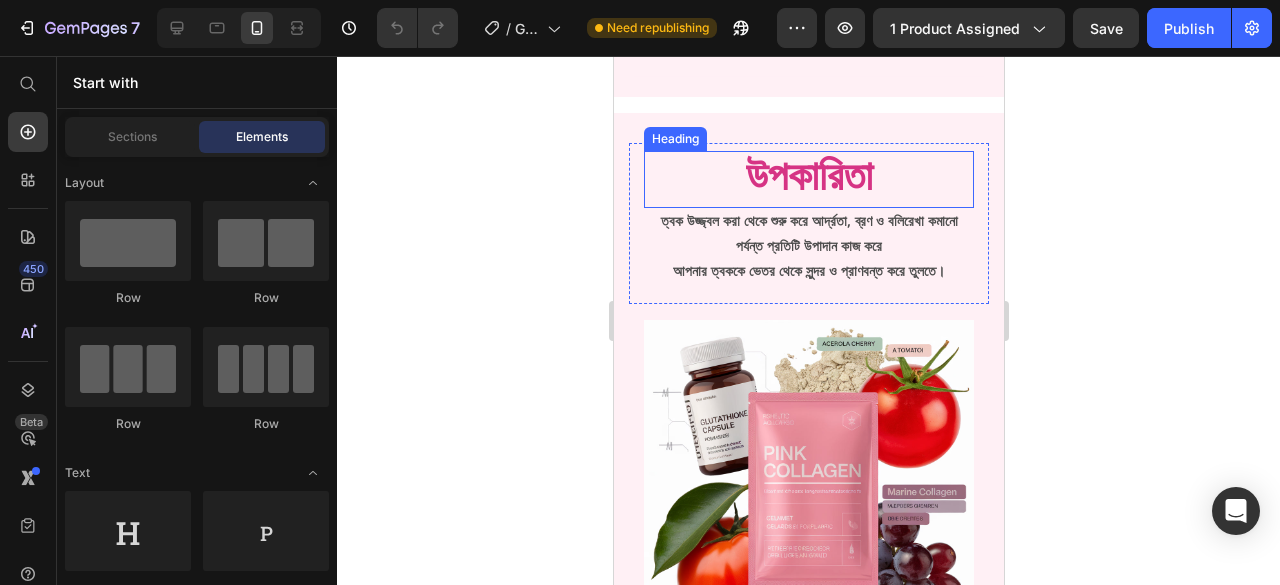 click on "উপকারিতা" at bounding box center [808, 179] 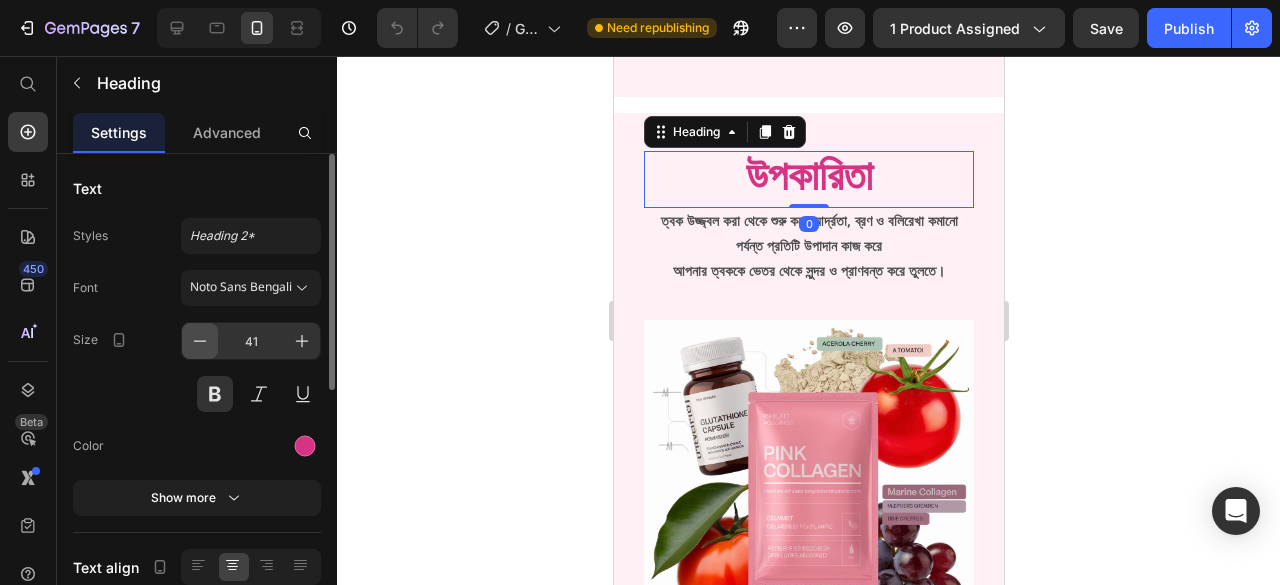 click 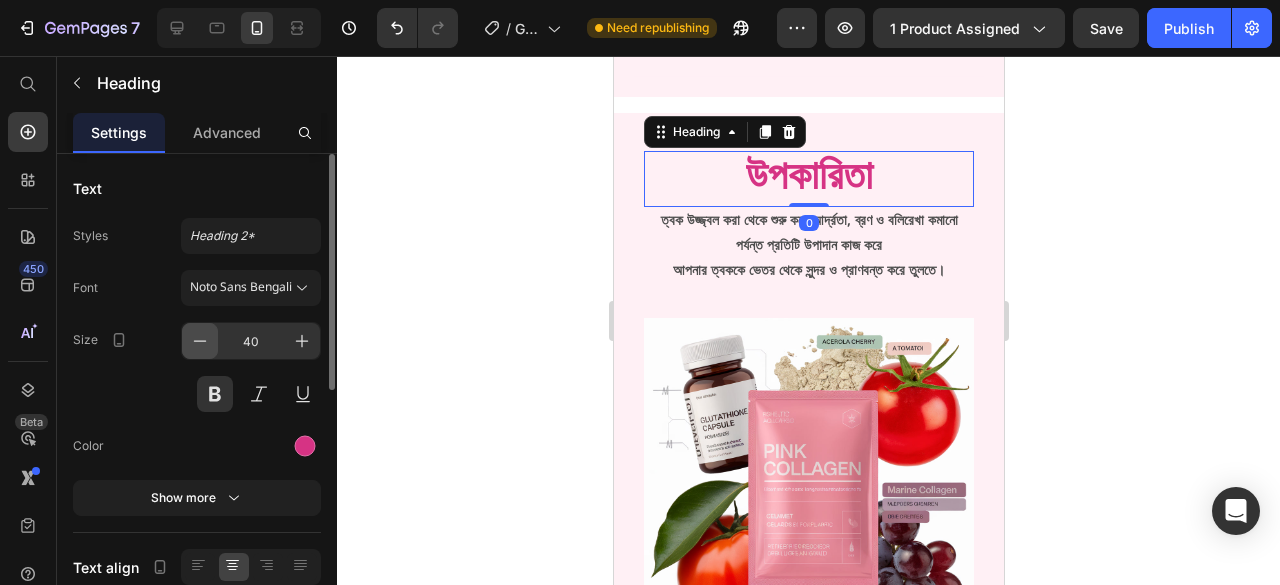 click 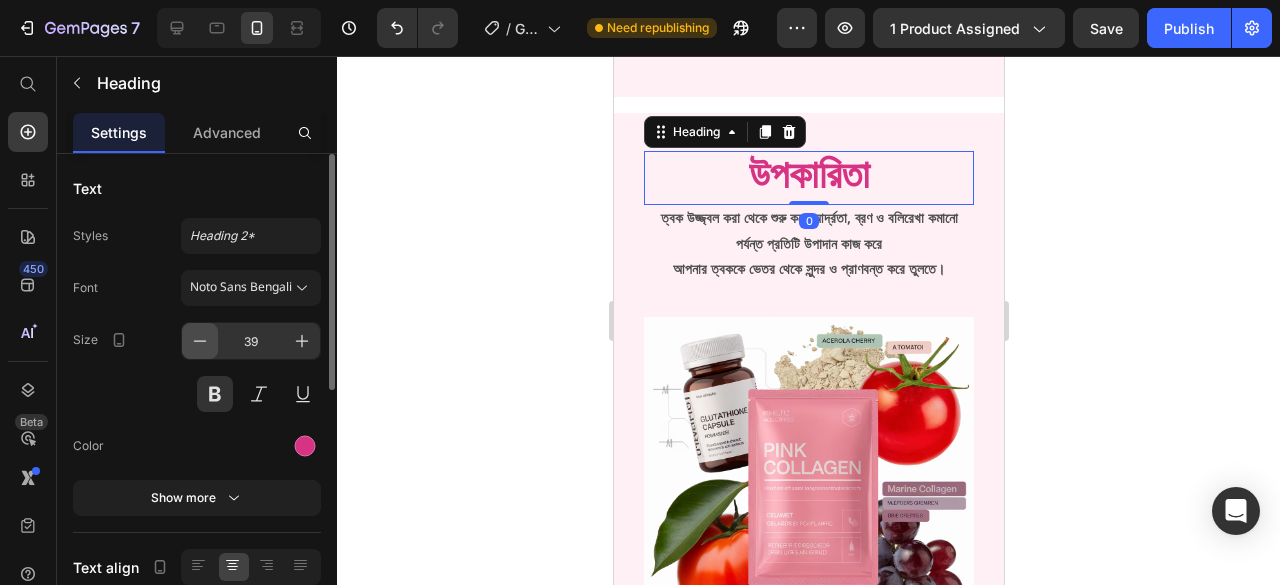 click 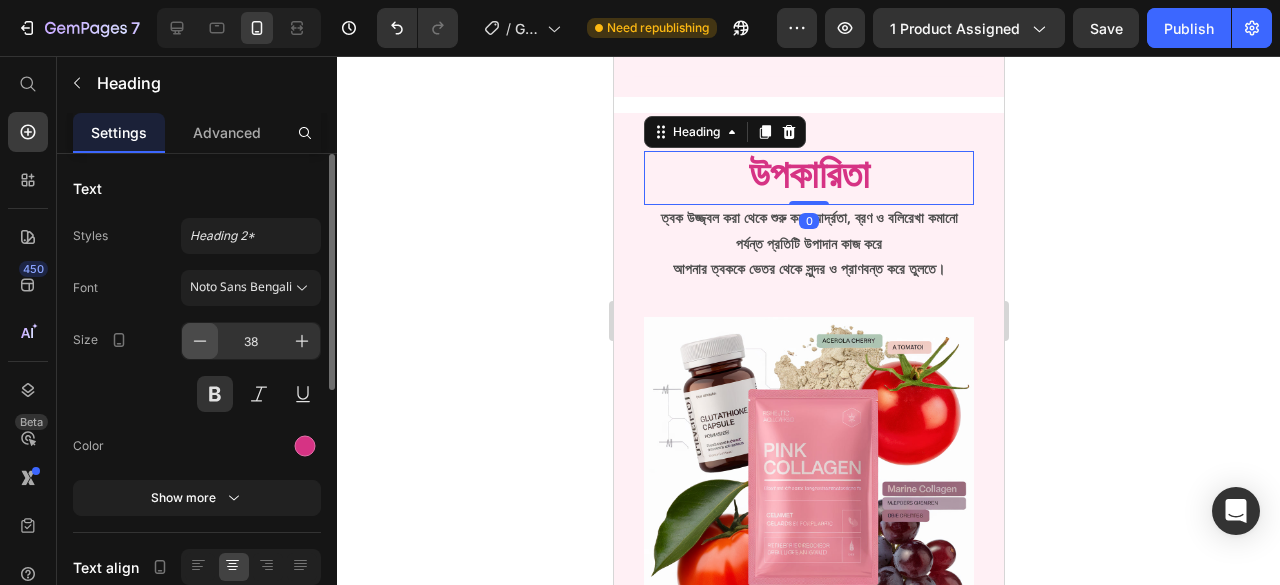 click 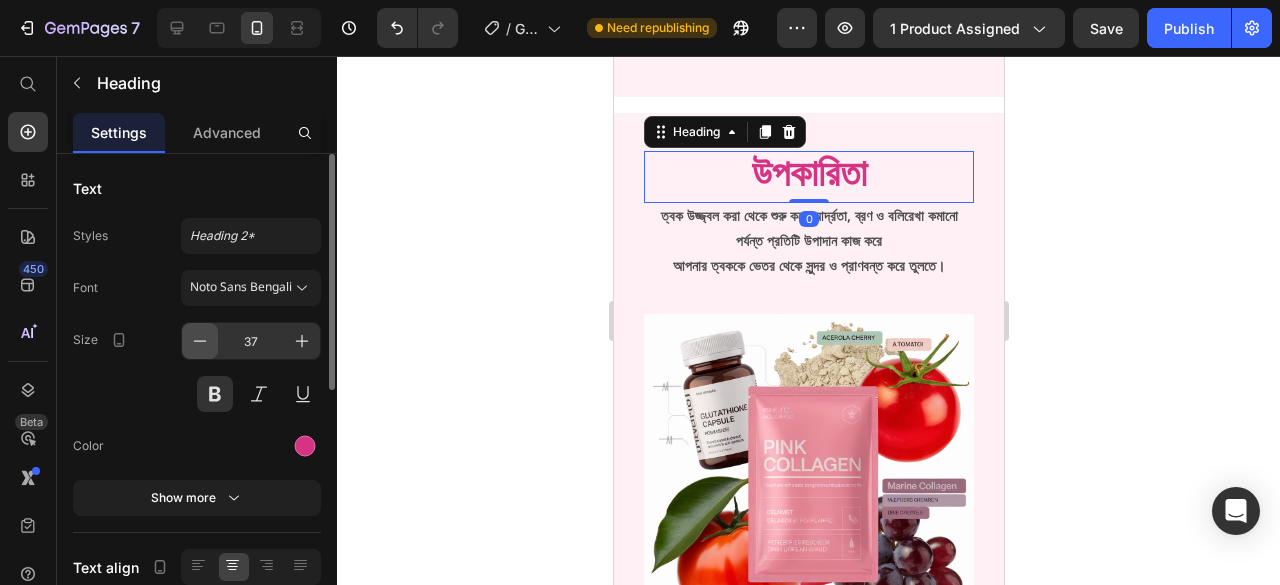 click 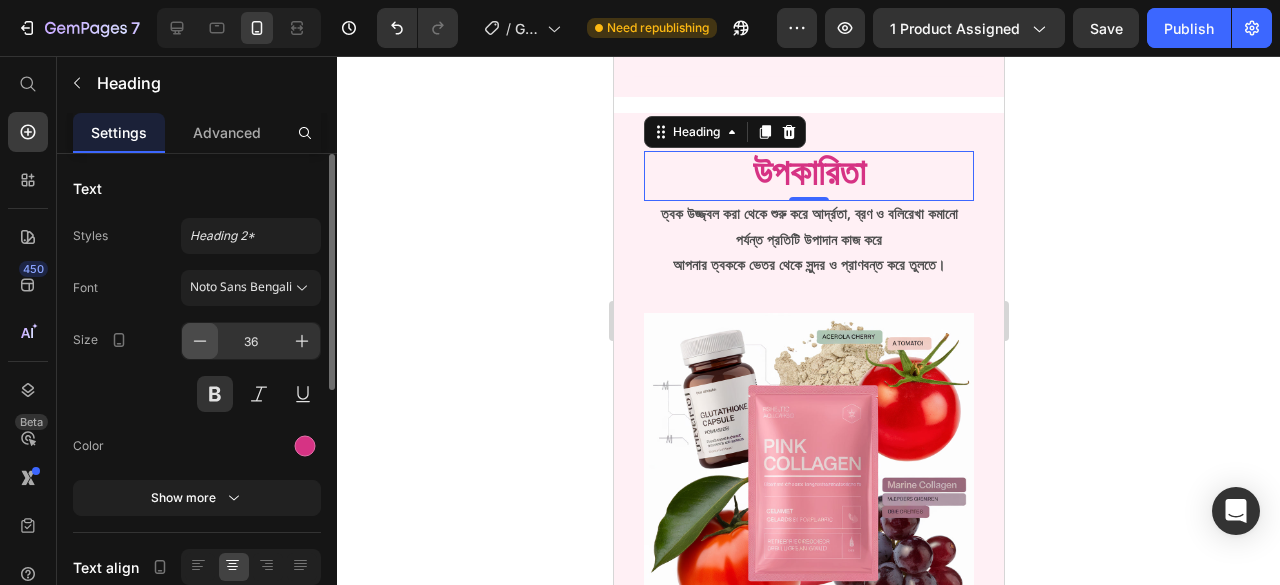 click 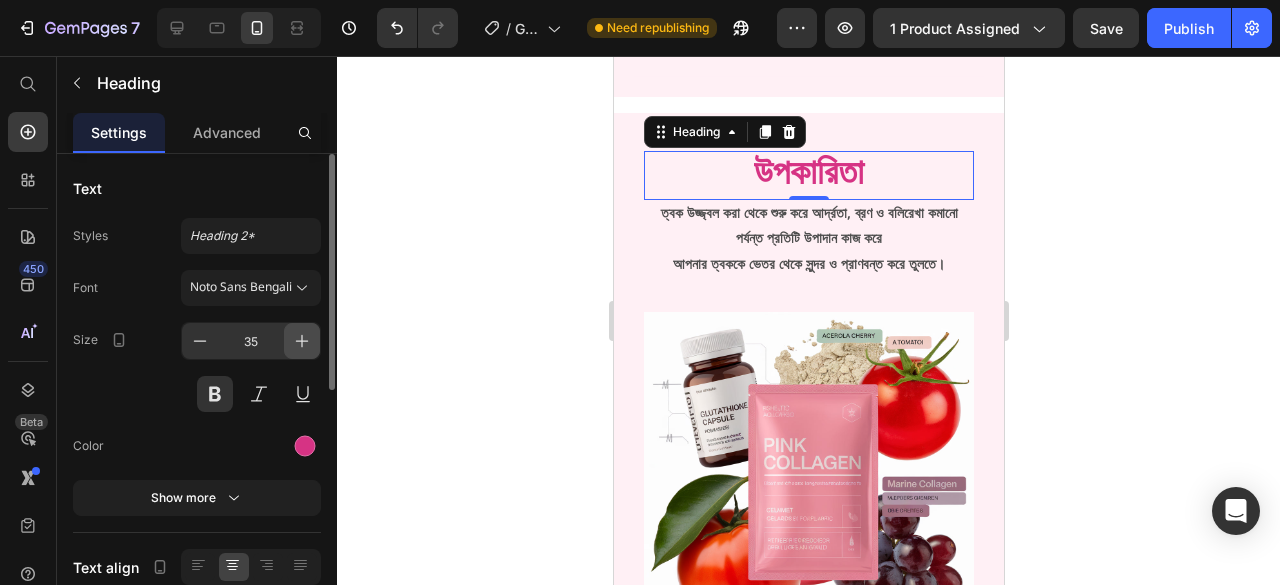 click 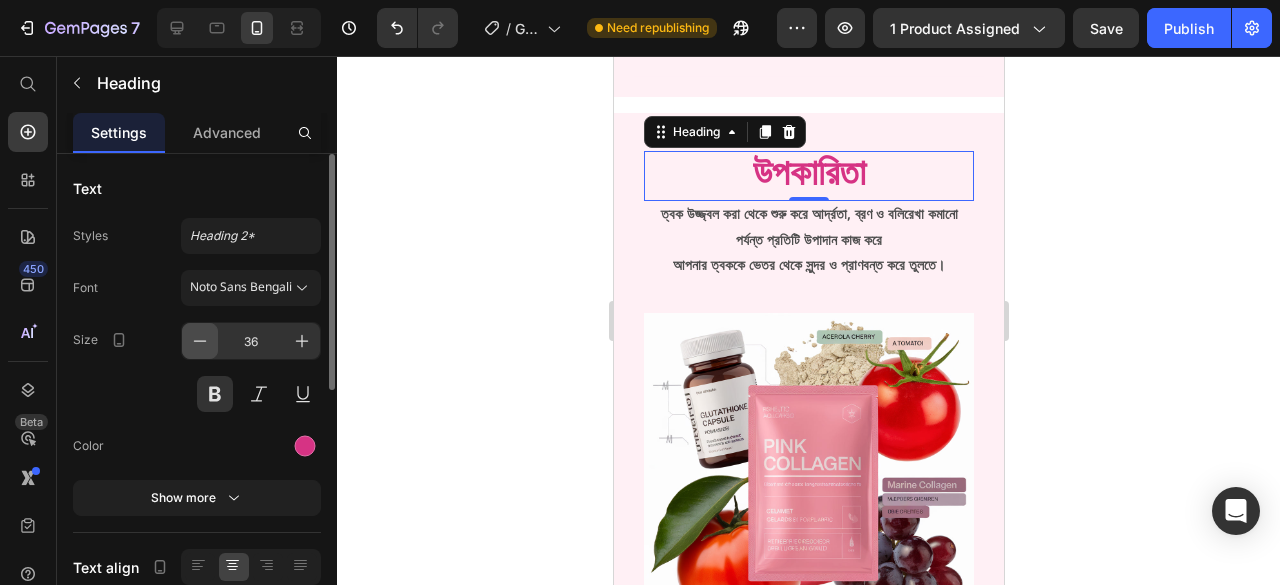 click 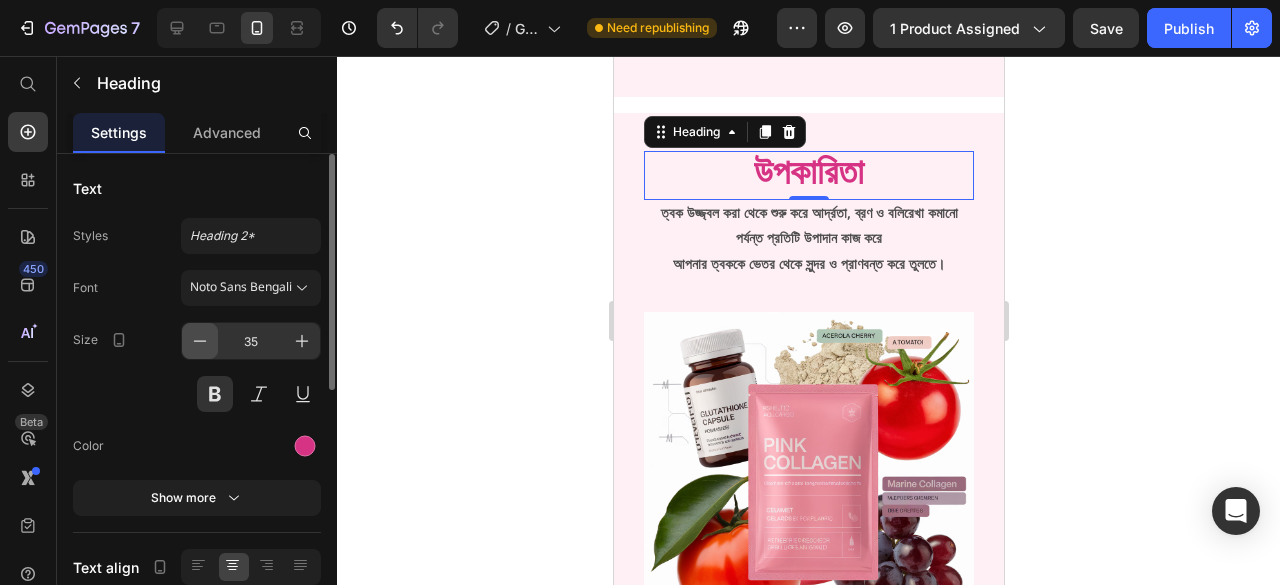click 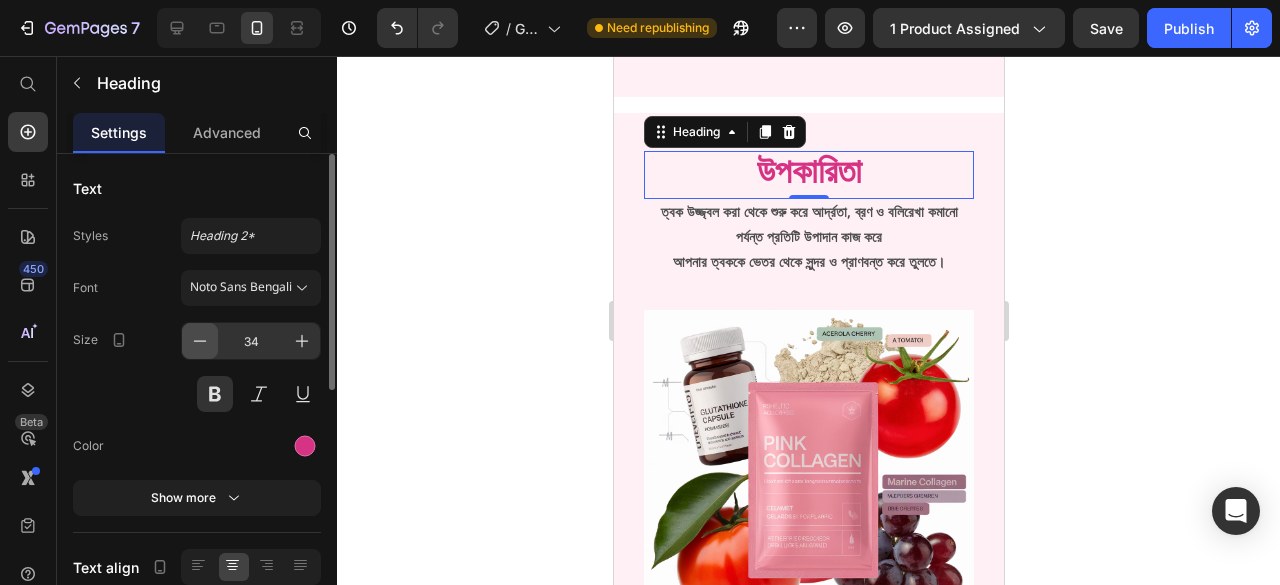 click 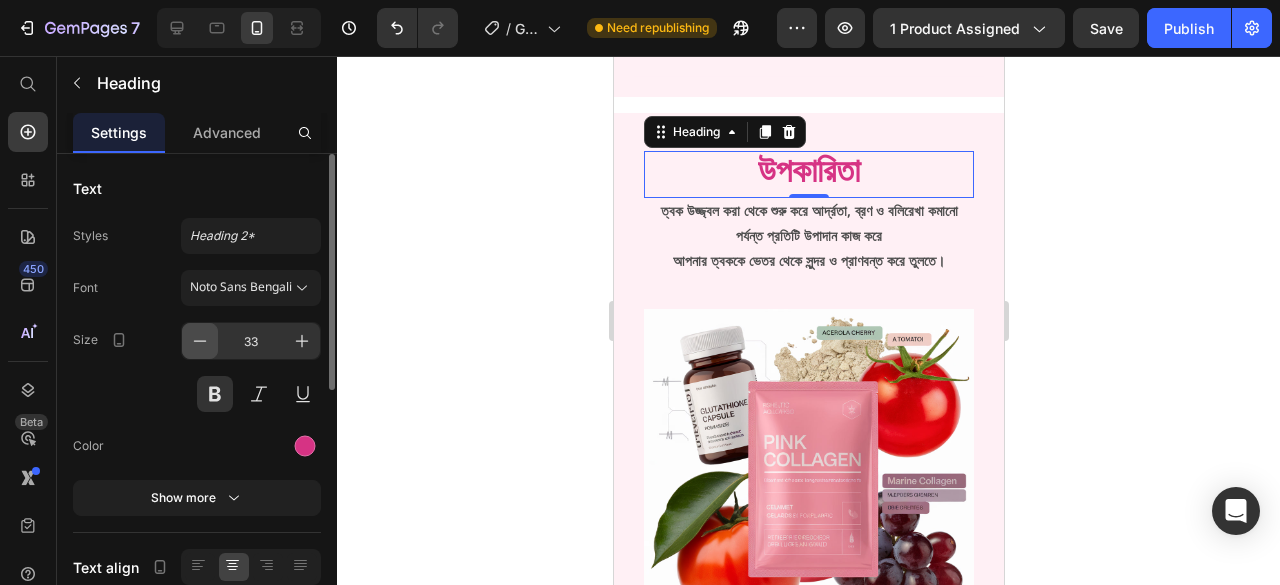 click 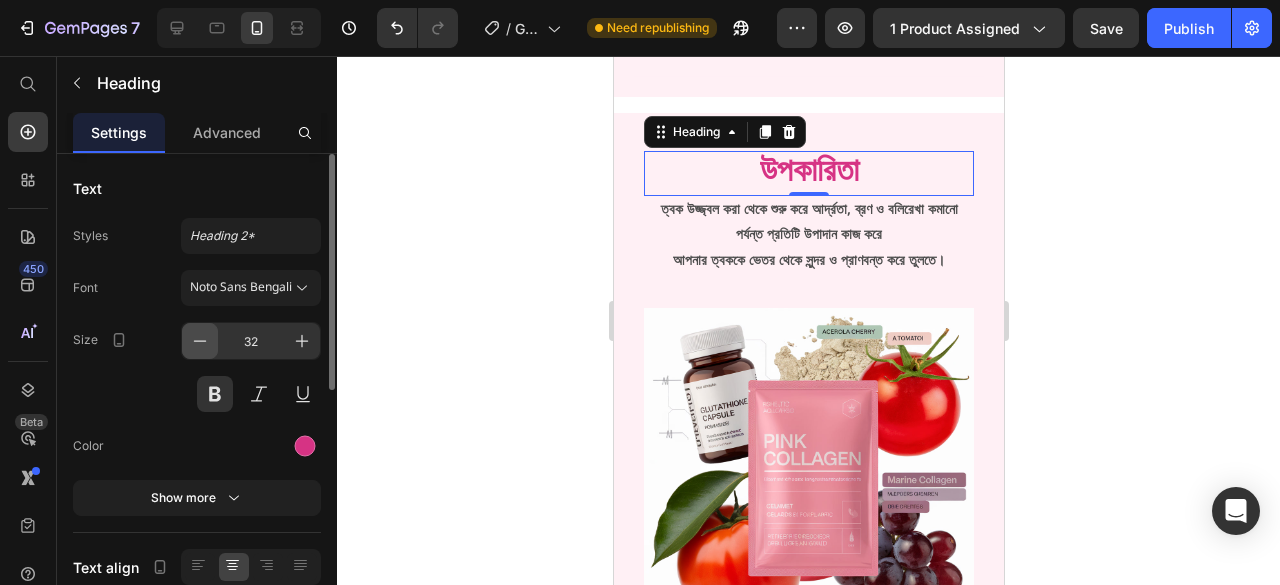 click 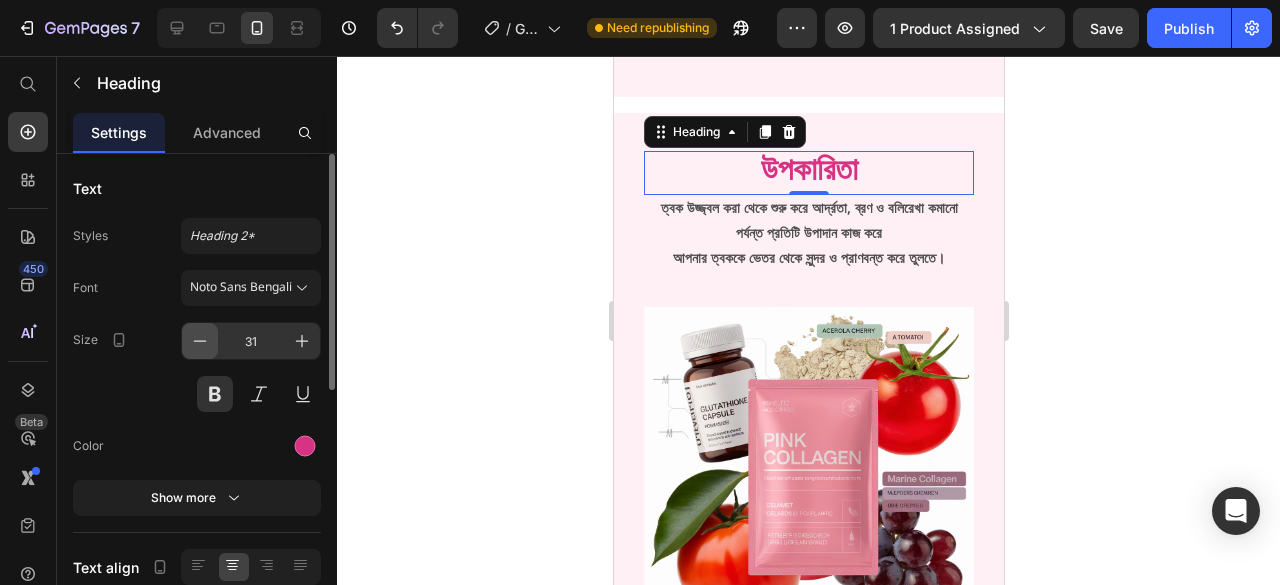 click 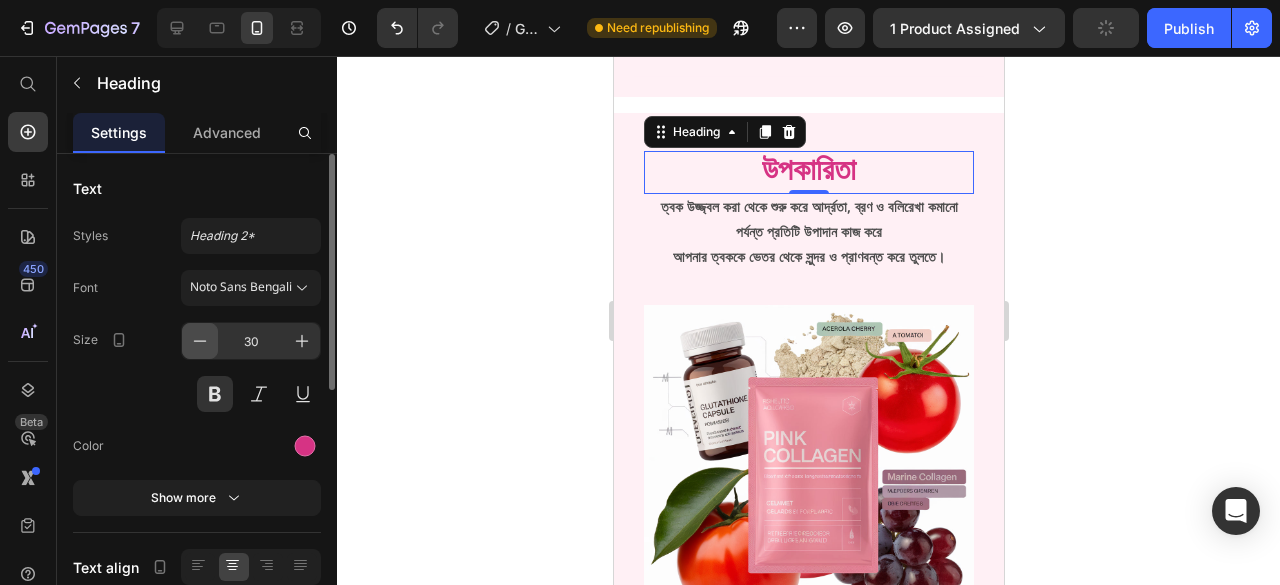 click 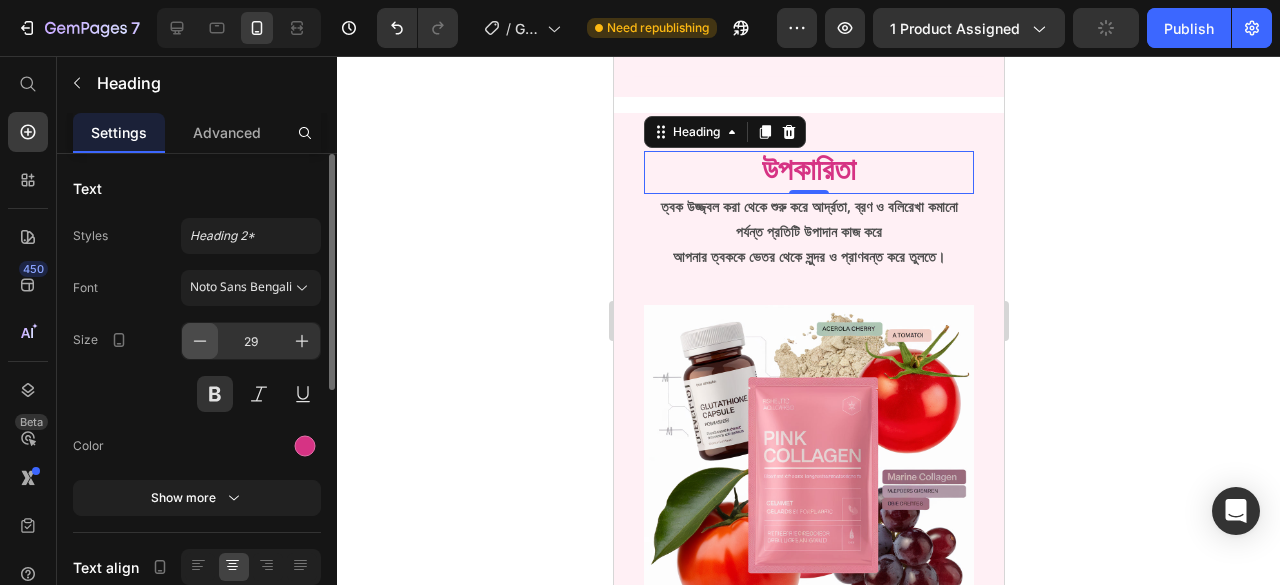 click 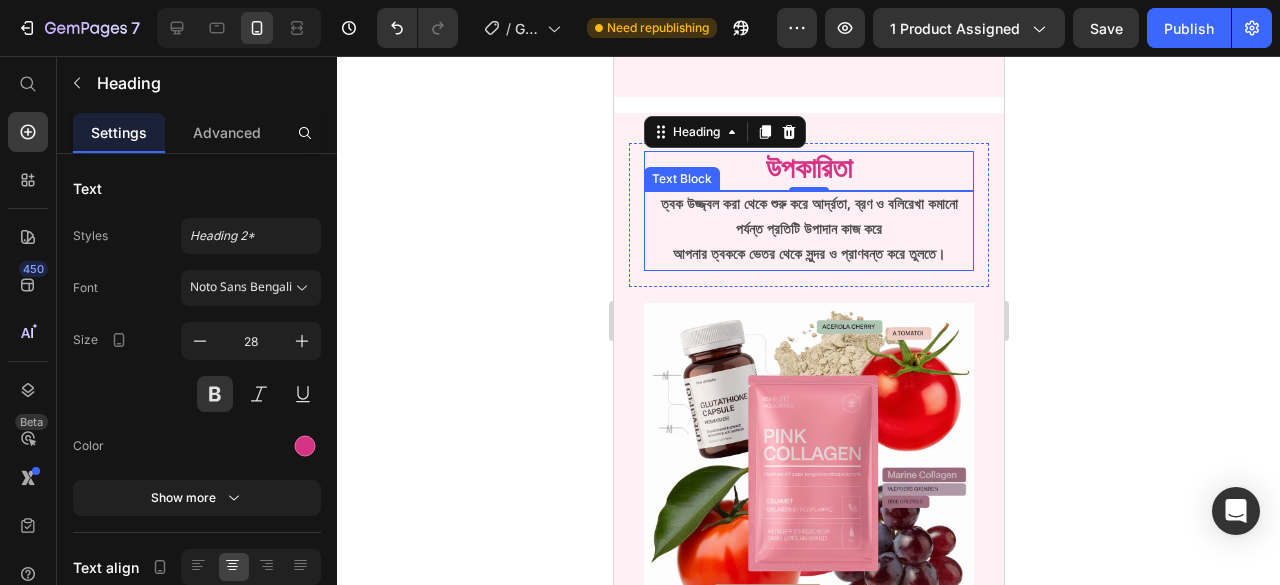 drag, startPoint x: 851, startPoint y: 236, endPoint x: 840, endPoint y: 245, distance: 14.21267 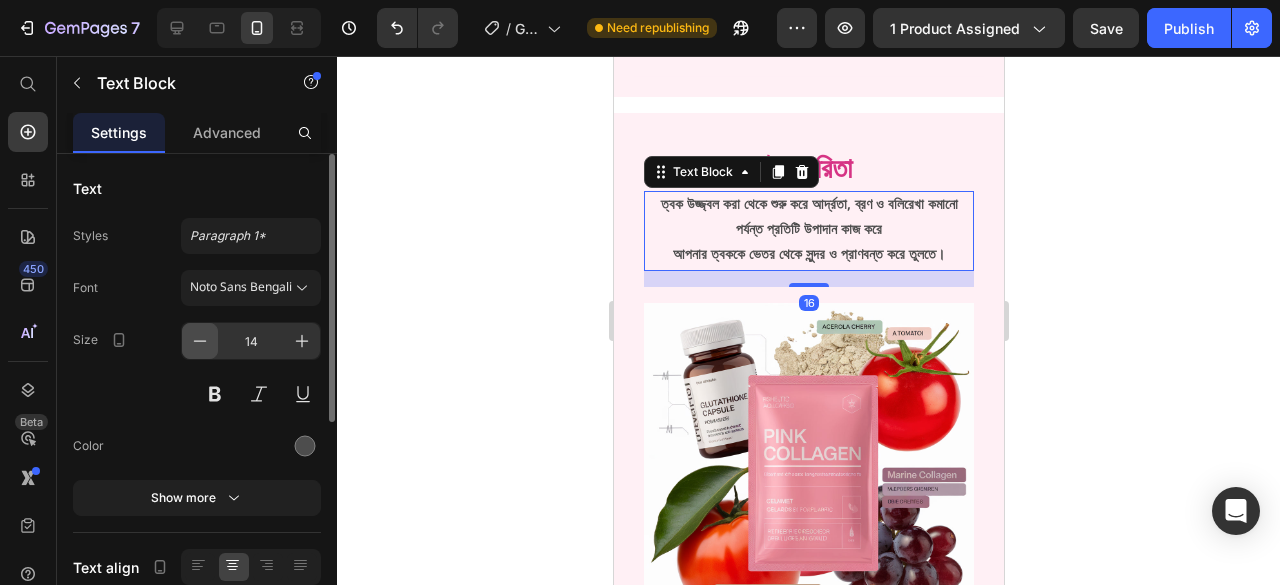 click 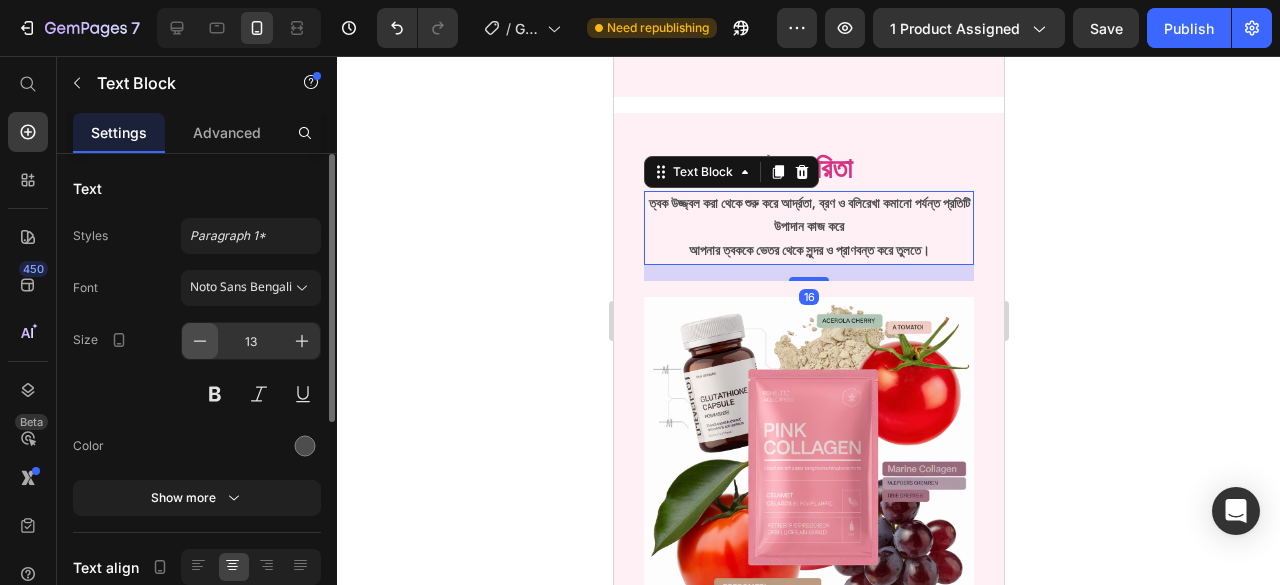 click 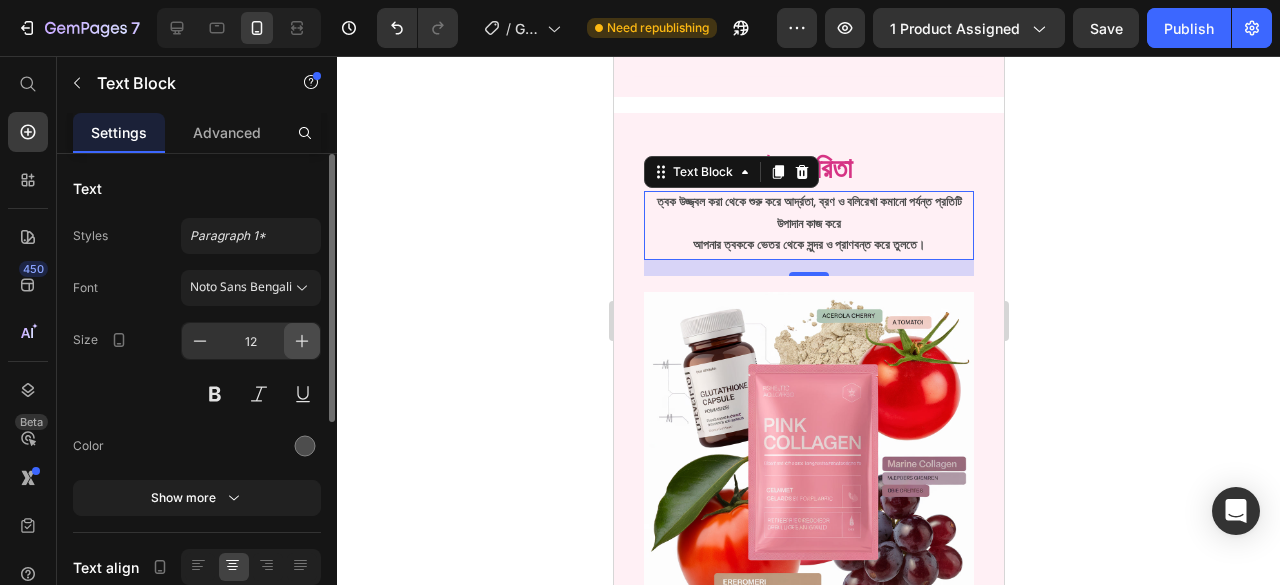 click 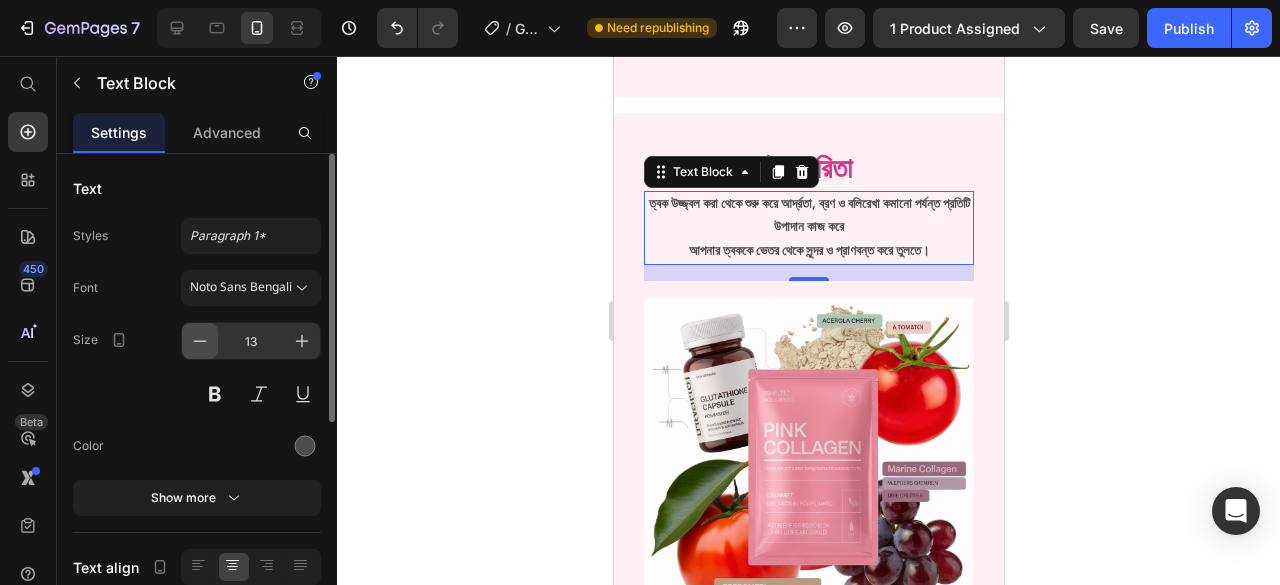 click 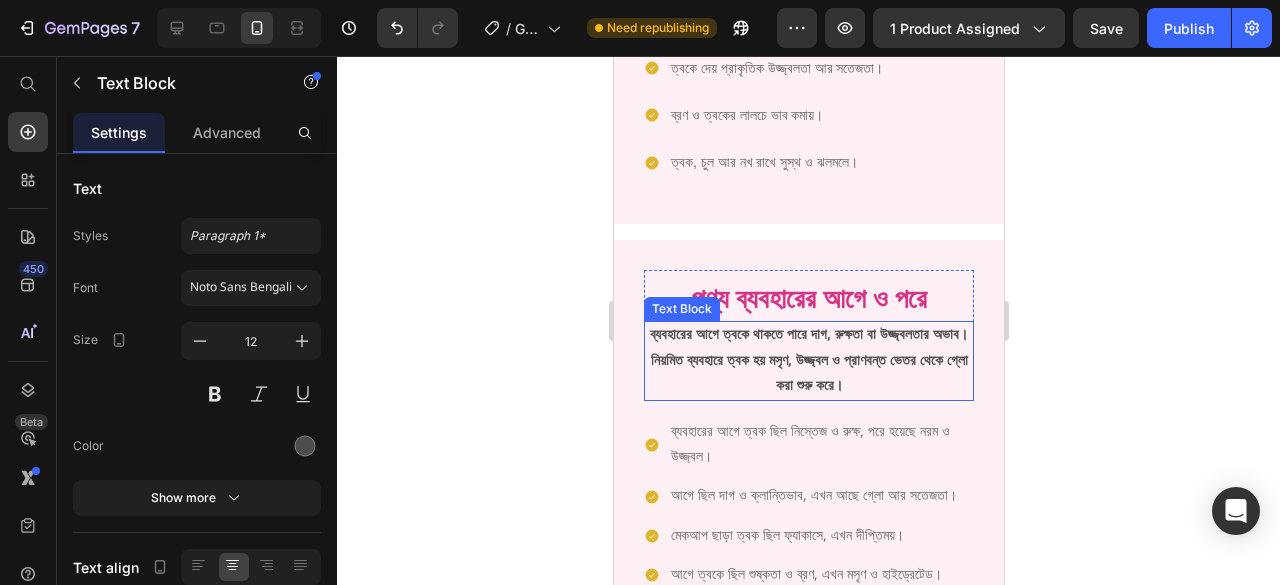 scroll, scrollTop: 1500, scrollLeft: 0, axis: vertical 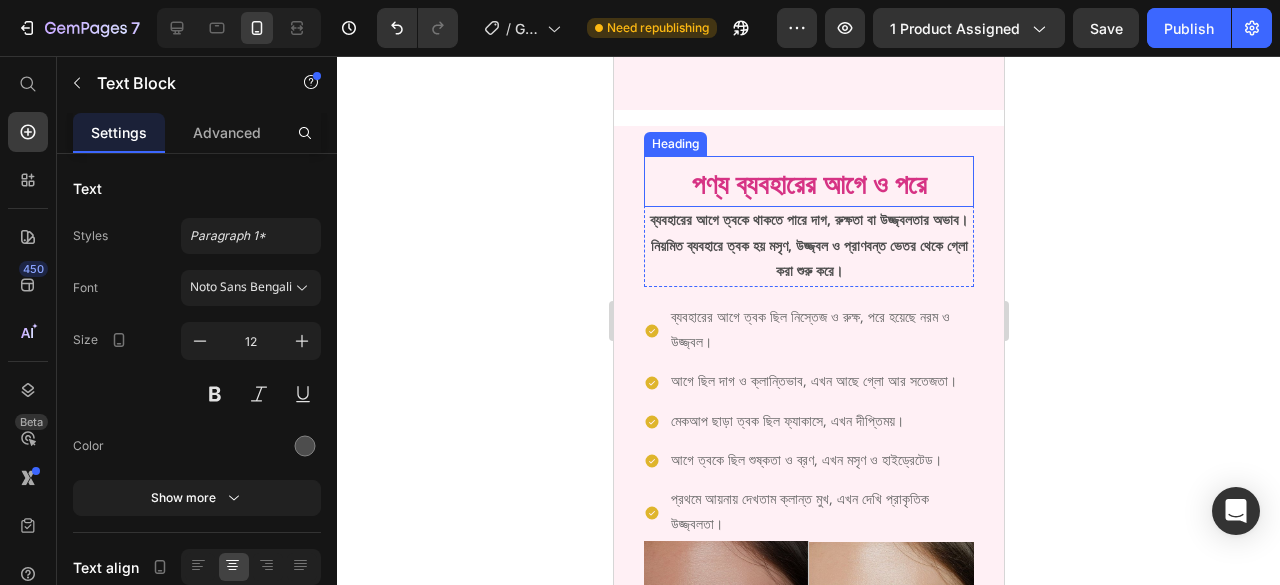 click on "পণ্য ব্যবহারের আগে ও পরে" at bounding box center [808, 187] 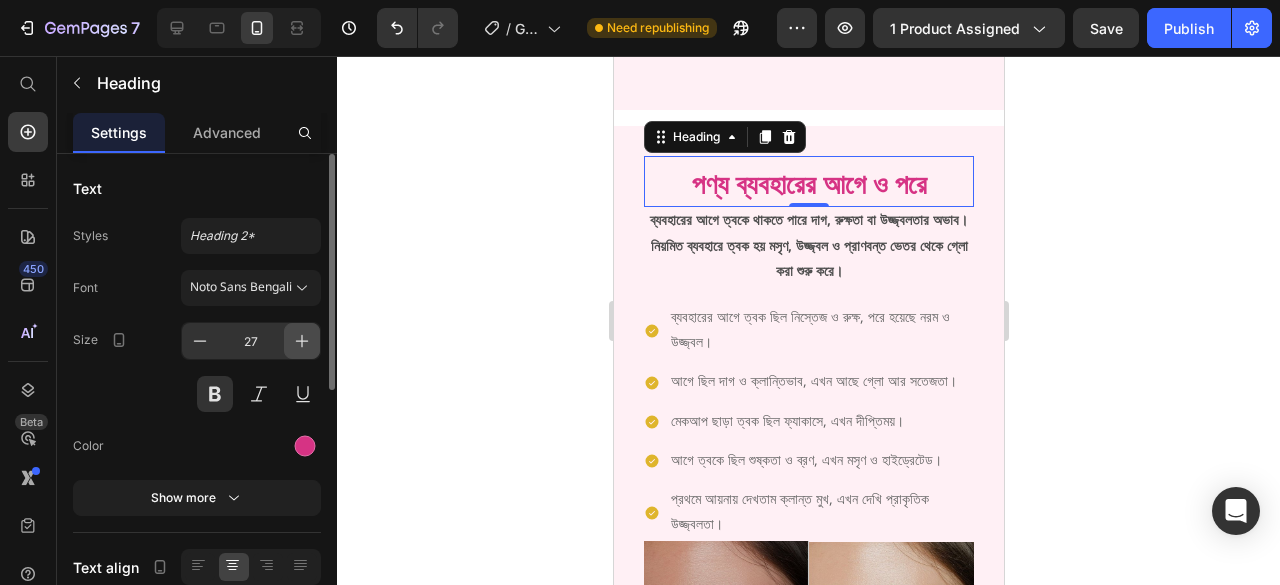 click 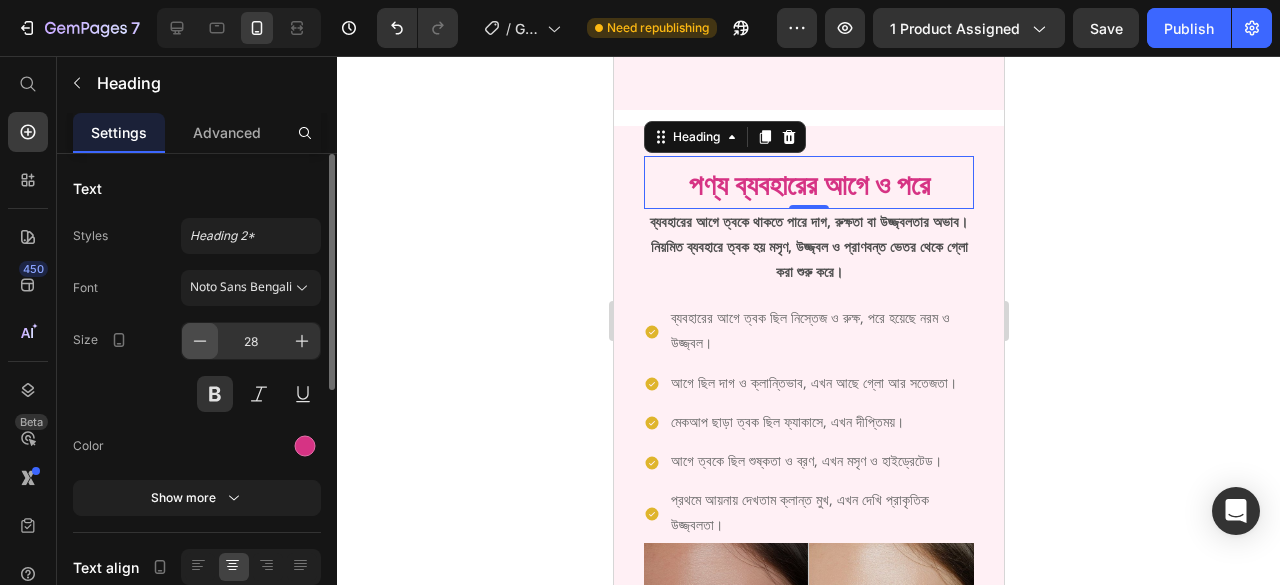 click at bounding box center [200, 341] 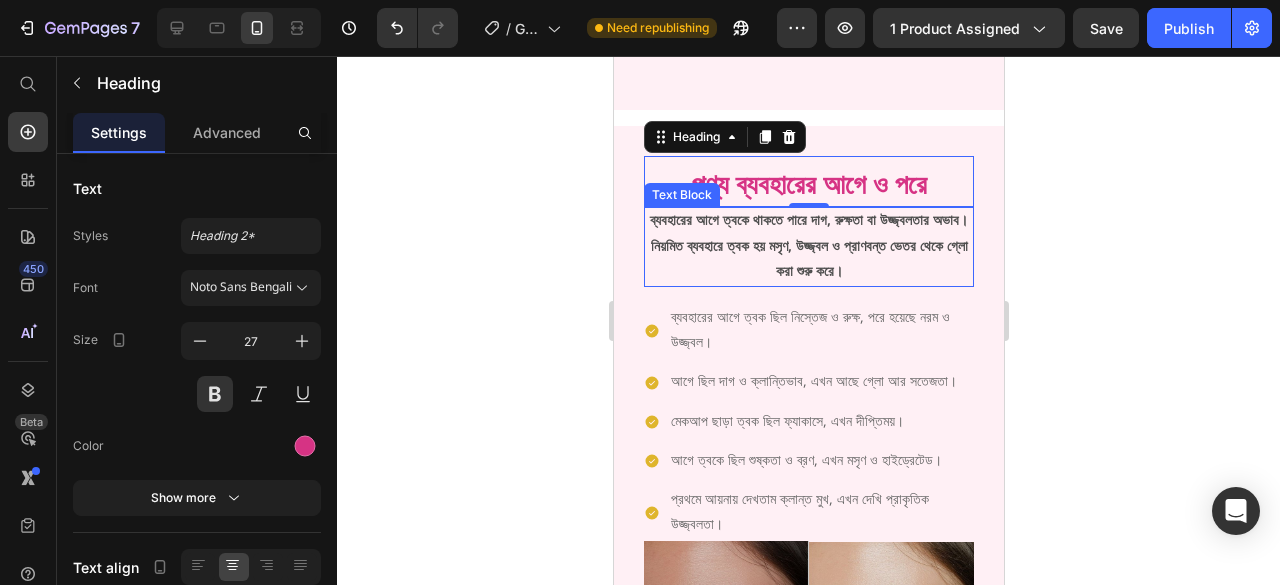 click on "ব্যবহারের আগে ত্বকে থাকতে পারে দাগ, রুক্ষতা বা উজ্জ্বলতার অভাব। নিয়মিত ব্যবহারে ত্বক হয় মসৃণ, উজ্জ্বল ও প্রাণবন্ত ভেতর থেকে গ্লো করা শুরু করে।" at bounding box center [808, 247] 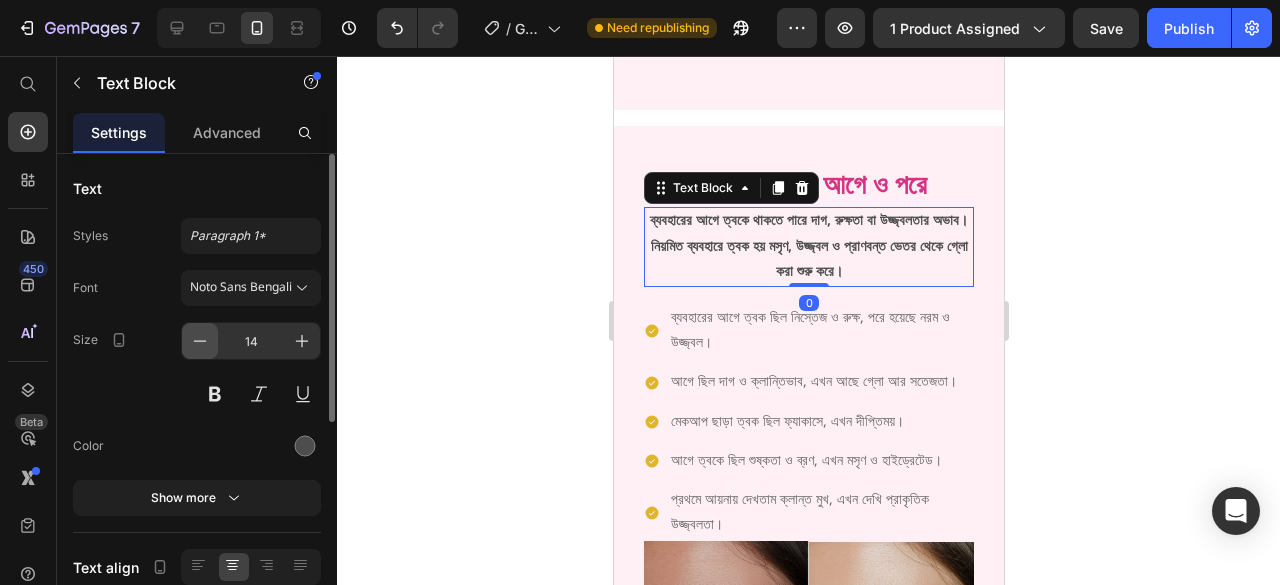 click 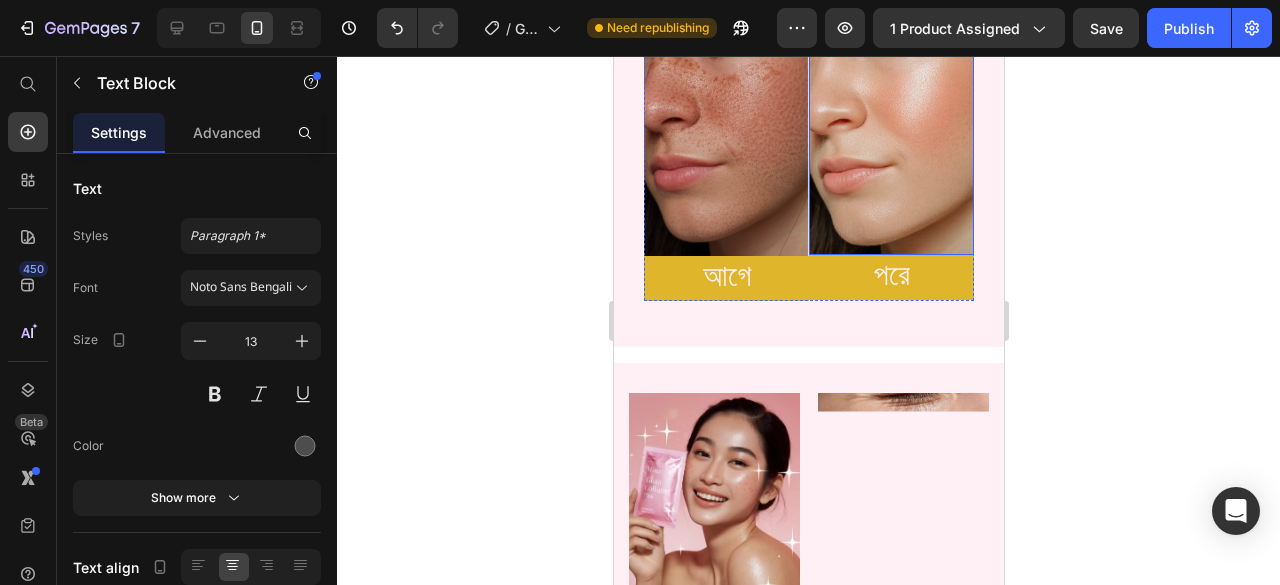 scroll, scrollTop: 2100, scrollLeft: 0, axis: vertical 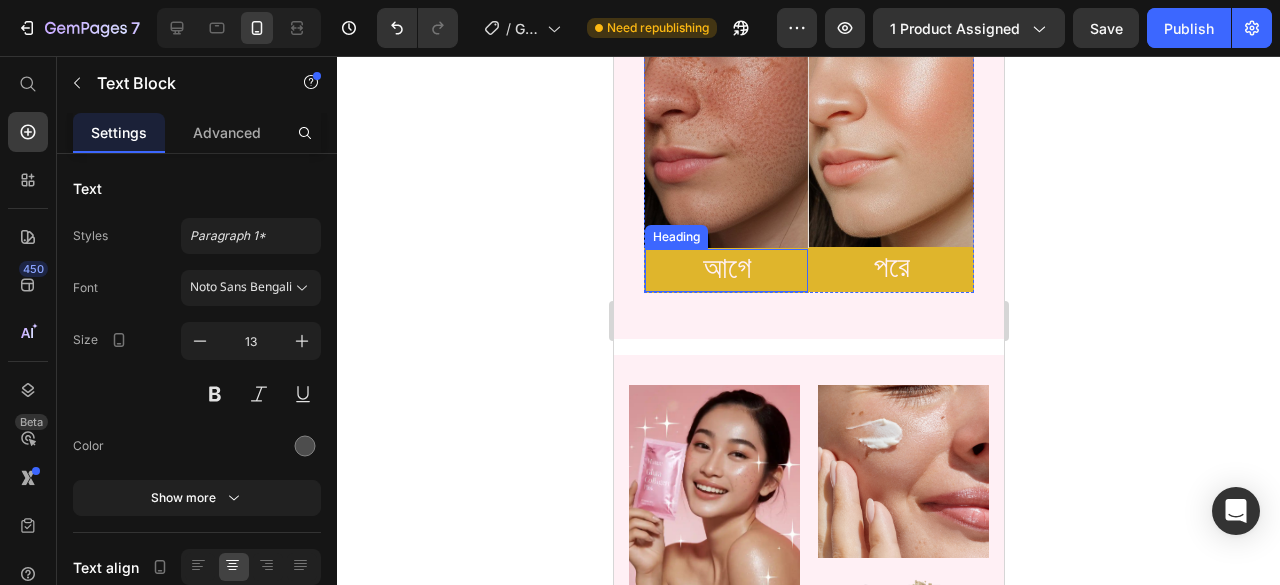 click on "আগে" at bounding box center (725, 270) 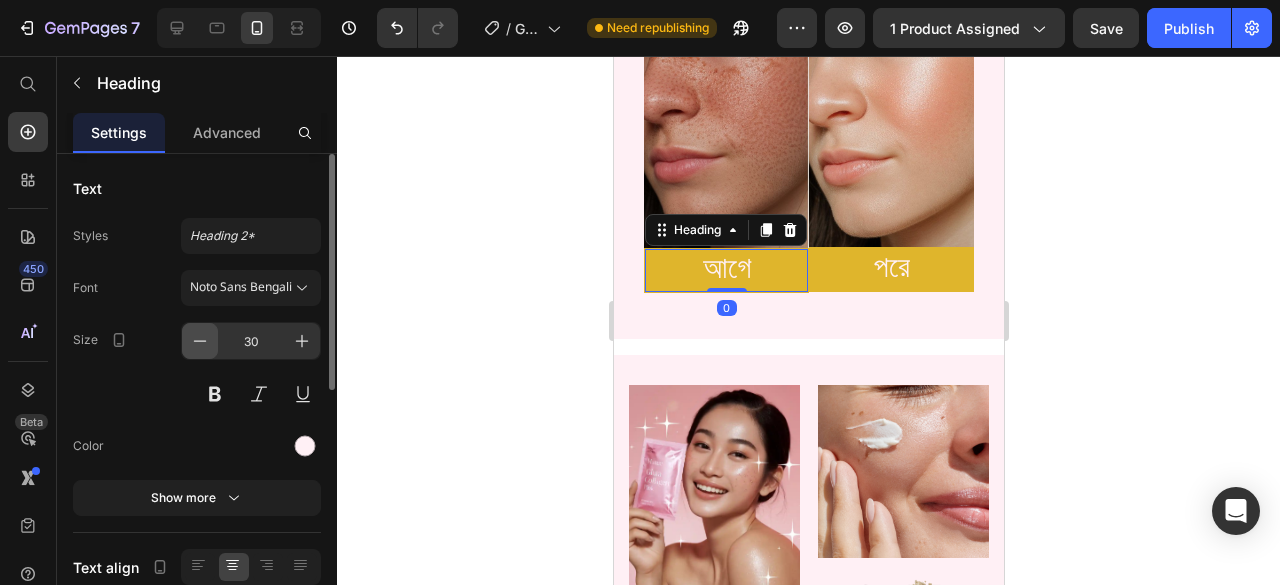 click 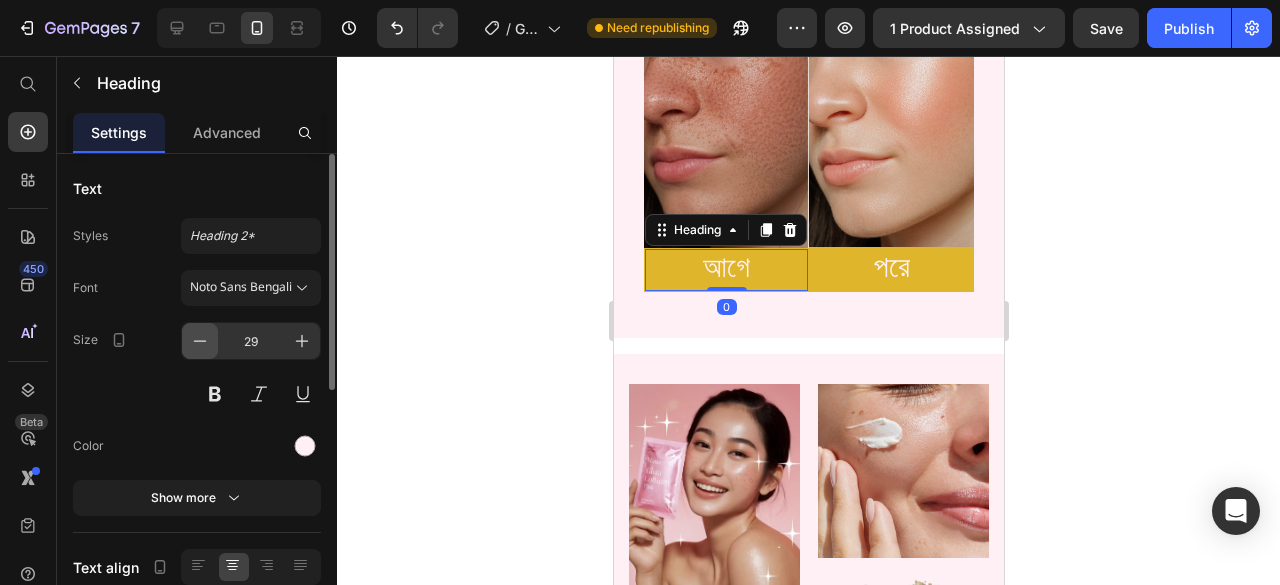 click 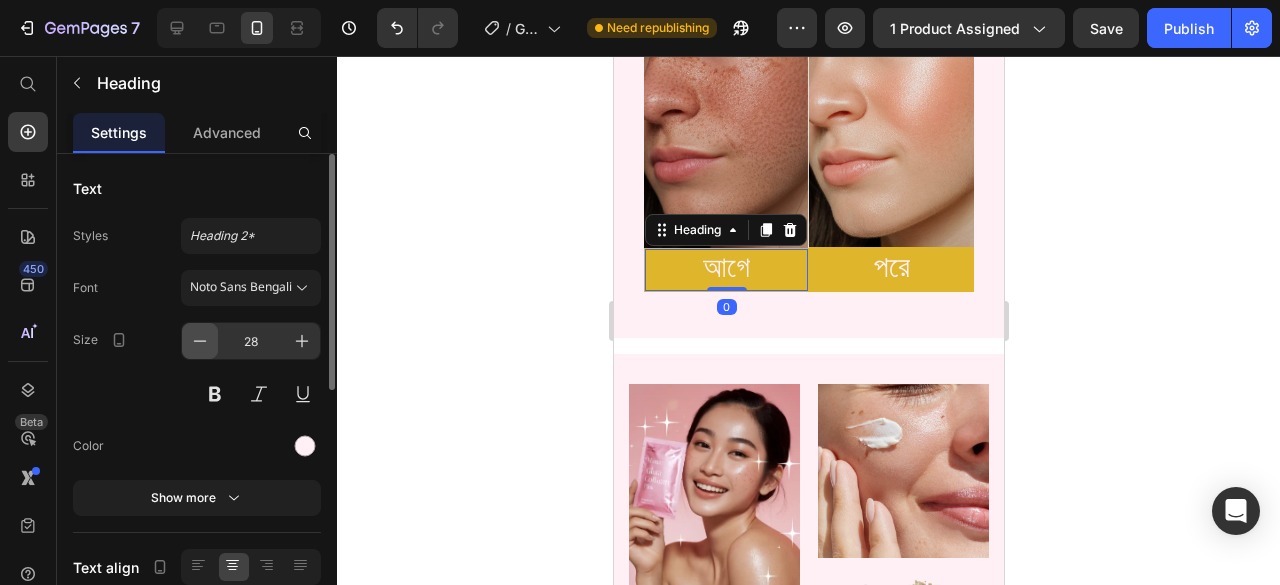 scroll, scrollTop: 2100, scrollLeft: 0, axis: vertical 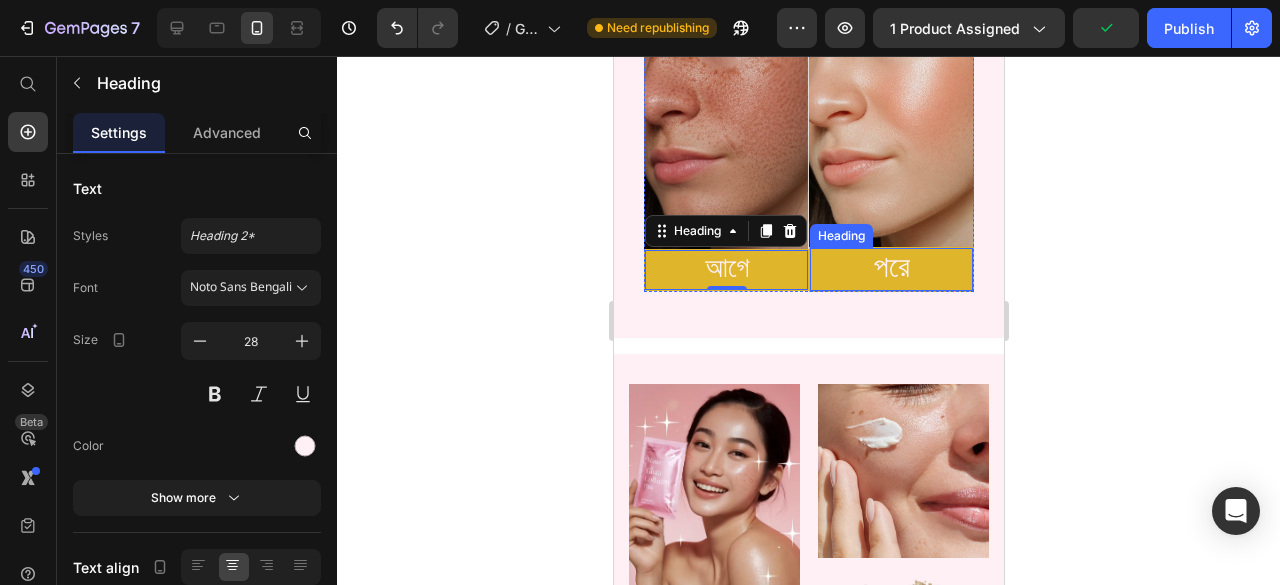 click on "পরে" at bounding box center [890, 269] 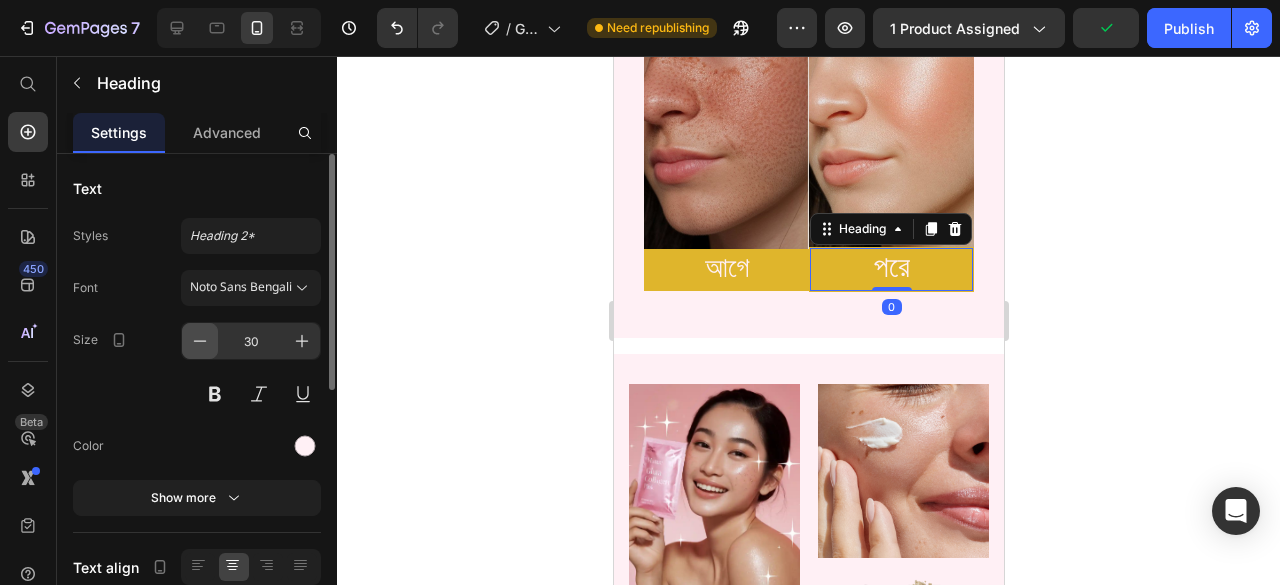 click 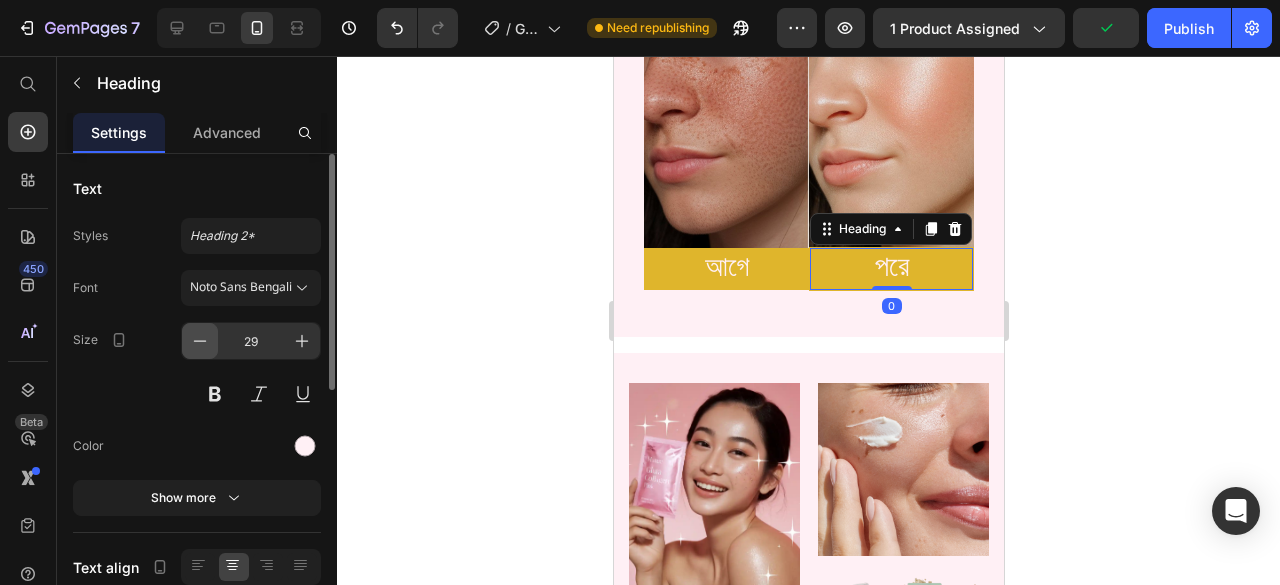 click 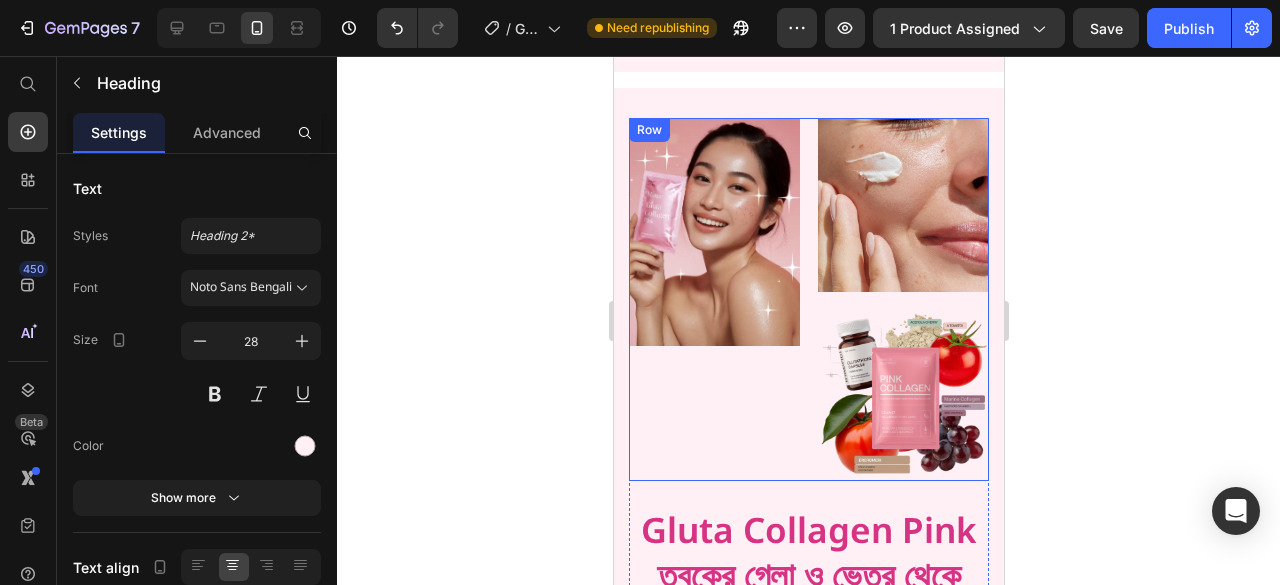 scroll, scrollTop: 2600, scrollLeft: 0, axis: vertical 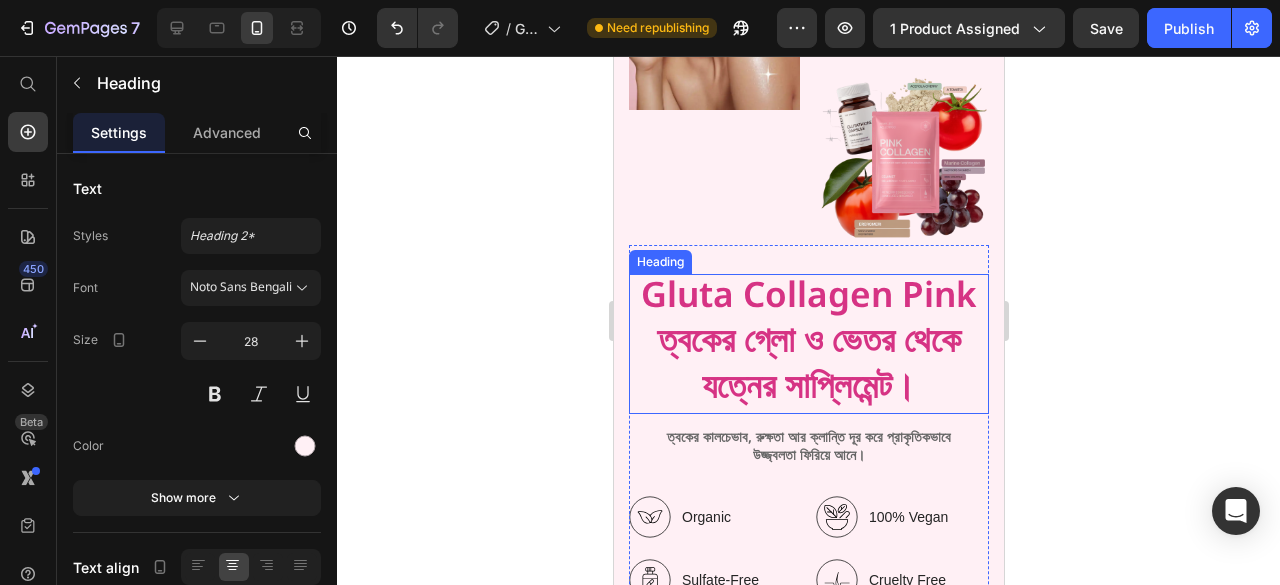 click on "Gluta Collagen Pink ত্বকের গ্লো ও ভেতর থেকে যত্নের সাপ্লিমেন্ট।" at bounding box center (808, 344) 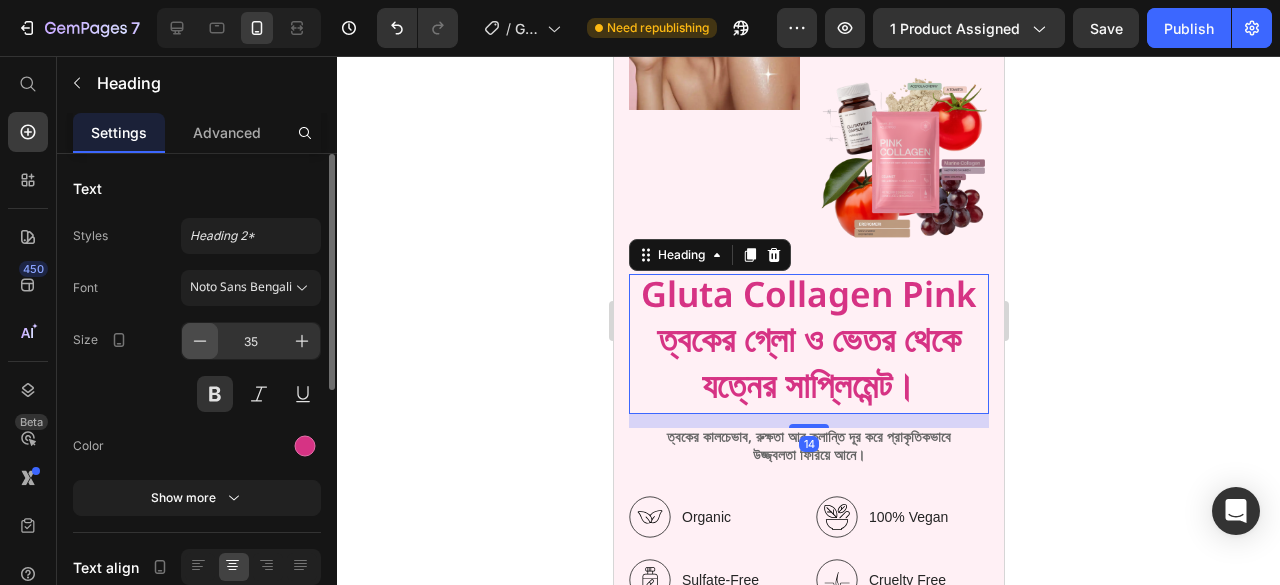 click at bounding box center (200, 341) 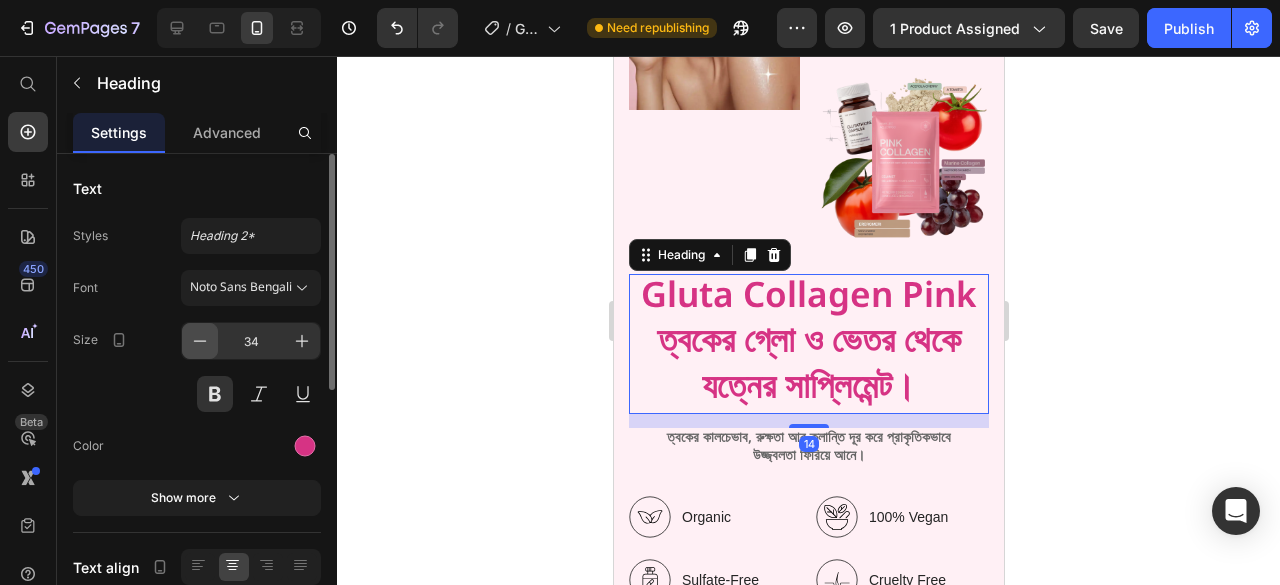 click at bounding box center [200, 341] 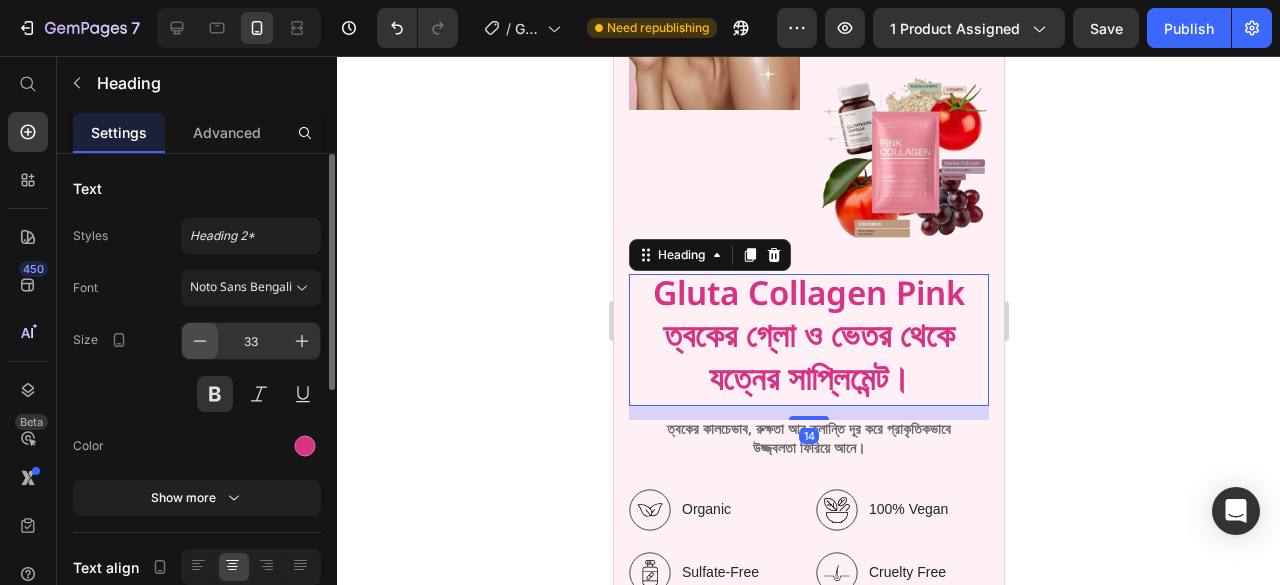 click at bounding box center (200, 341) 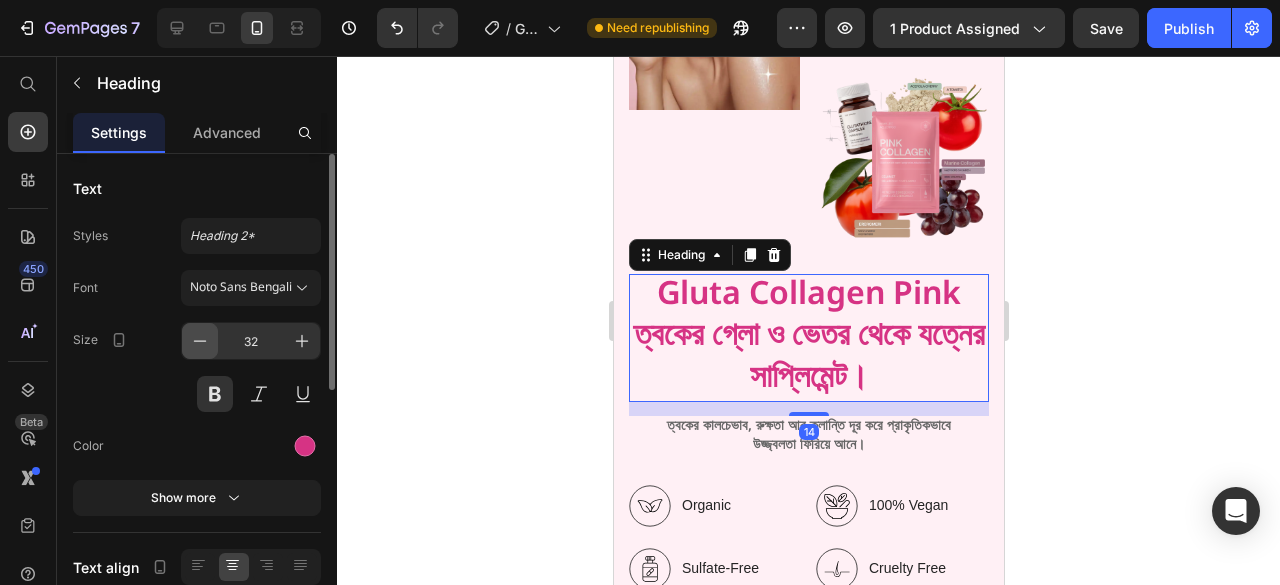 click at bounding box center (200, 341) 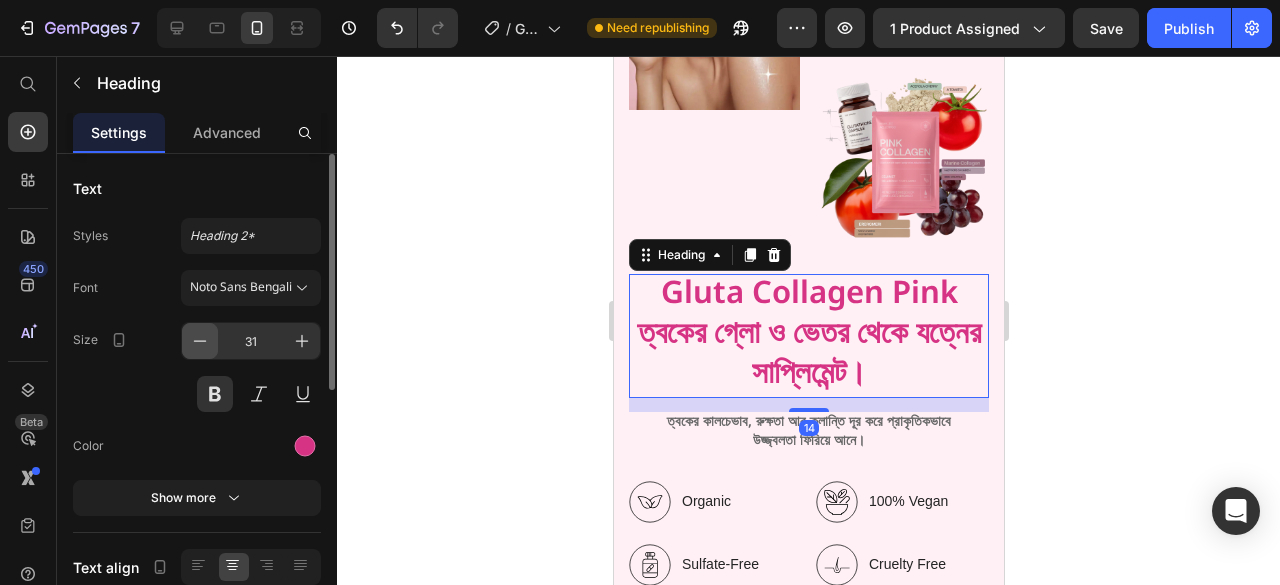 click at bounding box center [200, 341] 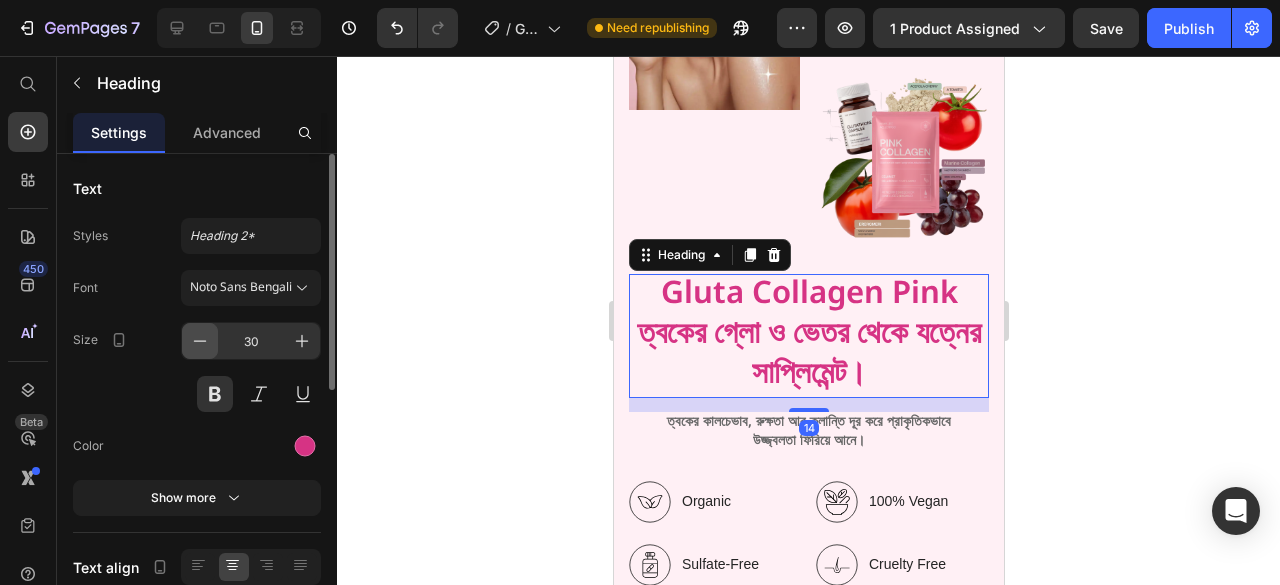 click at bounding box center [200, 341] 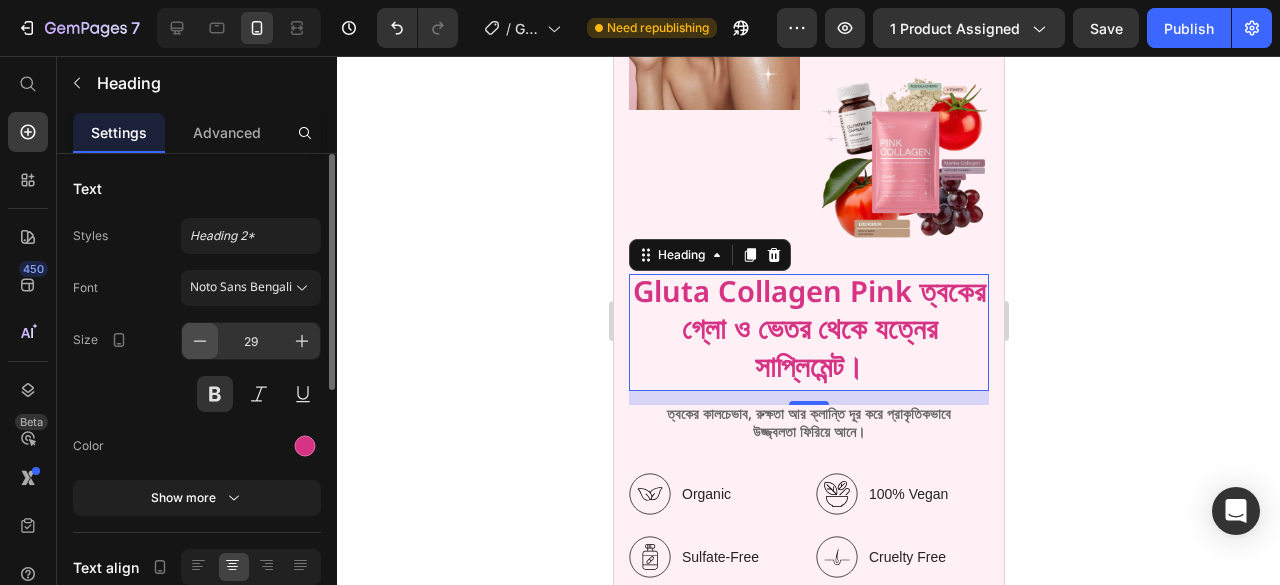 click at bounding box center (200, 341) 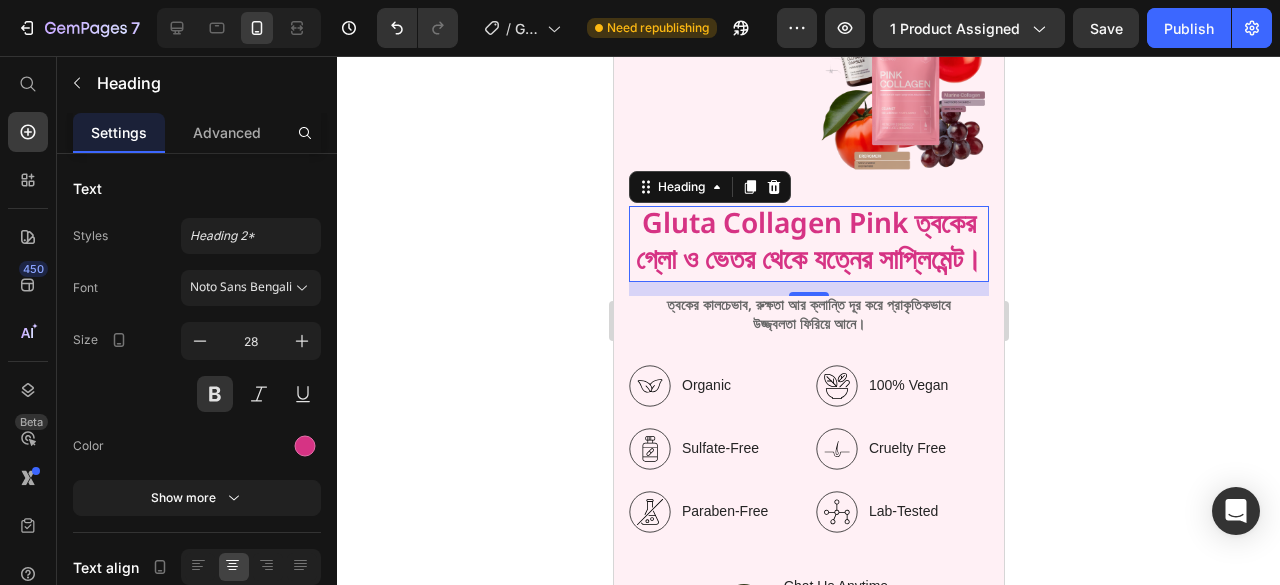 scroll, scrollTop: 2700, scrollLeft: 0, axis: vertical 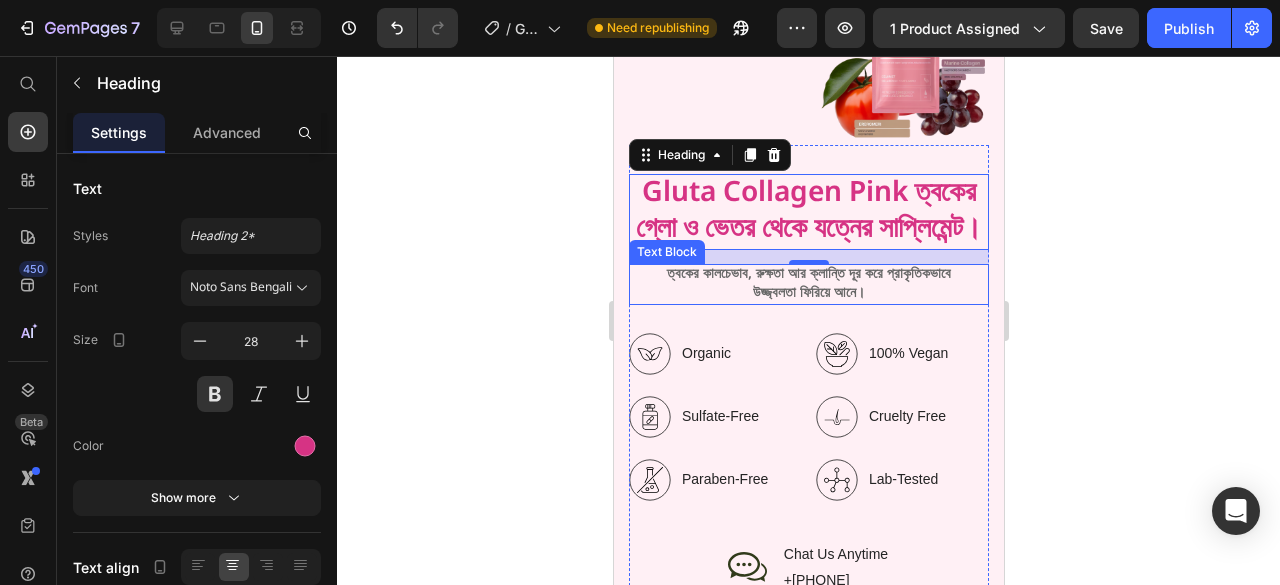click on "ত্বকের কালচেভাব, রুক্ষতা আর ক্লান্তি দূর করে প্রাকৃতিকভাবে" at bounding box center [808, 275] 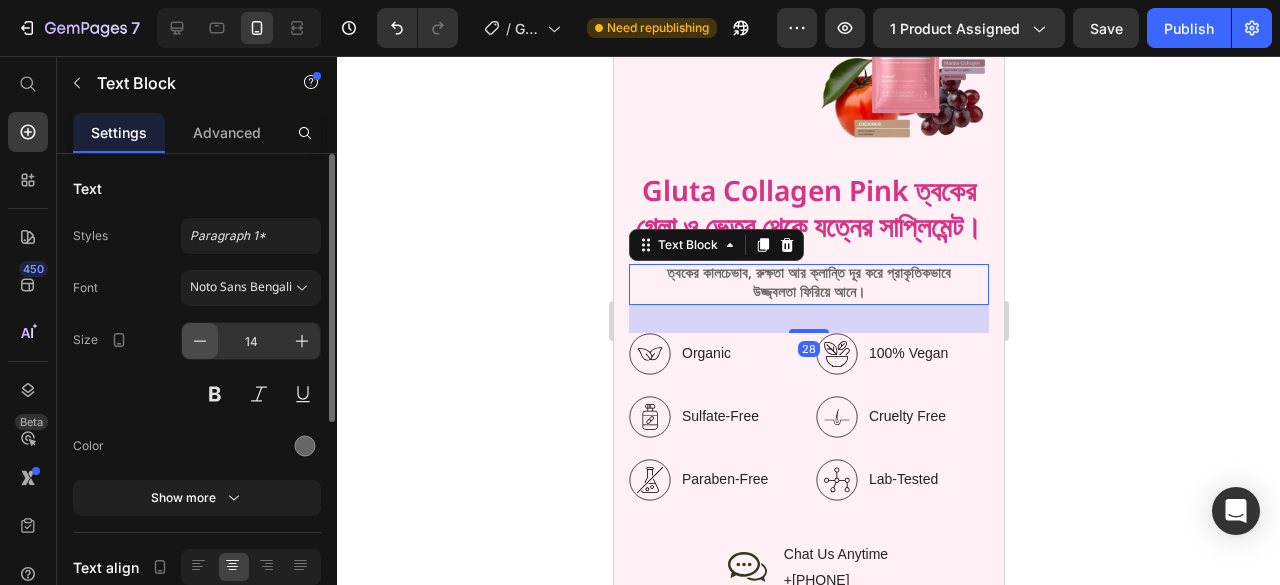 click 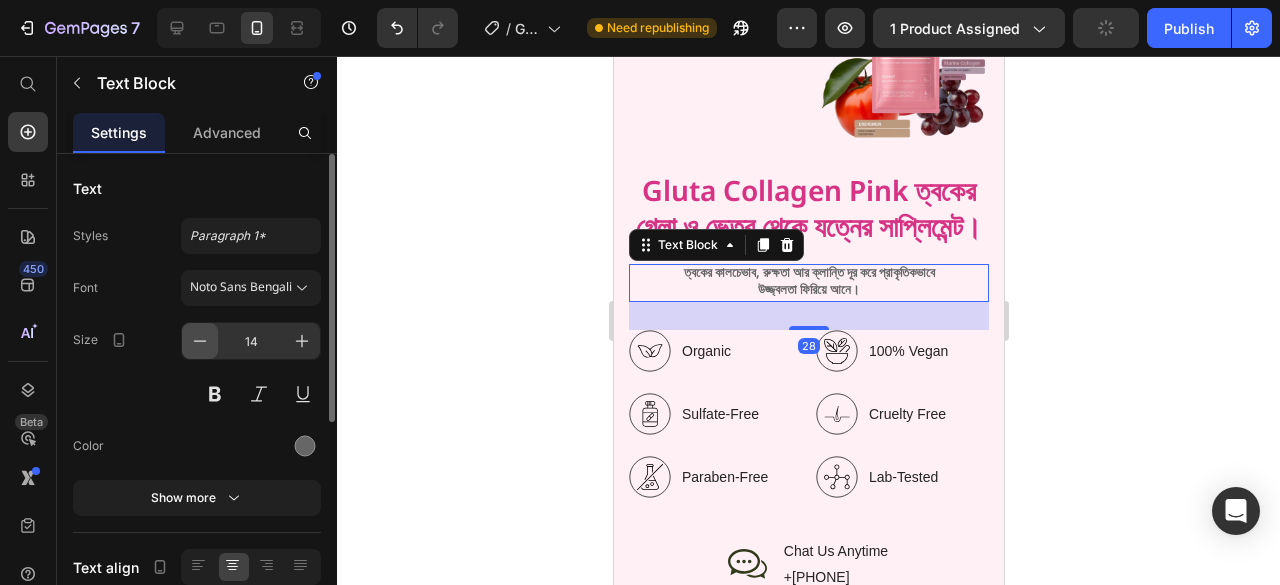 type on "13" 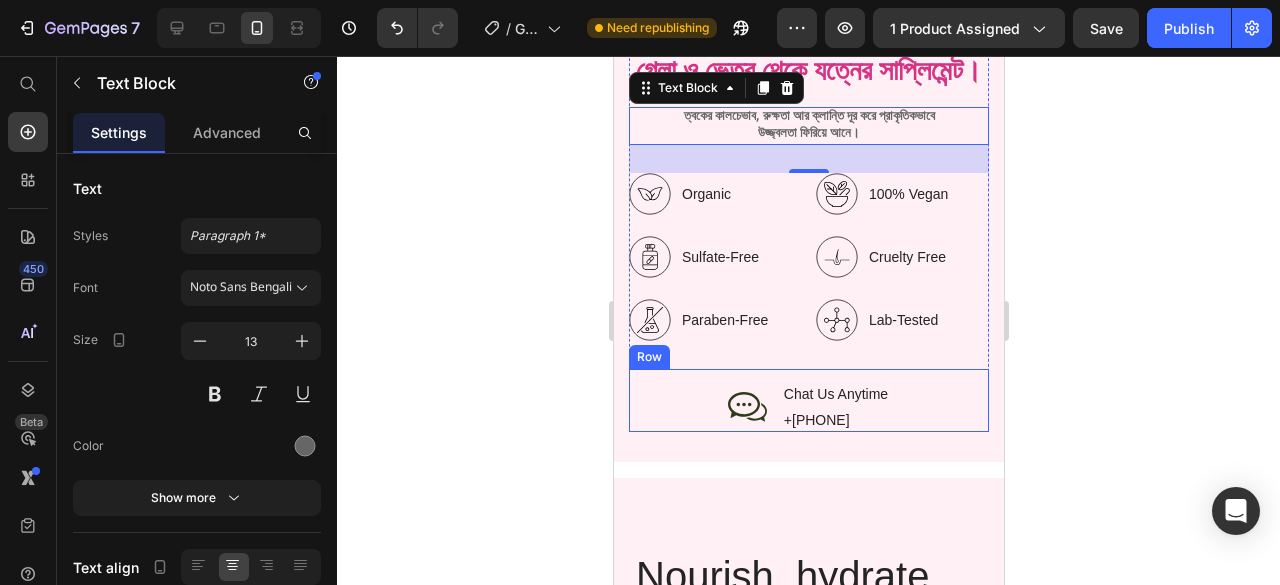 scroll, scrollTop: 2900, scrollLeft: 0, axis: vertical 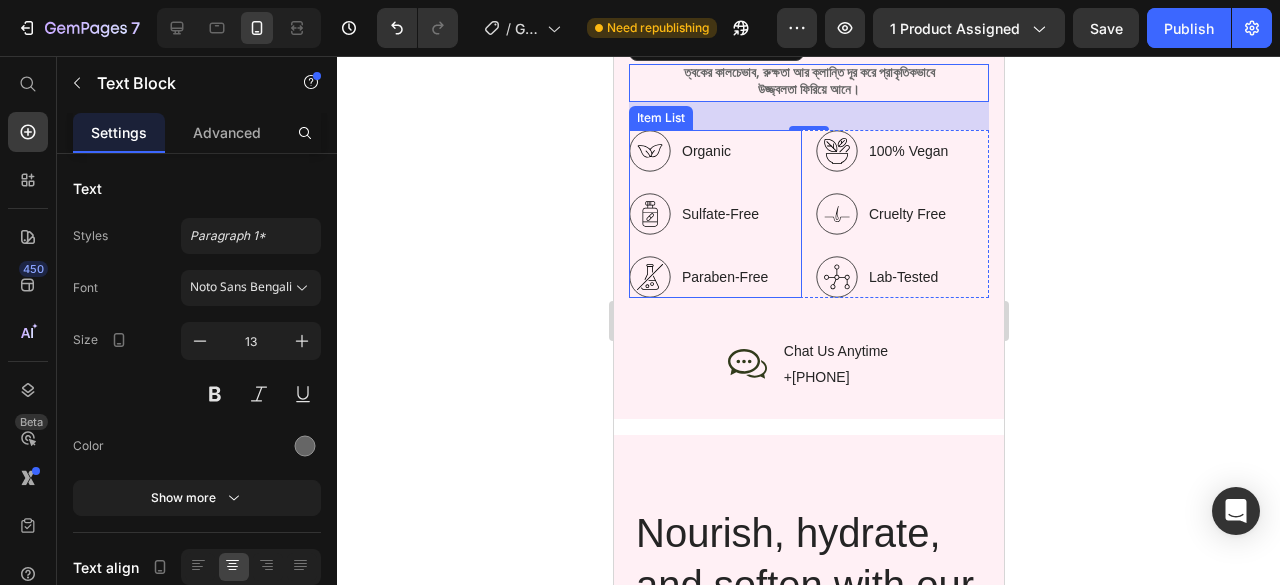 click on "Organic" at bounding box center (724, 151) 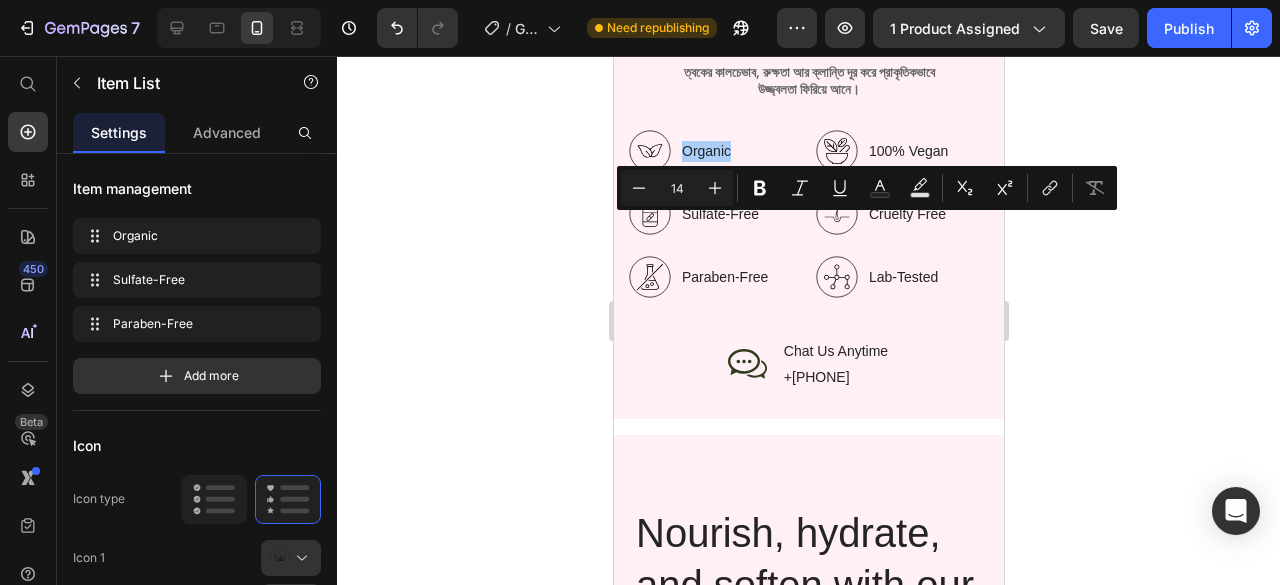 click 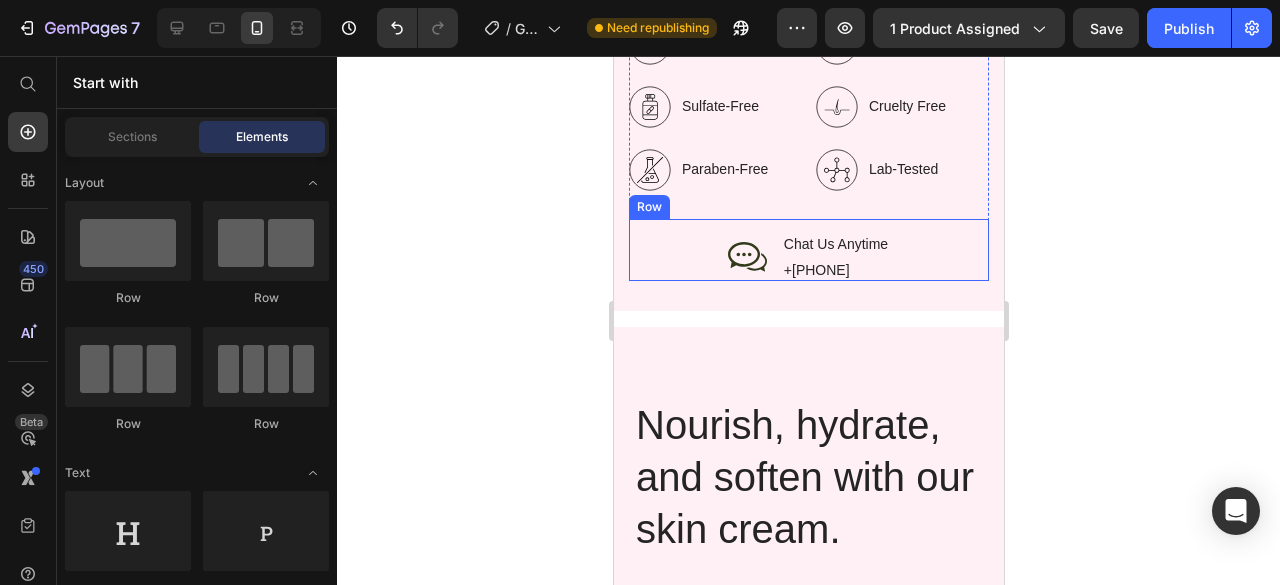 scroll, scrollTop: 3200, scrollLeft: 0, axis: vertical 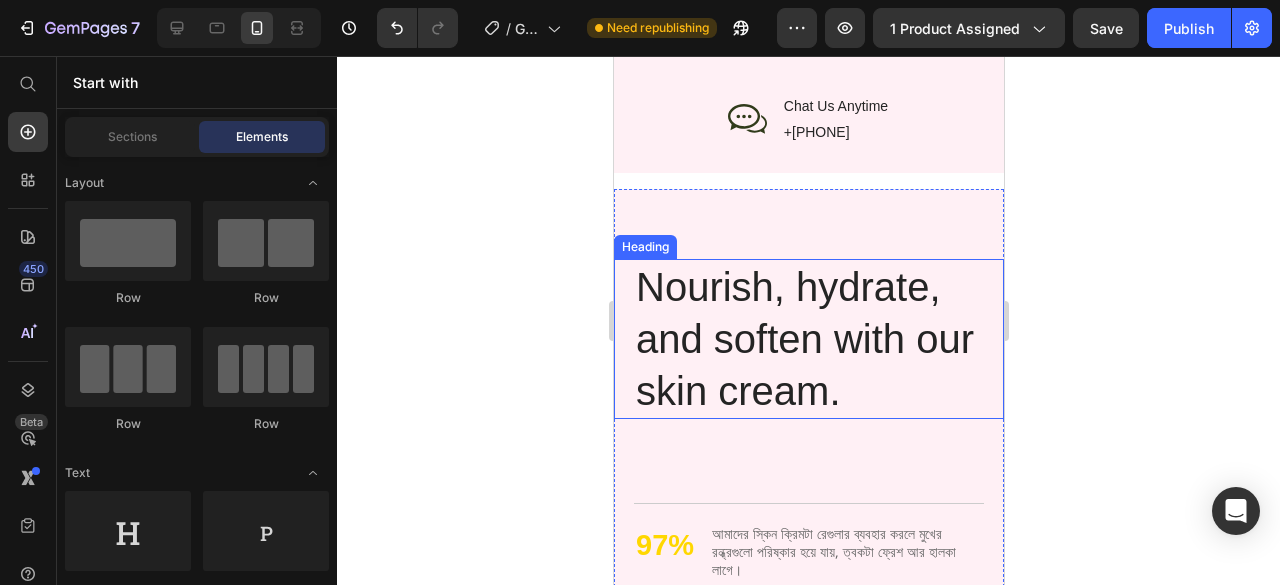 click on "Nourish, hydrate, and soften with our skin cream." at bounding box center [808, 339] 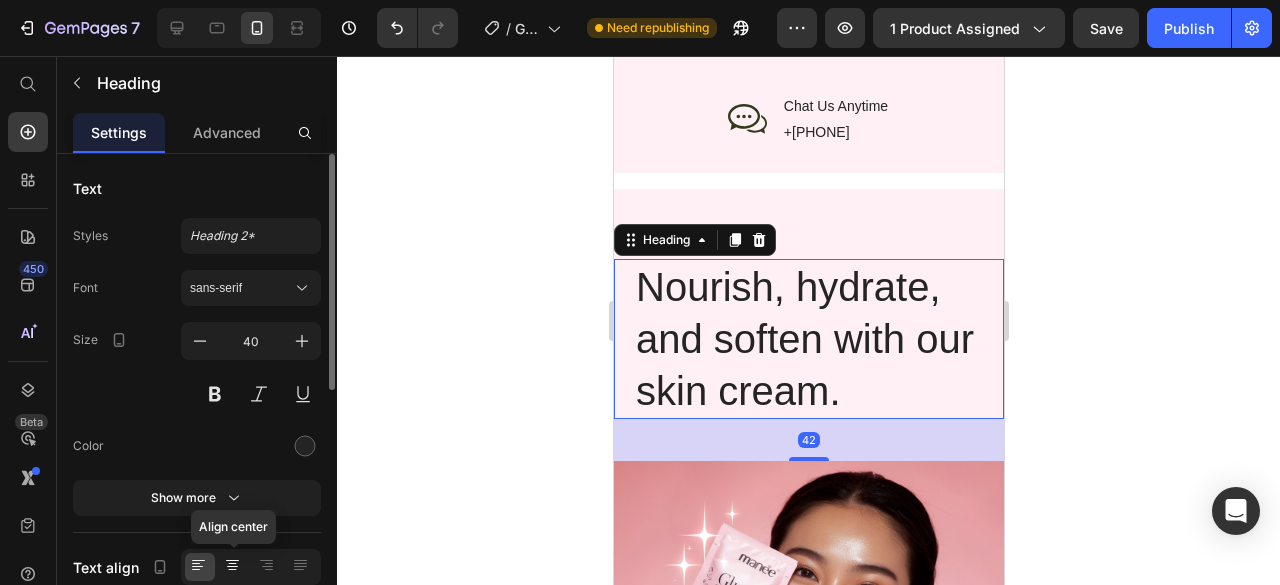 click 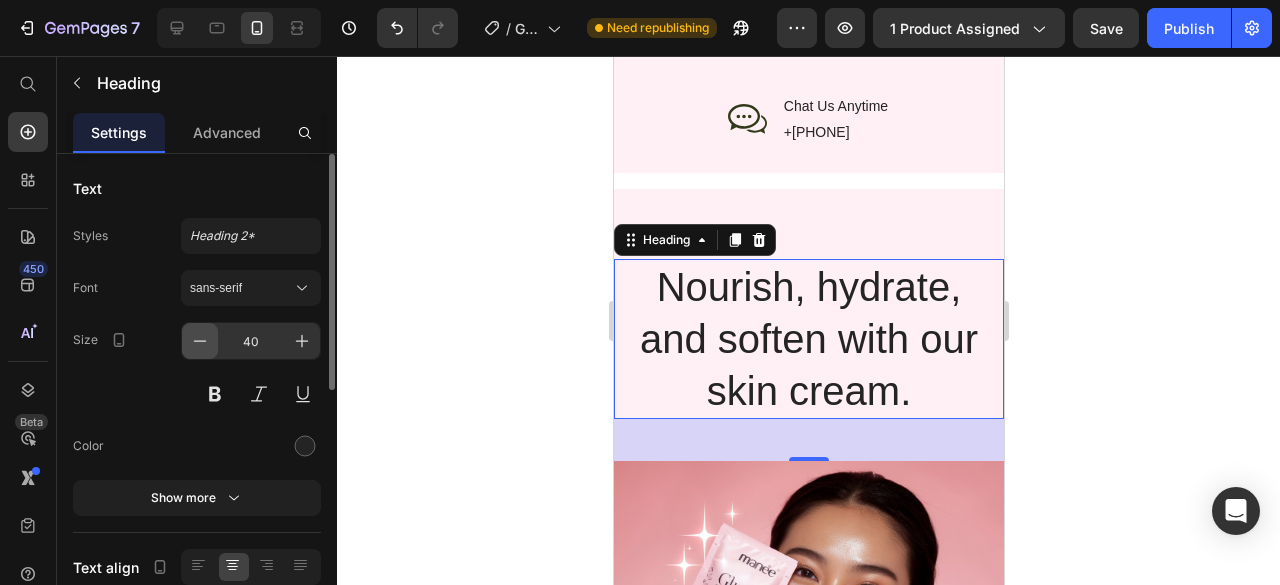 click 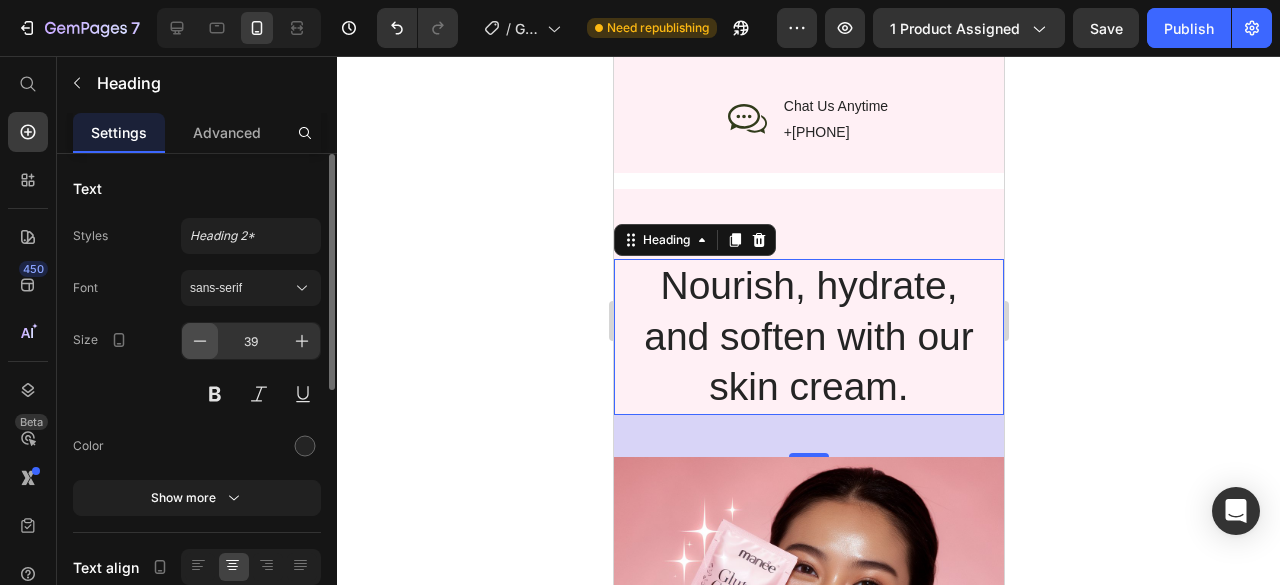 click 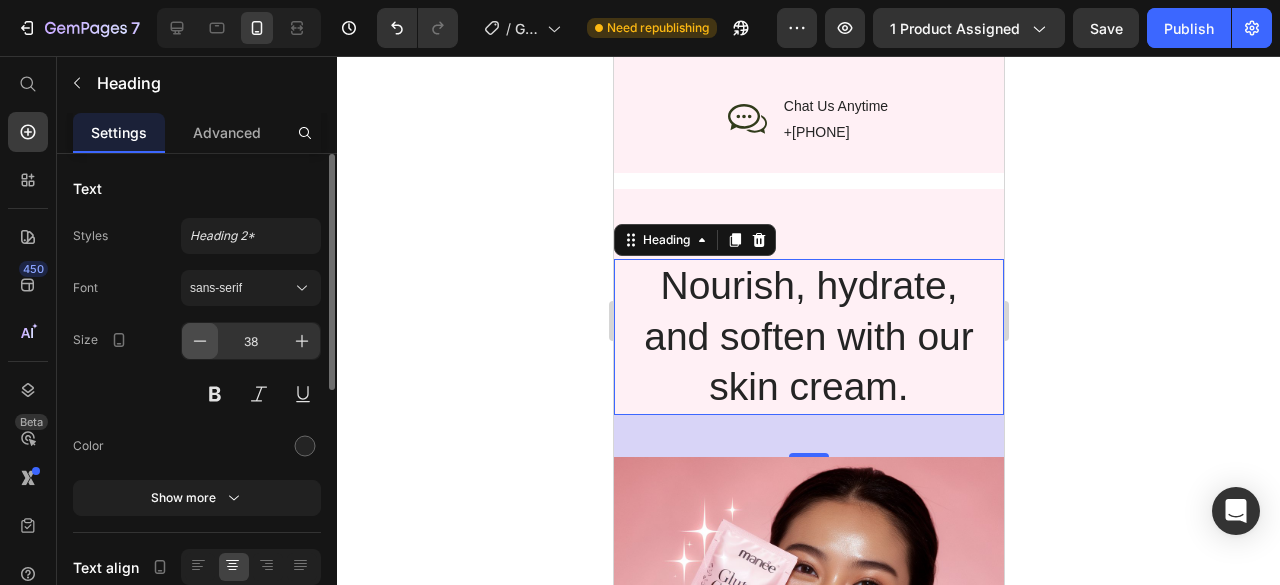 click 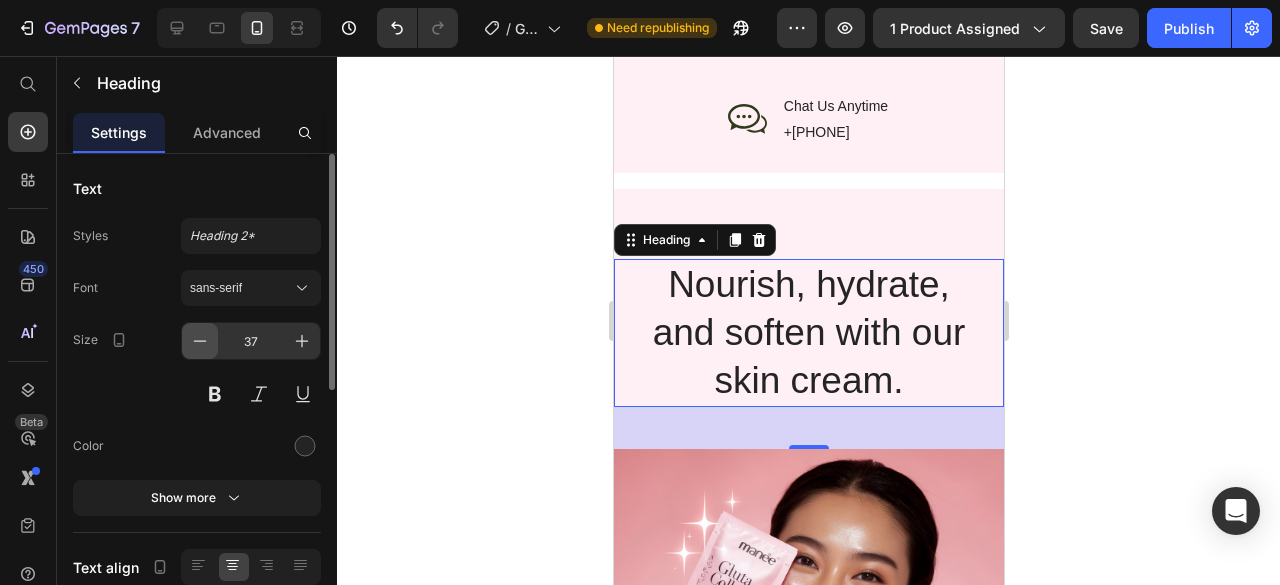 click 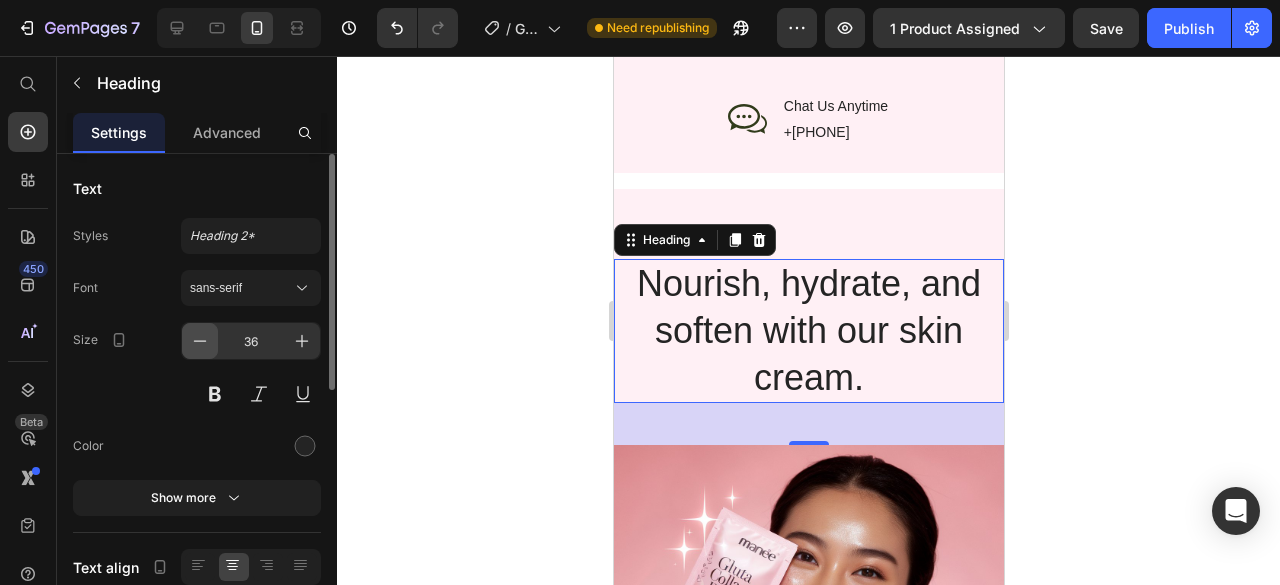 click 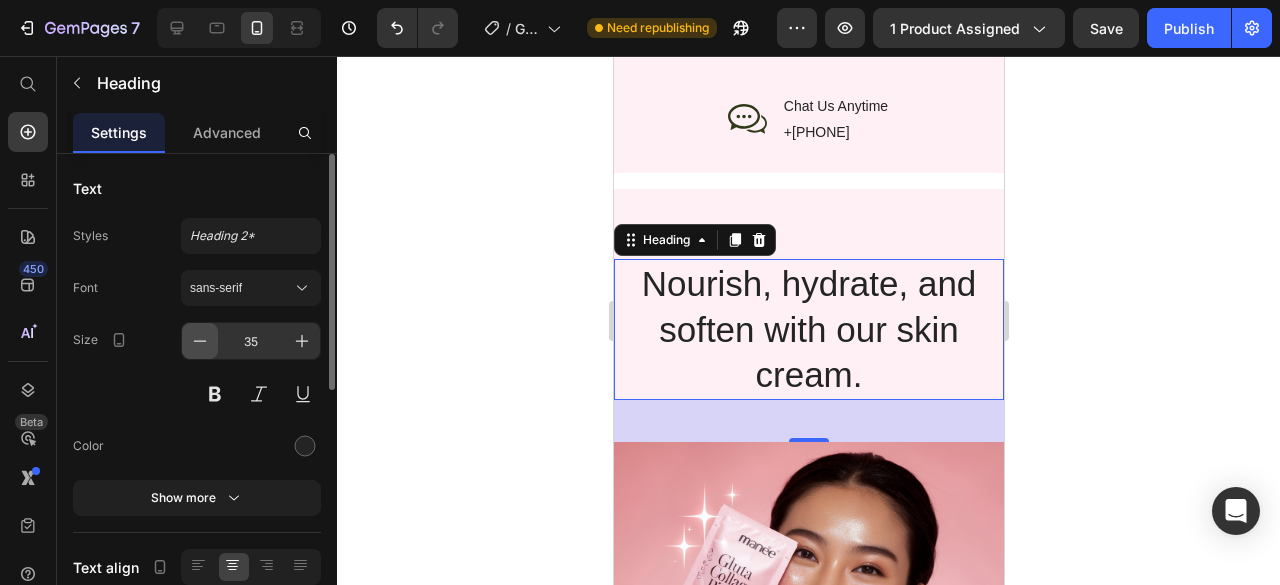 click 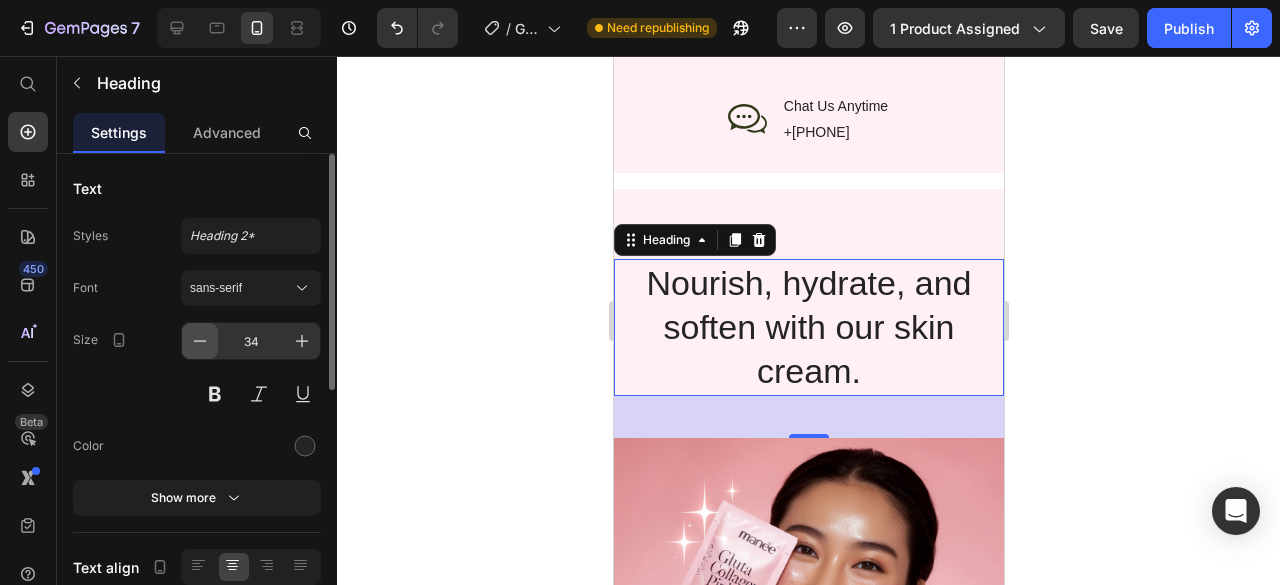 click 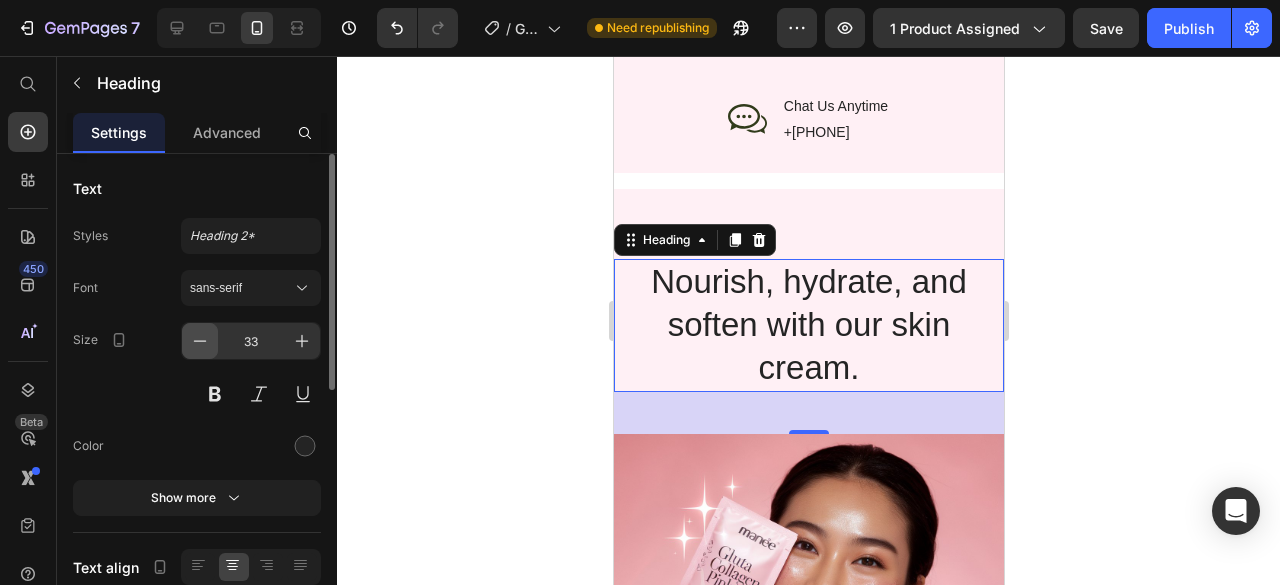 click 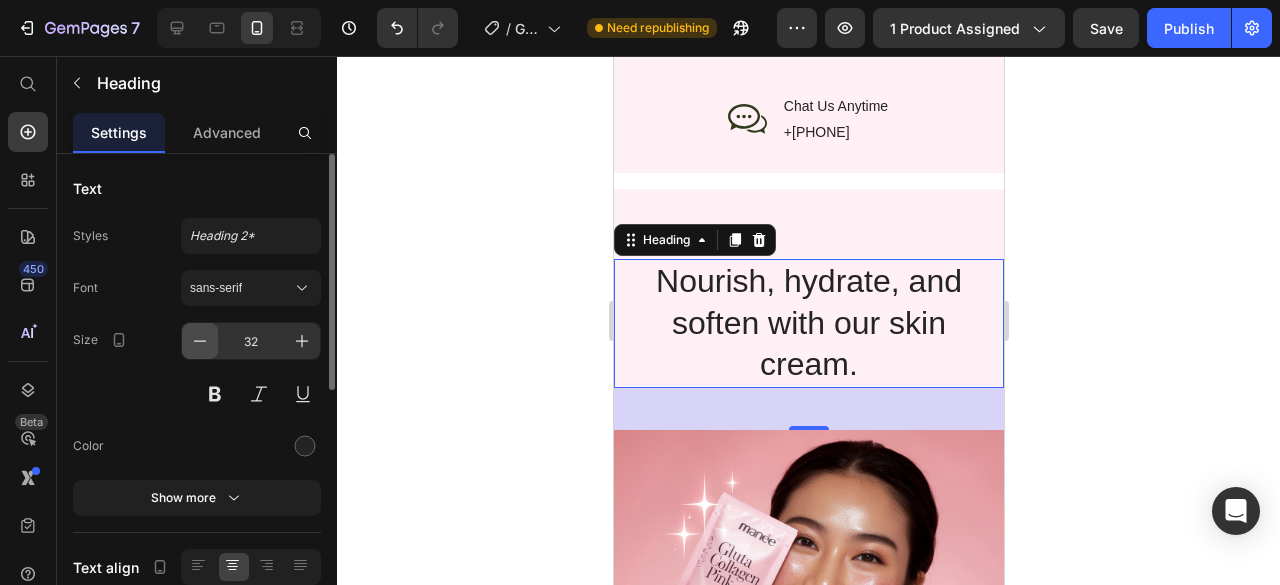 click 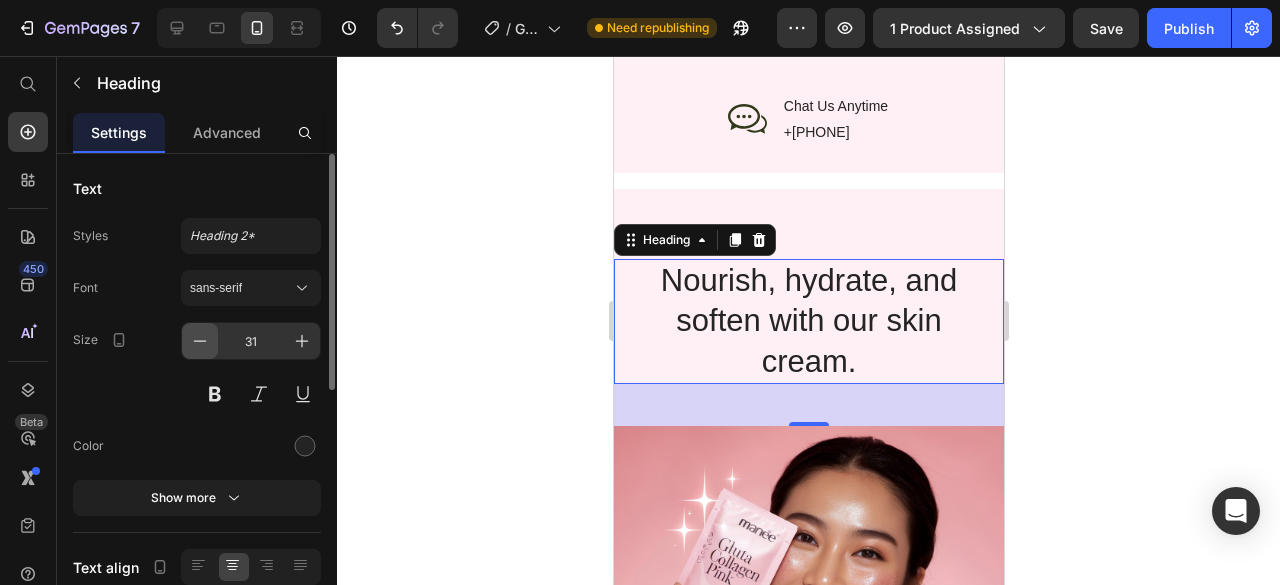 click 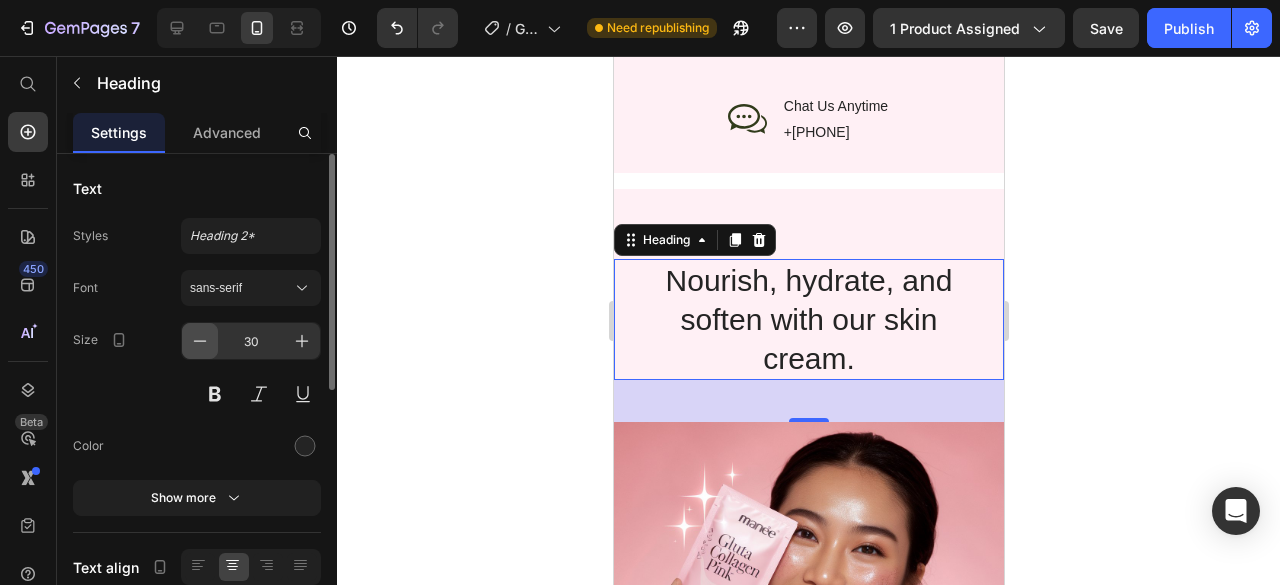 click 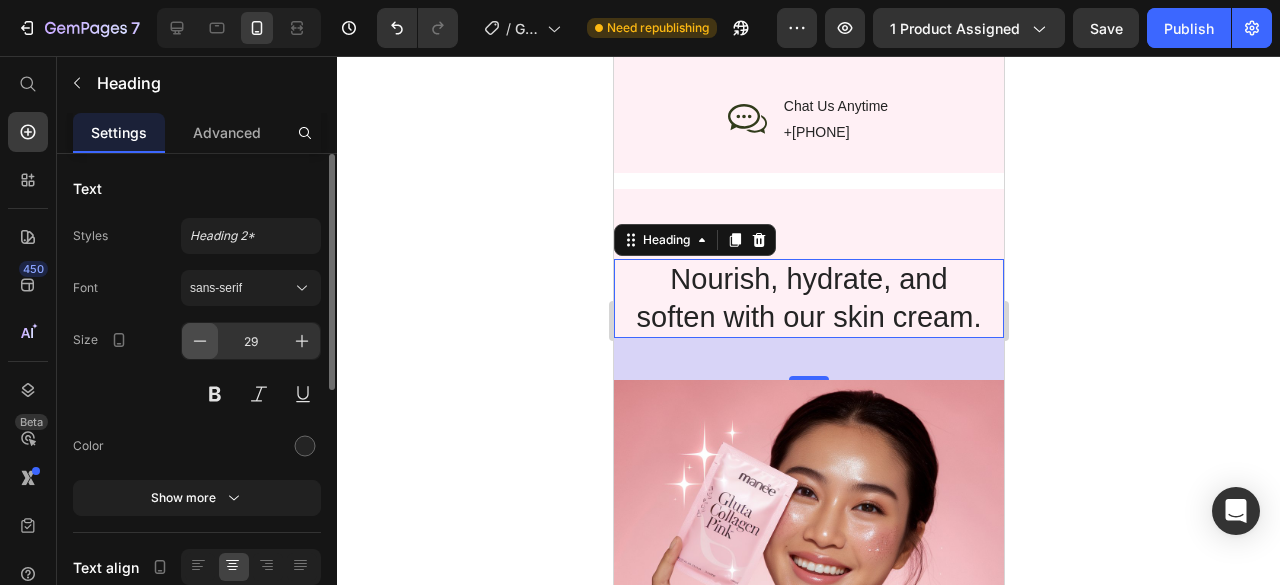 click 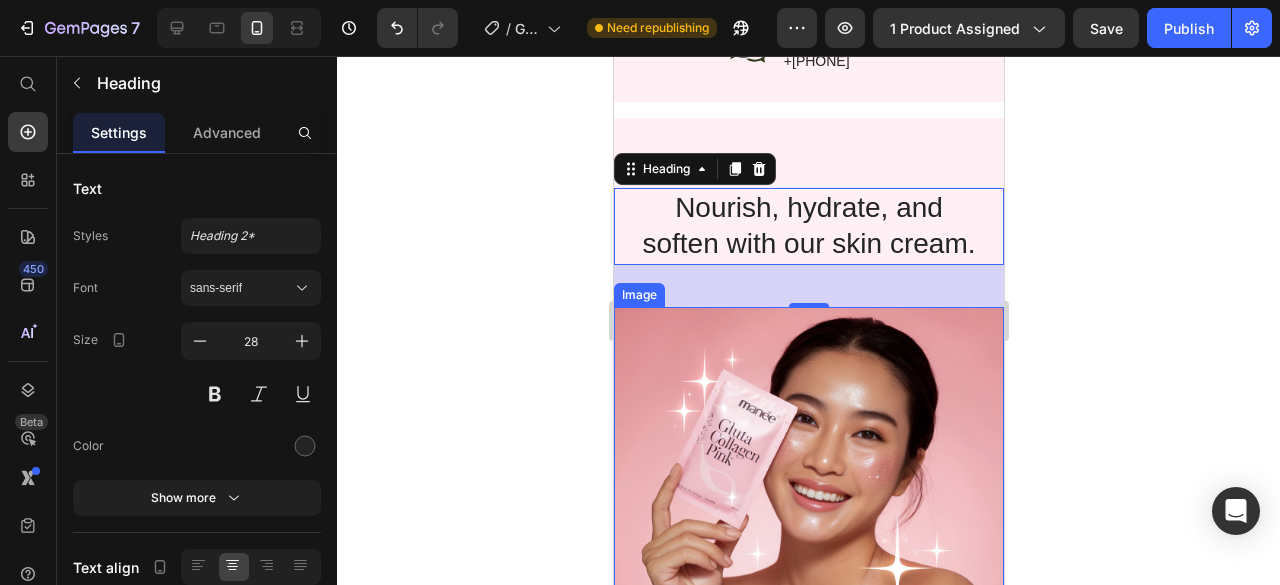 scroll, scrollTop: 3200, scrollLeft: 0, axis: vertical 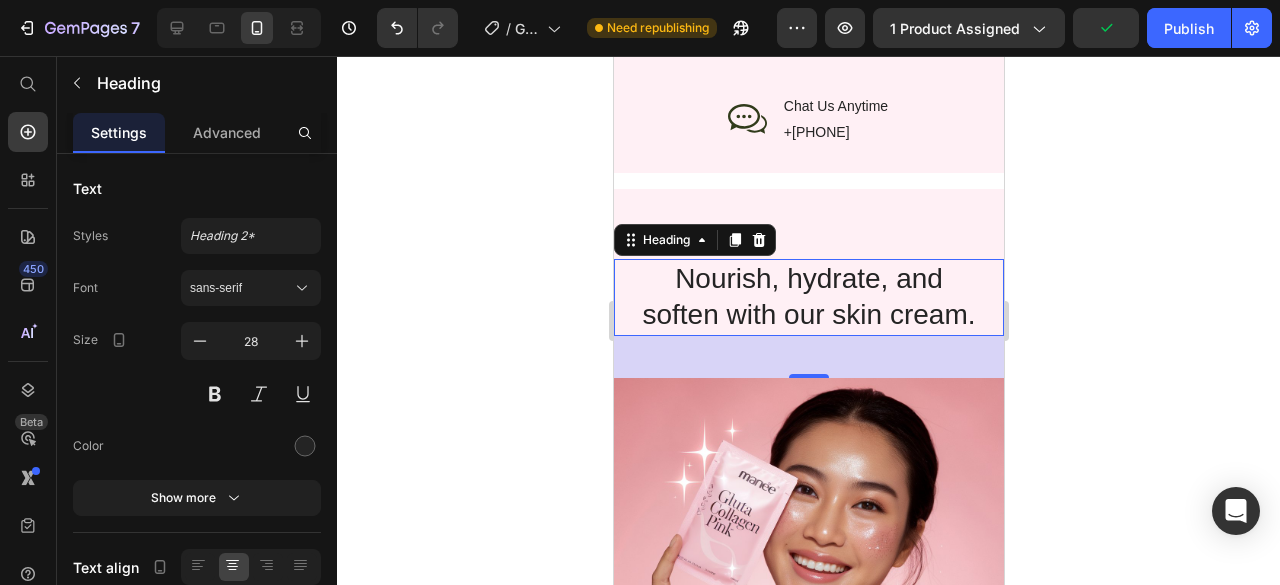 click on "Nourish, hydrate, and soften with our skin cream." at bounding box center [808, 297] 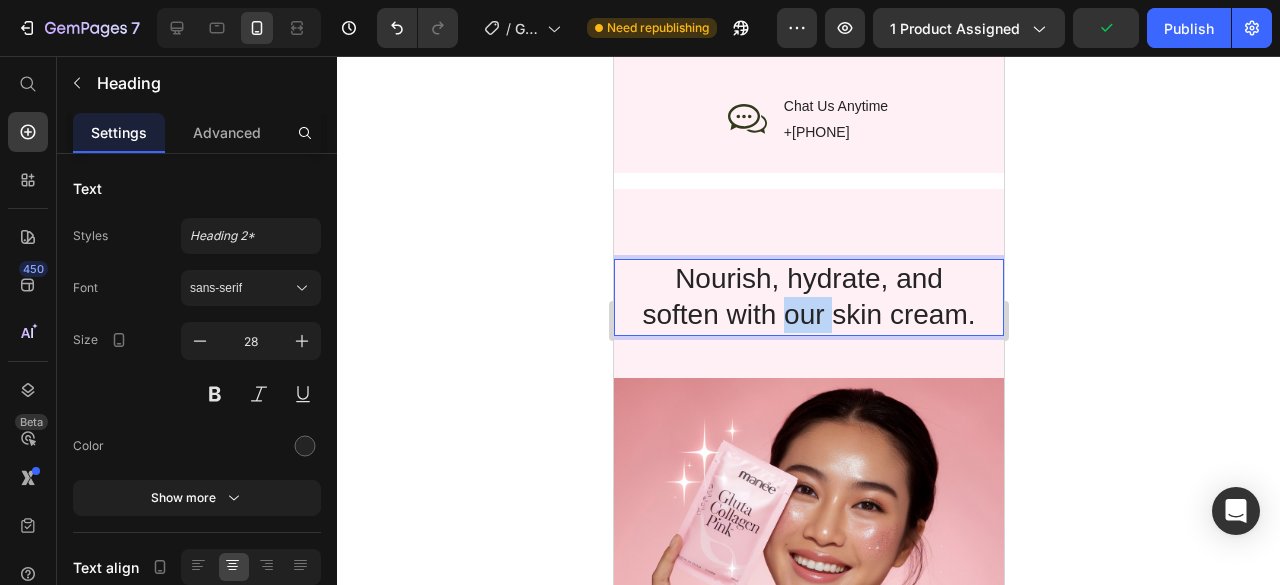 click on "Nourish, hydrate, and soften with our skin cream." at bounding box center [808, 297] 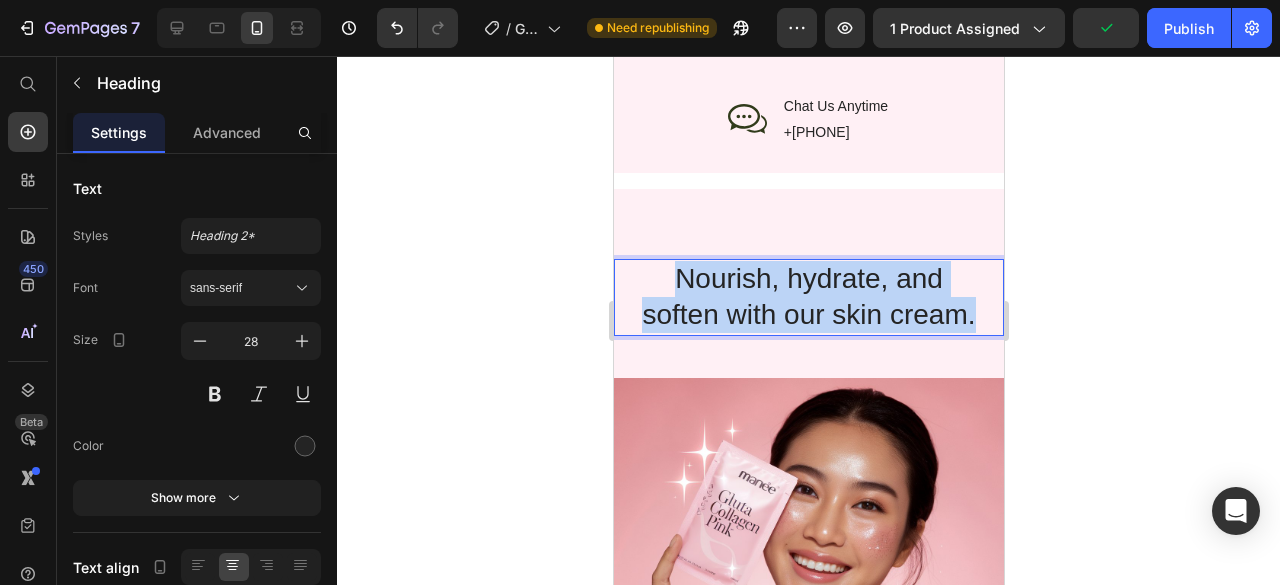 click on "Nourish, hydrate, and soften with our skin cream." at bounding box center [808, 297] 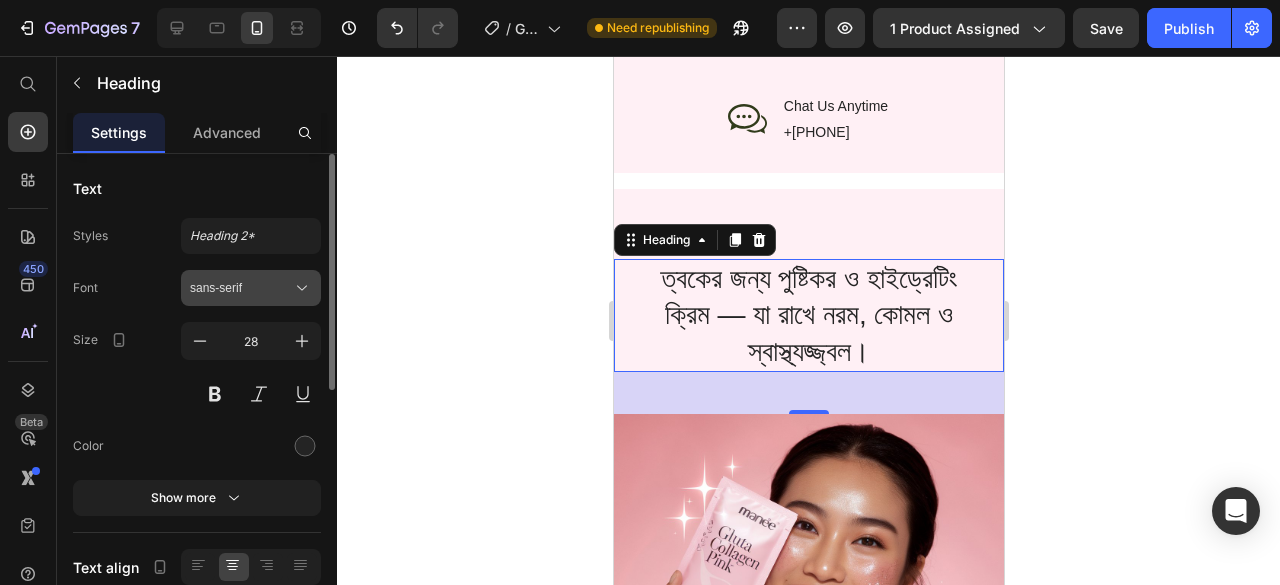 click on "sans-serif" at bounding box center (241, 288) 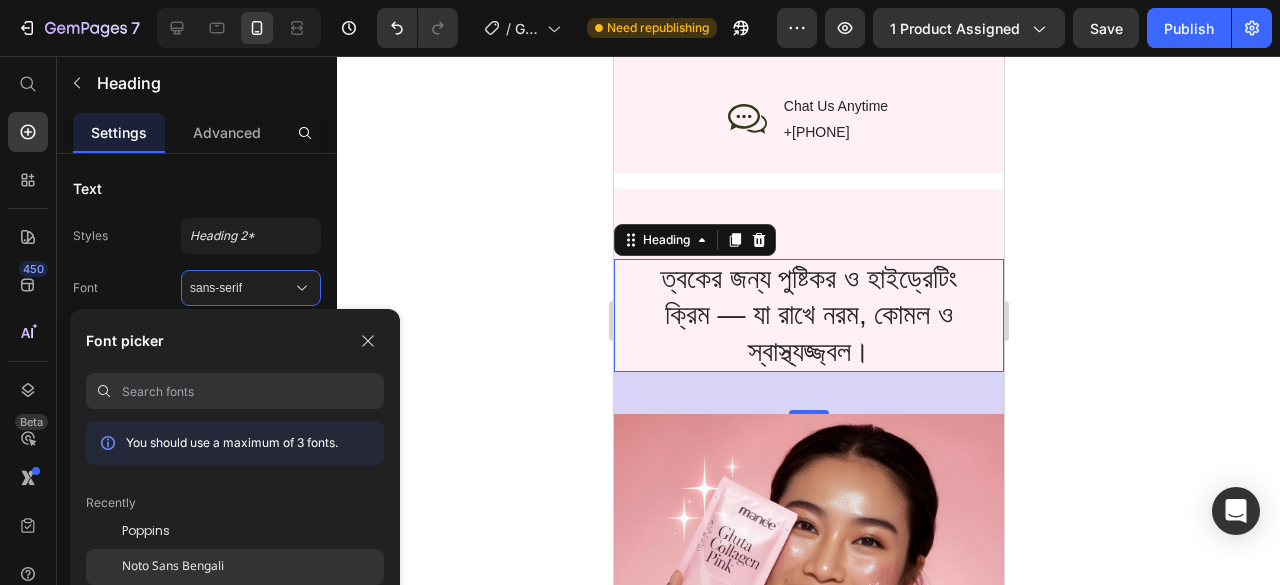 click on "Noto Sans Bengali" at bounding box center [173, 567] 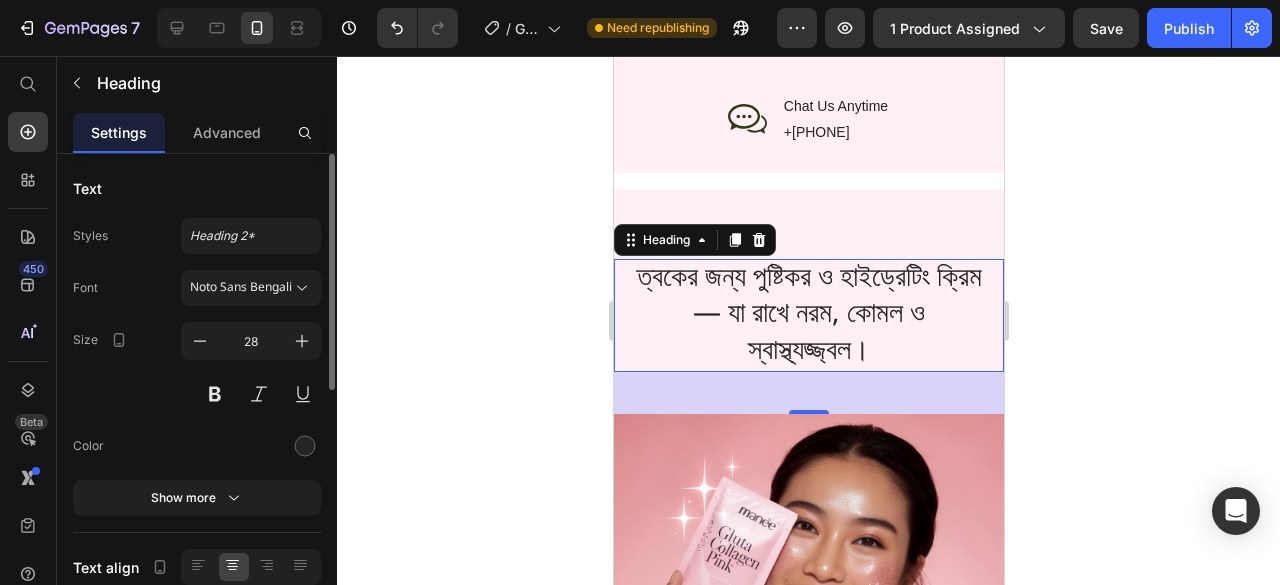 click on "Font Noto Sans Bengali Size 28 Color Show more" at bounding box center [197, 393] 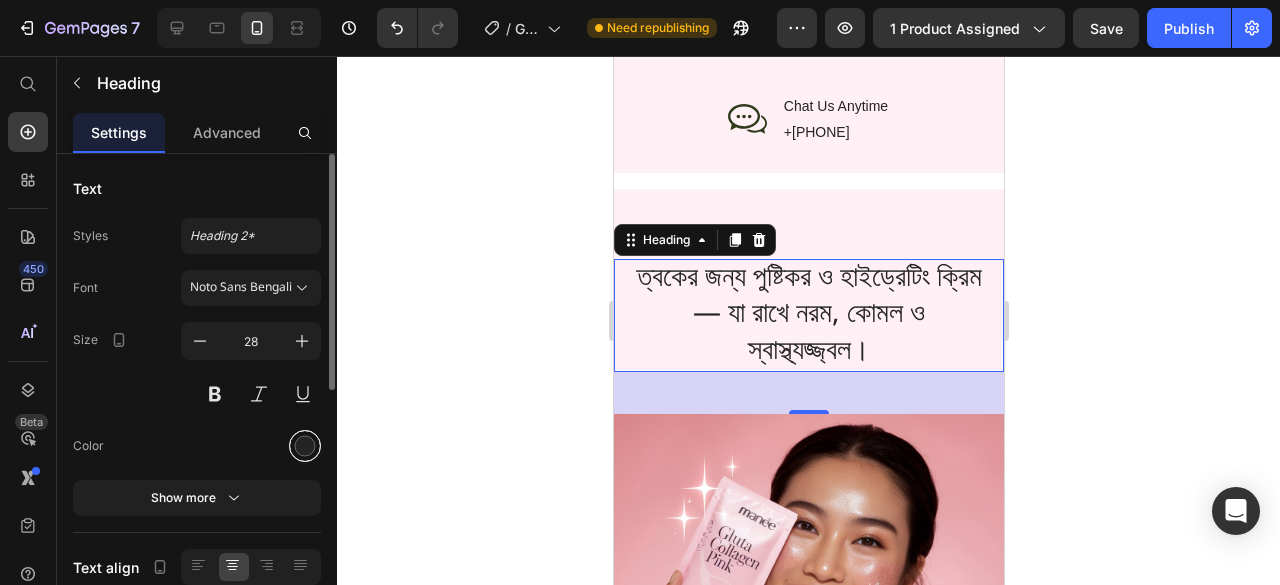 click at bounding box center [305, 446] 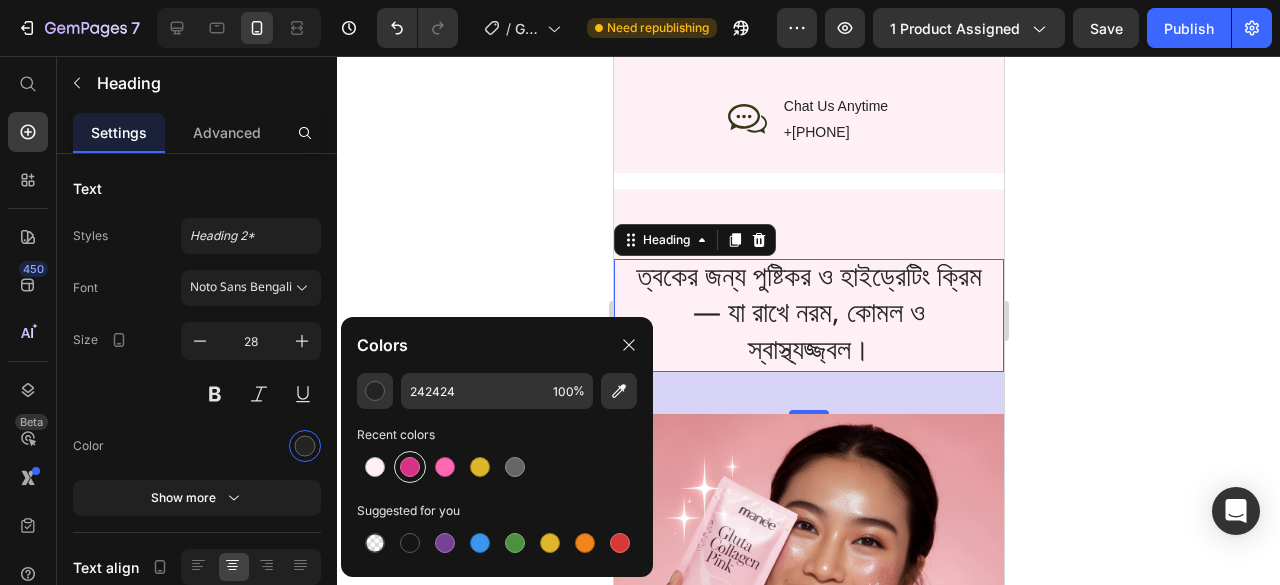 click at bounding box center (410, 467) 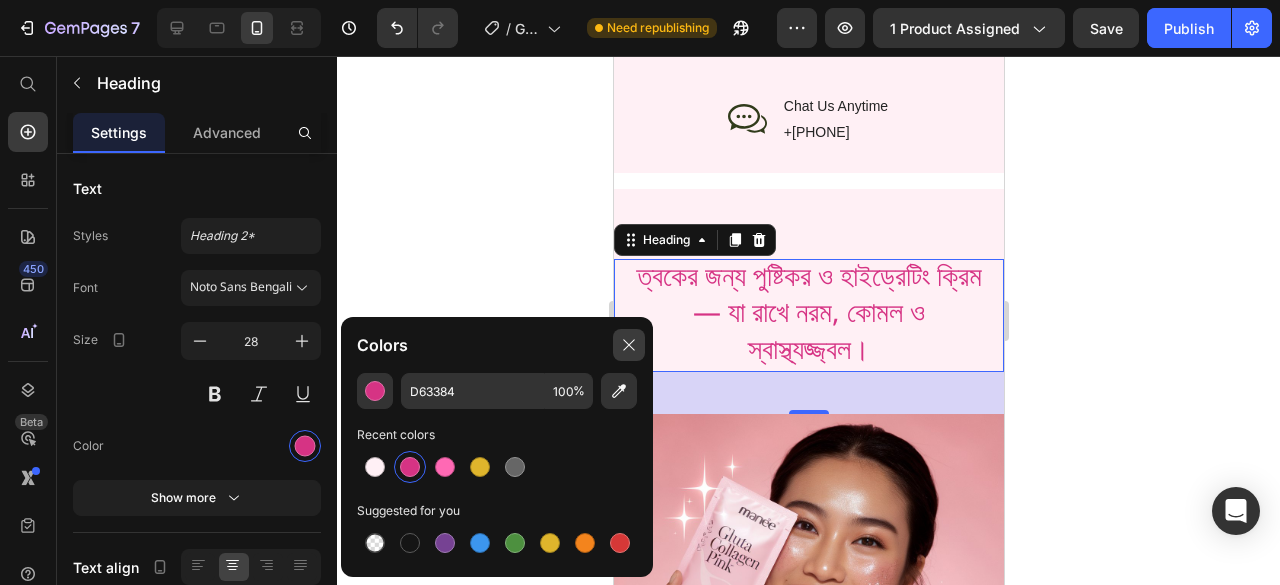 click at bounding box center (629, 345) 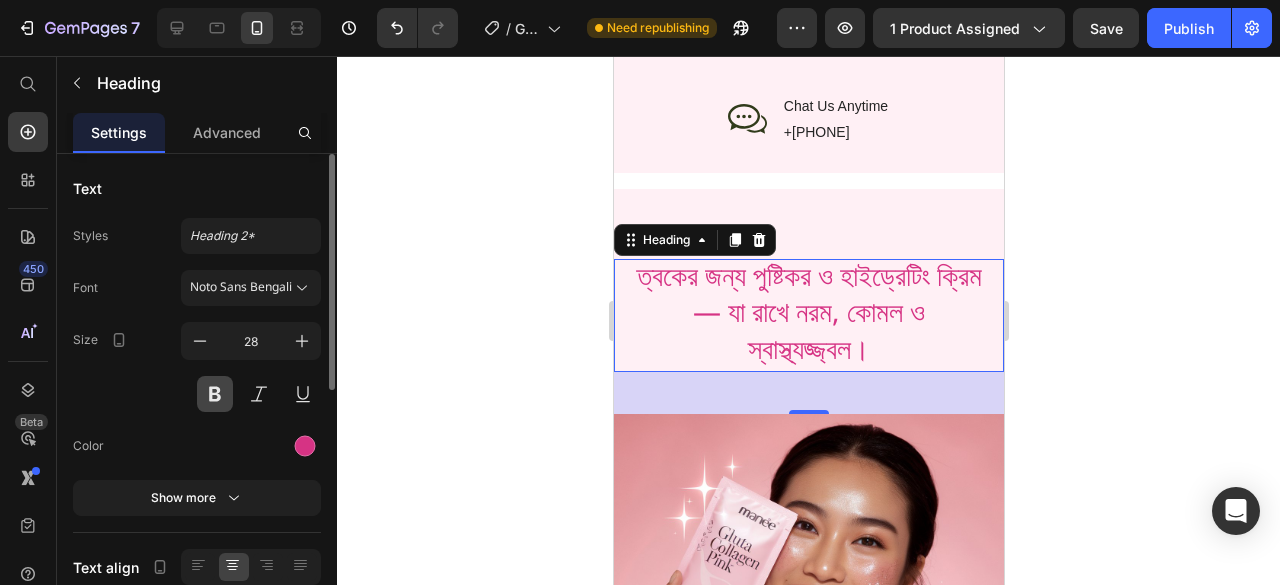 click at bounding box center (215, 394) 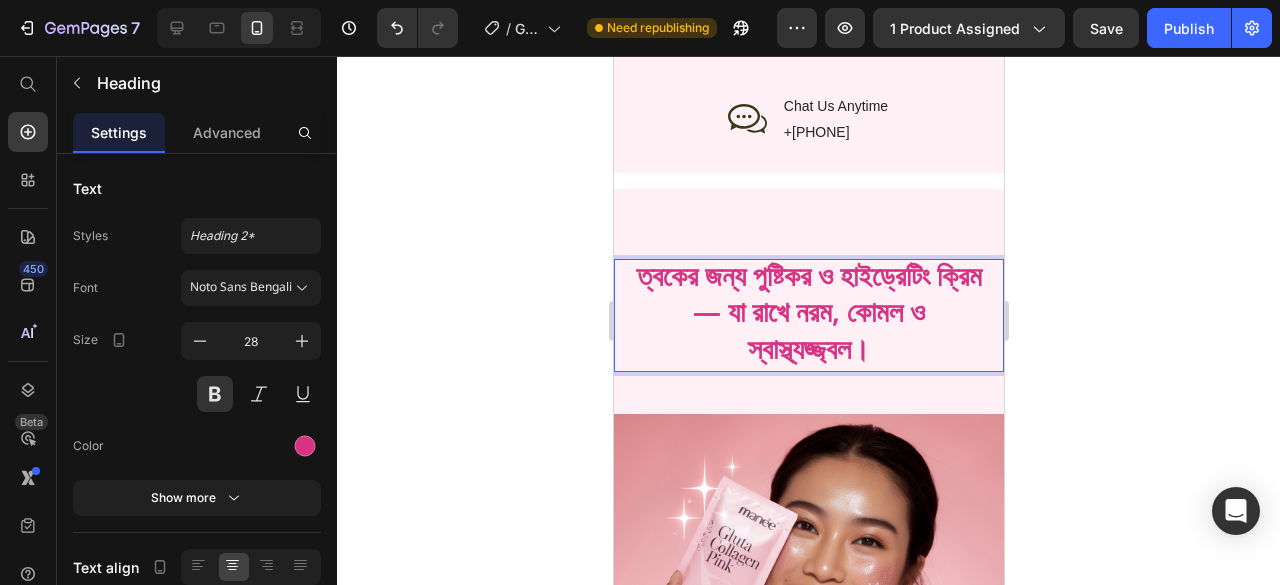 click on "ত্বকের জন্য পুষ্টিকর ও হাইড্রেটিং ক্রিম — যা রাখে নরম, কোমল ও স্বাস্থ্যজ্জ্বল।" at bounding box center (808, 315) 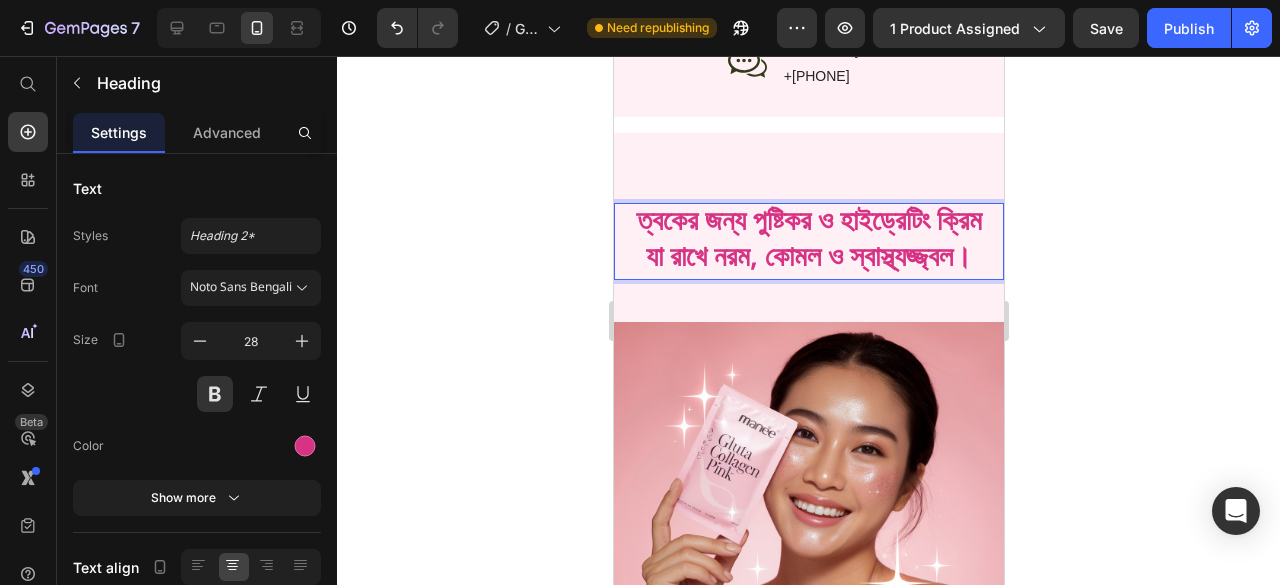 scroll, scrollTop: 3300, scrollLeft: 0, axis: vertical 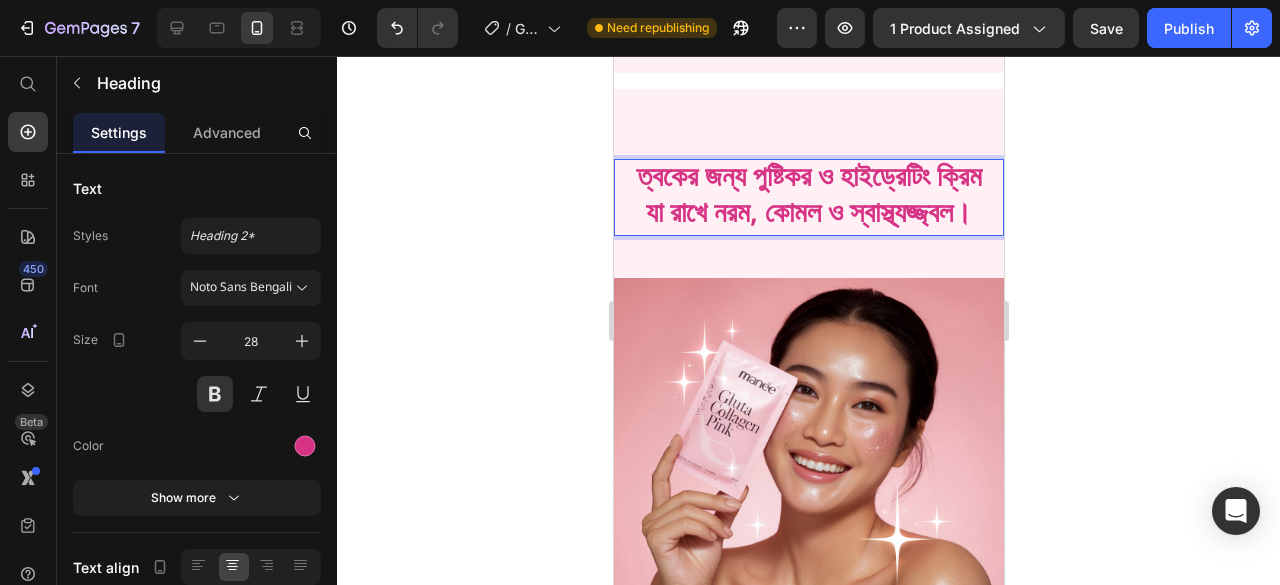click 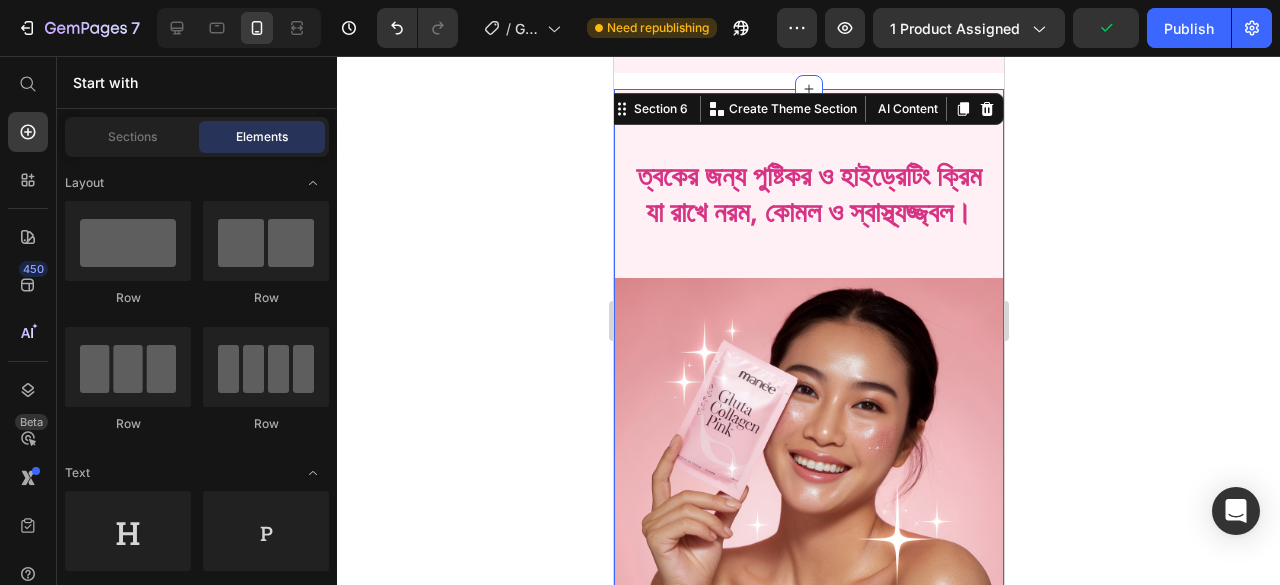 click on "ত্বকের জন্য পুষ্টিকর ও হাইড্রেটিং ক্রিম যা রাখে নরম, কোমল ও স্বাস্থ্যজ্জ্বল। Heading ত্বক থাকুক পুষ্টিকর, হাইড্রেটেড আর আরামদায়ক। Heading 97% Text Block আমাদের স্কিন ক্রিমটা রেগুলার ব্যবহার করলে মুখের রন্ধ্রগুলো পরিষ্কার হয়ে যায়, ত্বকটা ফ্রেশ আর হালকা লাগে। Text Block Row 94% Text Block নিয়মিত লাগালে ত্বক ময়েশ্চারাইজড থাকে, রুক্ষ হয়ে যায় না আর ব্রণট্রণার ঝামেলাও কমে। Text Block Row 92% Text Block Text Block Row Row Image Row Section 6   You can create reusable sections Create Theme Section AI Content" at bounding box center [808, 589] 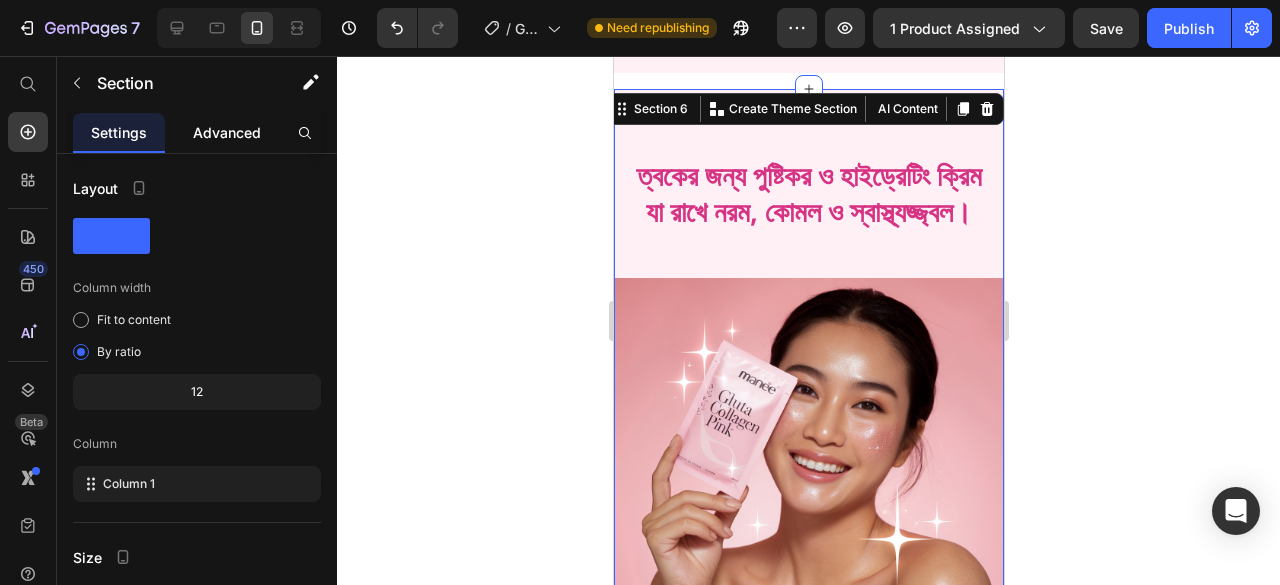 click on "Advanced" at bounding box center (227, 132) 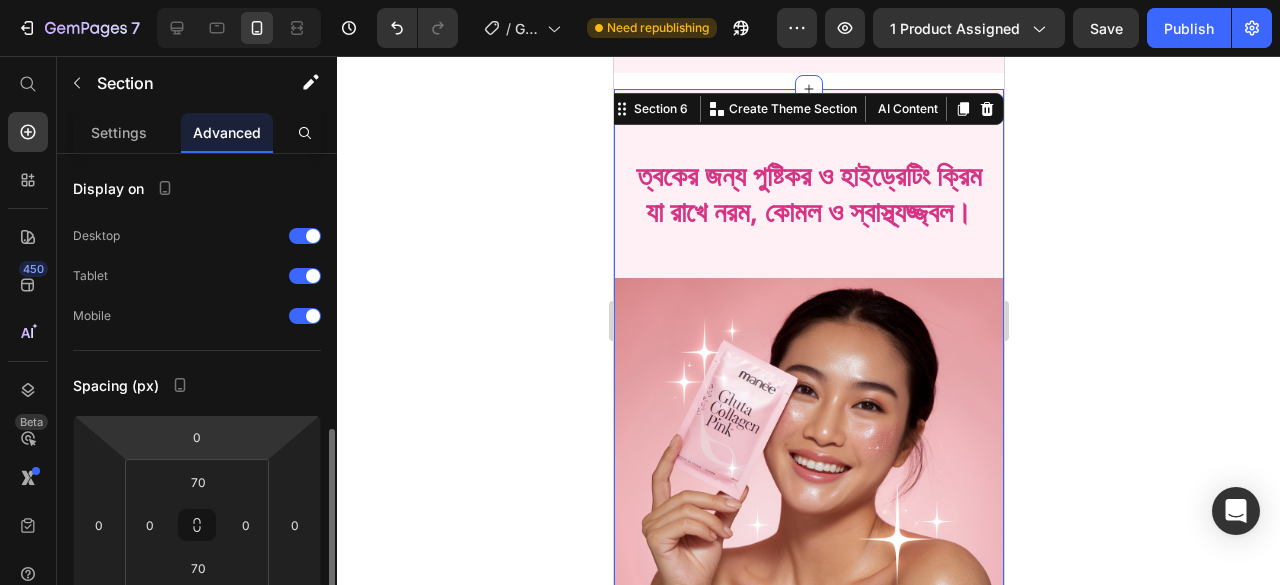 scroll, scrollTop: 200, scrollLeft: 0, axis: vertical 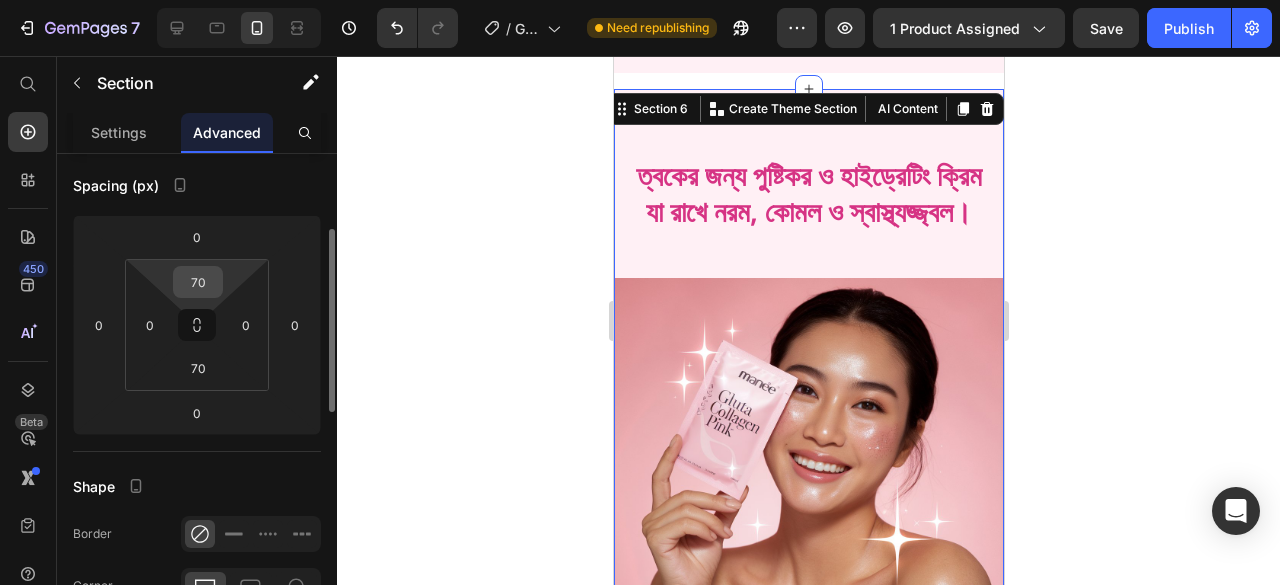 click on "70" at bounding box center [198, 282] 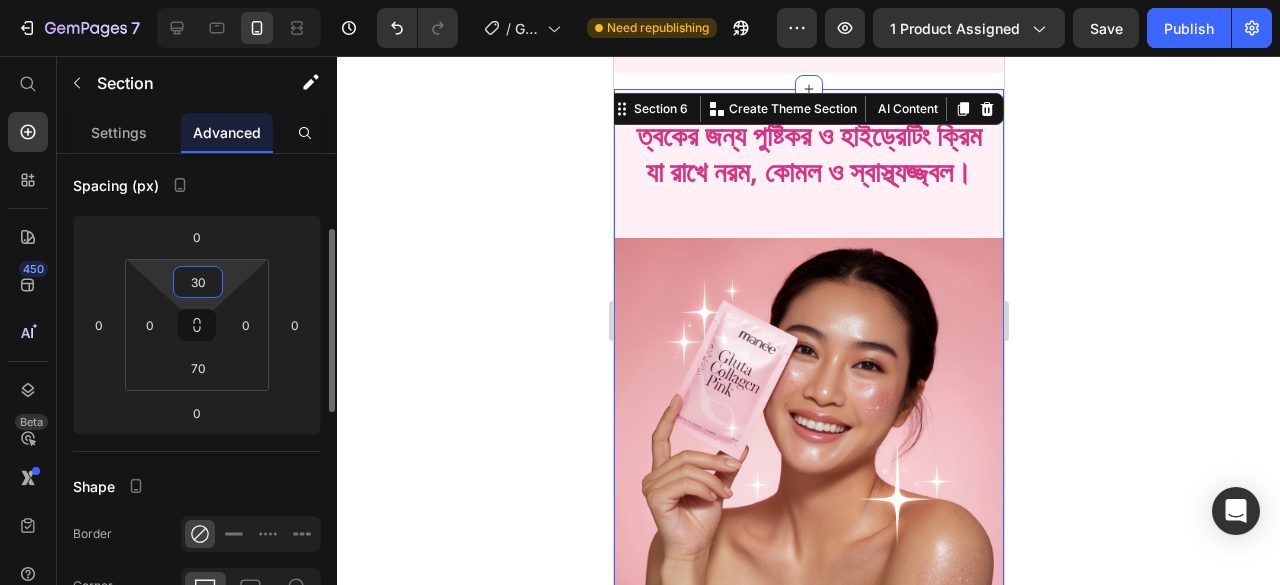 type on "30" 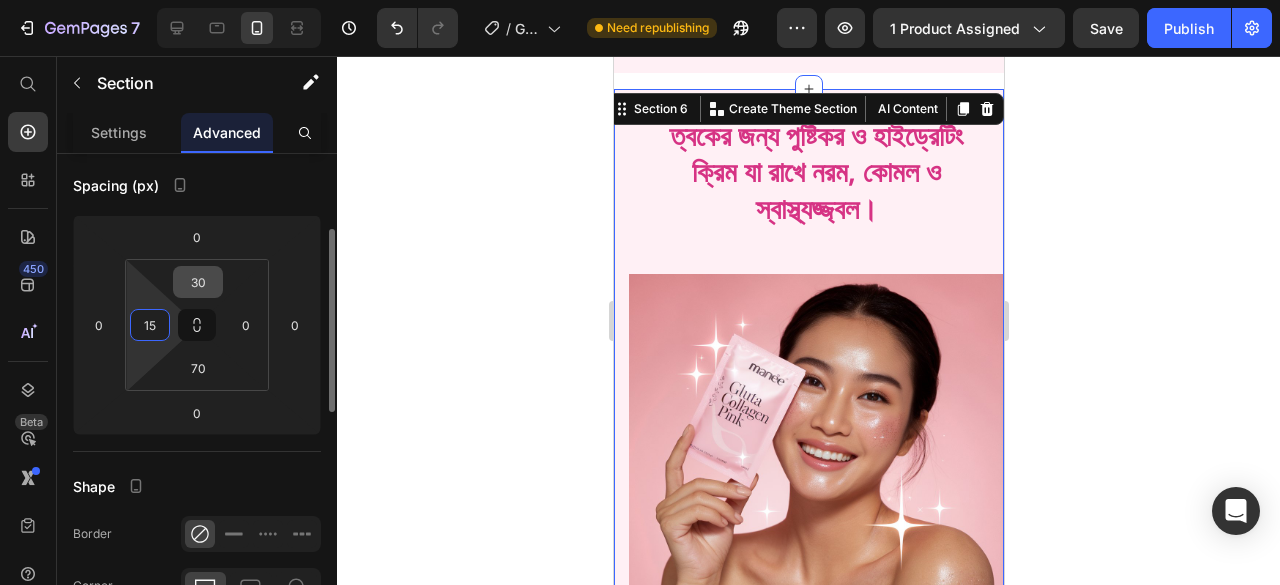 type on "15" 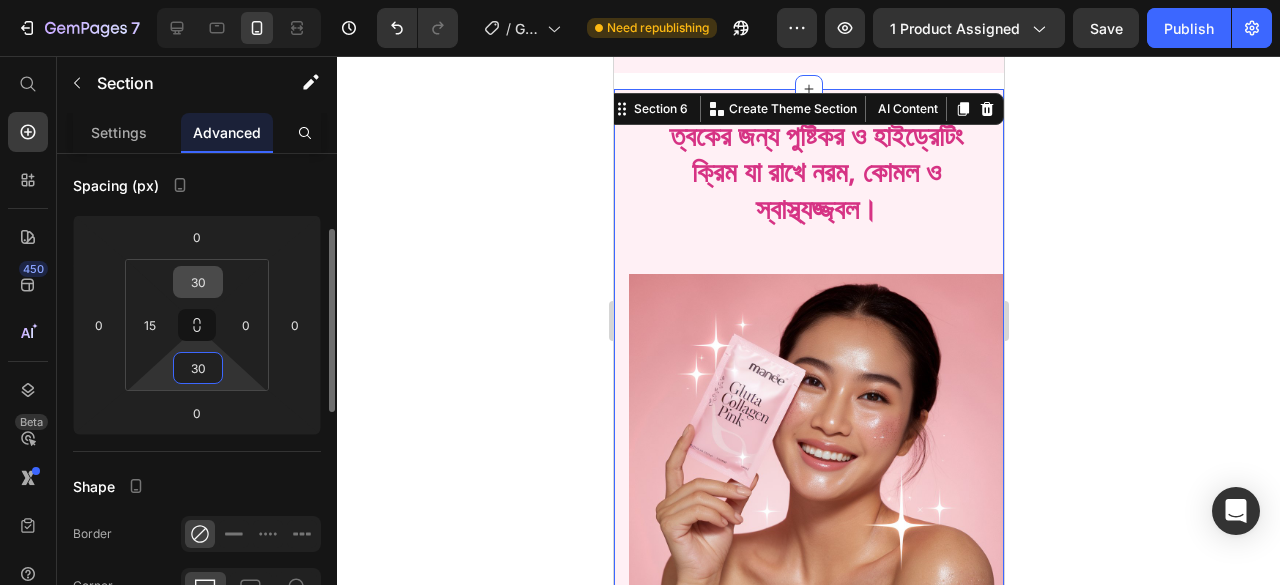 type on "30" 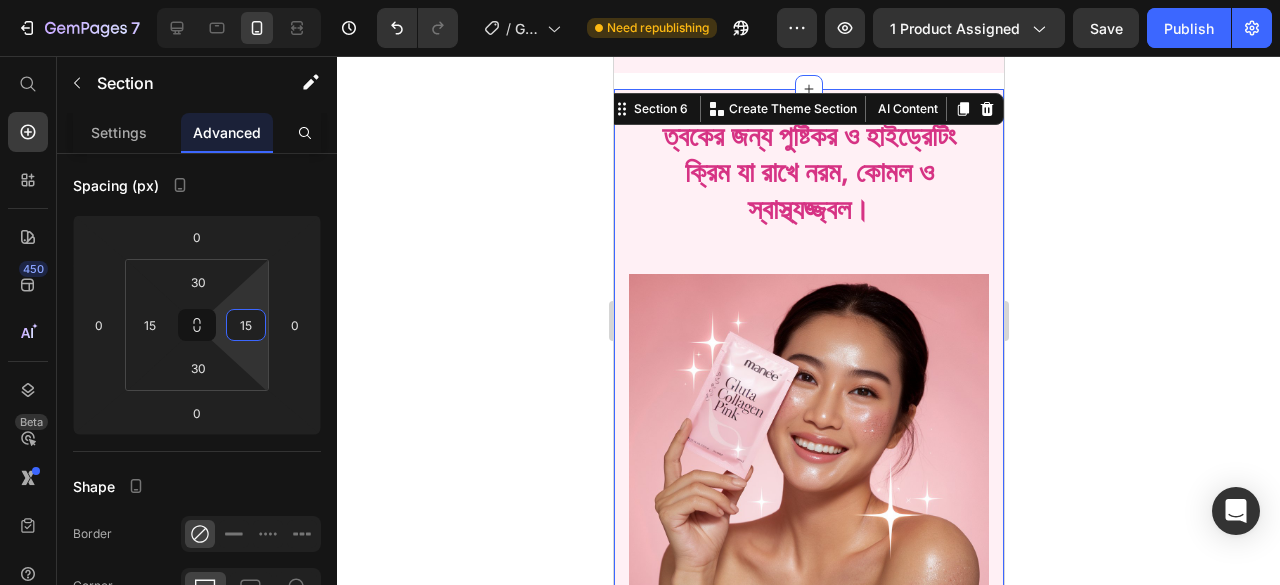 type on "15" 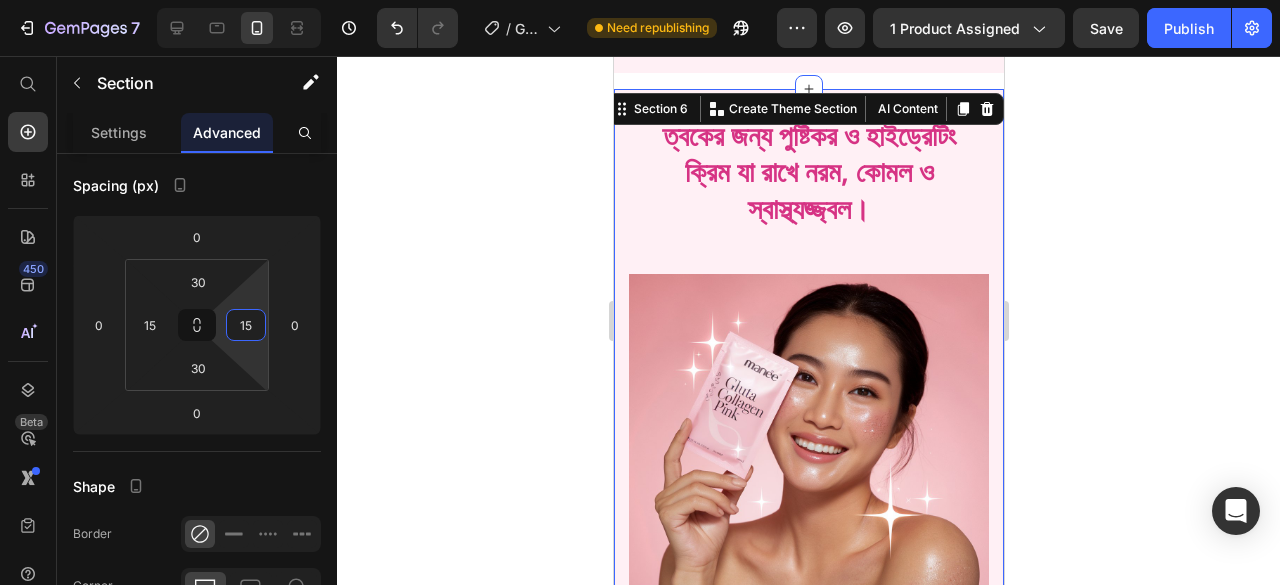 click on "ত্বকের জন্য পুষ্টিকর ও হাইড্রেটিং ক্রিম যা রাখে নরম, কোমল ও স্বাস্থ্যজ্জ্বল। Heading ত্বক থাকুক পুষ্টিকর, হাইড্রেটেড আর আরামদায়ক। Heading 97% Text Block আমাদের স্কিন ক্রিমটা রেগুলার ব্যবহার করলে মুখের রন্ধ্রগুলো পরিষ্কার হয়ে যায়, ত্বকটা ফ্রেশ আর হালকা লাগে। Text Block Row 94% Text Block নিয়মিত লাগালে ত্বক ময়েশ্চারাইজড থাকে, রুক্ষ হয়ে যায় না আর ব্রণট্রণার ঝামেলাও কমে। Text Block Row 92% Text Block Text Block Row Row Image Row Section 6   You can create reusable sections Create Theme Section AI Content" at bounding box center [808, 552] 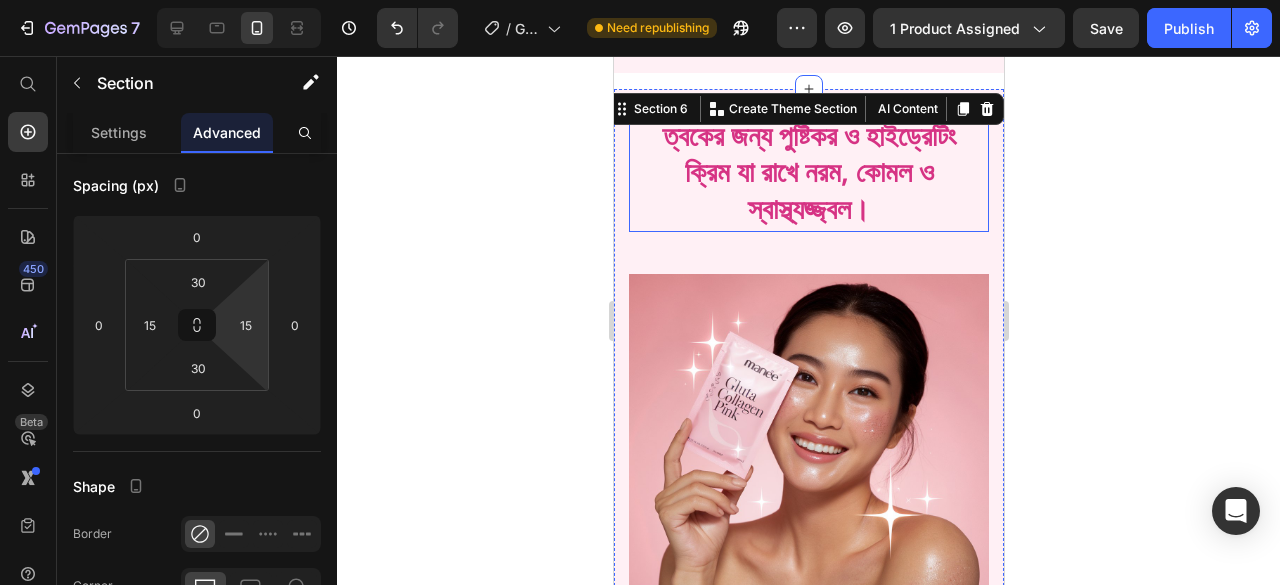 click on "ত্বকের জন্য পুষ্টিকর ও হাইড্রেটিং ক্রিম যা রাখে নরম, কোমল ও স্বাস্থ্যজ্জ্বল।" at bounding box center [808, 175] 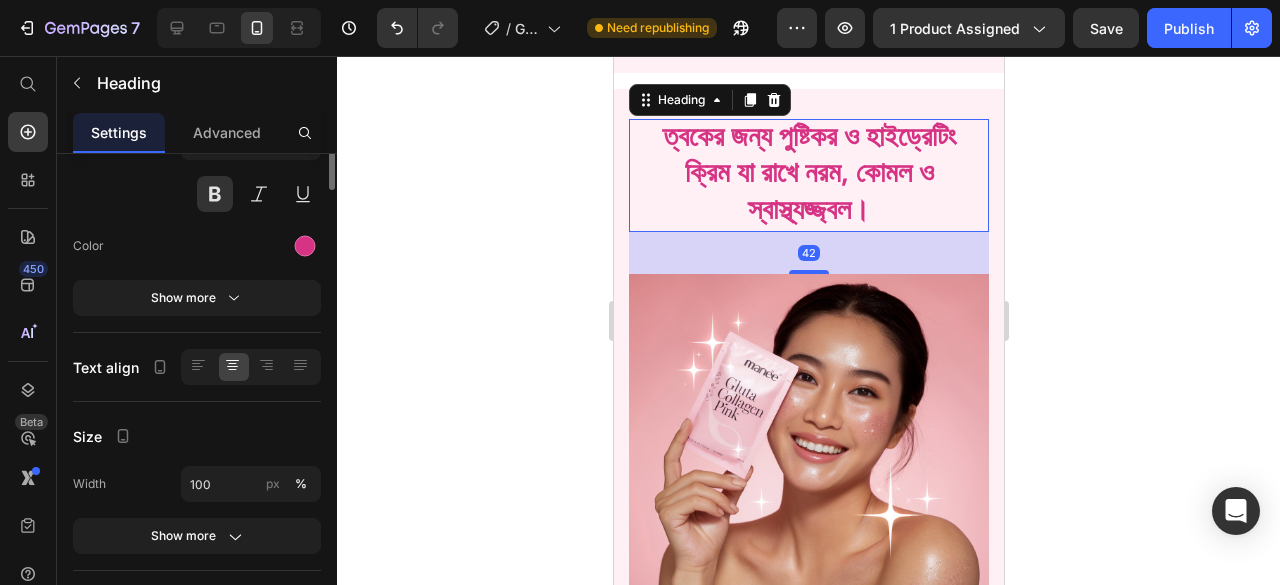 scroll, scrollTop: 0, scrollLeft: 0, axis: both 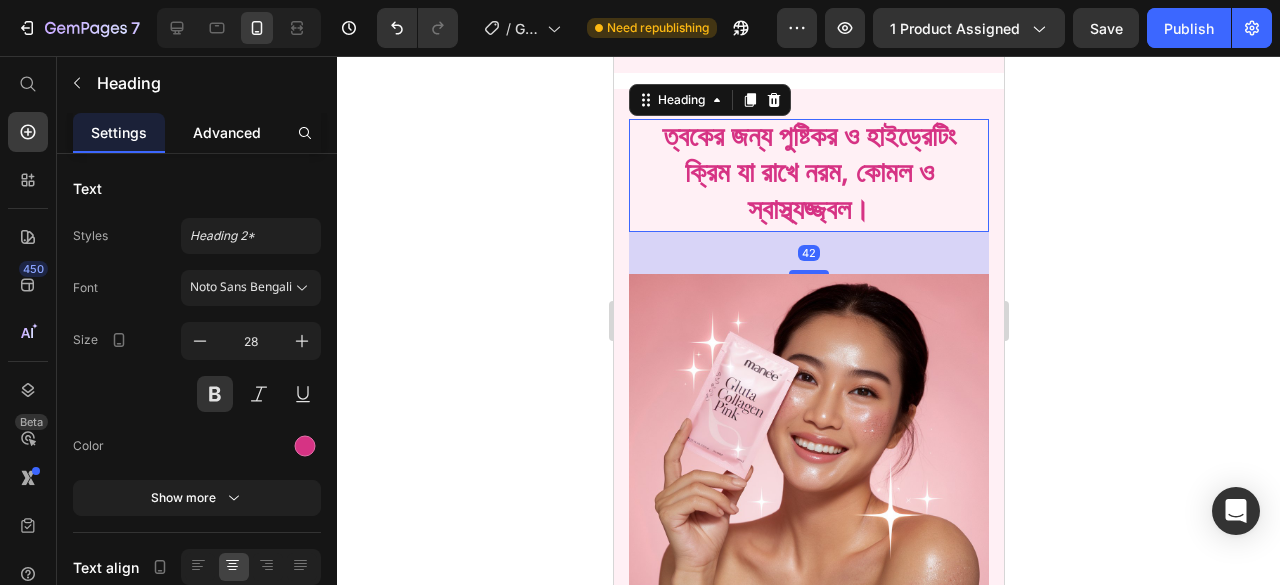 click on "Advanced" at bounding box center (227, 132) 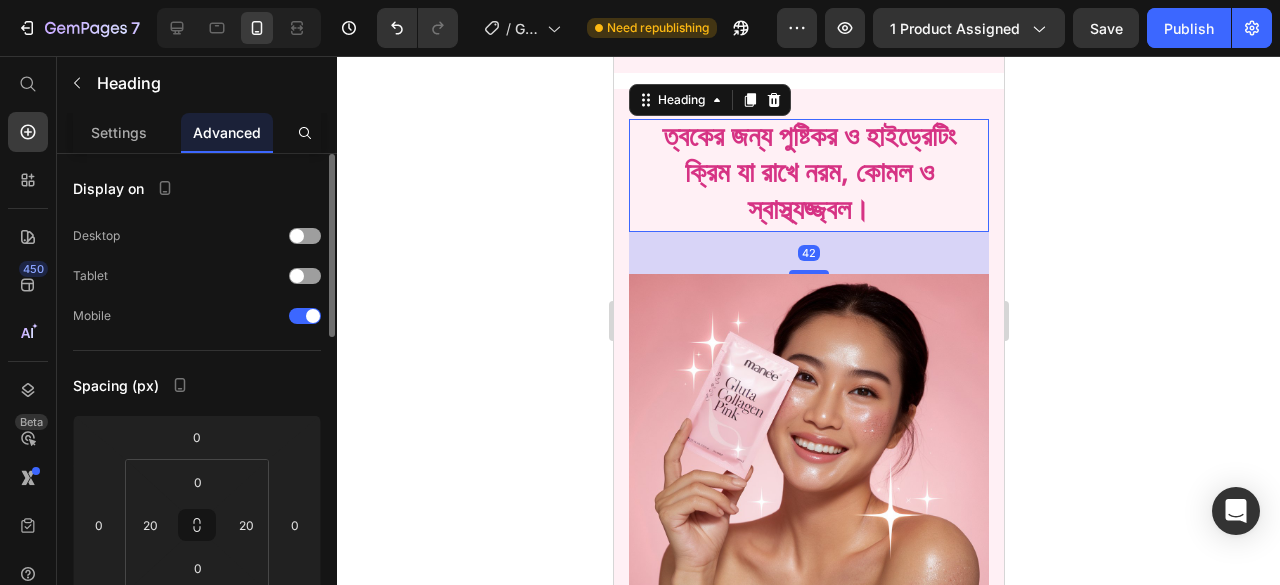 scroll, scrollTop: 200, scrollLeft: 0, axis: vertical 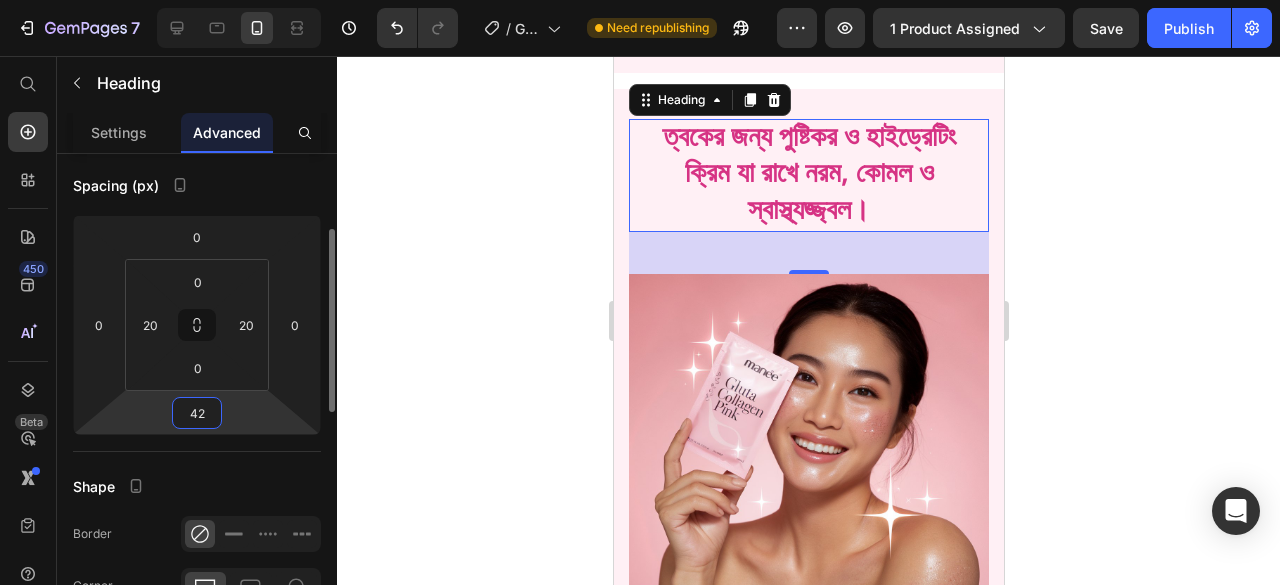click on "42" at bounding box center (197, 413) 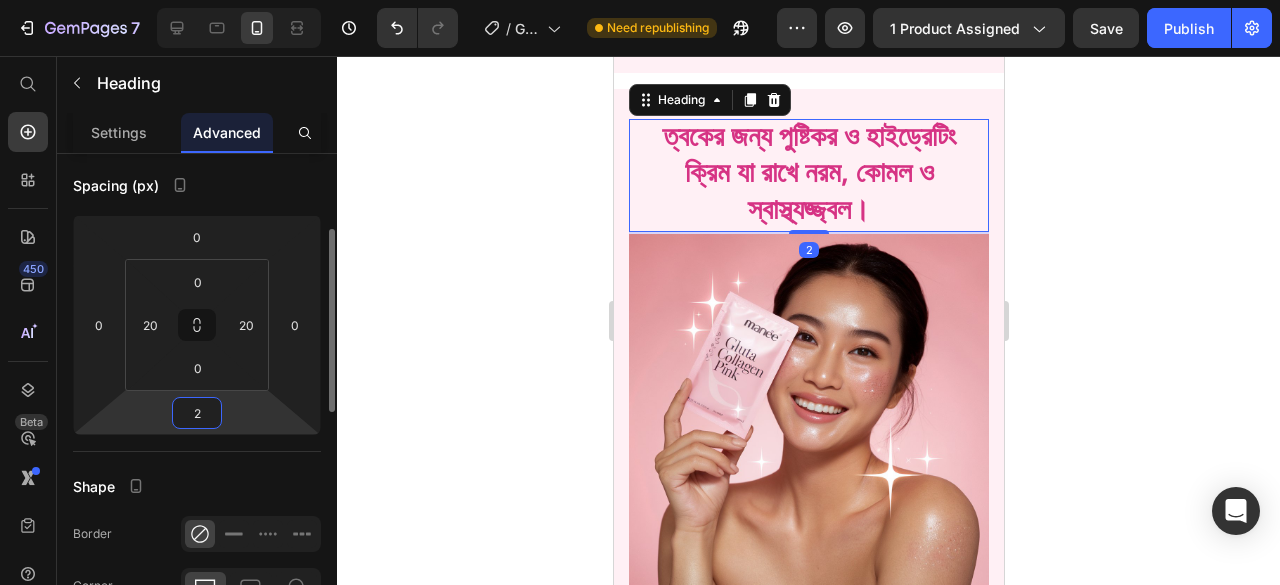 type on "24" 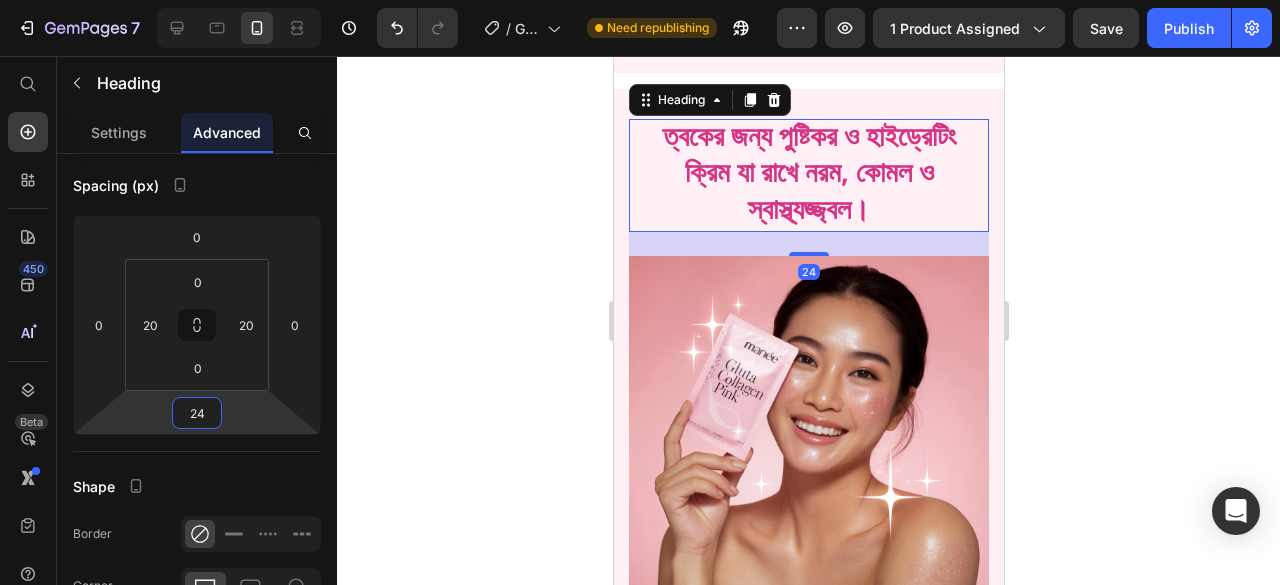 click 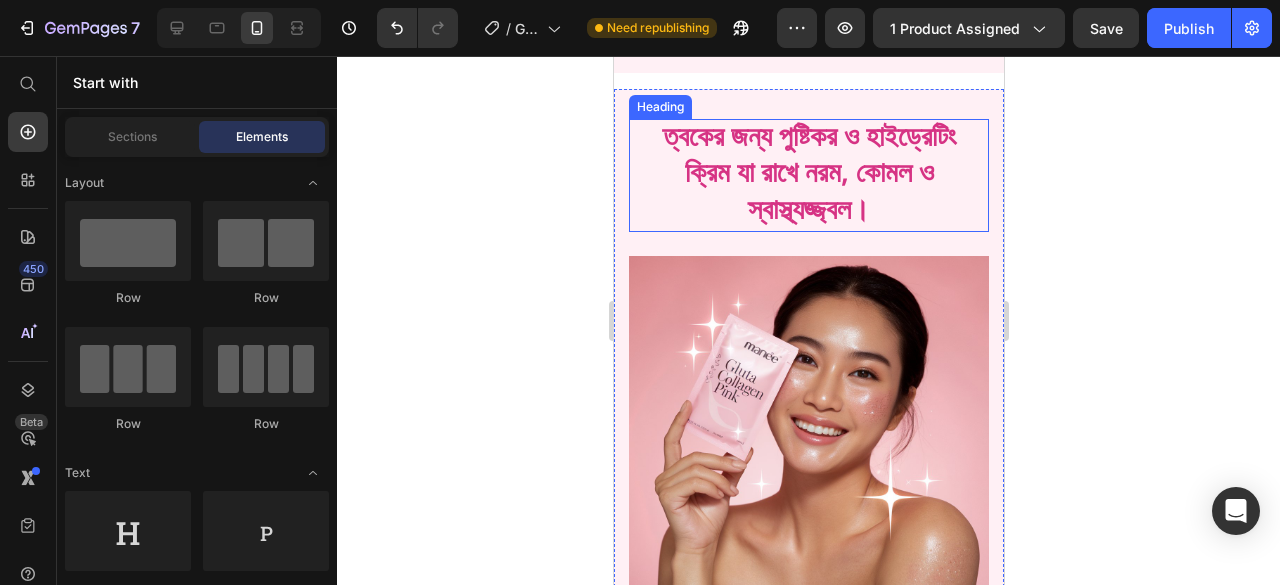 click on "ত্বকের জন্য পুষ্টিকর ও হাইড্রেটিং ক্রিম যা রাখে নরম, কোমল ও স্বাস্থ্যজ্জ্বল।" at bounding box center [808, 175] 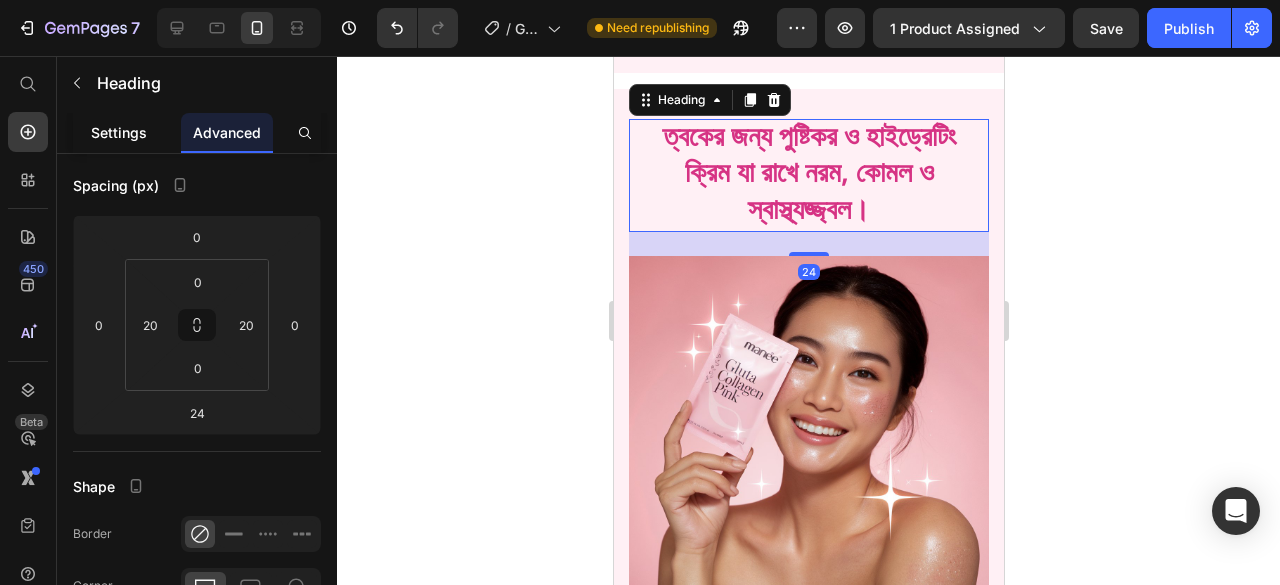 click on "Settings" at bounding box center [119, 132] 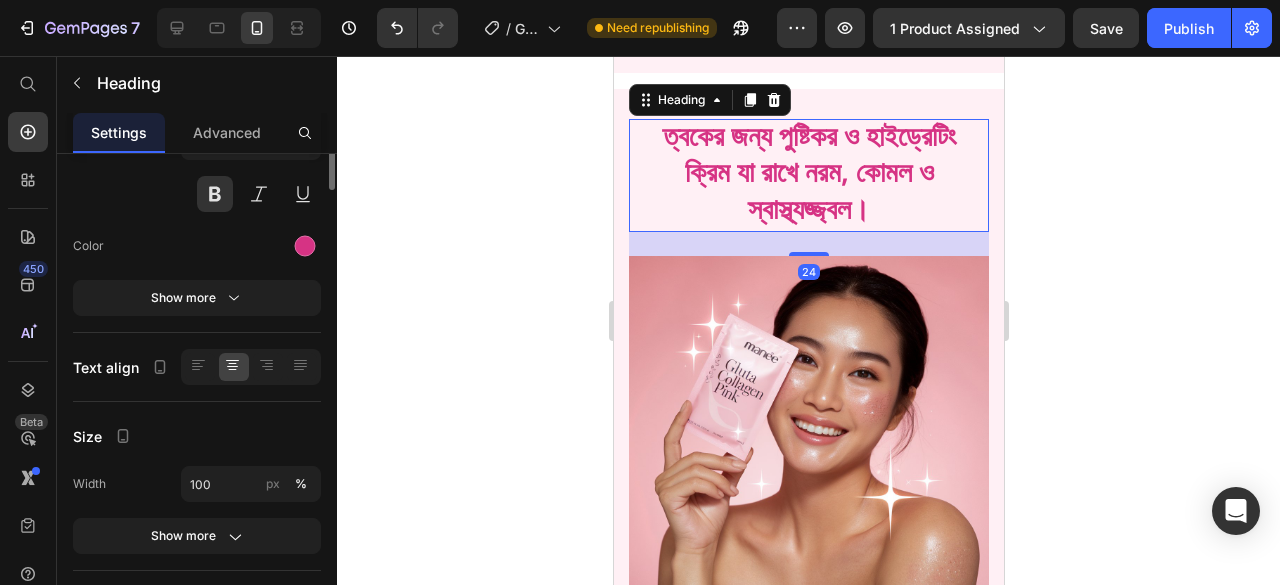 scroll, scrollTop: 0, scrollLeft: 0, axis: both 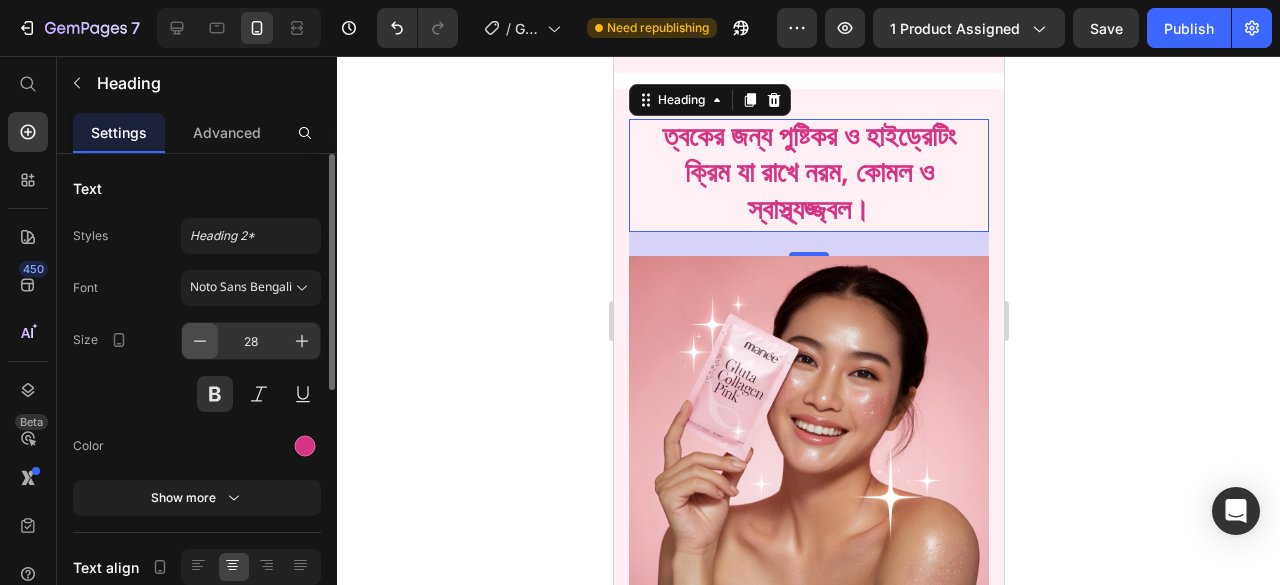 click 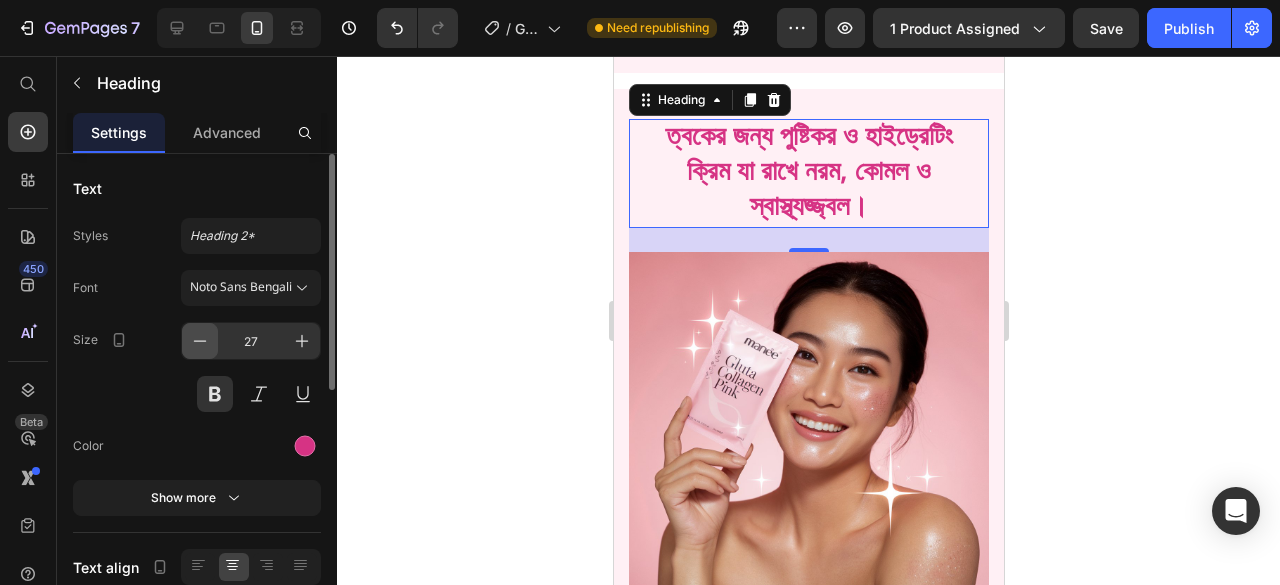 click 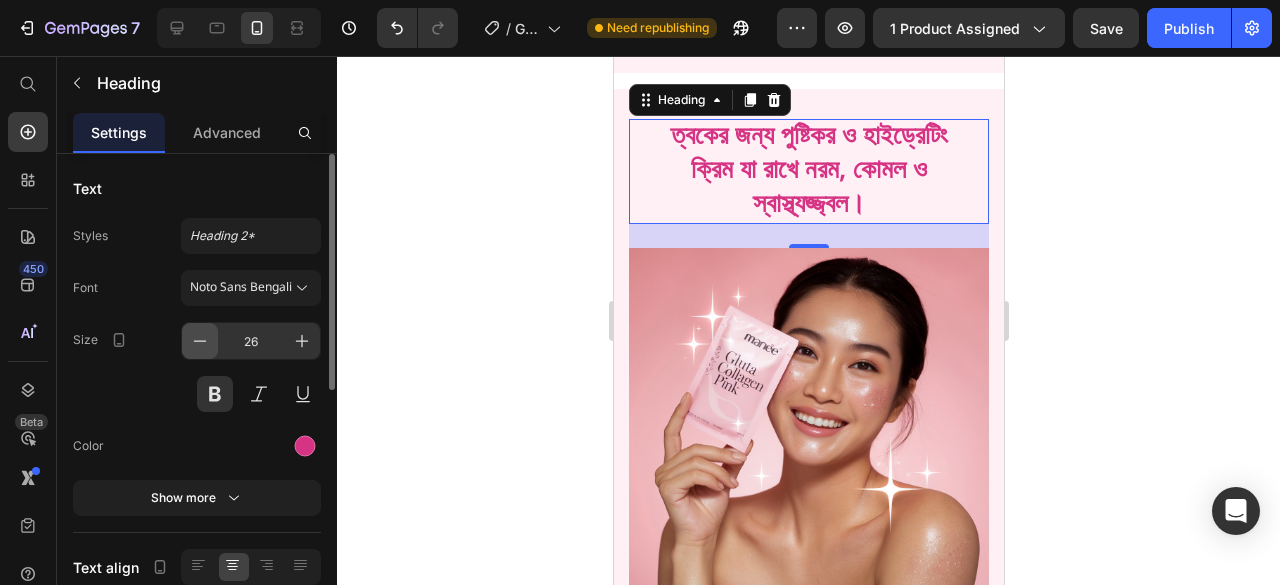 click 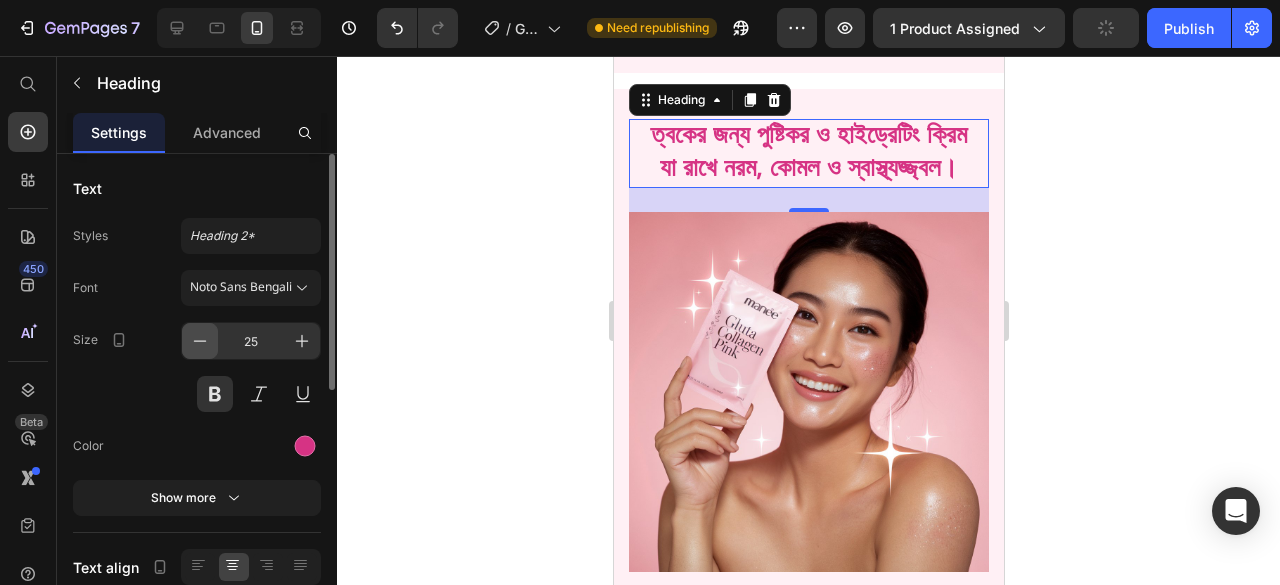click 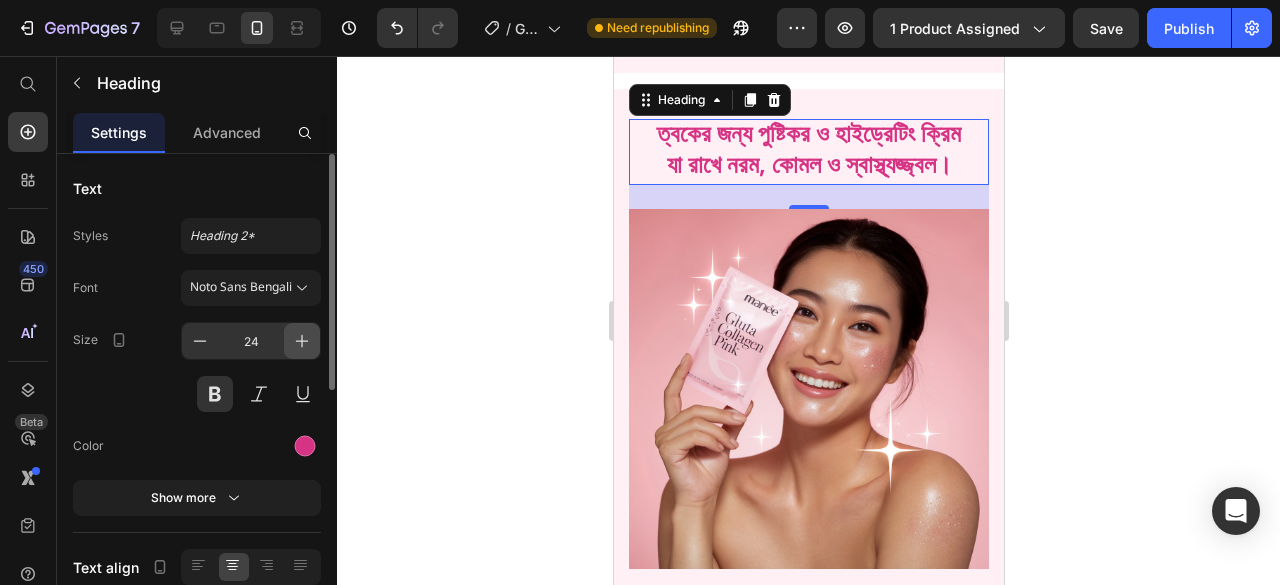click 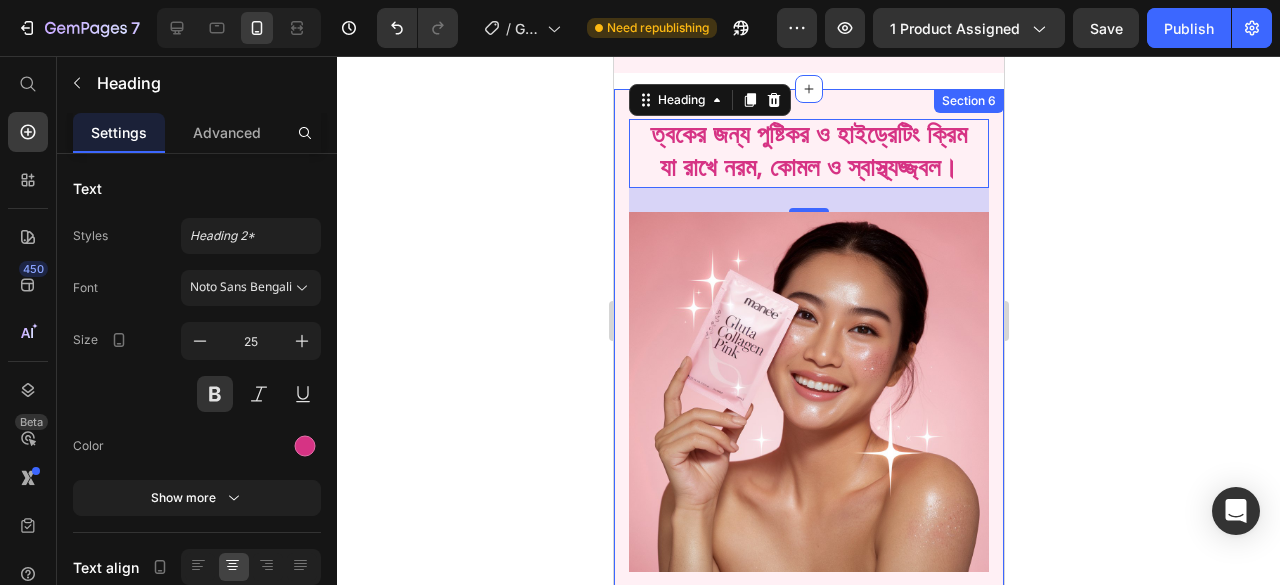 click 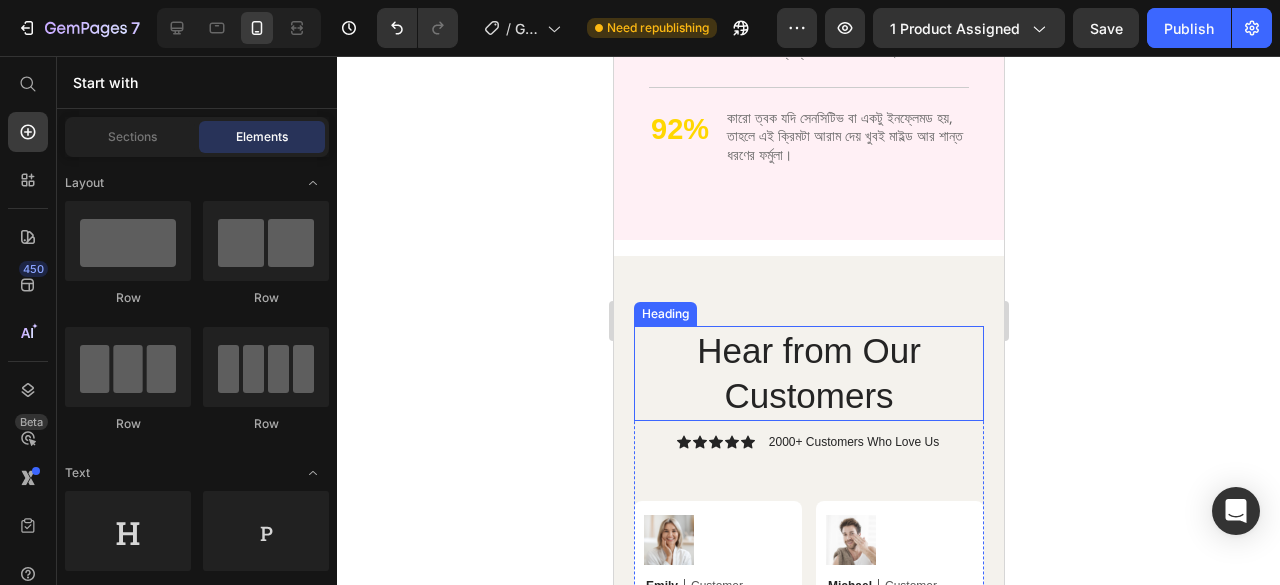scroll, scrollTop: 4053, scrollLeft: 0, axis: vertical 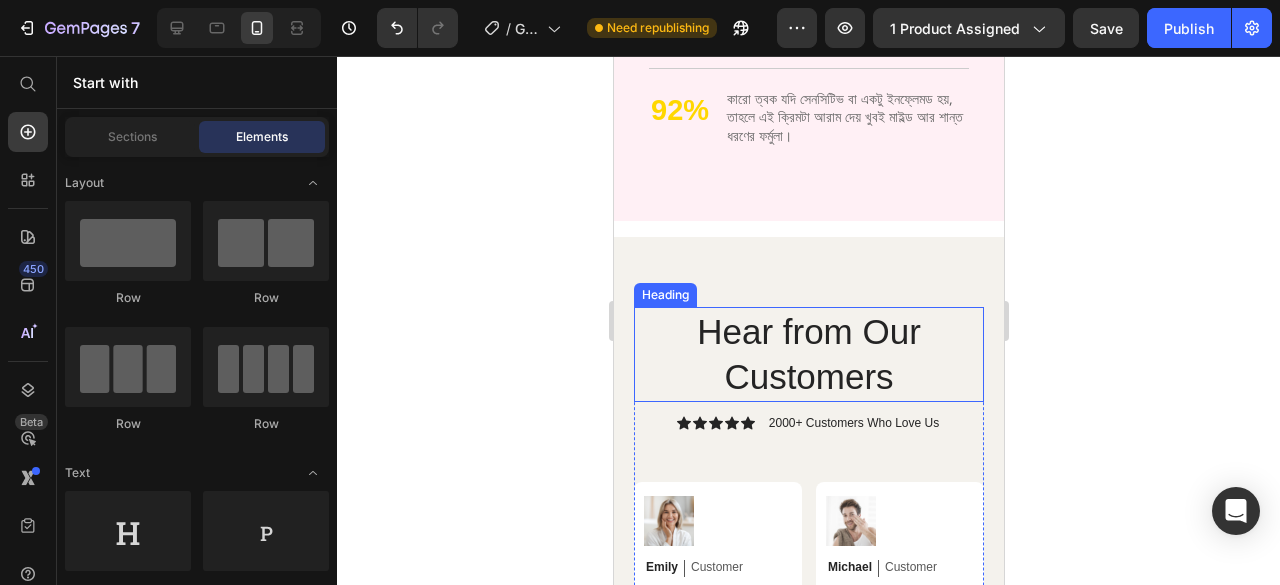 click on "Hear from Our Customers" at bounding box center [808, 354] 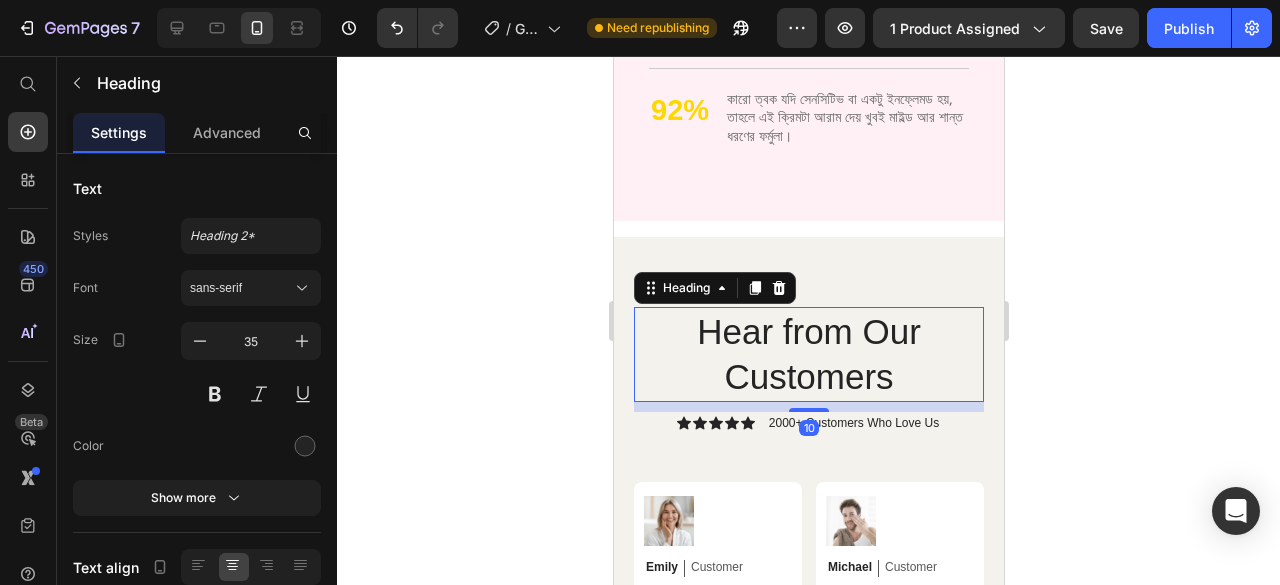 click on "Hear from Our Customers" at bounding box center [808, 354] 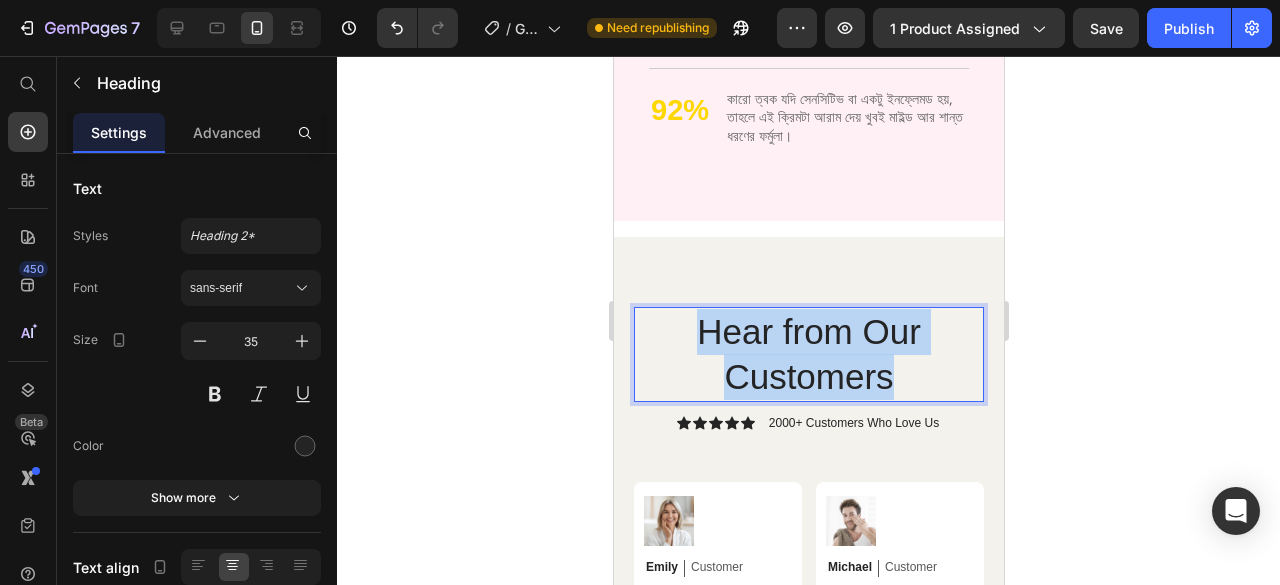 click on "Hear from Our Customers" at bounding box center [808, 354] 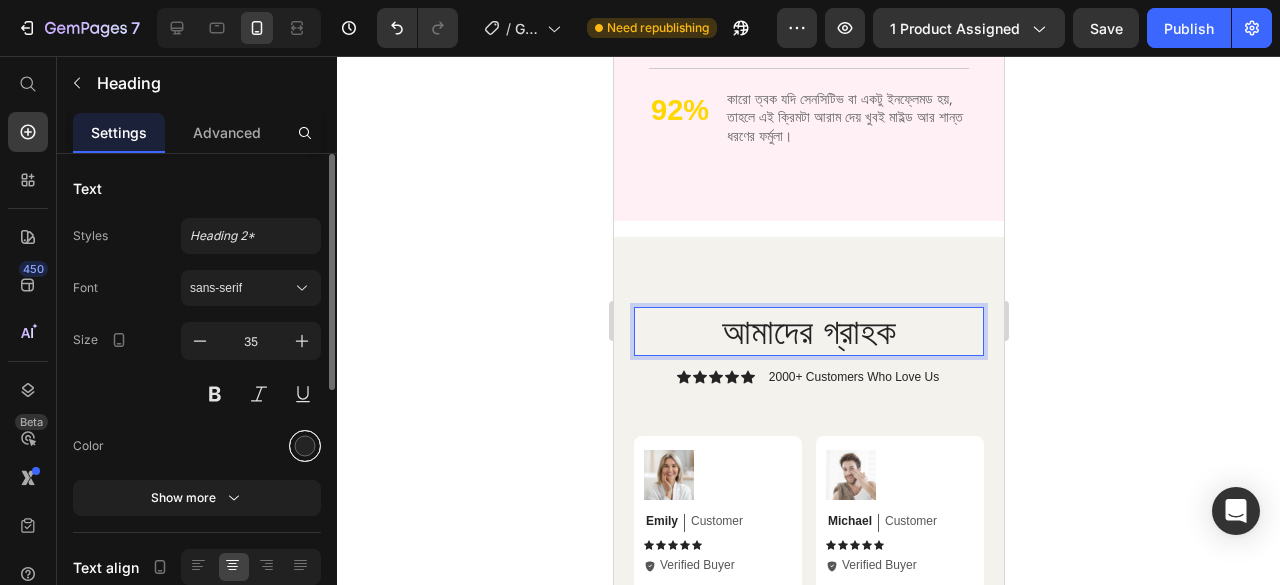 click at bounding box center (305, 446) 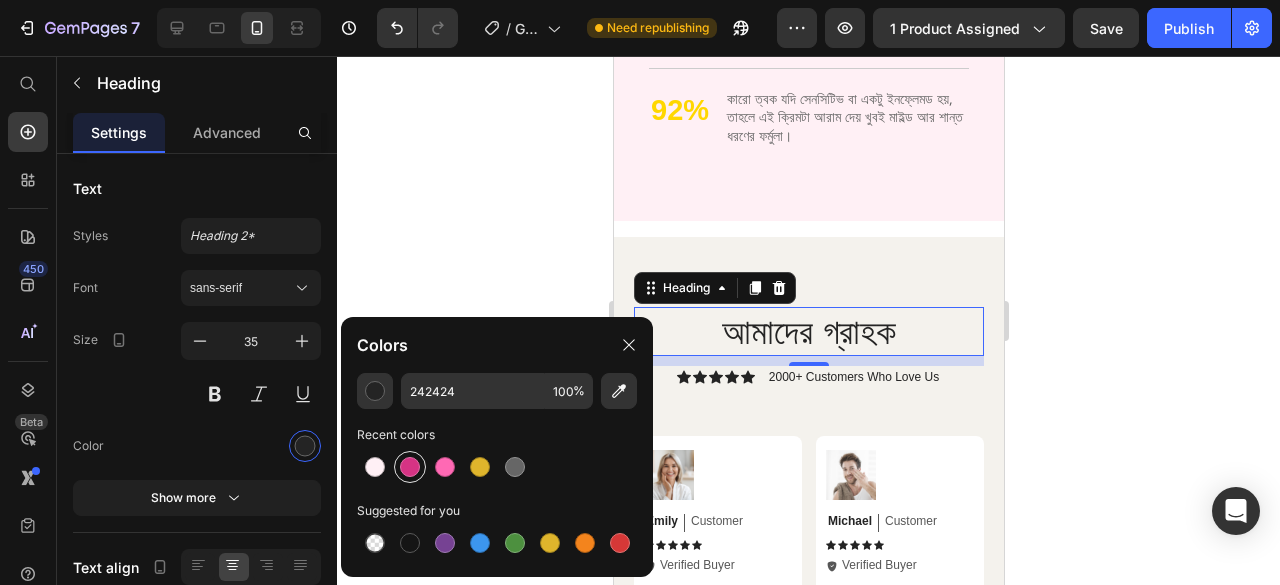 click at bounding box center [410, 467] 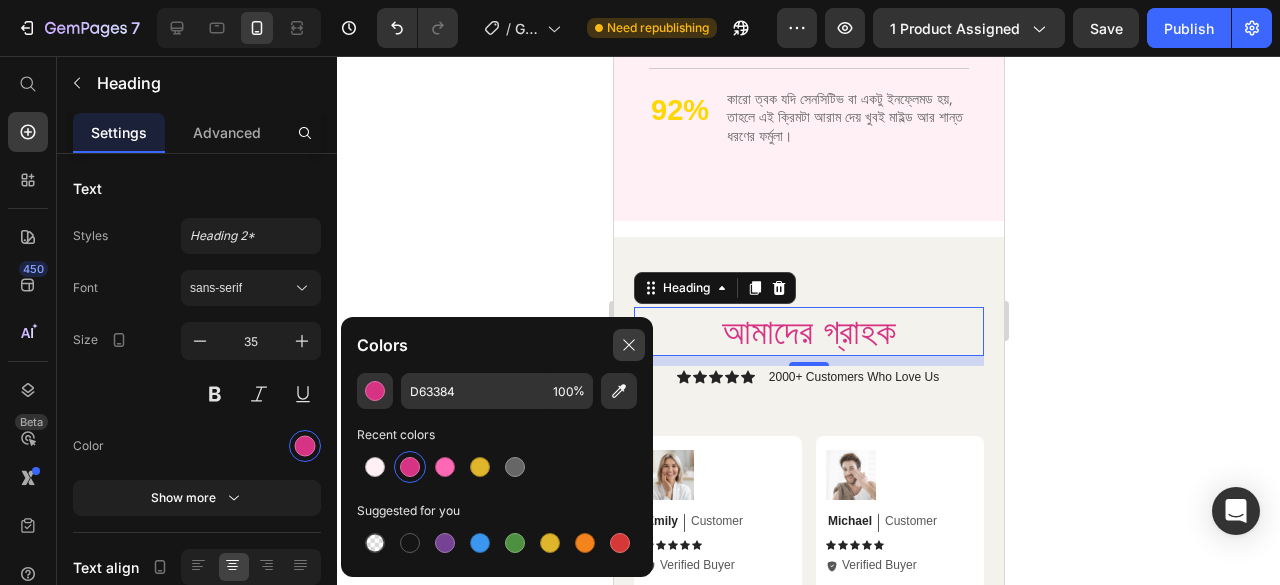 click 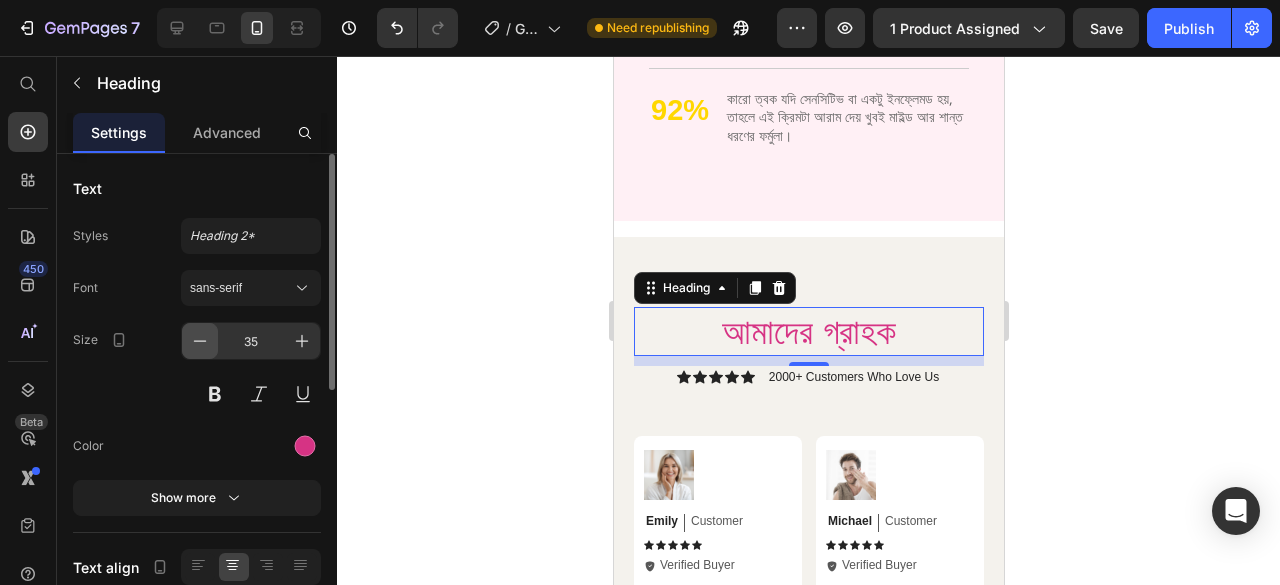 click 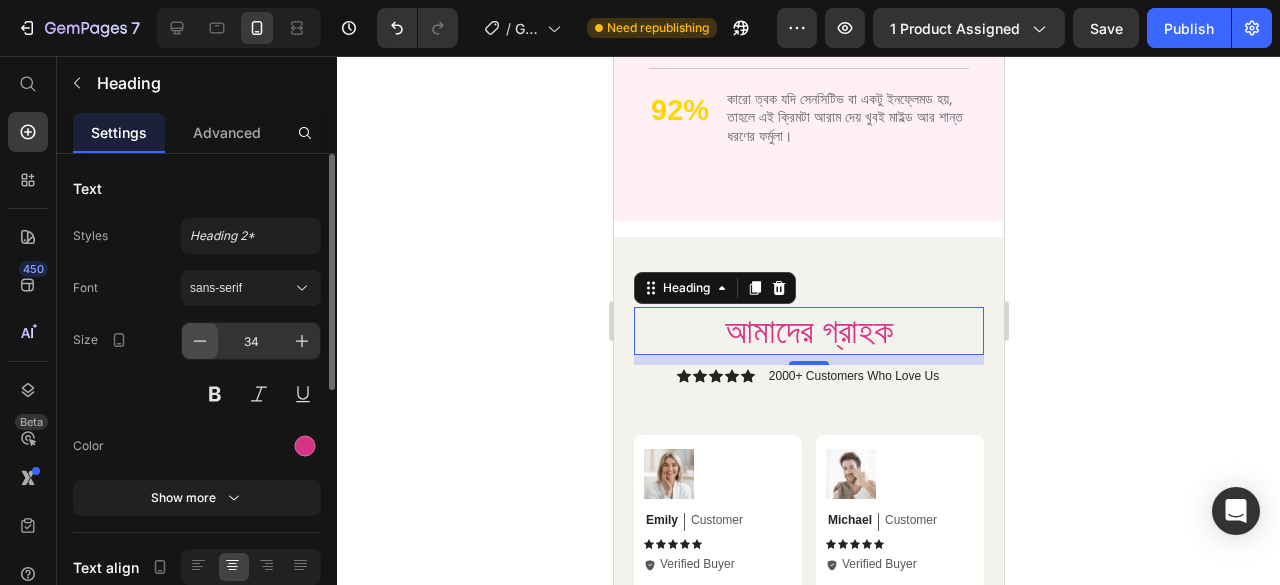 click 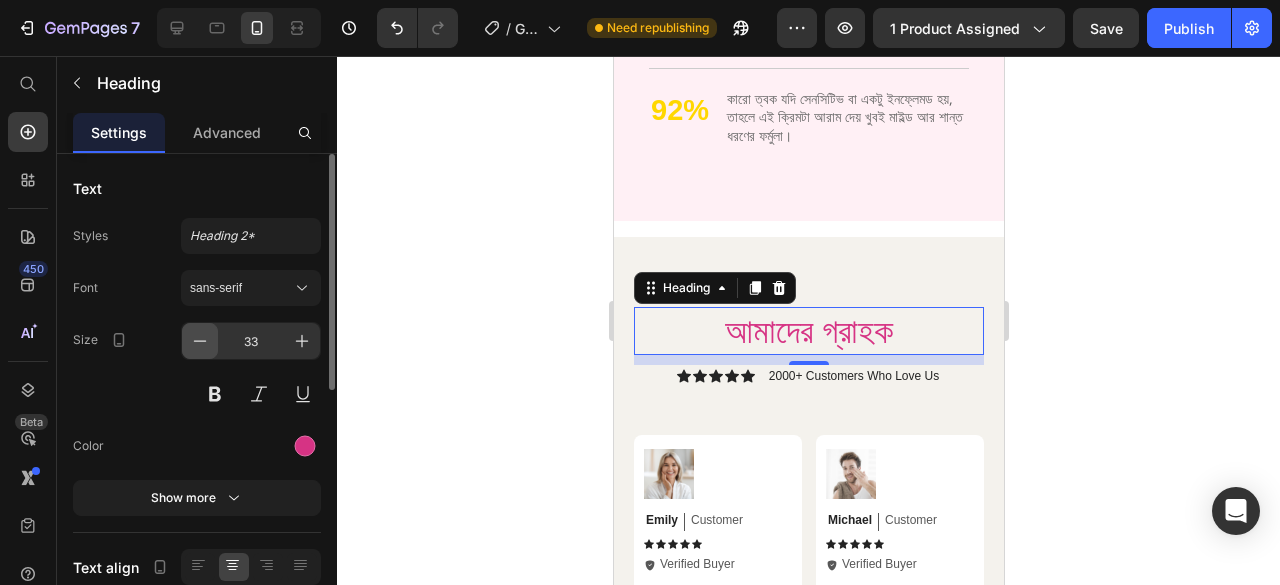 click 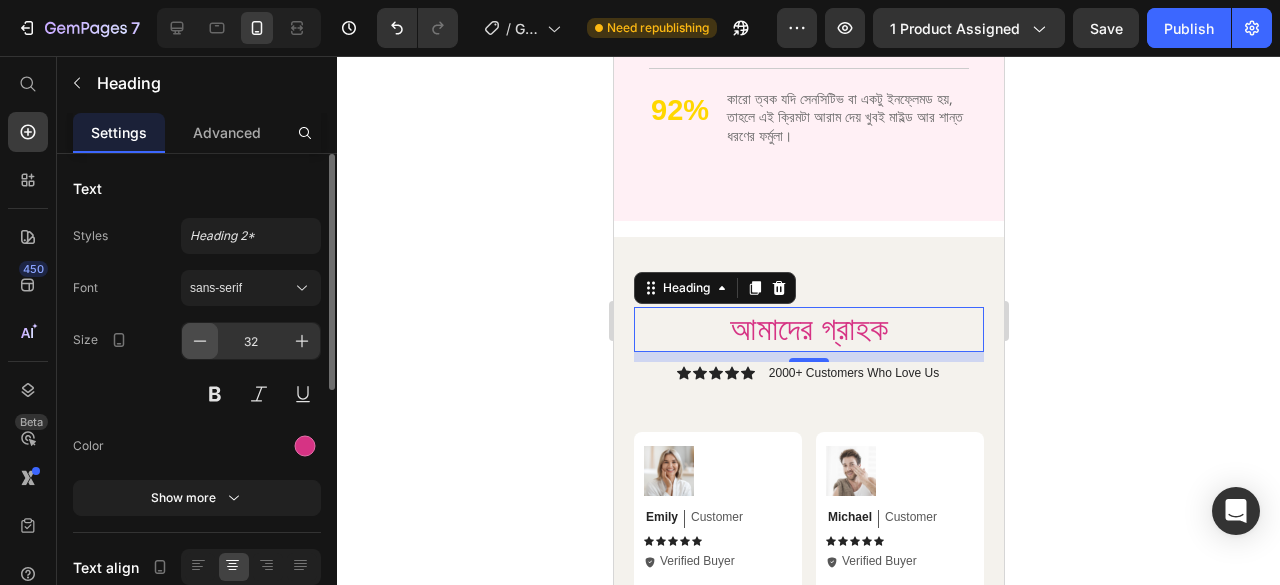 click 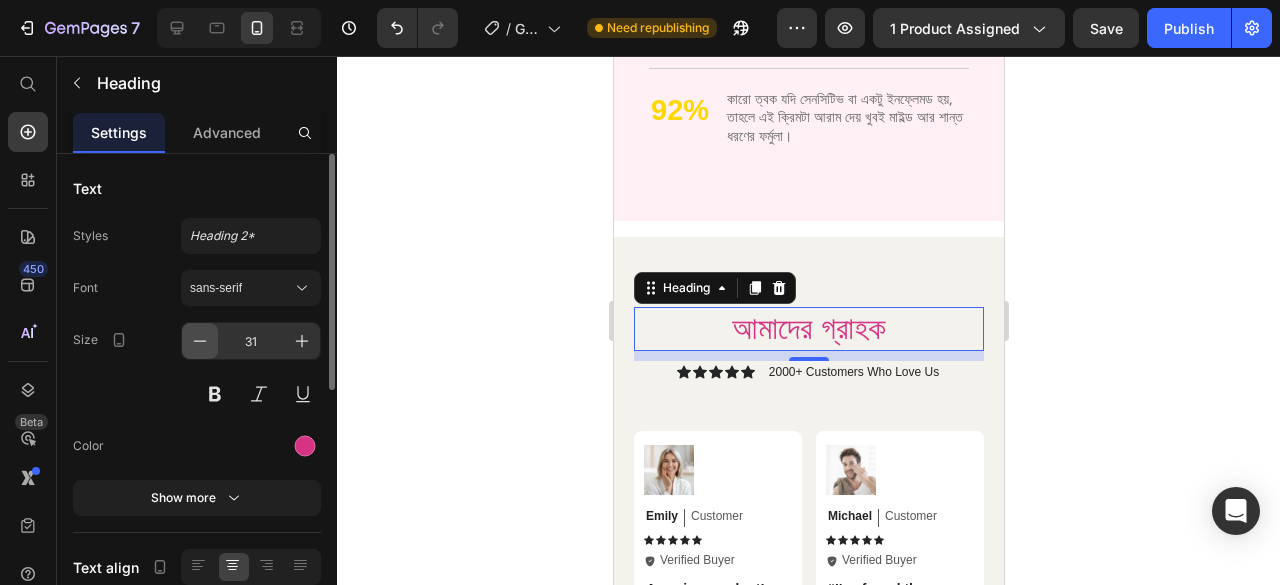 click 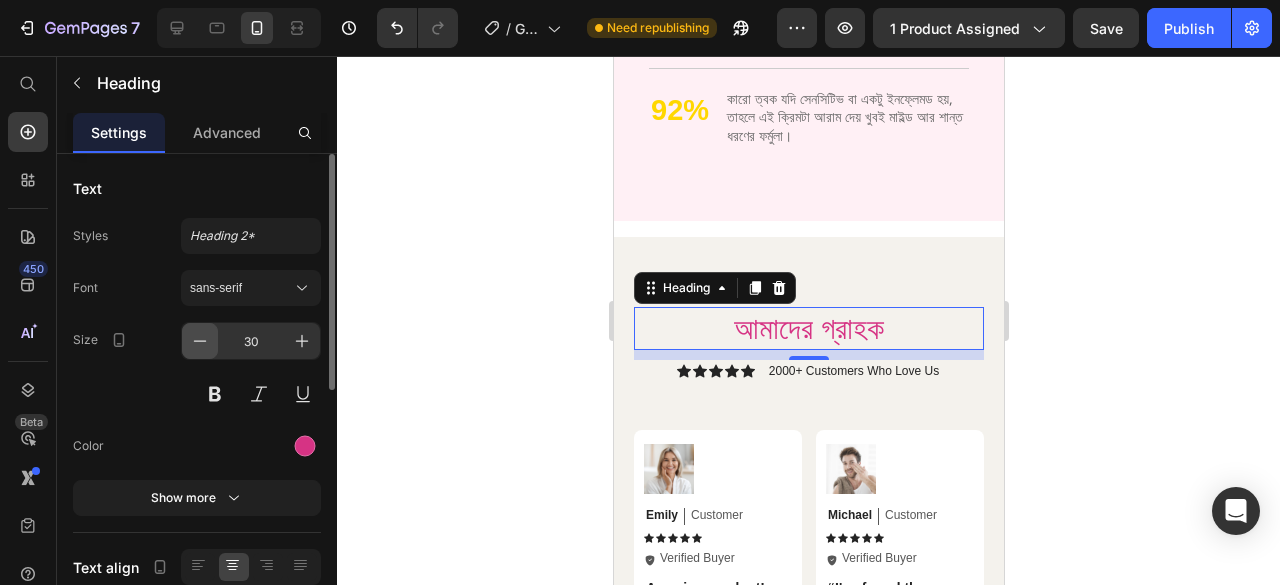 click 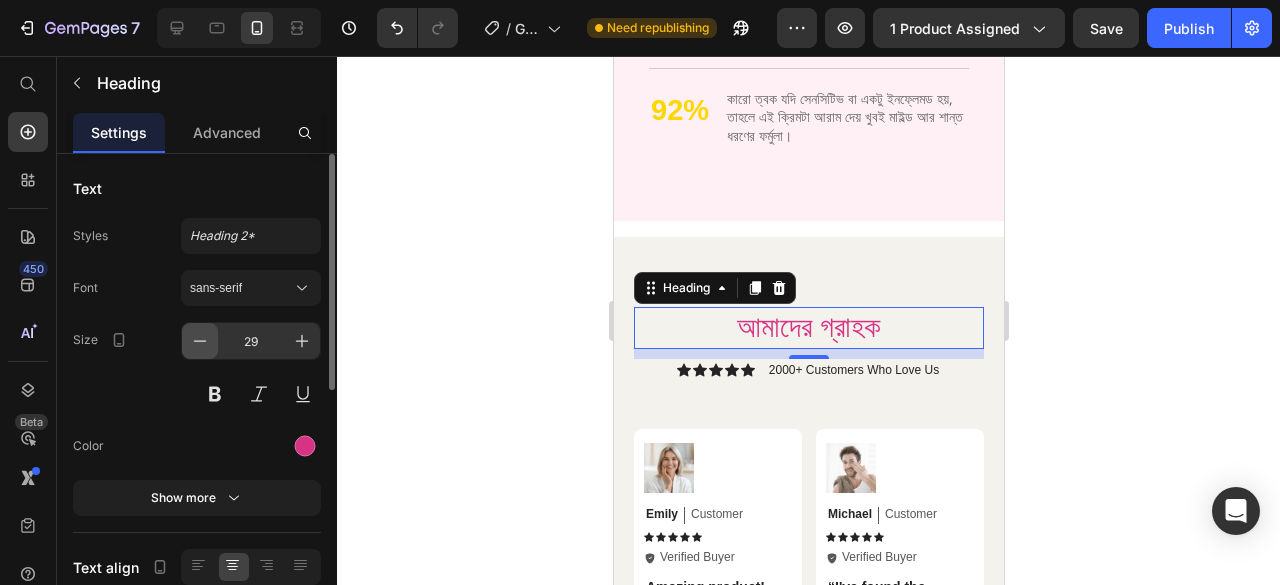 click 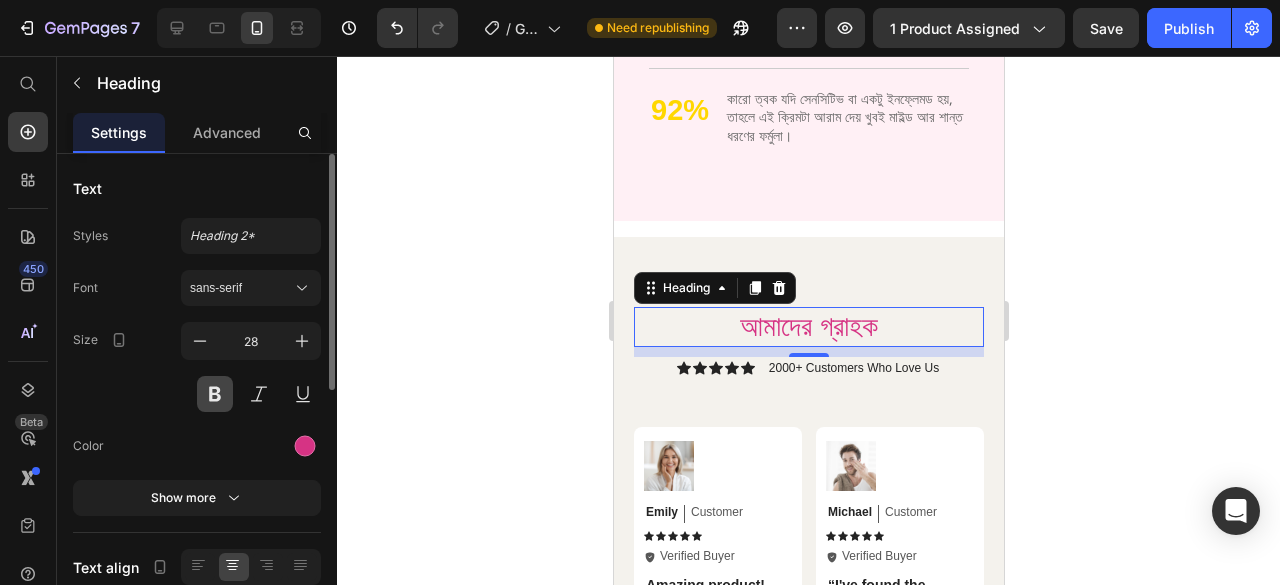 click at bounding box center (215, 394) 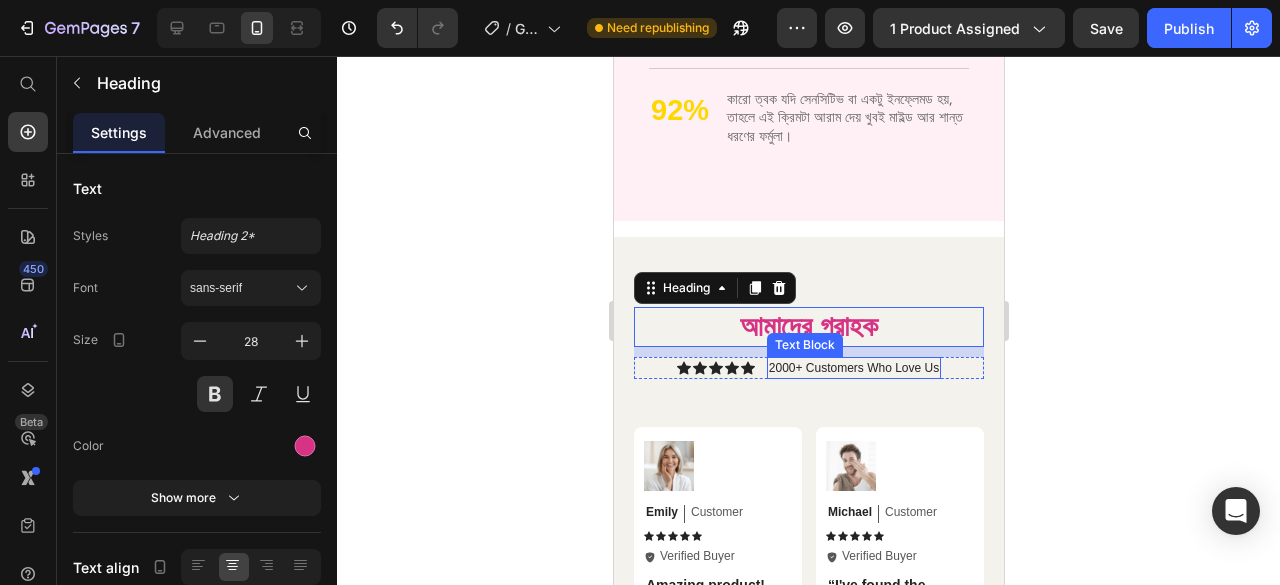 click on "2000+ Customers Who Love Us" at bounding box center [853, 368] 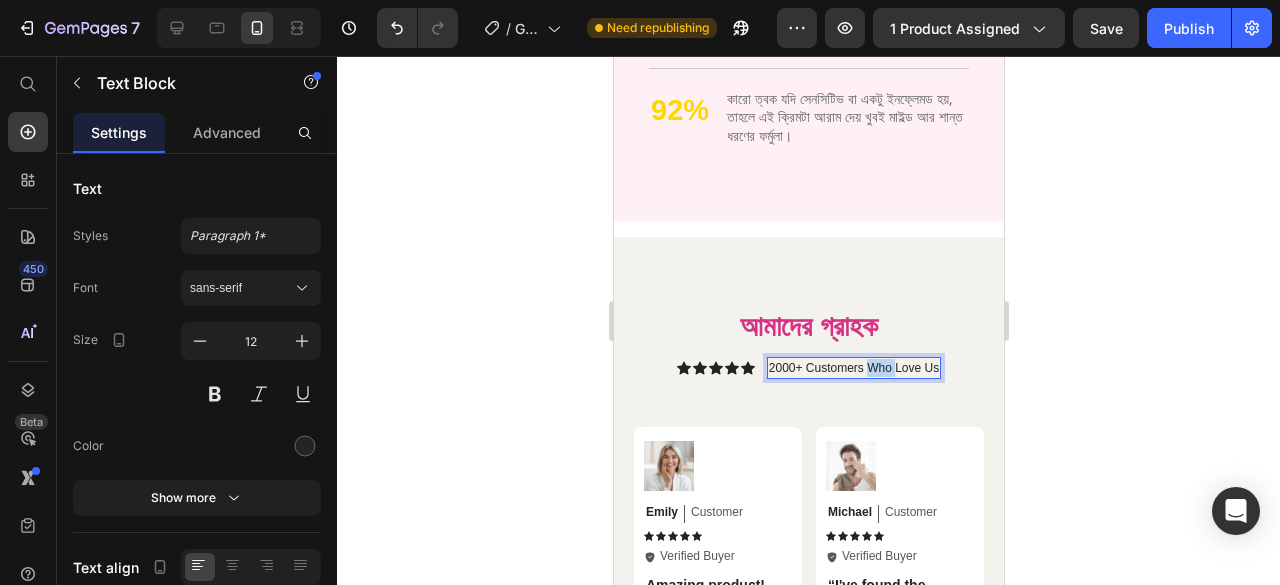 click on "2000+ Customers Who Love Us" at bounding box center (853, 368) 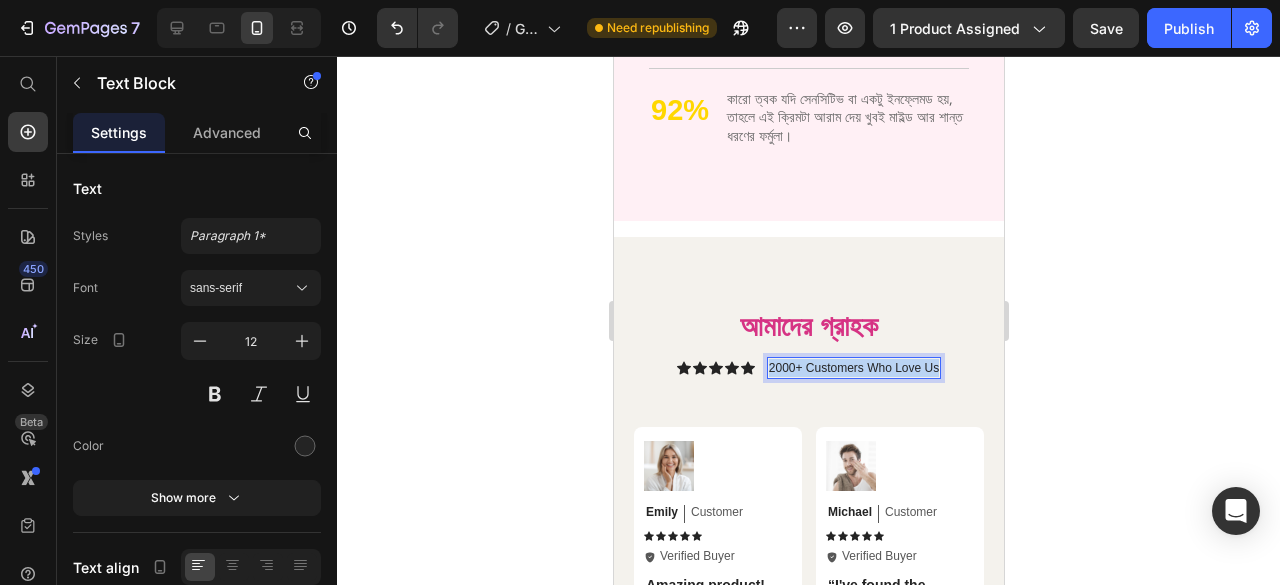 click on "2000+ Customers Who Love Us" at bounding box center (853, 368) 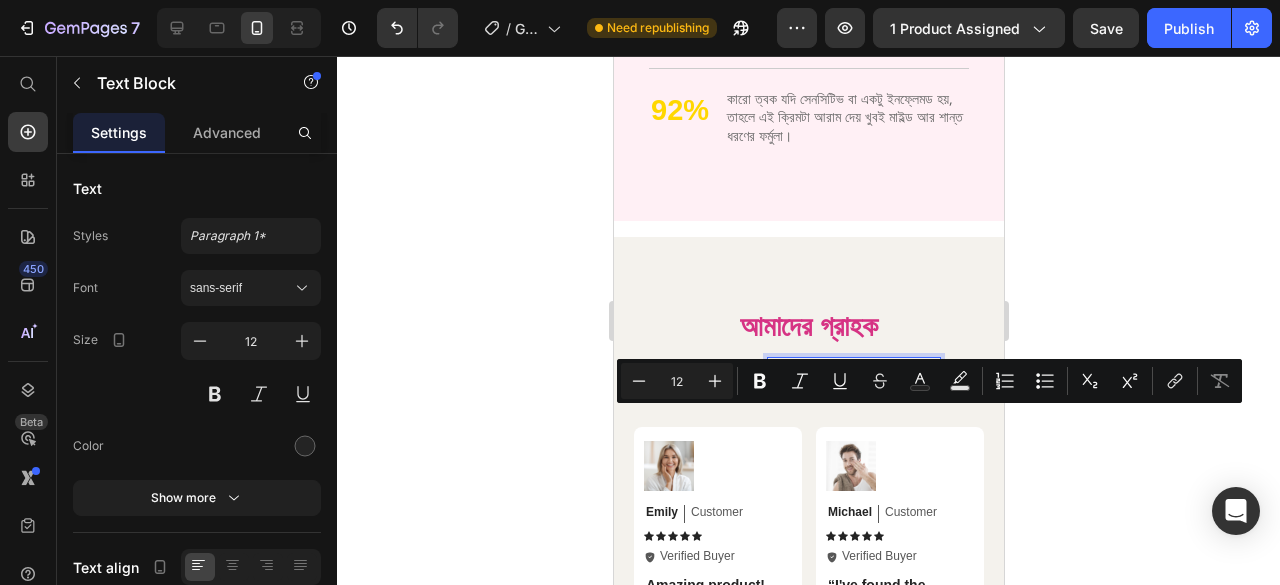 copy on "2000+ Customers Who Love Us" 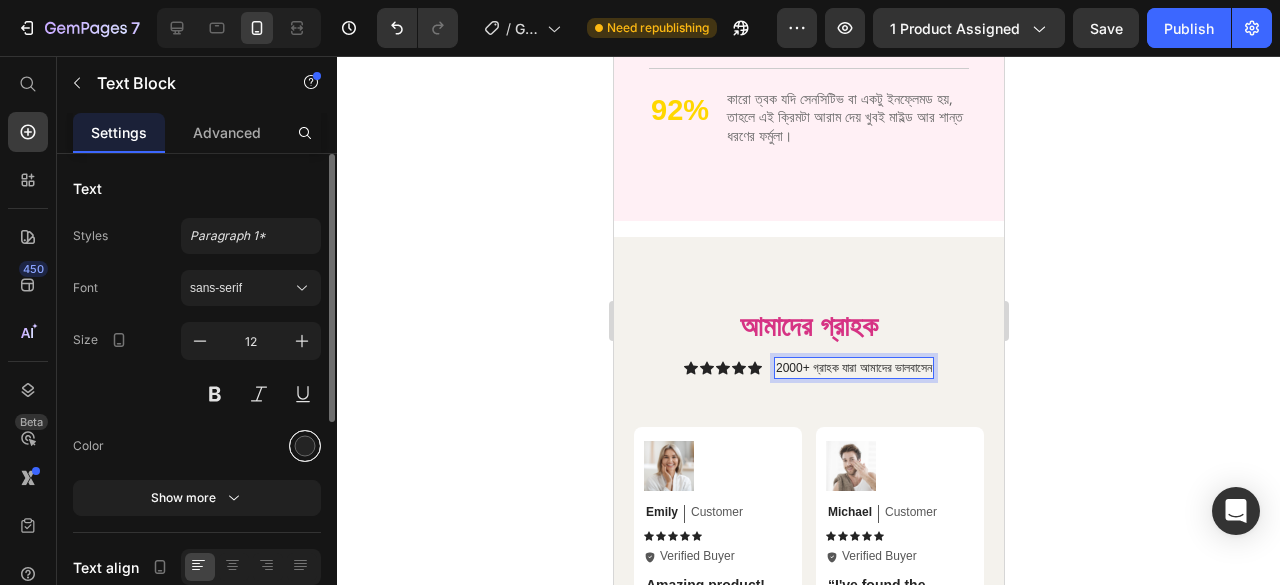 click at bounding box center (305, 446) 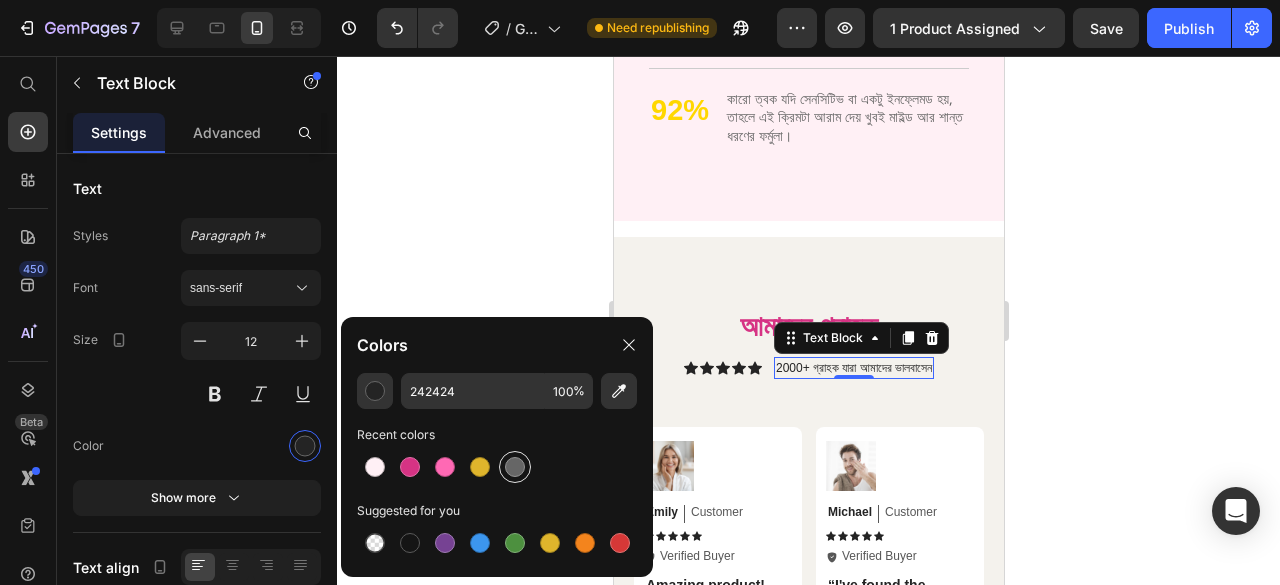 click at bounding box center (515, 467) 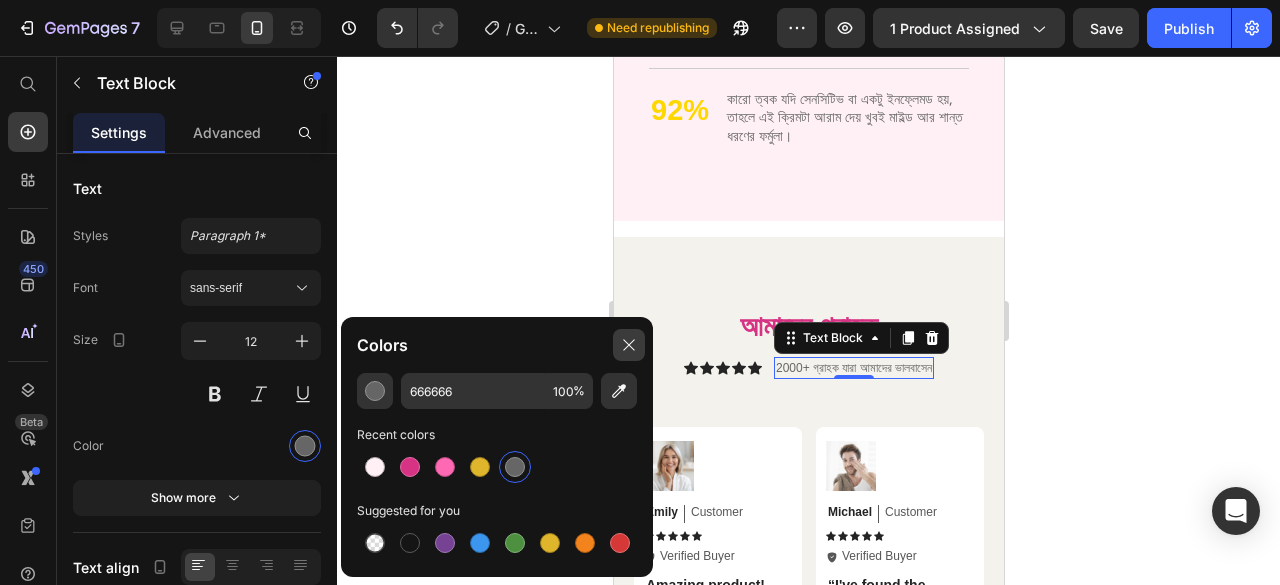 click 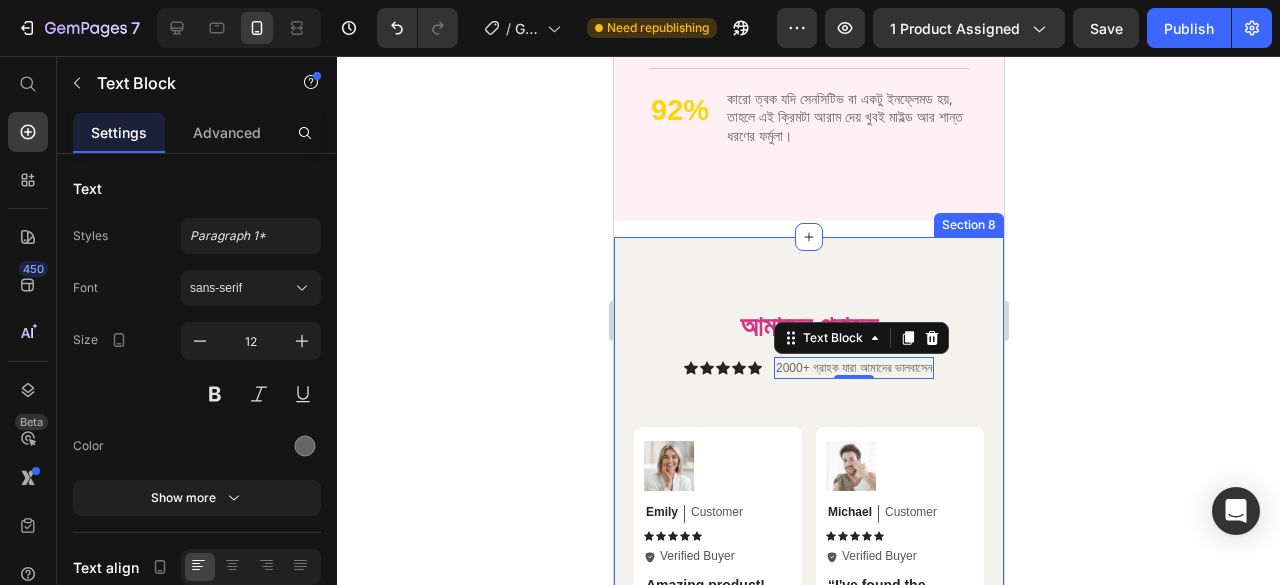 click on "আমাদের গ্রাহক Heading Icon Icon Icon Icon Icon Icon List 2000+ গ্রাহক যারা আমাদের ভালবাসেন Text Block   0 Row Image Michael Text Block Customer  Text Block Row Icon Icon Icon Icon Icon Icon List
Icon Verified Buyer Text Block Row Row “I've found the fountain of youth! Text Block “I've struggled with dry skin for years, but this cream has been a game-changer. It keeps my skin hydrated all day long.” Text Block Row Image Jessica Text Block Customer  Text Block Row Icon Icon Icon Icon Icon Icon List
Icon Verified Buyer Text Block Row Row Highly recommend! Text Block "I can't get enough of this skin cream! It has noticeably improved my skin's texture and reduced the appearance of fine lines.” Text Block Row Image Olivia Text Block Customer  Text Block Row Icon Icon Icon Icon Icon Icon List
Icon Verified Buyer Text Block Row Row Rejuvenated every time I use it Text Block Row Row" at bounding box center [808, 812] 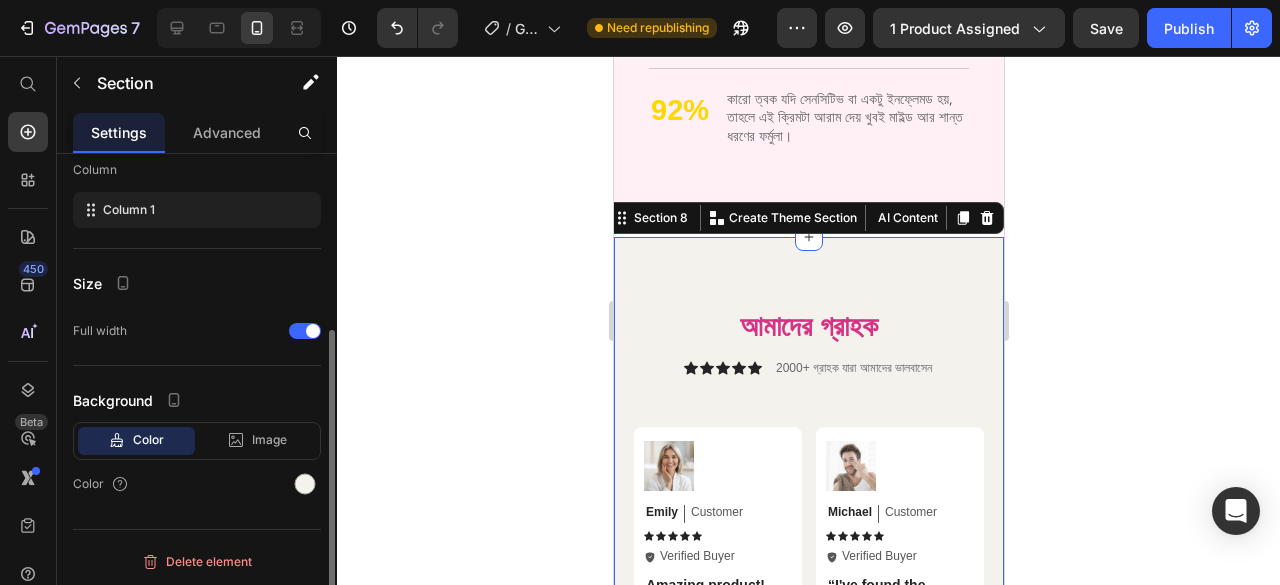 scroll, scrollTop: 274, scrollLeft: 0, axis: vertical 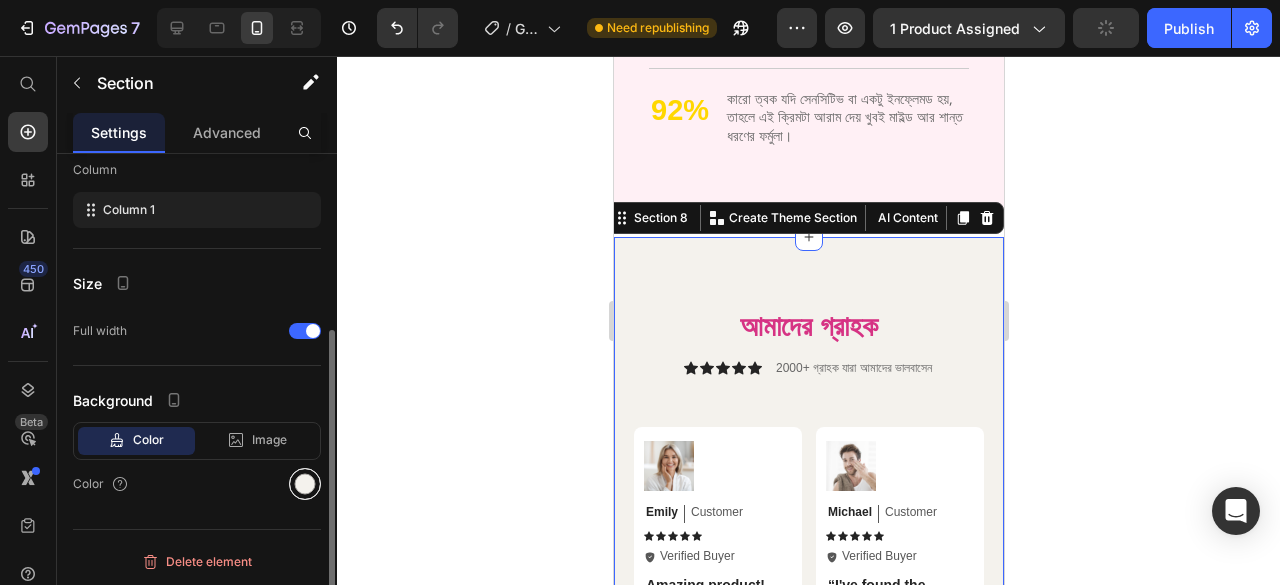 click at bounding box center (305, 484) 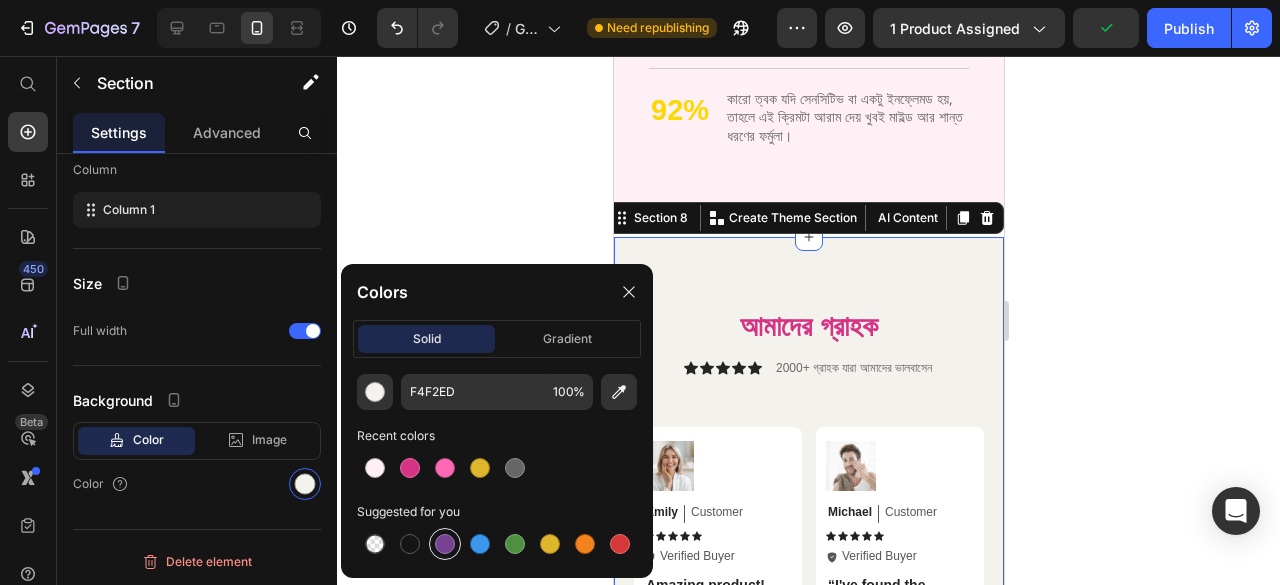scroll, scrollTop: 274, scrollLeft: 0, axis: vertical 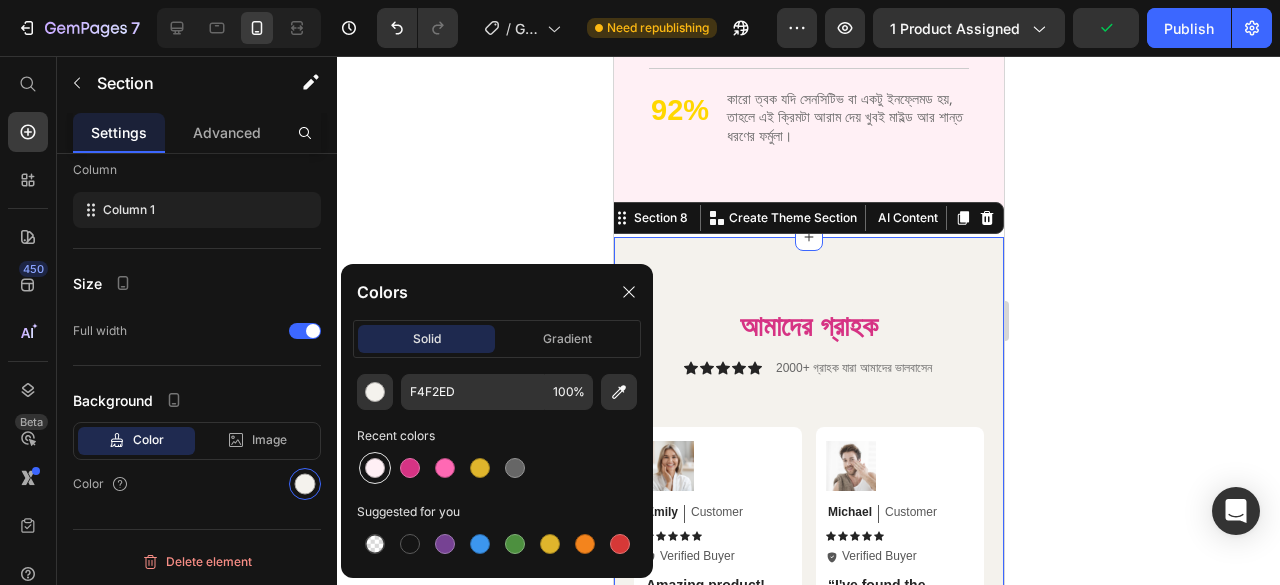 click at bounding box center [375, 468] 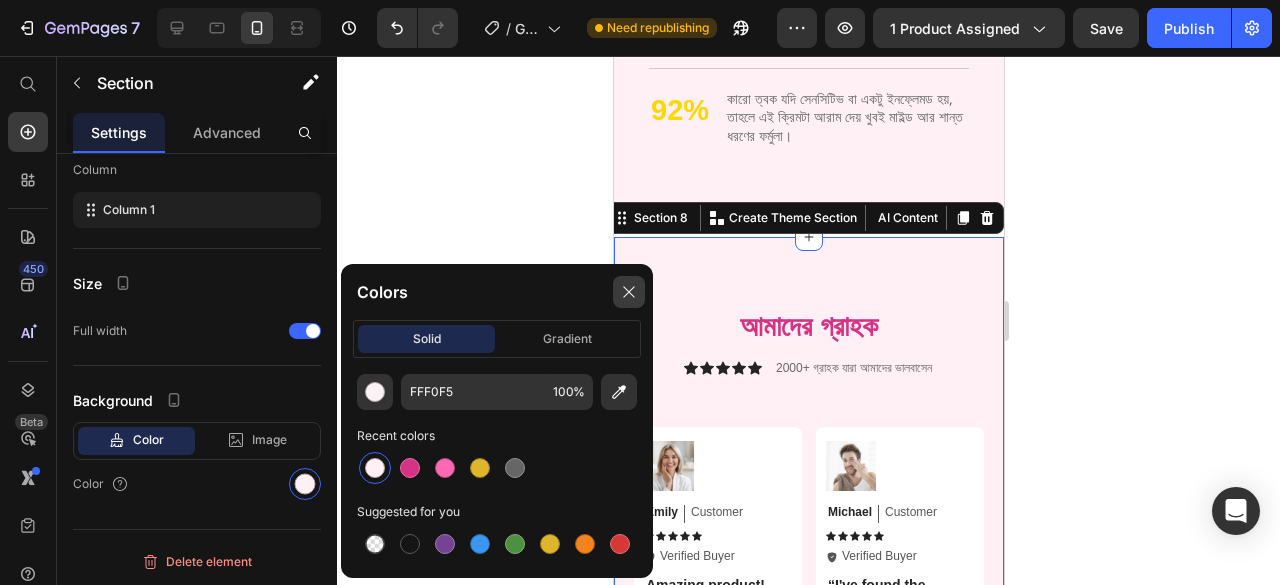 click 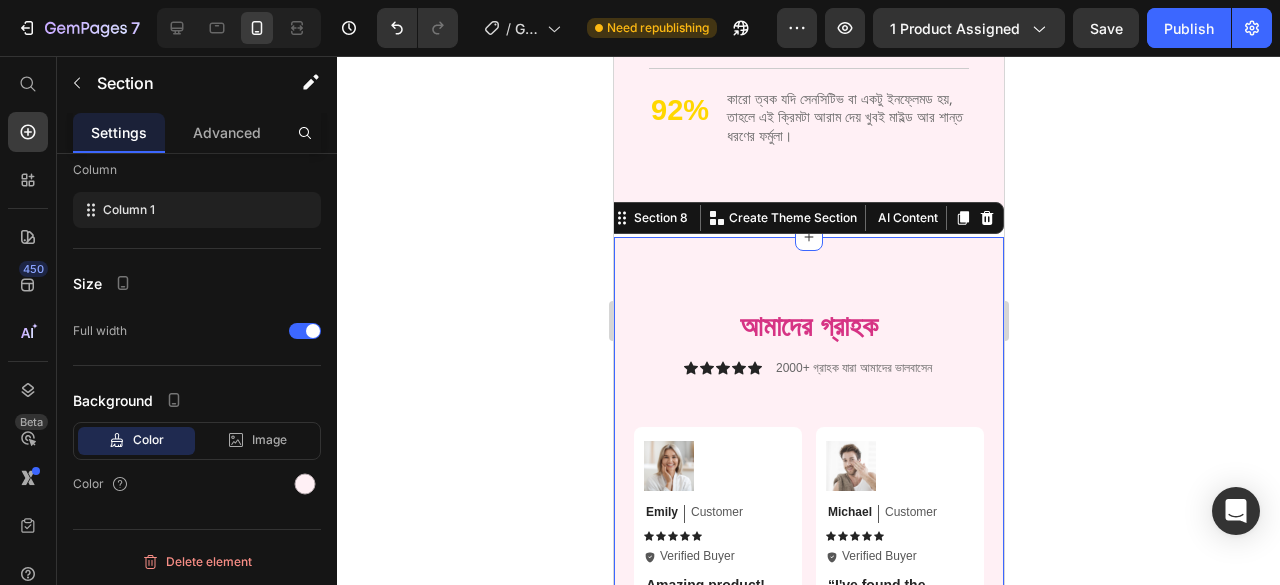 click 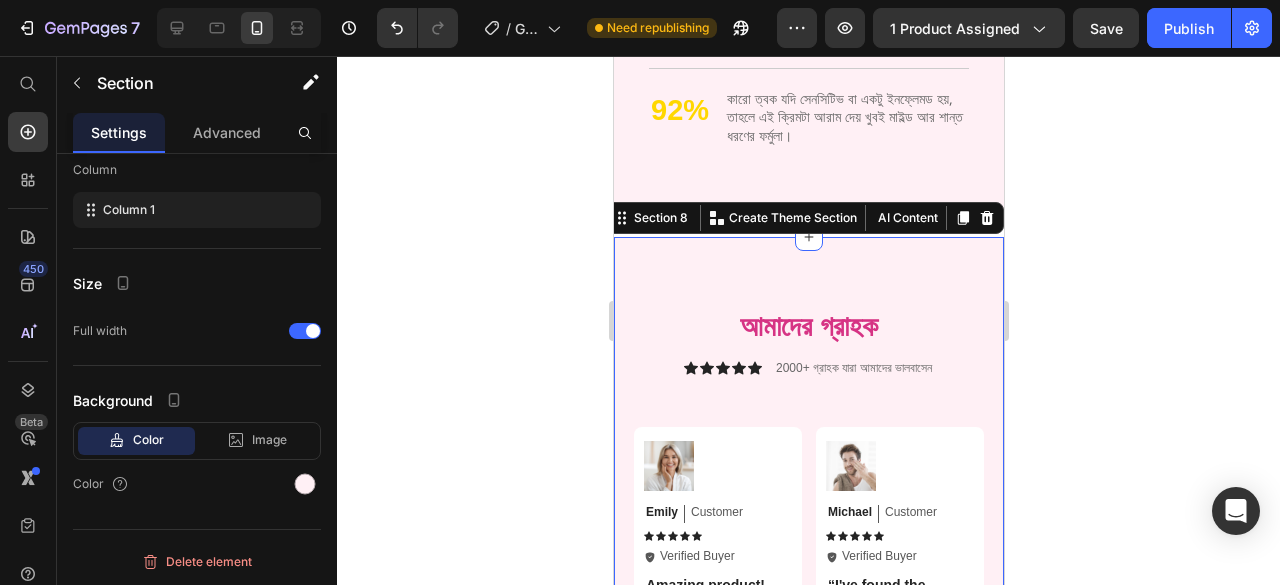 click on "আমাদের গ্রাহক Heading Icon Icon Icon Icon Icon Icon List 2000+ গ্রাহক যারা আমাদের ভালবাসেন Text Block Row Image Michael Text Block Customer  Text Block Row Icon Icon Icon Icon Icon Icon List
Icon Verified Buyer Text Block Row Row “I've found the fountain of youth! Text Block “I've struggled with dry skin for years, but this cream has been a game-changer. It keeps my skin hydrated all day long.” Text Block Row Image Jessica Text Block Customer  Text Block Row Icon Icon Icon Icon Icon Icon List
Icon Verified Buyer Text Block Row Row Highly recommend! Text Block "I can't get enough of this skin cream! It has noticeably improved my skin's texture and reduced the appearance of fine lines.” Text Block Row Image Olivia Text Block Customer  Text Block Row Icon Icon Icon Icon Icon Icon List
Icon Verified Buyer Text Block Row Row Rejuvenated every time I use it Text Block Text Block" at bounding box center (808, 812) 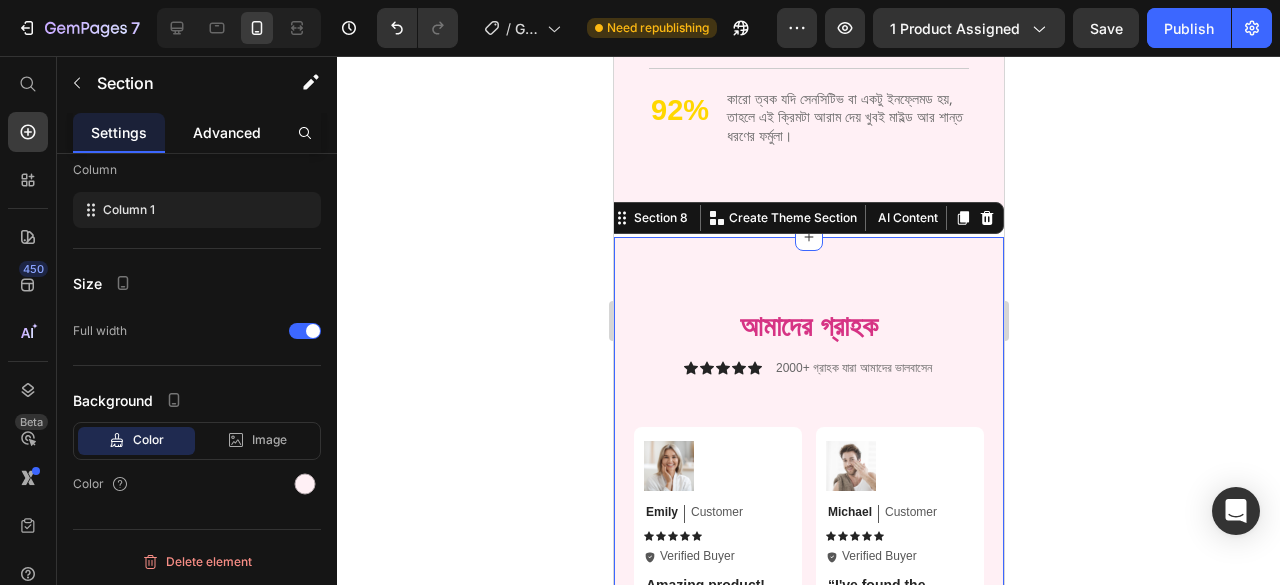 click on "Advanced" at bounding box center [227, 132] 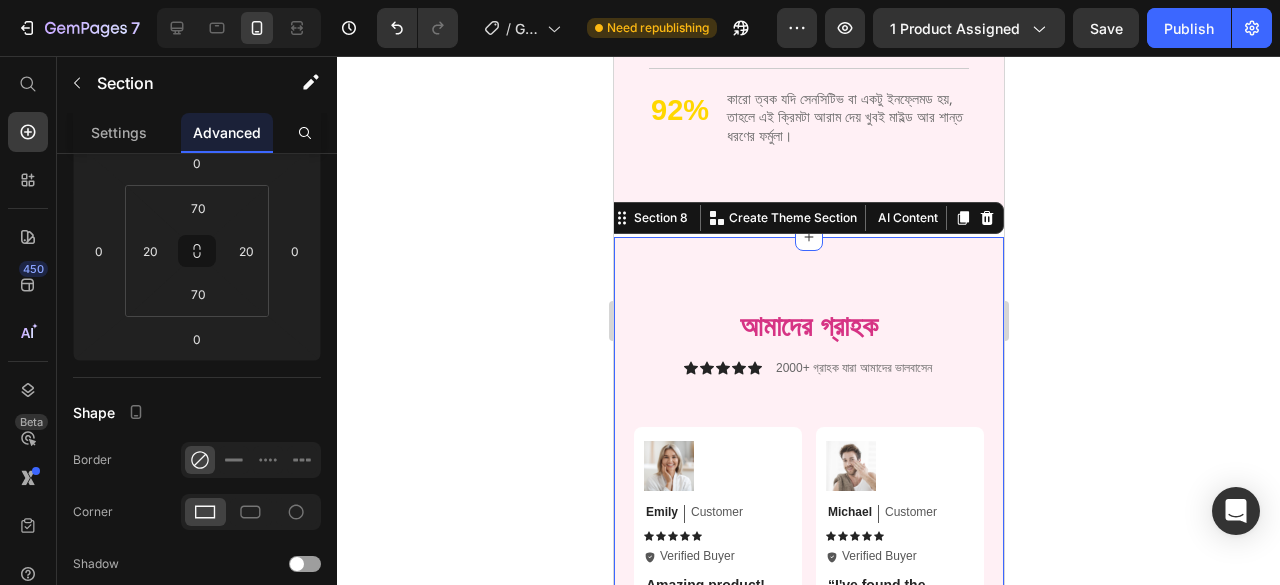 scroll, scrollTop: 0, scrollLeft: 0, axis: both 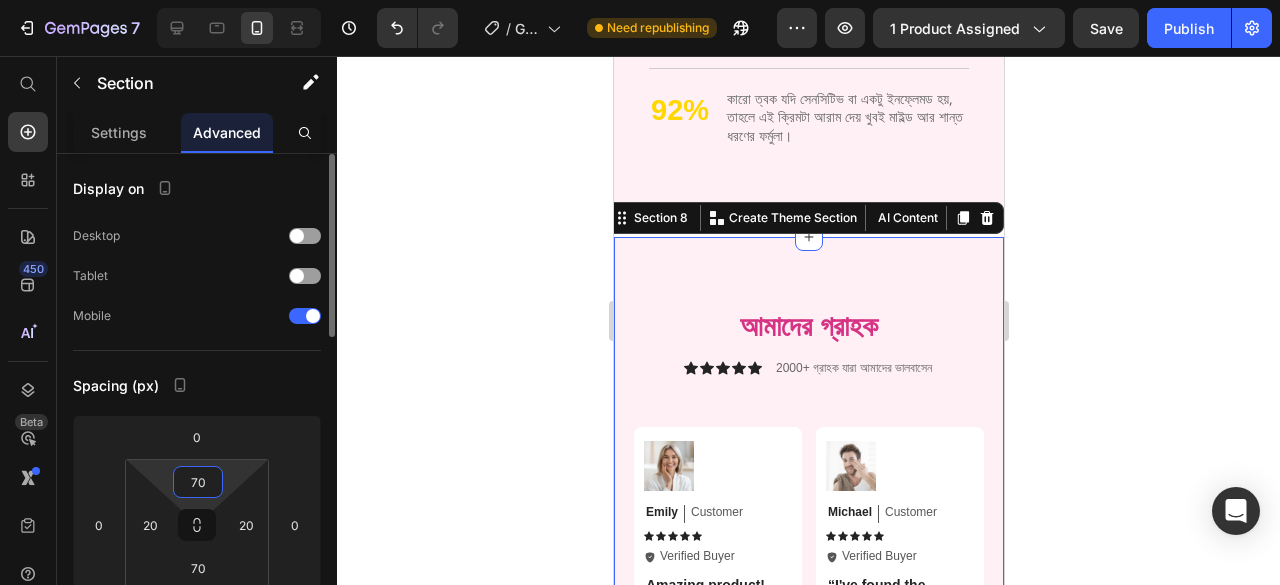 click on "70" at bounding box center [198, 482] 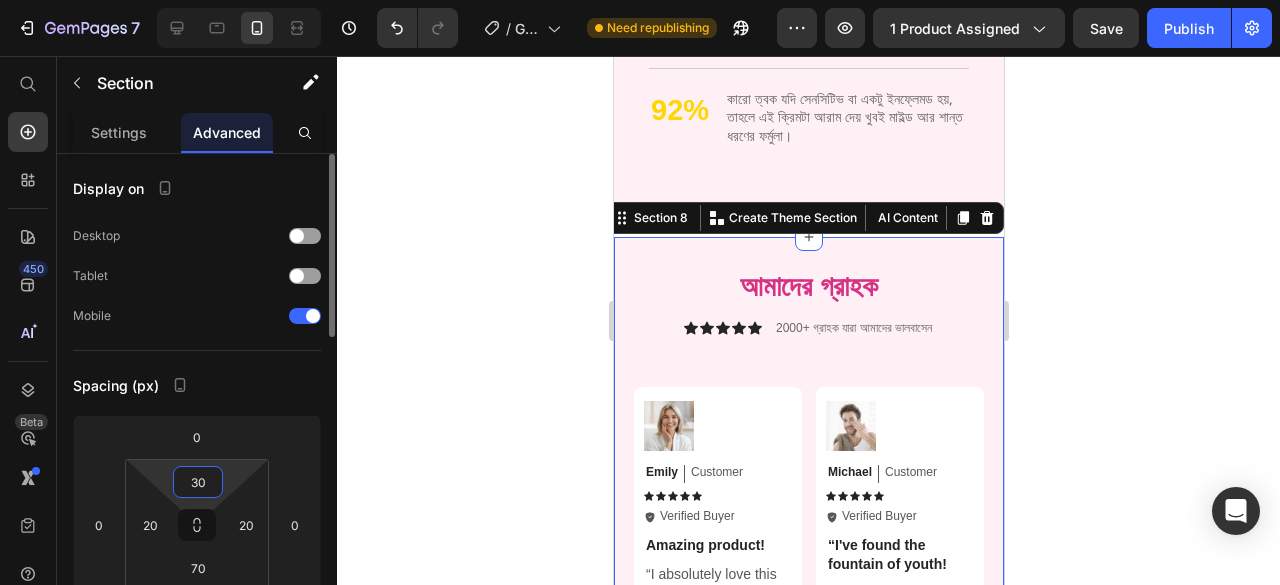 type on "30" 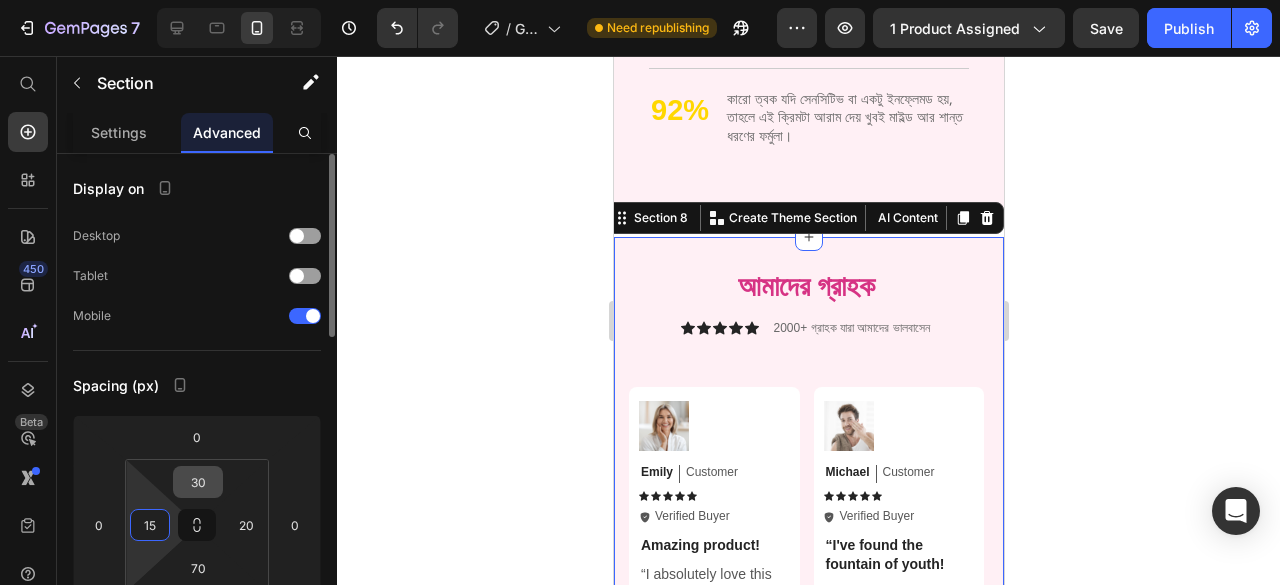 type on "15" 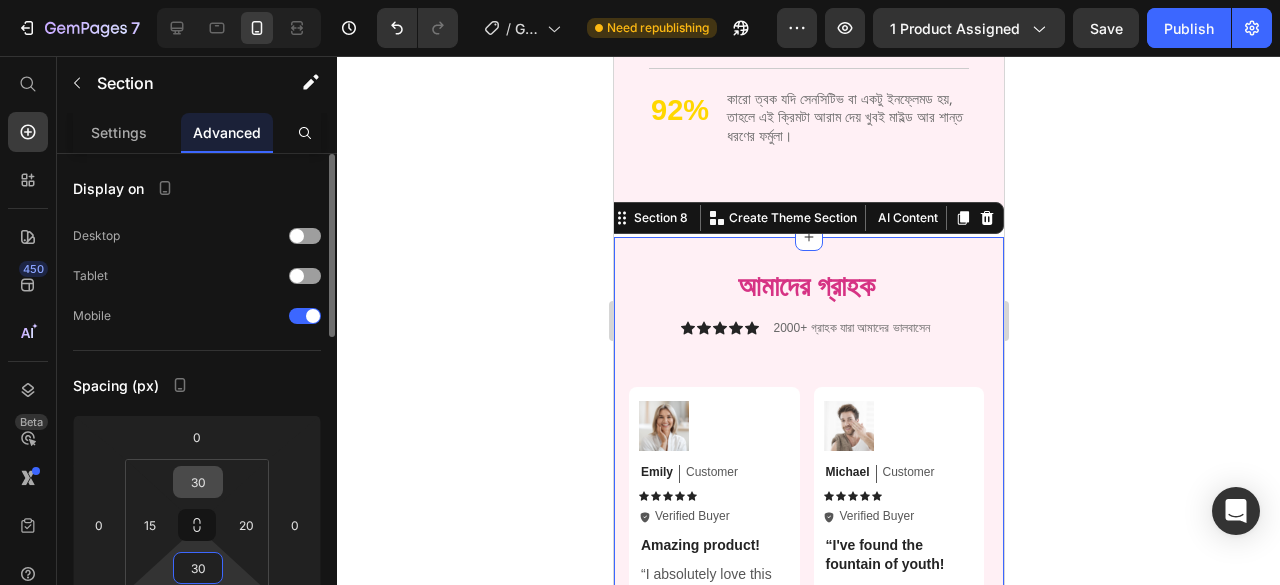 type on "30" 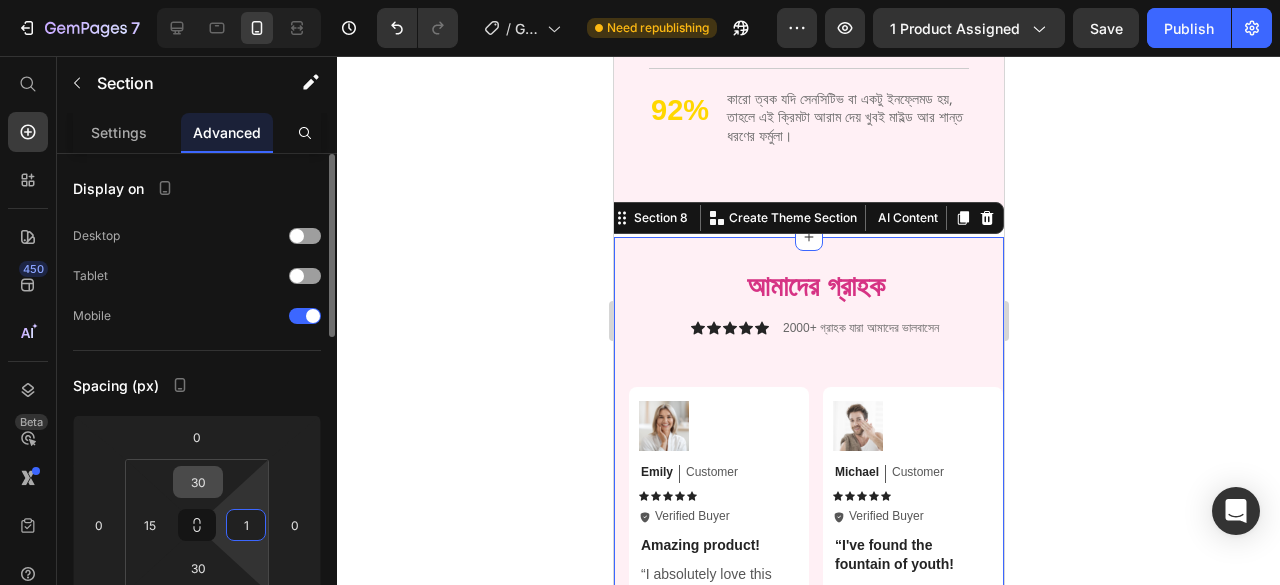 type on "15" 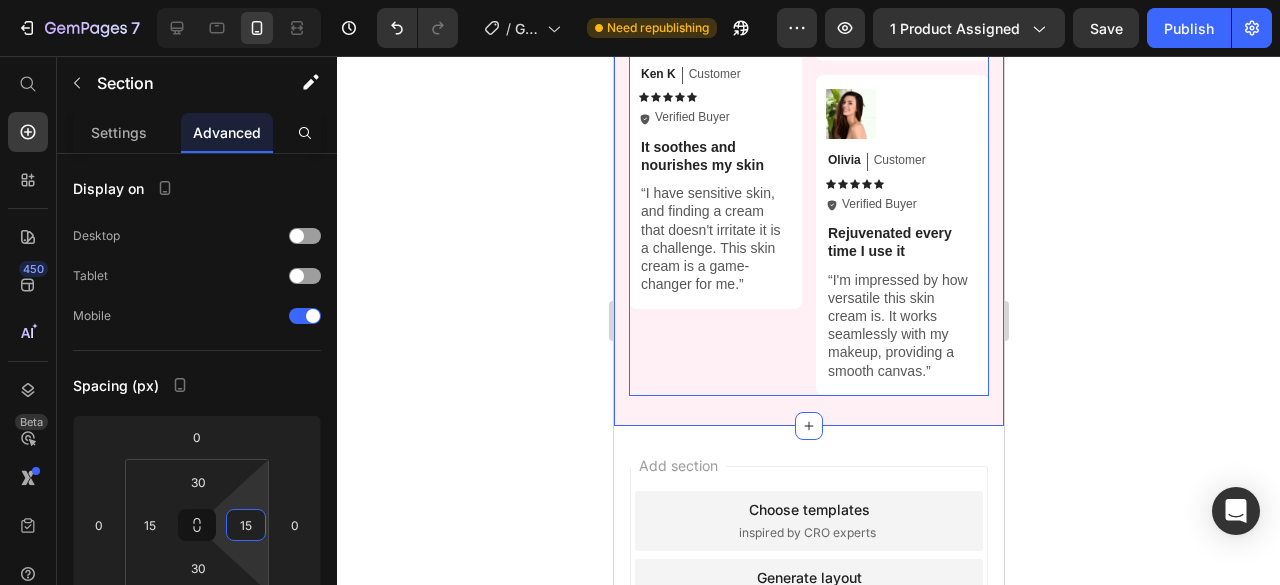 scroll, scrollTop: 5300, scrollLeft: 0, axis: vertical 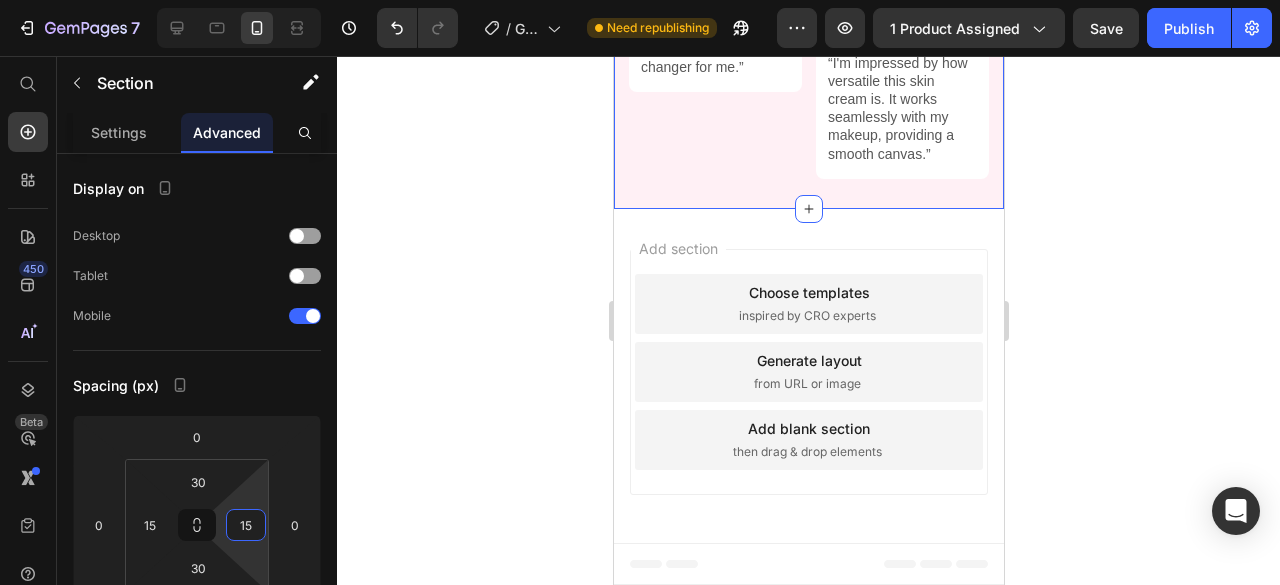 click on "Add section" at bounding box center [677, 248] 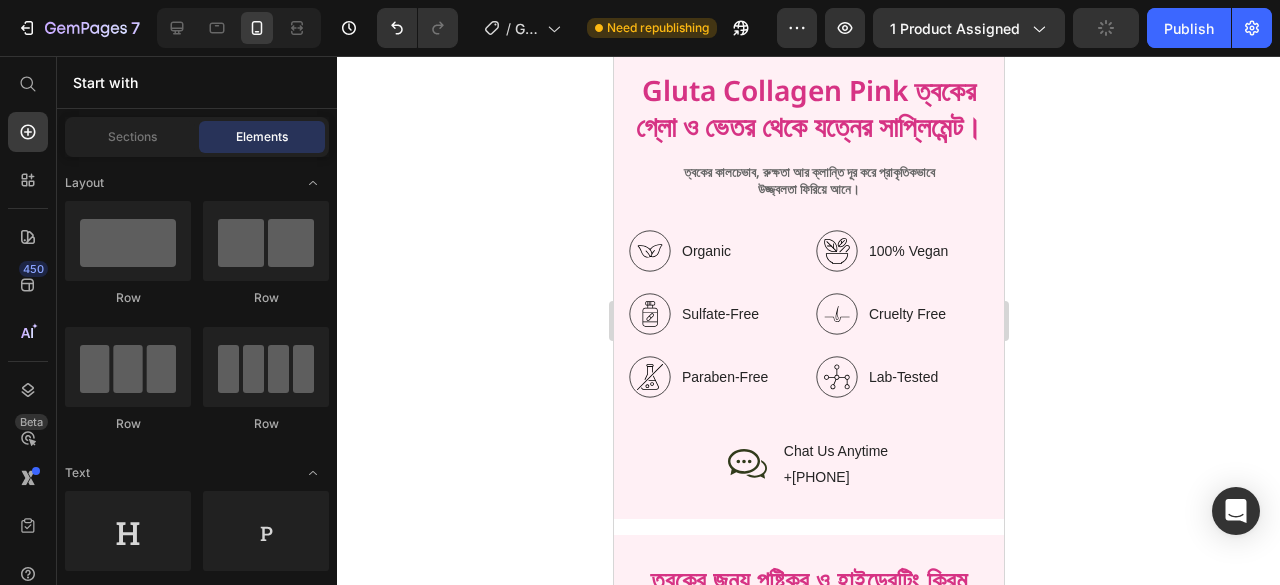 scroll, scrollTop: 2700, scrollLeft: 0, axis: vertical 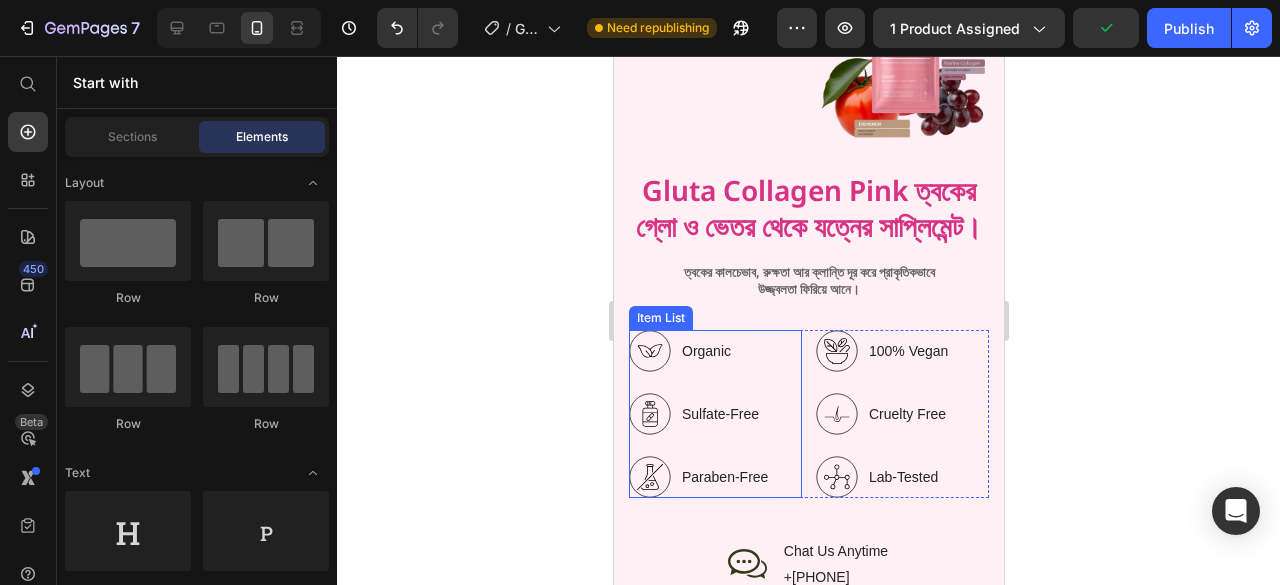 click on "Organic" at bounding box center (724, 351) 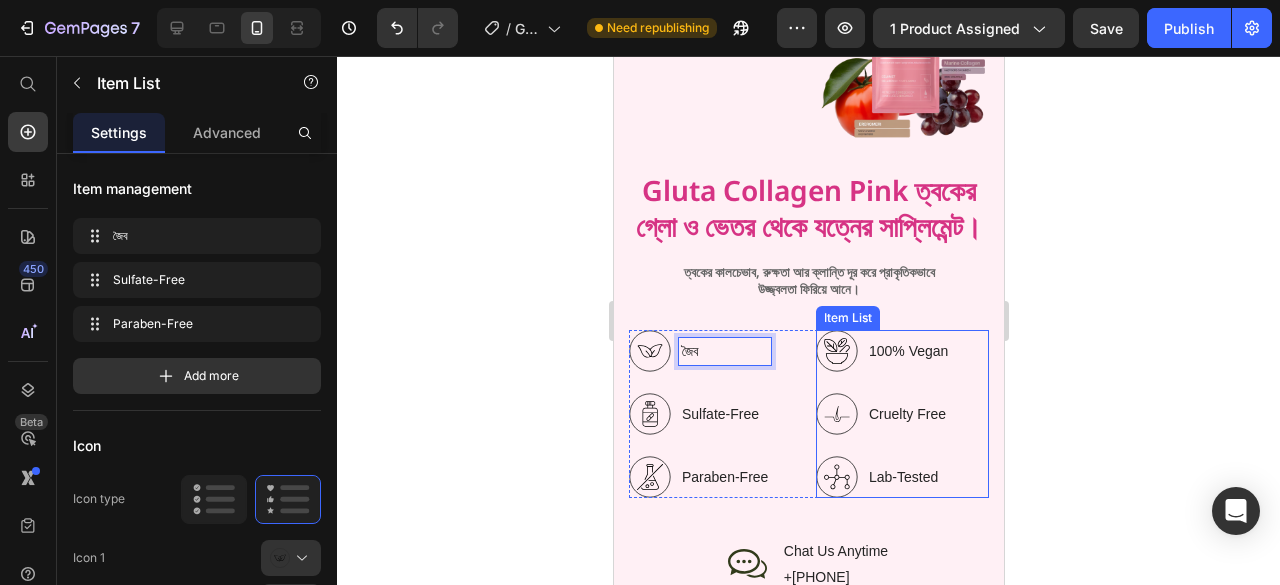 click on "100% Vegan" at bounding box center (907, 351) 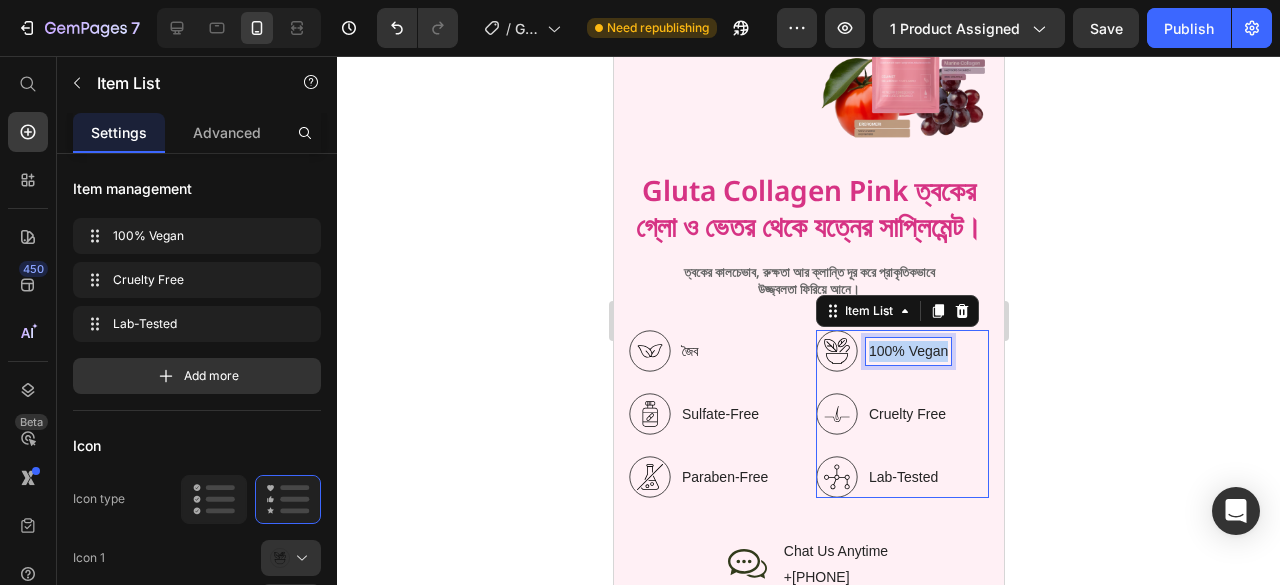 click on "100% Vegan" at bounding box center (907, 351) 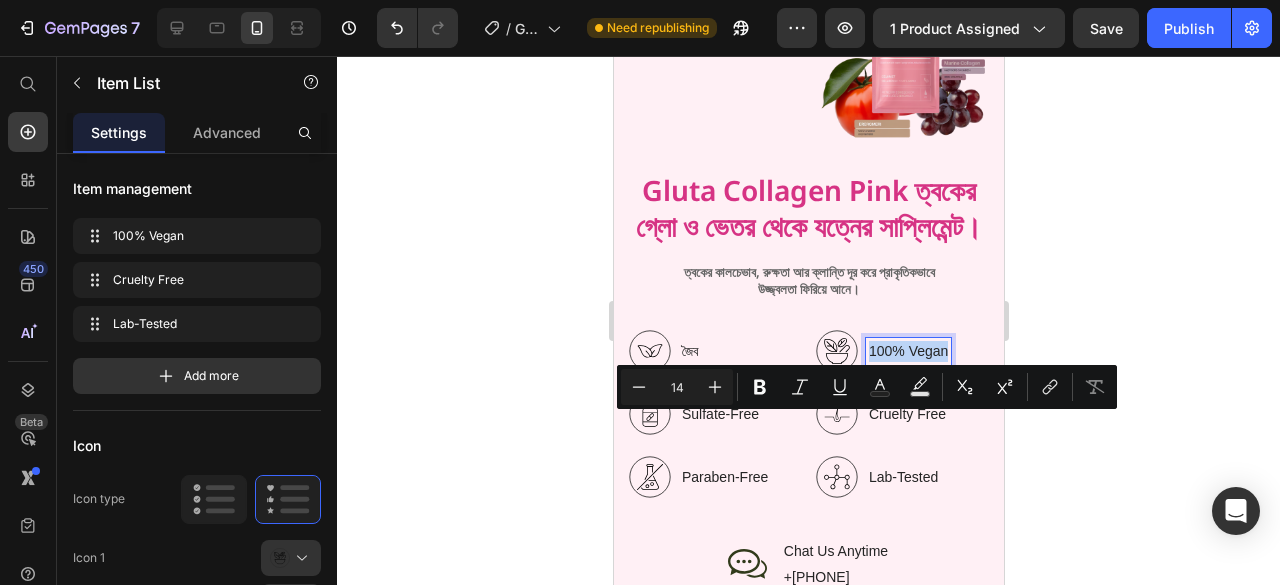 copy on "100% Vegan" 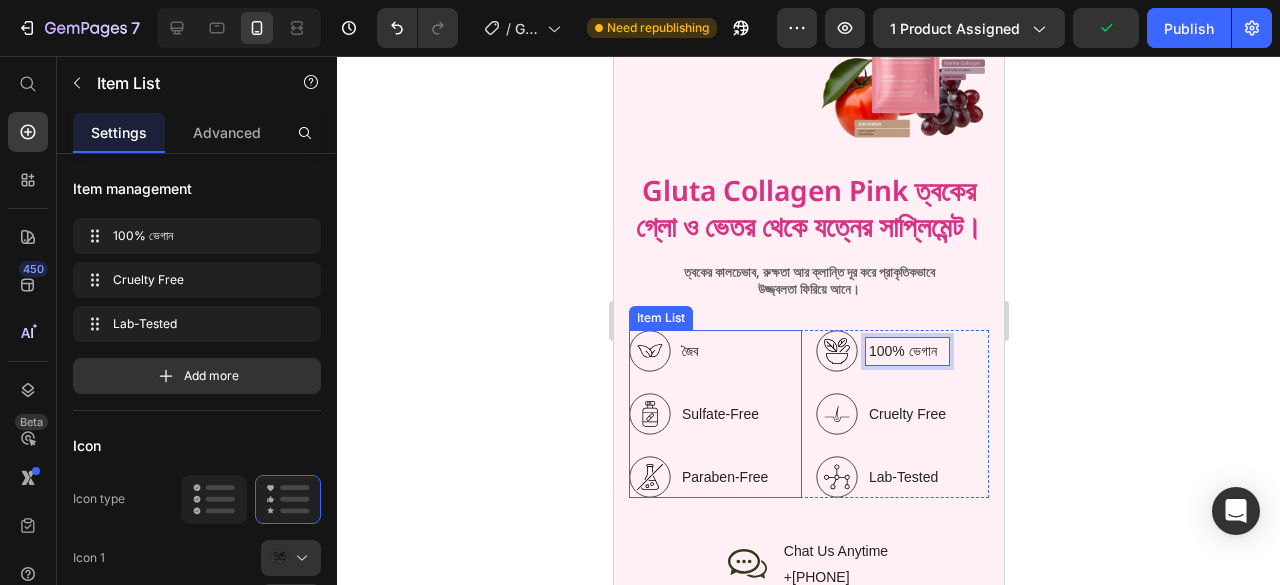 click on "Sulfate-Free" at bounding box center (724, 414) 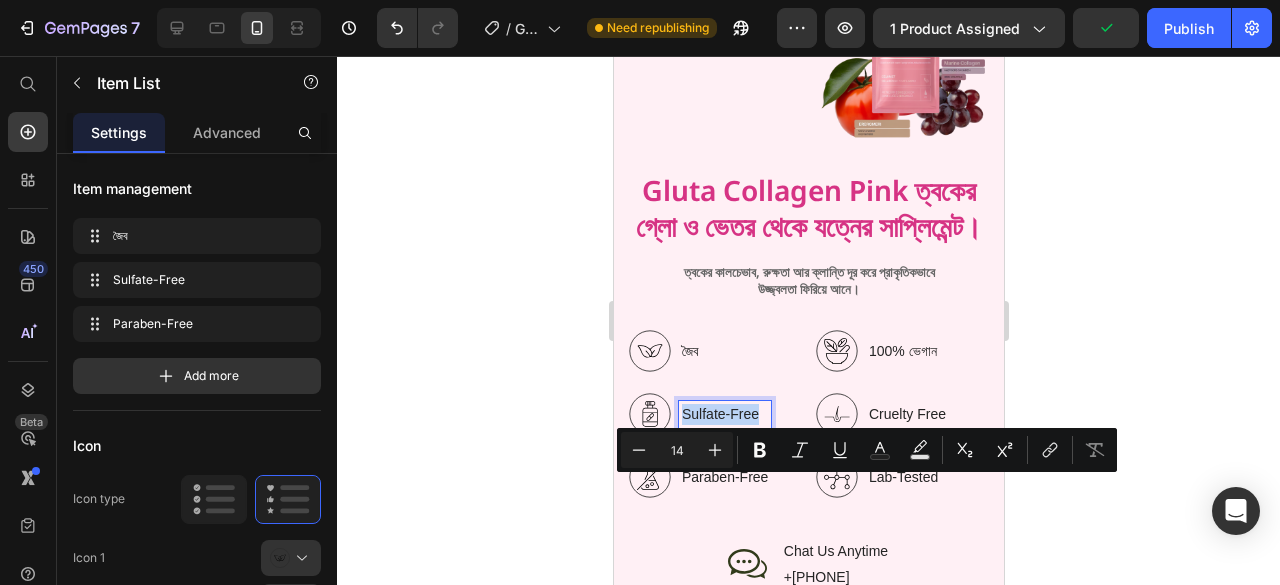 copy on "Sulfate-Free" 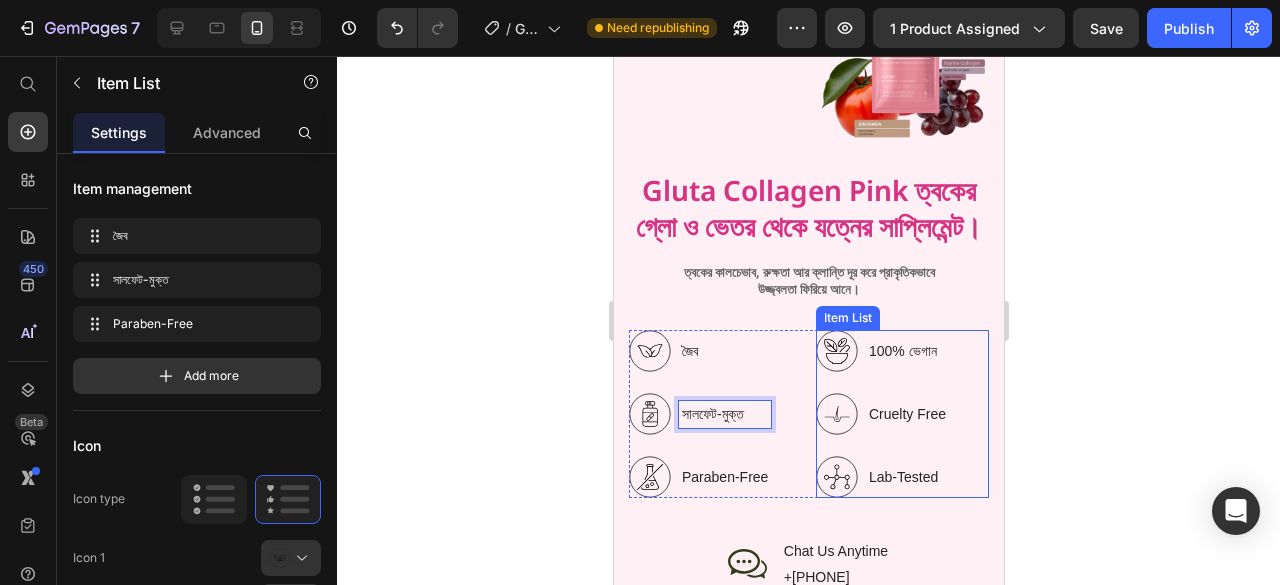 click on "Cruelty Free" at bounding box center [906, 414] 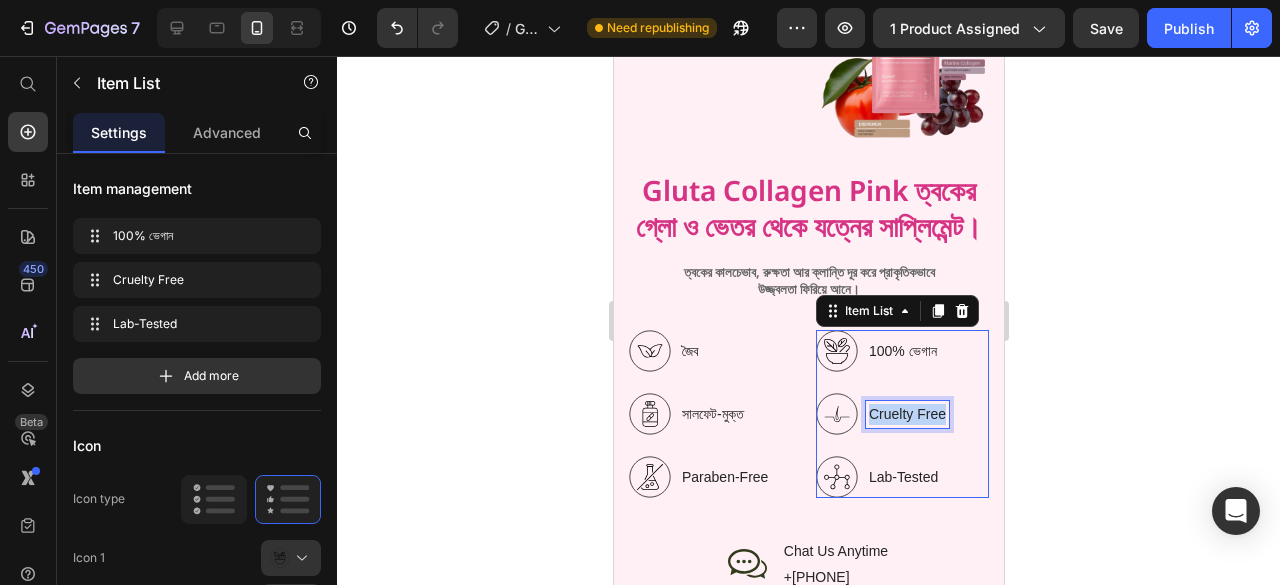 click on "Cruelty Free" at bounding box center [906, 414] 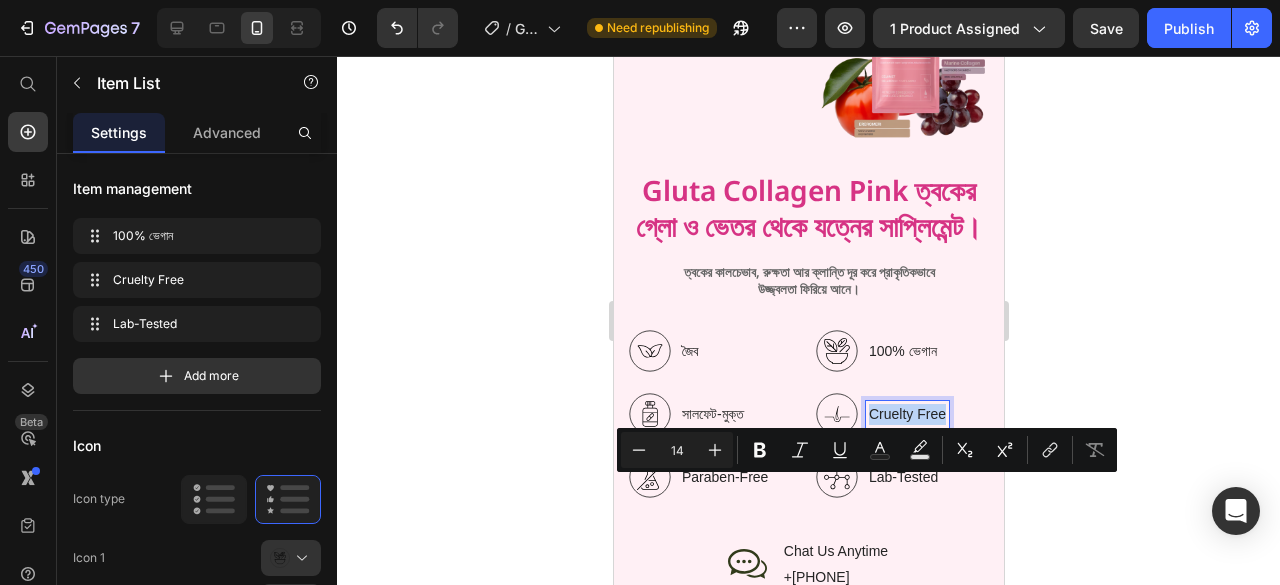copy on "Cruelty Free" 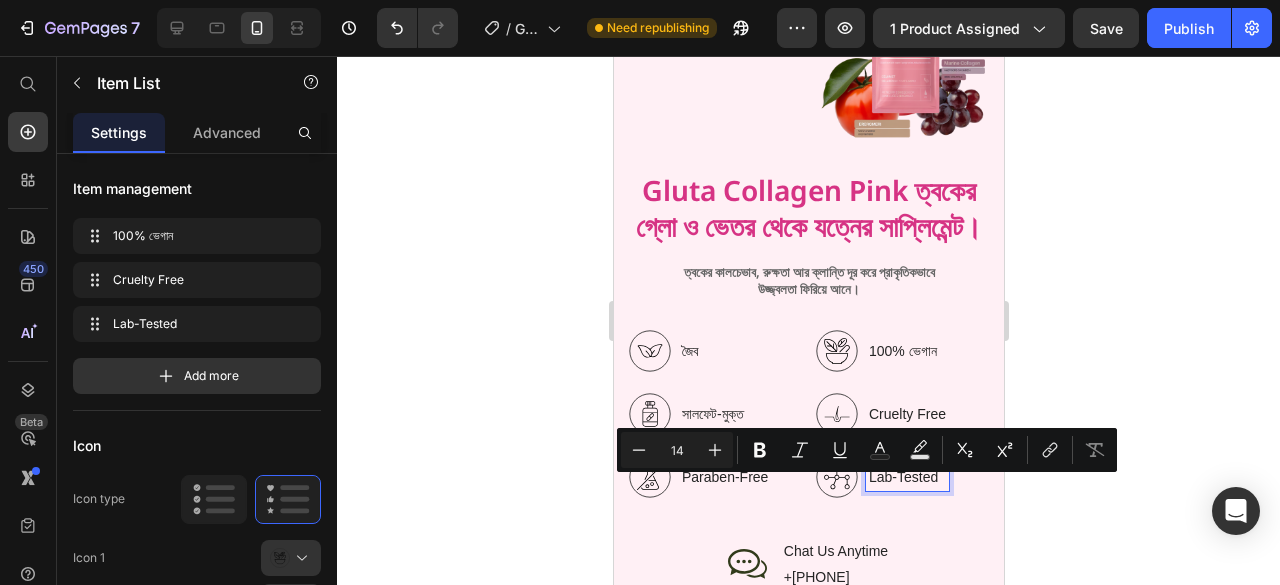 click on "Lab-Tested" at bounding box center [906, 477] 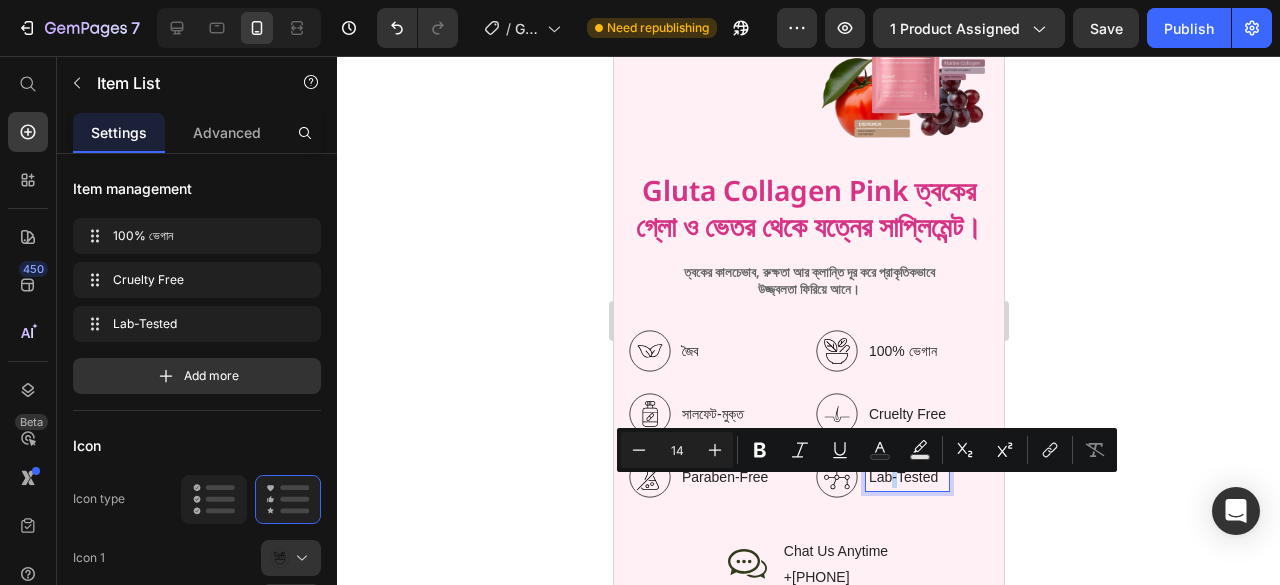 click on "Lab-Tested" at bounding box center (906, 477) 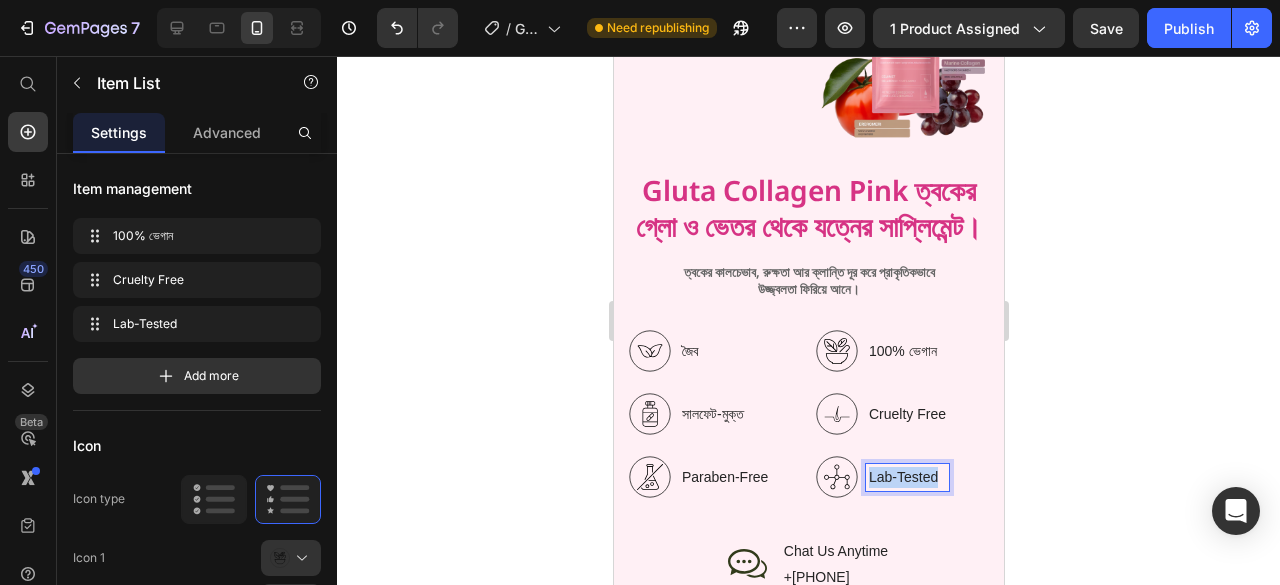 click on "Lab-Tested" at bounding box center [906, 477] 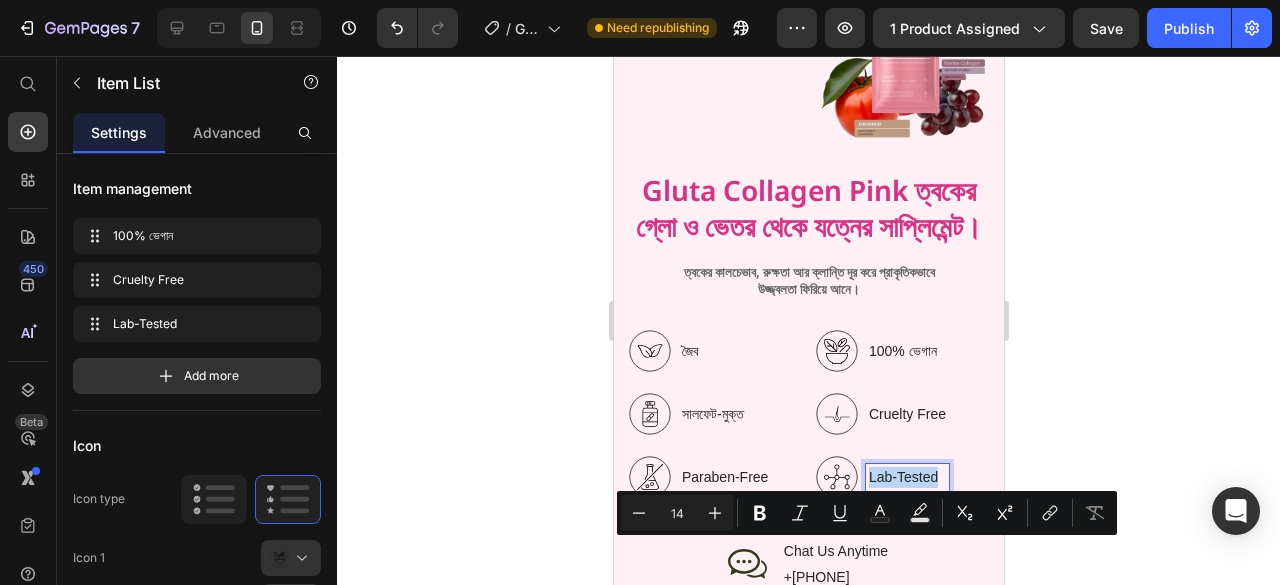 copy on "Lab-Tested" 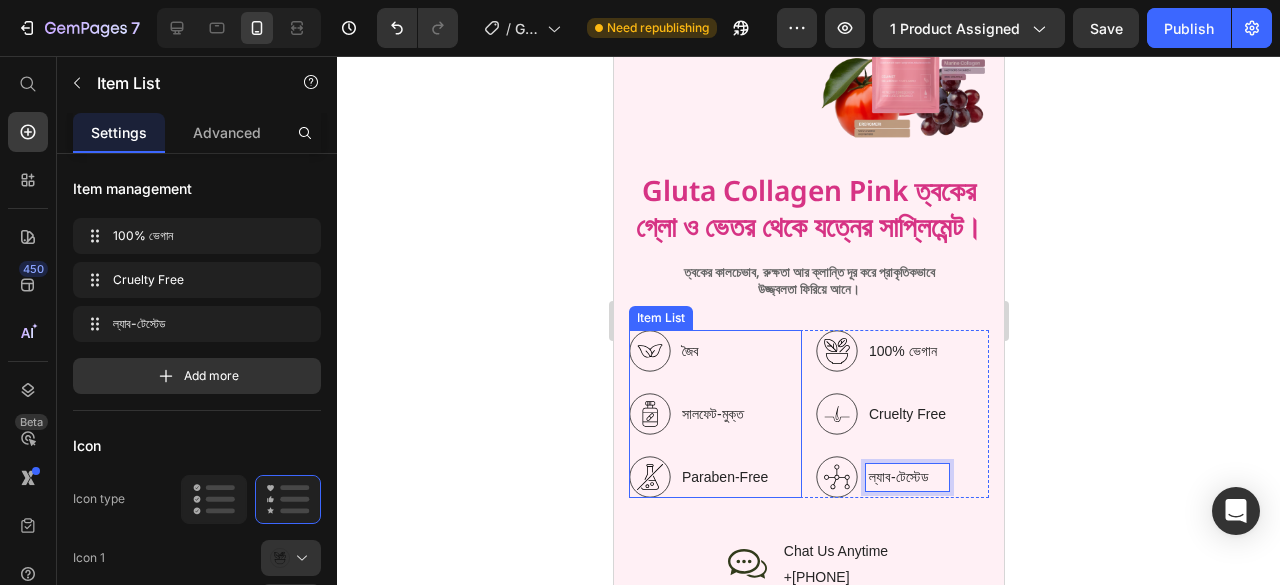 click on "Paraben-Free" at bounding box center (724, 477) 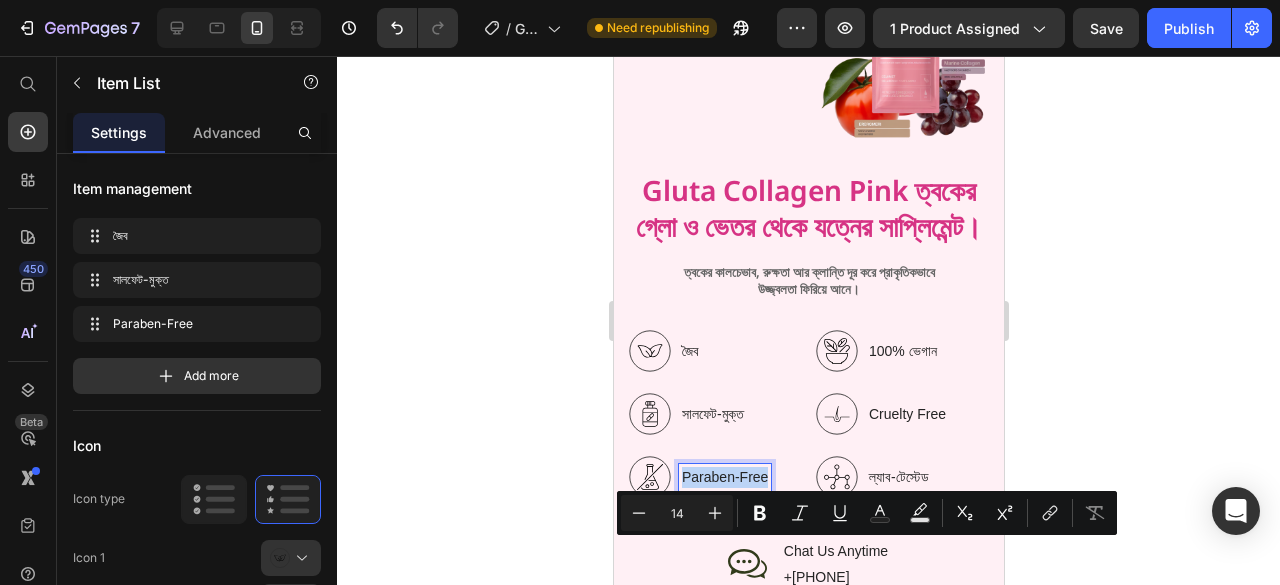 copy on "Paraben-Free" 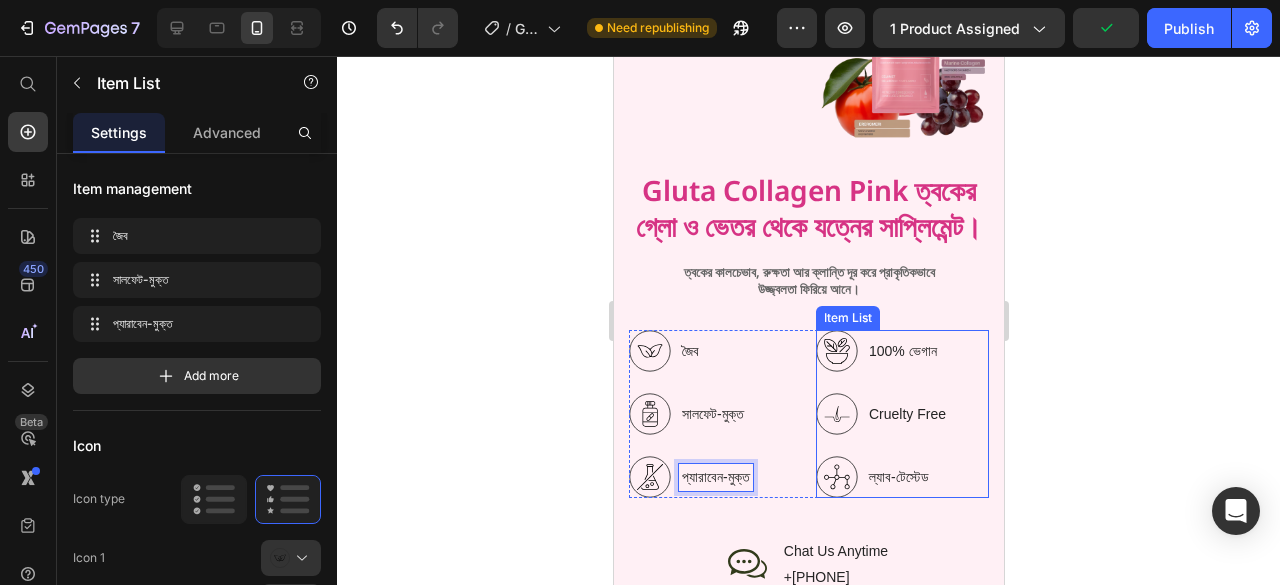 click on "Cruelty Free" at bounding box center [906, 414] 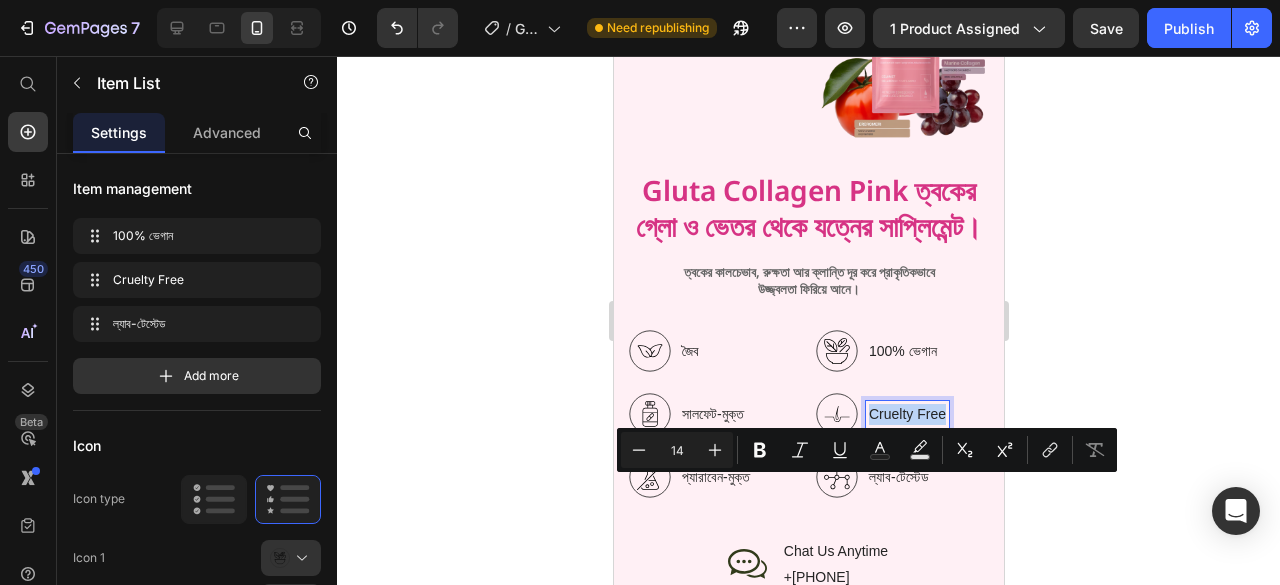 copy on "Cruelty Free" 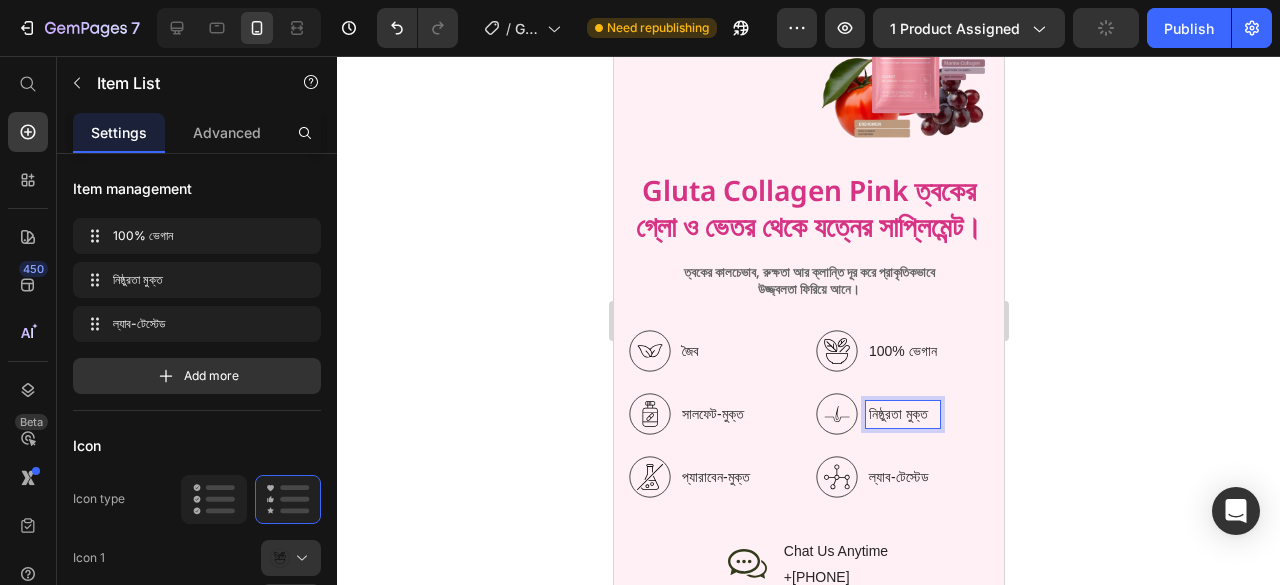 click 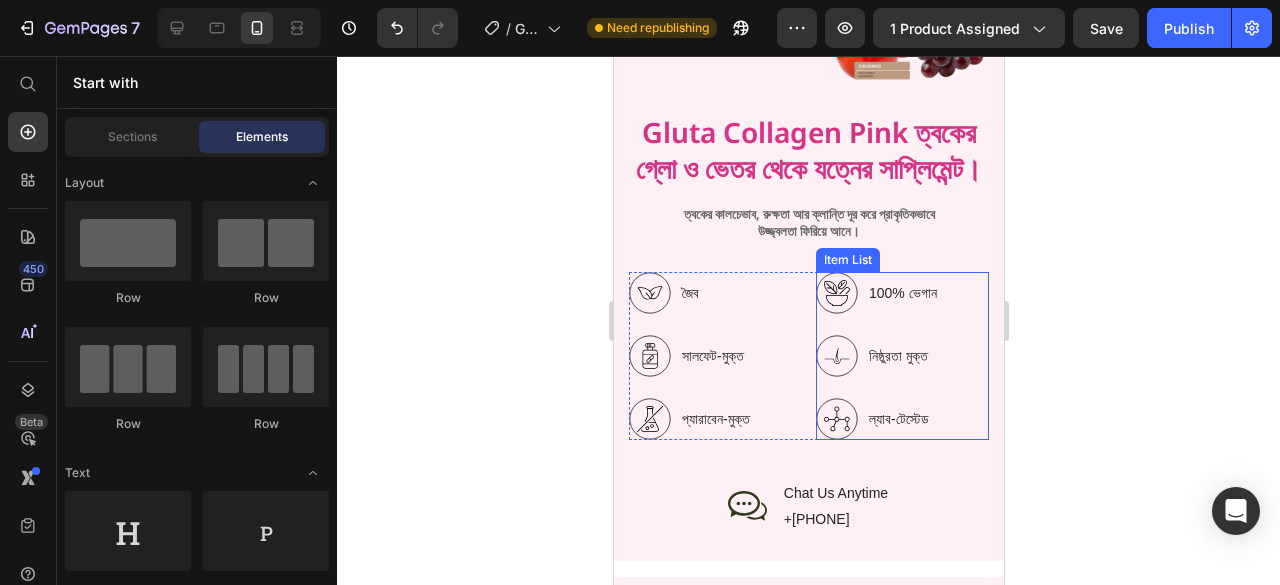 scroll, scrollTop: 2800, scrollLeft: 0, axis: vertical 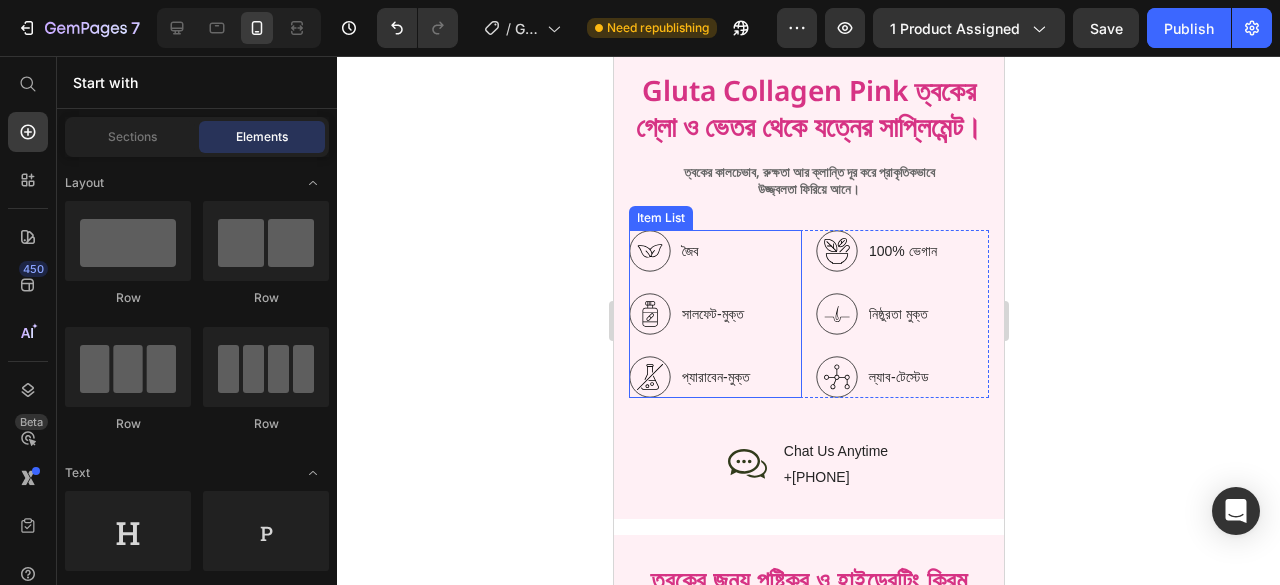 click on "জৈব" at bounding box center (715, 251) 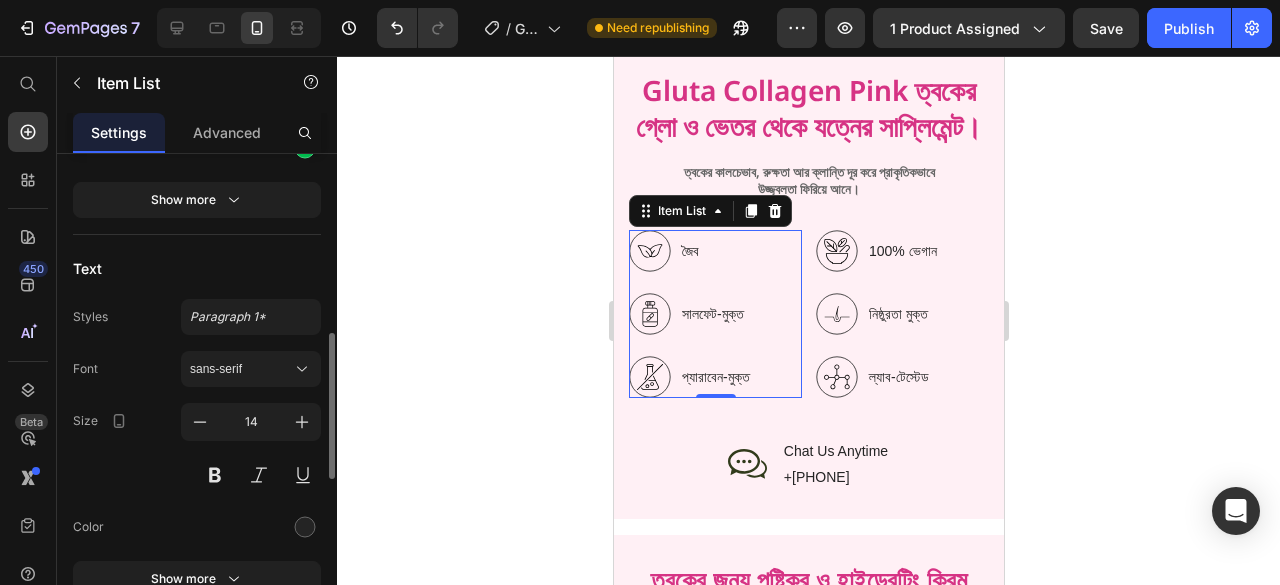 scroll, scrollTop: 700, scrollLeft: 0, axis: vertical 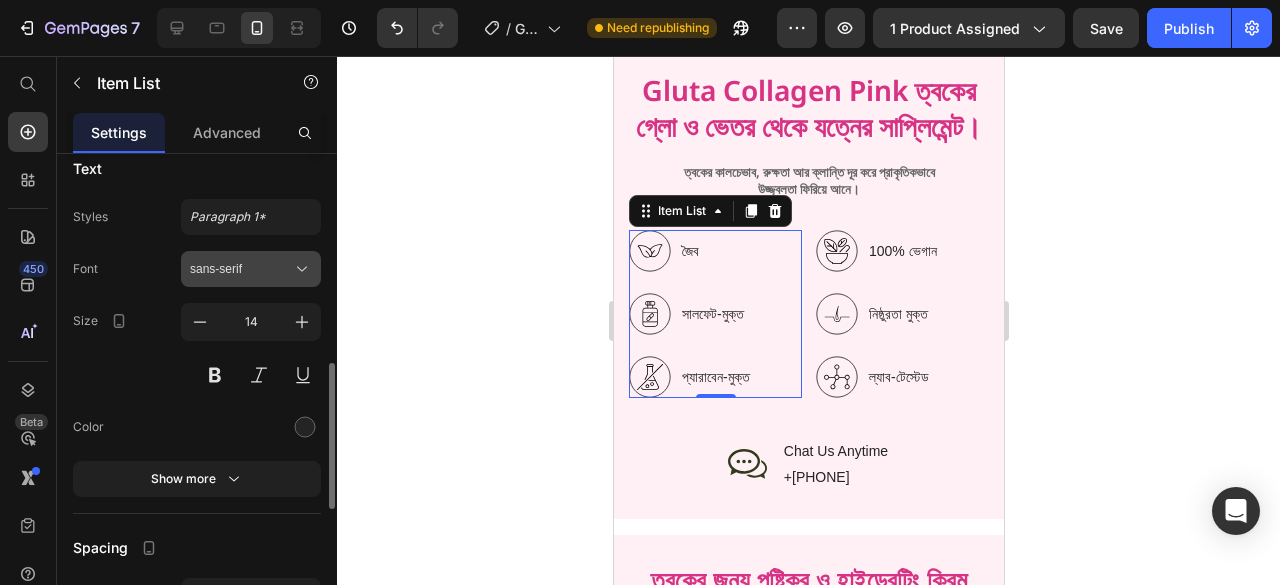 click on "sans-serif" at bounding box center [241, 269] 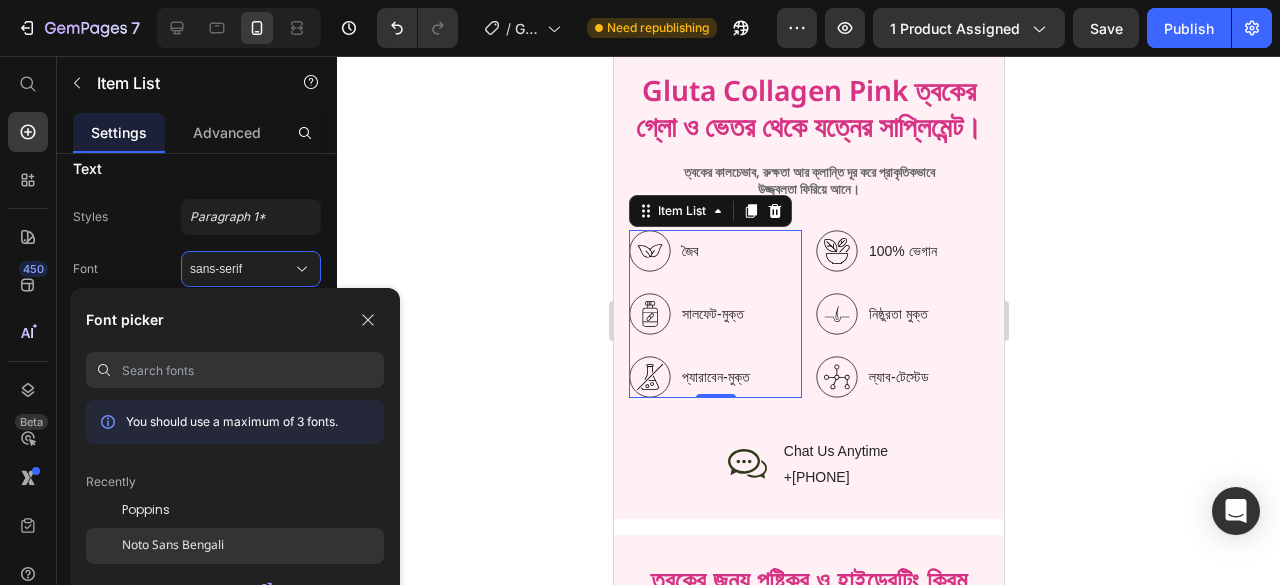 click on "Noto Sans Bengali" 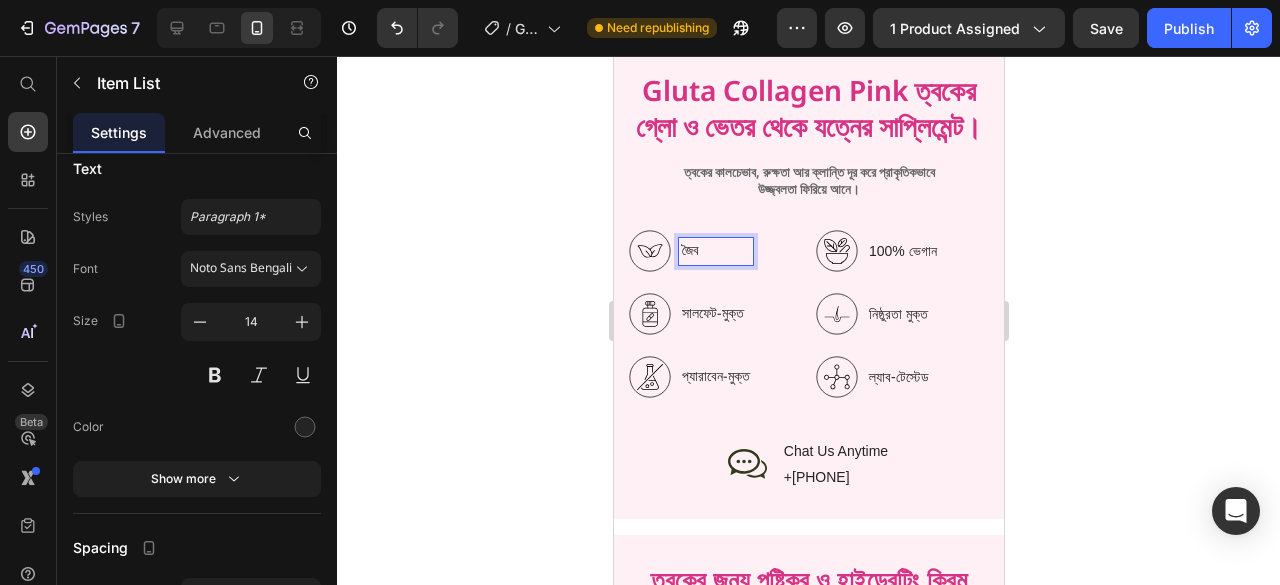 click on "জৈব" at bounding box center (715, 251) 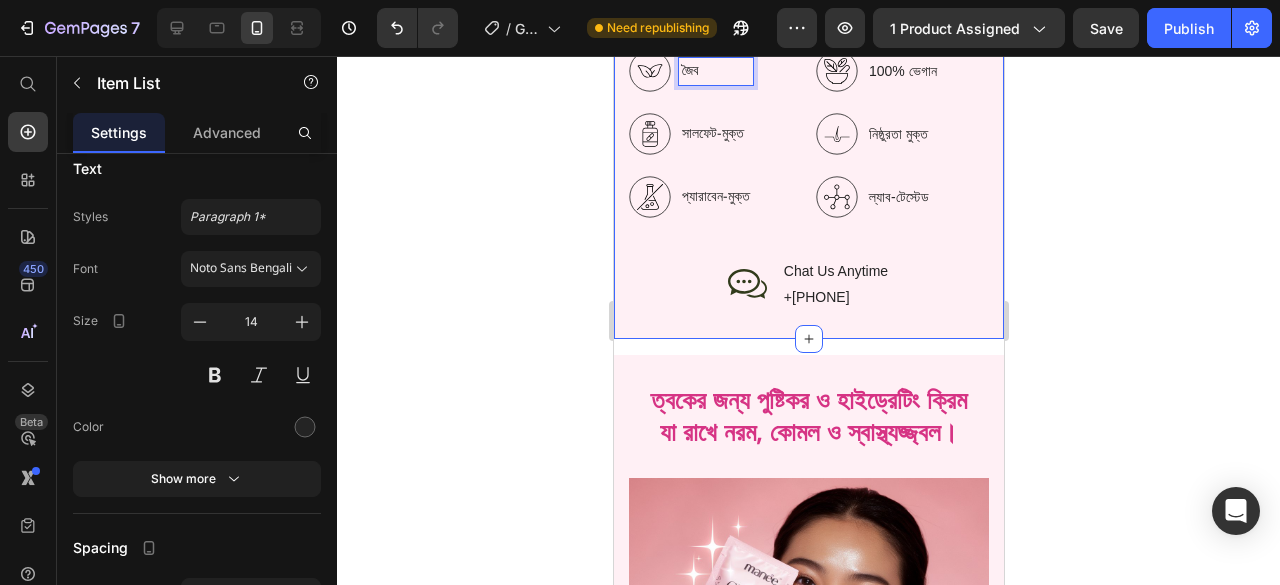 scroll, scrollTop: 3000, scrollLeft: 0, axis: vertical 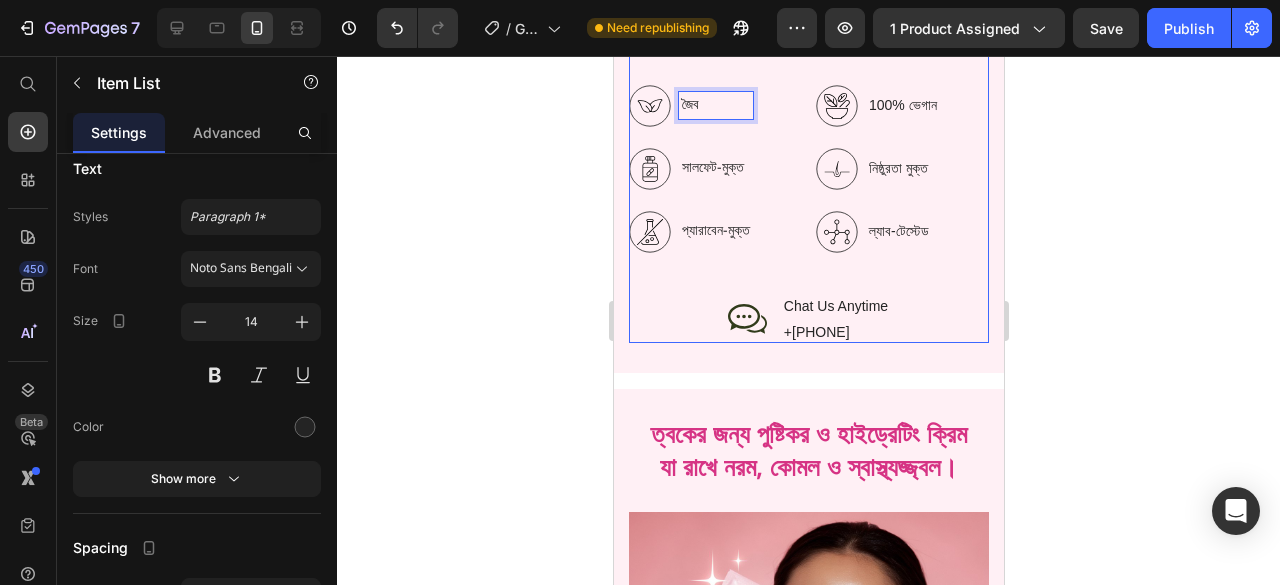 click on "Gluta Collagen Pink ত্বকের গ্লো ও ভেতর থেকে যত্নের সাপ্লিমেন্ট। Heading ত্বকের কালচেভাব, রুক্ষতা আর ক্লান্তি দূর করে প্রাকৃতিকভাবে  উজ্জ্বলতা ফিরিয়ে আনে। Text Block
জৈব
সালফেট-মুক্ত
প্যারাবেন-মুক্ত Item List   0
100% ভেগান
নিষ্ঠুরতা মুক্ত
ল্যাব-টেস্টেড Item List Row
Organic
100% Vegan Item List
Sulfate-Free
Cruelty Free Item List
Paraben-Free
Lab-Tested Item List Row
Icon Chat Us Anytime Text Block +880 1850-004923 Text Block Row Row" at bounding box center (808, 121) 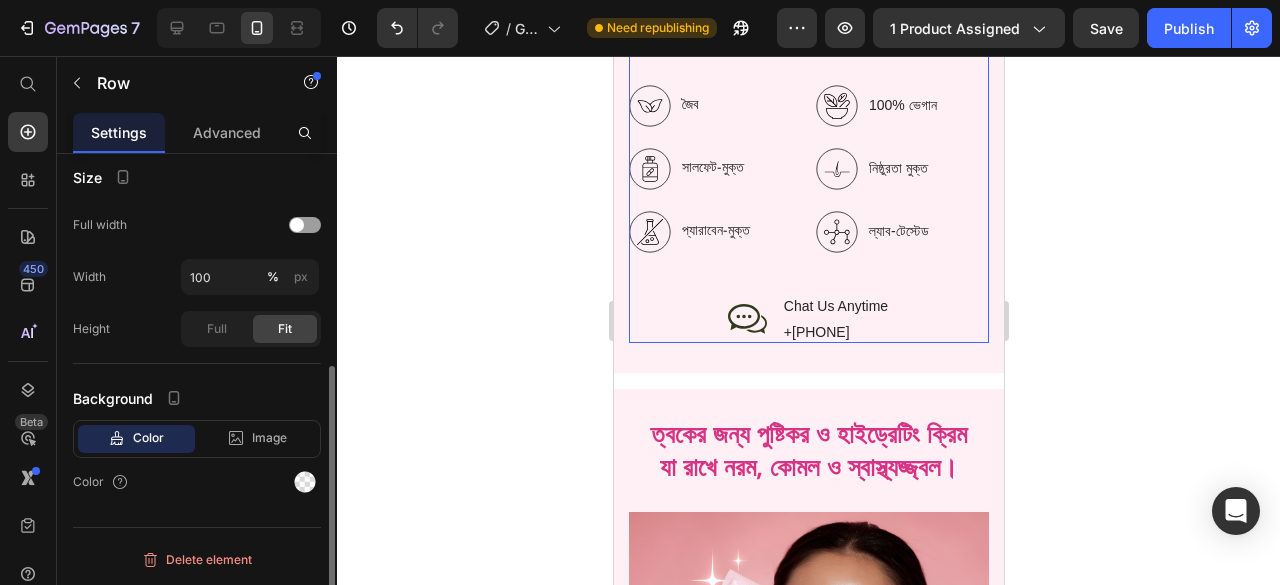 scroll, scrollTop: 0, scrollLeft: 0, axis: both 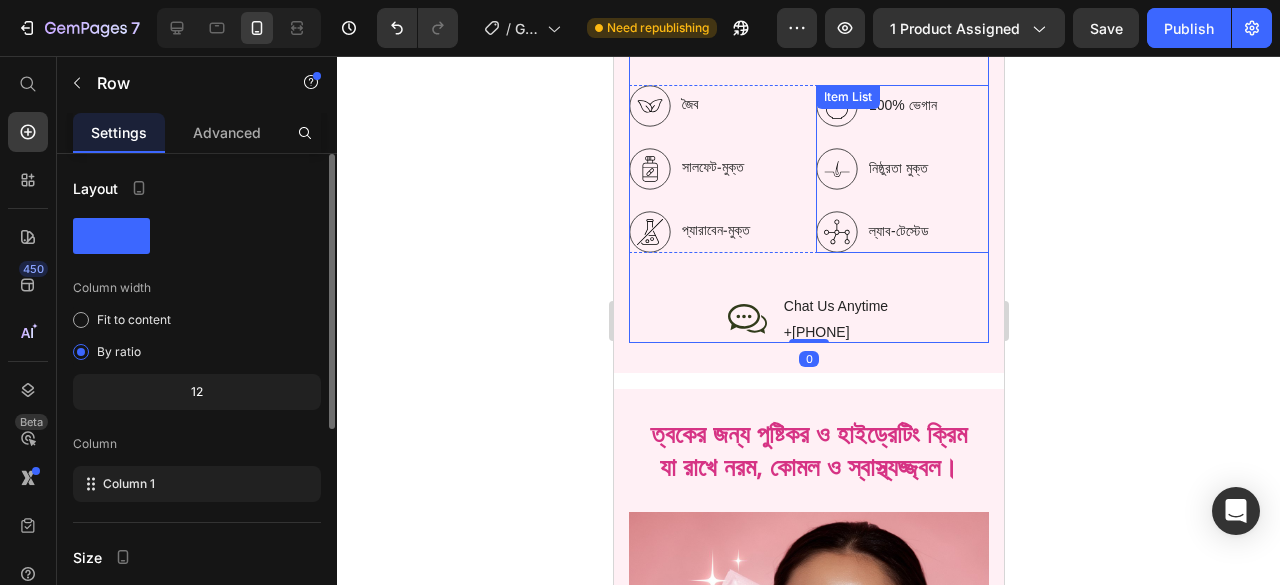 click on "100% ভেগান
নিষ্ঠুরতা মুক্ত
ল্যাব-টেস্টেড" at bounding box center (901, 169) 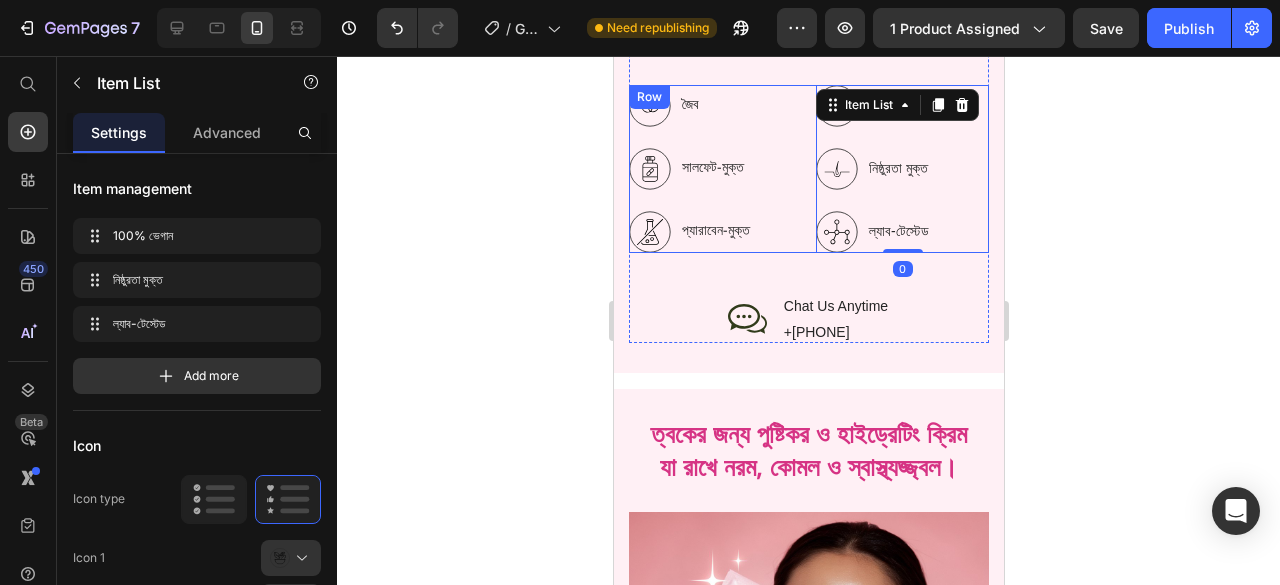 click on "জৈব
সালফেট-মুক্ত
প্যারাবেন-মুক্ত Item List
100% ভেগান
নিষ্ঠুরতা মুক্ত
ল্যাব-টেস্টেড Item List   0 Row" at bounding box center [808, 169] 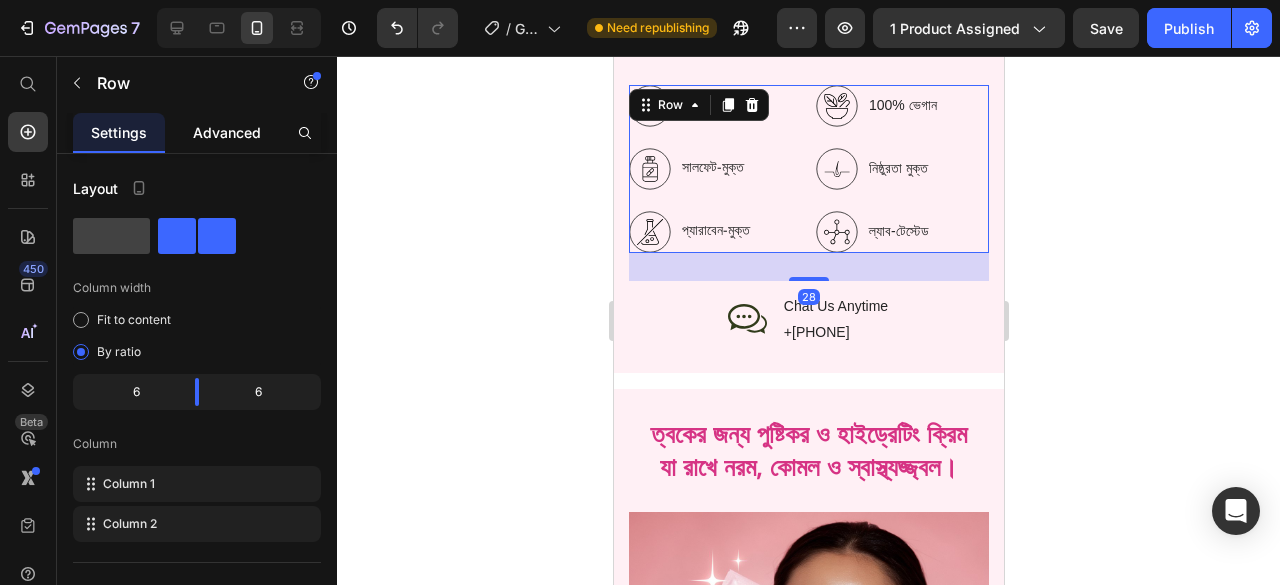 click on "Advanced" 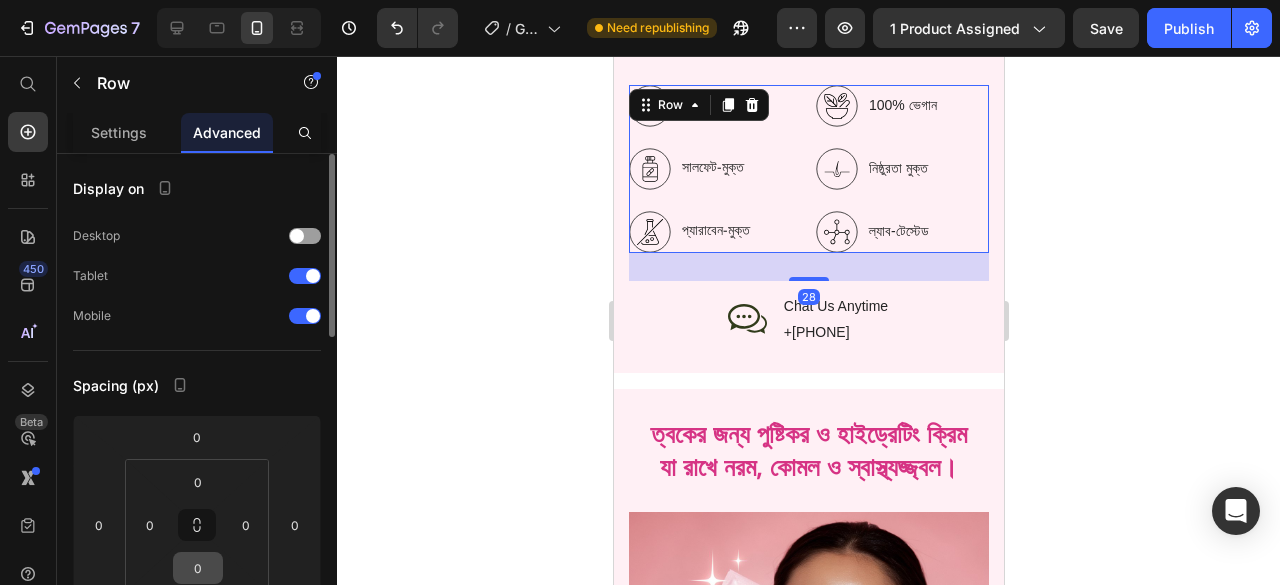 scroll, scrollTop: 200, scrollLeft: 0, axis: vertical 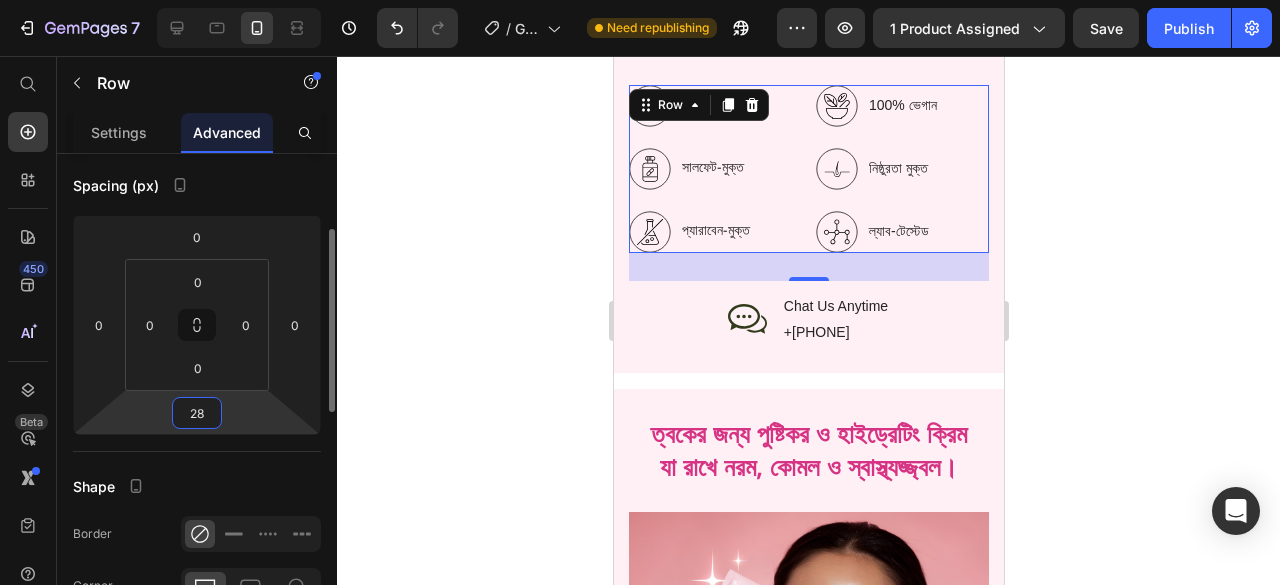 click on "28" at bounding box center (197, 413) 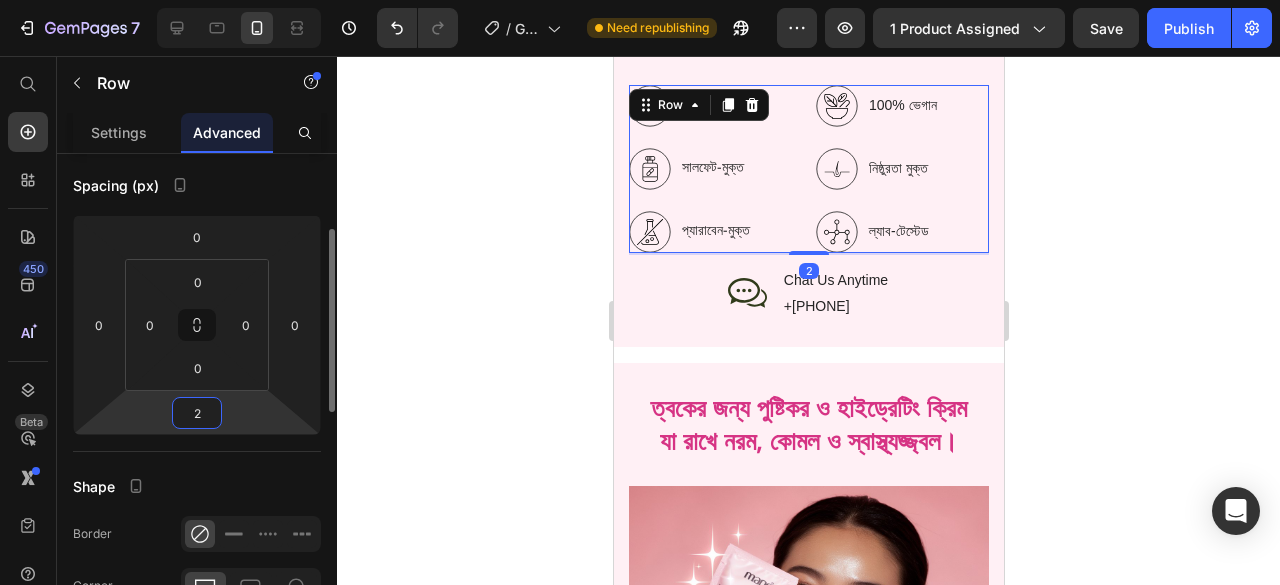 type on "24" 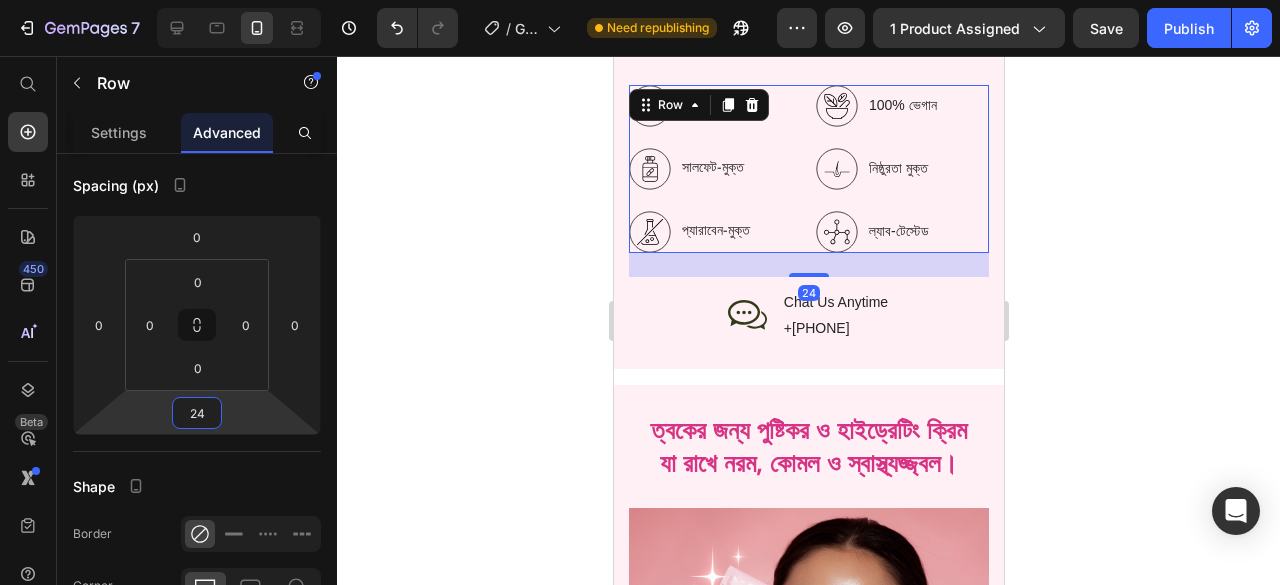 click 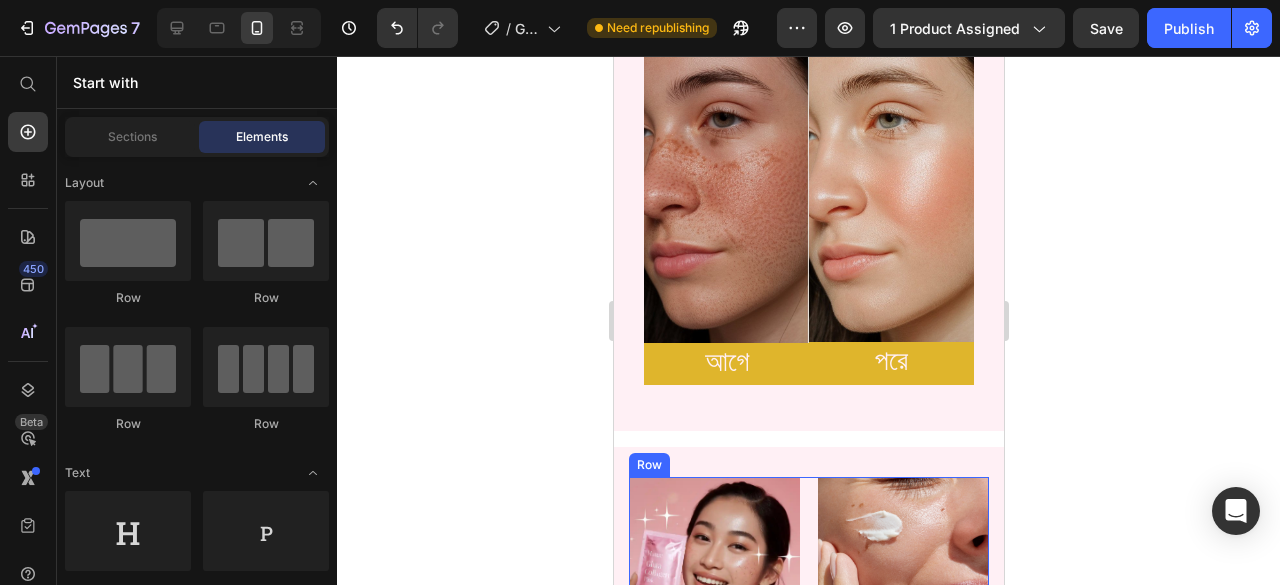 scroll, scrollTop: 1900, scrollLeft: 0, axis: vertical 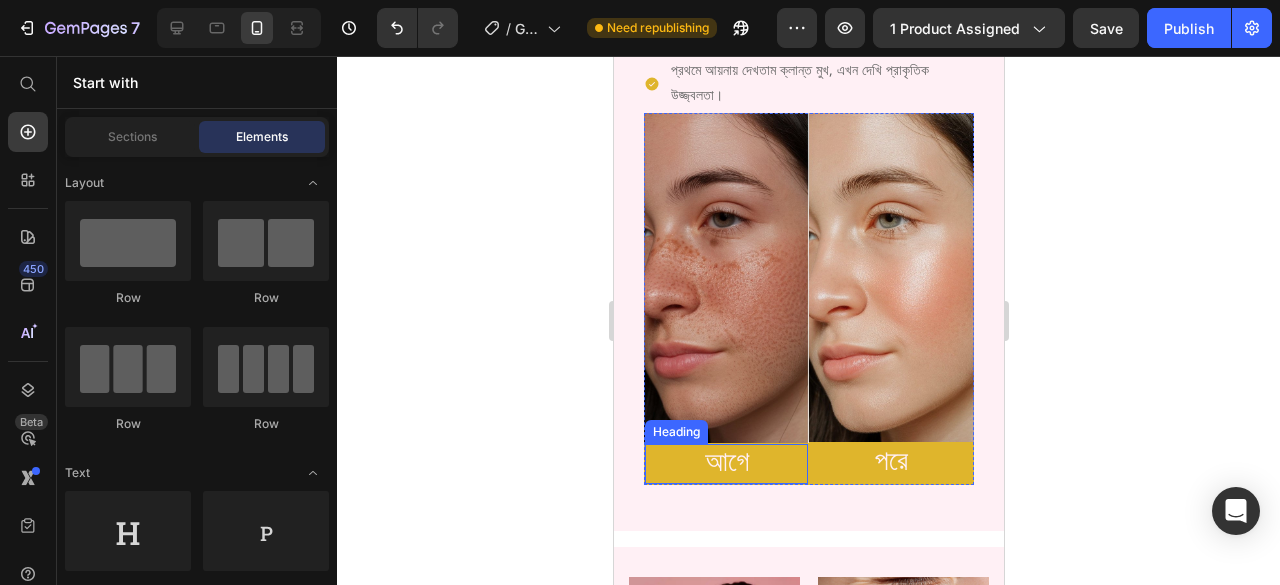 click on "আগে" at bounding box center (725, 464) 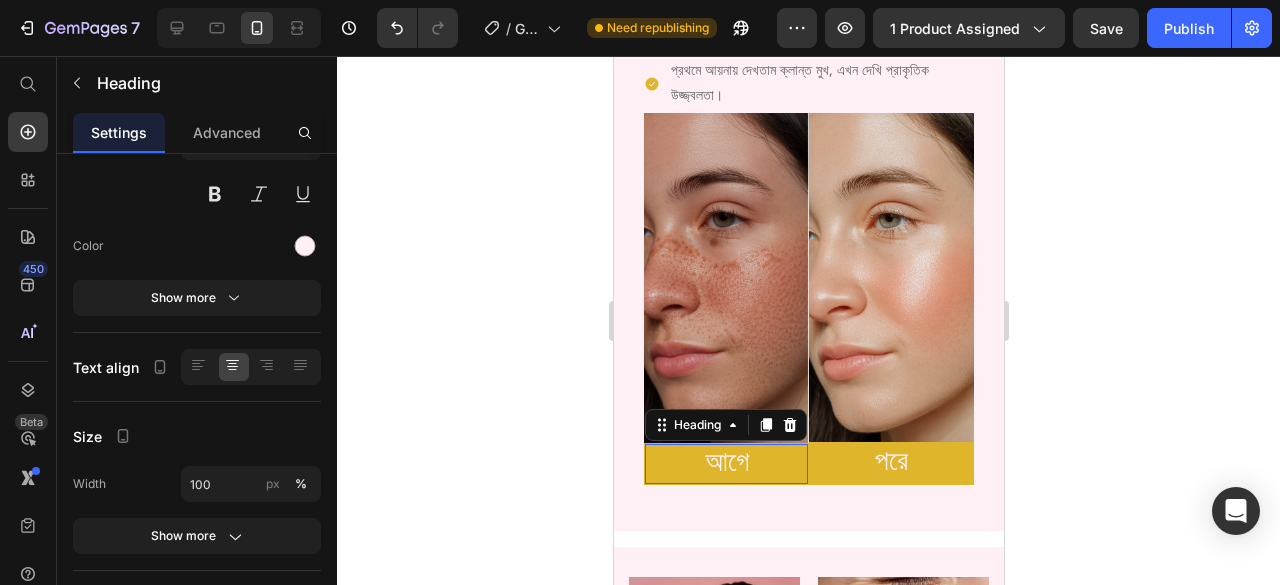 scroll, scrollTop: 0, scrollLeft: 0, axis: both 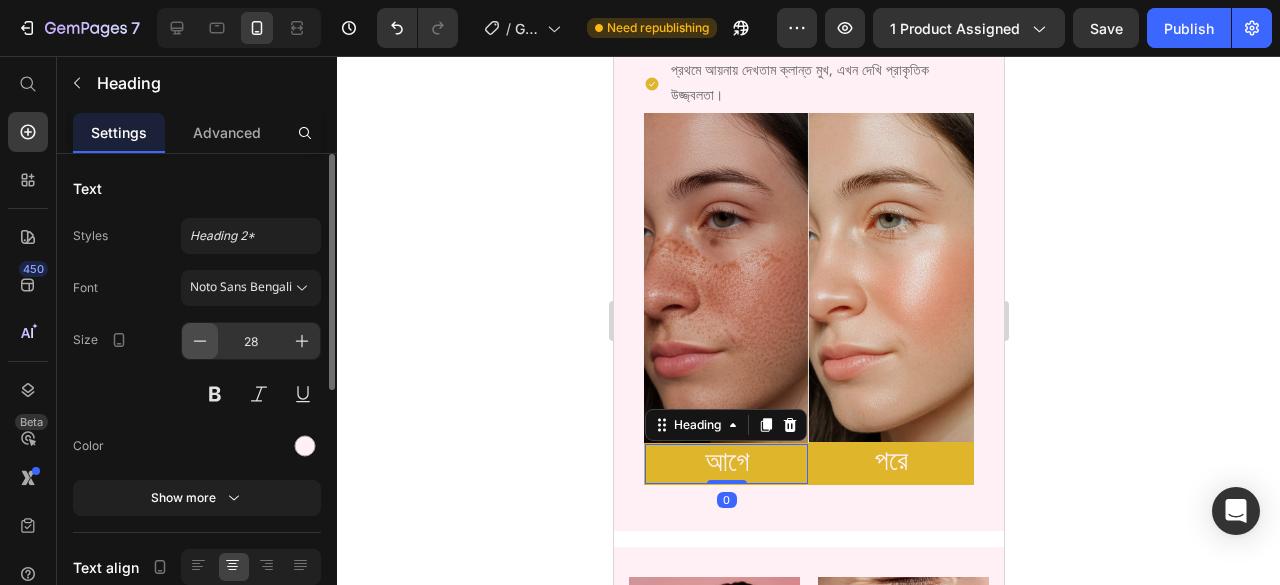 click 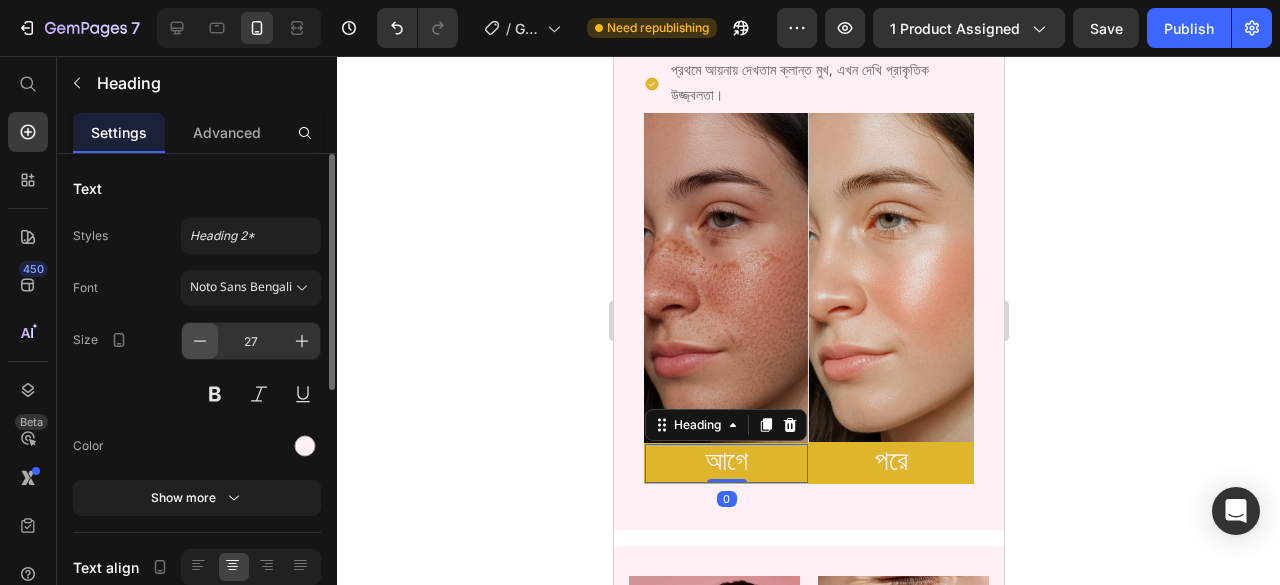 click 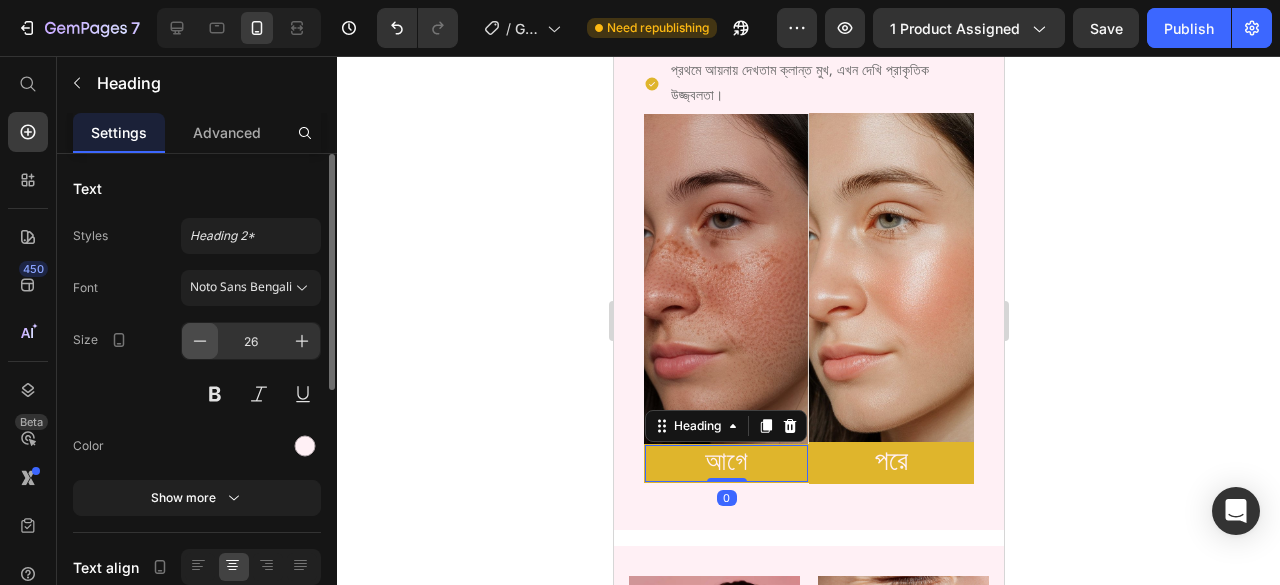 click 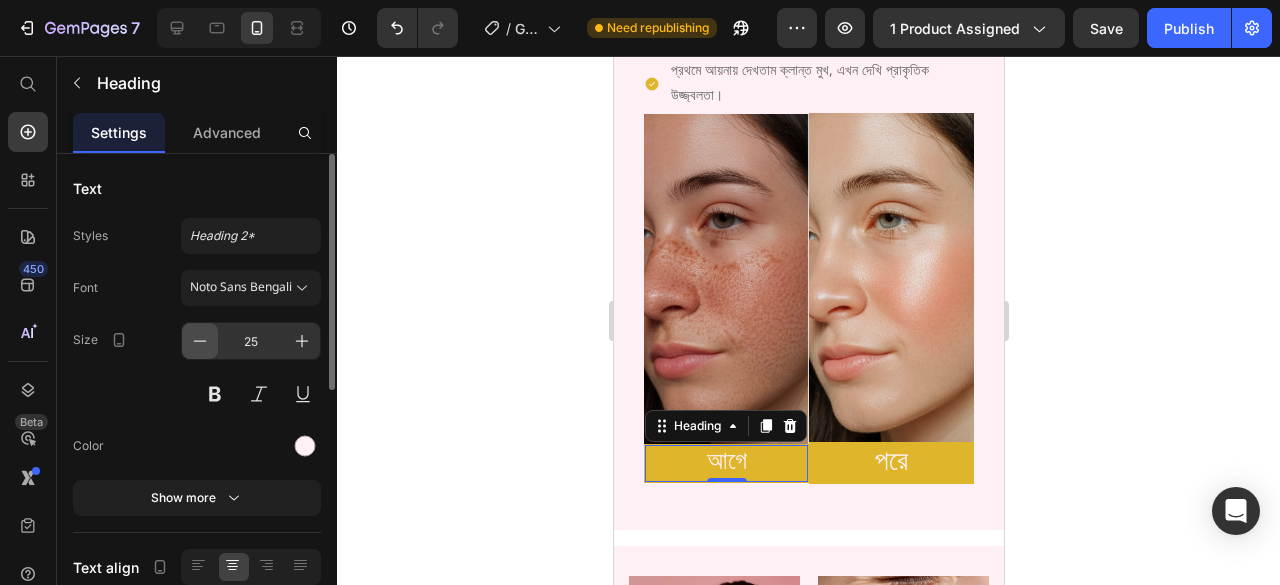 click 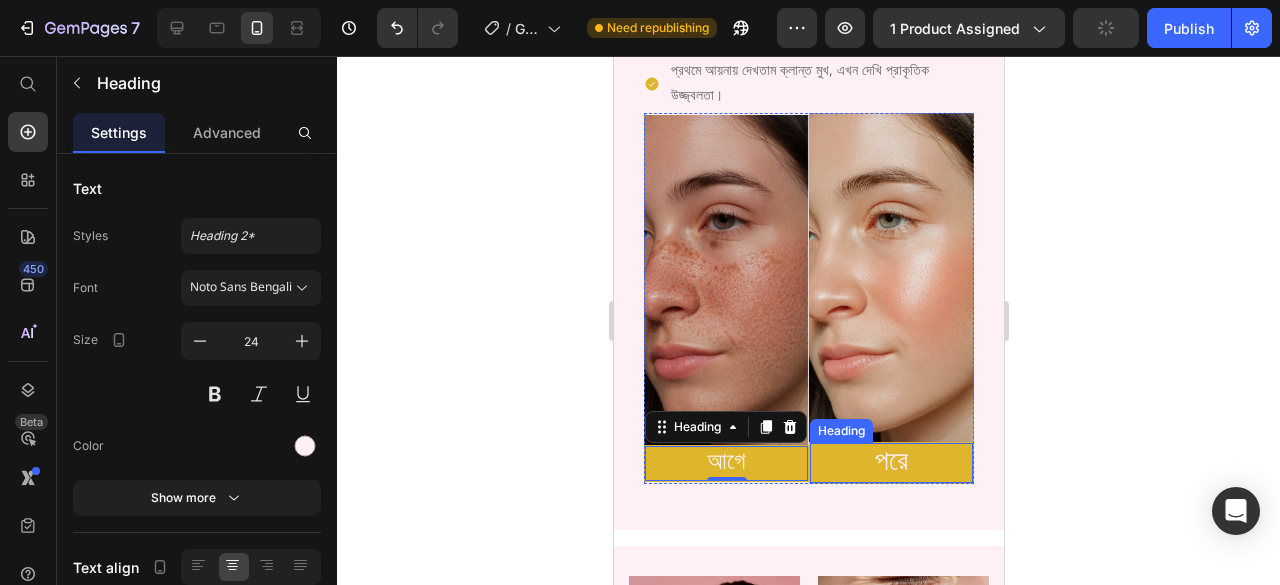 click on "পরে" at bounding box center [890, 463] 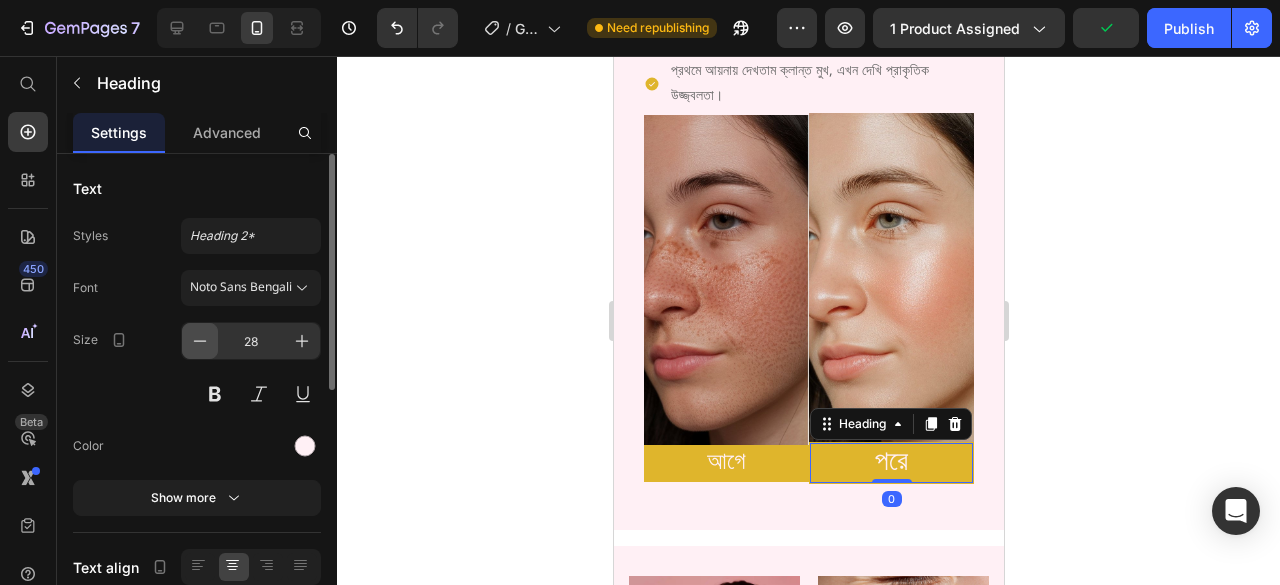 click 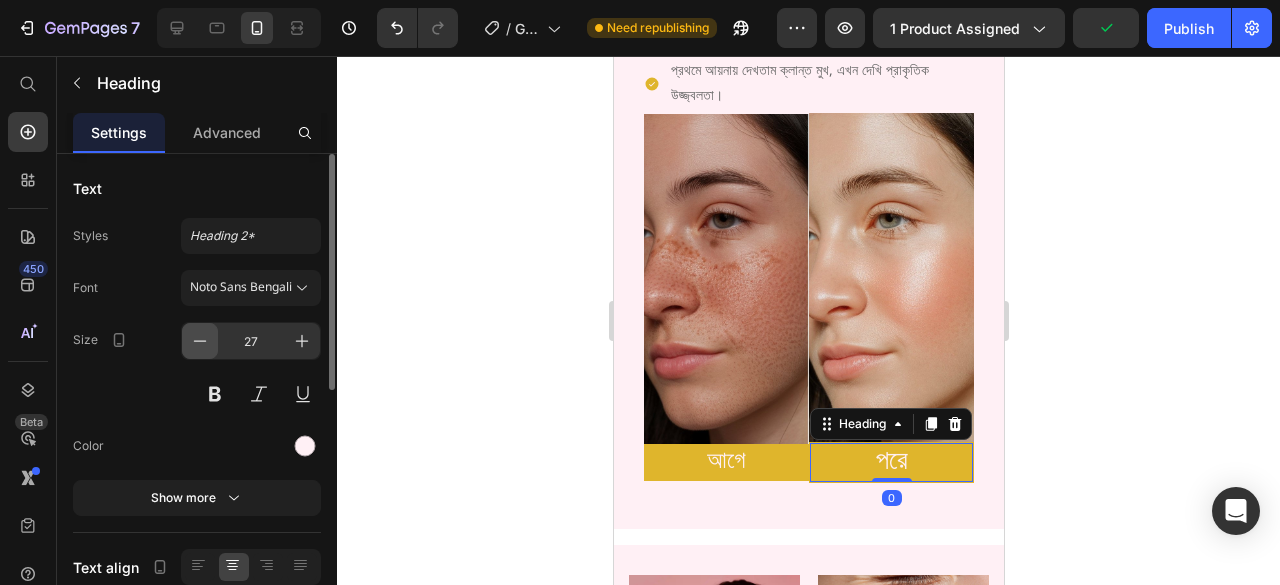 click 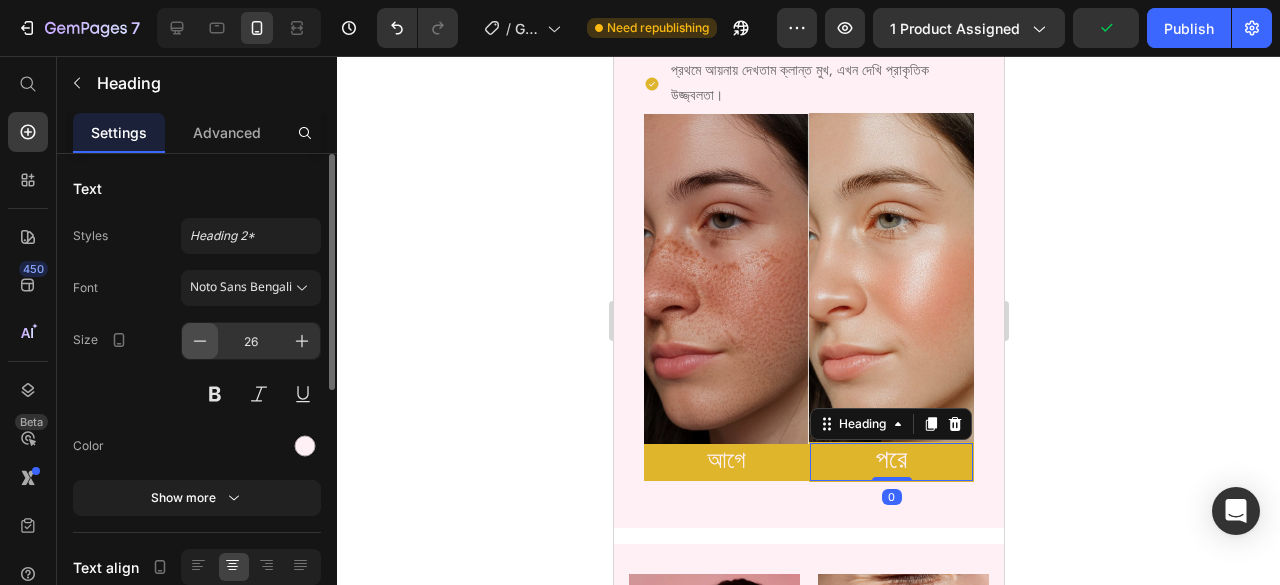click 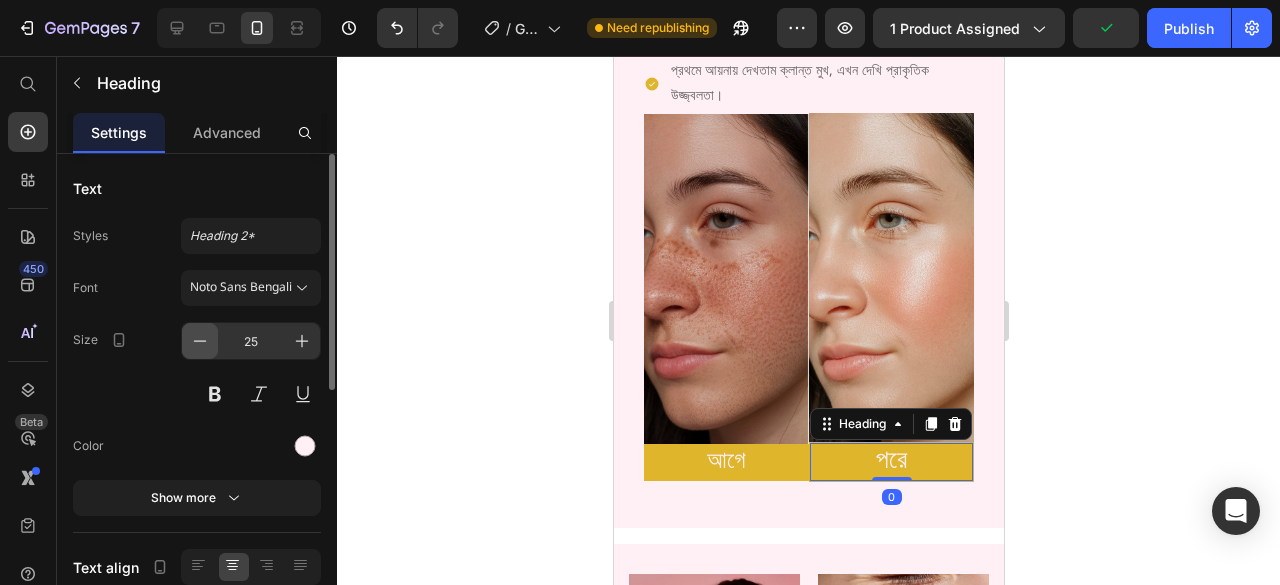 click 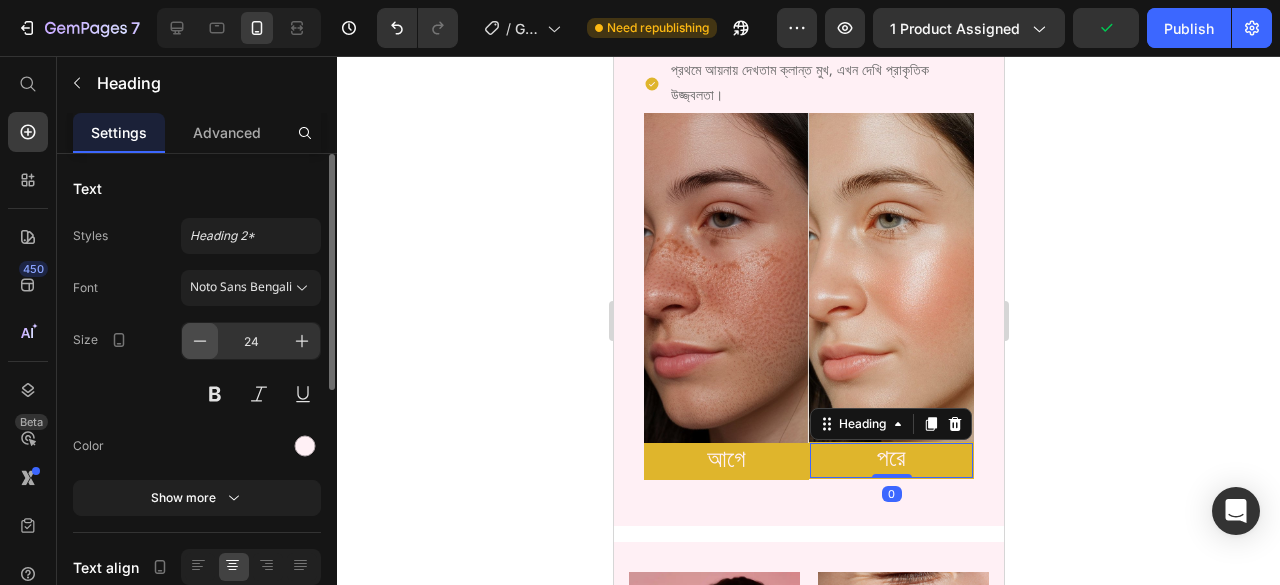 click 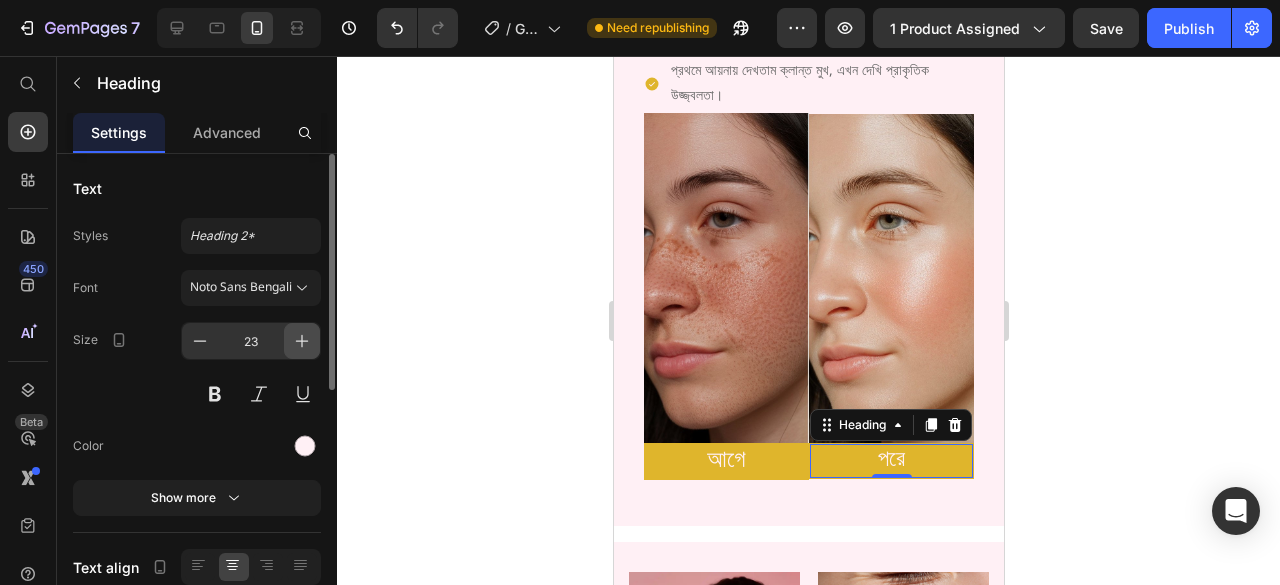 click 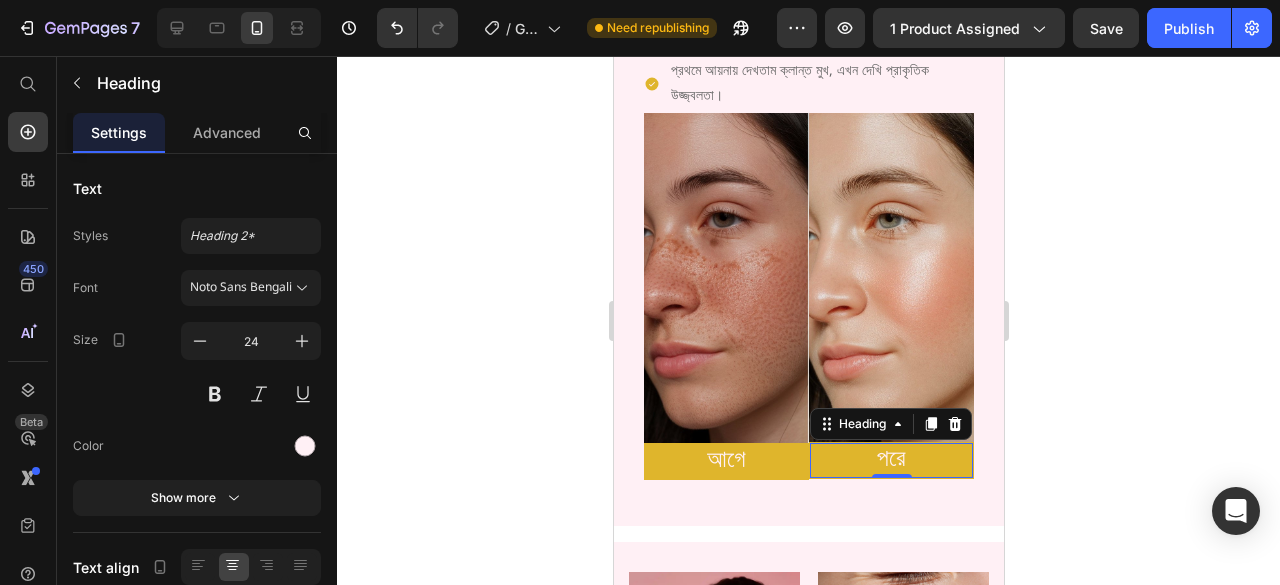 click 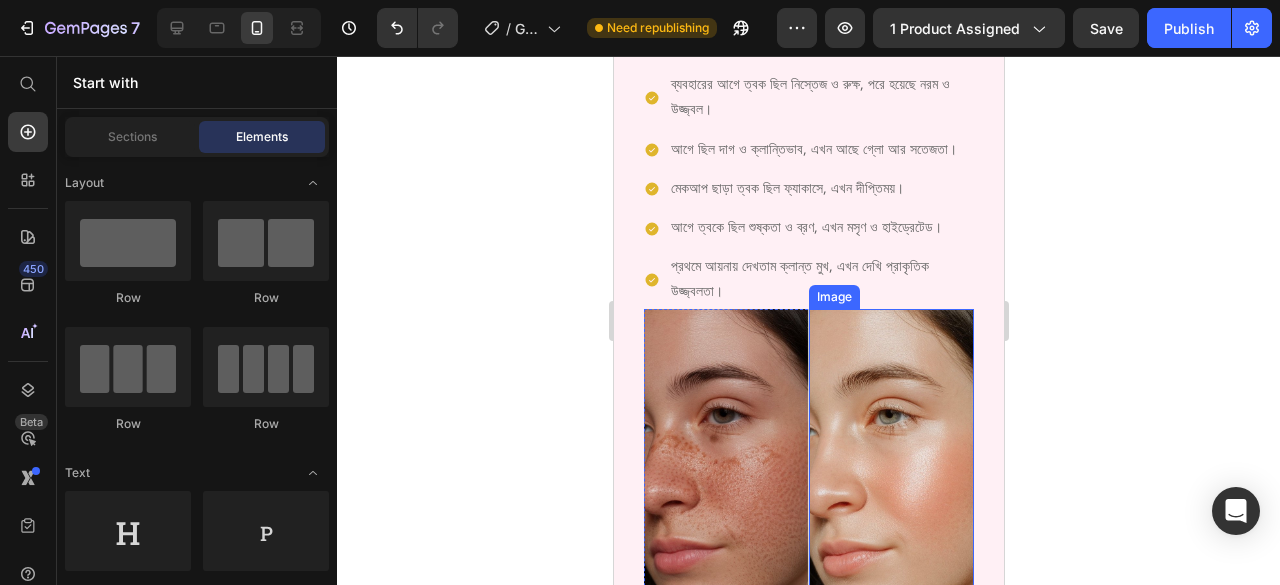 scroll, scrollTop: 1700, scrollLeft: 0, axis: vertical 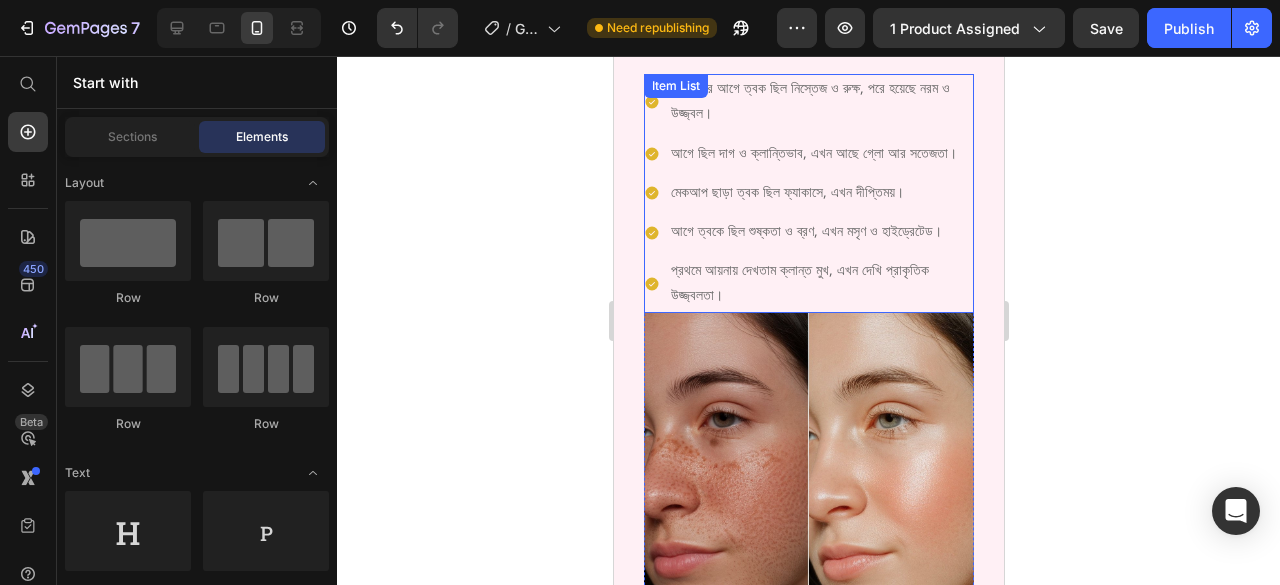 click on "প্রথমে আয়নায় দেখতাম ক্লান্ত মুখ, এখন দেখি প্রাকৃতিক উজ্জ্বলতা।" at bounding box center (820, 284) 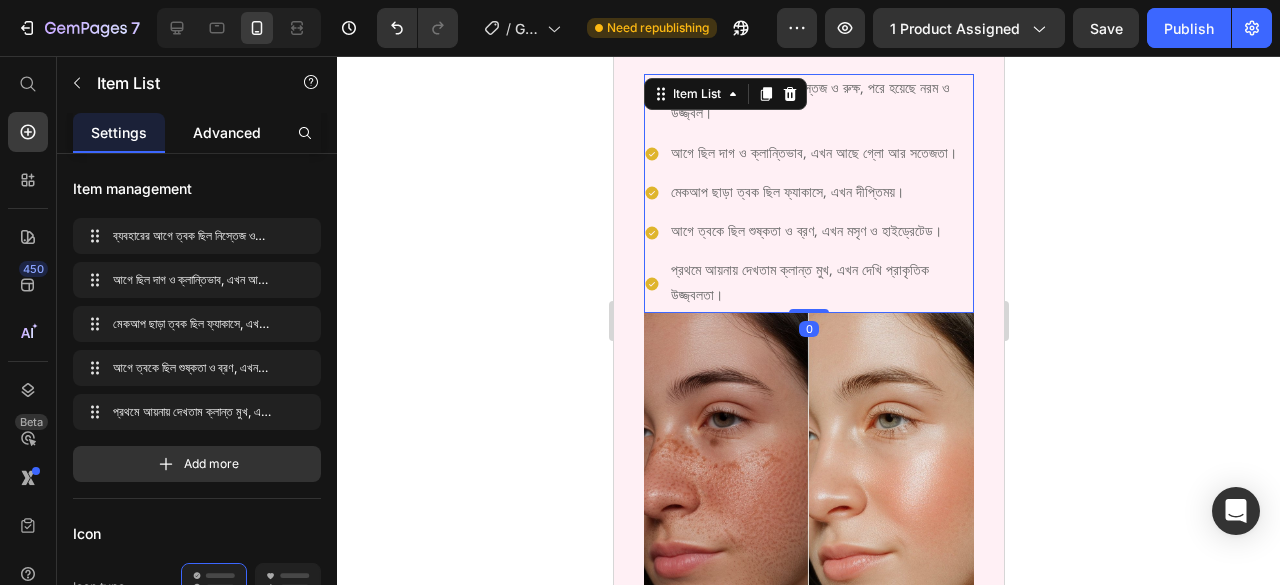 click on "Advanced" at bounding box center [227, 132] 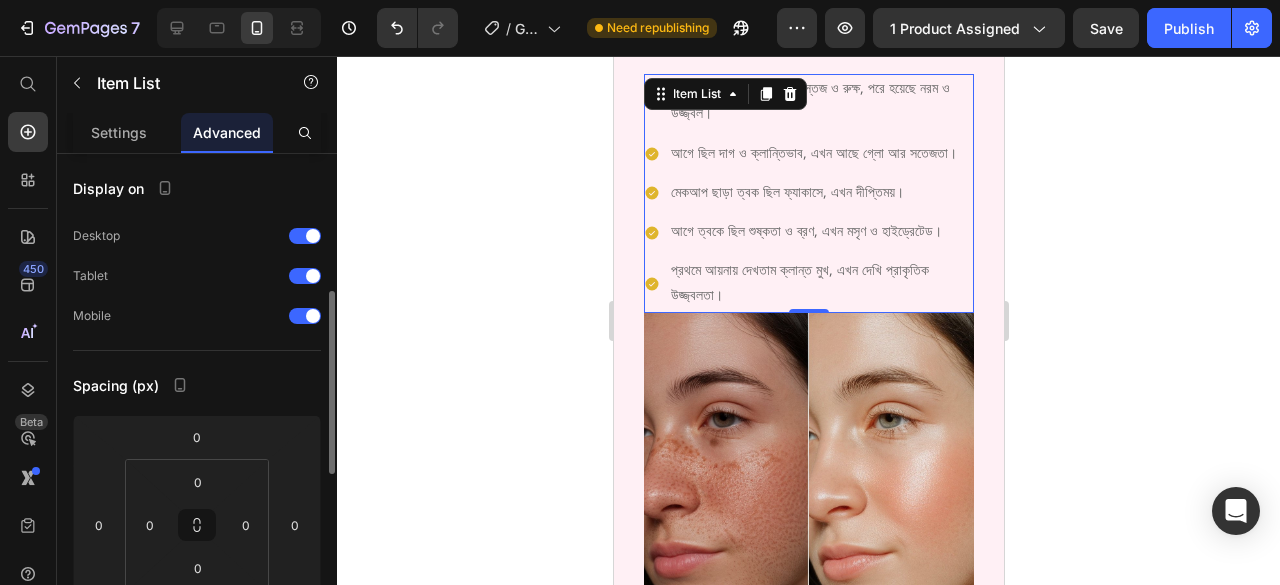 scroll, scrollTop: 100, scrollLeft: 0, axis: vertical 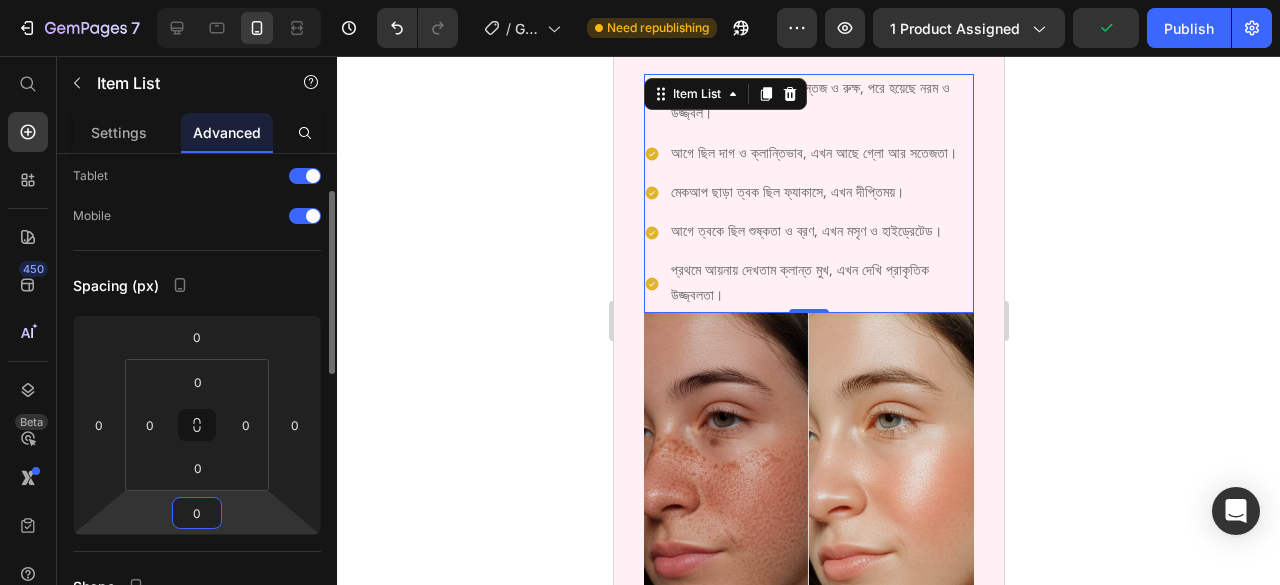 type on "8" 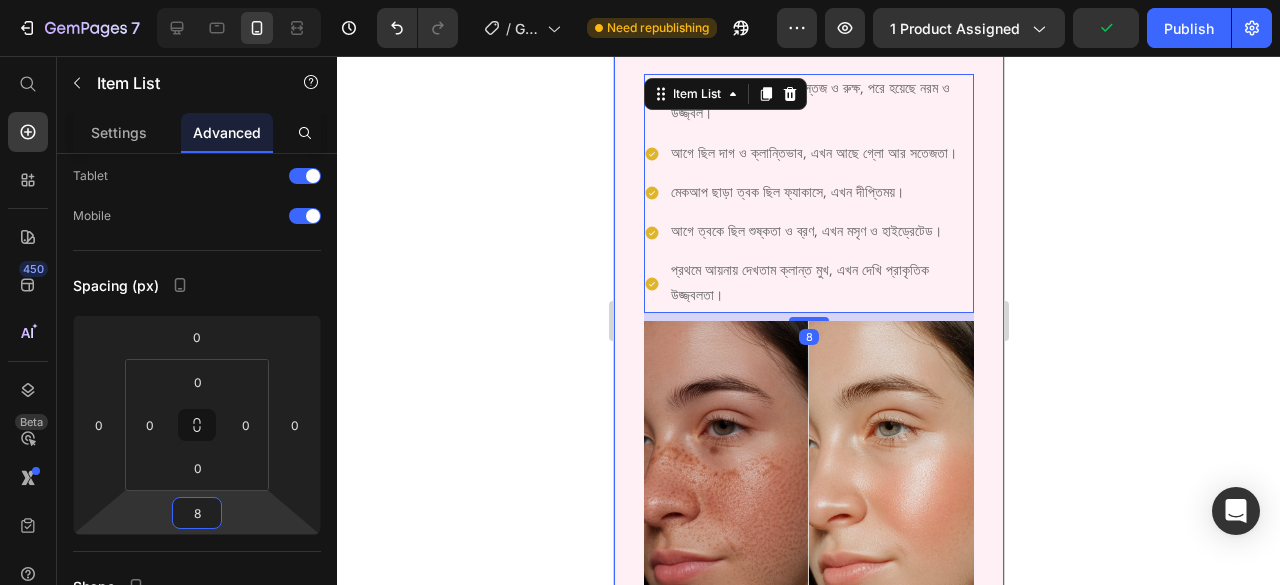 click 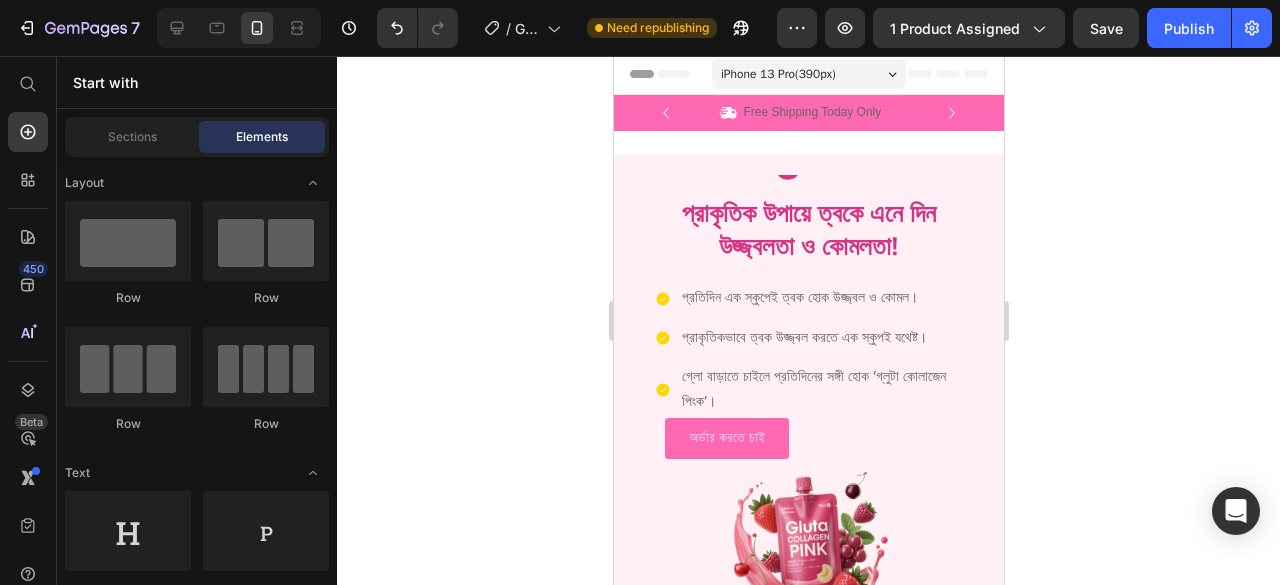 scroll, scrollTop: 0, scrollLeft: 0, axis: both 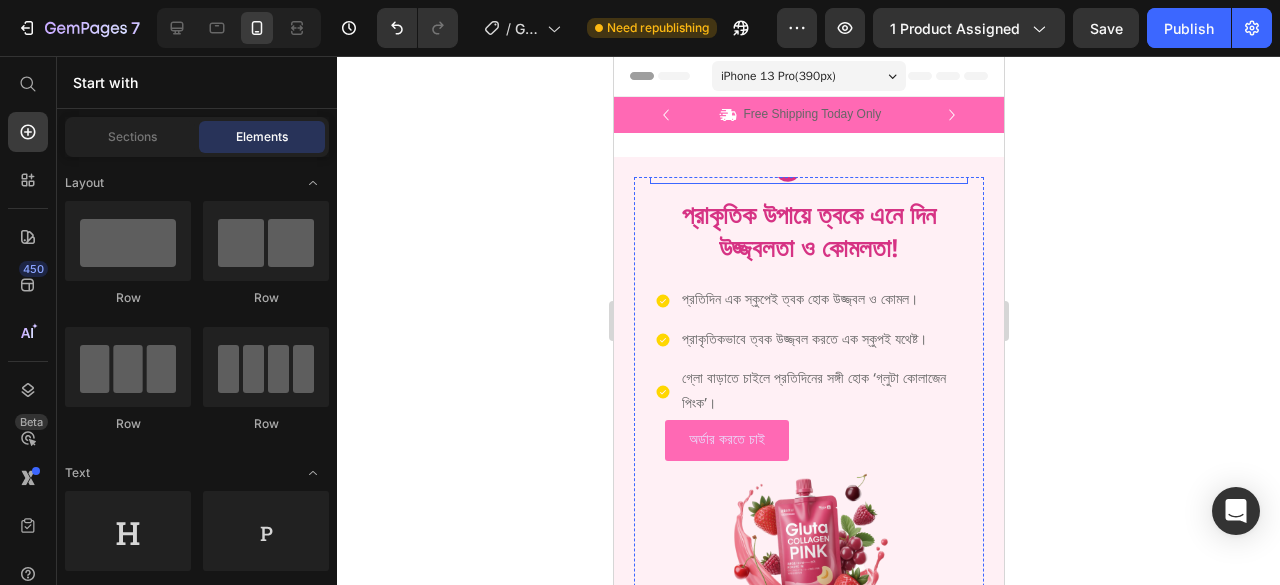 click on "Gluta Collagen Pink" at bounding box center (808, 129) 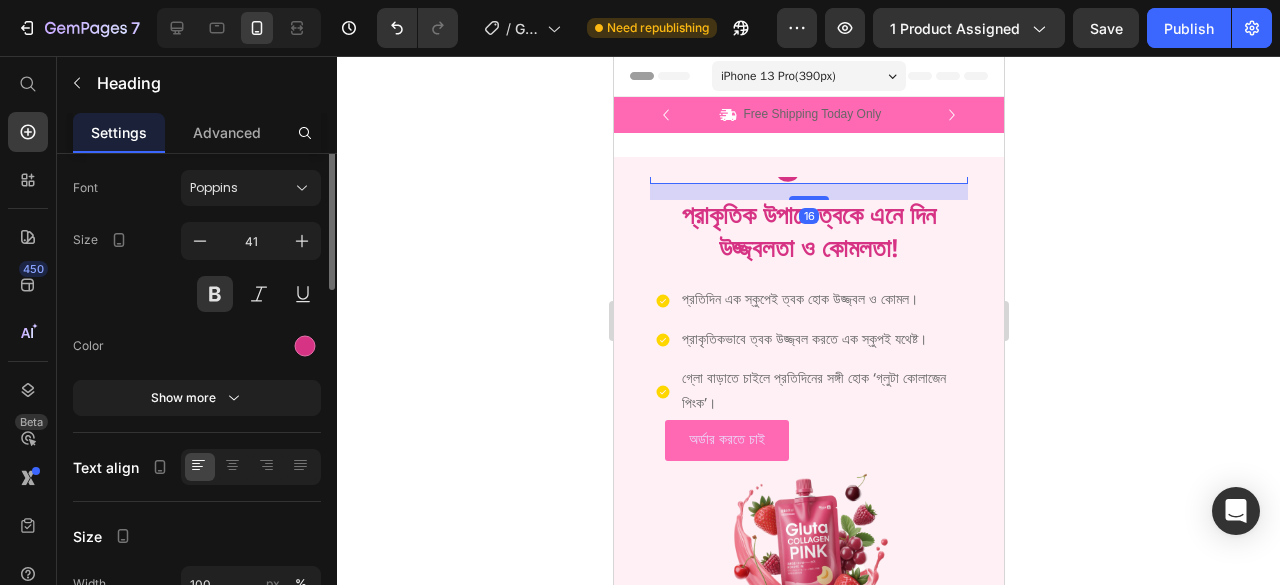 scroll, scrollTop: 0, scrollLeft: 0, axis: both 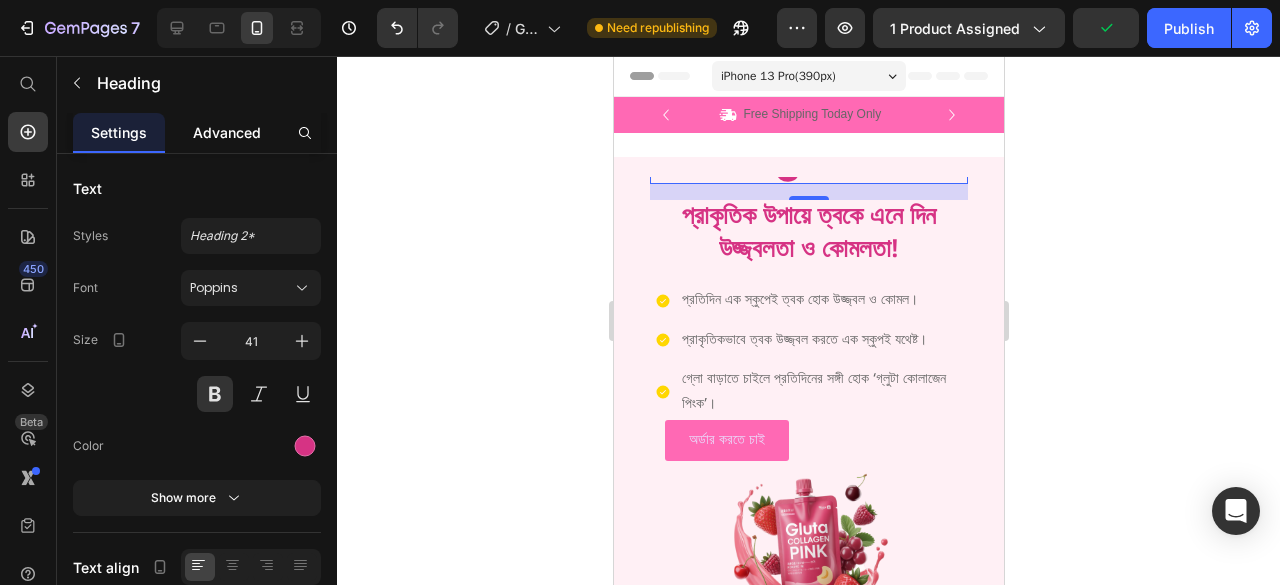 click on "Advanced" at bounding box center (227, 132) 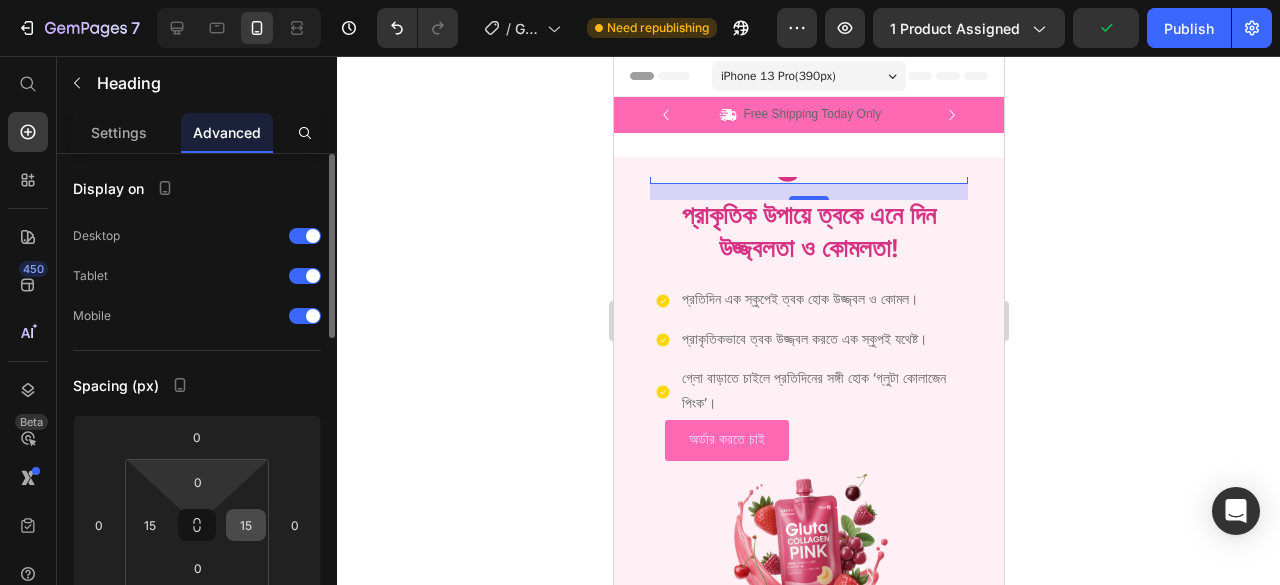 scroll, scrollTop: 100, scrollLeft: 0, axis: vertical 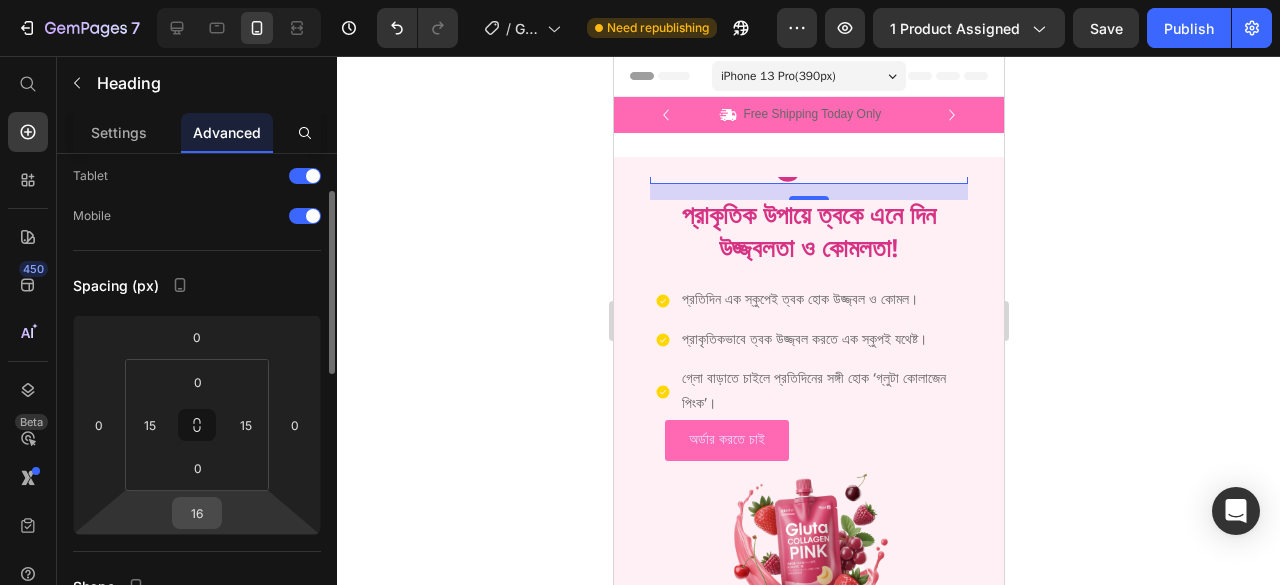 click on "16" at bounding box center [197, 513] 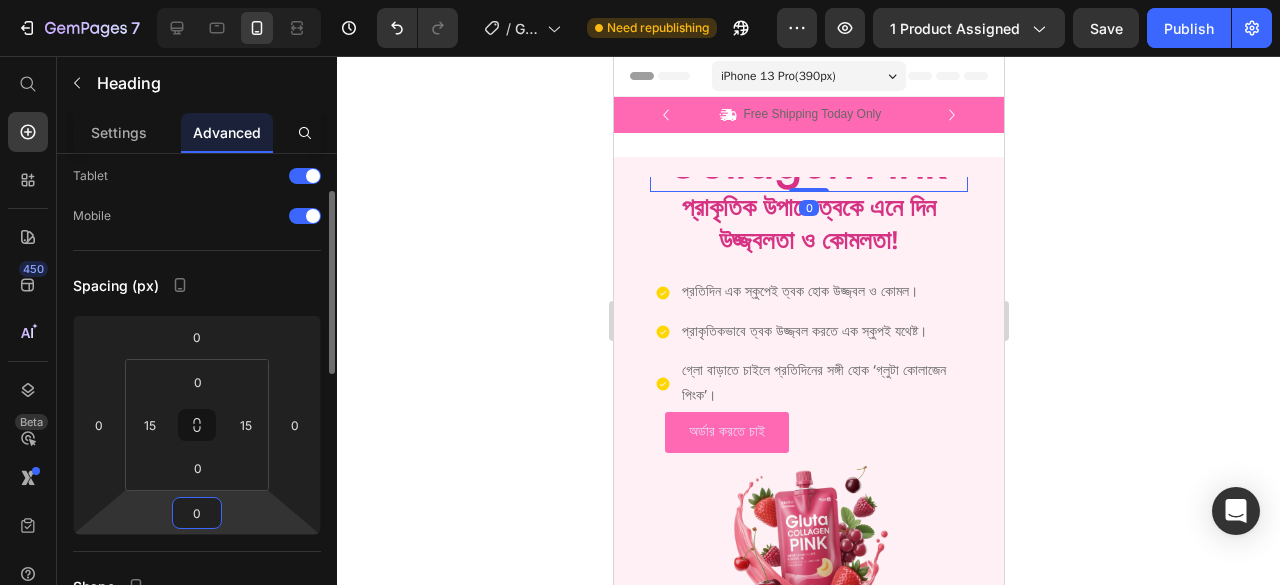 type on "16" 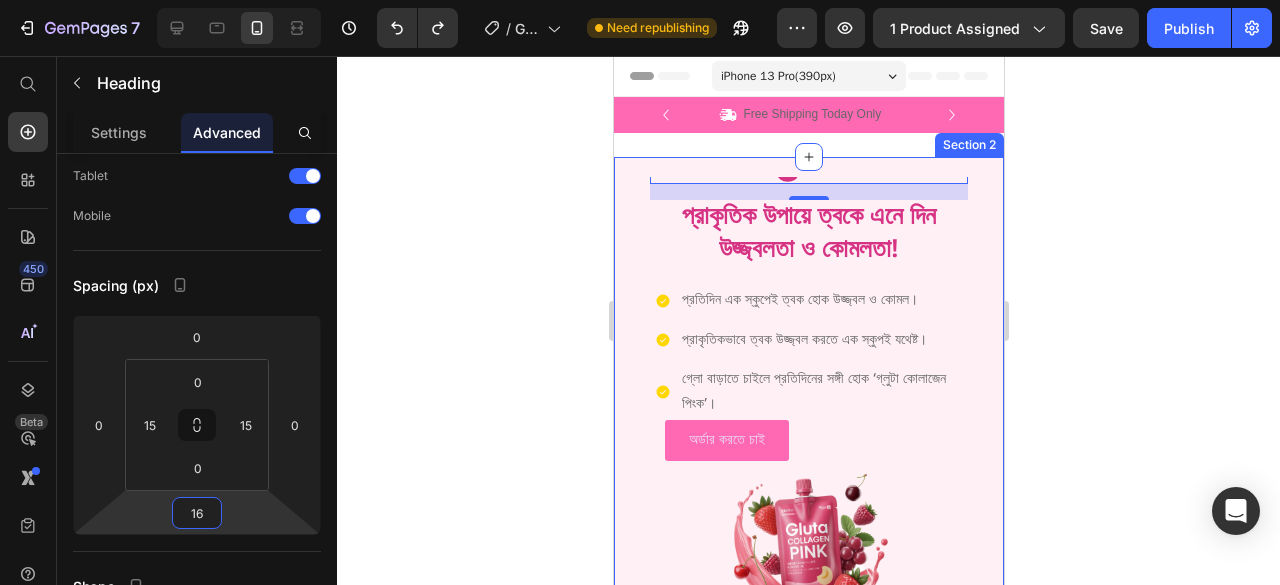 click on "Gluta Collagen Pink Heading   16 প্রাকৃতিক উপায়ে ত্বকে এনে দিন উজ্জ্বলতা ও কোমলতা! Heading প্রতিদিন এক স্কুপেই ত্বক হোক উজ্জ্বল ও কোমল। প্রাকৃতিকভাবে ত্বক উজ্জ্বল করতে এক স্কুপই যথেষ্ট। গ্লো বাড়াতে চাইলে প্রতিদিনের সঙ্গী হোক ‘গ্লুটা কোলাজেন পিংক’। Item List অর্ডার করতে চাই Button Image Hero Banner Section 2" at bounding box center [808, 427] 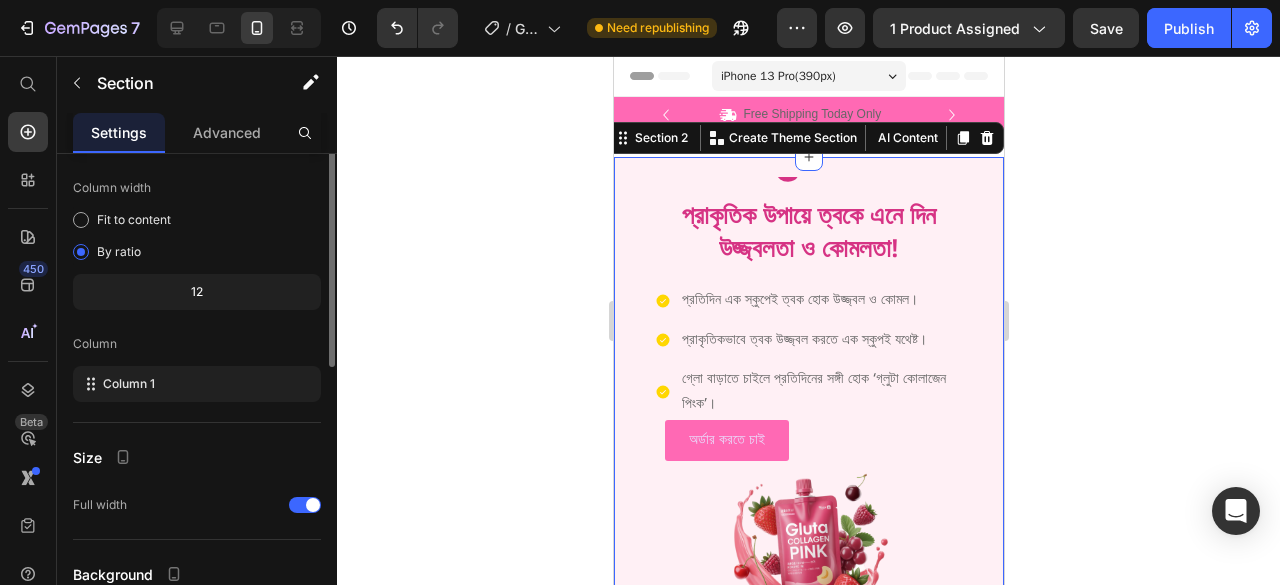 scroll, scrollTop: 0, scrollLeft: 0, axis: both 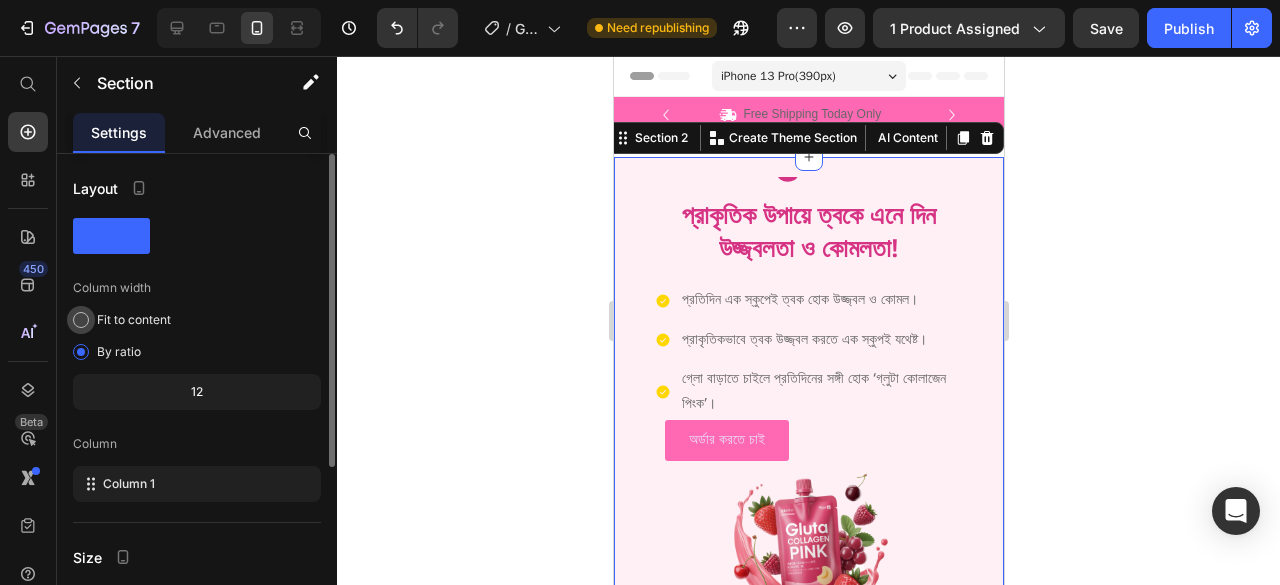 click at bounding box center [81, 320] 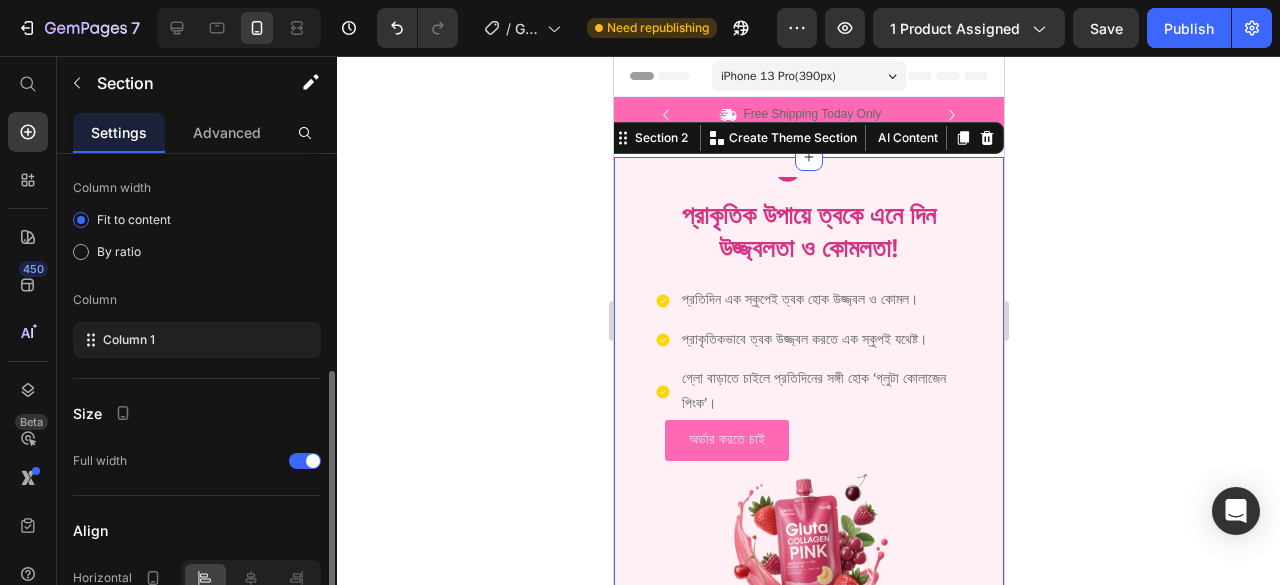 scroll, scrollTop: 300, scrollLeft: 0, axis: vertical 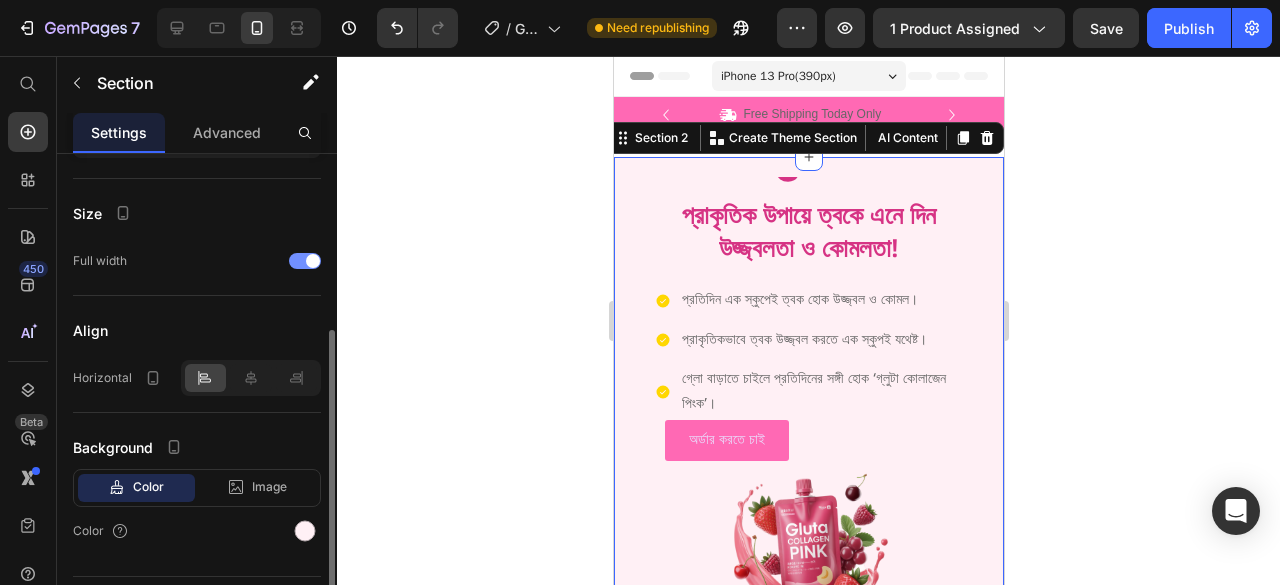 click at bounding box center (305, 261) 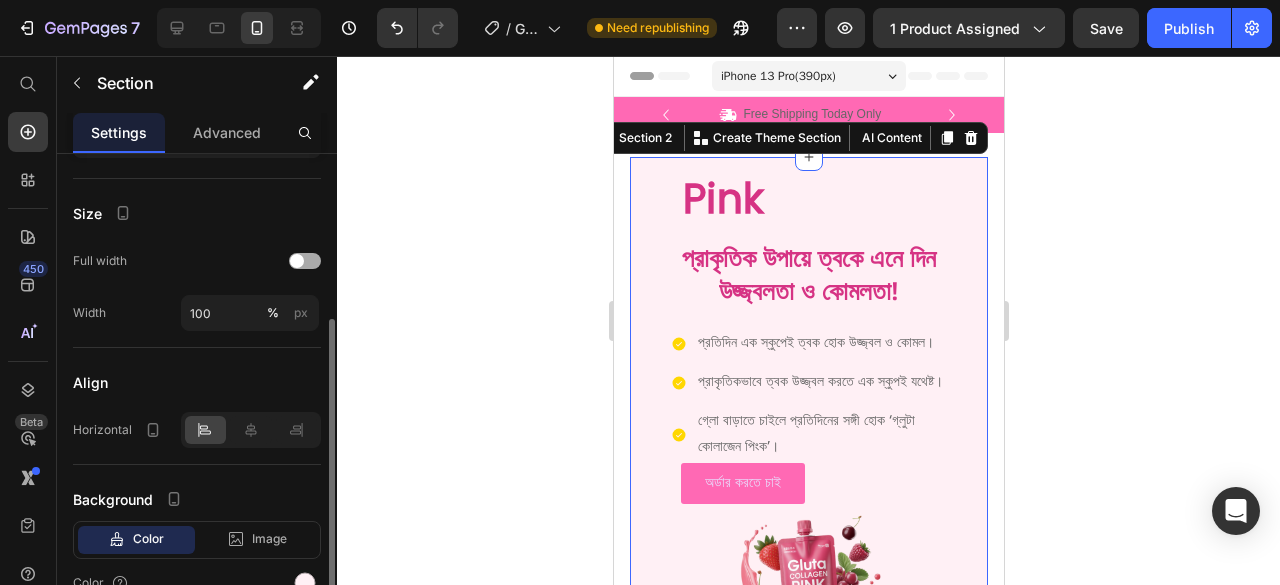 click at bounding box center (305, 261) 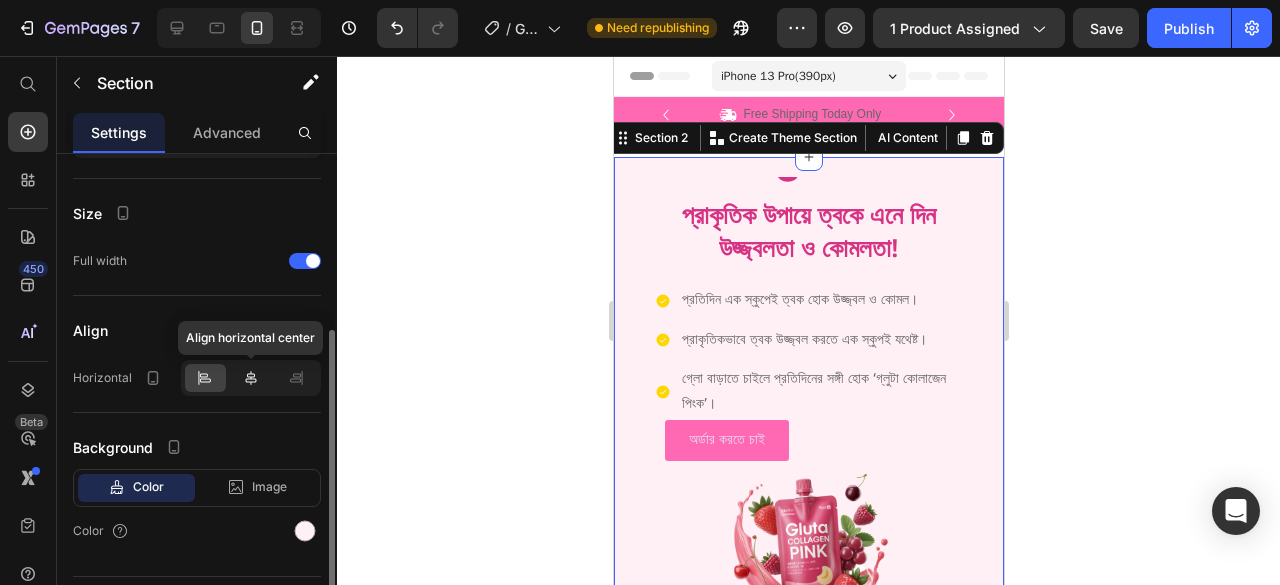 click 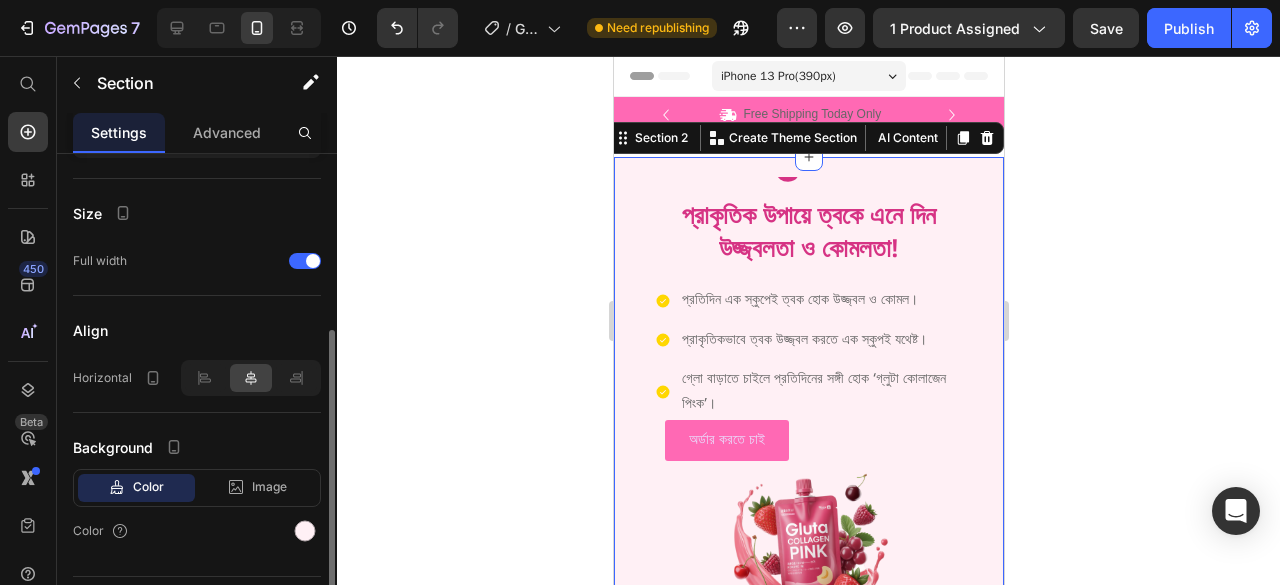 scroll, scrollTop: 346, scrollLeft: 0, axis: vertical 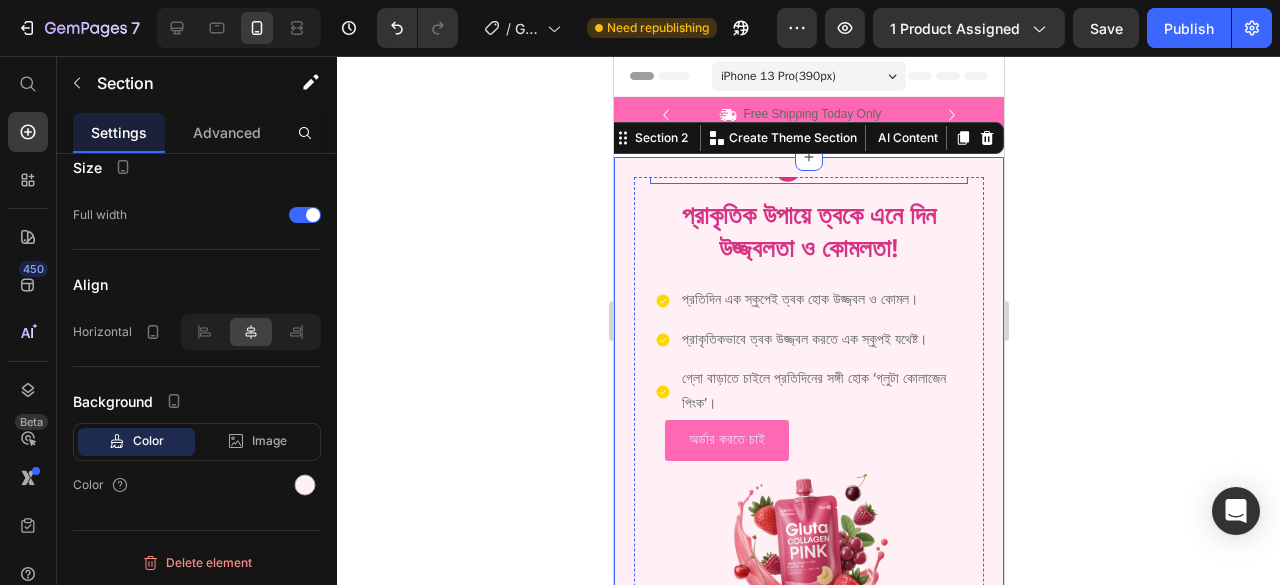 click on "Gluta Collagen Pink" at bounding box center [808, 129] 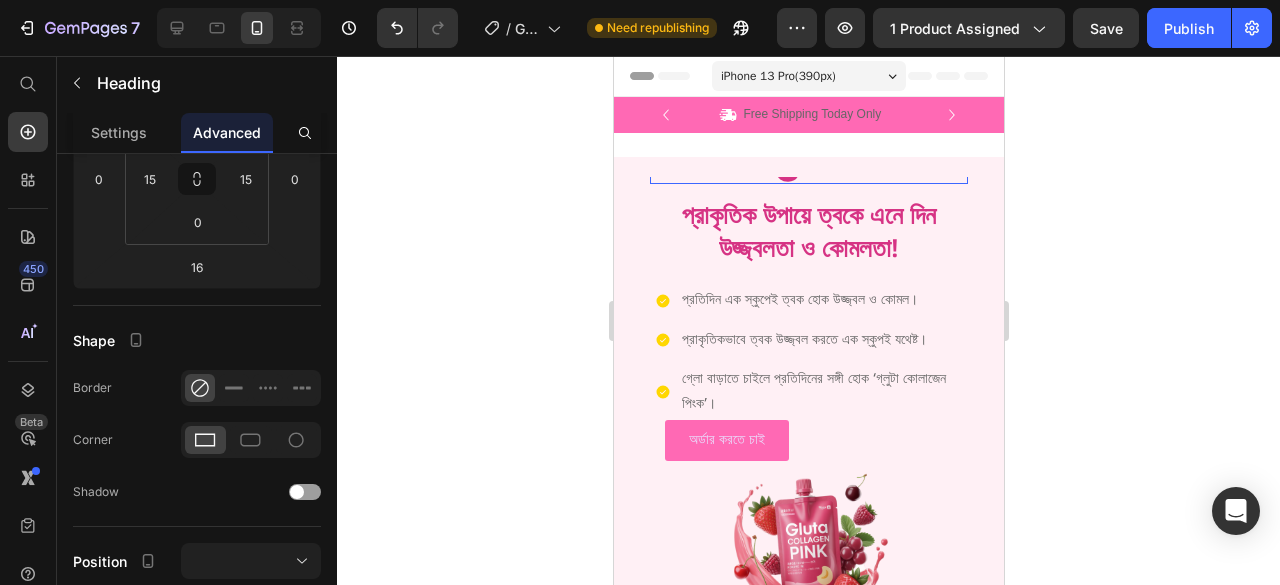 scroll, scrollTop: 0, scrollLeft: 0, axis: both 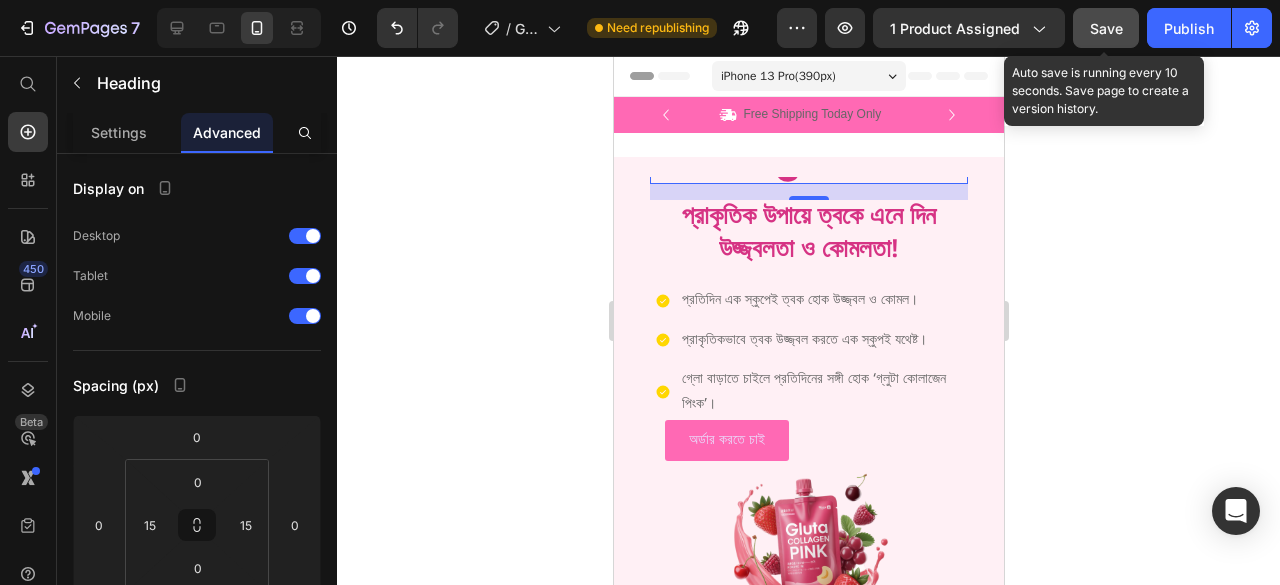click on "Save" at bounding box center (1106, 28) 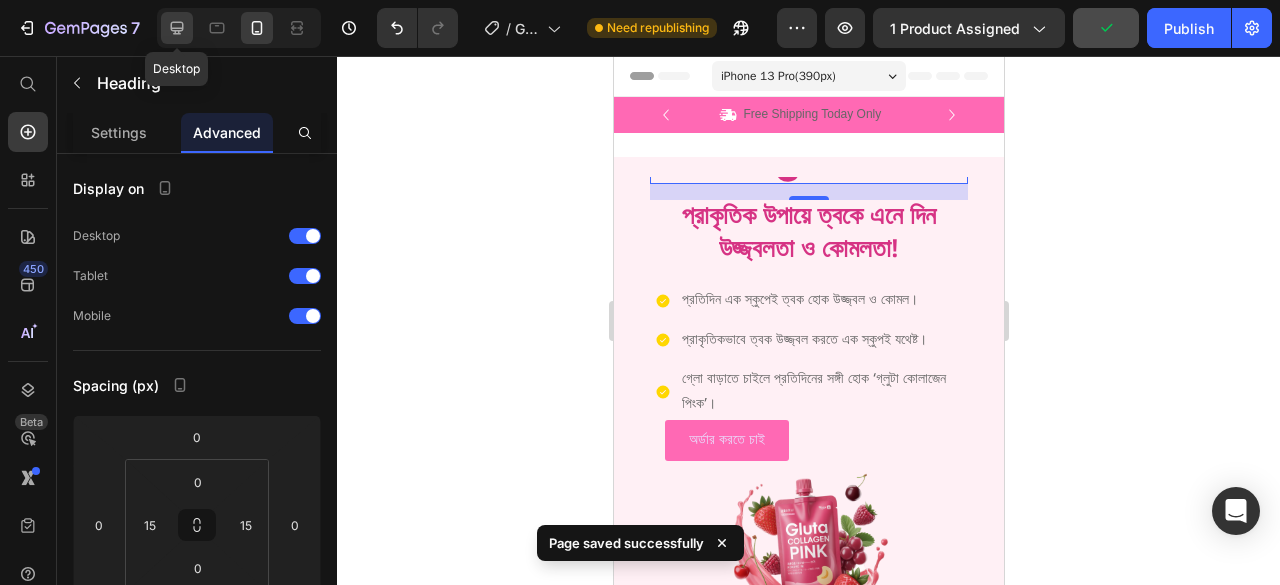 click 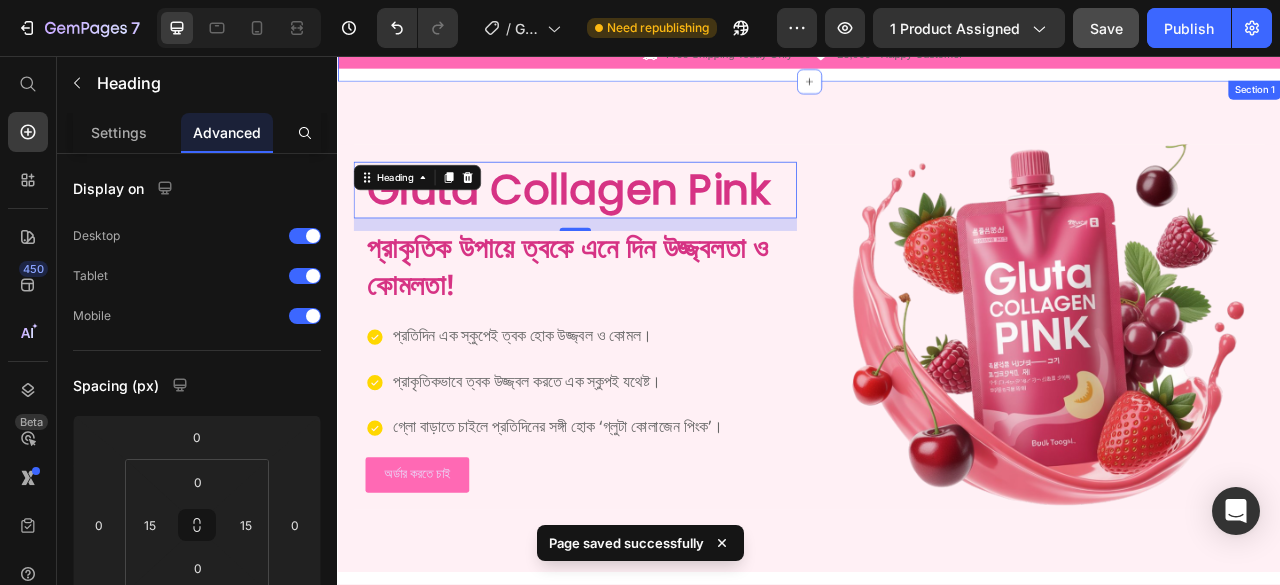scroll, scrollTop: 106, scrollLeft: 0, axis: vertical 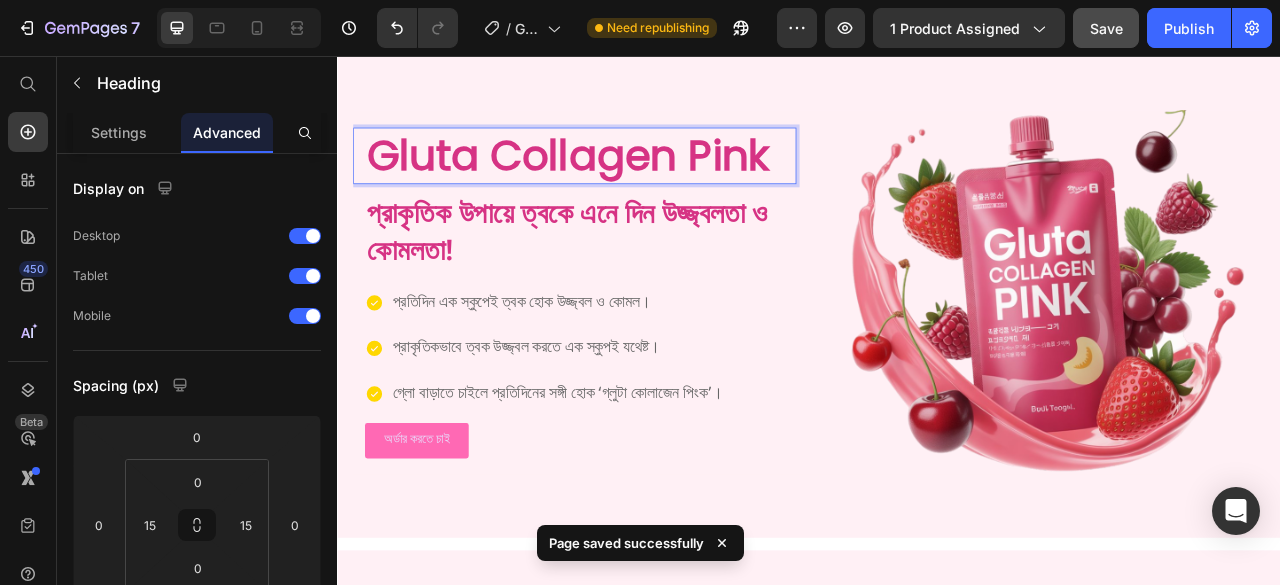 click on "Gluta Collagen Pink" at bounding box center [639, 183] 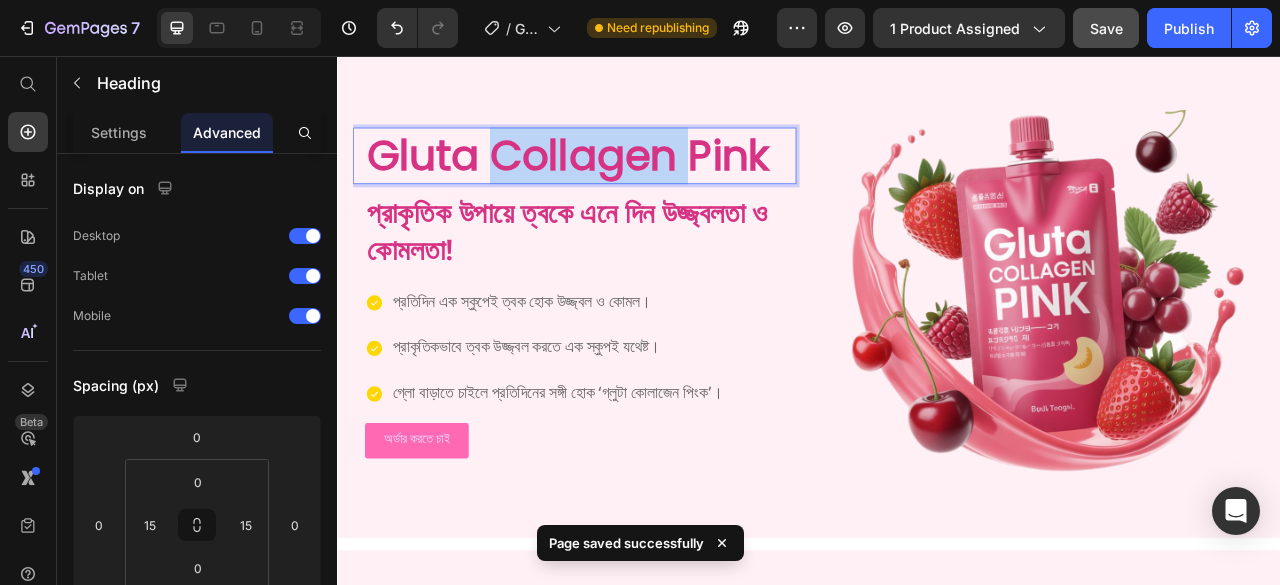 click on "Gluta Collagen Pink" at bounding box center [639, 183] 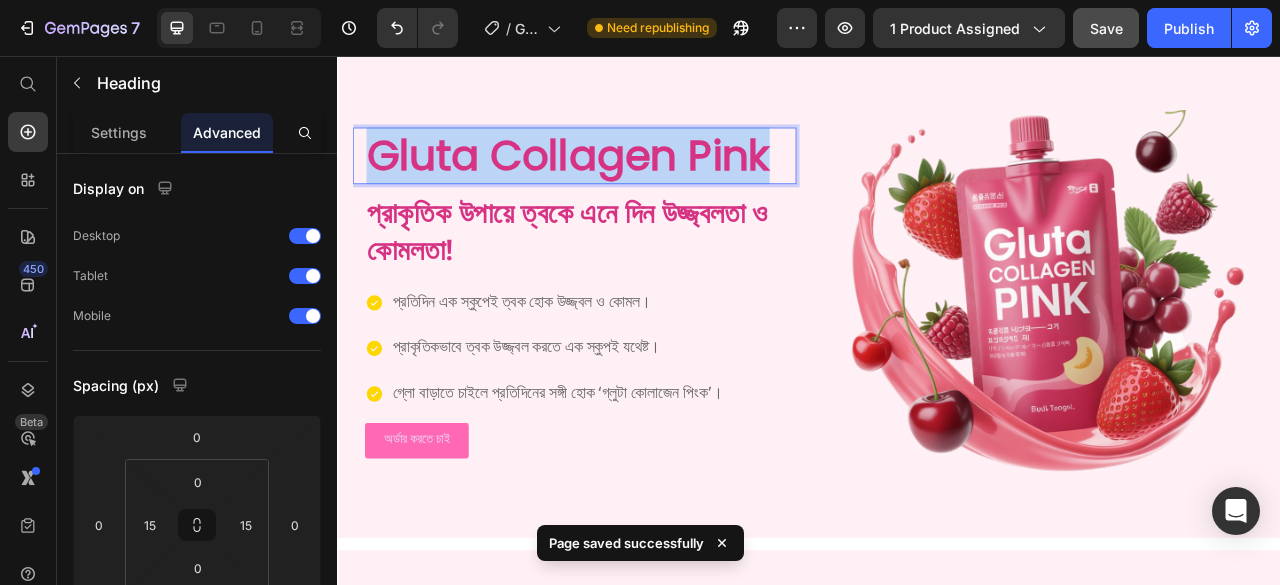 click on "Gluta Collagen Pink" at bounding box center (639, 183) 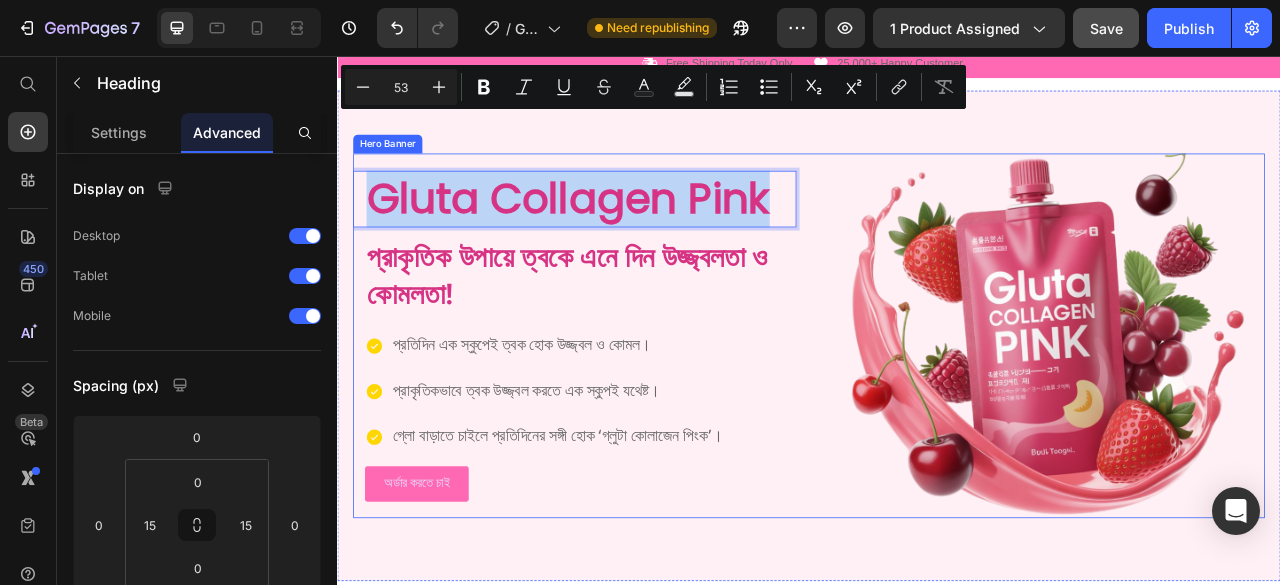 scroll, scrollTop: 6, scrollLeft: 0, axis: vertical 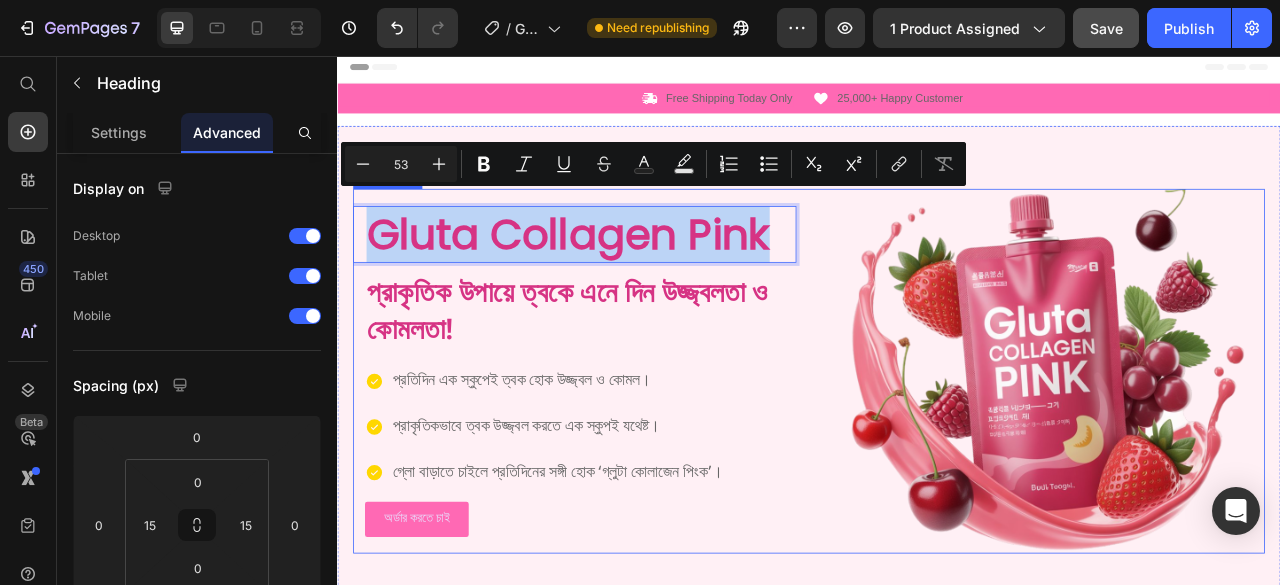 click on "Gluta Collagen Pink Heading   16 প্রাকৃতিক উপায়ে ত্বকে এনে দিন উজ্জ্বলতা ও কোমলতা! Heading প্রতিদিন এক স্কুপেই ত্বক হোক উজ্জ্বল ও কোমল। প্রাকৃতিকভাবে ত্বক উজ্জ্বল করতে এক স্কুপই যথেষ্ট। গ্লো বাড়াতে চাইলে প্রতিদিনের সঙ্গী হোক ‘গ্লুটা কোলাজেন পিংক’। Item List অর্ডার করতে চাই Button Image" at bounding box center (937, 457) 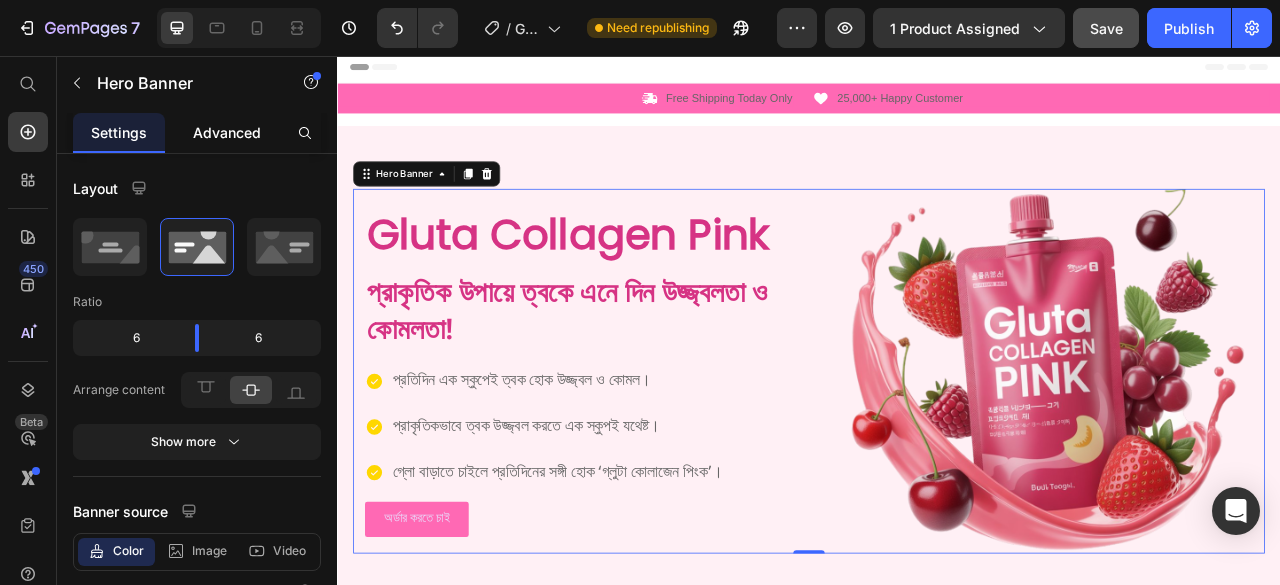 click on "Advanced" at bounding box center [227, 132] 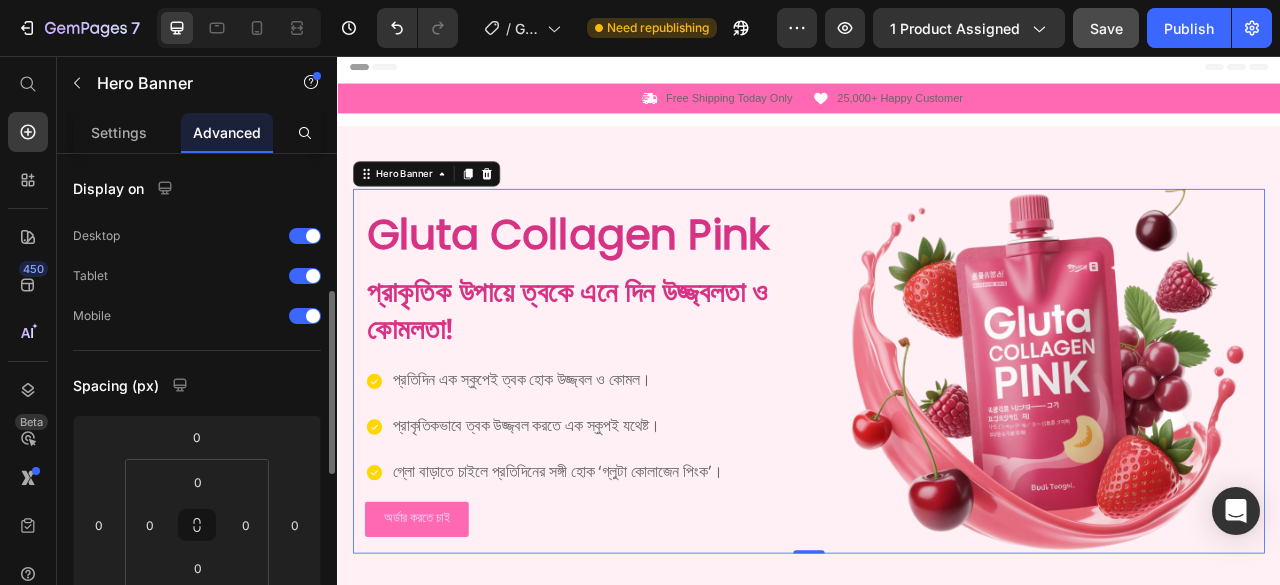 scroll, scrollTop: 100, scrollLeft: 0, axis: vertical 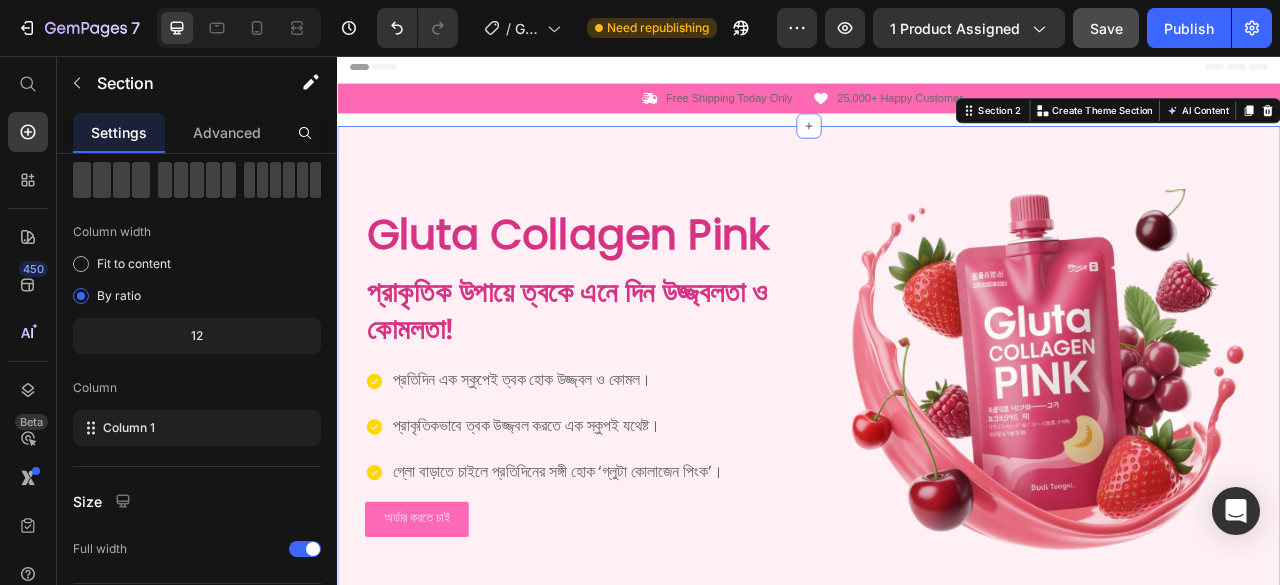 click on "Gluta Collagen Pink Heading প্রাকৃতিক উপায়ে ত্বকে এনে দিন উজ্জ্বলতা ও কোমলতা! Heading প্রতিদিন এক স্কুপেই ত্বক হোক উজ্জ্বল ও কোমল। প্রাকৃতিকভাবে ত্বক উজ্জ্বল করতে এক স্কুপই যথেষ্ট। গ্লো বাড়াতে চাইলে প্রতিদিনের সঙ্গী হোক ‘গ্লুটা কোলাজেন পিংক’। Item List অর্ডার করতে চাই Button Image Hero Banner Section 2   You can create reusable sections Create Theme Section AI Content Write with GemAI What would you like to describe here? Tone and Voice Persuasive Product Show more Generate" at bounding box center [937, 457] 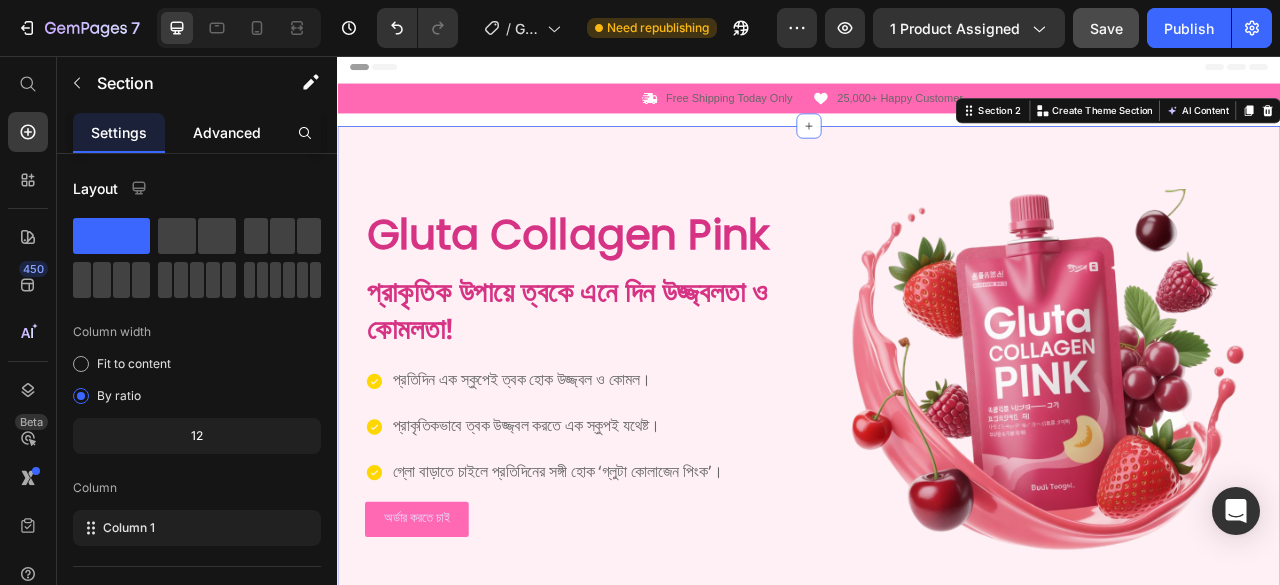 click on "Advanced" at bounding box center (227, 132) 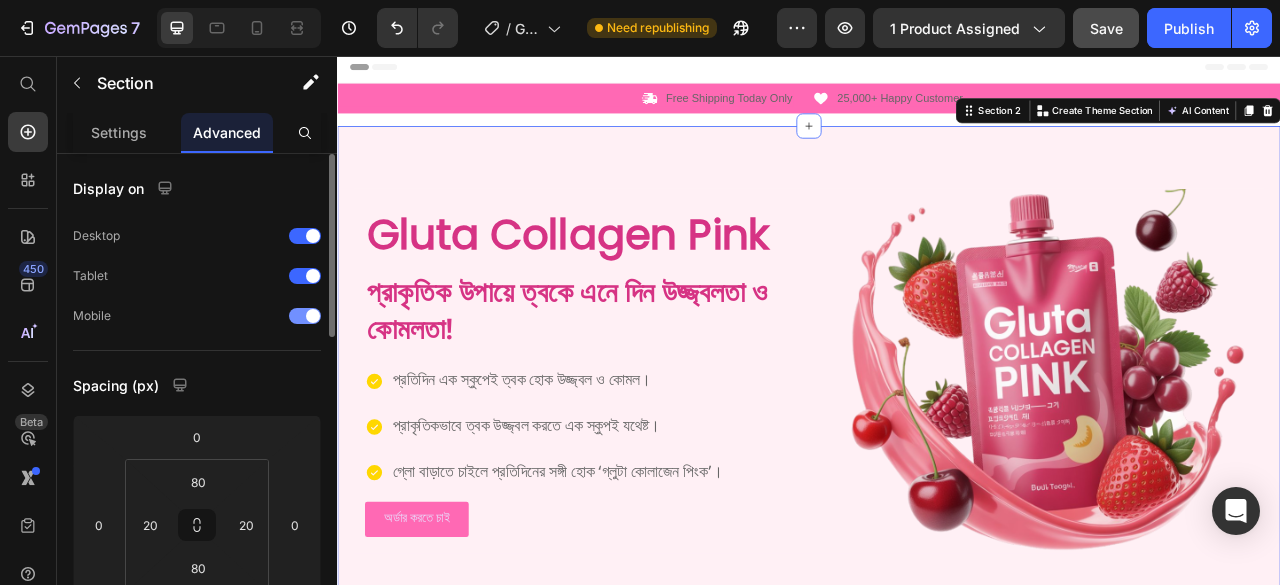 scroll, scrollTop: 100, scrollLeft: 0, axis: vertical 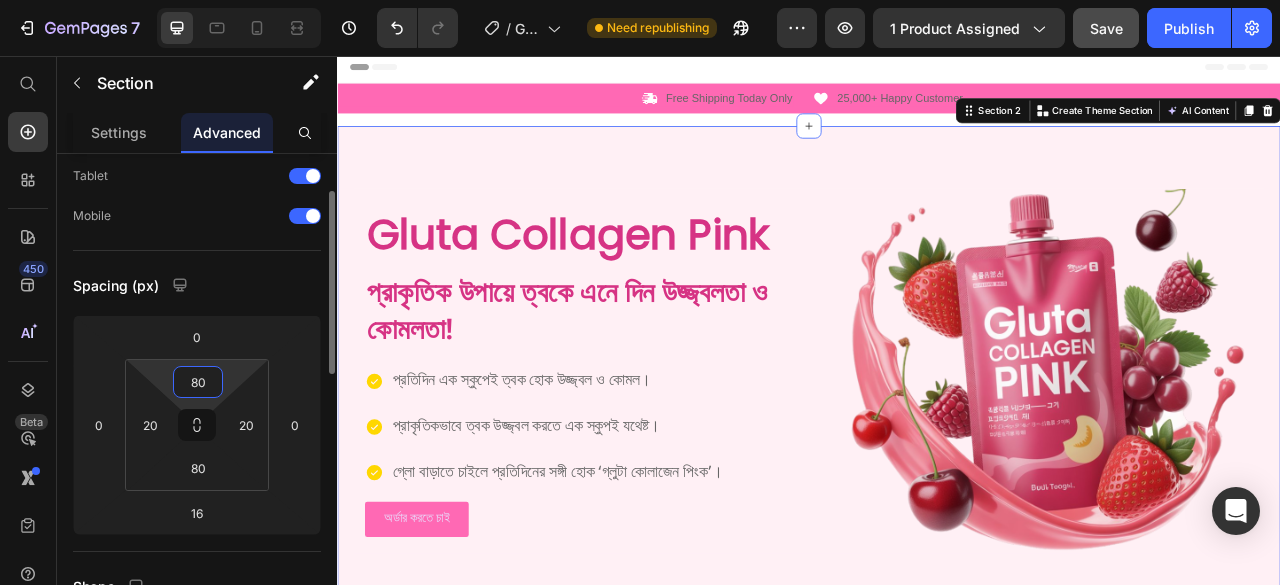click on "80" at bounding box center [198, 382] 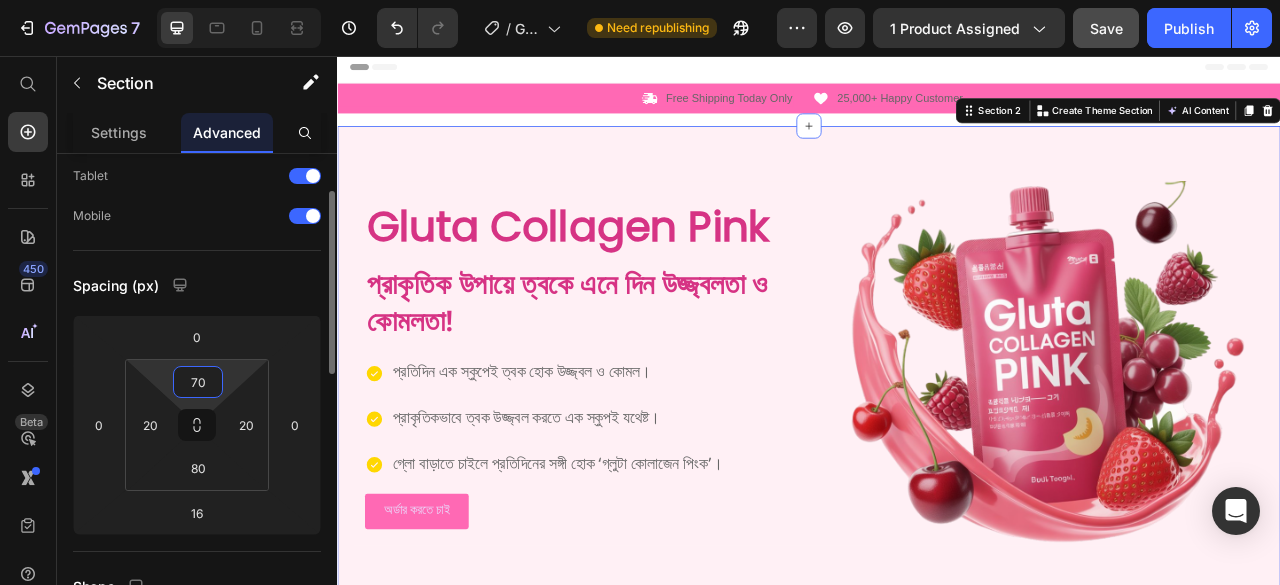 type on "70" 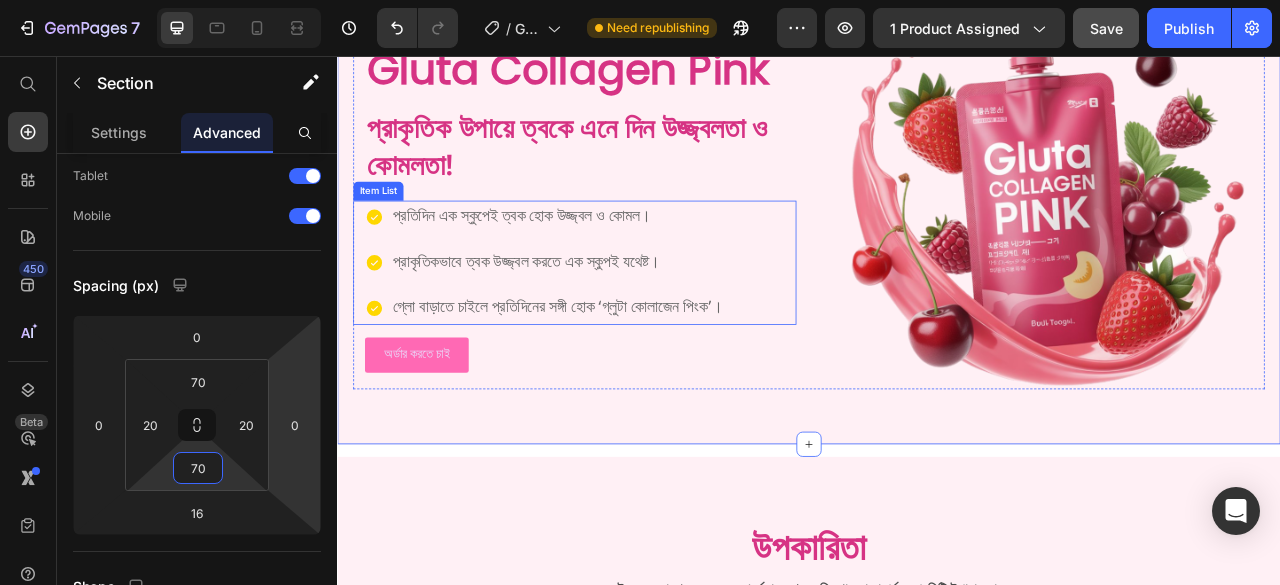 scroll, scrollTop: 206, scrollLeft: 0, axis: vertical 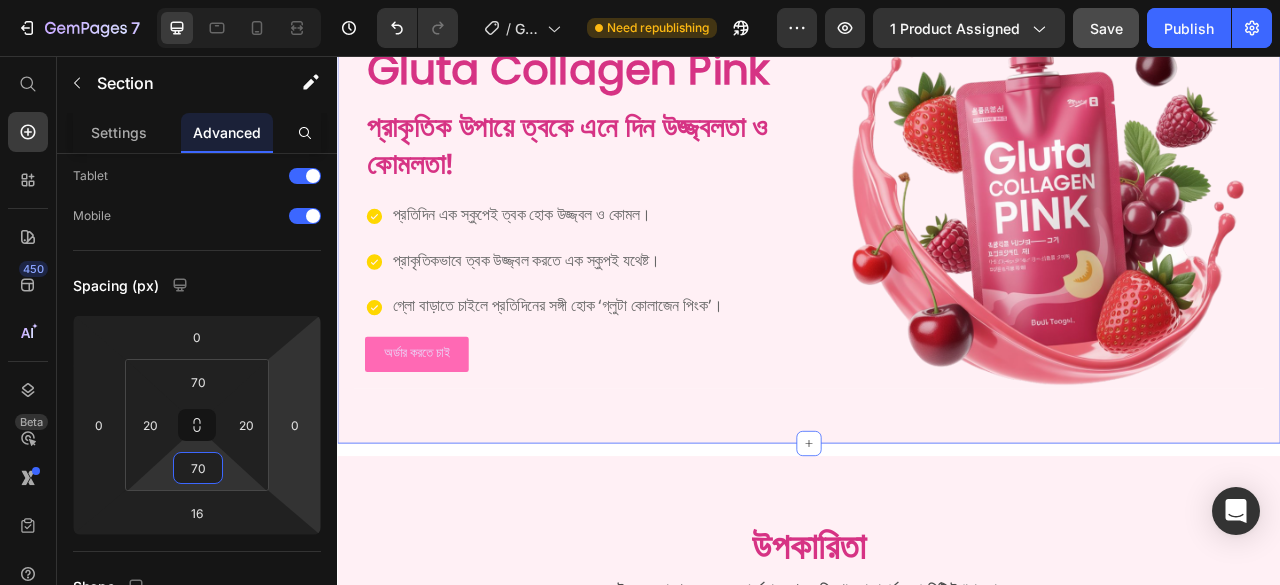 type on "70" 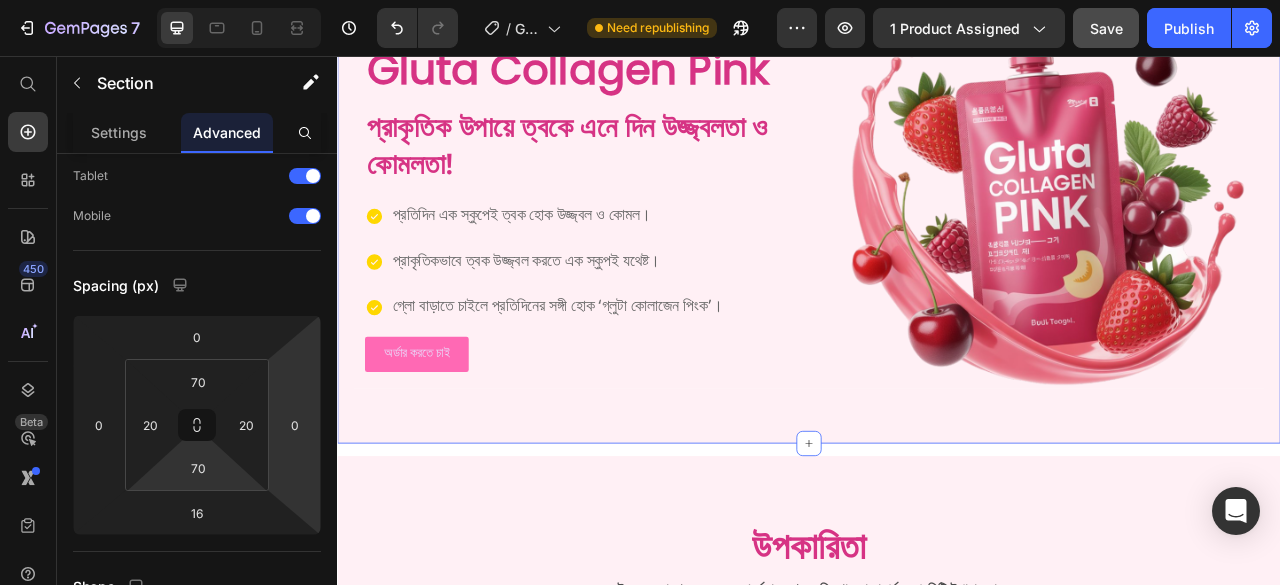 click on "Gluta Collagen Pink Heading প্রাকৃতিক উপায়ে ত্বকে এনে দিন উজ্জ্বলতা ও কোমলতা! Heading প্রতিদিন এক স্কুপেই ত্বক হোক উজ্জ্বল ও কোমল। প্রাকৃতিকভাবে ত্বক উজ্জ্বল করতে এক স্কুপই যথেষ্ট। গ্লো বাড়াতে চাইলে প্রতিদিনের সঙ্গী হোক ‘গ্লুটা কোলাজেন পিংক’। Item List অর্ডার করতে চাই Button Image Hero Banner Section 2   You can create reusable sections Create Theme Section AI Content Write with GemAI What would you like to describe here? Tone and Voice Persuasive Product Gluta Collagen Pink Show more Generate" at bounding box center (937, 247) 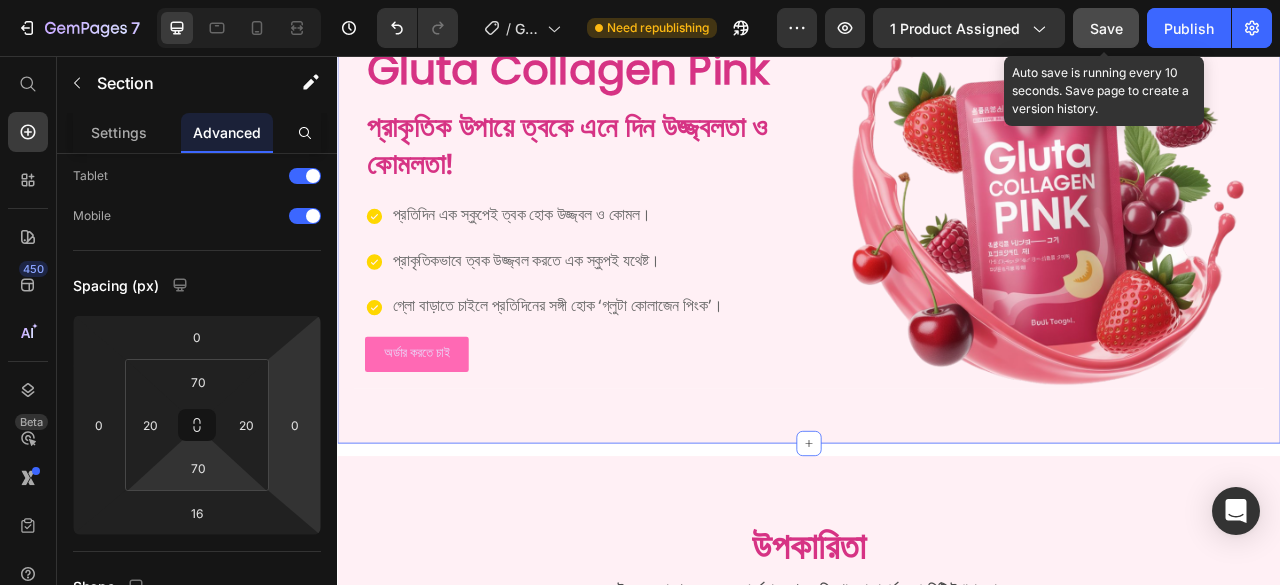 drag, startPoint x: 1119, startPoint y: 25, endPoint x: 889, endPoint y: 25, distance: 230 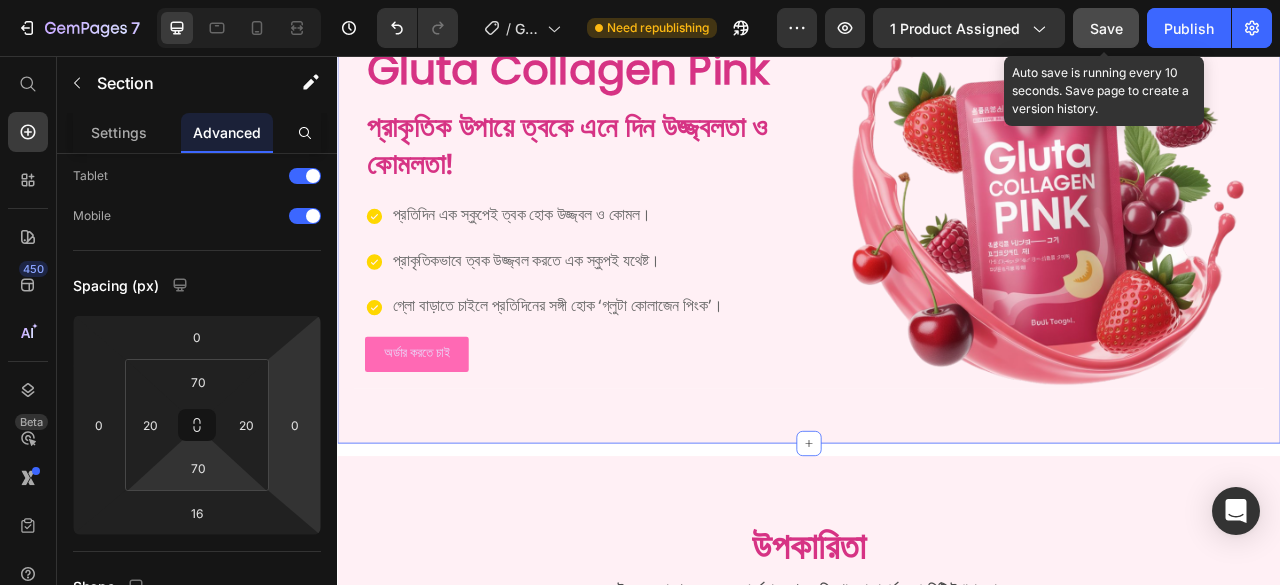 click on "Save" at bounding box center (1106, 28) 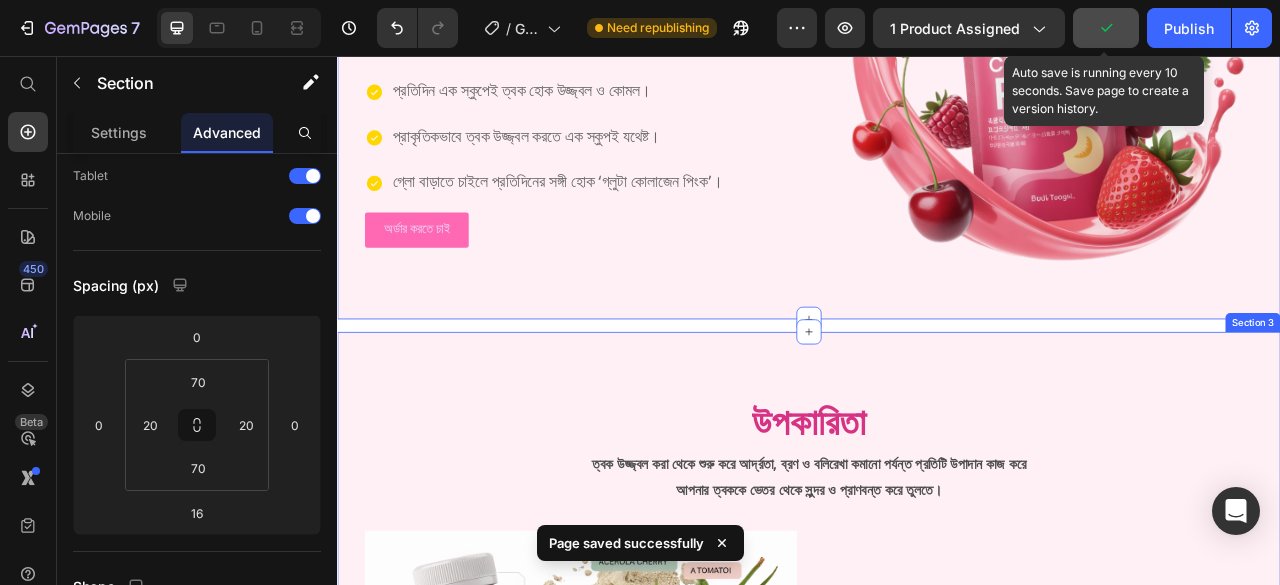 scroll, scrollTop: 506, scrollLeft: 0, axis: vertical 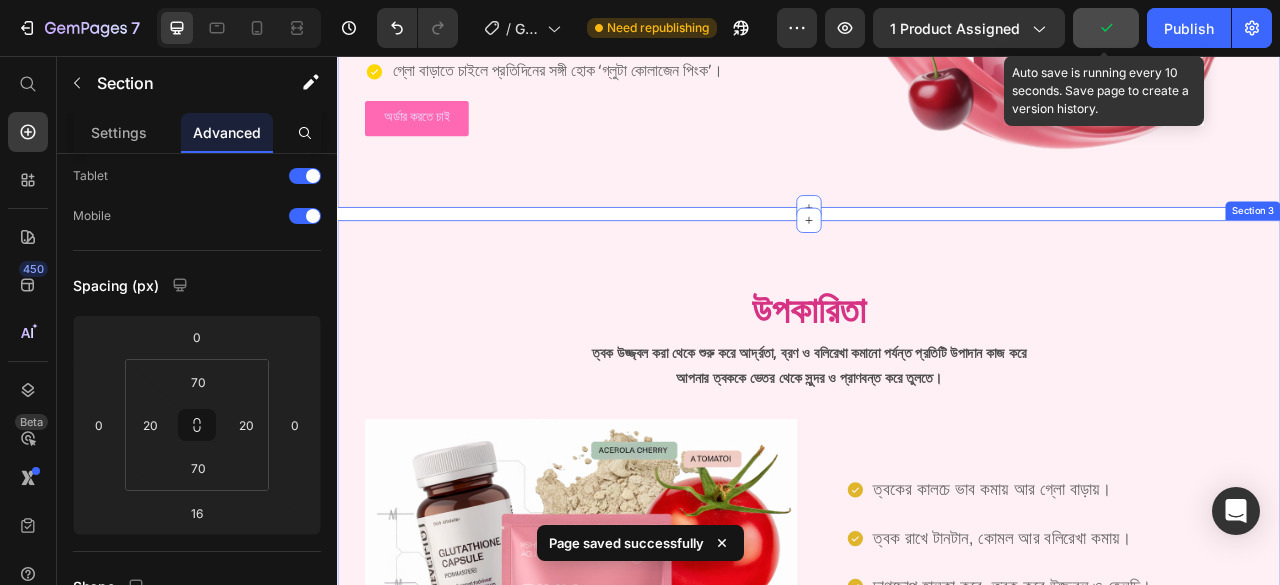 click on "উপকারিতা Heading ত্বক উজ্জ্বল করা থেকে শুরু করে আর্দ্রতা, ব্রণ ও বলিরেখা কমানো পর্যন্ত প্রতিটি উপাদান কাজ করে  আপনার ত্বককে ভেতর থেকে সুন্দর ও প্রাণবন্ত করে তুলতে। Text Block Row ত্বকের কালচে ভাব কমায় আর গ্লো বাড়ায়। ত্বক রাখে টানটান, কোমল আর বলিরেখা কমায়। দাগছোপ হালকা করে, ত্বক করে উজ্জ্বল ও হেলদি। ত্বককে হাইড্রেট রাখে, রুক্ষতা দূর করে। ত্বকে দেয় প্রাকৃতিক উজ্জ্বলতা আর সতেজতা। Item List Row Image Row Row Section 3" at bounding box center [937, 714] 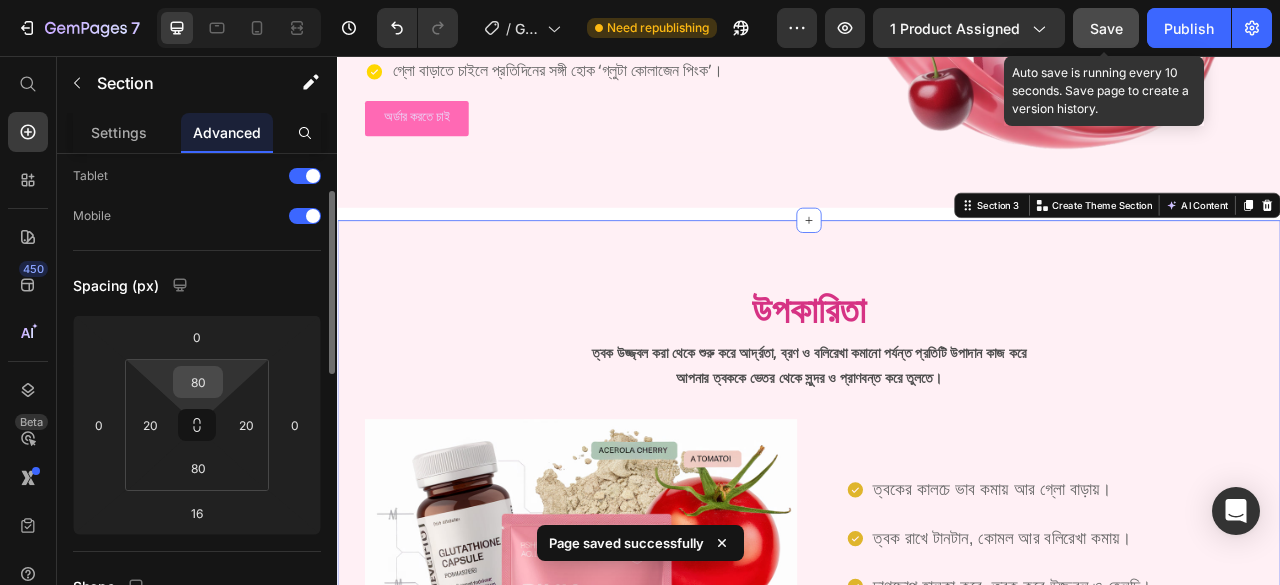 click on "80" at bounding box center (198, 382) 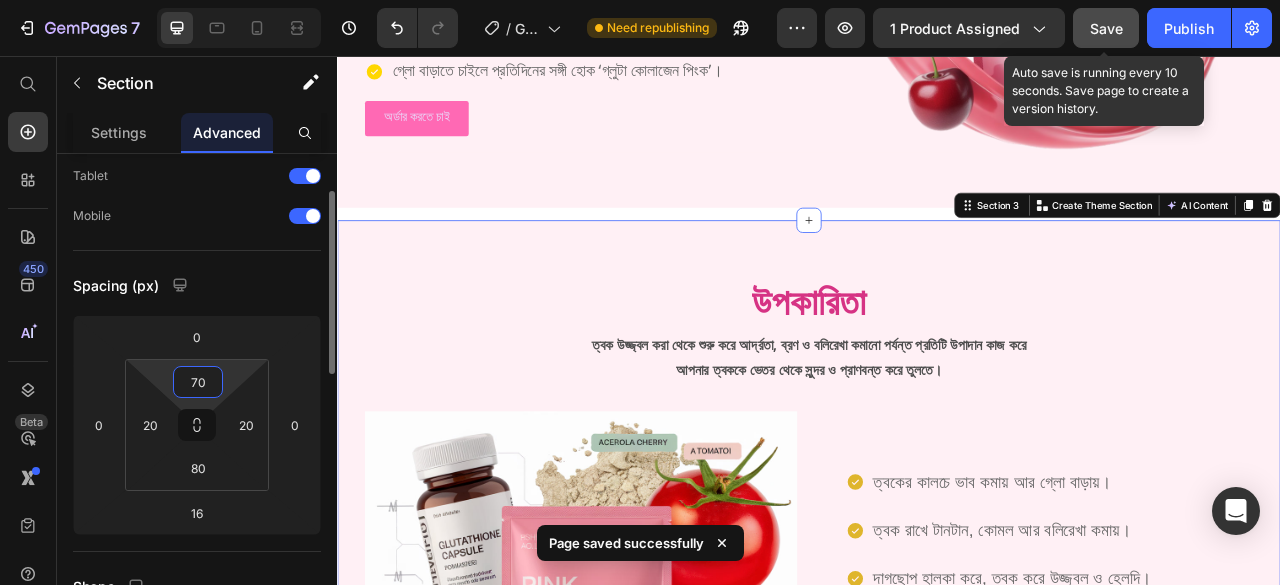 type on "70" 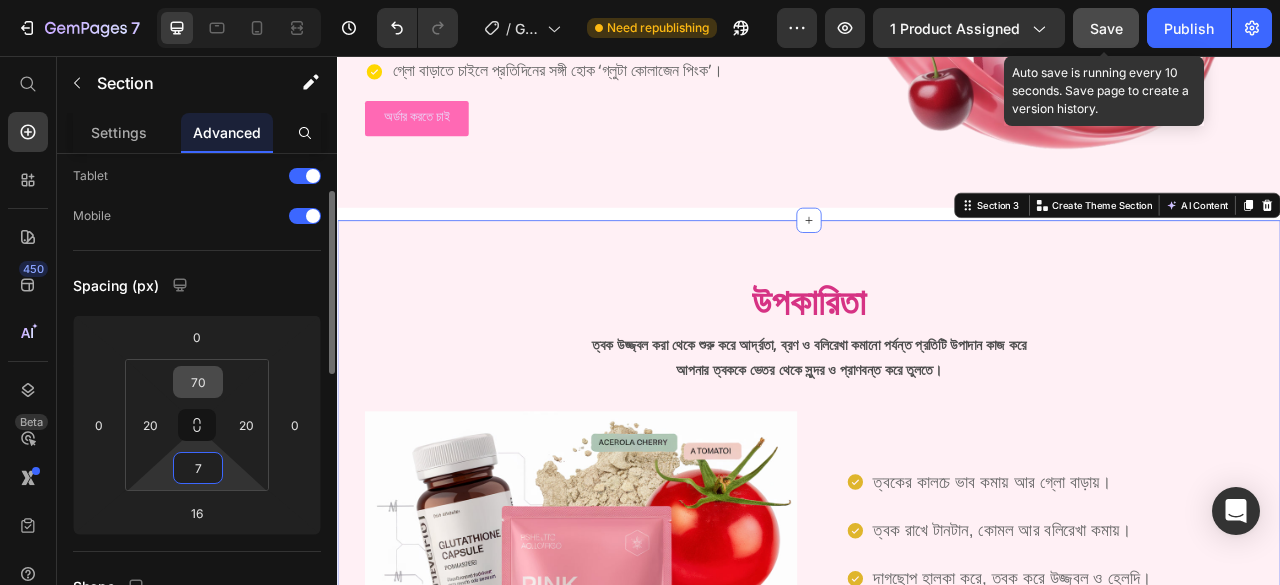 type on "70" 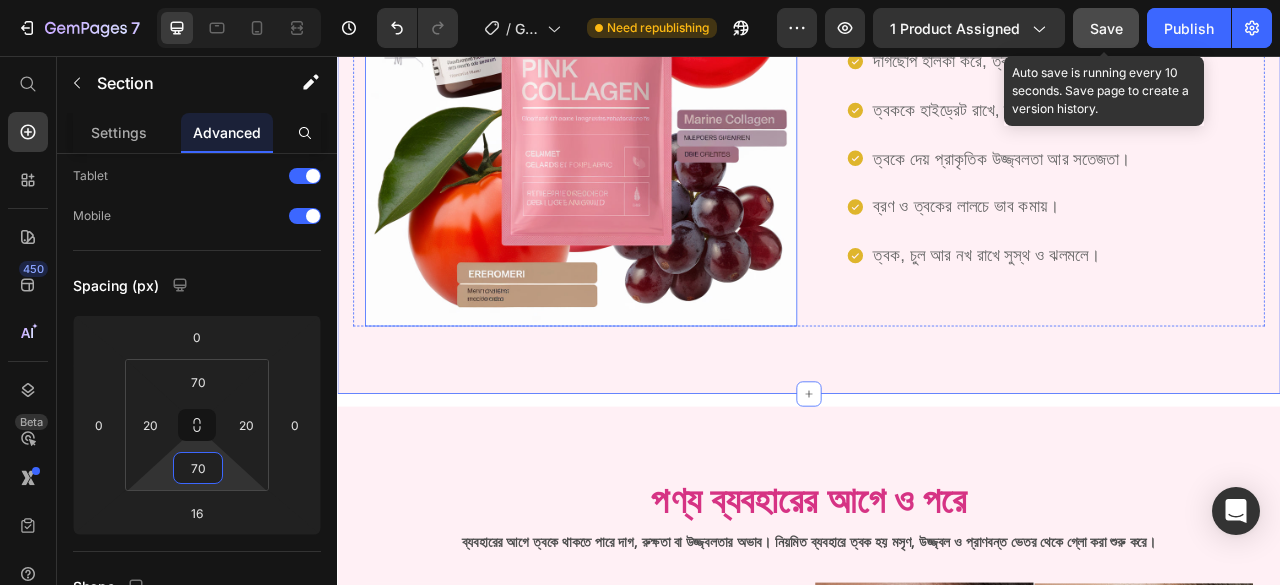 scroll, scrollTop: 1206, scrollLeft: 0, axis: vertical 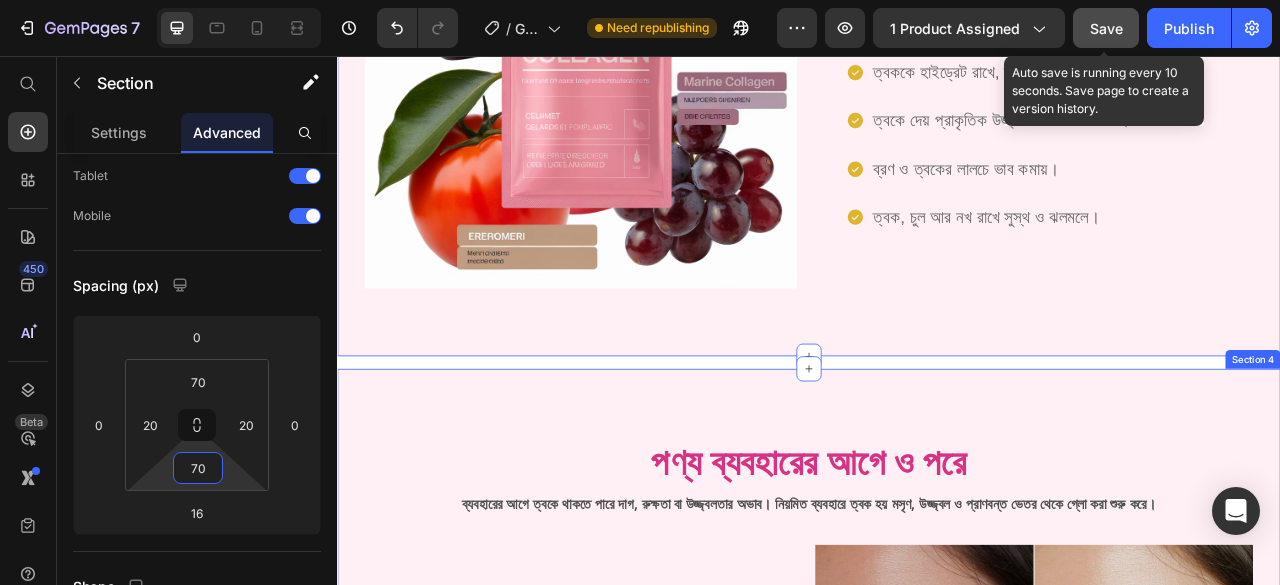 click on "পণ্য ব্যবহারের আগে ও পরে Heading ব্যবহারের আগে ত্বকে থাকতে পারে দাগ, রুক্ষতা বা উজ্জ্বলতার অভাব। নিয়মিত ব্যবহারে ত্বক হয় মসৃণ, উজ্জ্বল ও প্রাণবন্ত ভেতর থেকে গ্লো করা শুরু করে। Text Block Row Row ব্যবহারের আগে ত্বক ছিল নিস্তেজ ও রুক্ষ, পরে হয়েছে নরম ও উজ্জ্বল। আগে ছিল দাগ ও ক্লান্তিভাব, এখন আছে গ্লো আর সতেজতা। মেকআপ ছাড়া ত্বক ছিল ফ্যাকাসে, এখন দীপ্তিময়। আগে ত্বকে ছিল শুষ্কতা ও ব্রণ, এখন মসৃণ ও হাইড্রেটেড।" at bounding box center (937, 919) 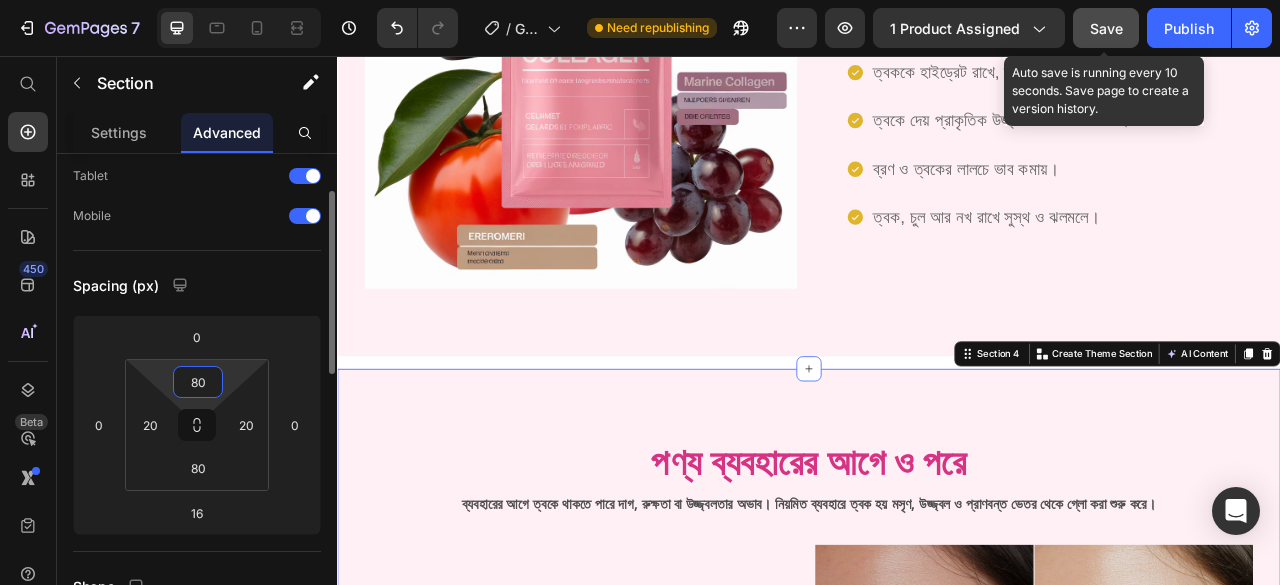 click on "80" at bounding box center [198, 382] 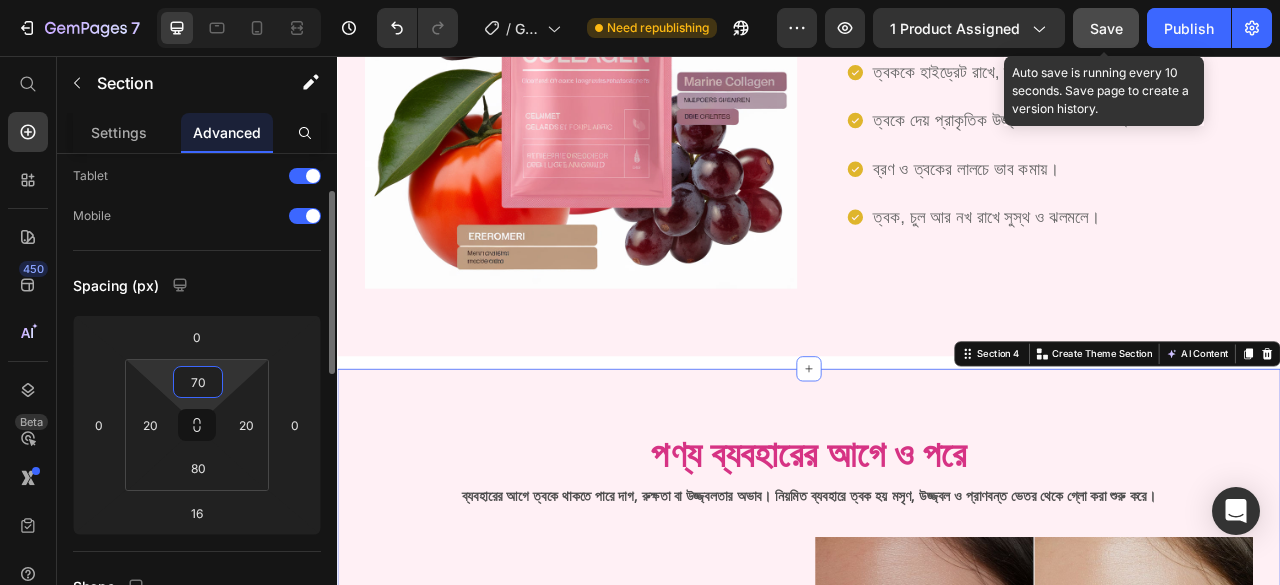 type on "70" 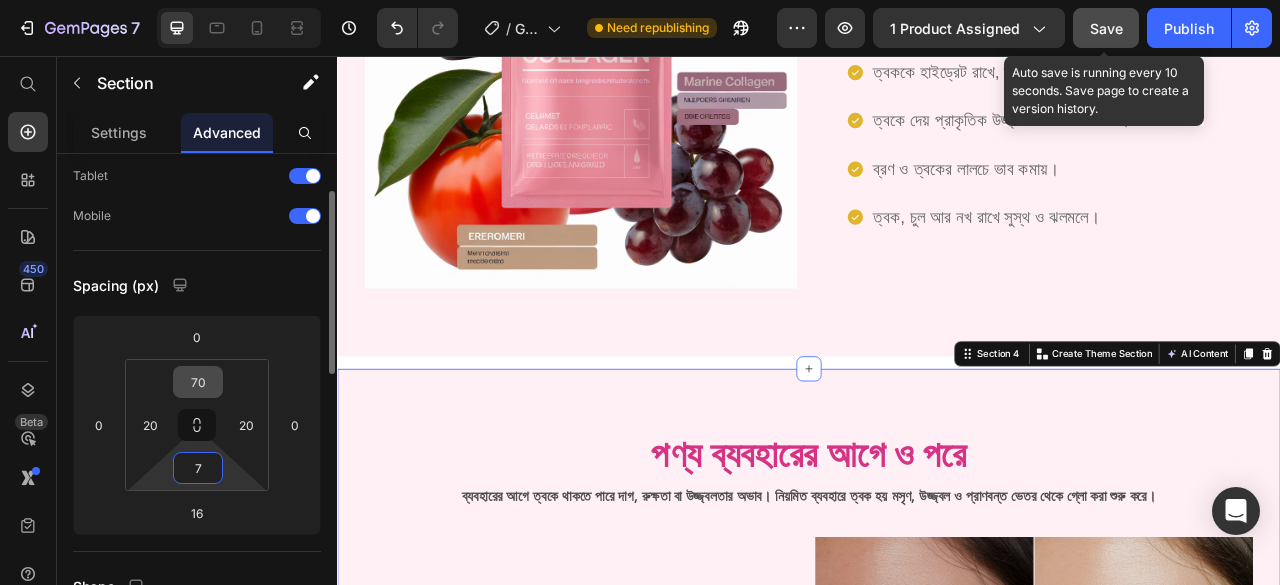 type on "70" 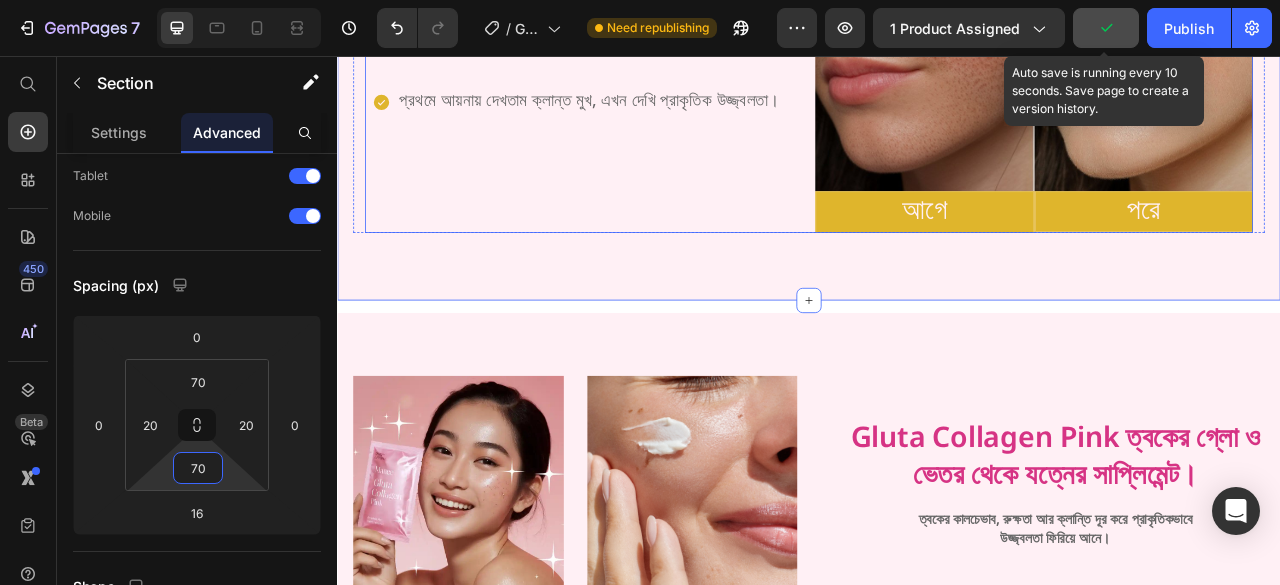 scroll, scrollTop: 2206, scrollLeft: 0, axis: vertical 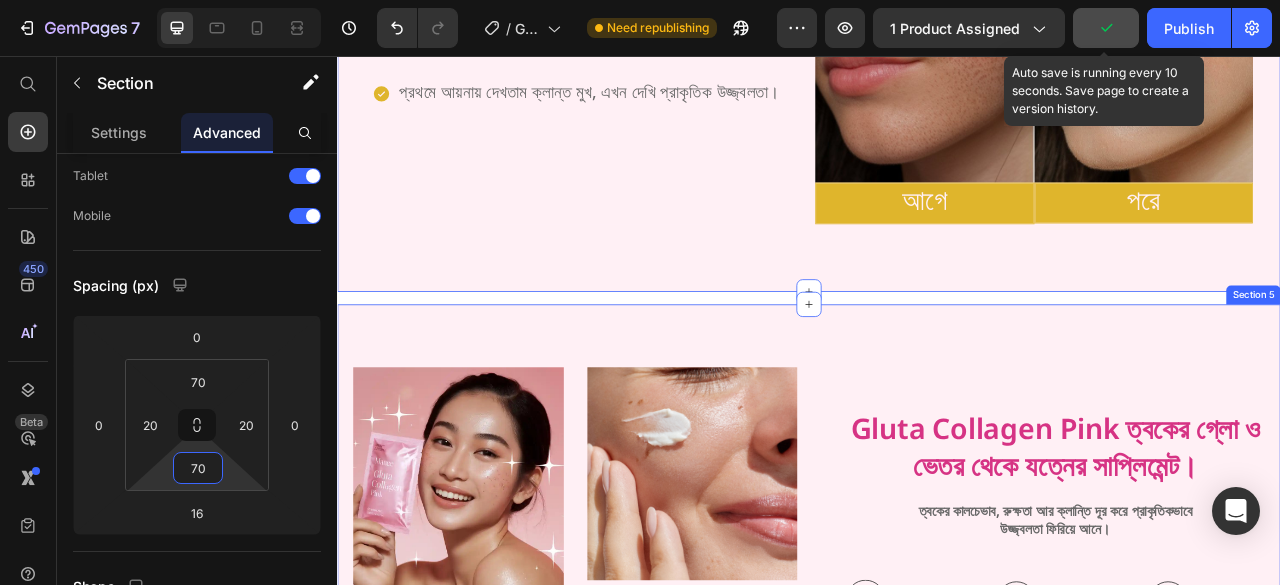 click on "Image Image Image Row Gluta Collagen Pink ত্বকের গ্লো ও ভেতর থেকে যত্নের সাপ্লিমেন্ট। Heading ত্বকের কালচেভাব, রুক্ষতা আর ক্লান্তি দূর করে প্রাকৃতিকভাবে  উজ্জ্বলতা ফিরিয়ে আনে। Text Block
জৈব
সালফেট-মুক্ত
প্যারাবেন-মুক্ত Item List
100% ভেগান
নিষ্ঠুরতা মুক্ত
ল্যাব-টেস্টেড Item List Row
Organic
100% Vegan Item List
Sulfate-Free
Cruelty Free Item List
Paraben-Free
Lab-Tested Item List Row
Icon Chat Us Anytime Text Block +880 1850-004923 Text Block Row Row Row Row Section 5" at bounding box center (937, 736) 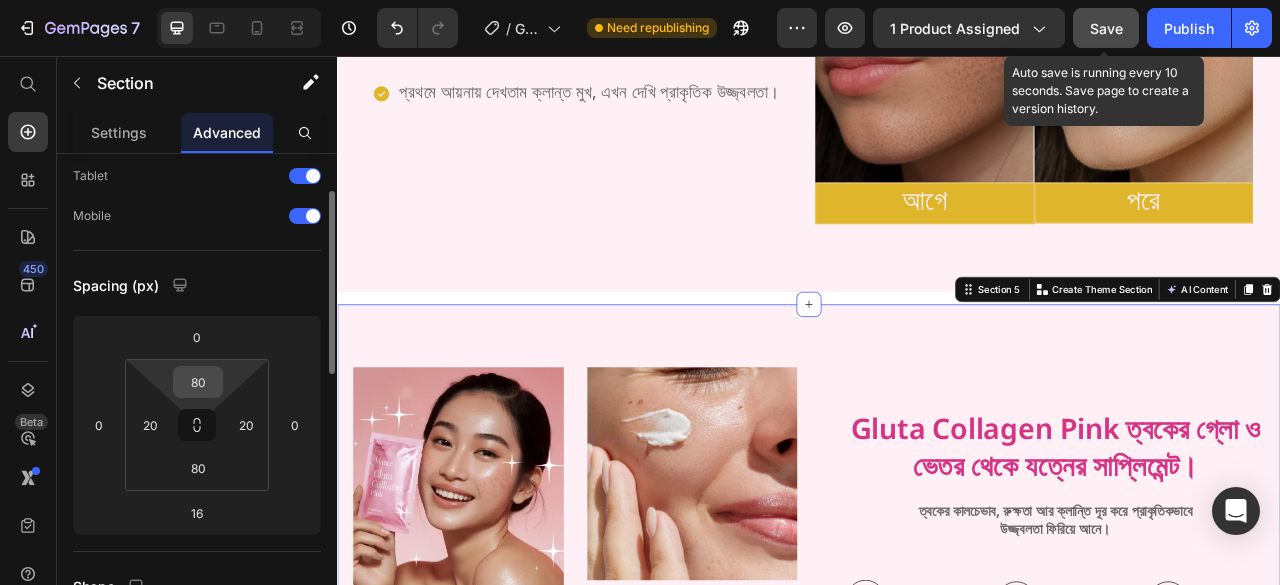 click on "80" at bounding box center (198, 382) 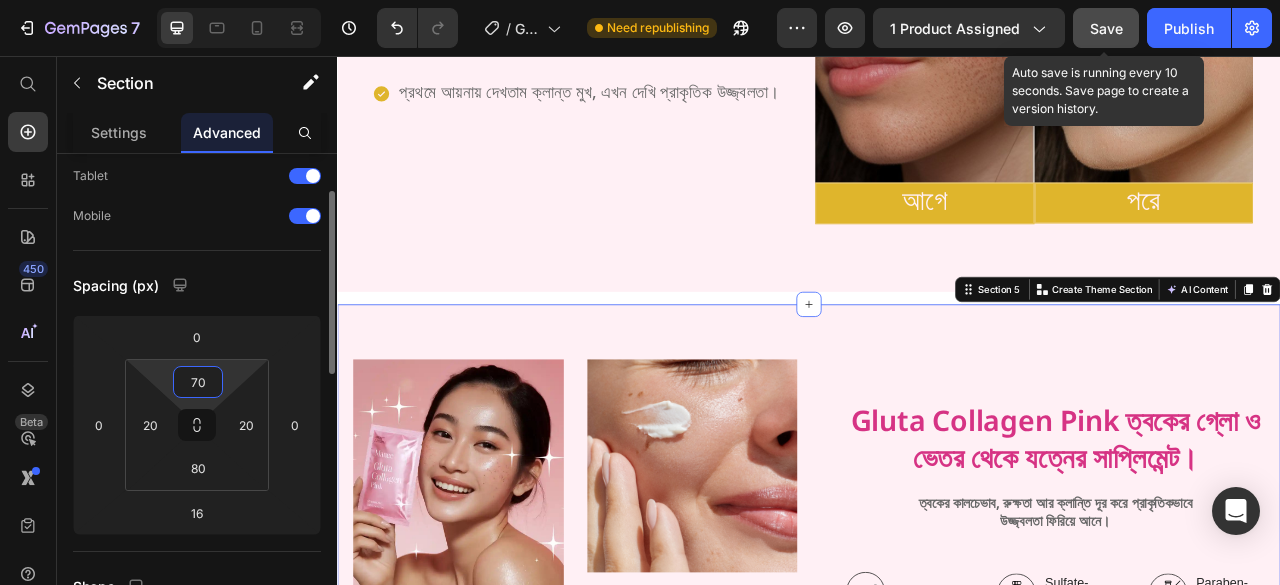 type on "70" 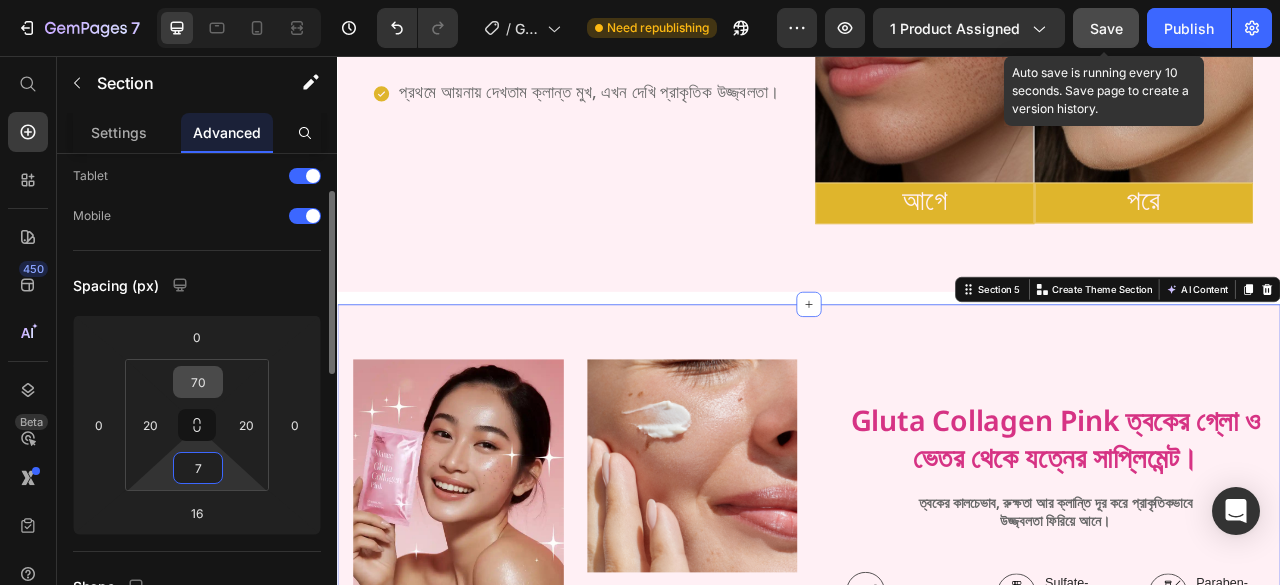 type on "70" 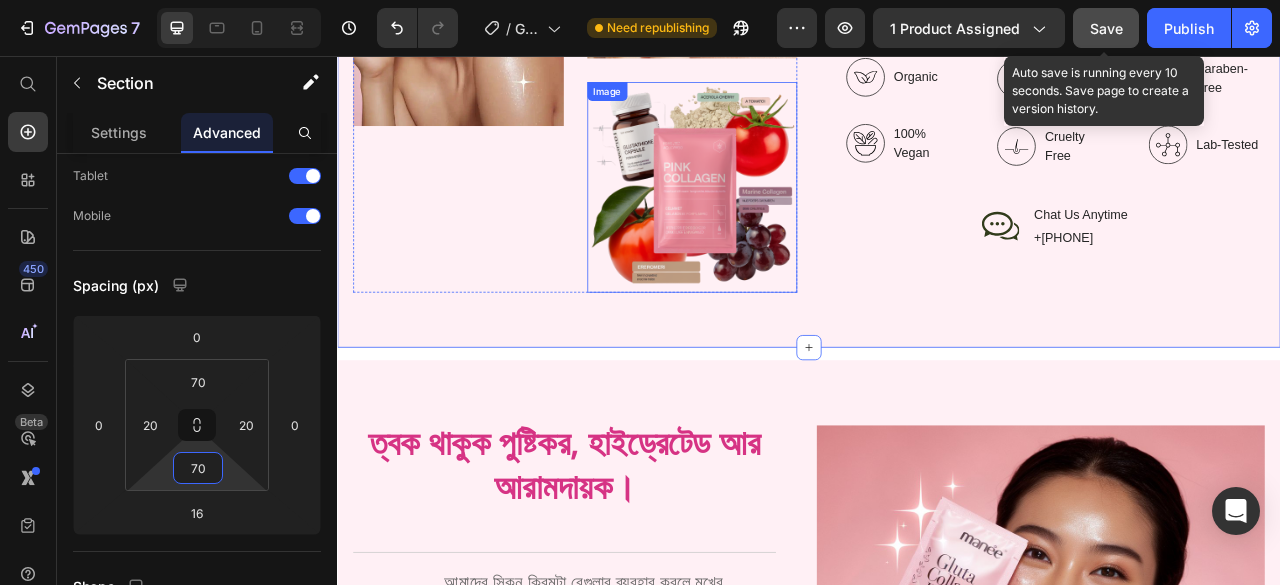 scroll, scrollTop: 3106, scrollLeft: 0, axis: vertical 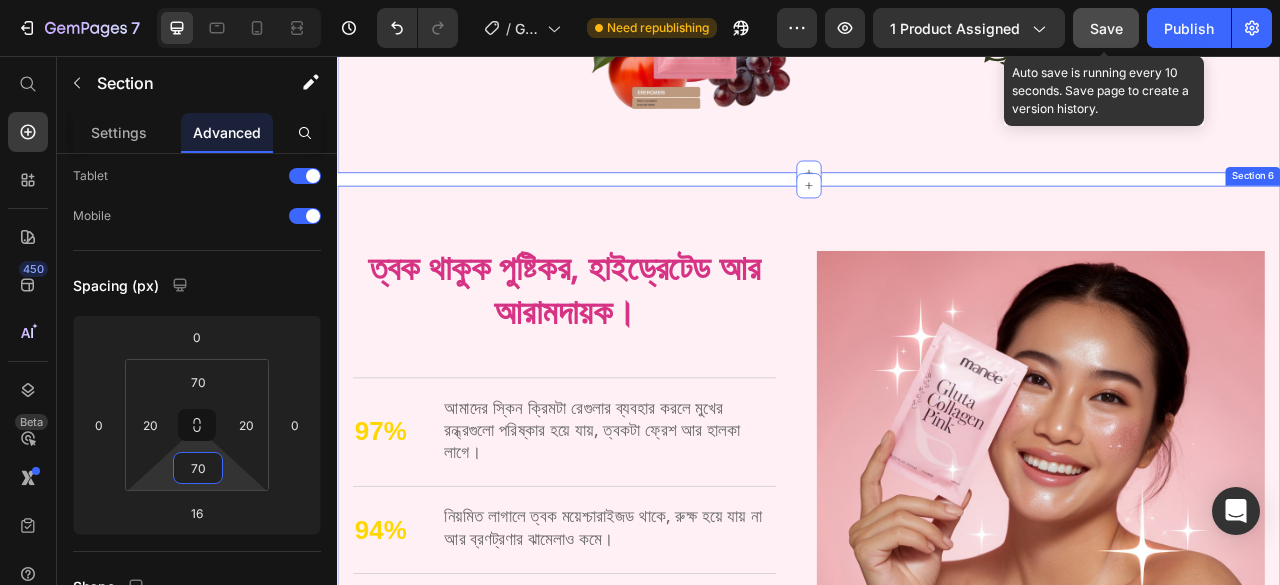 click on "ত্বকের জন্য পুষ্টিকর ও হাইড্রেটিং ক্রিম যা রাখে নরম, কোমল ও স্বাস্থ্যজ্জ্বল। Heading ত্বক থাকুক পুষ্টিকর, হাইড্রেটেড আর আরামদায়ক। Heading 97% Text Block আমাদের স্কিন ক্রিমটা রেগুলার ব্যবহার করলে মুখের রন্ধ্রগুলো পরিষ্কার হয়ে যায়, ত্বকটা ফ্রেশ আর হালকা লাগে। Text Block Row 94% Text Block নিয়মিত লাগালে ত্বক ময়েশ্চারাইজড থাকে, রুক্ষ হয়ে যায় না আর ব্রণট্রণার ঝামেলাও কমে। Text Block Row 92% Text Block Text Block Row Row Image Row Section 6" at bounding box center (937, 589) 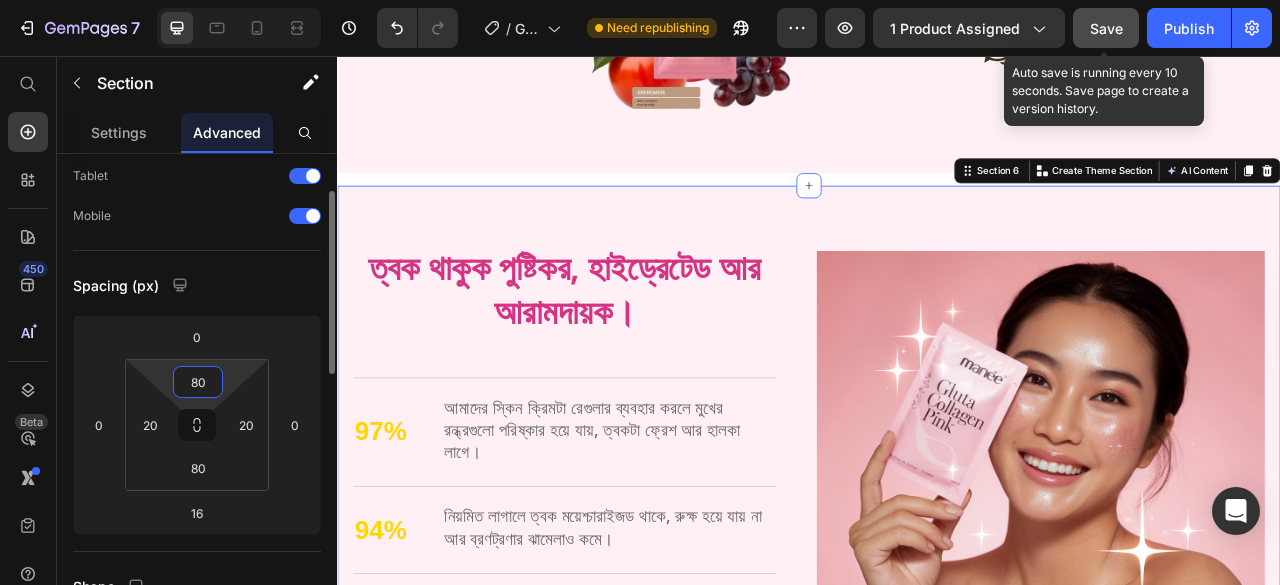 click on "80" at bounding box center (198, 382) 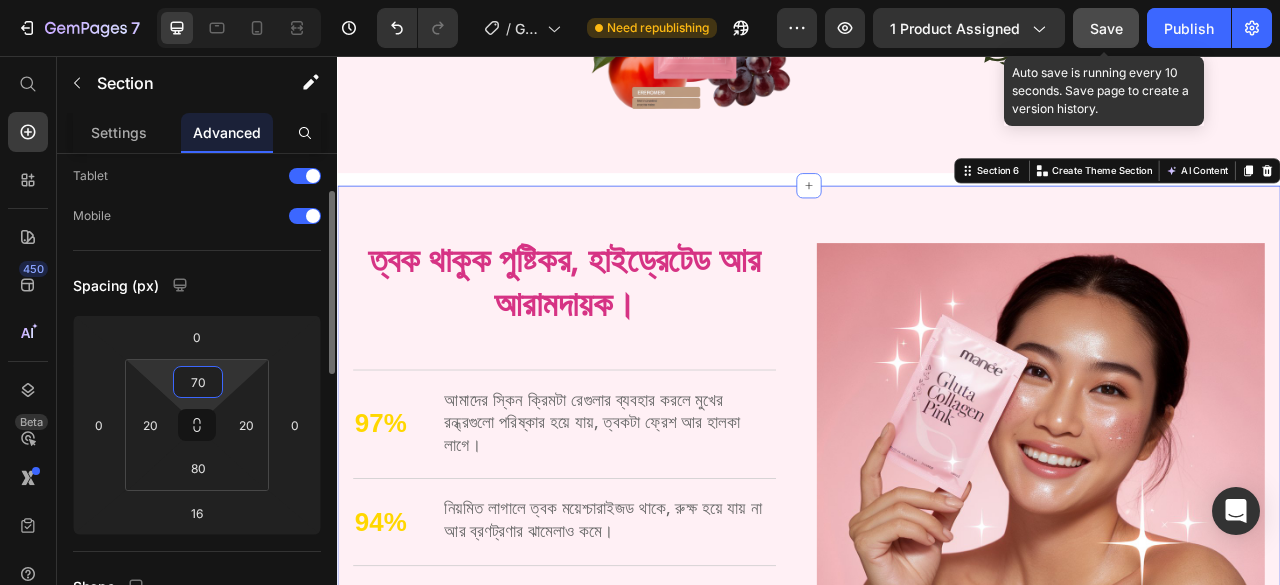 type on "70" 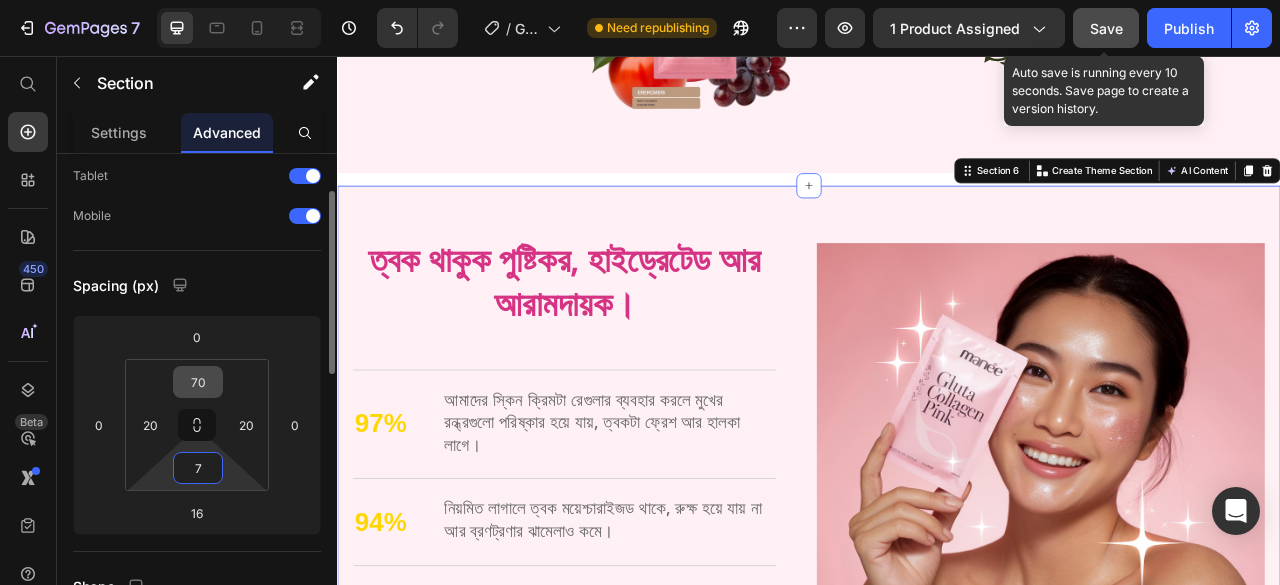 type on "70" 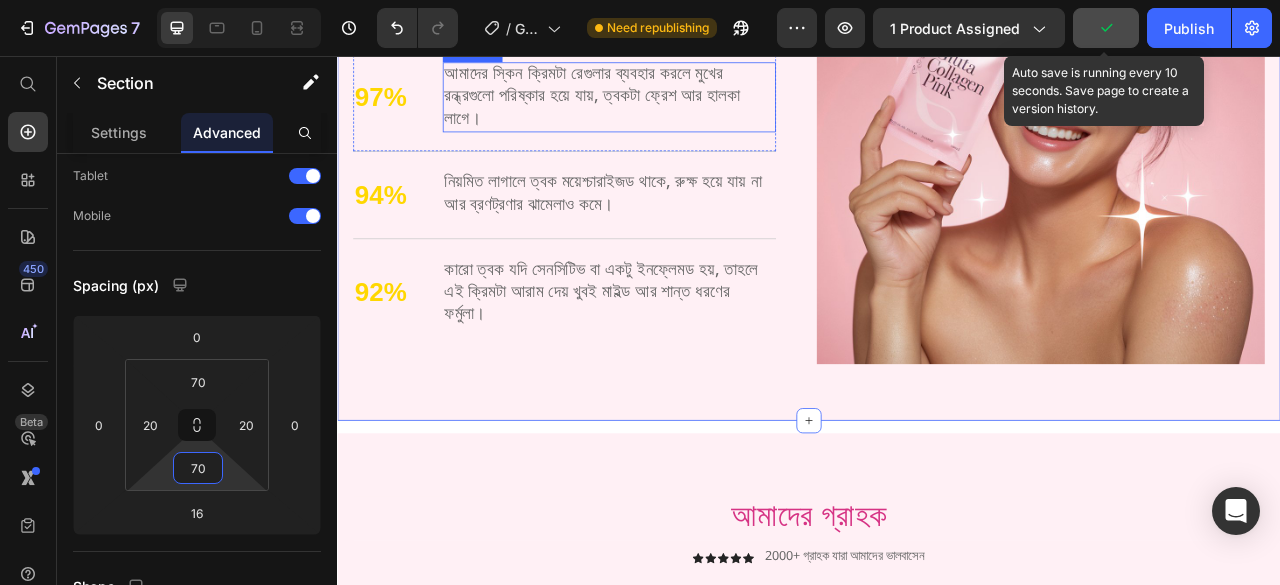 scroll, scrollTop: 3906, scrollLeft: 0, axis: vertical 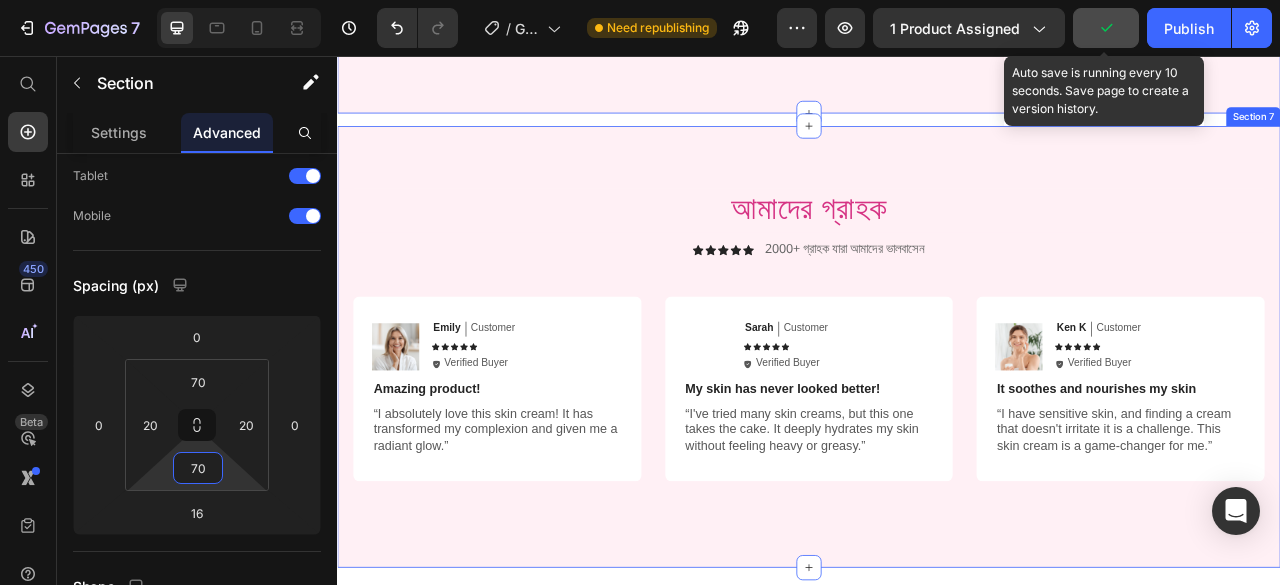 click on "আমাদের গ্রাহক Heading Icon Icon Icon Icon Icon Icon List 2000+ গ্রাহক যারা আমাদের ভালবাসেন Text Block Row Image Emily Text Block Customer  Text Block Row Icon Icon Icon Icon Icon Icon List
Icon Verified Buyer Text Block Row Row Amazing product! Text Block “I absolutely love this skin cream! It has transformed my complexion and given me a radiant glow.” Text Block Row Image Sarah Text Block Customer  Text Block Row Icon Icon Icon Icon Icon Icon List
Icon Verified Buyer Text Block Row Row My skin has never looked better! Text Block “I've tried many skin creams, but this one takes the cake. It deeply hydrates my skin without feeling heavy or greasy.” Text Block Row Image Ken K Text Block Customer  Text Block Row Icon Icon Icon Icon Icon Icon List
Icon Verified Buyer Text Block Row Row It soothes and nourishes my skin Text Block Text Block Row Row Row Section 7" at bounding box center (937, 426) 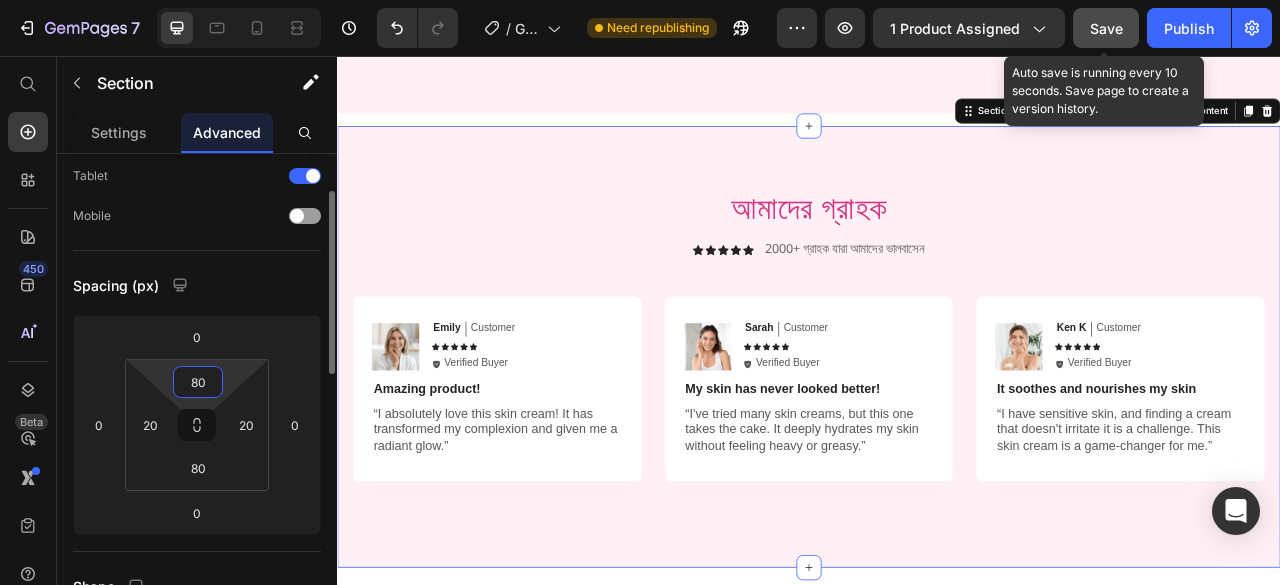 click on "80" at bounding box center [198, 382] 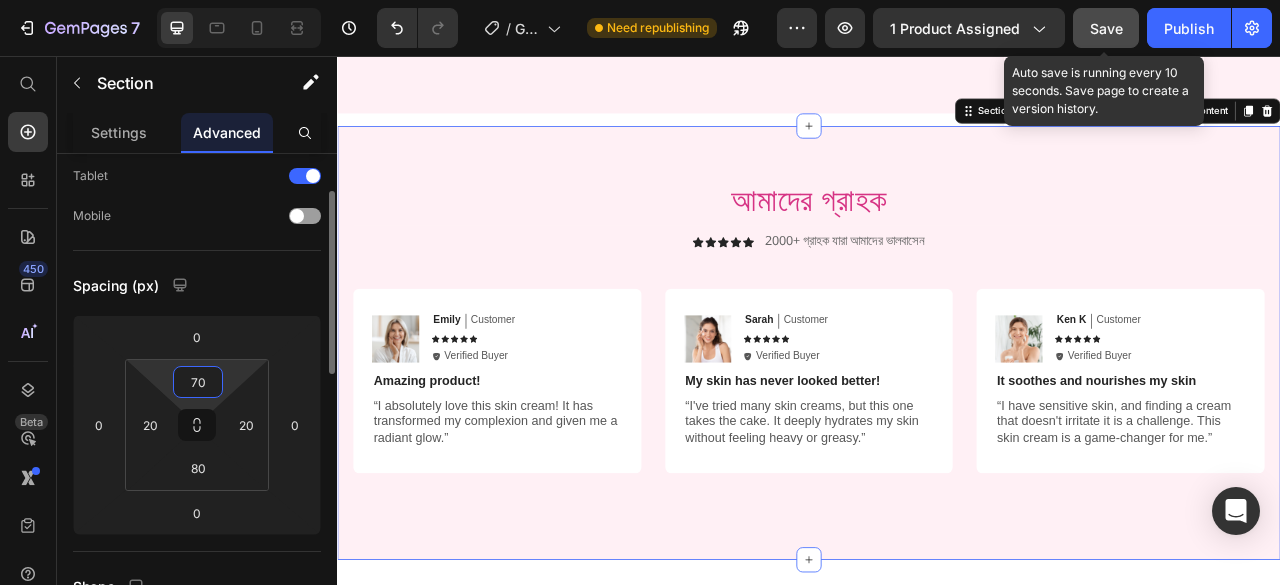 type on "70" 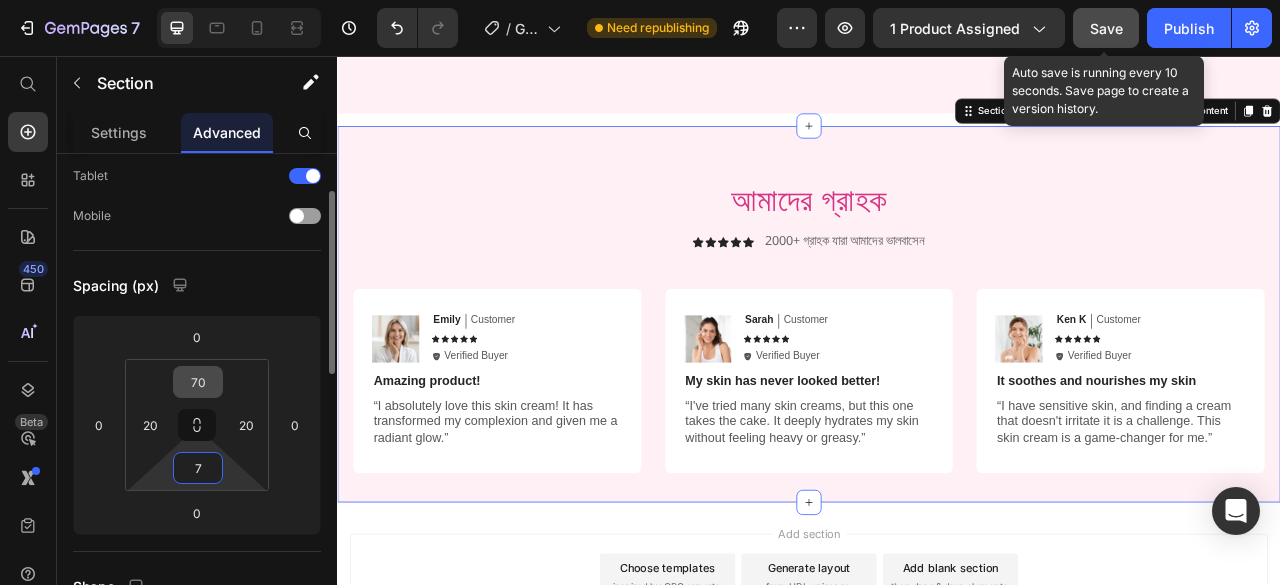 type on "70" 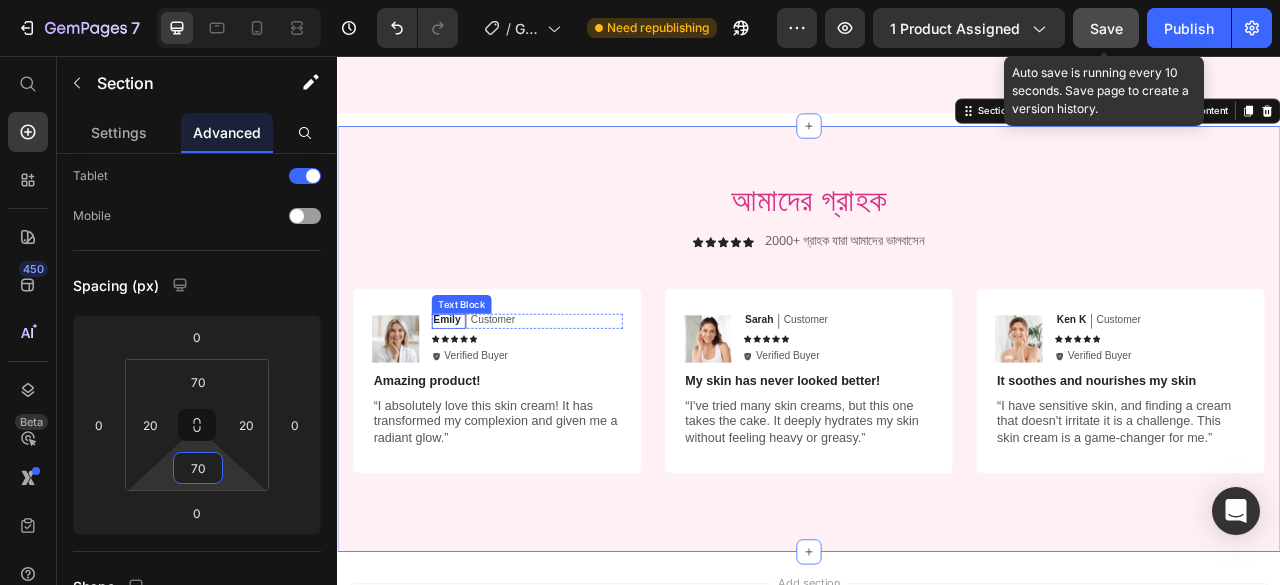 scroll, scrollTop: 4101, scrollLeft: 0, axis: vertical 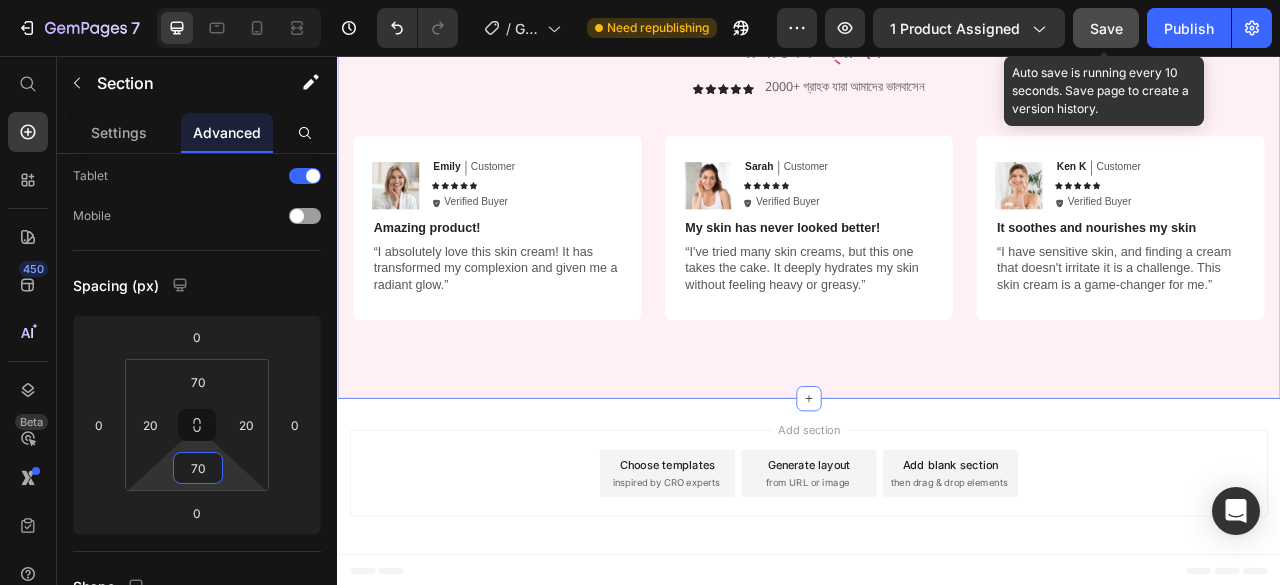 click on "Add section Choose templates inspired by CRO experts Generate layout from URL or image Add blank section then drag & drop elements" at bounding box center [937, 591] 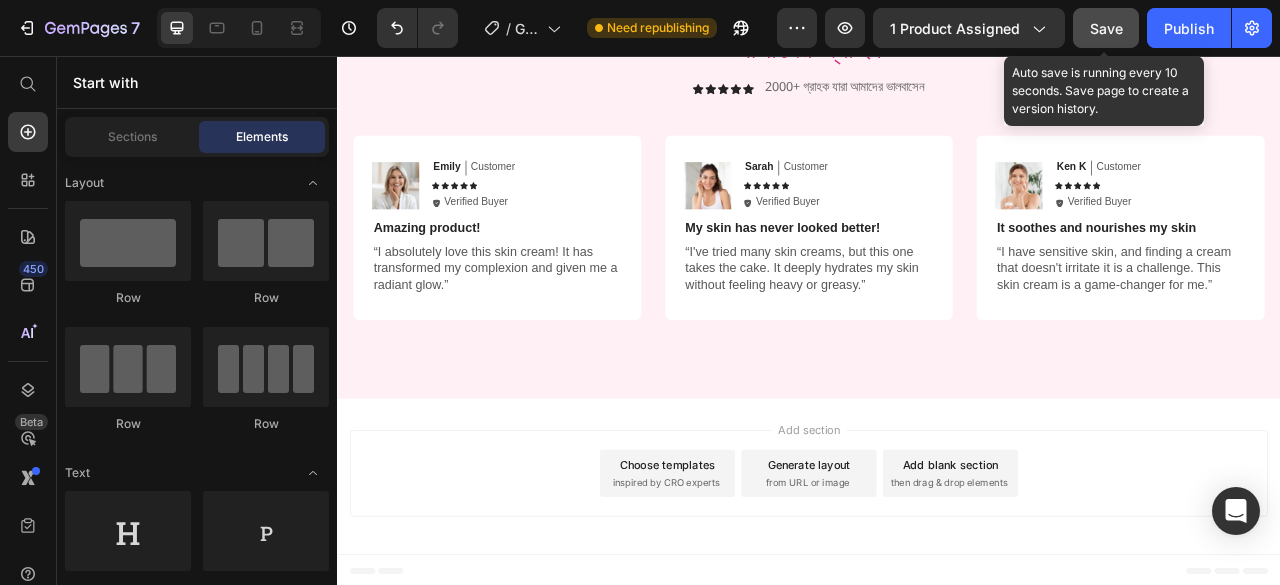 scroll, scrollTop: 3901, scrollLeft: 0, axis: vertical 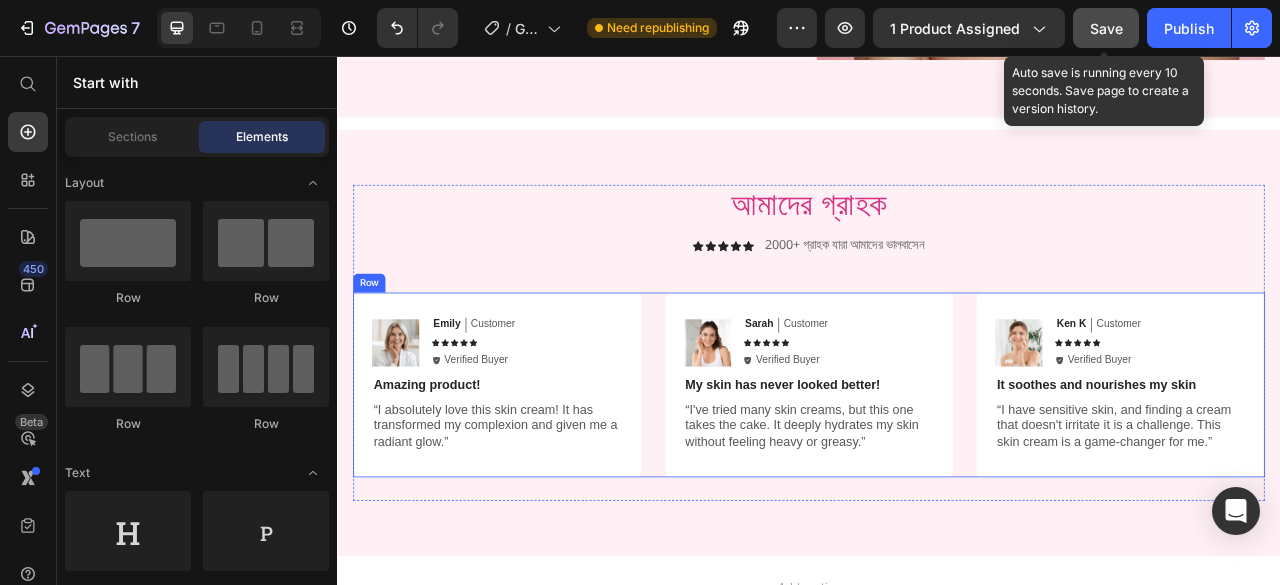 click on "Image Emily Text Block Customer  Text Block Row Icon Icon Icon Icon Icon Icon List
Icon Verified Buyer Text Block Row Row Amazing product! Text Block “I absolutely love this skin cream! It has transformed my complexion and given me a radiant glow.” Text Block Row Image Sarah Text Block Customer  Text Block Row Icon Icon Icon Icon Icon Icon List
Icon Verified Buyer Text Block Row Row My skin has never looked better! Text Block “I've tried many skin creams, but this one takes the cake. It deeply hydrates my skin without feeling heavy or greasy.” Text Block Row Image Ken K Text Block Customer  Text Block Row Icon Icon Icon Icon Icon Icon List
Icon Verified Buyer Text Block Row Row It soothes and nourishes my skin Text Block “I have sensitive skin, and finding a cream that doesn't irritate it is a challenge. This skin cream is a game-changer for me.” Text Block Row Row" at bounding box center (937, 474) 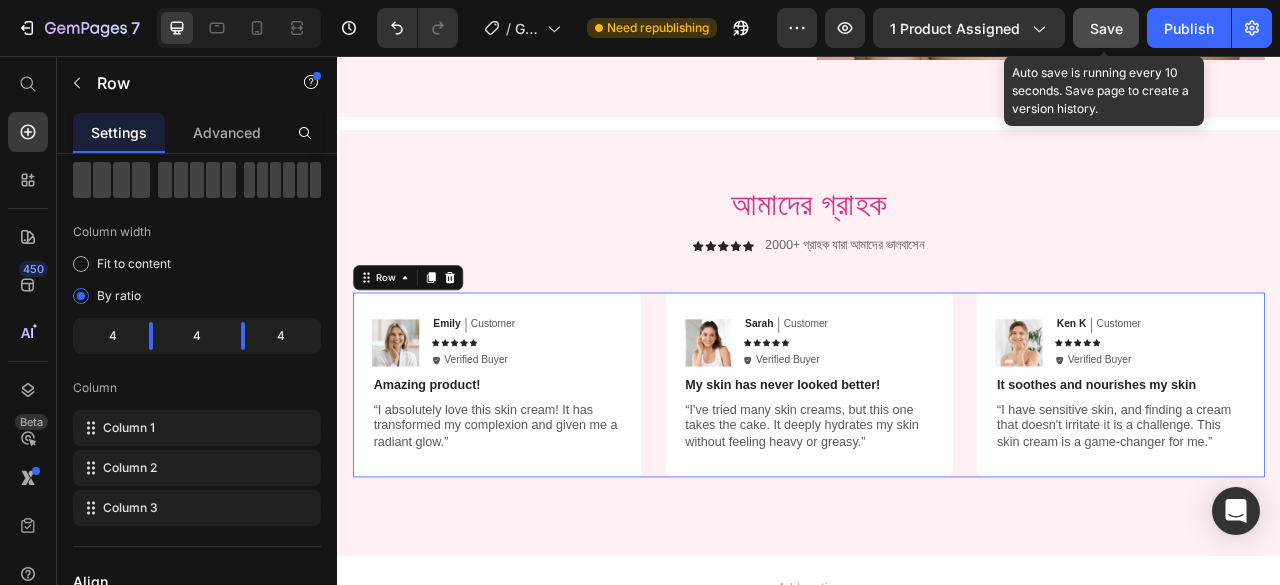 scroll, scrollTop: 0, scrollLeft: 0, axis: both 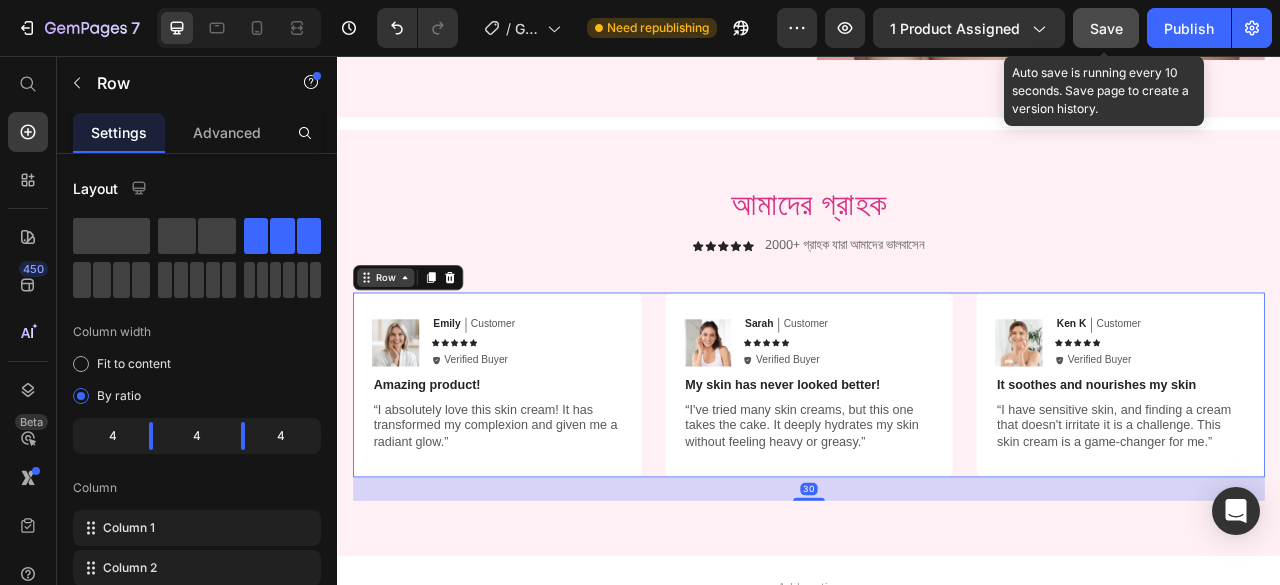 click on "Row" at bounding box center (398, 338) 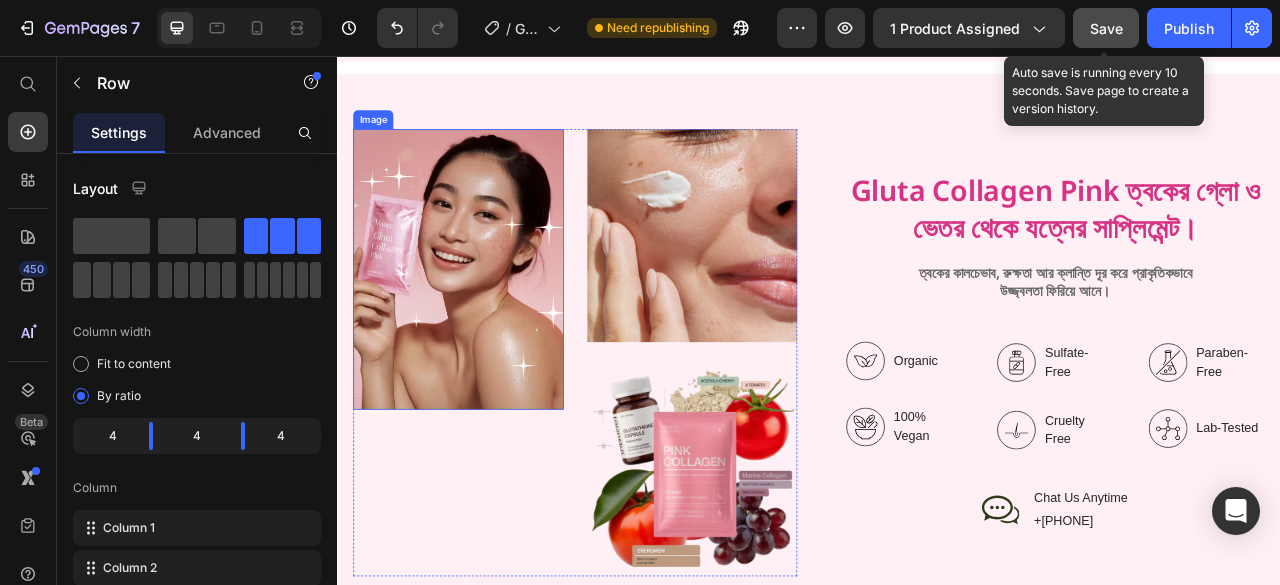 scroll, scrollTop: 2601, scrollLeft: 0, axis: vertical 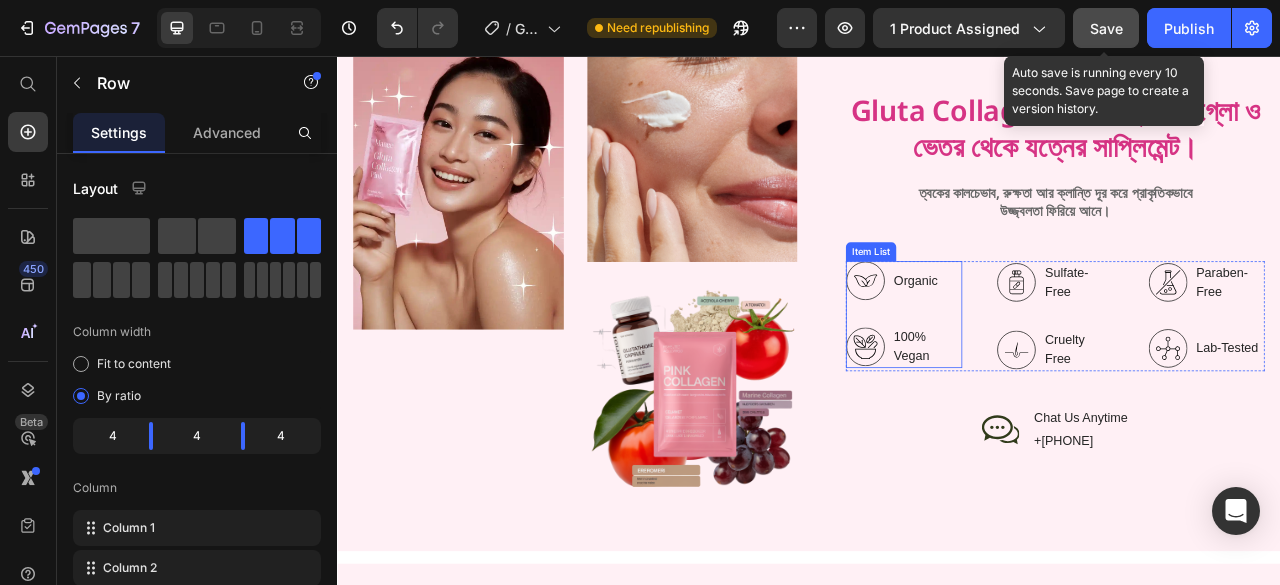 click on "Organic" at bounding box center (1087, 342) 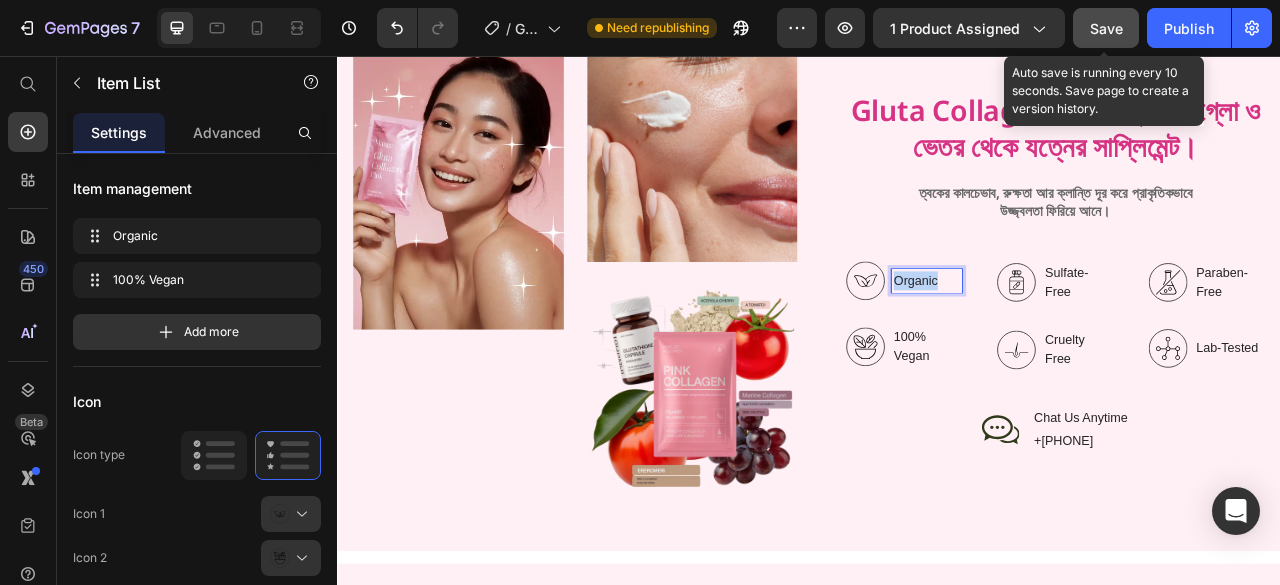 scroll, scrollTop: 2547, scrollLeft: 0, axis: vertical 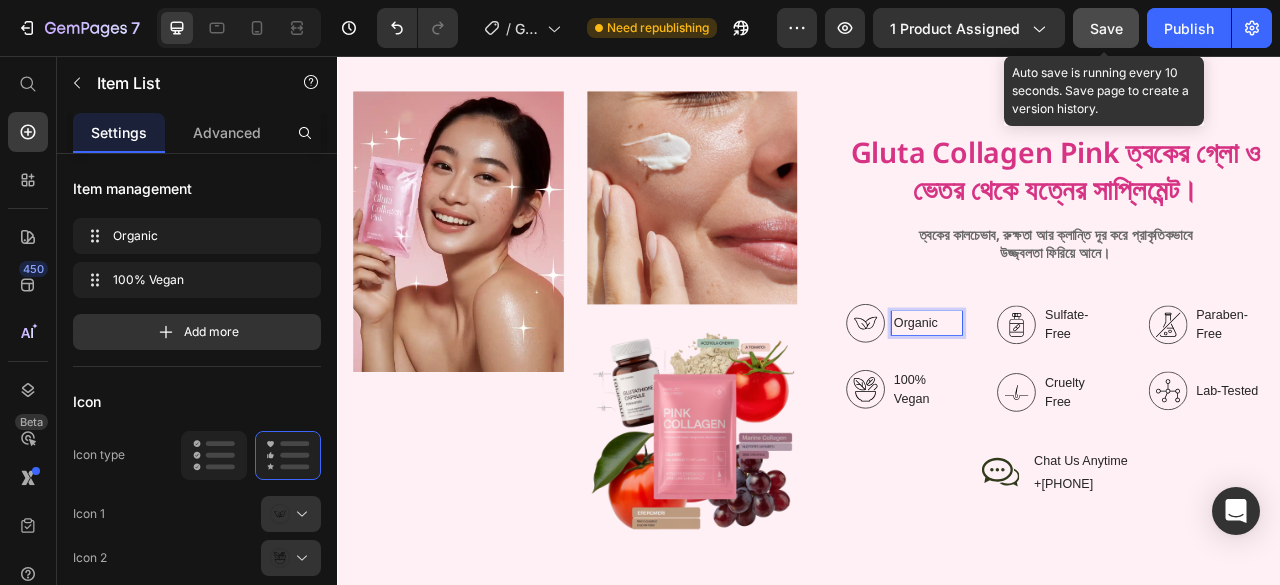 click on "100% Vegan" at bounding box center (1087, 480) 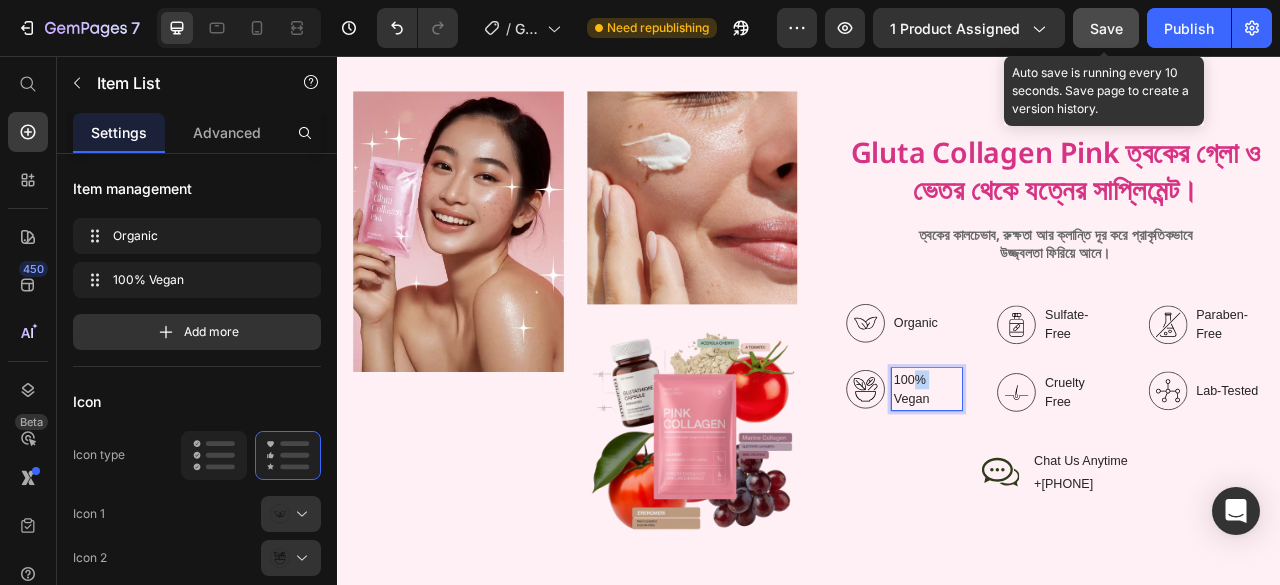 click on "100% Vegan" at bounding box center (1087, 480) 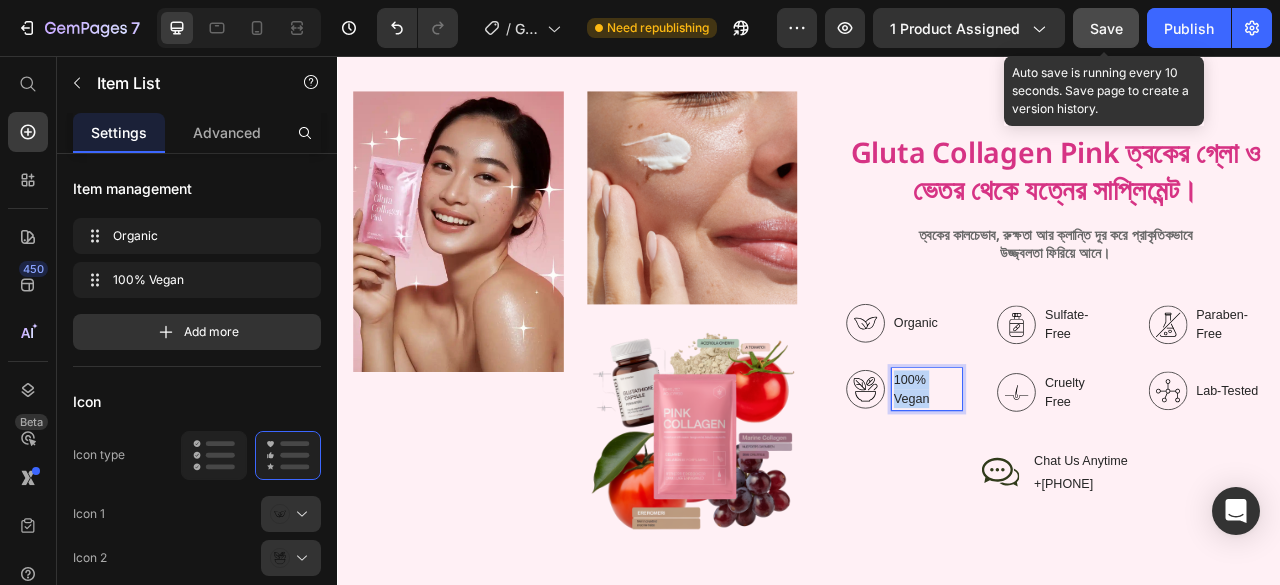 click on "100% Vegan" at bounding box center (1087, 480) 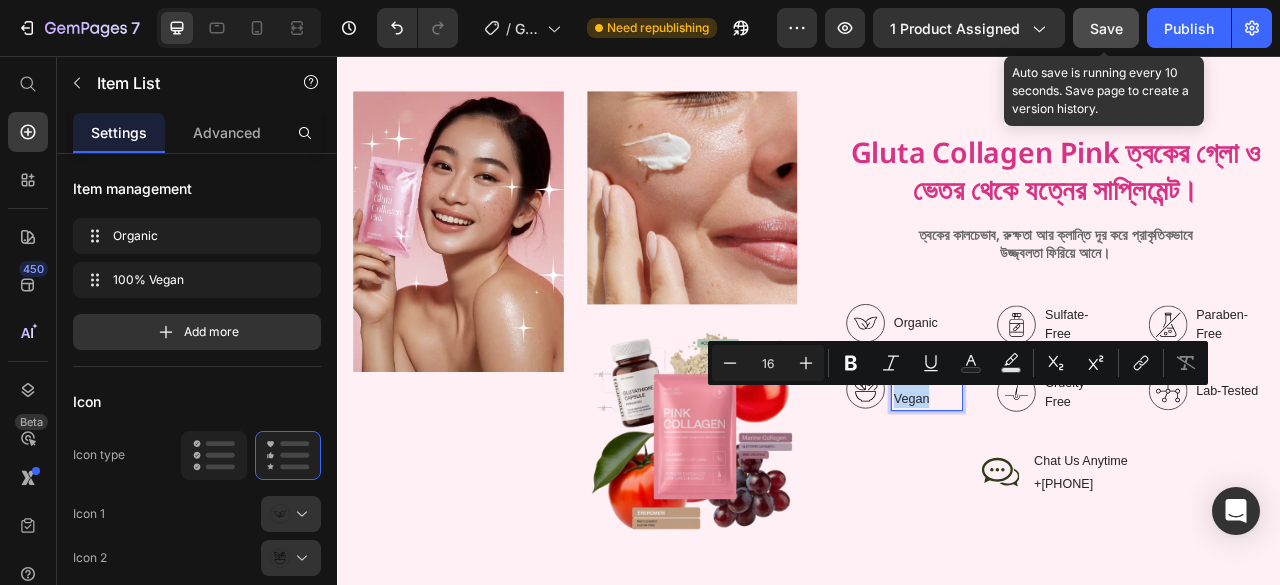 copy on "100% Vegan" 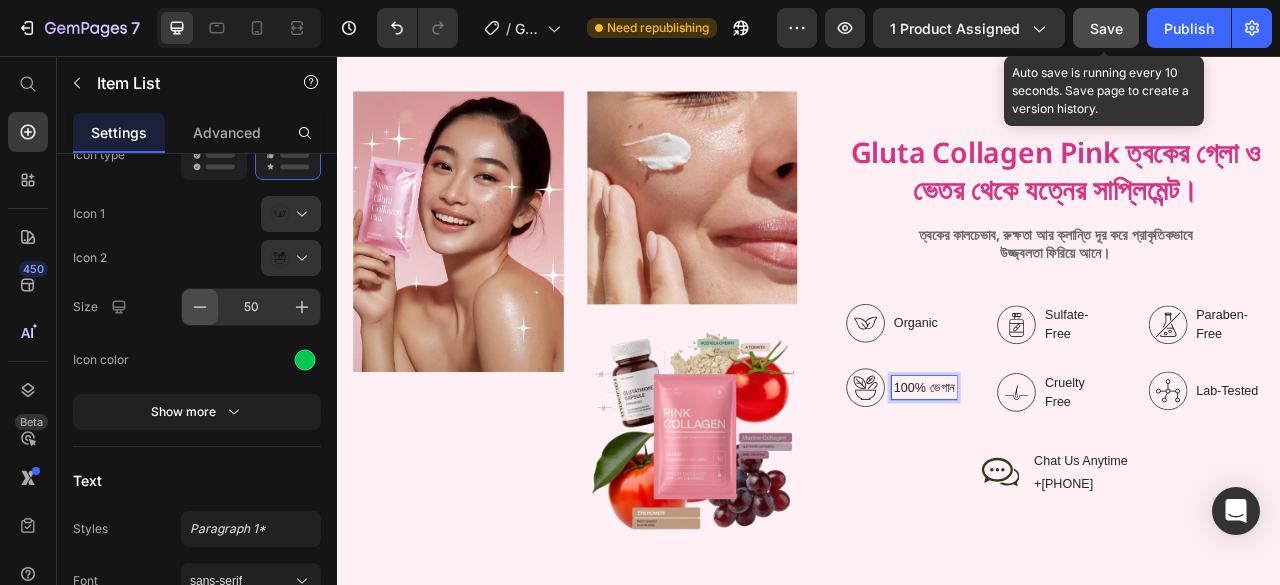 scroll, scrollTop: 100, scrollLeft: 0, axis: vertical 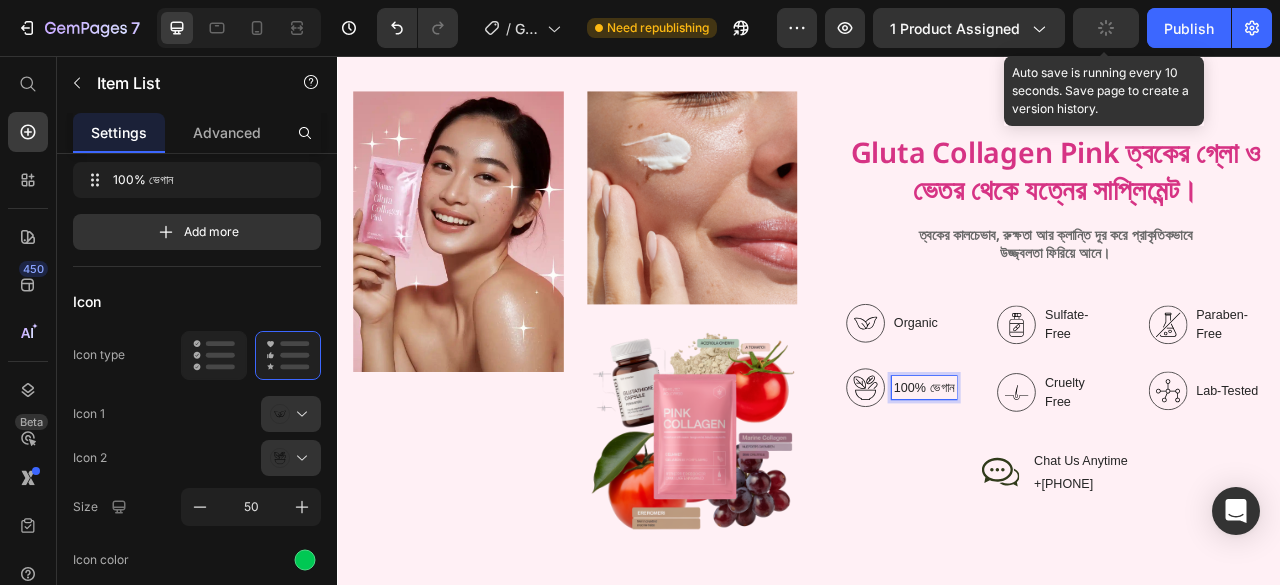 click on "Organic" at bounding box center [1083, 396] 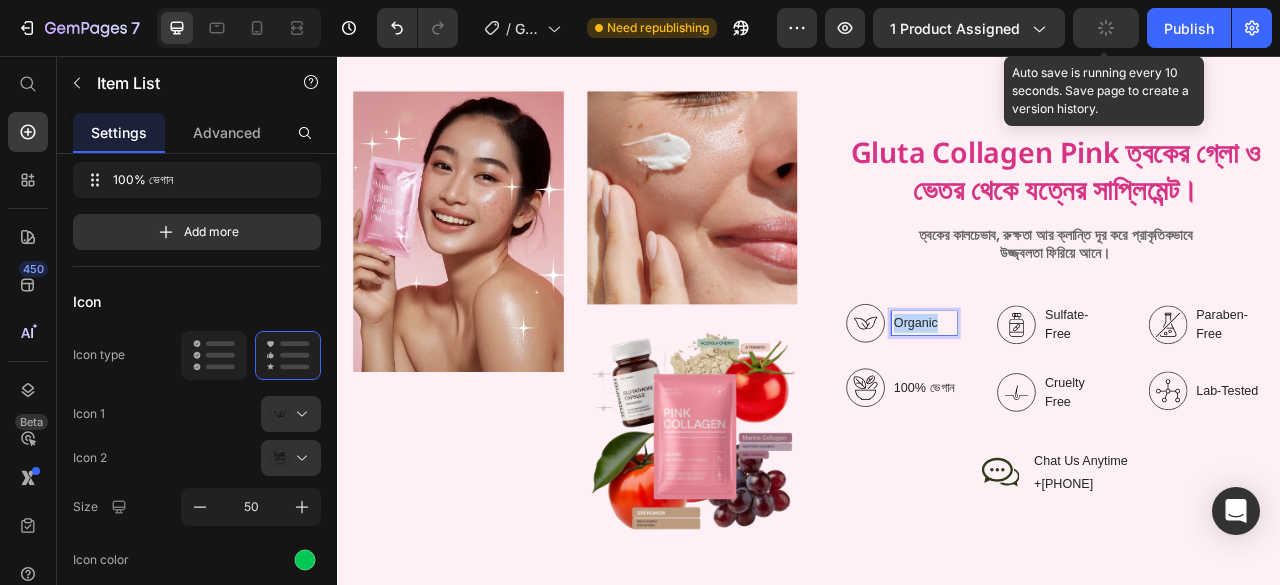 click on "Organic" at bounding box center [1083, 396] 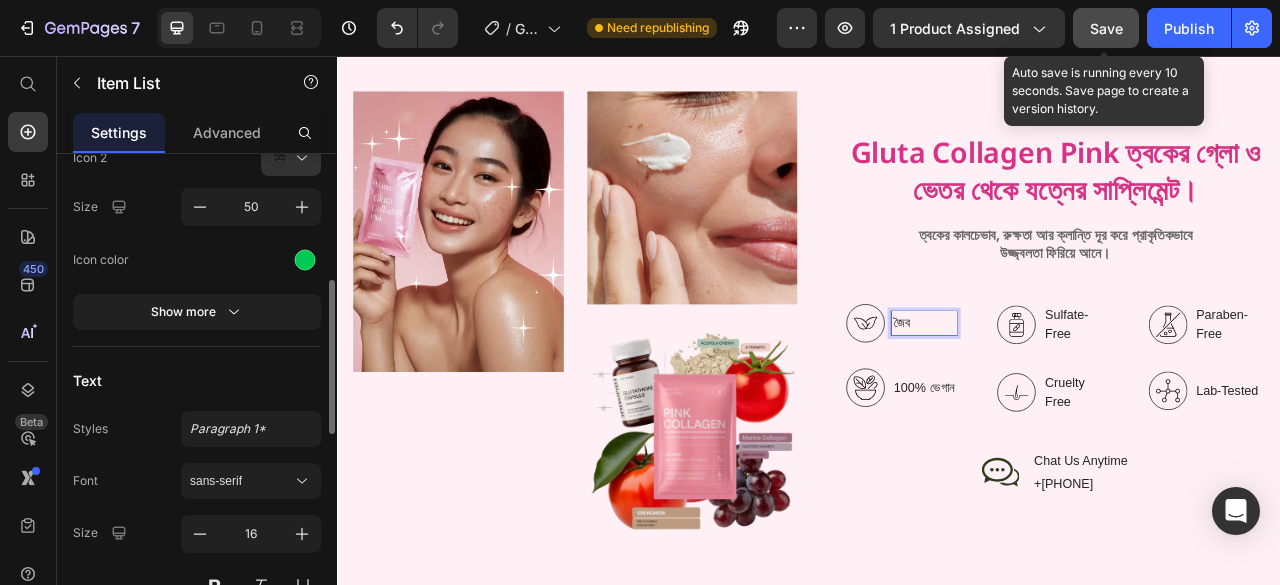 scroll, scrollTop: 500, scrollLeft: 0, axis: vertical 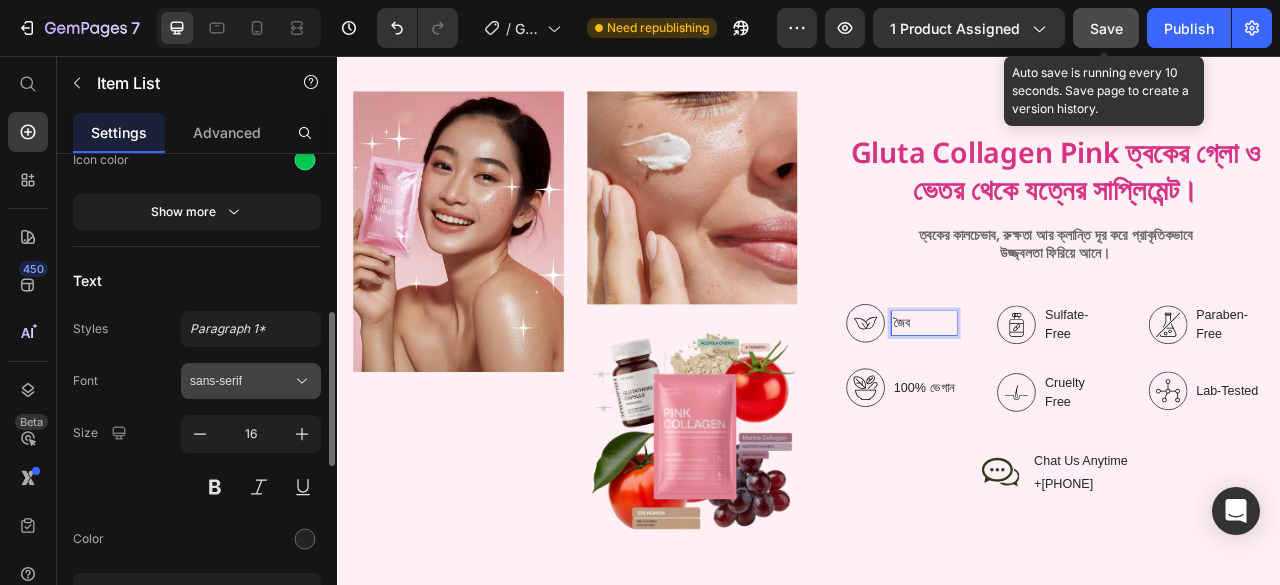 click on "sans-serif" at bounding box center (241, 381) 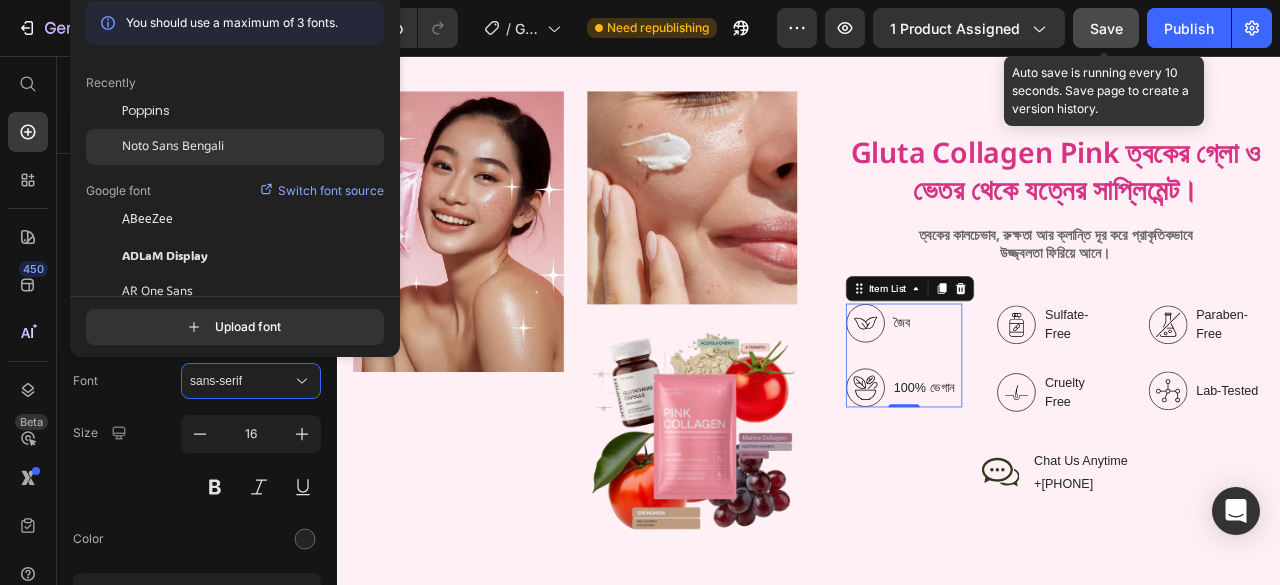 click on "Noto Sans Bengali" at bounding box center [173, 147] 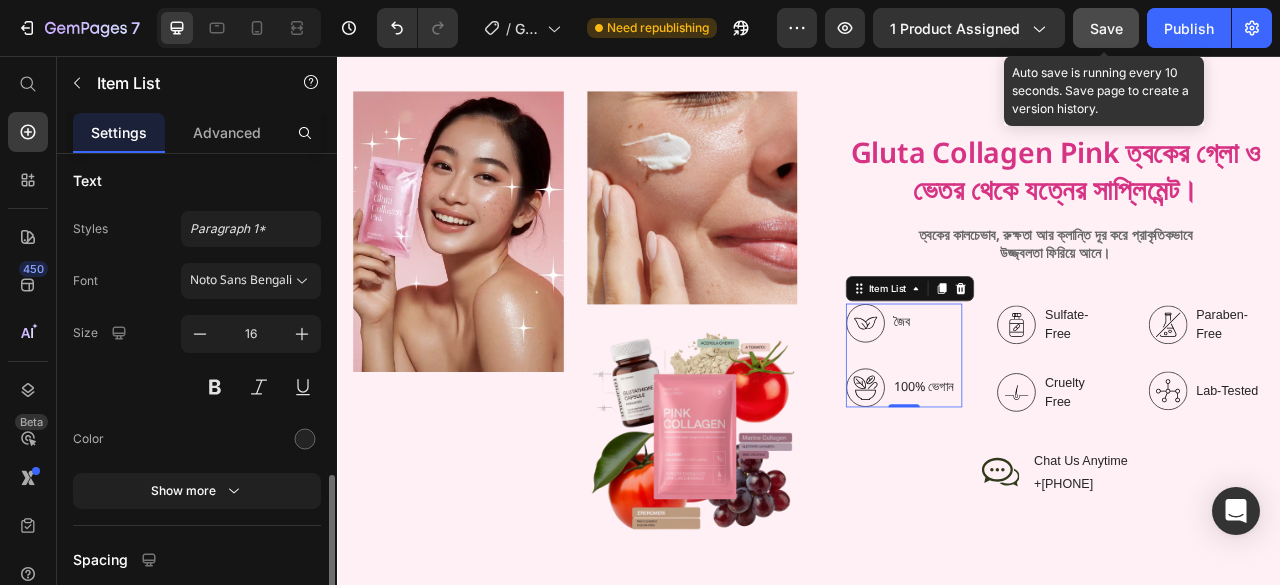 scroll, scrollTop: 800, scrollLeft: 0, axis: vertical 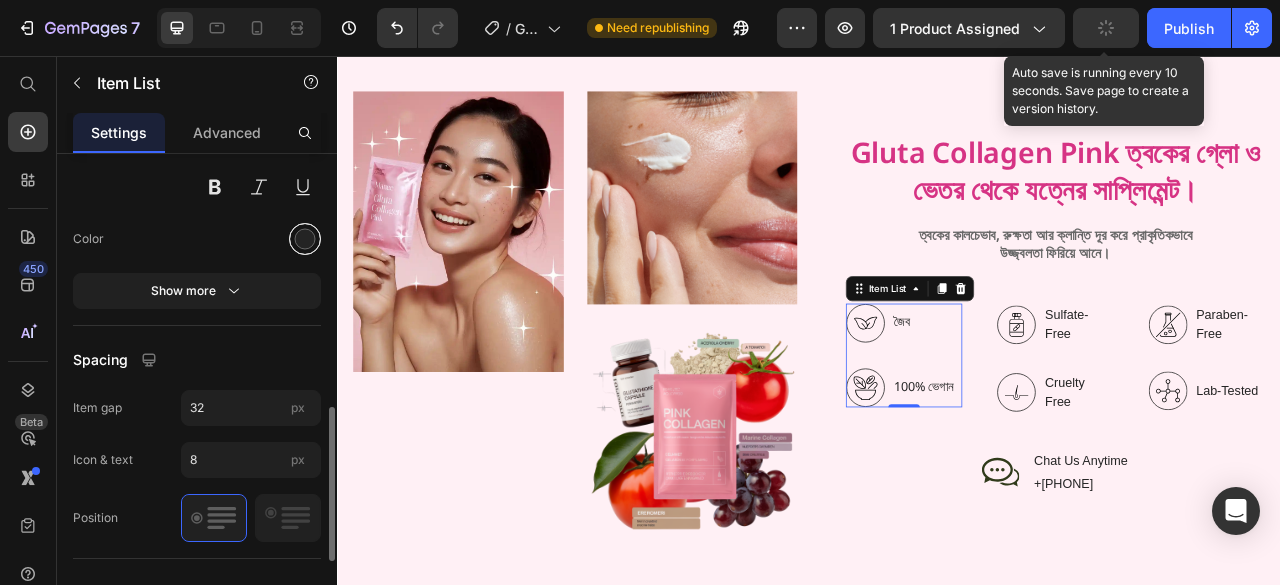 click at bounding box center [305, 238] 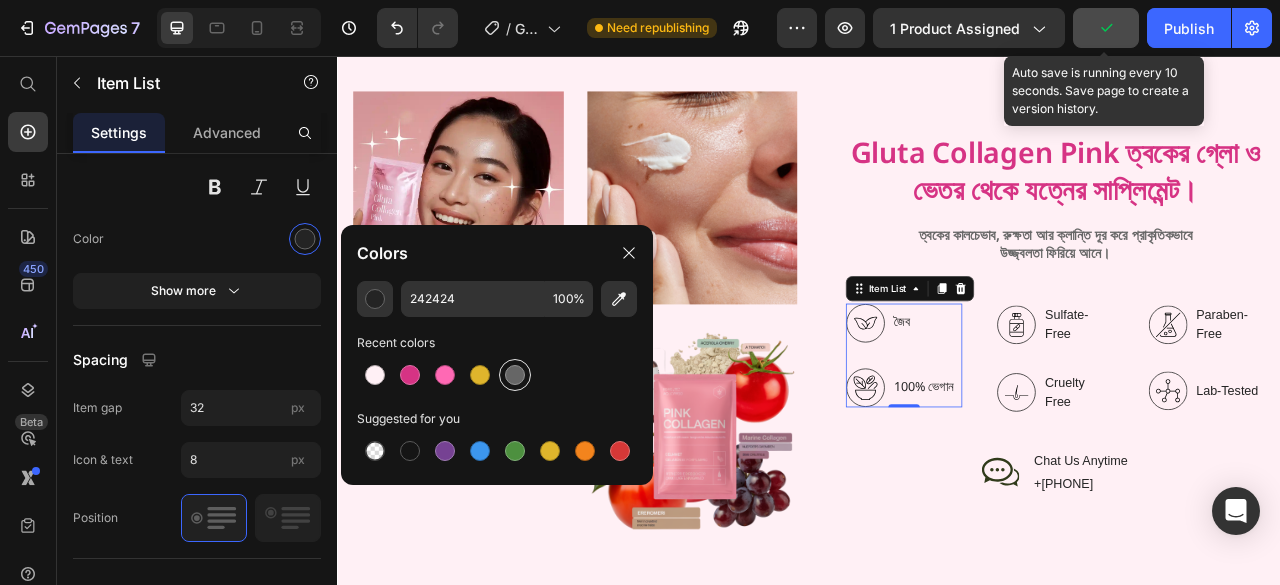 click at bounding box center (515, 375) 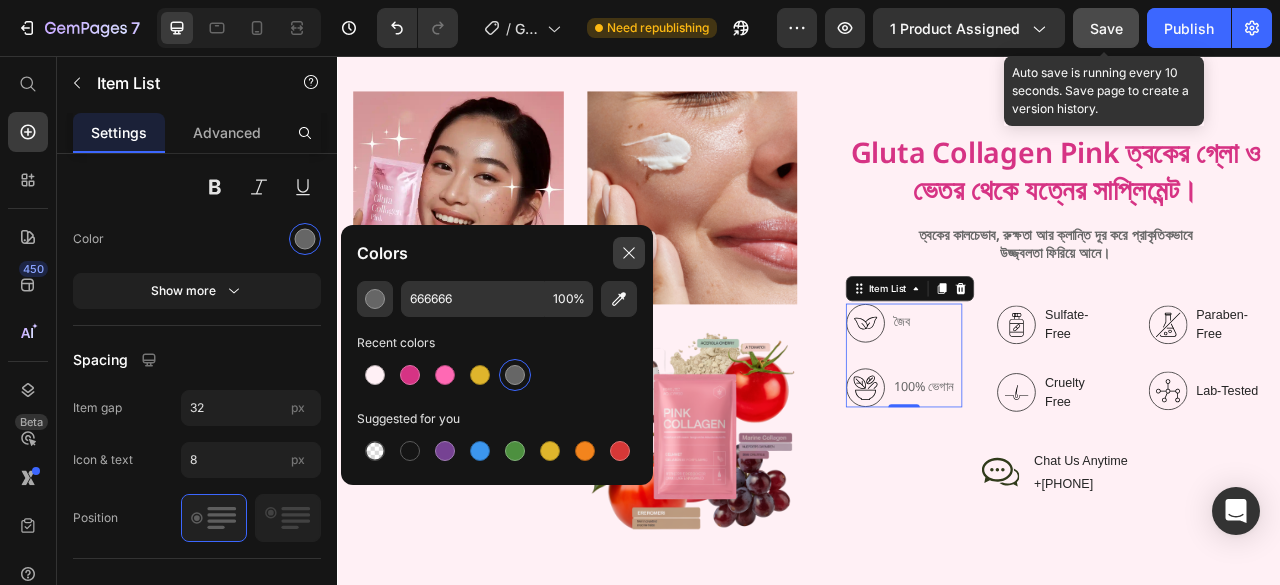 click 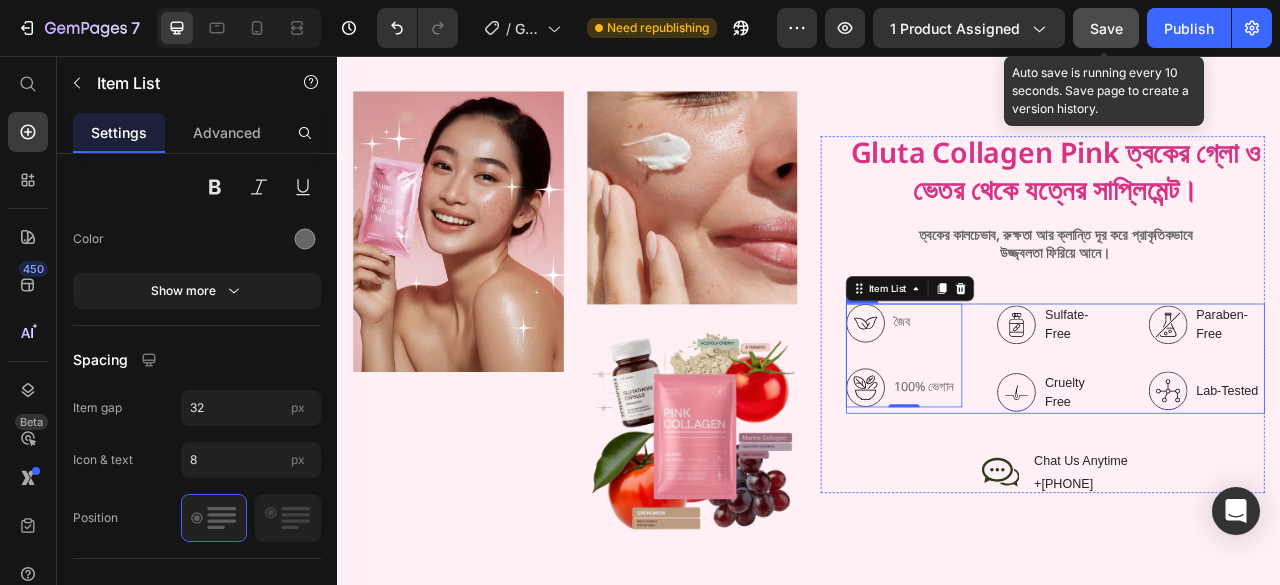 click on "জৈব
100% ভেগান Item List   0
Sulfate-Free
Cruelty Free Item List
Paraben-Free
Lab-Tested Item List Row" at bounding box center [1250, 441] 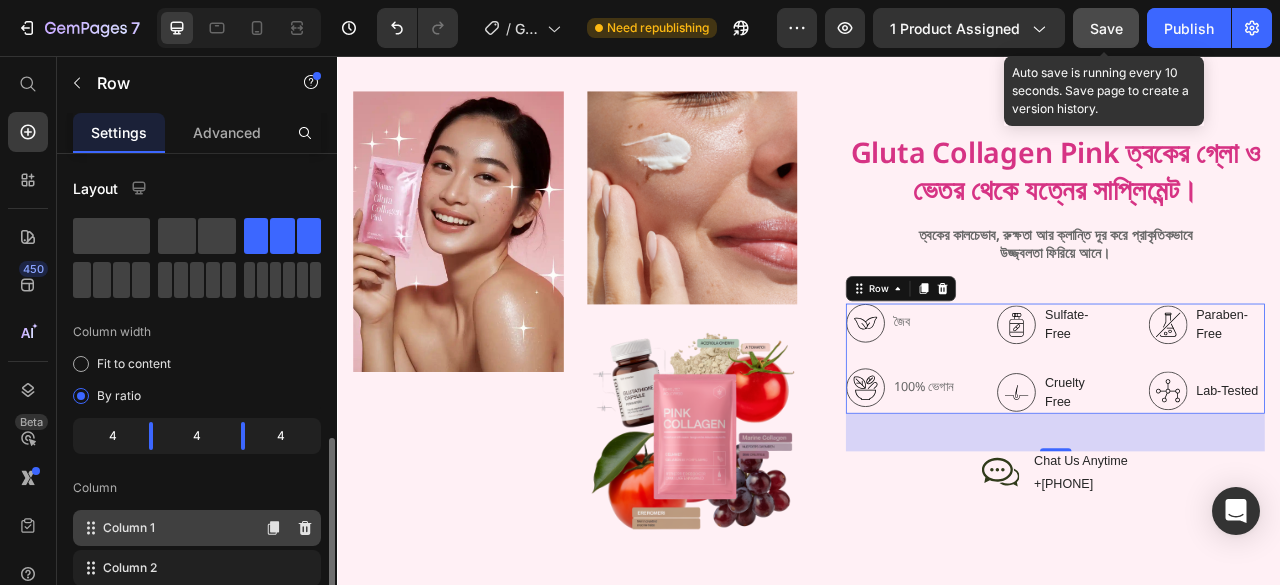scroll, scrollTop: 200, scrollLeft: 0, axis: vertical 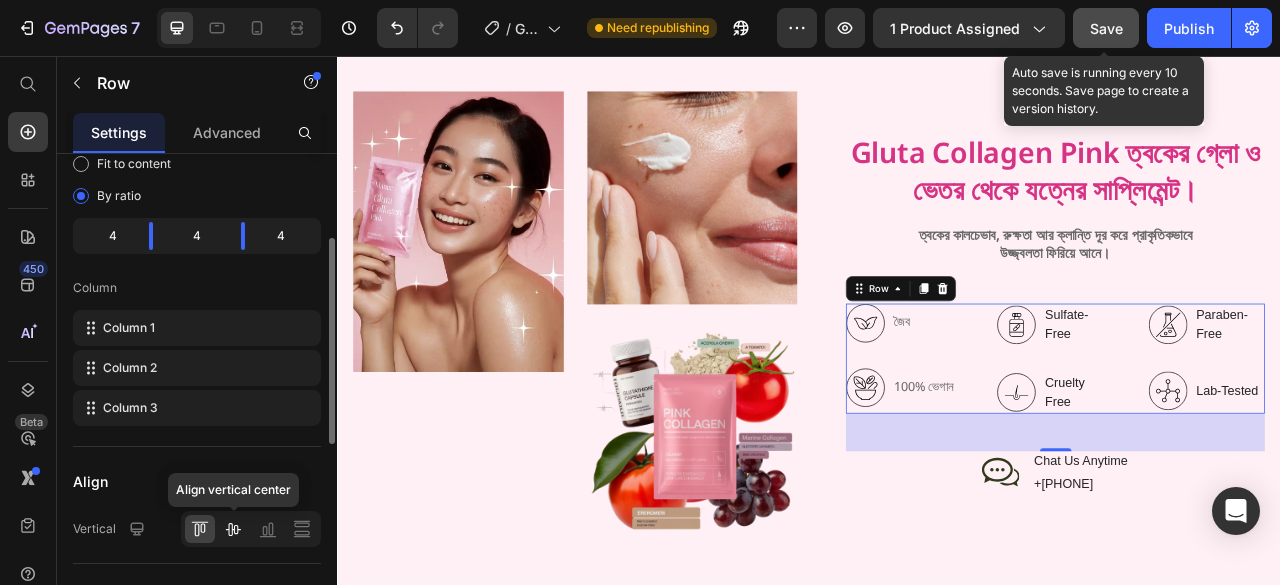 click 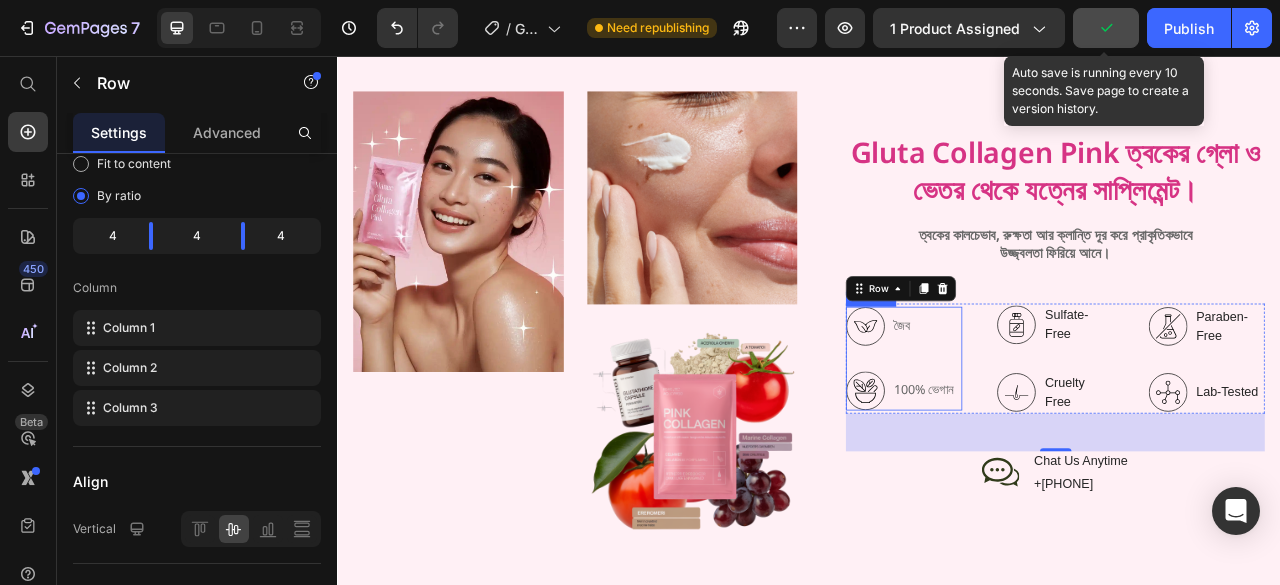 click on "জৈব" at bounding box center (1054, 400) 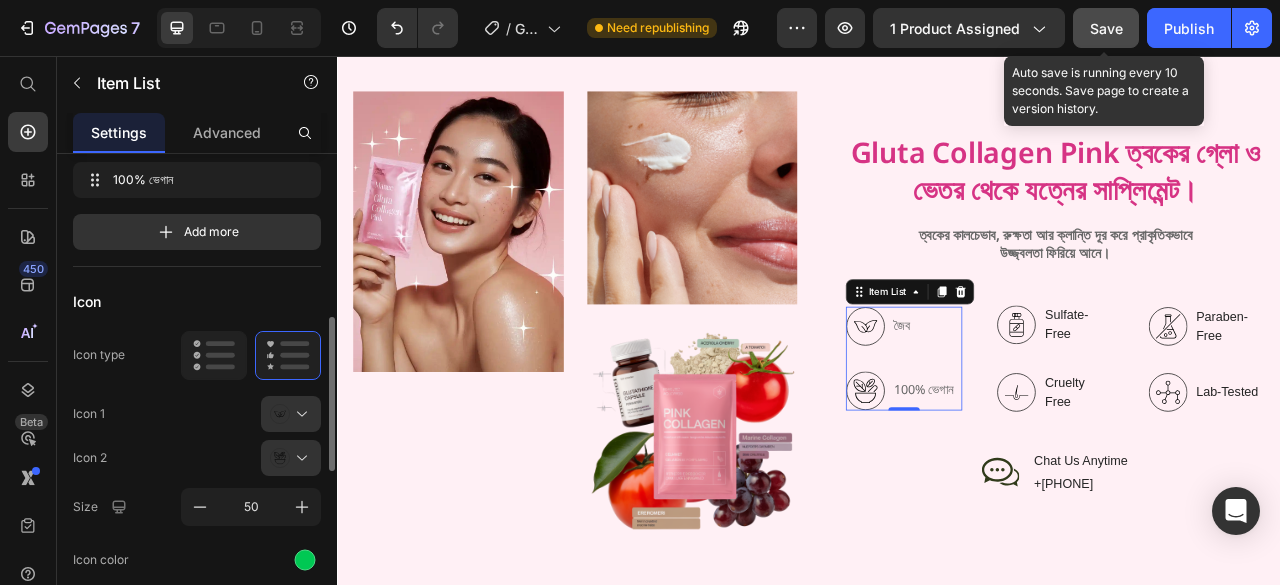 scroll, scrollTop: 300, scrollLeft: 0, axis: vertical 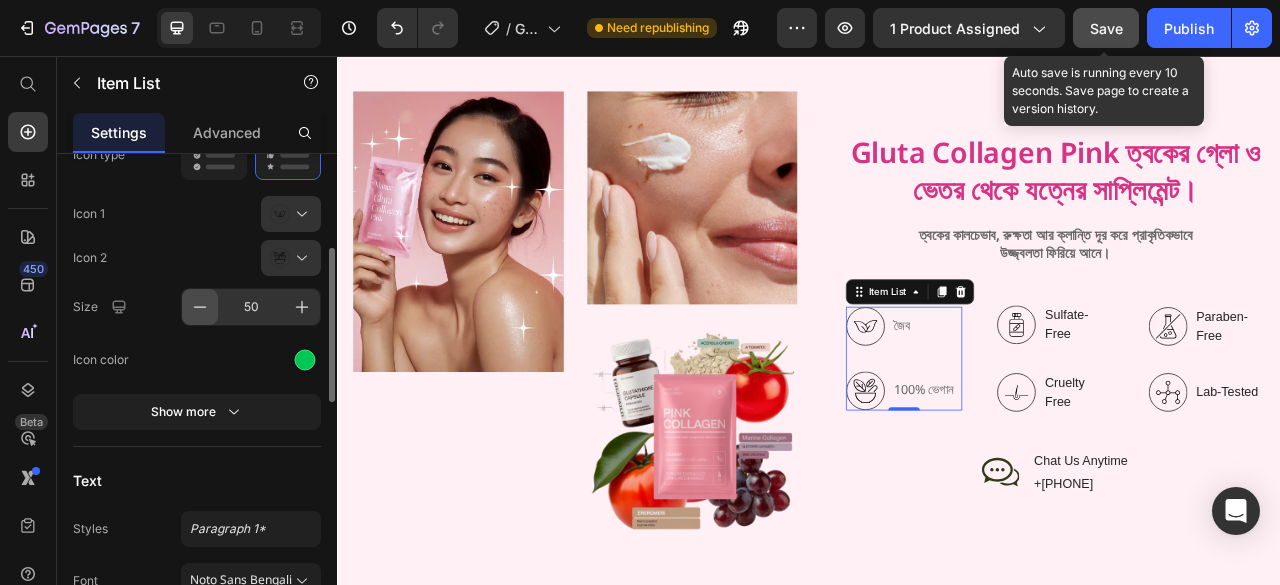 click at bounding box center [200, 307] 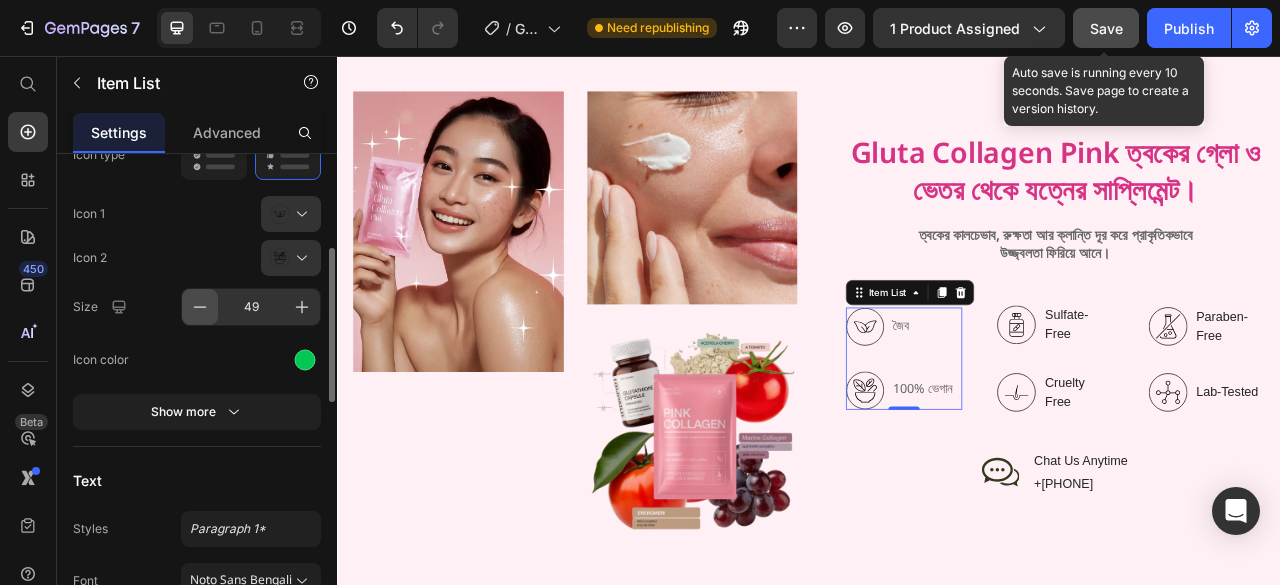 click at bounding box center (200, 307) 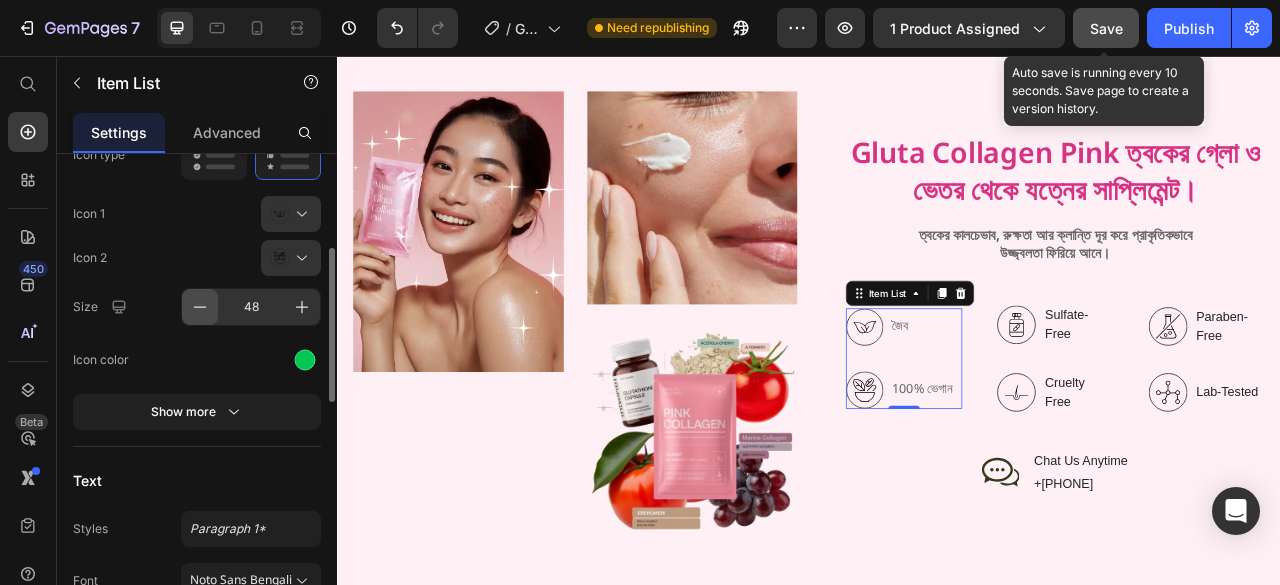 click at bounding box center [200, 307] 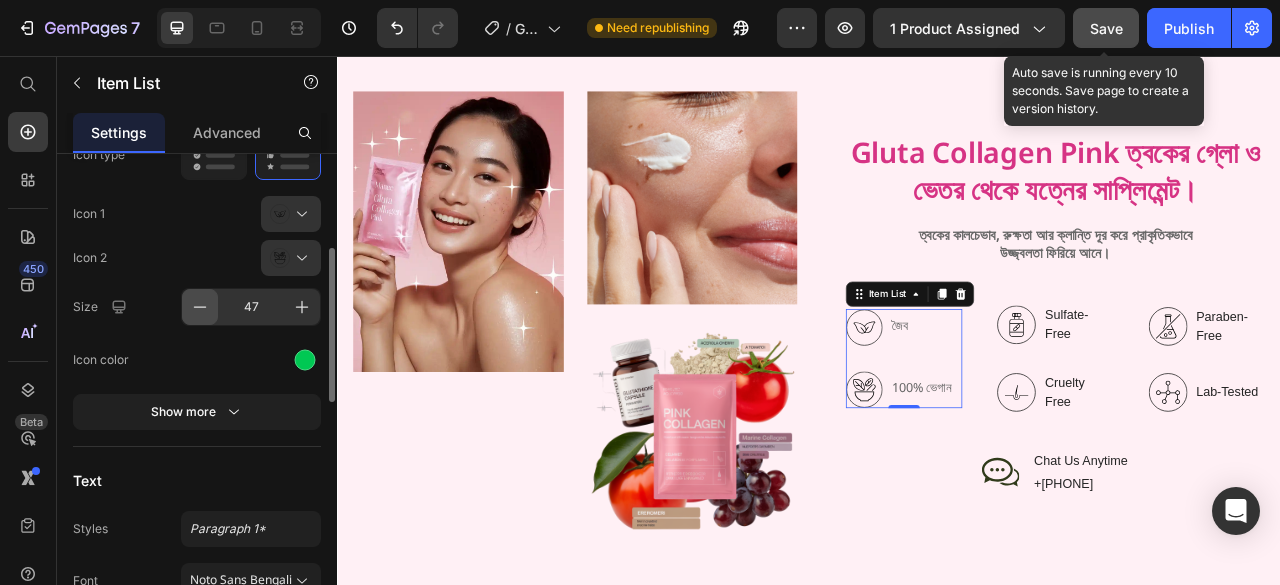 click at bounding box center [200, 307] 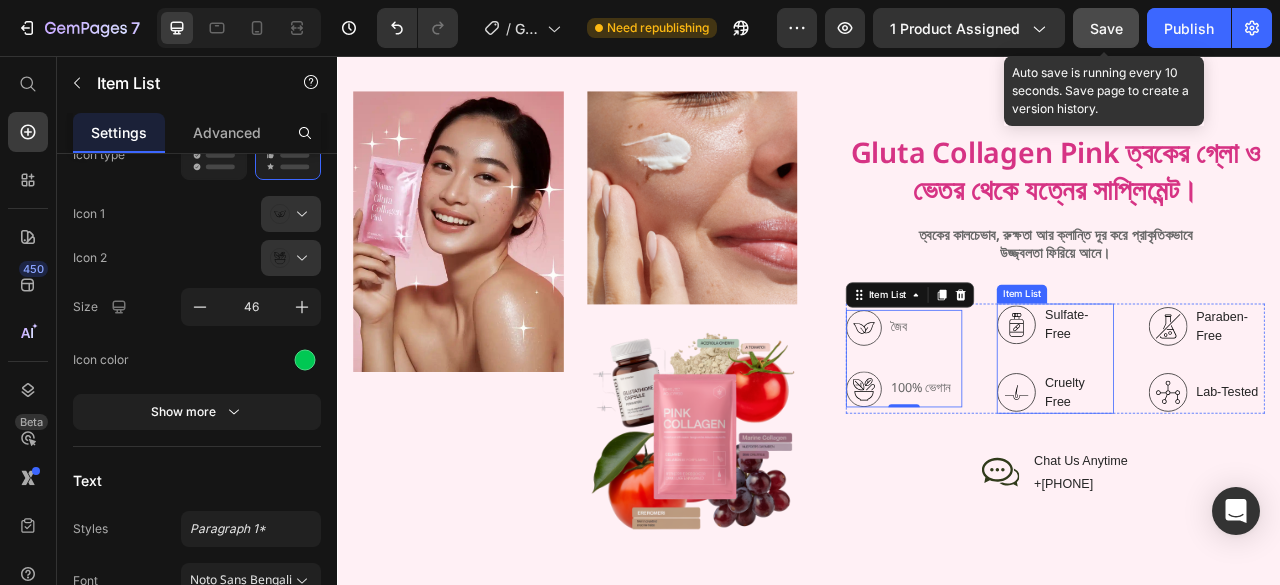 click on "Sulfate-Free" at bounding box center (1279, 398) 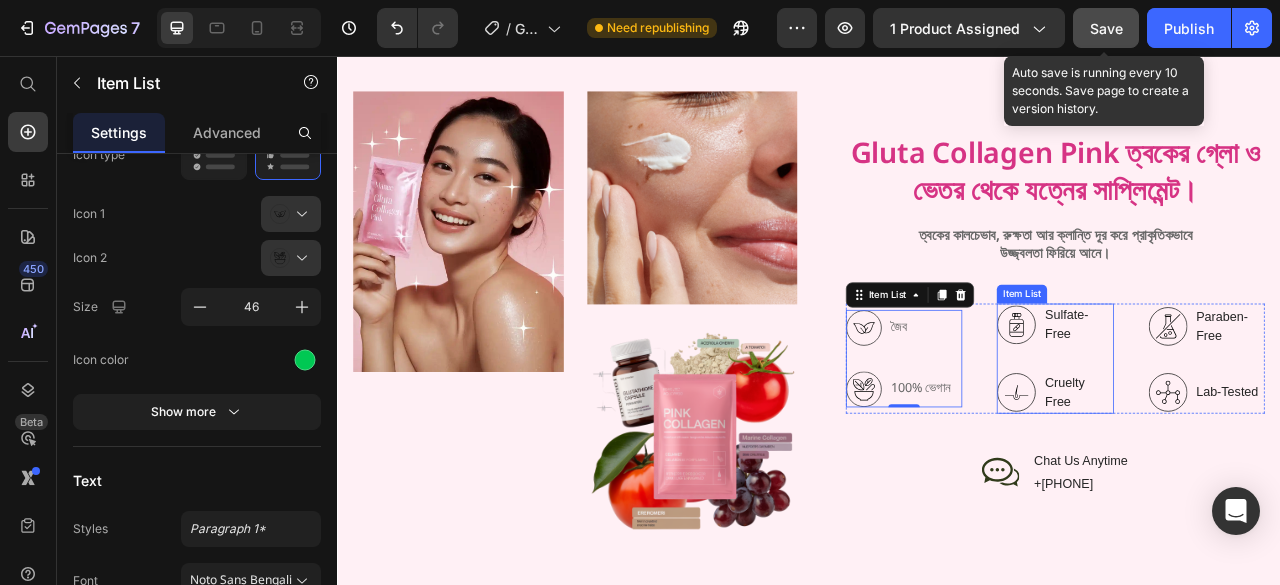 click on "Sulfate-Free" at bounding box center (1279, 398) 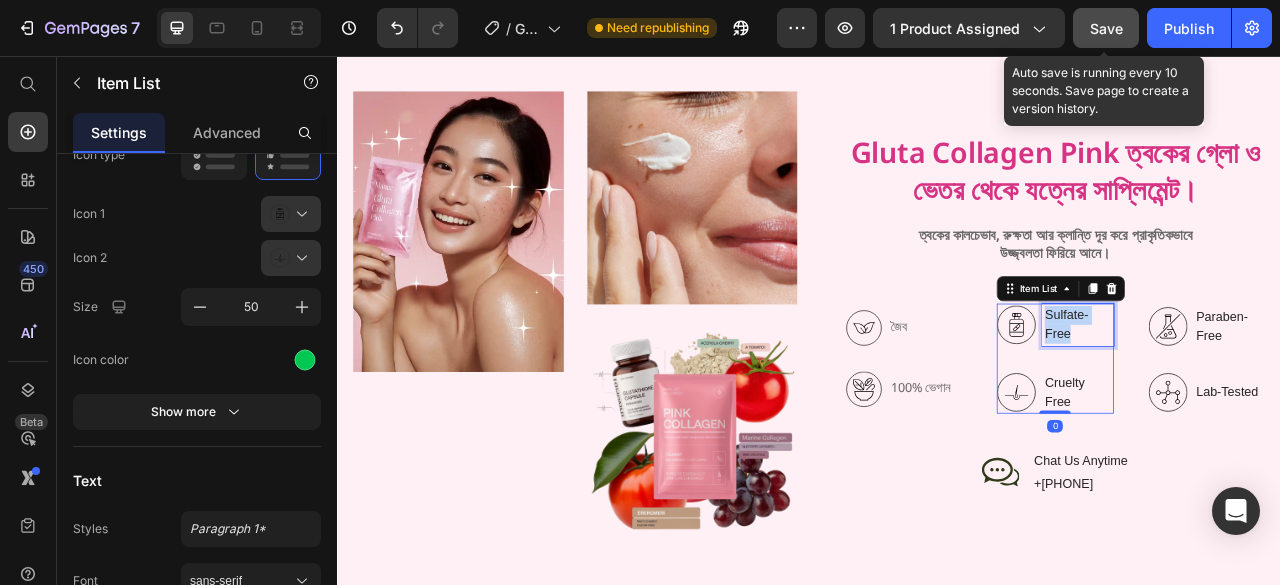 click on "Sulfate-Free" at bounding box center (1279, 398) 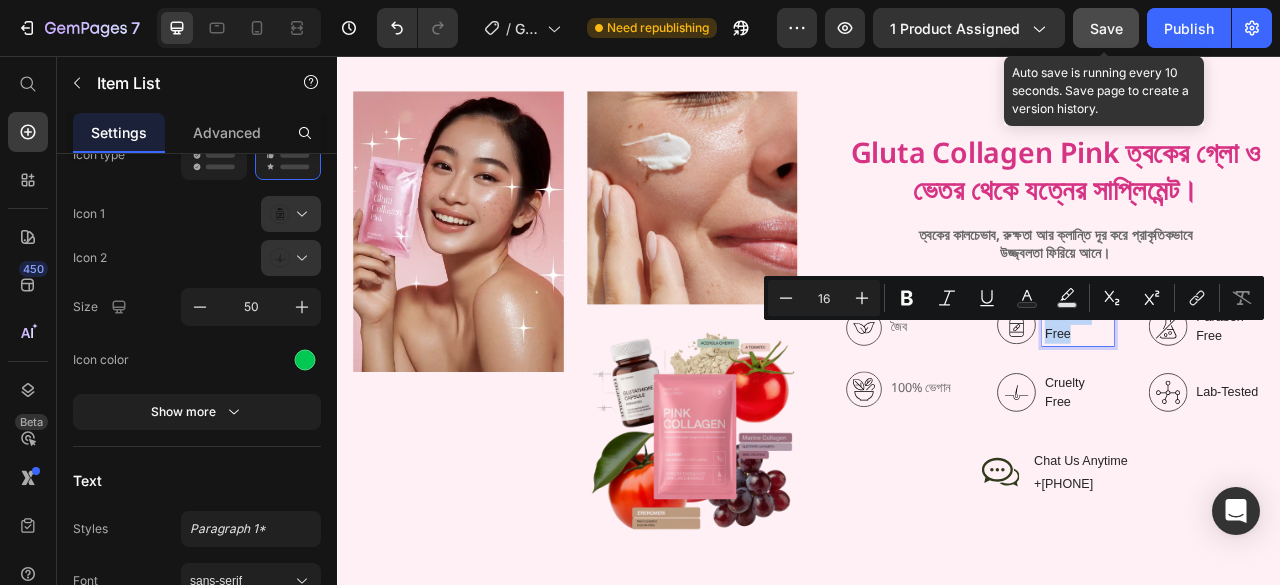 copy on "Sulfate-Free" 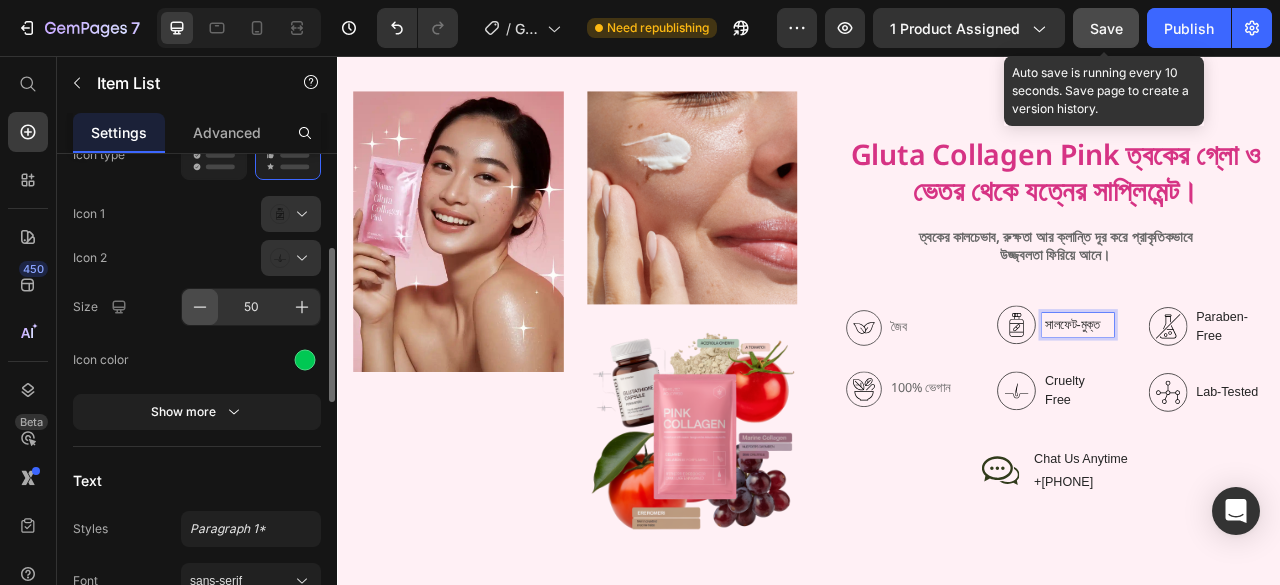 click 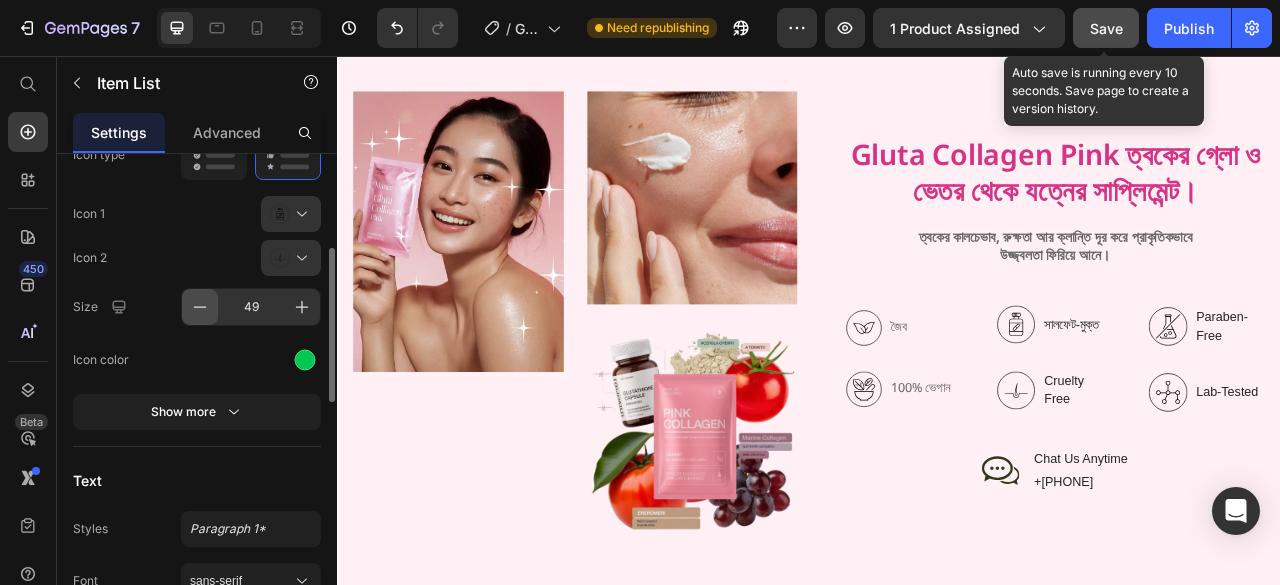 click 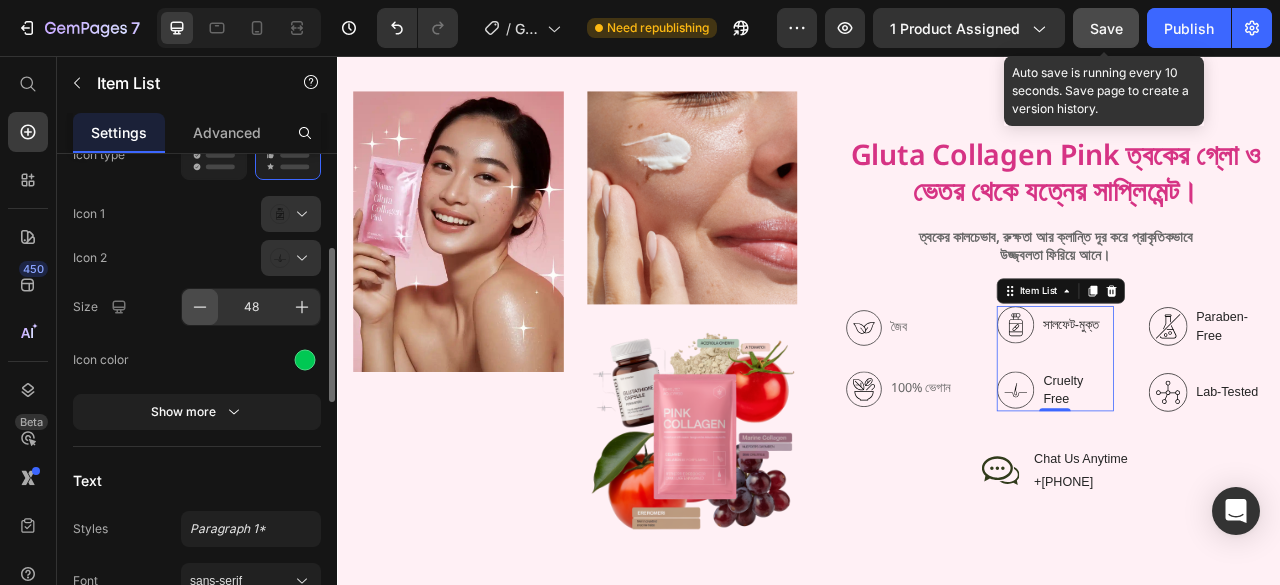 click 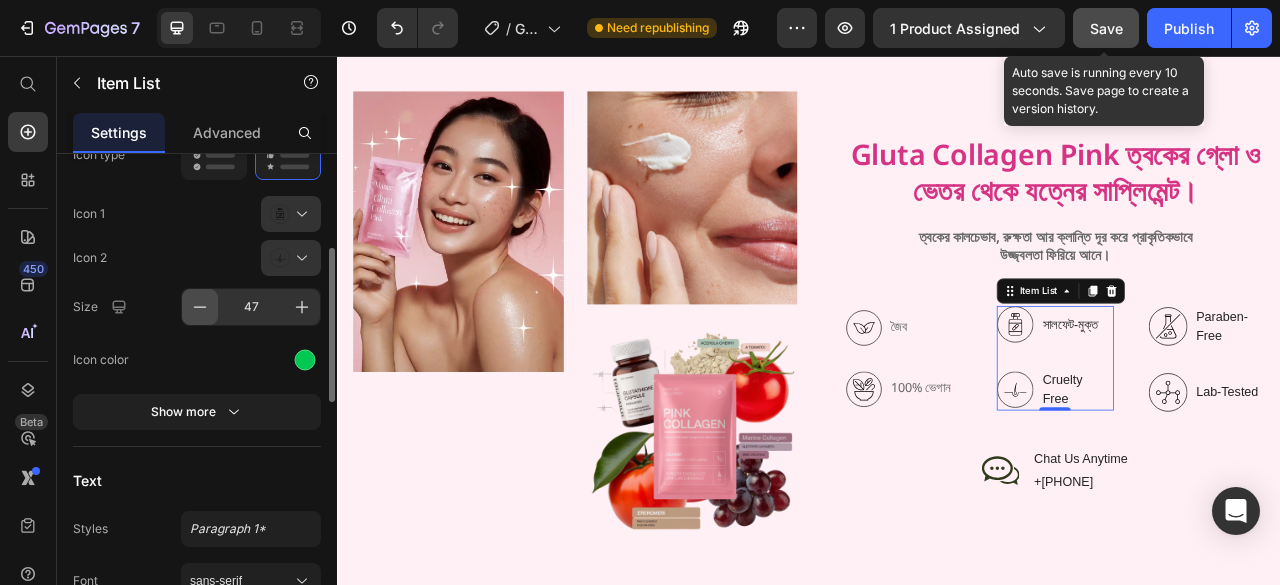 click 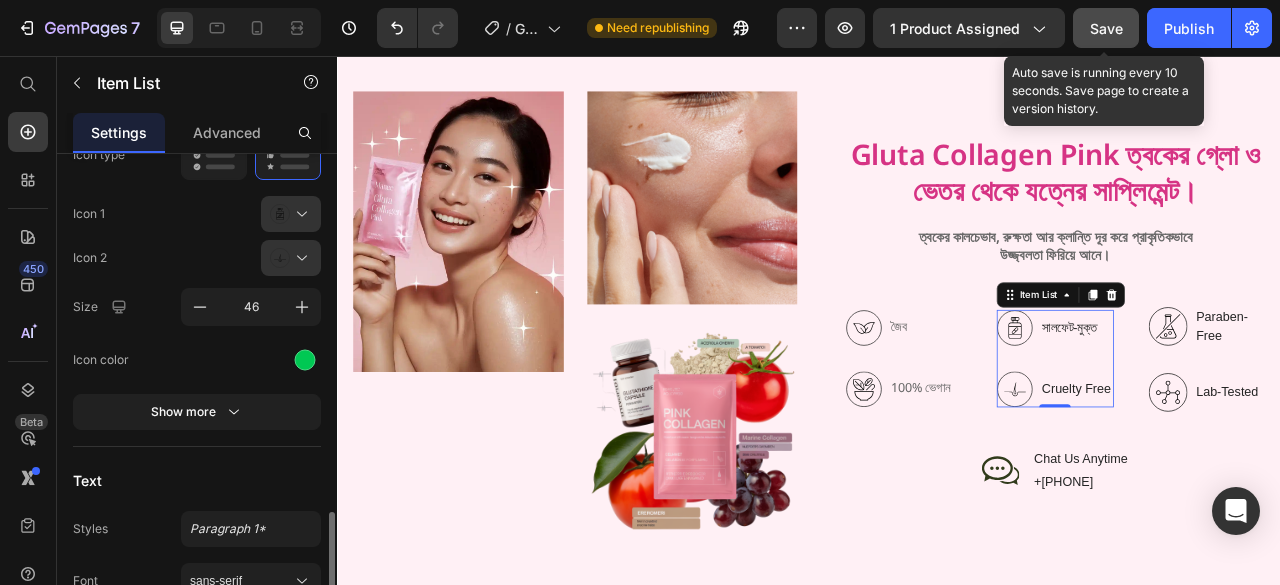 scroll, scrollTop: 500, scrollLeft: 0, axis: vertical 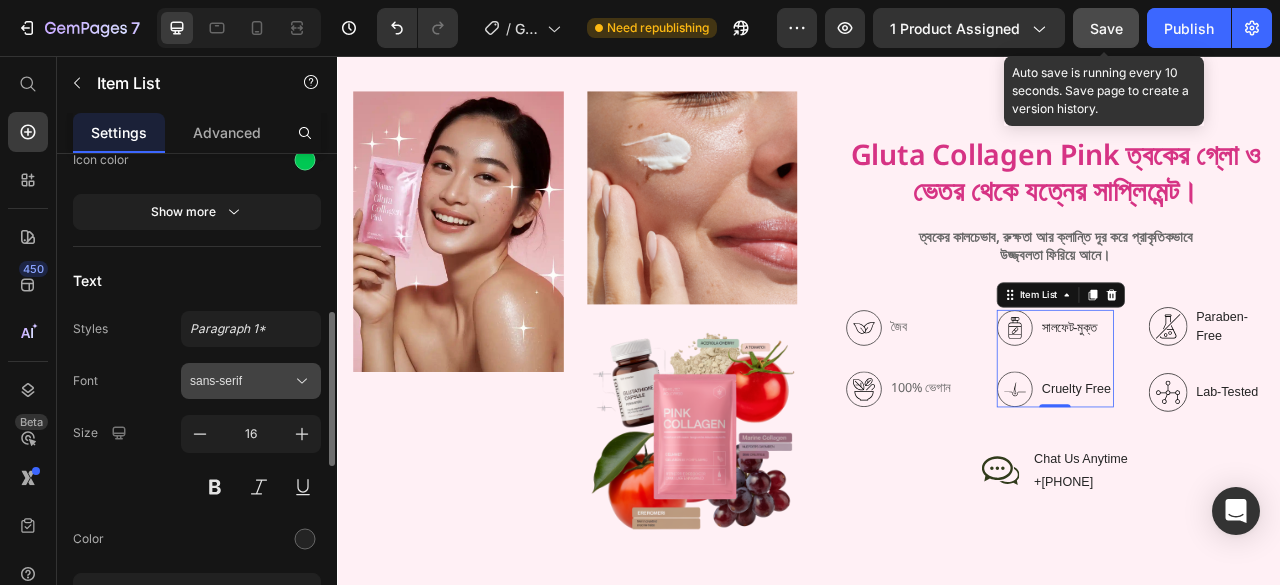 click on "sans-serif" at bounding box center [251, 381] 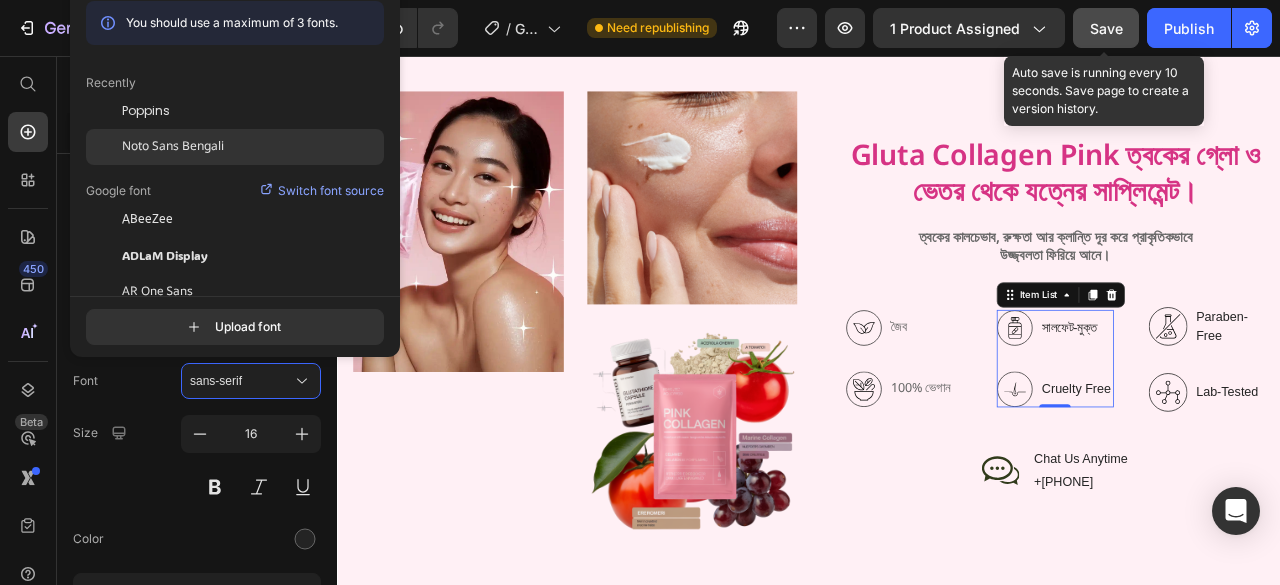 click on "Noto Sans Bengali" at bounding box center [173, 147] 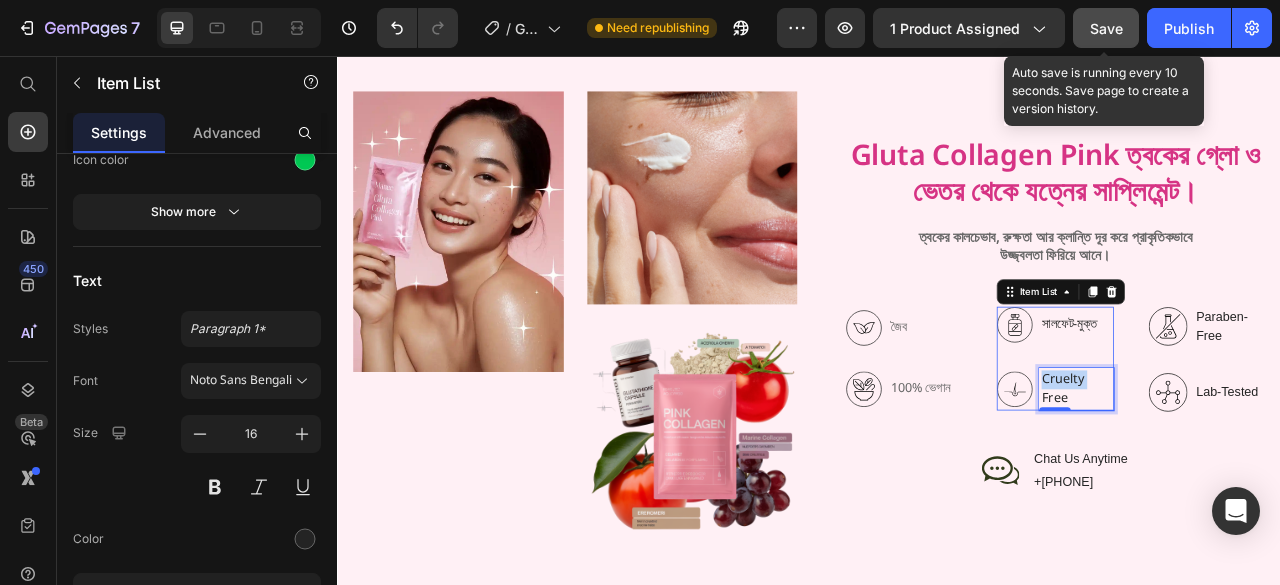 click on "Cruelty Free" at bounding box center [1277, 480] 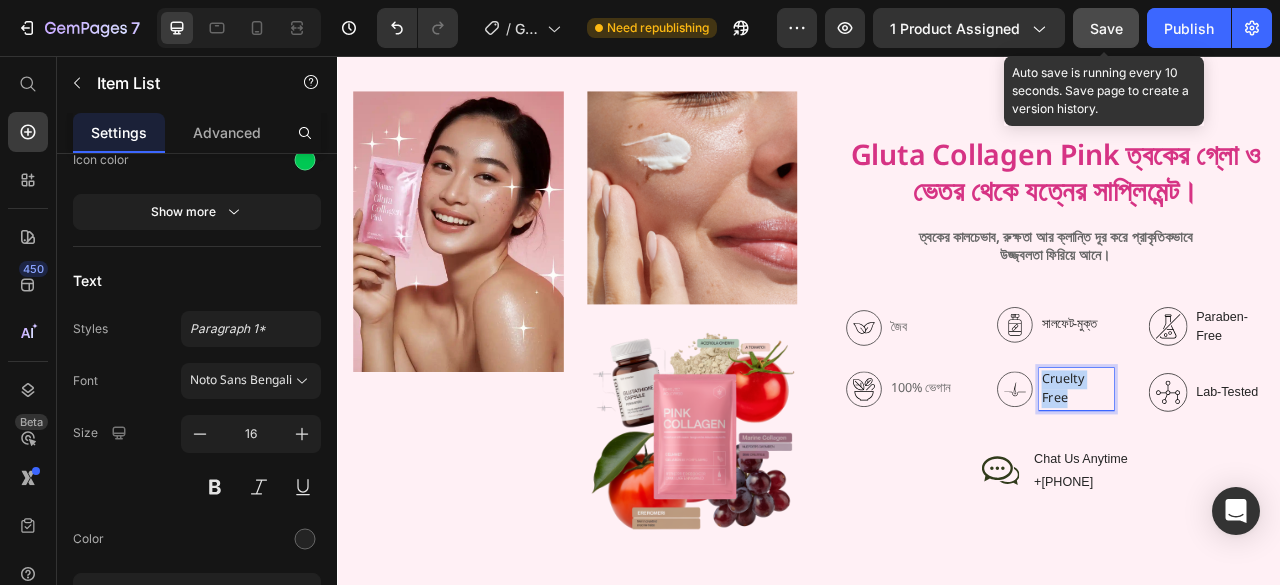 click on "Cruelty Free" at bounding box center (1277, 480) 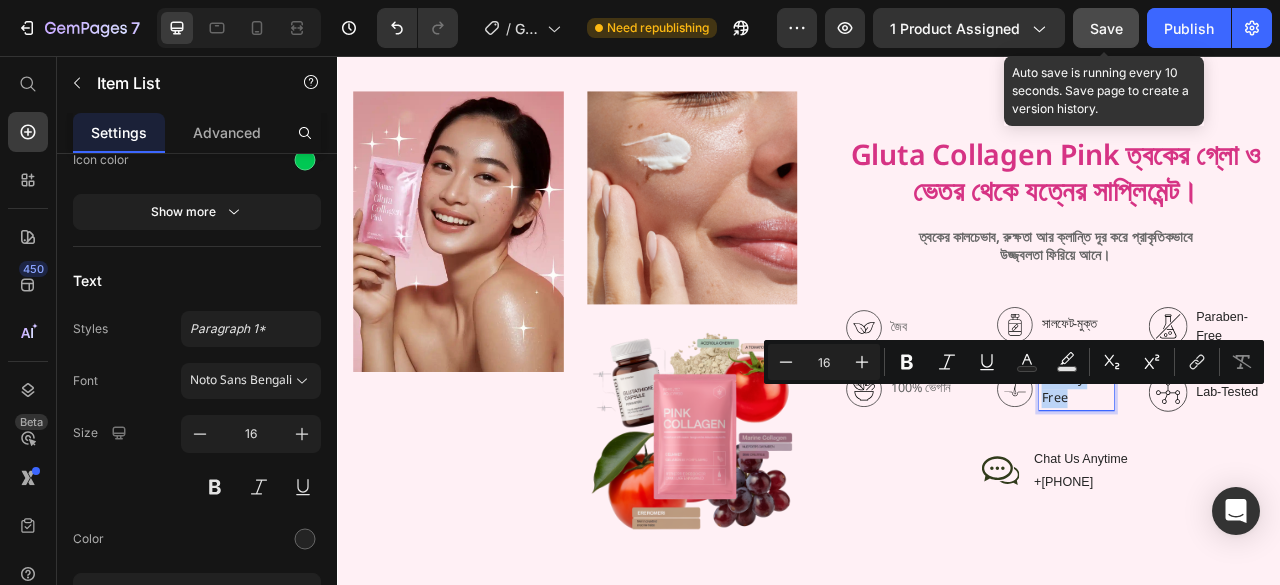 copy on "Cruelty Free" 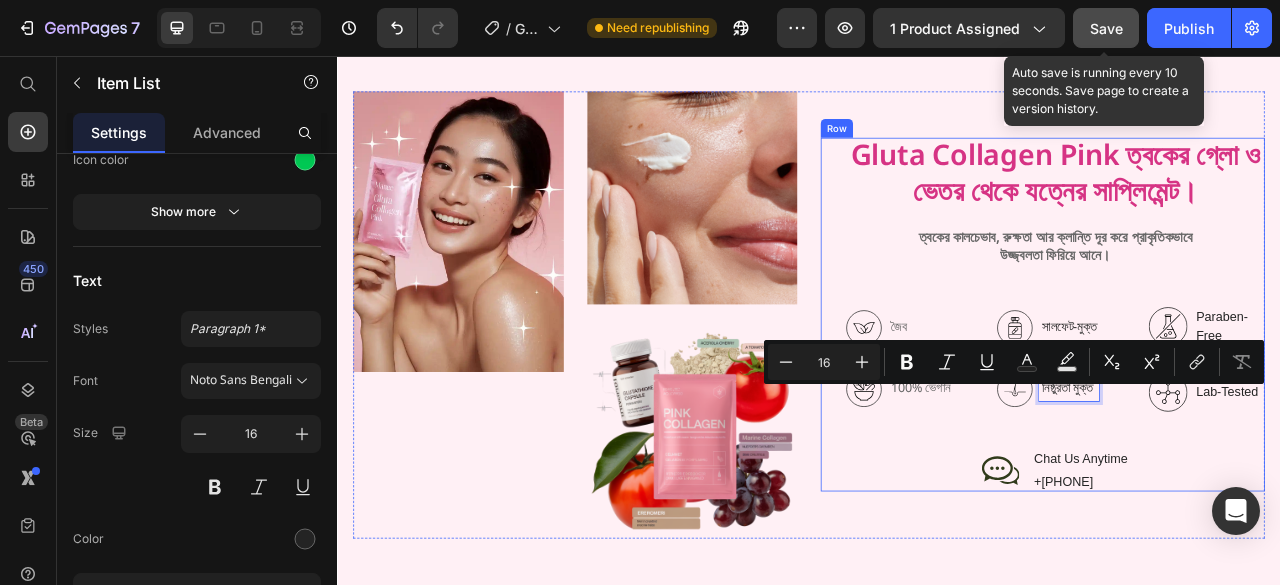 scroll, scrollTop: 2559, scrollLeft: 0, axis: vertical 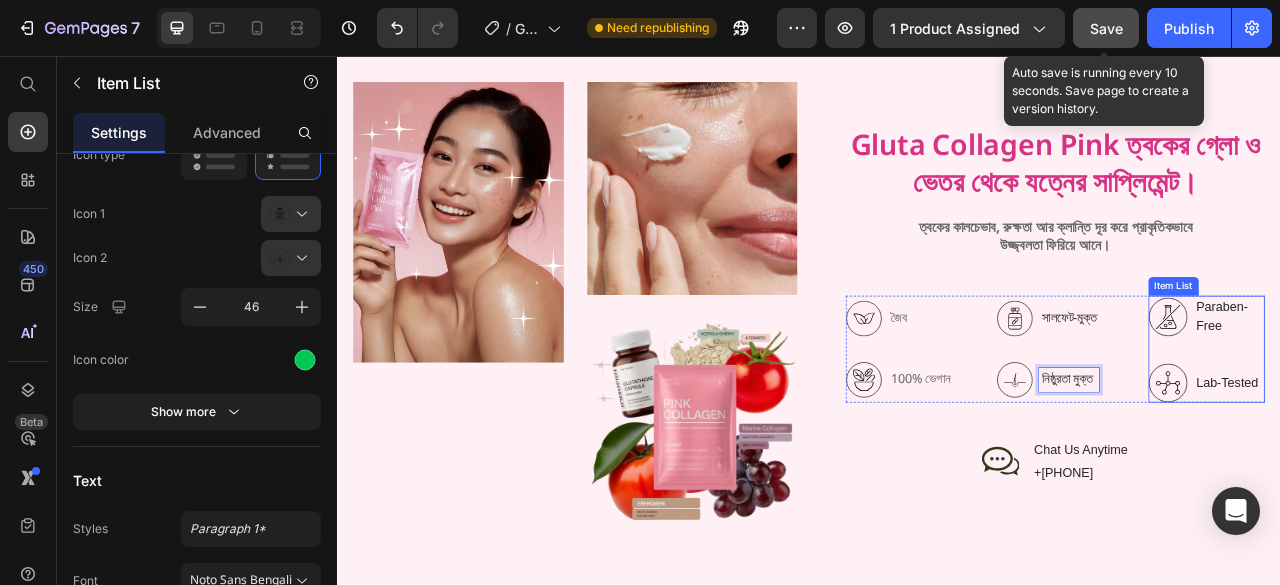 click on "Paraben-Free" at bounding box center (1472, 388) 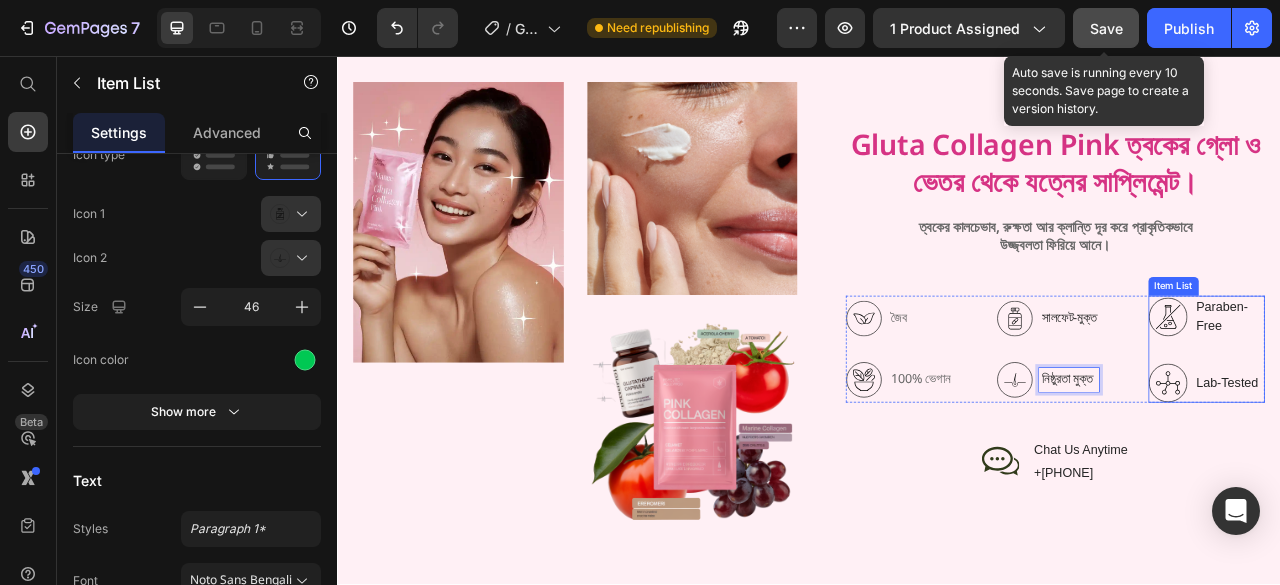 click on "Paraben-Free" at bounding box center [1472, 388] 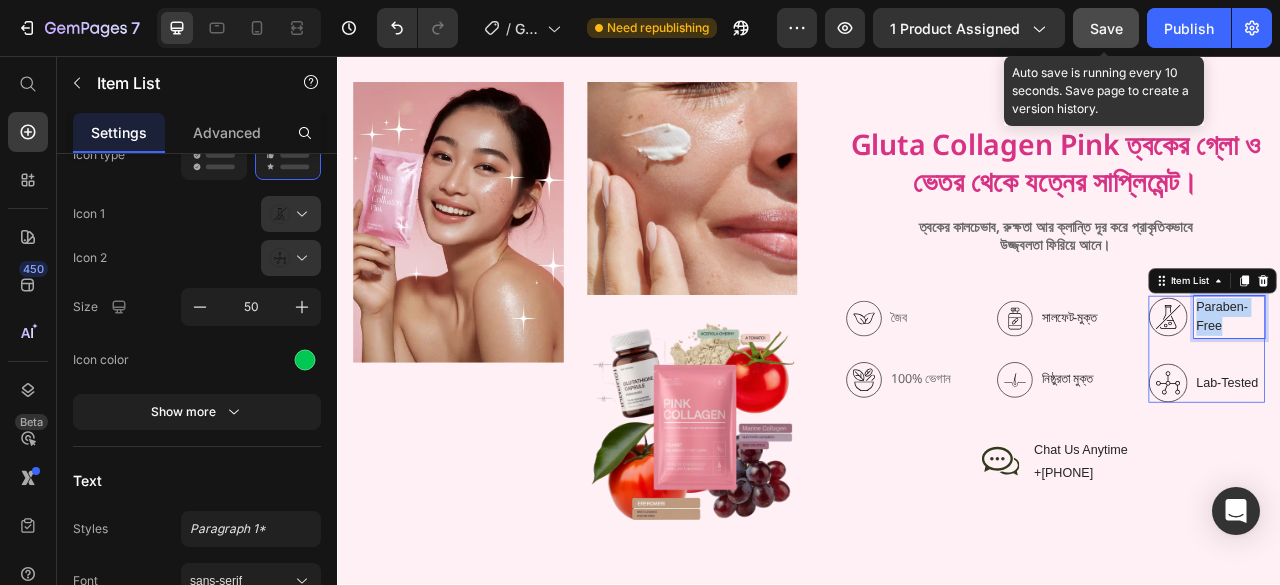 click on "Paraben-Free" at bounding box center [1472, 388] 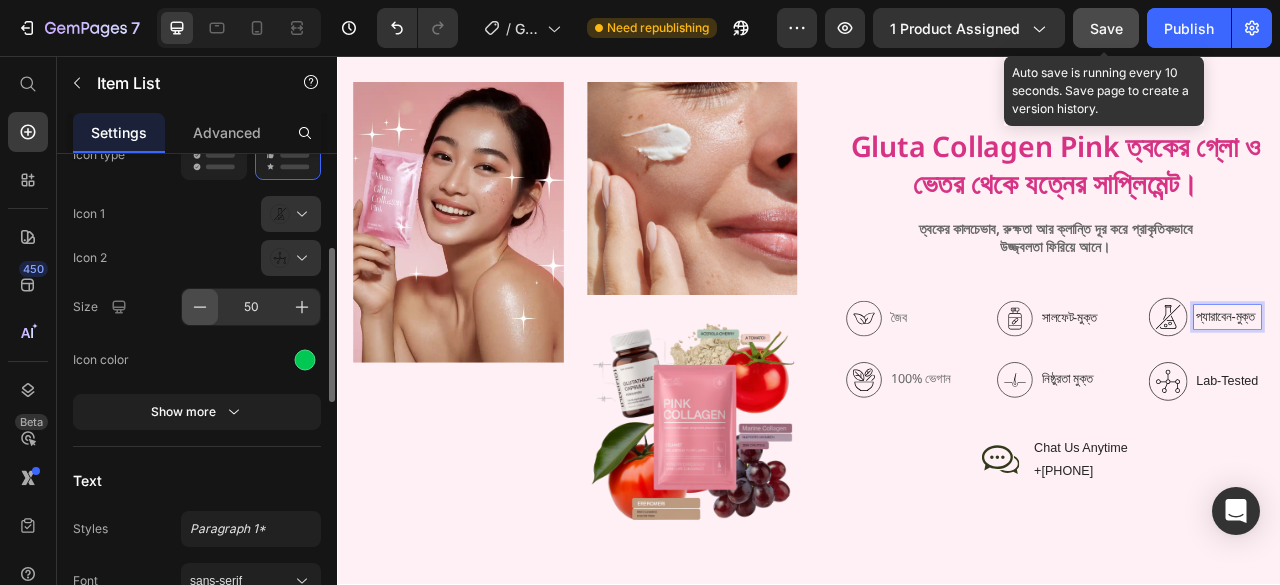 click at bounding box center [200, 307] 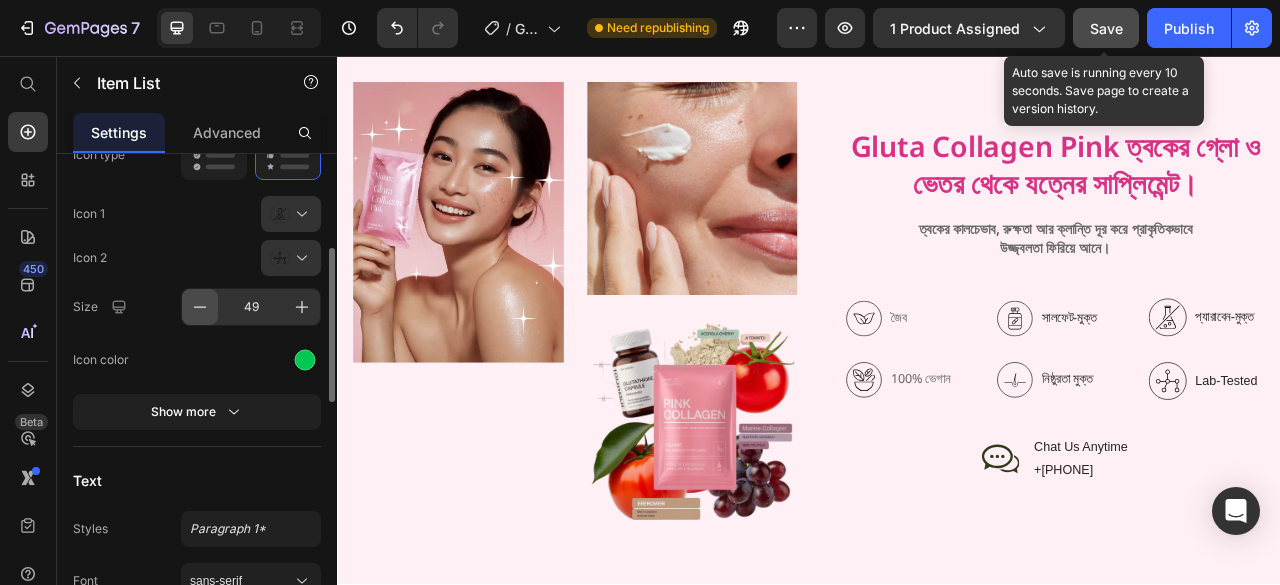 click at bounding box center (200, 307) 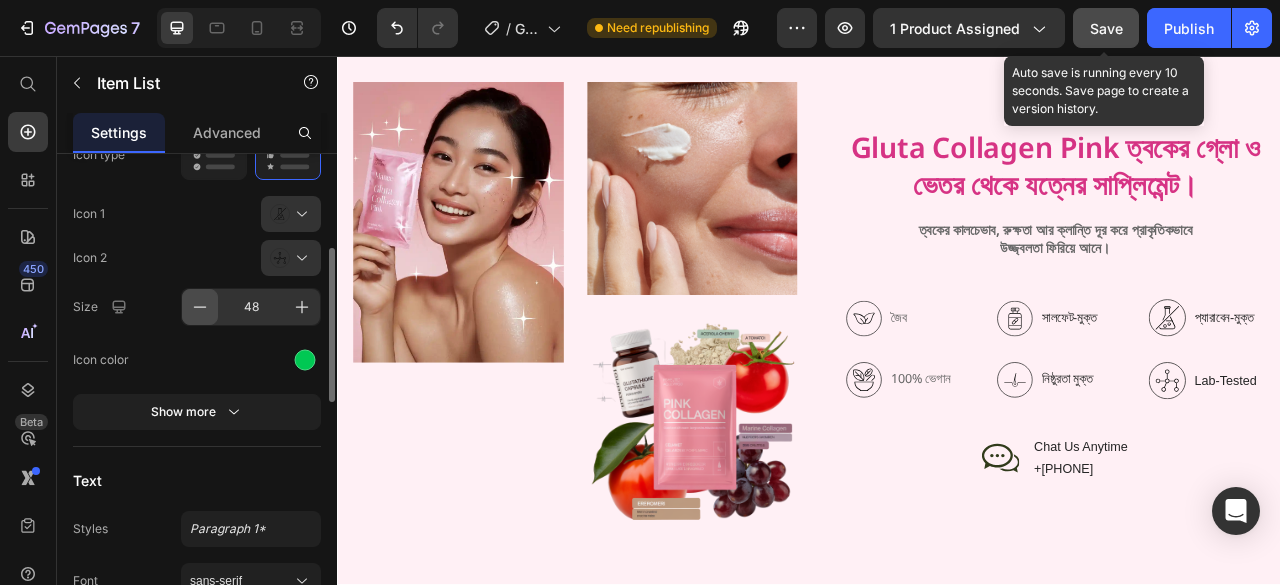 click at bounding box center (200, 307) 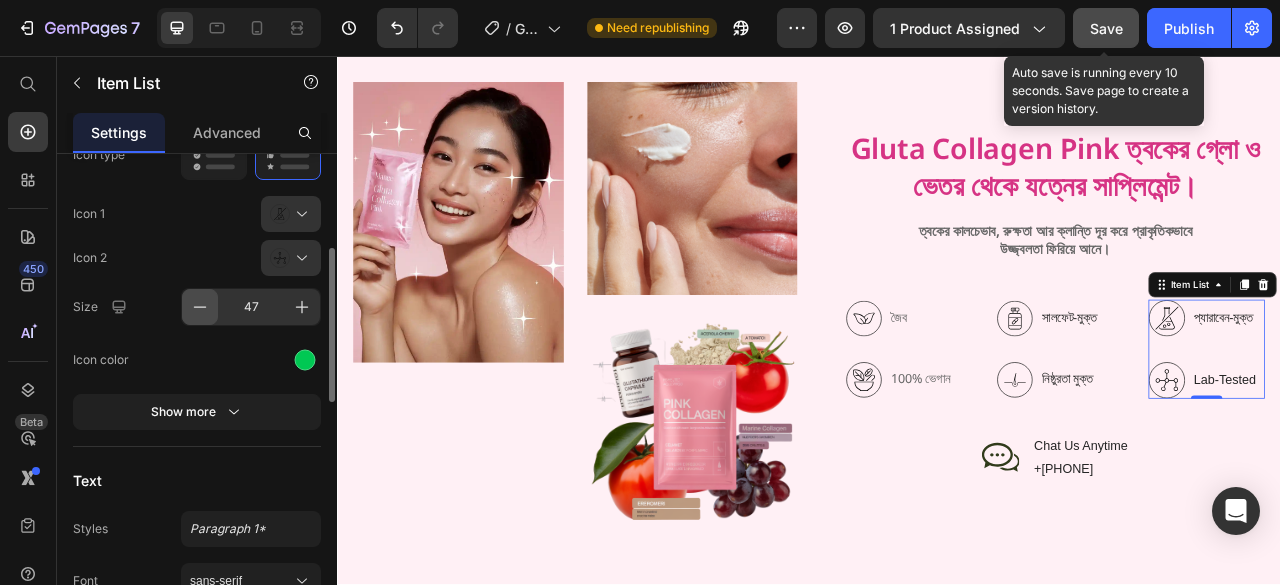 click at bounding box center [200, 307] 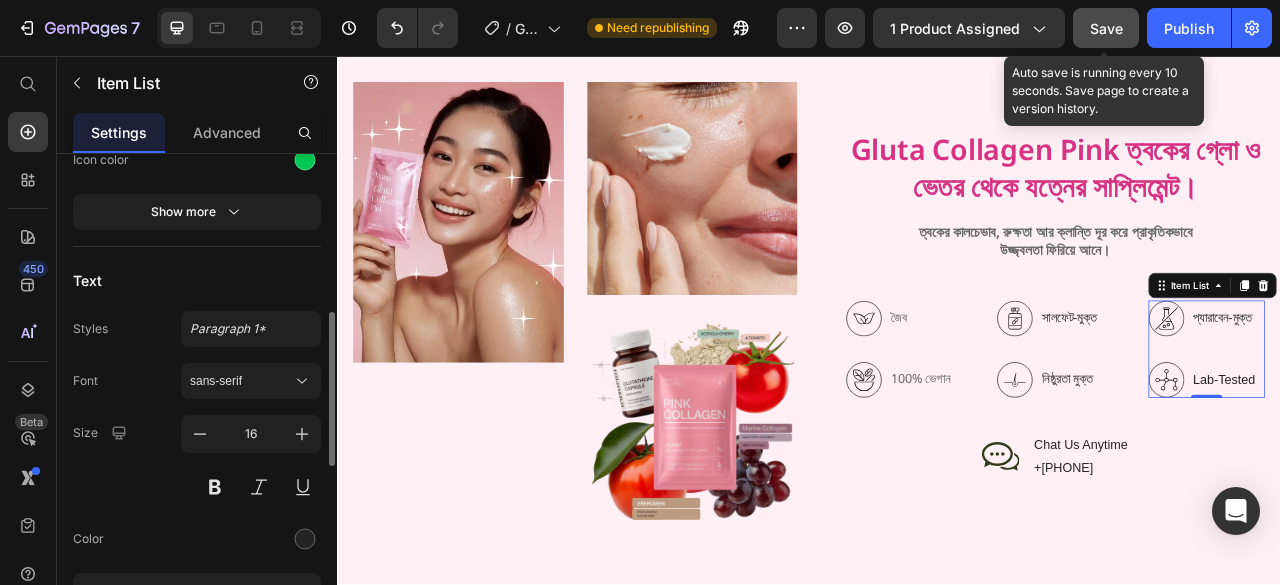 scroll, scrollTop: 600, scrollLeft: 0, axis: vertical 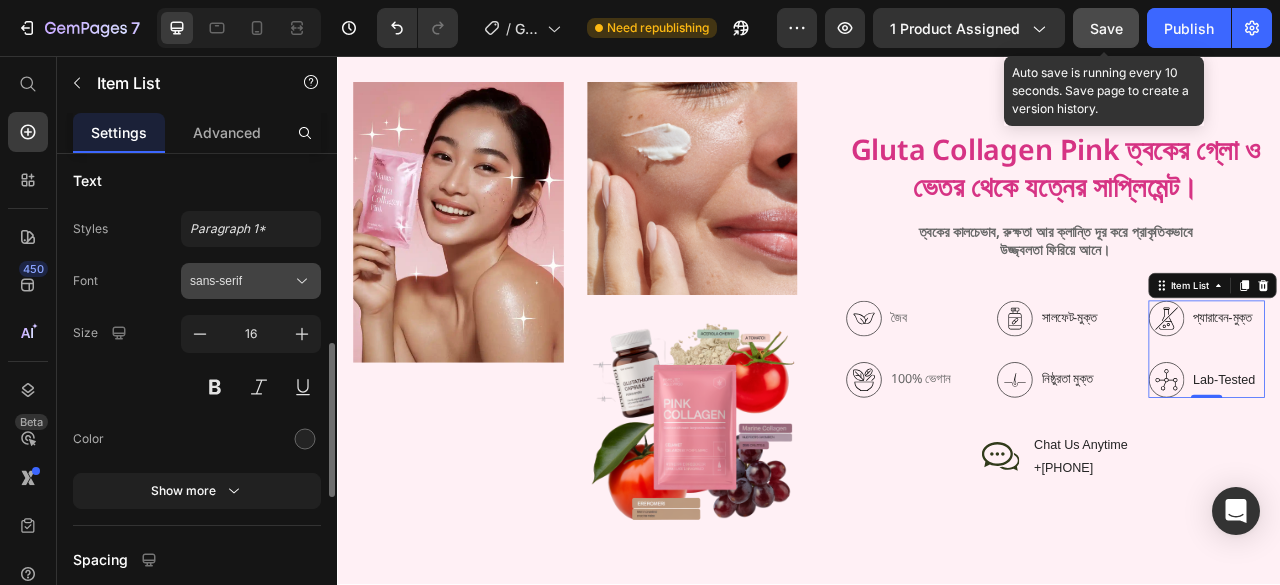 click on "sans-serif" at bounding box center (251, 281) 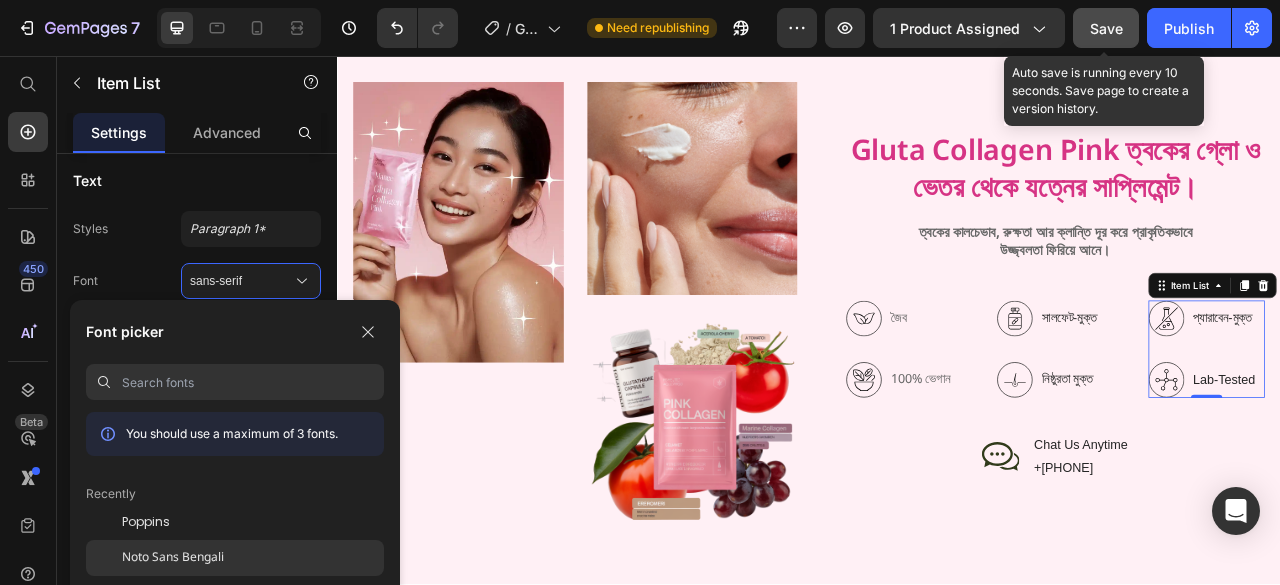click on "Noto Sans Bengali" at bounding box center [173, 558] 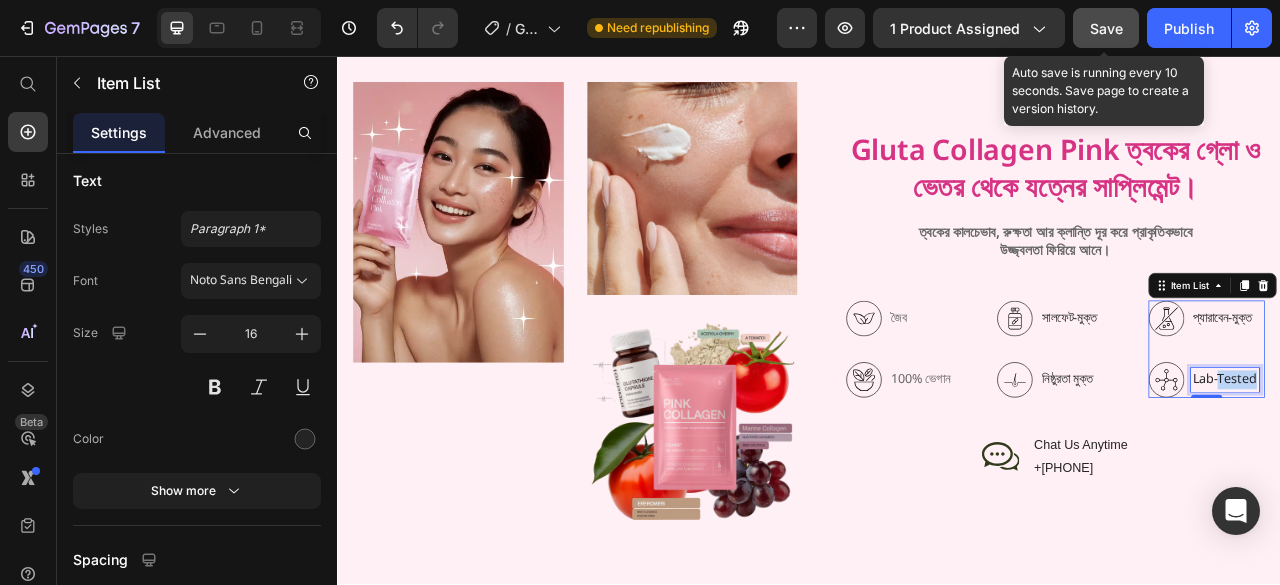 click on "Lab-Tested" at bounding box center [1466, 468] 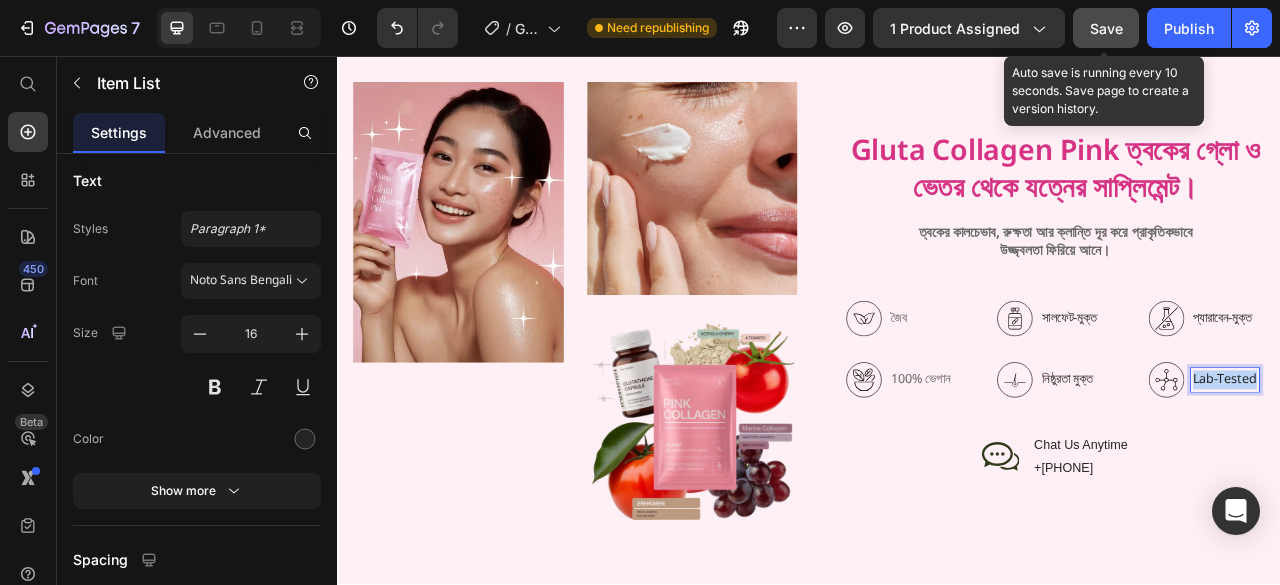click on "Lab-Tested" at bounding box center [1466, 468] 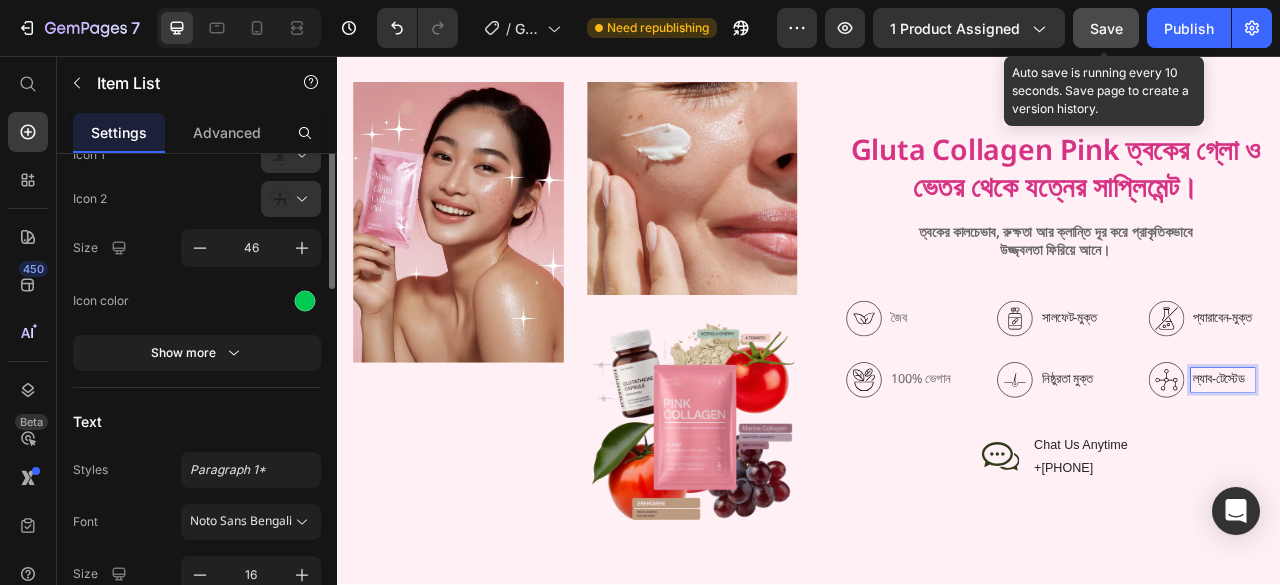 scroll, scrollTop: 259, scrollLeft: 0, axis: vertical 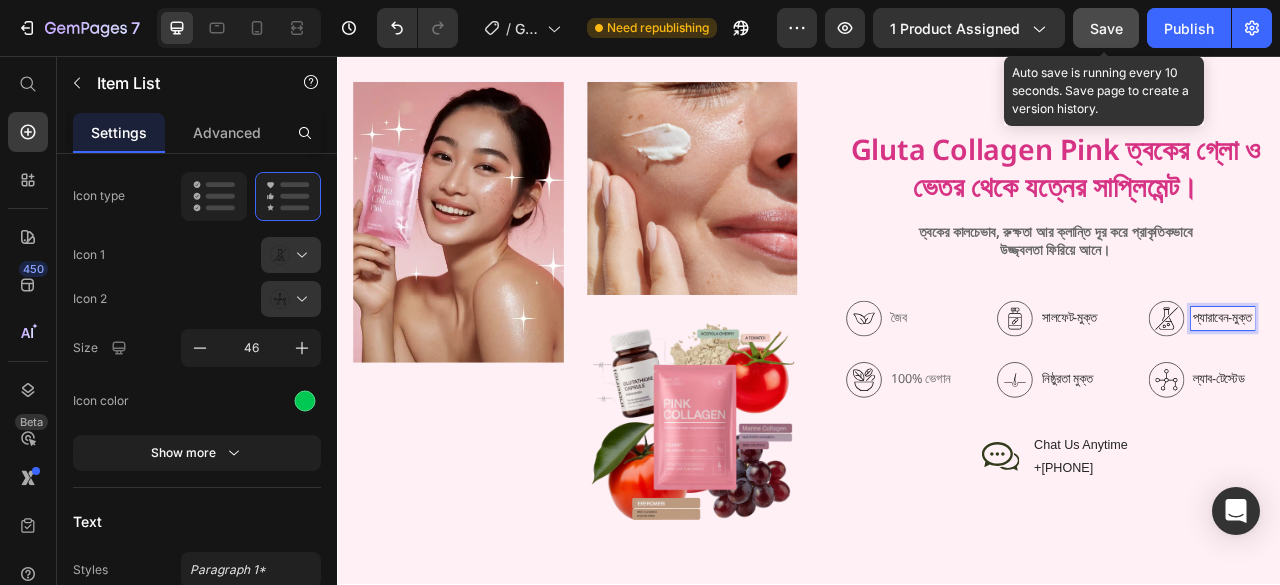 click on "প্যারাবেন-মুক্ত" at bounding box center (1463, 390) 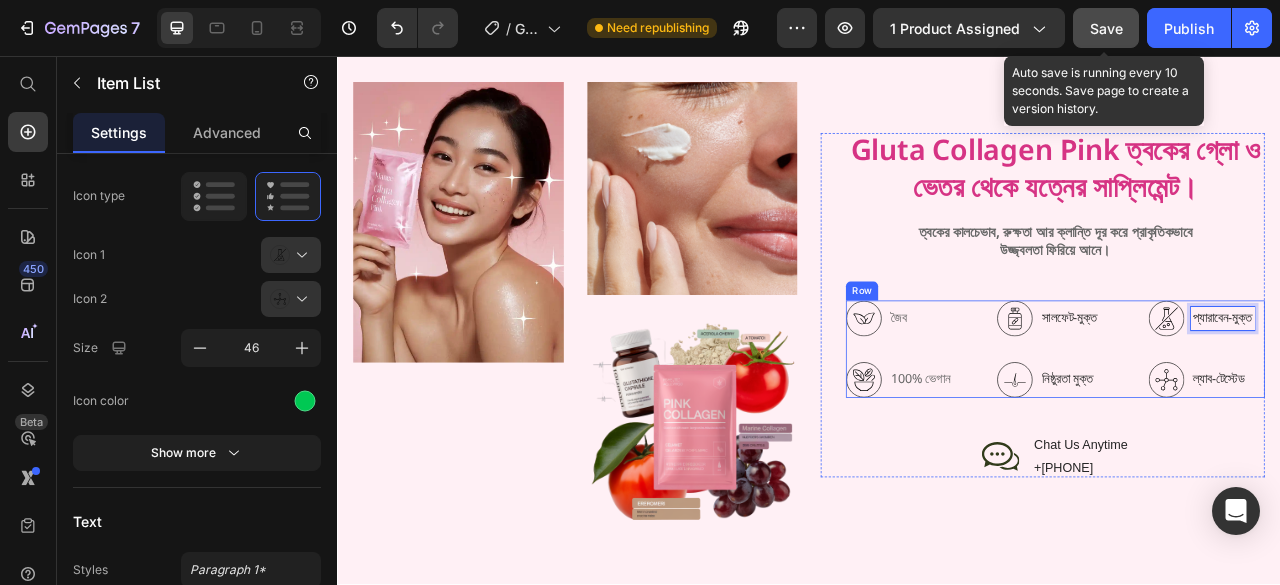 click on "জৈব
100% ভেগান Item List
সালফেট-মুক্ত
নিষ্ঠুরতা মুক্ত Item List
প্যারাবেন-মুক্ত
ল্যাব-টেস্টেড Item List   0 Row" at bounding box center [1250, 429] 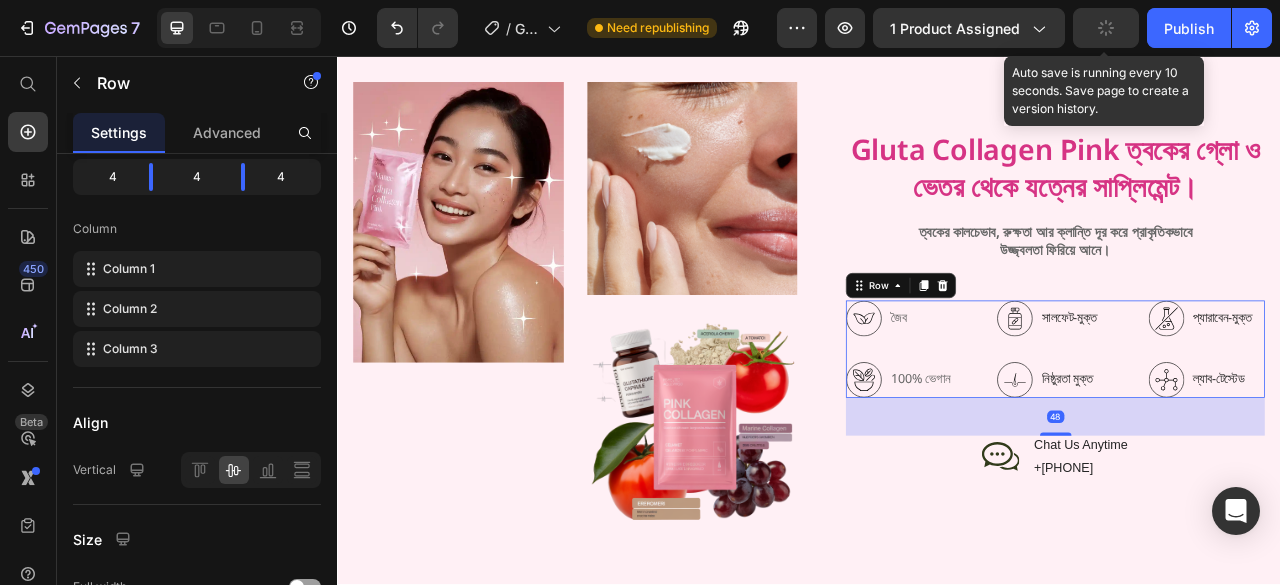 scroll, scrollTop: 0, scrollLeft: 0, axis: both 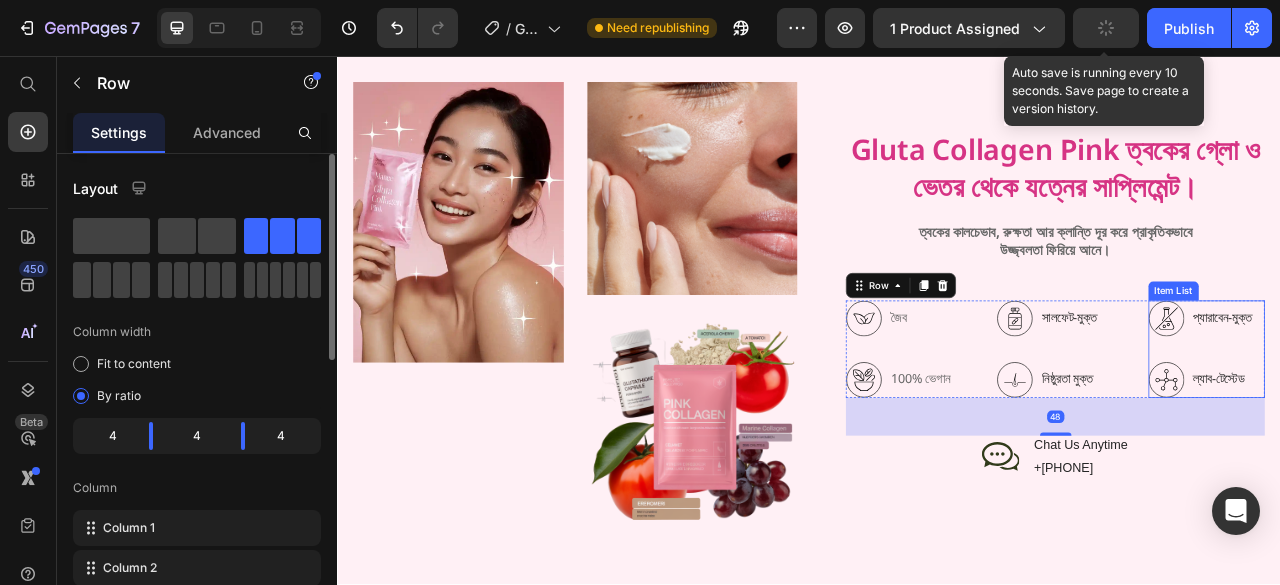click on "প্যারাবেন-মুক্ত
ল্যাব-টেস্টেড" at bounding box center (1436, 429) 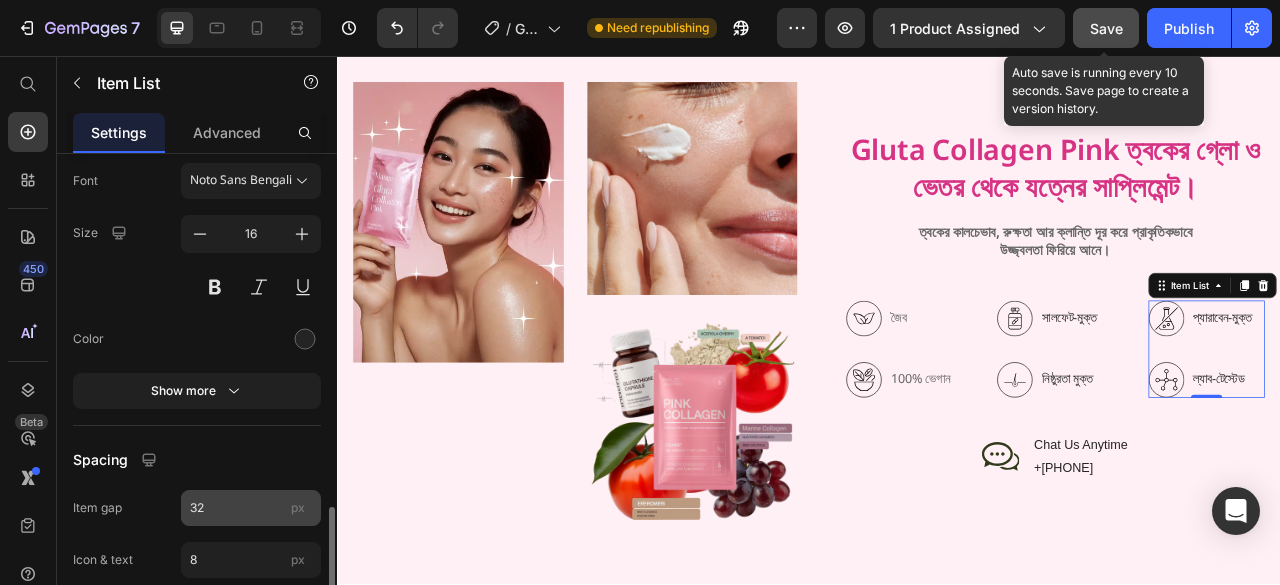 scroll, scrollTop: 900, scrollLeft: 0, axis: vertical 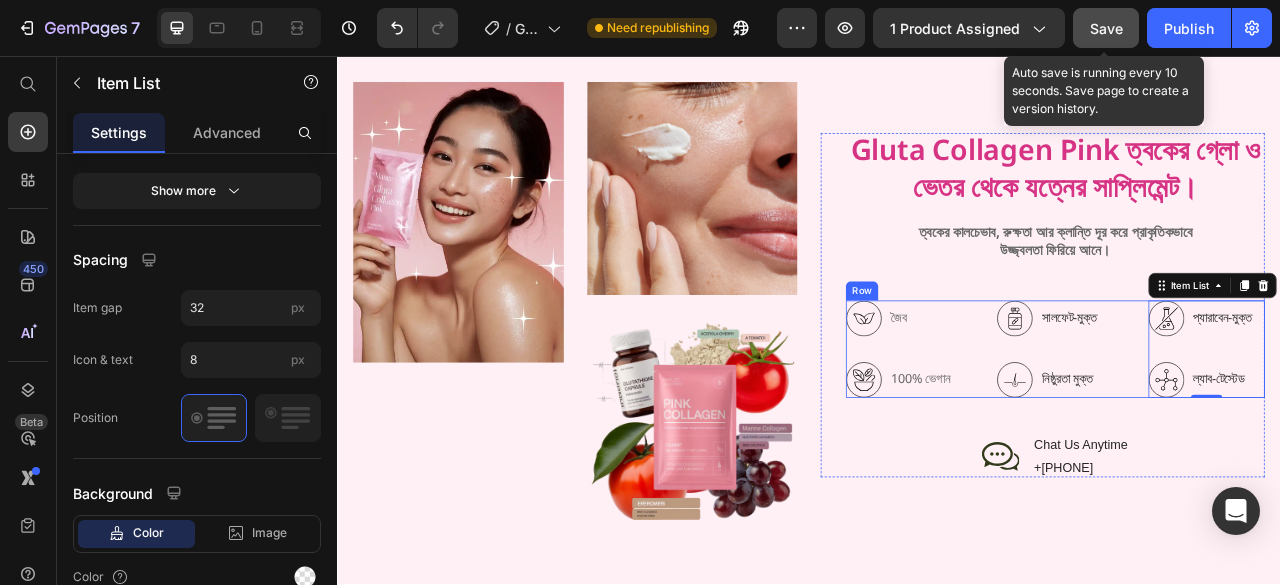 click on "জৈব
100% ভেগান Item List
সালফেট-মুক্ত
নিষ্ঠুরতা মুক্ত Item List
প্যারাবেন-মুক্ত
ল্যাব-টেস্টেড Item List   0 Row" at bounding box center (1250, 429) 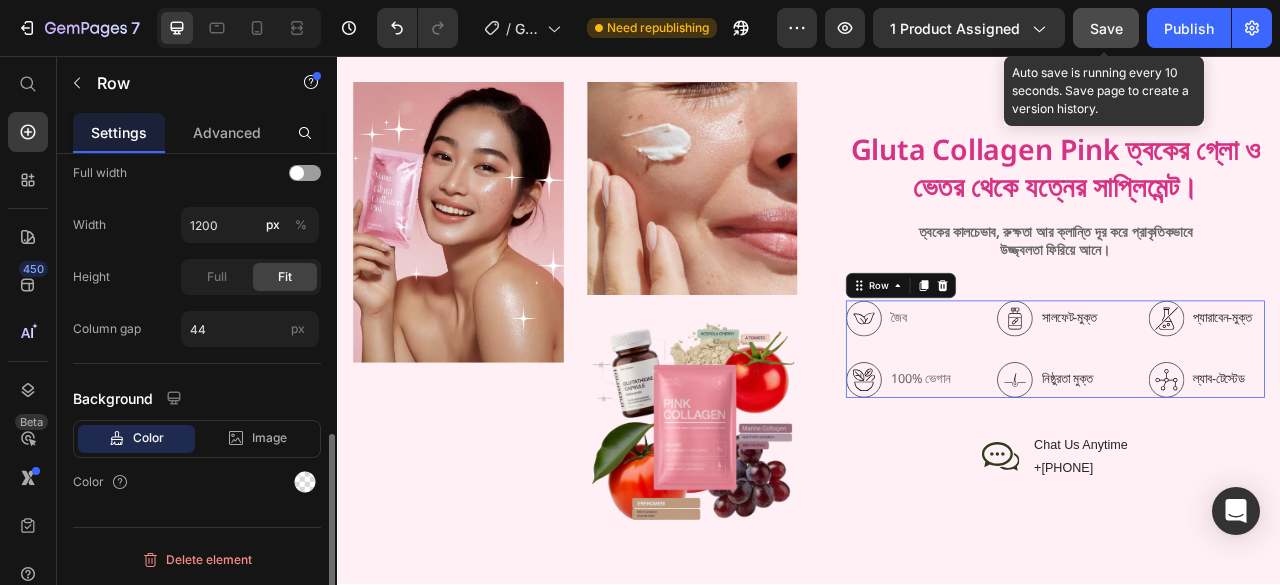 scroll, scrollTop: 0, scrollLeft: 0, axis: both 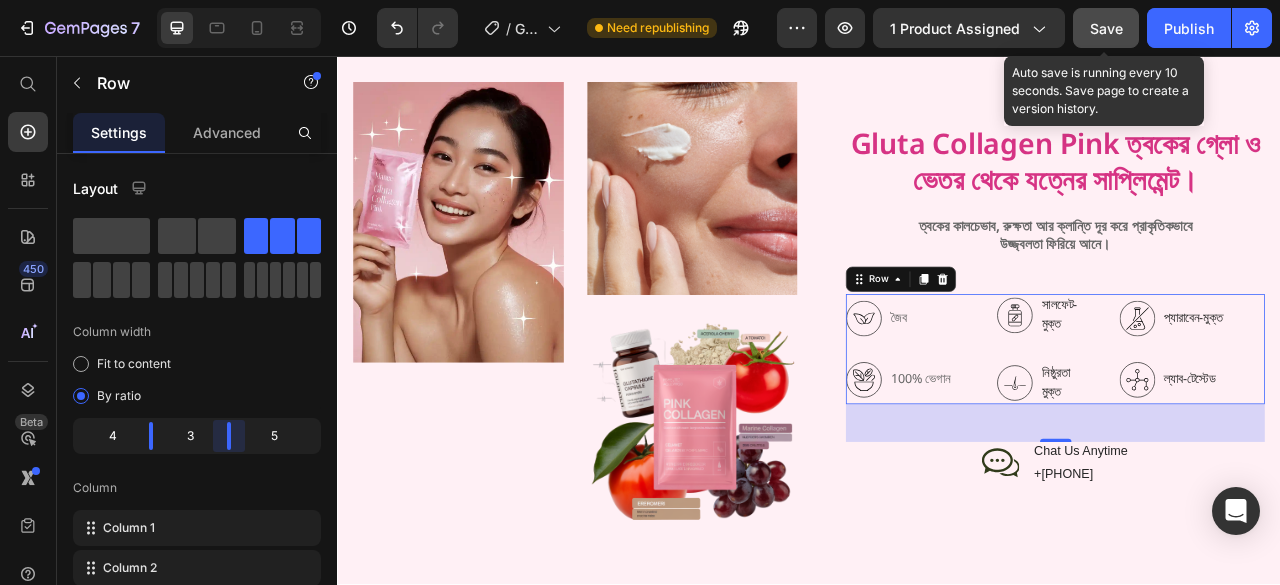 drag, startPoint x: 243, startPoint y: 436, endPoint x: 223, endPoint y: 438, distance: 20.09975 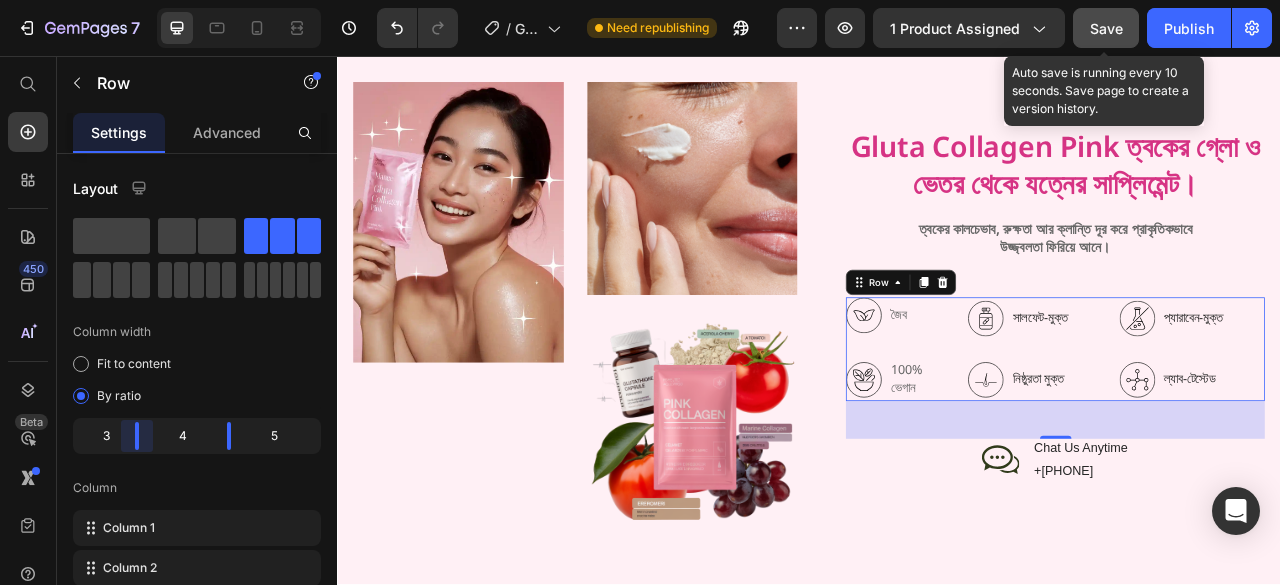 click on "7   /  Gluta Collagen Pink Need republishing Preview 1 product assigned  Save  Auto save is running every 10 seconds. Save page to create a version history.  Publish  450 Beta Start with Sections Elements Hero Section Product Detail Brands Trusted Badges Guarantee Product Breakdown How to use Testimonials Compare Bundle FAQs Social Proof Brand Story Product List Collection Blog List Contact Sticky Add to Cart Custom Footer Browse Library 450 Layout
Row
Row
Row
Row Text
Heading
Text Block Button
Button
Button
Sticky Back to top Media" at bounding box center (640, 0) 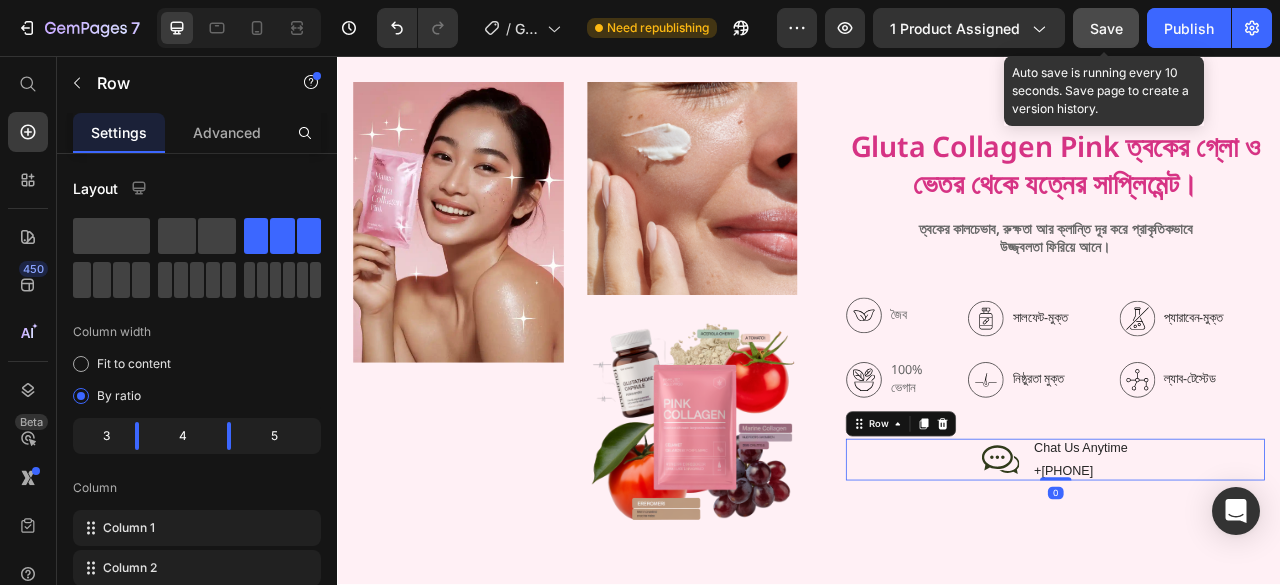 click on "Icon Chat Us Anytime Text Block [PHONE] Text Block Row Row   0" at bounding box center [1250, 570] 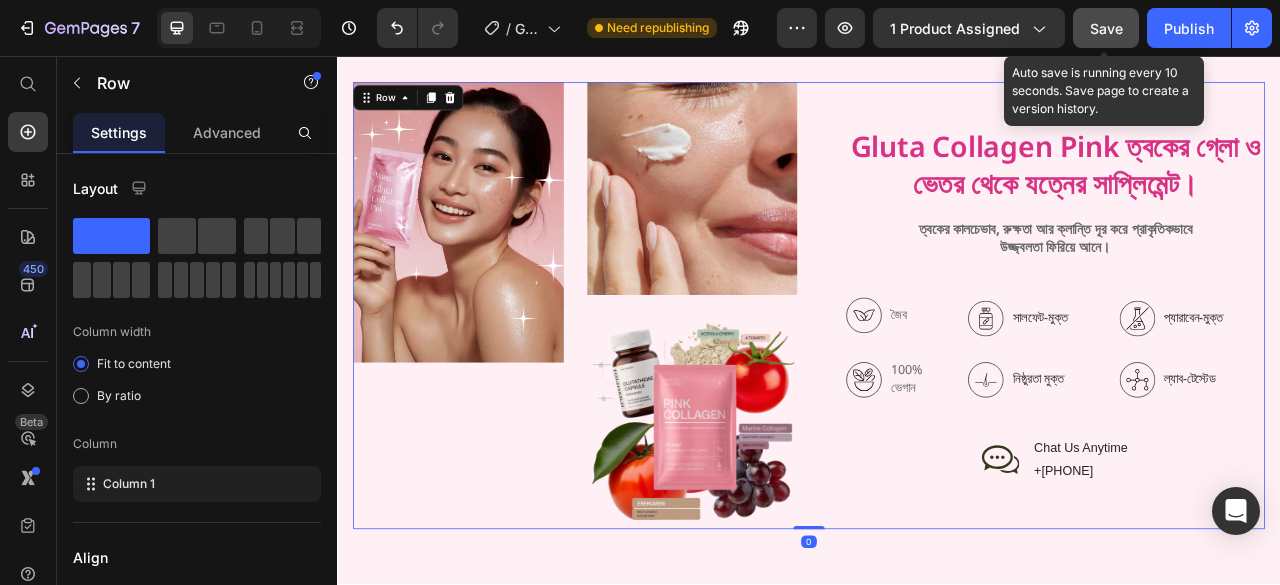 click on "Gluta Collagen Pink ত্বকের গ্লো ও ভেতর থেকে যত্নের সাপ্লিমেন্ট। Heading ত্বকের কালচেভাব, রুক্ষতা আর ক্লান্তি দূর করে প্রাকৃতিকভাবে  উজ্জ্বলতা ফিরিয়ে আনে। Text Block
জৈব
সালফেট-মুক্ত
প্যারাবেন-মুক্ত Item List
100% ভেগান
নিষ্ঠুরতা মুক্ত
ল্যাব-টেস্টেড Item List Row
জৈব
100% ভেগান Item List
সালফেট-মুক্ত
নিষ্ঠুরতা মুক্ত Item List
প্যারাবেন-মুক্ত
ল্যাব-টেস্টেড Item List Row" at bounding box center (1234, 373) 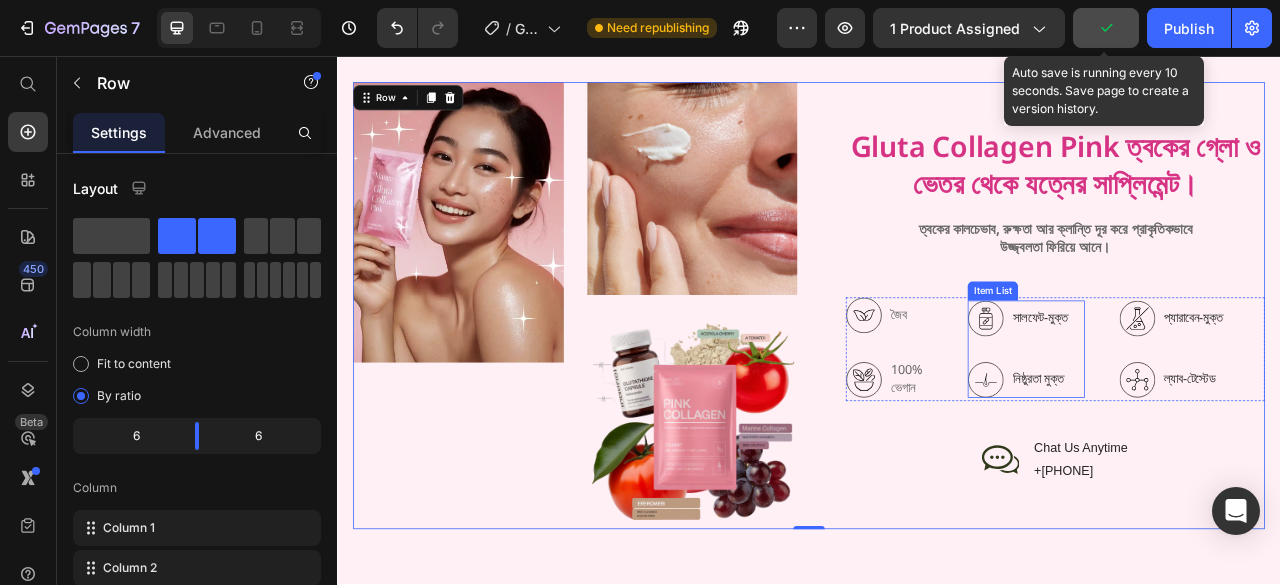 click on "সালফেট-মুক্ত" at bounding box center (1231, 390) 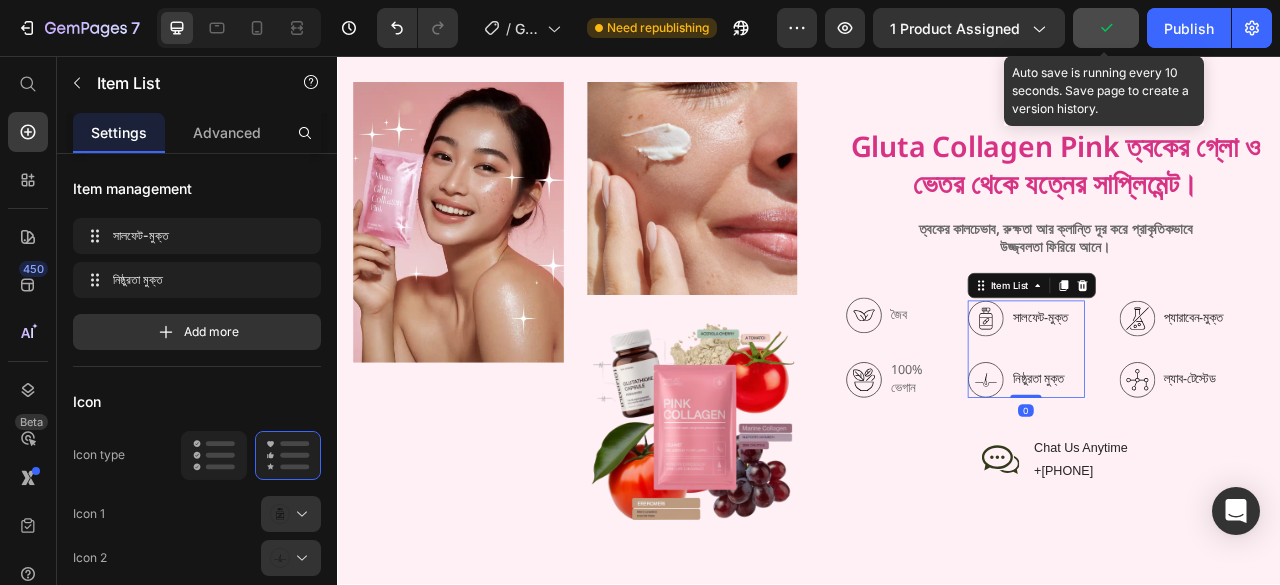 click on "সালফেট-মুক্ত
নিষ্ঠুরতা মুক্ত" at bounding box center (1204, 429) 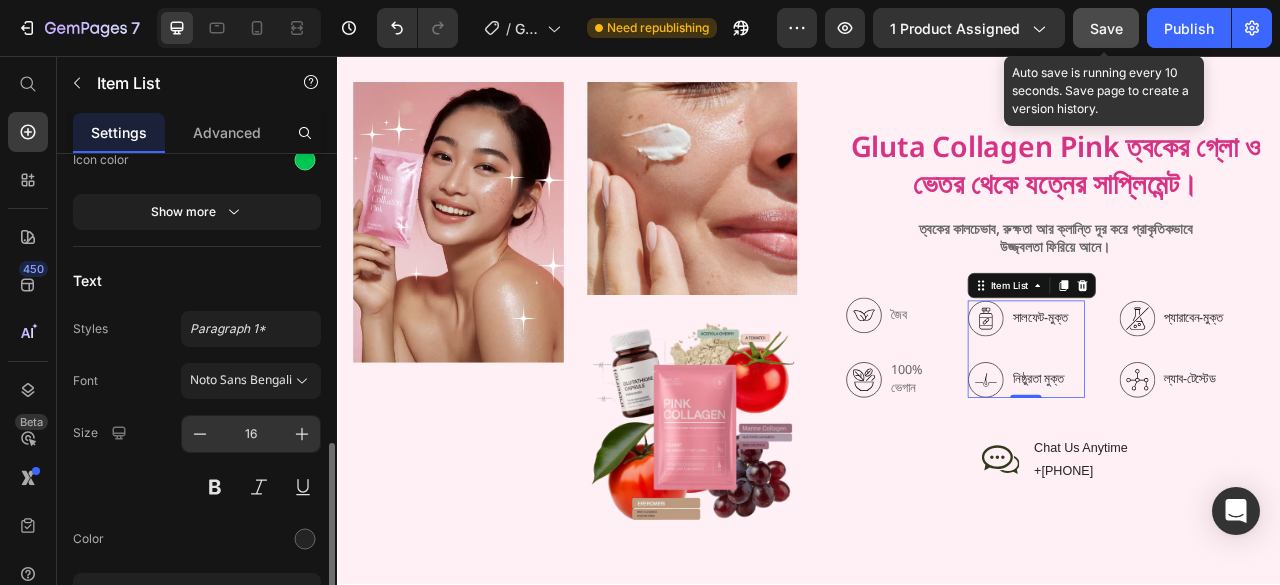scroll, scrollTop: 600, scrollLeft: 0, axis: vertical 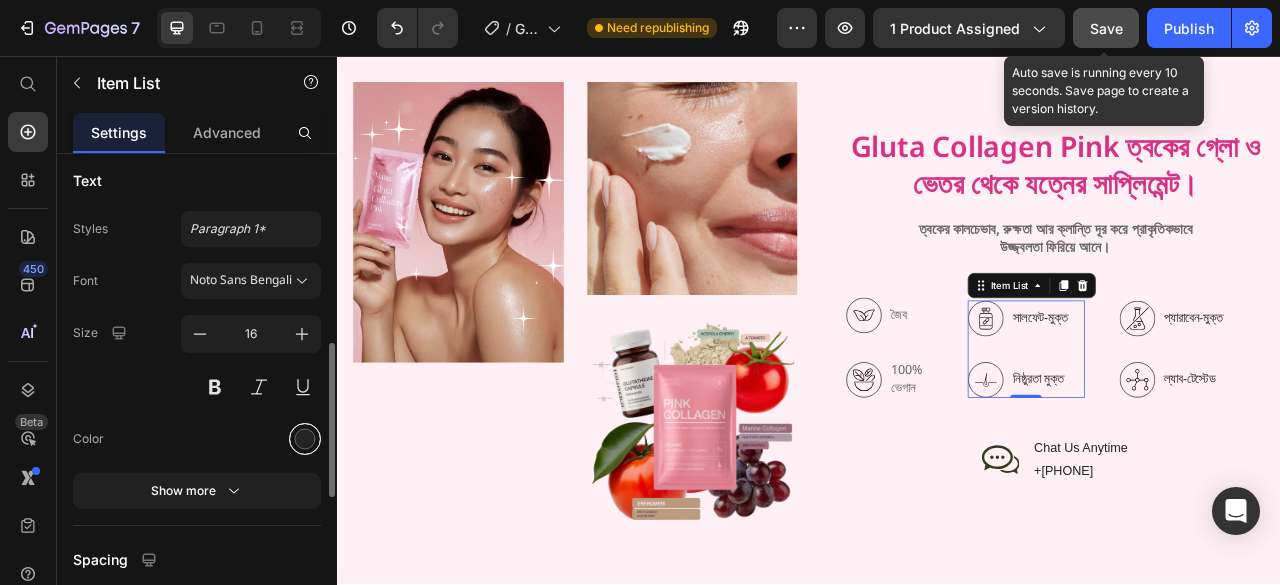 click at bounding box center [305, 438] 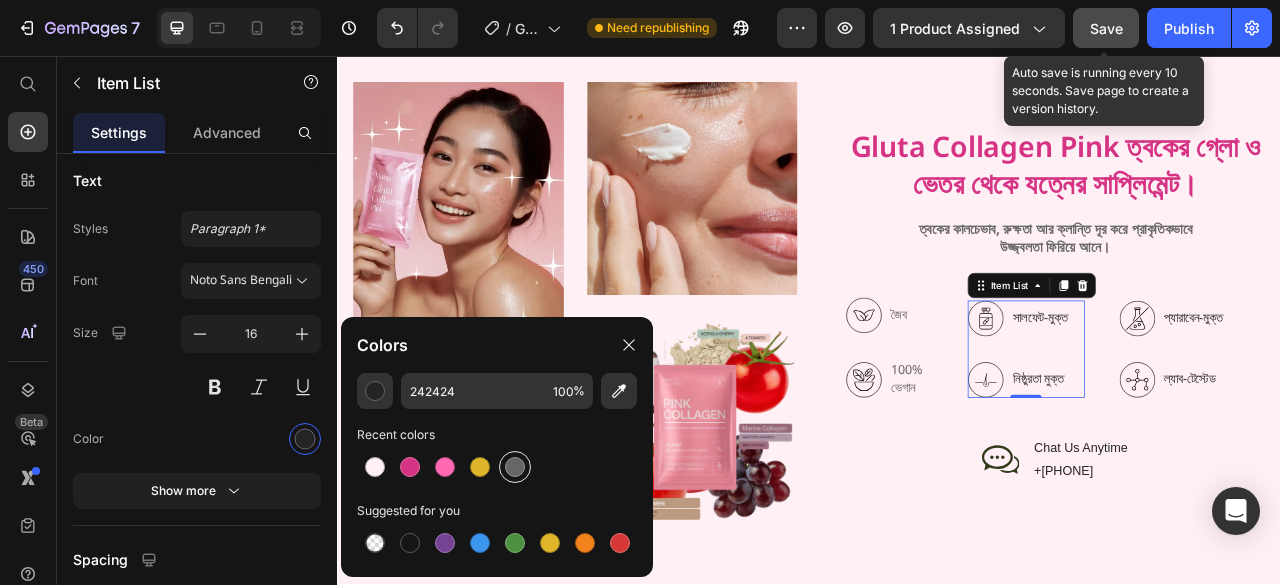 click at bounding box center (515, 467) 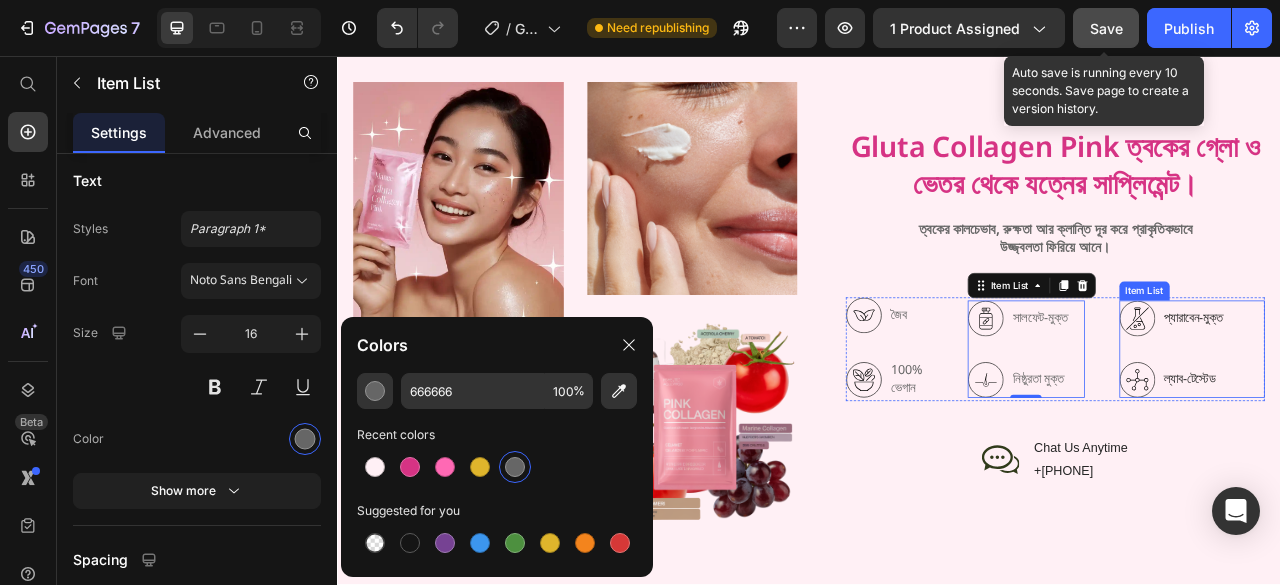 click on "প্যারাবেন-মুক্ত
ল্যাব-টেস্টেড" at bounding box center [1399, 429] 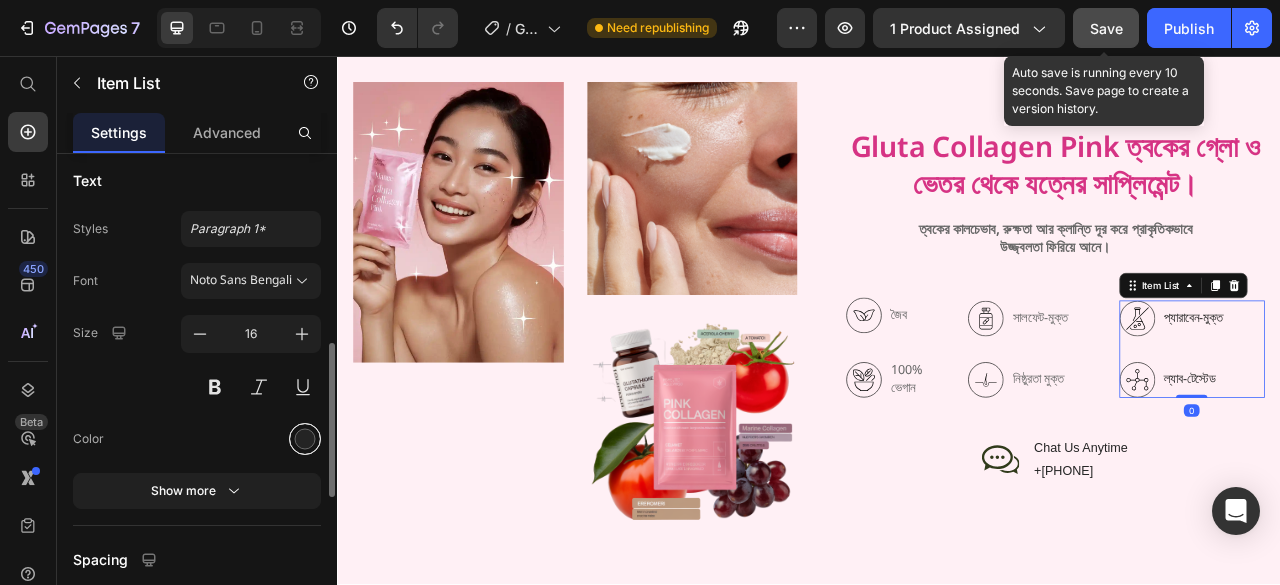click at bounding box center (305, 438) 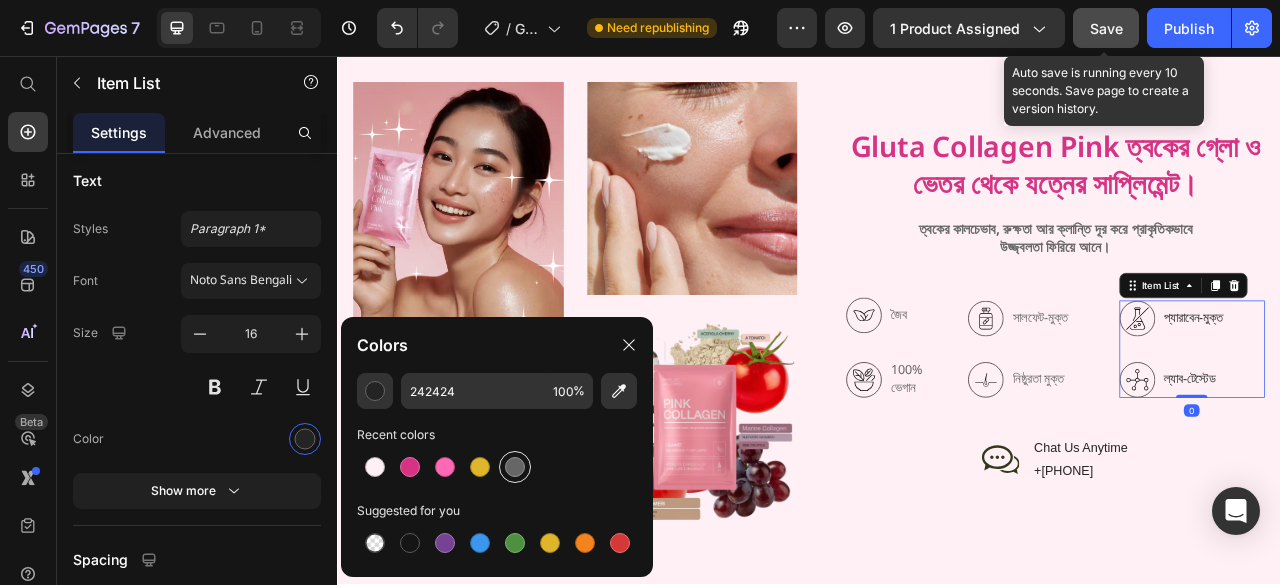 click at bounding box center [515, 467] 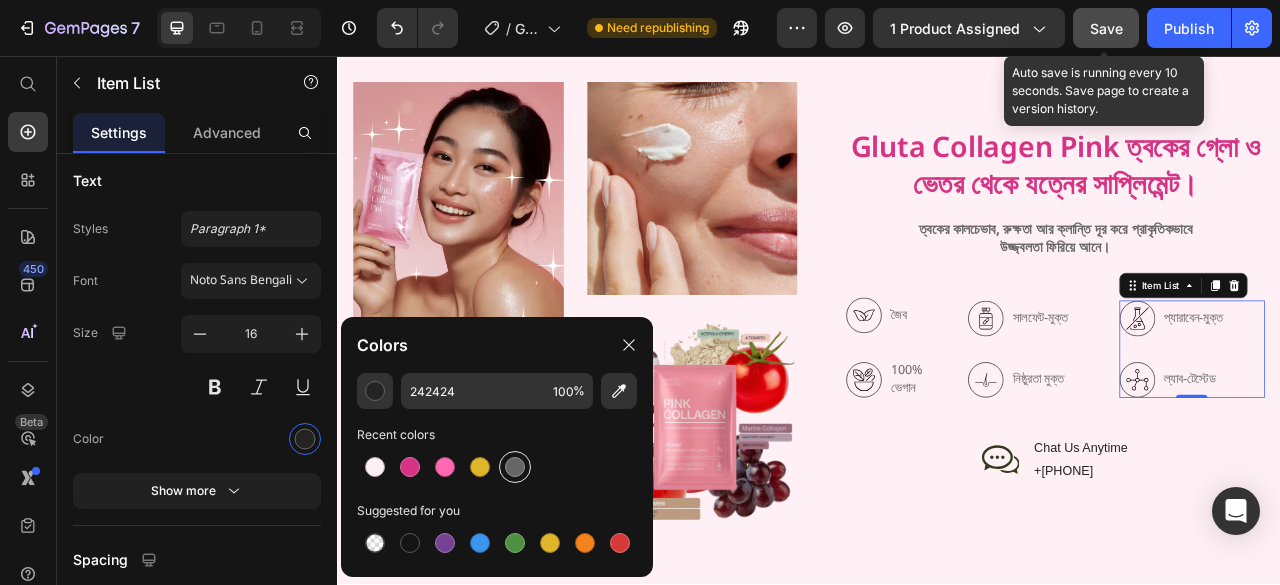 type on "666666" 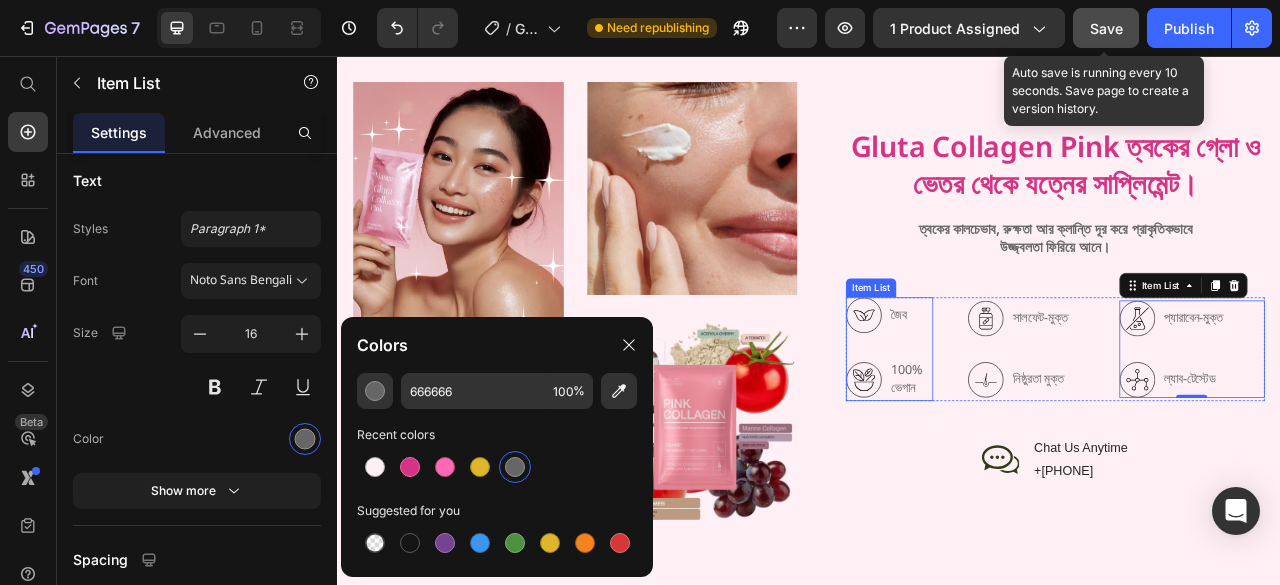 click 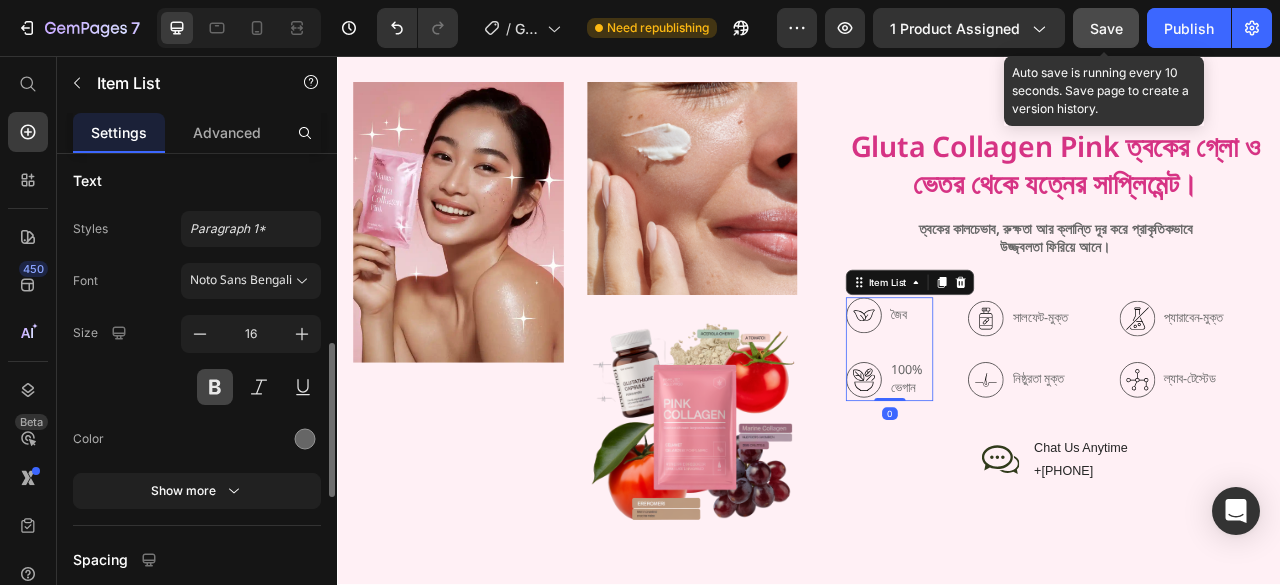 scroll, scrollTop: 400, scrollLeft: 0, axis: vertical 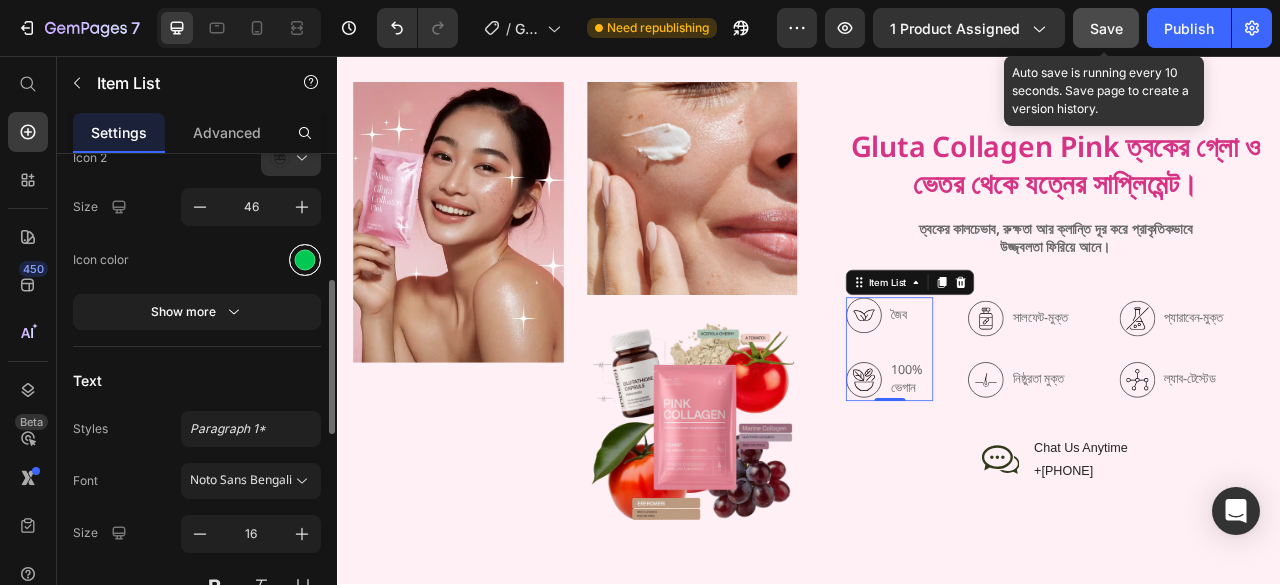 click at bounding box center [305, 259] 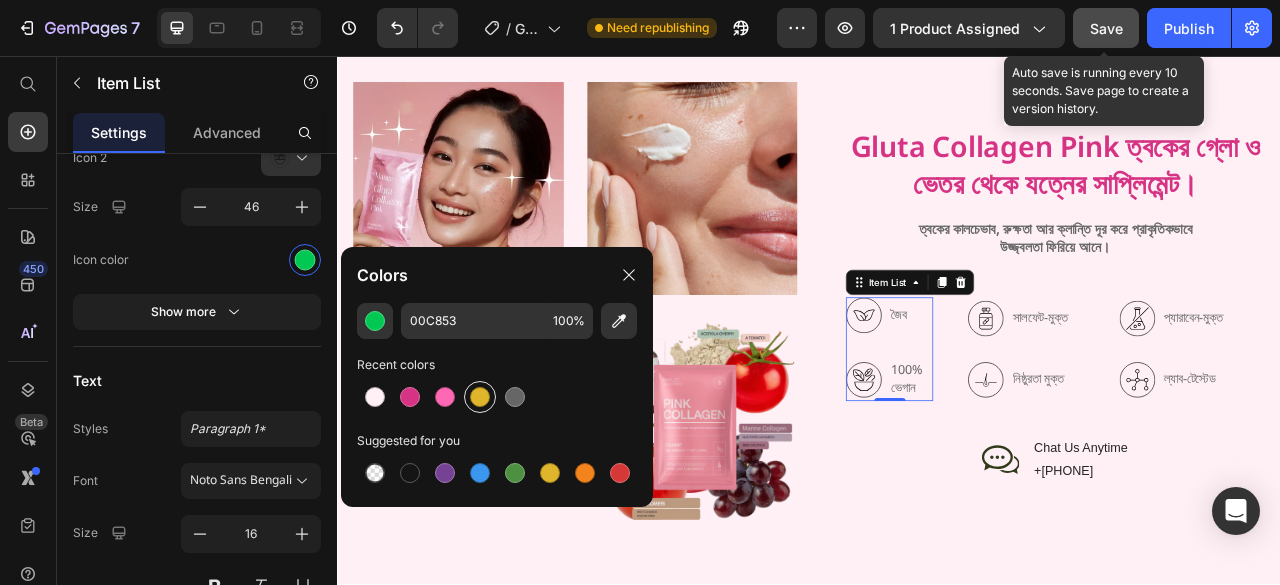 click at bounding box center (480, 397) 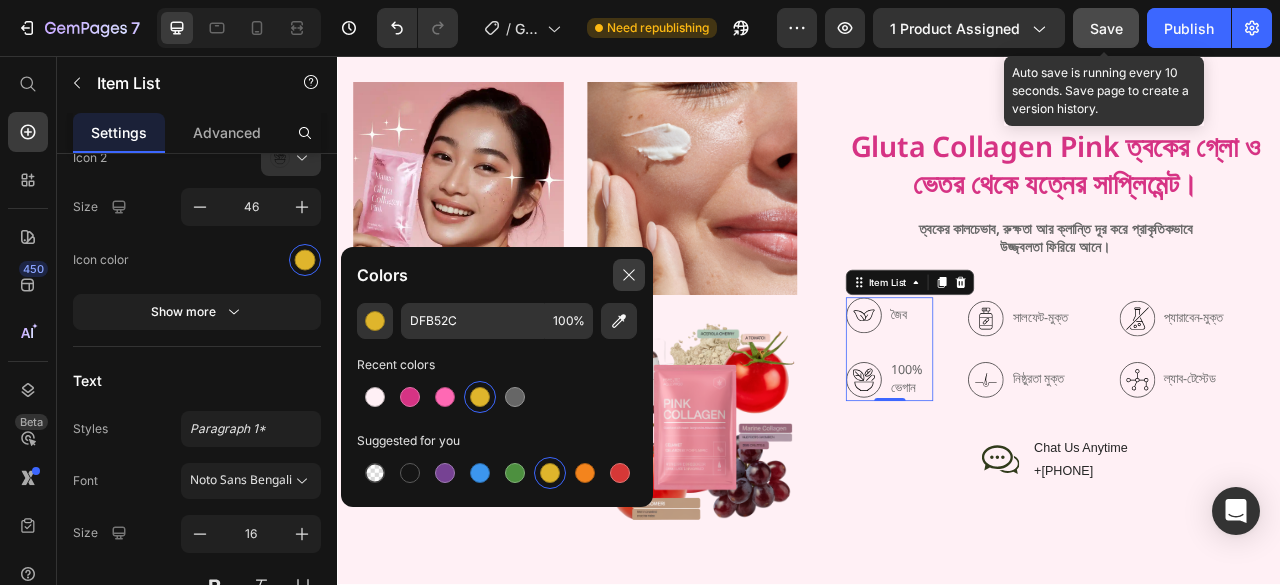 click at bounding box center (629, 275) 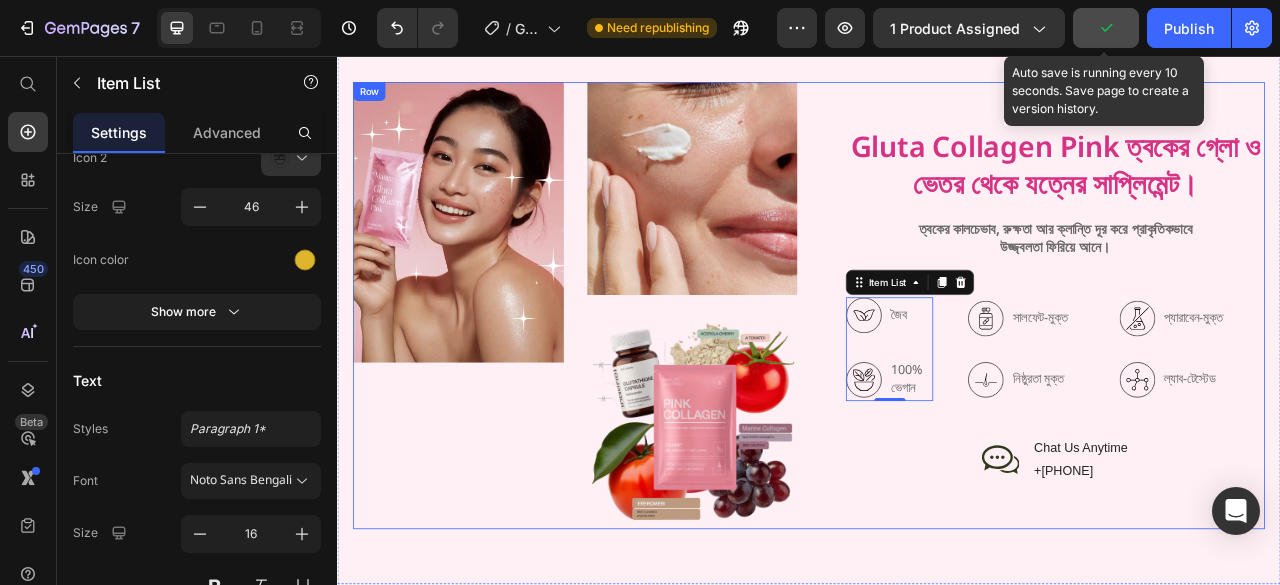 click on "Gluta Collagen Pink ত্বকের গ্লো ও ভেতর থেকে যত্নের সাপ্লিমেন্ট। Heading ত্বকের কালচেভাব, রুক্ষতা আর ক্লান্তি দূর করে প্রাকৃতিকভাবে  উজ্জ্বলতা ফিরিয়ে আনে। Text Block
জৈব
সালফেট-মুক্ত
প্যারাবেন-মুক্ত Item List
100% ভেগান
নিষ্ঠুরতা মুক্ত
ল্যাব-টেস্টেড Item List Row
জৈব
100% ভেগান Item List   0
সালফেট-মুক্ত
নিষ্ঠুরতা মুক্ত Item List
প্যারাবেন-মুক্ত
ল্যাব-টেস্টেড Item List Row" at bounding box center [1234, 373] 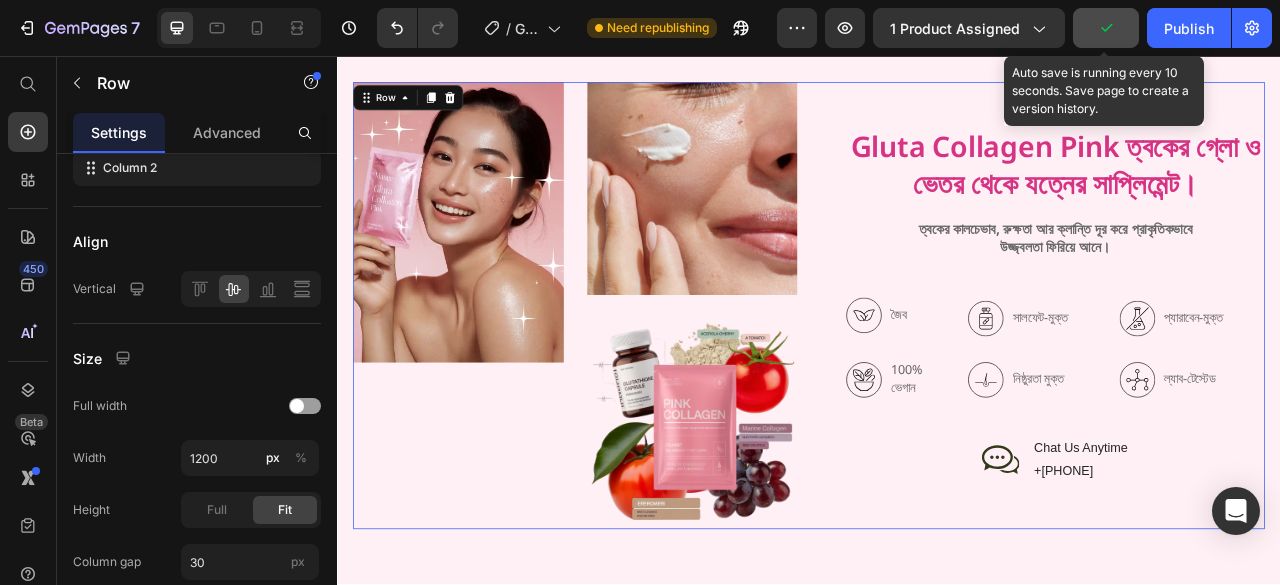 scroll, scrollTop: 0, scrollLeft: 0, axis: both 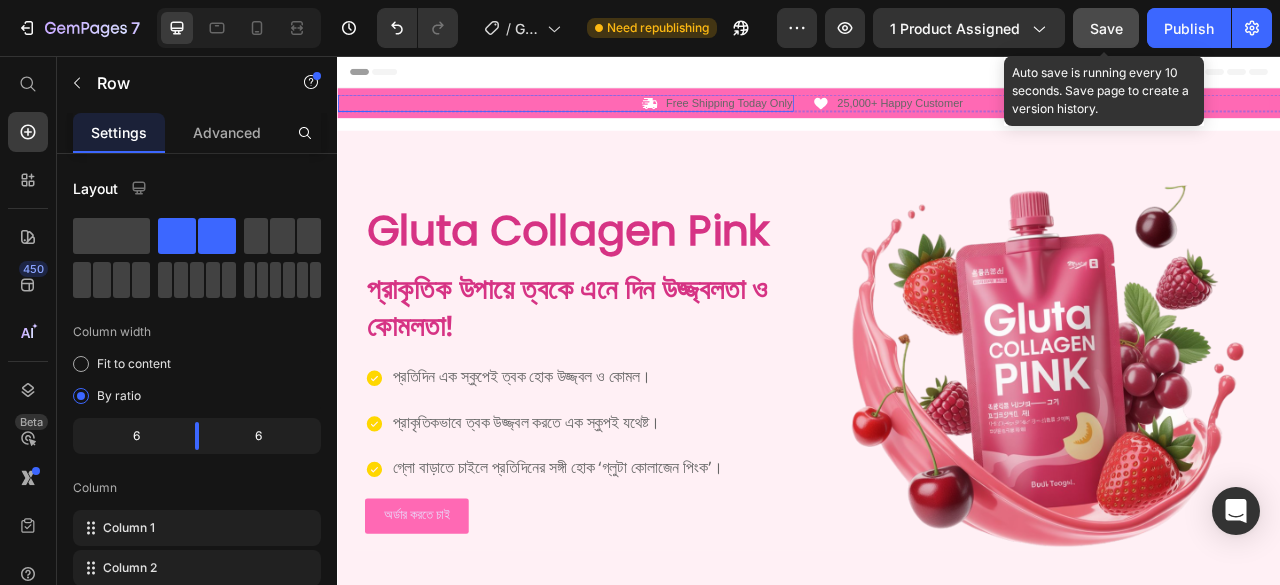 click on "Icon Free Shipping Today Only Text Block Row" at bounding box center (627, 116) 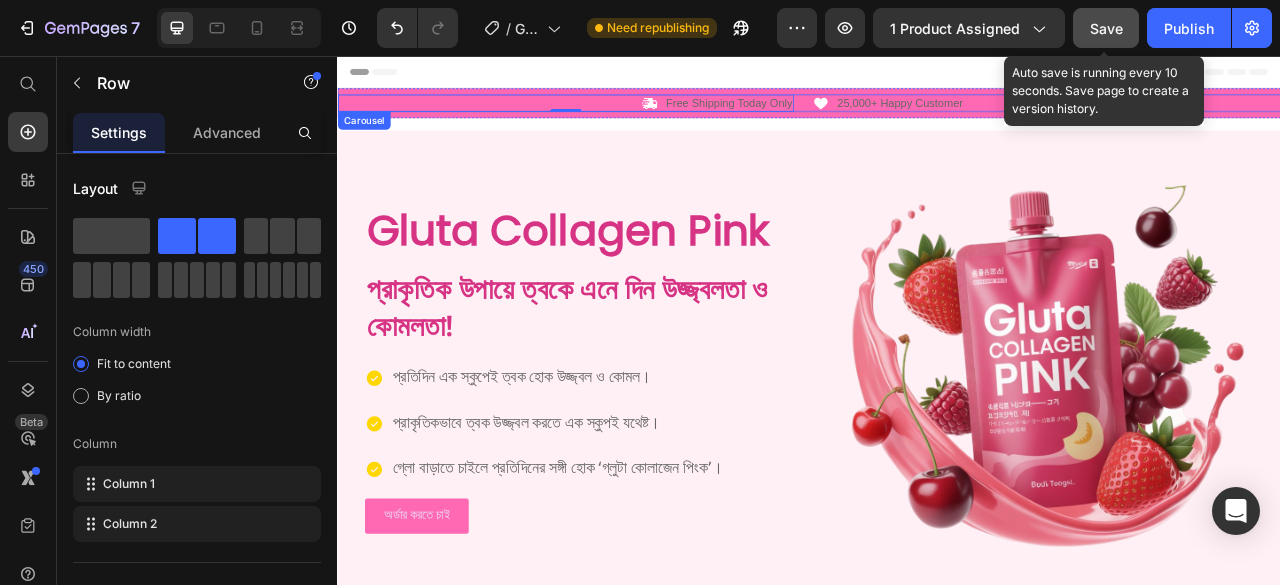 click on "Icon Free Shipping Today Only Text Block Row   0
Icon 25,000+ Happy Customer Text Block Row" at bounding box center [937, 116] 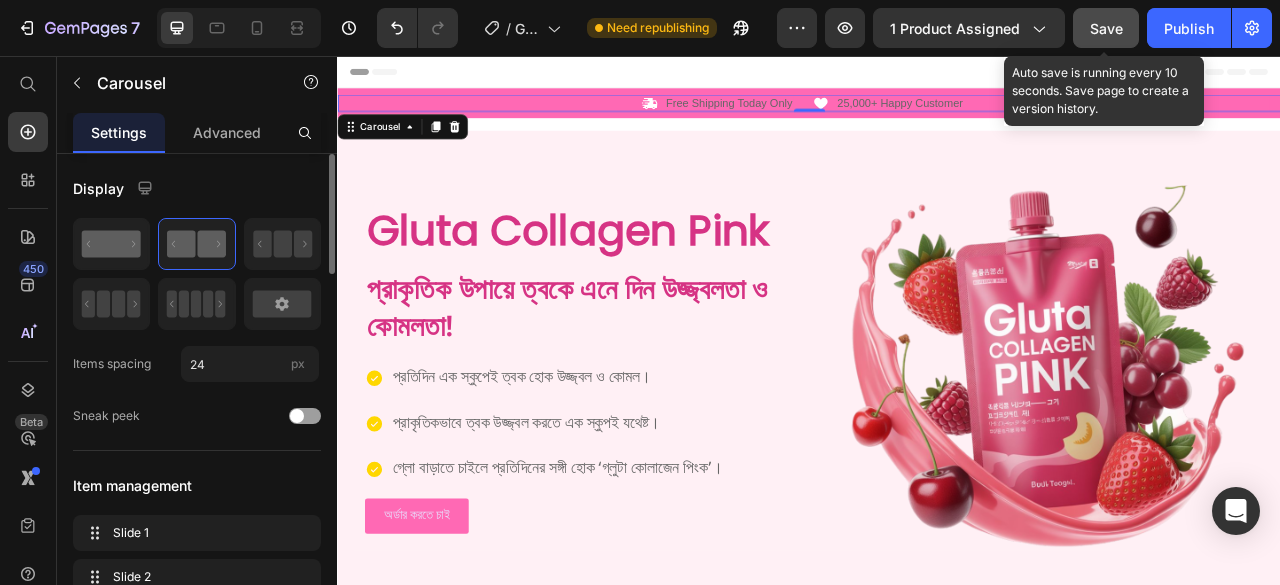 click 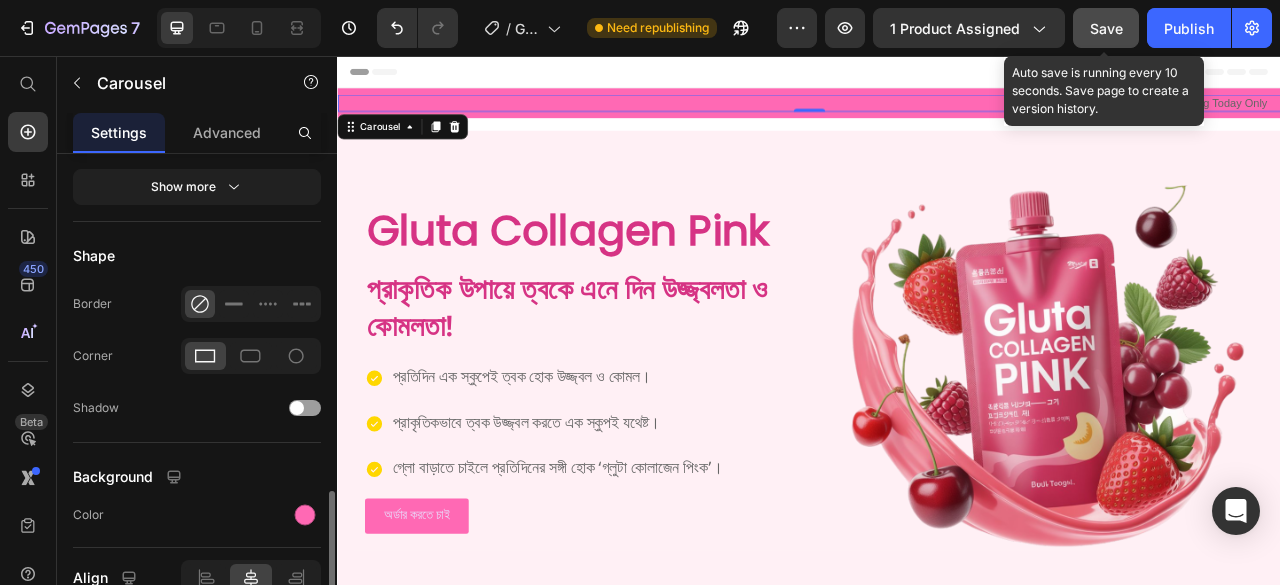 scroll, scrollTop: 1394, scrollLeft: 0, axis: vertical 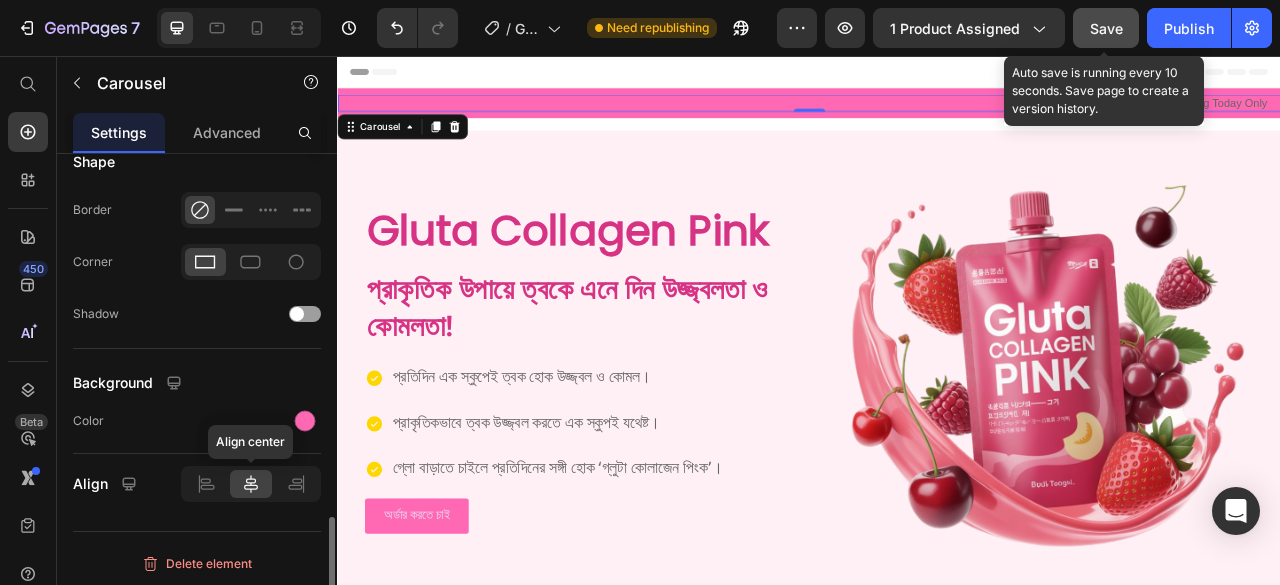 click 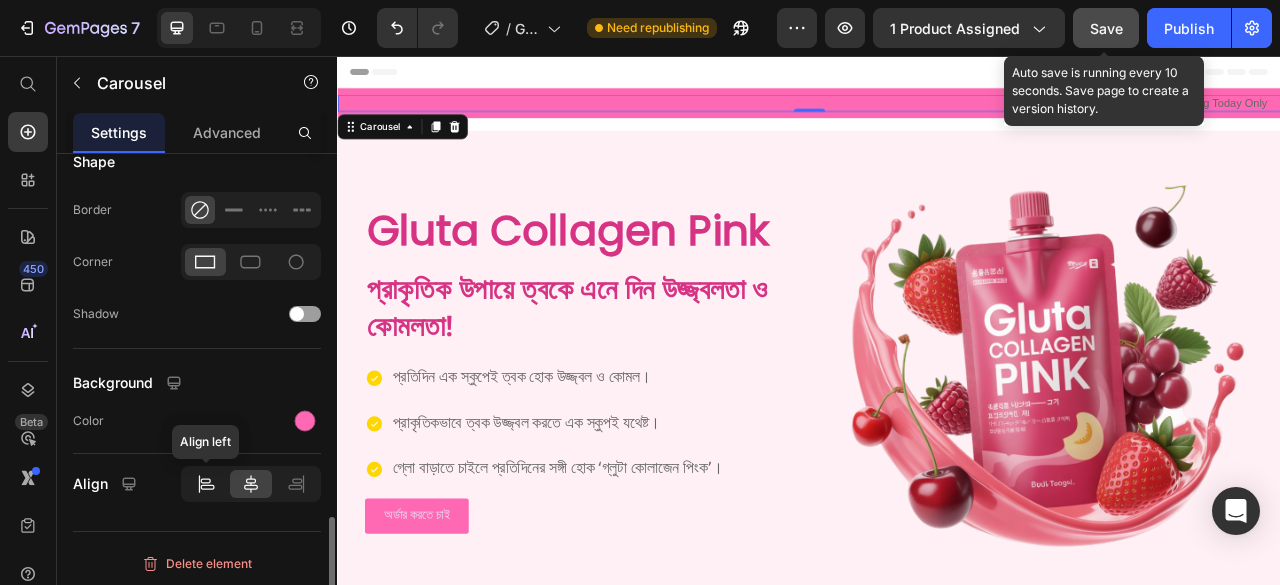 click 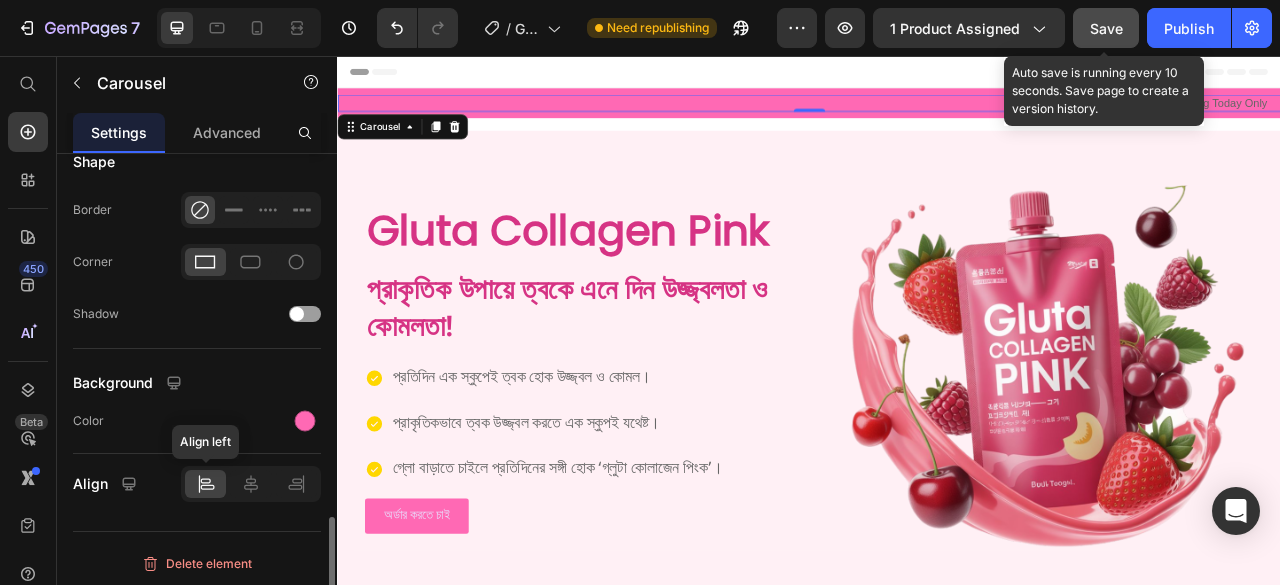 scroll, scrollTop: 1394, scrollLeft: 0, axis: vertical 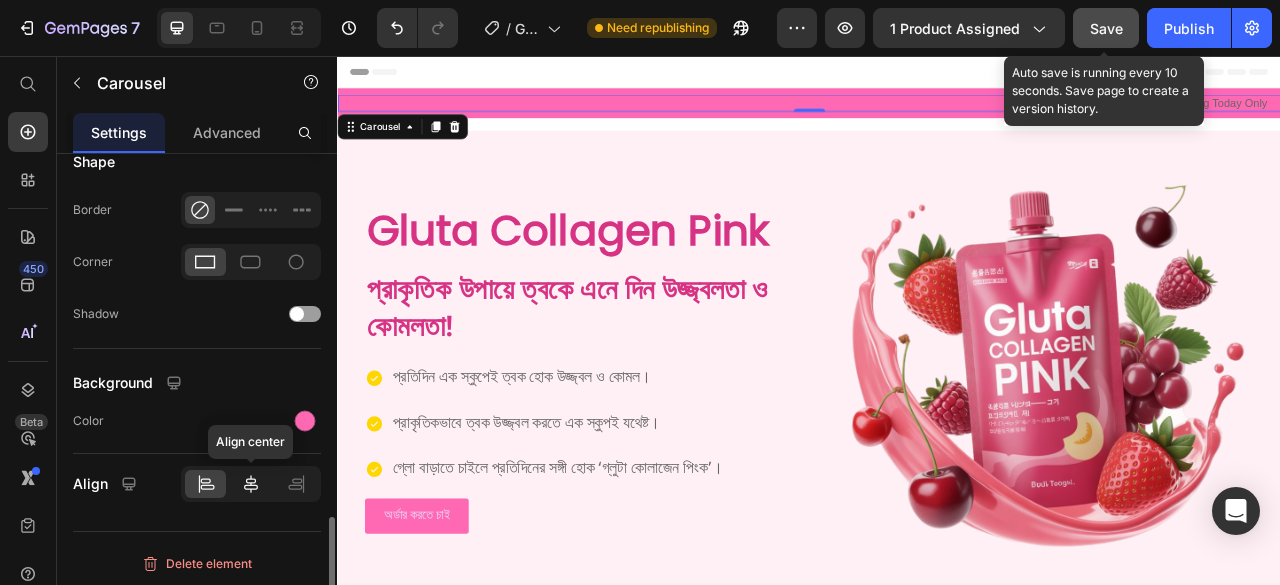 click 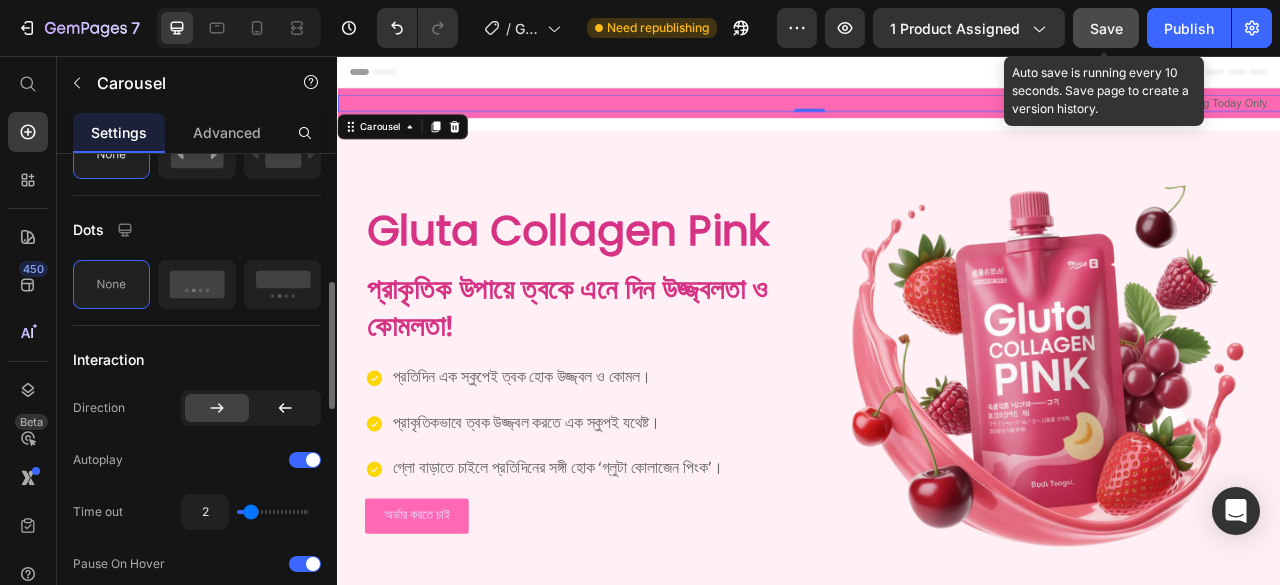 scroll, scrollTop: 694, scrollLeft: 0, axis: vertical 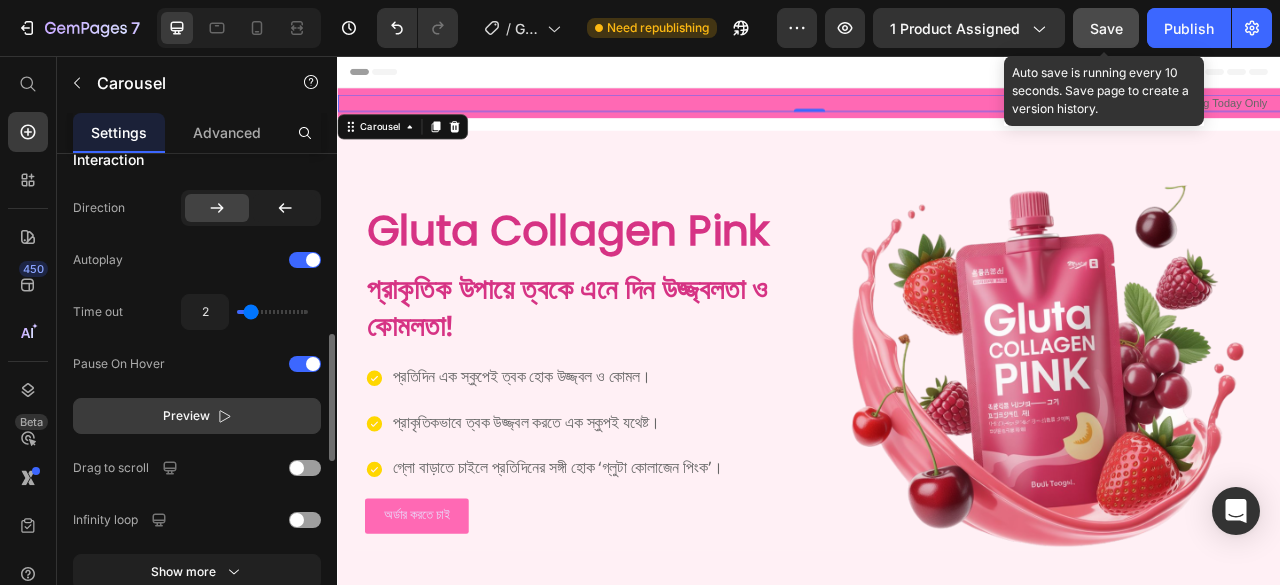 click on "Preview" 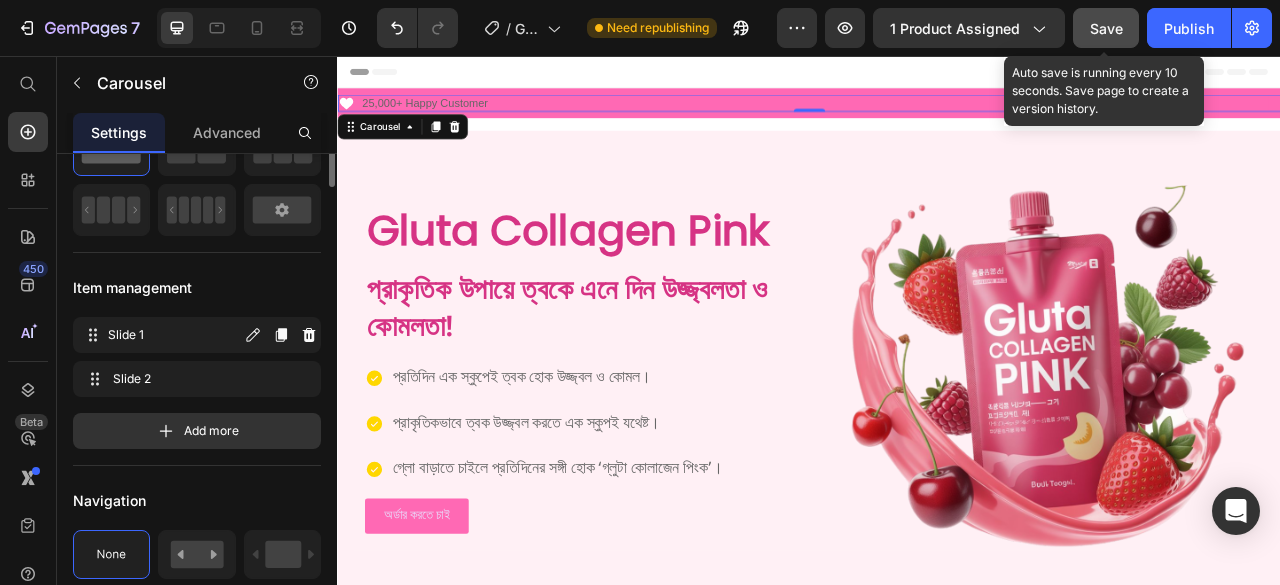 scroll, scrollTop: 0, scrollLeft: 0, axis: both 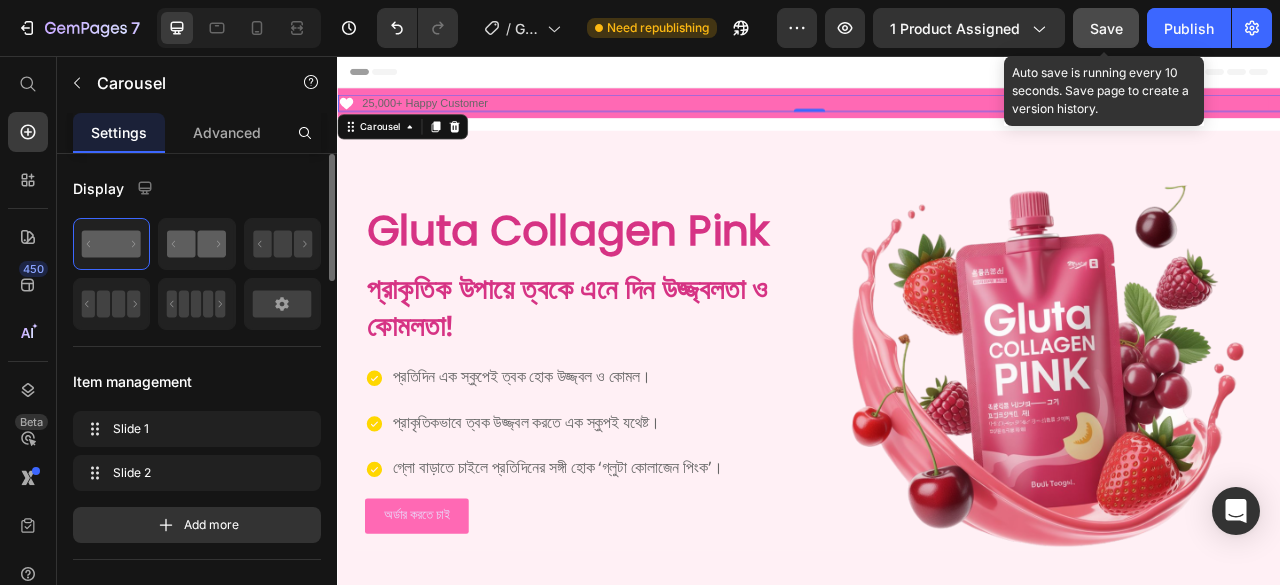 click 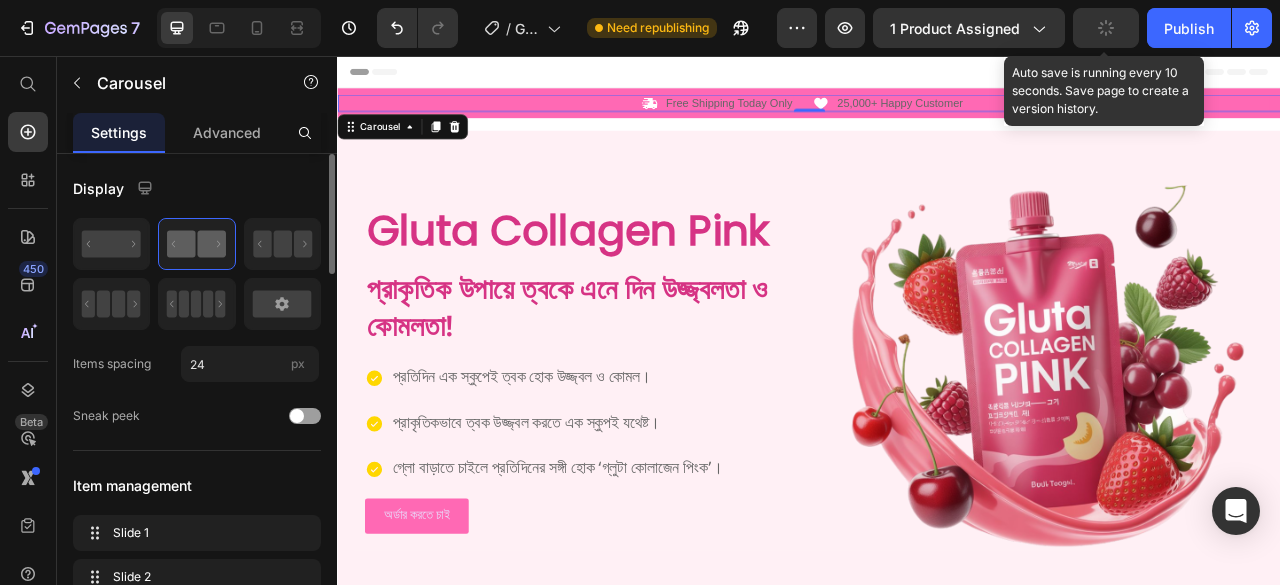 click 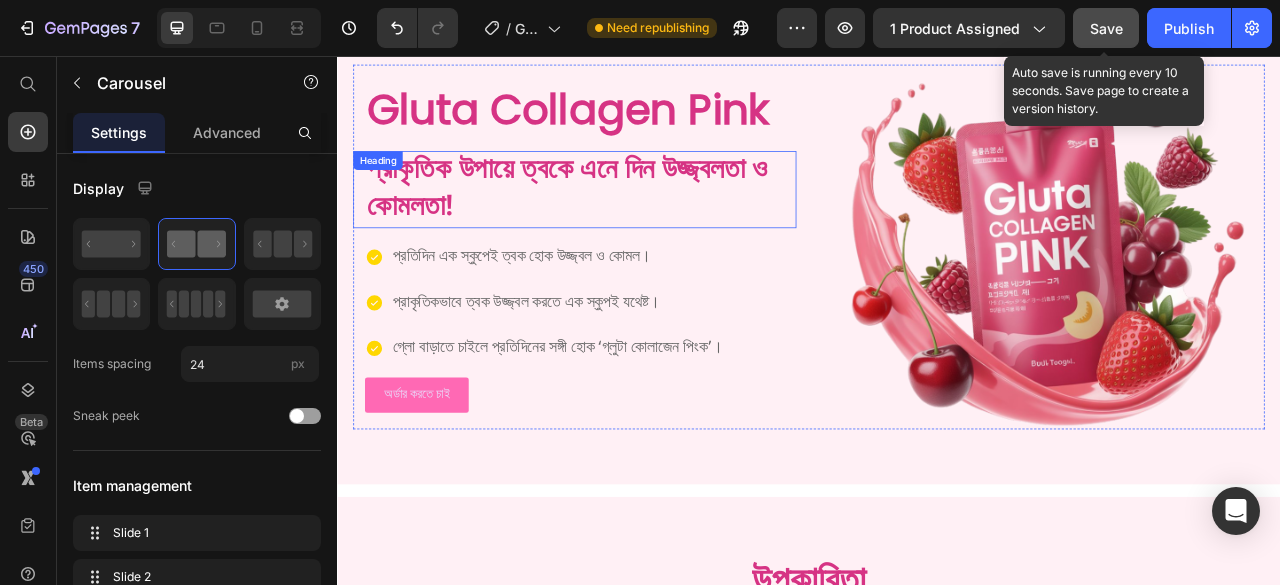 scroll, scrollTop: 0, scrollLeft: 0, axis: both 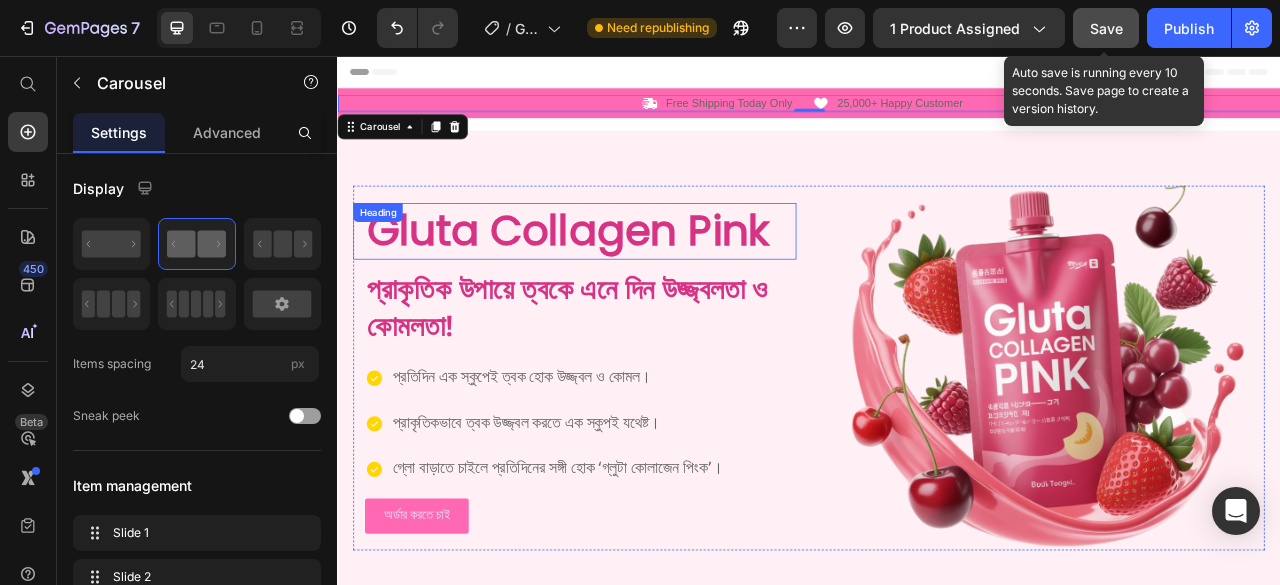 click on "Gluta Collagen Pink" at bounding box center (639, 279) 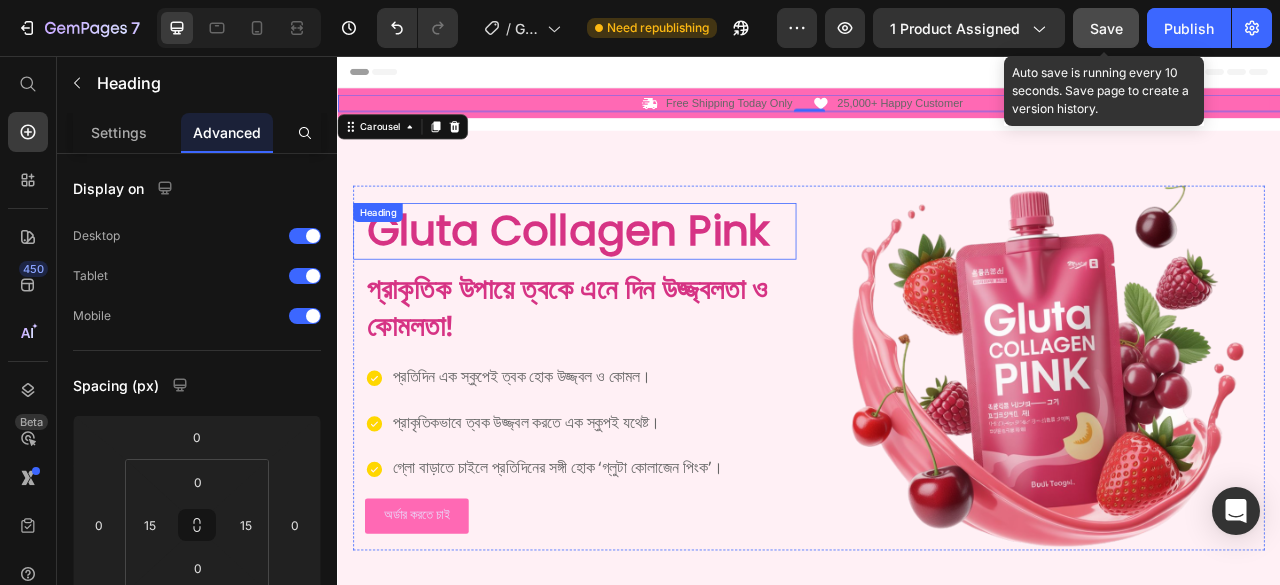 click on "Gluta Collagen Pink" at bounding box center [639, 279] 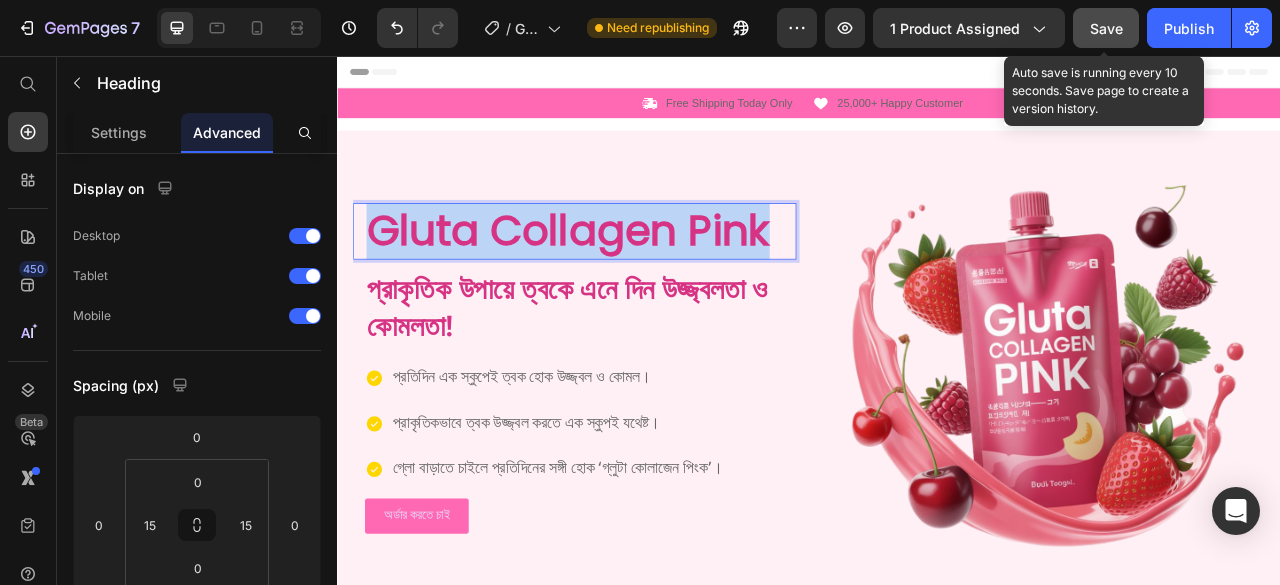 click on "Gluta Collagen Pink" at bounding box center (639, 279) 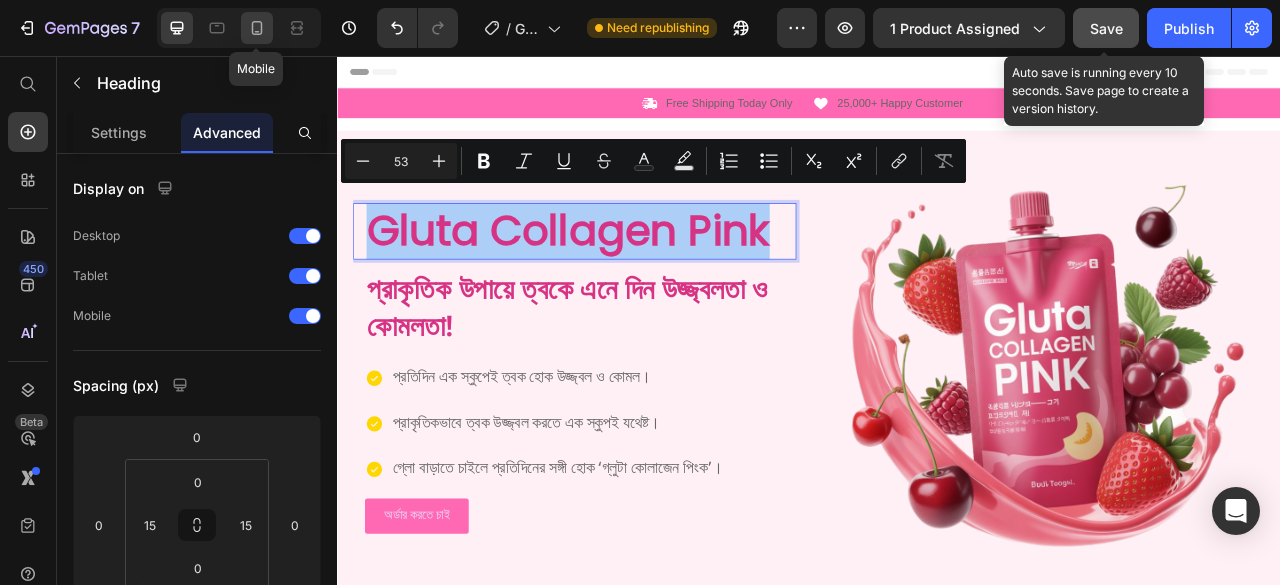 click 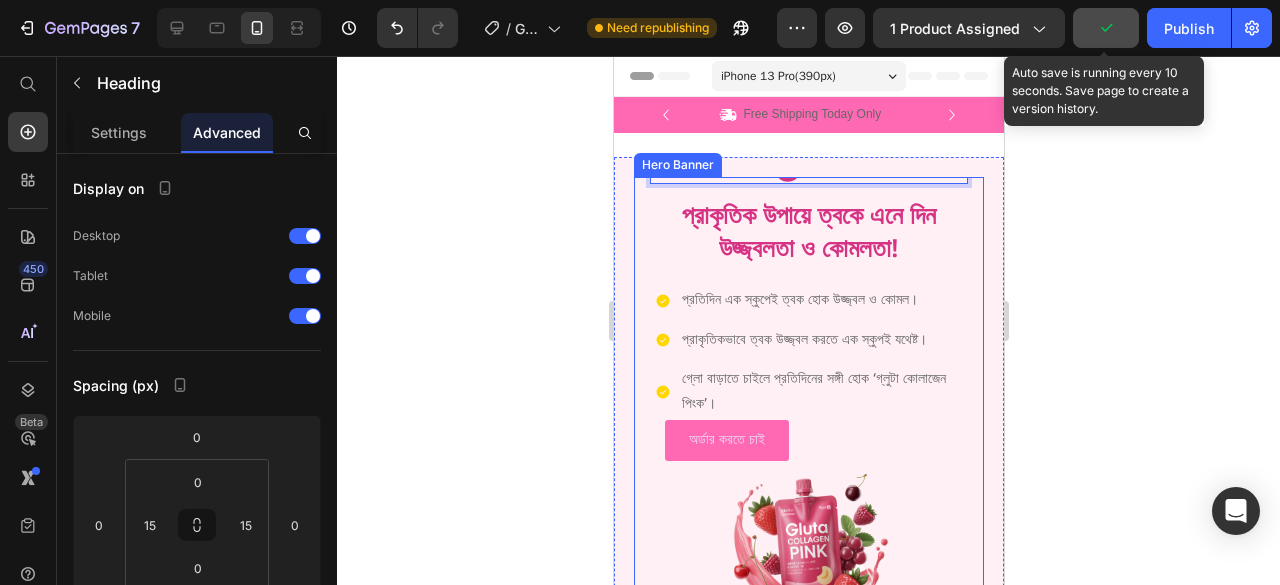 click on "Gluta Collagen Pink Heading   16 প্রাকৃতিক উপায়ে ত্বকে এনে দিন উজ্জ্বলতা ও কোমলতা! Heading প্রতিদিন এক স্কুপেই ত্বক হোক উজ্জ্বল ও কোমল। প্রাকৃতিকভাবে ত্বক উজ্জ্বল করতে এক স্কুপই যথেষ্ট। গ্লো বাড়াতে চাইলে প্রতিদিনের সঙ্গী হোক ‘গ্লুটা কোলাজেন পিংক’। Item List অর্ডার করতে চাই Button" at bounding box center (808, 268) 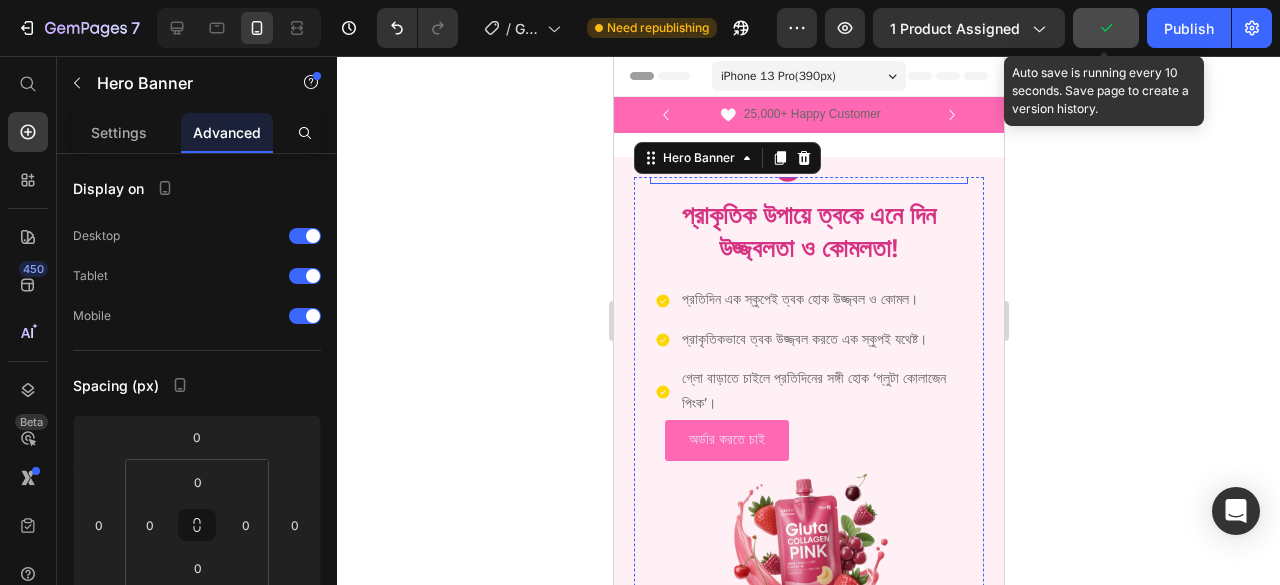 click on "Gluta Collagen Pink" at bounding box center [808, 129] 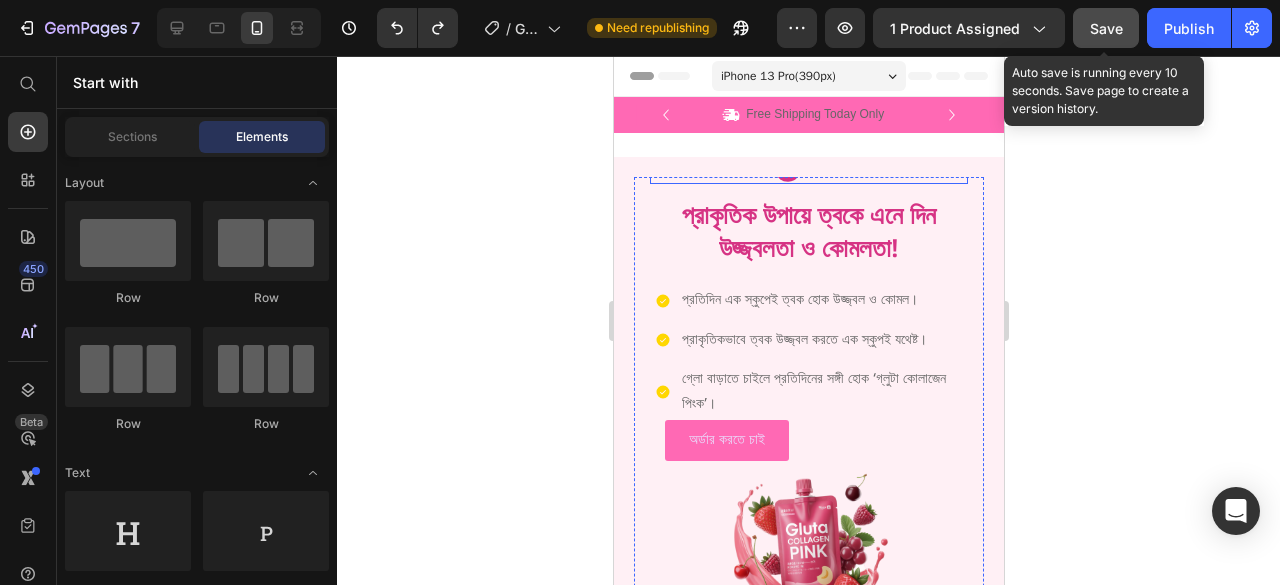 click on "Gluta Collagen Pink" at bounding box center [808, 129] 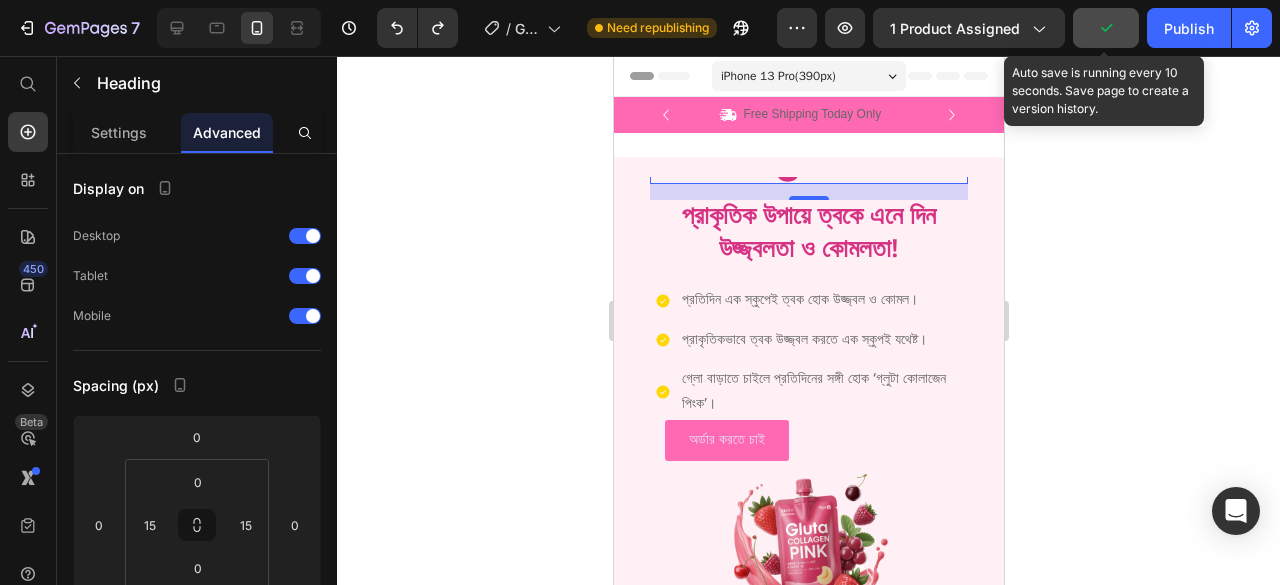 click on "Gluta Collagen Pink" at bounding box center (808, 129) 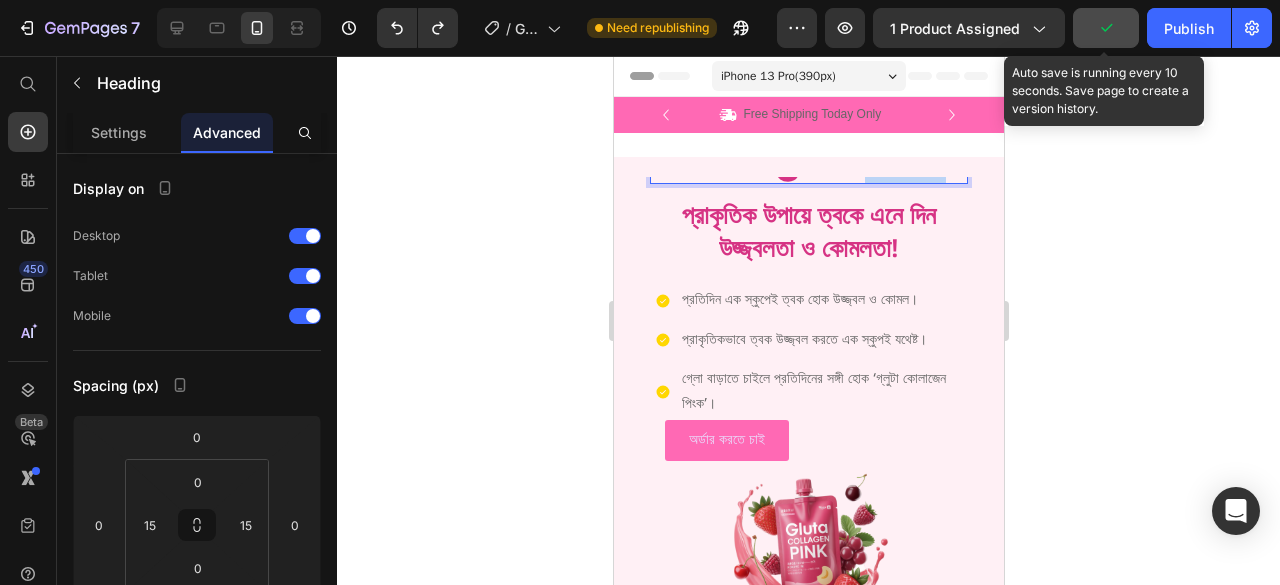 click on "Gluta Collagen Pink" at bounding box center [808, 129] 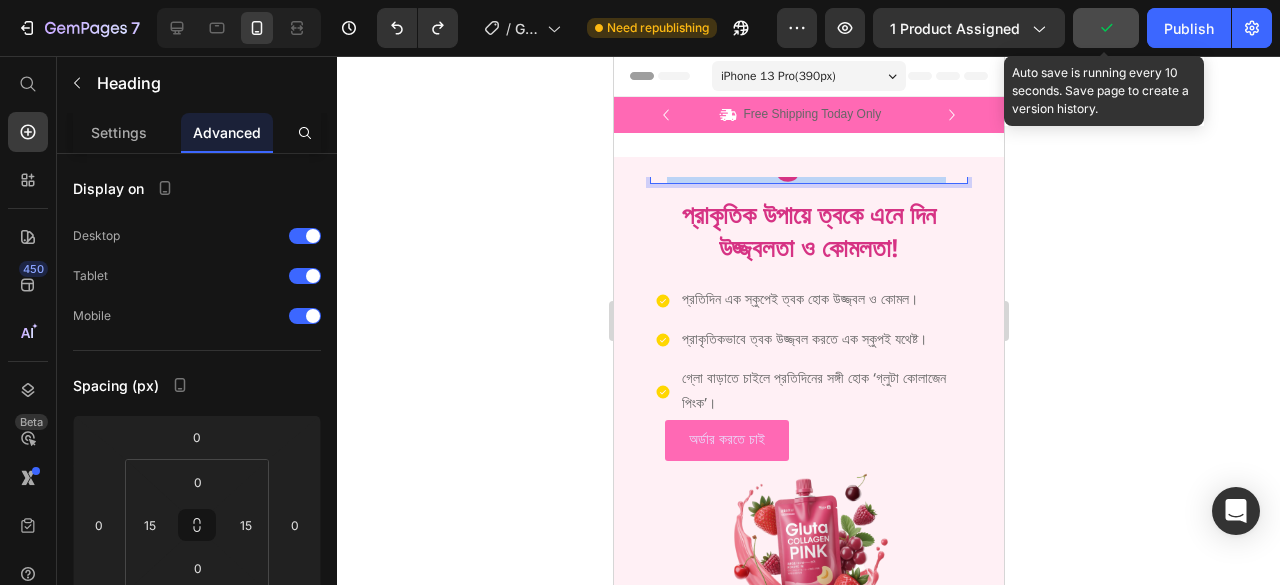 click on "Gluta Collagen Pink" at bounding box center [808, 129] 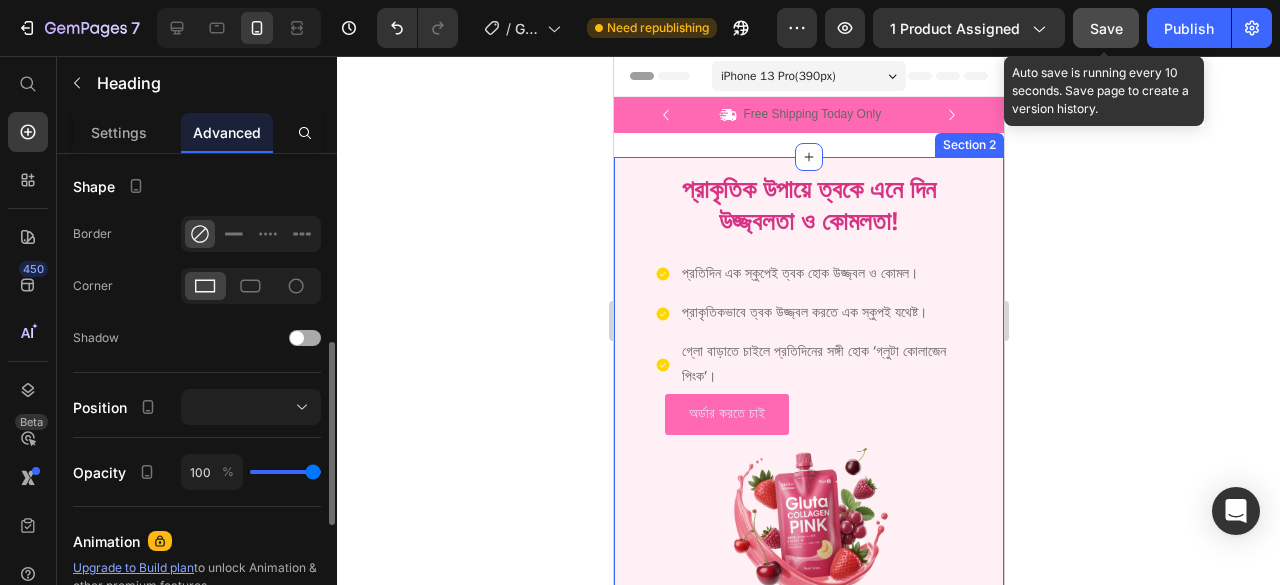 scroll, scrollTop: 600, scrollLeft: 0, axis: vertical 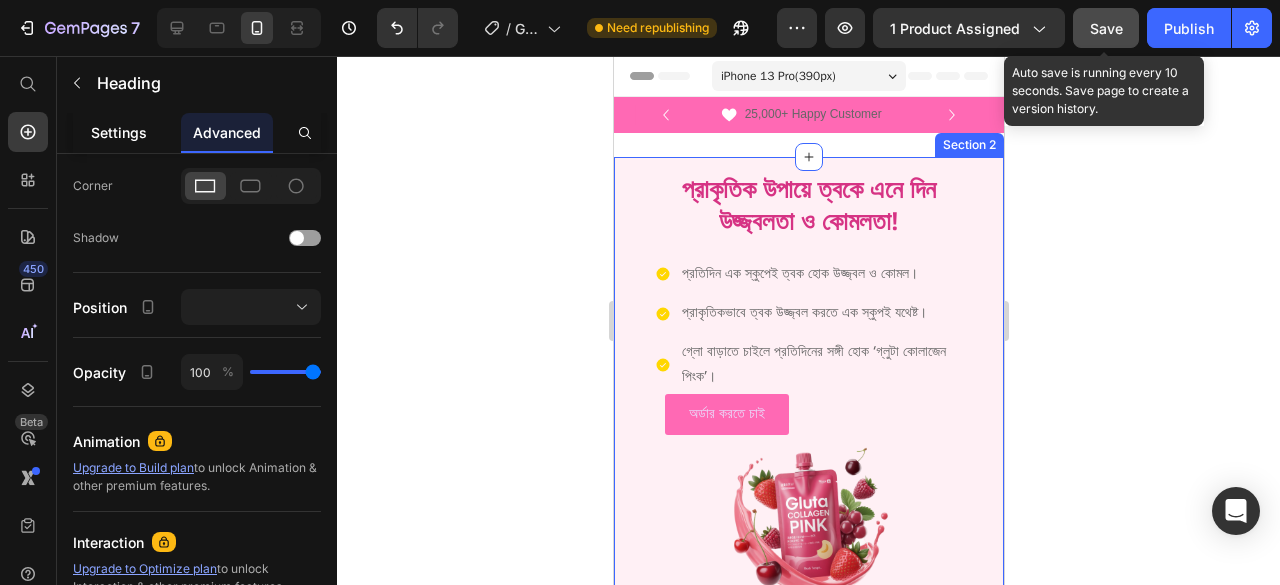 click on "Settings" 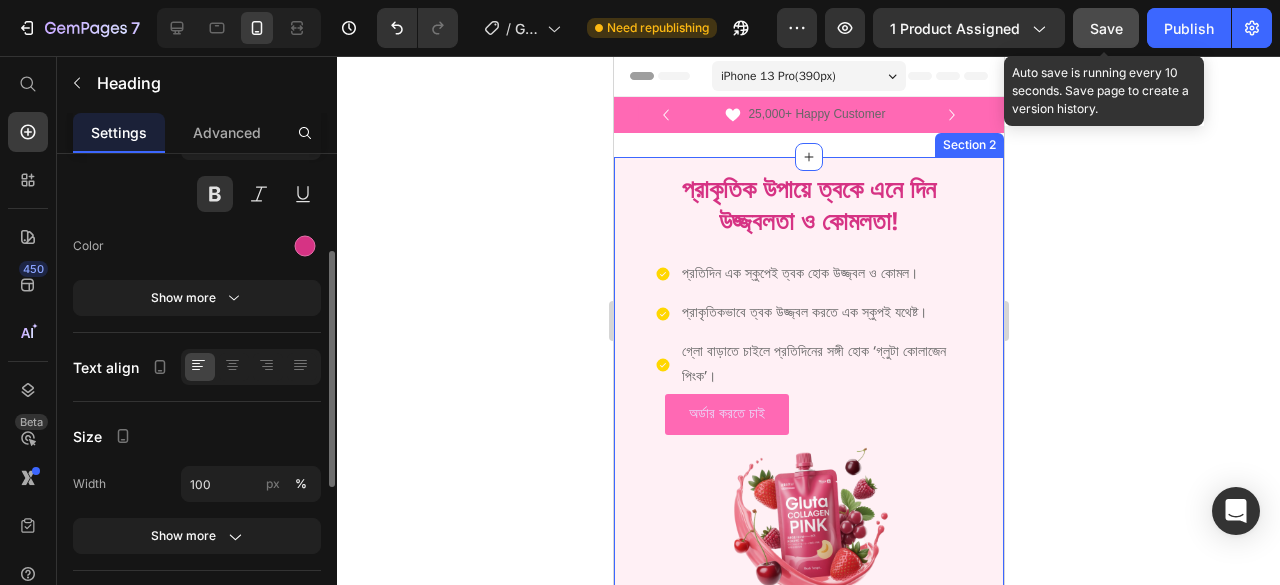 scroll, scrollTop: 300, scrollLeft: 0, axis: vertical 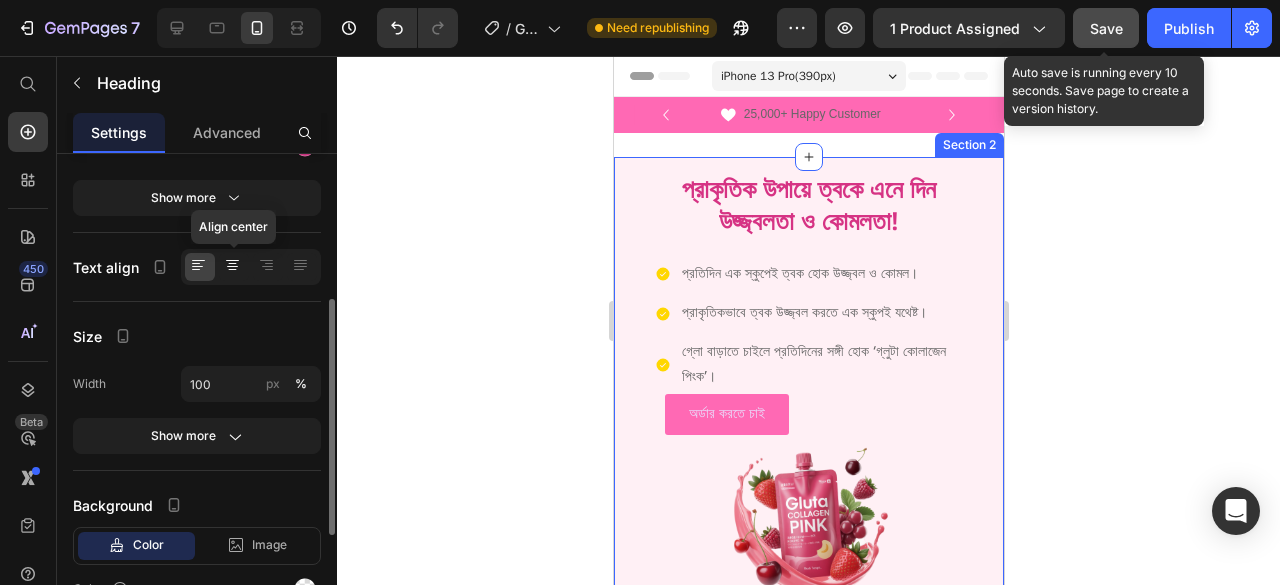 click 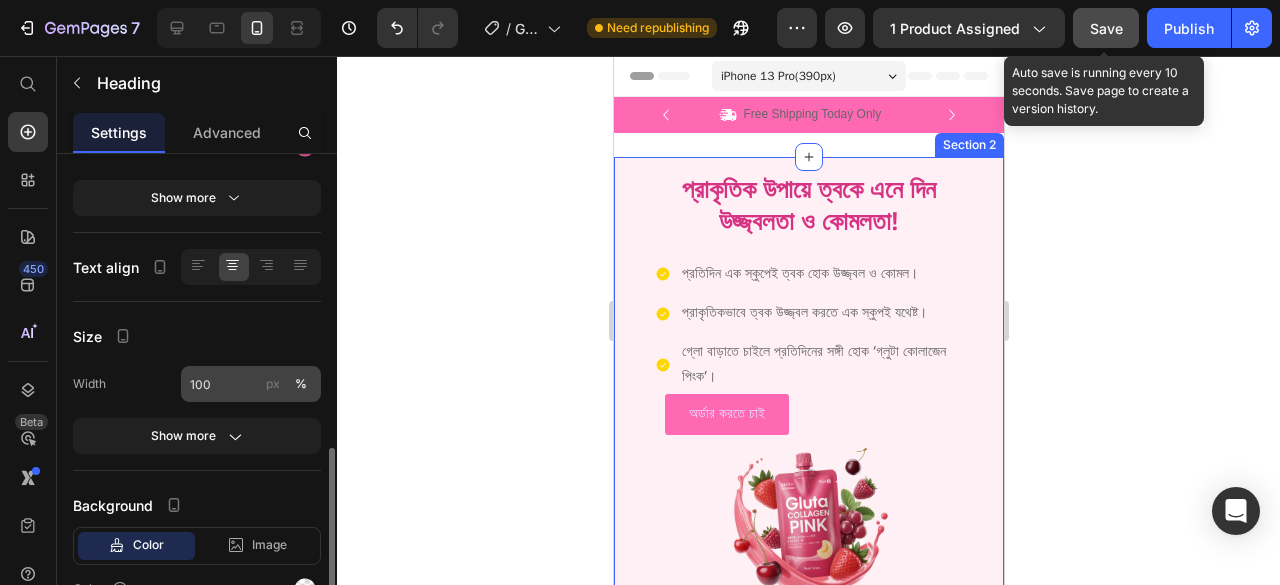 scroll, scrollTop: 400, scrollLeft: 0, axis: vertical 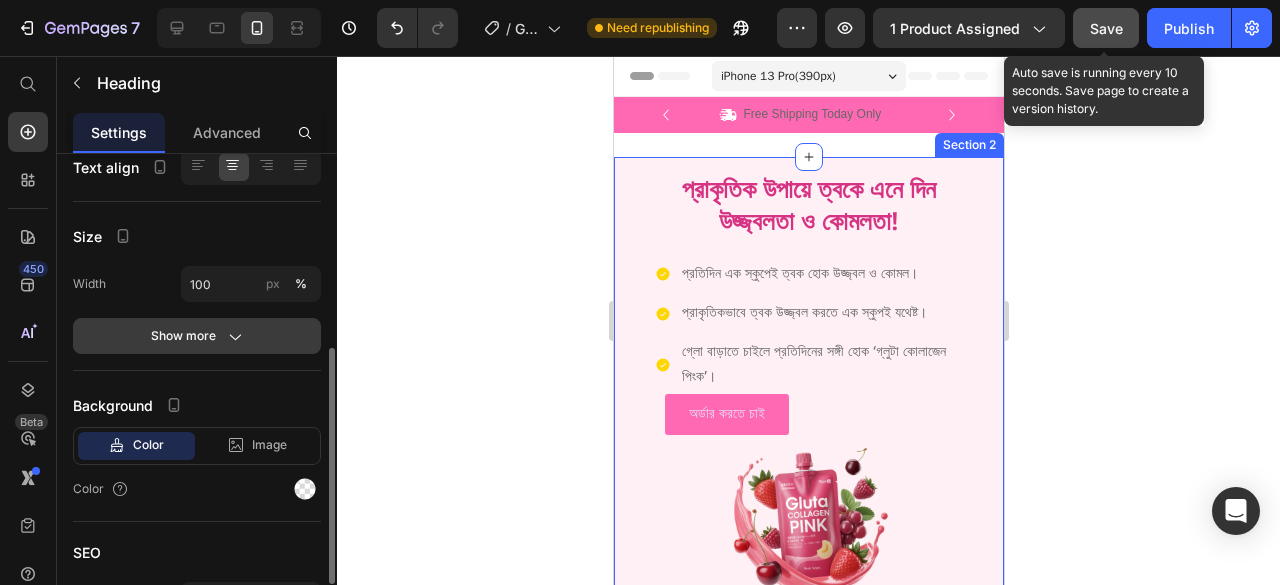 click on "Show more" at bounding box center (197, 336) 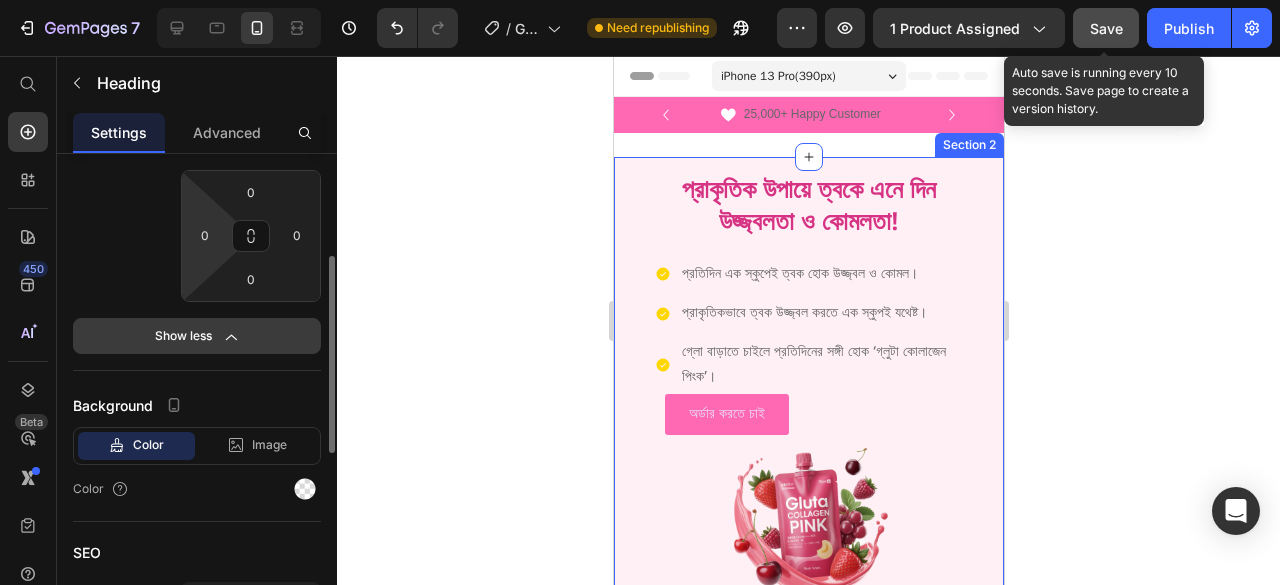 scroll, scrollTop: 500, scrollLeft: 0, axis: vertical 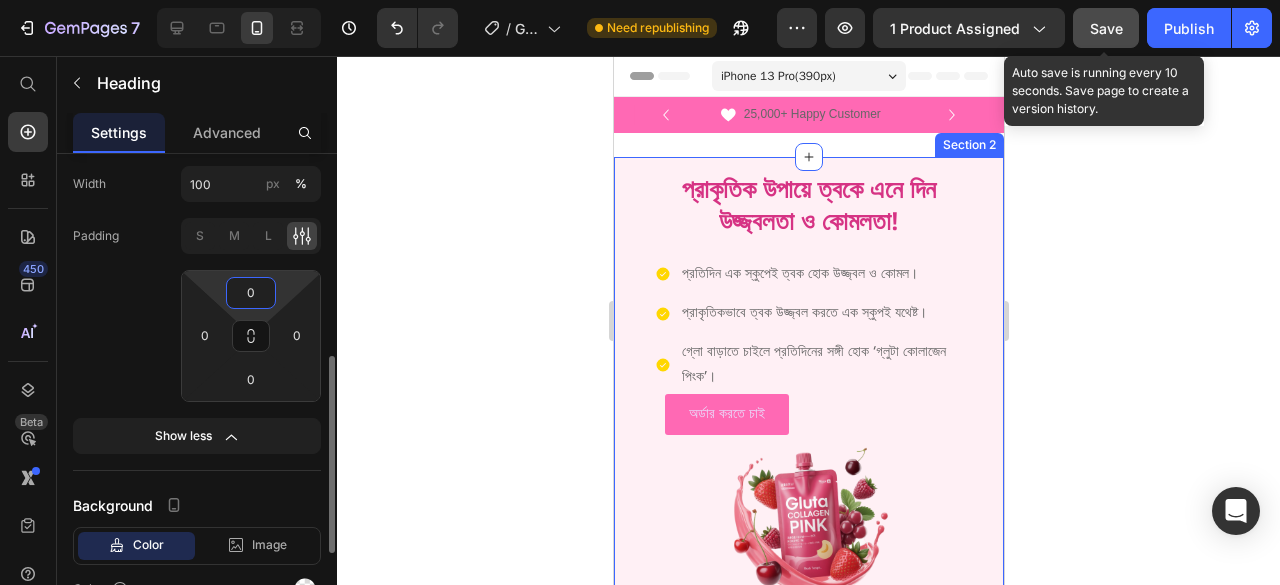 click on "0" at bounding box center (251, 293) 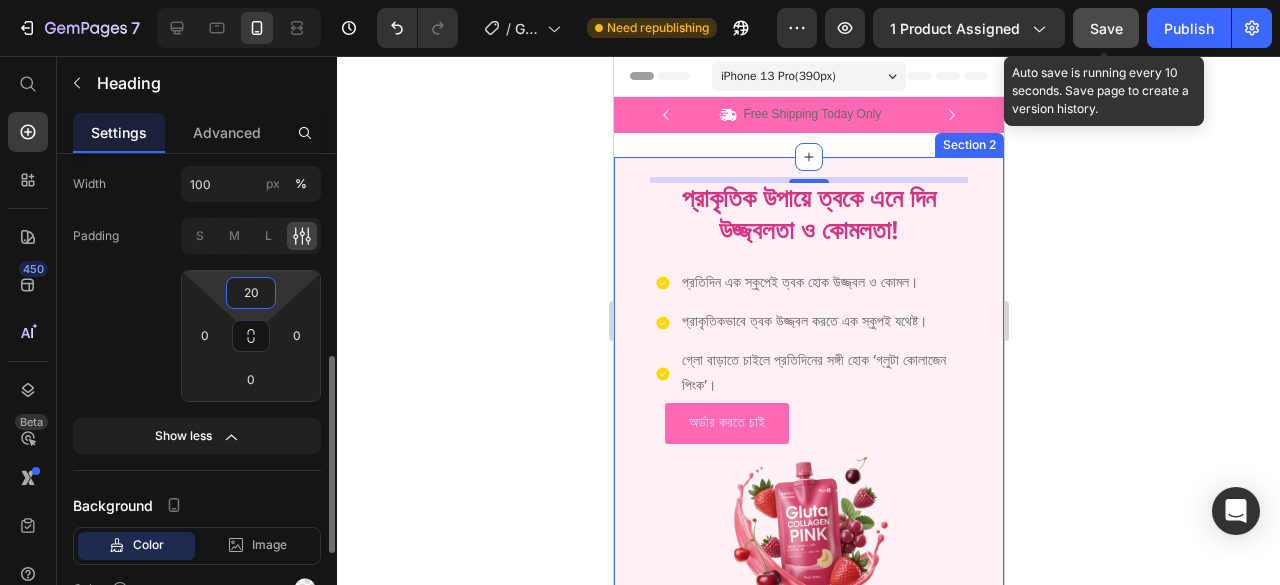 type on "2" 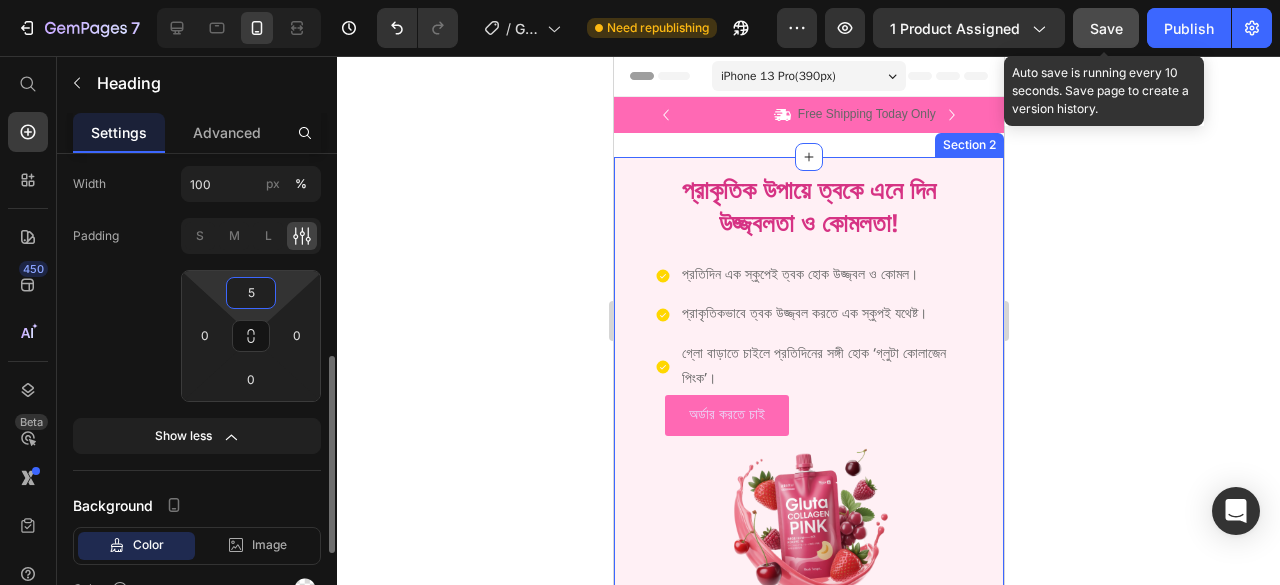 type on "50" 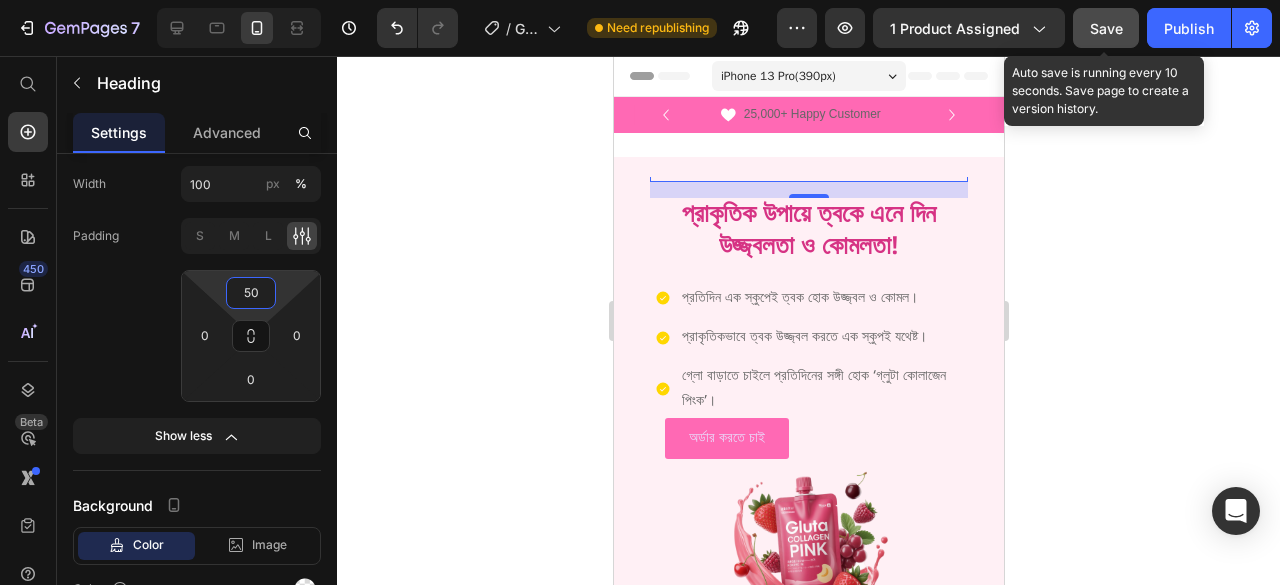 click 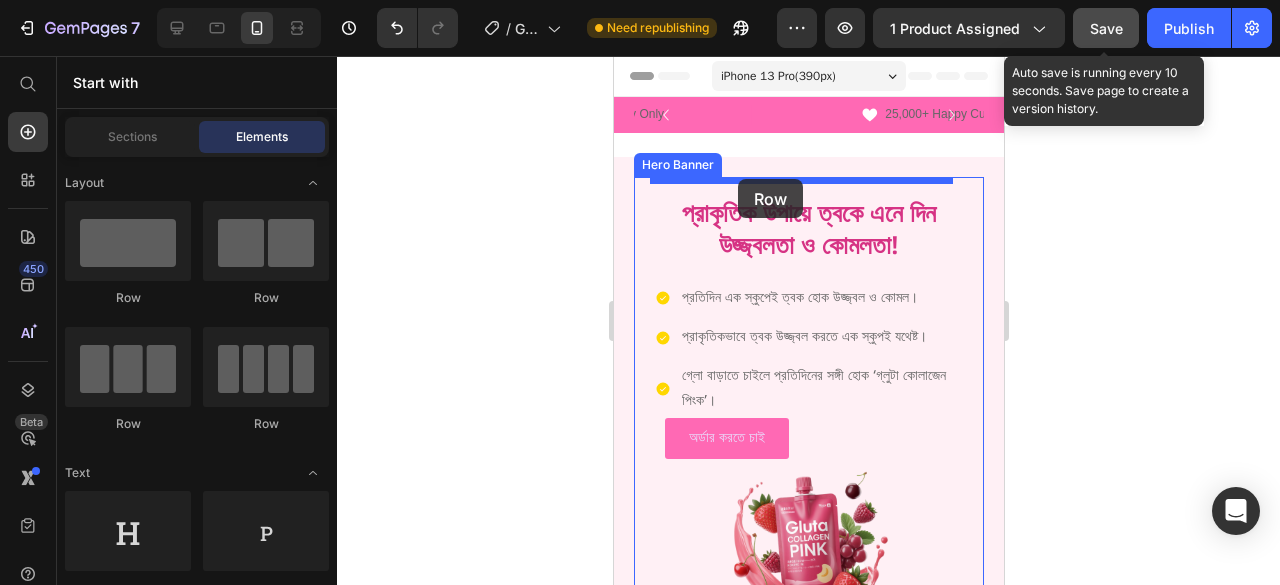 drag, startPoint x: 713, startPoint y: 299, endPoint x: 737, endPoint y: 179, distance: 122.376465 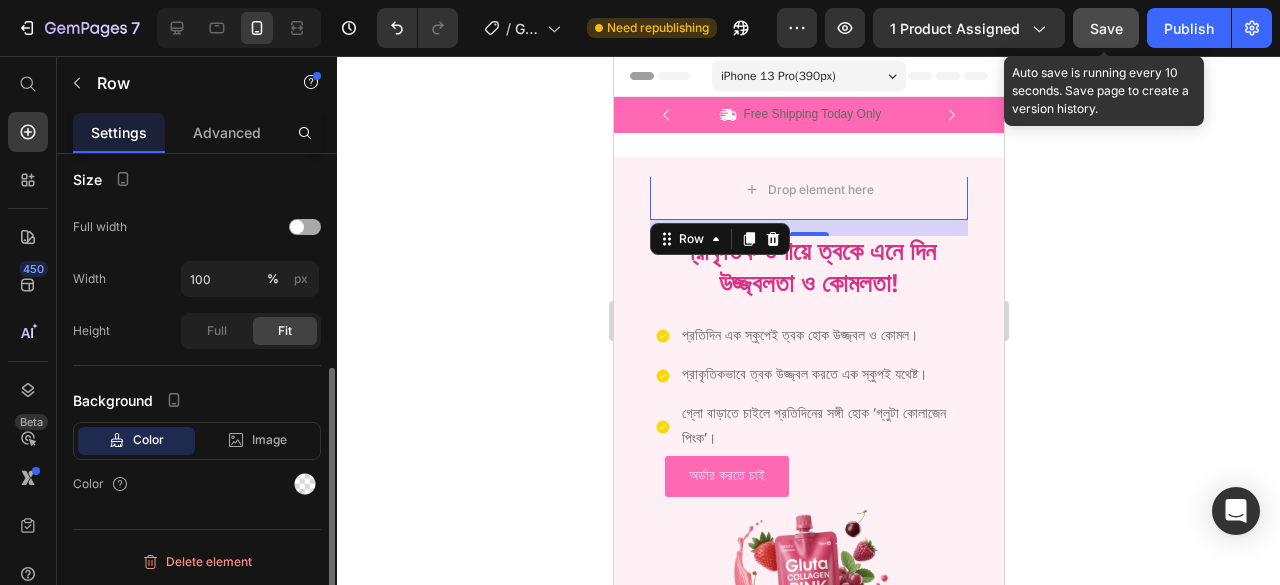 scroll, scrollTop: 378, scrollLeft: 0, axis: vertical 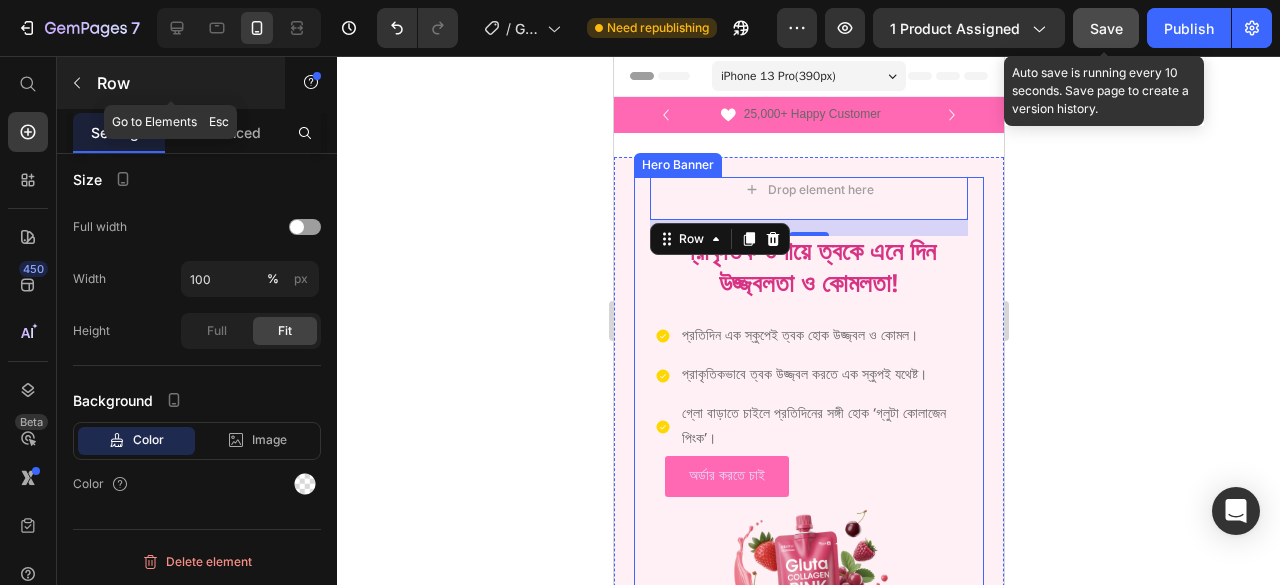 click at bounding box center [77, 83] 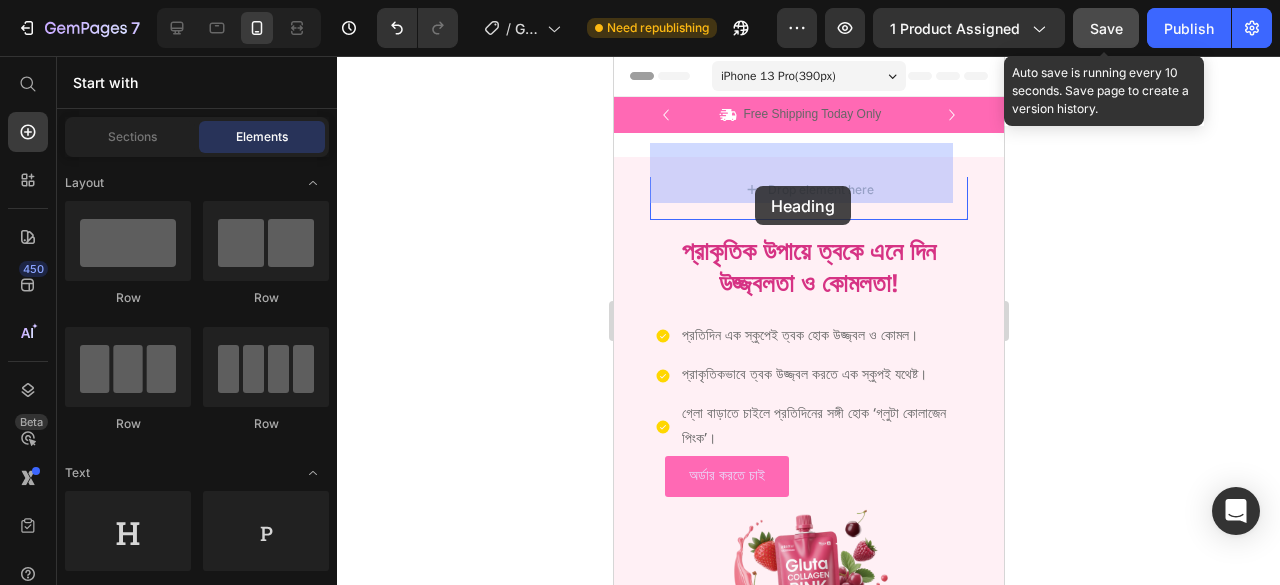 drag, startPoint x: 758, startPoint y: 592, endPoint x: 754, endPoint y: 186, distance: 406.0197 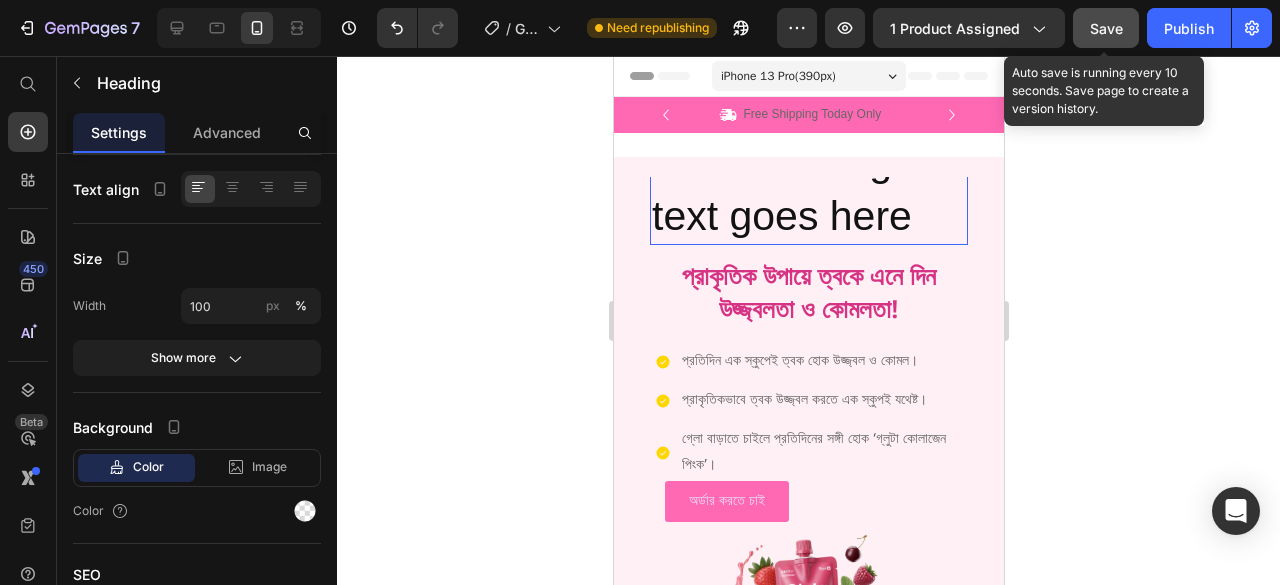 scroll, scrollTop: 0, scrollLeft: 0, axis: both 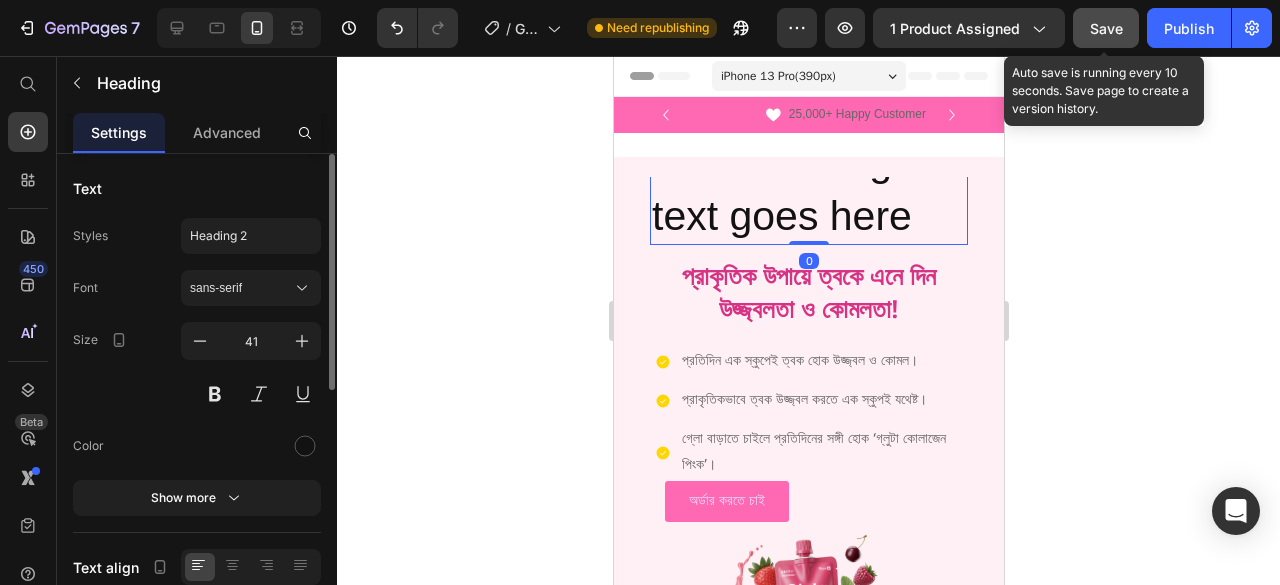 click on "Your heading text goes here" at bounding box center [808, 189] 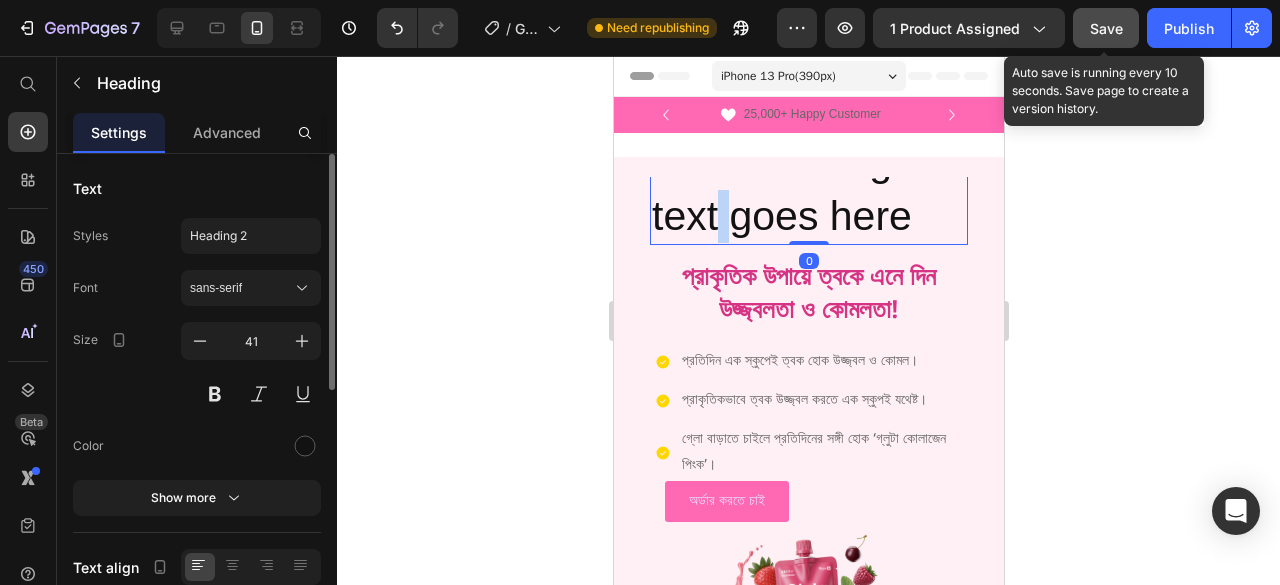 click on "Your heading text goes here" at bounding box center (808, 189) 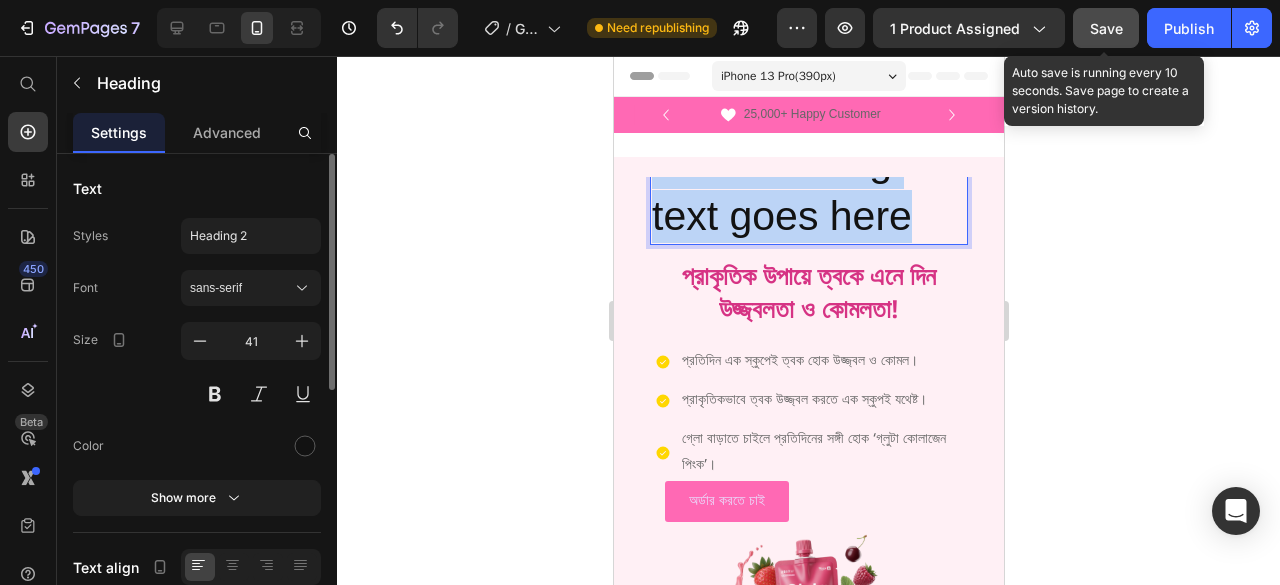 click on "Your heading text goes here" at bounding box center [808, 189] 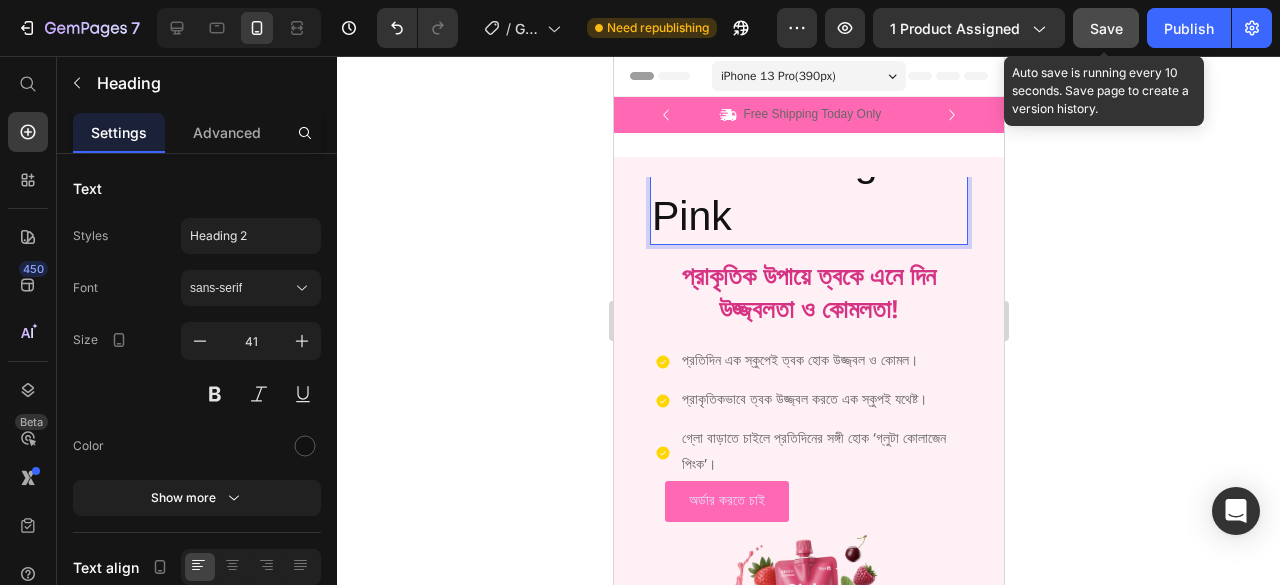 click on "Gluta Collagen Pink" at bounding box center [808, 189] 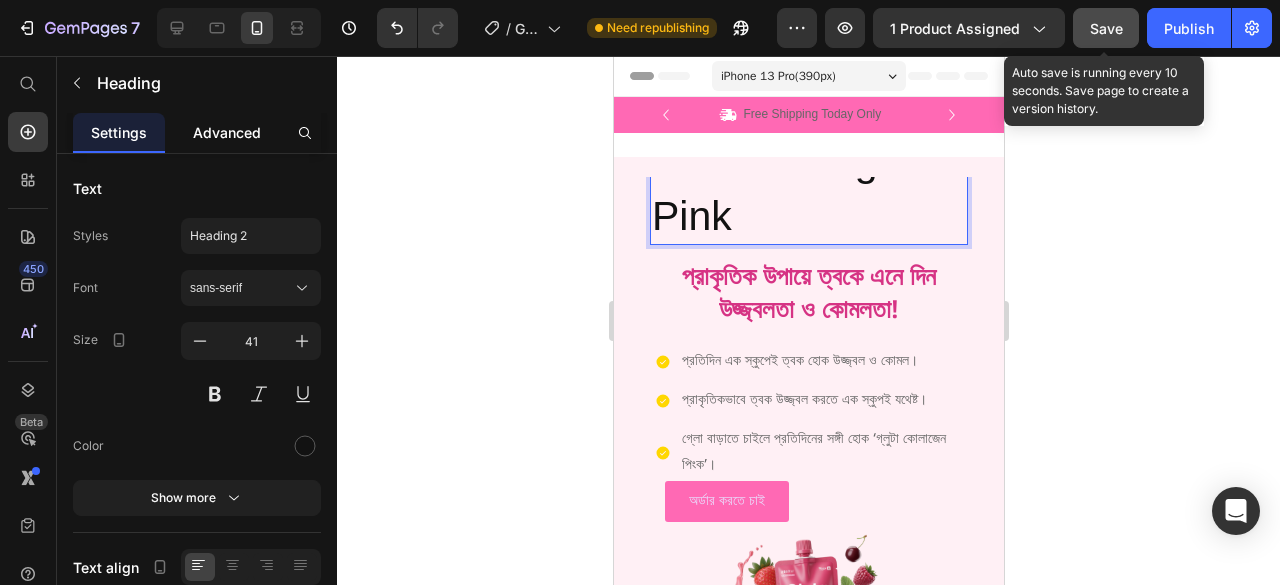 click on "Advanced" at bounding box center [227, 132] 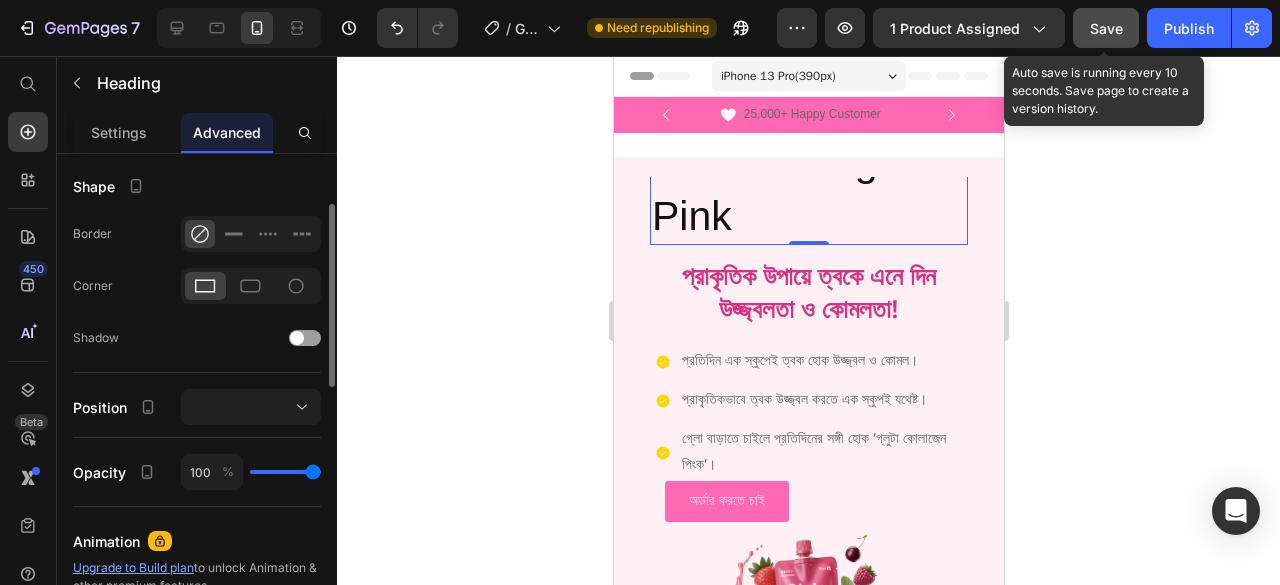 scroll, scrollTop: 400, scrollLeft: 0, axis: vertical 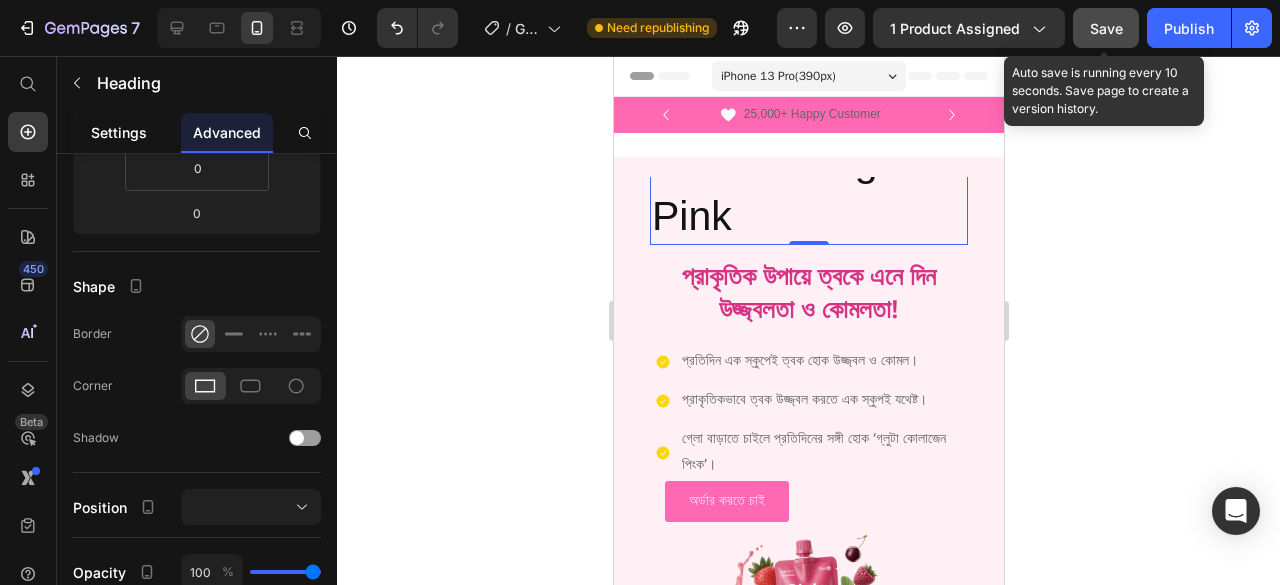 click on "Settings" 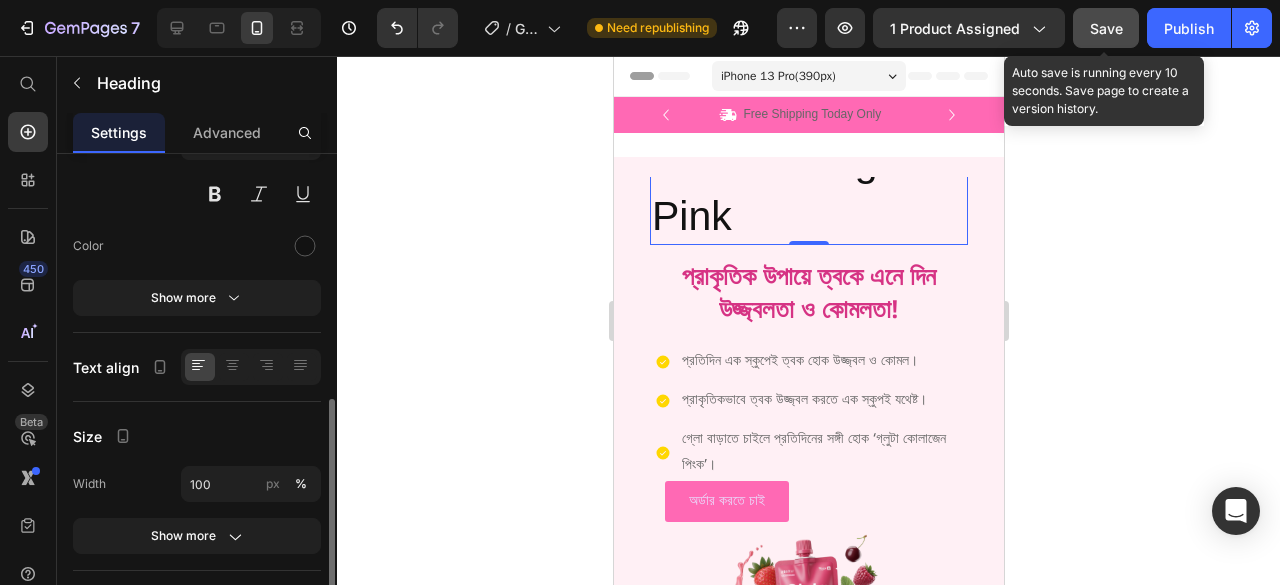 scroll, scrollTop: 300, scrollLeft: 0, axis: vertical 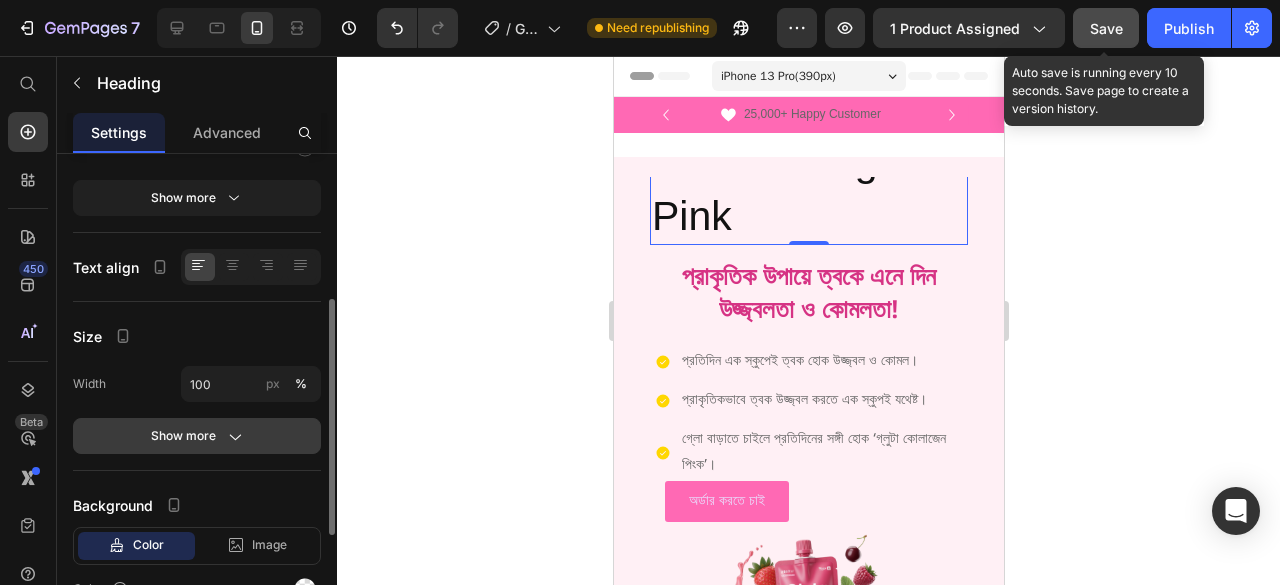 click on "Show more" 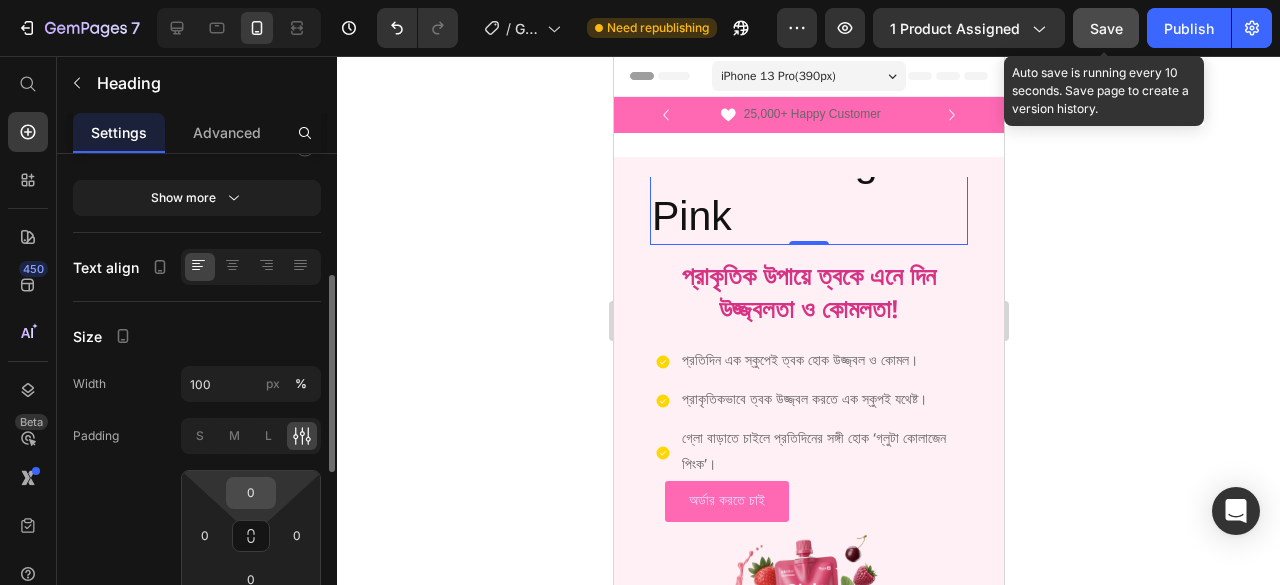 click on "0" at bounding box center (251, 493) 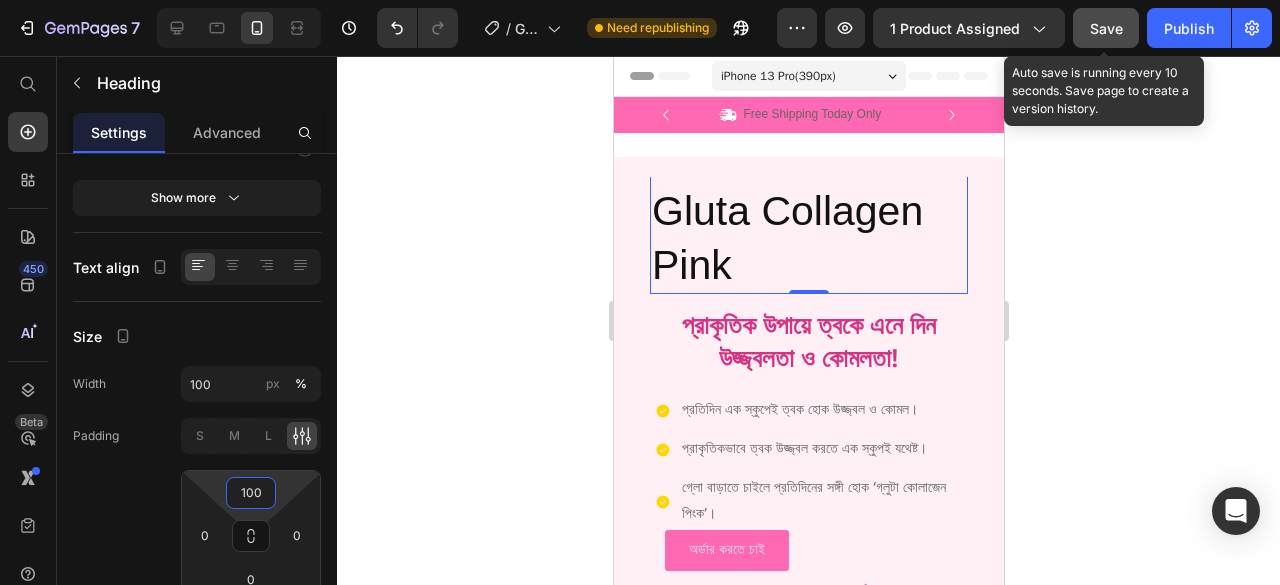 type on "100" 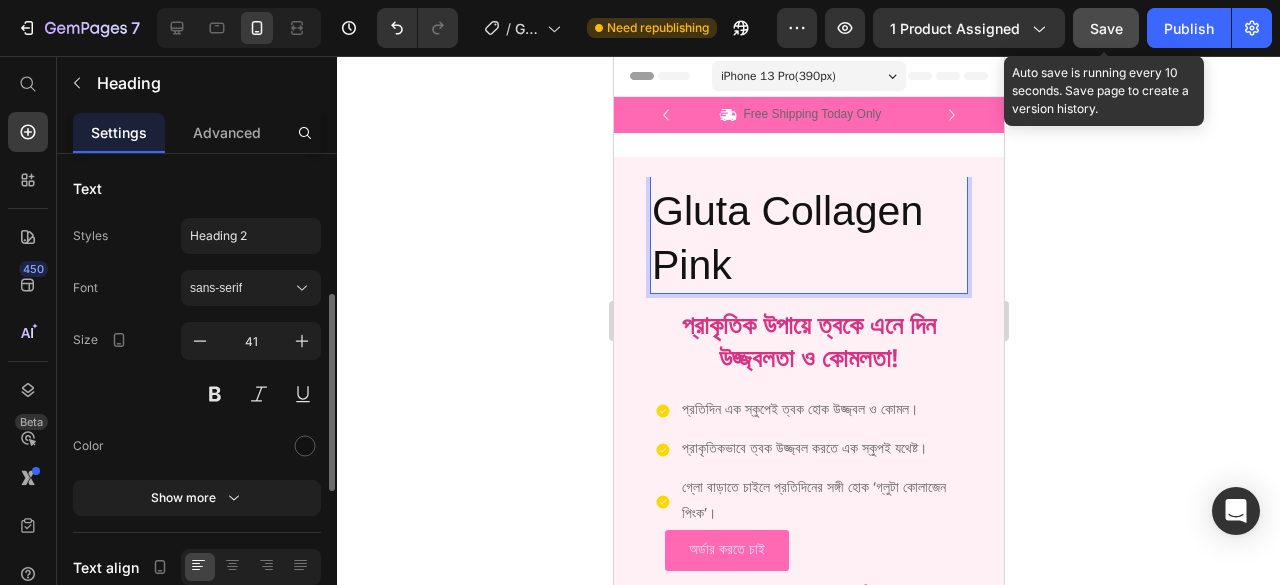 scroll, scrollTop: 100, scrollLeft: 0, axis: vertical 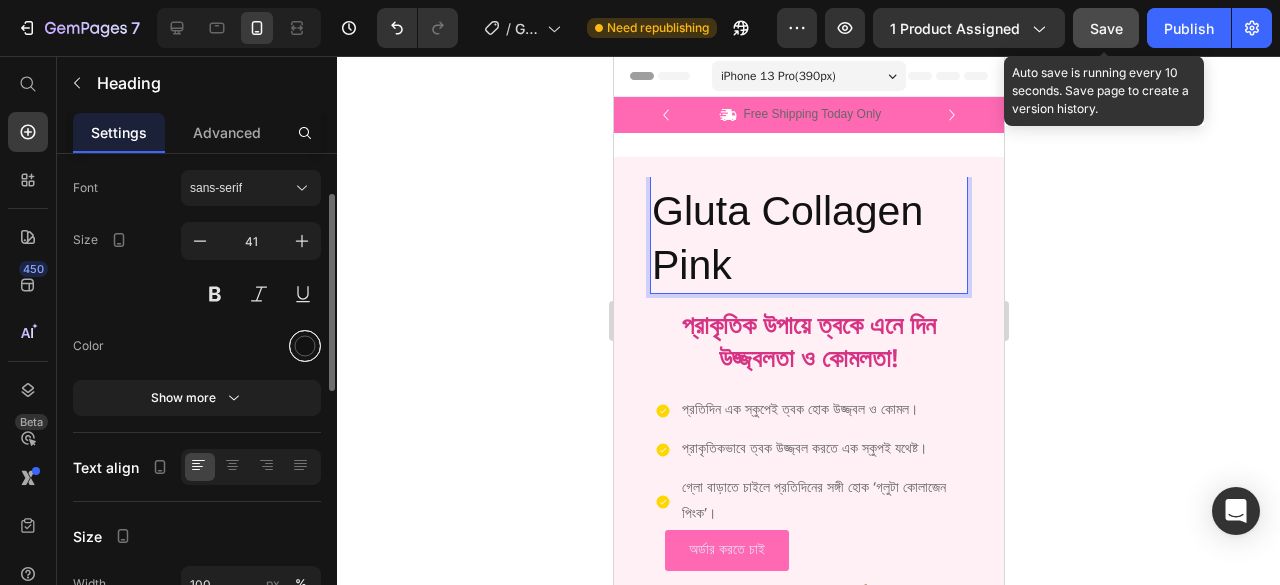 click at bounding box center [305, 346] 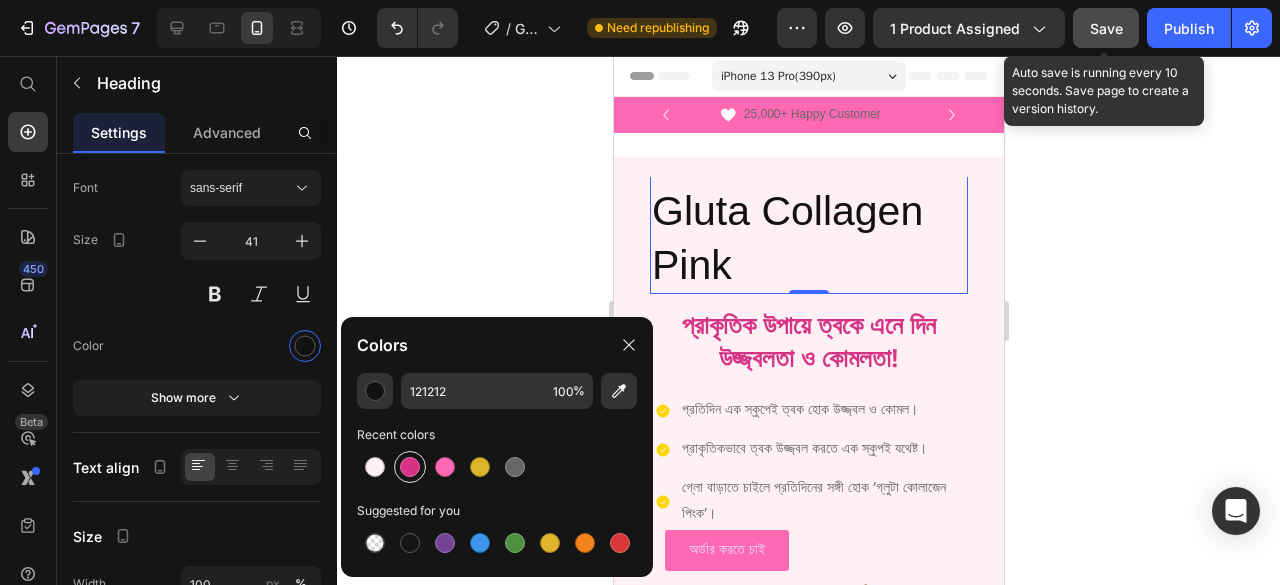 click at bounding box center [410, 467] 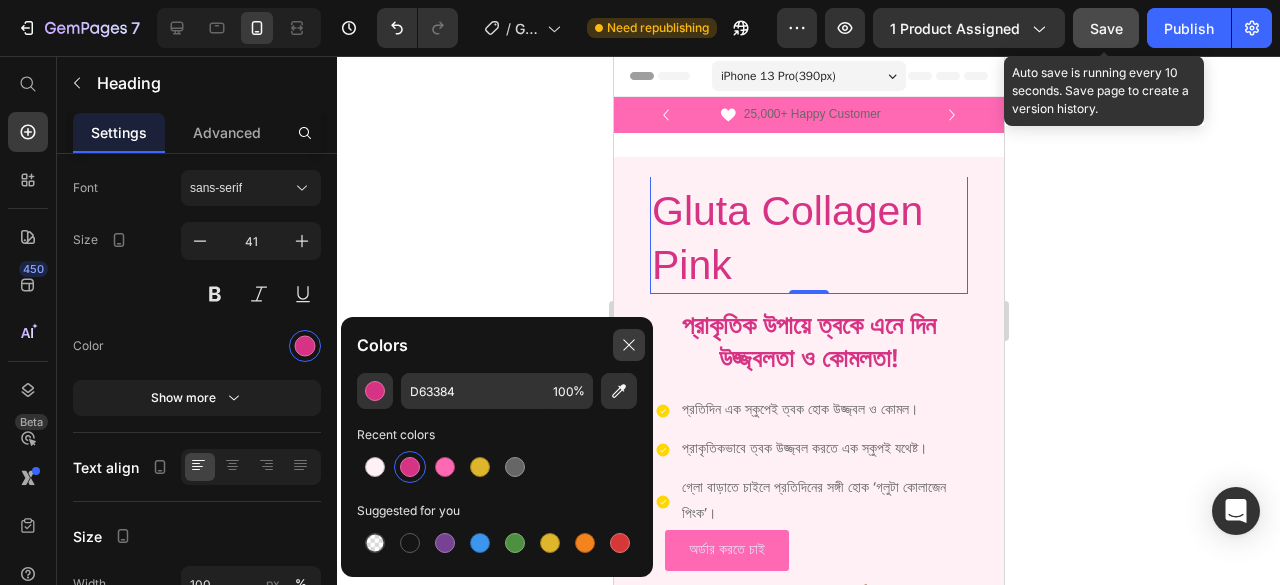 click 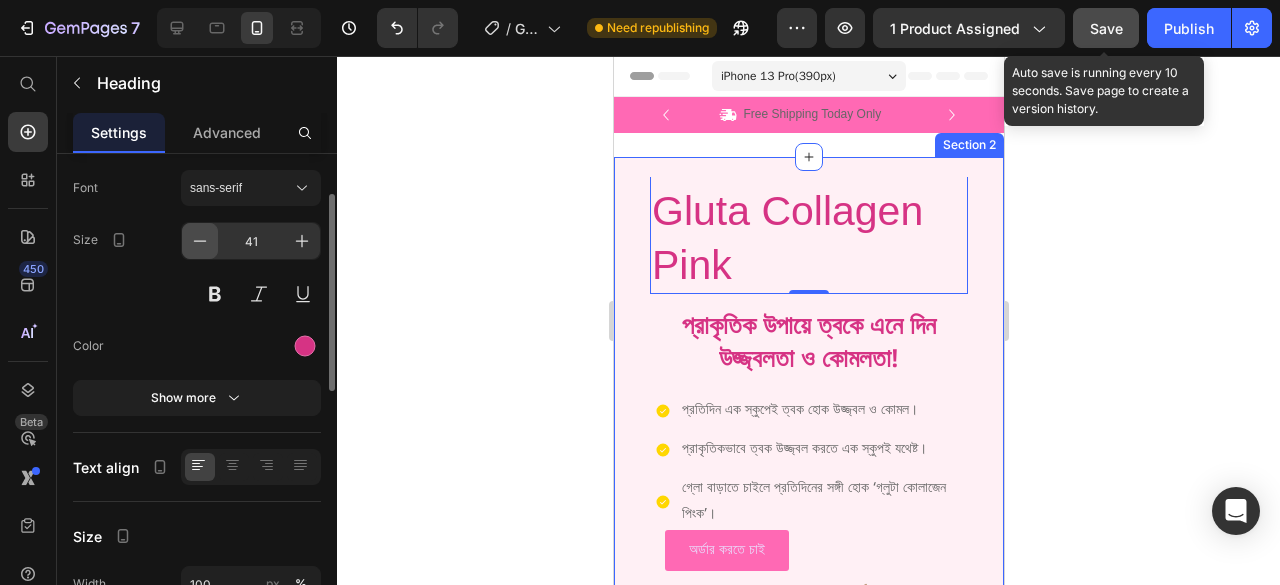 click 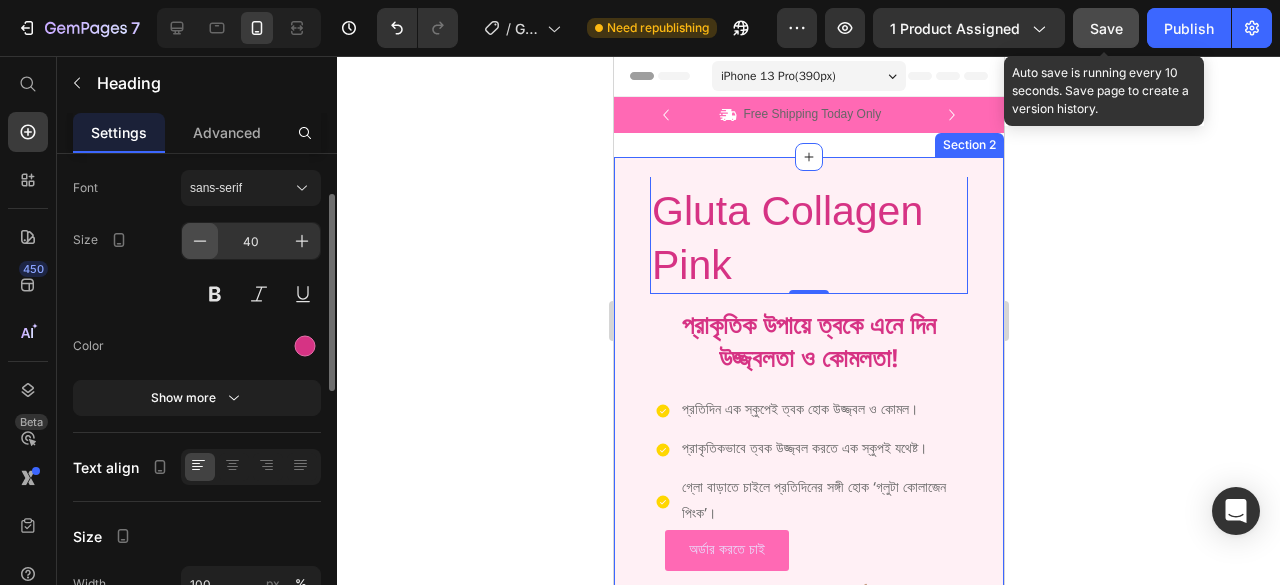 click 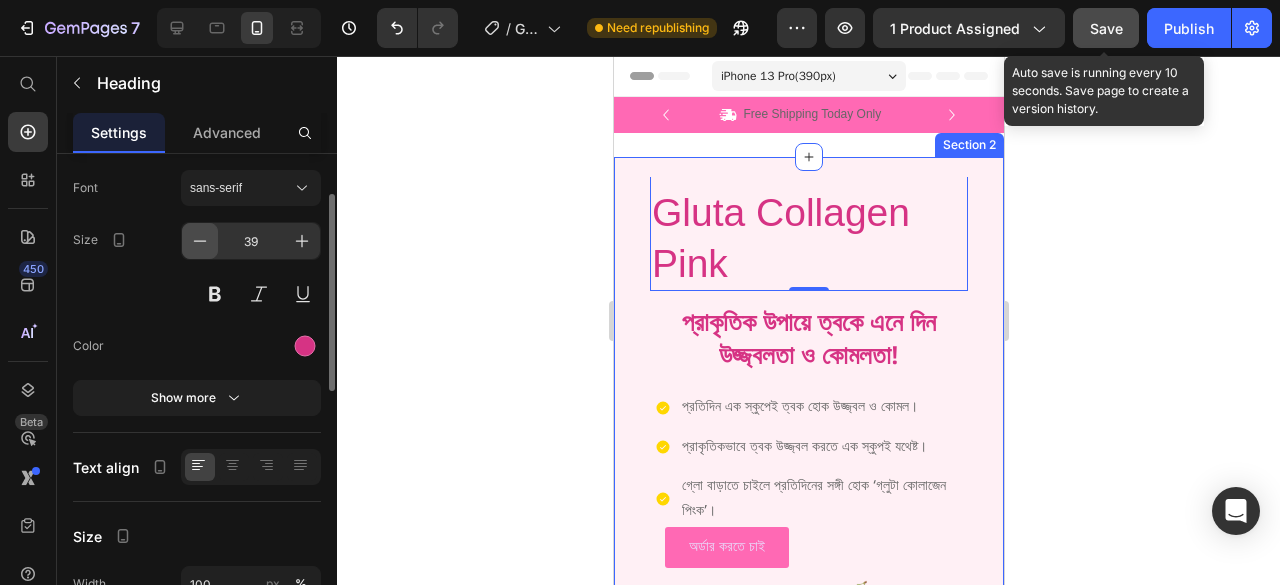 click 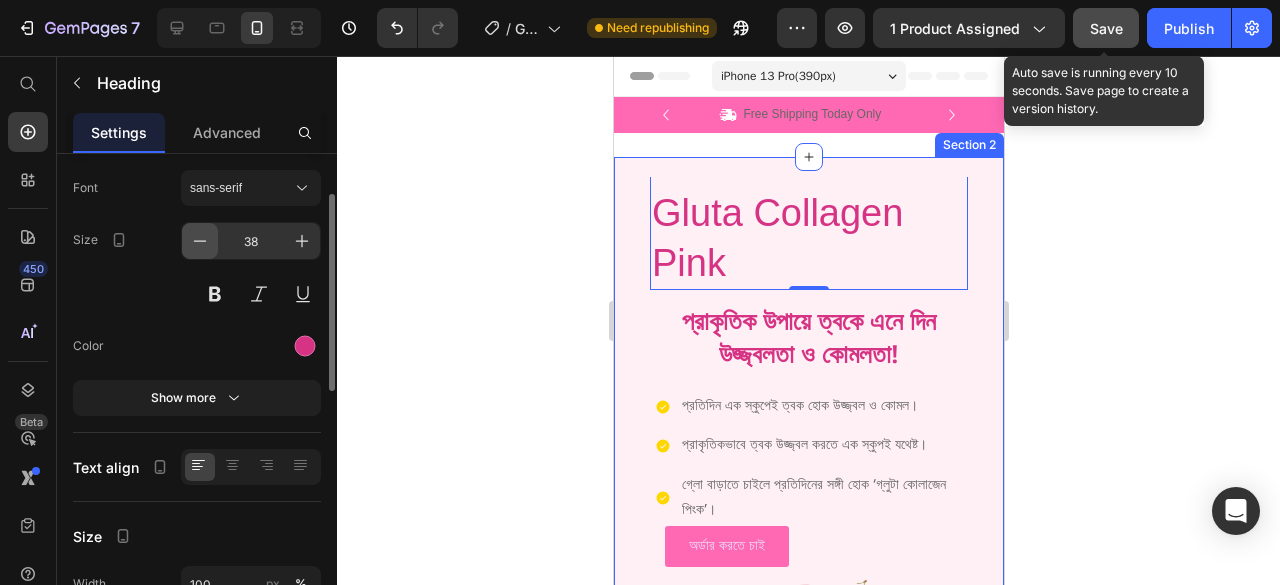 click 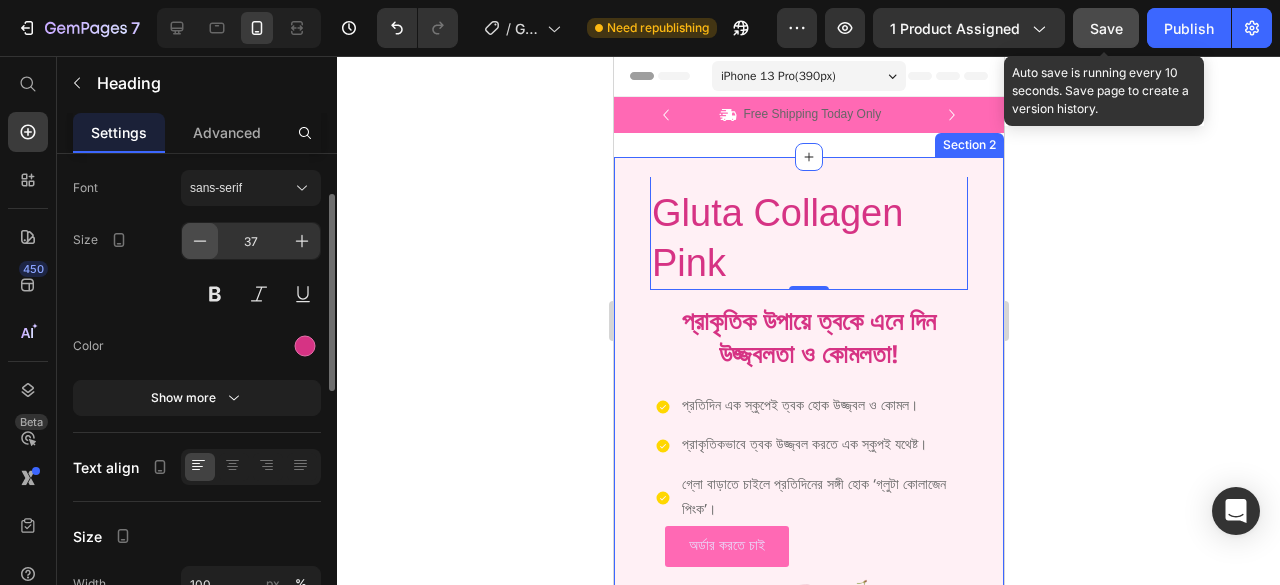 click 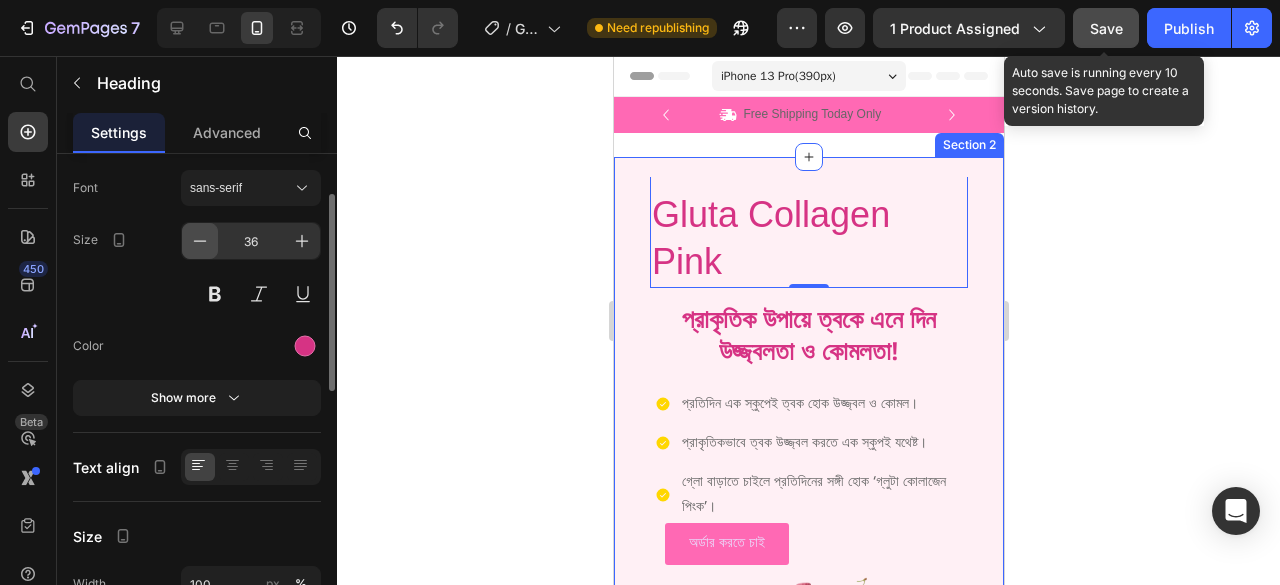 click 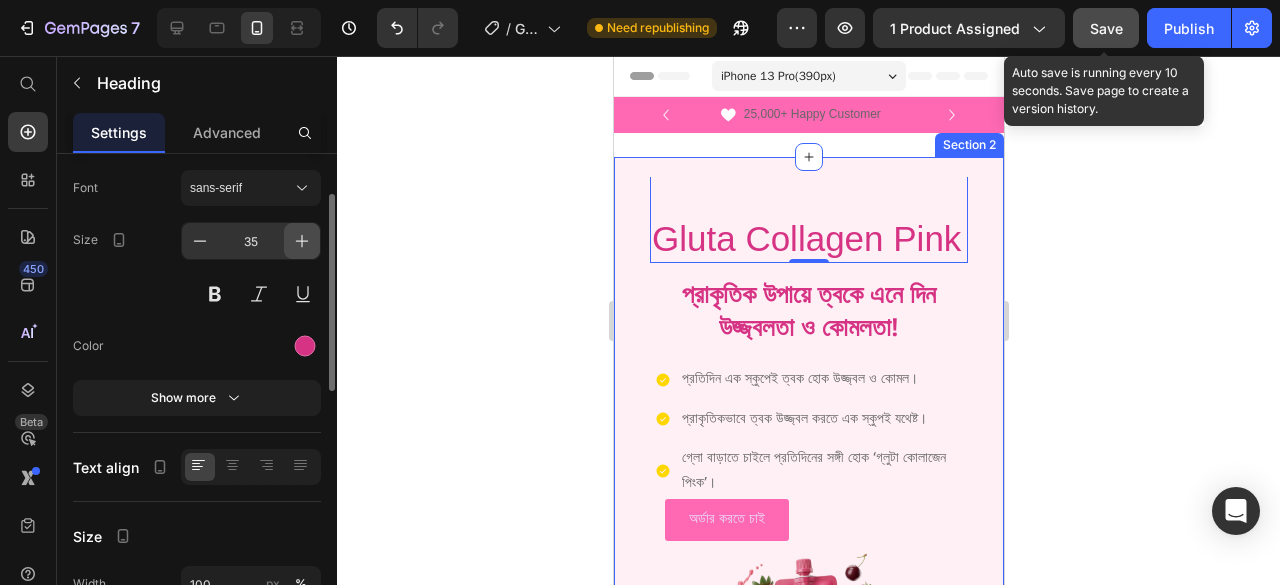 click 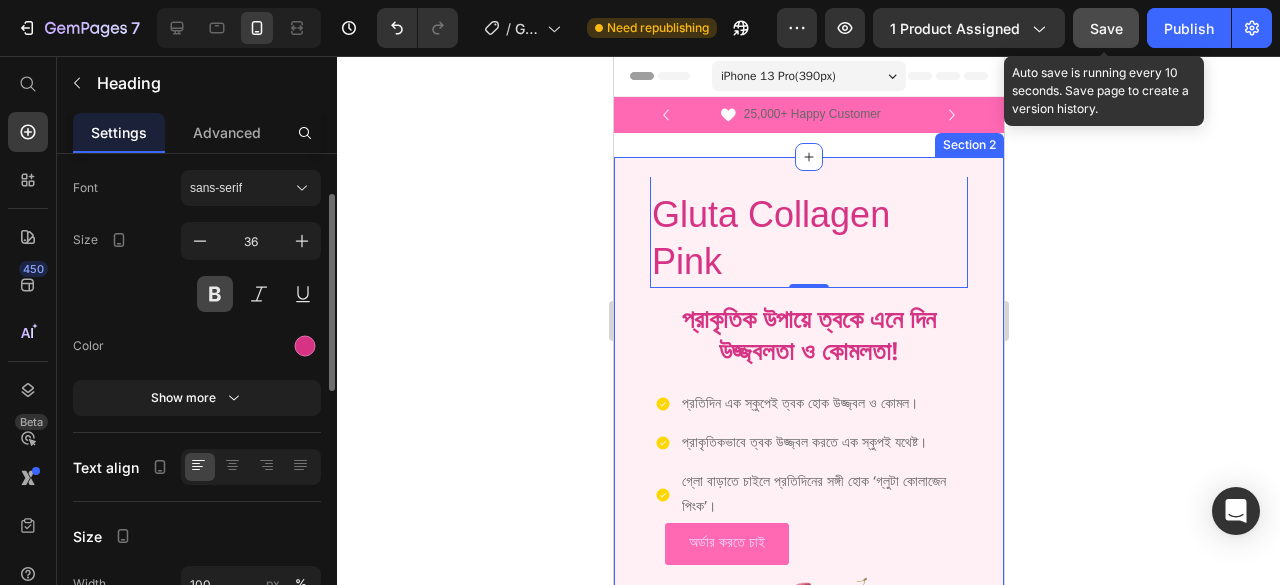 click at bounding box center [215, 294] 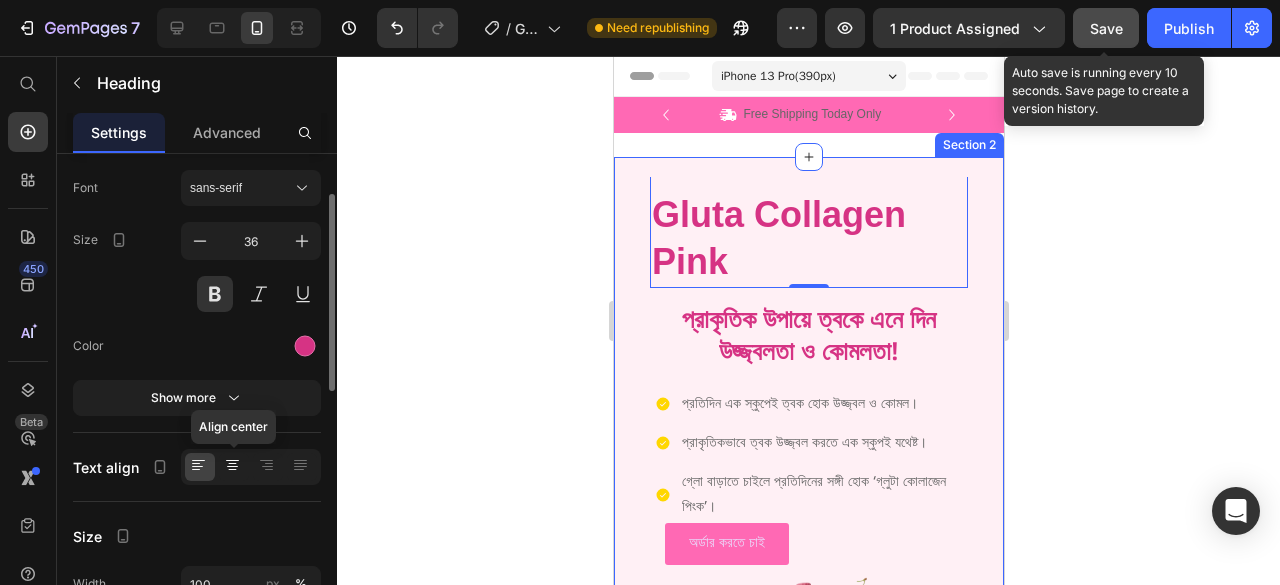click 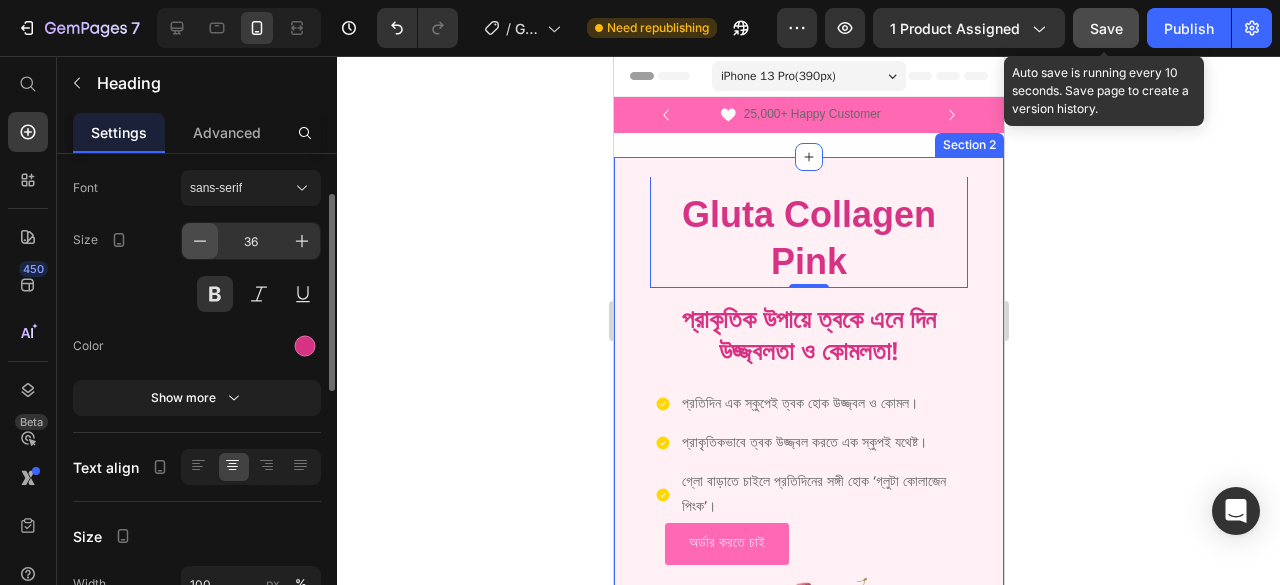 click 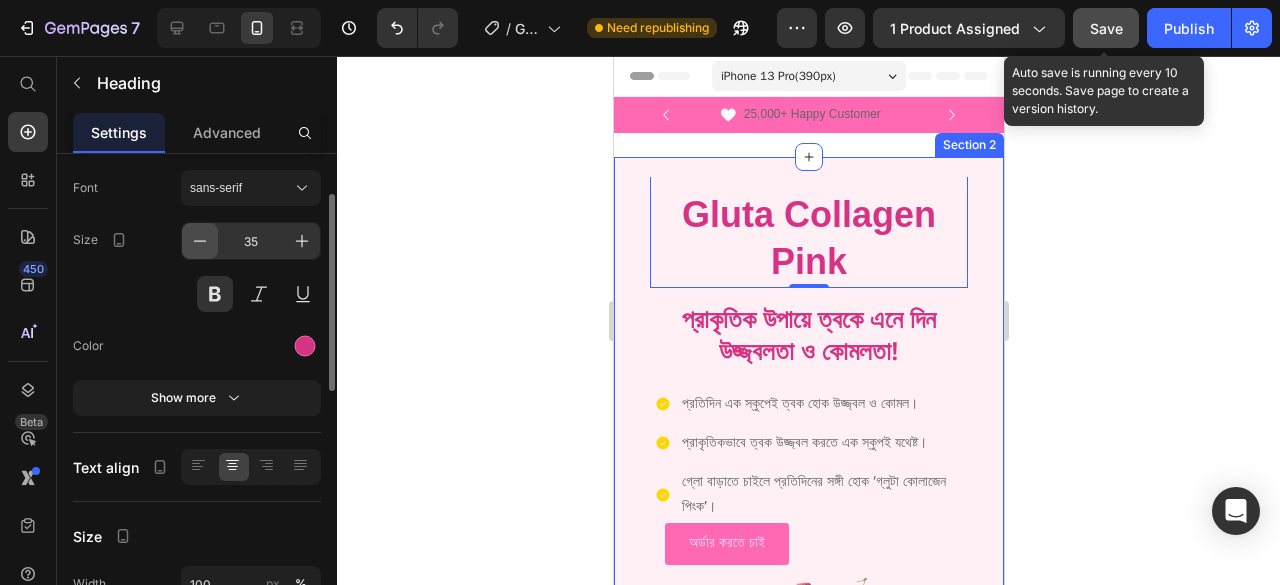 click 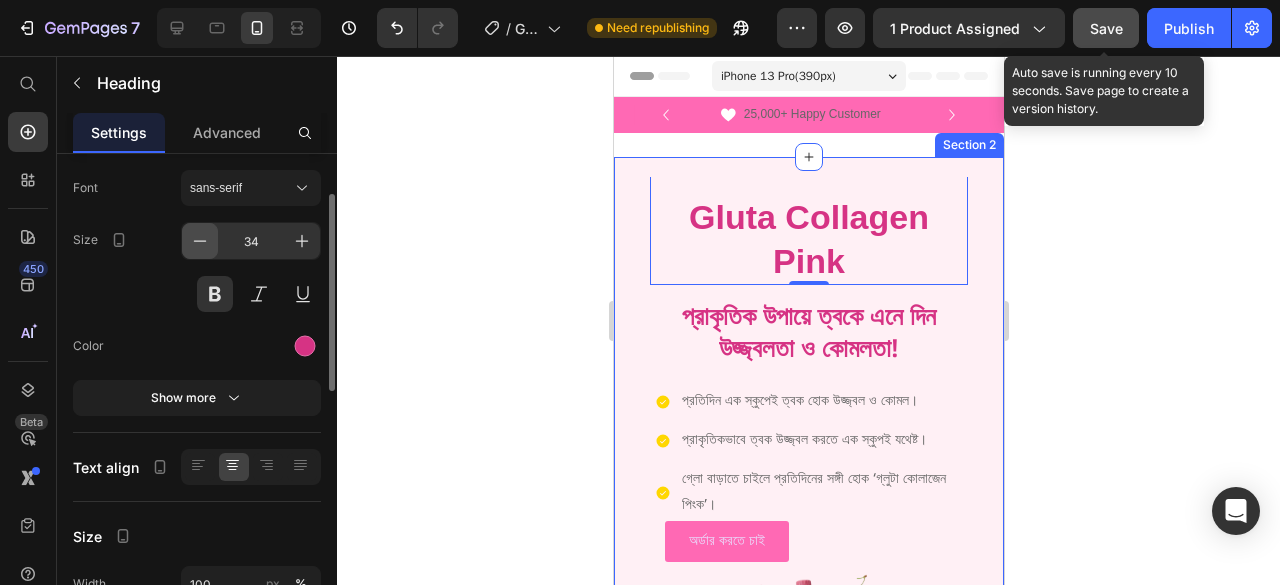 click 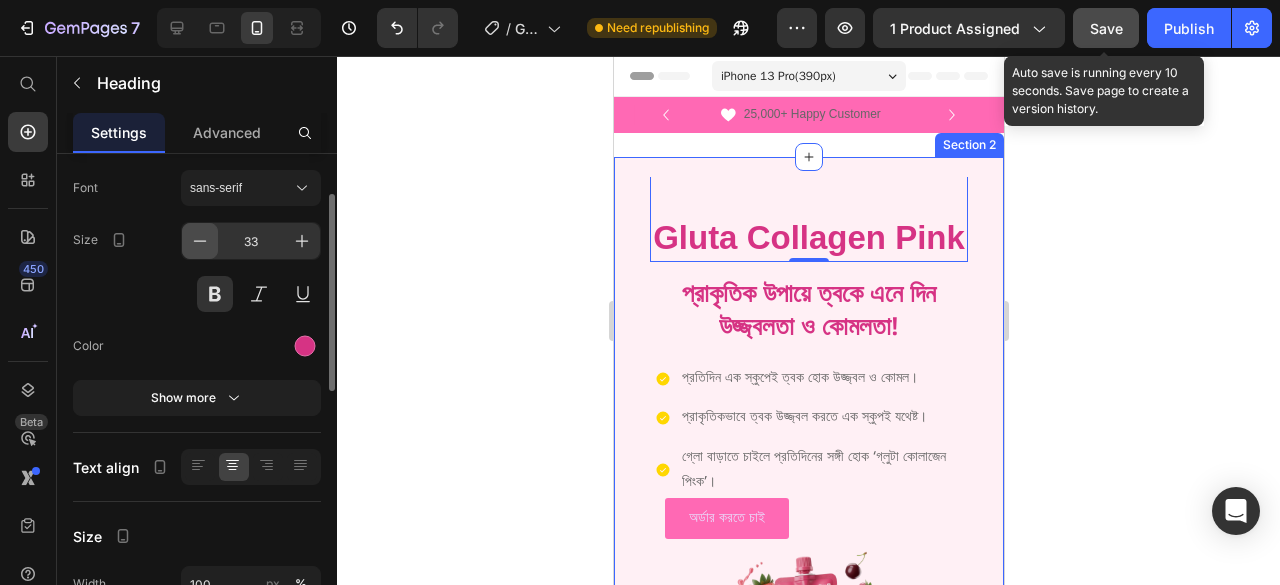 click 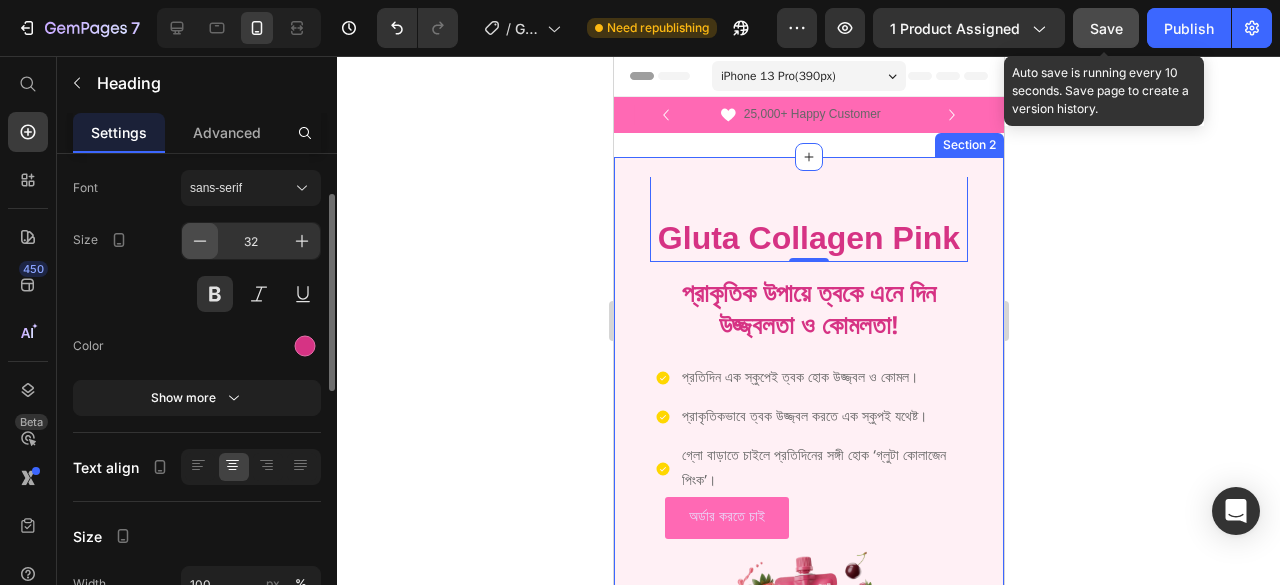 click 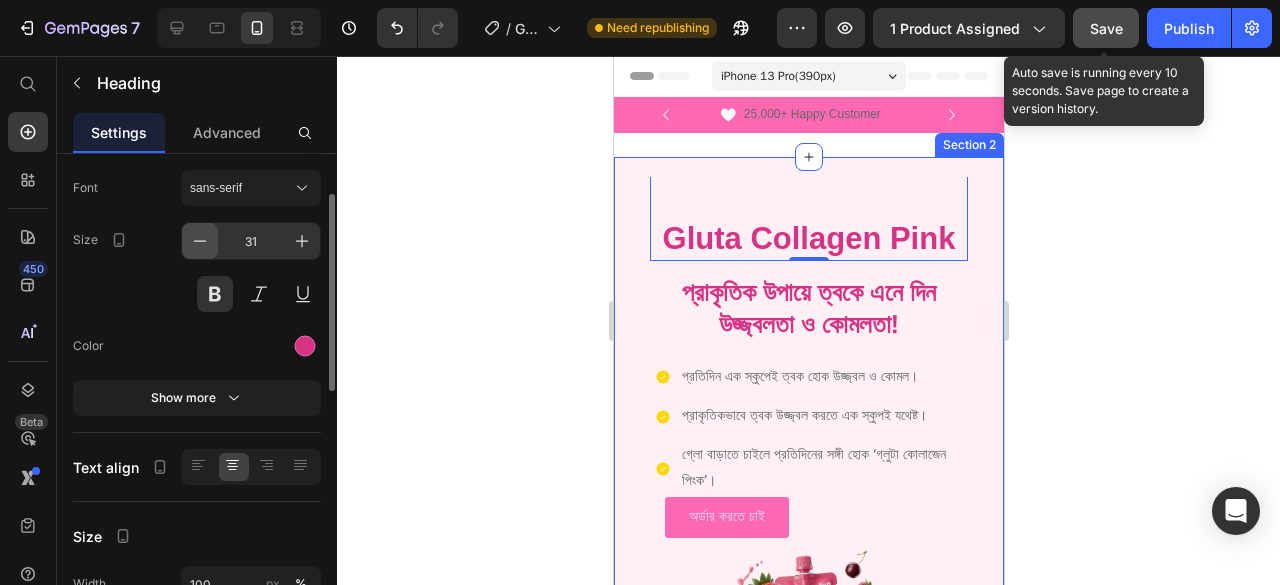 click 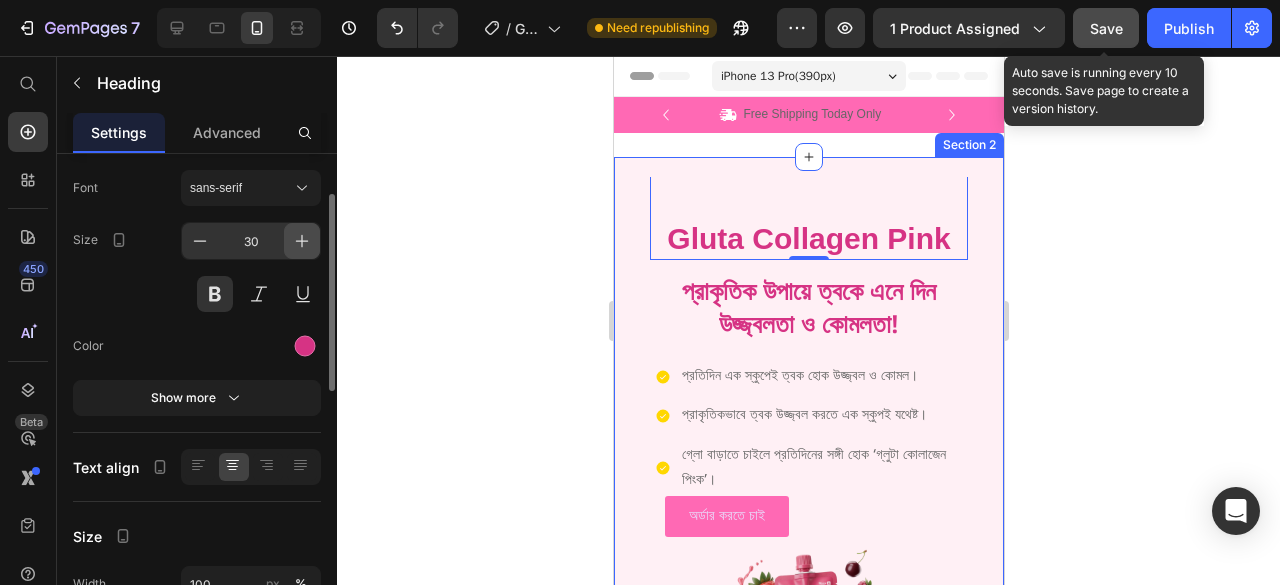 click 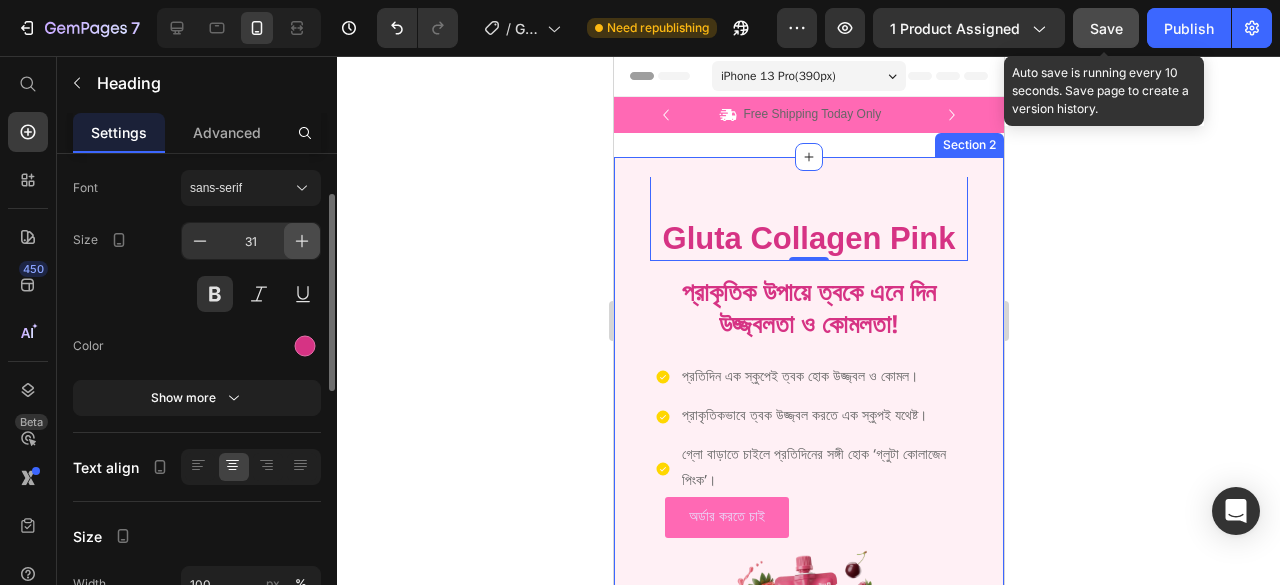 click 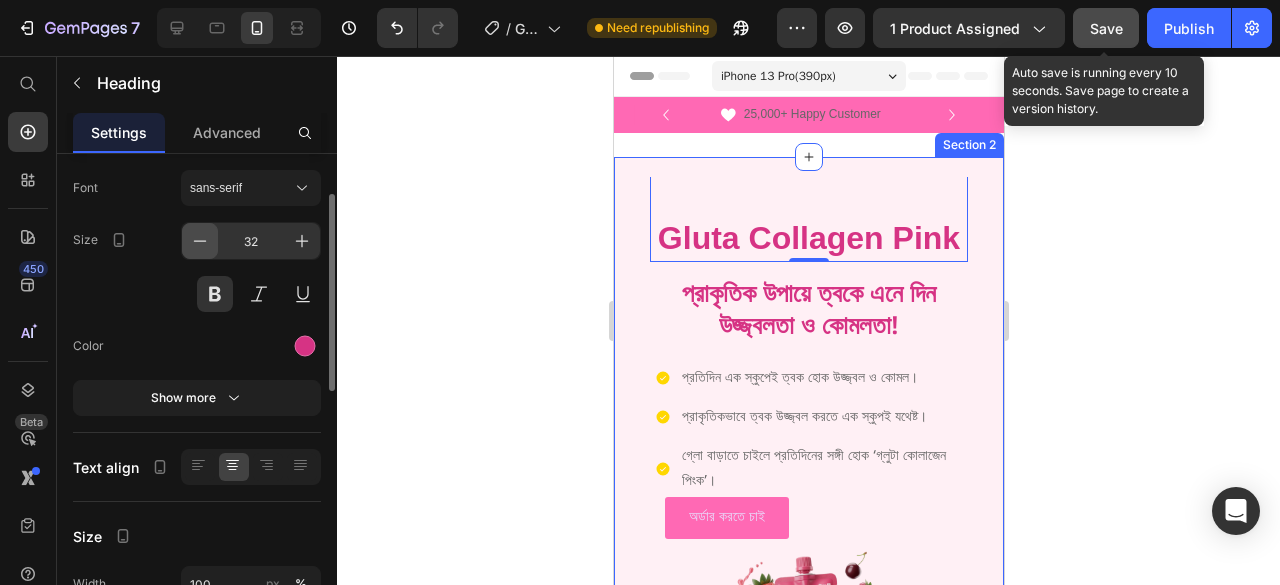 click 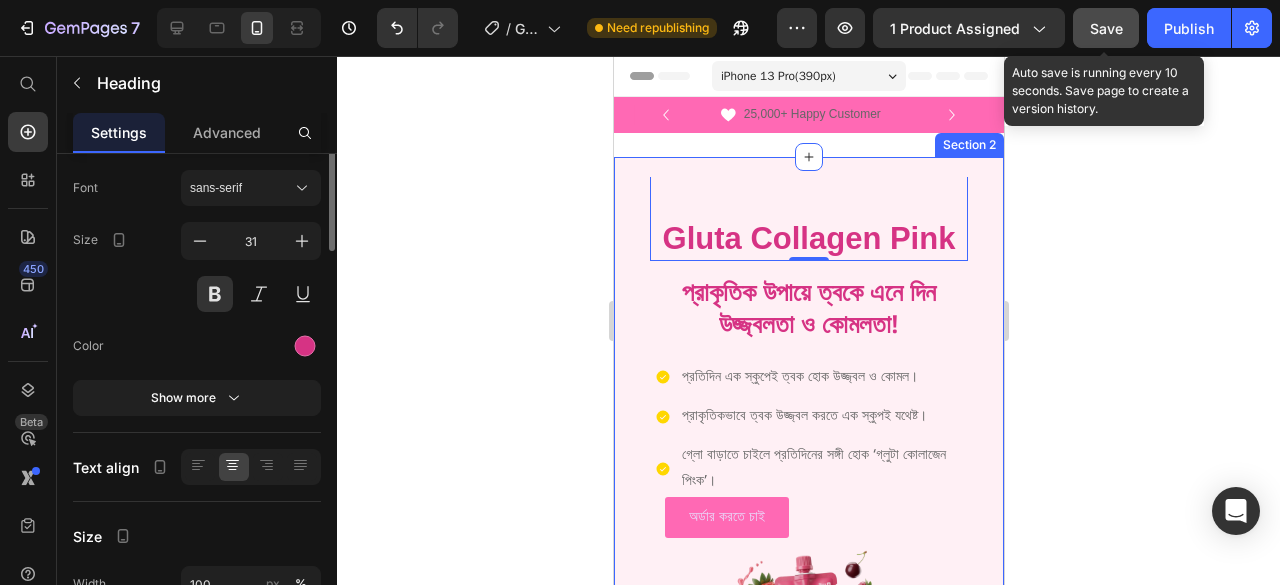 scroll, scrollTop: 0, scrollLeft: 0, axis: both 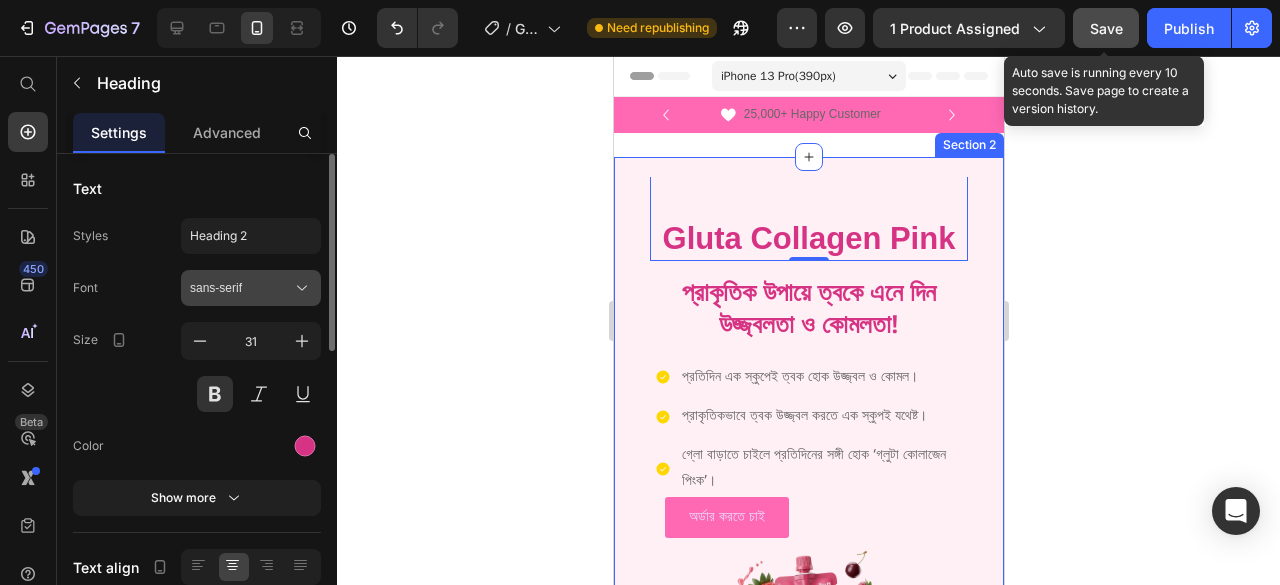 click on "sans-serif" at bounding box center (251, 288) 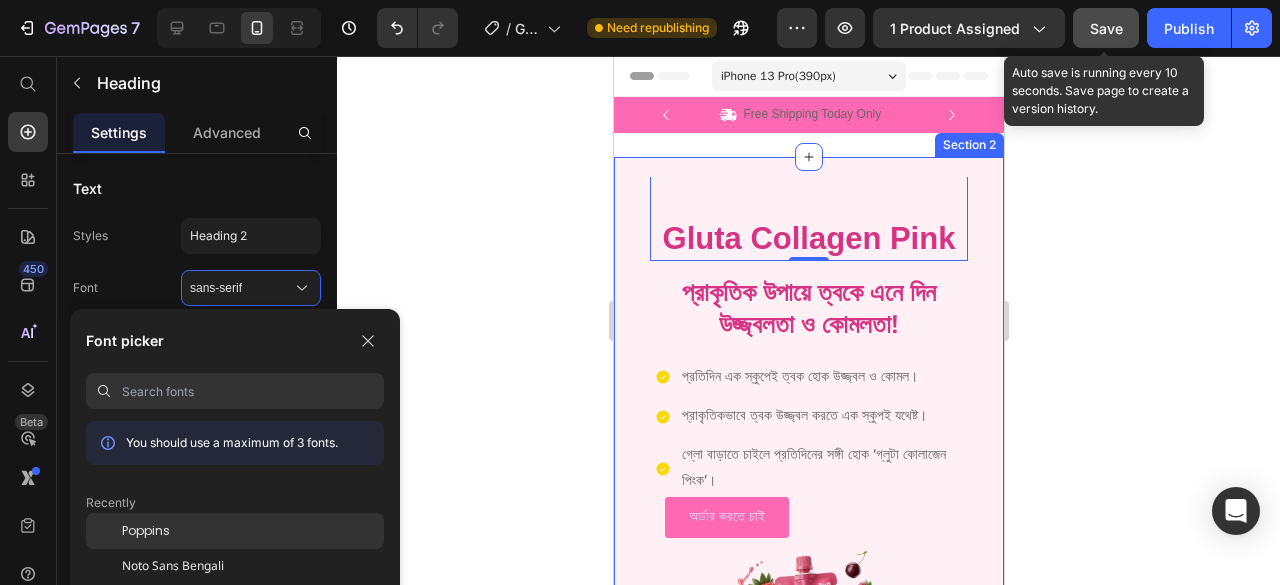 click on "Poppins" 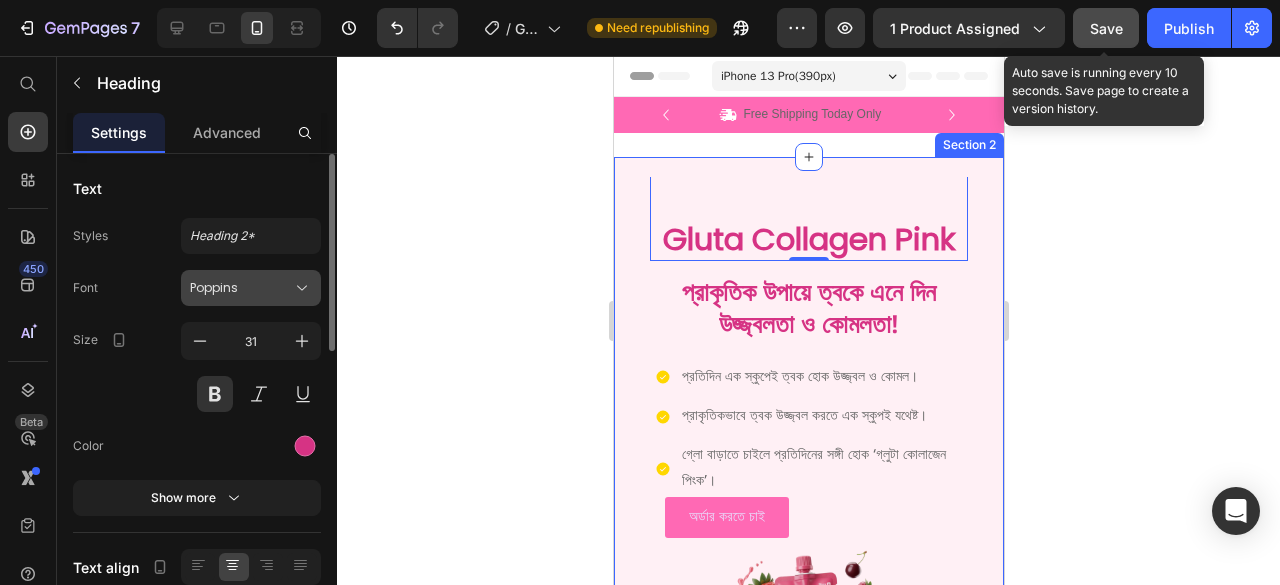 click on "Poppins" at bounding box center [241, 288] 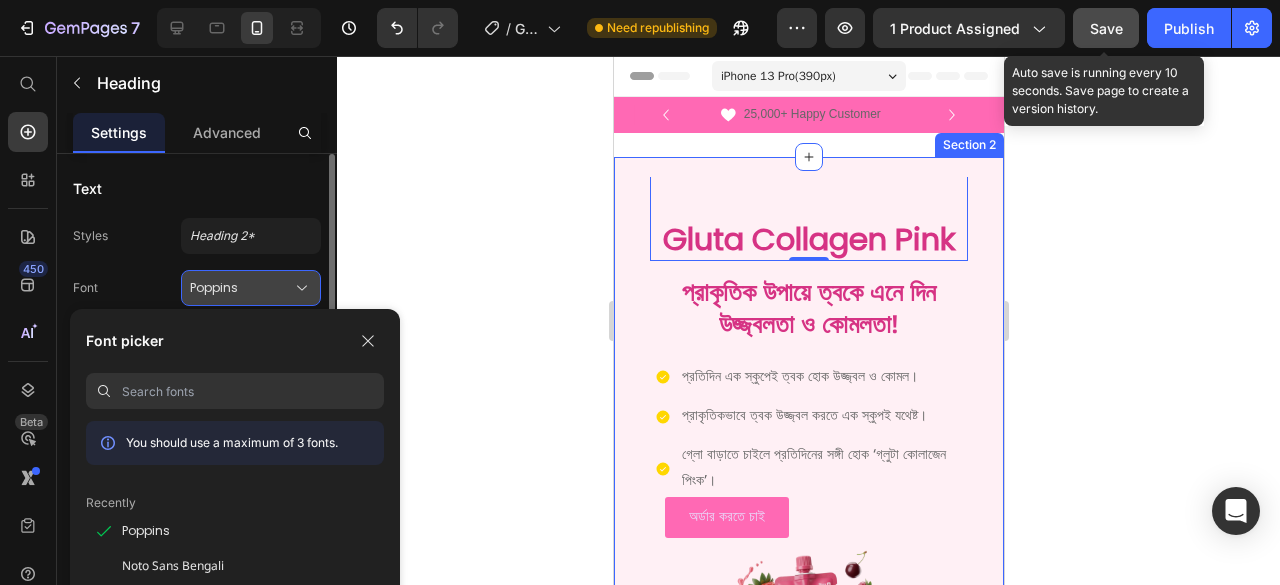 click on "Poppins" at bounding box center [241, 288] 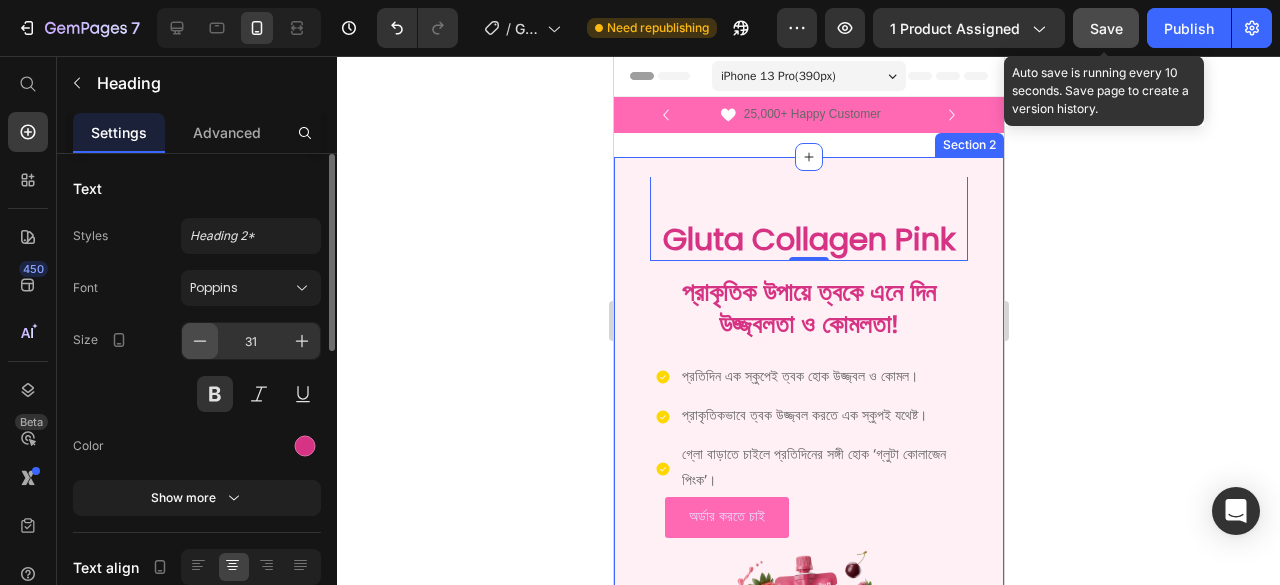 click 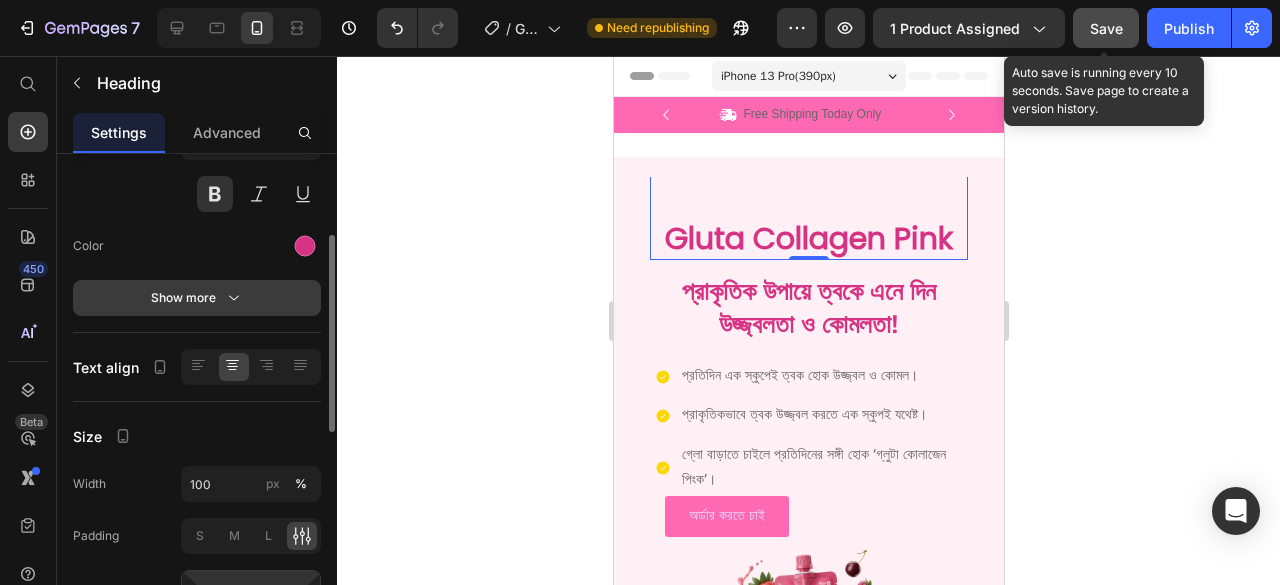 scroll, scrollTop: 300, scrollLeft: 0, axis: vertical 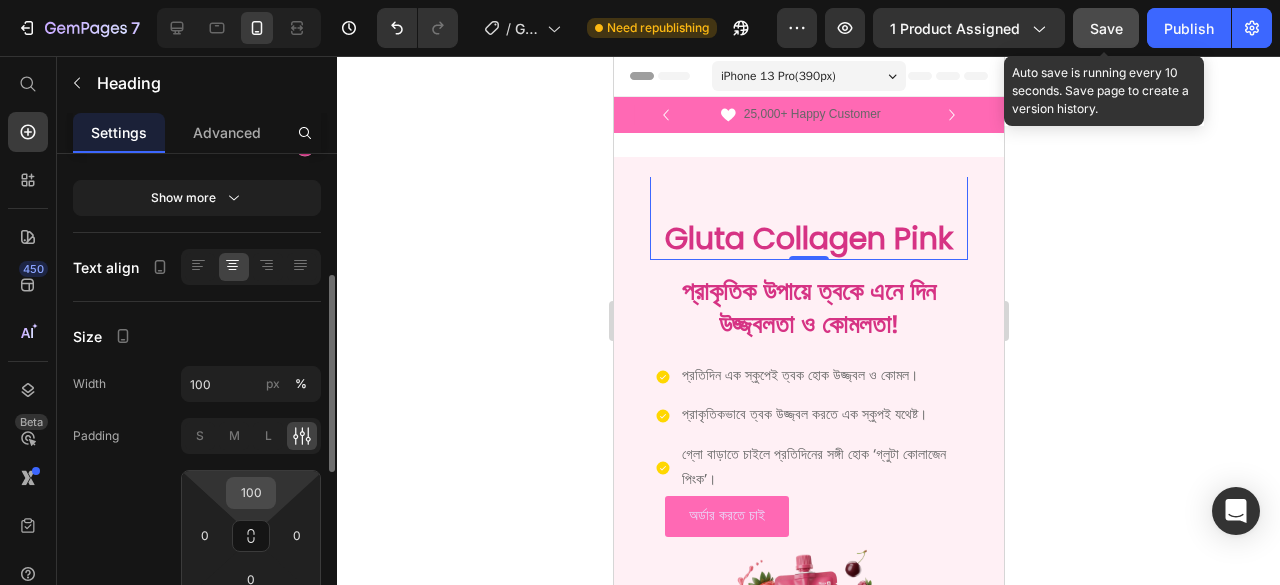 click on "100" at bounding box center (251, 493) 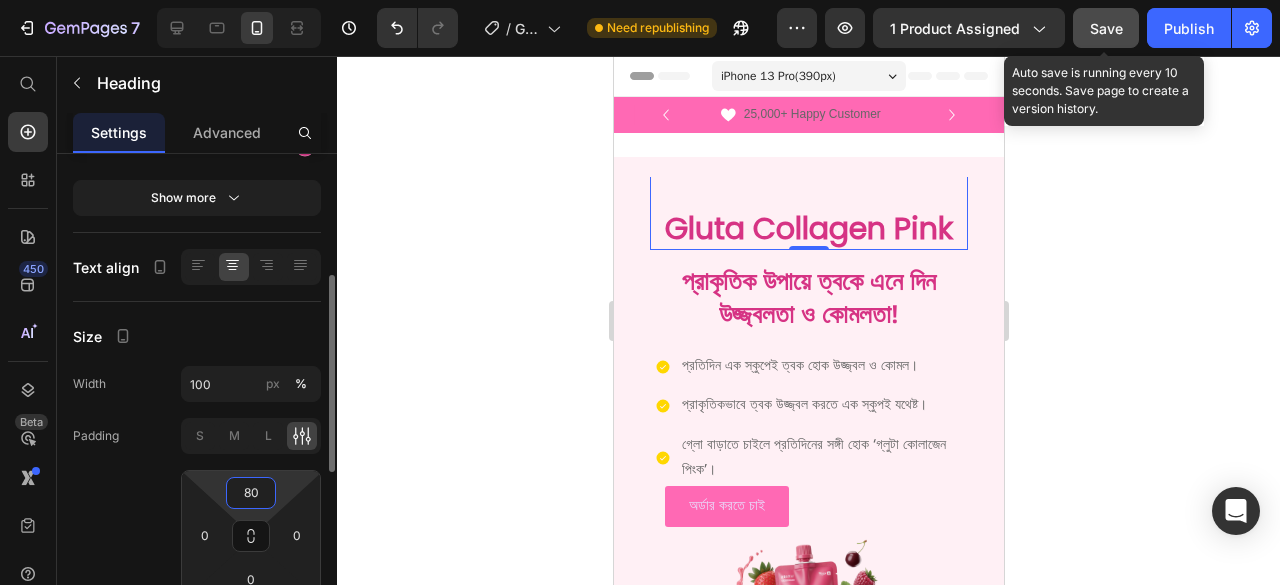 type on "8" 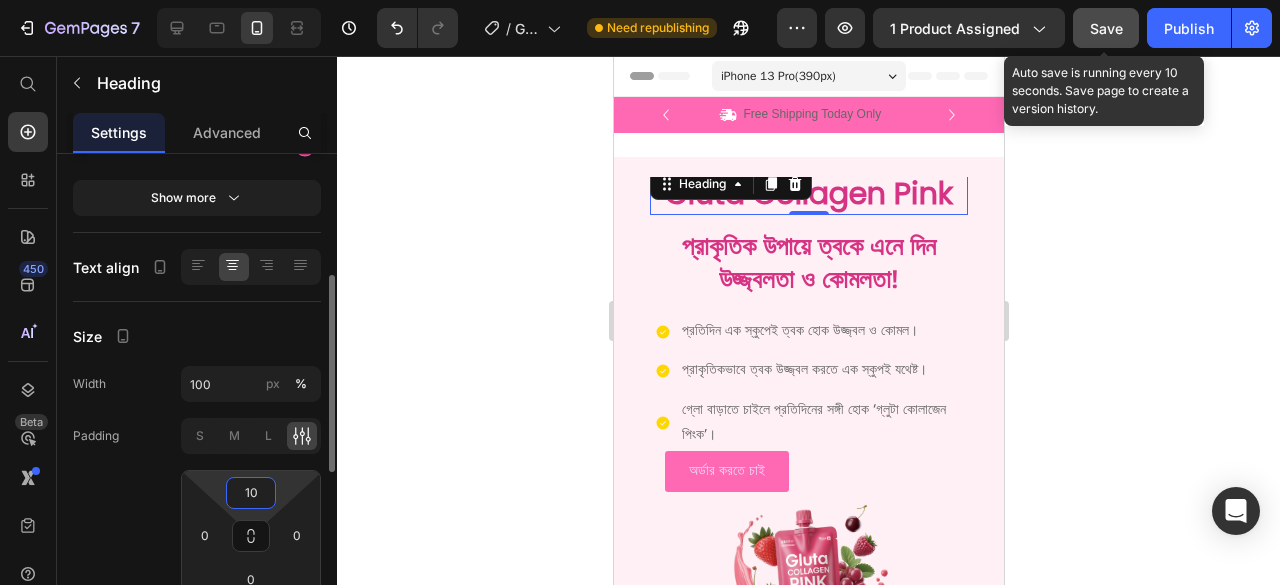 type on "1" 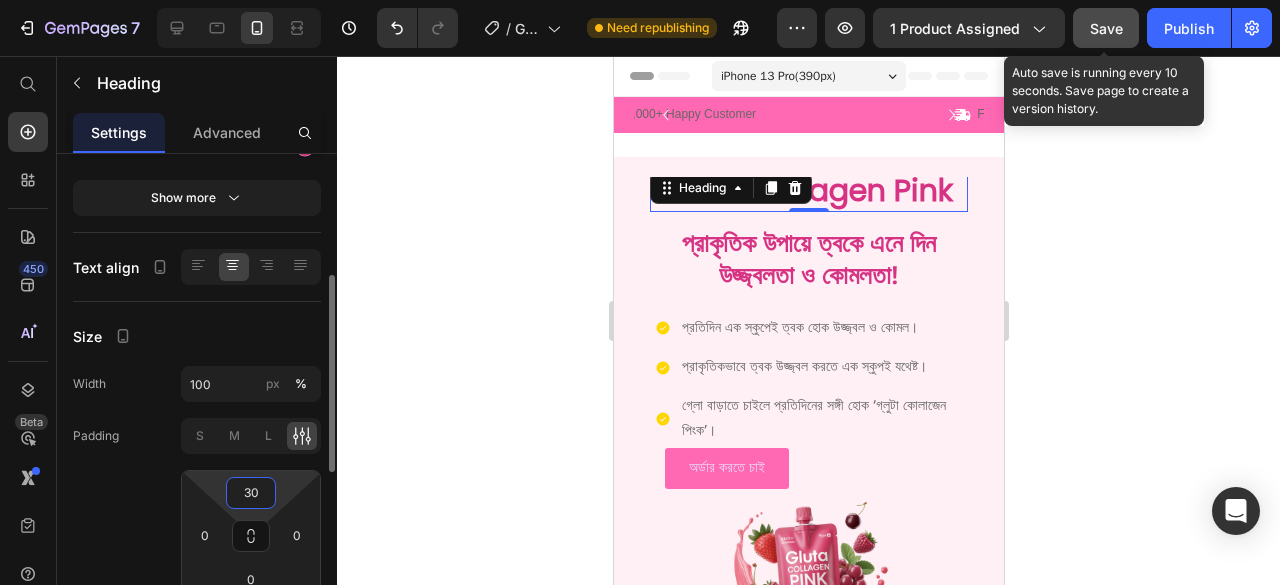type on "3" 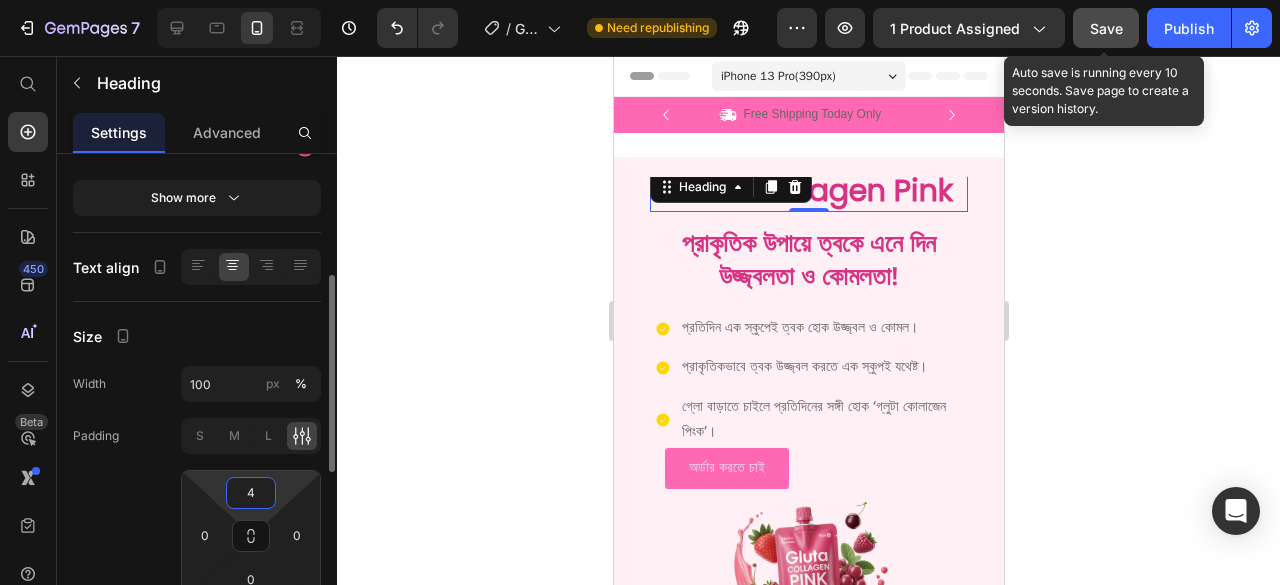 type on "40" 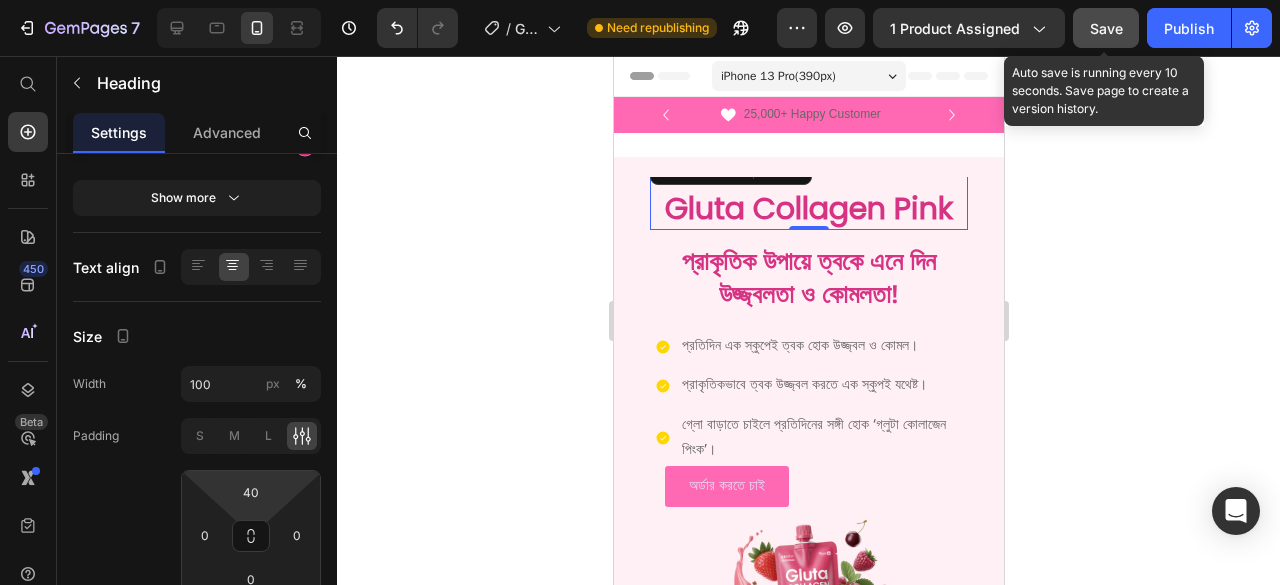 click 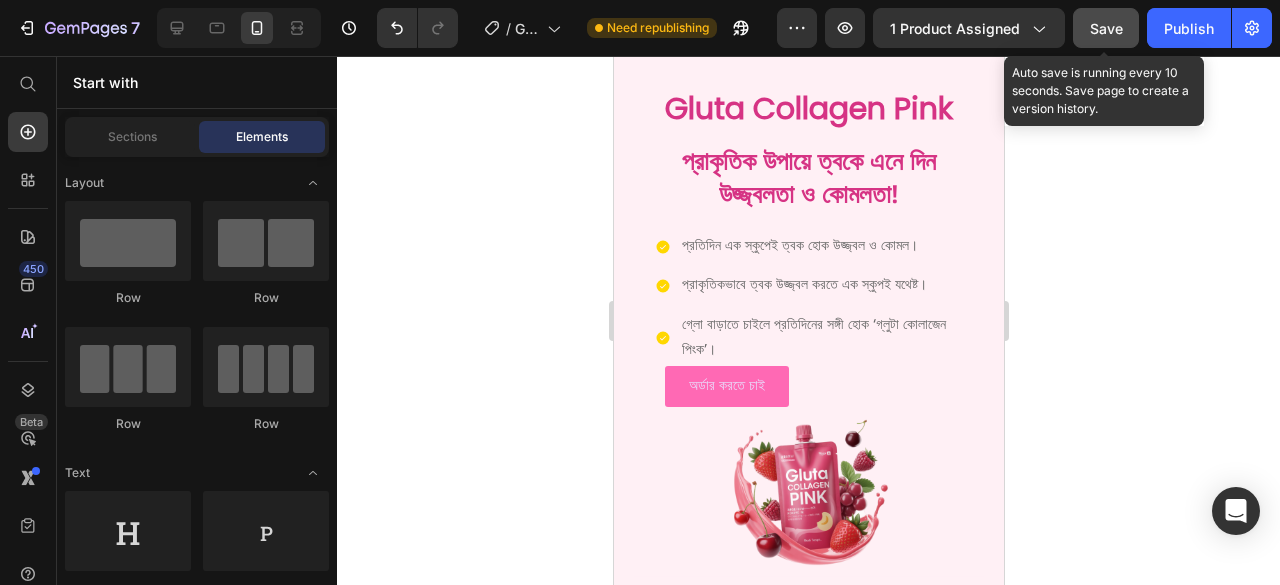 scroll, scrollTop: 100, scrollLeft: 0, axis: vertical 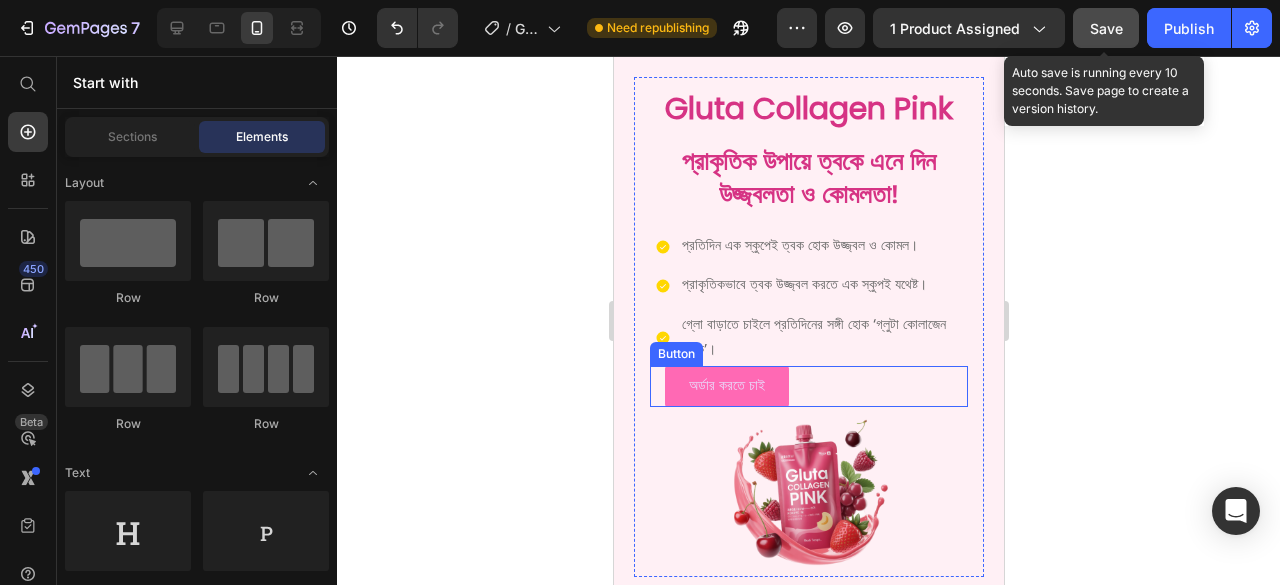 click on "অর্ডার করতে চাই Button" at bounding box center [808, 386] 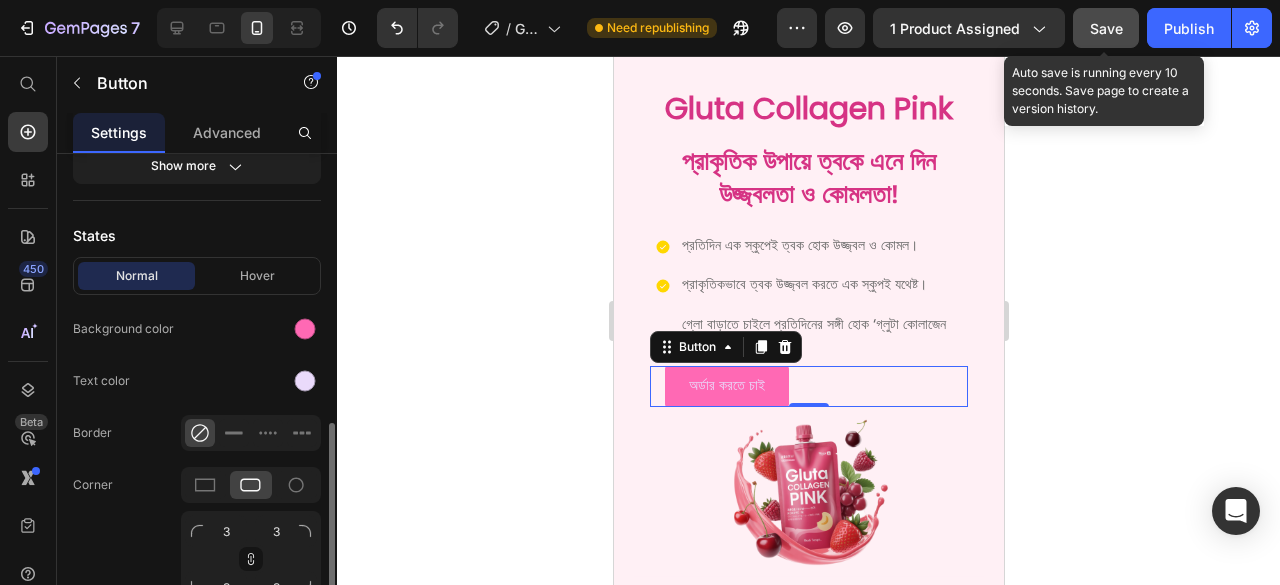 scroll, scrollTop: 500, scrollLeft: 0, axis: vertical 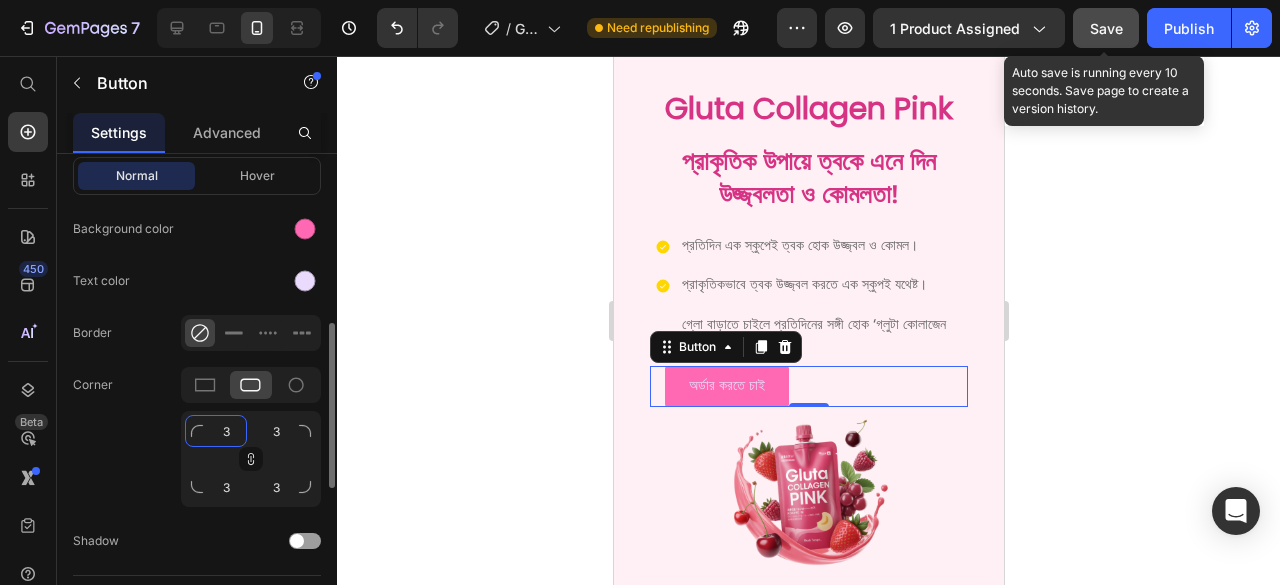 click on "3" 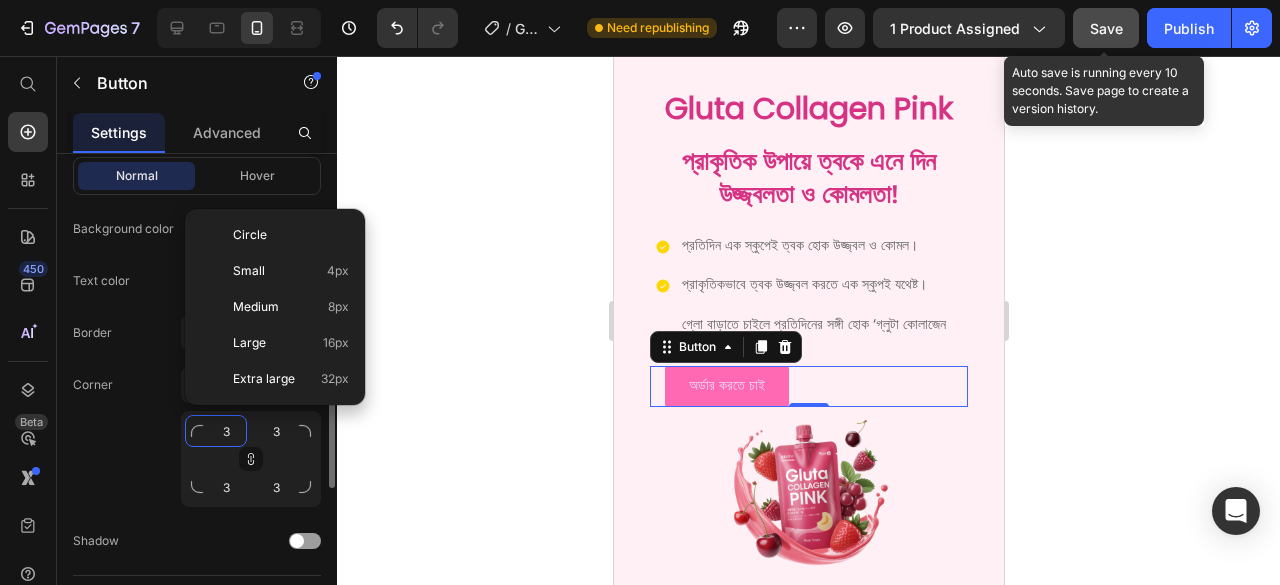 type on "4" 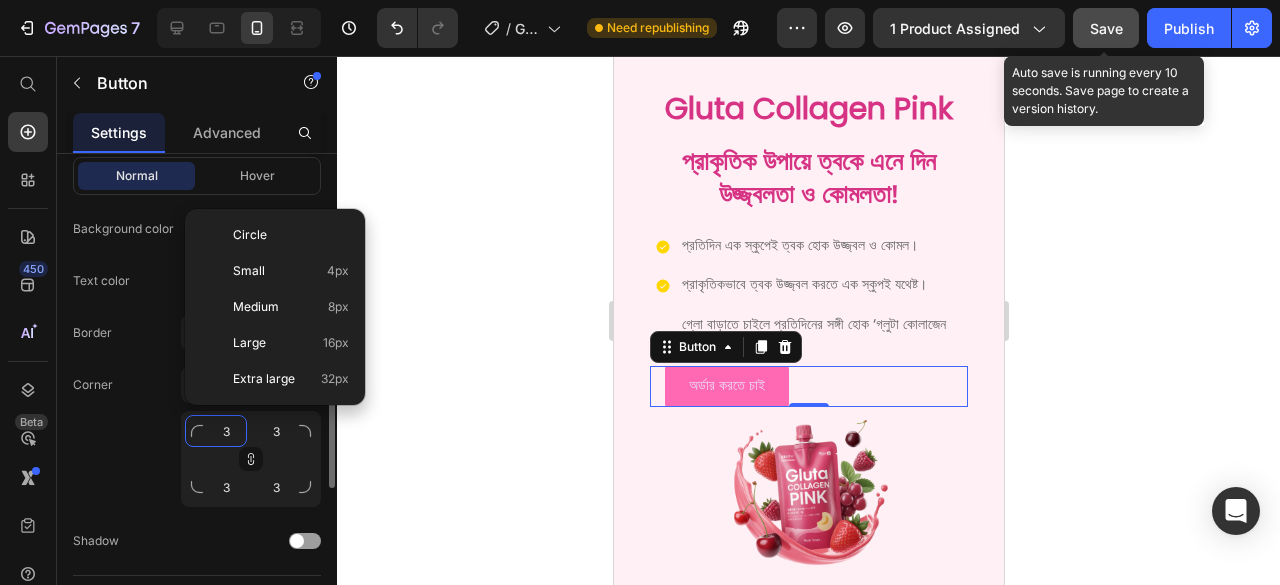 type on "4" 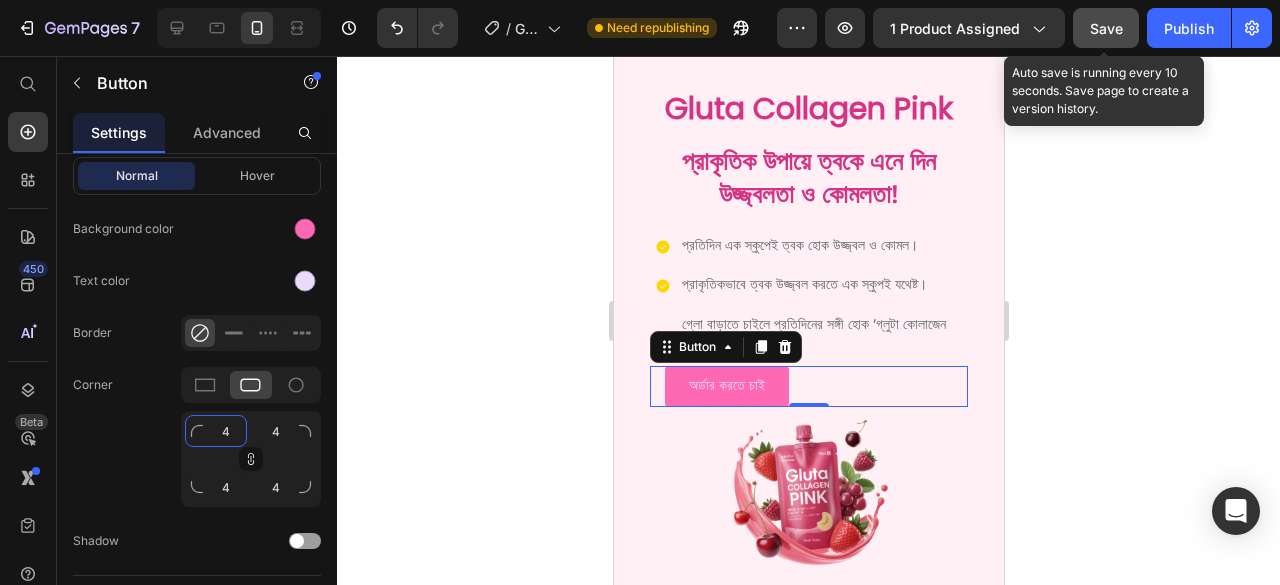type on "4" 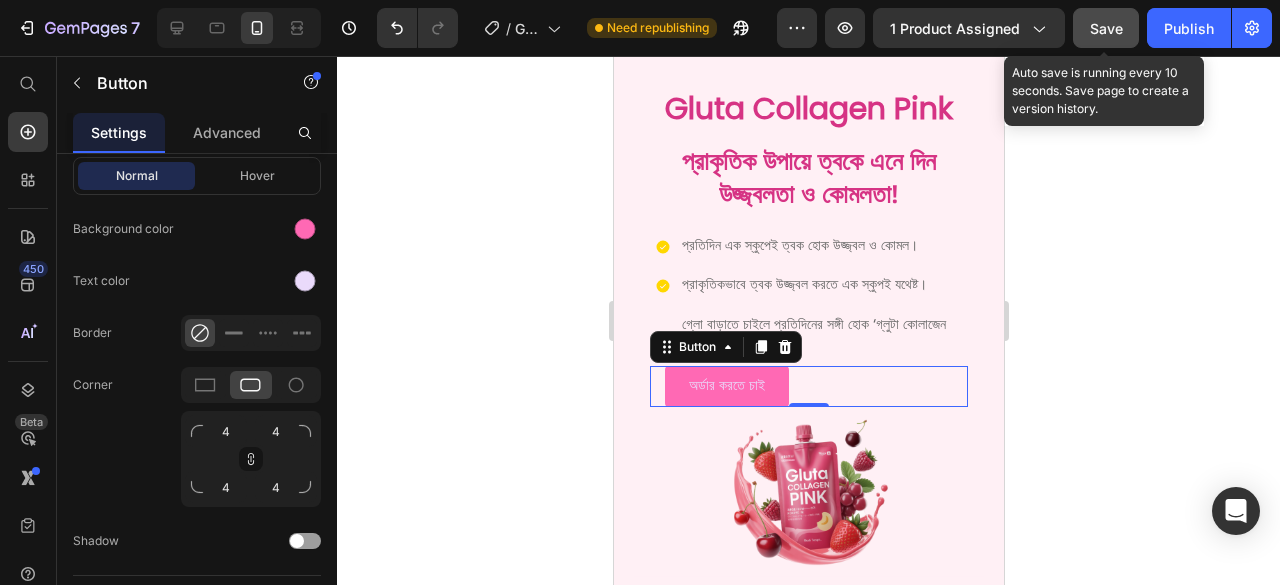 click 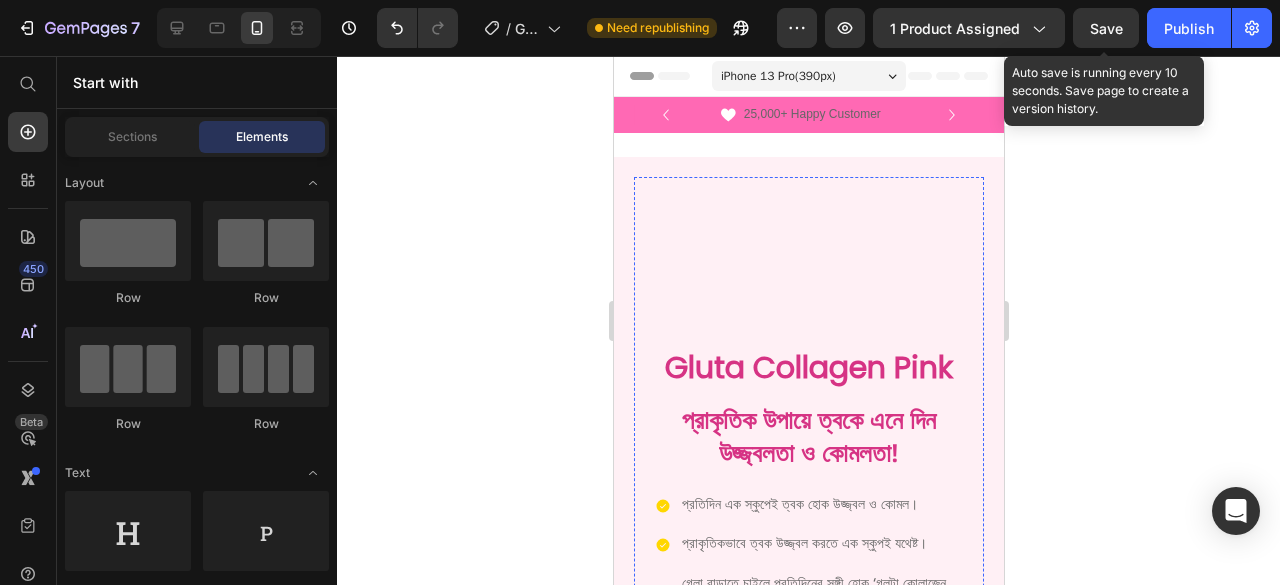 scroll, scrollTop: 100, scrollLeft: 0, axis: vertical 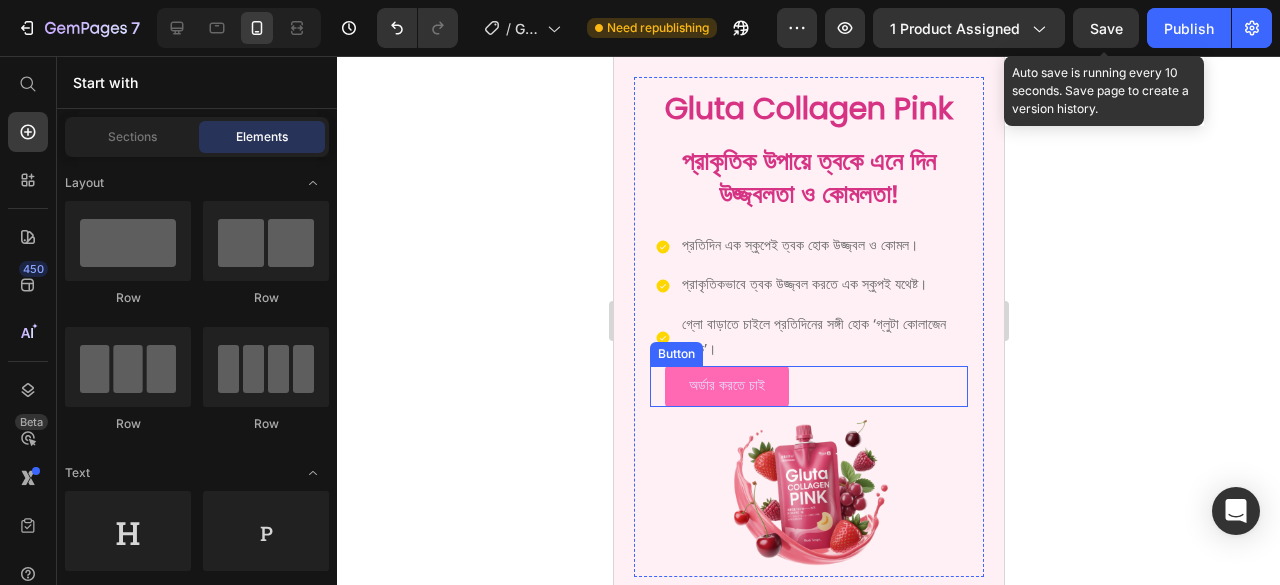 click on "অর্ডার করতে চাই" at bounding box center (726, 386) 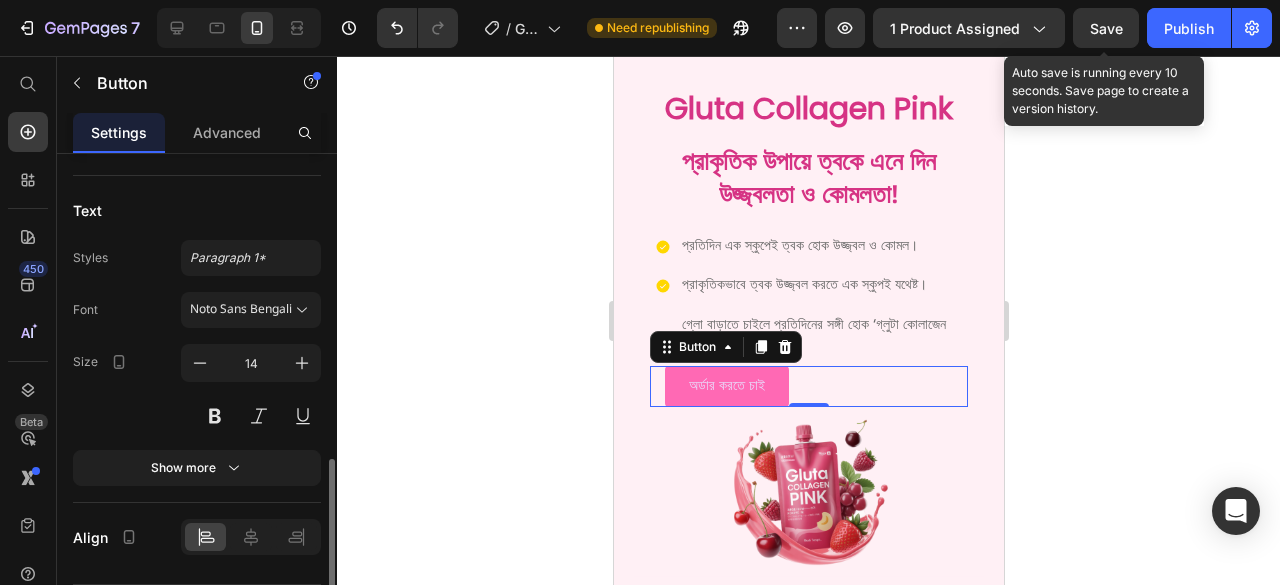 scroll, scrollTop: 953, scrollLeft: 0, axis: vertical 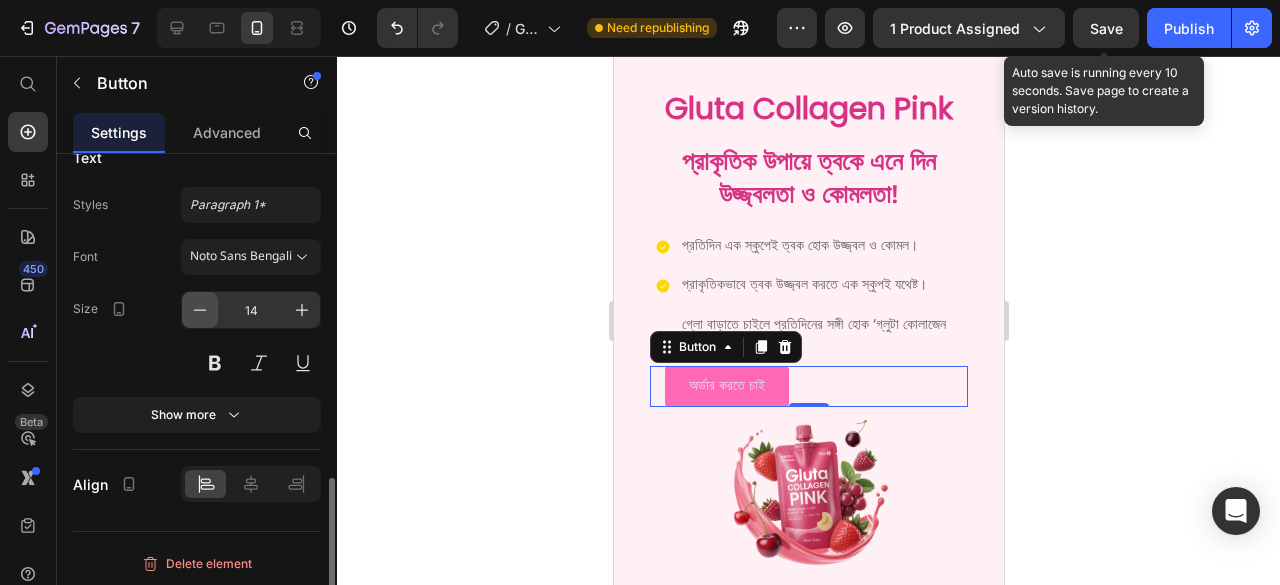 click 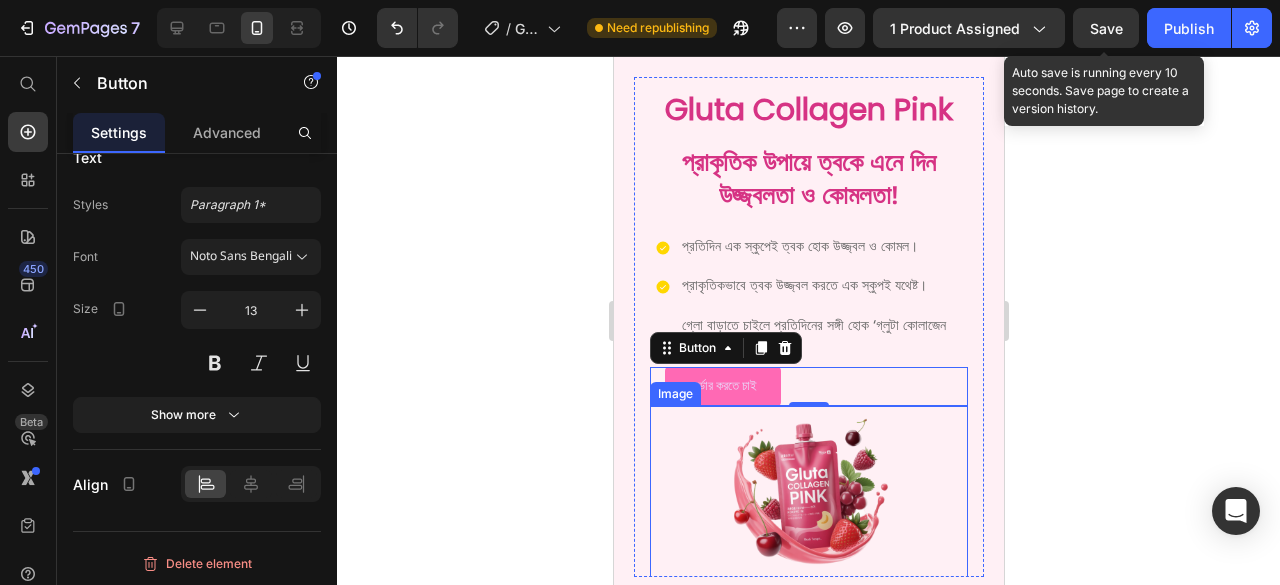 click at bounding box center [808, 565] 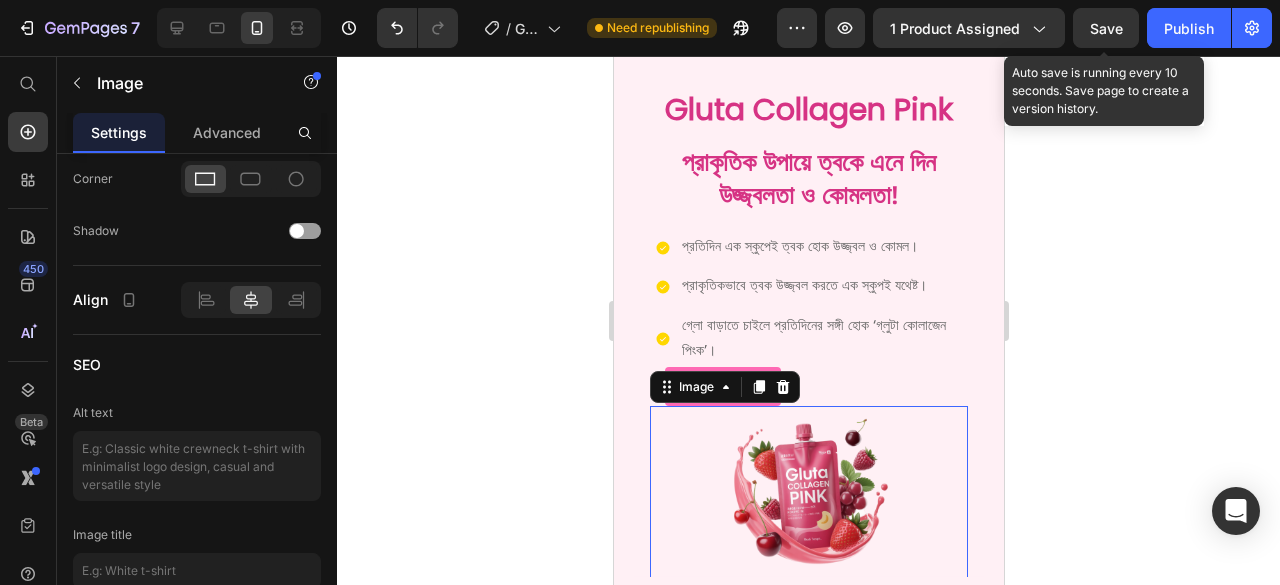 scroll, scrollTop: 0, scrollLeft: 0, axis: both 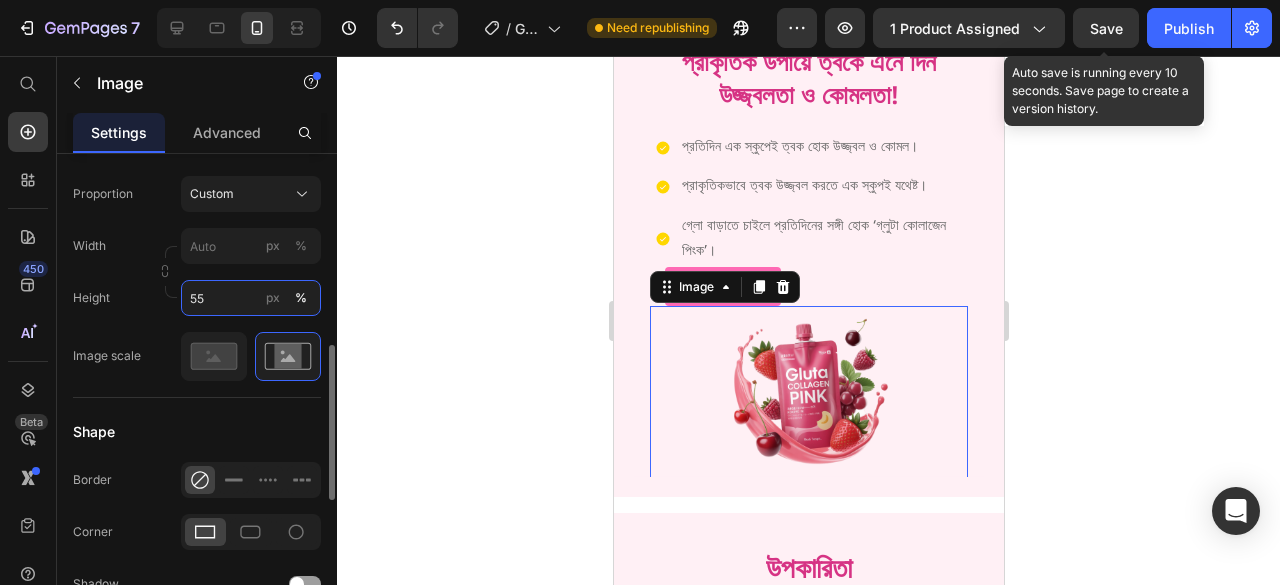 click on "55" at bounding box center [251, 298] 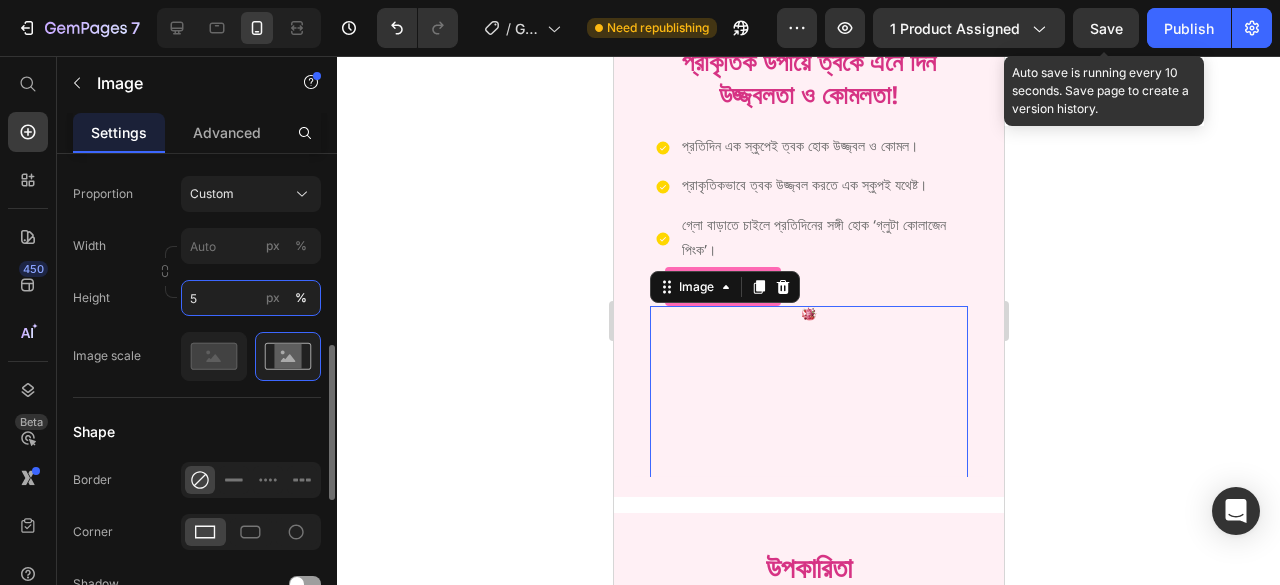 type on "50" 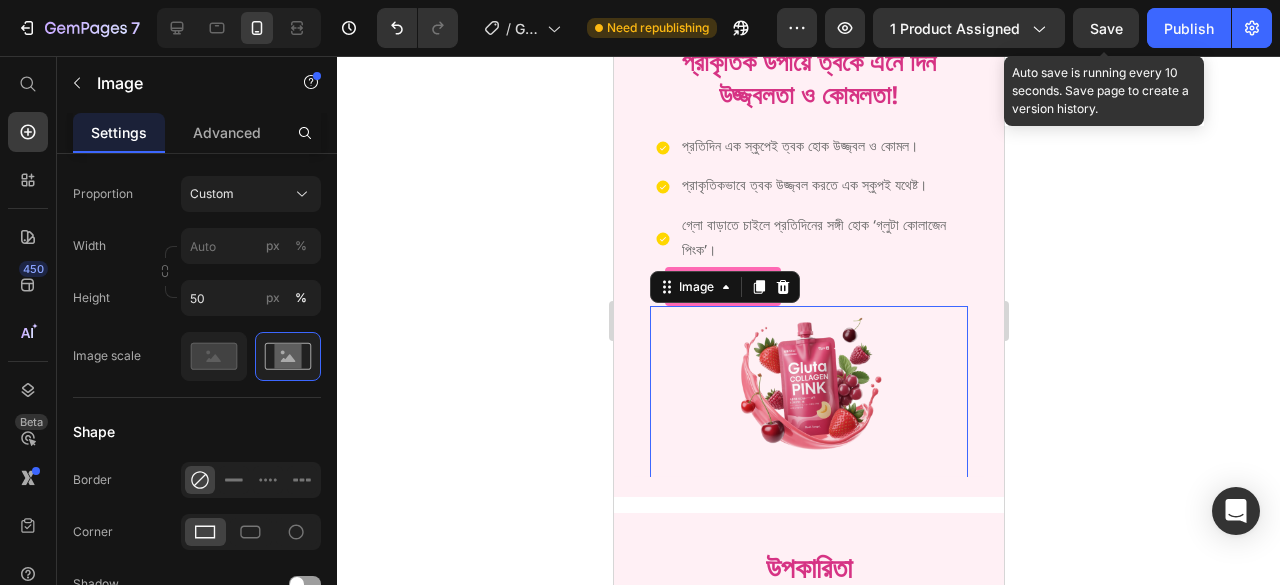 click 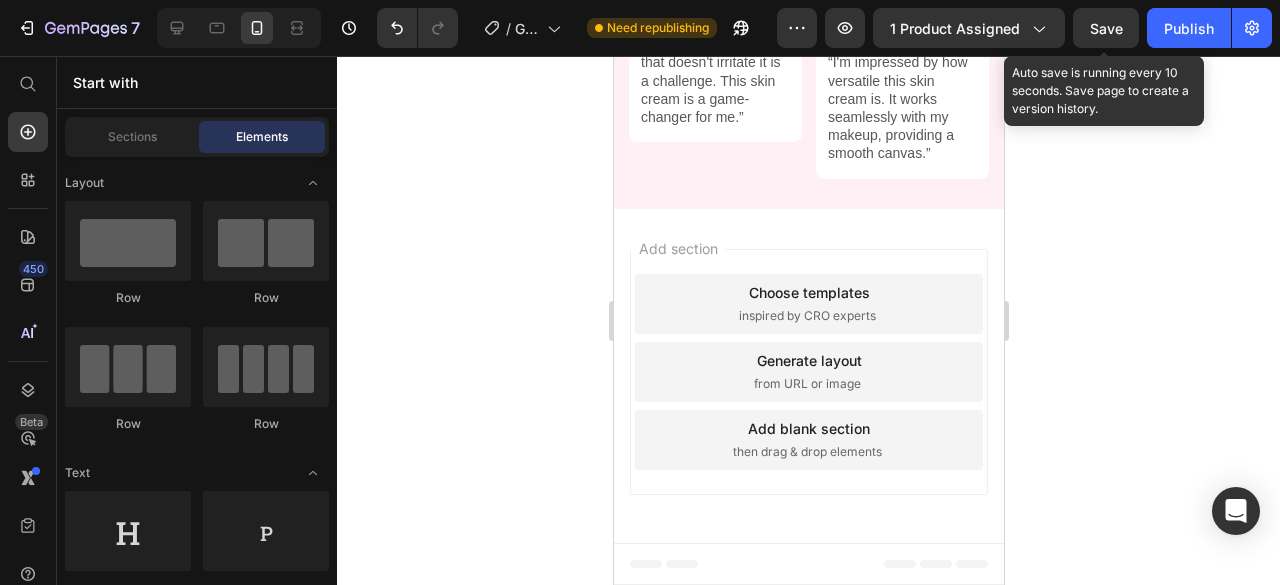 scroll, scrollTop: 5299, scrollLeft: 0, axis: vertical 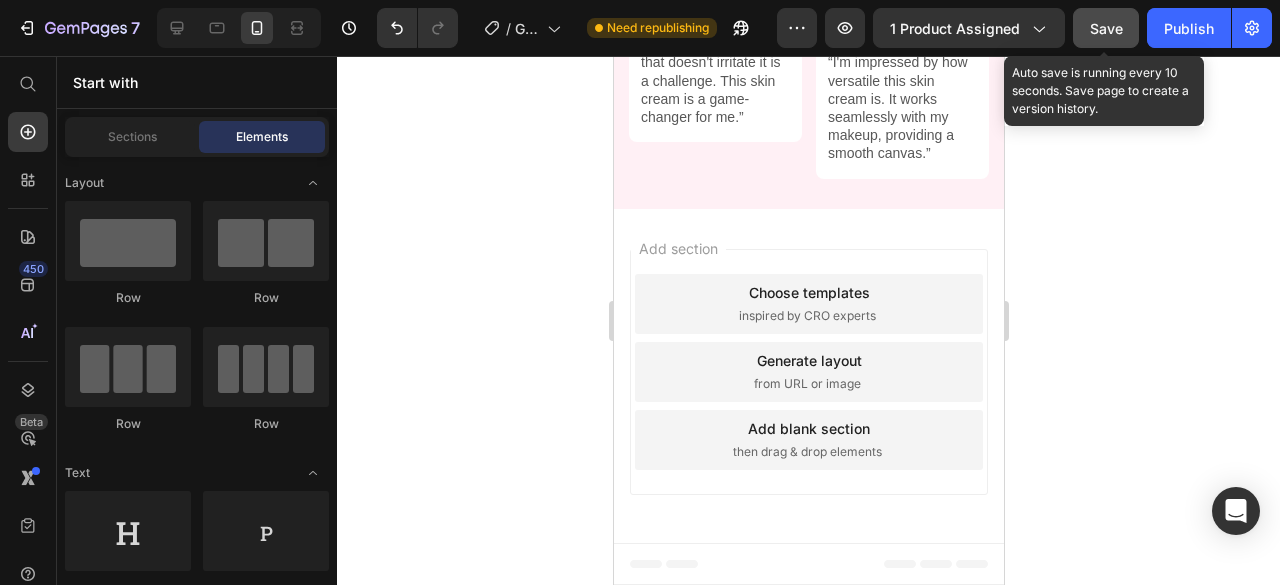 click on "Save" at bounding box center (1106, 28) 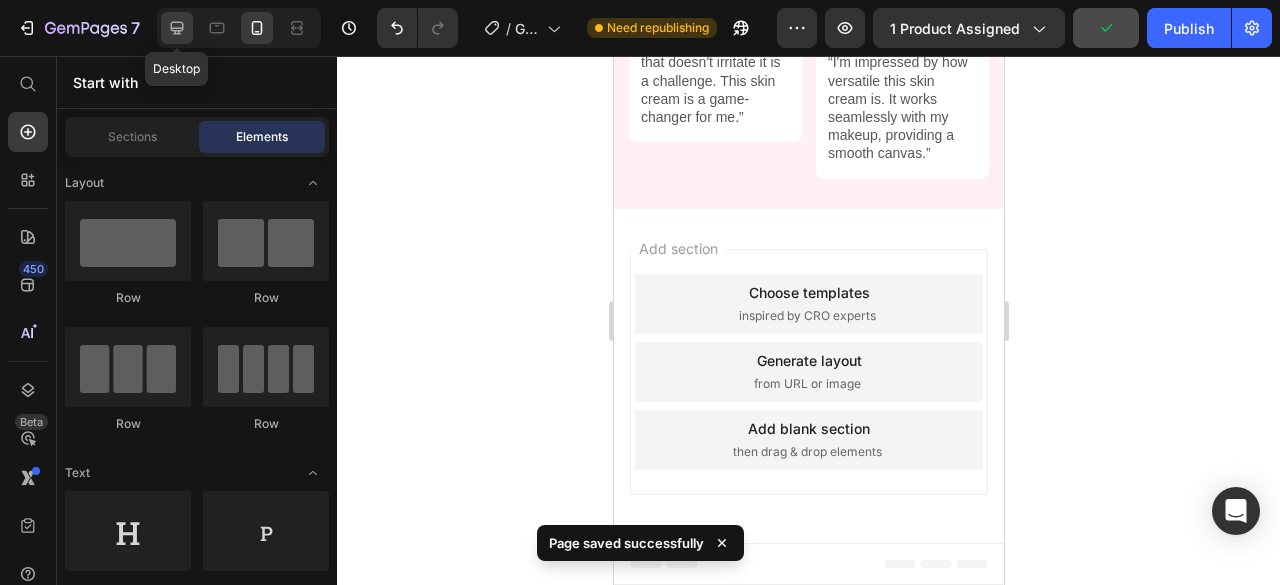 click 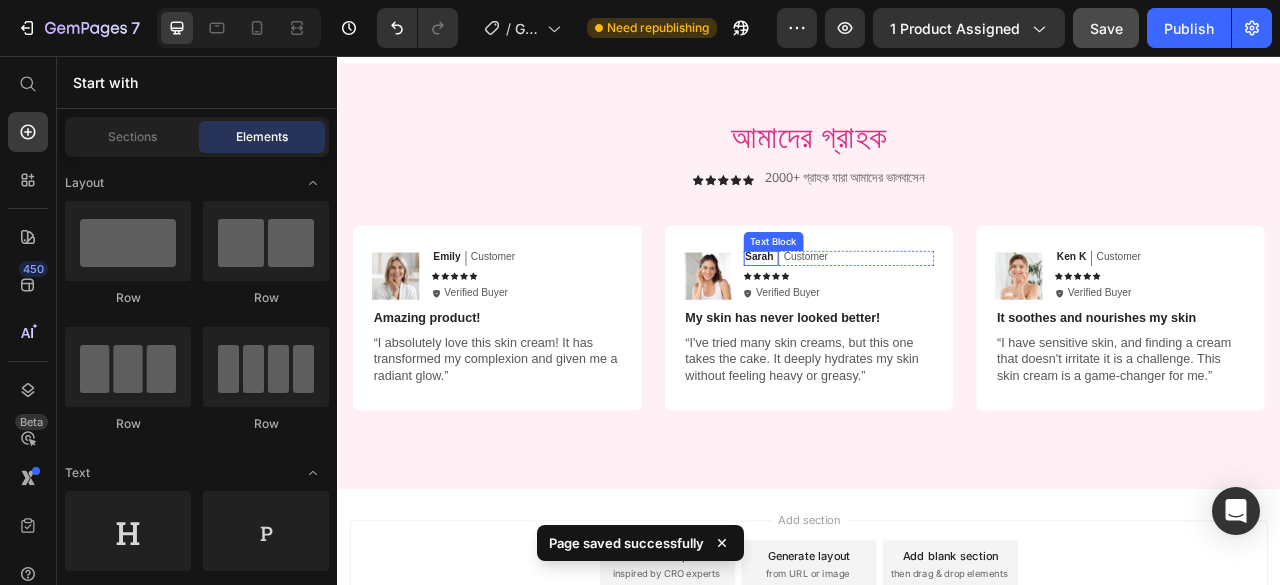 scroll, scrollTop: 4222, scrollLeft: 0, axis: vertical 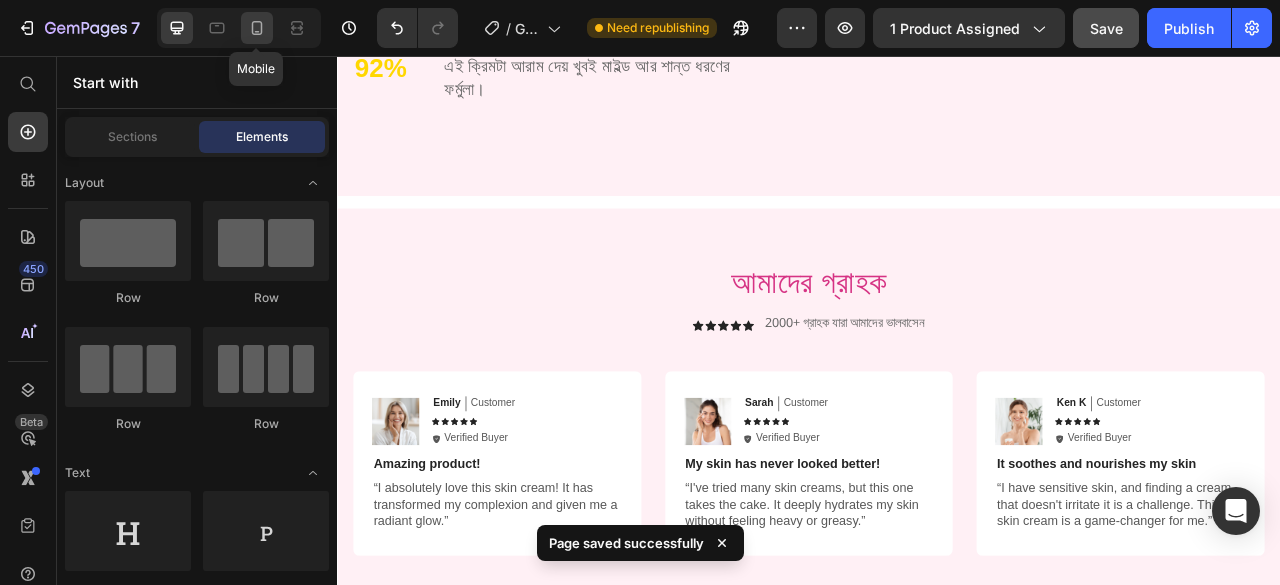 click 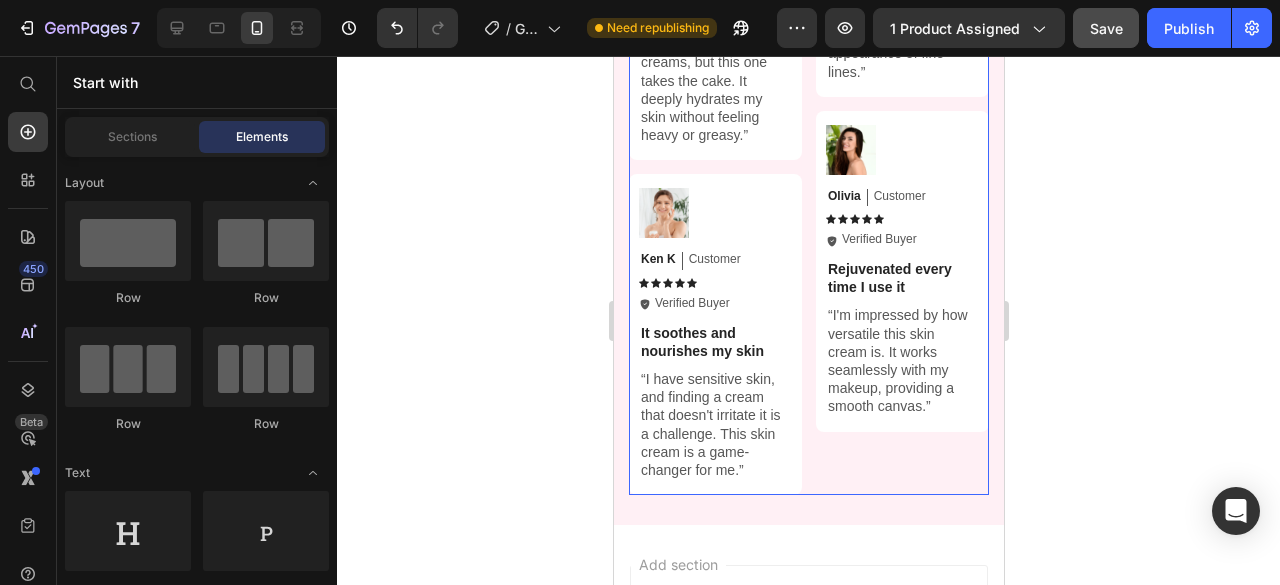 scroll, scrollTop: 4979, scrollLeft: 0, axis: vertical 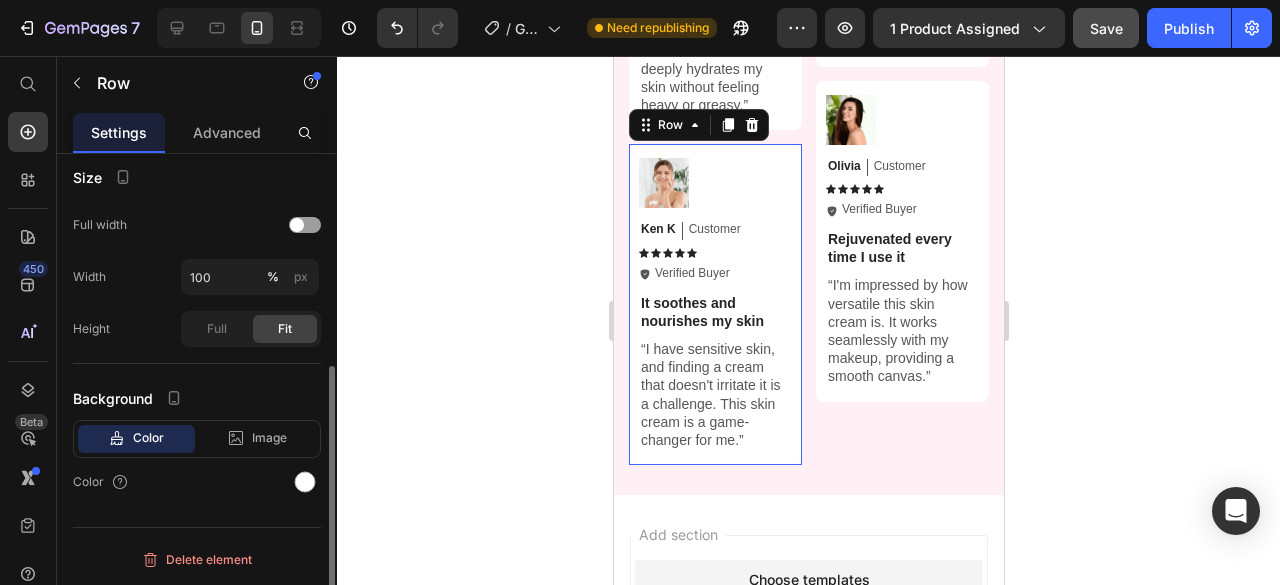 click on "Image Ken K Text Block Customer  Text Block Row Icon Icon Icon Icon Icon Icon List
Icon Verified Buyer Text Block Row Row It soothes and nourishes my skin Text Block “I have sensitive skin, and finding a cream that doesn't irritate it is a challenge. This skin cream is a game-changer for me.” Text Block Row   0" at bounding box center (714, 304) 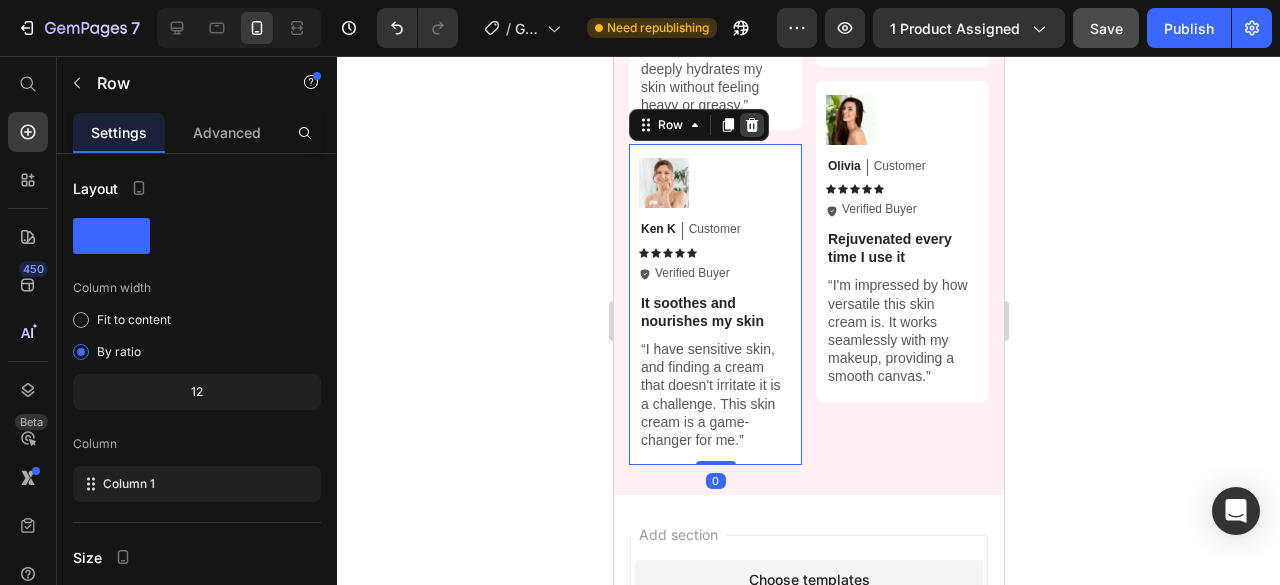 click 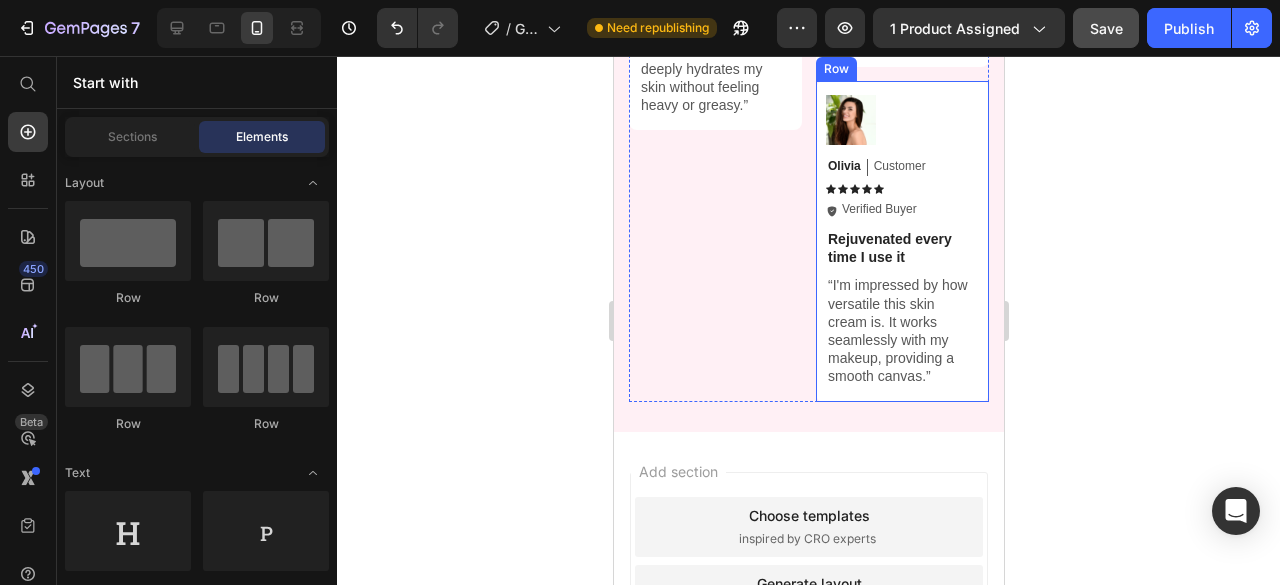 click on "Image Olivia Text Block Customer  Text Block Row Icon Icon Icon Icon Icon Icon List
Icon Verified Buyer Text Block Row Row Rejuvenated every time I use it Text Block “I'm impressed by how versatile this skin cream is. It works seamlessly with my makeup, providing a smooth canvas.” Text Block Row" at bounding box center (901, 241) 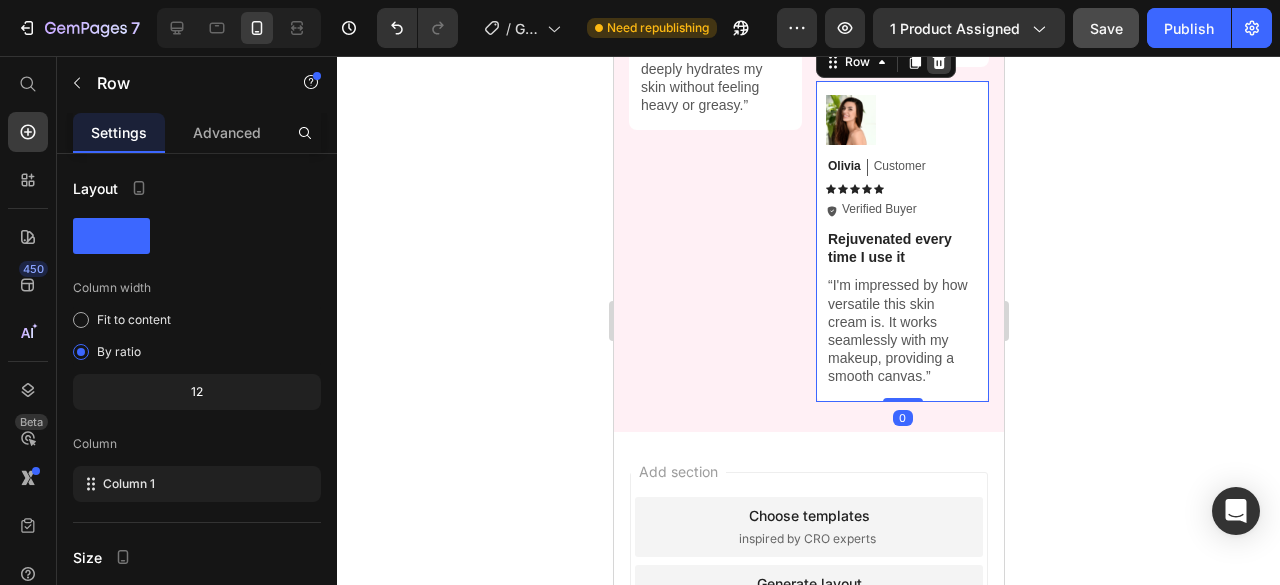click 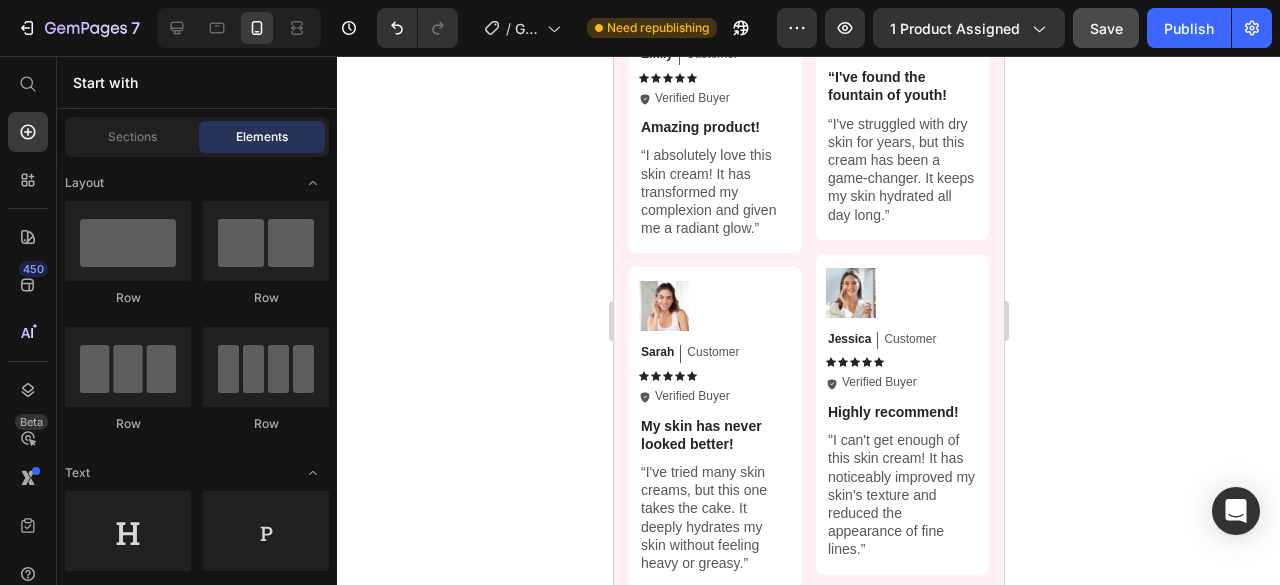 scroll, scrollTop: 4078, scrollLeft: 0, axis: vertical 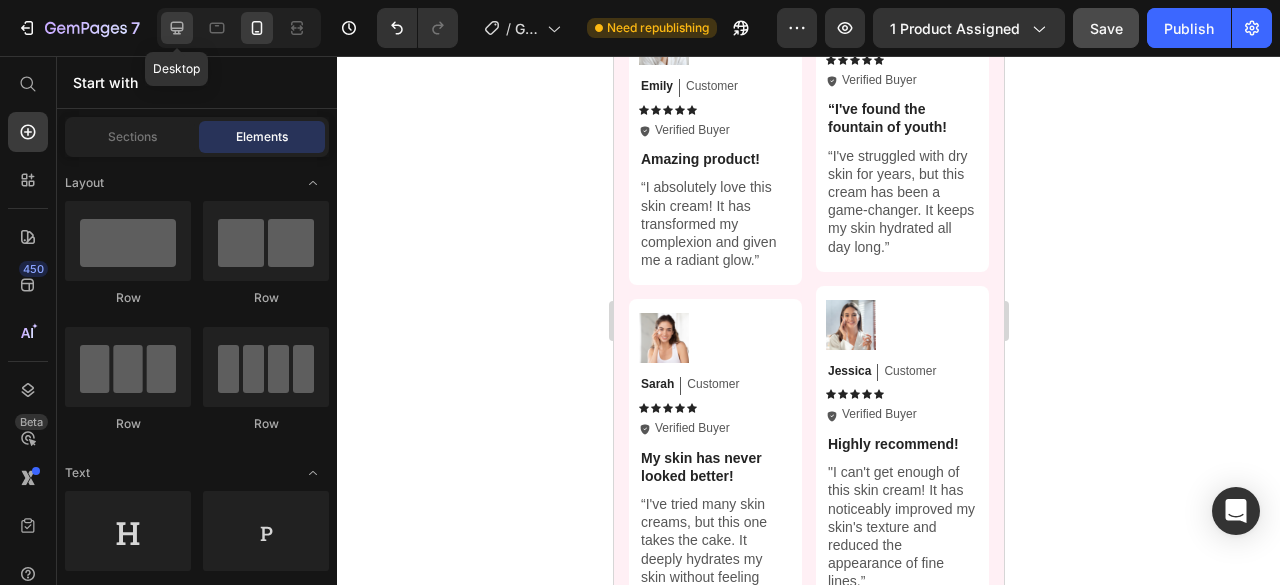 click 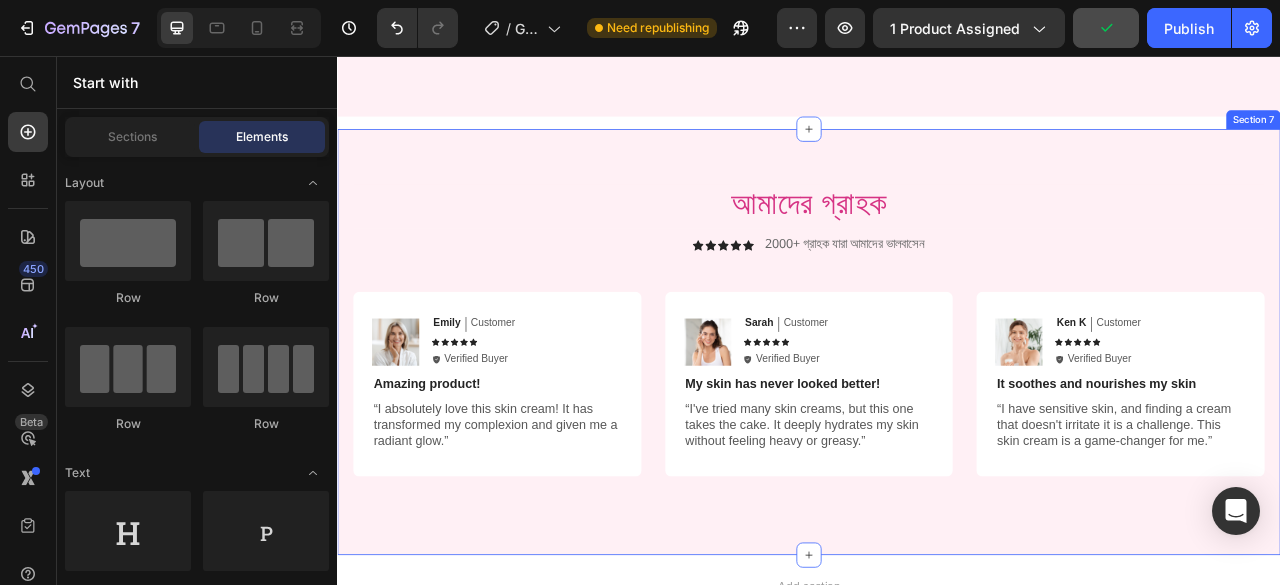 scroll, scrollTop: 3860, scrollLeft: 0, axis: vertical 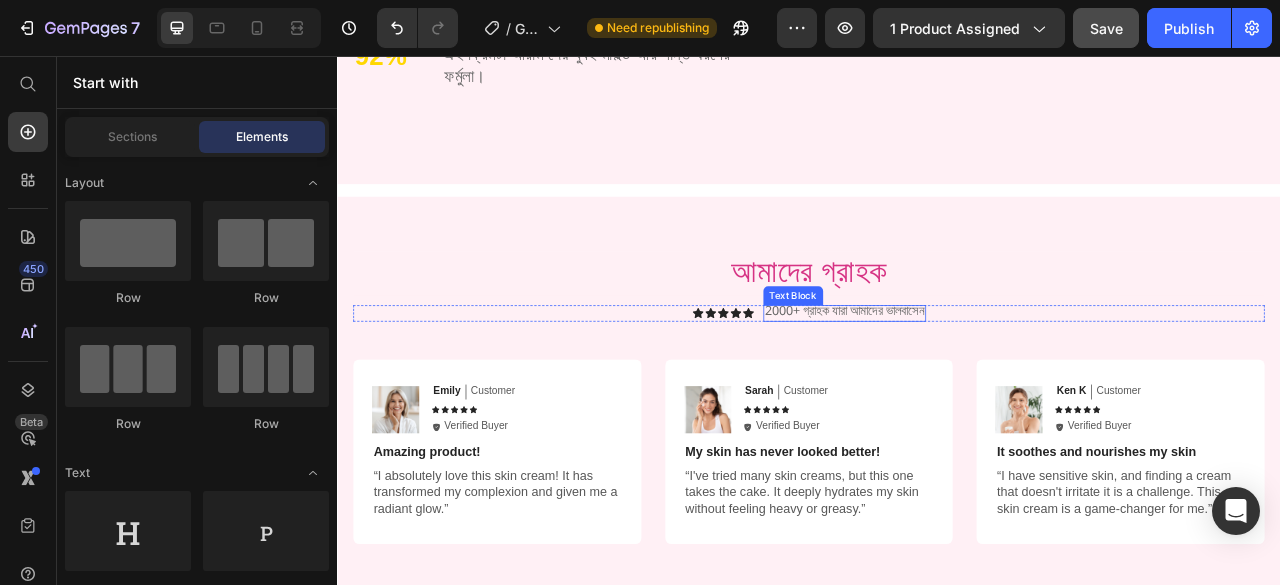 click on "2000+ গ্রাহক যারা আমাদের ভালবাসেন" at bounding box center [982, 382] 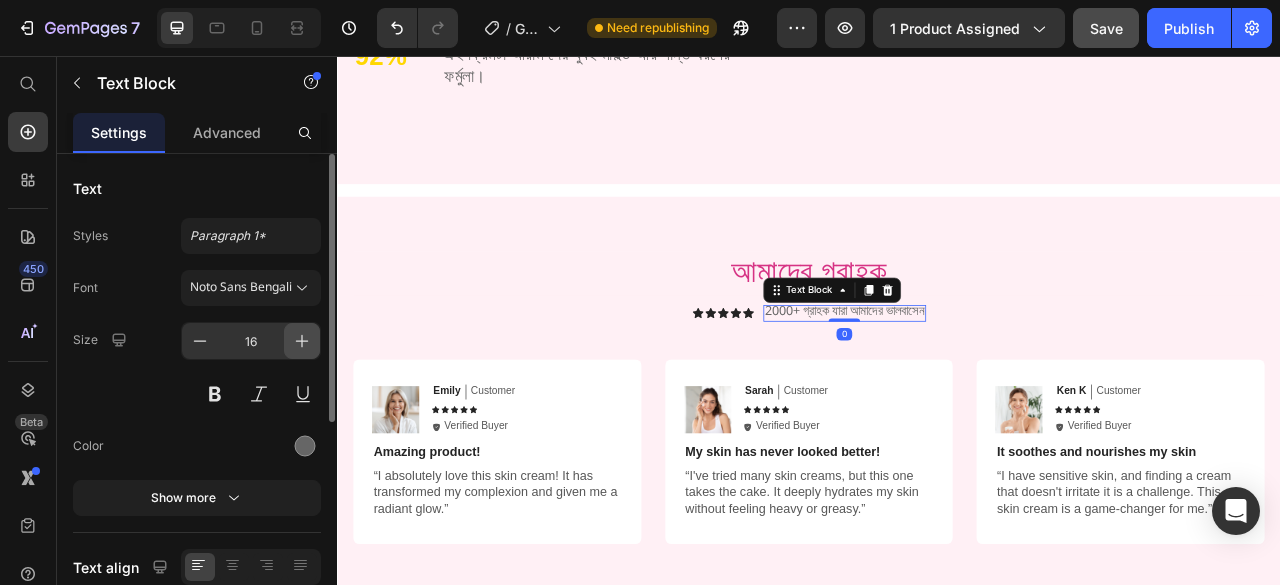 click 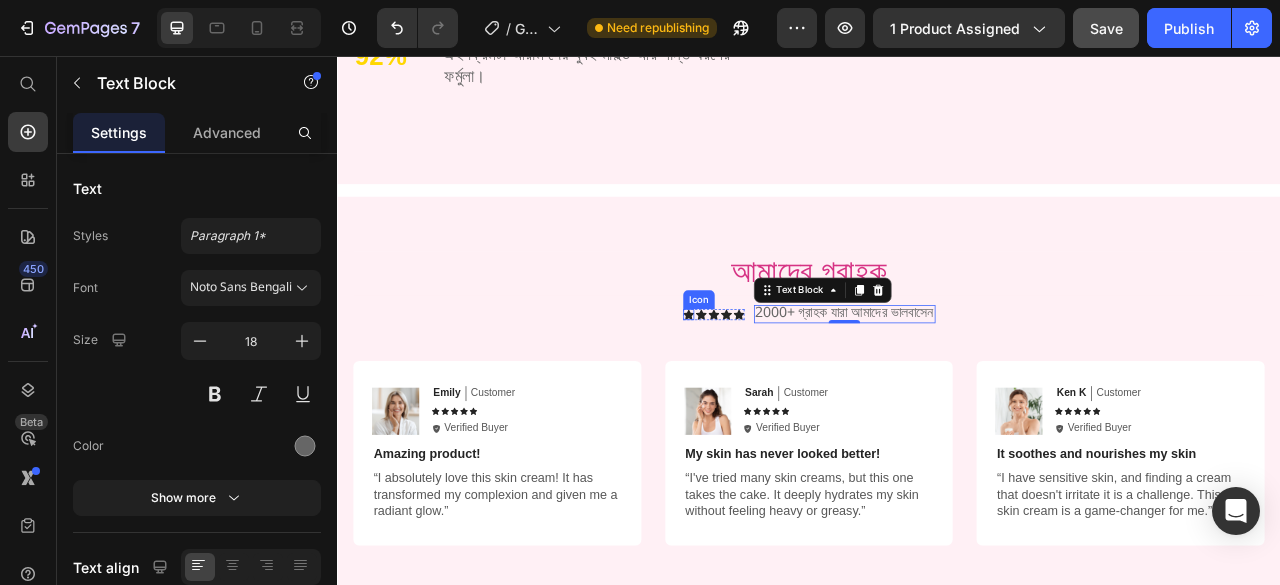 click 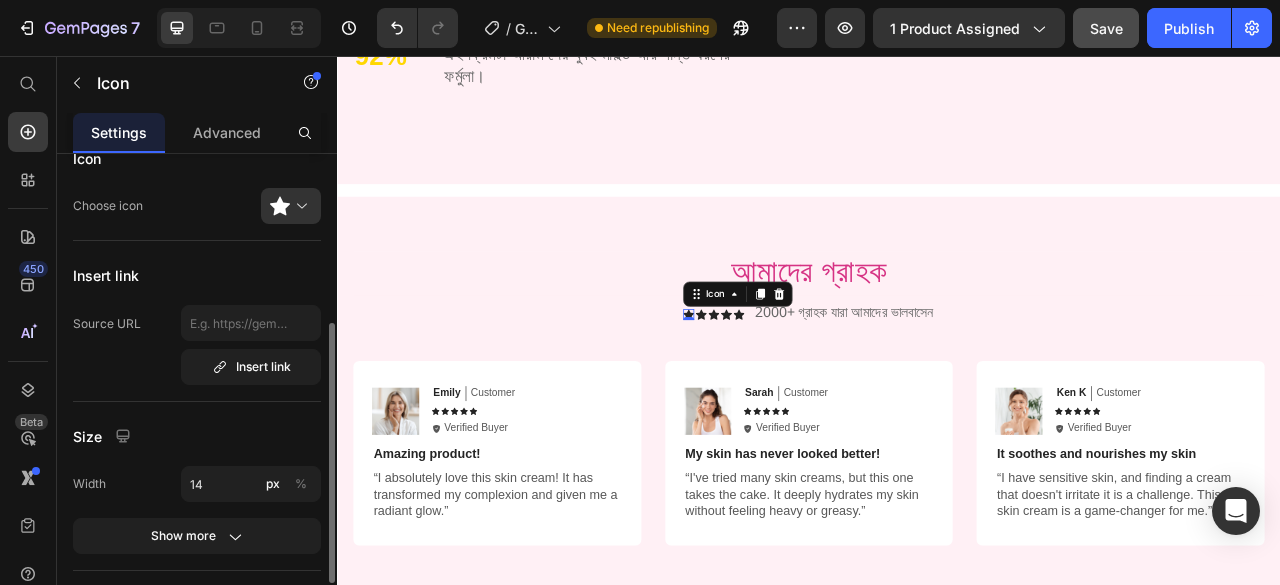 scroll, scrollTop: 0, scrollLeft: 0, axis: both 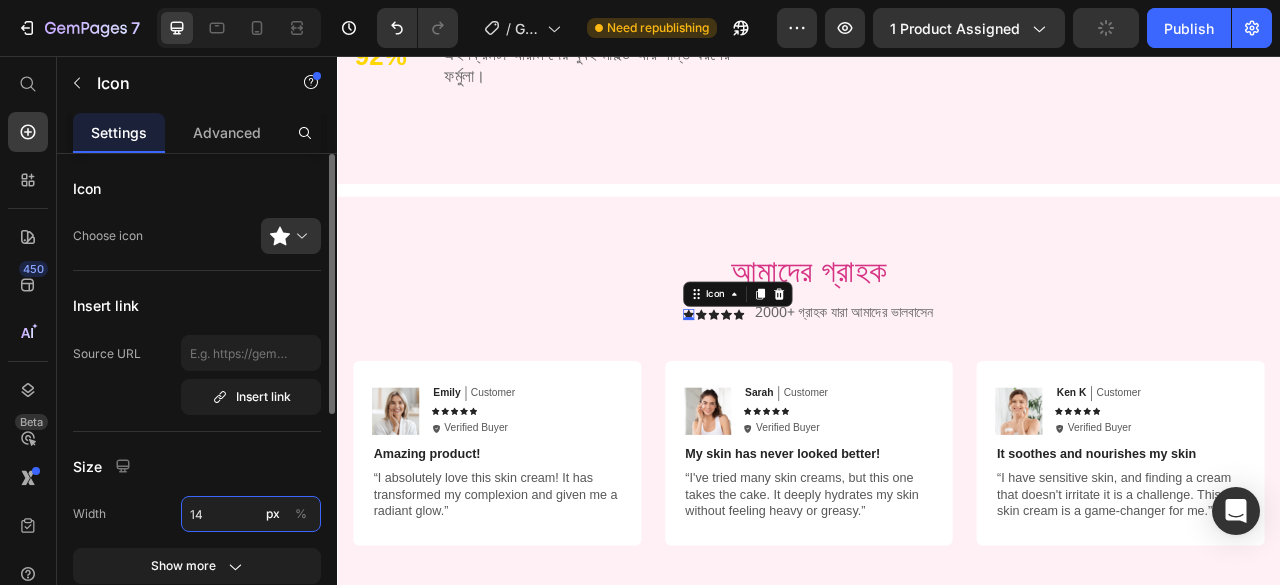 click on "14" at bounding box center [251, 514] 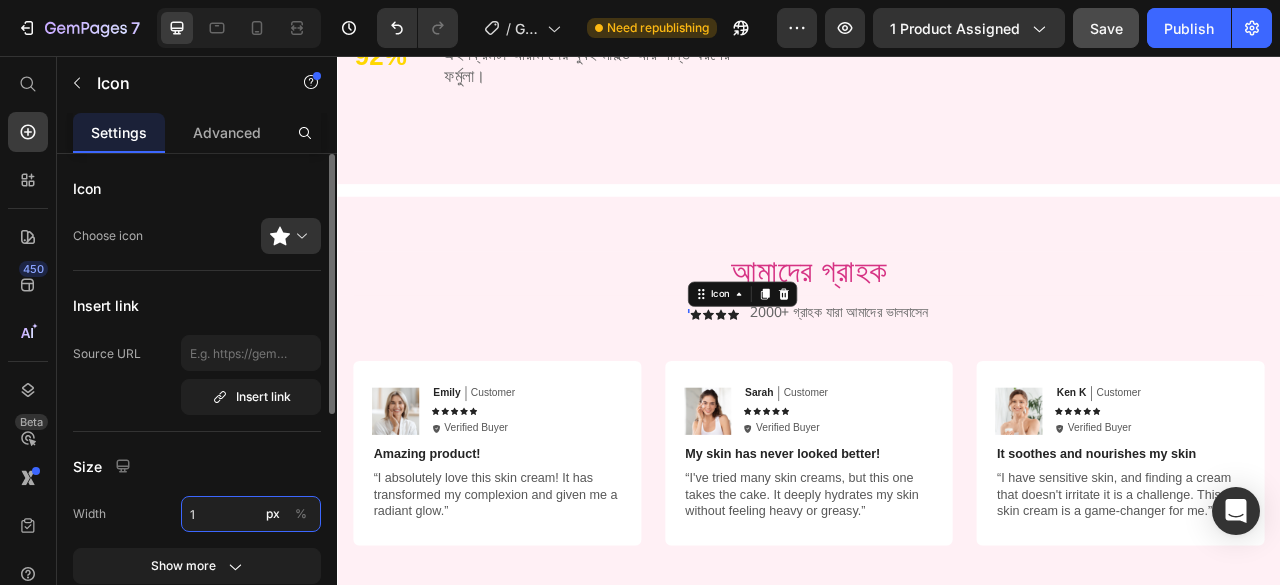 type on "15" 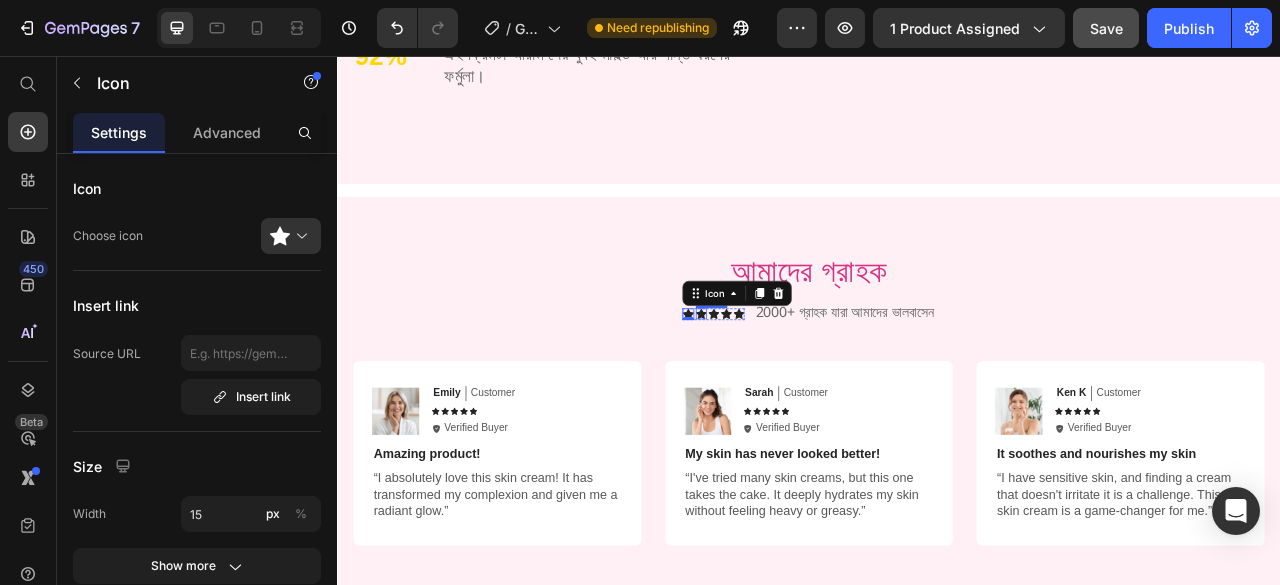 click 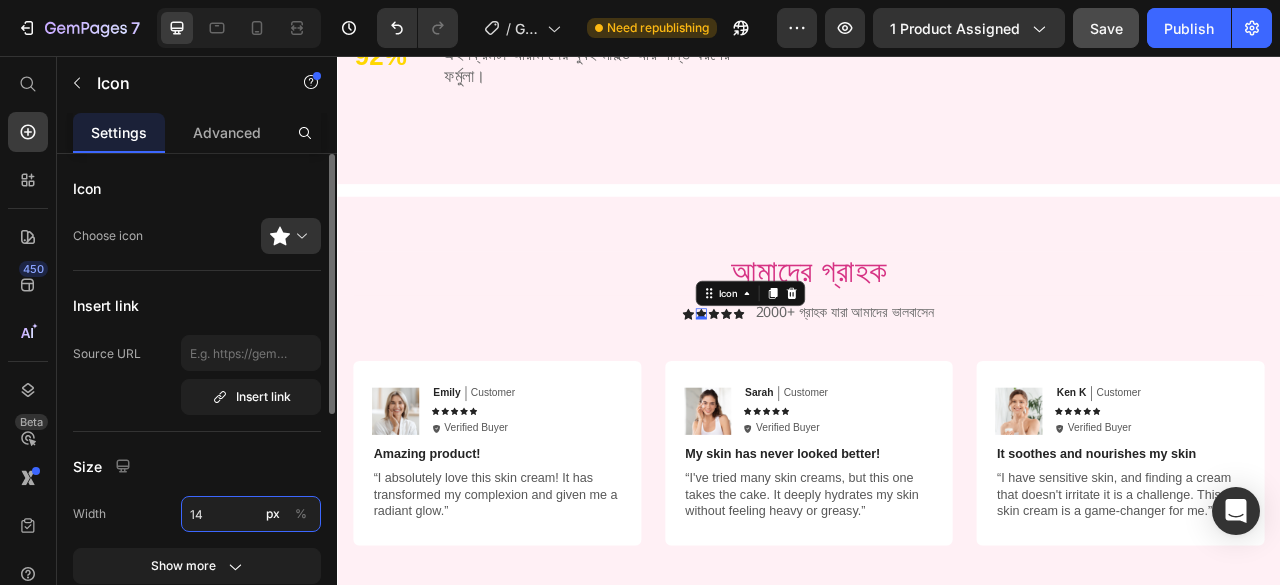 click on "14" at bounding box center [251, 514] 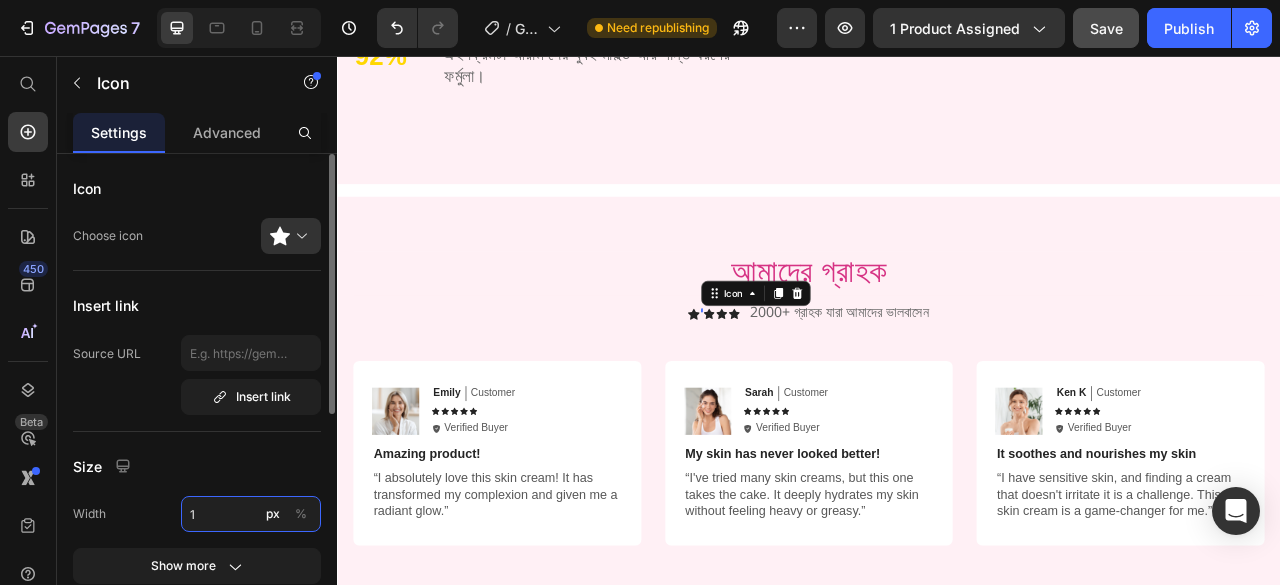 type on "15" 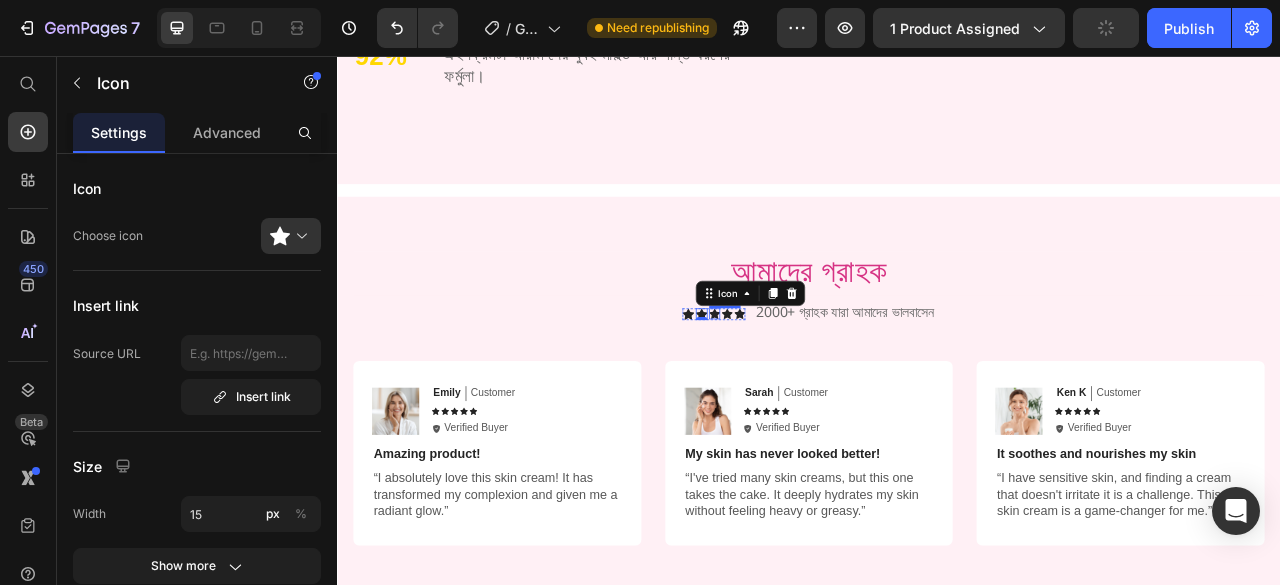 click 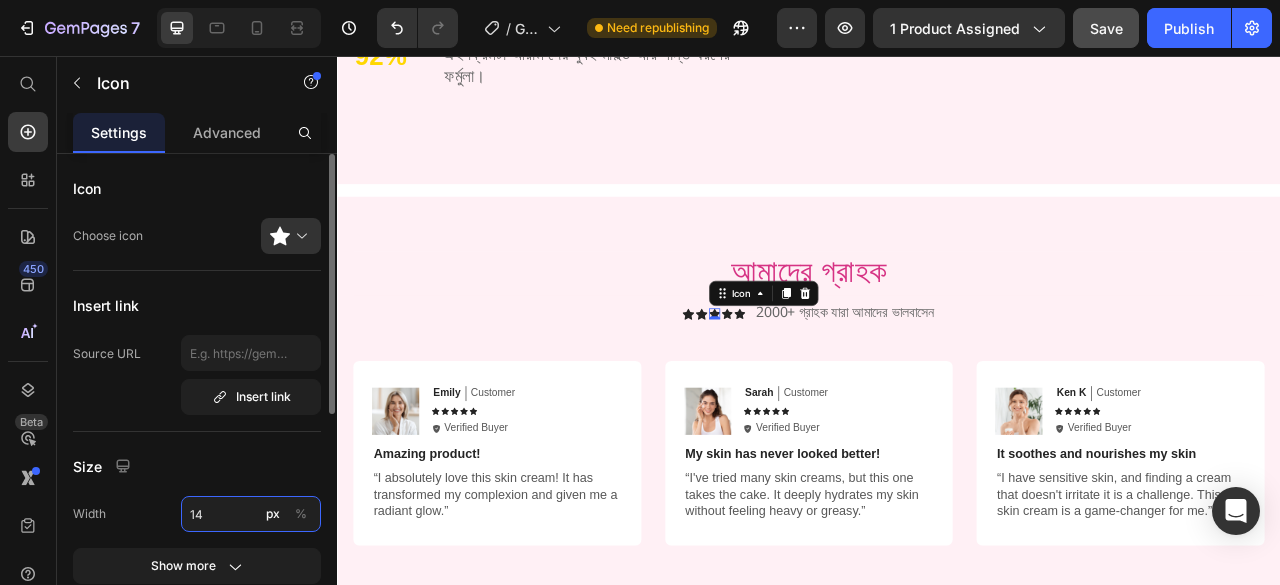 click on "14" at bounding box center (251, 514) 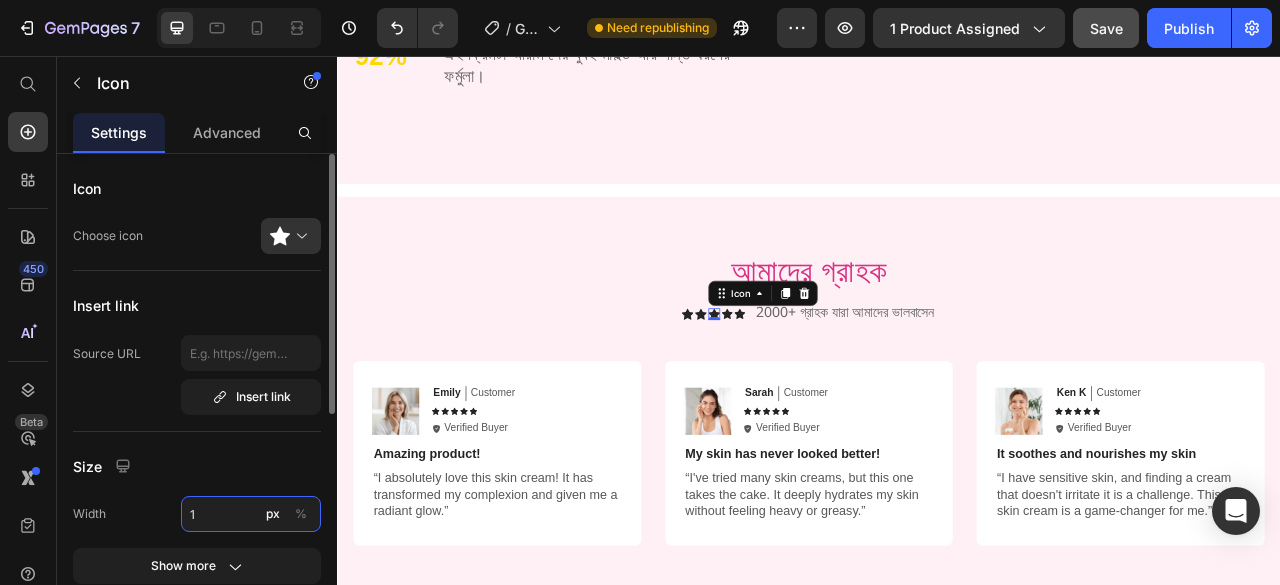 type on "15" 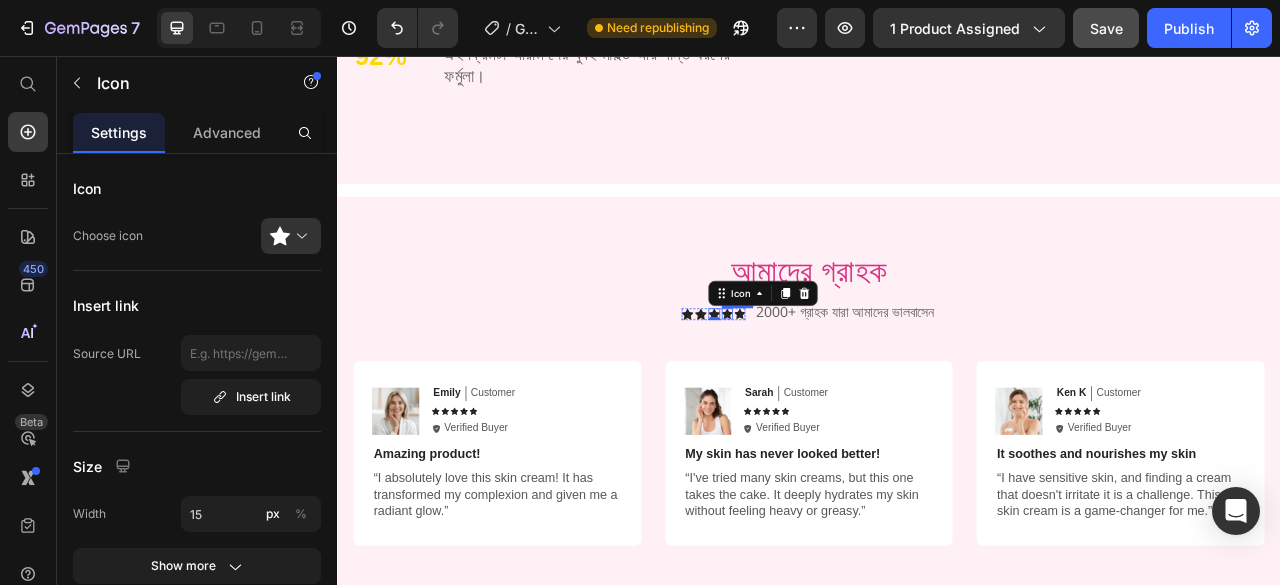 click 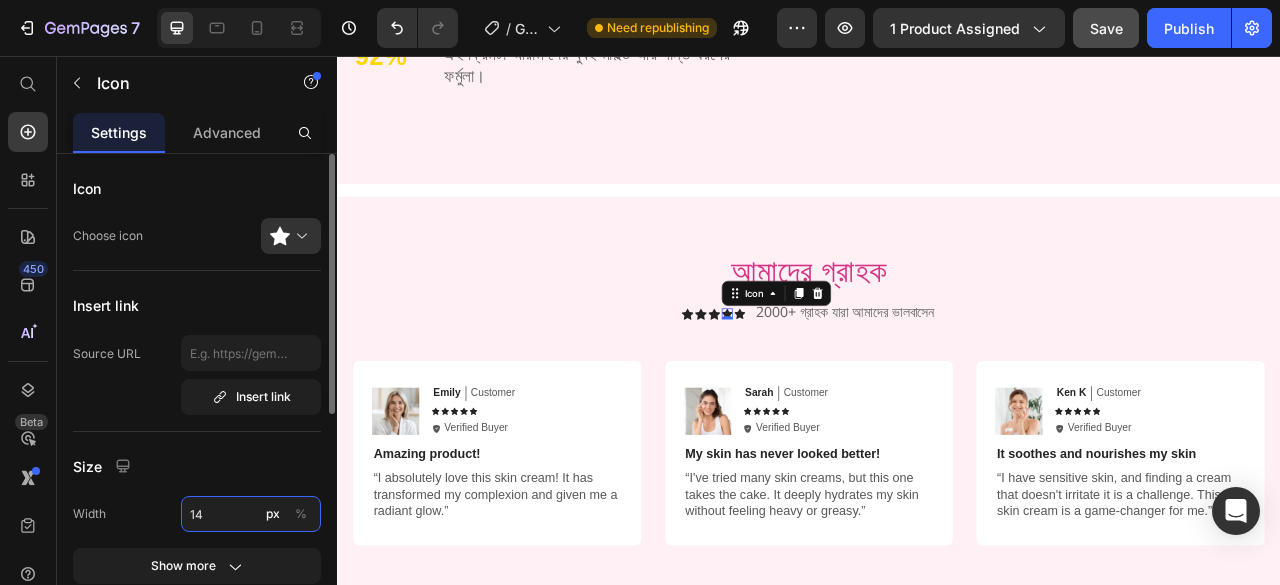 click on "14" at bounding box center (251, 514) 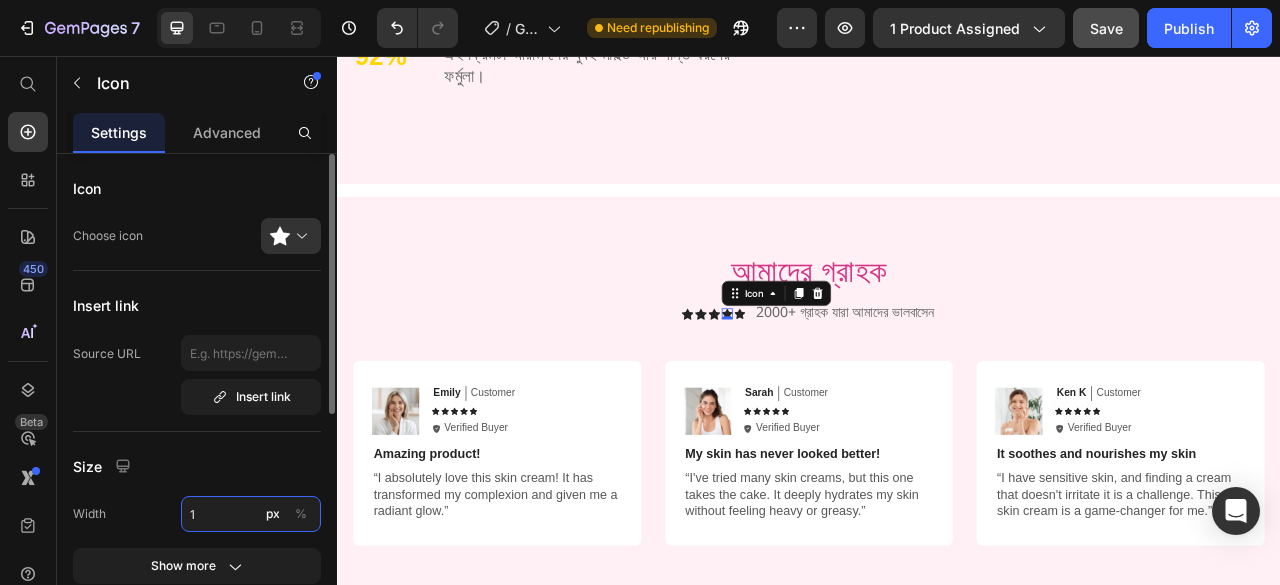type on "15" 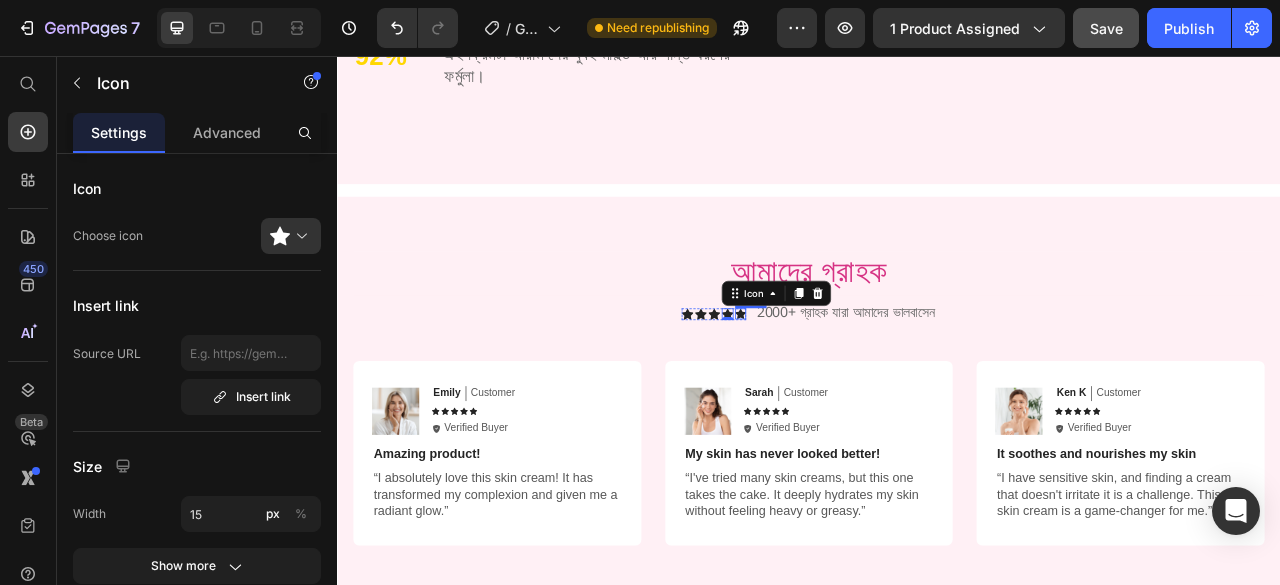 click 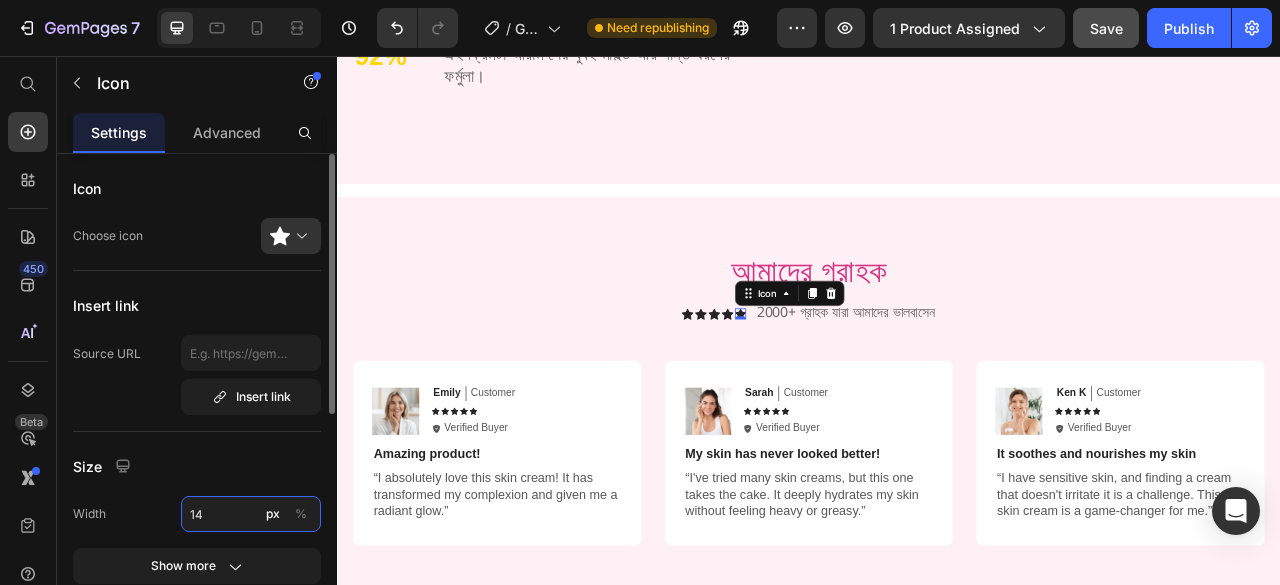 click on "14" at bounding box center [251, 514] 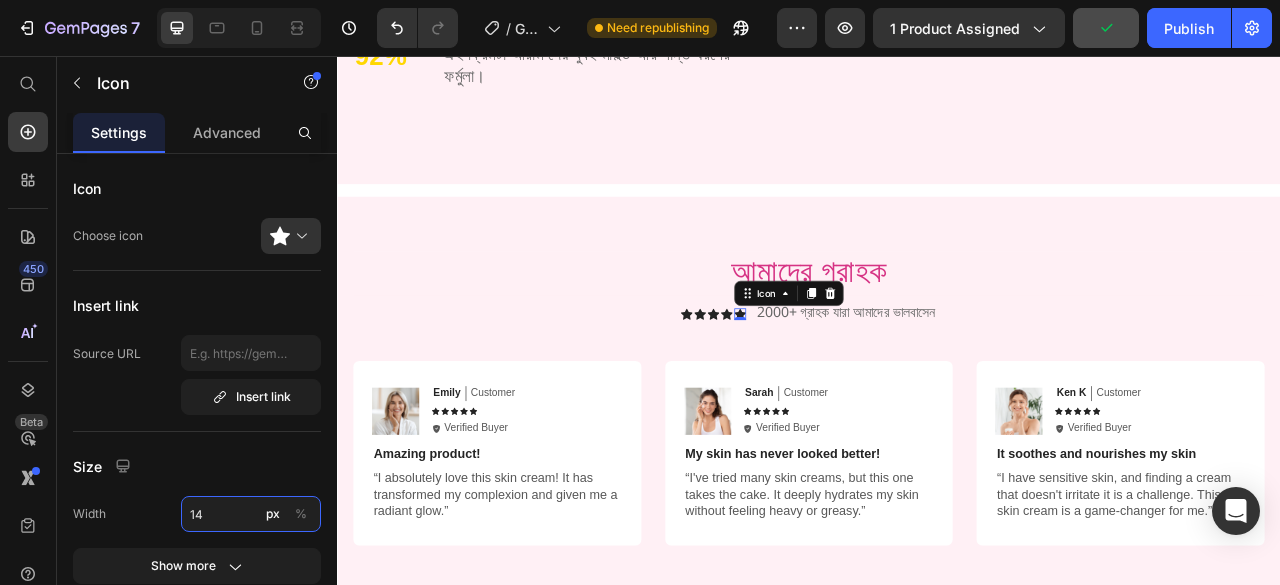 type on "15" 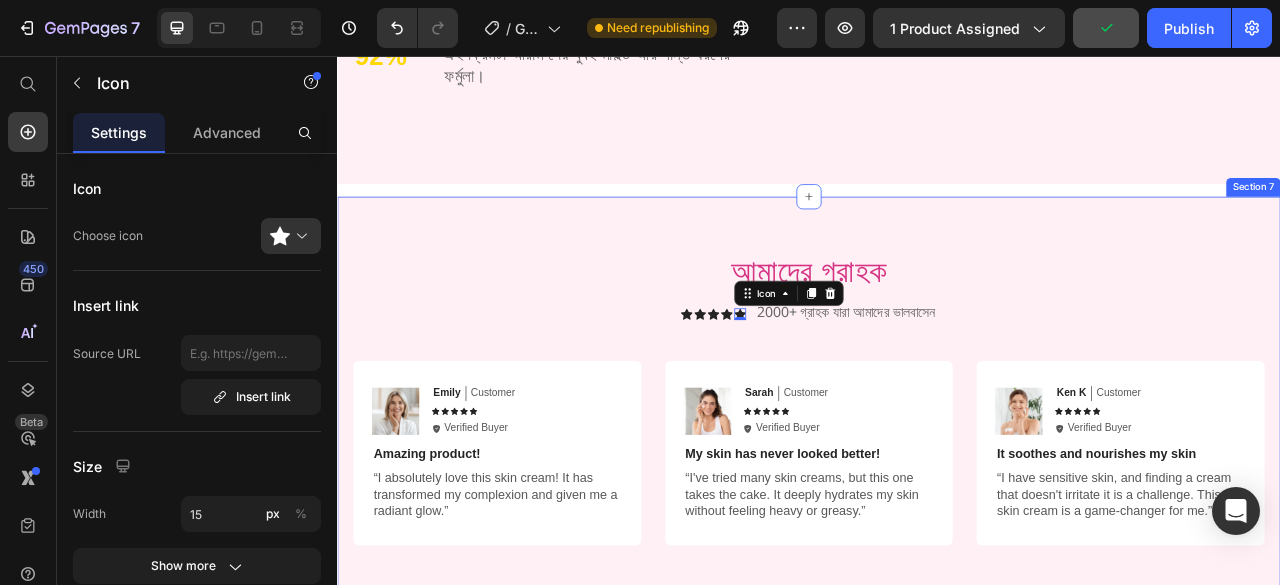 click on "আমাদের গ্রাহক Heading Icon Icon Icon Icon Icon   0 Icon List 2000+ গ্রাহক যারা আমাদের ভালবাসেন Text Block Row Image [FIRST] Text Block Customer  Text Block Row Icon Icon Icon Icon Icon Icon List
Icon Verified Buyer Text Block Row Row Amazing product! Text Block “I absolutely love this skin cream! It has transformed my complexion and given me a radiant glow.” Text Block Row Image [FIRST] Text Block Customer  Text Block Row Icon Icon Icon Icon Icon Icon List
Icon Verified Buyer Text Block Row Row My skin has never looked better! Text Block “I've tried many skin creams, but this one takes the cake. It deeply hydrates my skin without feeling heavy or greasy.” Text Block Row Image [FIRST] [LAST] Text Block Customer  Text Block Row Icon Icon Icon Icon Icon Icon List
Icon Verified Buyer Text Block Row Row It soothes and nourishes my skin Text Block Text Block Row Row Row Section 7" at bounding box center (937, 507) 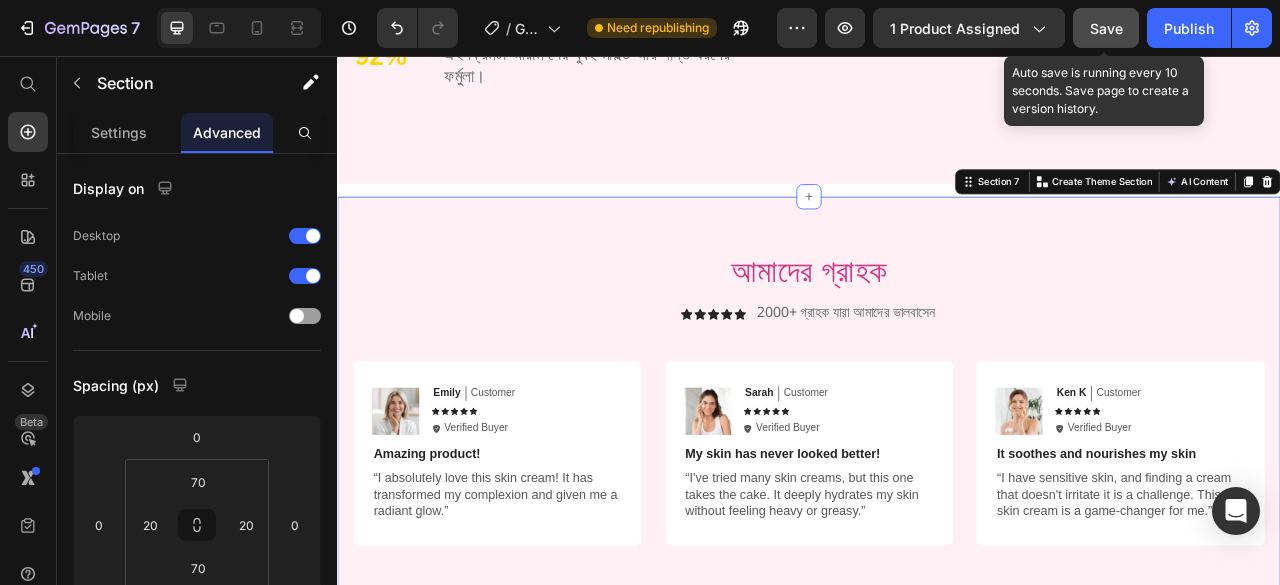 click on "Save" at bounding box center [1106, 28] 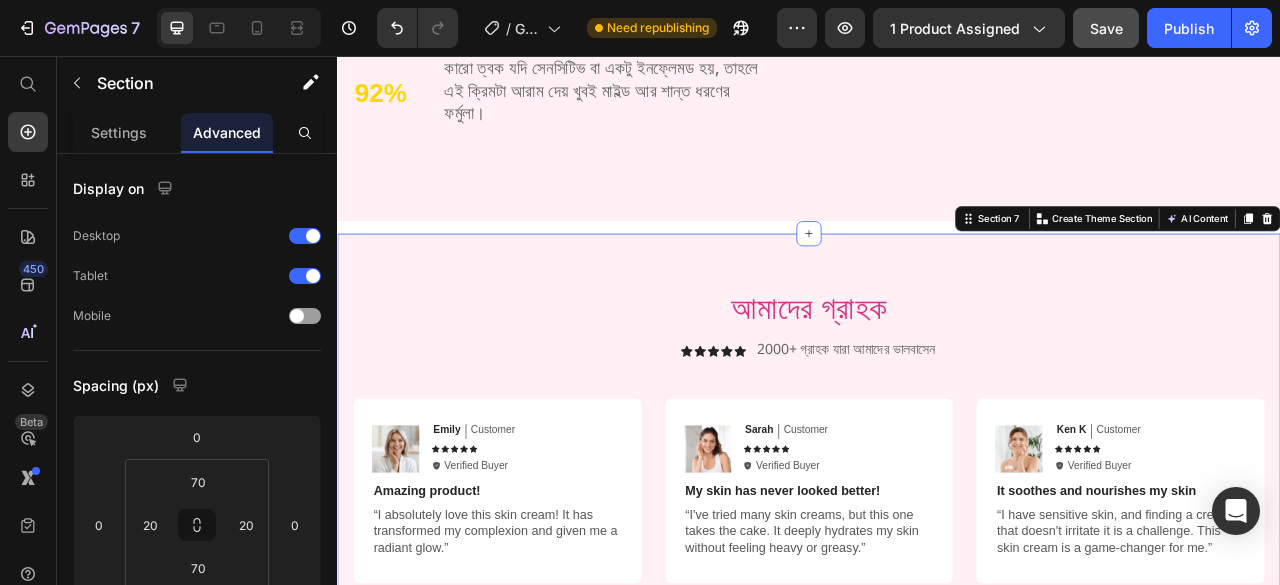 scroll, scrollTop: 3960, scrollLeft: 0, axis: vertical 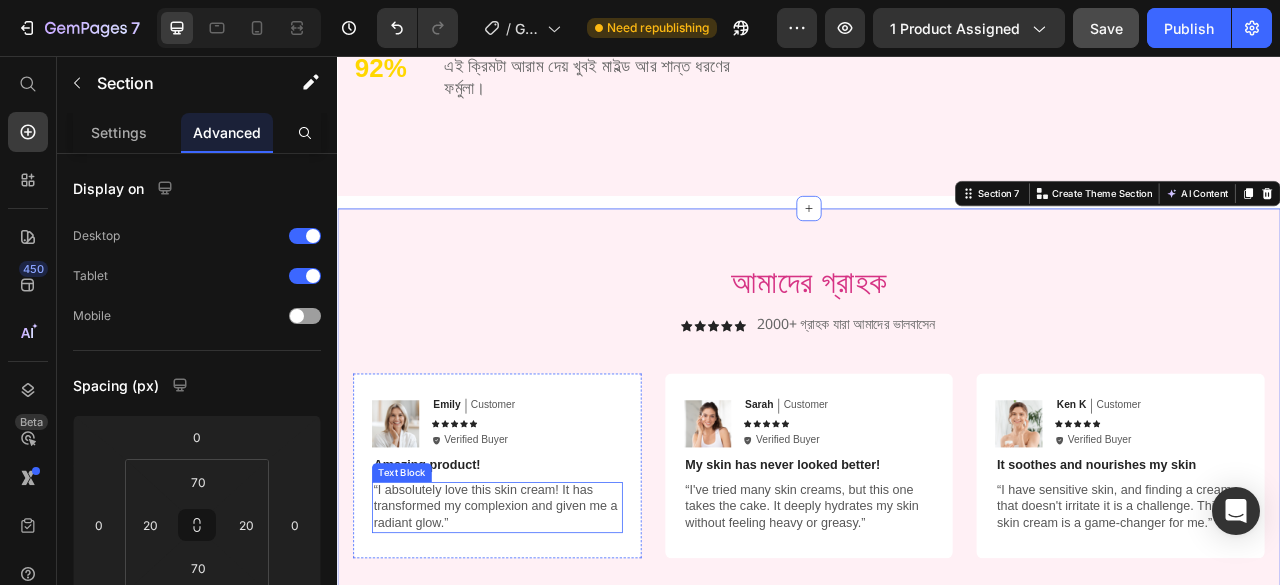 click on "“I absolutely love this skin cream! It has transformed my complexion and given me a radiant glow.”" at bounding box center [540, 629] 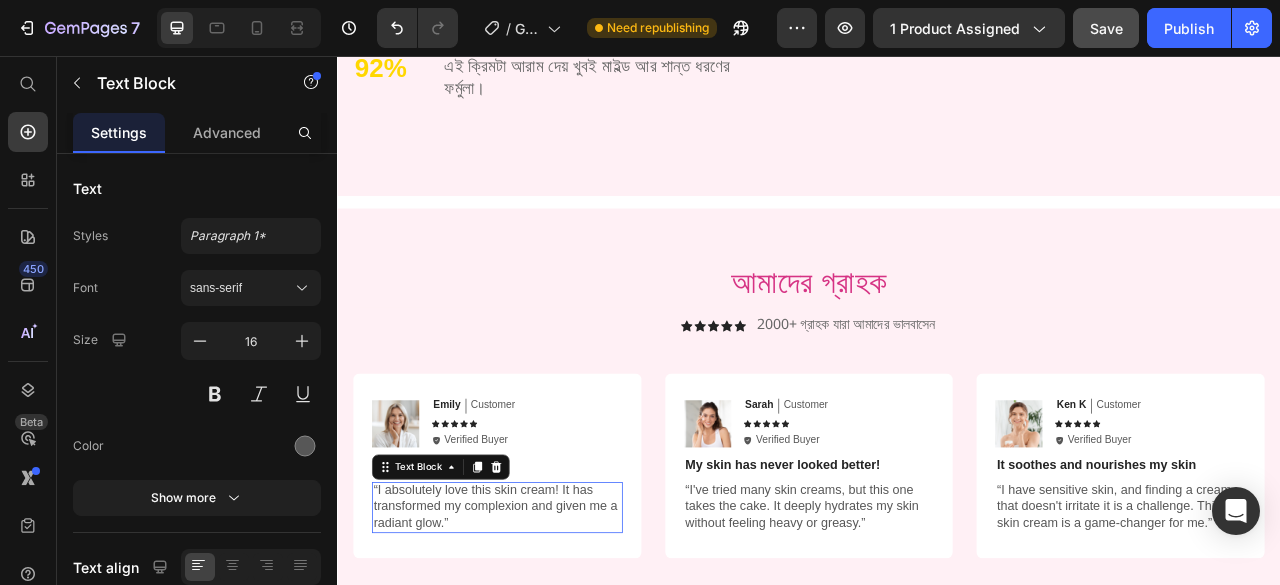 click on "“I absolutely love this skin cream! It has transformed my complexion and given me a radiant glow.”" at bounding box center (540, 629) 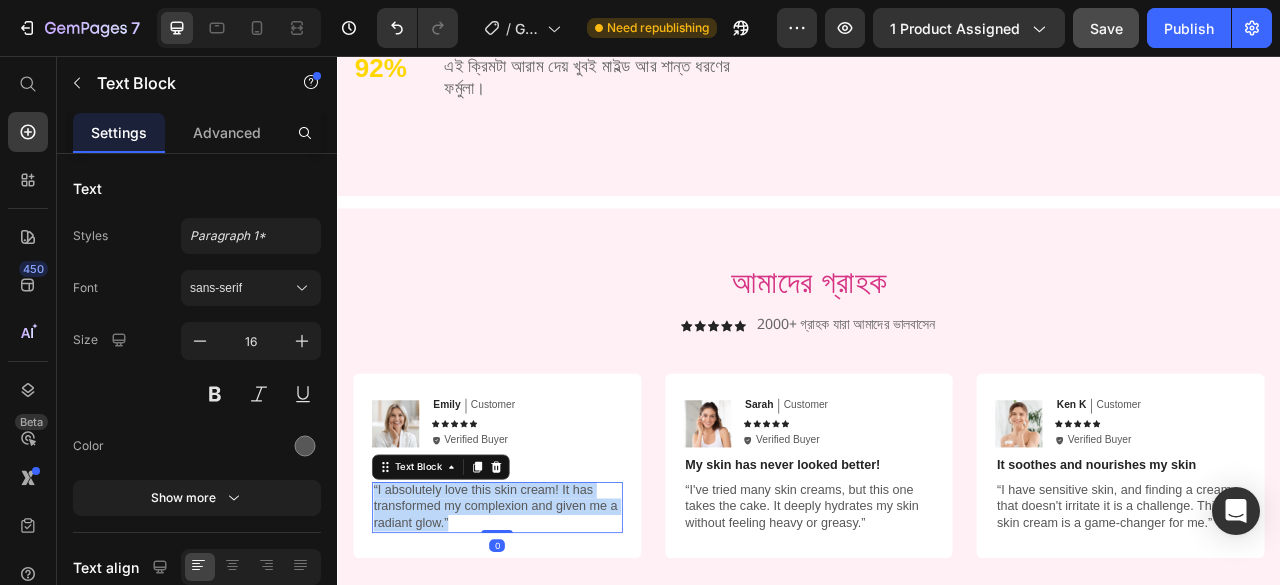 click on "“I absolutely love this skin cream! It has transformed my complexion and given me a radiant glow.”" at bounding box center [540, 629] 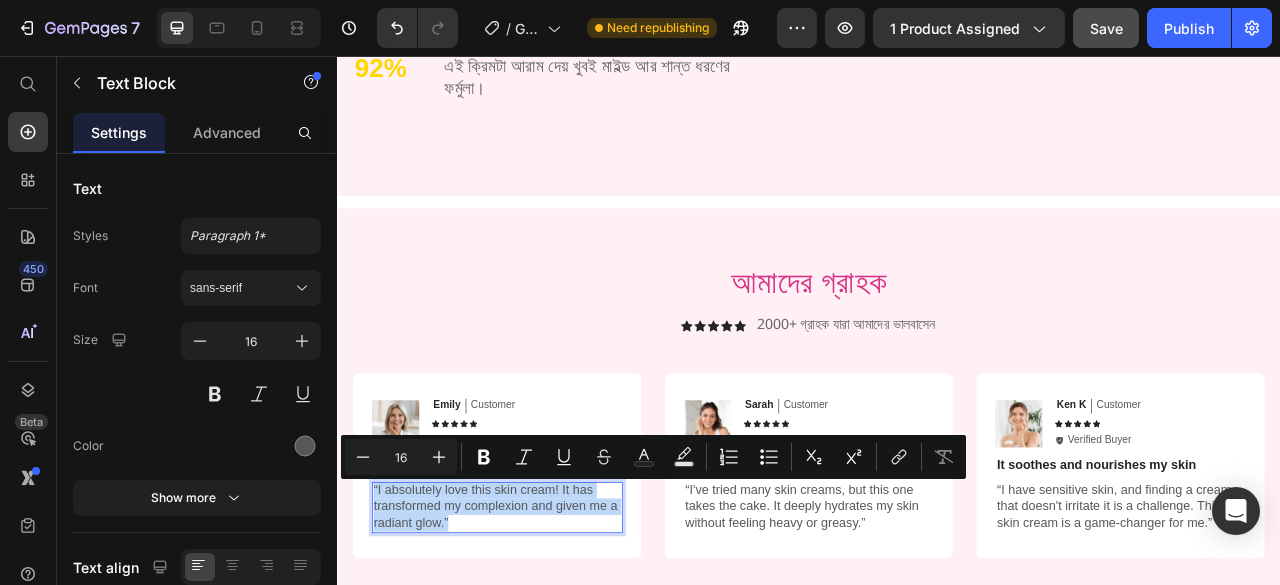 copy on "“I absolutely love this skin cream! It has transformed my complexion and given me a radiant glow.”" 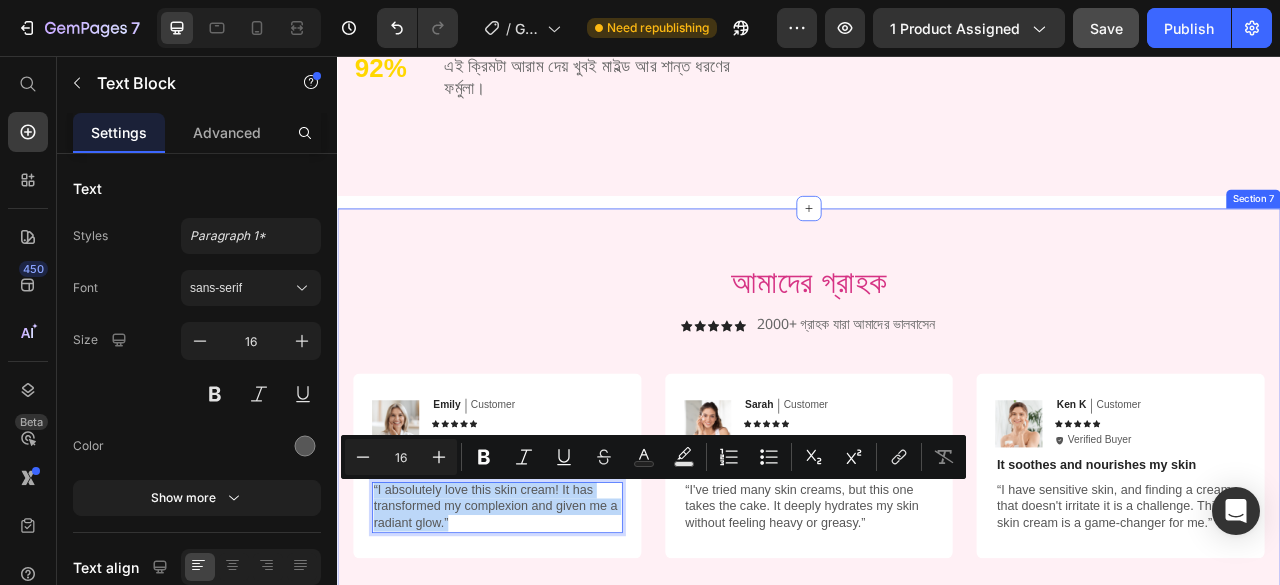 scroll, scrollTop: 92, scrollLeft: 0, axis: vertical 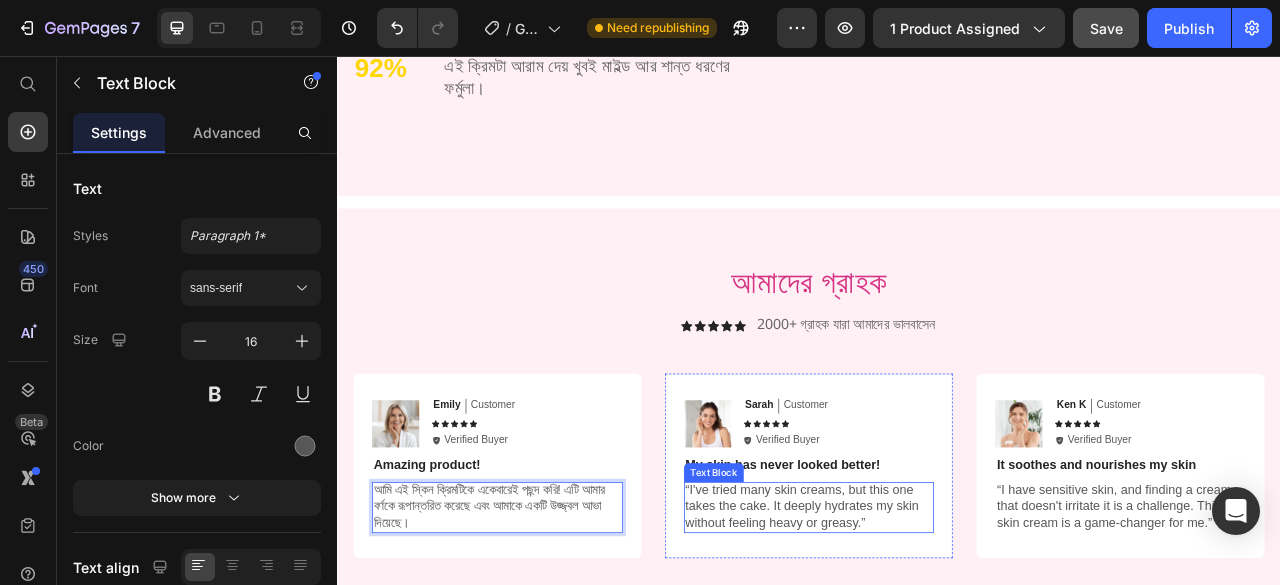 click on "“I've tried many skin creams, but this one takes the cake. It deeply hydrates my skin without feeling heavy or greasy.”" at bounding box center [937, 629] 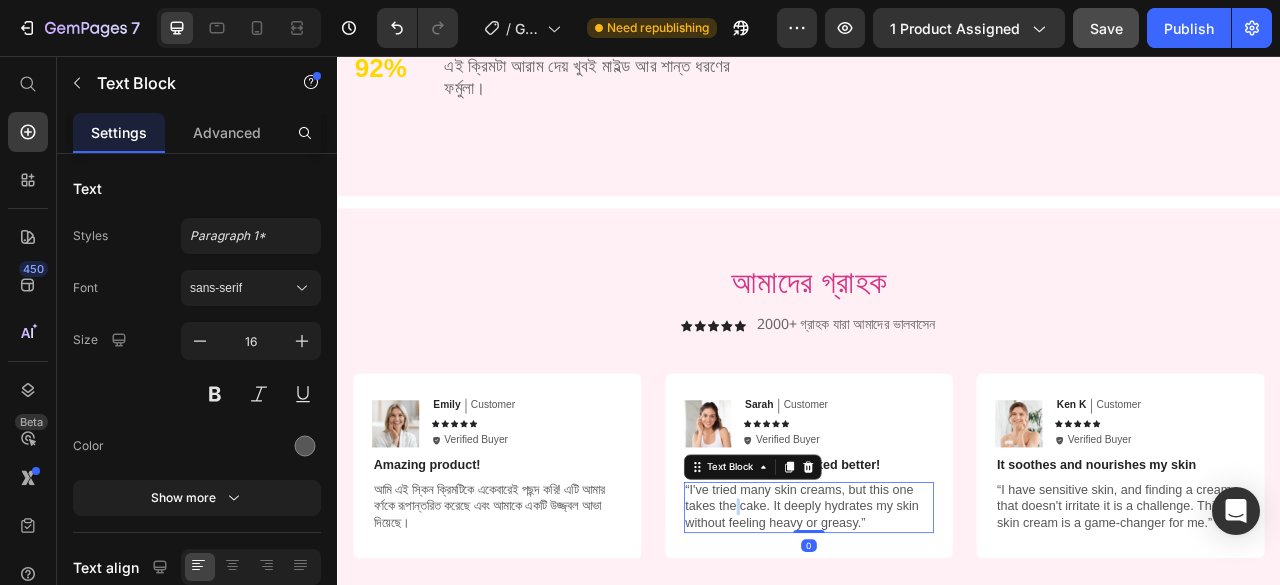 click on "“I've tried many skin creams, but this one takes the cake. It deeply hydrates my skin without feeling heavy or greasy.”" at bounding box center [937, 629] 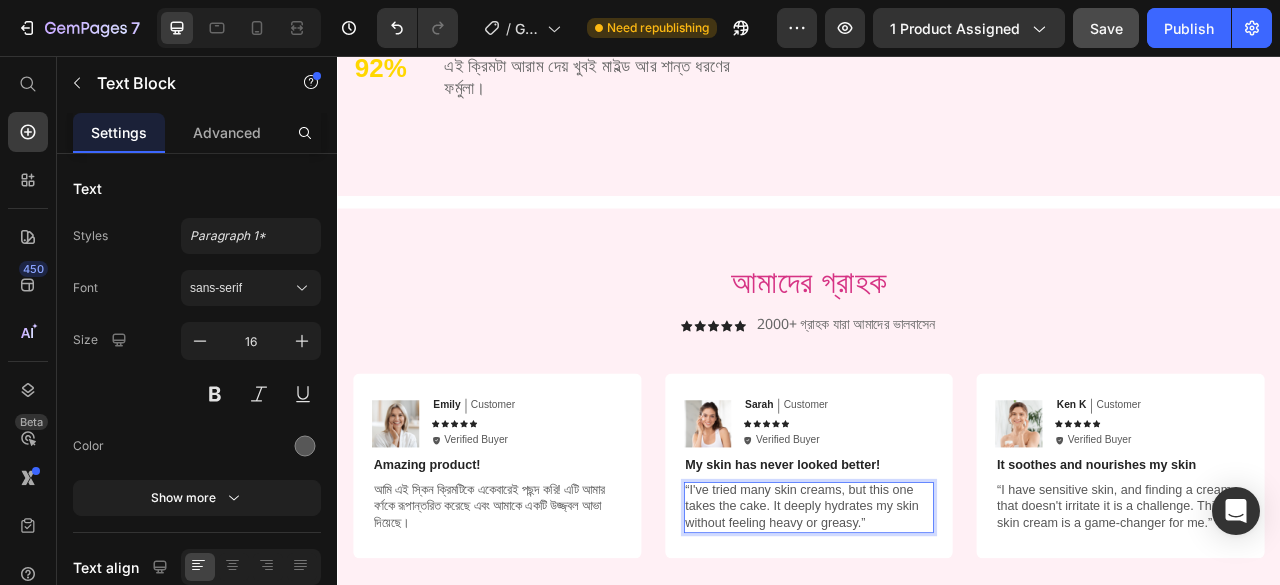 click on "“I've tried many skin creams, but this one takes the cake. It deeply hydrates my skin without feeling heavy or greasy.”" at bounding box center [937, 629] 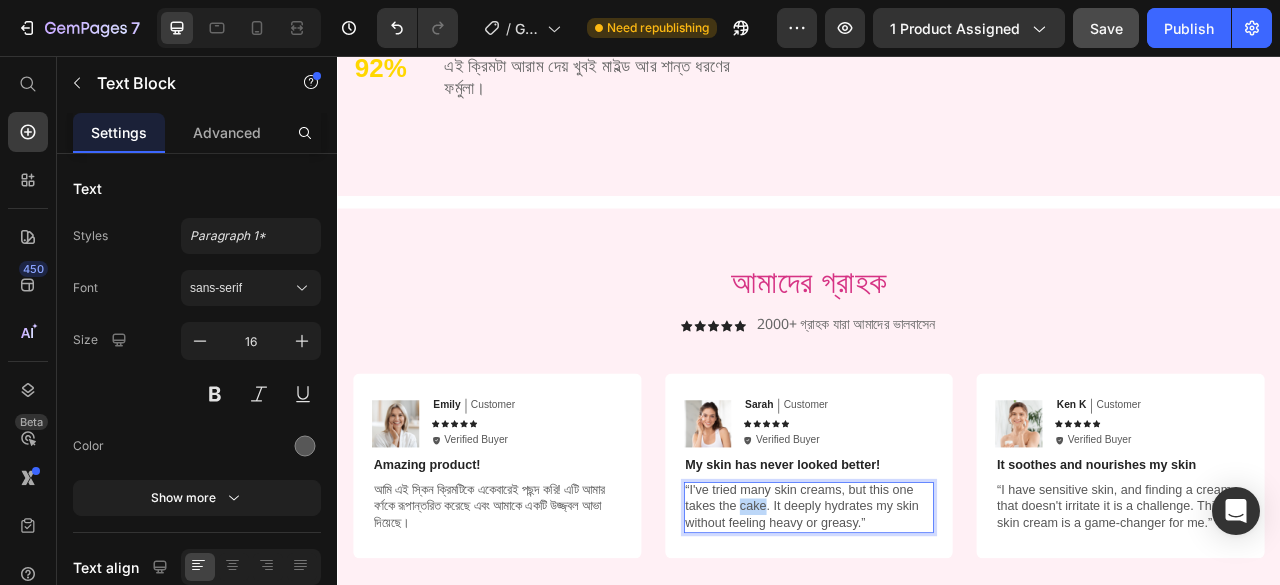 click on "“I've tried many skin creams, but this one takes the cake. It deeply hydrates my skin without feeling heavy or greasy.”" at bounding box center (937, 629) 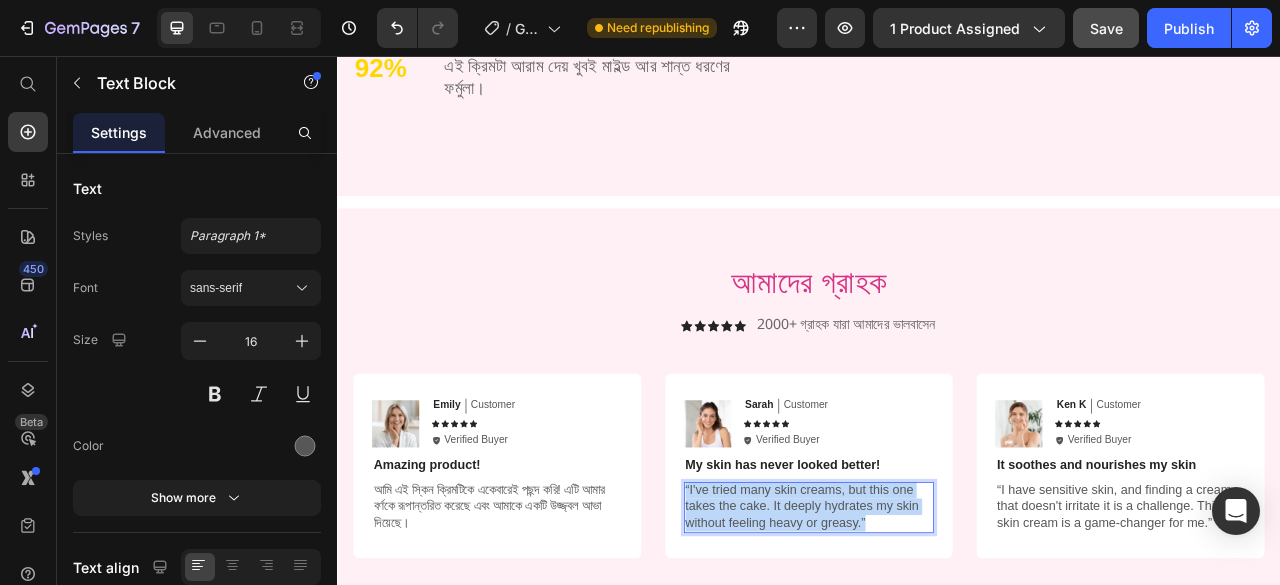 click on "“I've tried many skin creams, but this one takes the cake. It deeply hydrates my skin without feeling heavy or greasy.”" at bounding box center (937, 629) 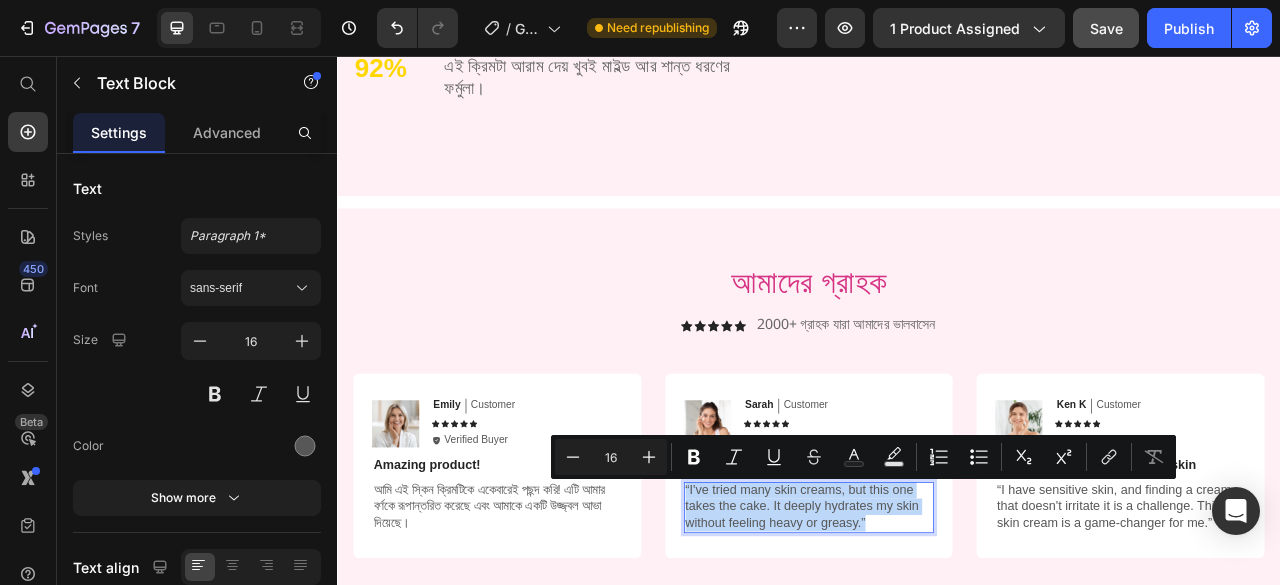 copy on "“I've tried many skin creams, but this one takes the cake. It deeply hydrates my skin without feeling heavy or greasy.”" 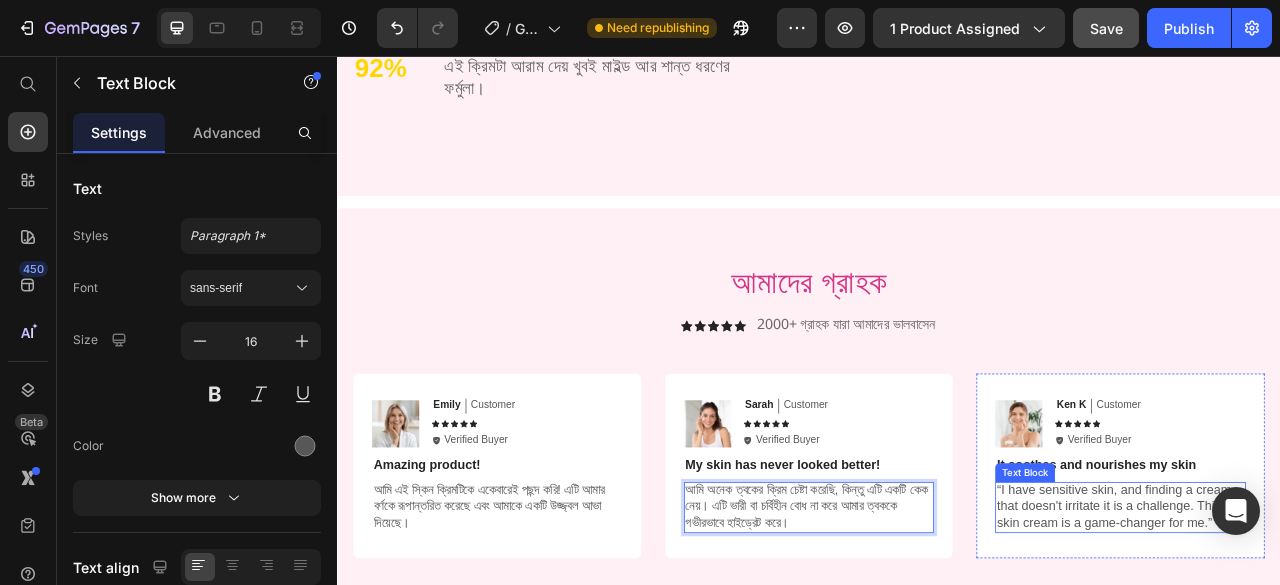 click on "“I have sensitive skin, and finding a cream that doesn't irritate it is a challenge. This skin cream is a game-changer for me.”" at bounding box center (1333, 629) 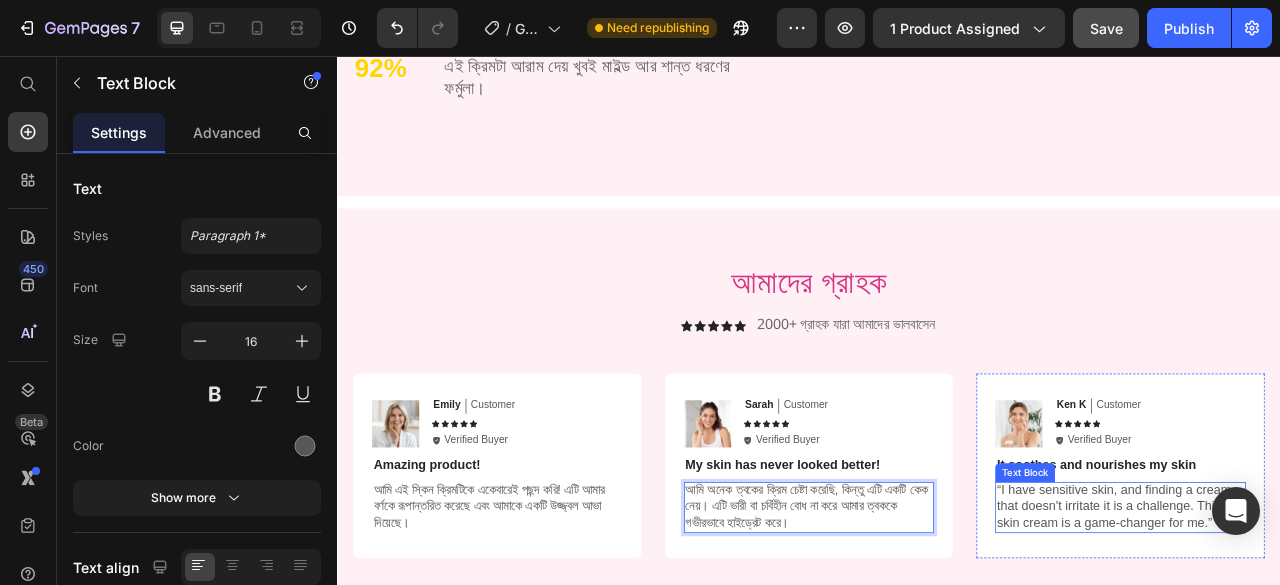 click on "“I have sensitive skin, and finding a cream that doesn't irritate it is a challenge. This skin cream is a game-changer for me.”" at bounding box center (1333, 629) 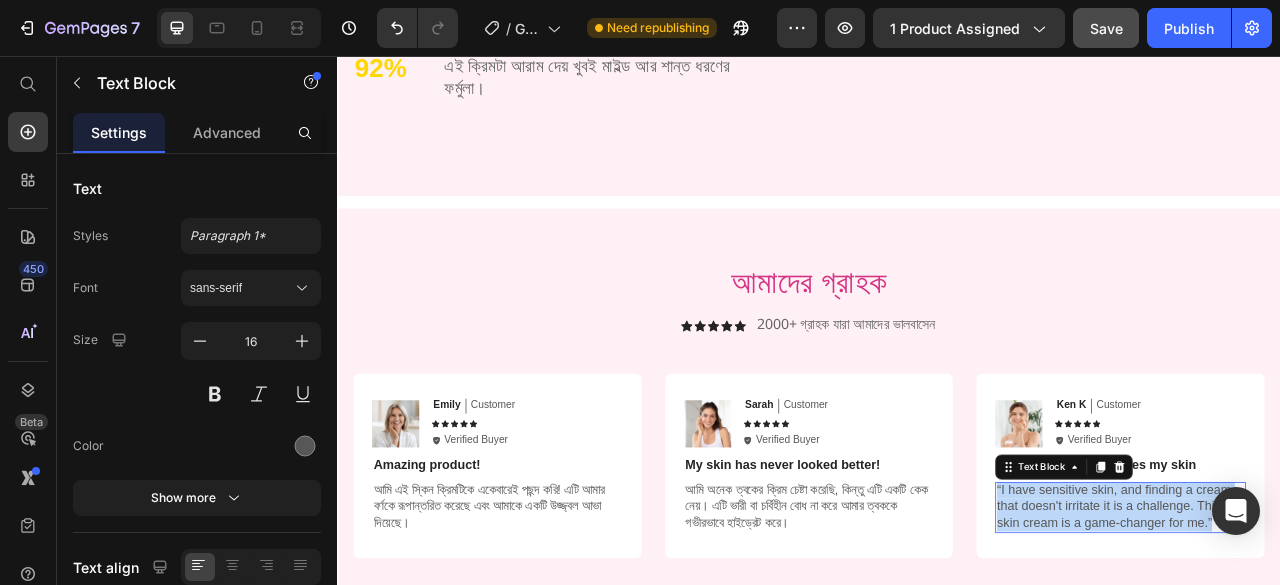 click on "“I have sensitive skin, and finding a cream that doesn't irritate it is a challenge. This skin cream is a game-changer for me.”" at bounding box center (1333, 629) 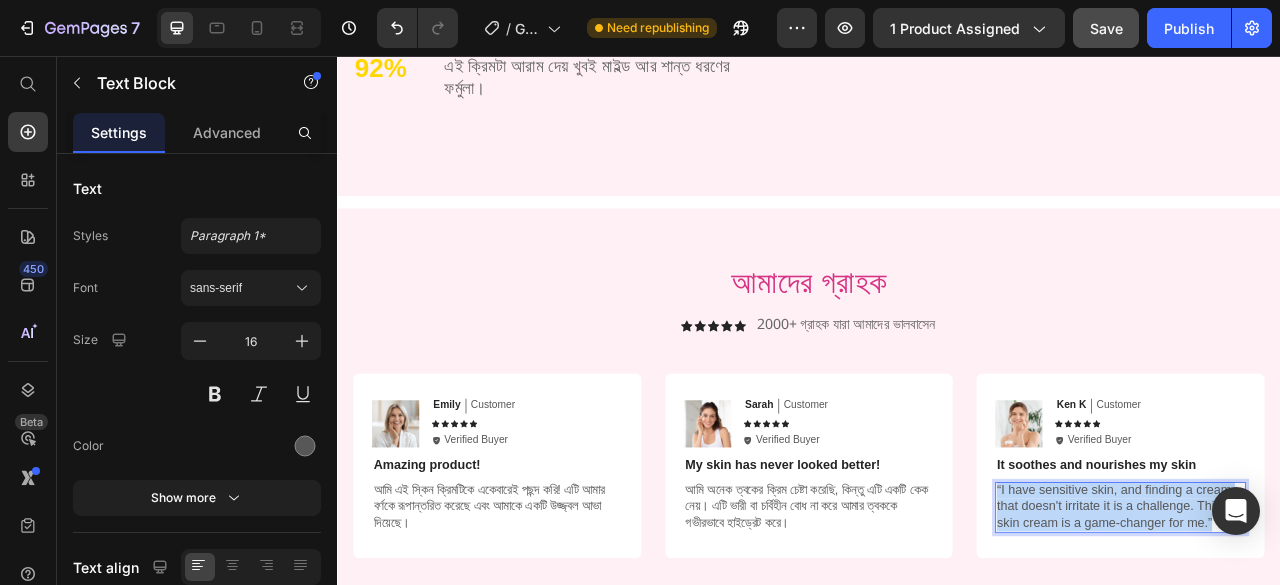 click on "“I have sensitive skin, and finding a cream that doesn't irritate it is a challenge. This skin cream is a game-changer for me.”" at bounding box center (1333, 629) 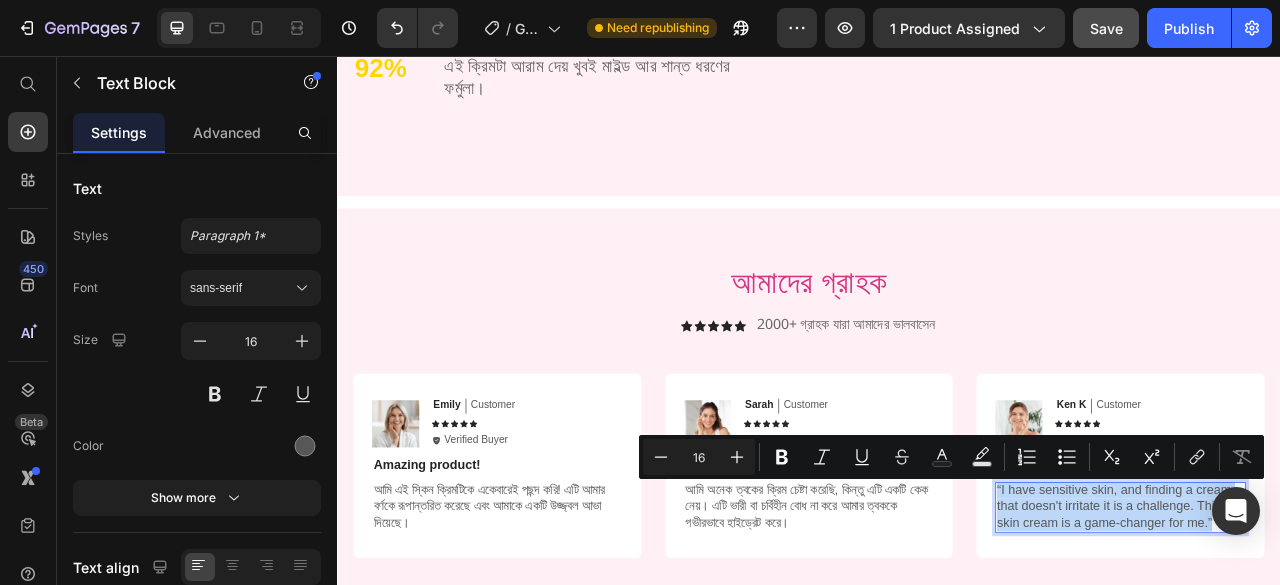 copy on "“I have sensitive skin, and finding a cream that doesn't irritate it is a challenge. This skin cream is a game-changer for me.”" 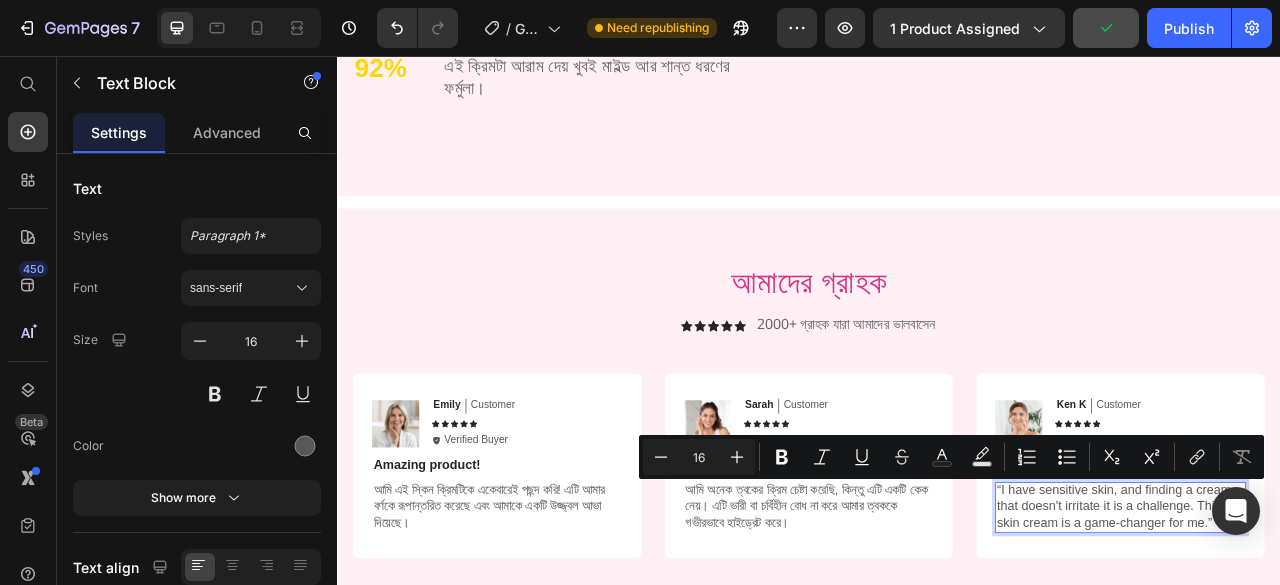 scroll, scrollTop: 114, scrollLeft: 0, axis: vertical 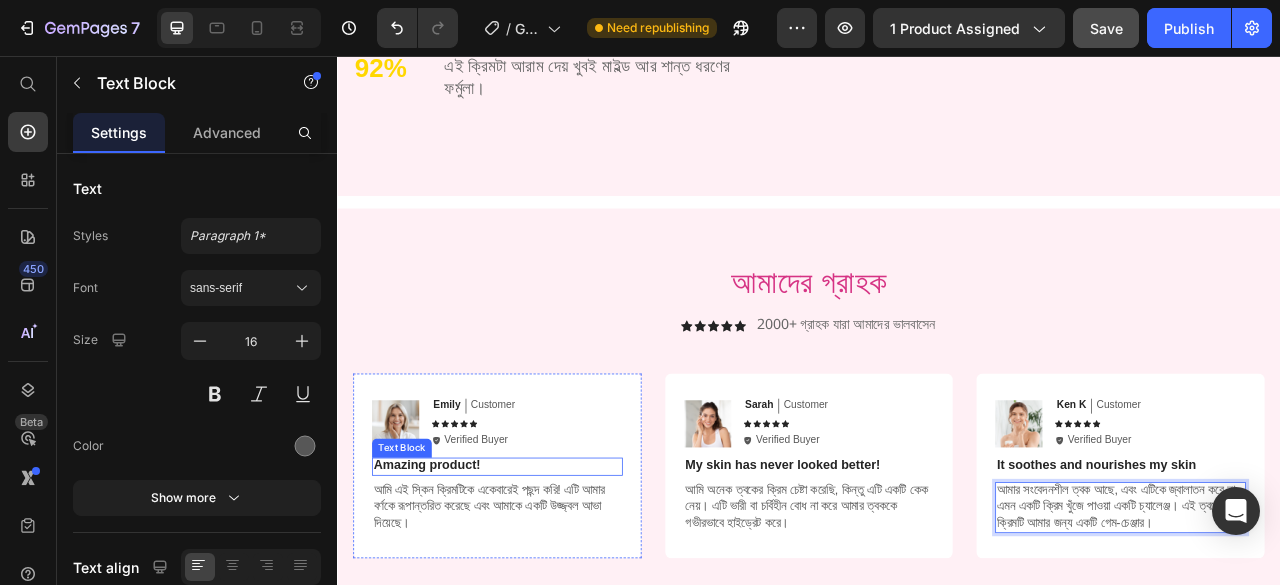 click on "Amazing product!" at bounding box center [540, 577] 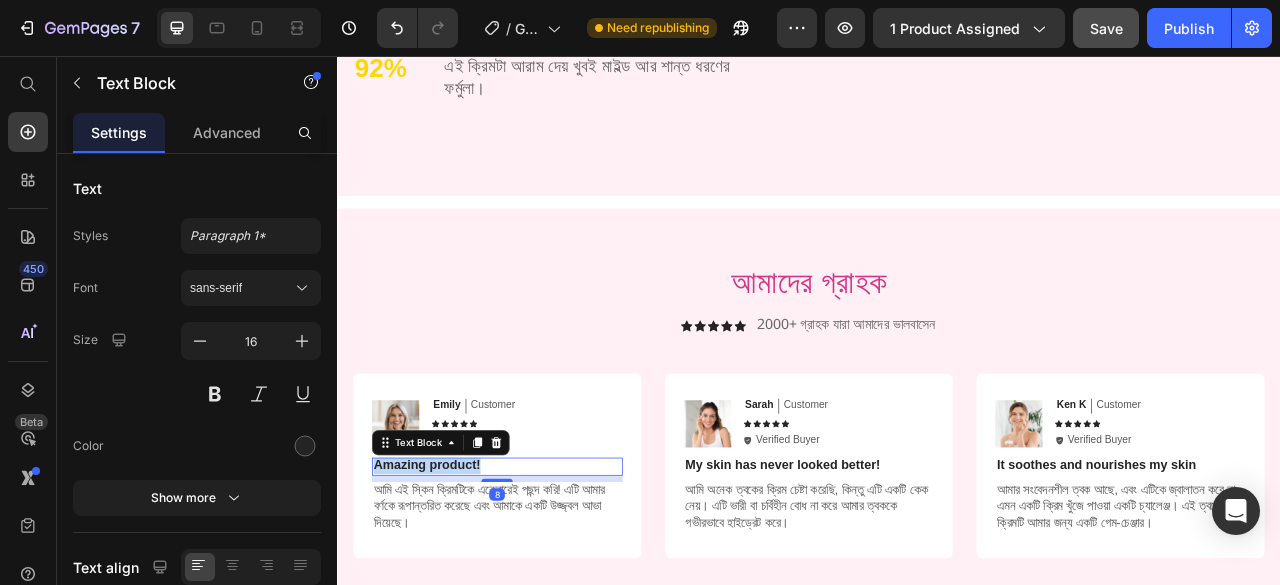 scroll, scrollTop: 0, scrollLeft: 0, axis: both 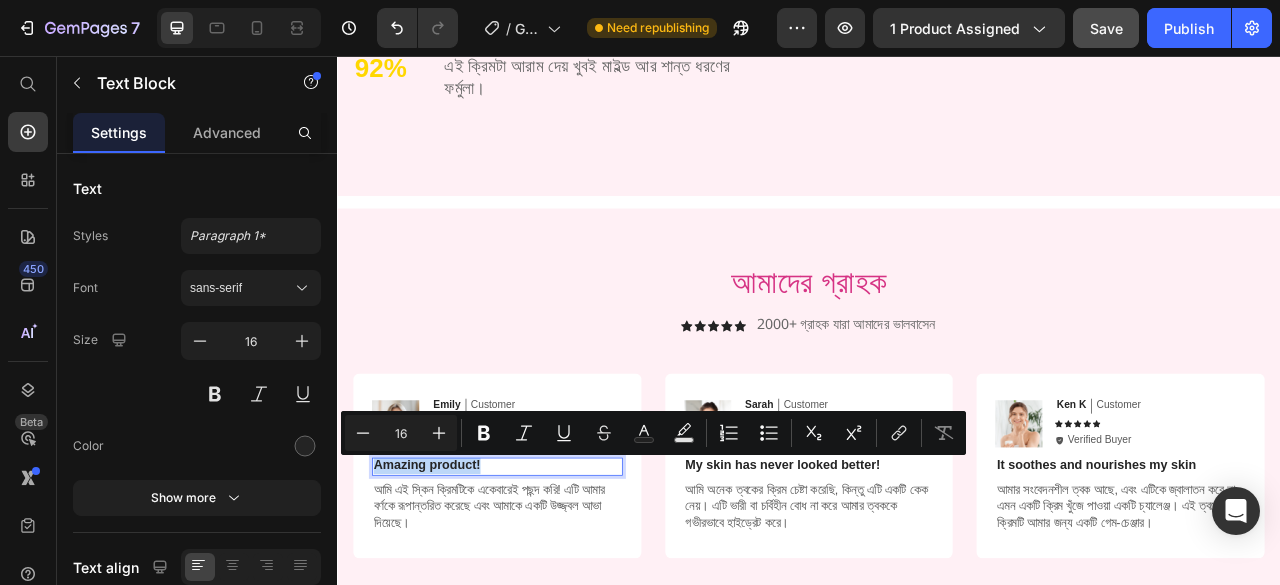 copy on "Amazing product!" 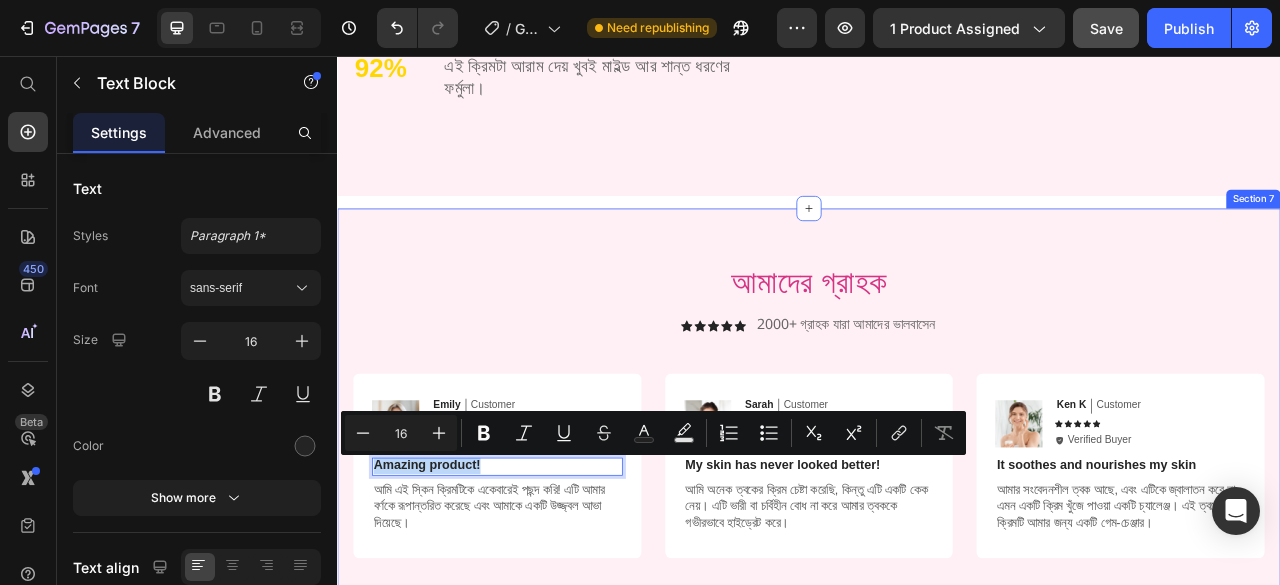 click on "আমাদের গ্রাহক Heading Icon Icon Icon Icon Icon Icon List 2000+ গ্রাহক যারা আমাদের ভালবাসেন Text Block Row Image [FIRST] Text Block Customer  Text Block Row Icon Icon Icon Icon Icon Icon List
Icon Verified Buyer Text Block Row Row Amazing product! Text Block   8 আমি এই স্কিন ক্রিমটিকে একেবারেই পছন্দ করি! এটি আমার বর্ণকে রূপান্তরিত করেছে এবং আমাকে একটি উজ্জ্বল আভা দিয়েছে। Text Block Row Image [FIRST] Text Block Customer  Text Block Row Icon Icon Icon Icon Icon Icon List
Icon Verified Buyer Text Block Row Row My skin has never looked better! Text Block Text Block Row Image [FIRST] [LAST] Text Block Customer  Text Block Row Icon Icon Icon Icon Icon Icon List
Icon Verified Buyer Text Block Row Row Text Block Row Row" at bounding box center [937, 522] 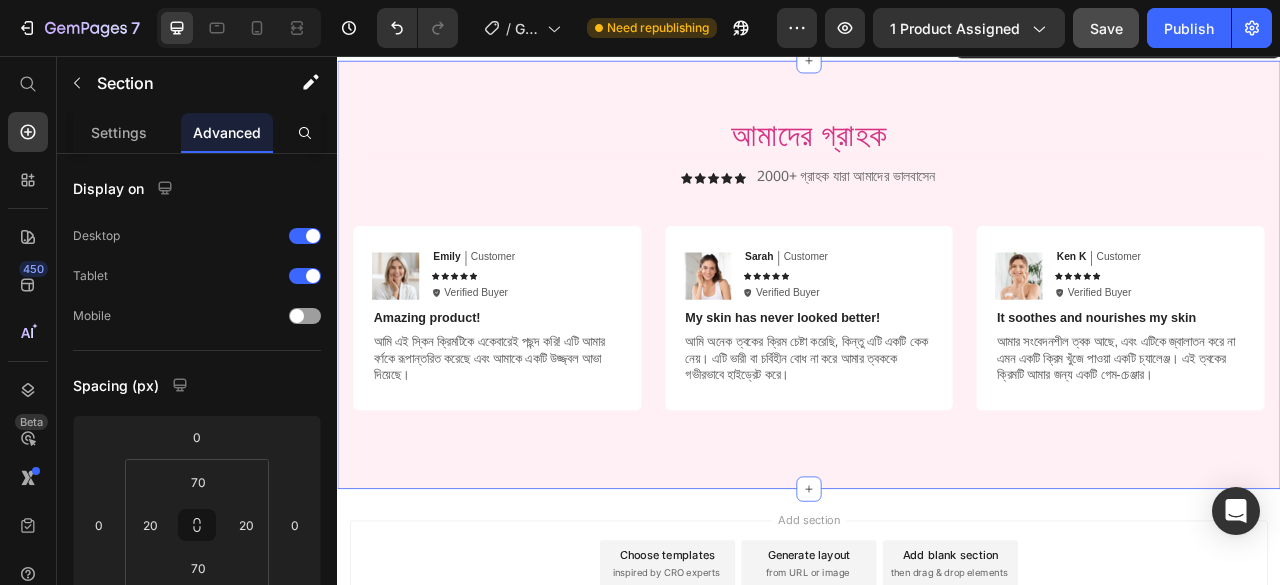 scroll, scrollTop: 4160, scrollLeft: 0, axis: vertical 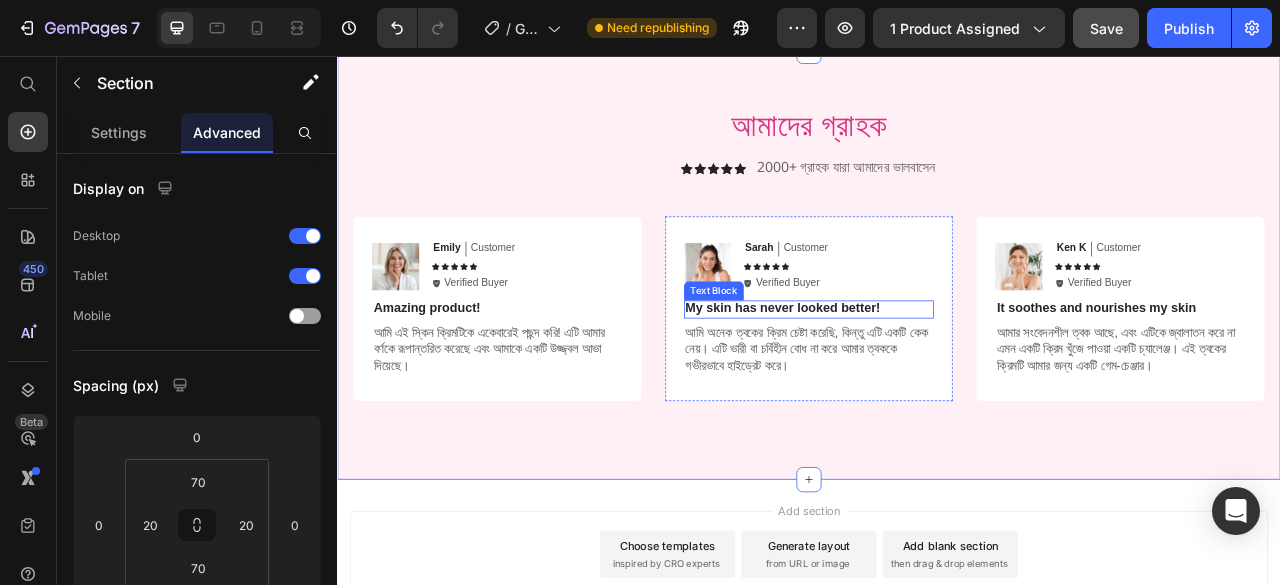 click on "My skin has never looked better!" at bounding box center [937, 377] 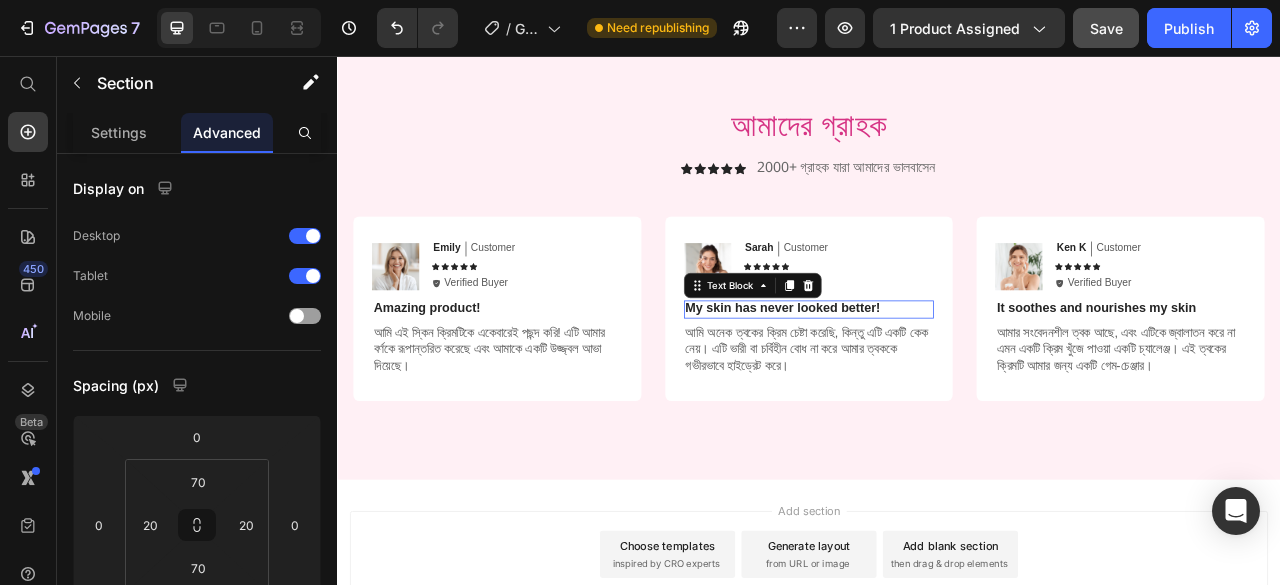 click on "My skin has never looked better!" at bounding box center [937, 377] 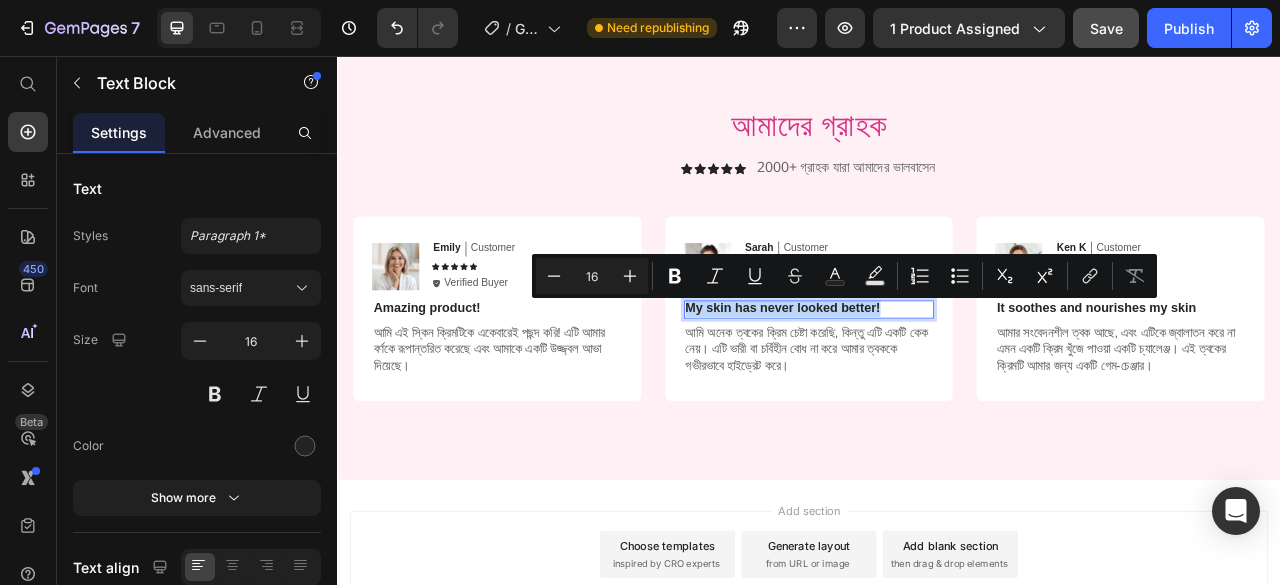 copy on "My skin has never looked better!" 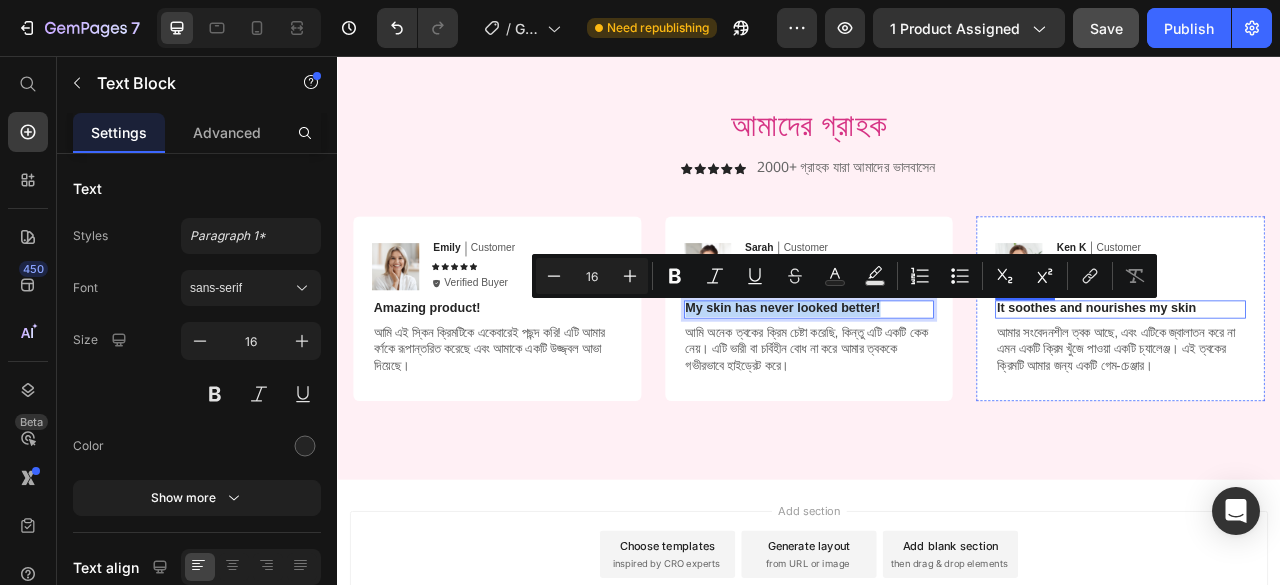 click on "It soothes and nourishes my skin" at bounding box center (1333, 377) 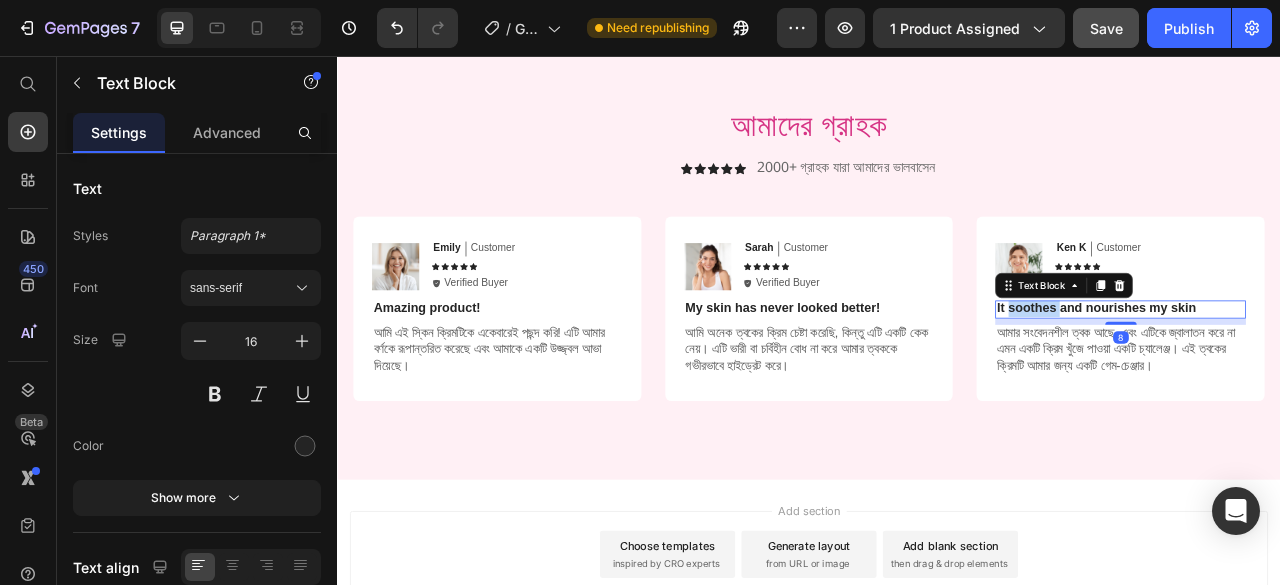 click on "It soothes and nourishes my skin" at bounding box center [1333, 377] 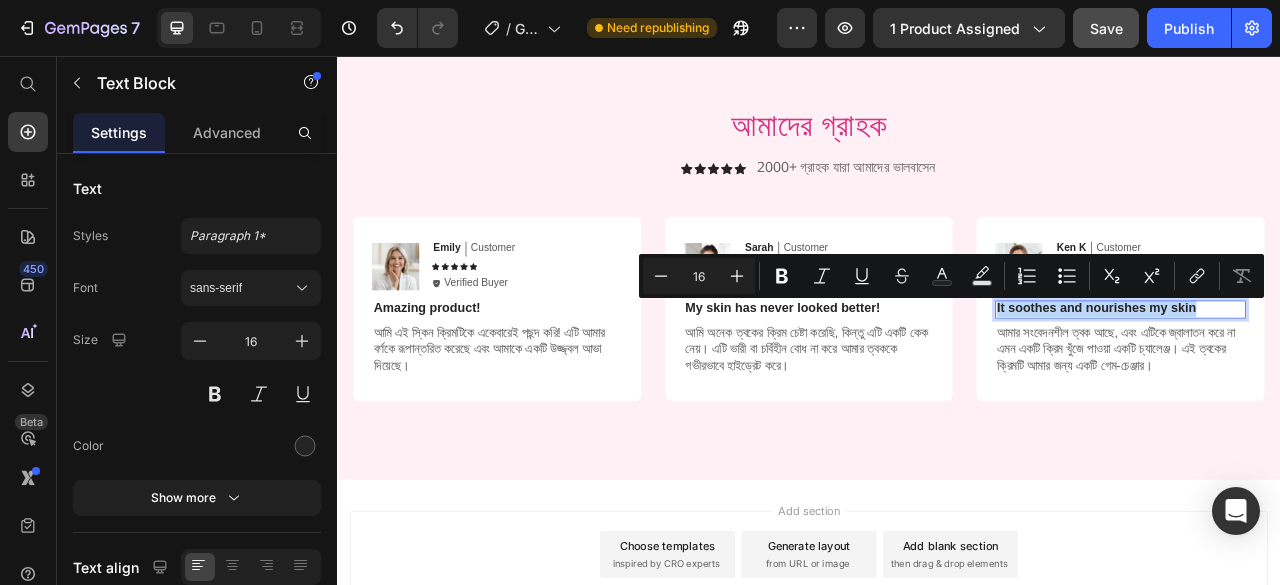 copy on "It soothes and nourishes my skin" 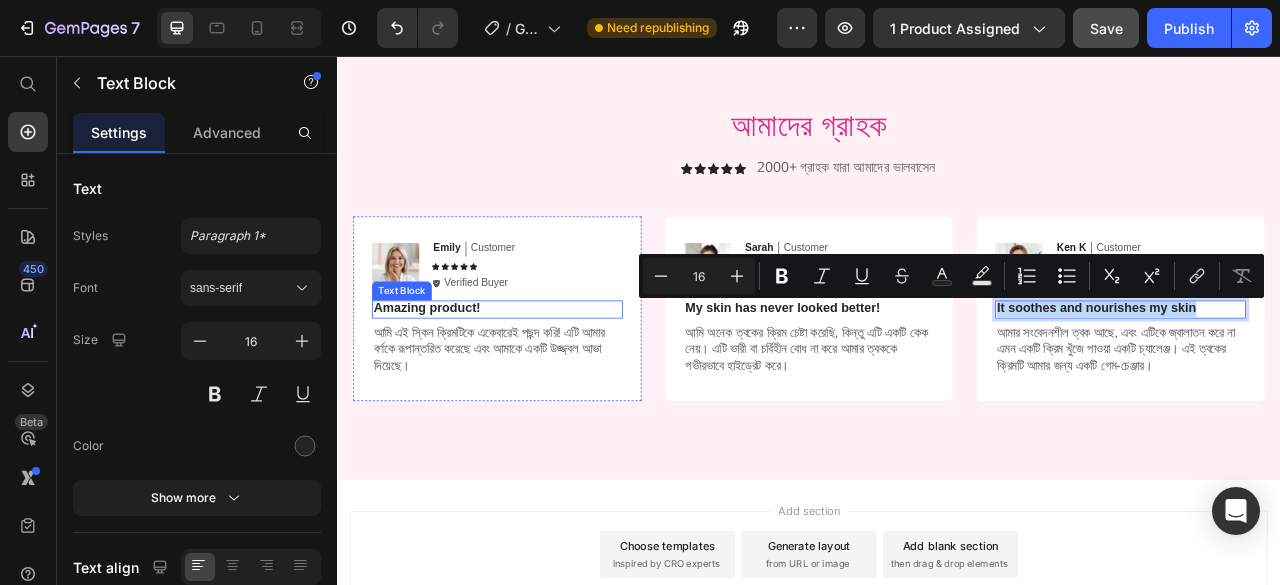 click on "Amazing product!" at bounding box center (540, 377) 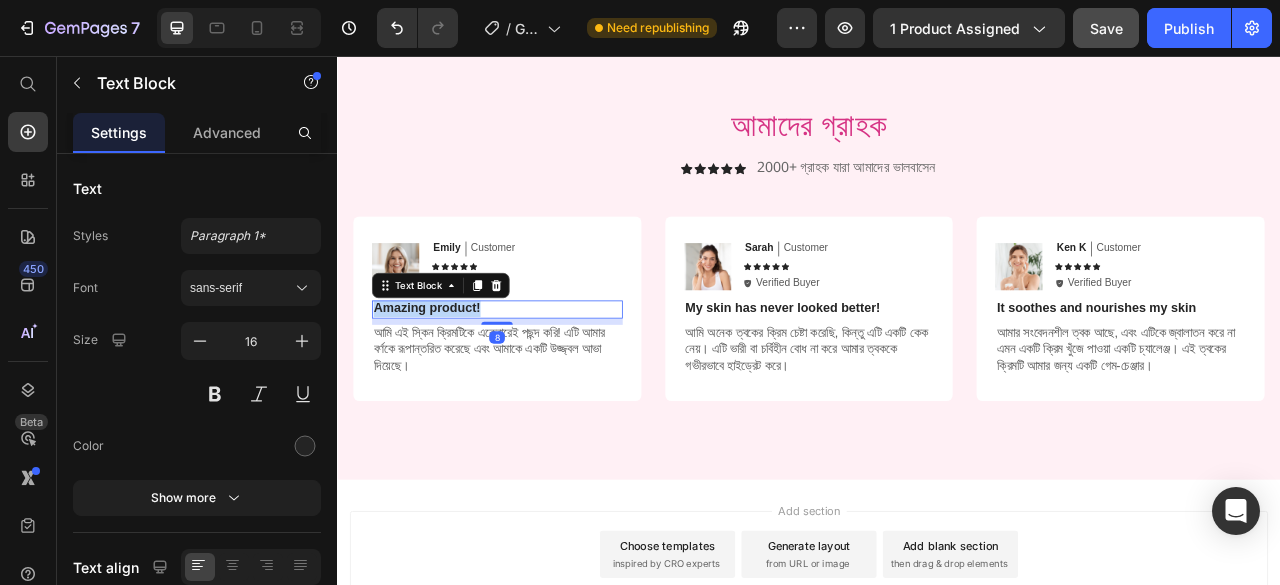 click on "Amazing product!" at bounding box center (540, 377) 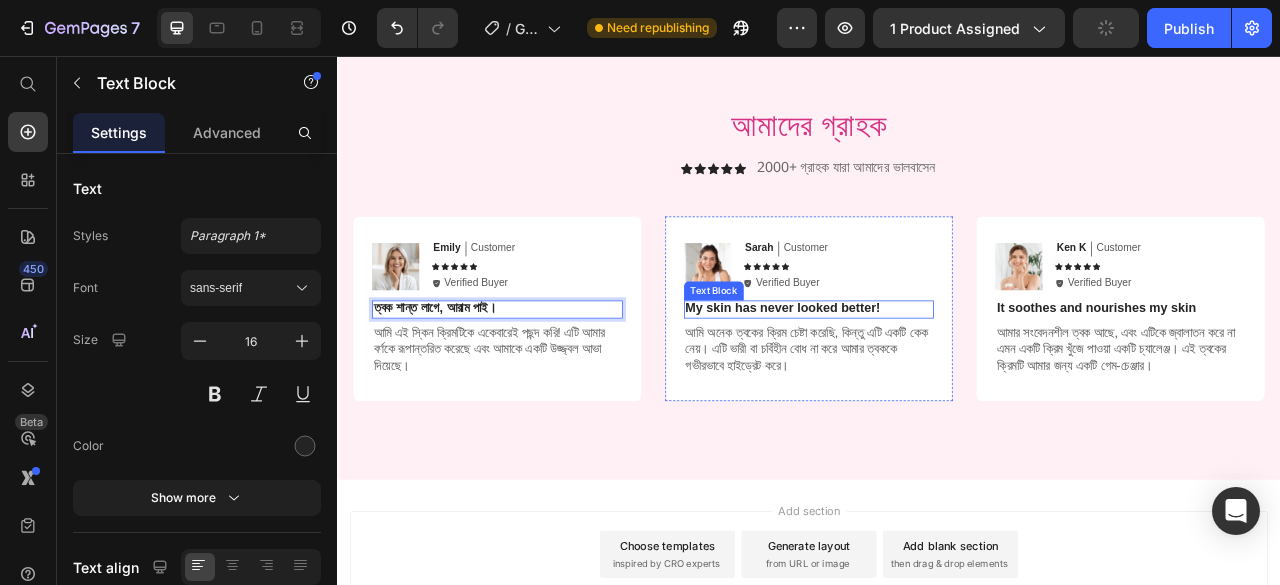 click on "My skin has never looked better!" at bounding box center (937, 377) 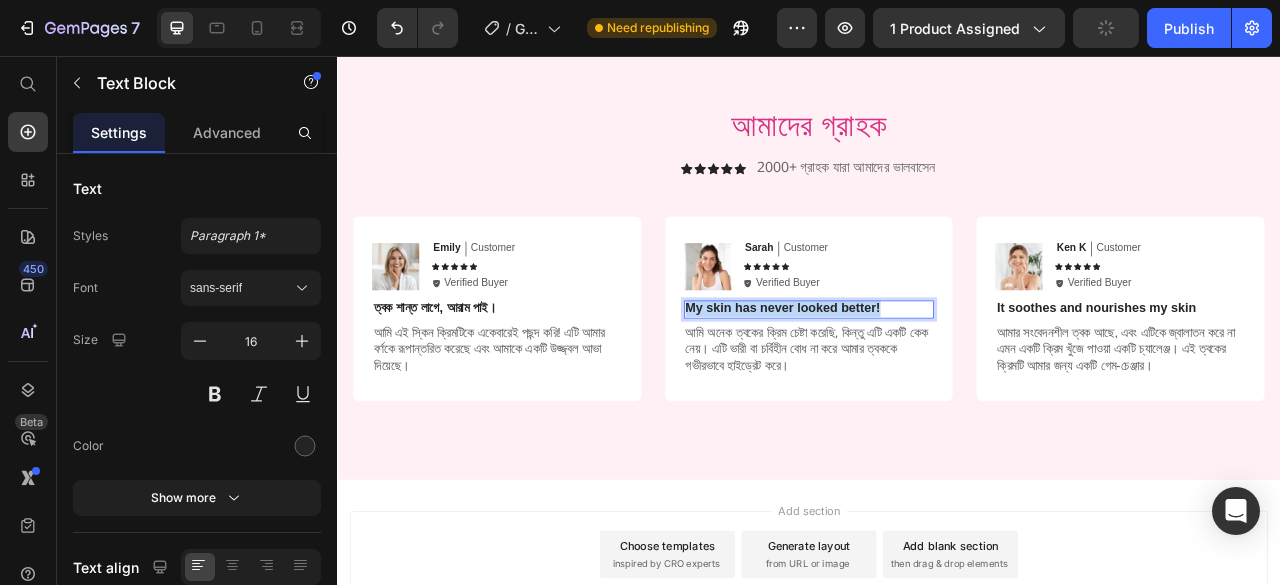 click on "My skin has never looked better!" at bounding box center [937, 377] 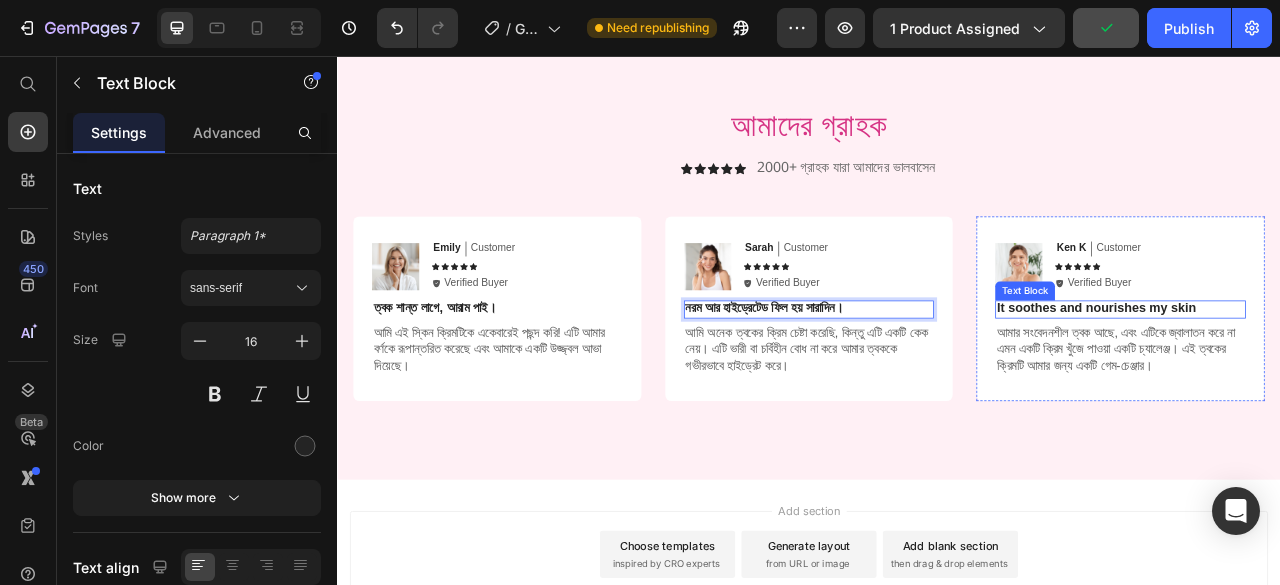 click on "It soothes and nourishes my skin" at bounding box center [1333, 377] 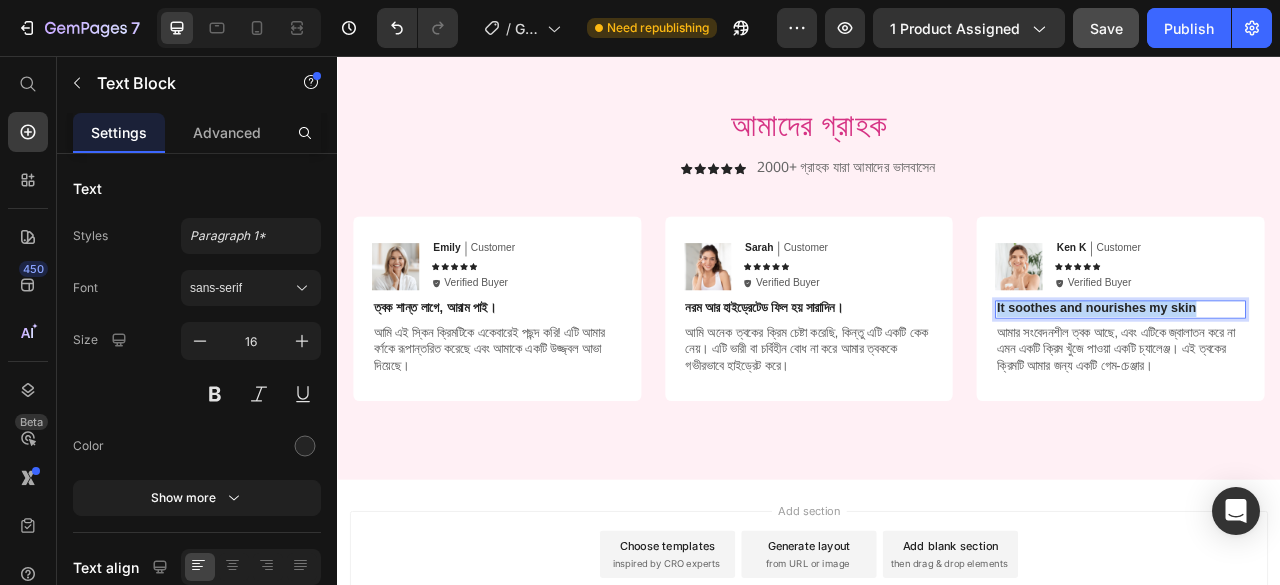 click on "It soothes and nourishes my skin" at bounding box center [1333, 377] 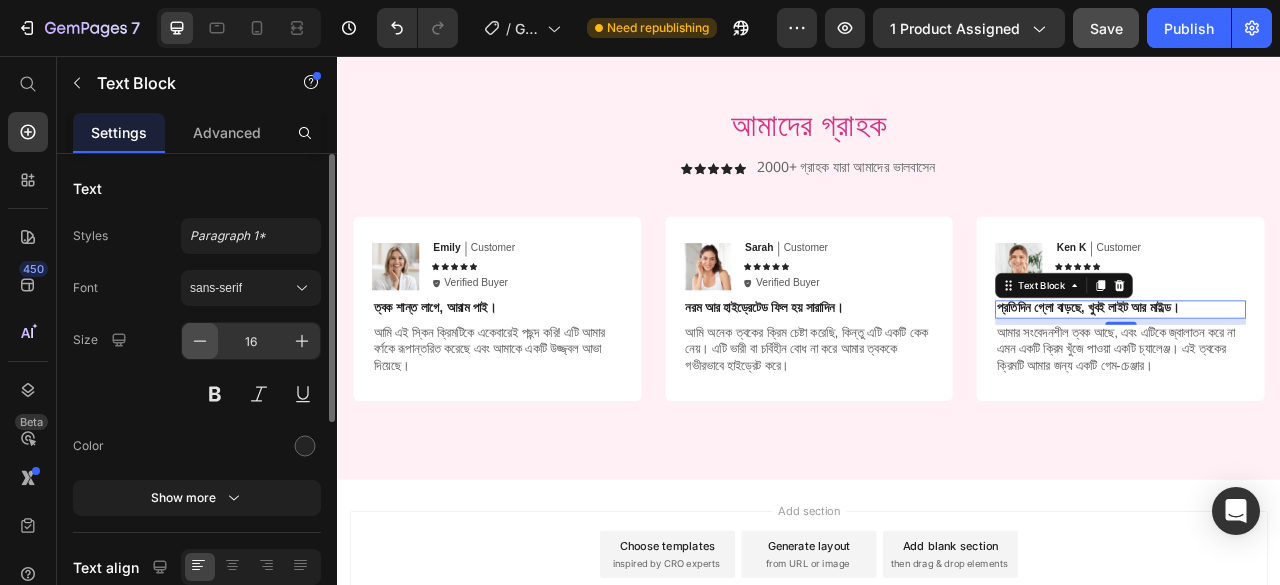 click 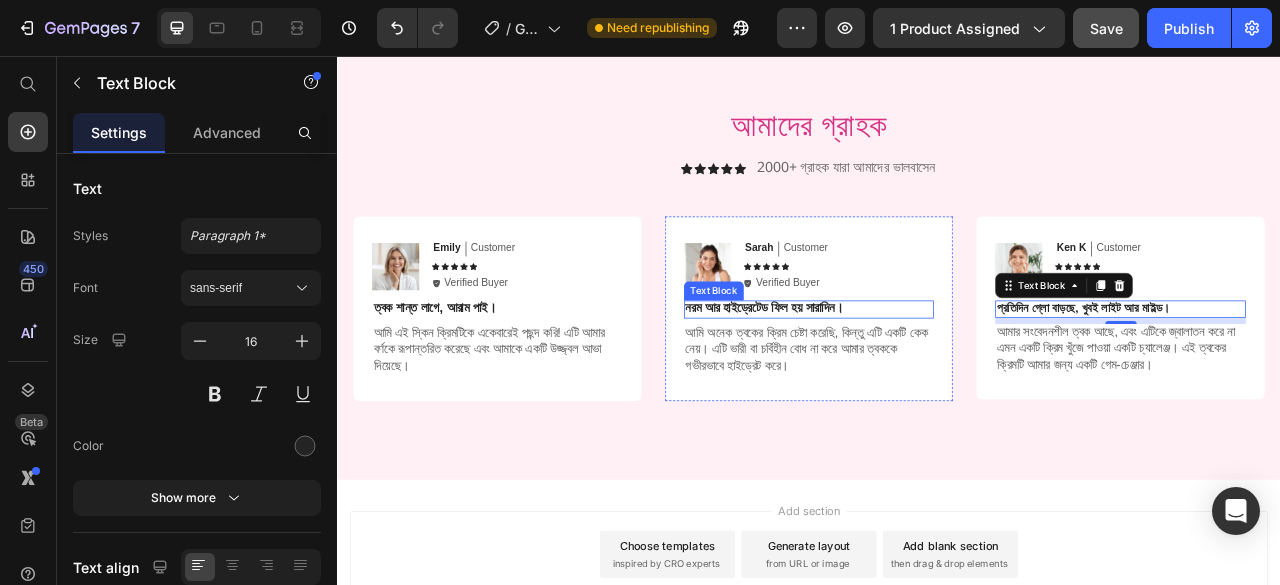 click on "নরম আর হাইড্রেটেড ফিল হয় সারাদিন।" at bounding box center (937, 377) 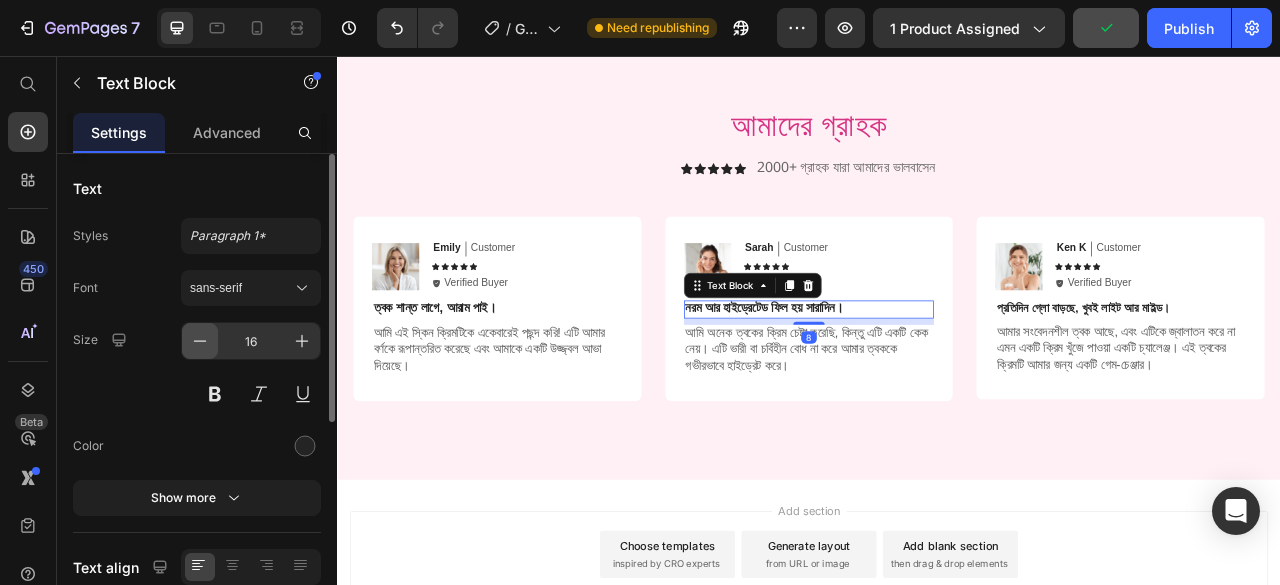 click 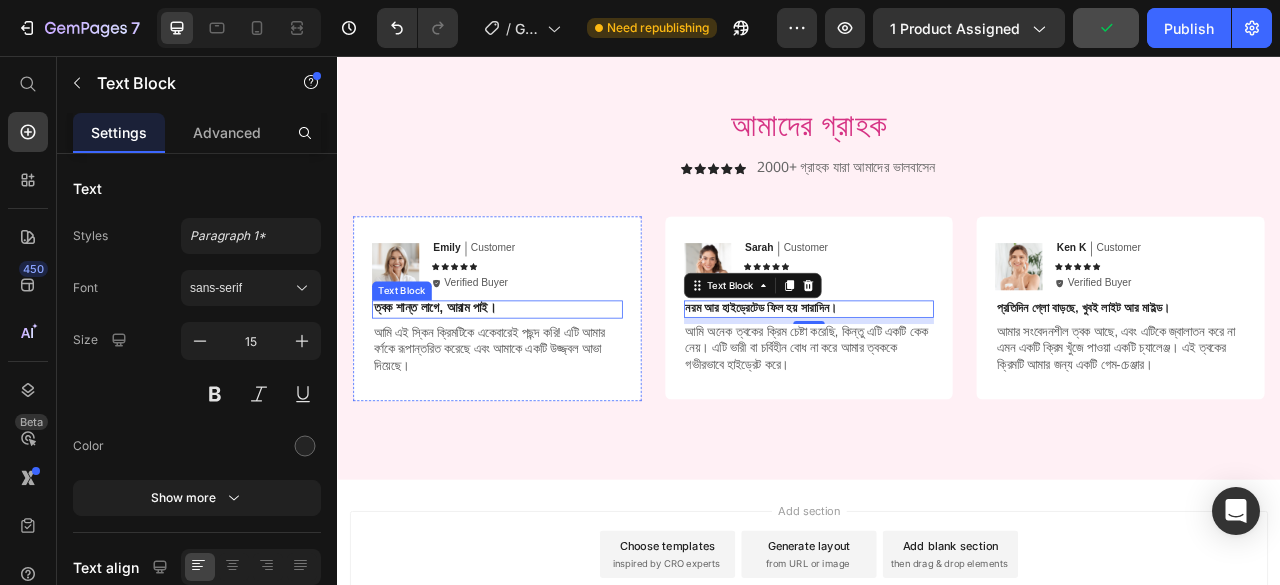 click on "ত্বক শান্ত লাগে, আরাম পাই।" at bounding box center (540, 377) 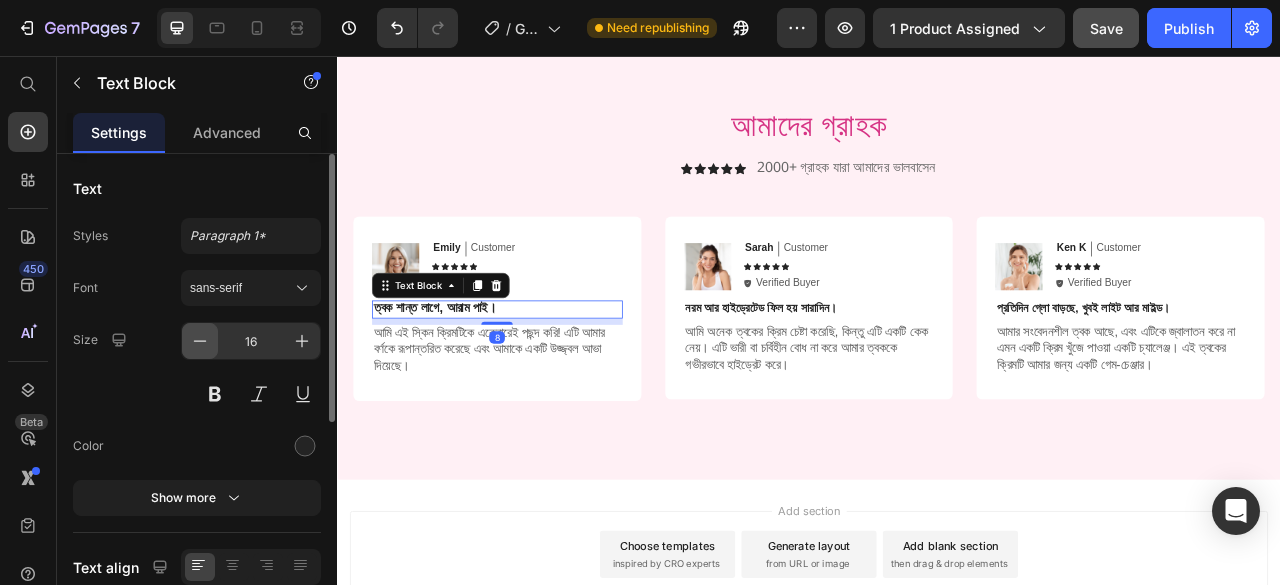 click 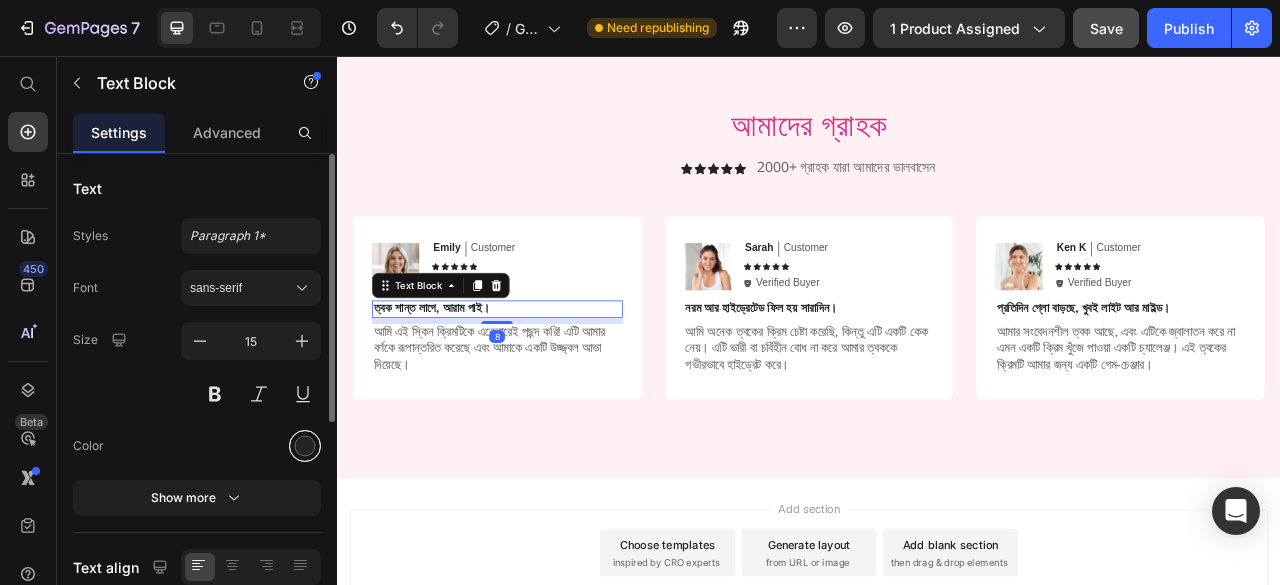 click at bounding box center [305, 446] 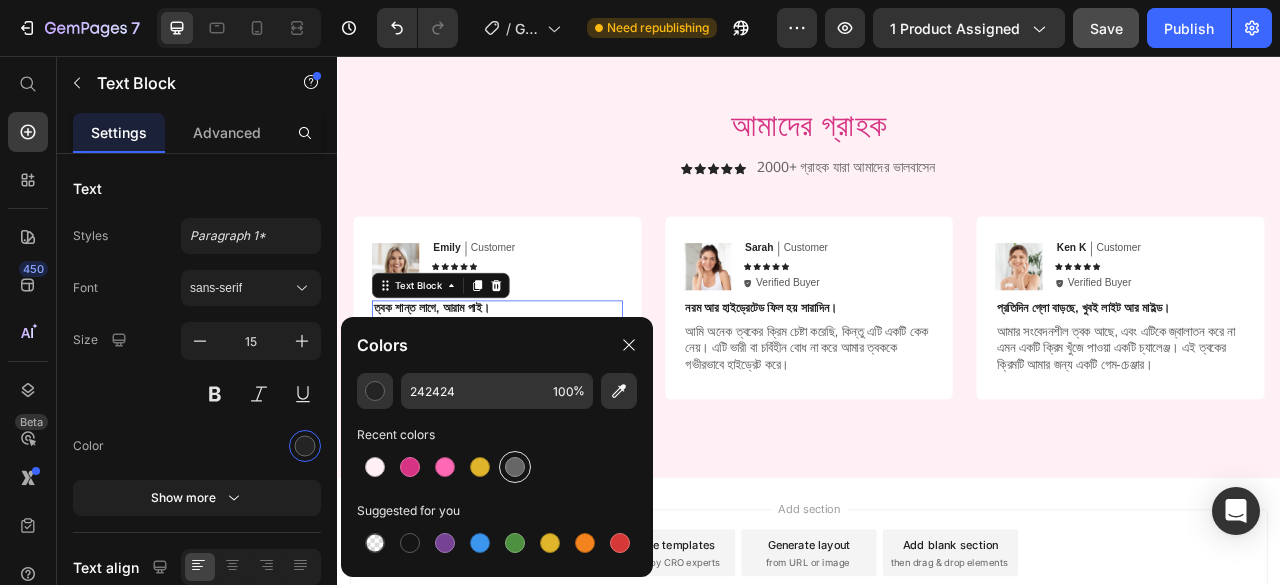 click at bounding box center [515, 467] 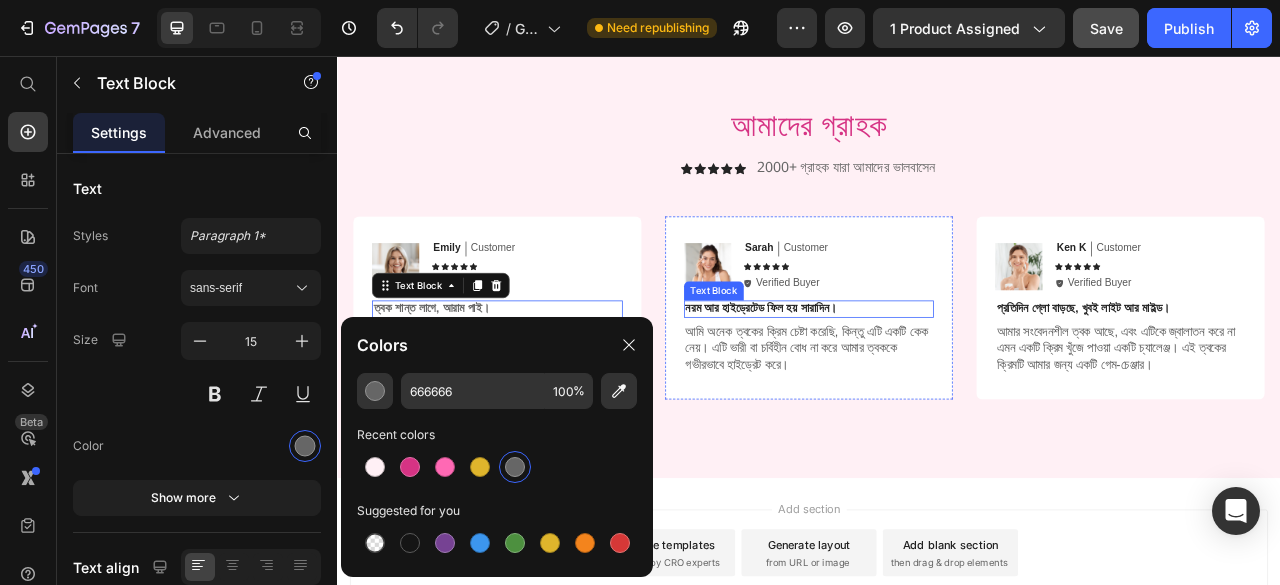 click on "নরম আর হাইড্রেটেড ফিল হয় সারাদিন।" at bounding box center [937, 377] 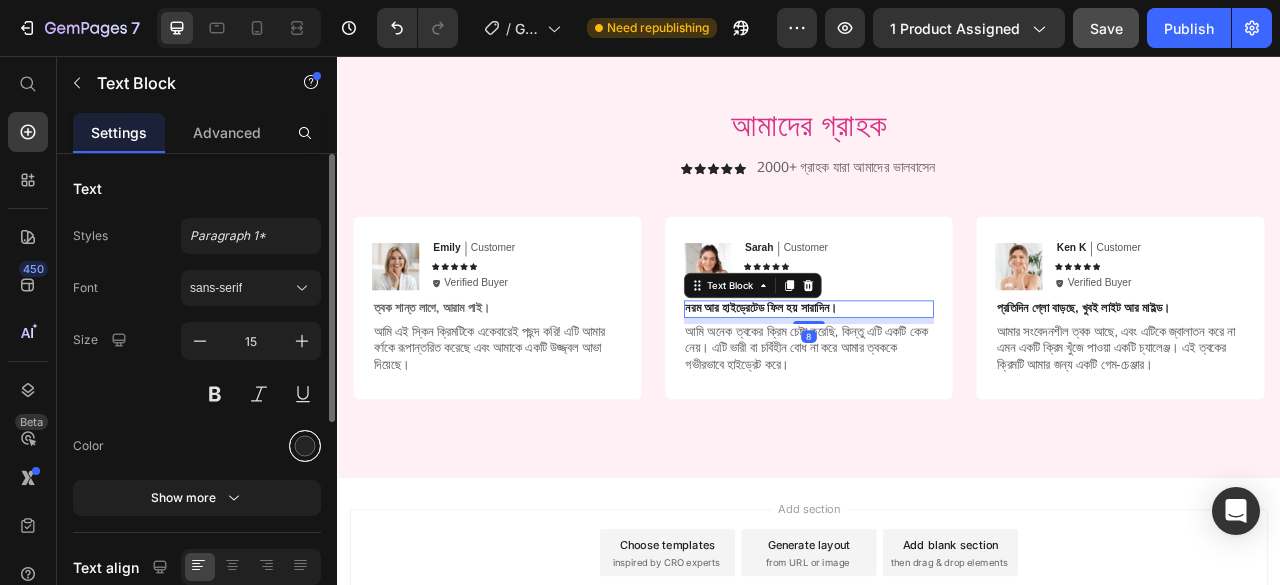 click at bounding box center [305, 446] 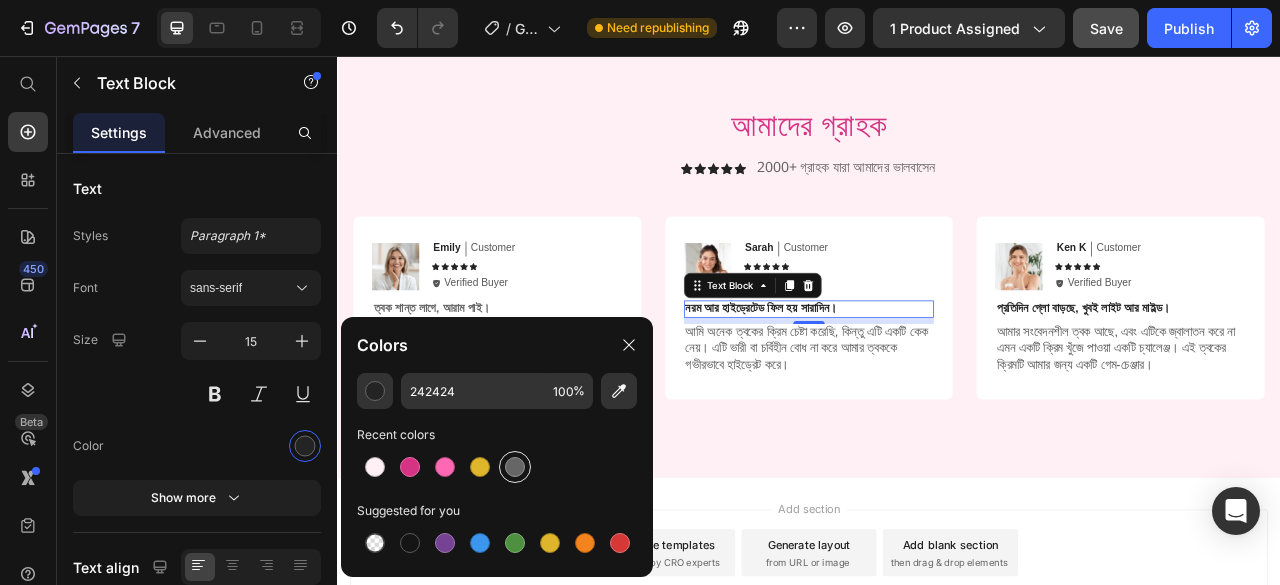 click at bounding box center [515, 467] 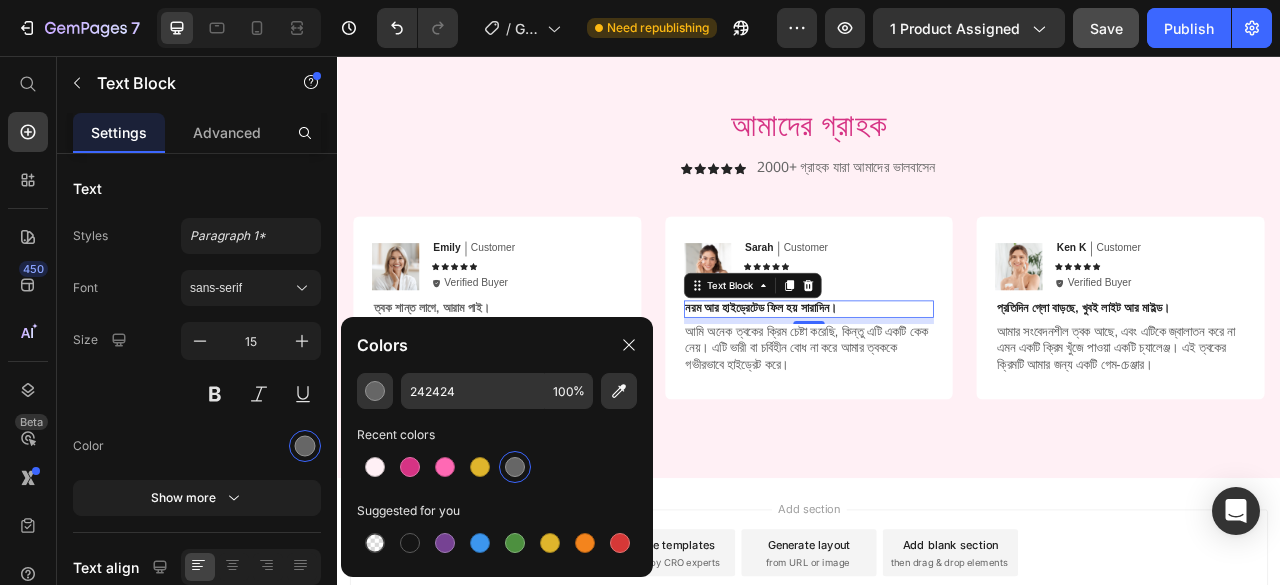 type on "666666" 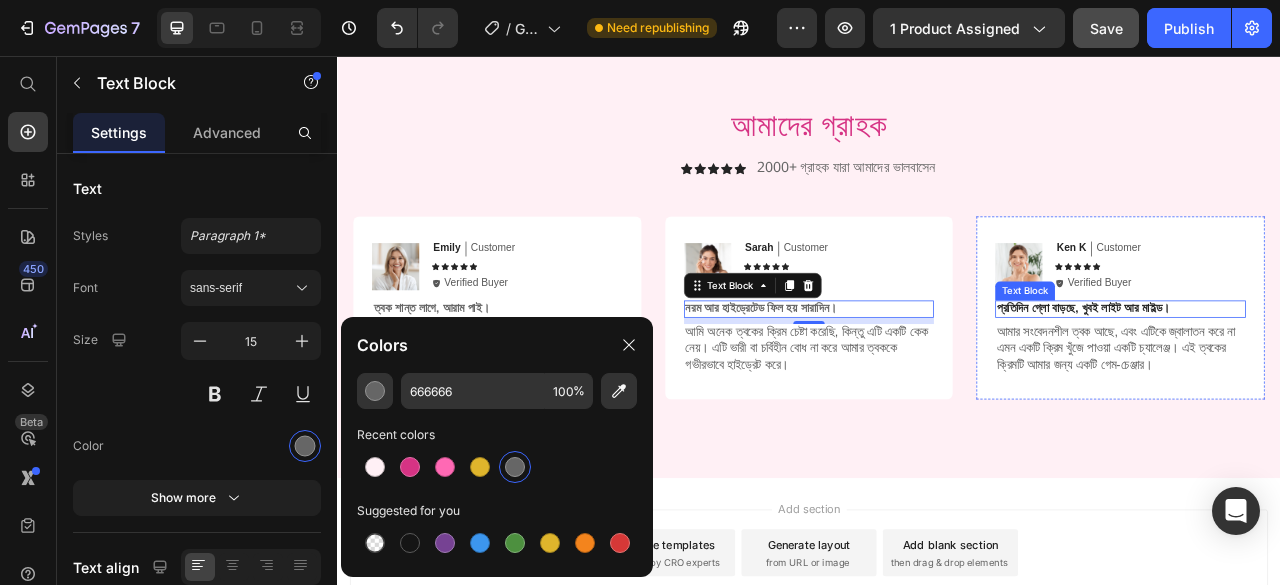 click on "প্রতিদিন গ্লো বাড়ছে, খুবই লাইট আর মাইল্ড।" at bounding box center (1333, 377) 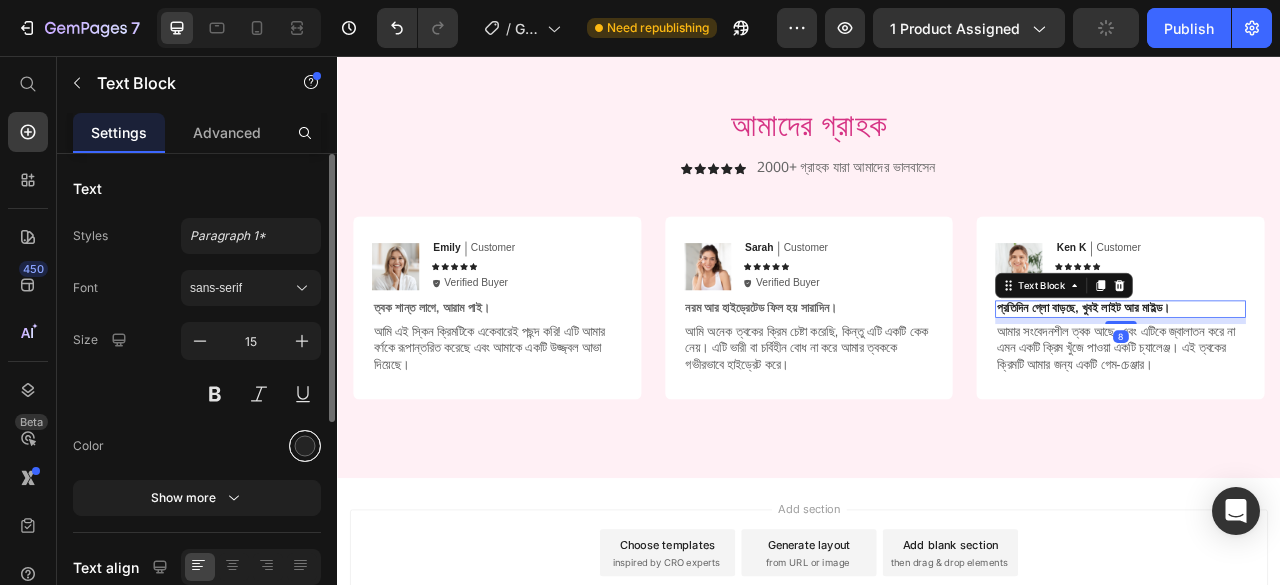 click at bounding box center [305, 446] 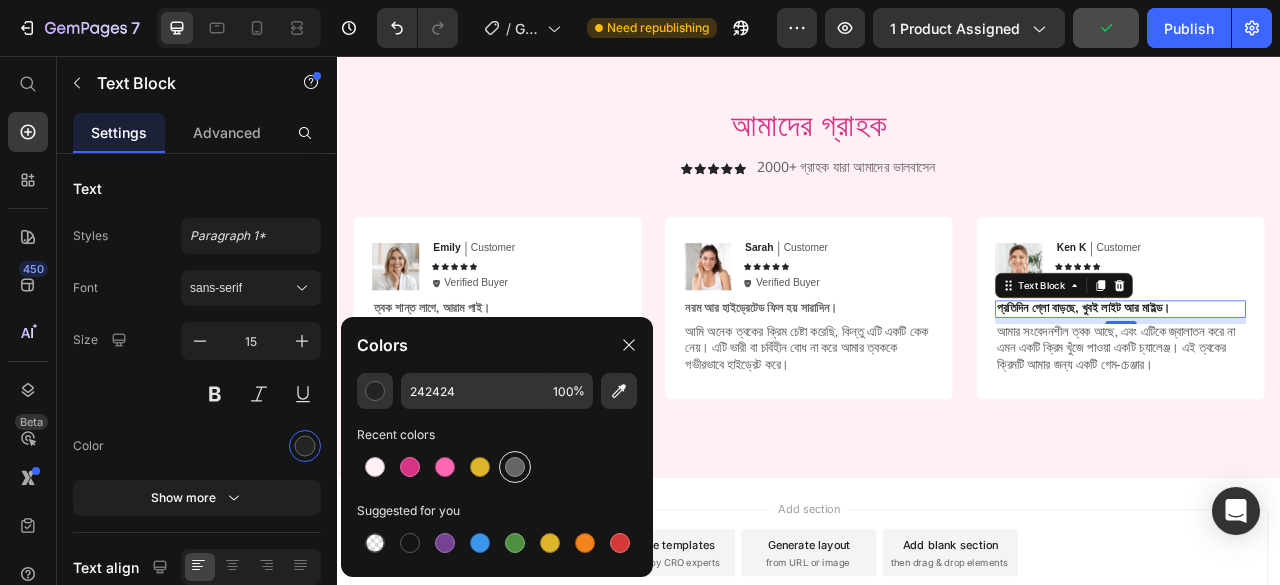 click at bounding box center [515, 467] 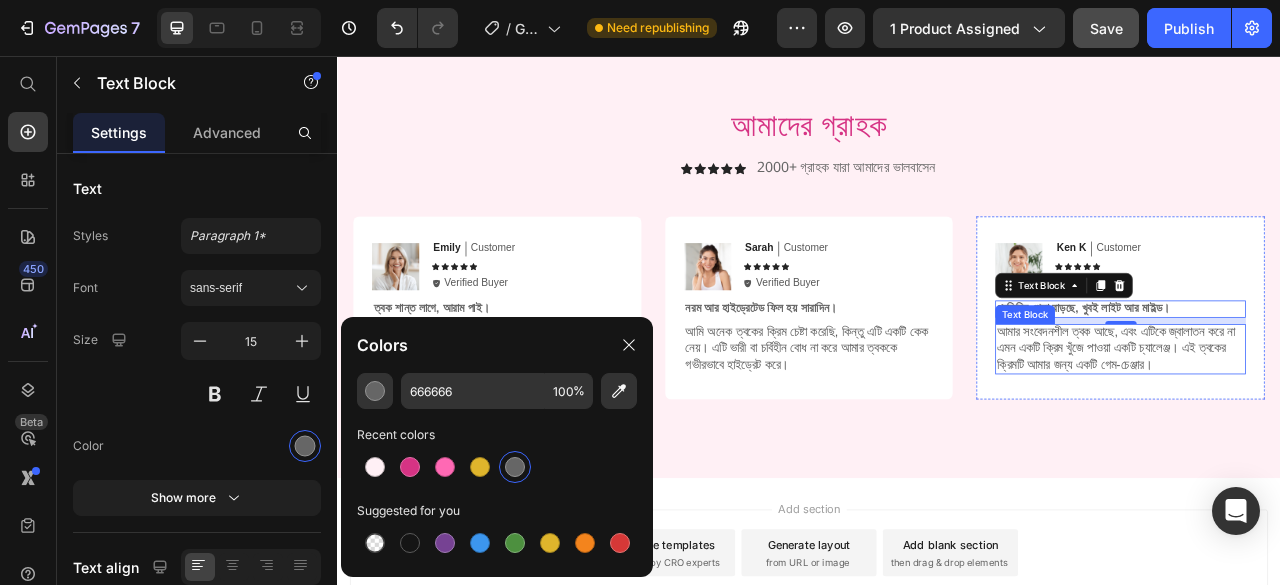 click on "আমার সংবেদনশীল ত্বক আছে, এবং এটিকে জ্বালাতন করে না এমন একটি ক্রিম খুঁজে পাওয়া একটি চ্যালেঞ্জ। এই ত্বকের ক্রিমটি আমার জন্য একটি গেম-চেঞ্জার।" at bounding box center [1333, 428] 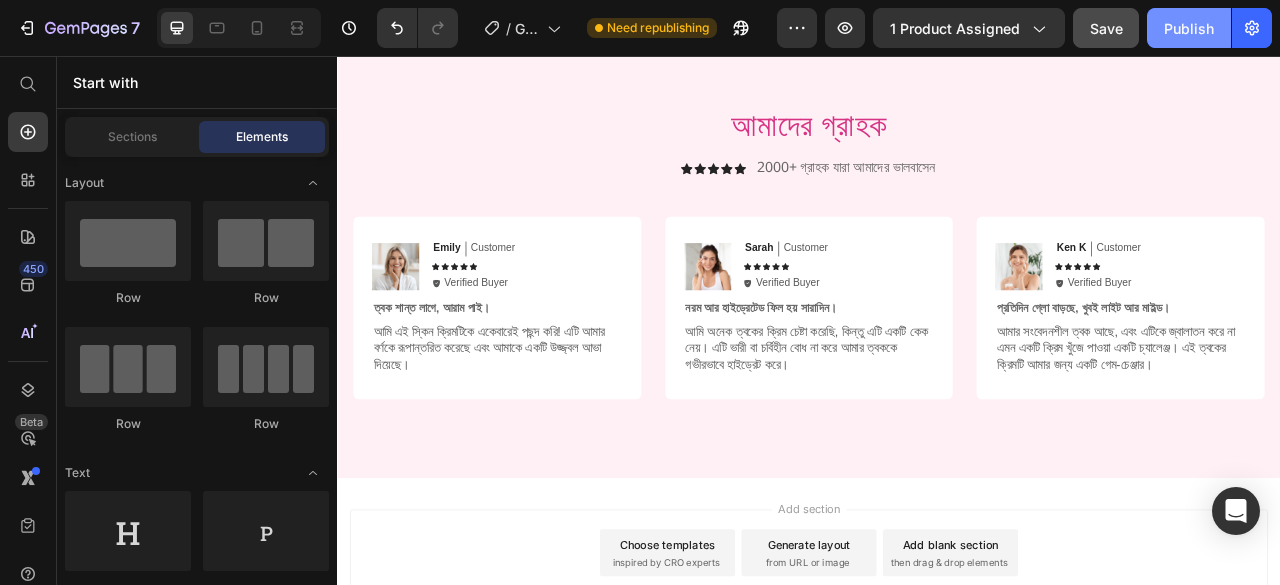 click on "Publish" at bounding box center [1189, 28] 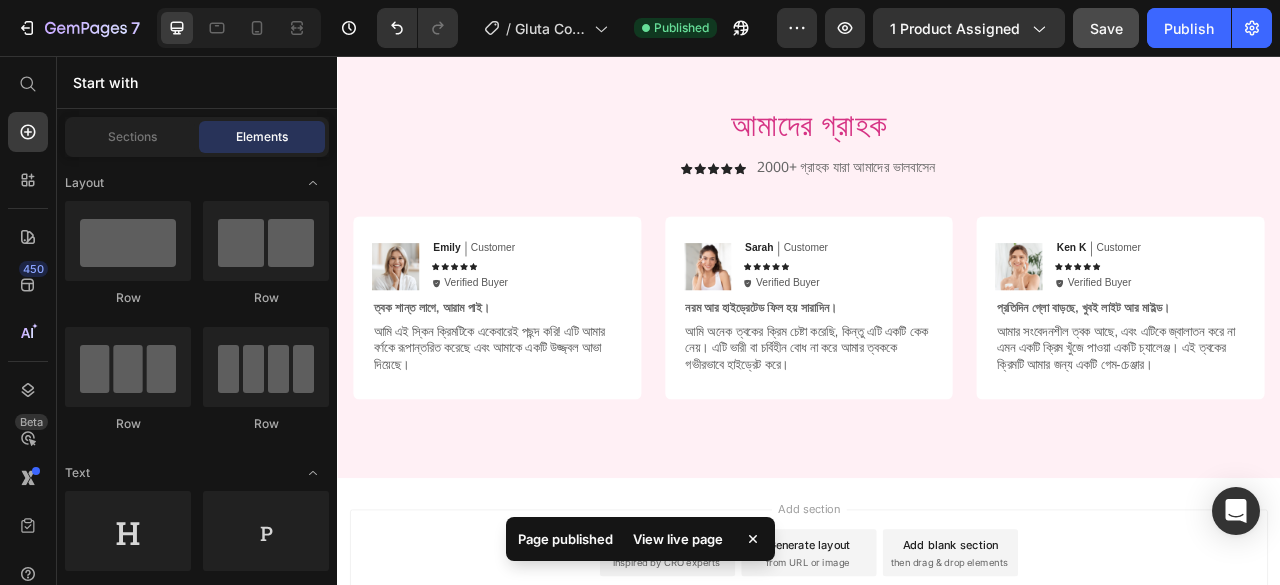 click on "View live page" at bounding box center (678, 539) 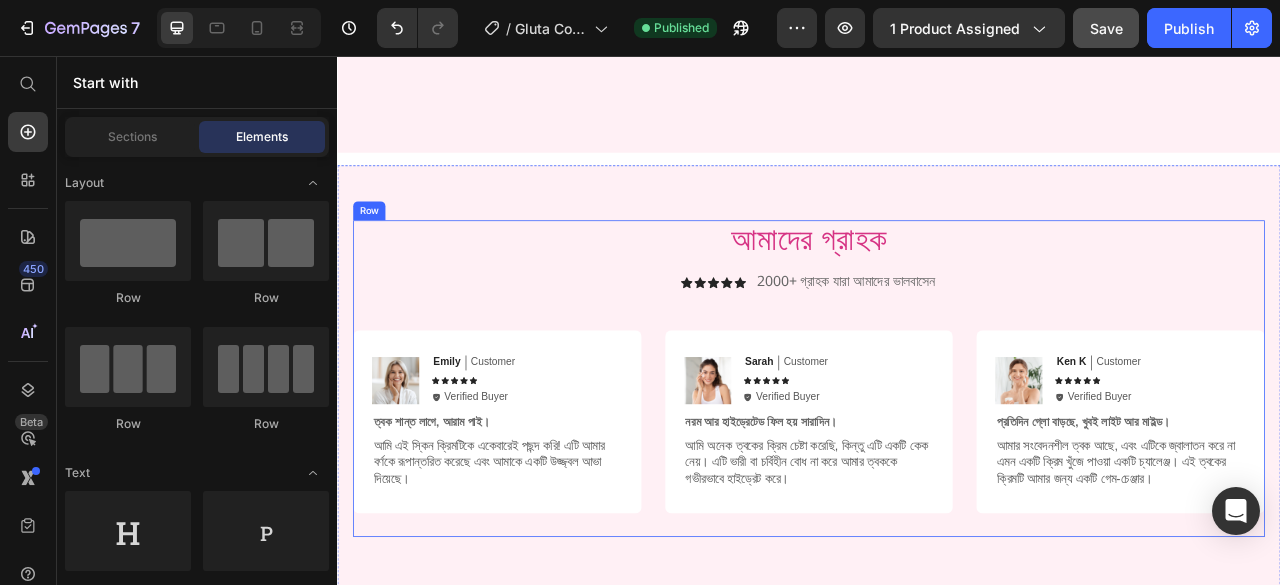 scroll, scrollTop: 4160, scrollLeft: 0, axis: vertical 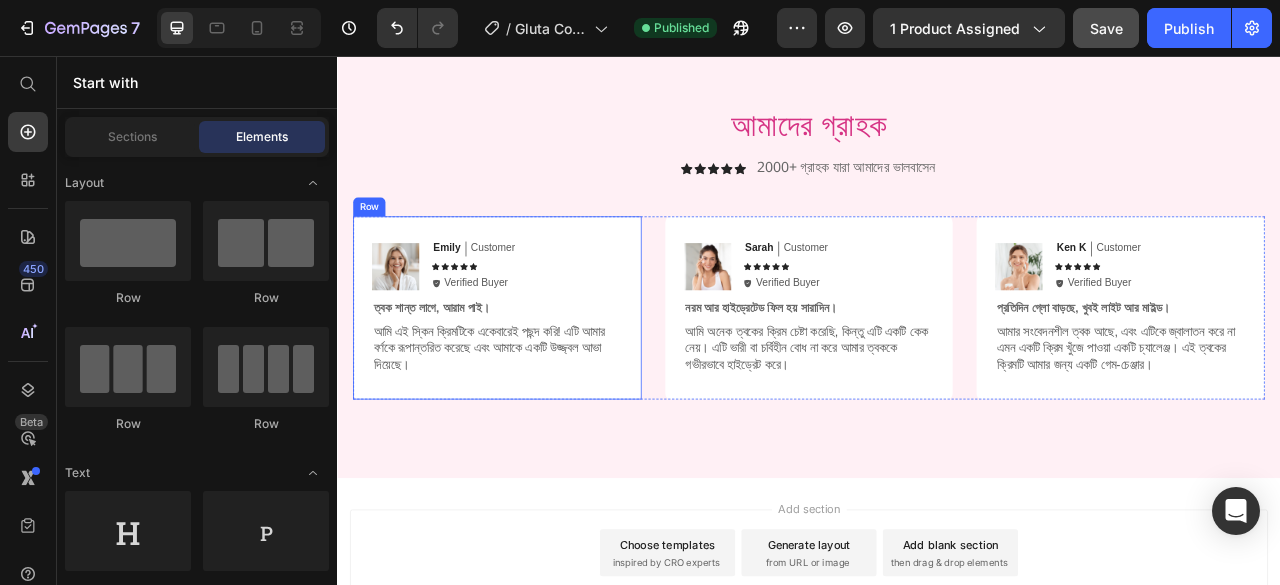 click on "Image [FIRST] Text Block Customer  Text Block Row Icon Icon Icon Icon Icon Icon List
Icon Verified Buyer Text Block Row Row ত্বক শান্ত লাগে, আরাম পাই। Text Block আমি এই স্কিন ক্রিমটিকে একেবারেই পছন্দ করি! এটি আমার বর্ণকে রূপান্তরিত করেছে এবং আমাকে একটি উজ্জ্বল আভা দিয়েছে। Text Block Row" at bounding box center [540, 377] 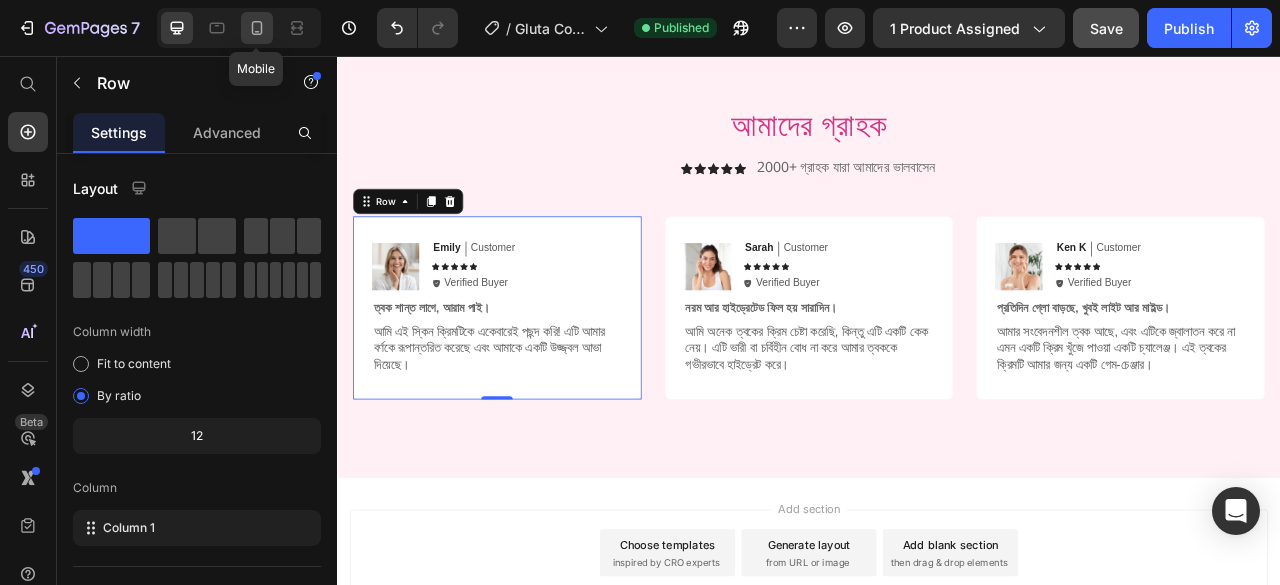 click 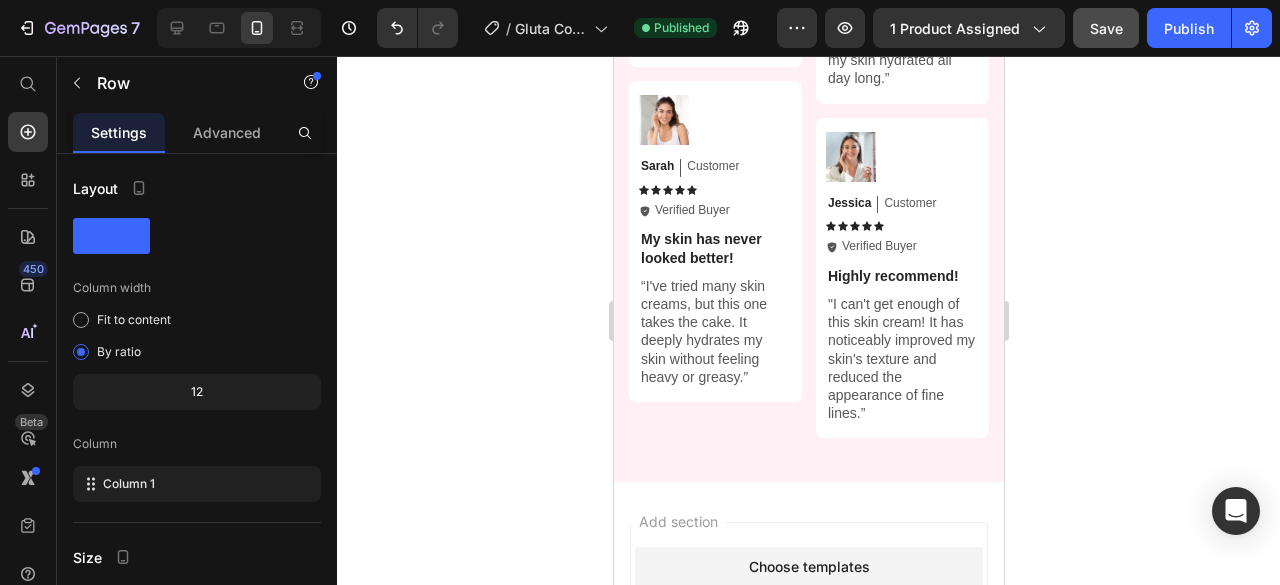 scroll, scrollTop: 4020, scrollLeft: 0, axis: vertical 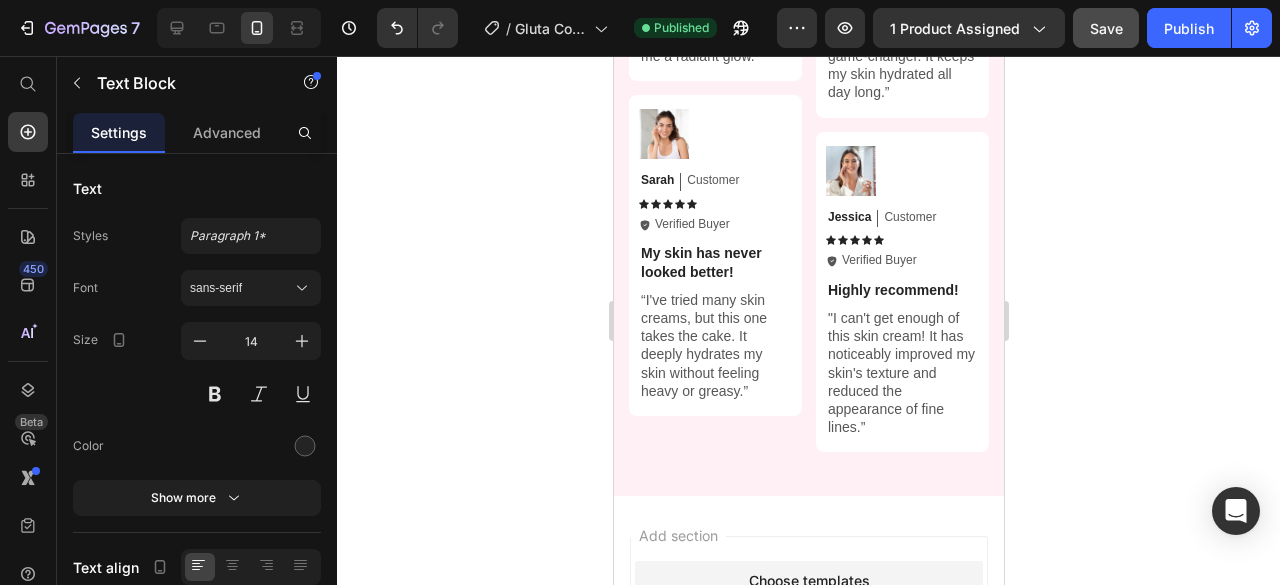 click on "“I've found the fountain of youth!" at bounding box center (901, -36) 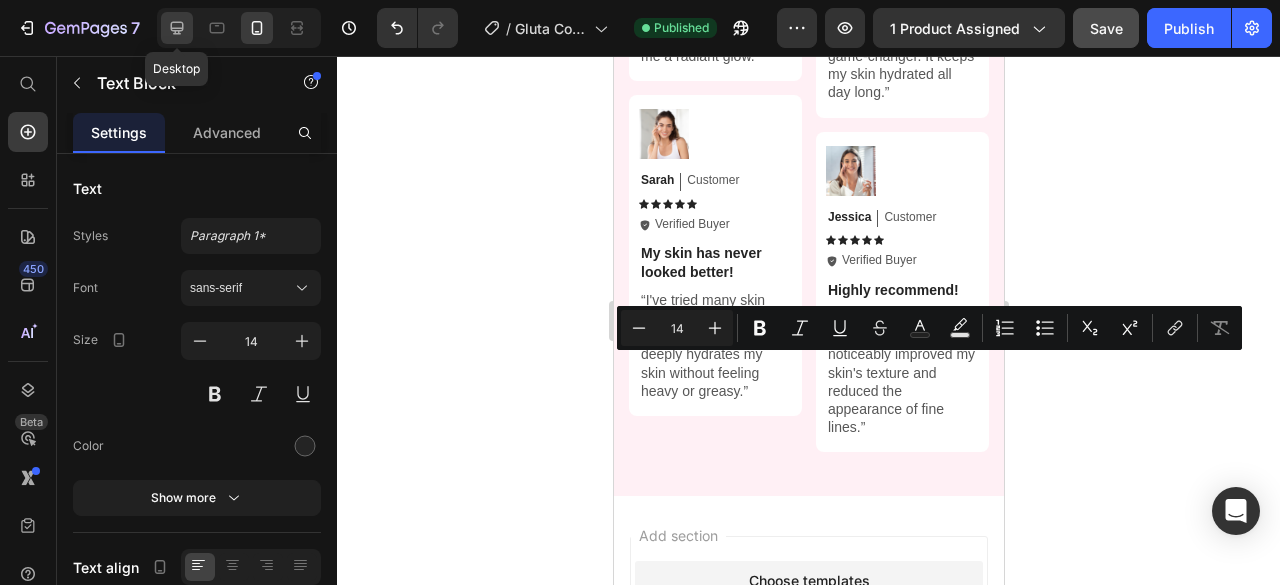 click 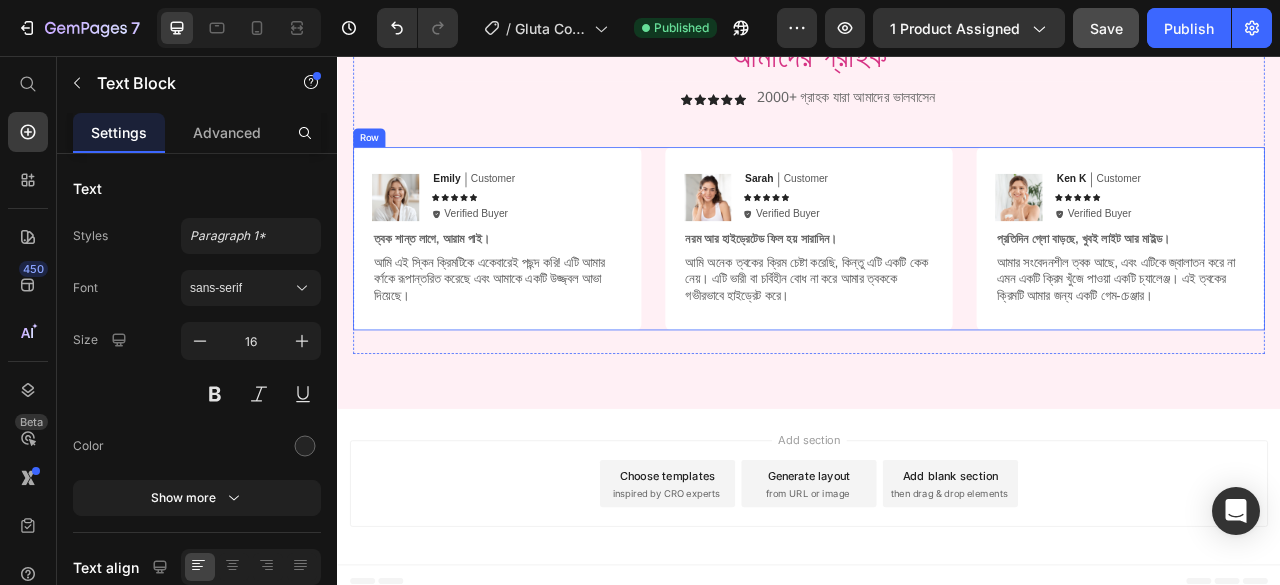 scroll, scrollTop: 4212, scrollLeft: 0, axis: vertical 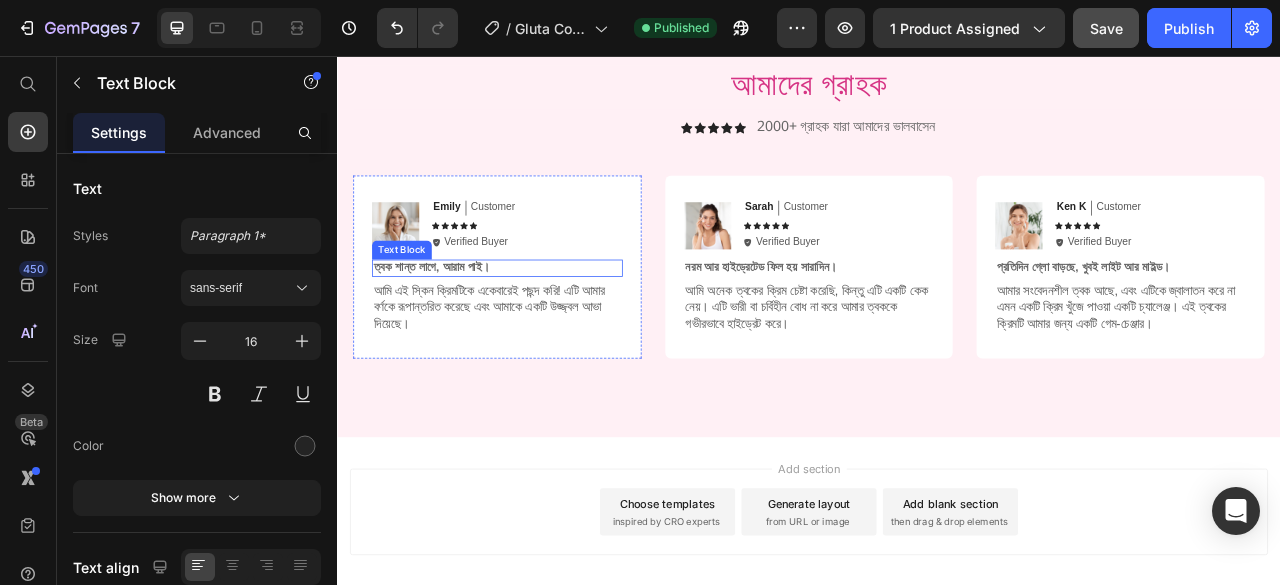 click on "ত্বক শান্ত লাগে, আরাম পাই।" at bounding box center (540, 325) 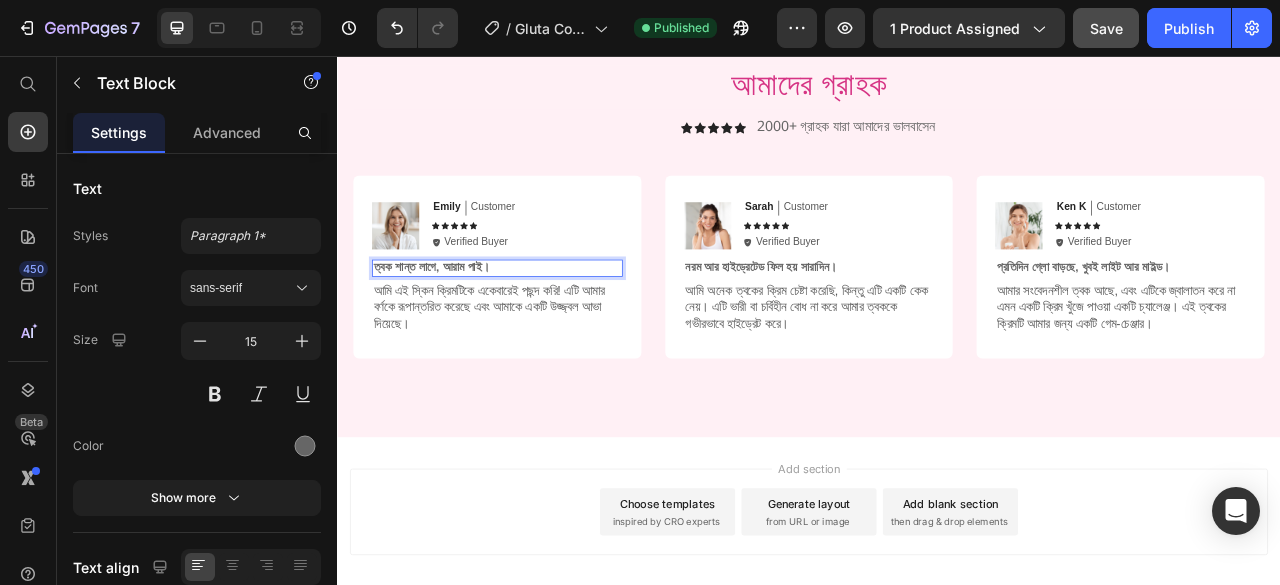 click on "ত্বক শান্ত লাগে, আরাম পাই।" at bounding box center (540, 325) 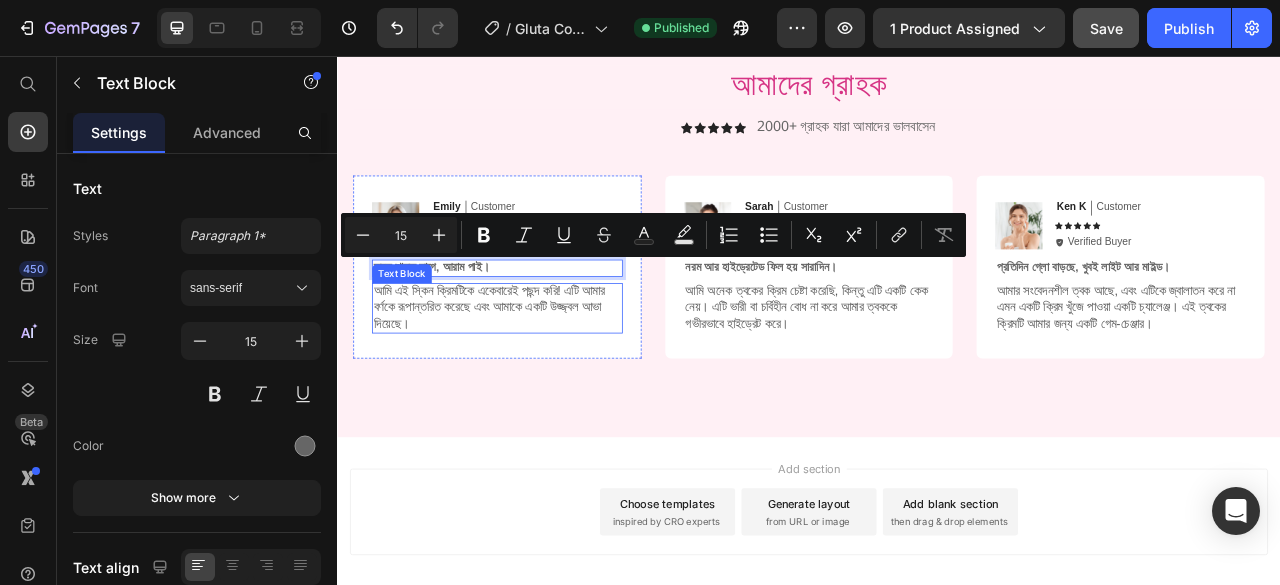 click on "আমি এই স্কিন ক্রিমটিকে একেবারেই পছন্দ করি! এটি আমার বর্ণকে রূপান্তরিত করেছে এবং আমাকে একটি উজ্জ্বল আভা দিয়েছে।" at bounding box center [540, 376] 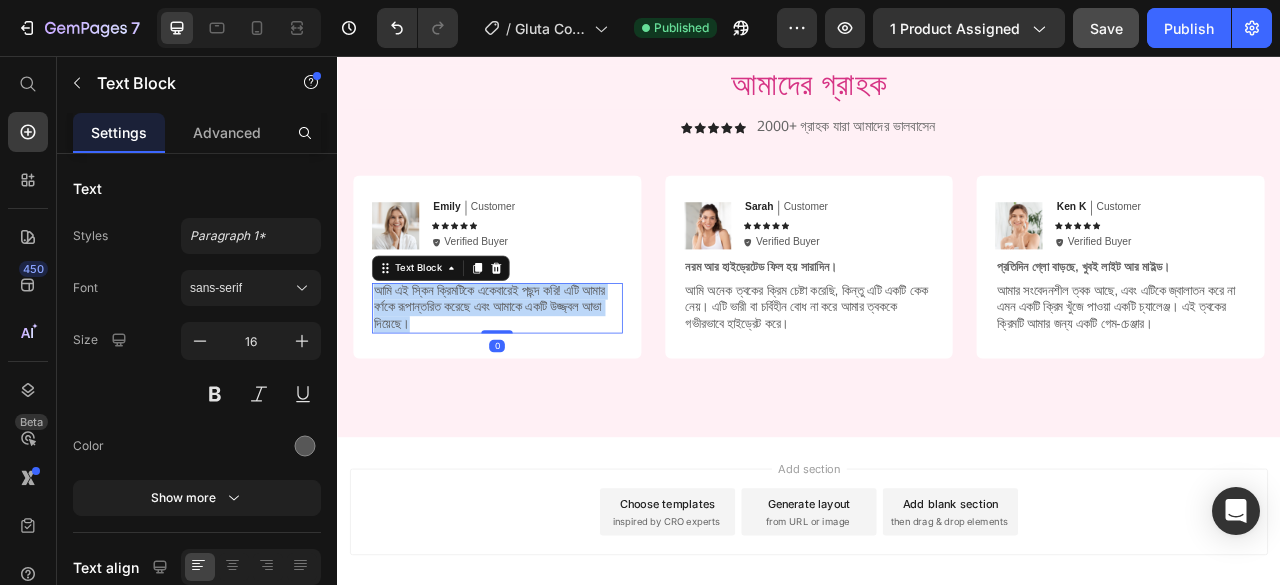 click on "আমি এই স্কিন ক্রিমটিকে একেবারেই পছন্দ করি! এটি আমার বর্ণকে রূপান্তরিত করেছে এবং আমাকে একটি উজ্জ্বল আভা দিয়েছে।" at bounding box center [540, 376] 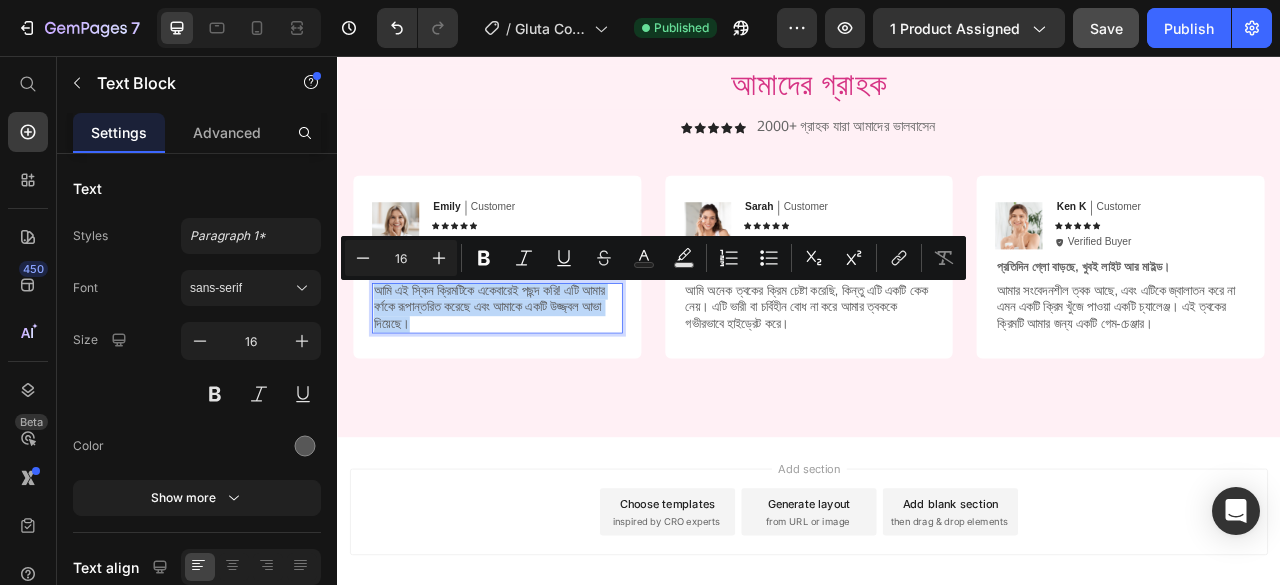 copy on "আমি এই স্কিন ক্রিমটিকে একেবারেই পছন্দ করি! এটি আমার বর্ণকে রূপান্তরিত করেছে এবং আমাকে একটি উজ্জ্বল আভা দিয়েছে।" 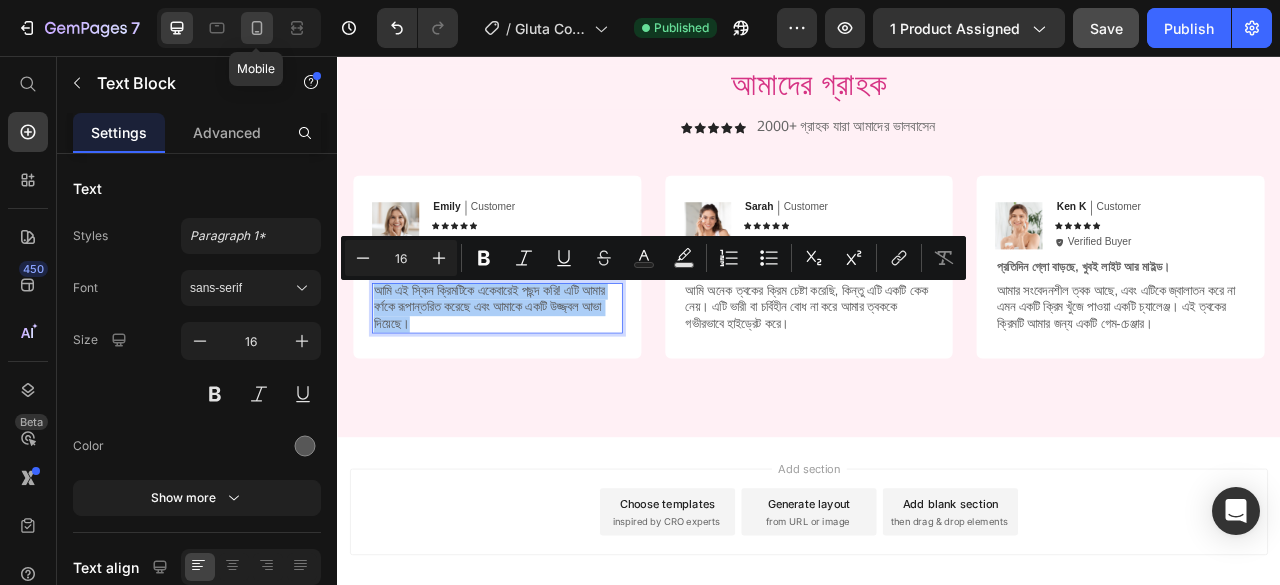 click 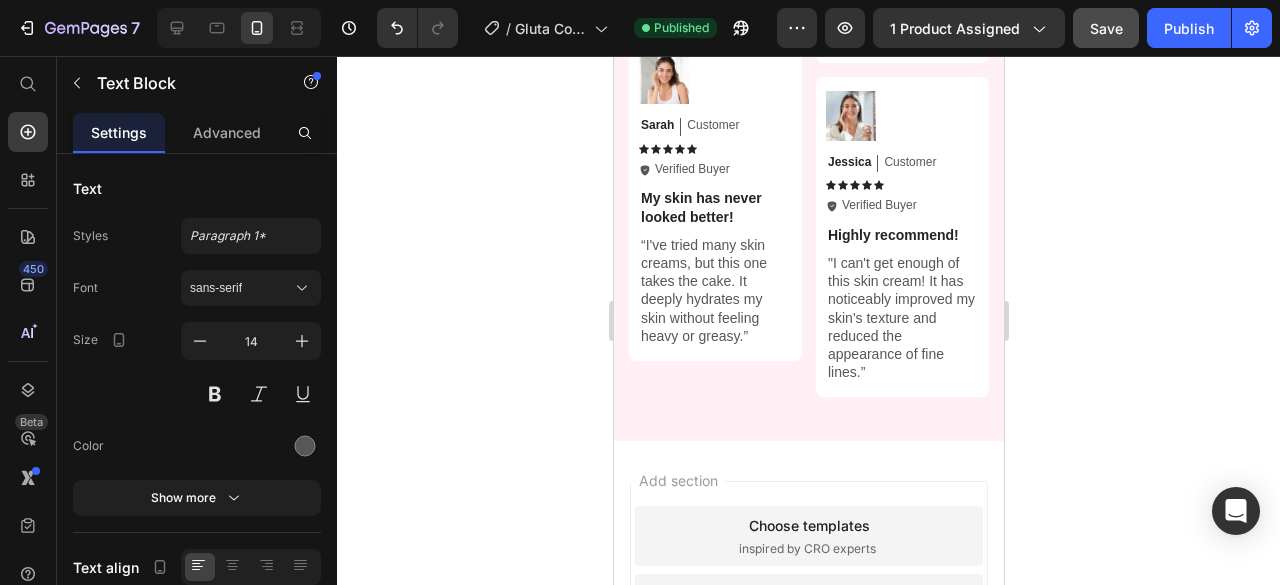 scroll, scrollTop: 4027, scrollLeft: 0, axis: vertical 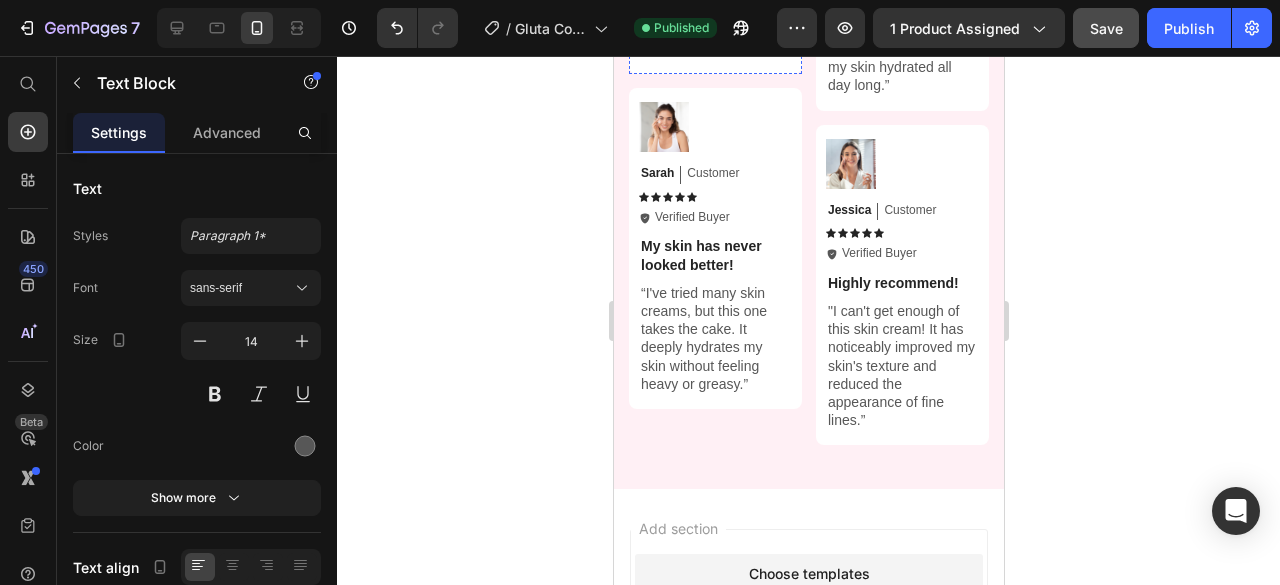 click on "Amazing product!" at bounding box center (714, -52) 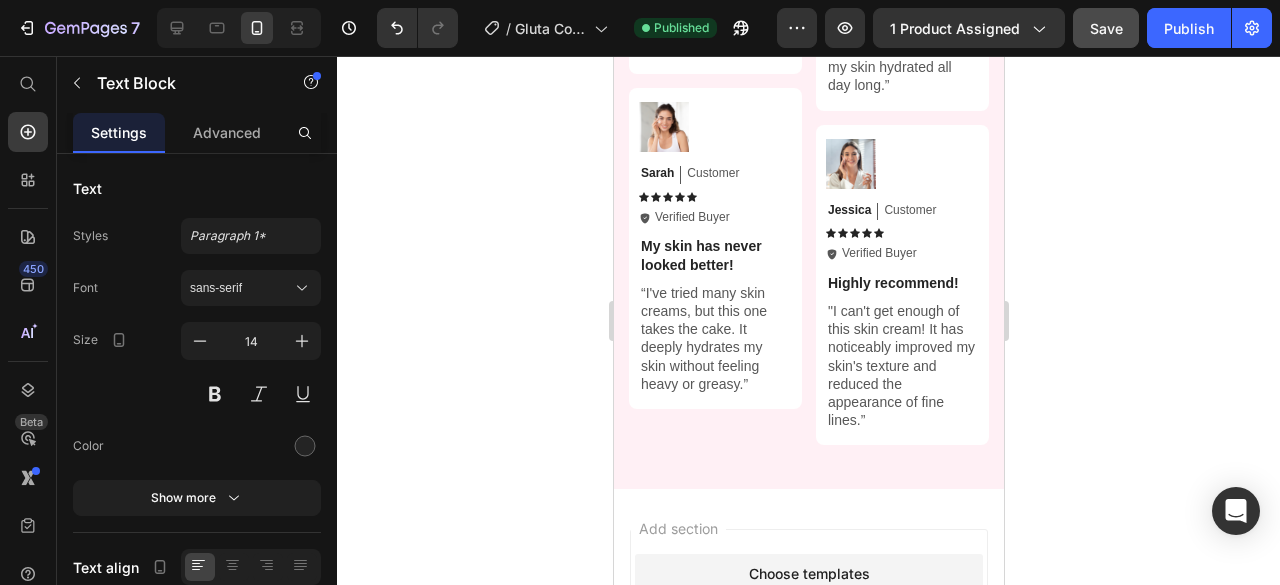 click on "Amazing product!" at bounding box center [714, -52] 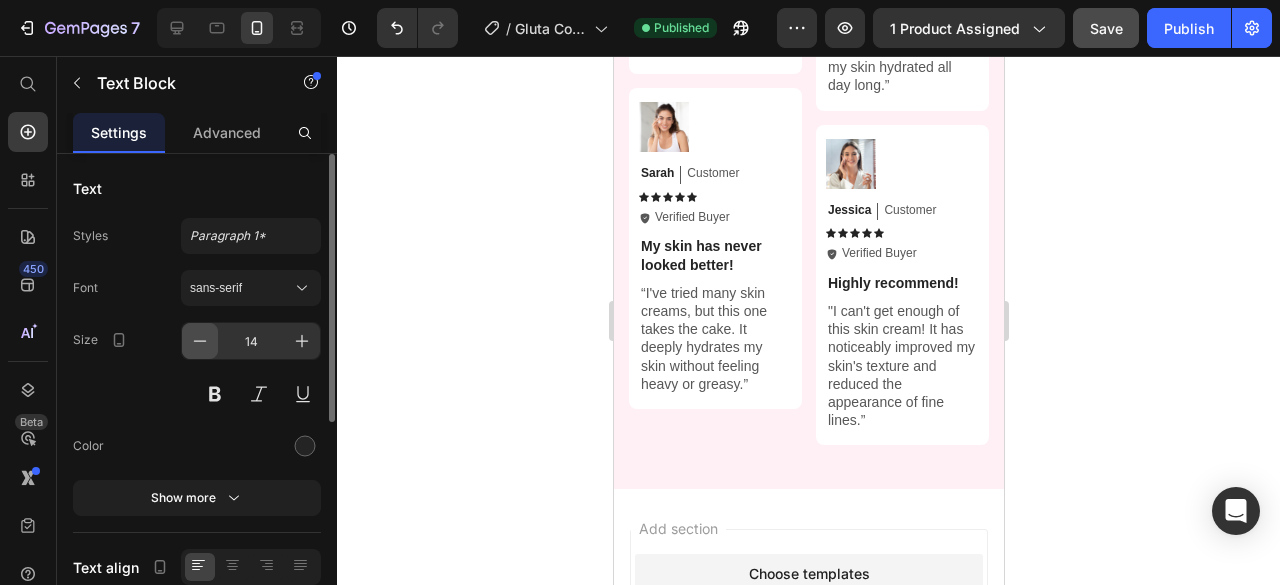 click at bounding box center (200, 341) 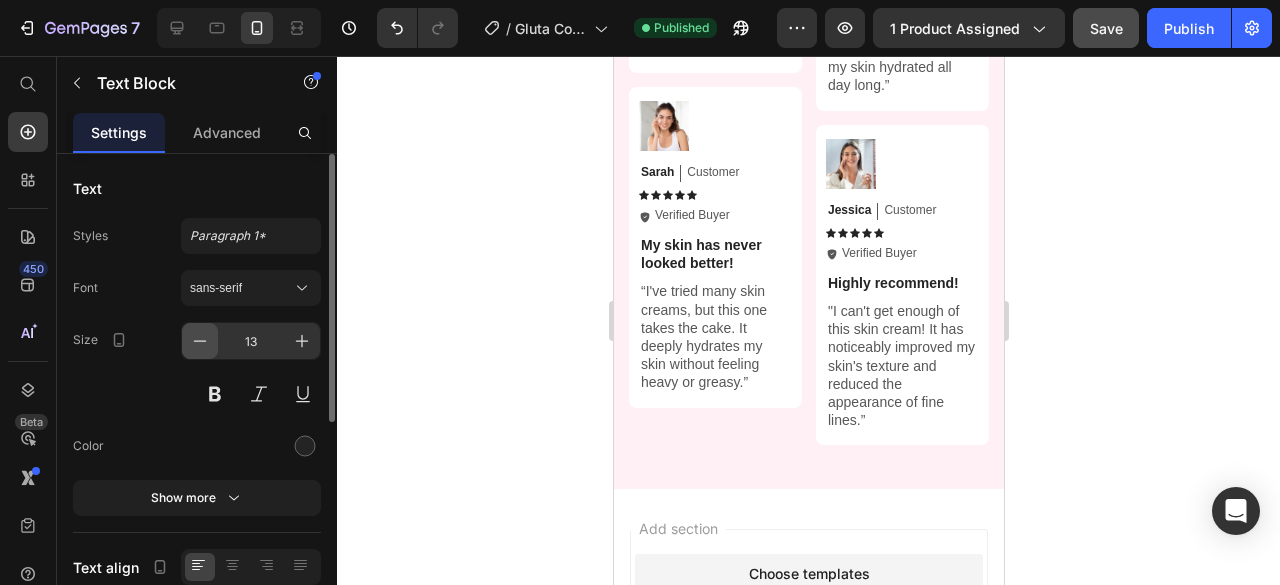 click at bounding box center [200, 341] 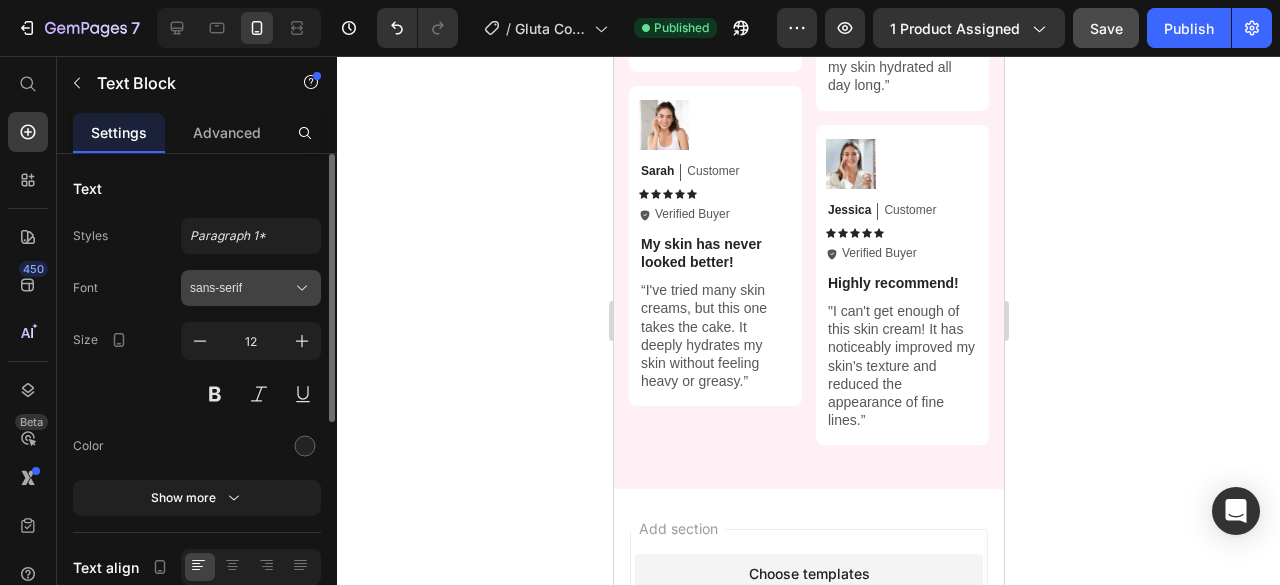 click on "sans-serif" at bounding box center [241, 288] 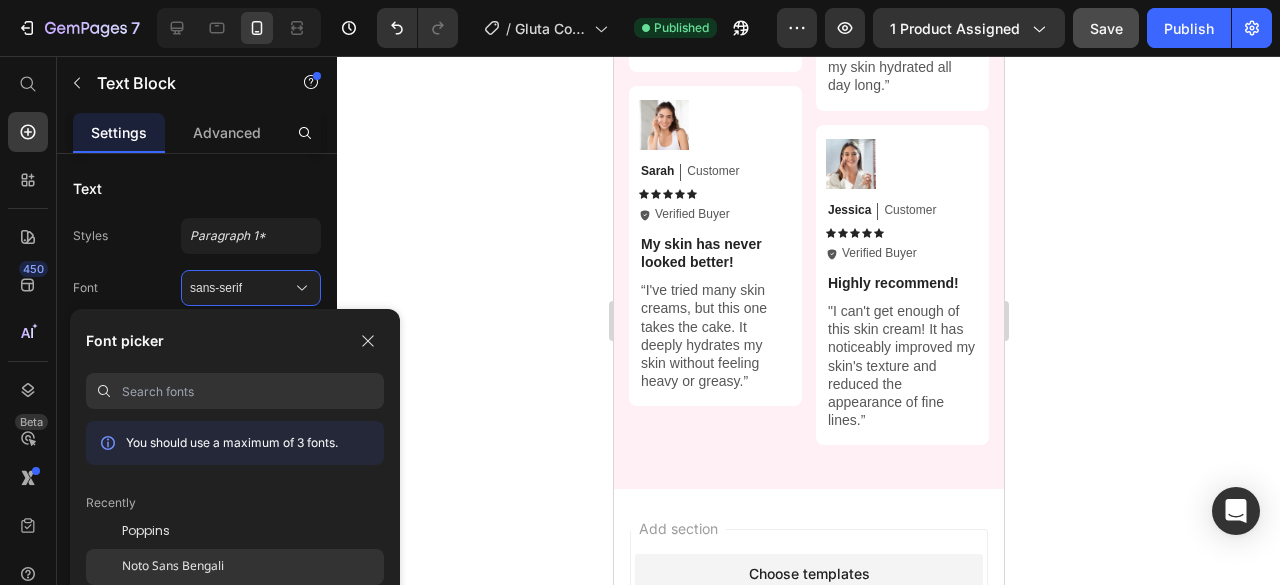 click on "Noto Sans Bengali" at bounding box center [173, 567] 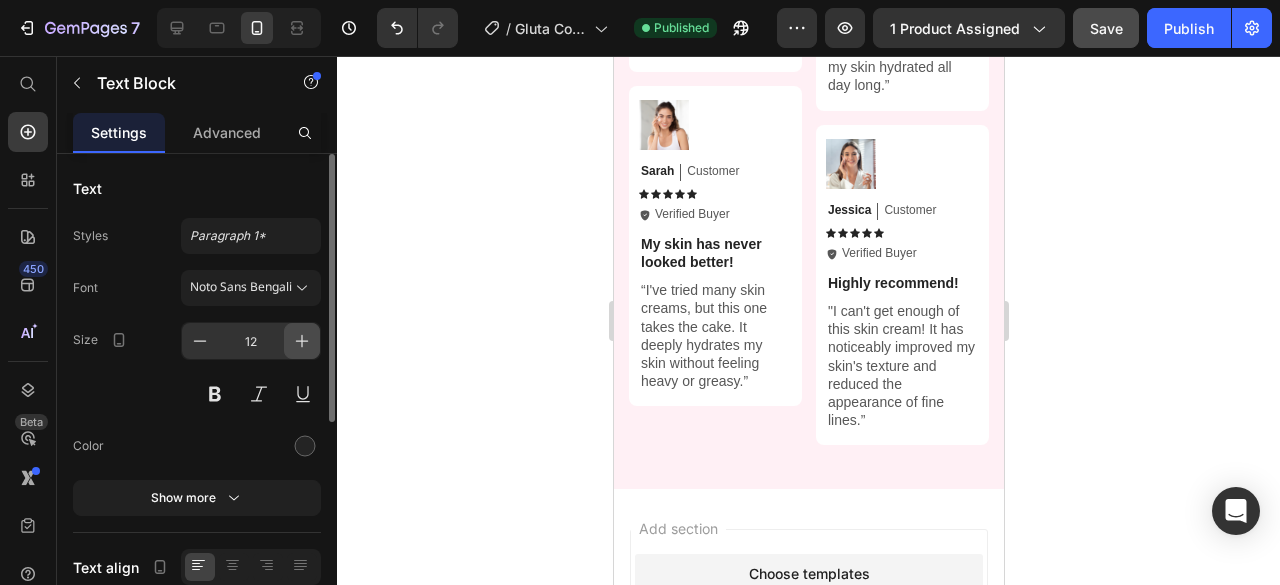click 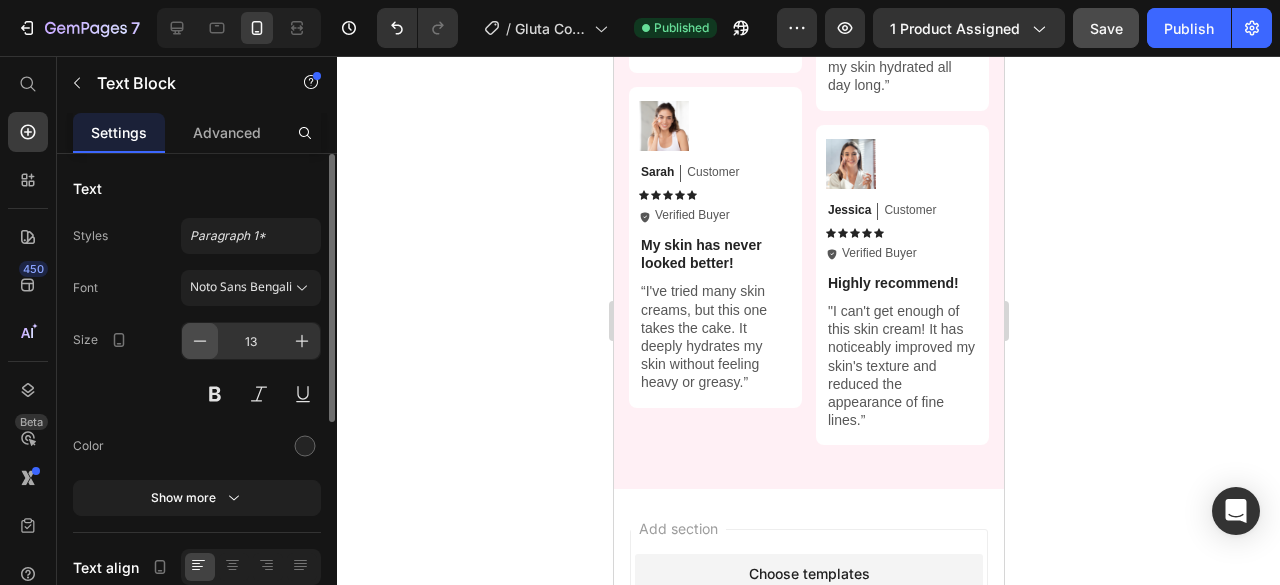 click 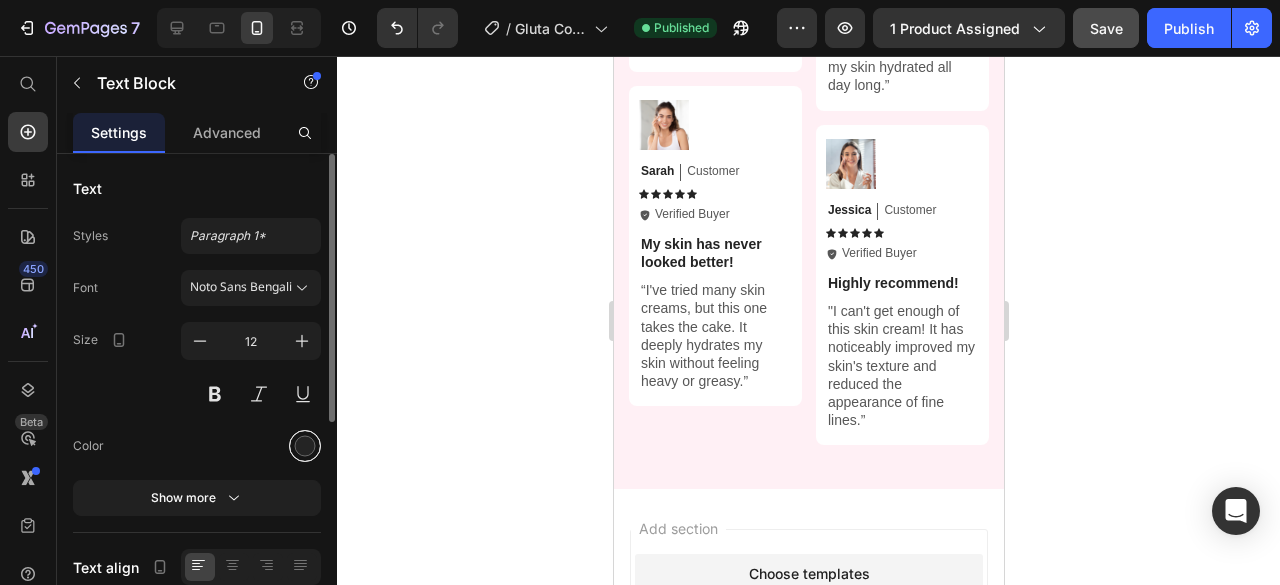 click at bounding box center (305, 446) 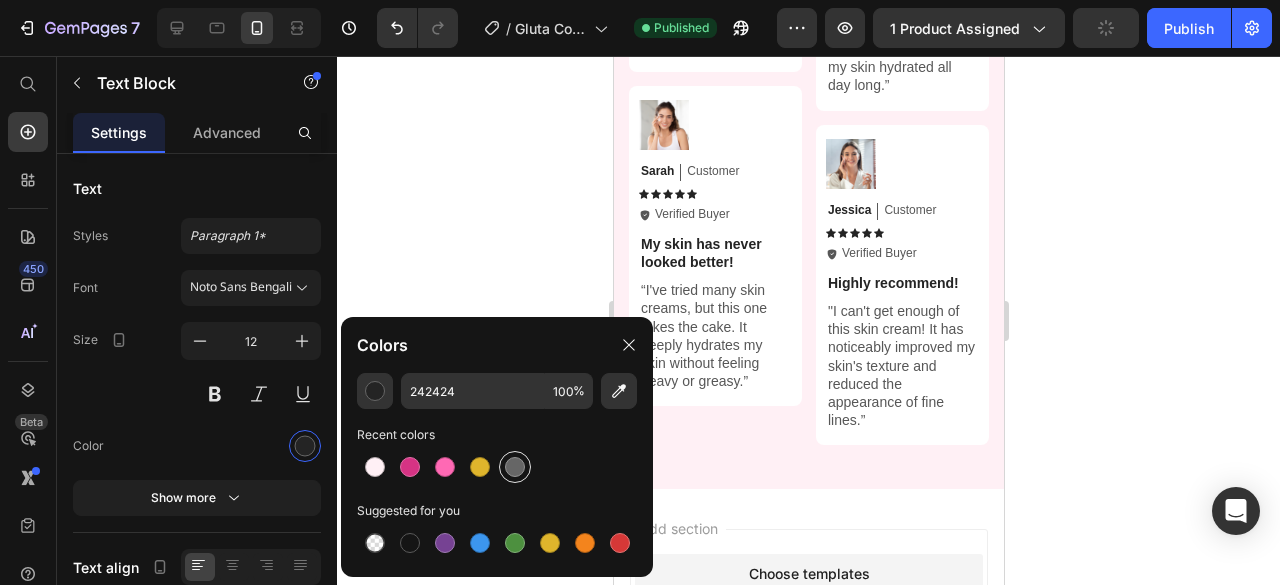 click at bounding box center (515, 467) 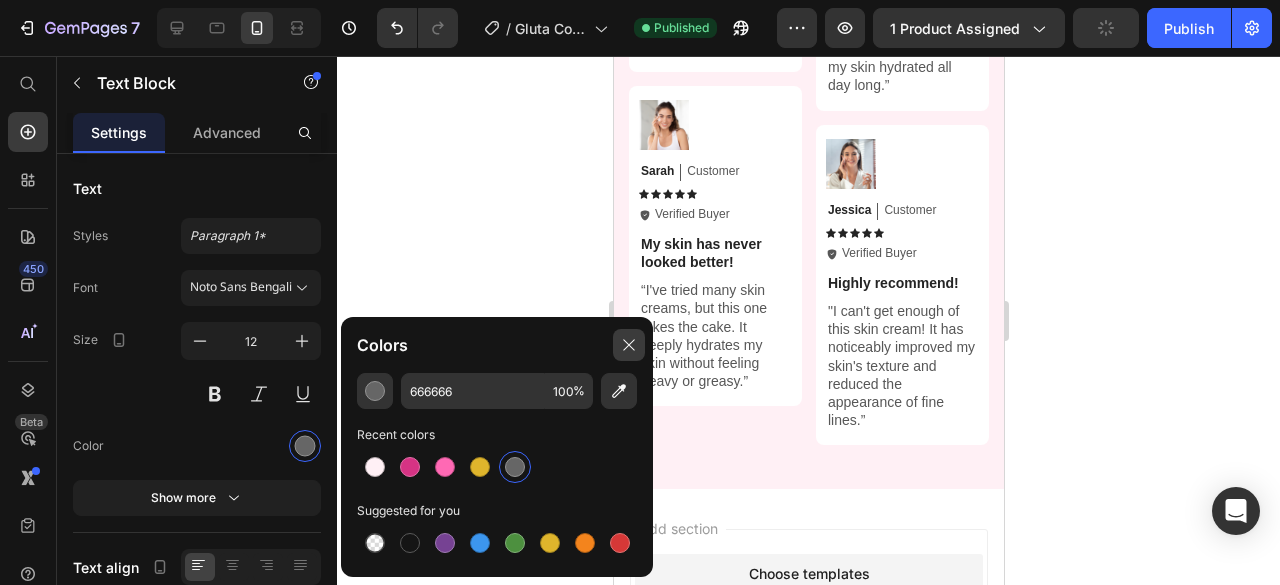click 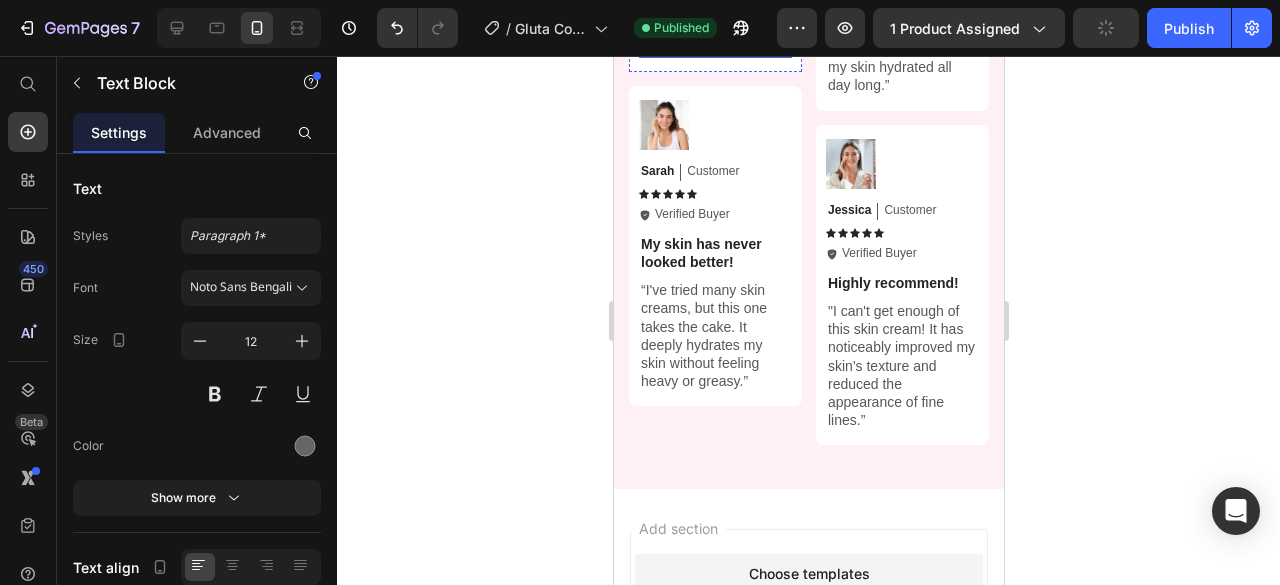 click on "“I absolutely love this skin cream! It has transformed my complexion and given me a radiant glow.”" at bounding box center [714, 10] 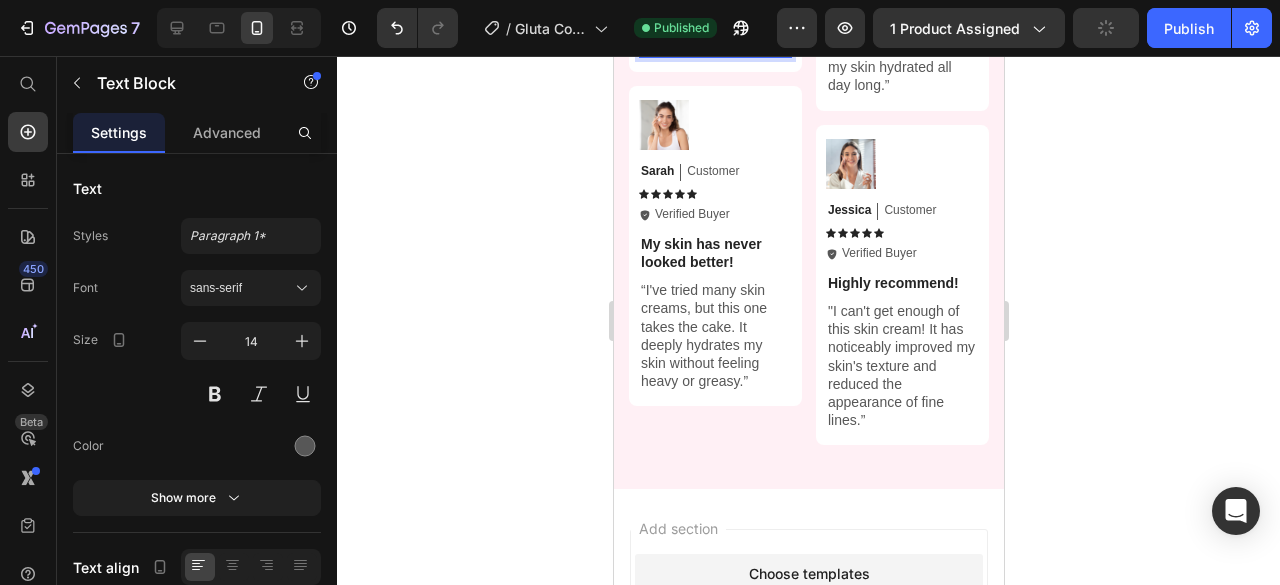 click on "“I absolutely love this skin cream! It has transformed my complexion and given me a radiant glow.”" at bounding box center (714, 10) 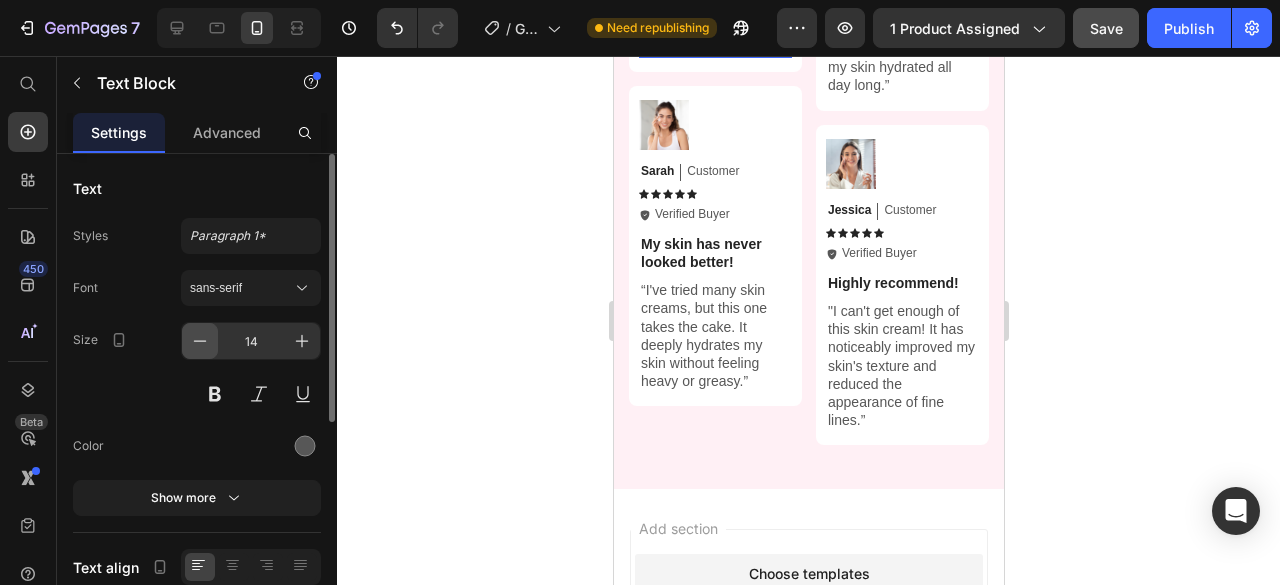 click 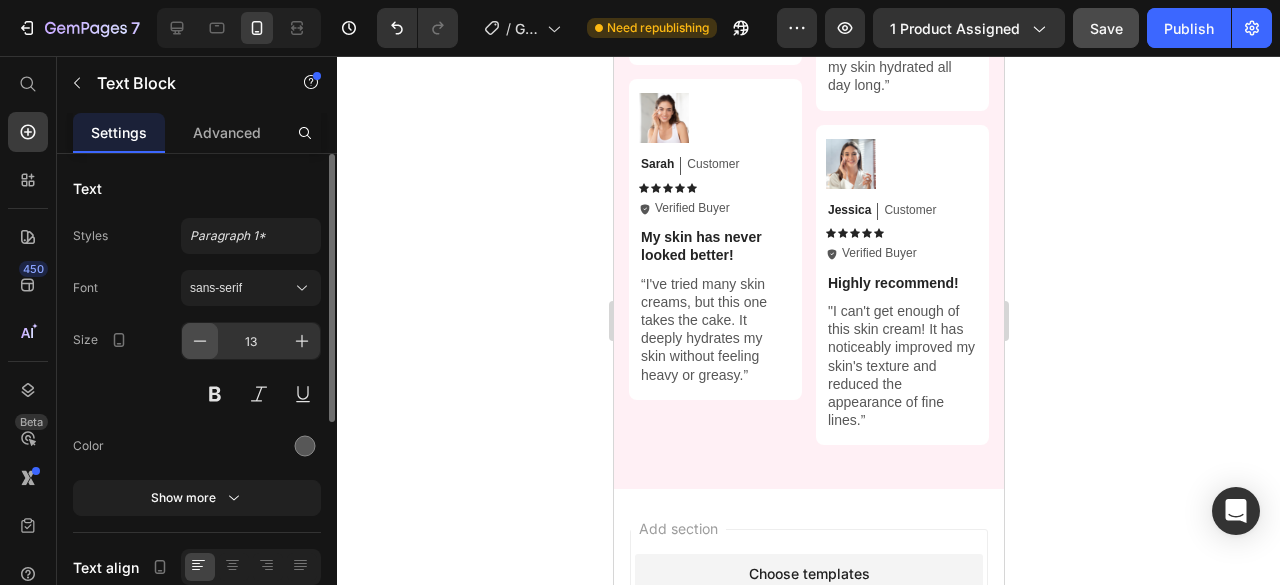 click 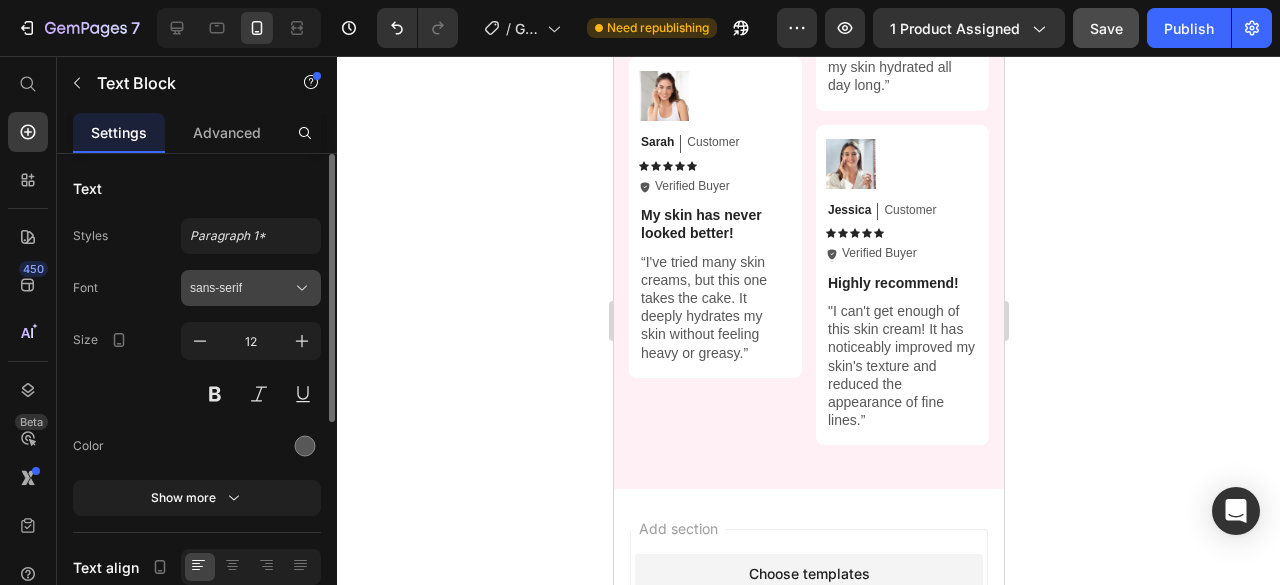 click on "sans-serif" at bounding box center (241, 288) 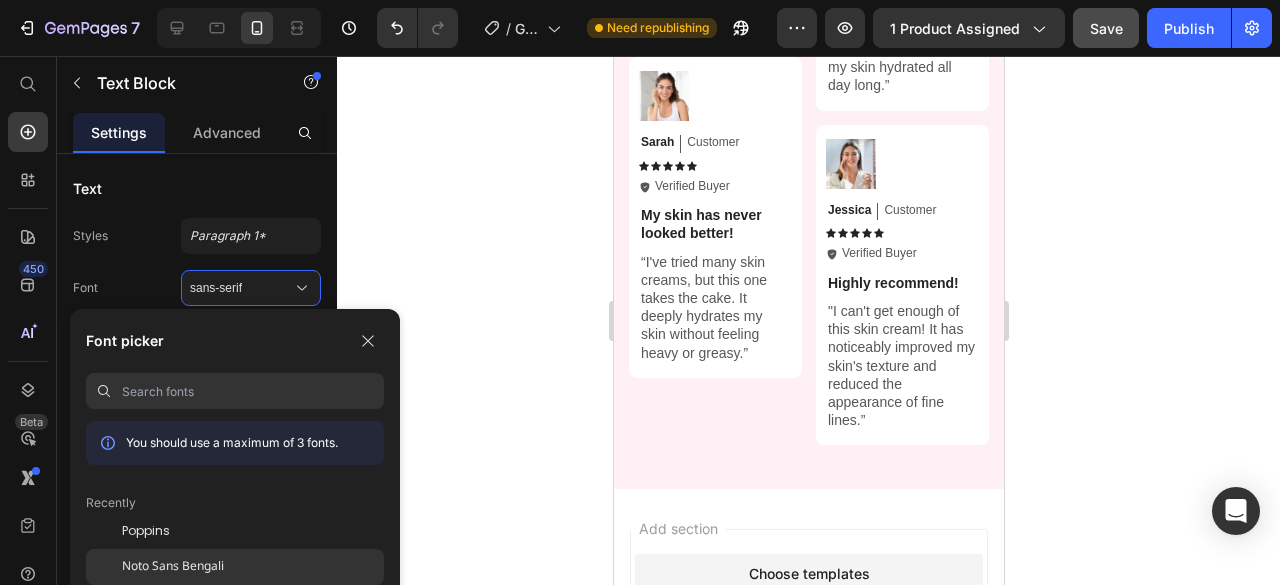 click on "Noto Sans Bengali" 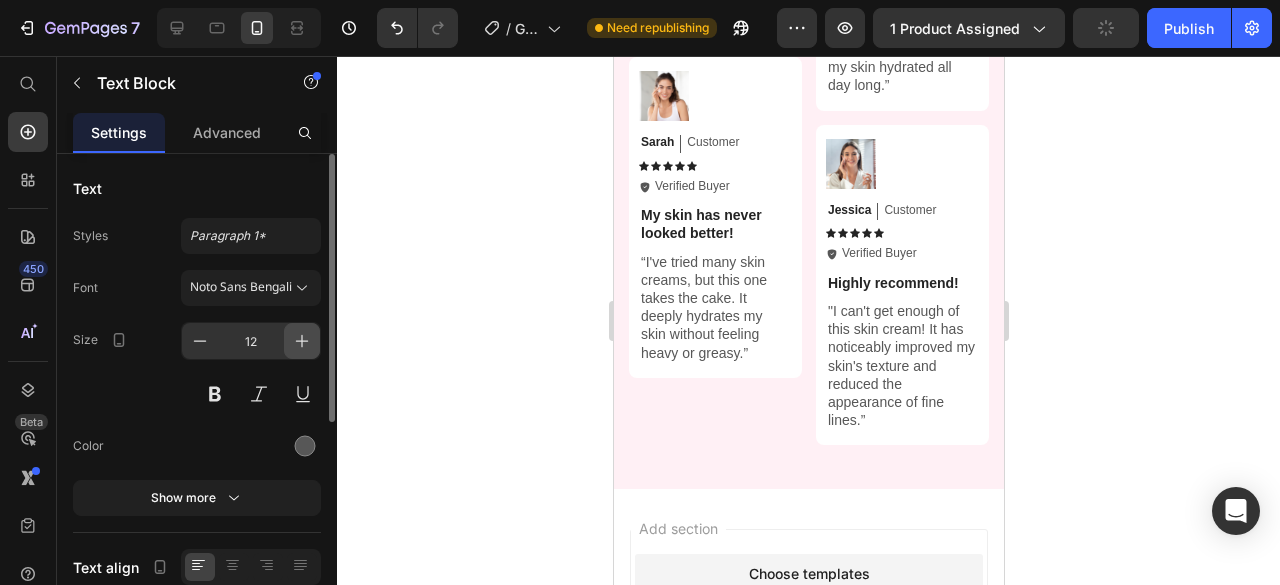 click 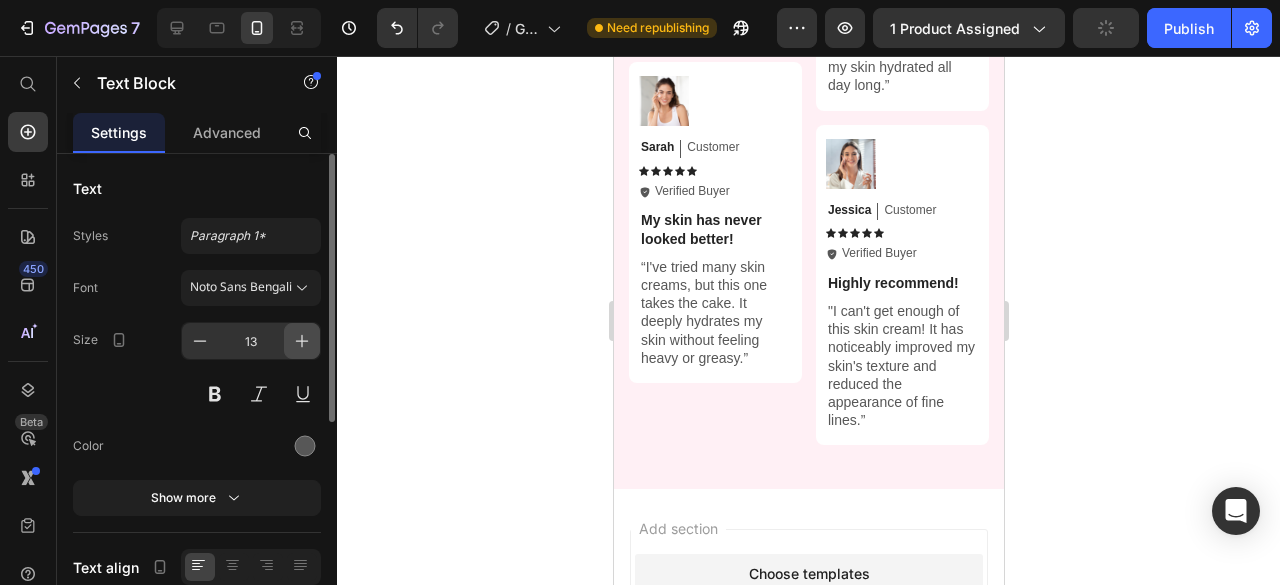 click 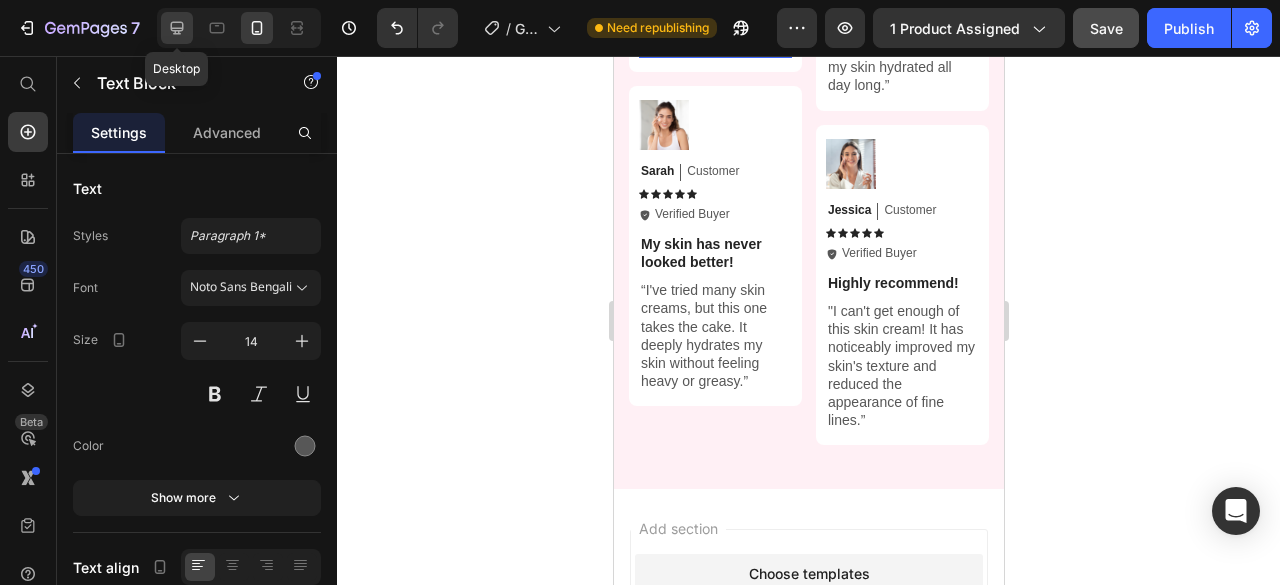 click 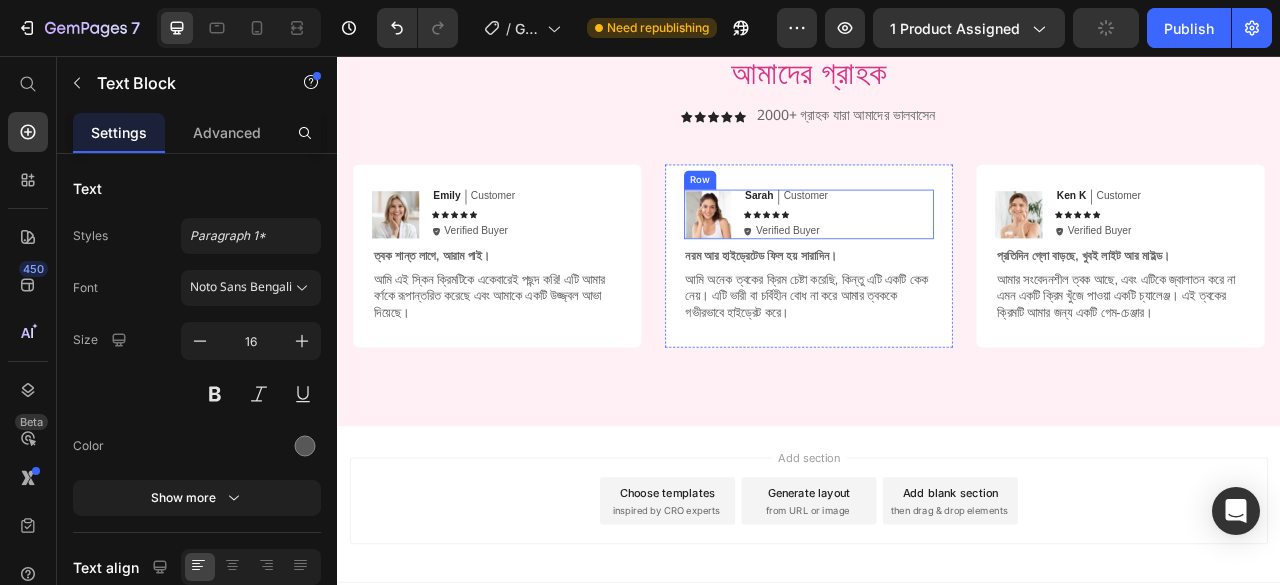 scroll, scrollTop: 4212, scrollLeft: 0, axis: vertical 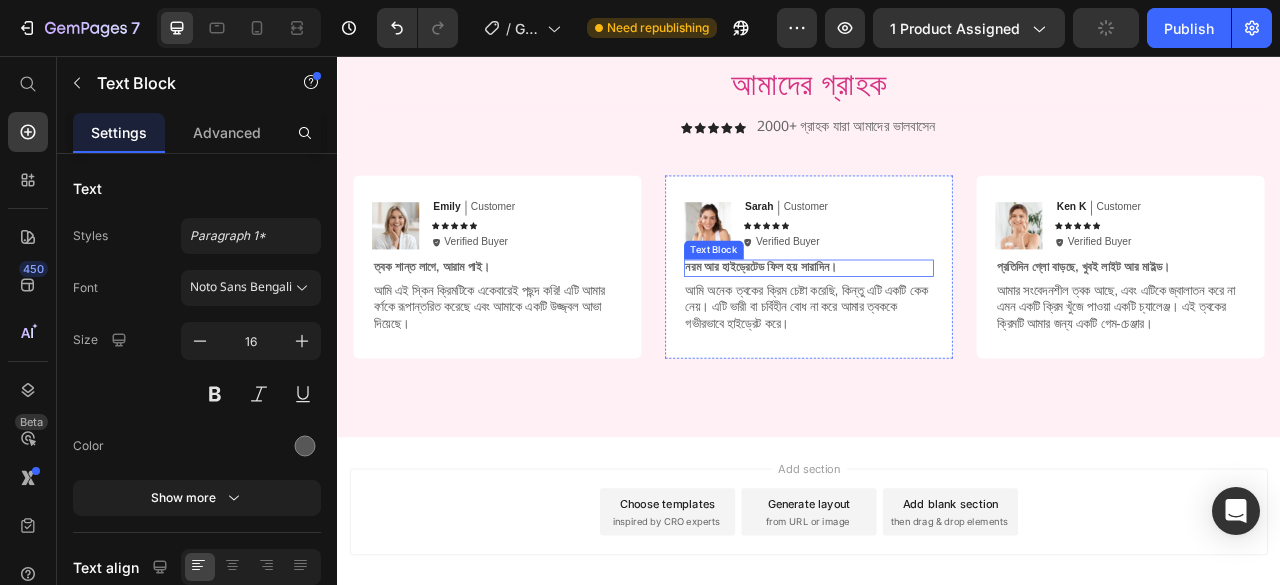 click on "নরম আর হাইড্রেটেড ফিল হয় সারাদিন।" at bounding box center [937, 325] 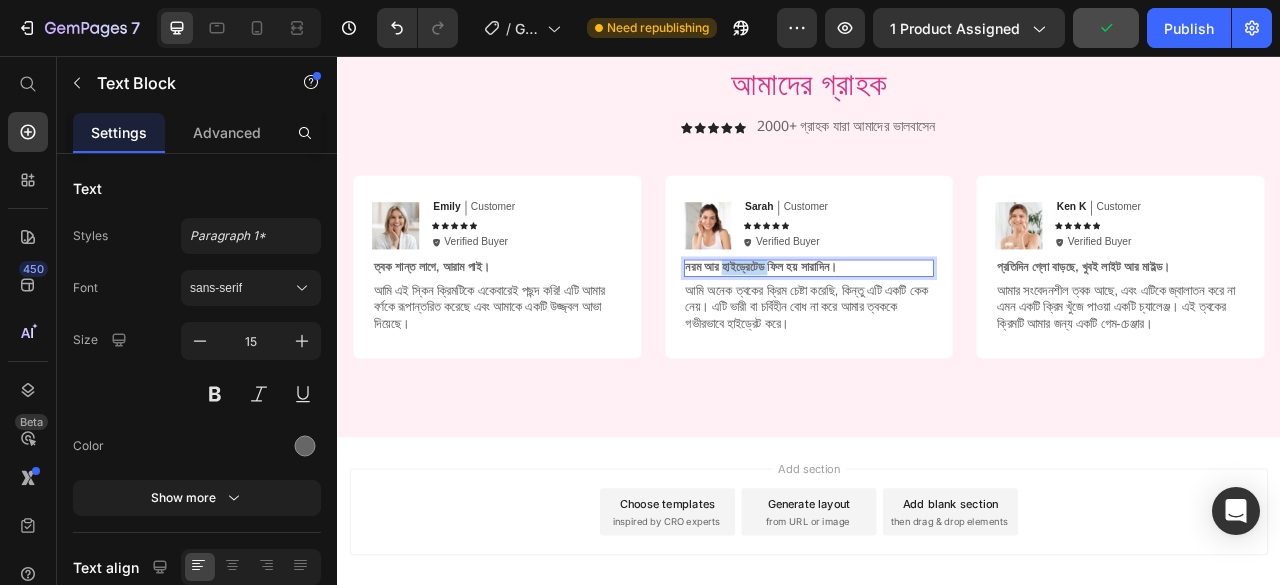 click on "নরম আর হাইড্রেটেড ফিল হয় সারাদিন।" at bounding box center [937, 325] 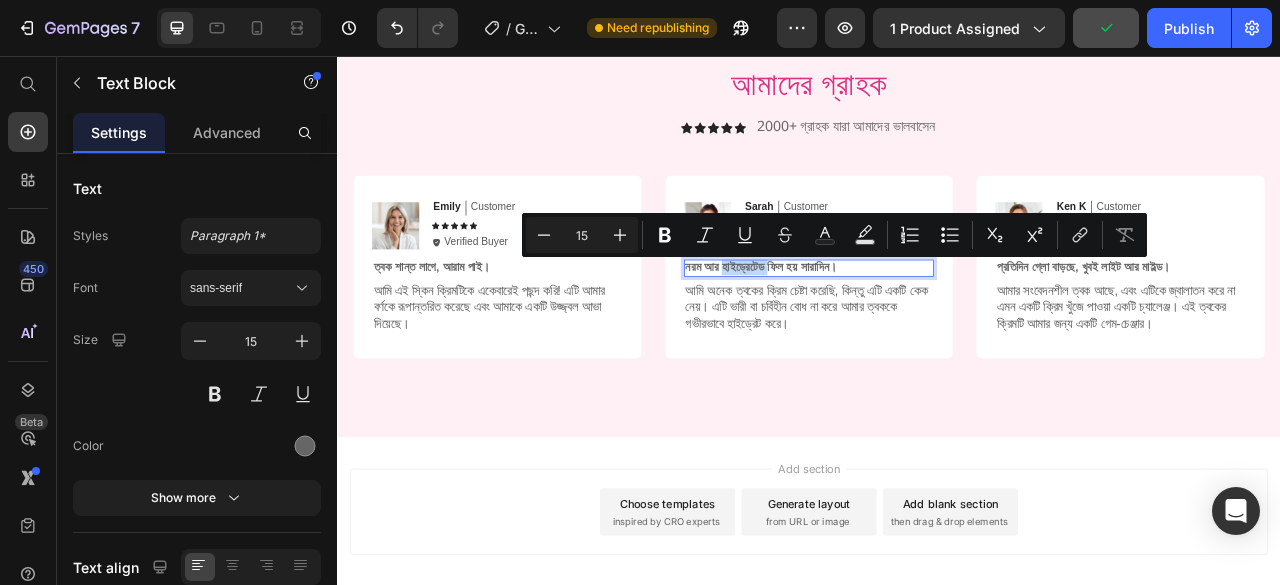 click on "নরম আর হাইড্রেটেড ফিল হয় সারাদিন।" at bounding box center [937, 325] 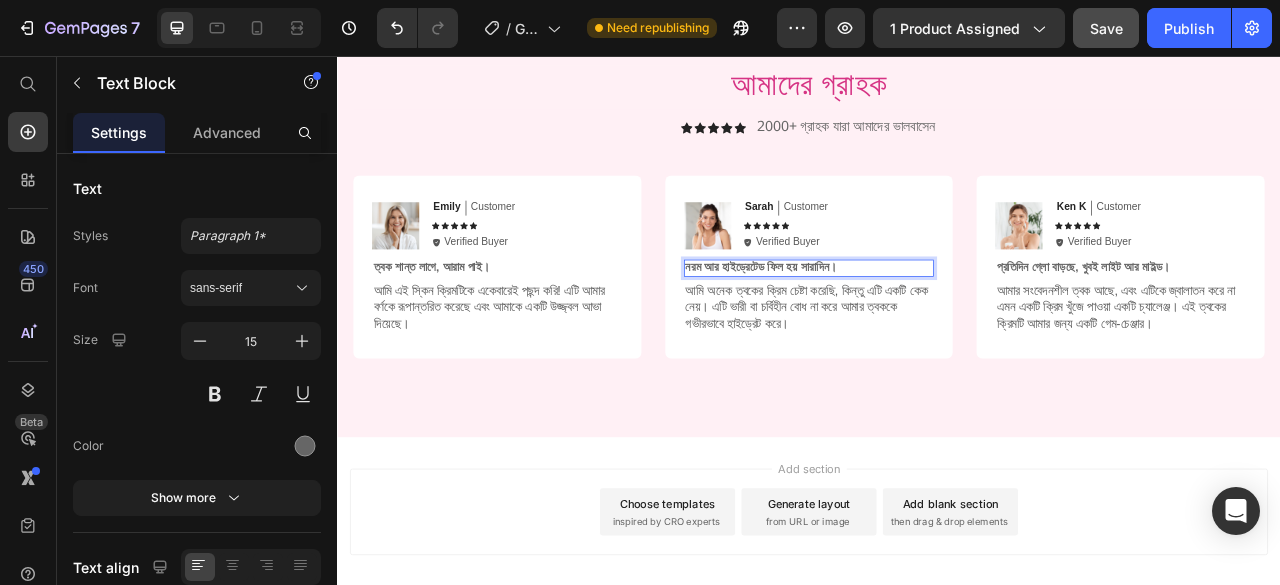 click on "নরম আর হাইড্রেটেড ফিল হয় সারাদিন।" at bounding box center [937, 325] 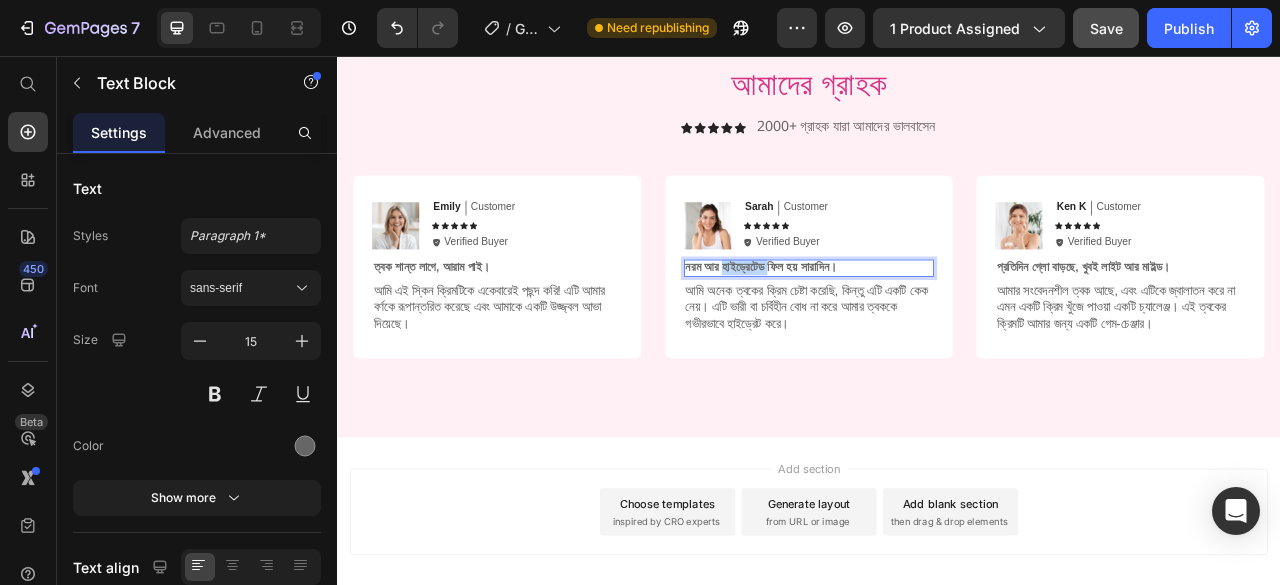 click on "নরম আর হাইড্রেটেড ফিল হয় সারাদিন।" at bounding box center [937, 325] 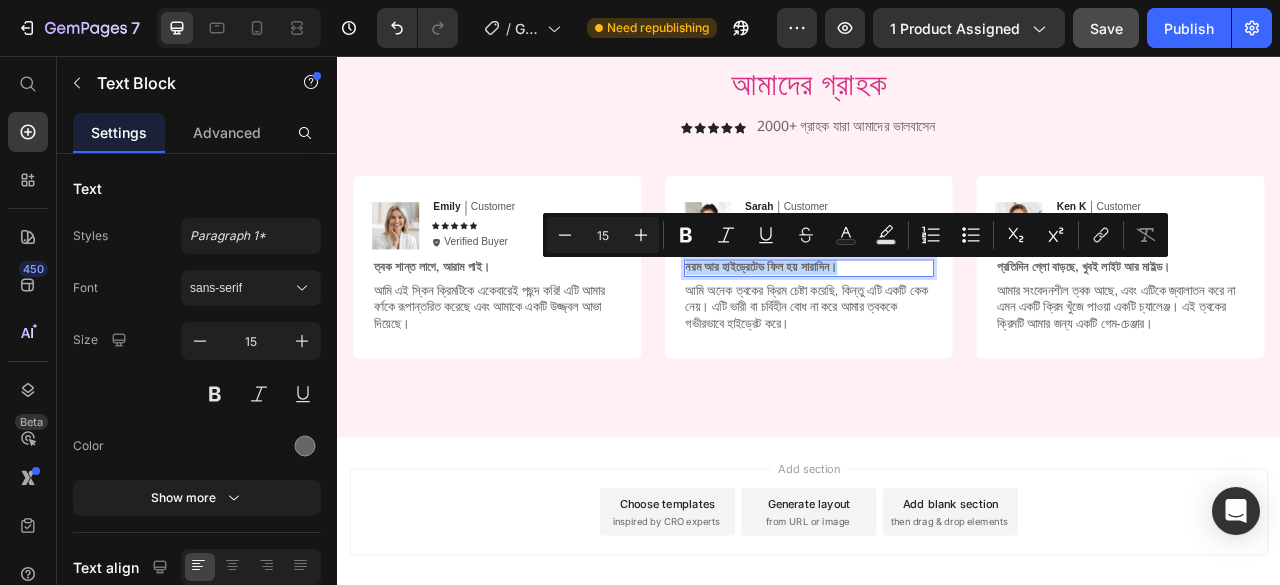 copy on "নরম আর হাইড্রেটেড ফিল হয় সারাদিন।" 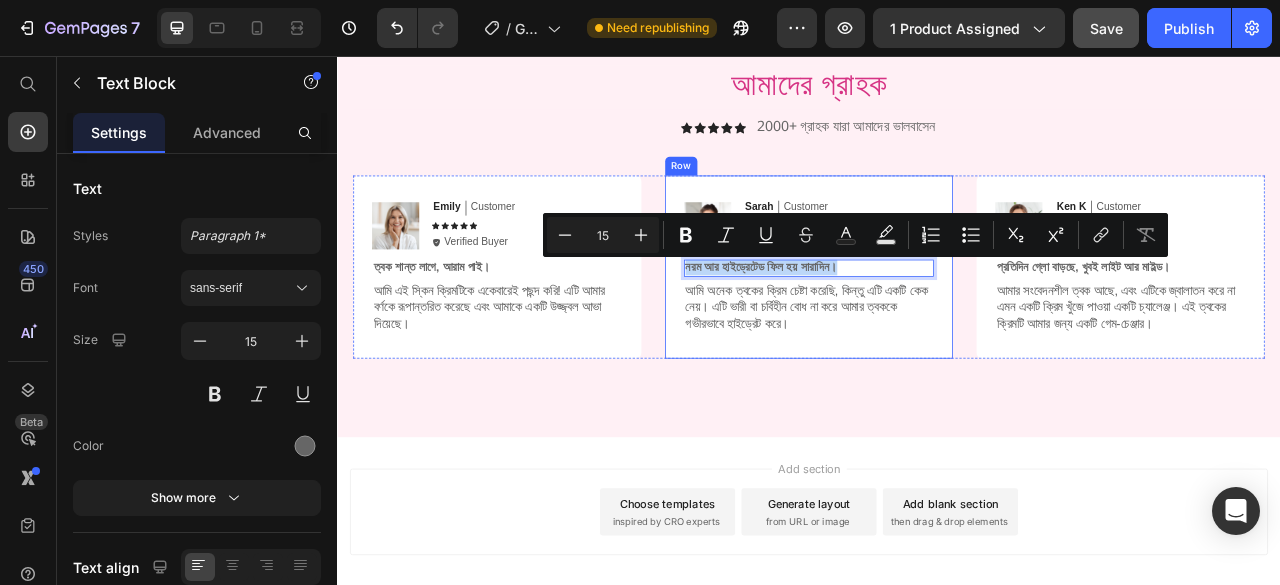 click on "আমি অনেক ত্বকের ক্রিম চেষ্টা করেছি, কিন্তু এটি একটি কেক নেয়। এটি ভারী বা চর্বিহীন বোধ না করে আমার ত্বককে গভীরভাবে হাইড্রেট করে।" at bounding box center [937, 376] 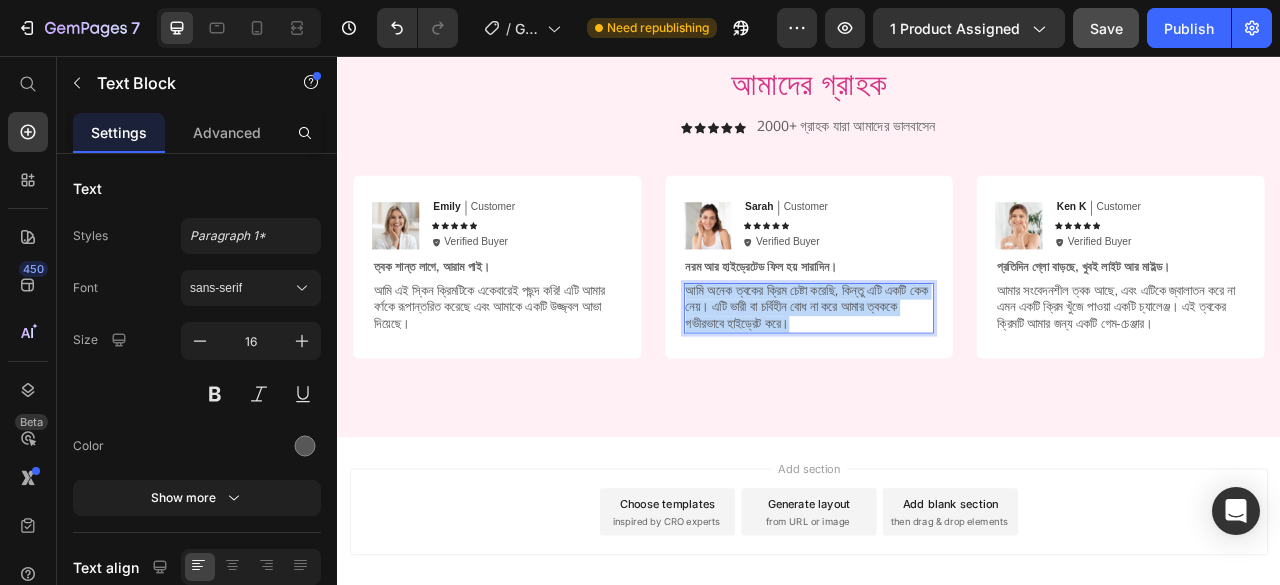 click on "আমি অনেক ত্বকের ক্রিম চেষ্টা করেছি, কিন্তু এটি একটি কেক নেয়। এটি ভারী বা চর্বিহীন বোধ না করে আমার ত্বককে গভীরভাবে হাইড্রেট করে।" at bounding box center [937, 376] 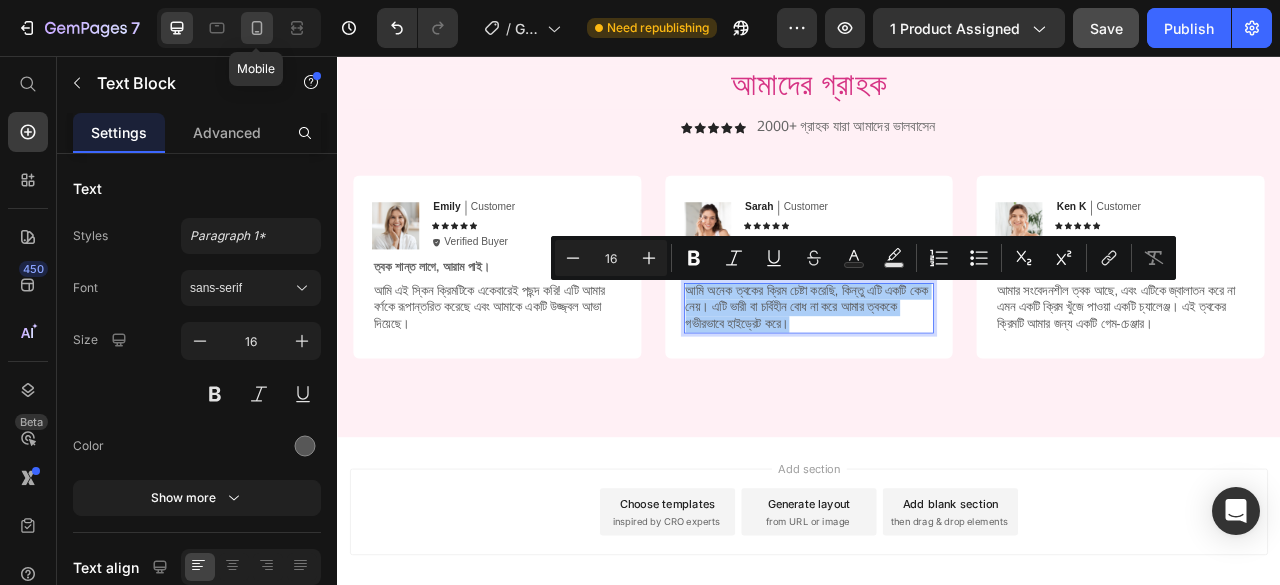 click 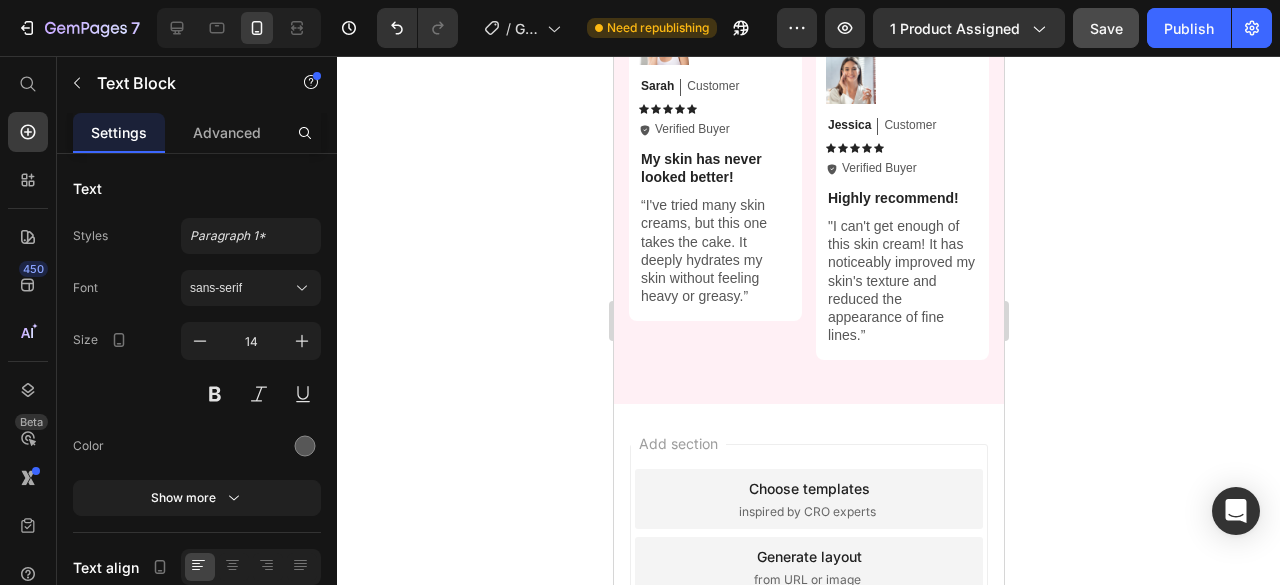 scroll, scrollTop: 4072, scrollLeft: 0, axis: vertical 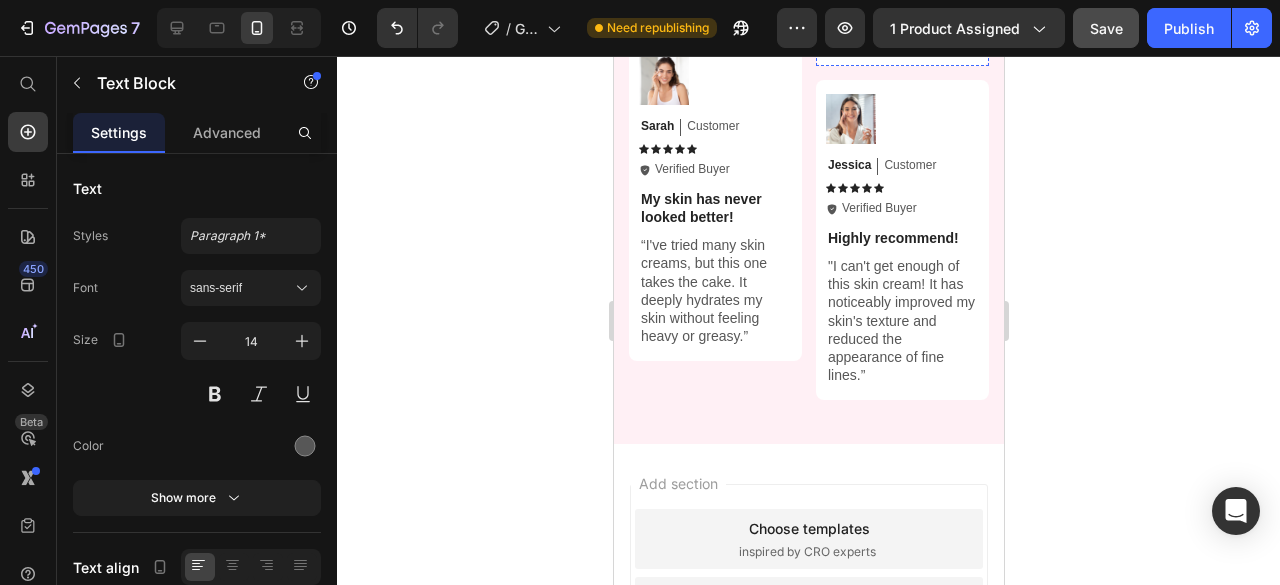 click on "“I've found the fountain of youth!" at bounding box center (901, -88) 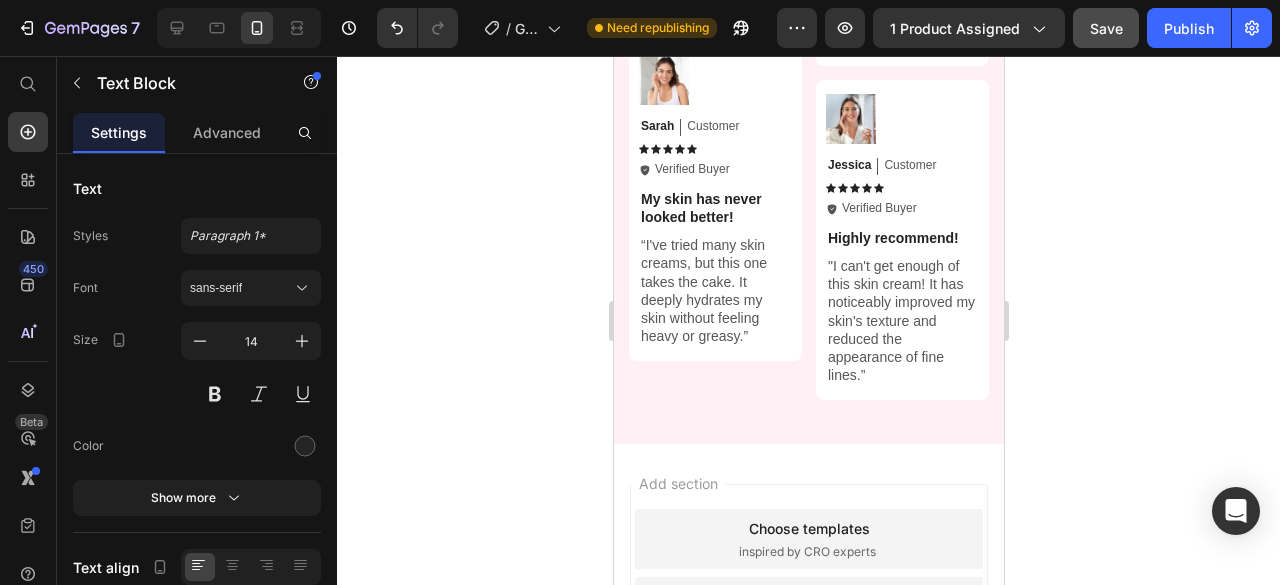 click on "“I've found the fountain of youth!" at bounding box center (901, -88) 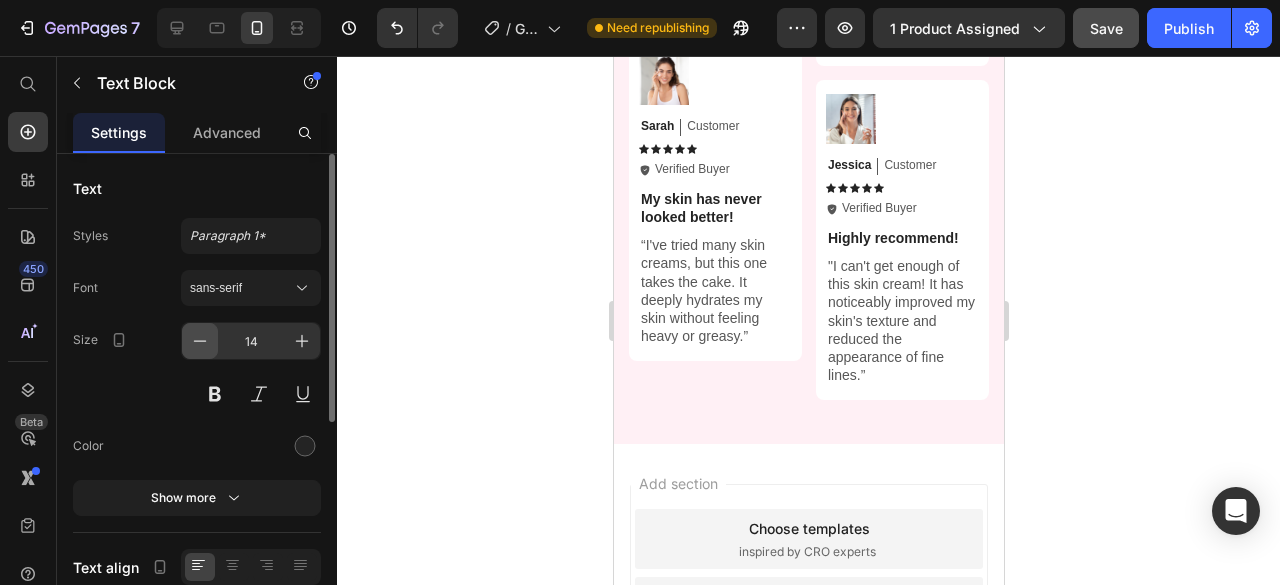 click 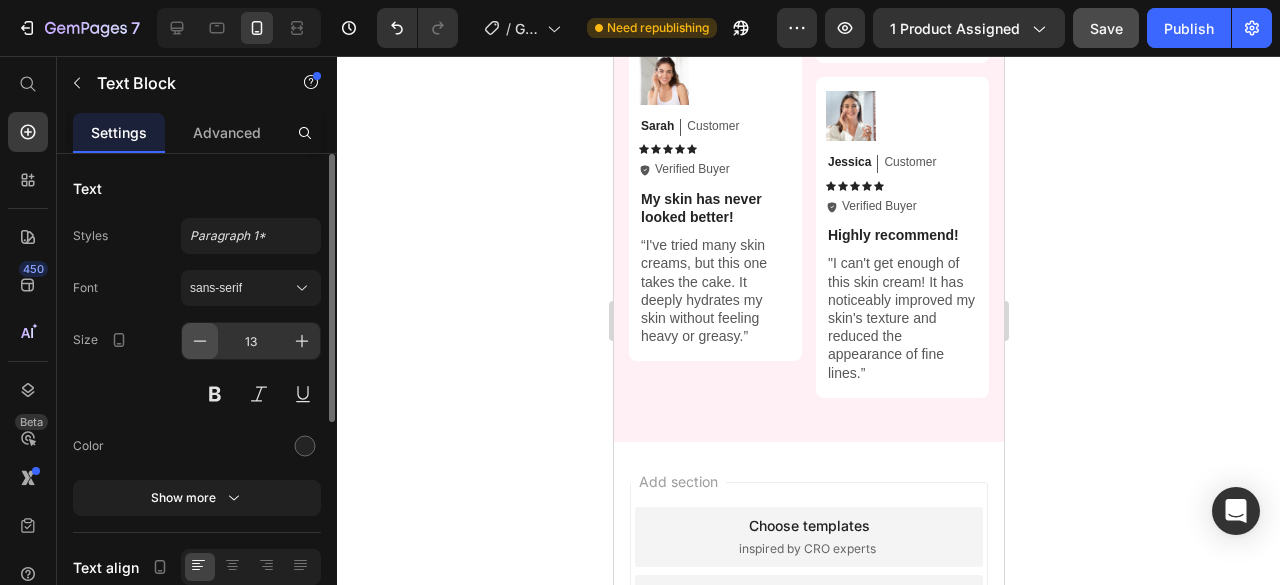 click 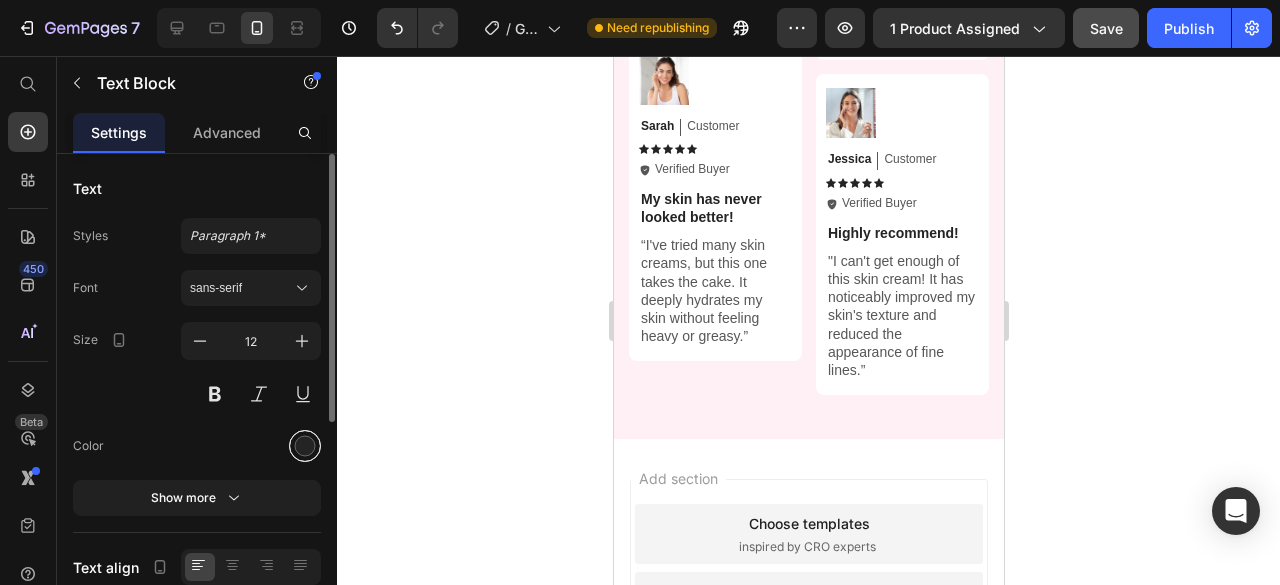 click at bounding box center (305, 446) 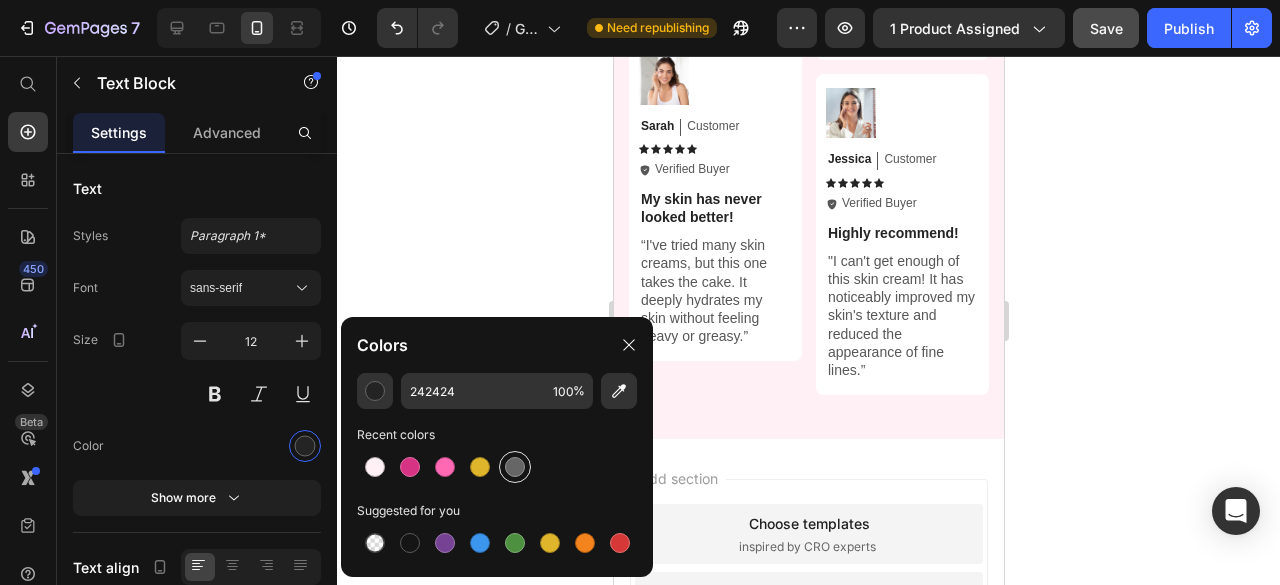 click at bounding box center (515, 467) 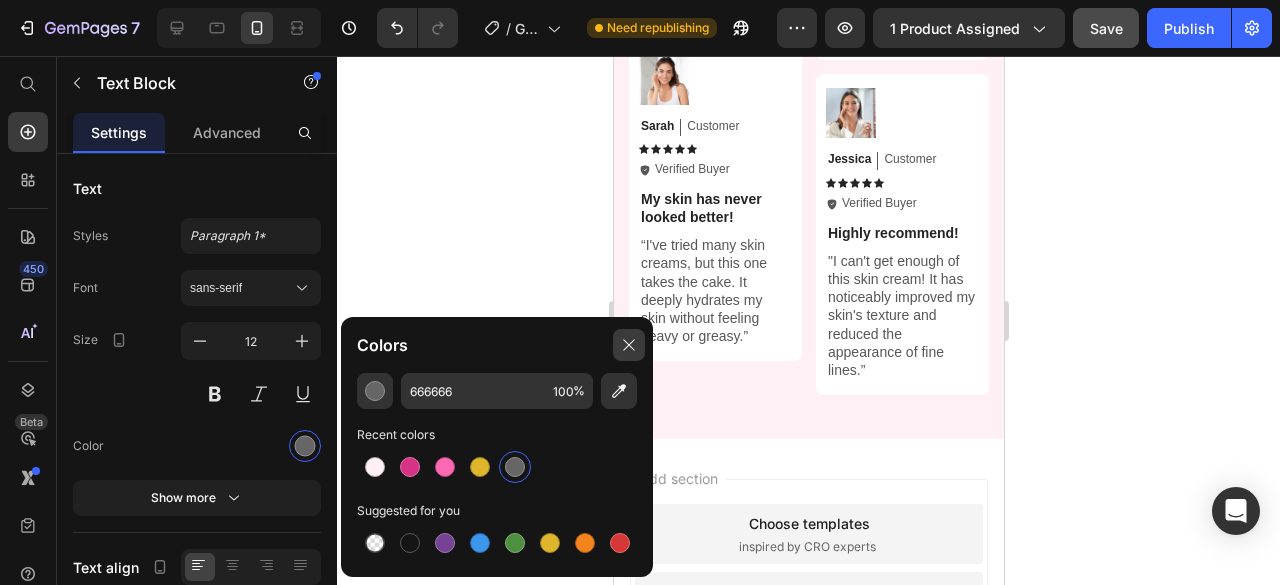 click at bounding box center [629, 345] 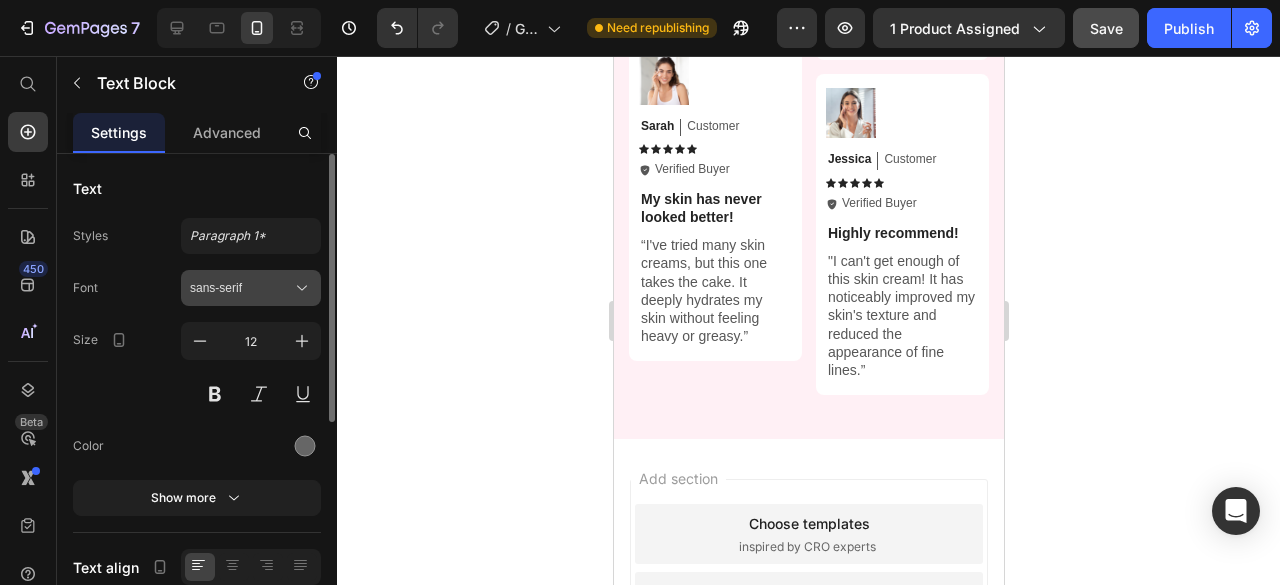 click on "sans-serif" at bounding box center (251, 288) 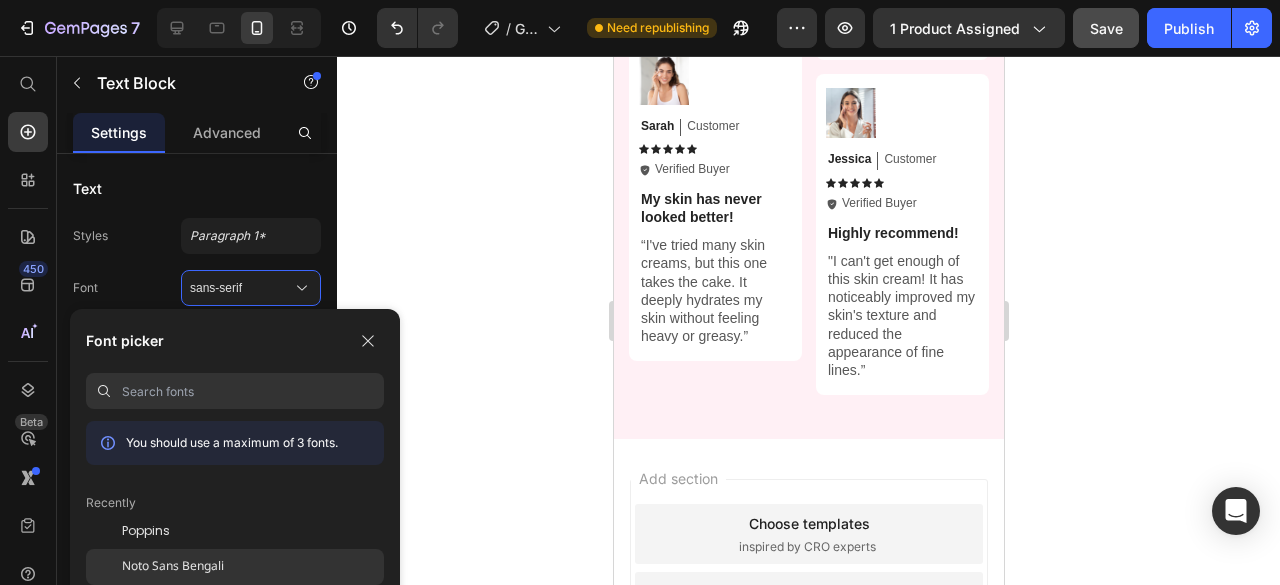 click on "Noto Sans Bengali" at bounding box center (173, 567) 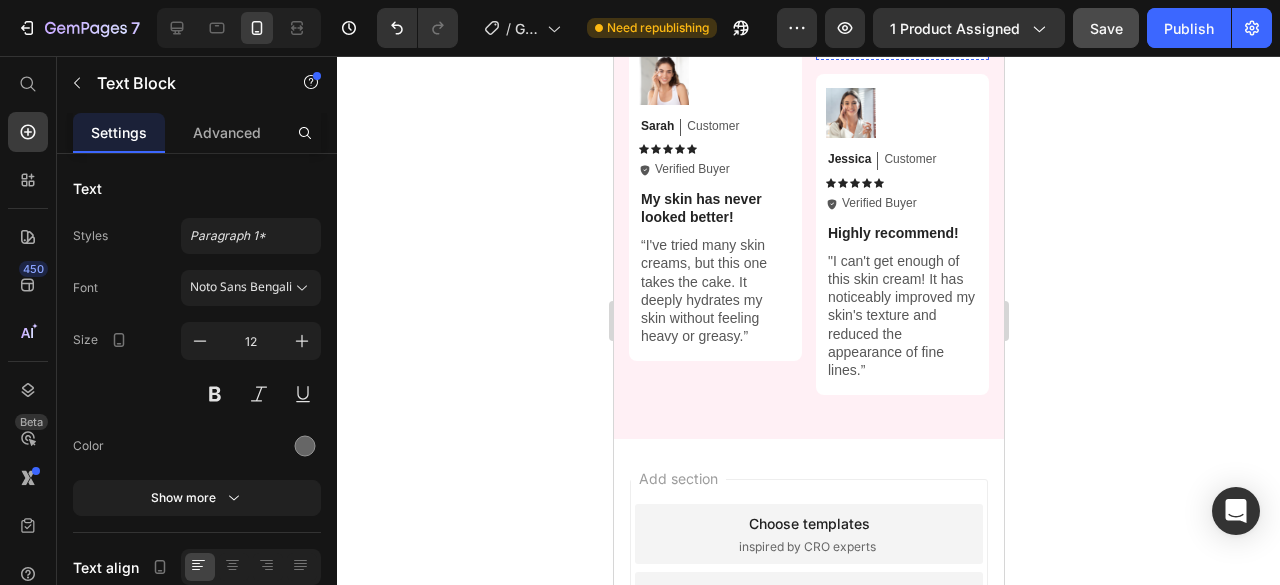 click on "“I've struggled with dry skin for years, but this cream has been a game-changer. It keeps my skin hydrated all day long.”" at bounding box center (901, -11) 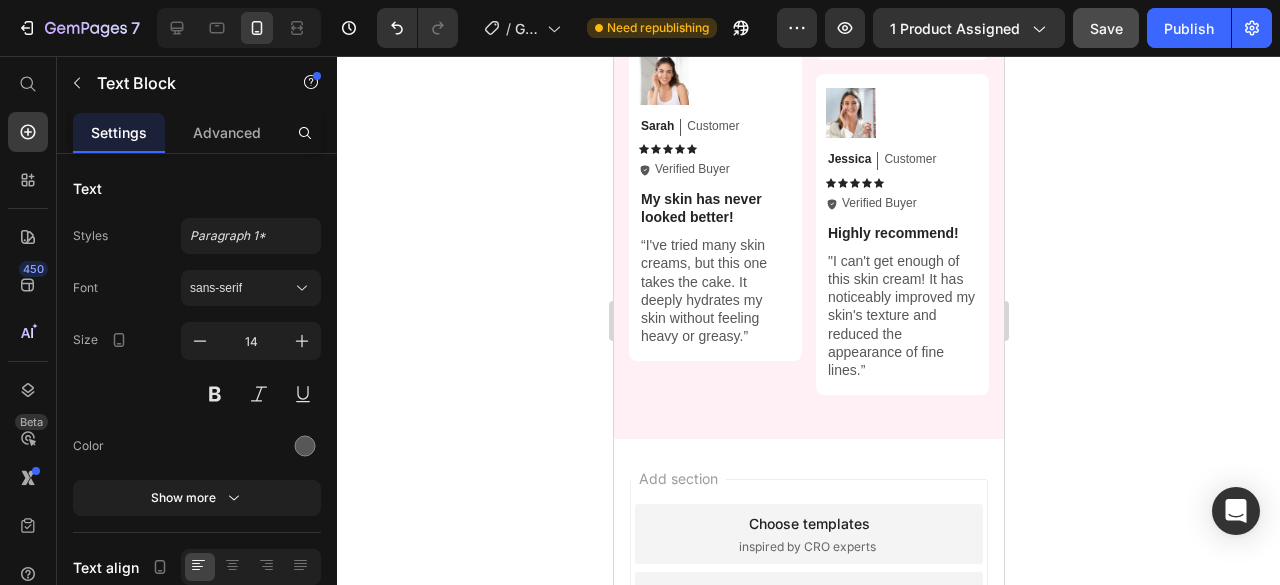 click on "“I've struggled with dry skin for years, but this cream has been a game-changer. It keeps my skin hydrated all day long.”" at bounding box center (901, -11) 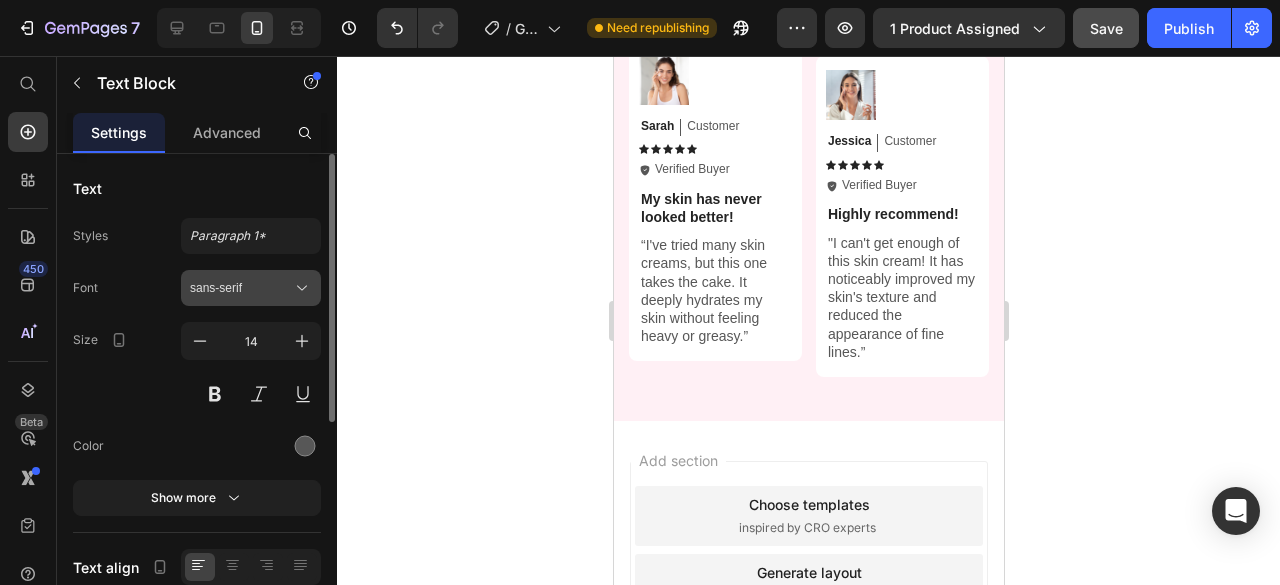 click on "sans-serif" at bounding box center [241, 288] 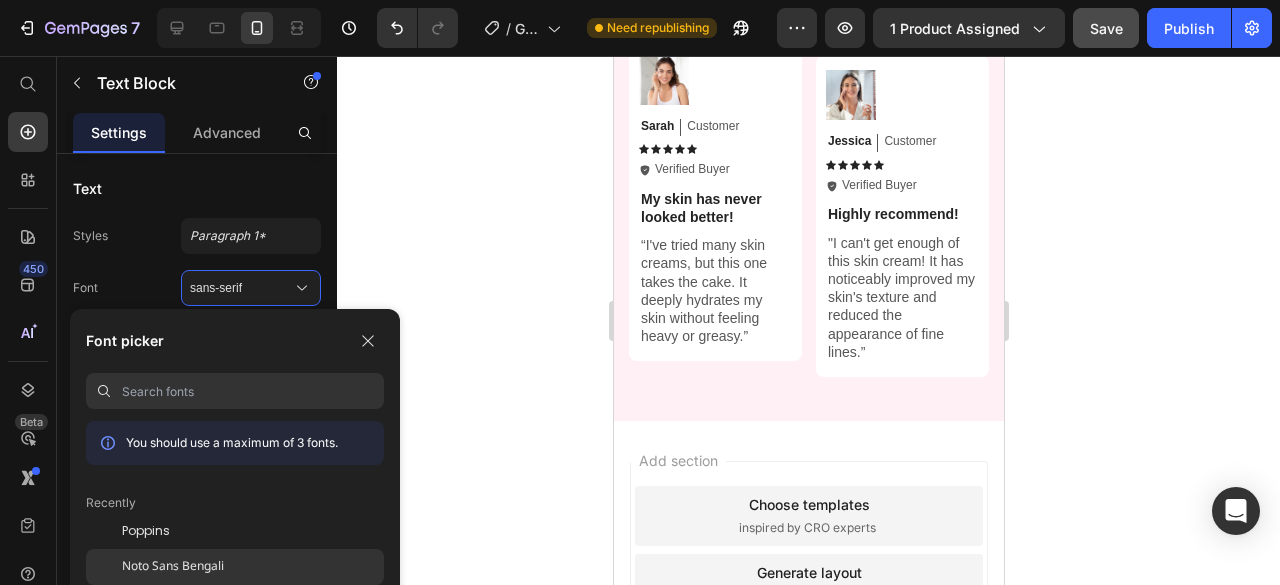 click on "Noto Sans Bengali" at bounding box center (173, 567) 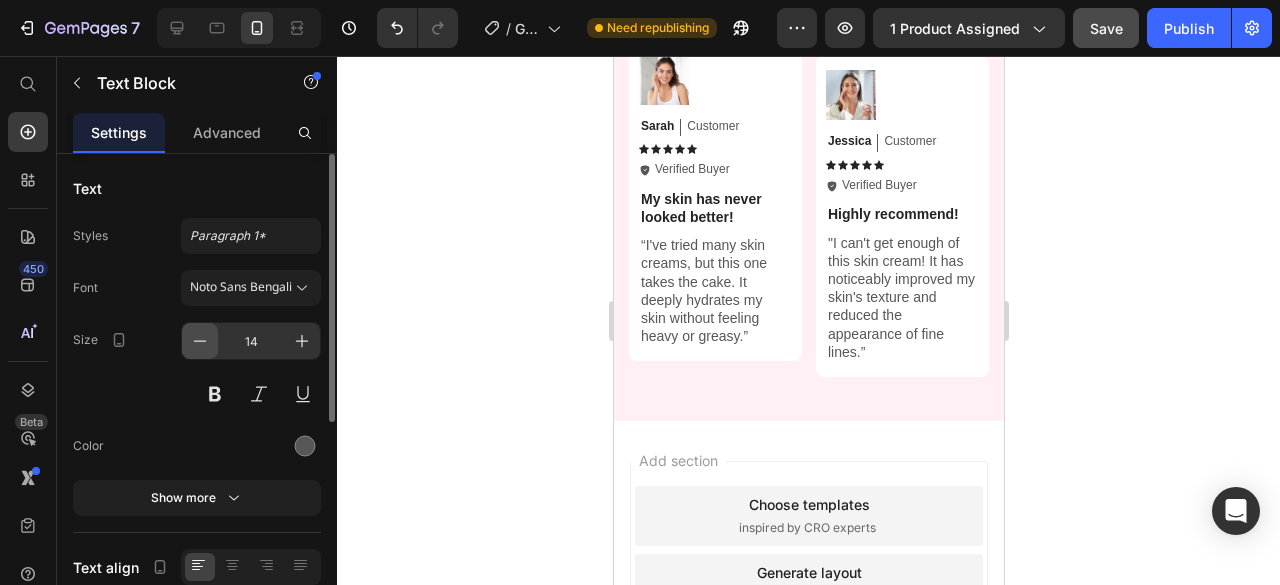 click 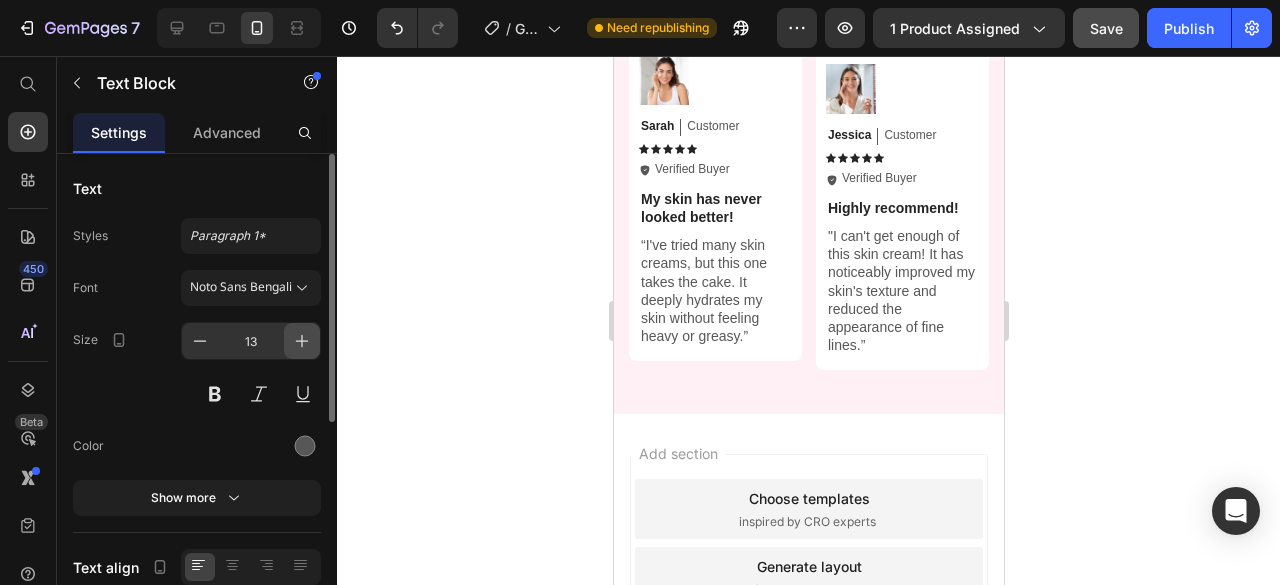 click 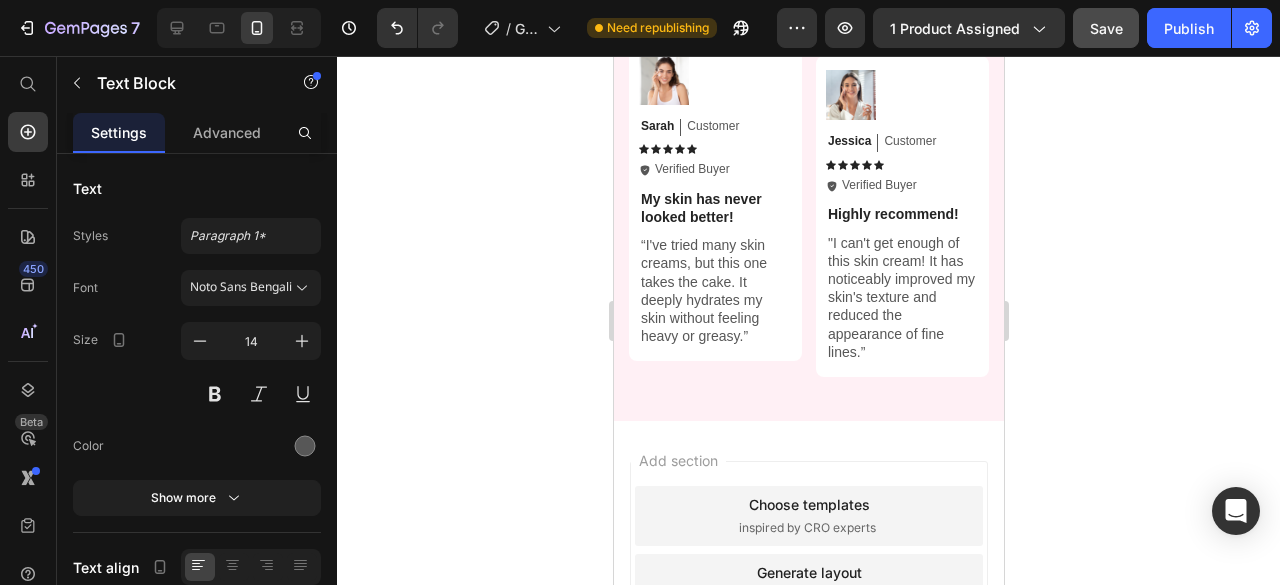click 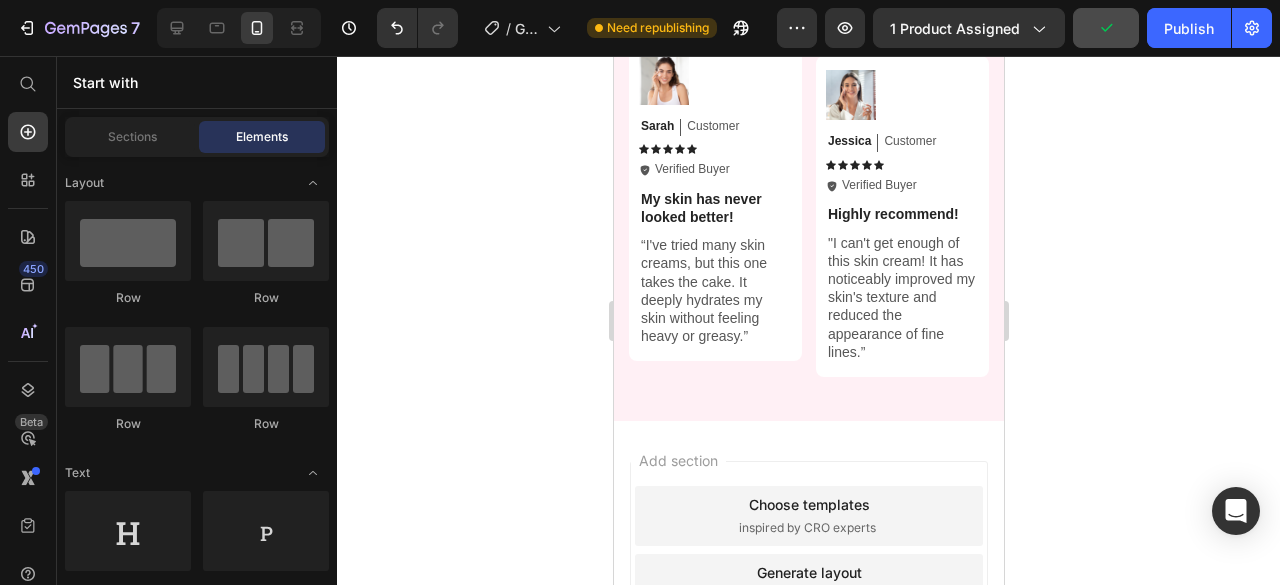 click on "নরম আর হাইড্রেটেড ফিল হয় সারাদিন।" at bounding box center [901, -91] 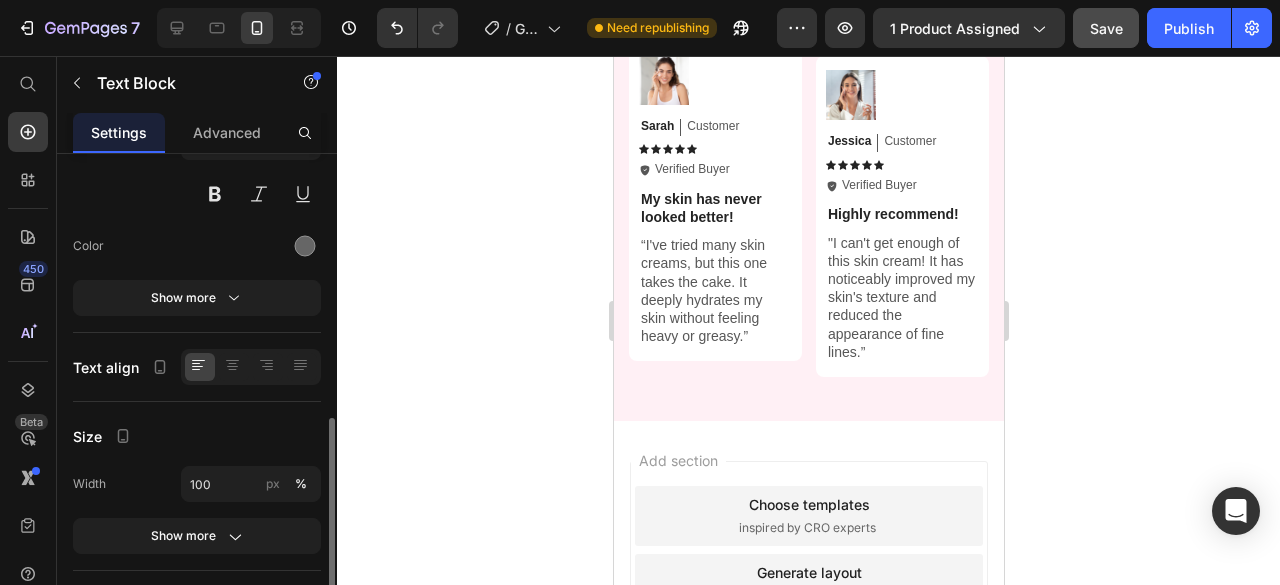 scroll, scrollTop: 300, scrollLeft: 0, axis: vertical 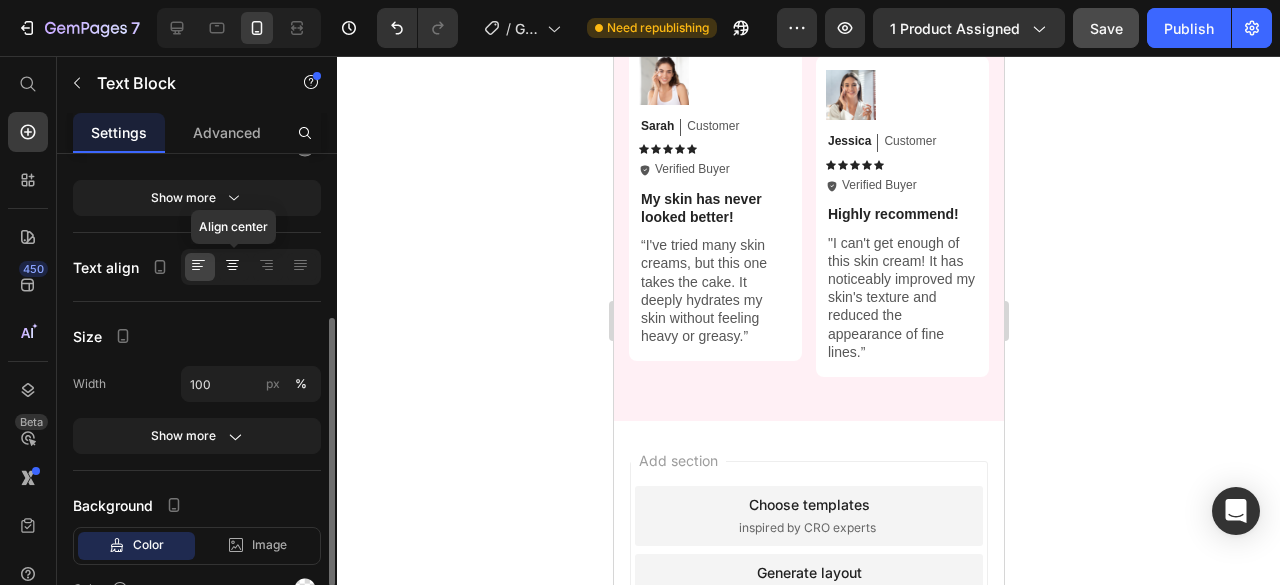 click 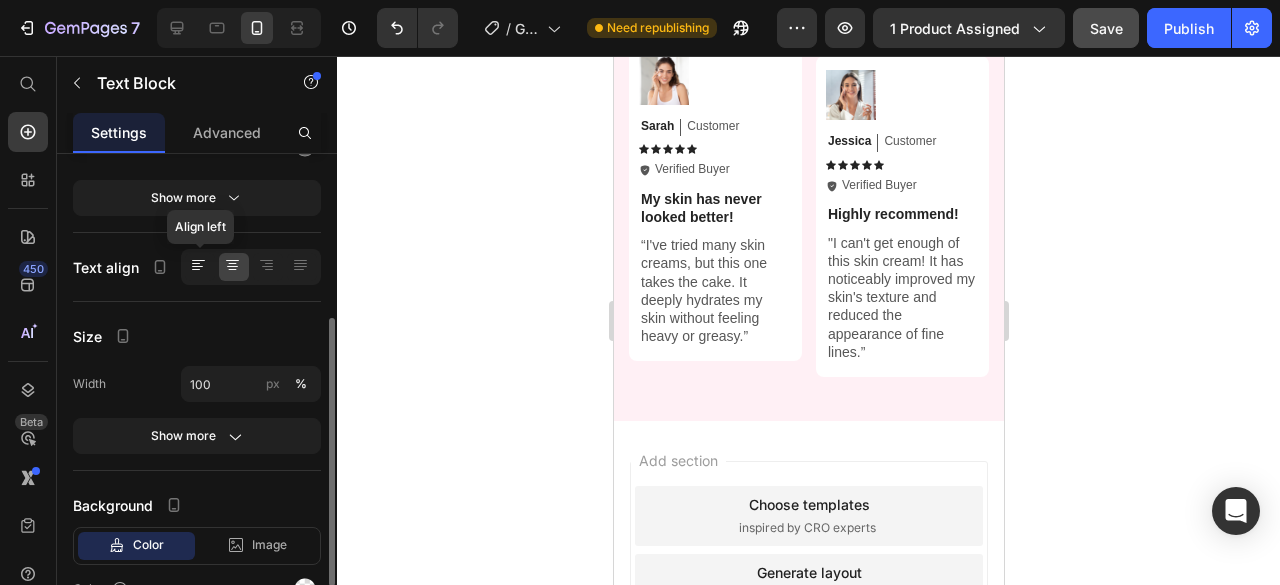 click 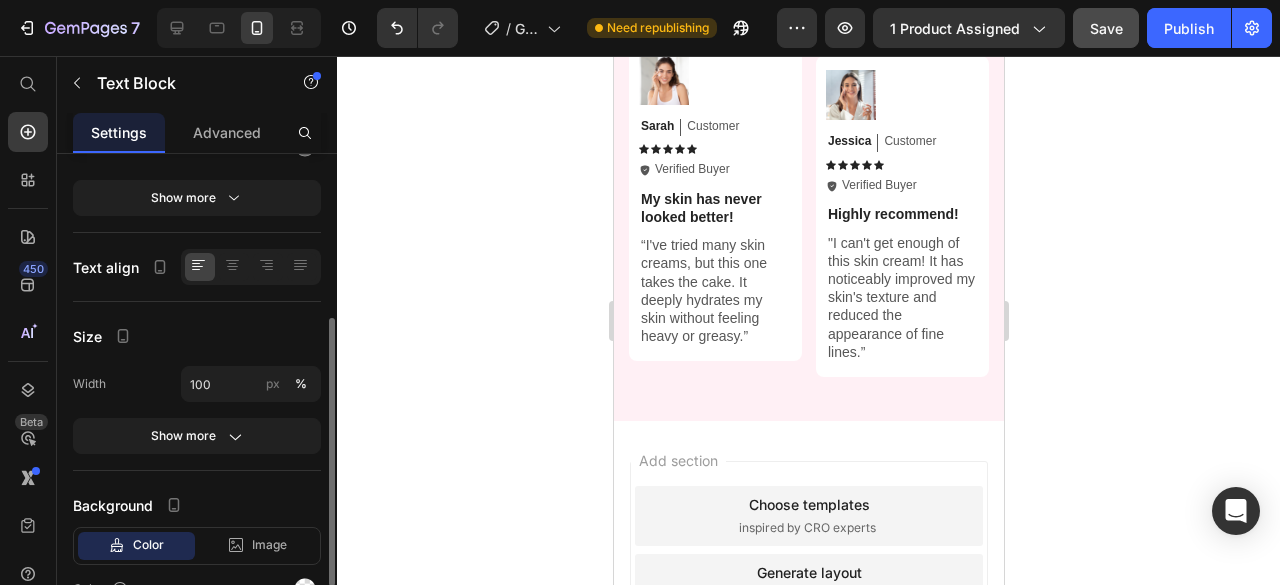 scroll, scrollTop: 400, scrollLeft: 0, axis: vertical 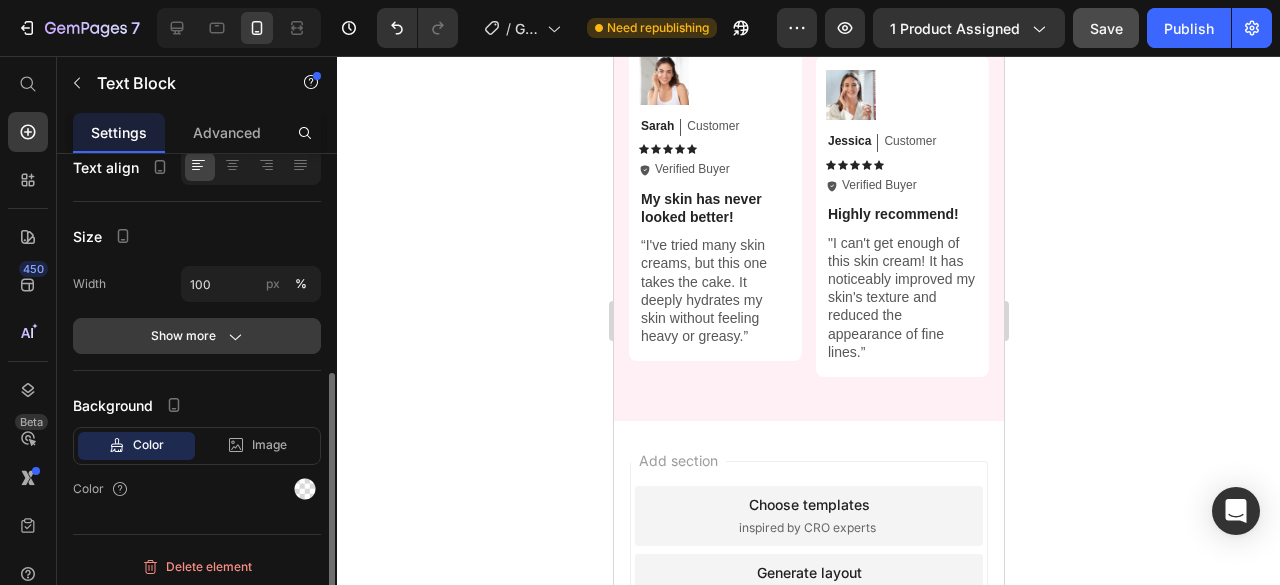 click on "Show more" at bounding box center (197, 336) 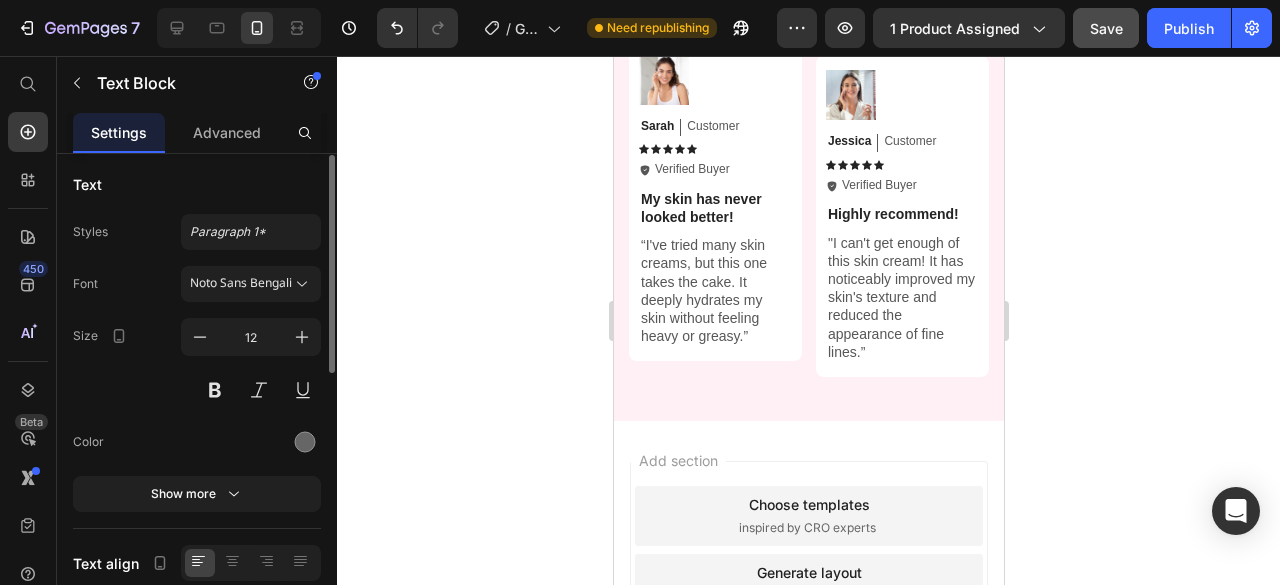 scroll, scrollTop: 0, scrollLeft: 0, axis: both 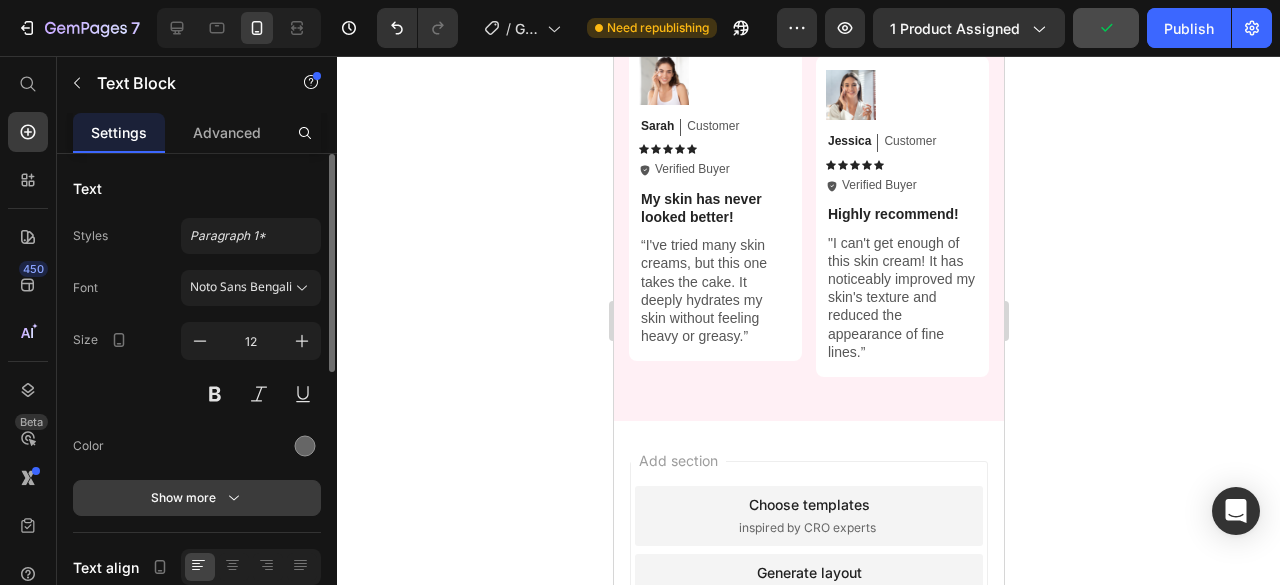 click 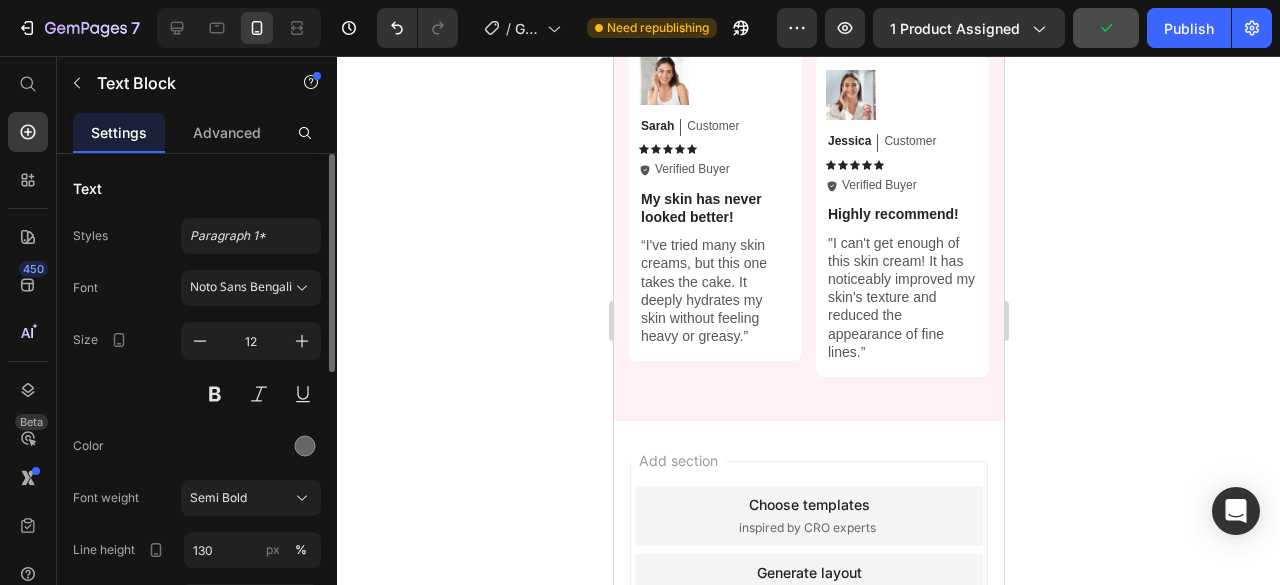 click on "Semi Bold" at bounding box center [218, 498] 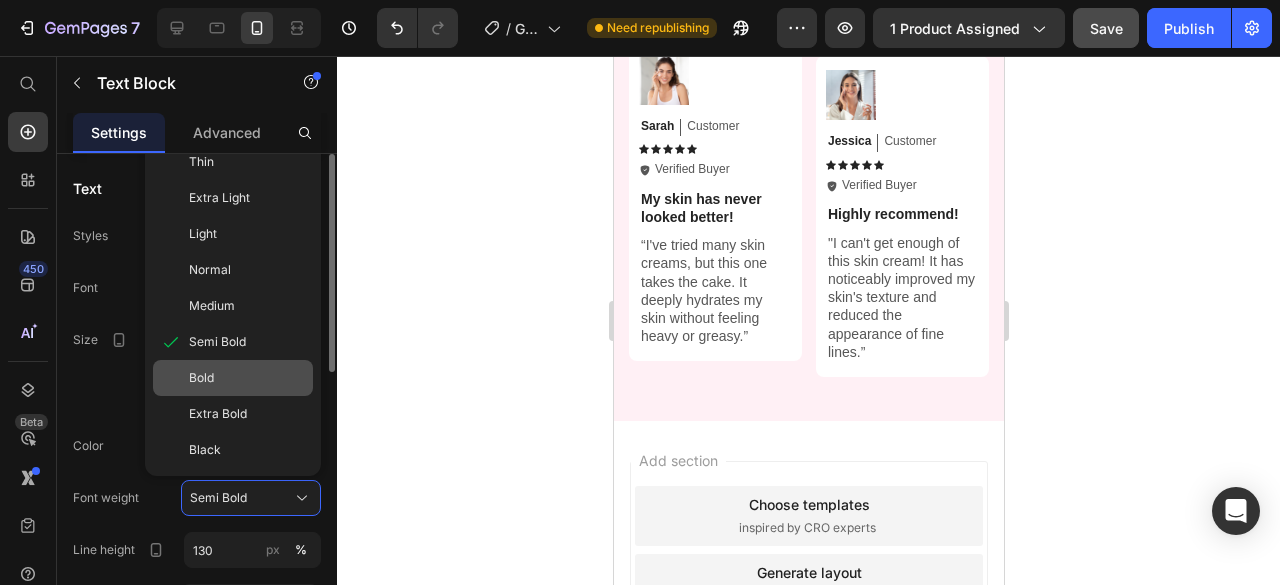 click on "Bold" at bounding box center (247, 378) 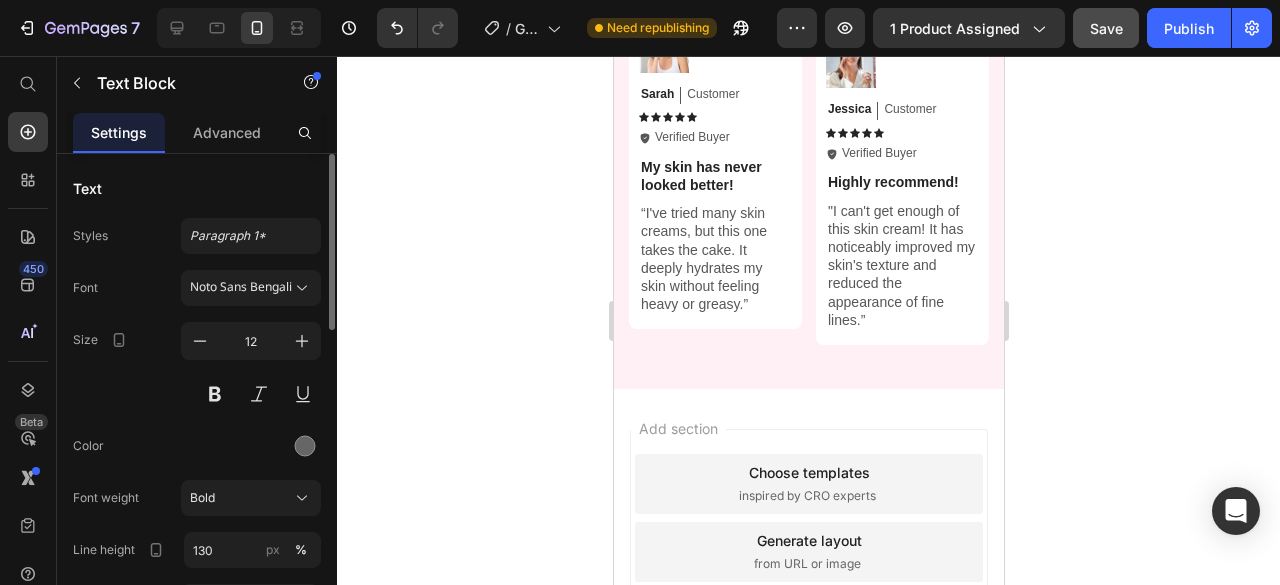 scroll, scrollTop: 4072, scrollLeft: 0, axis: vertical 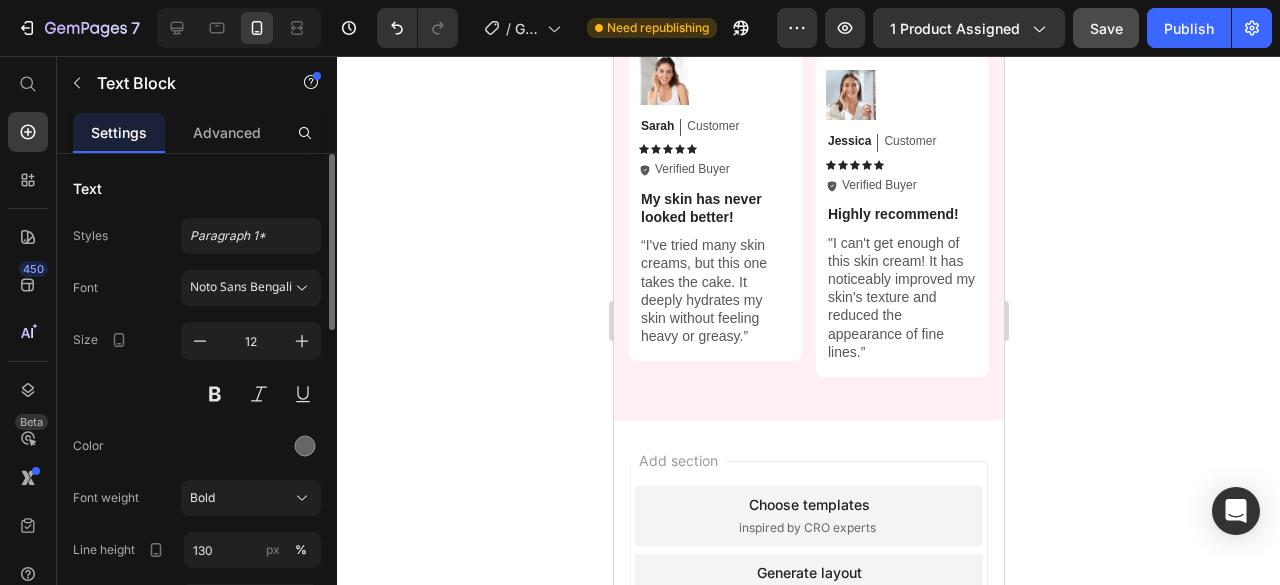 click on "ত্বক শান্ত লাগে, আরাম পাই।" at bounding box center (714, -98) 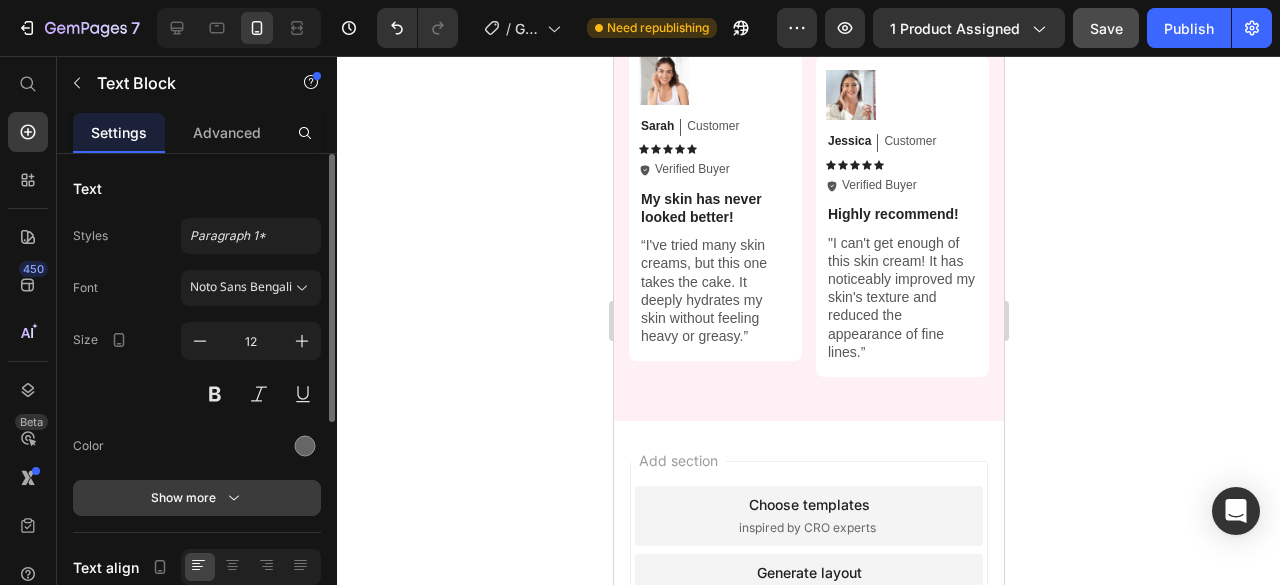 click on "Show more" at bounding box center [197, 498] 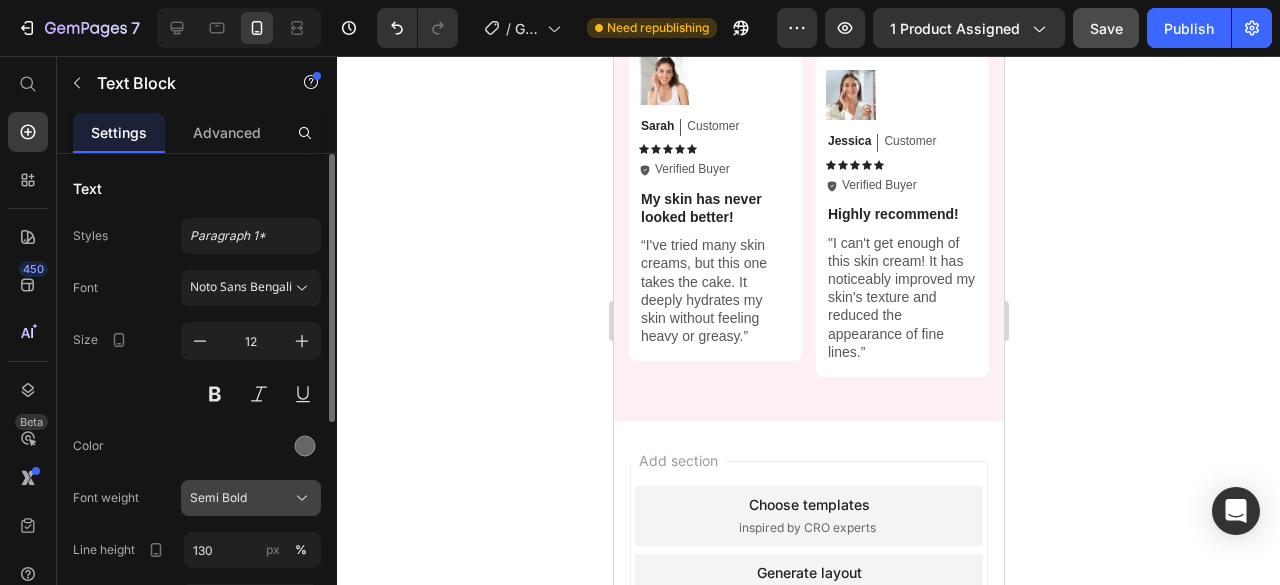 click on "Semi Bold" 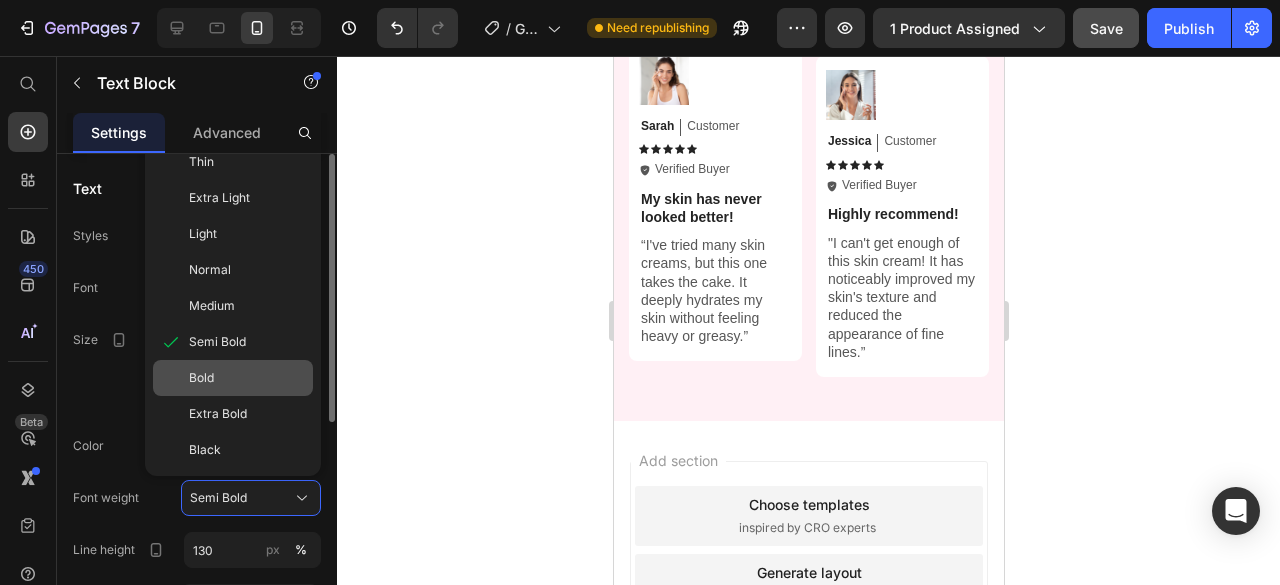 click on "Bold" 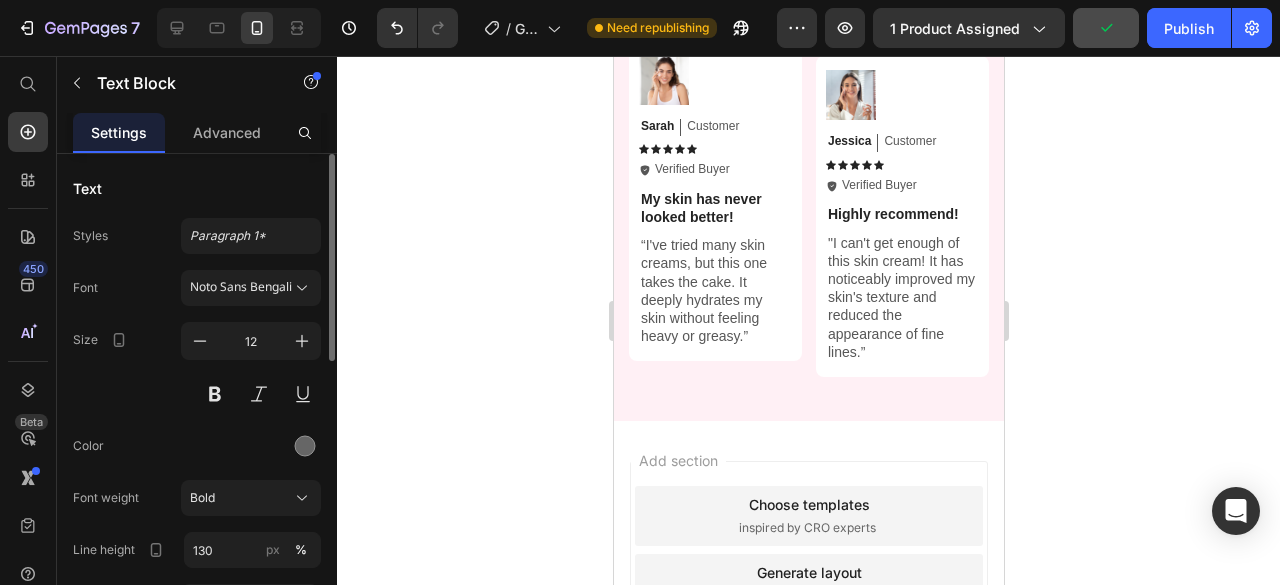 click on "নরম আর হাইড্রেটেড ফিল হয় সারাদিন।" at bounding box center [901, -91] 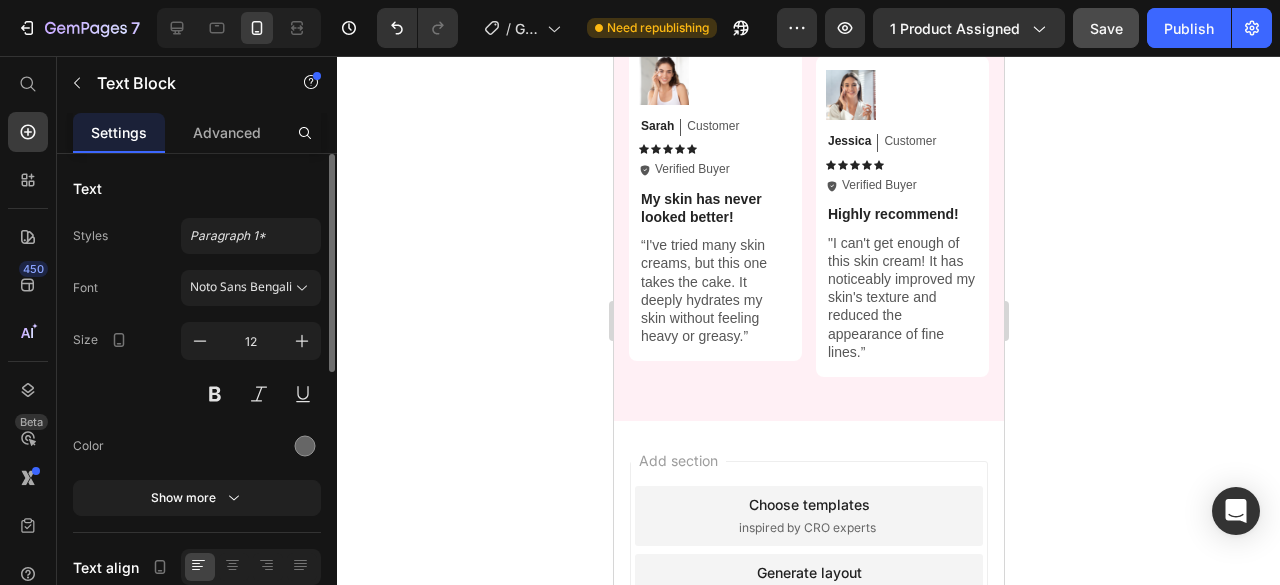 click on "ত্বক শান্ত লাগে, আরাম পাই।" at bounding box center [714, -98] 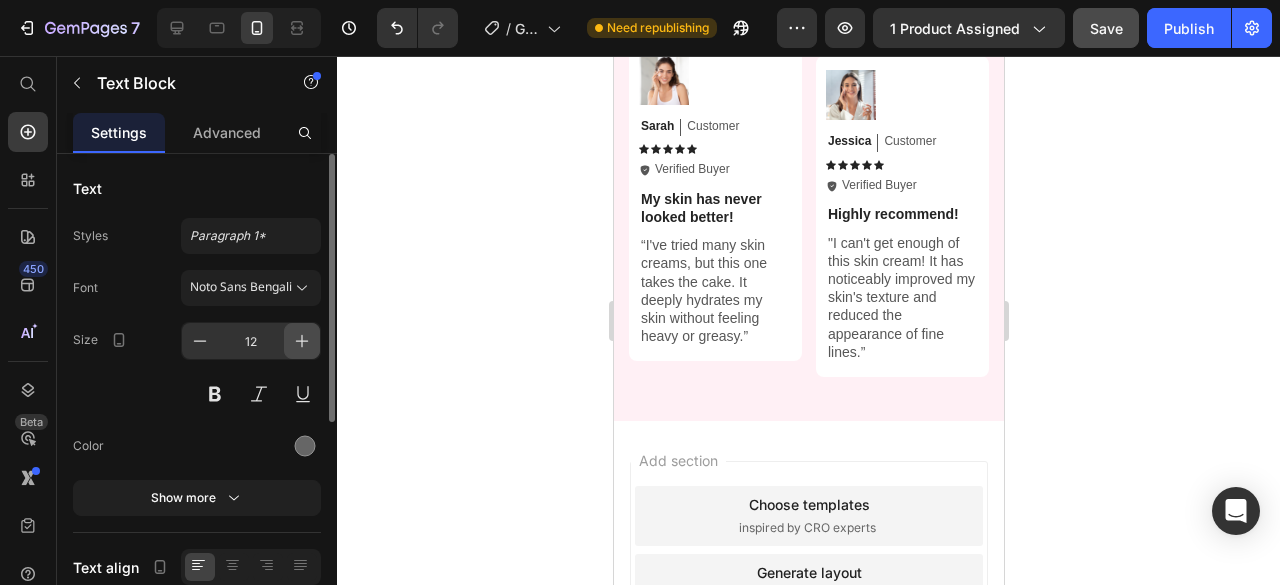 click 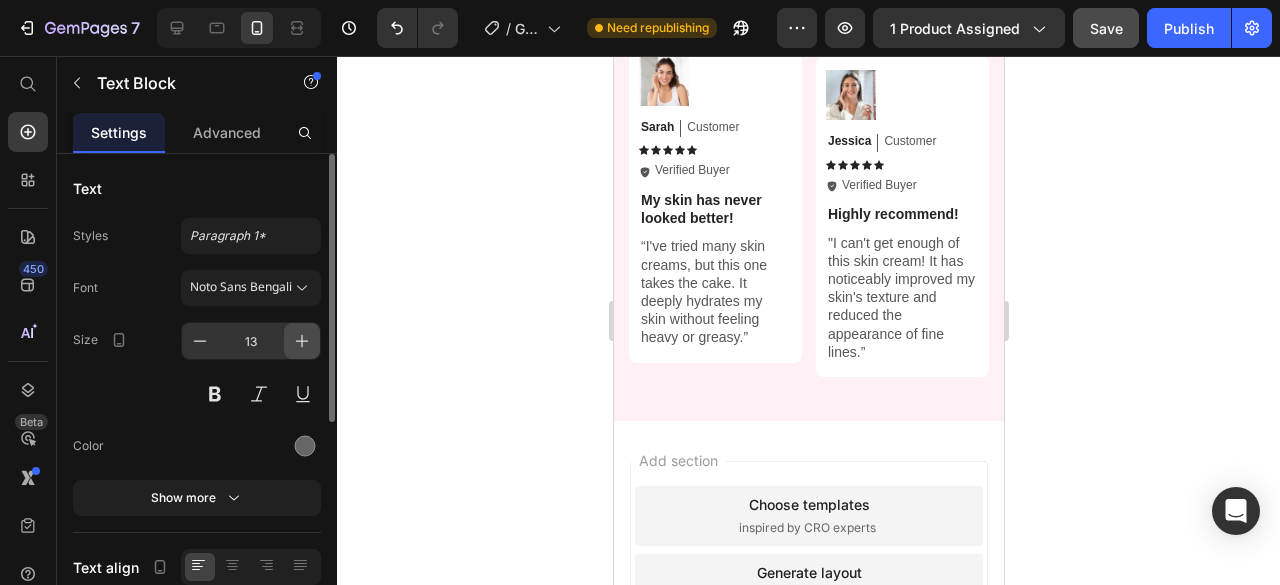 click 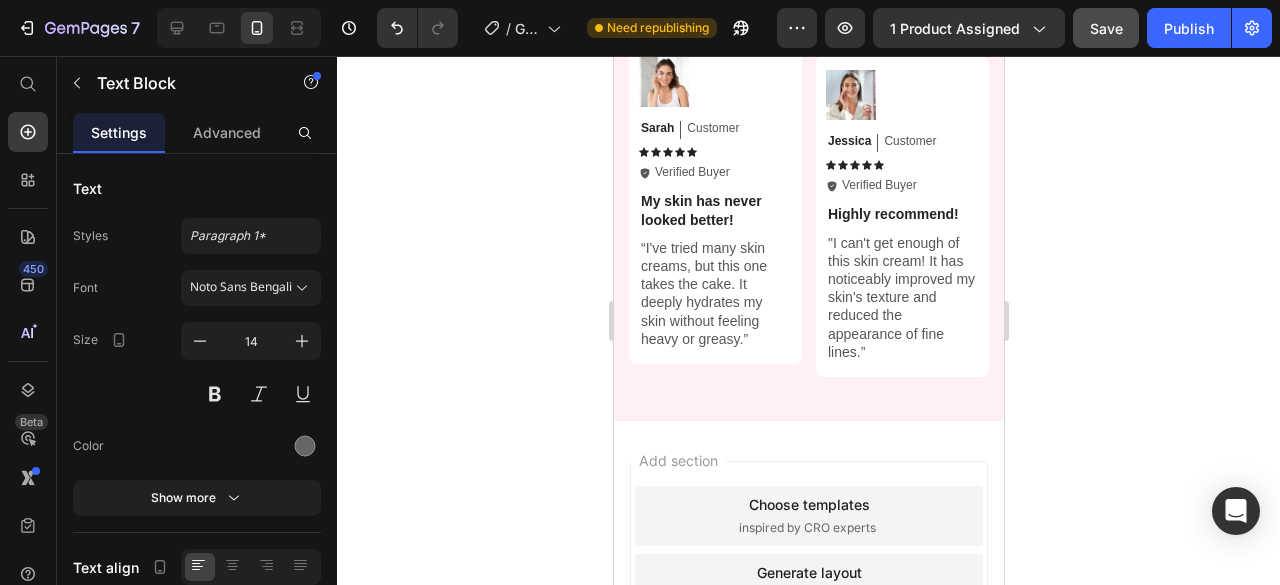 click on "নরম আর হাইড্রেটেড ফিল হয় সারাদিন।" at bounding box center [901, -91] 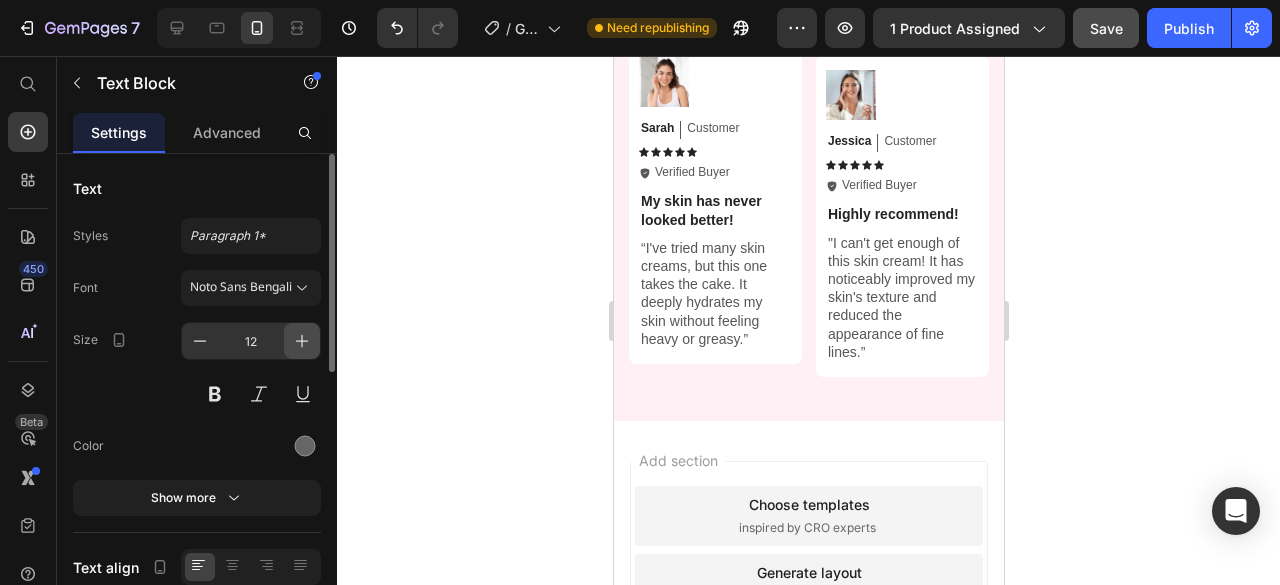 click 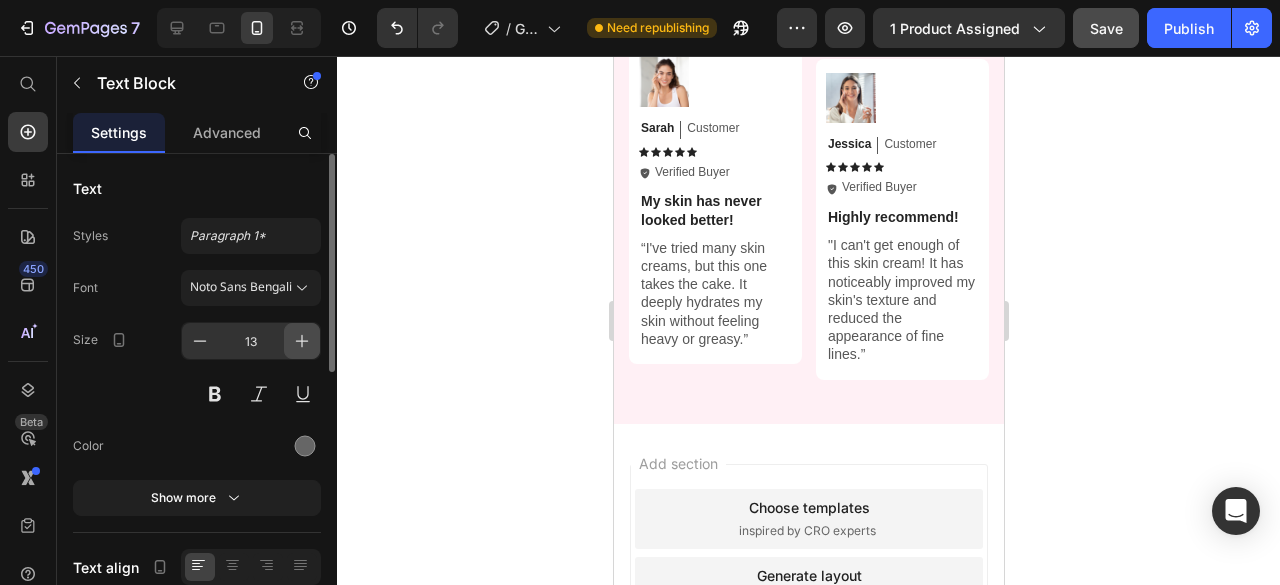 click 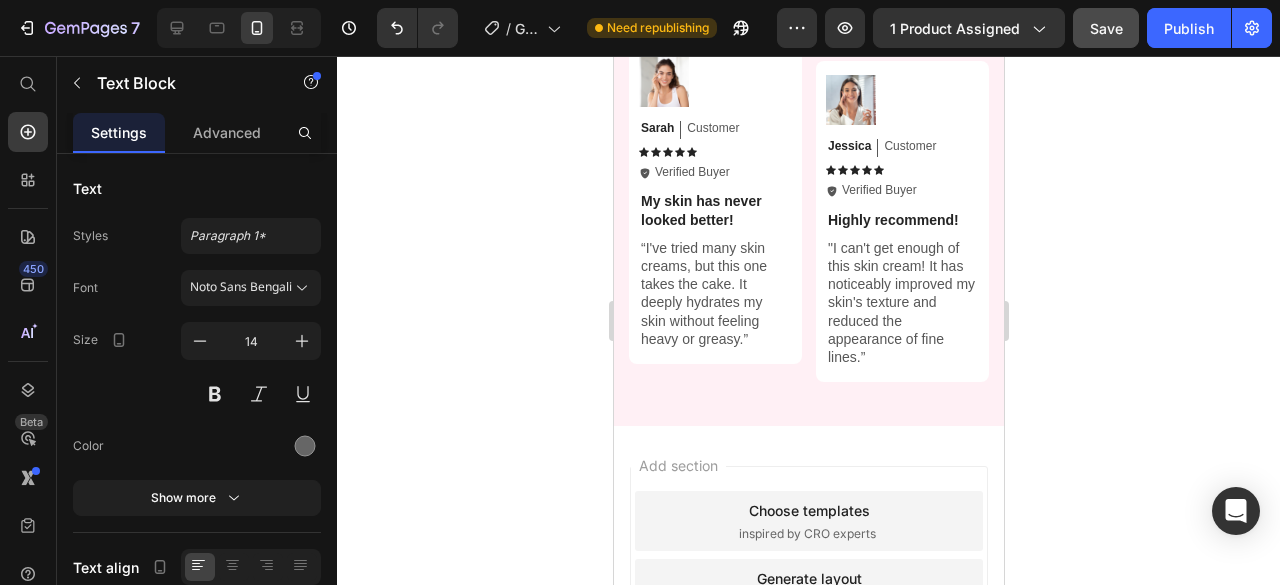 click 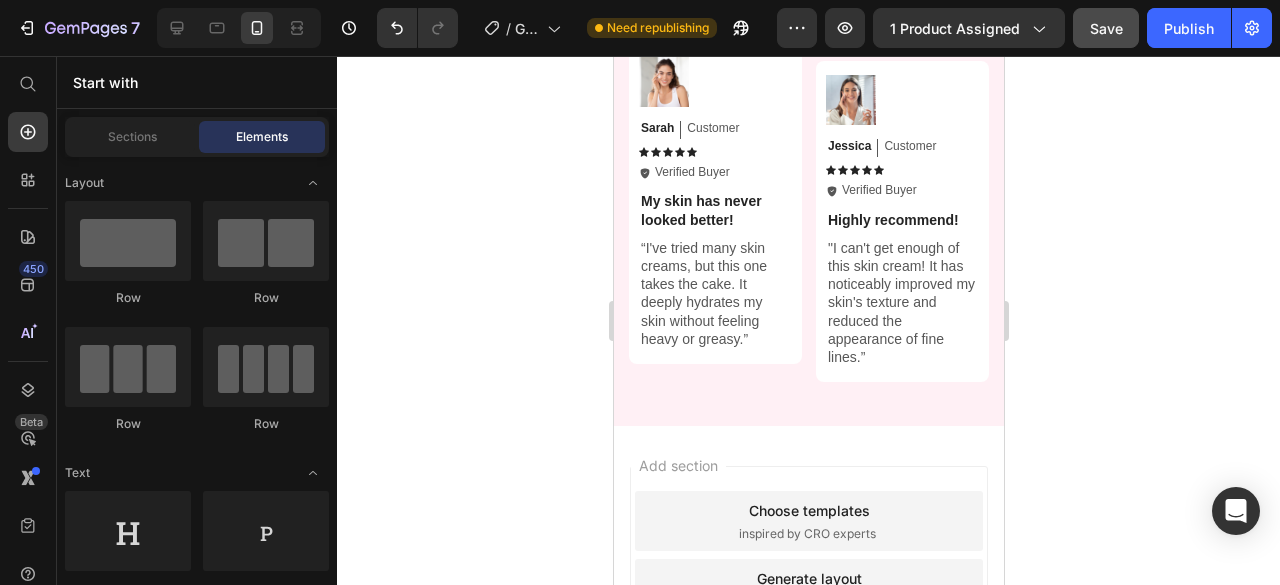click on "নরম আর হাইড্রেটেড ফিল হয় সারাদিন।" at bounding box center [901, -88] 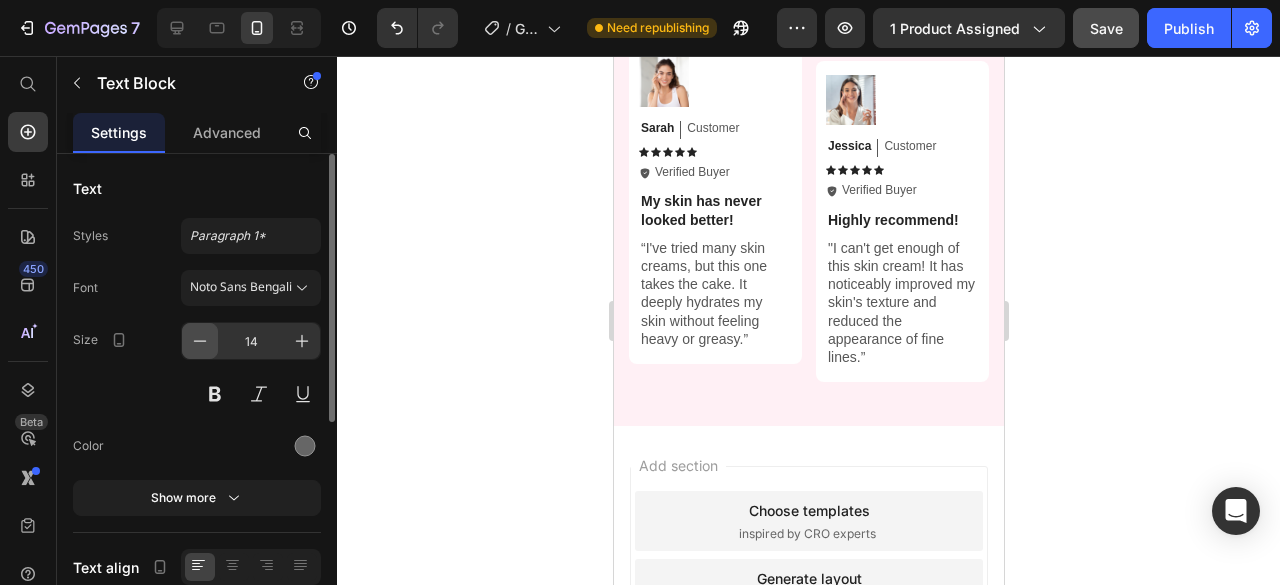 click 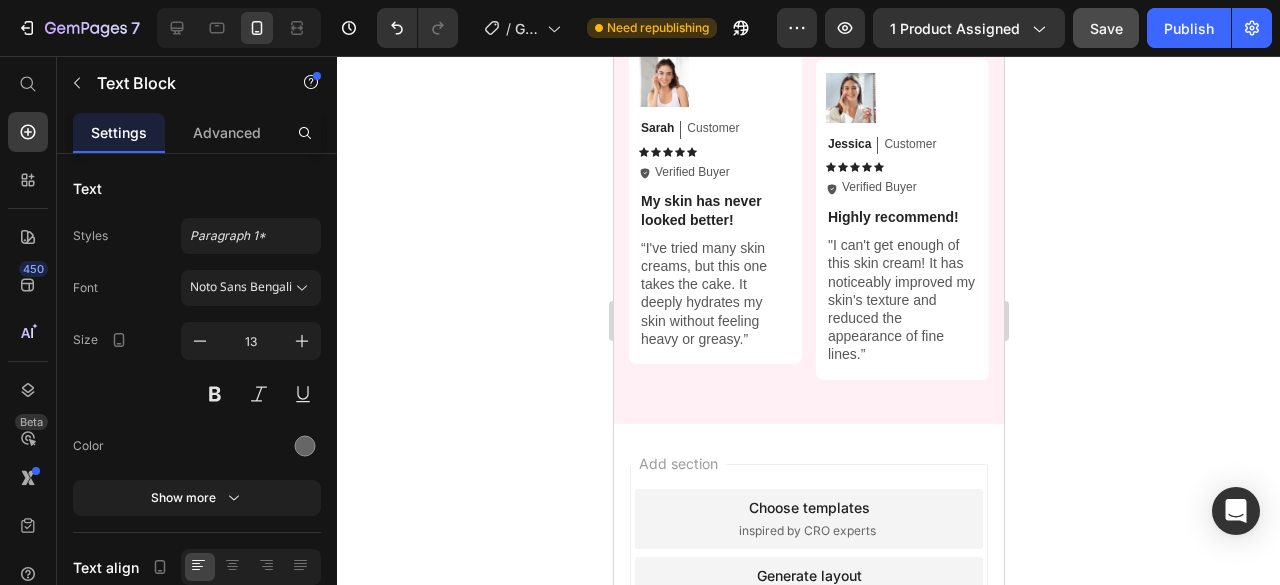 click on "ত্বক শান্ত লাগে, আরাম পাই।" at bounding box center (714, -97) 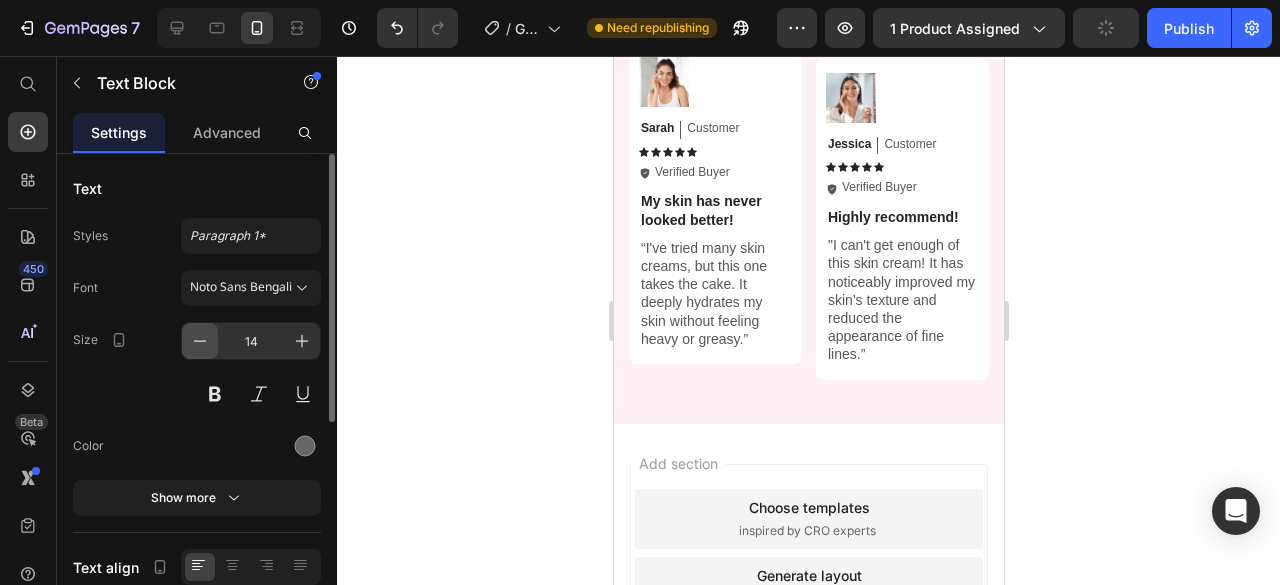 click 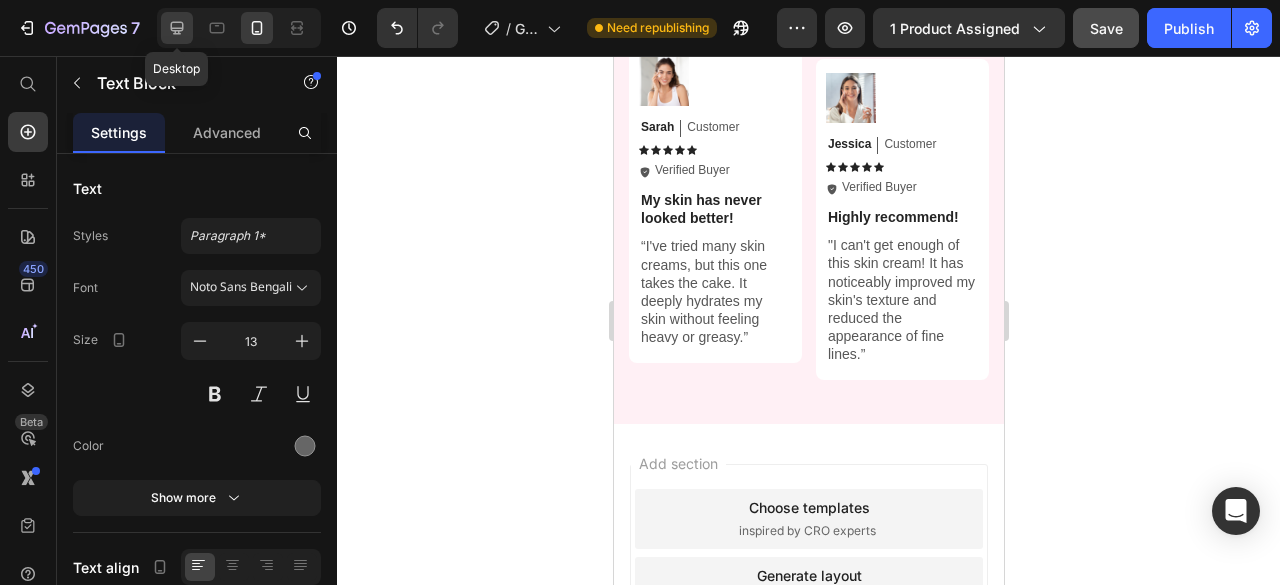 click 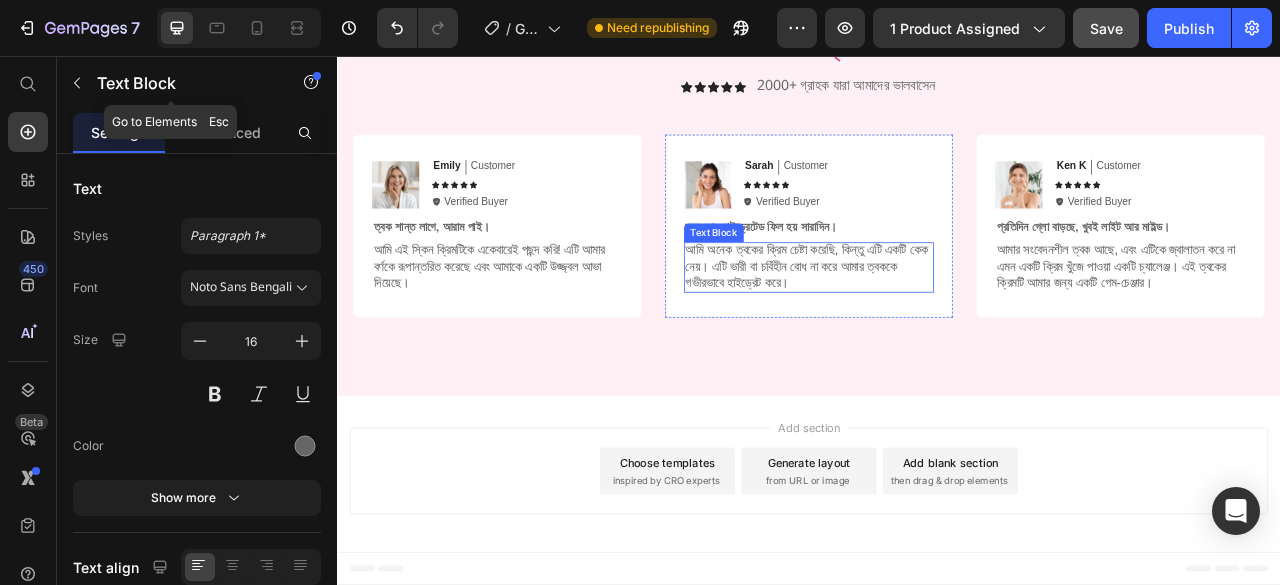 scroll, scrollTop: 4268, scrollLeft: 0, axis: vertical 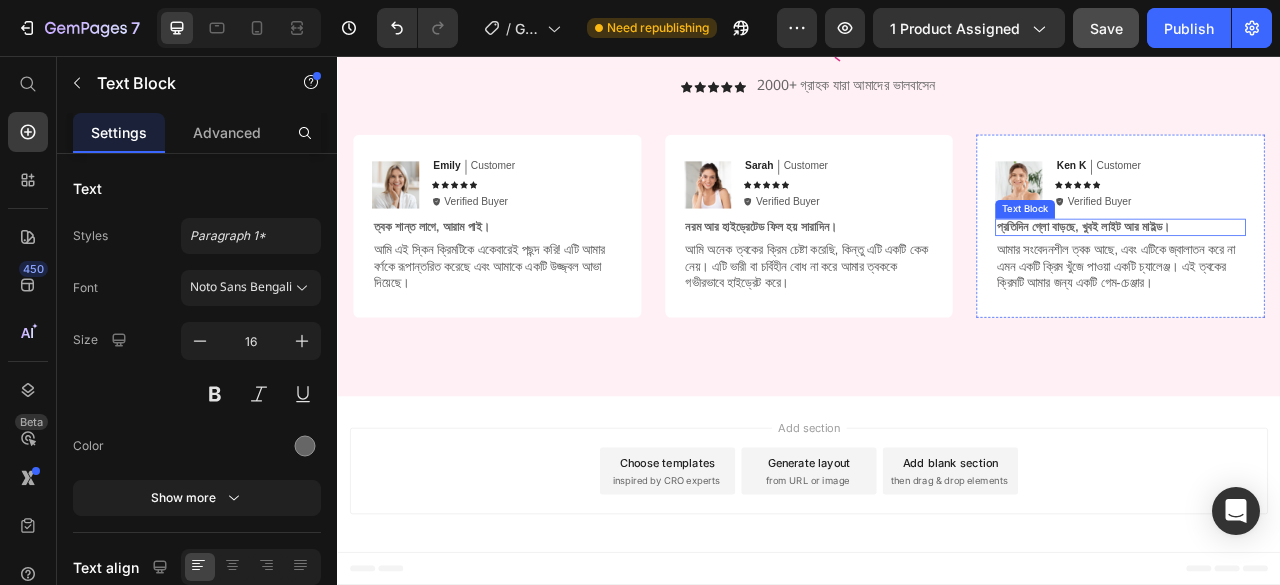 click on "প্রতিদিন গ্লো বাড়ছে, খুবই লাইট আর মাইল্ড।" at bounding box center (1333, 273) 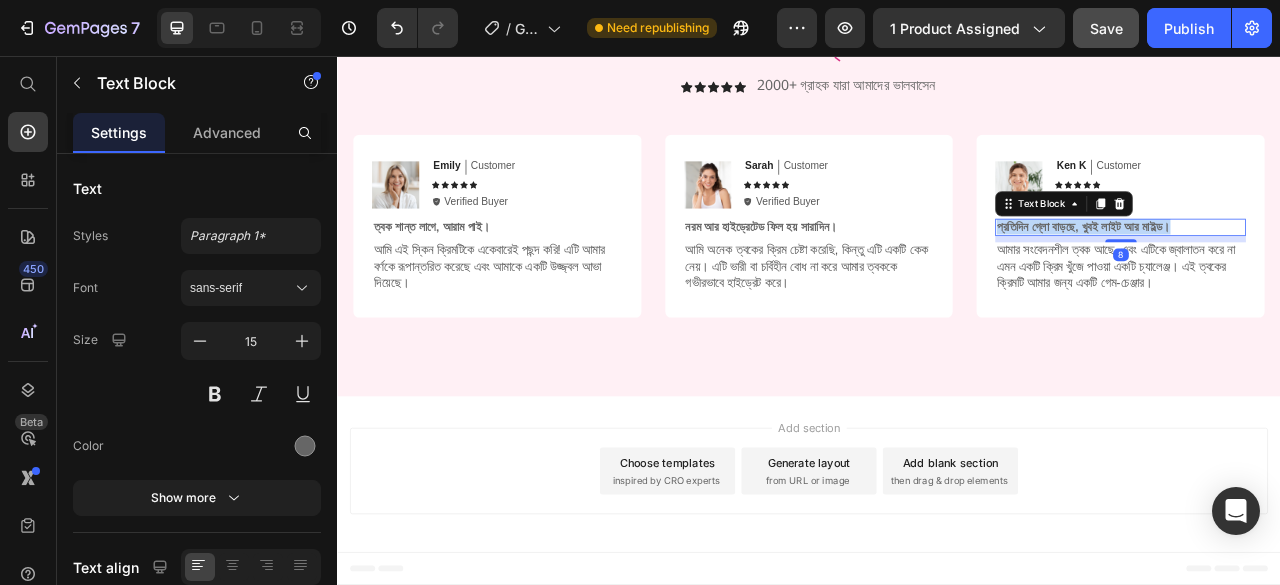 click on "প্রতিদিন গ্লো বাড়ছে, খুবই লাইট আর মাইল্ড।" at bounding box center [1333, 273] 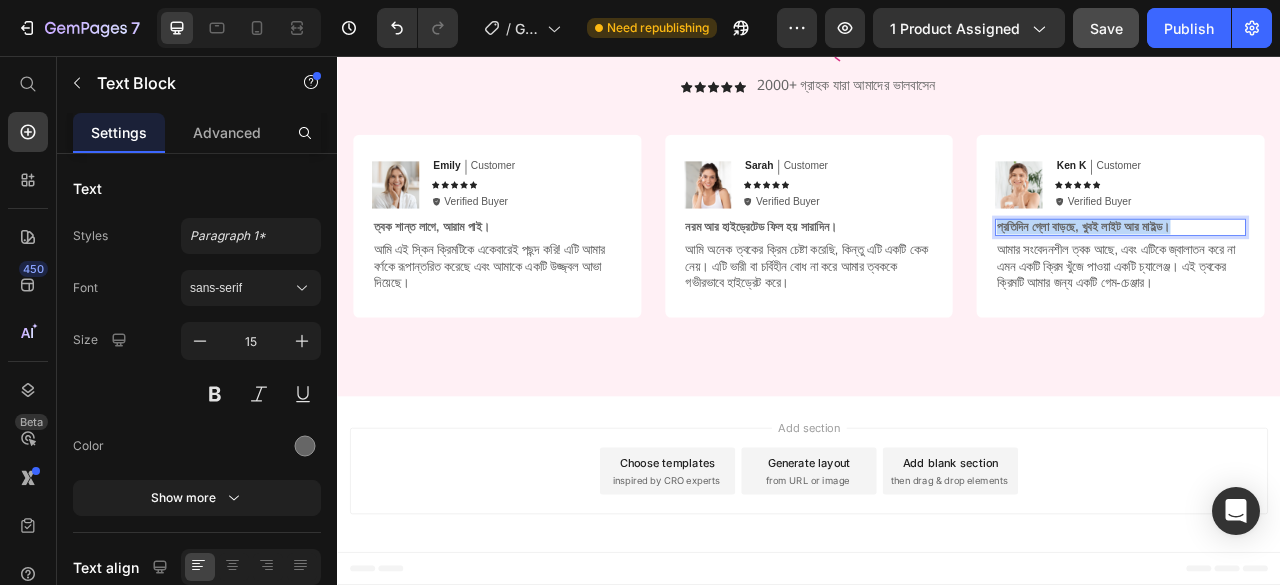 click on "প্রতিদিন গ্লো বাড়ছে, খুবই লাইট আর মাইল্ড।" at bounding box center [1333, 273] 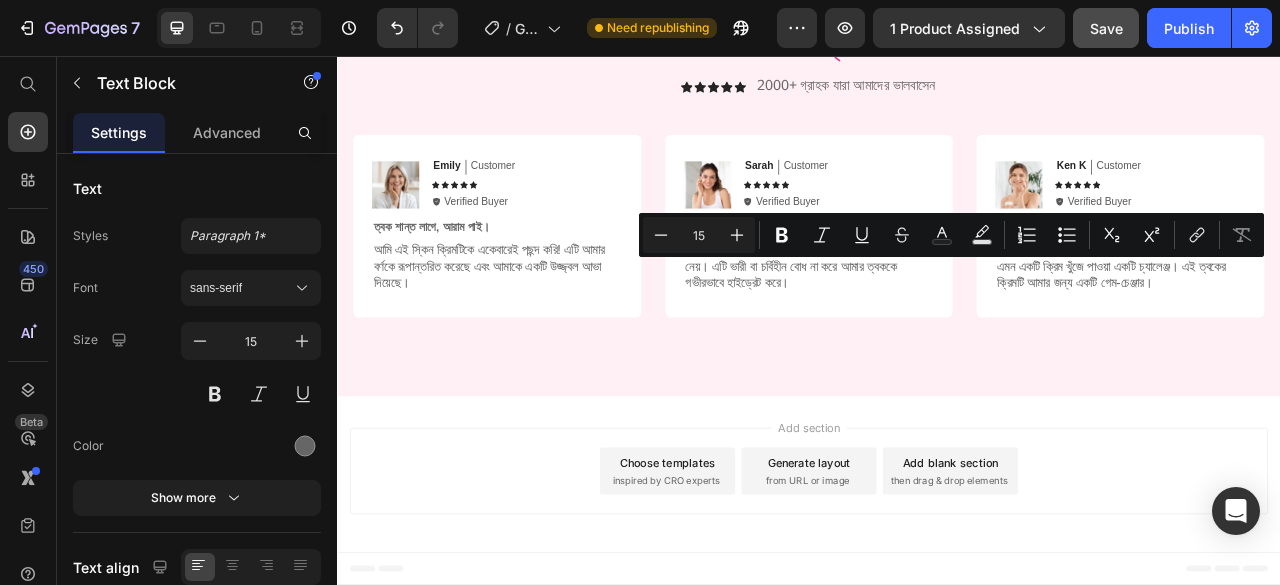 copy on "প্রতিদিন গ্লো বাড়ছে, খুবই লাইট আর মাইল্ড।" 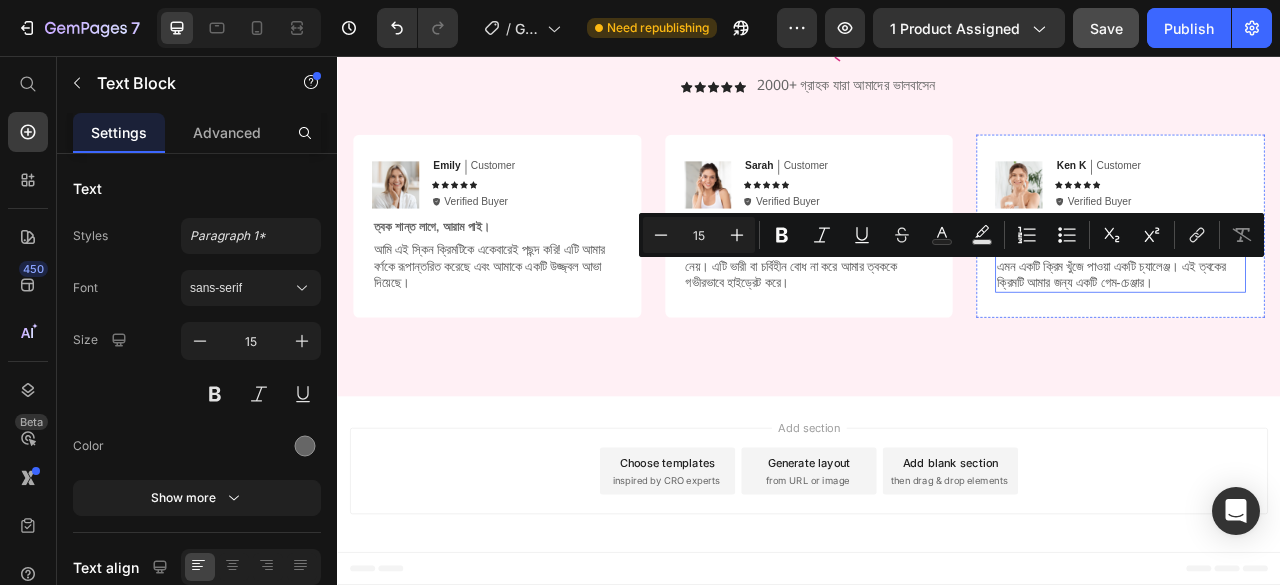 click on "আমার সংবেদনশীল ত্বক আছে, এবং এটিকে জ্বালাতন করে না এমন একটি ক্রিম খুঁজে পাওয়া একটি চ্যালেঞ্জ। এই ত্বকের ক্রিমটি আমার জন্য একটি গেম-চেঞ্জার।" at bounding box center [1333, 324] 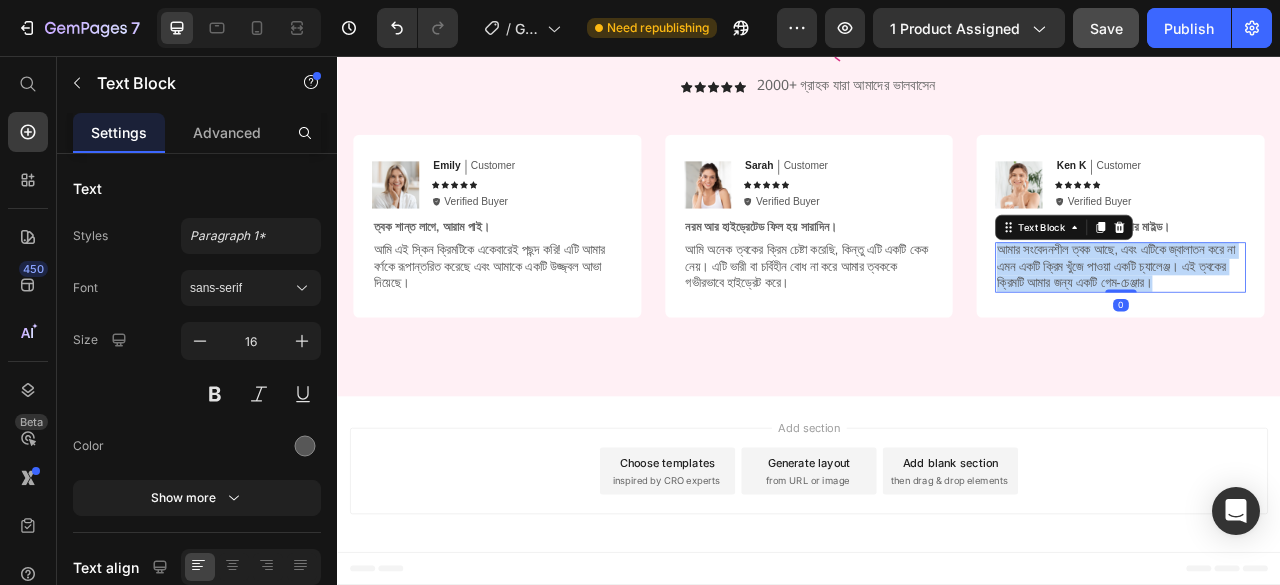 click on "আমার সংবেদনশীল ত্বক আছে, এবং এটিকে জ্বালাতন করে না এমন একটি ক্রিম খুঁজে পাওয়া একটি চ্যালেঞ্জ। এই ত্বকের ক্রিমটি আমার জন্য একটি গেম-চেঞ্জার।" at bounding box center (1333, 324) 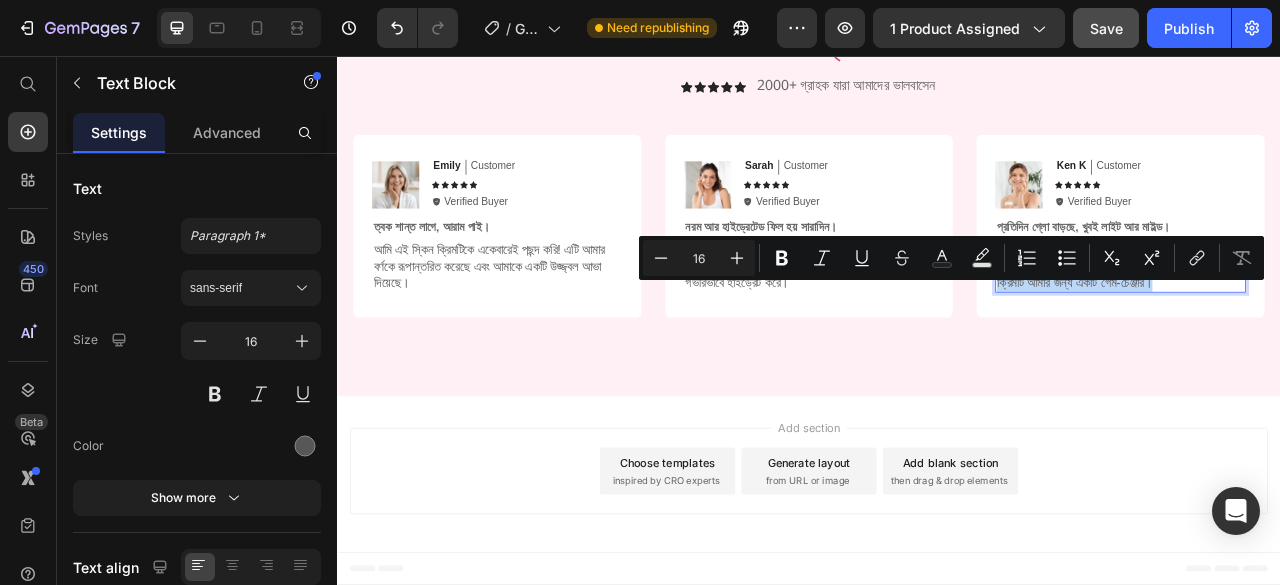 copy on "আমার সংবেদনশীল ত্বক আছে, এবং এটিকে জ্বালাতন করে না এমন একটি ক্রিম খুঁজে পাওয়া একটি চ্যালেঞ্জ। এই ত্বকের ক্রিমটি আমার জন্য একটি গেম-চেঞ্জার।" 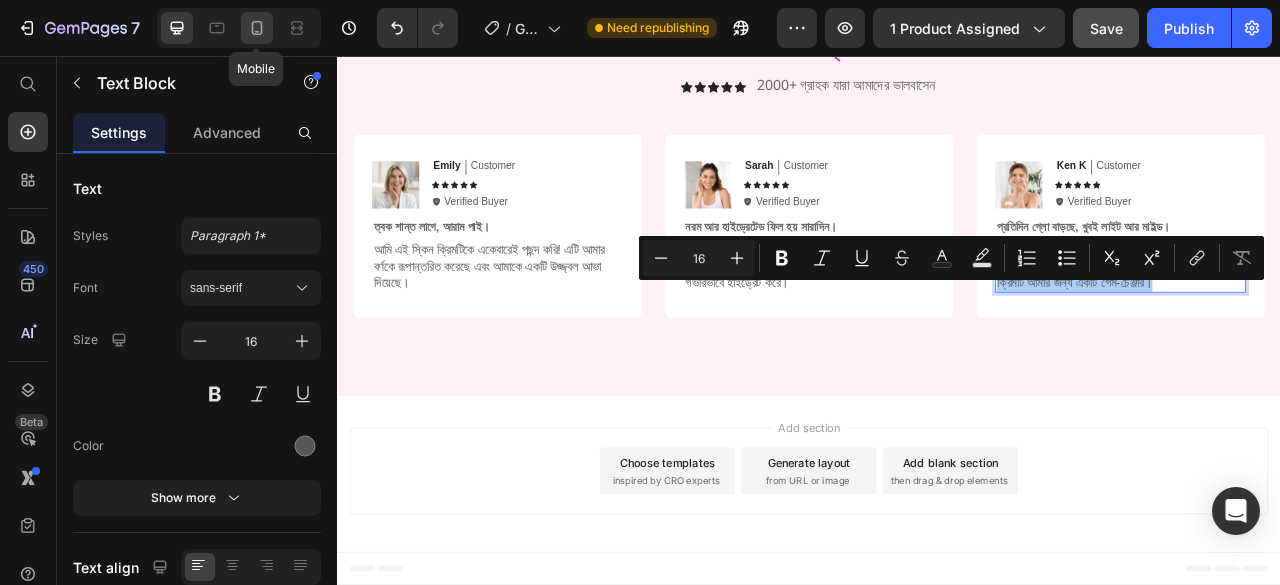 click 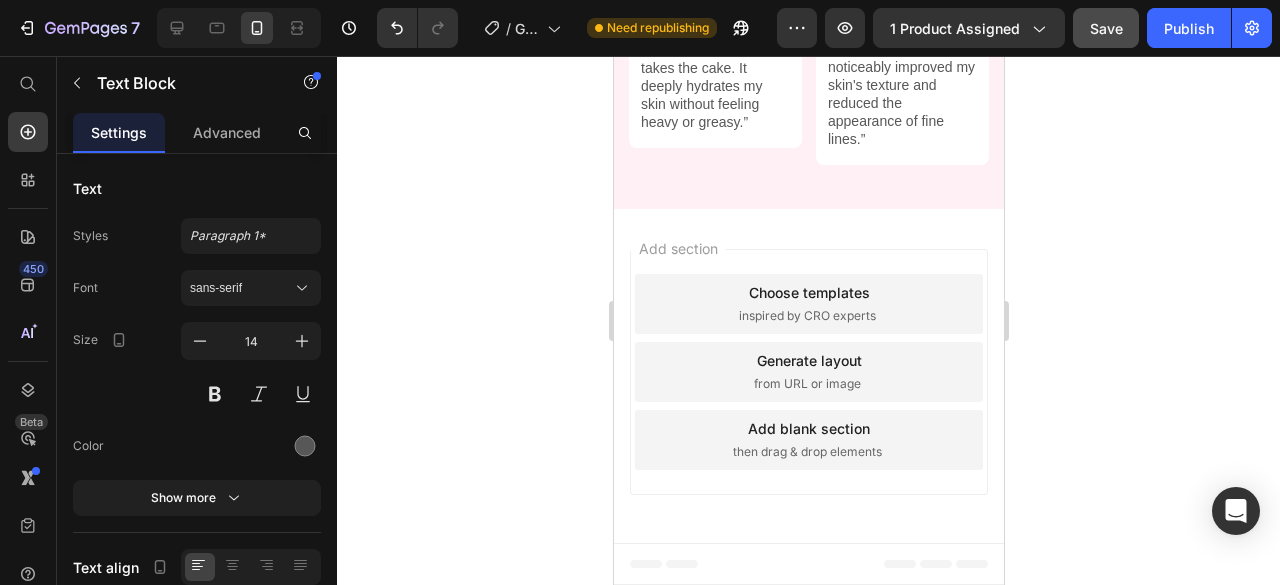 scroll, scrollTop: 4372, scrollLeft: 0, axis: vertical 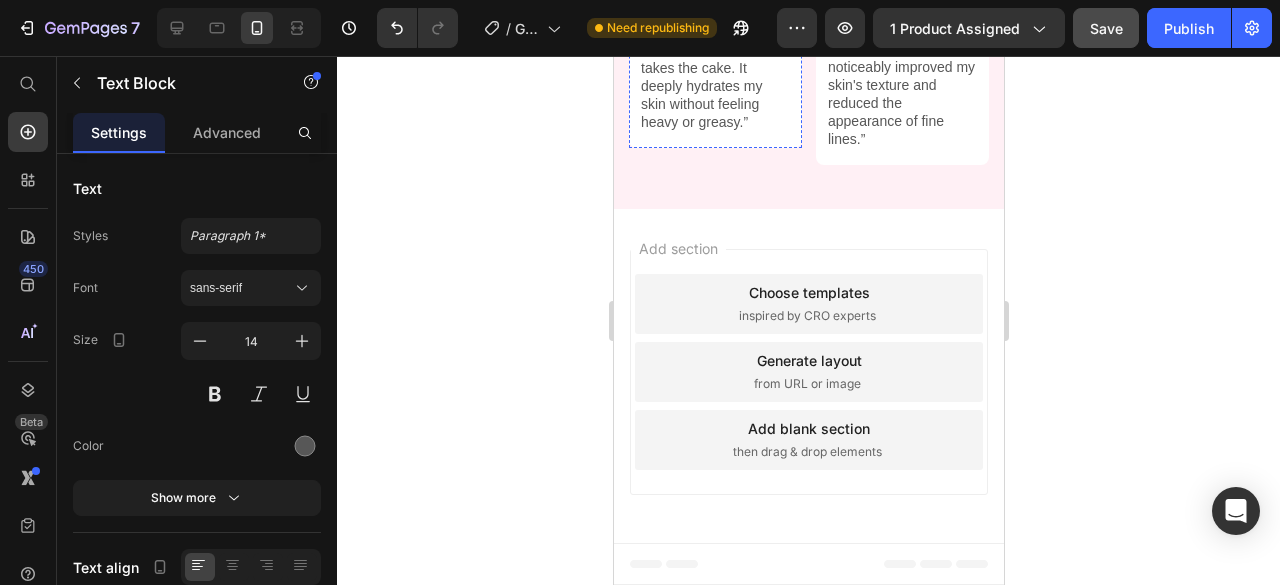 click on "My skin has never looked better!" at bounding box center [714, -6] 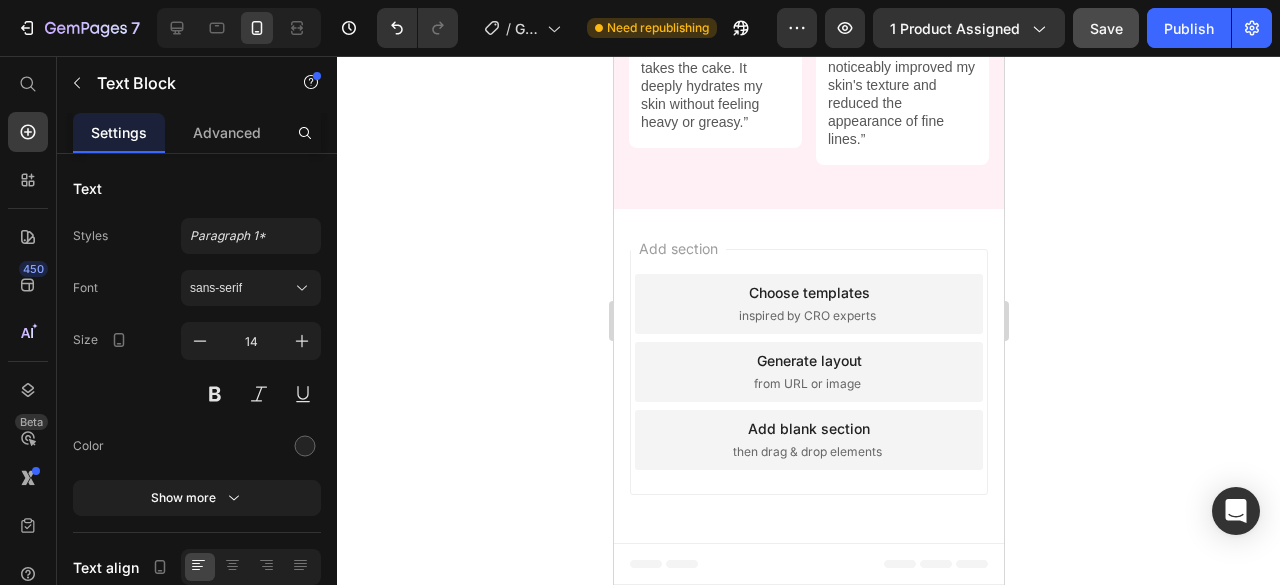 click on "My skin has never looked better!" at bounding box center [714, -6] 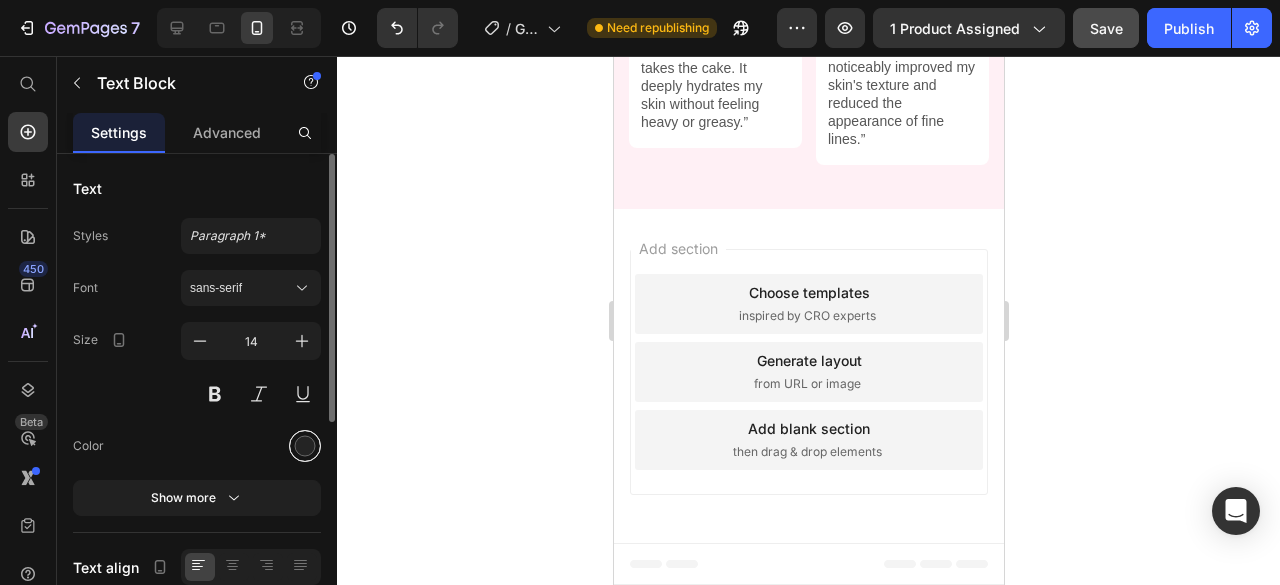 click at bounding box center [305, 446] 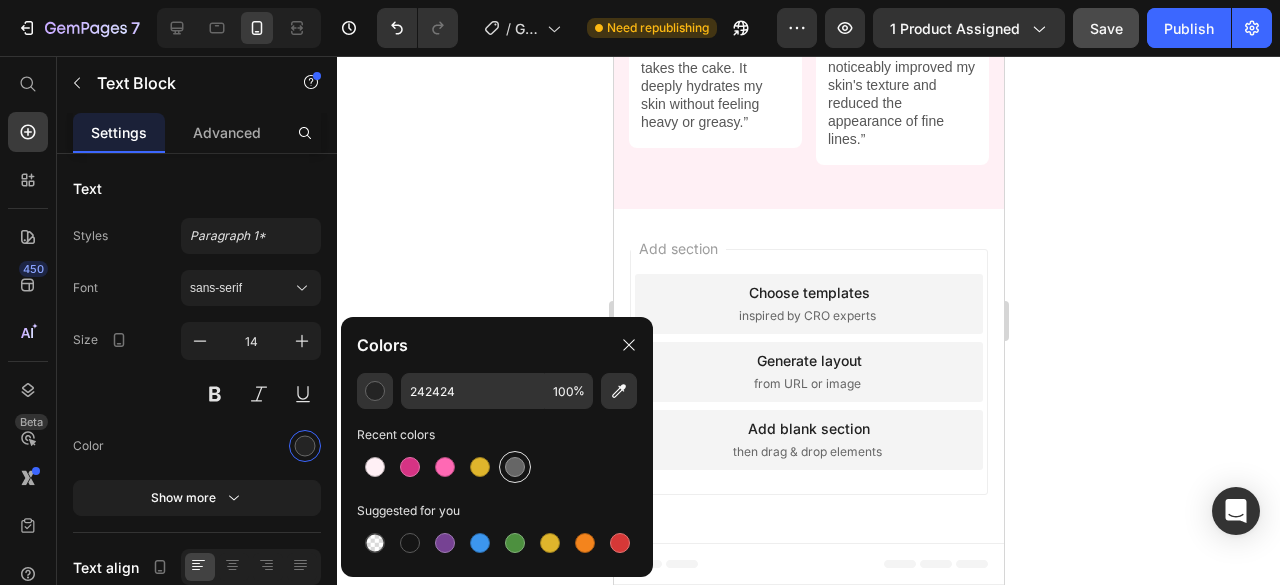 click at bounding box center [515, 467] 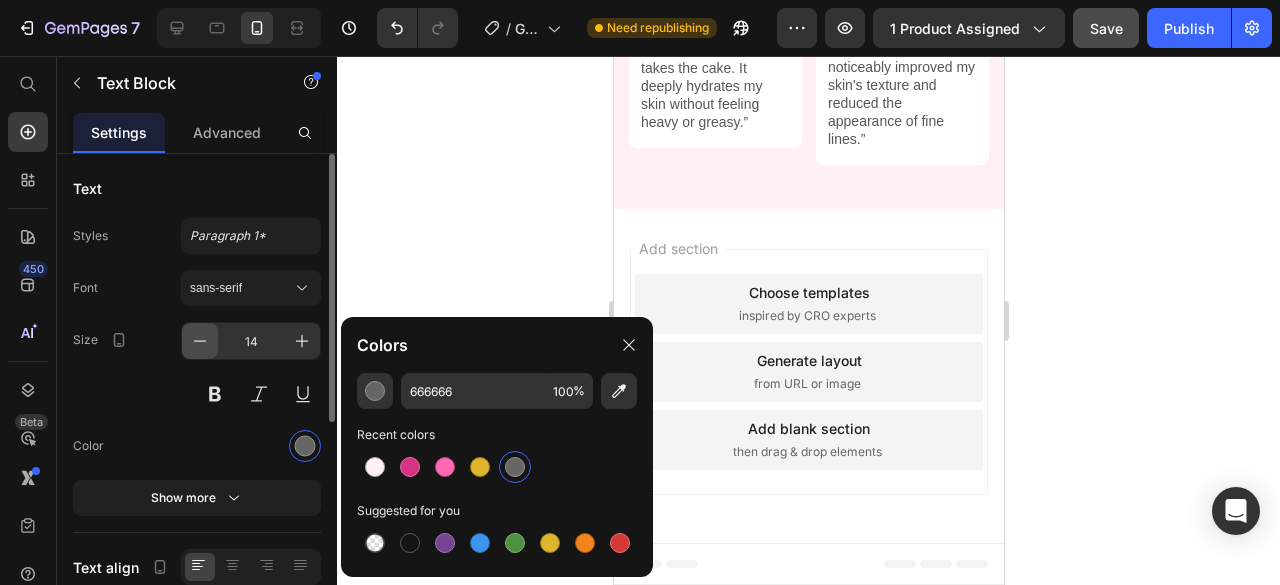 click 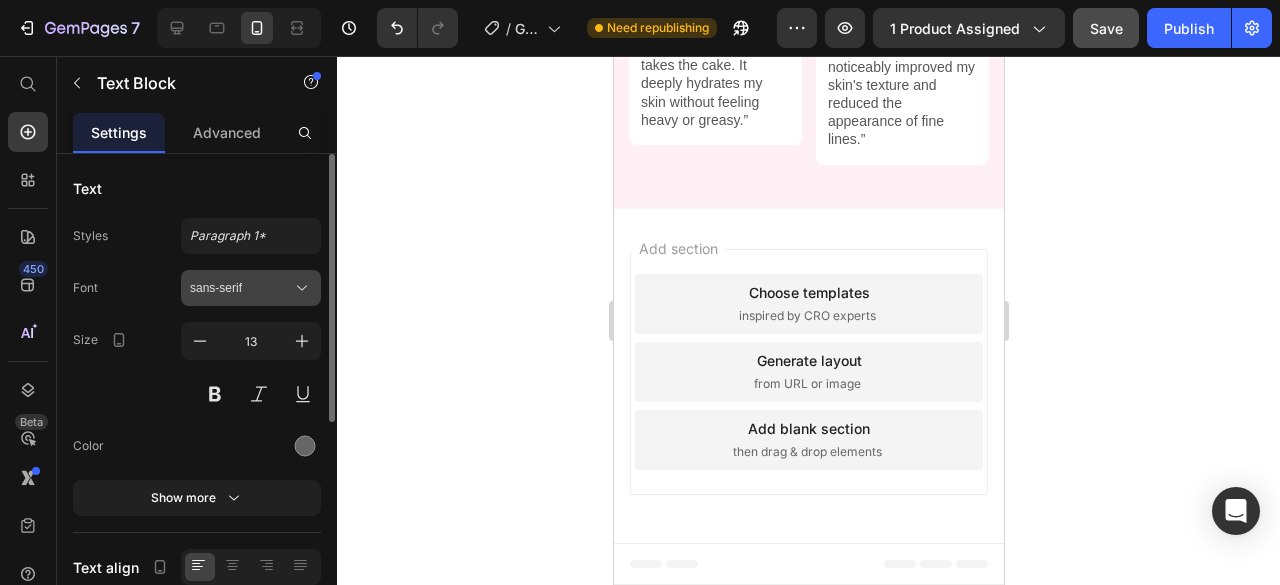 click on "sans-serif" at bounding box center (241, 288) 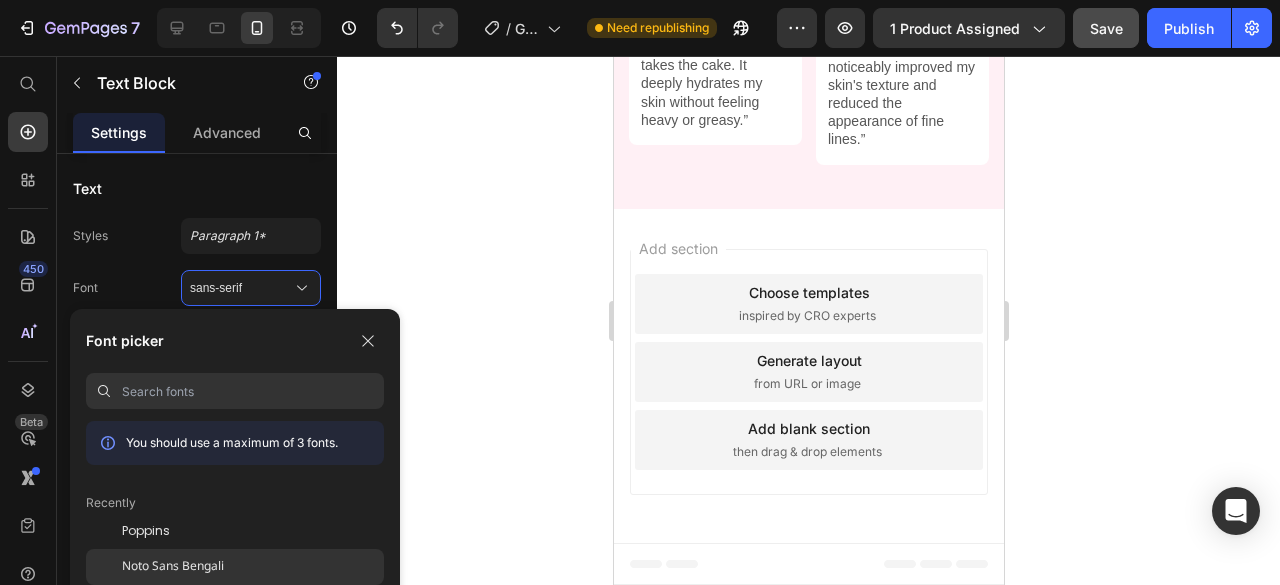 click on "Noto Sans Bengali" at bounding box center [173, 567] 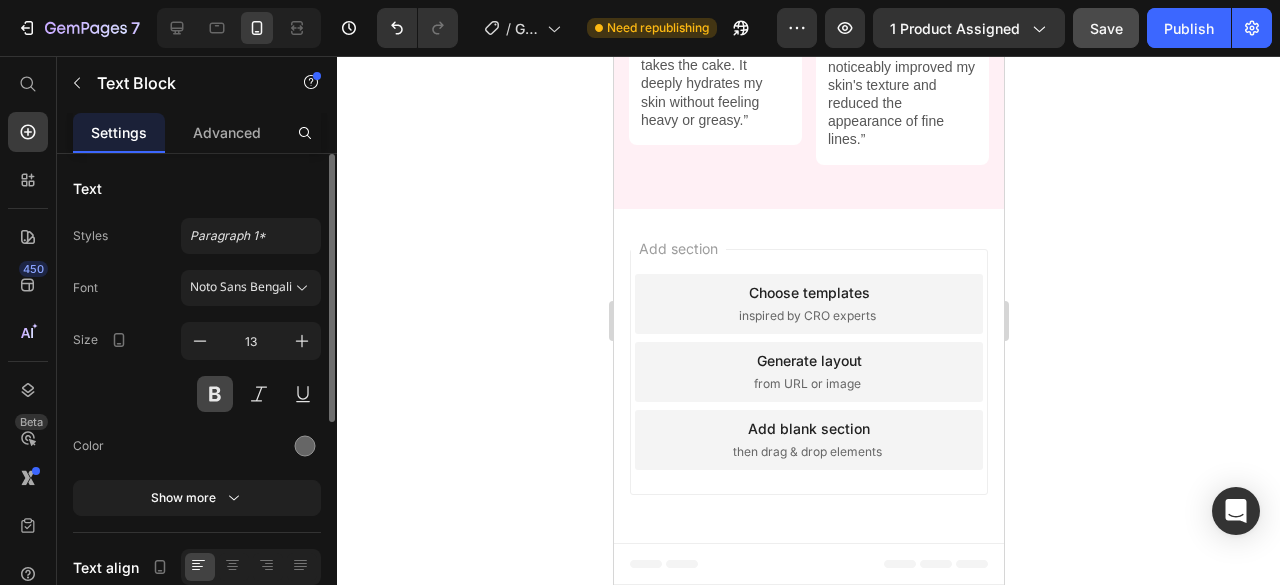 click at bounding box center [215, 394] 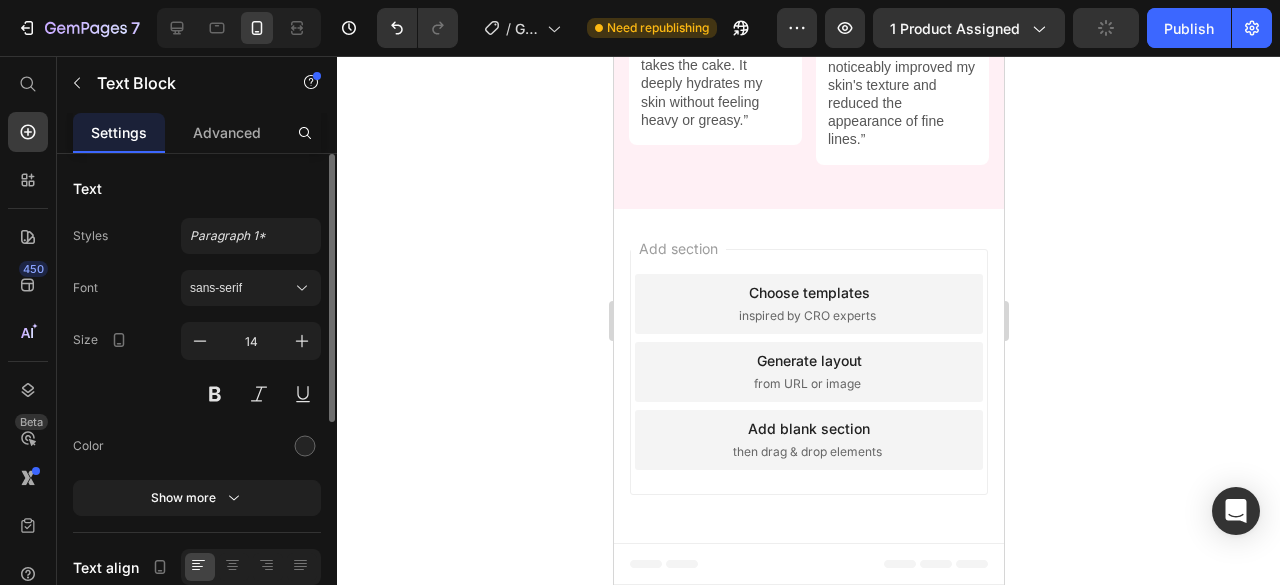 click on "Highly recommend!" at bounding box center (901, 2) 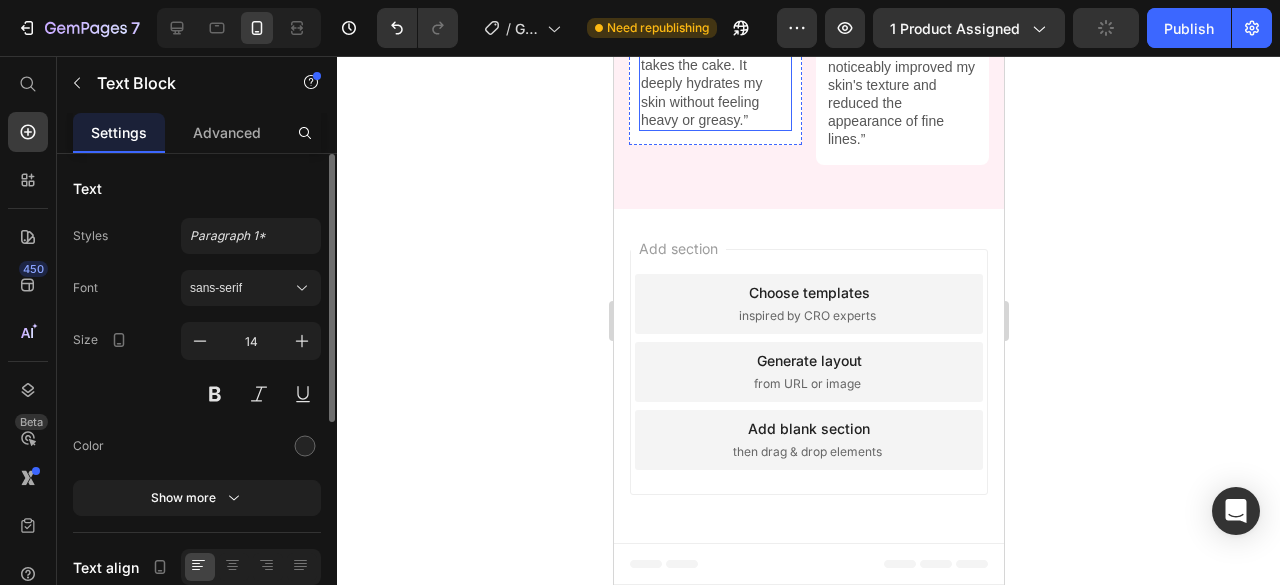 click on "“I've tried many skin creams, but this one takes the cake. It deeply hydrates my skin without feeling heavy or greasy.”" at bounding box center (714, 74) 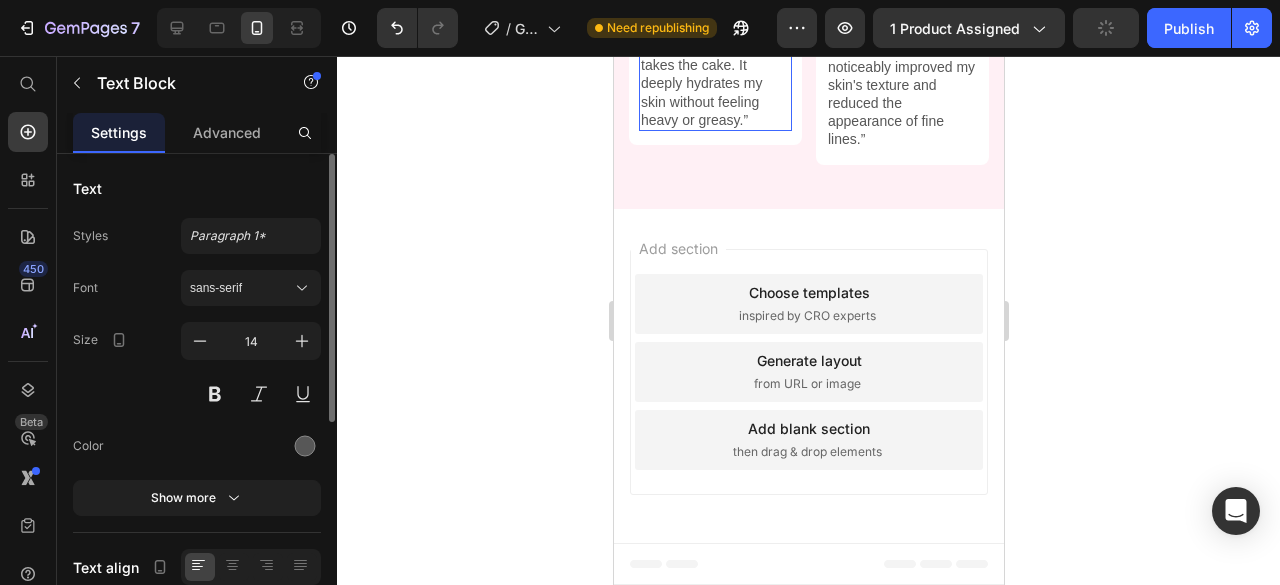 click on "“I've tried many skin creams, but this one takes the cake. It deeply hydrates my skin without feeling heavy or greasy.”" at bounding box center [714, 74] 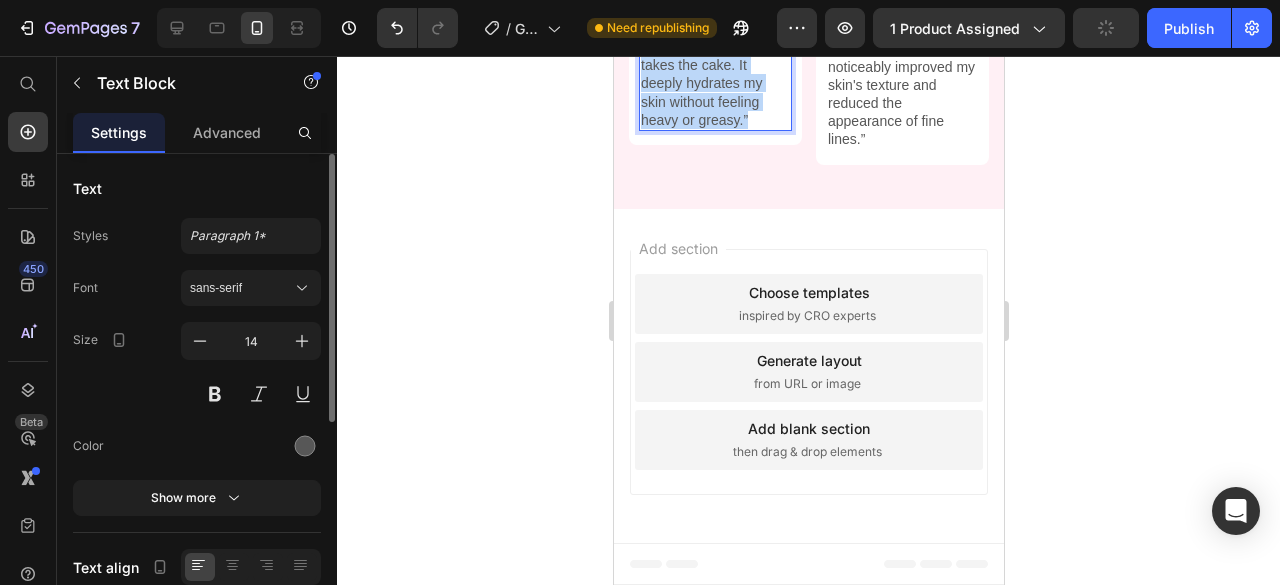 click on "“I've tried many skin creams, but this one takes the cake. It deeply hydrates my skin without feeling heavy or greasy.”" at bounding box center [714, 74] 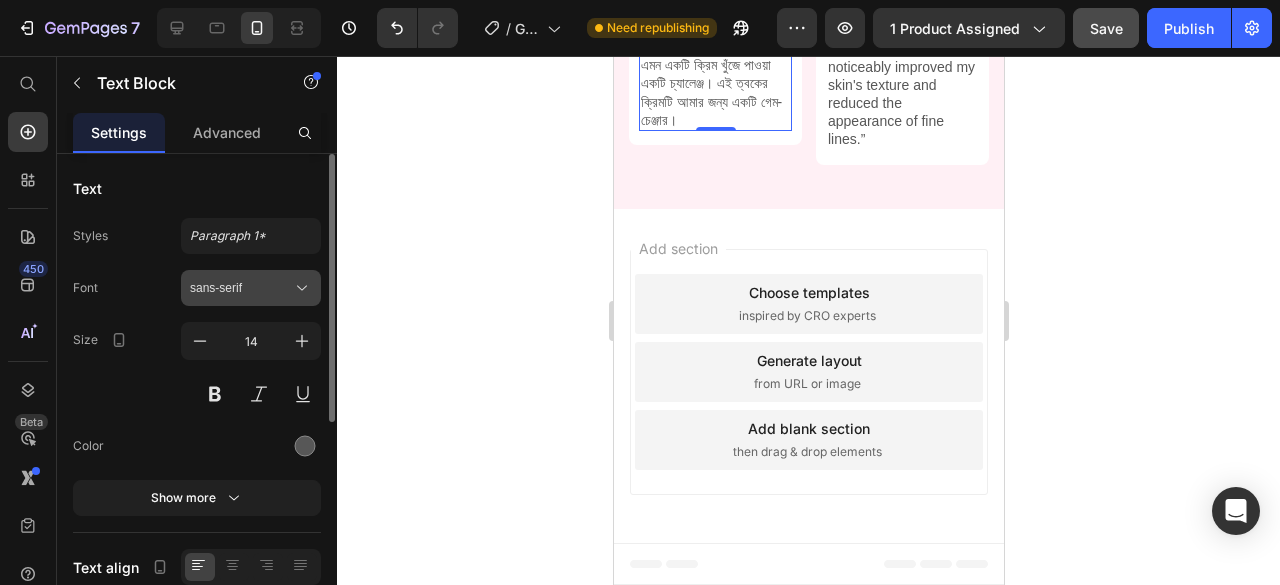 click on "sans-serif" at bounding box center (251, 288) 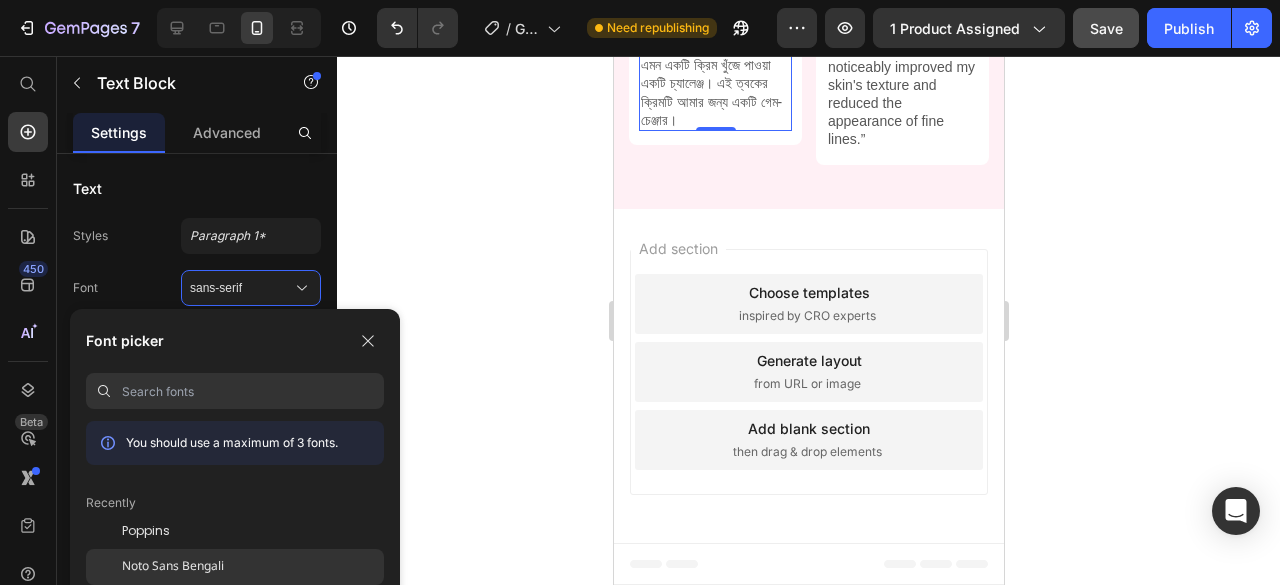 click on "Noto Sans Bengali" at bounding box center [173, 567] 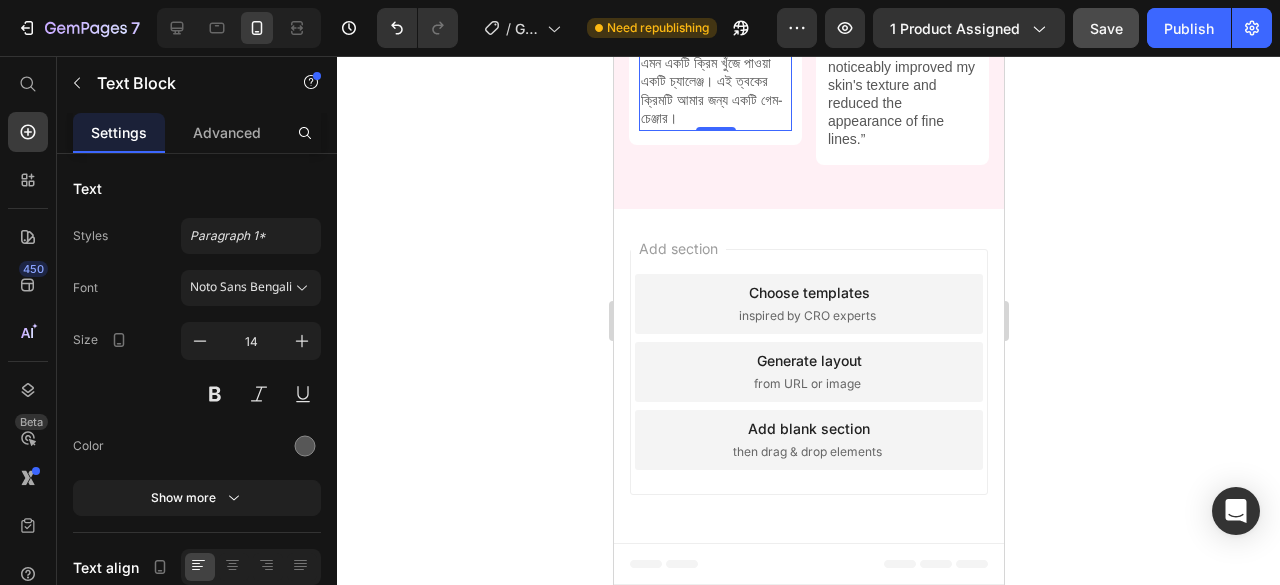 click on "আমি এই স্কিন ক্রিমটিকে একেবারেই পছন্দ করি! এটি আমার বর্ণকে রূপান্তরিত করেছে এবং আমাকে একটি উজ্জ্বল আভা দিয়েছে।" at bounding box center (714, -249) 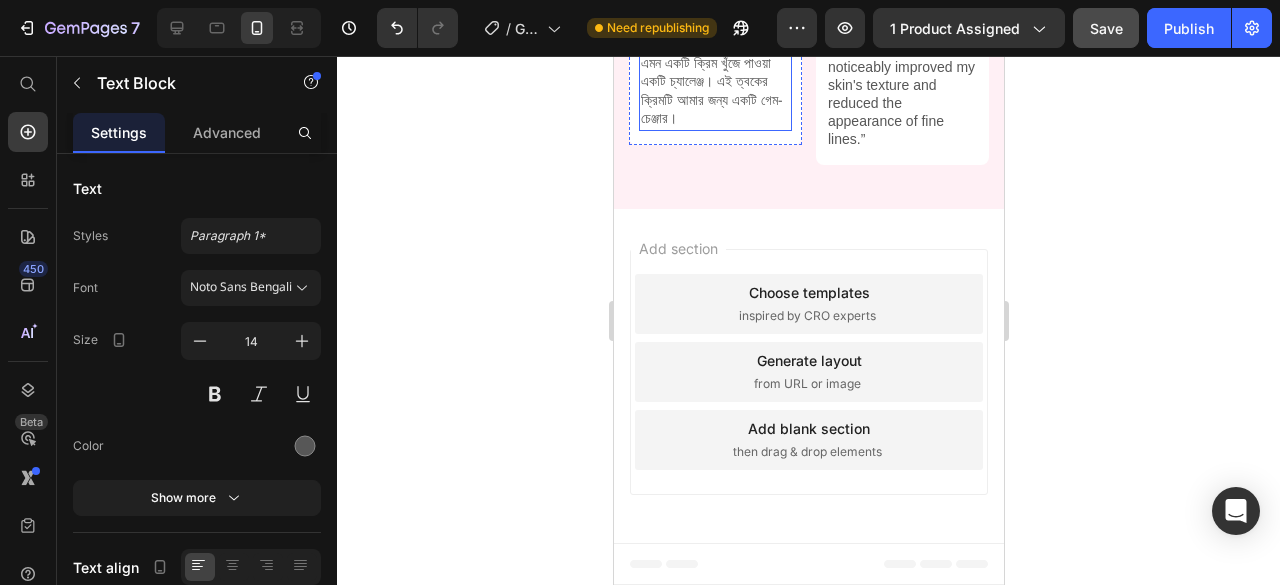click on "আমার সংবেদনশীল ত্বক আছে, এবং এটিকে জ্বালাতন করে না এমন একটি ক্রিম খুঁজে পাওয়া একটি চ্যালেঞ্জ। এই ত্বকের ক্রিমটি আমার জন্য একটি গেম-চেঞ্জার।" at bounding box center [714, 74] 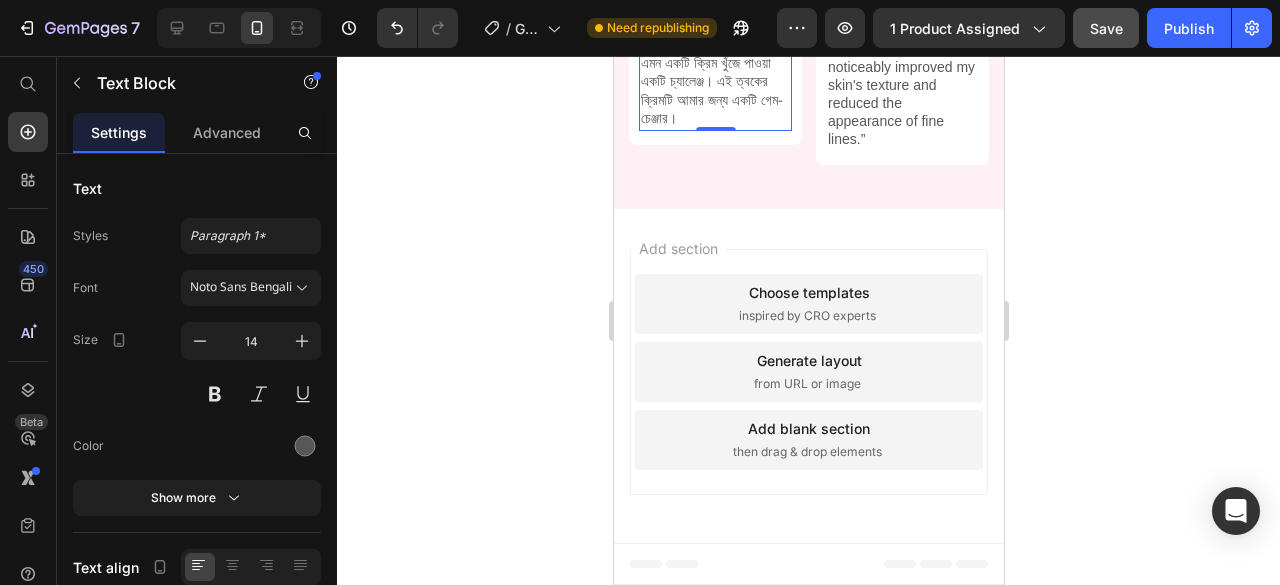 click 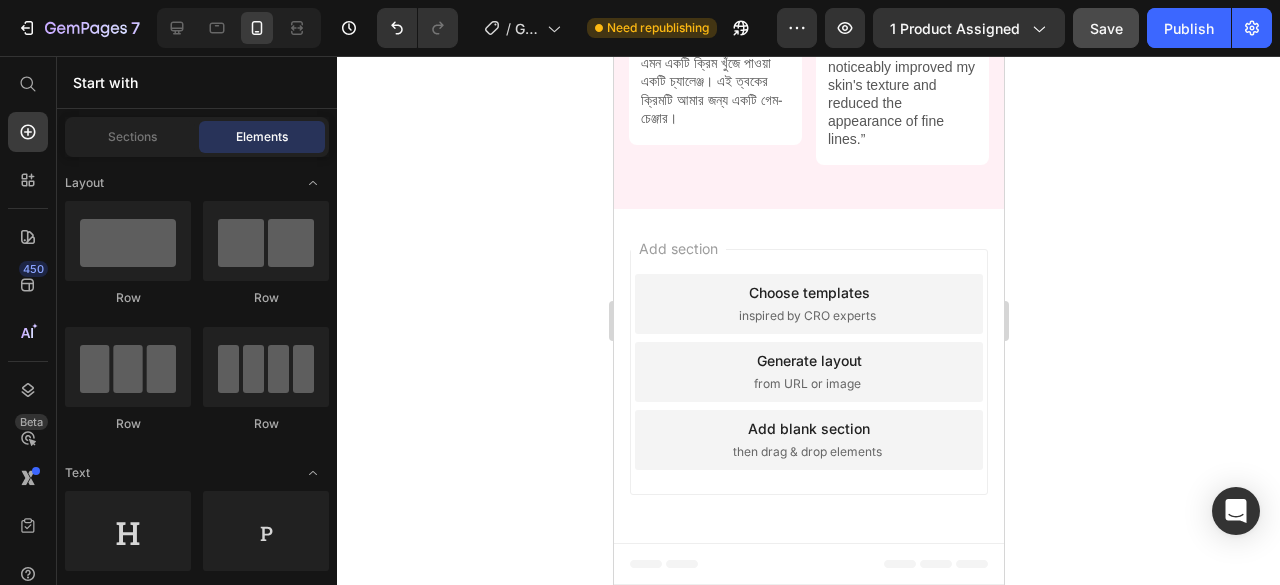 click 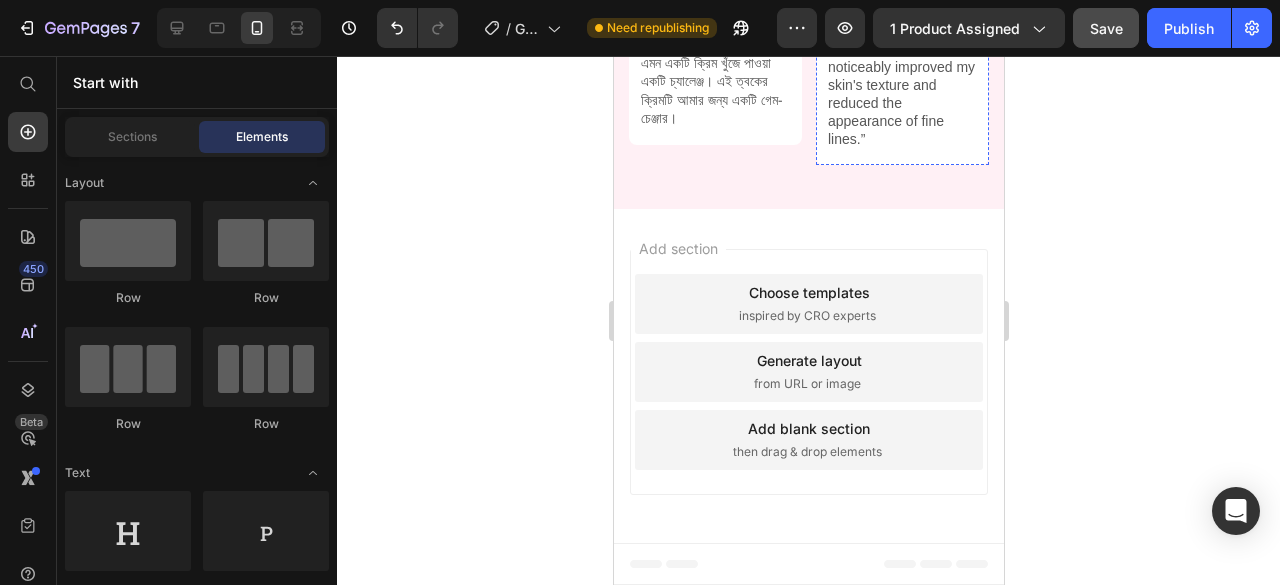 click on "Highly recommend!" at bounding box center [901, 2] 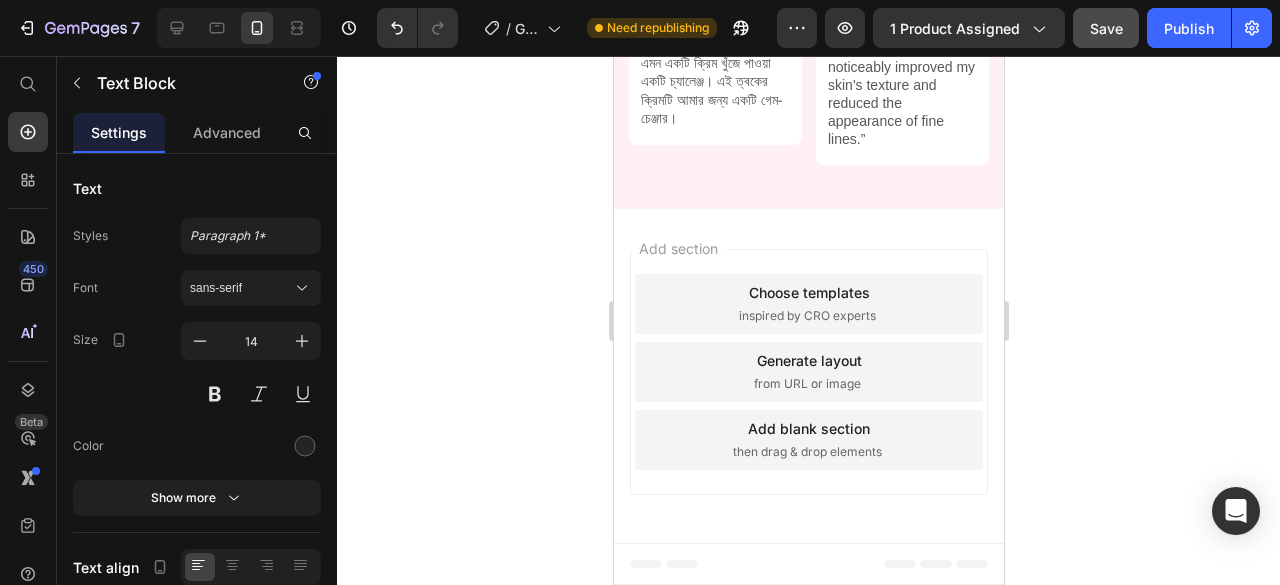 click on "Highly recommend!" at bounding box center [901, 2] 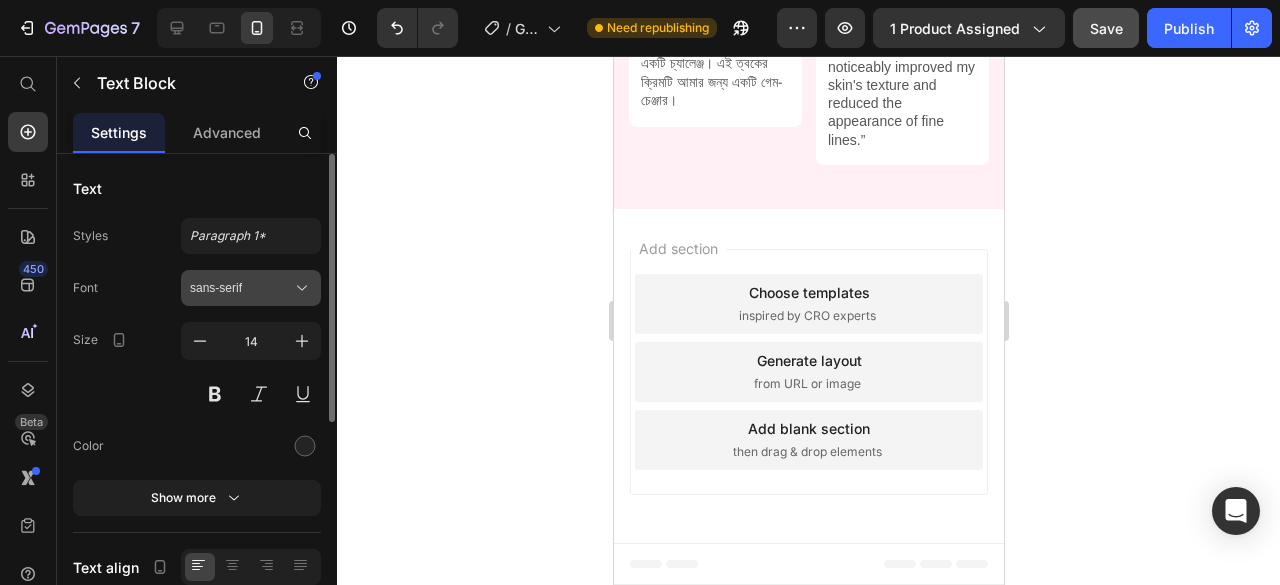 click on "sans-serif" at bounding box center (241, 288) 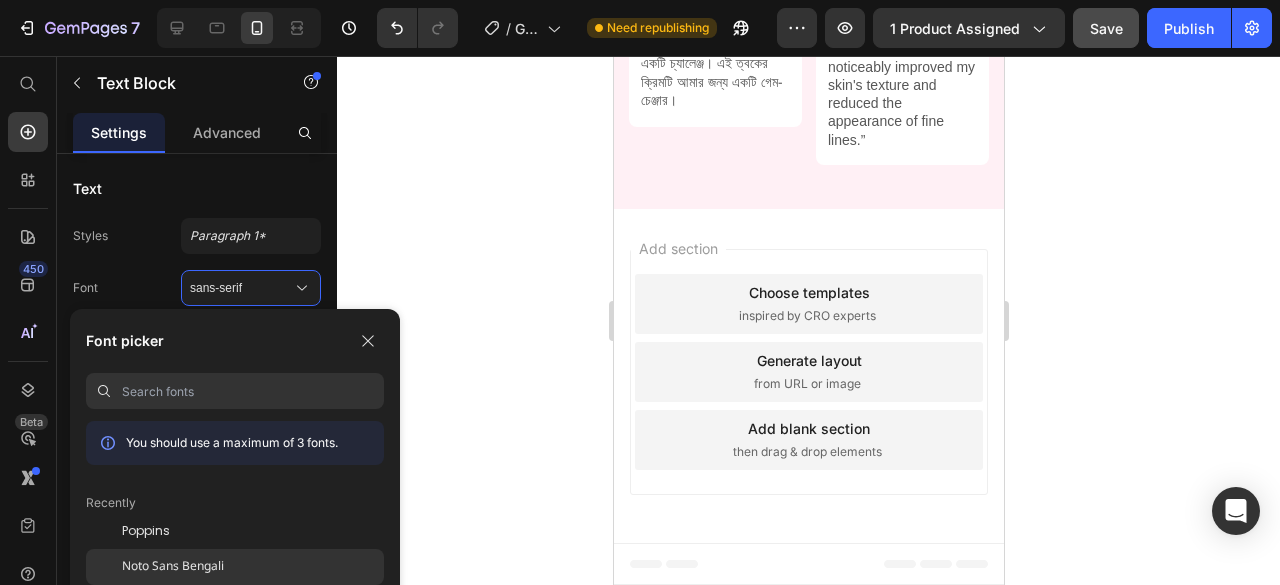 click on "Noto Sans Bengali" at bounding box center [173, 567] 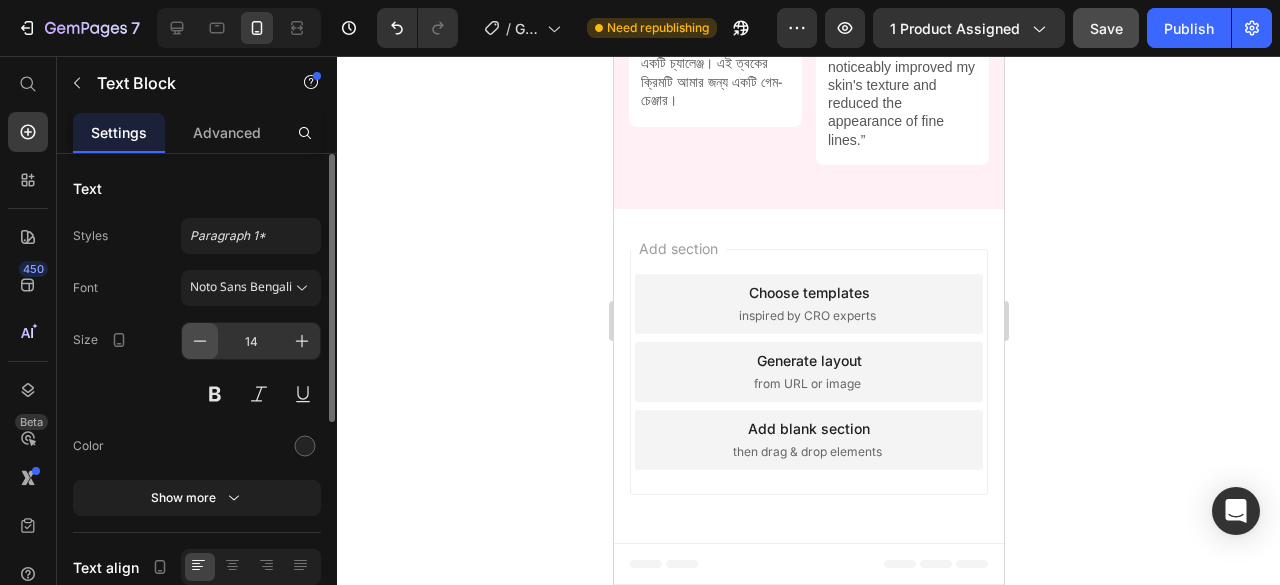 click 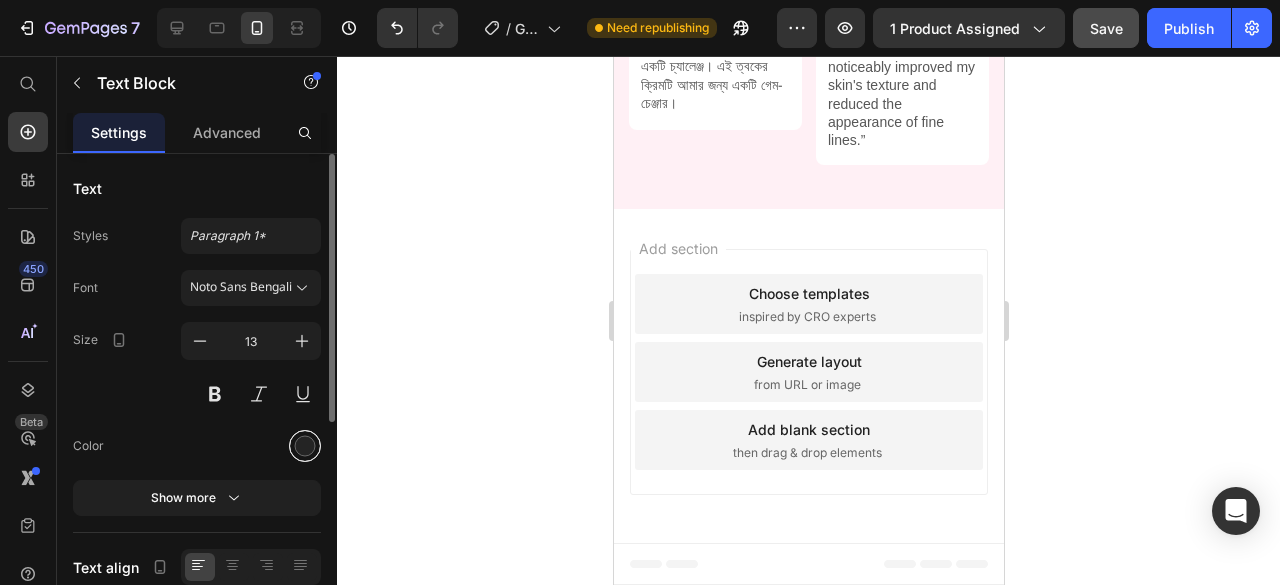 click at bounding box center (305, 446) 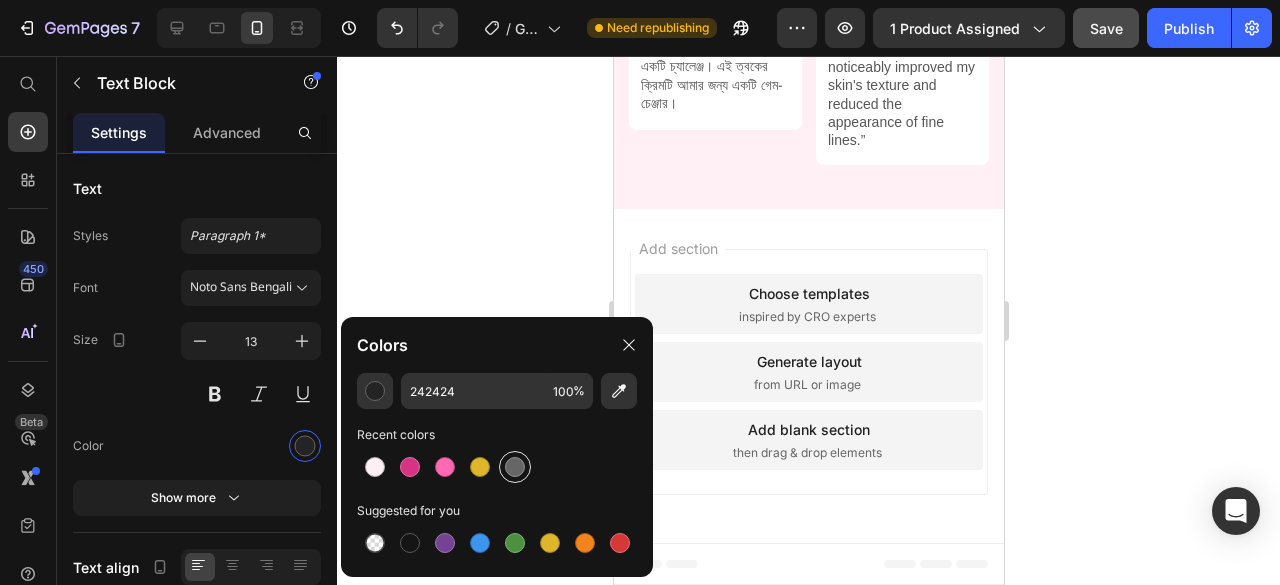 click at bounding box center [515, 467] 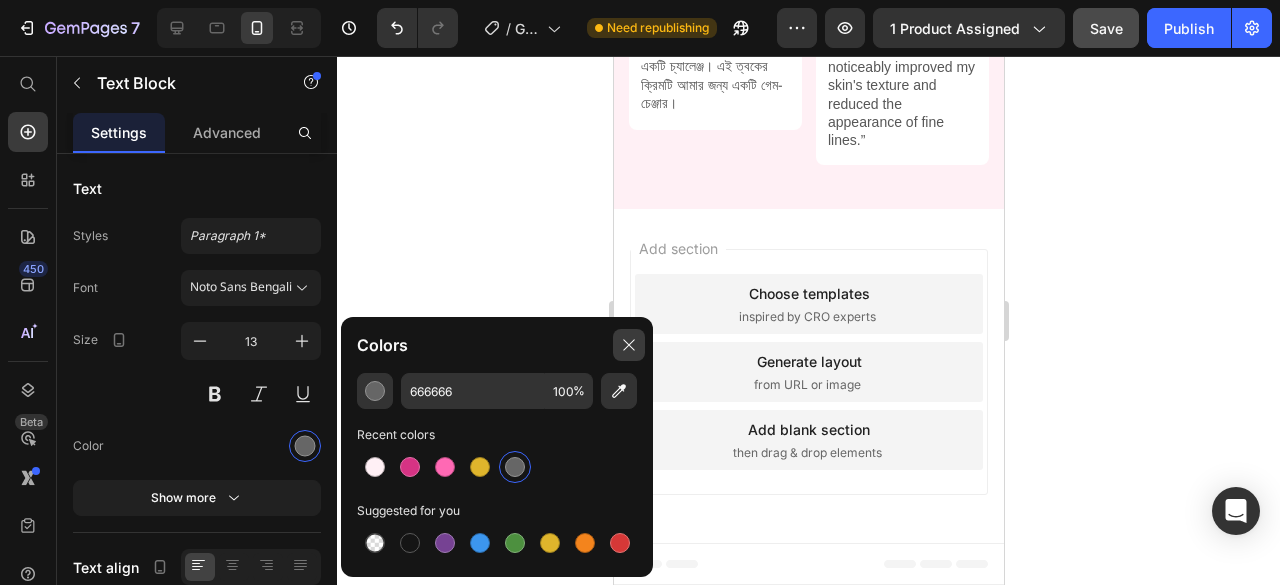 click 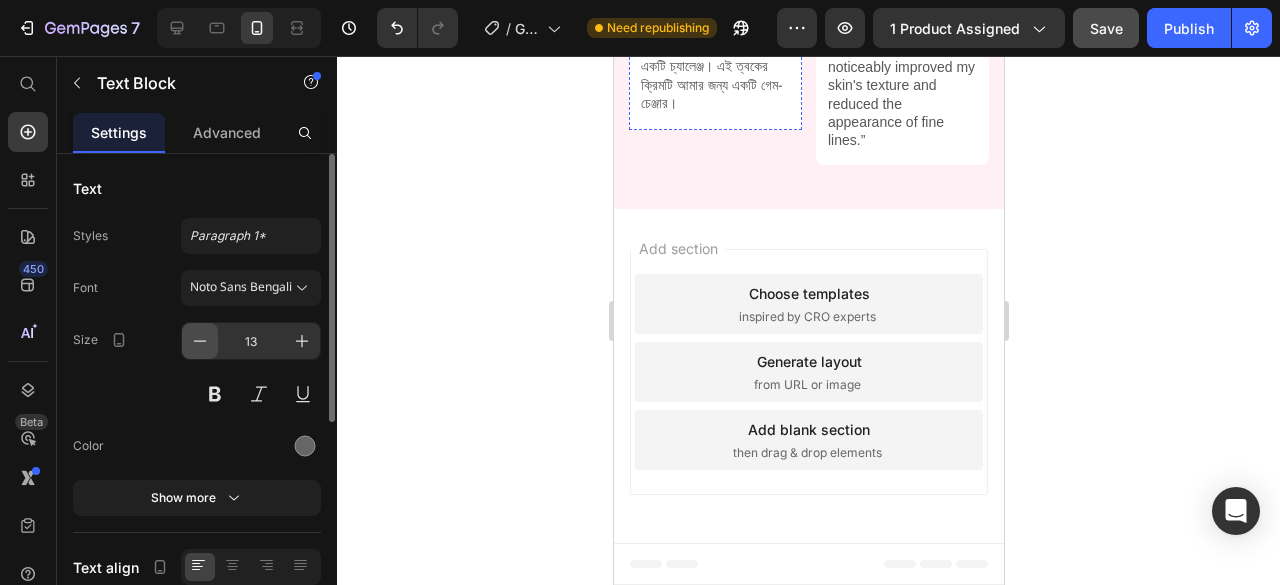 click at bounding box center (200, 341) 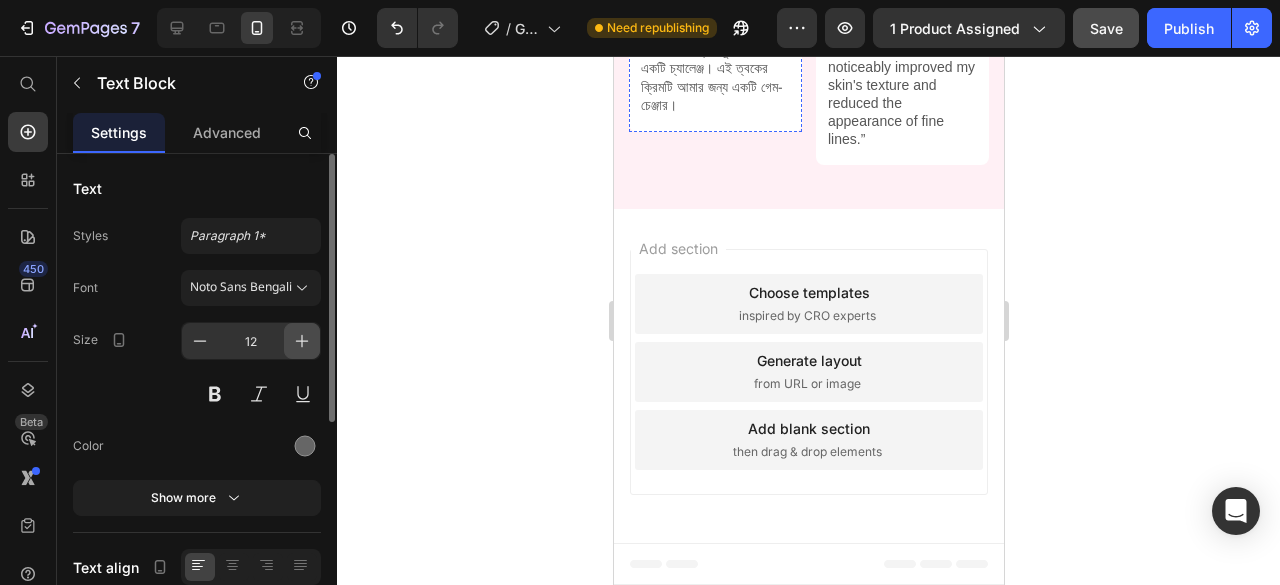 click 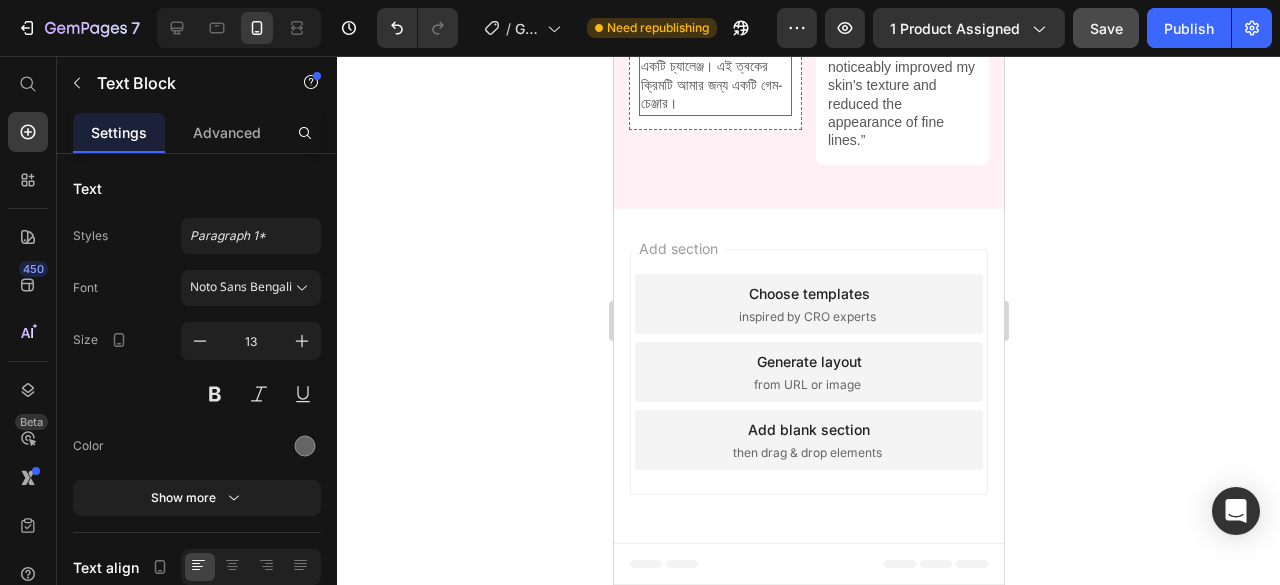 click on "আমার সংবেদনশীল ত্বক আছে, এবং এটিকে জ্বালাতন করে না এমন একটি ক্রিম খুঁজে পাওয়া একটি চ্যালেঞ্জ। এই ত্বকের ক্রিমটি আমার জন্য একটি গেম-চেঞ্জার।" at bounding box center (714, 59) 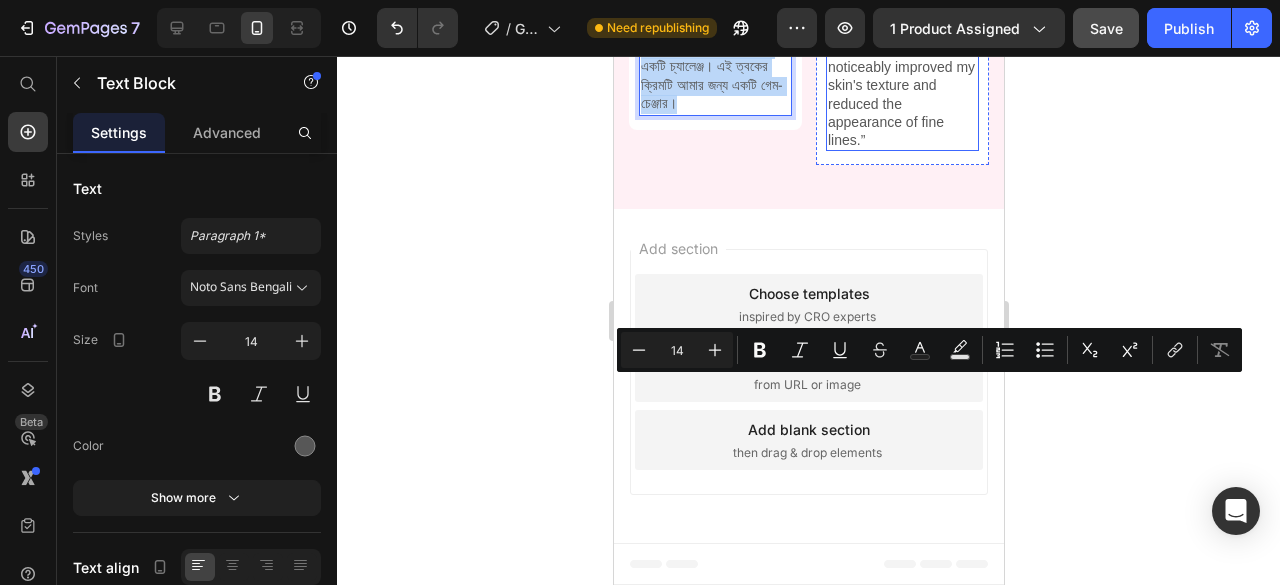click on ""I can't get enough of this skin cream! It has noticeably improved my skin's texture and reduced the appearance of fine lines.”" at bounding box center [901, 85] 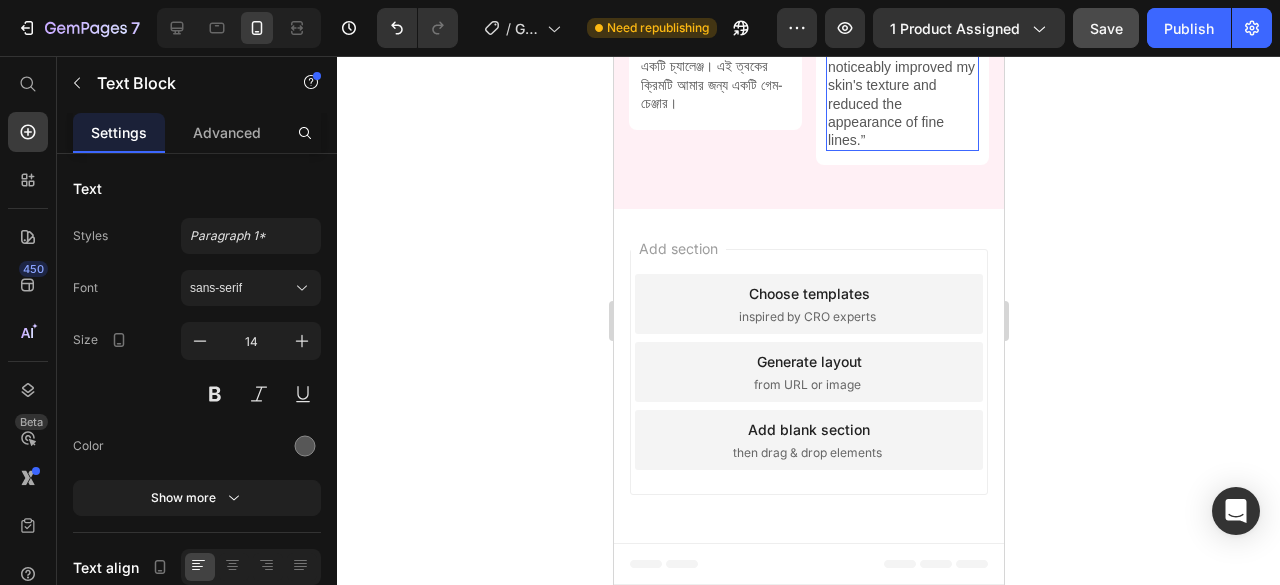 click on ""I can't get enough of this skin cream! It has noticeably improved my skin's texture and reduced the appearance of fine lines.”" at bounding box center (901, 85) 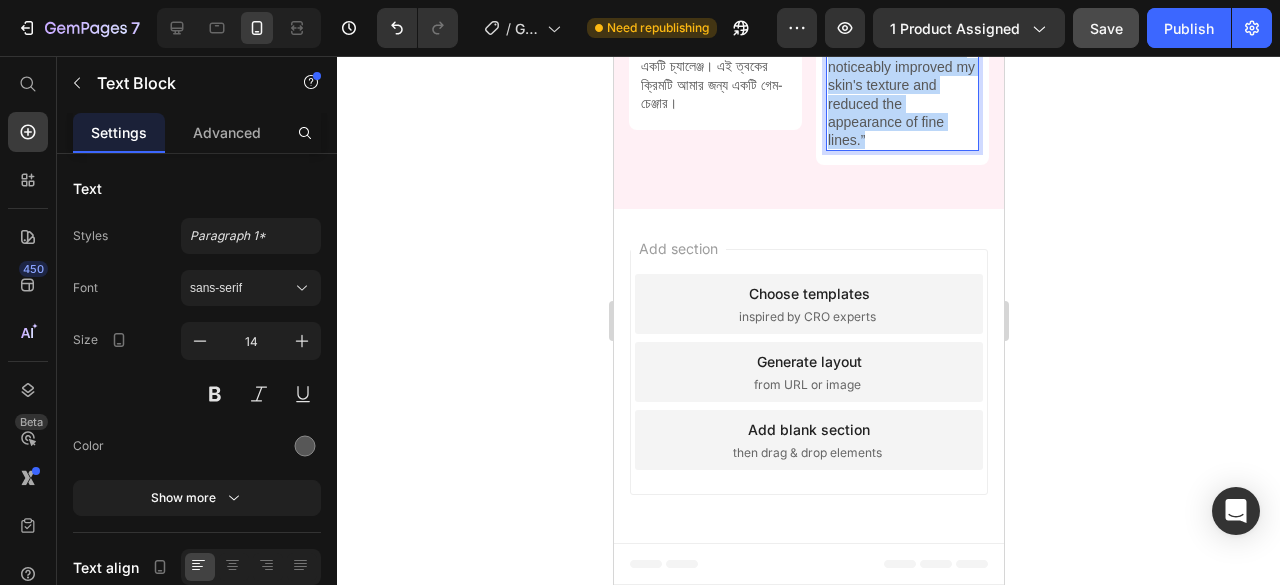 click on ""I can't get enough of this skin cream! It has noticeably improved my skin's texture and reduced the appearance of fine lines.”" at bounding box center [901, 85] 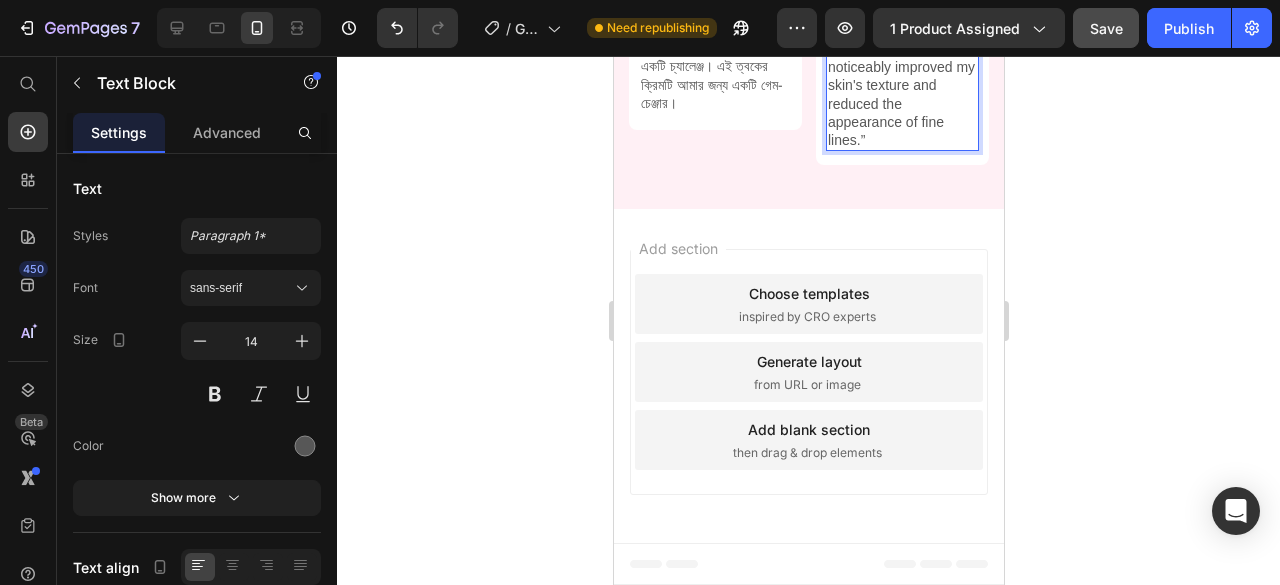 scroll, scrollTop: 31, scrollLeft: 0, axis: vertical 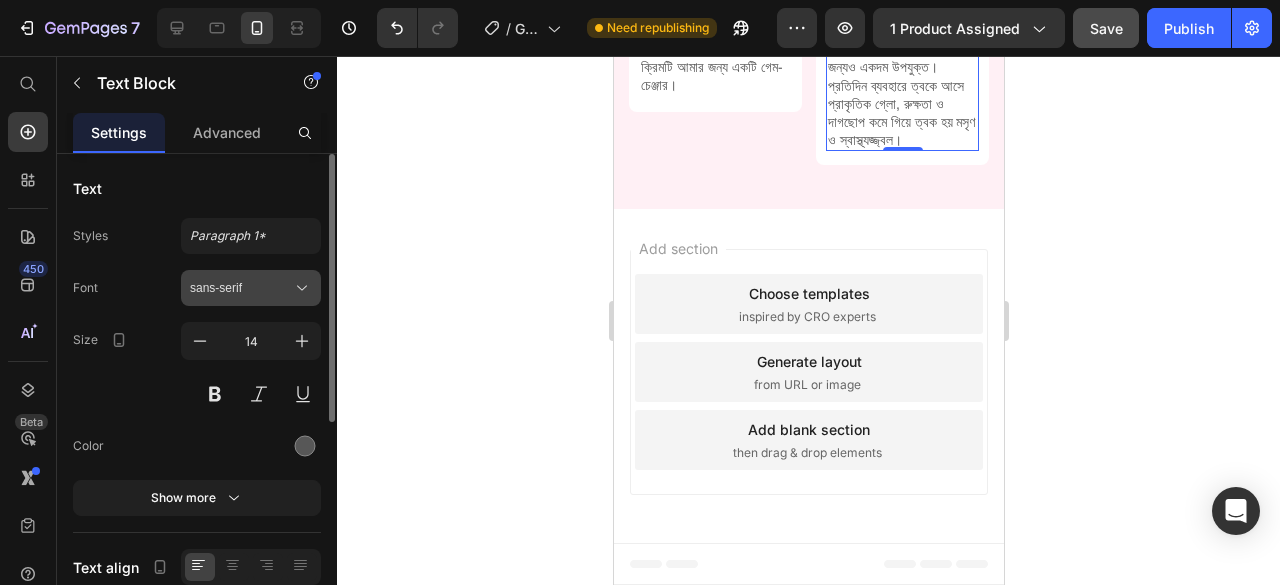 click on "sans-serif" at bounding box center (241, 288) 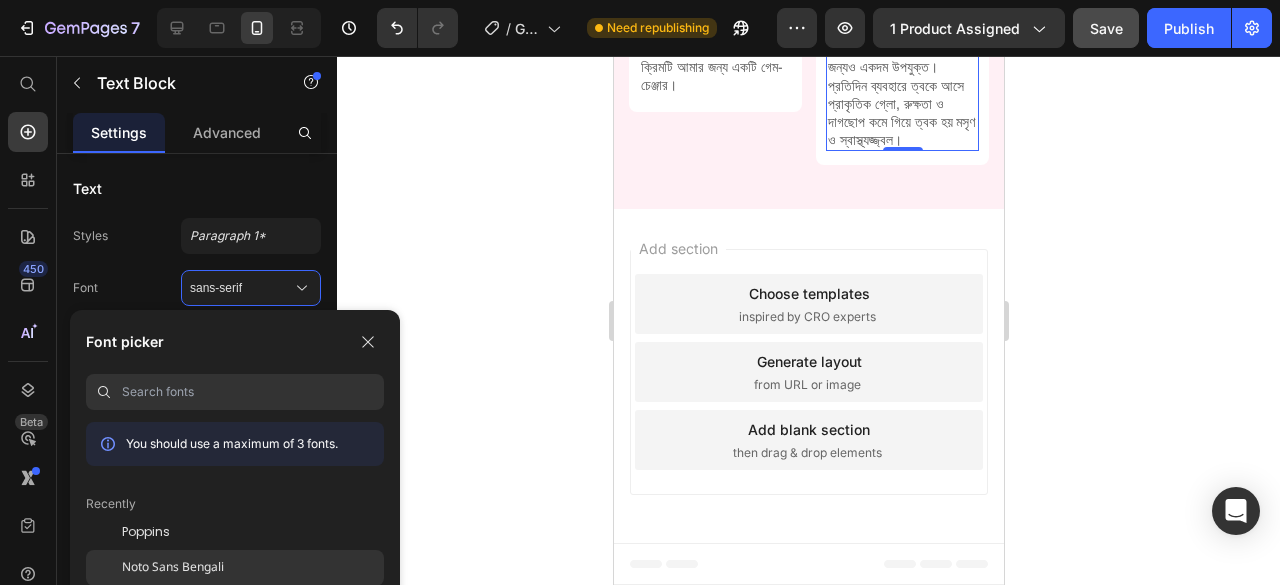 click on "Noto Sans Bengali" at bounding box center [173, 568] 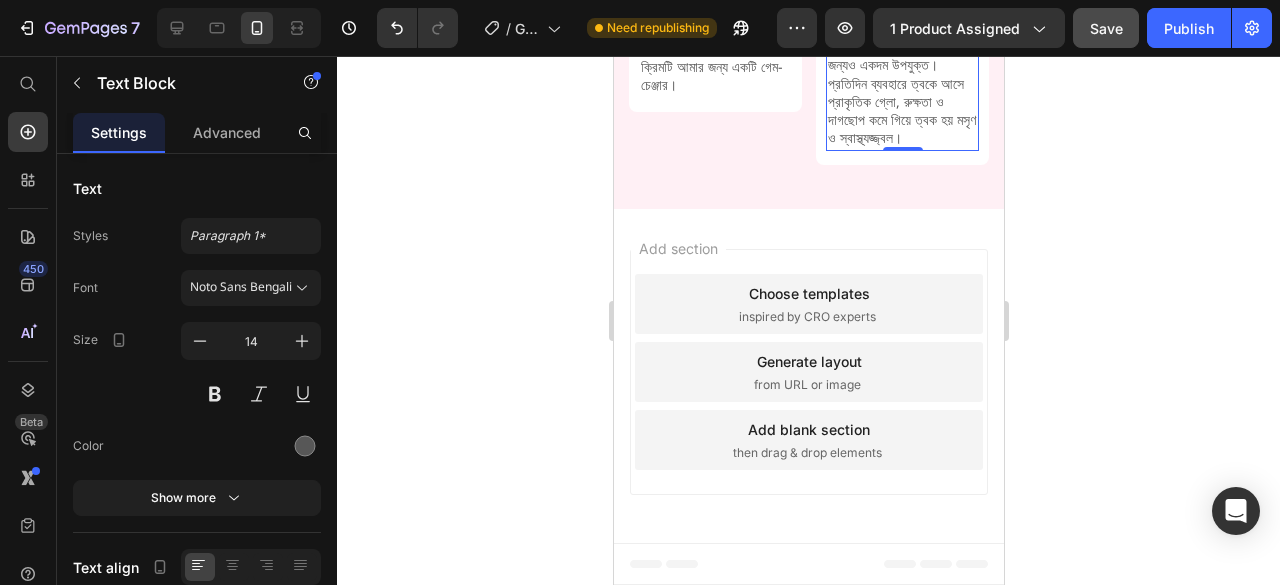click 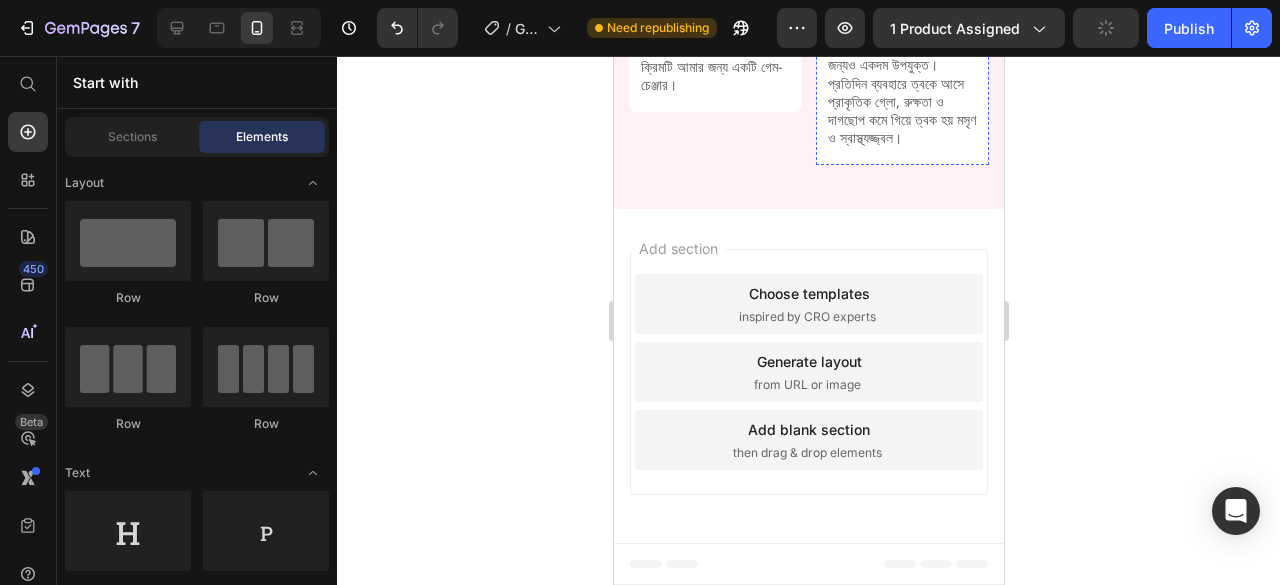 click on "ব্যবহারের পর থেকেই ত্বকটা মসৃণ ও ফ্রেশ ফিল হয়।" at bounding box center (901, -23) 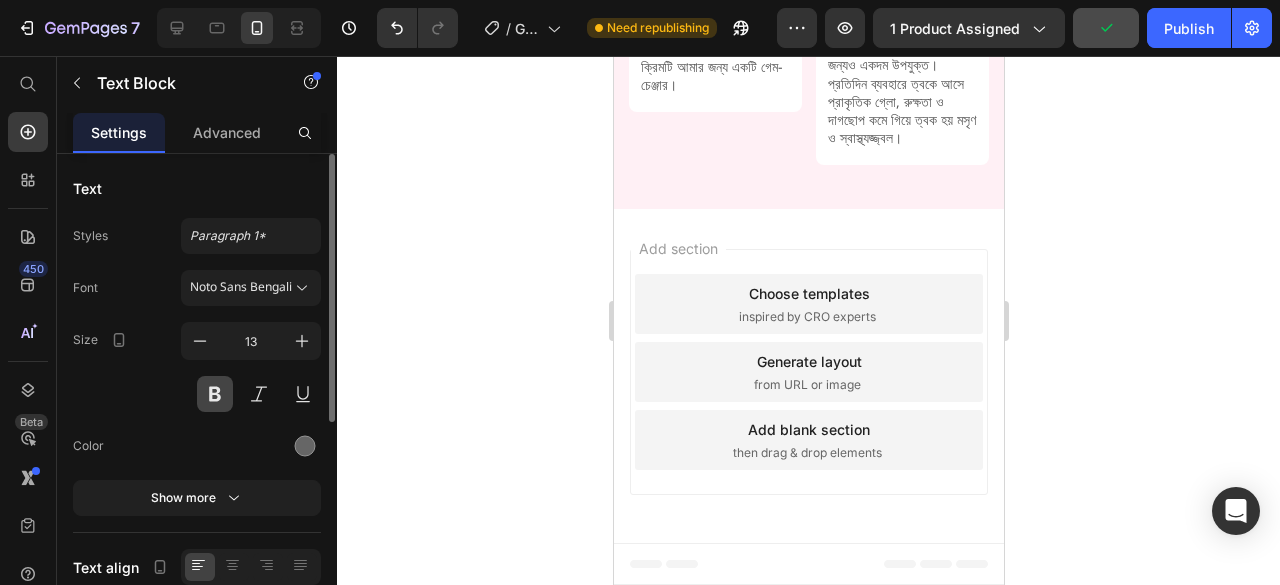 click at bounding box center (215, 394) 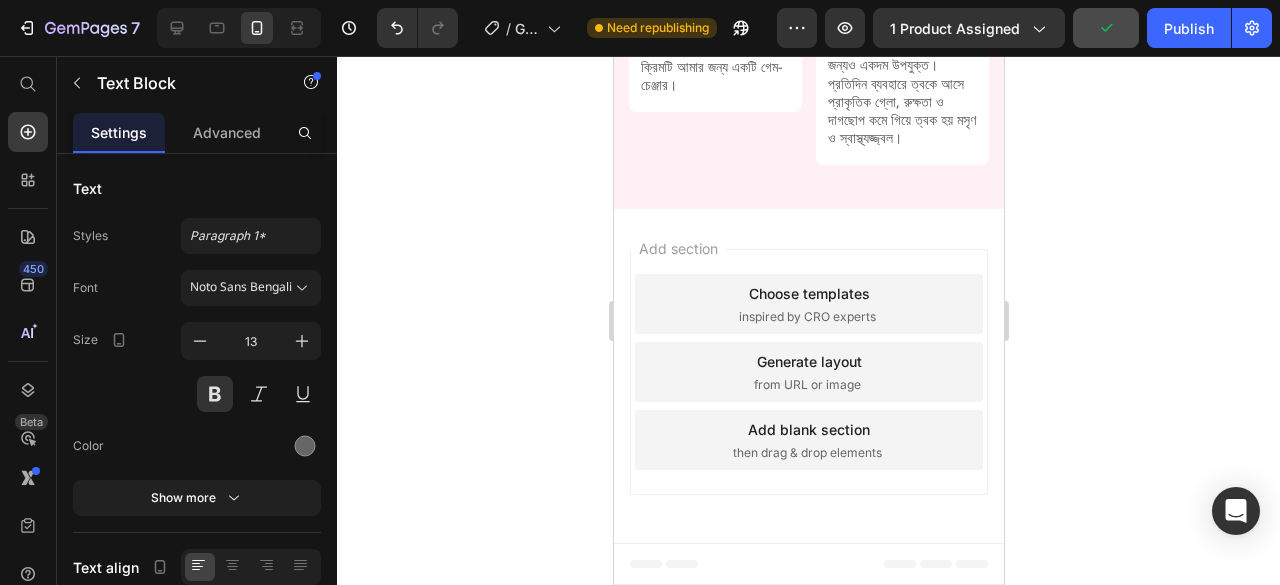 click 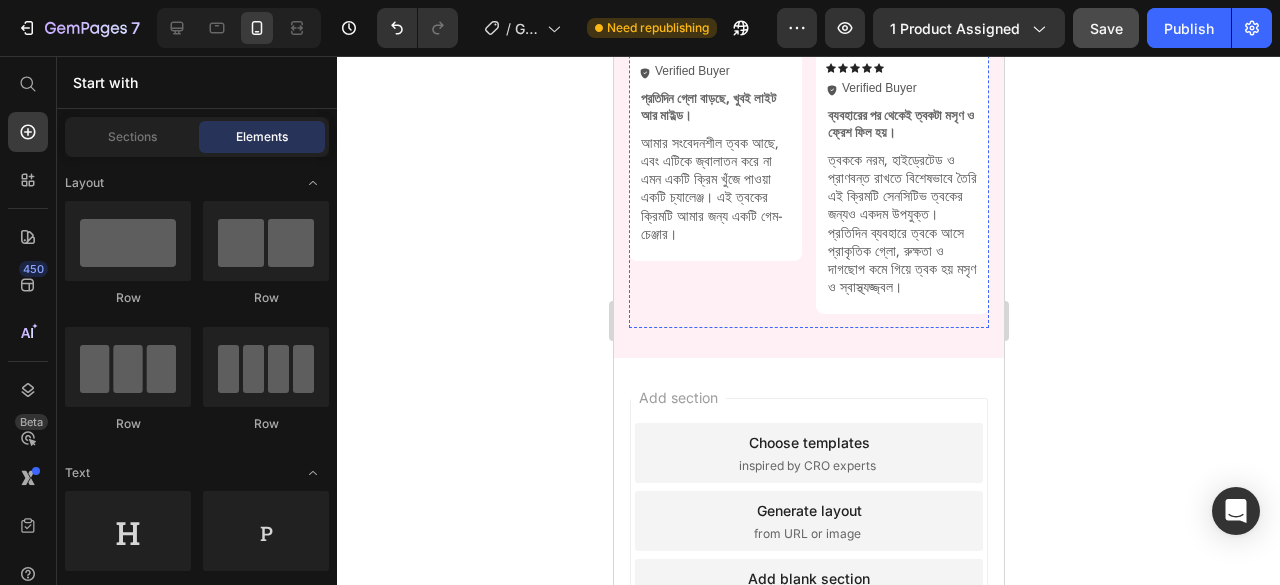 scroll, scrollTop: 4203, scrollLeft: 0, axis: vertical 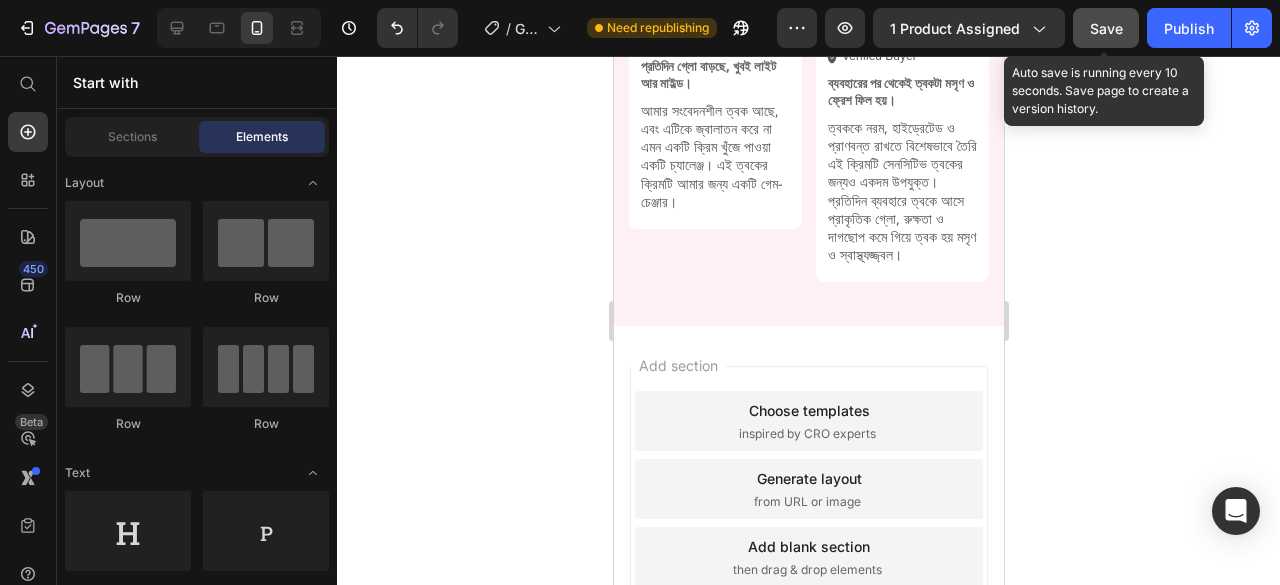 click on "Save" 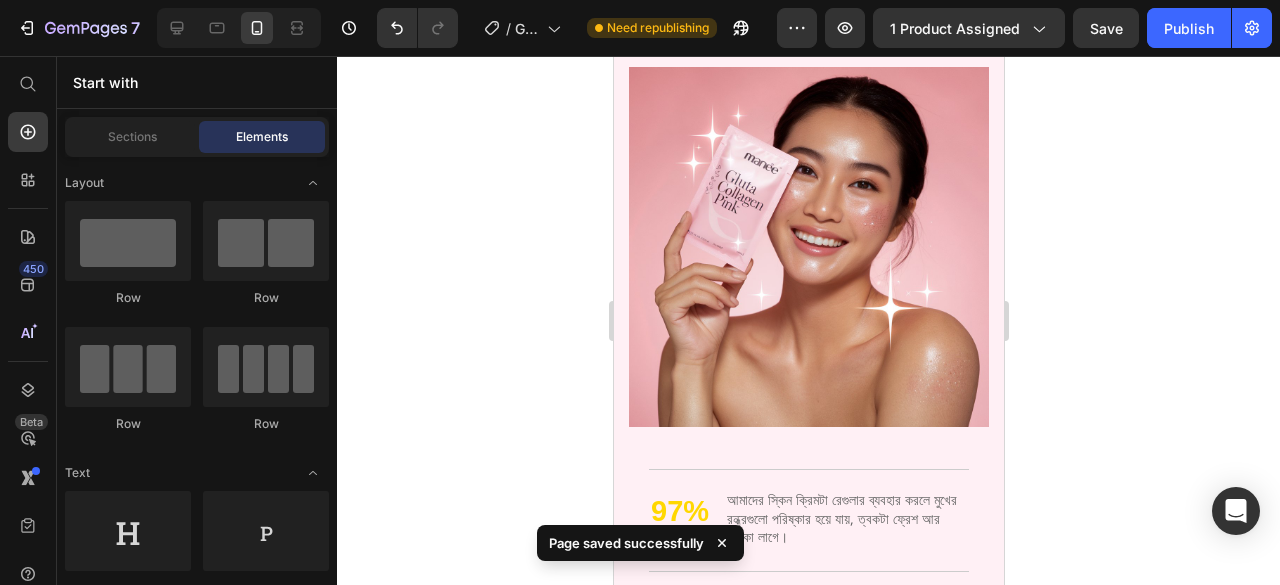 scroll, scrollTop: 3266, scrollLeft: 0, axis: vertical 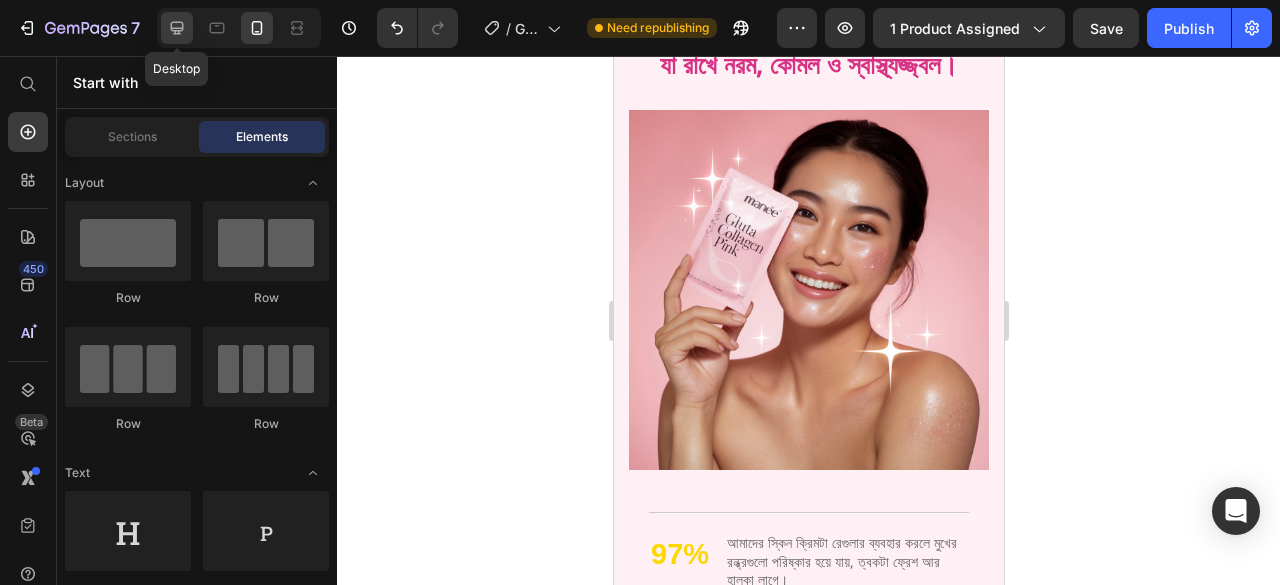 click 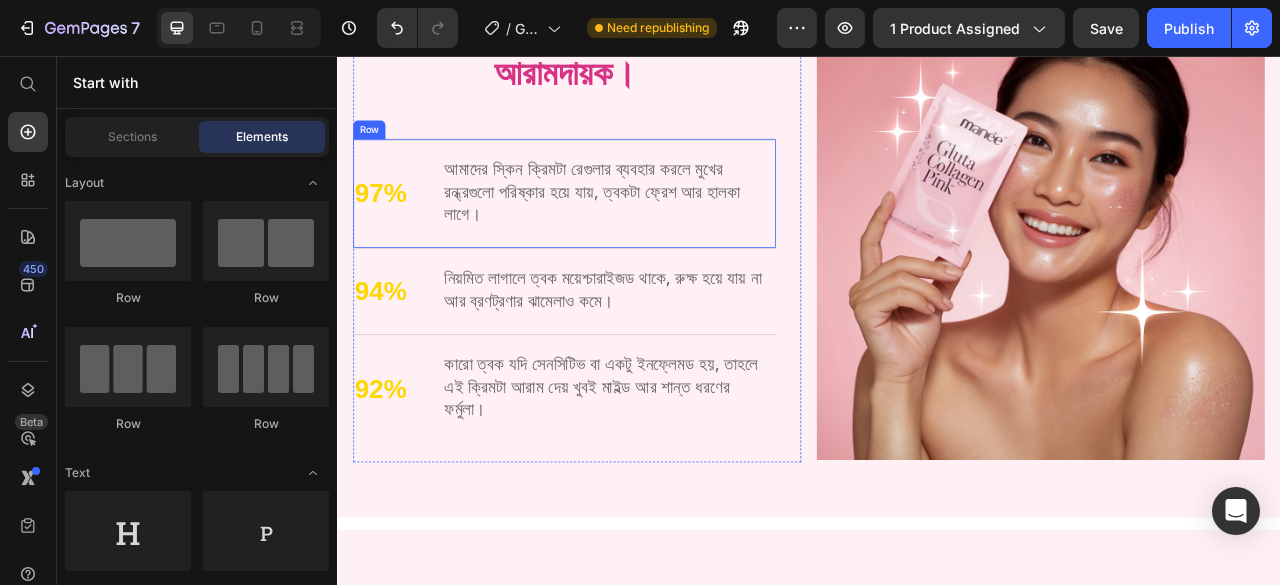 scroll, scrollTop: 3430, scrollLeft: 0, axis: vertical 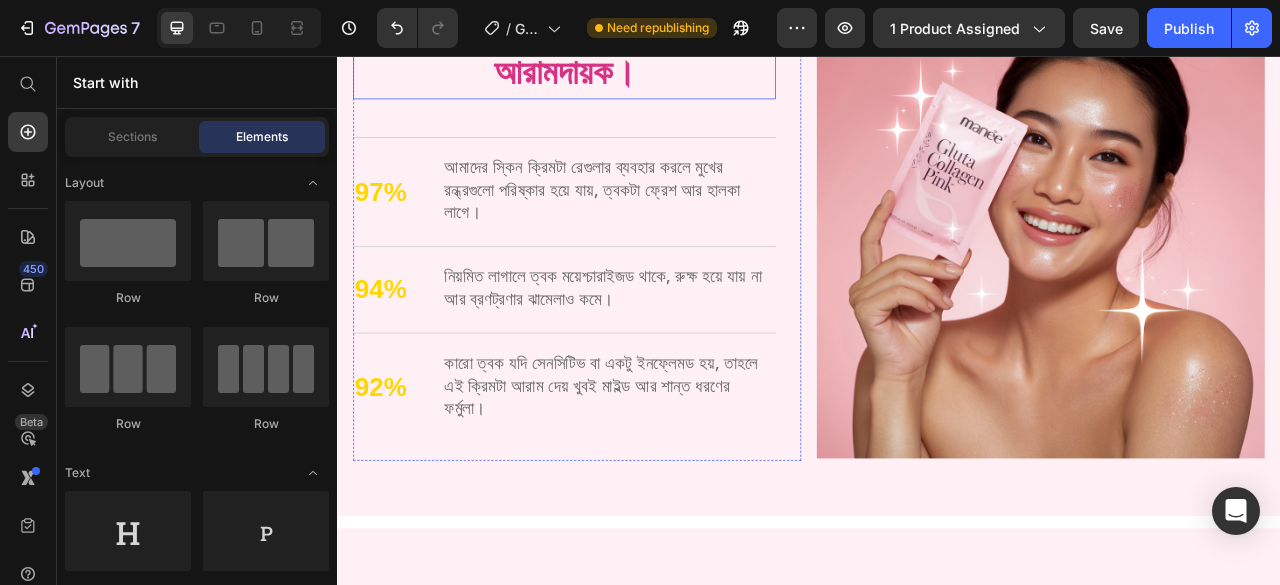 click on "ত্বক থাকুক পুষ্টিকর, হাইড্রেটেড আর আরামদায়ক।" at bounding box center [626, 53] 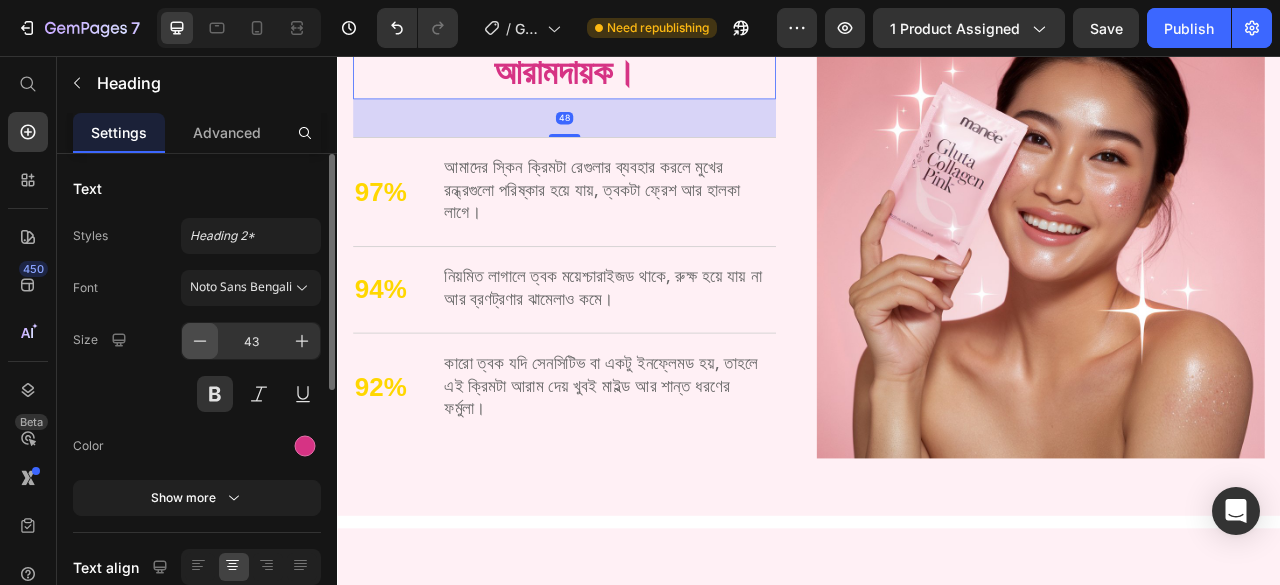 click at bounding box center [200, 341] 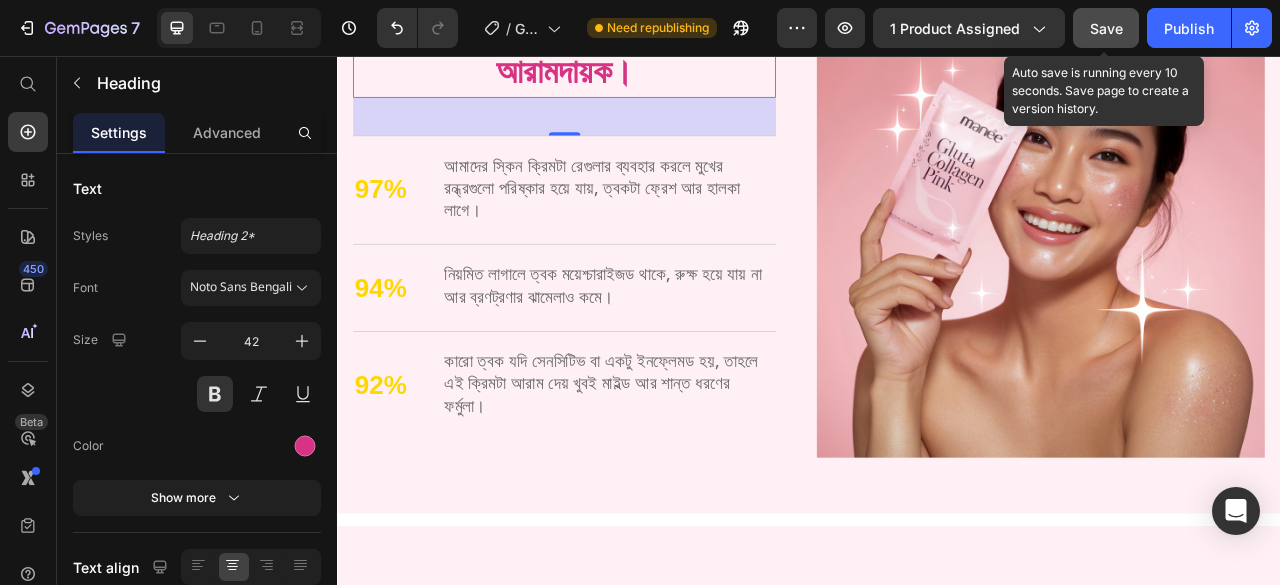 click on "Save" at bounding box center (1106, 28) 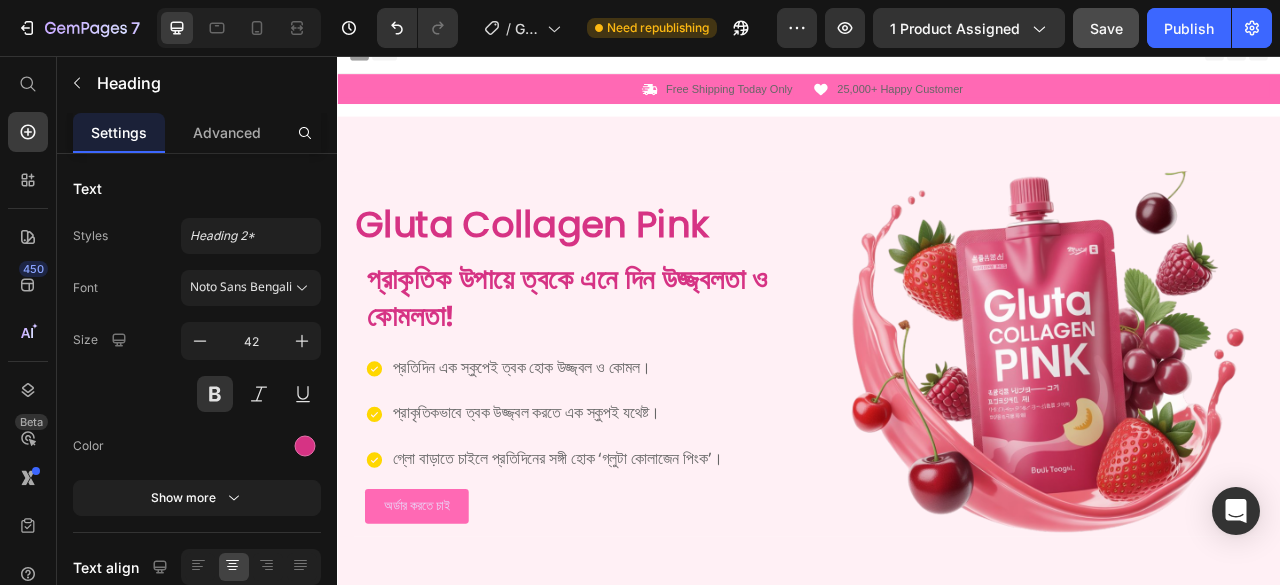 scroll, scrollTop: 0, scrollLeft: 0, axis: both 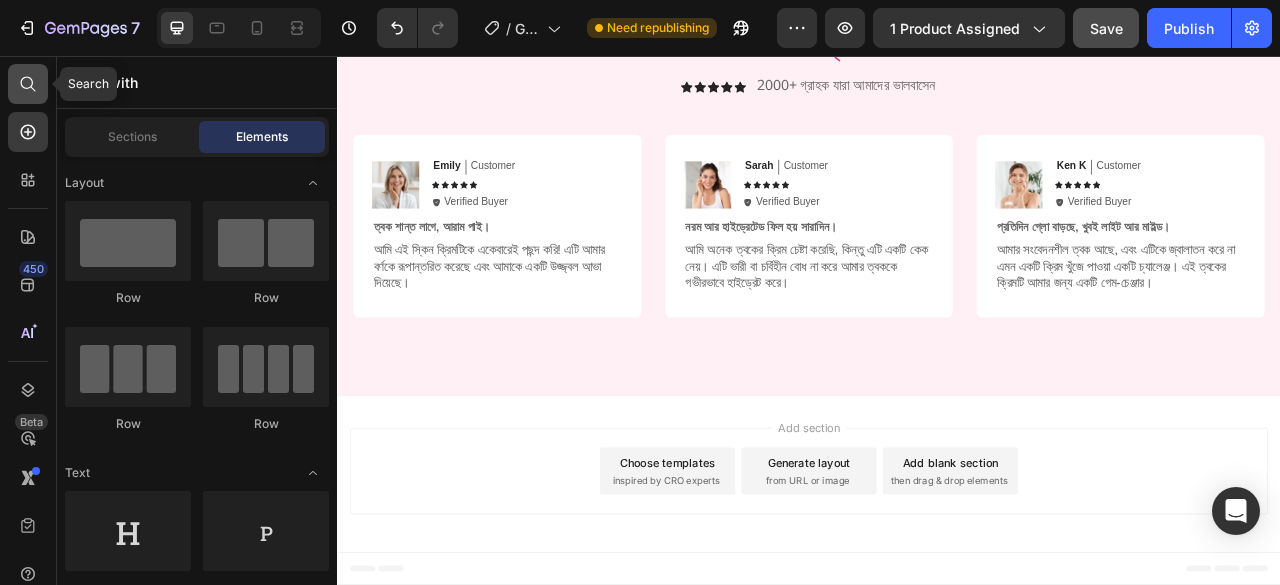 click 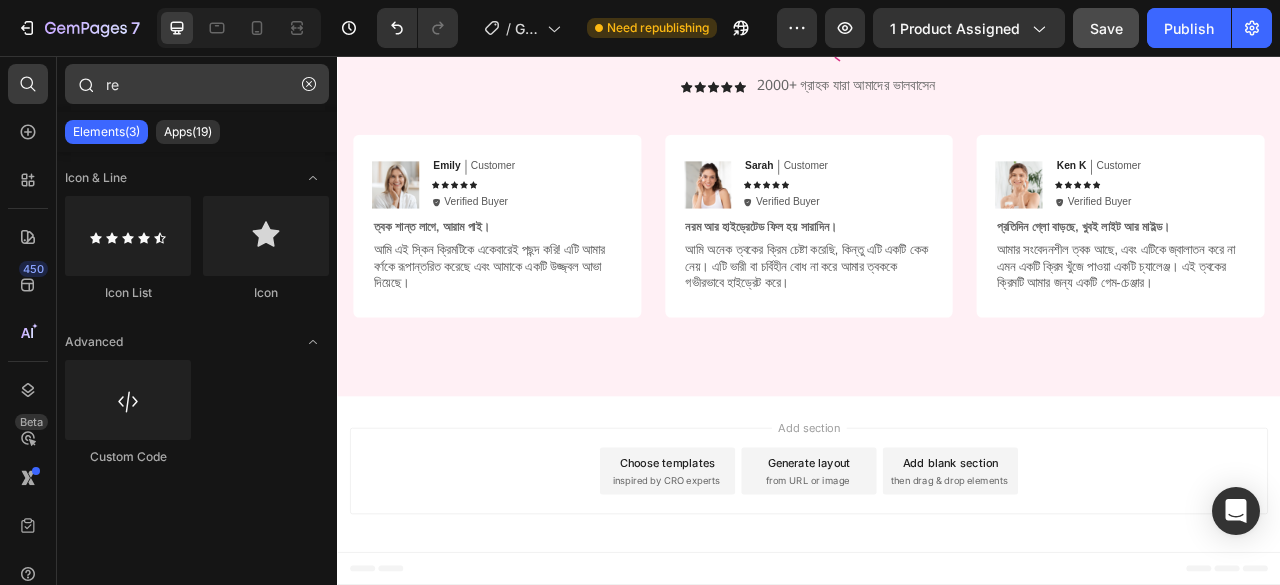 type on "r" 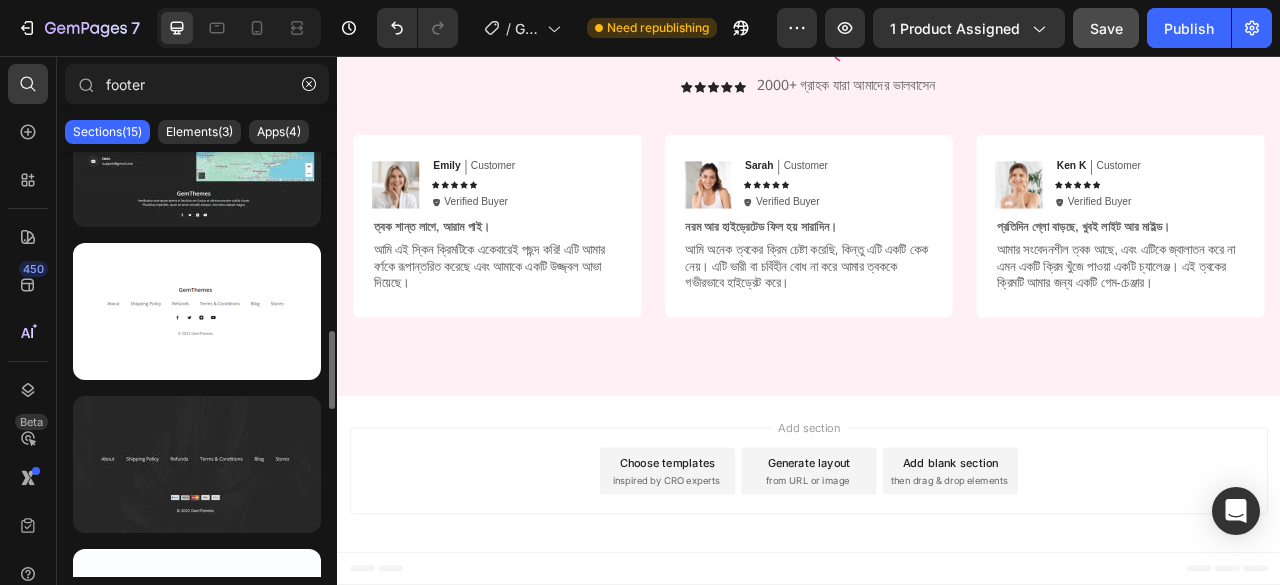 scroll, scrollTop: 1700, scrollLeft: 0, axis: vertical 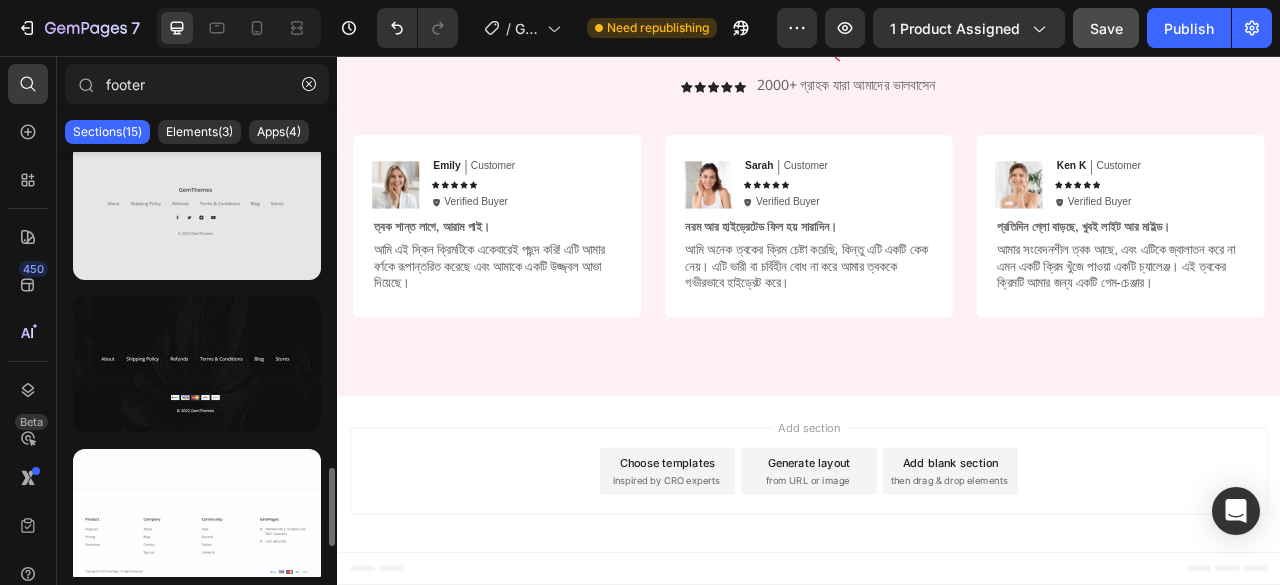 type on "footer" 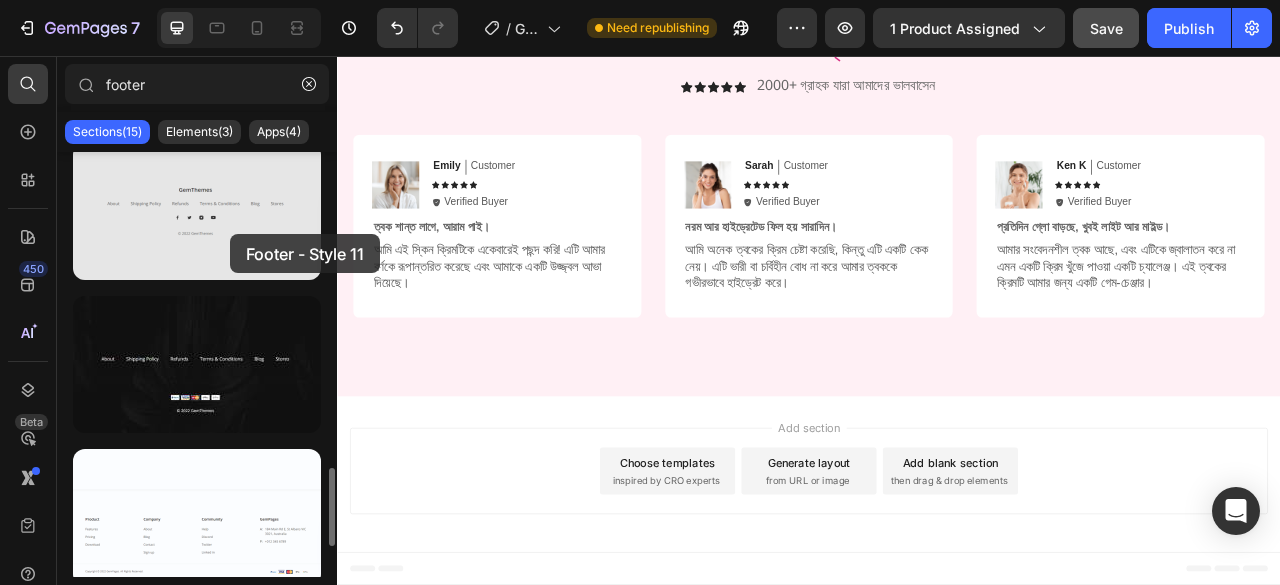 click at bounding box center (197, 211) 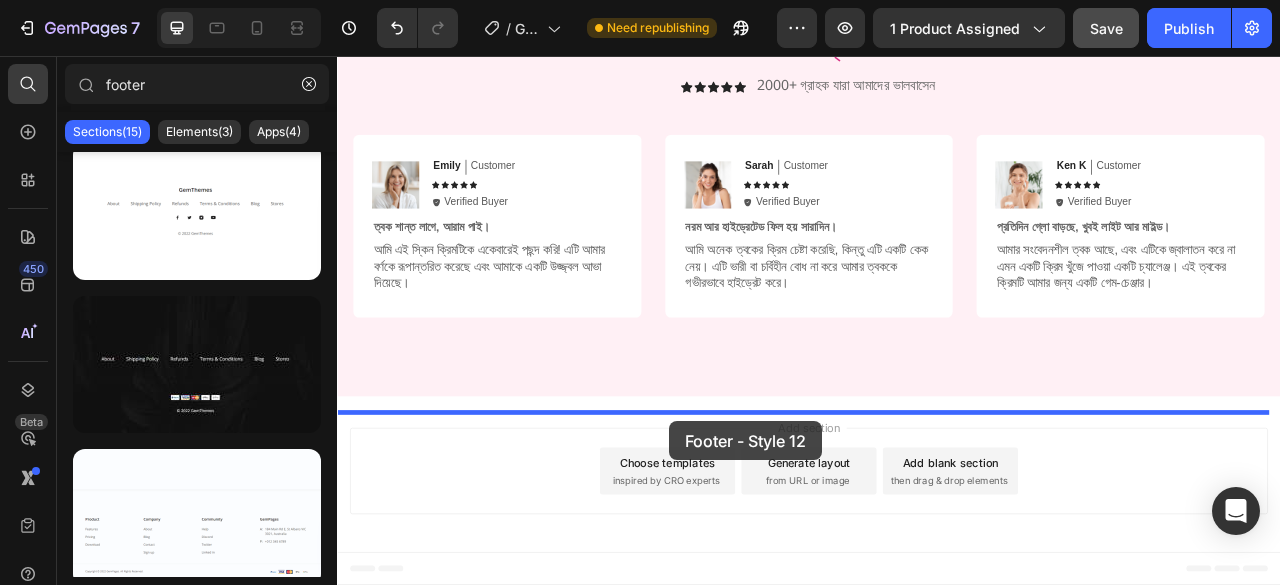 drag, startPoint x: 519, startPoint y: 431, endPoint x: 759, endPoint y: 521, distance: 256.3201 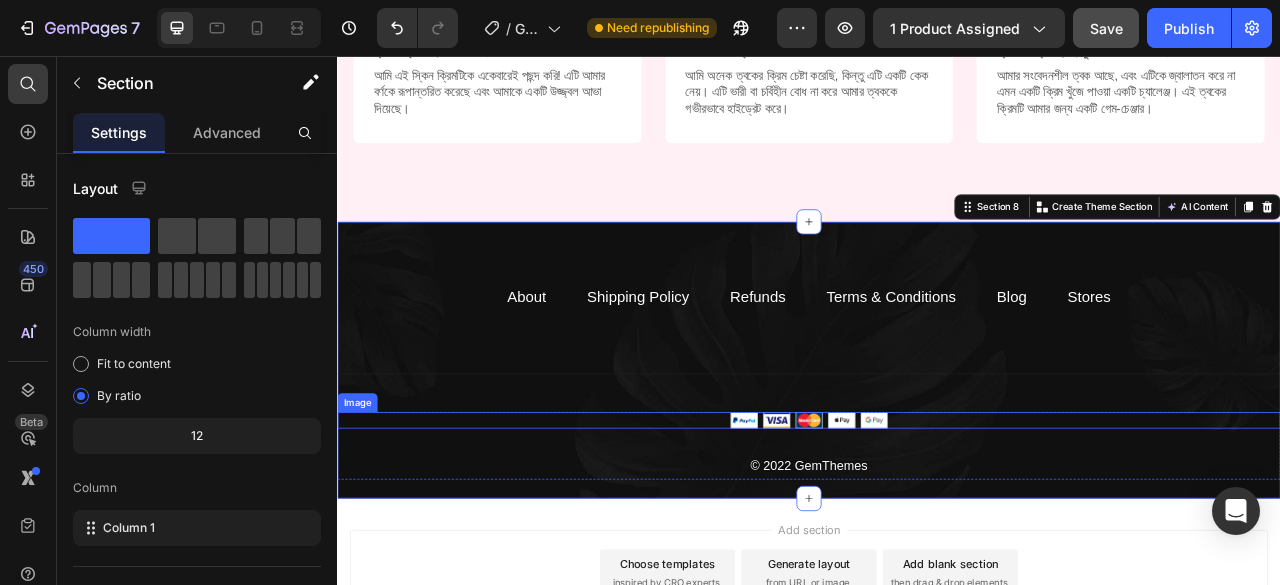 scroll, scrollTop: 4220, scrollLeft: 0, axis: vertical 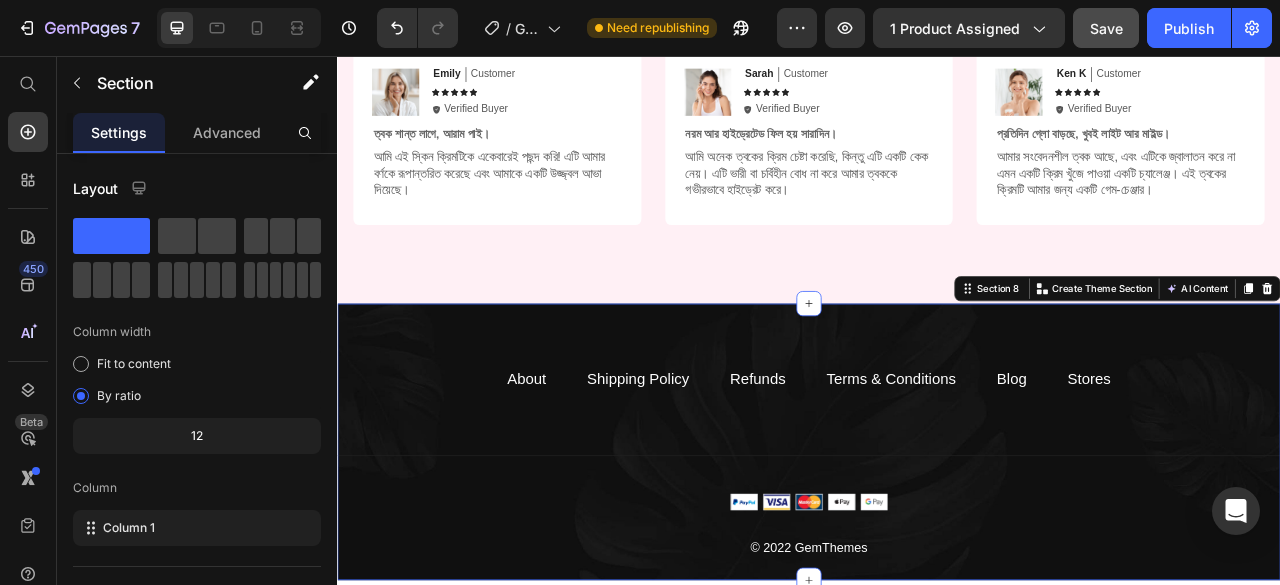 click on "About Text block Shipping Policy Text block Refunds Text block Terms & Conditions Text block Blog Text block Stores Text block Row                Title Line Image © 2022 GemThemes Text block Row Section 8   You can create reusable sections Create Theme Section AI Content Write with GemAI What would you like to describe here? Tone and Voice Persuasive Product Gluta Collagen Pink Show more Generate" at bounding box center (937, 546) 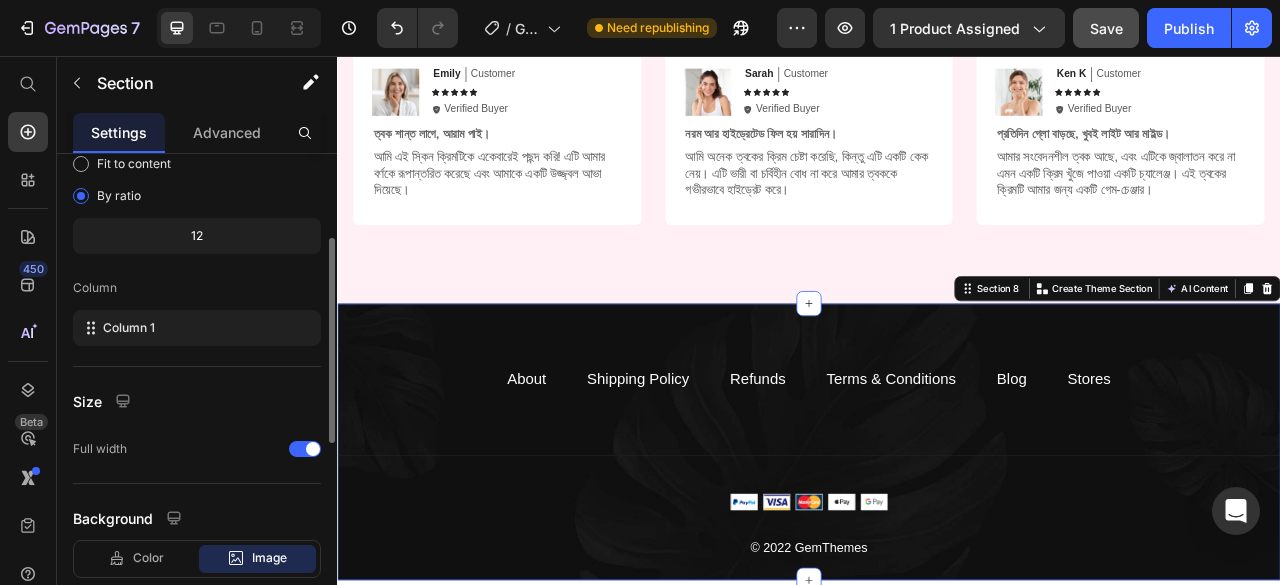 scroll, scrollTop: 0, scrollLeft: 0, axis: both 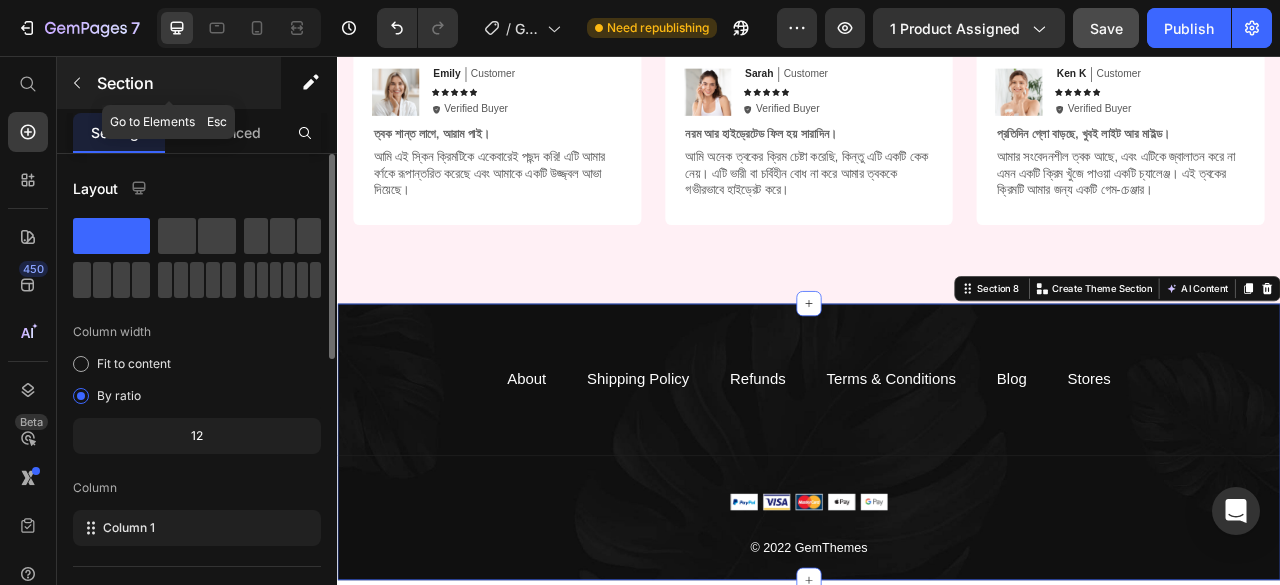 click 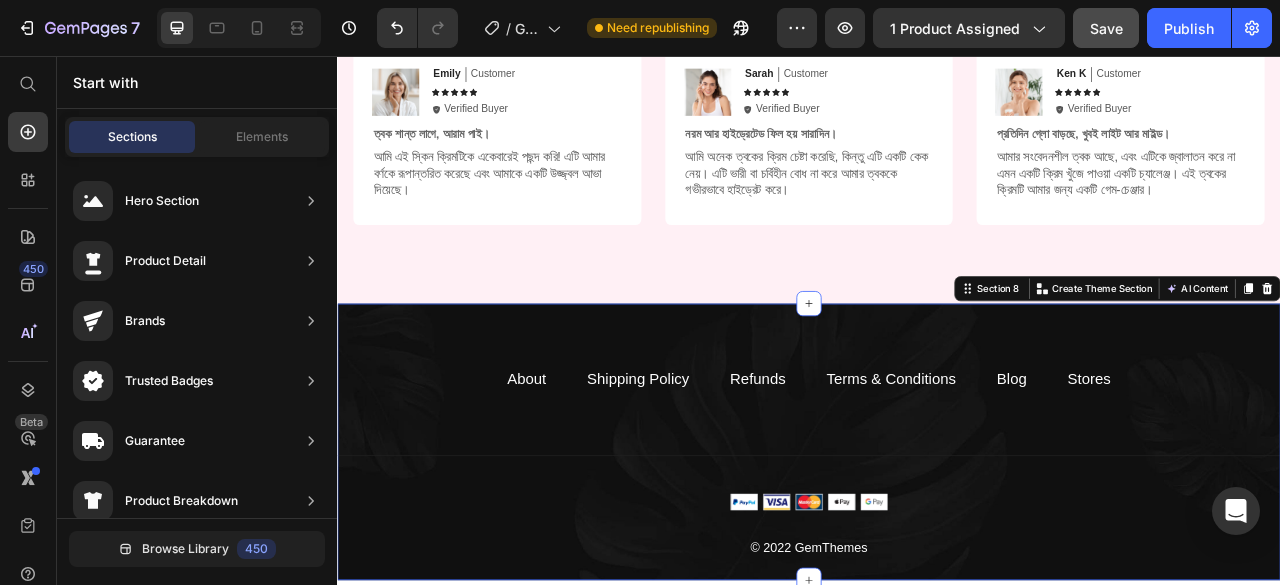 click on "About Text block Shipping Policy Text block Refunds Text block Terms & Conditions Text block Blog Text block Stores Text block Row                Title Line Image © 2022 GemThemes Text block Row Section 8   You can create reusable sections Create Theme Section AI Content Write with GemAI What would you like to describe here? Tone and Voice Persuasive Product Show more Generate" at bounding box center (937, 546) 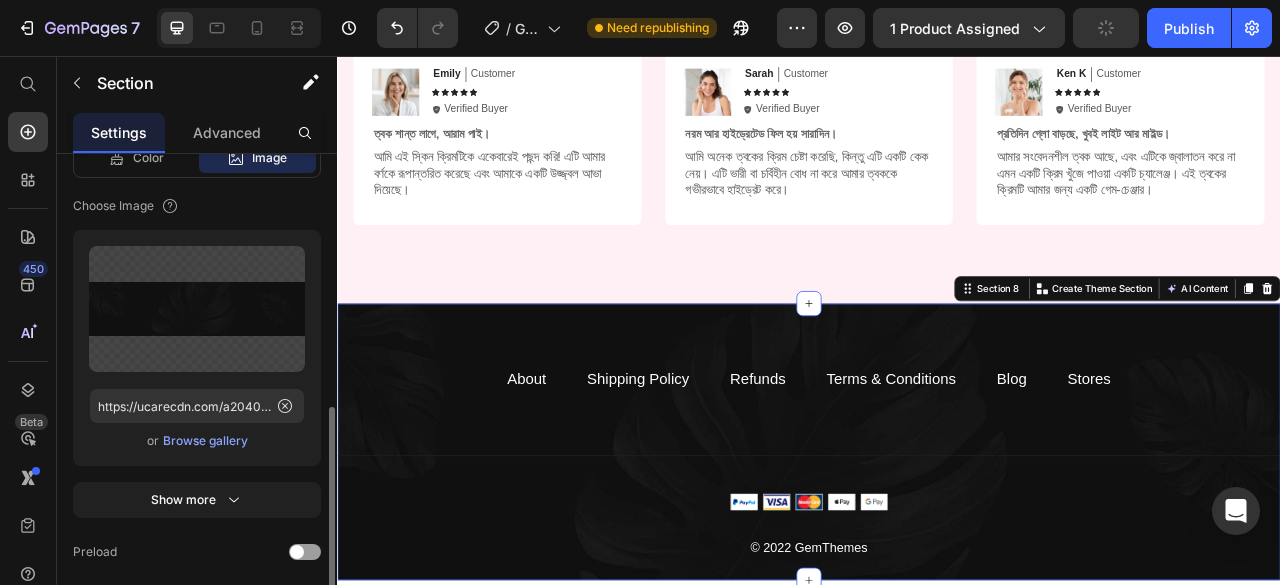 scroll, scrollTop: 500, scrollLeft: 0, axis: vertical 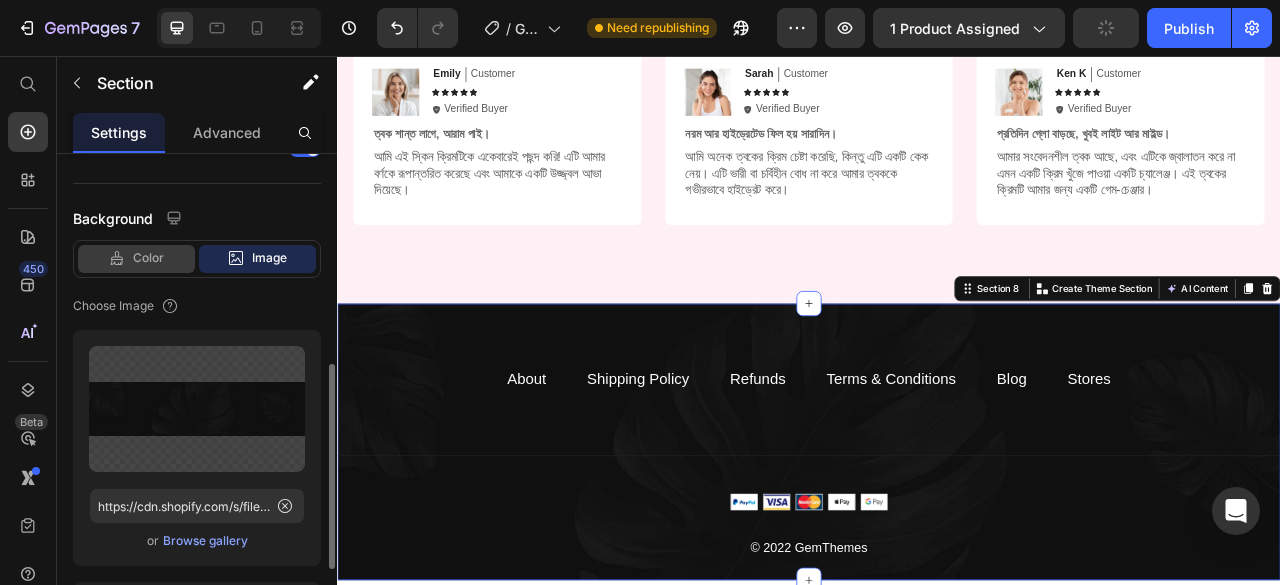 click on "Color" at bounding box center [148, 258] 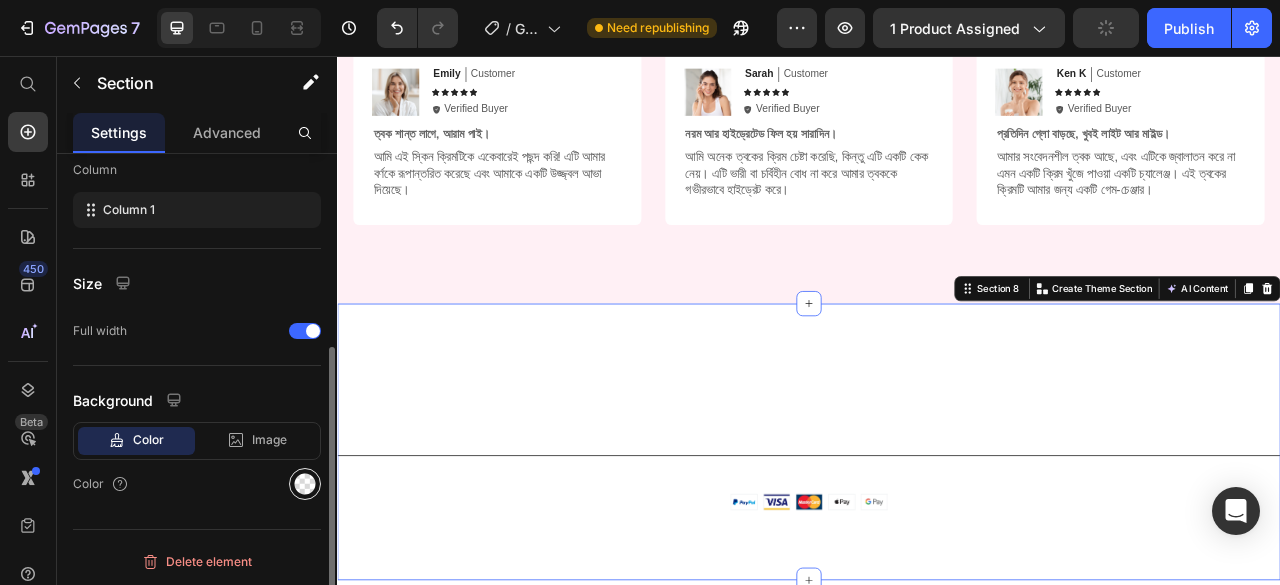 click at bounding box center [305, 484] 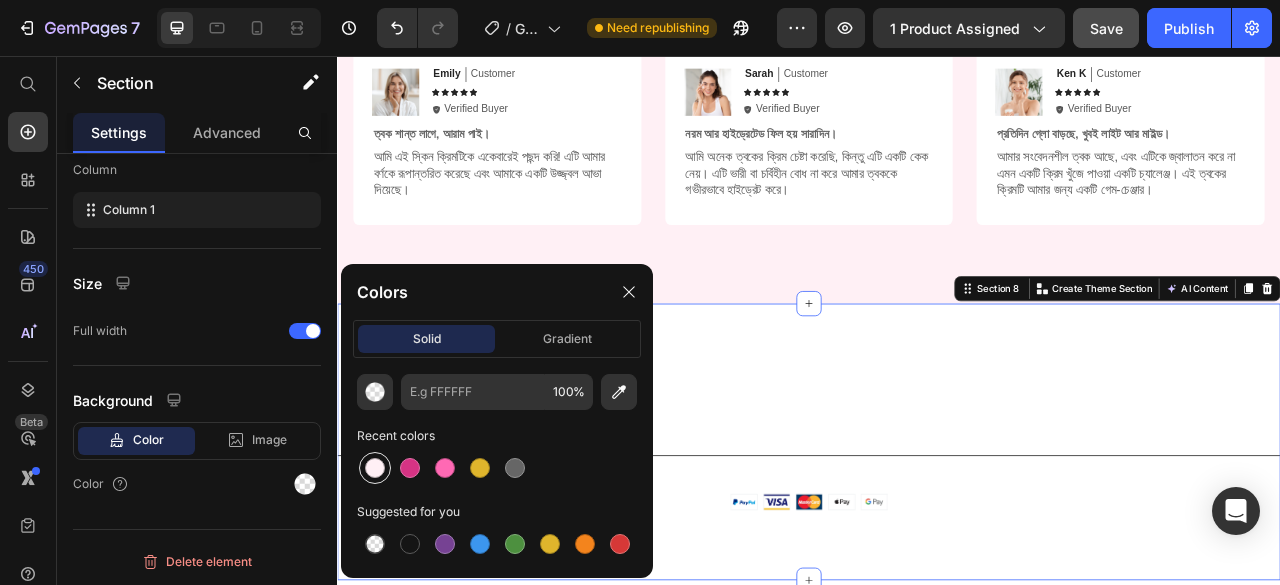 click at bounding box center (375, 468) 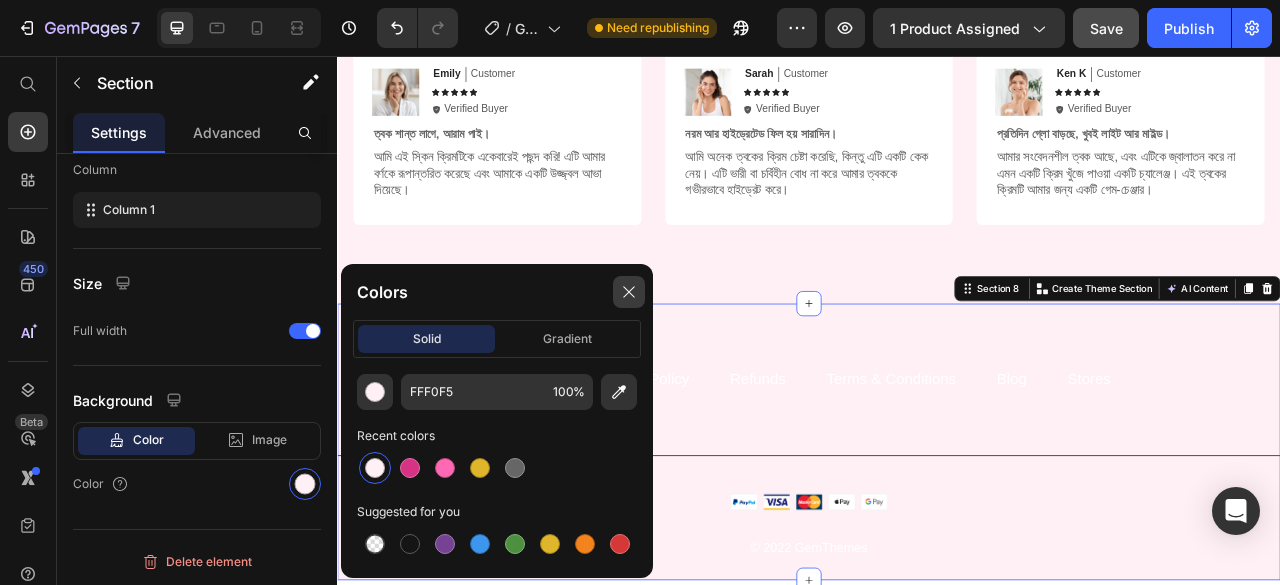 click 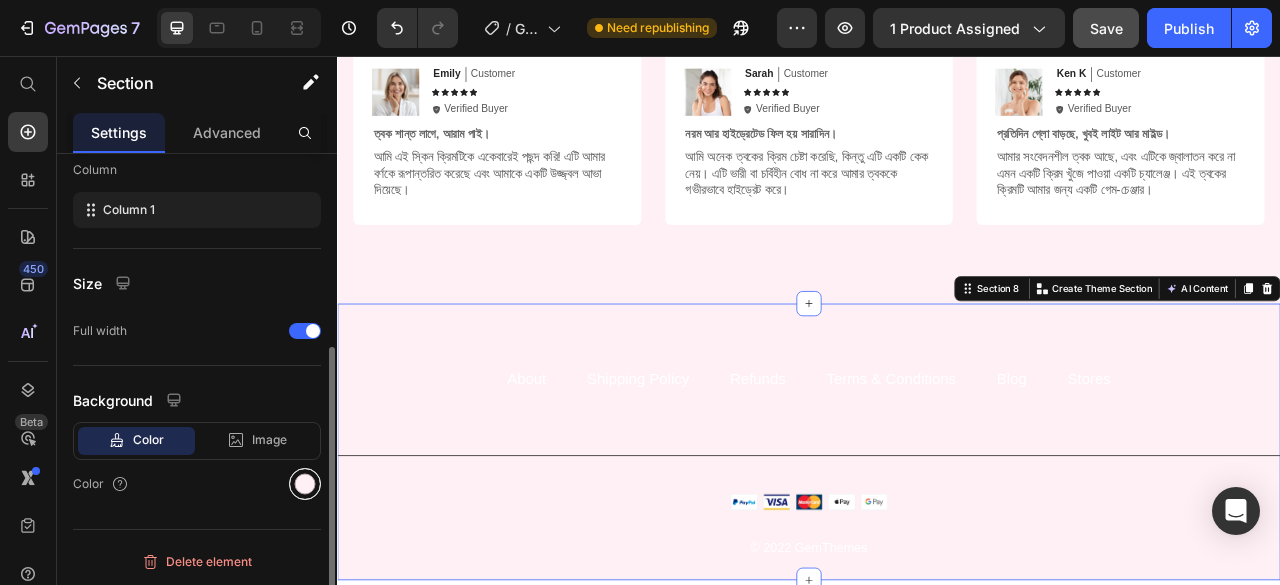 click at bounding box center (305, 484) 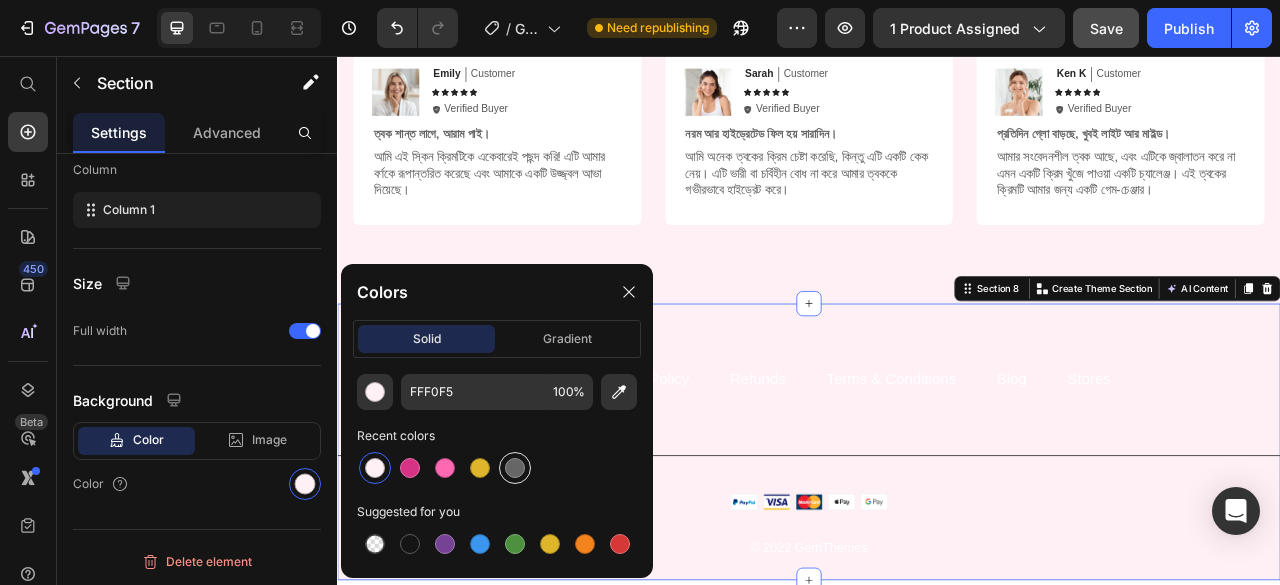 click at bounding box center (515, 468) 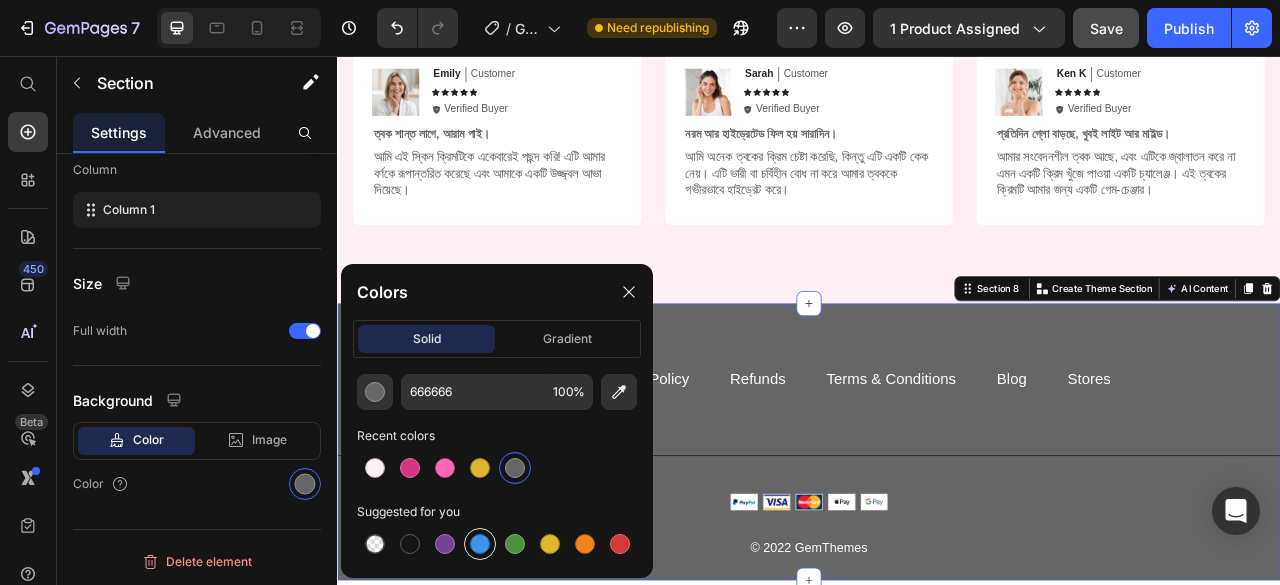 click at bounding box center (480, 544) 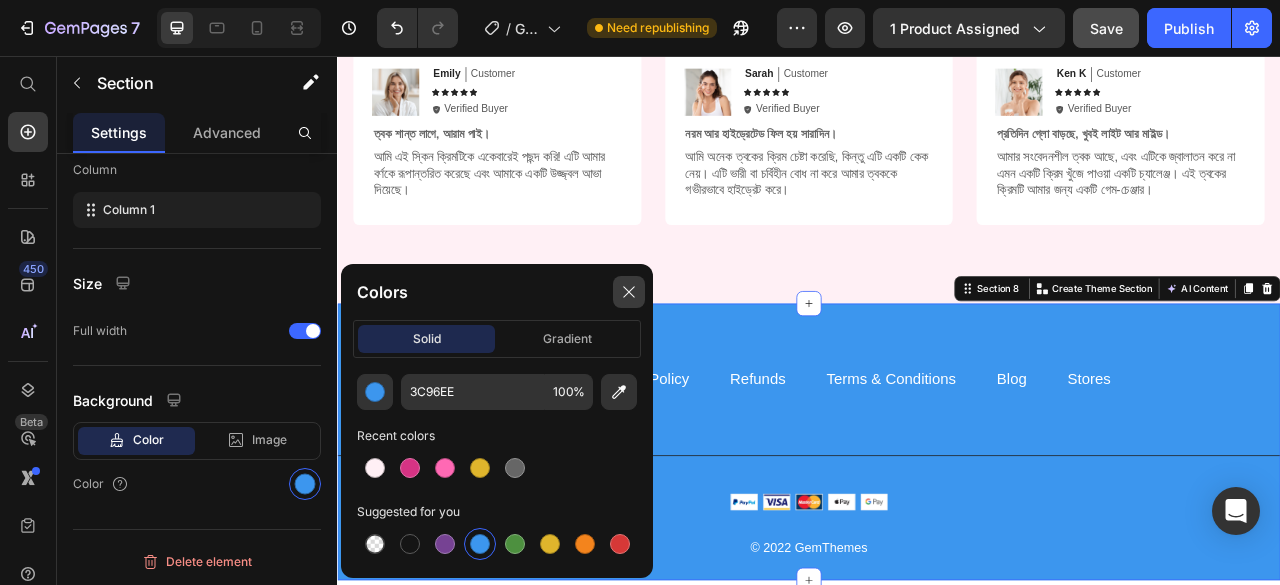click 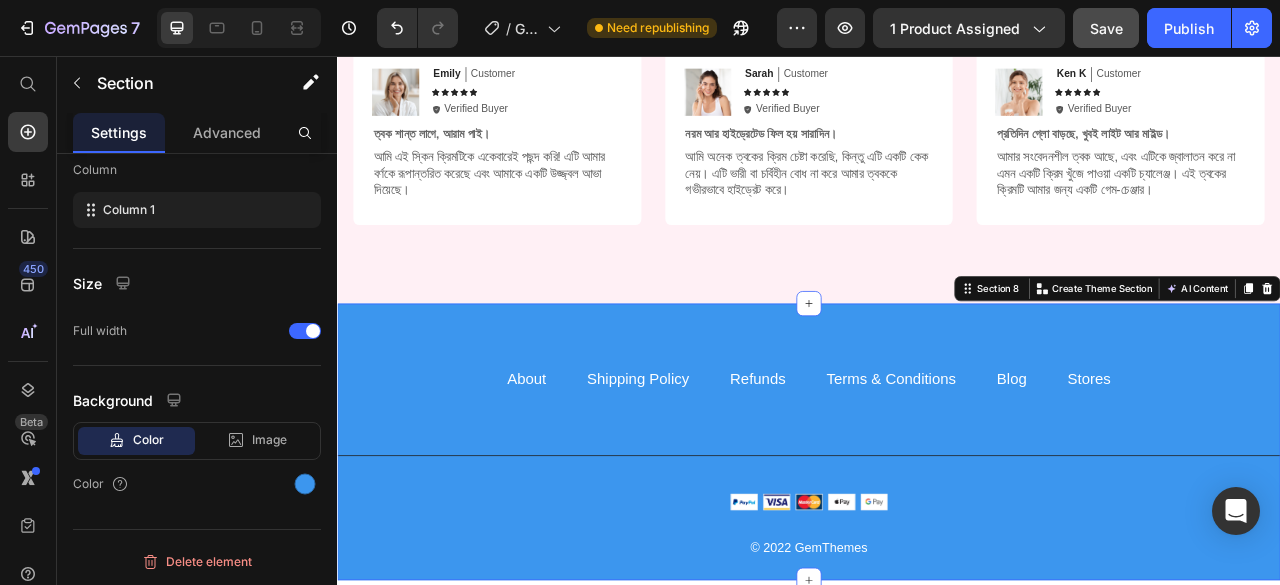 click on "About Text block Shipping Policy Text block Refunds Text block Terms & Conditions Text block Blog Text block Stores Text block Row                Title Line Image © 2022 GemThemes Text block Row Section 8   You can create reusable sections Create Theme Section AI Content Write with GemAI What would you like to describe here? Tone and Voice Persuasive Product Gluta Collagen Pink Show more Generate" at bounding box center (937, 546) 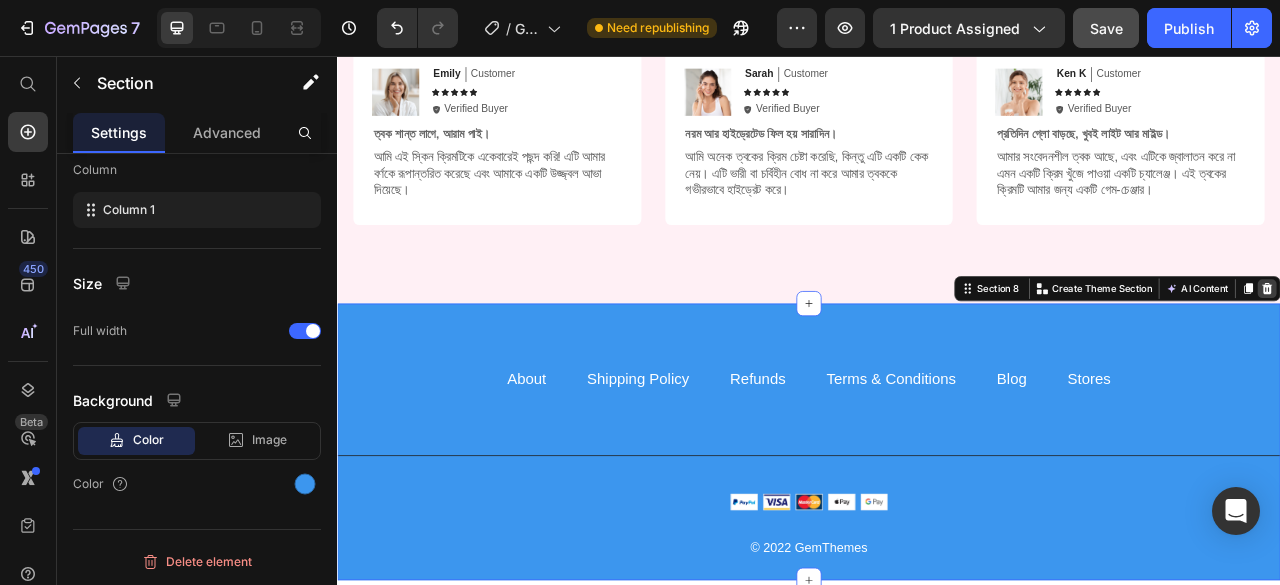 click 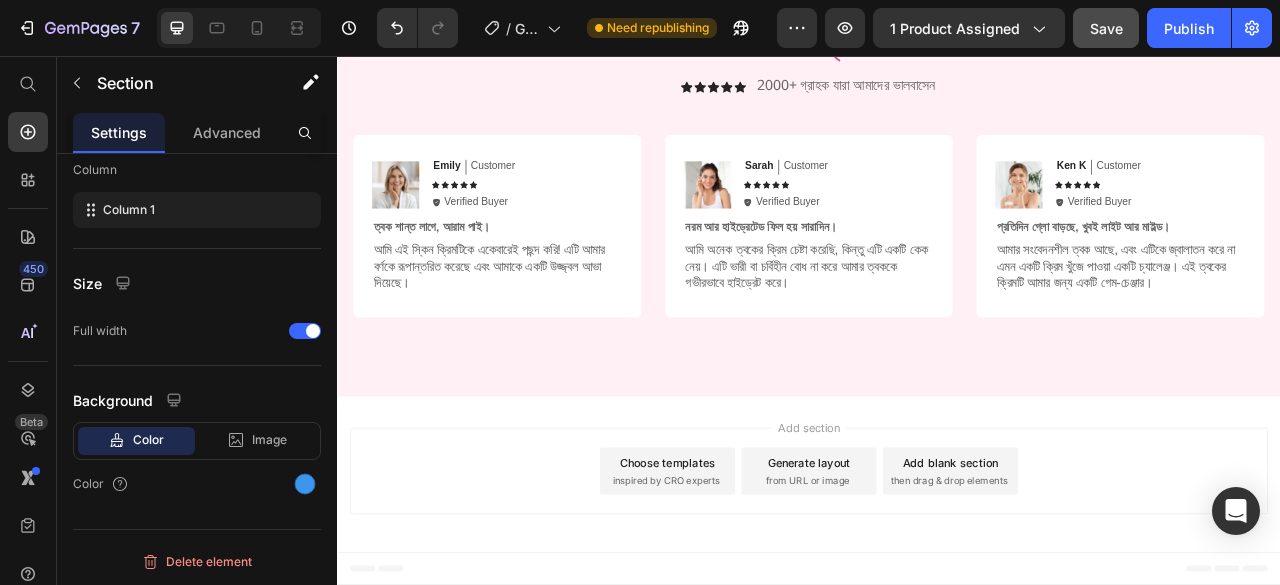 scroll, scrollTop: 4120, scrollLeft: 0, axis: vertical 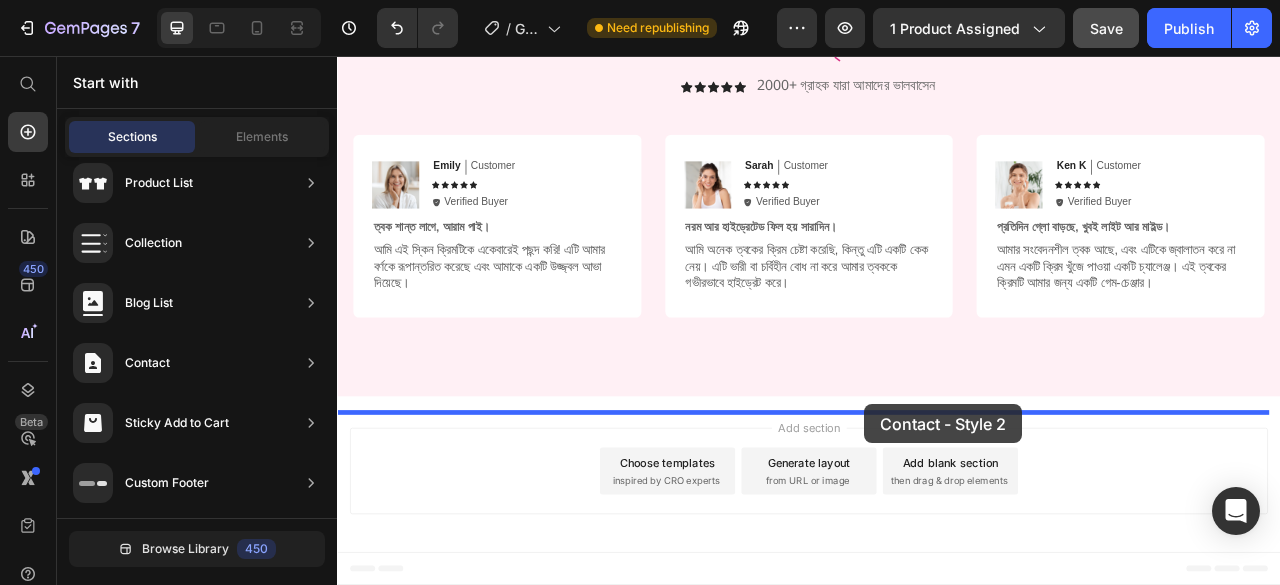drag, startPoint x: 795, startPoint y: 450, endPoint x: 1008, endPoint y: 499, distance: 218.56349 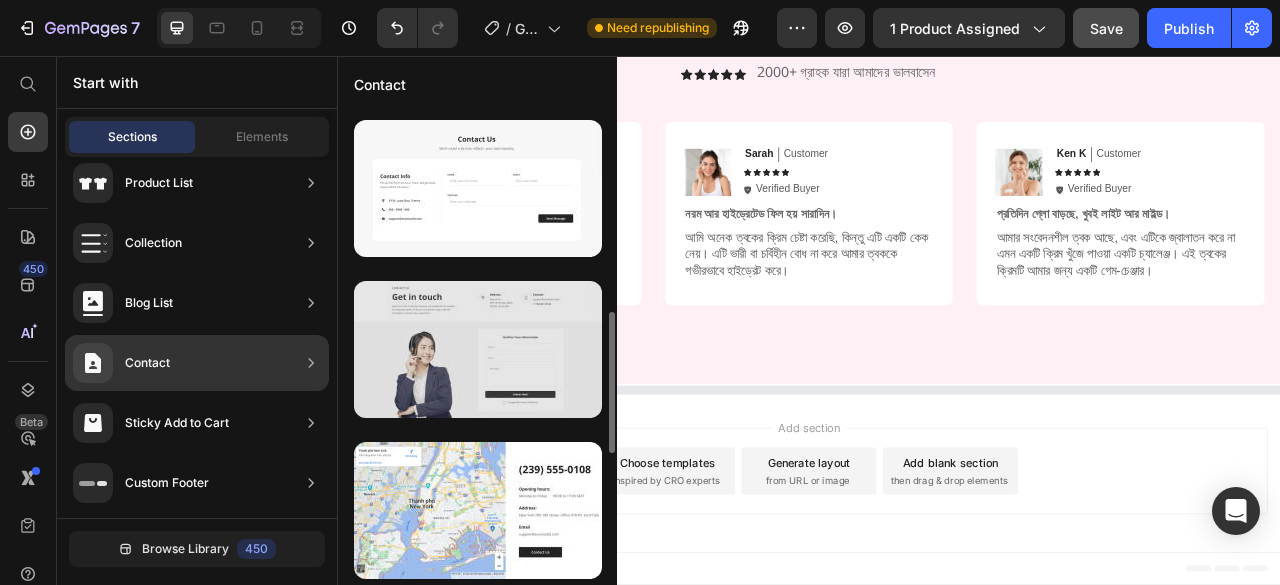 scroll, scrollTop: 922, scrollLeft: 0, axis: vertical 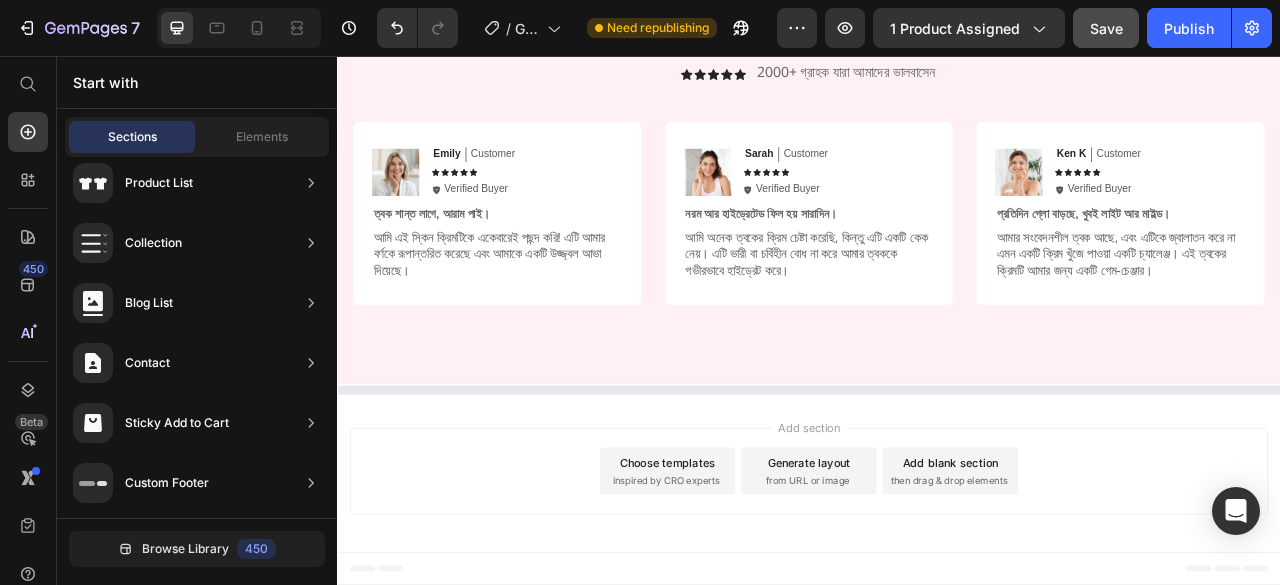 click on "Add section Choose templates inspired by CRO experts Generate layout from URL or image Add blank section then drag & drop elements" at bounding box center (937, 588) 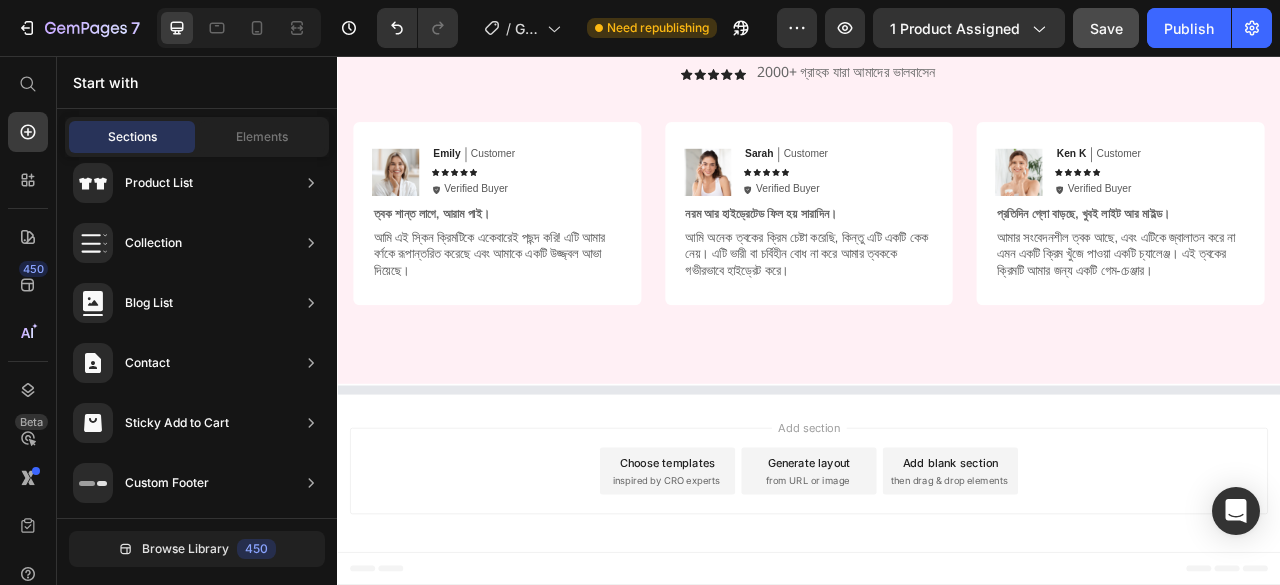 click on "Header ত্বকের জন্য পুষ্টিকর ও হাইড্রেটিং ক্রিম যা রাখে নরম, কোমল ও স্বাস্থ্যজ্জ্বল। Heading ত্বক থাকুক পুষ্টিকর, হাইড্রেটেড আর আরামদায়ক। Heading 97% Text Block আমাদের স্কিন ক্রিমটা রেগুলার ব্যবহার করলে মুখের রন্ধ্রগুলো পরিষ্কার হয়ে যায়, ত্বকটা ফ্রেশ আর হালকা লাগে। Text Block Row 94% Text Block নিয়মিত লাগালে ত্বক ময়েশ্চারাইজড থাকে, রুক্ষ হয়ে যায় না আর ব্রণট্রণার ঝামেলাও কমে। Text Block Row 92% Text Block Text Block Row Row Image Row Section 6 আমাদের গ্রাহক Heading Icon Icon Icon" at bounding box center [937, -1667] 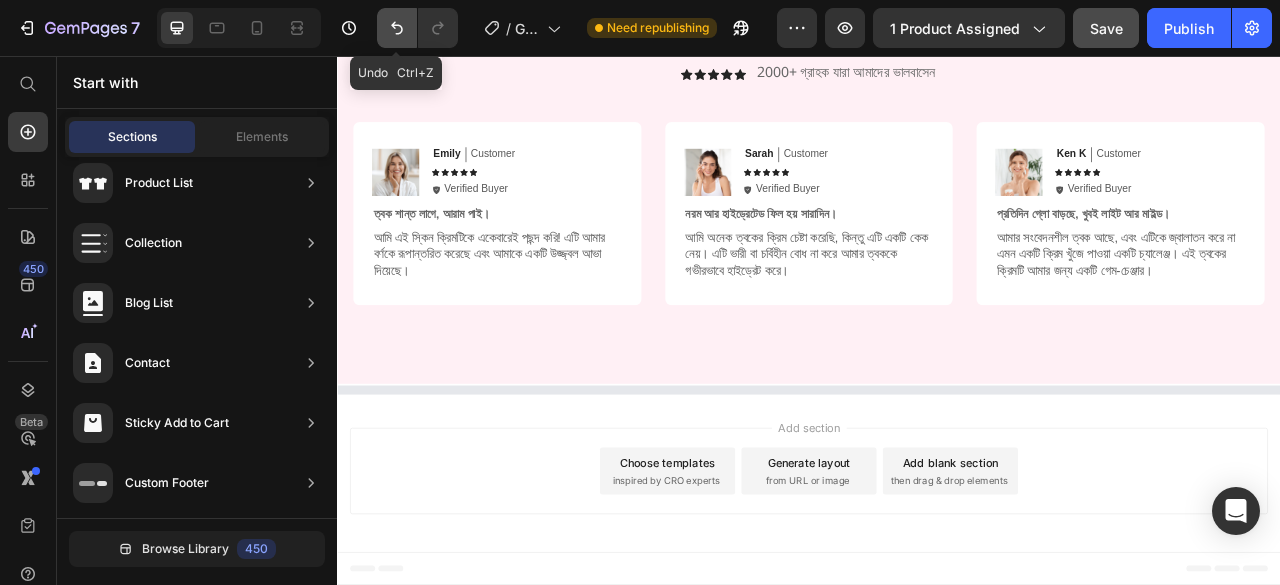 click 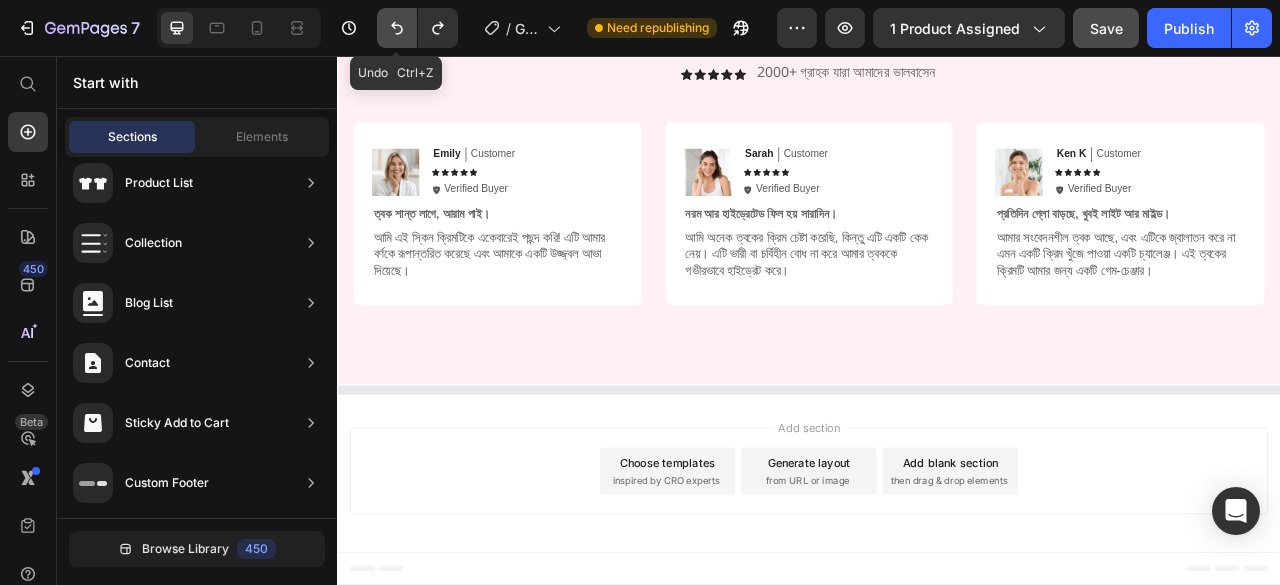 scroll, scrollTop: 4220, scrollLeft: 0, axis: vertical 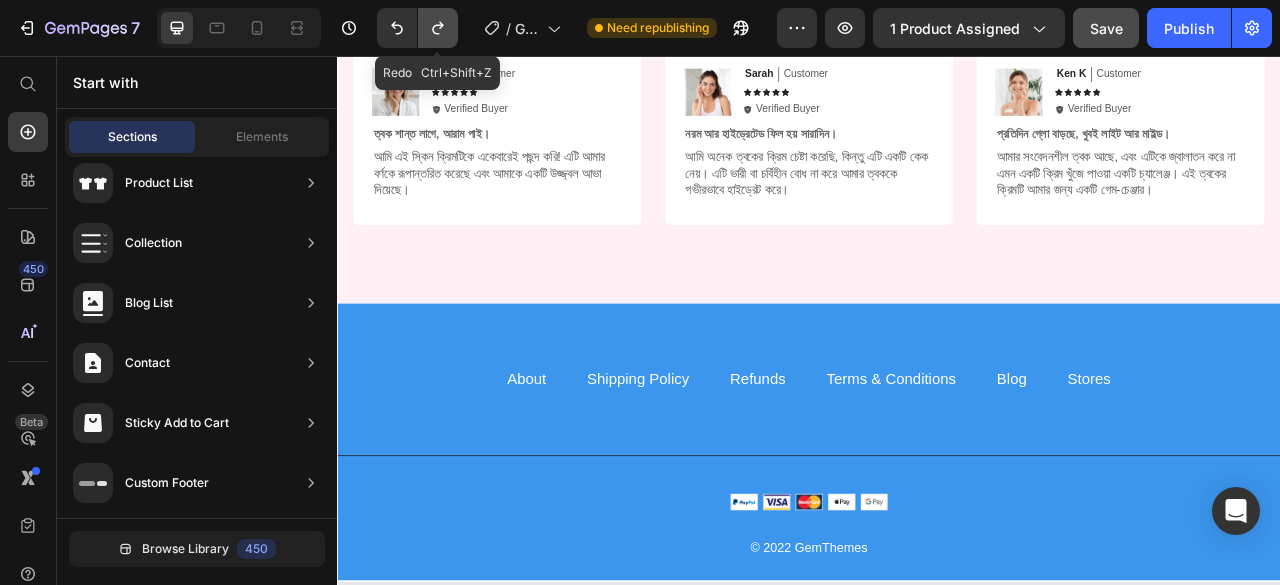 click 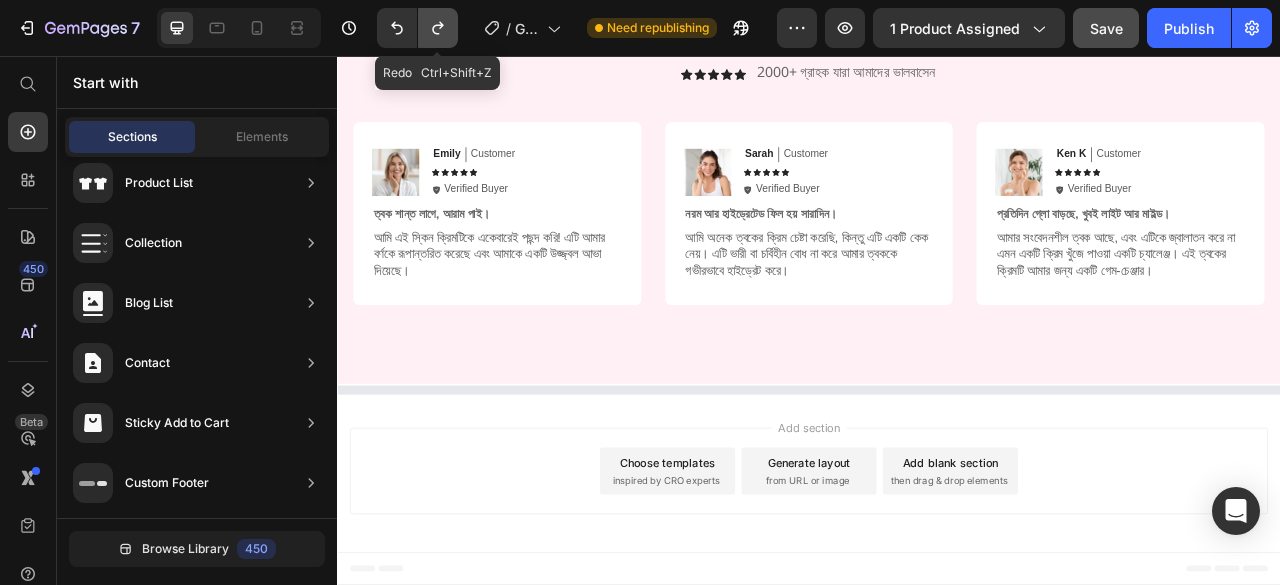 scroll, scrollTop: 4136, scrollLeft: 0, axis: vertical 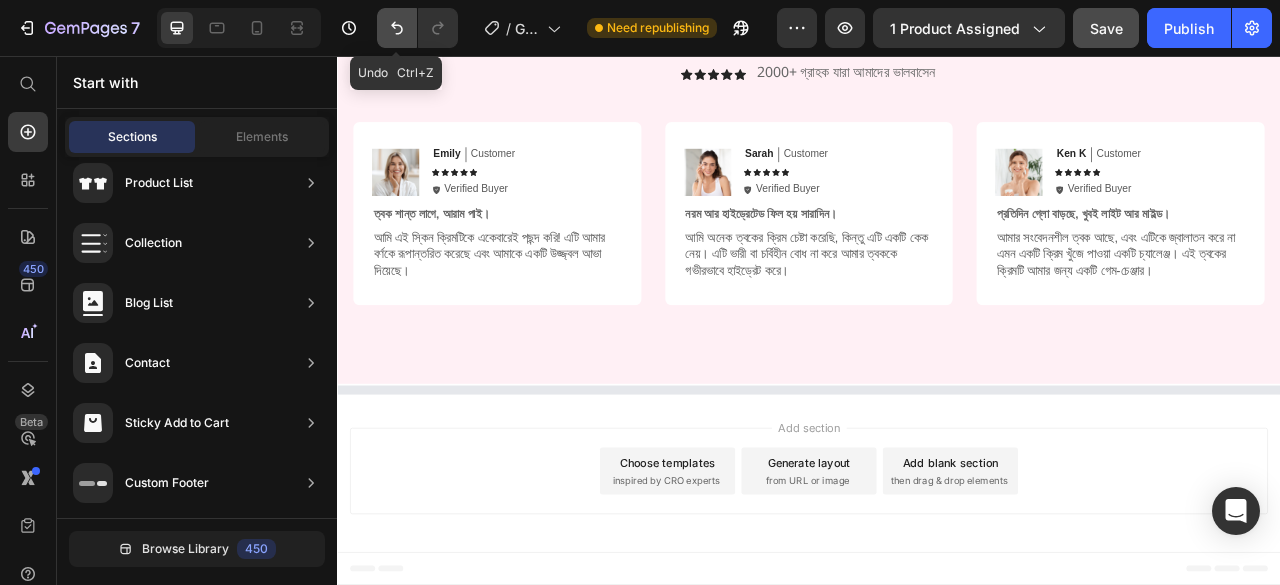 click 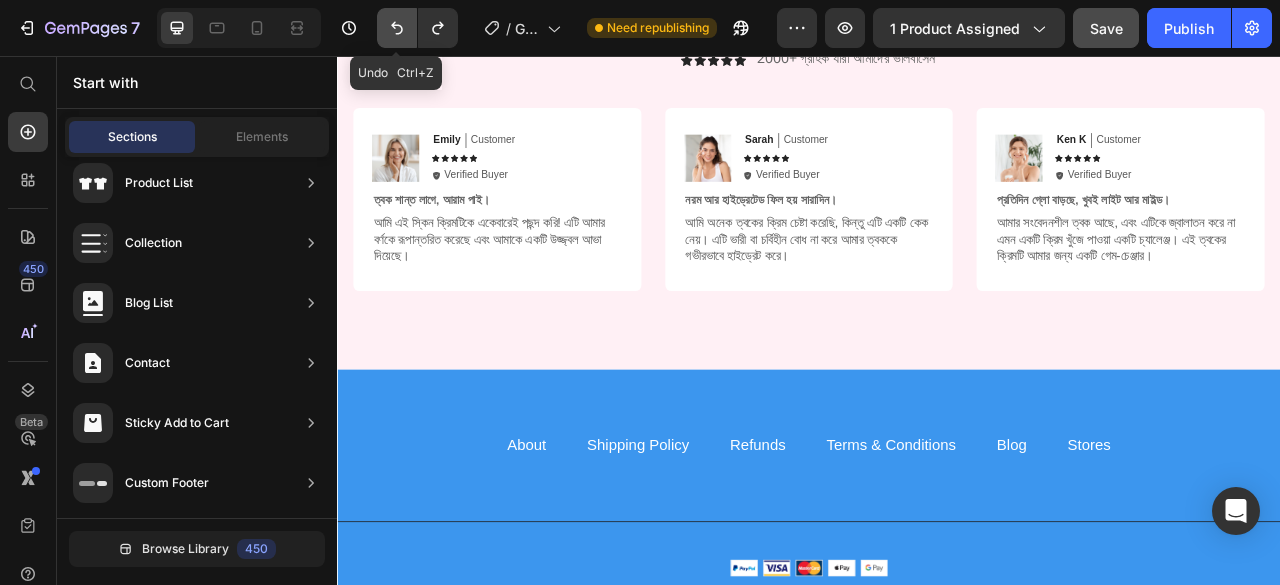 scroll, scrollTop: 4220, scrollLeft: 0, axis: vertical 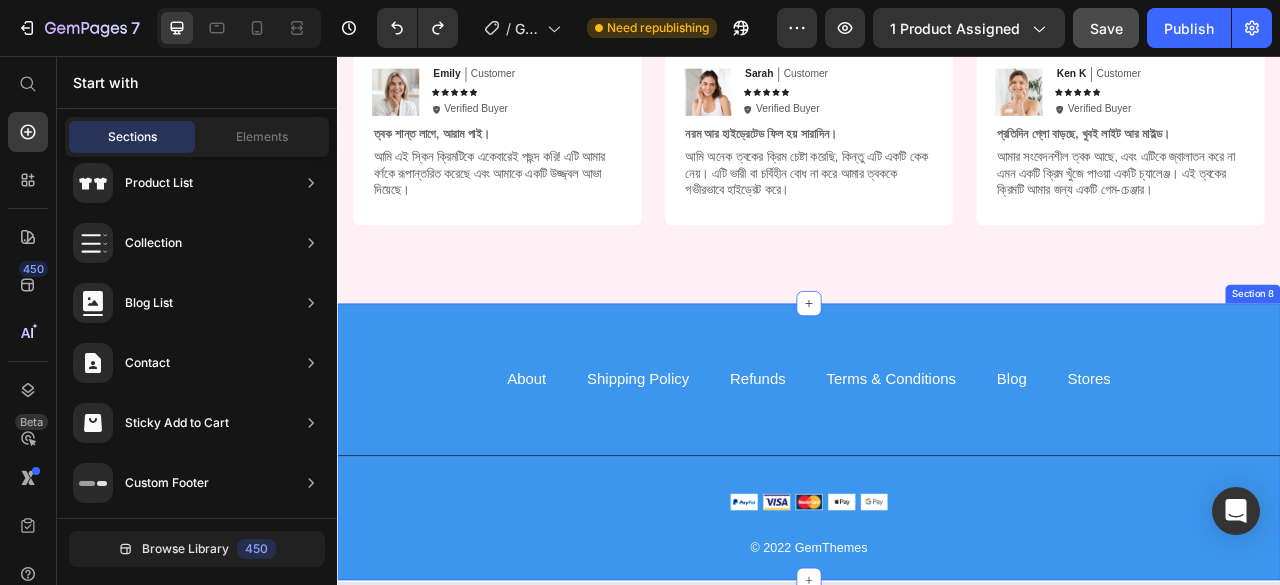 click on "About Text block Shipping Policy Text block Refunds Text block Terms & Conditions Text block Blog Text block Stores Text block Row                Title Line Image © 2022 GemThemes Text block Row Section 8" at bounding box center (937, 546) 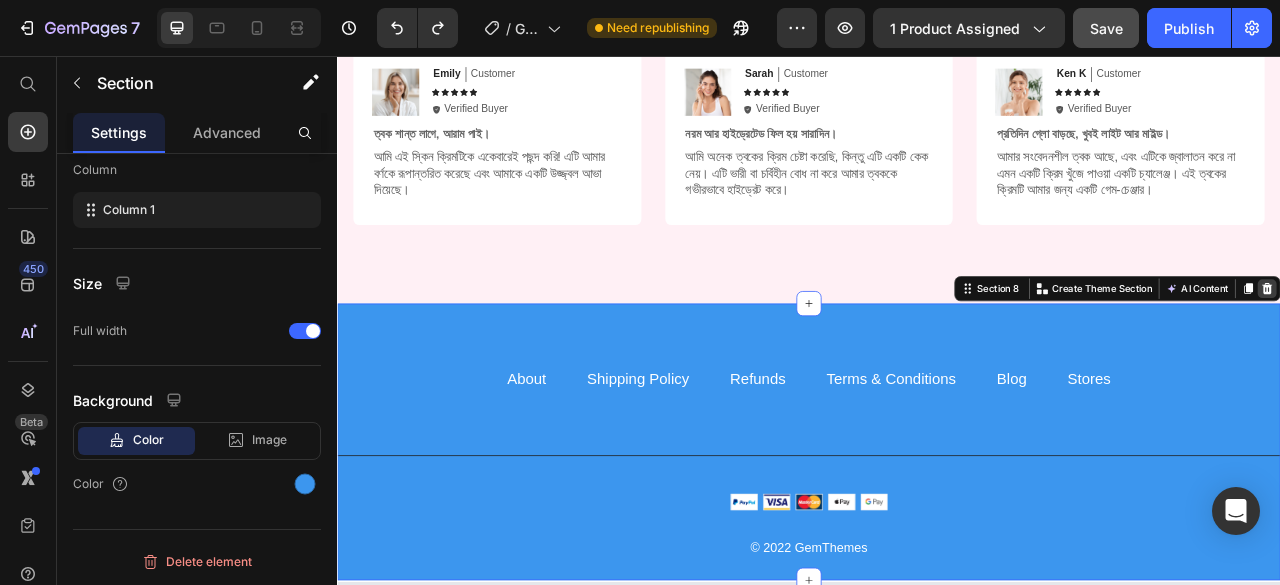 click 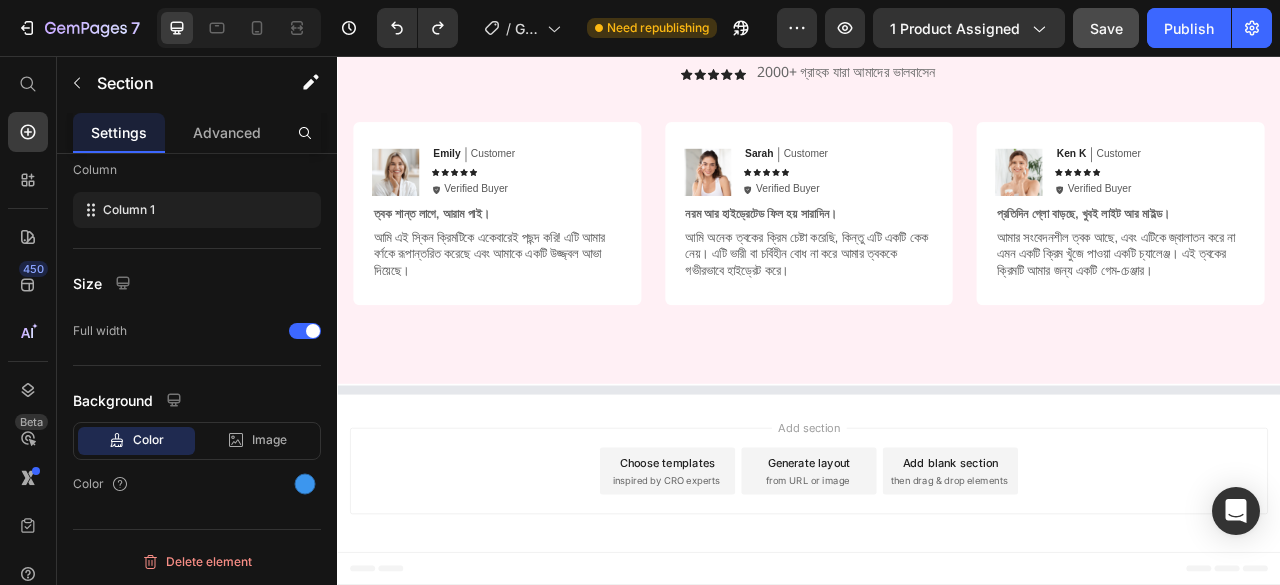 scroll, scrollTop: 4136, scrollLeft: 0, axis: vertical 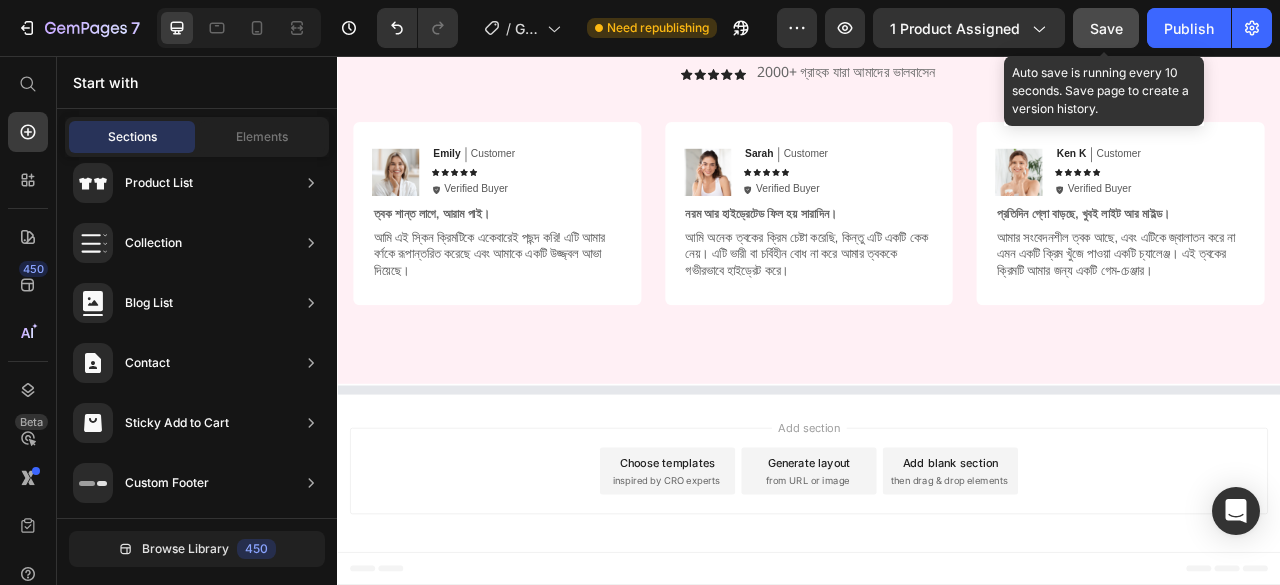 click on "Save" 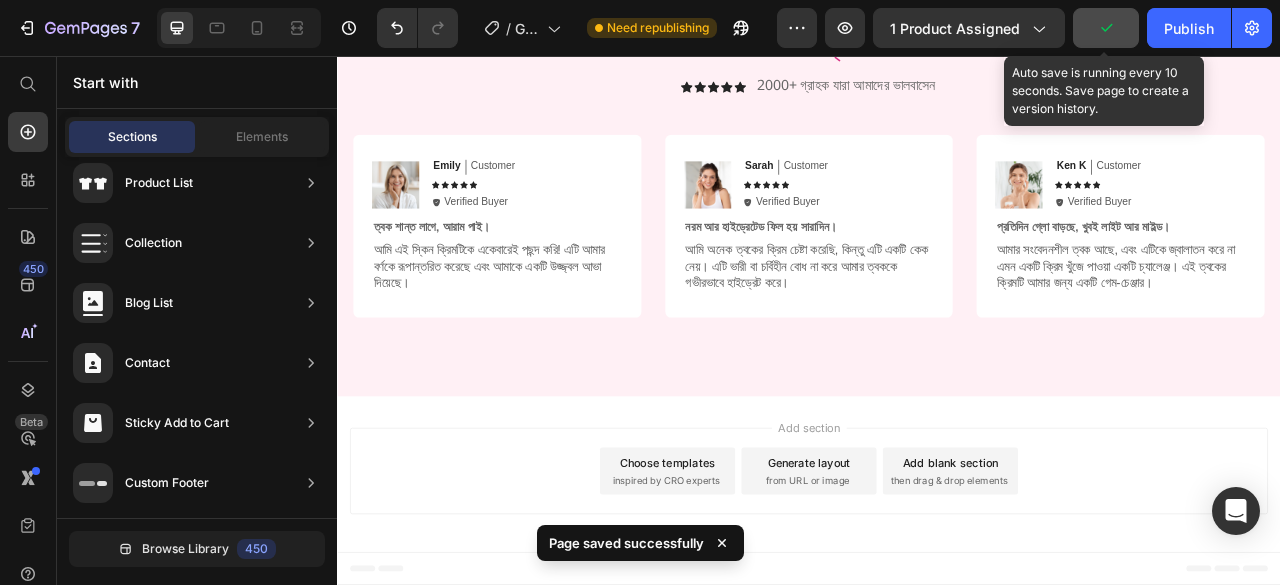 scroll, scrollTop: 4120, scrollLeft: 0, axis: vertical 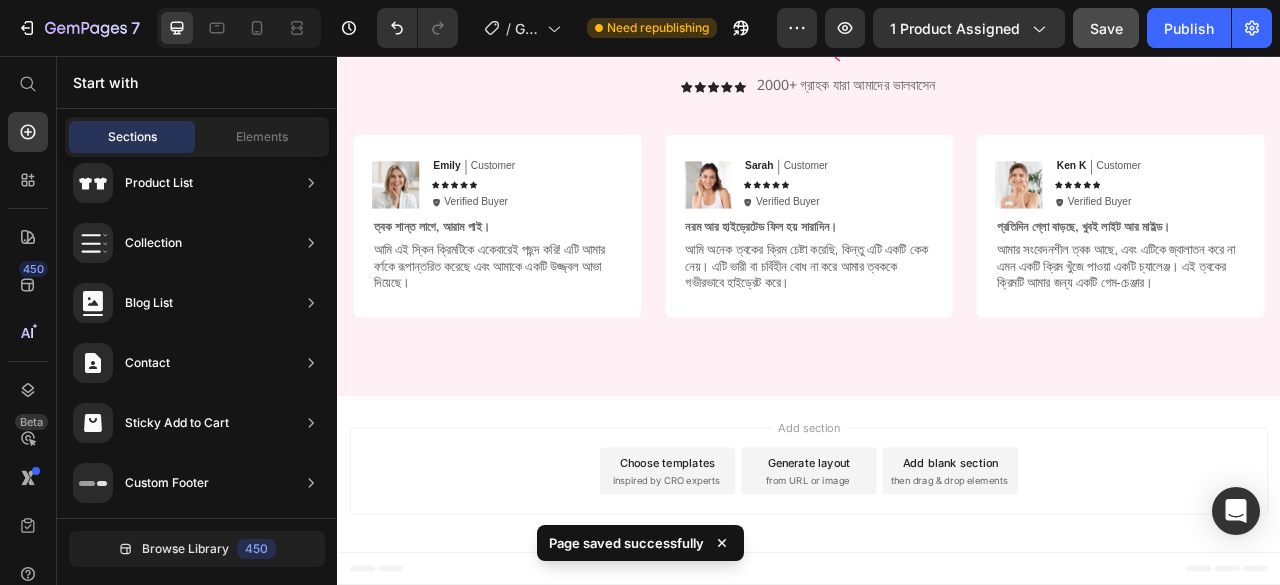 click 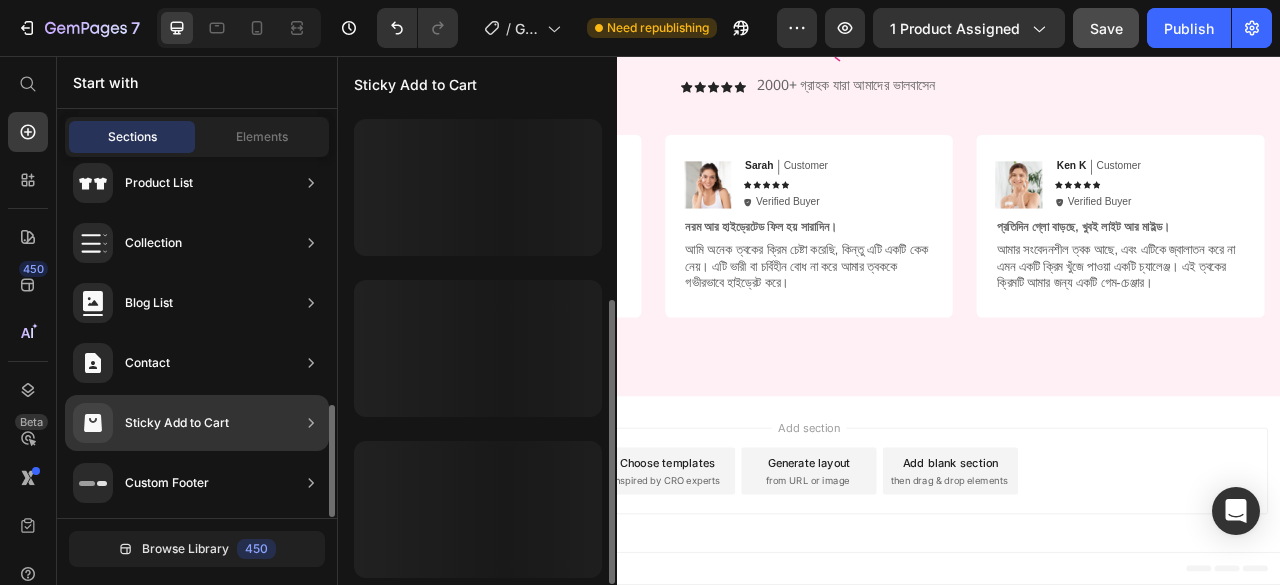 scroll, scrollTop: 318, scrollLeft: 0, axis: vertical 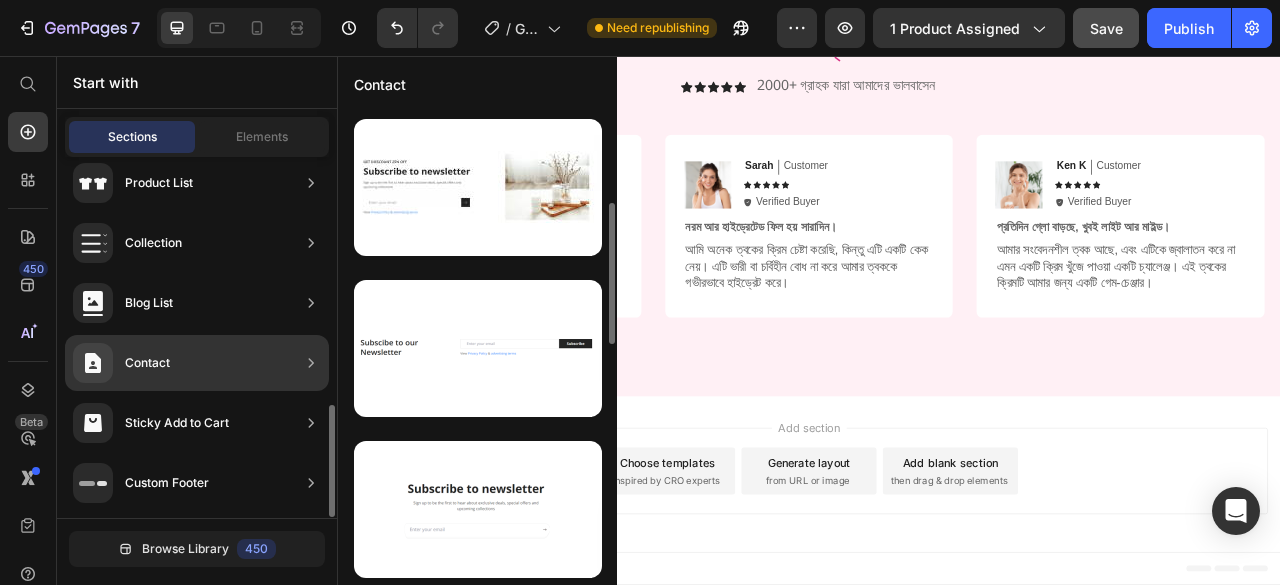click on "Contact" 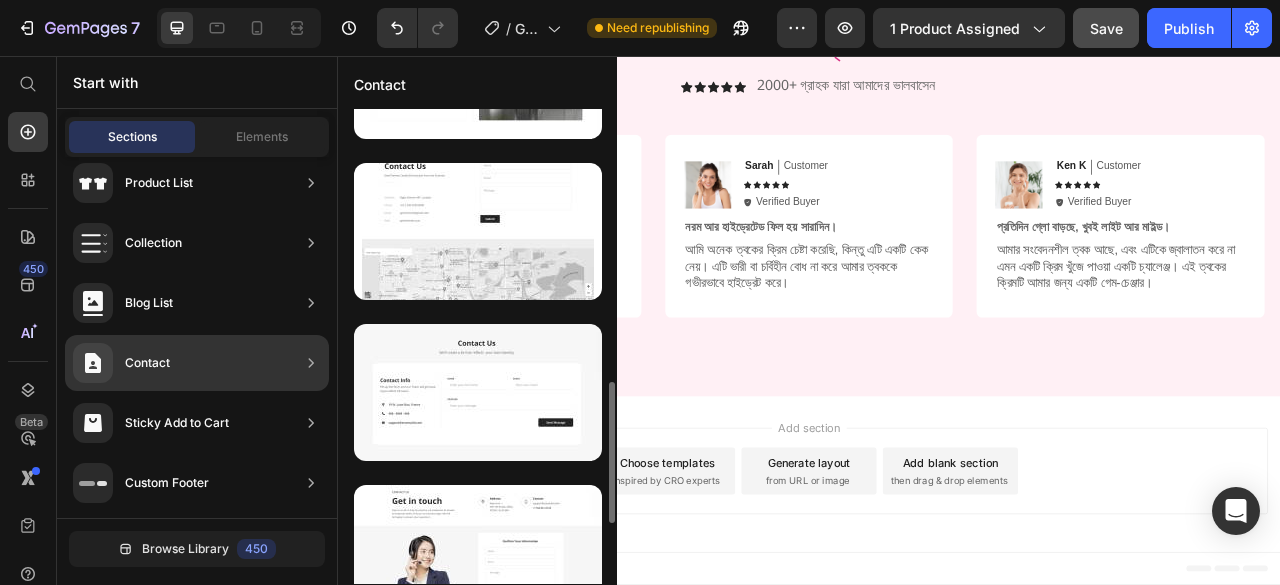 scroll, scrollTop: 1018, scrollLeft: 0, axis: vertical 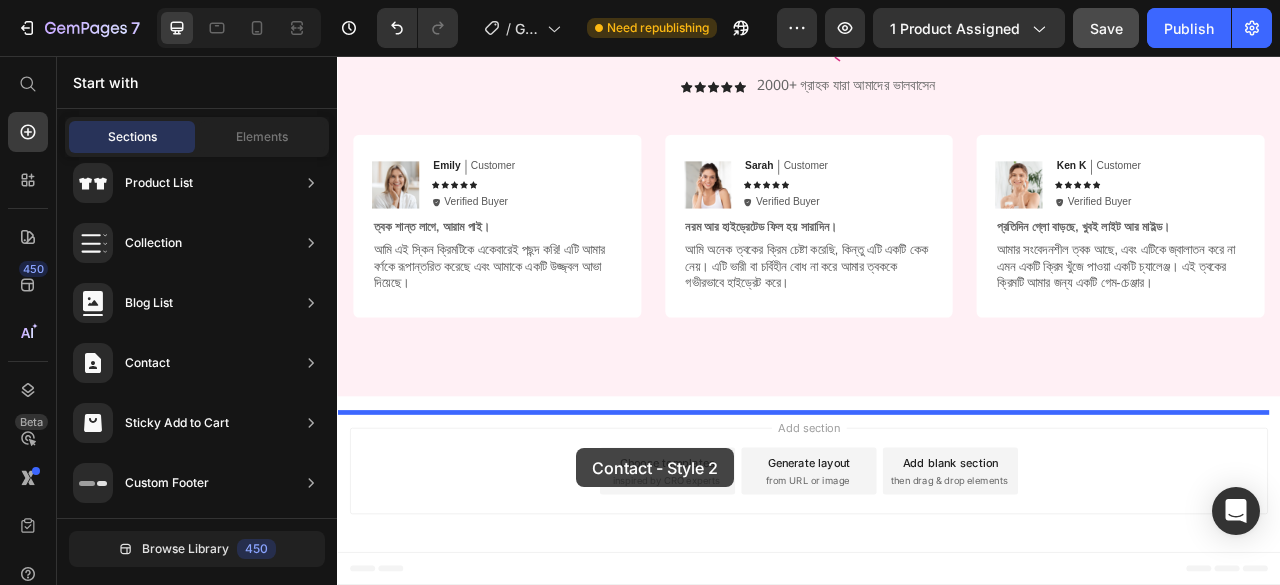 drag, startPoint x: 753, startPoint y: 321, endPoint x: 641, endPoint y: 555, distance: 259.42242 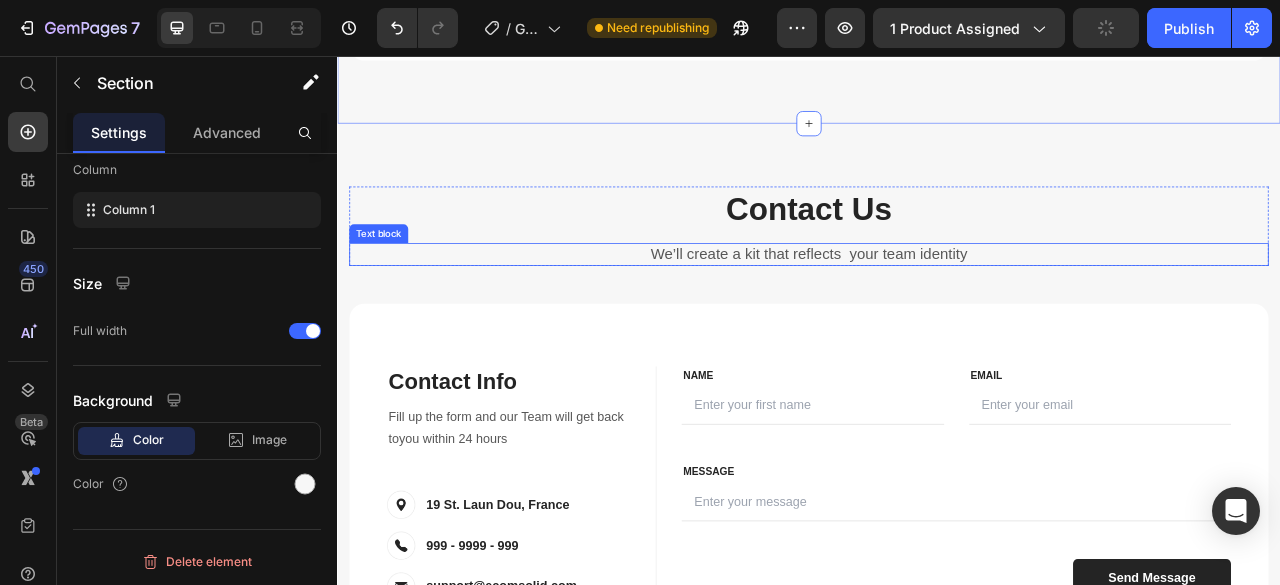 scroll, scrollTop: 5285, scrollLeft: 0, axis: vertical 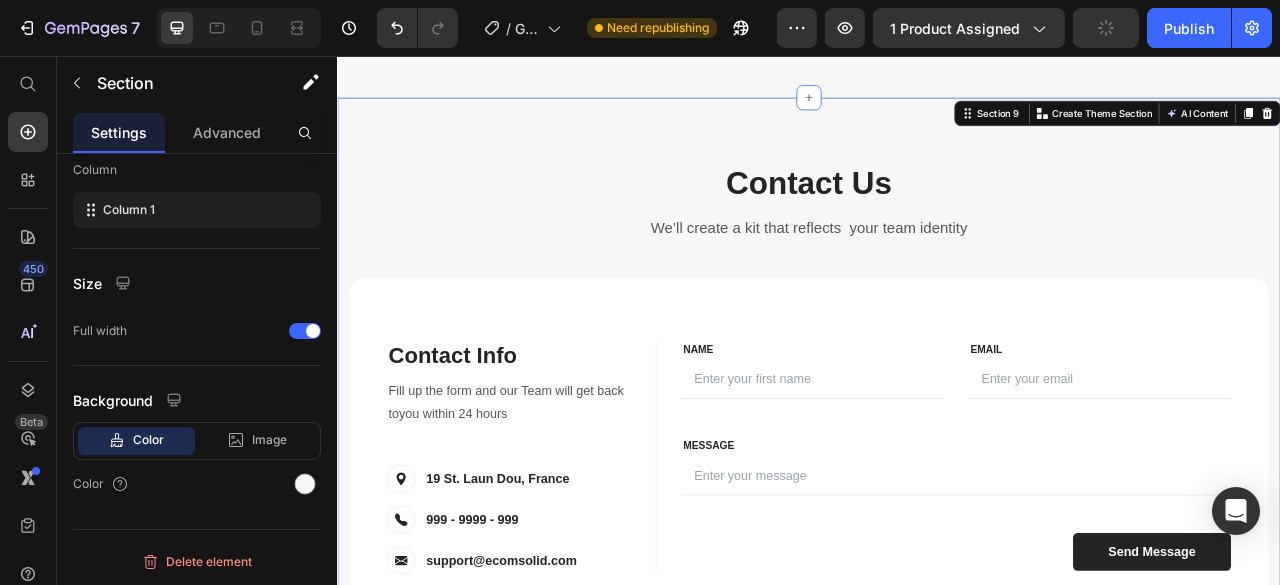click on "Contact Us Heading We’ll create a kit that reflects  your team identity Text block Row Contact Info Heading Contact Information Heading Fill up the form and our Team will get back toyou within 24 hours Text block Image [NUMBER] [STREET], [CITY] Text block Row Image [PHONE] Text block Row Image [EMAIL] Text block Row Row FIRST NAME Text block NAME Text block Text Field LAST NAME Text block Email Text block Email Field Row MESSAGE Text block MESSAGE Text block Text Field Send Message Submit Button Contact Form Row FIRST NAME Text block NAME Text block Text Field LAST NAME Text block Email Text block Email Field Row MESSAGE Text block MESSAGE Text block Text Field Send Message Submit Button Contact Form Row Row Section 9   You can create reusable sections Create Theme Section AI Content Write with GemAI What would you like to describe here? Tone and Voice Persuasive Product Show more Generate" at bounding box center [937, 500] 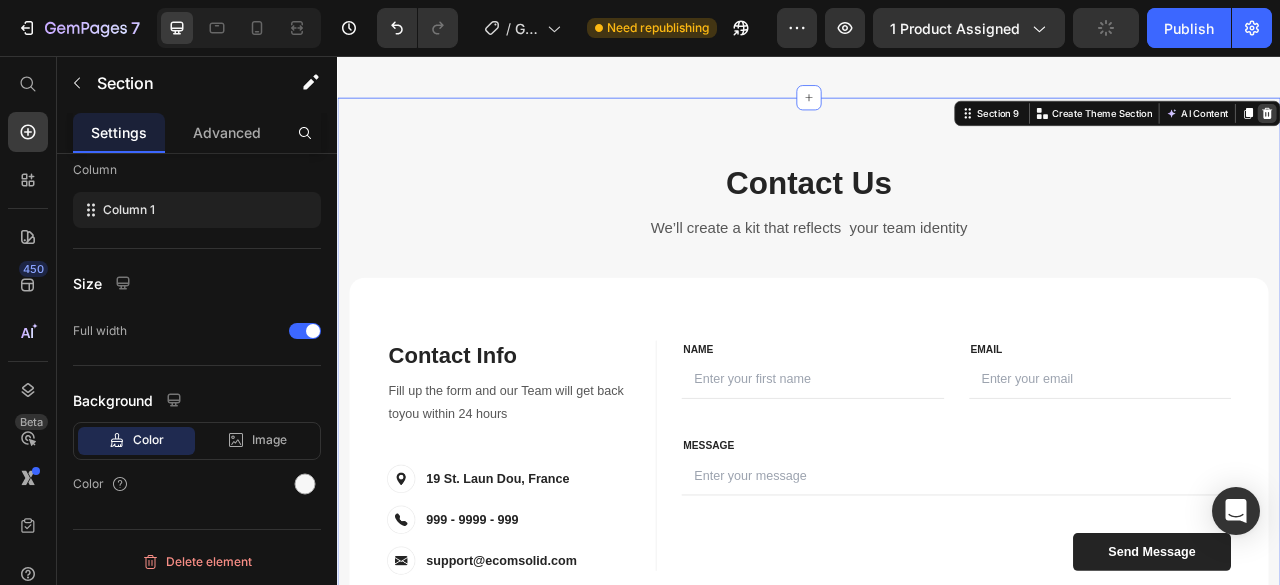 click 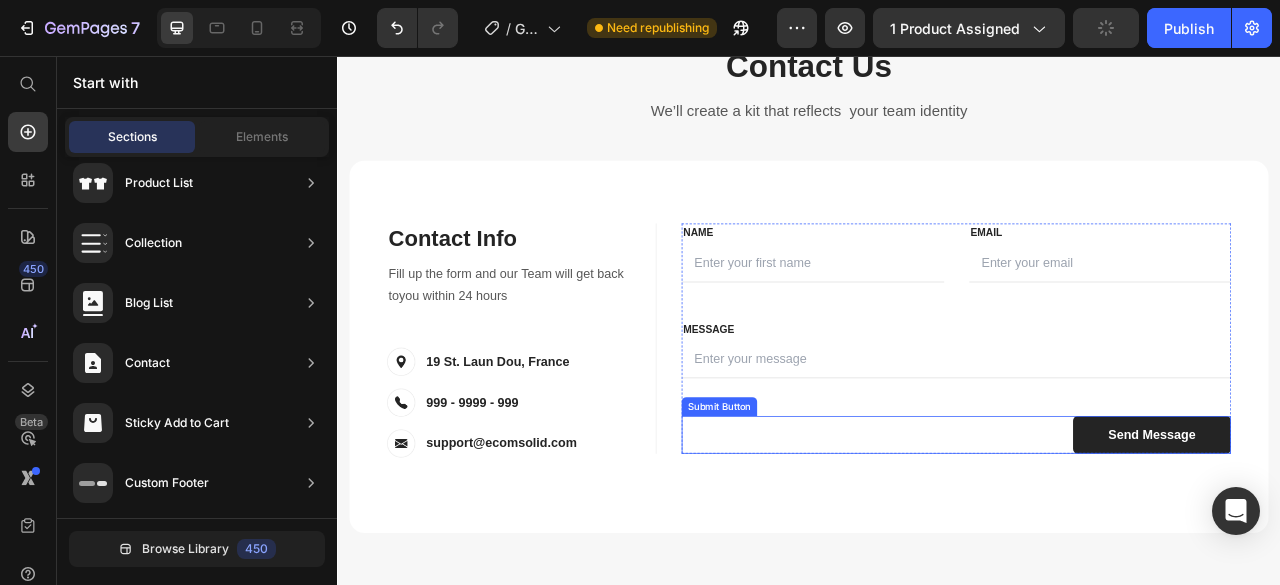 scroll, scrollTop: 4603, scrollLeft: 0, axis: vertical 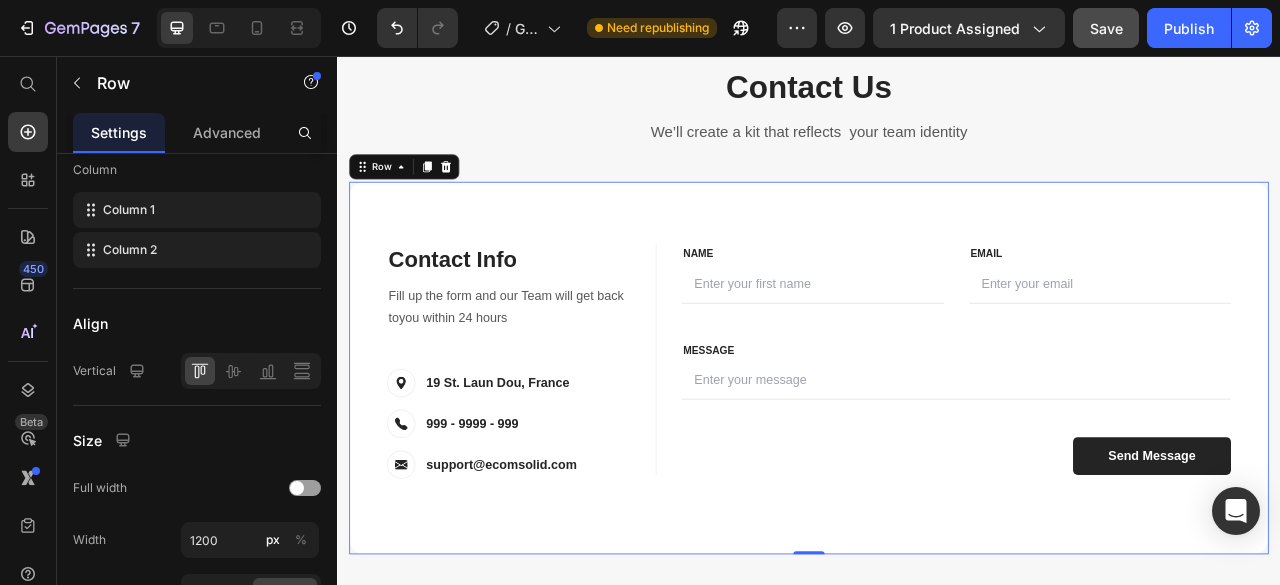 click on "Contact Info Heading Contact Information Heading Fill up the form and our Team will get back toyou within 24 hours Text block Image [NUMBER] [STREET], [CITY] Text block Row Image [PHONE] Text block Row Image [EMAIL] Text block Row Row FIRST NAME Text block NAME Text block Text Field LAST NAME Text block Email Text block Email Field Row MESSAGE Text block MESSAGE Text block Text Field Send Message Submit Button Contact Form Row FIRST NAME Text block NAME Text block Text Field LAST NAME Text block Email Text block Email Field Row MESSAGE Text block MESSAGE Text block Text Field Send Message Submit Button Contact Form Row Row   0" at bounding box center [937, 453] 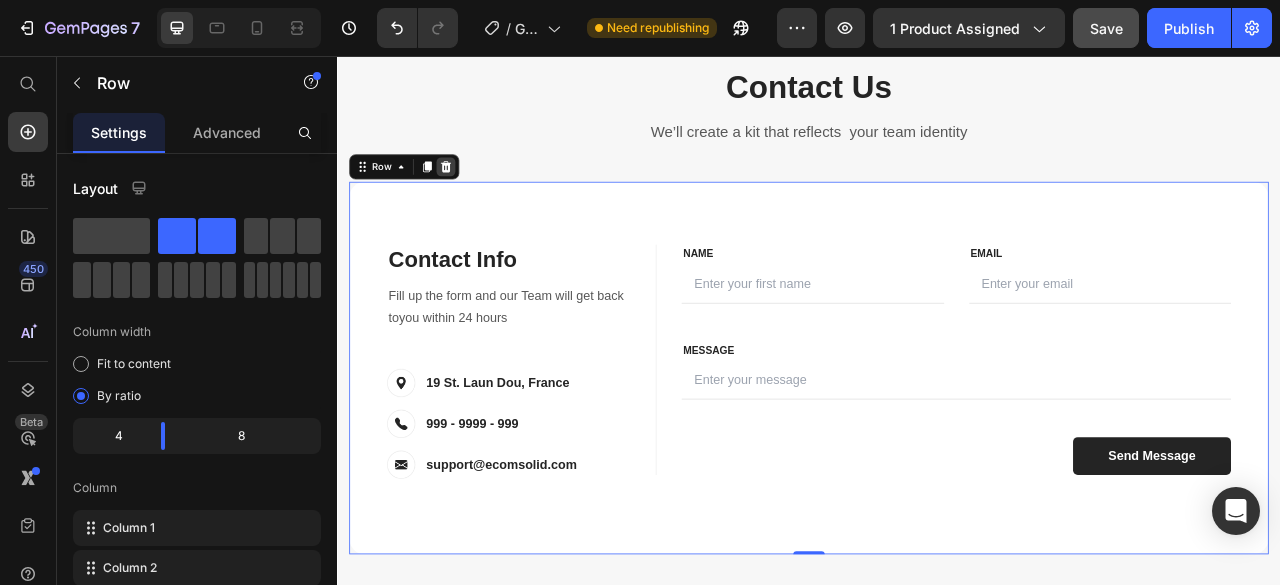 click 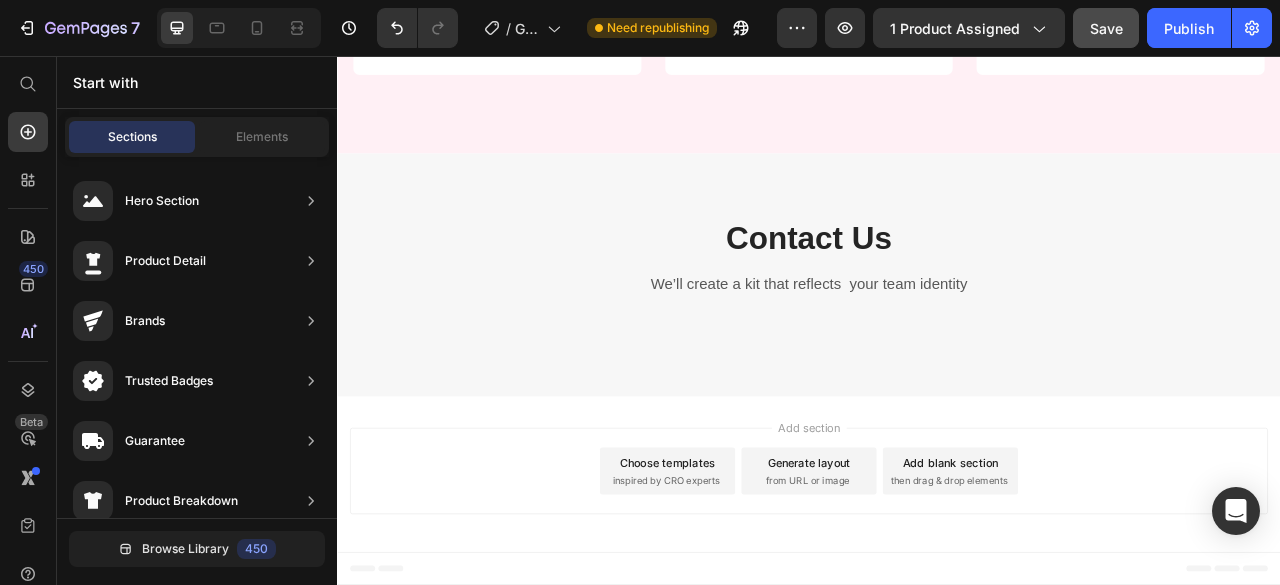 scroll, scrollTop: 4429, scrollLeft: 0, axis: vertical 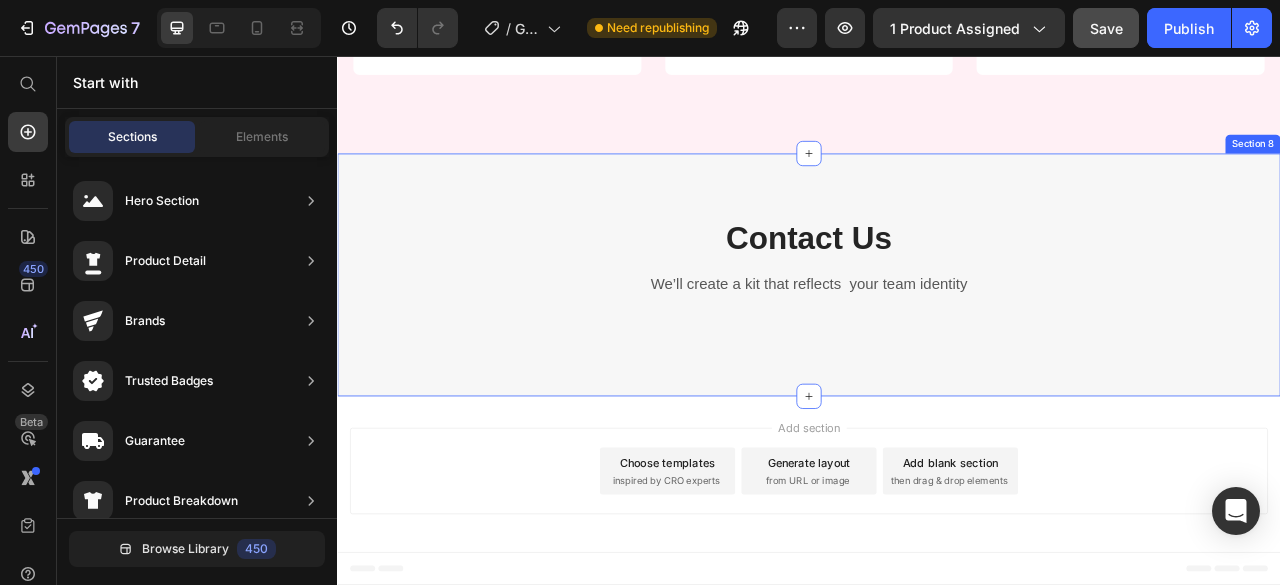 click on "Contact Us Heading We’ll create a kit that reflects  your team identity Text block Row Section 8" at bounding box center (937, 334) 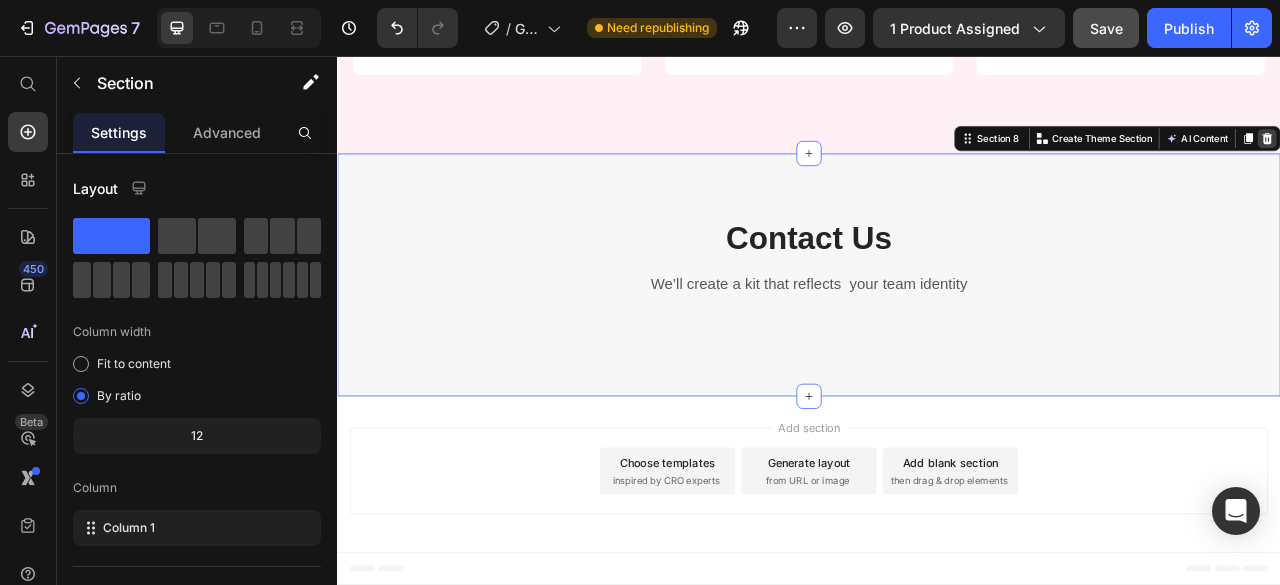 click 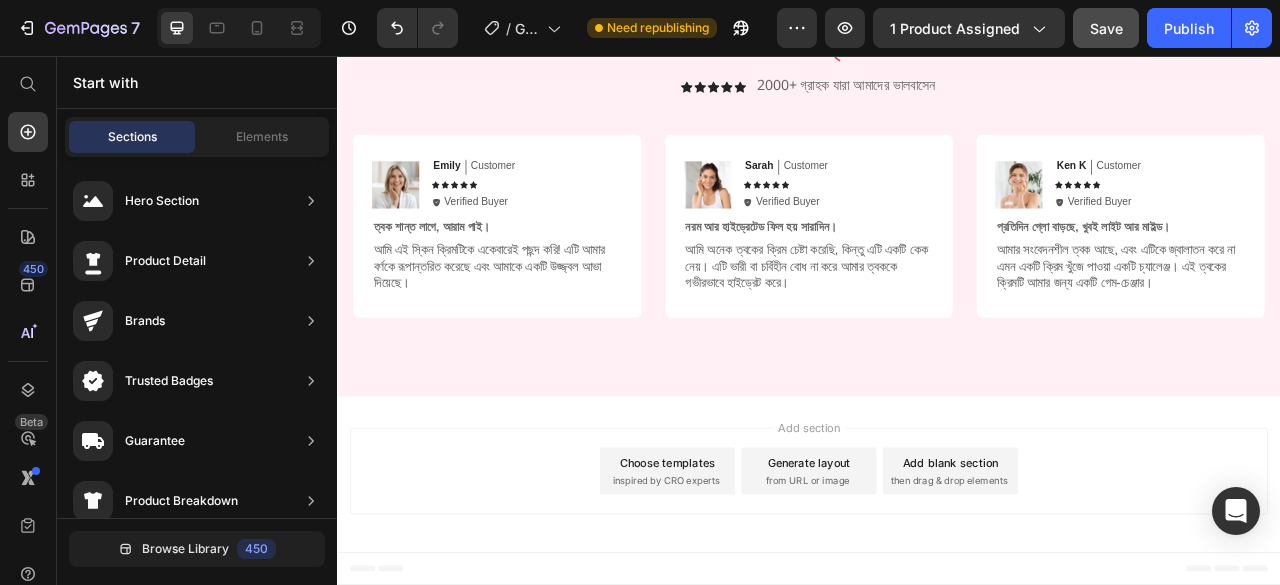 scroll, scrollTop: 4120, scrollLeft: 0, axis: vertical 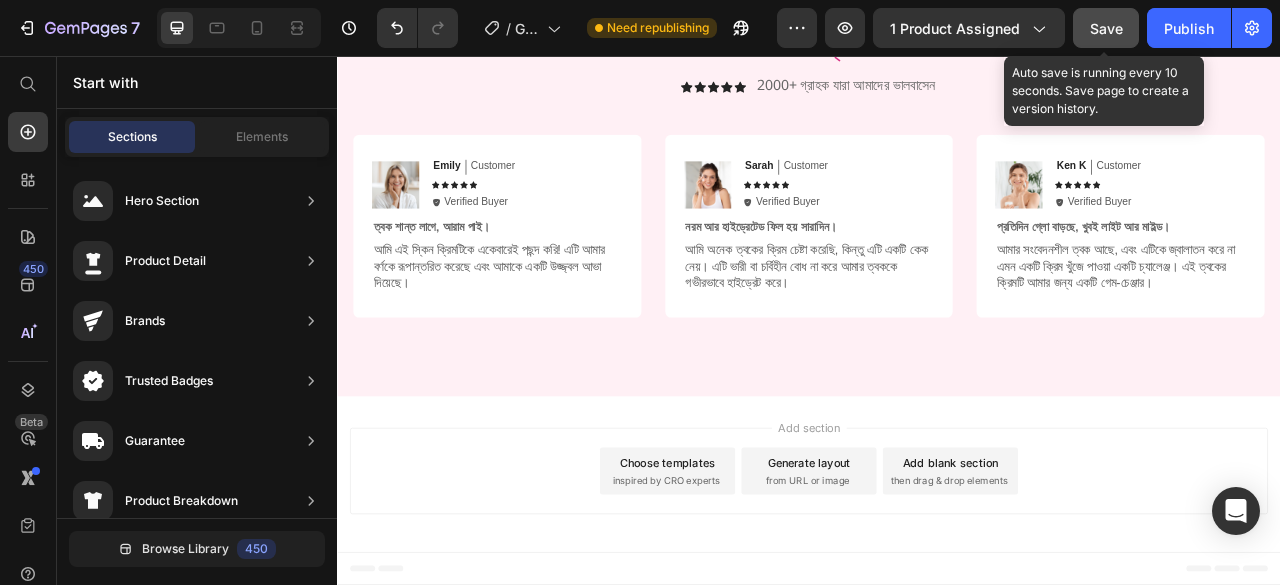 click on "Save" at bounding box center (1106, 28) 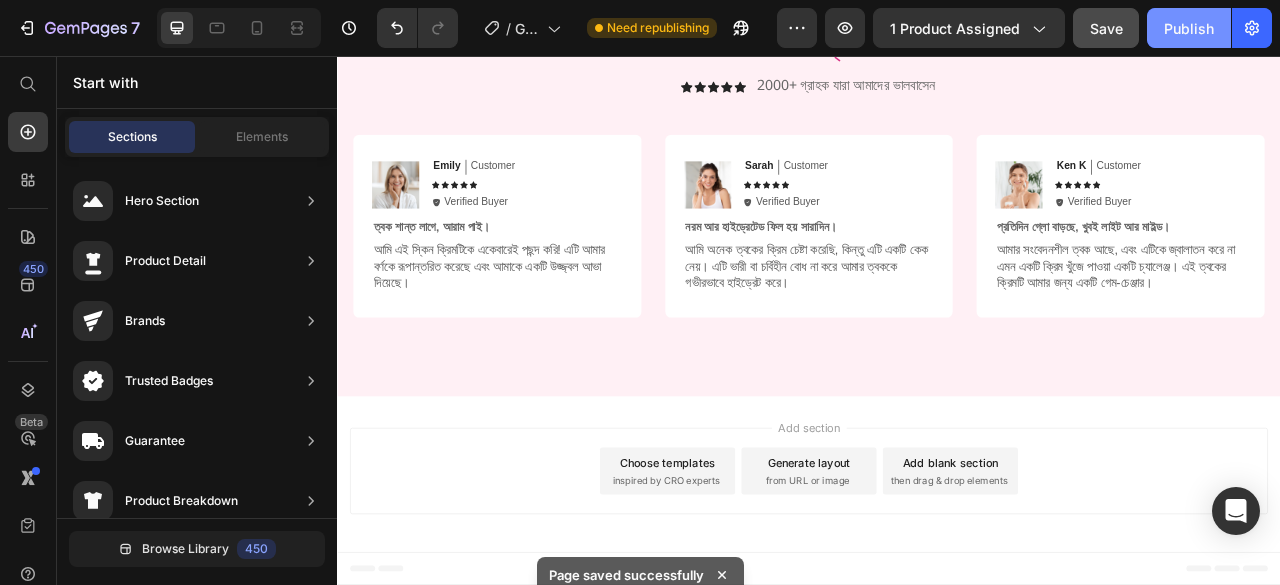 click on "Publish" at bounding box center [1189, 28] 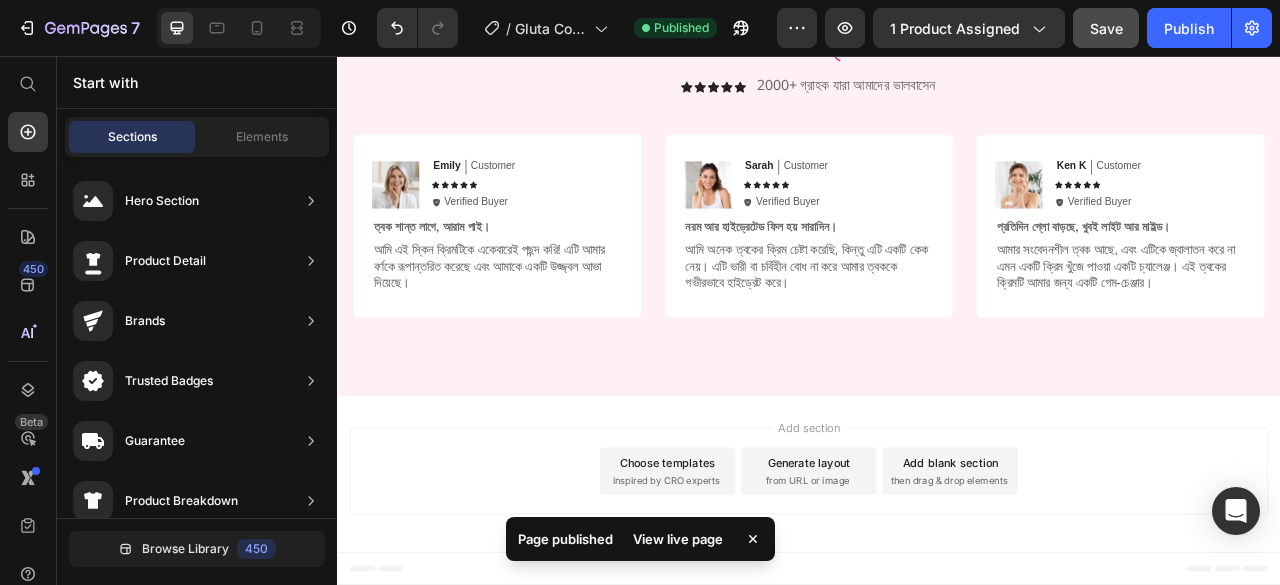click on "View live page" at bounding box center (678, 539) 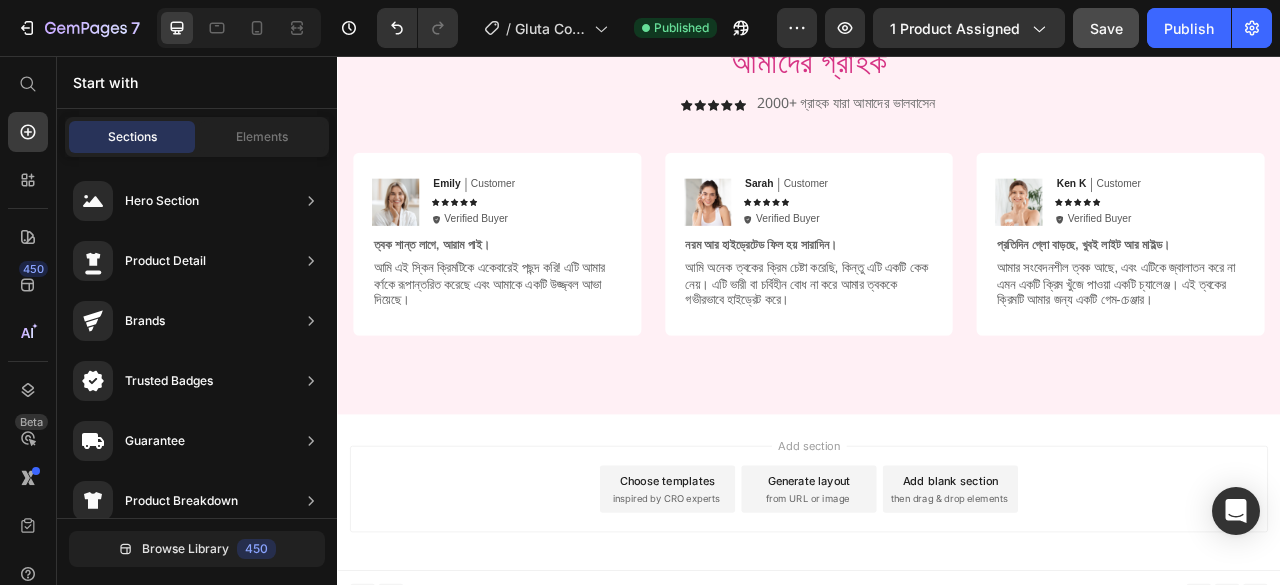 scroll, scrollTop: 3620, scrollLeft: 0, axis: vertical 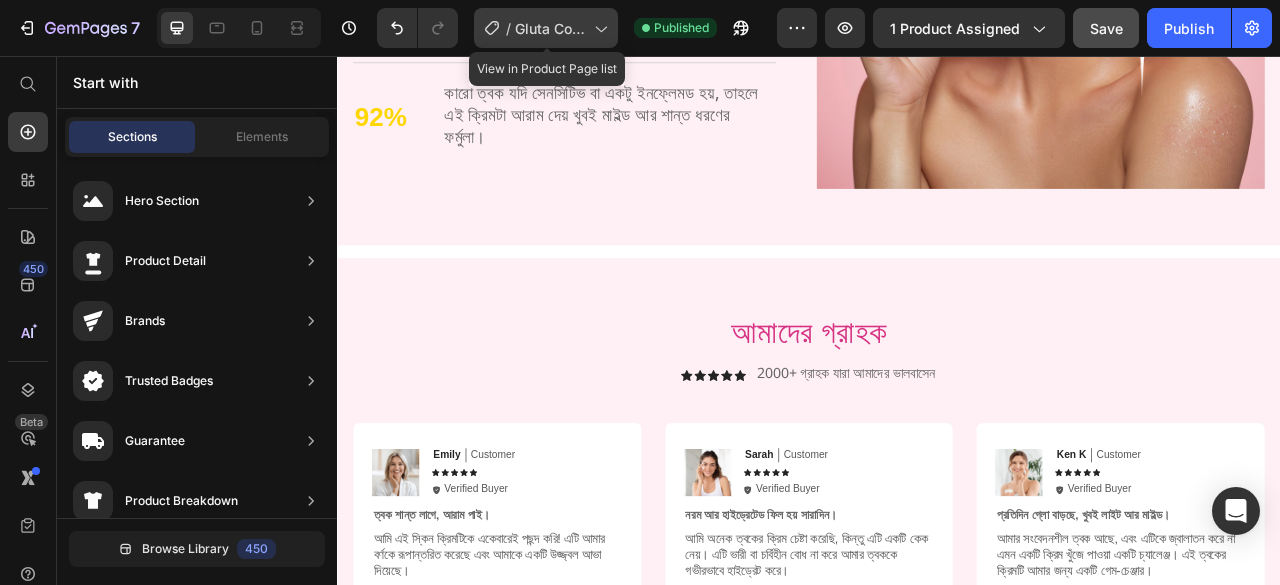 click on "/  Gluta Collagen Pink" 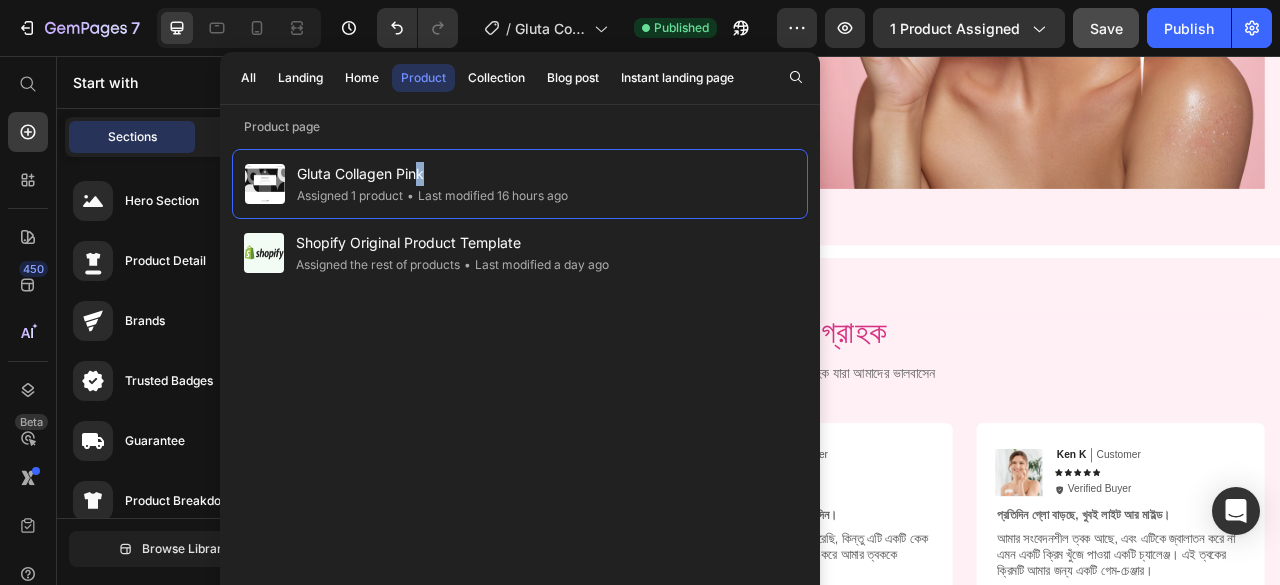 drag, startPoint x: 419, startPoint y: 167, endPoint x: 468, endPoint y: 147, distance: 52.924473 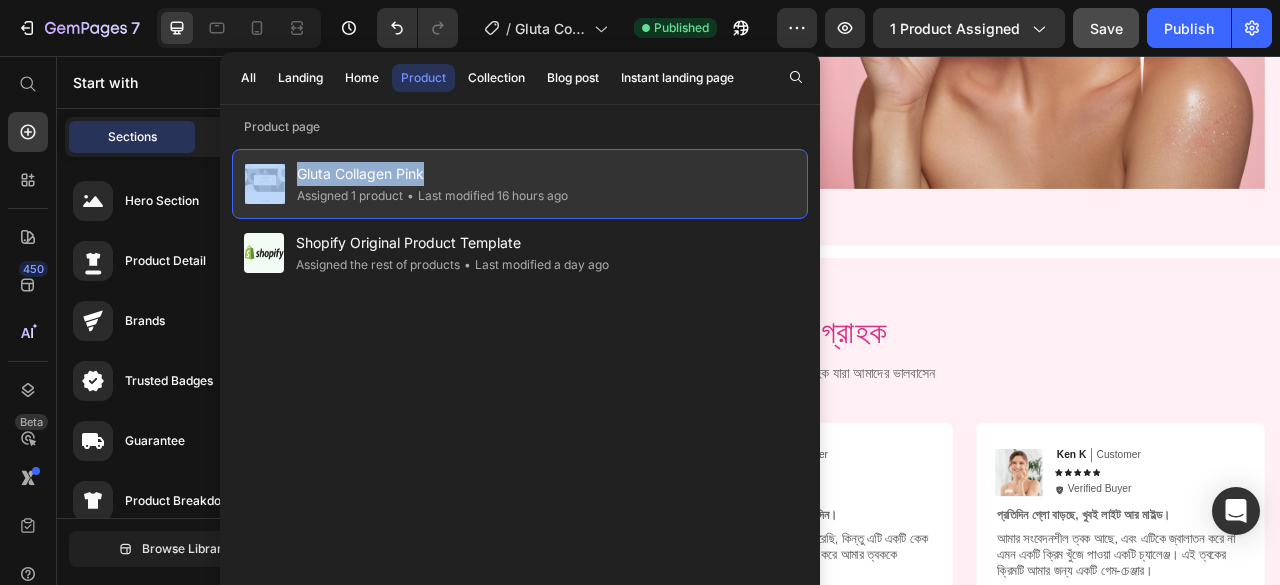 drag, startPoint x: 290, startPoint y: 164, endPoint x: 454, endPoint y: 165, distance: 164.00305 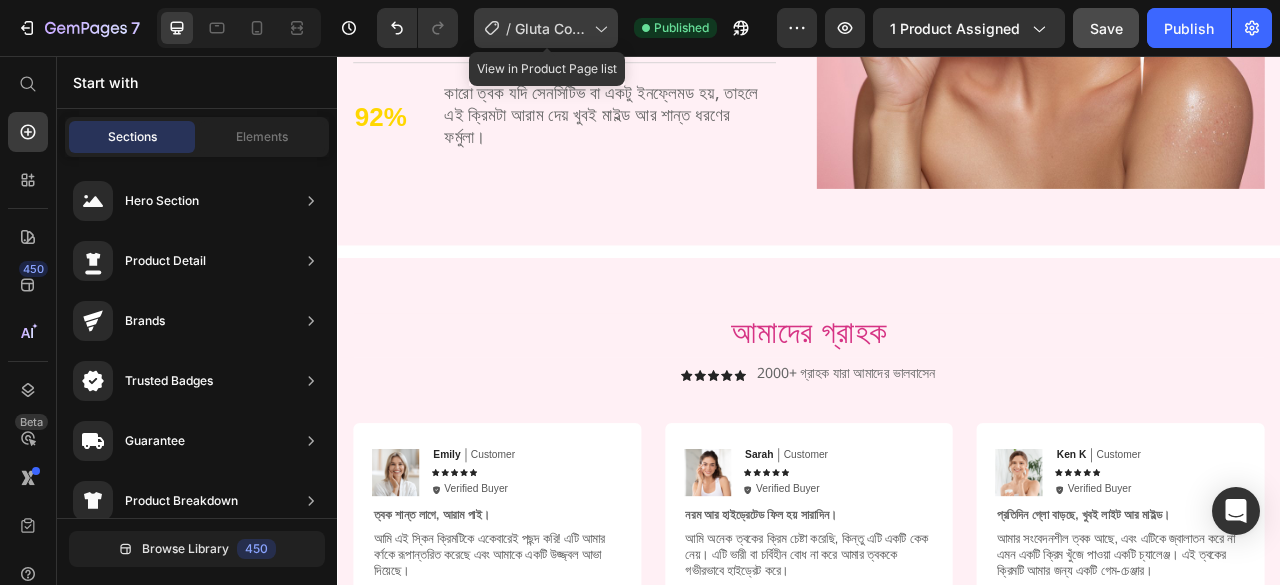 click on "Gluta Collagen Pink" at bounding box center [550, 28] 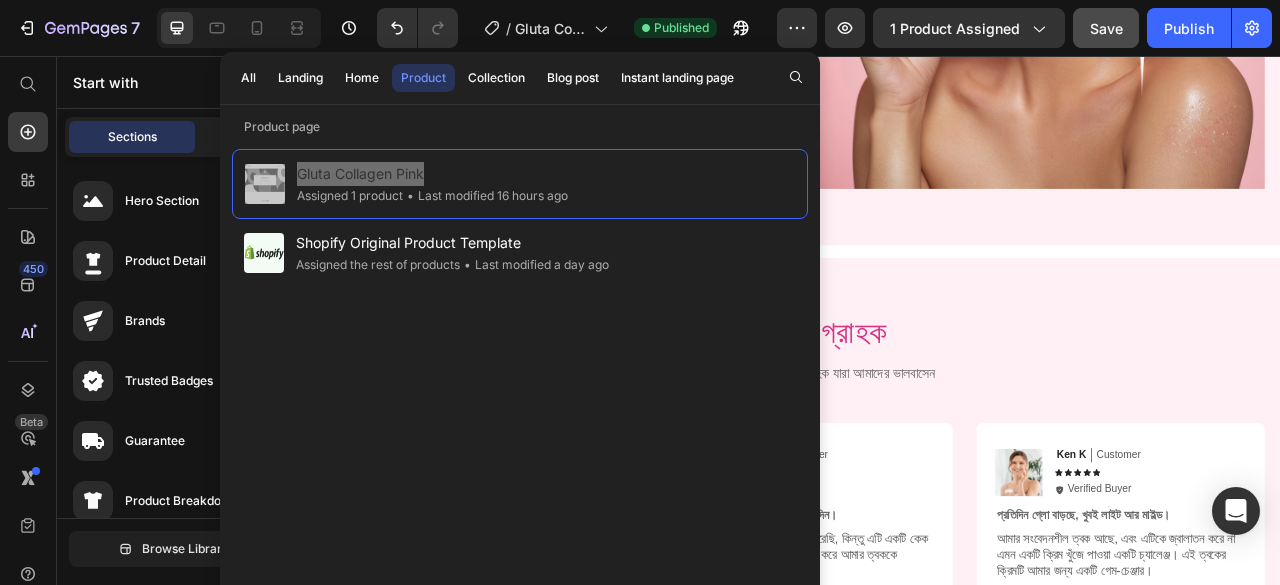 click on "Image Image Image Row Gluta Collagen Pink ত্বকের গ্লো ও ভেতর থেকে যত্নের সাপ্লিমেন্ট। Heading ত্বকের কালচেভাব, রুক্ষতা আর ক্লান্তি দূর করে প্রাকৃতিকভাবে  উজ্জ্বলতা ফিরিয়ে আনে। Text Block
জৈব
সালফেট-মুক্ত
প্যারাবেন-মুক্ত Item List
100% ভেগান
নিষ্ঠুরতা মুক্ত
ল্যাব-টেস্টেড Item List Row
জৈব
100% ভেগান Item List
সালফেট-মুক্ত
নিষ্ঠুরতা মুক্ত Item List
প্যারাবেন-মুক্ত
ল্যাব-টেস্টেড Row" at bounding box center [937, -1334] 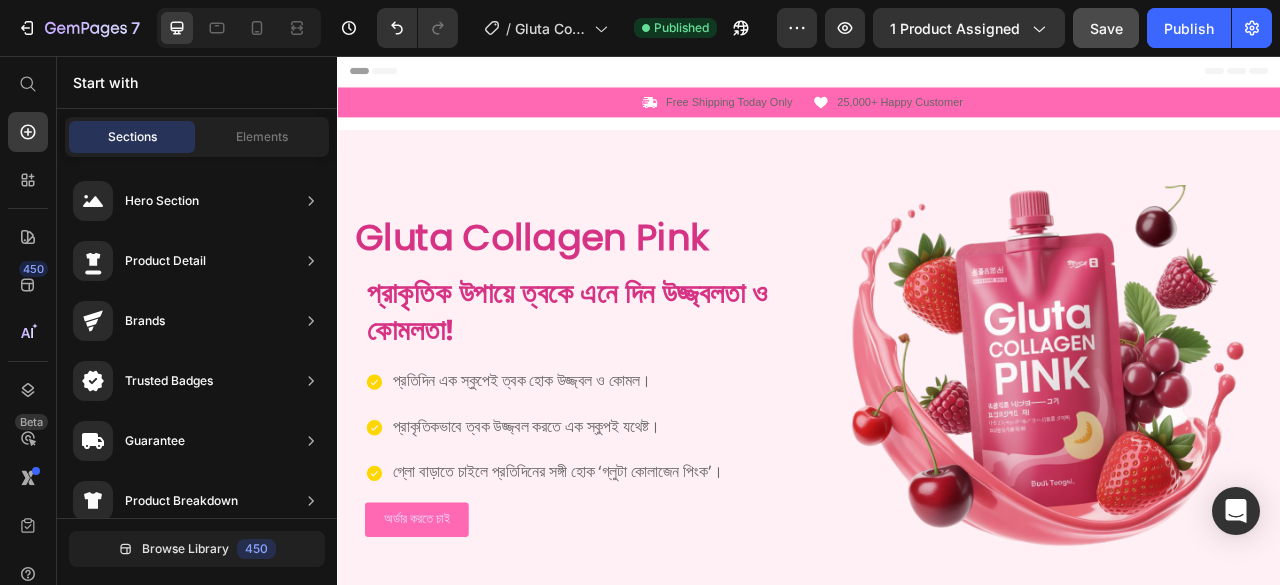 scroll, scrollTop: 0, scrollLeft: 0, axis: both 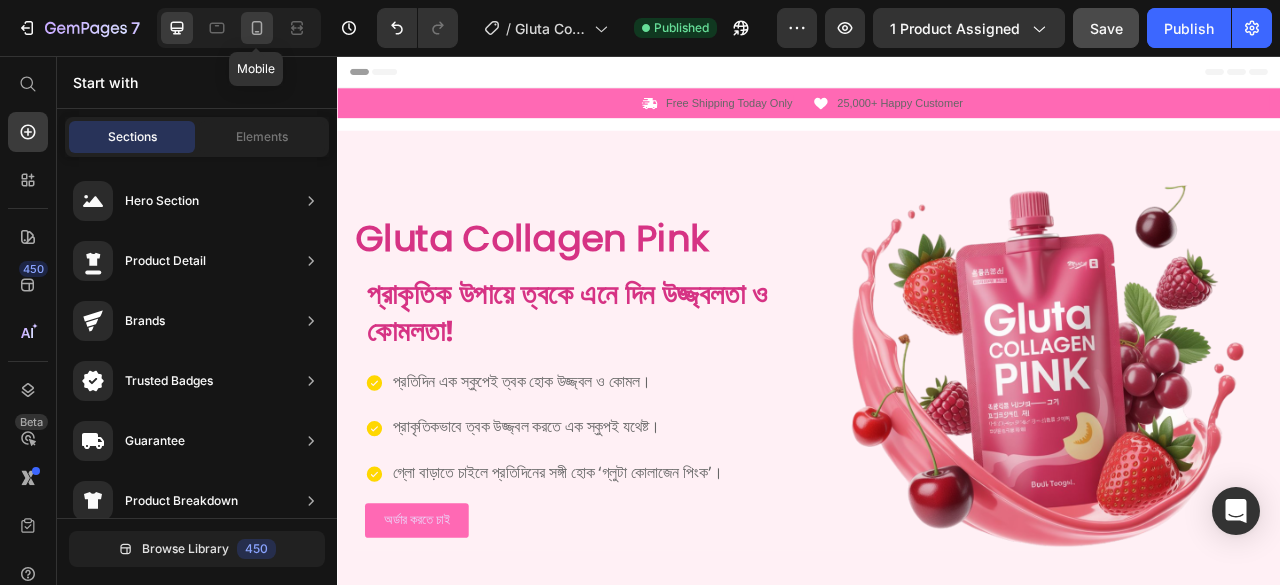 click 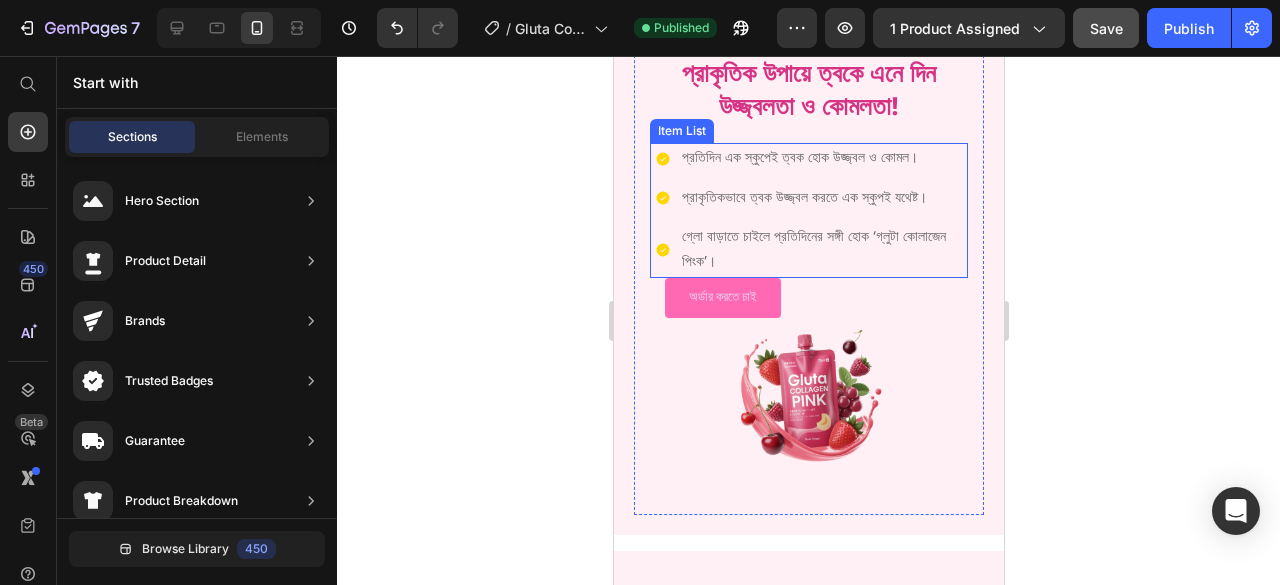 scroll, scrollTop: 200, scrollLeft: 0, axis: vertical 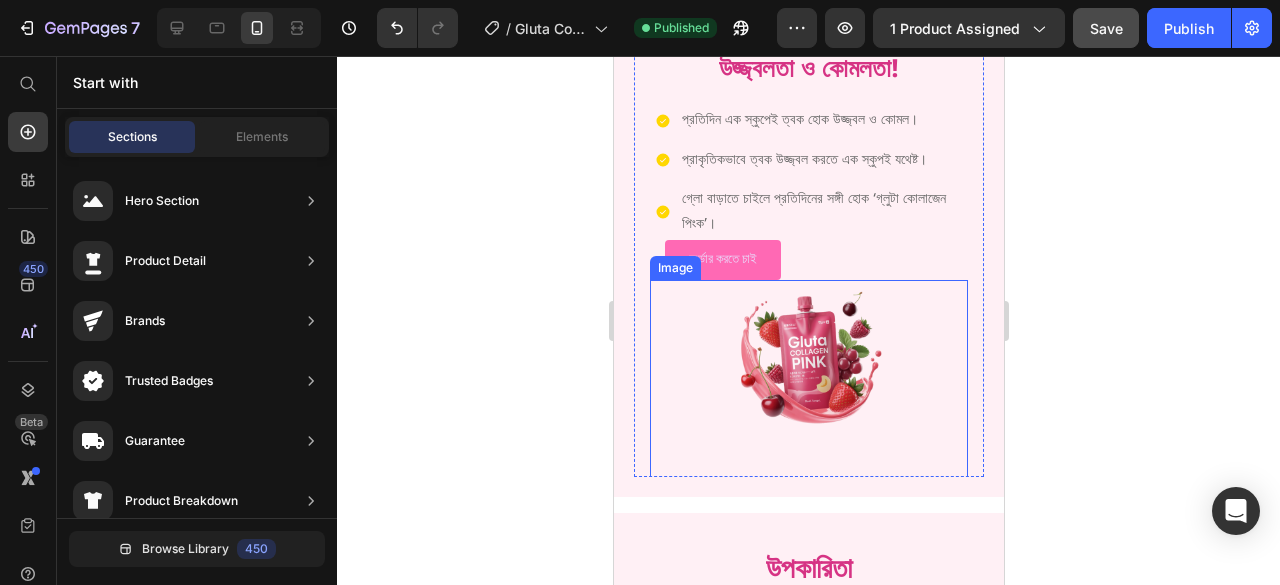 click at bounding box center (808, 439) 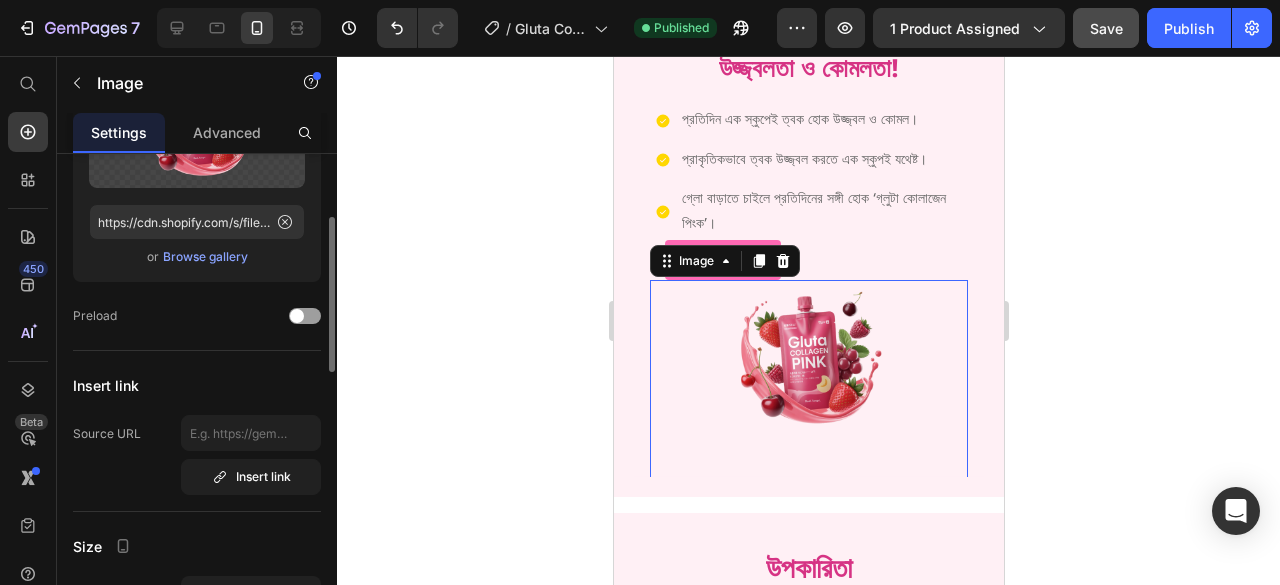 scroll, scrollTop: 400, scrollLeft: 0, axis: vertical 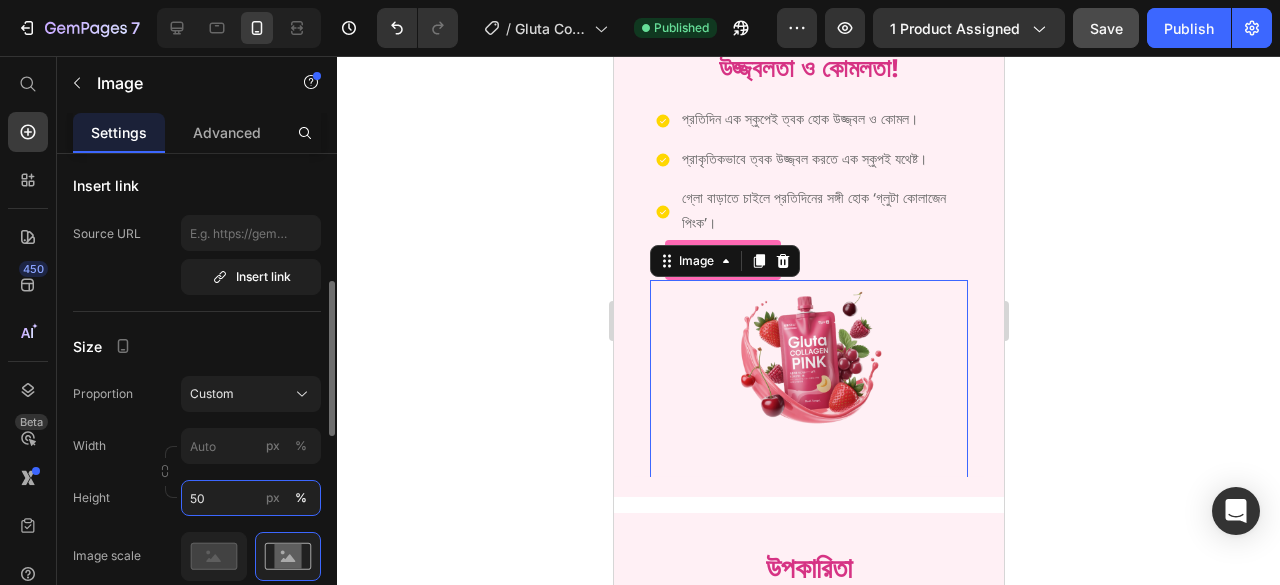 click on "50" at bounding box center (251, 498) 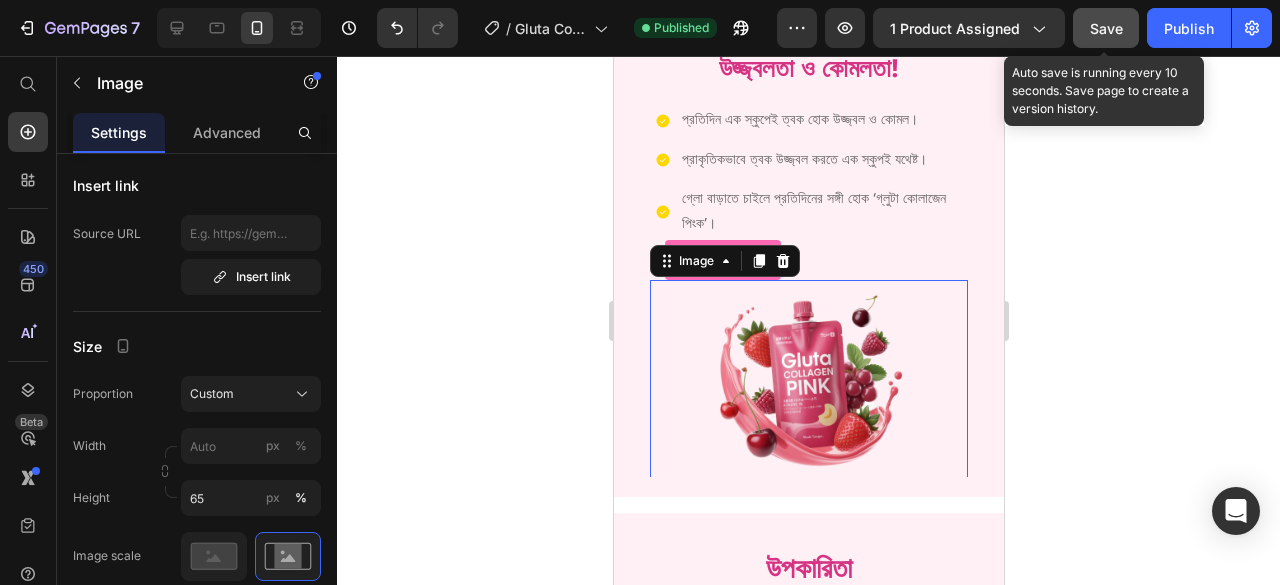 click on "Save" 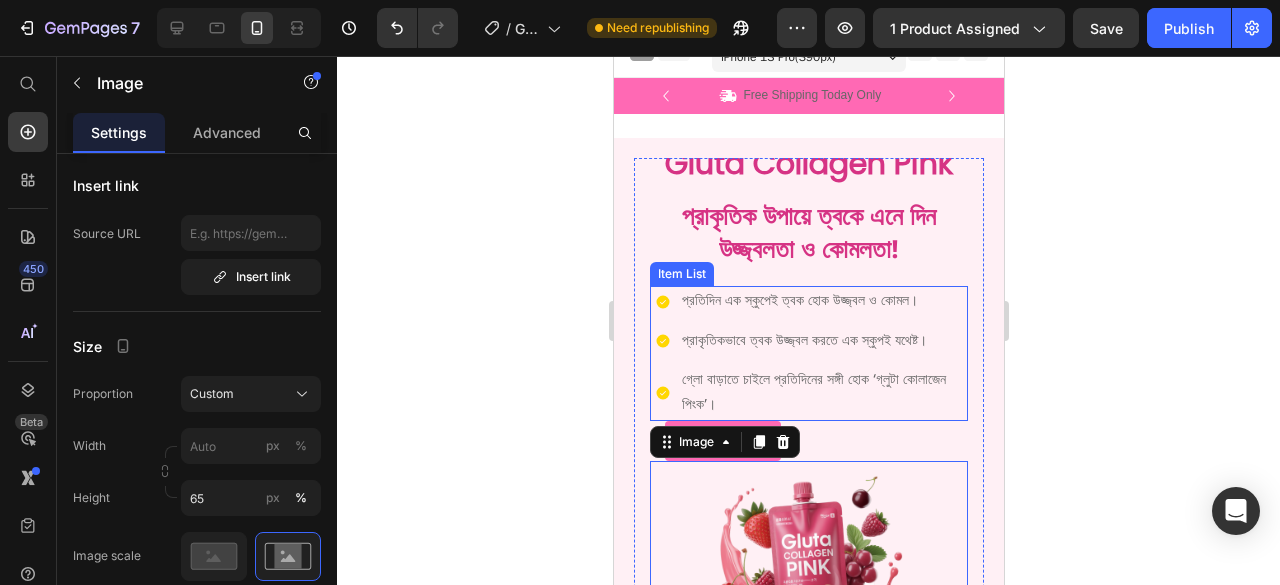 scroll, scrollTop: 0, scrollLeft: 0, axis: both 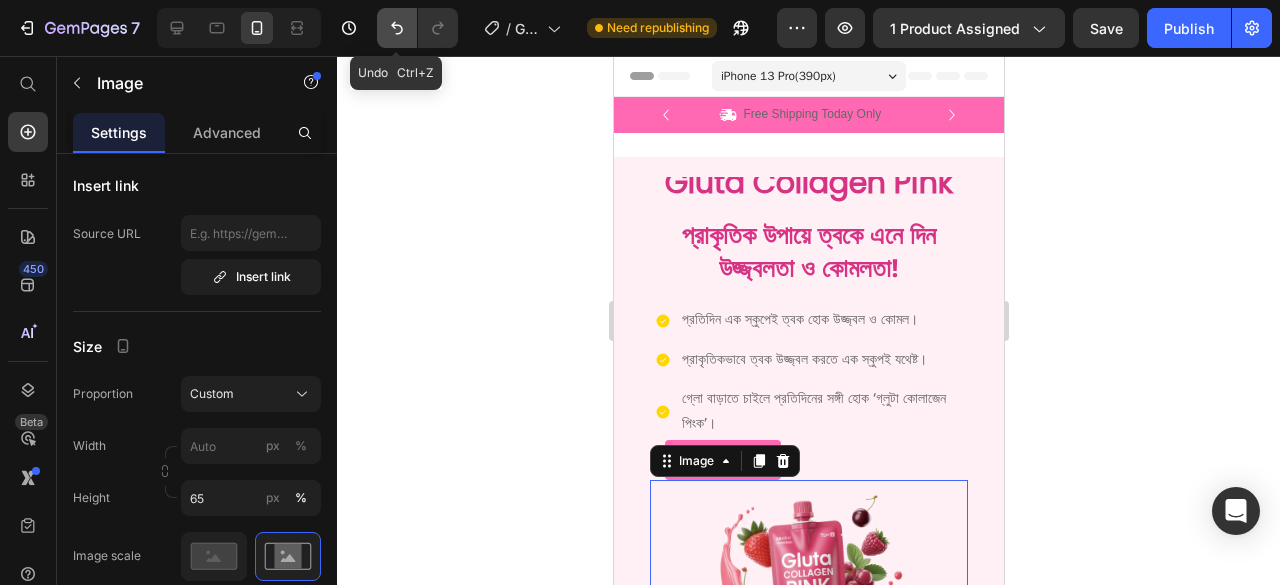 click 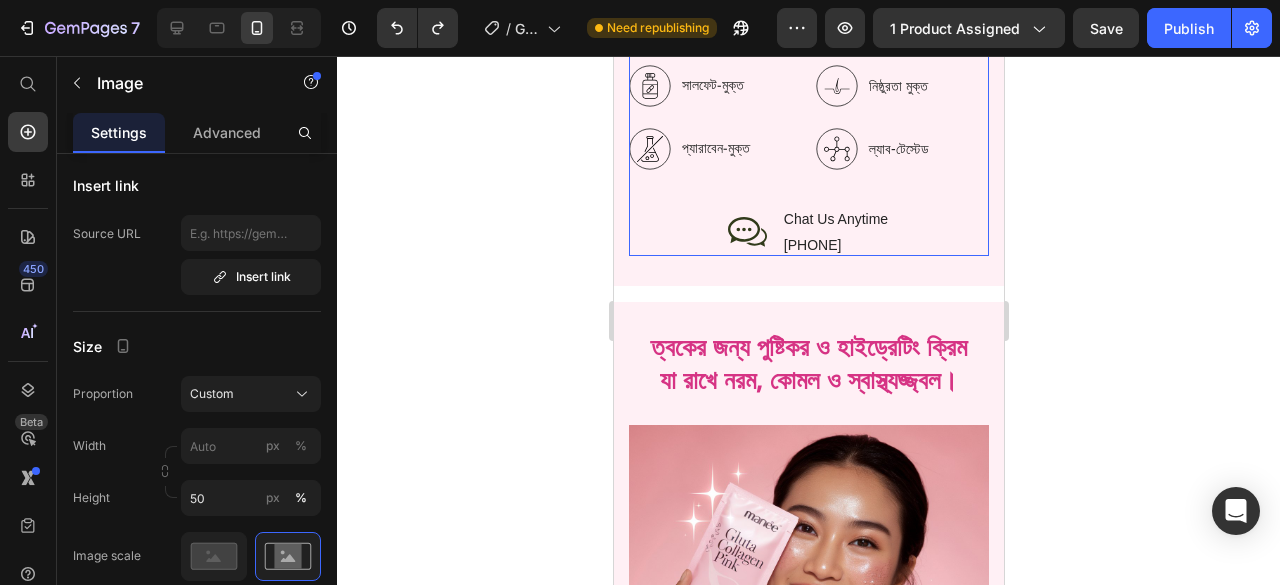 scroll, scrollTop: 3000, scrollLeft: 0, axis: vertical 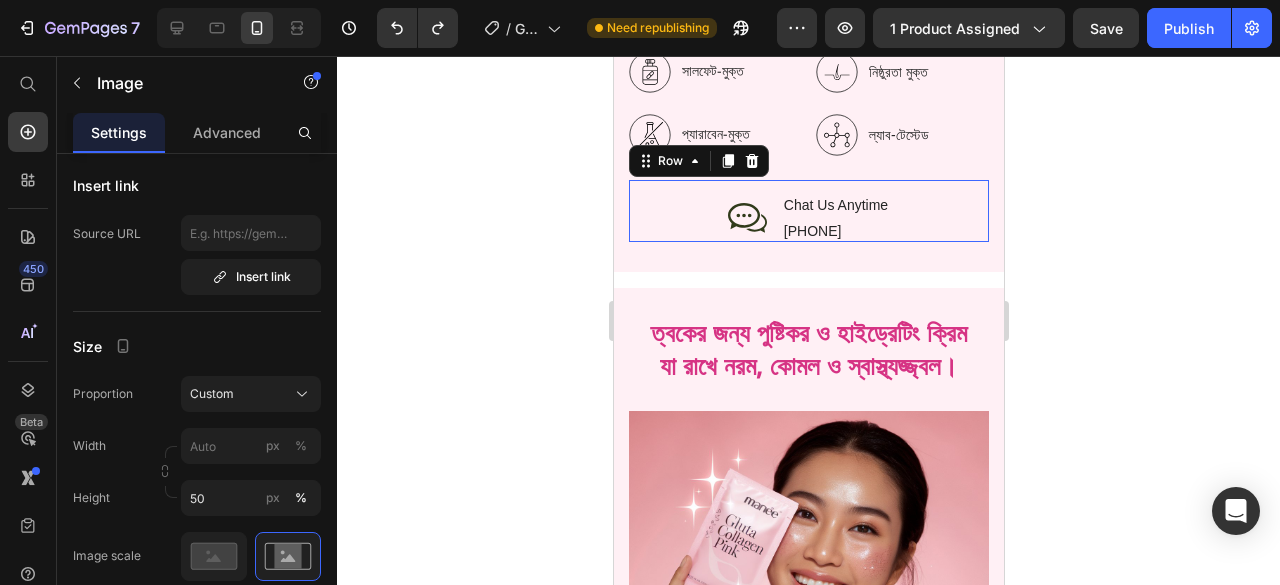 click on "Icon Chat Us Anytime Text Block [PHONE] Text Block Row Row   0" at bounding box center [808, 211] 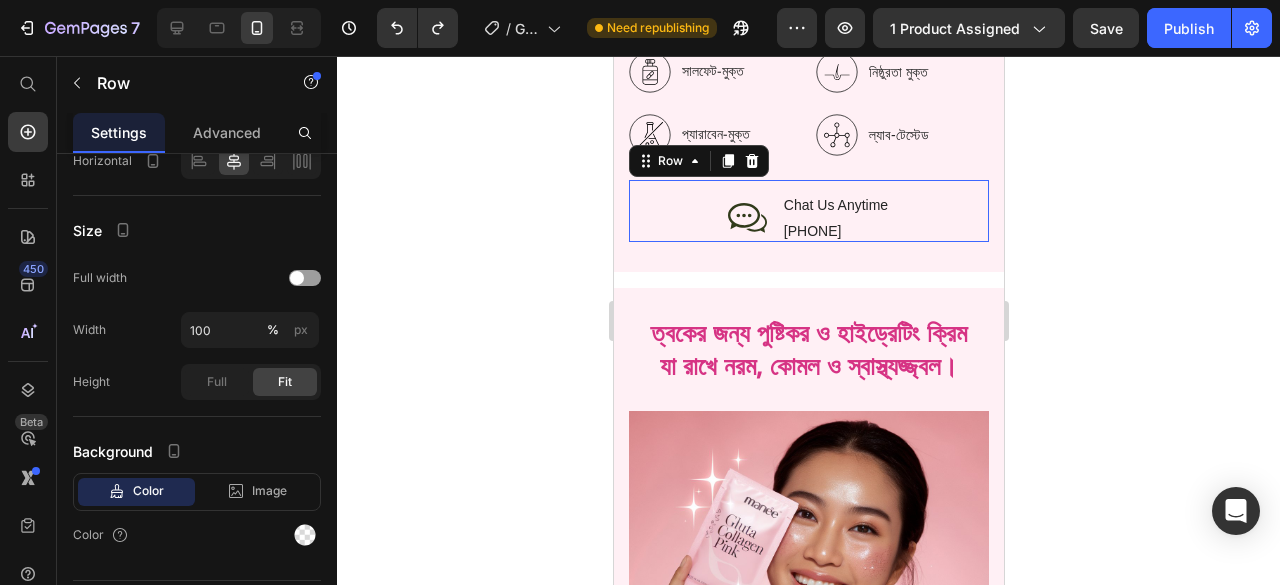 scroll, scrollTop: 0, scrollLeft: 0, axis: both 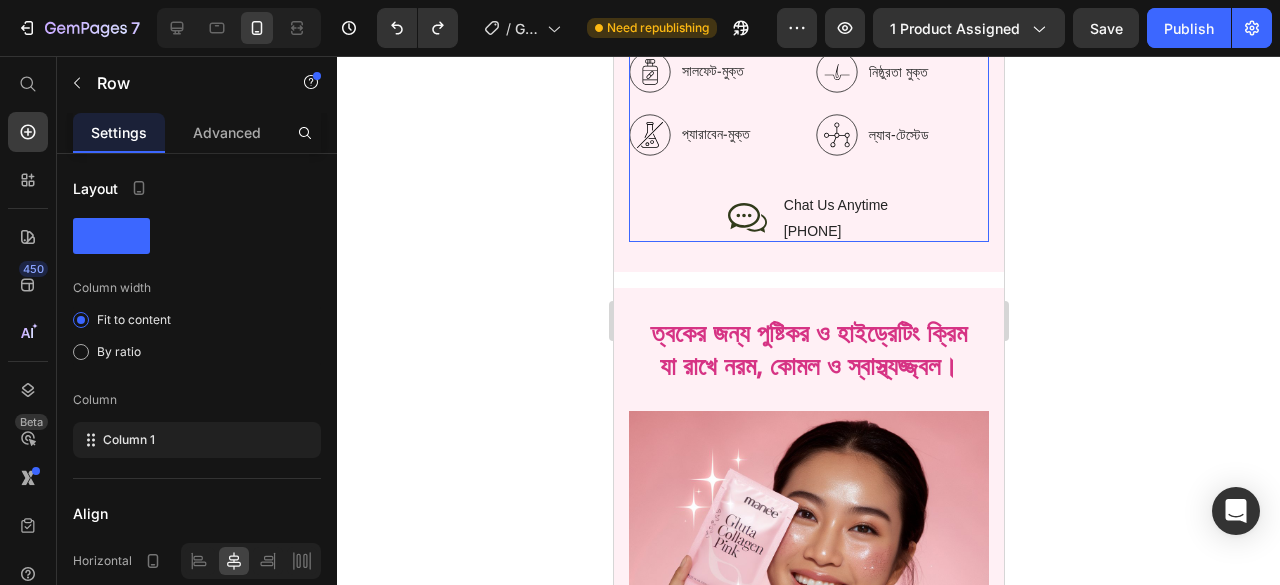 click on "Gluta Collagen Pink ত্বকের গ্লো ও ভেতর থেকে যত্নের সাপ্লিমেন্ট। Heading ত্বকের কালচেভাব, রুক্ষতা আর ক্লান্তি দূর করে প্রাকৃতিকভাবে  উজ্জ্বলতা ফিরিয়ে আনে। Text Block
জৈব
সালফেট-মুক্ত
প্যারাবেন-মুক্ত Item List
100% ভেগান
নিষ্ঠুরতা মুক্ত
ল্যাব-টেস্টেড Item List Row
জৈব
100% ভেগান Item List
সালফেট-মুক্ত
নিষ্ঠুরতা মুক্ত Item List
প্যারাবেন-মুক্ত
ল্যাব-টেস্টেড Item List Row" at bounding box center (808, 22) 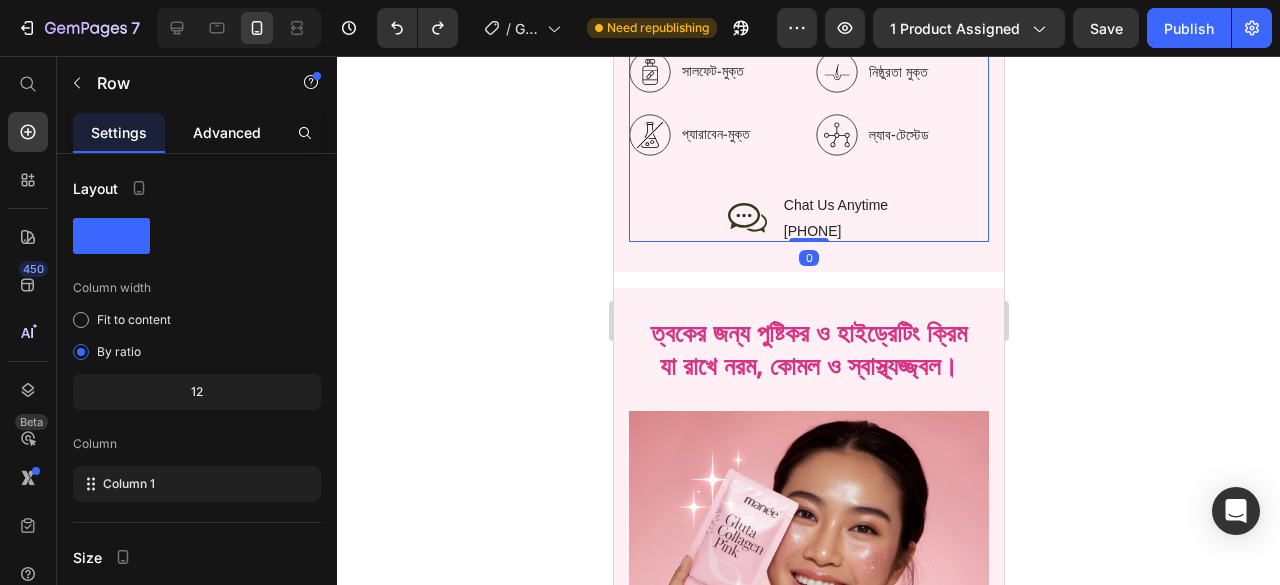 click on "Advanced" at bounding box center (227, 132) 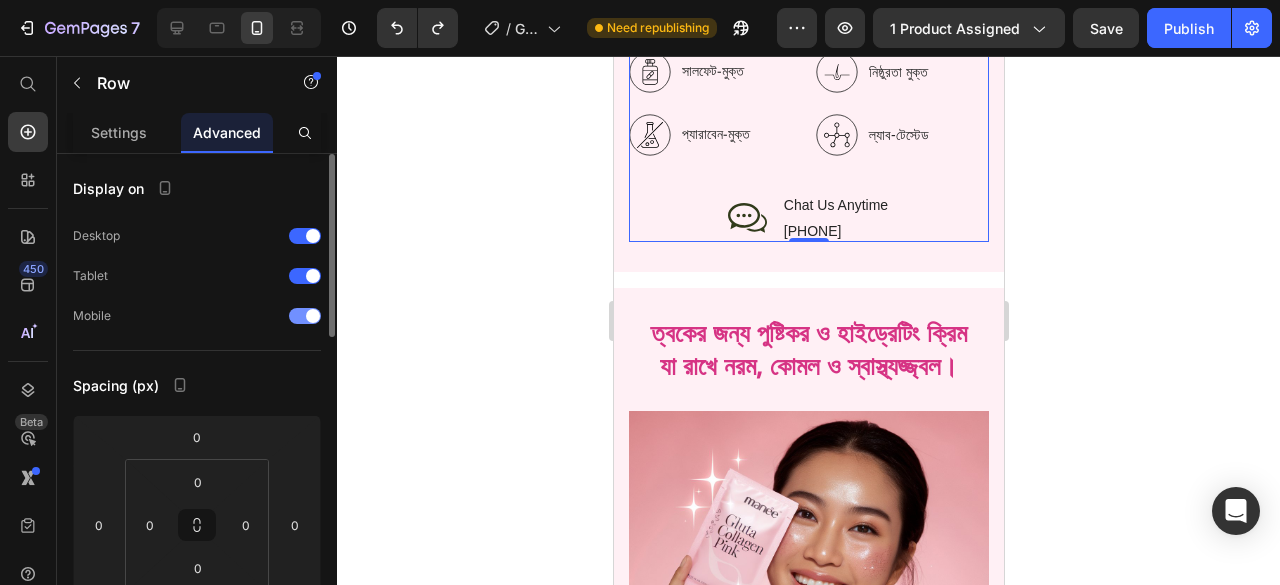 scroll, scrollTop: 100, scrollLeft: 0, axis: vertical 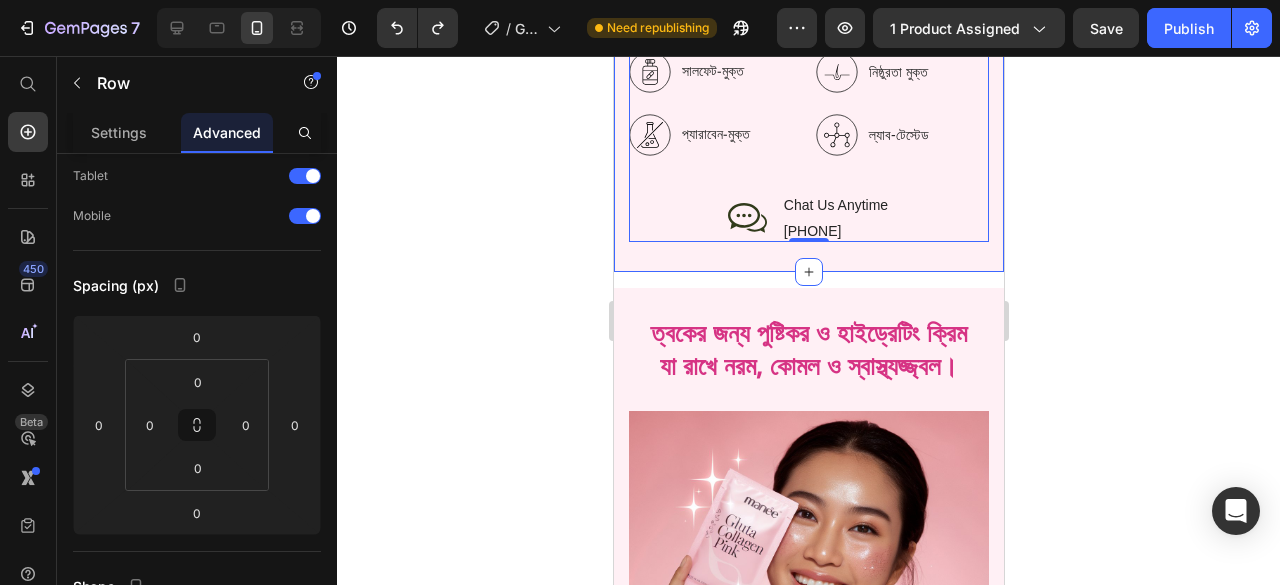 click on "Image Image Image Row Gluta Collagen Pink ত্বকের গ্লো ও ভেতর থেকে যত্নের সাপ্লিমেন্ট। Heading ত্বকের কালচেভাব, রুক্ষতা আর ক্লান্তি দূর করে প্রাকৃতিকভাবে  উজ্জ্বলতা ফিরিয়ে আনে। Text Block
জৈব
সালফেট-মুক্ত
প্যারাবেন-মুক্ত Item List
100% ভেগান
নিষ্ঠুরতা মুক্ত
ল্যাব-টেস্টেড Item List Row
জৈব
100% ভেগান Item List
সালফেট-মুক্ত
নিষ্ঠুরতা মুক্ত Item List
প্যারাবেন-মুক্ত
ল্যাব-টেস্টেড Row" at bounding box center (808, -92) 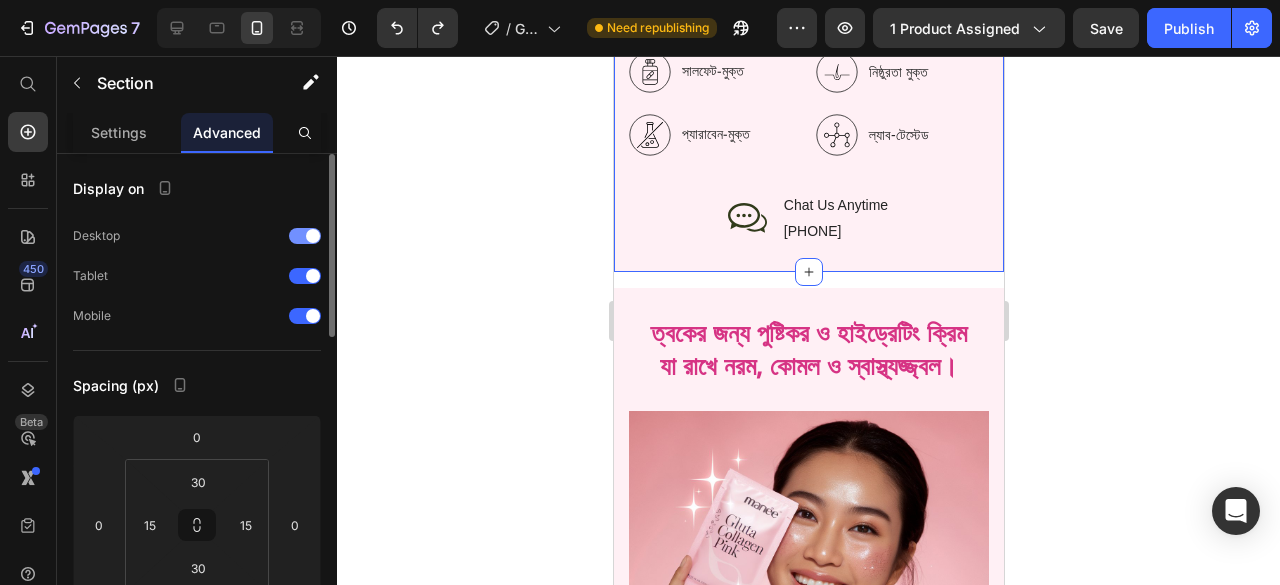 scroll, scrollTop: 100, scrollLeft: 0, axis: vertical 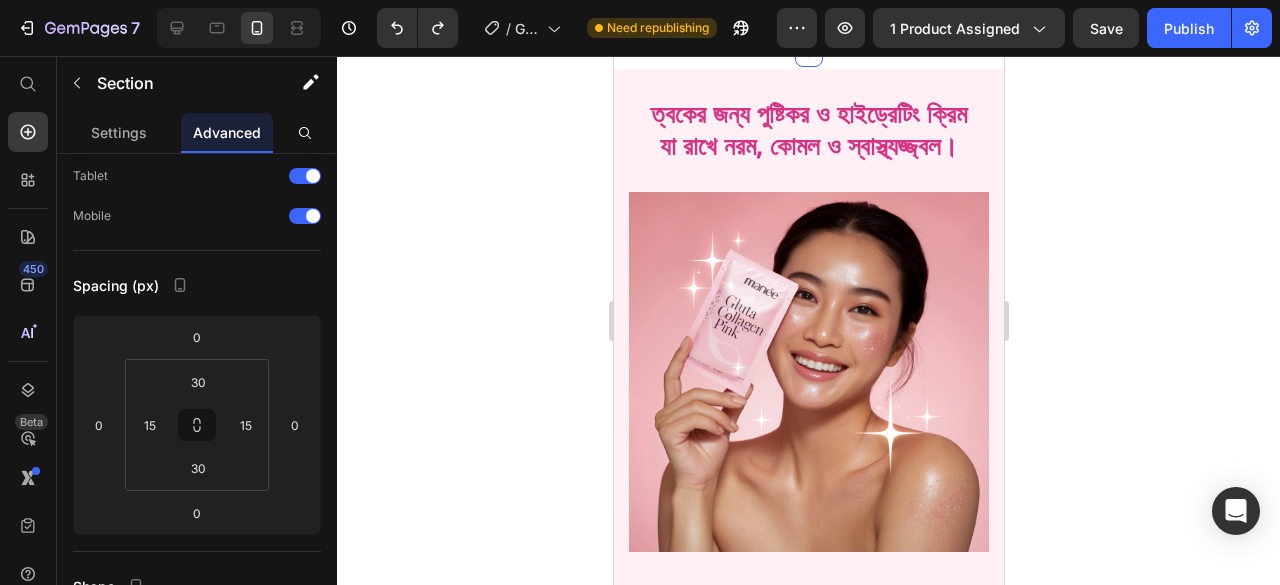 click on "জৈব
সালফেট-মুক্ত
প্যারাবেন-মুক্ত Item List
100% ভেগান
নিষ্ঠুরতা মুক্ত
ল্যাব-টেস্টেড Item List Row" at bounding box center (808, -147) 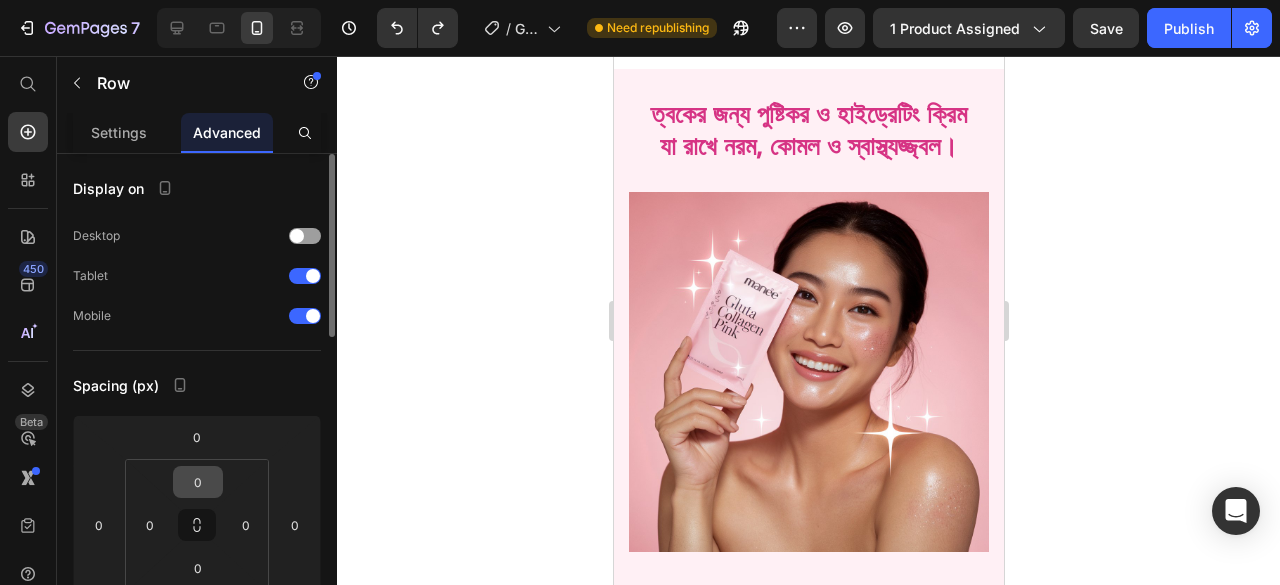 scroll, scrollTop: 100, scrollLeft: 0, axis: vertical 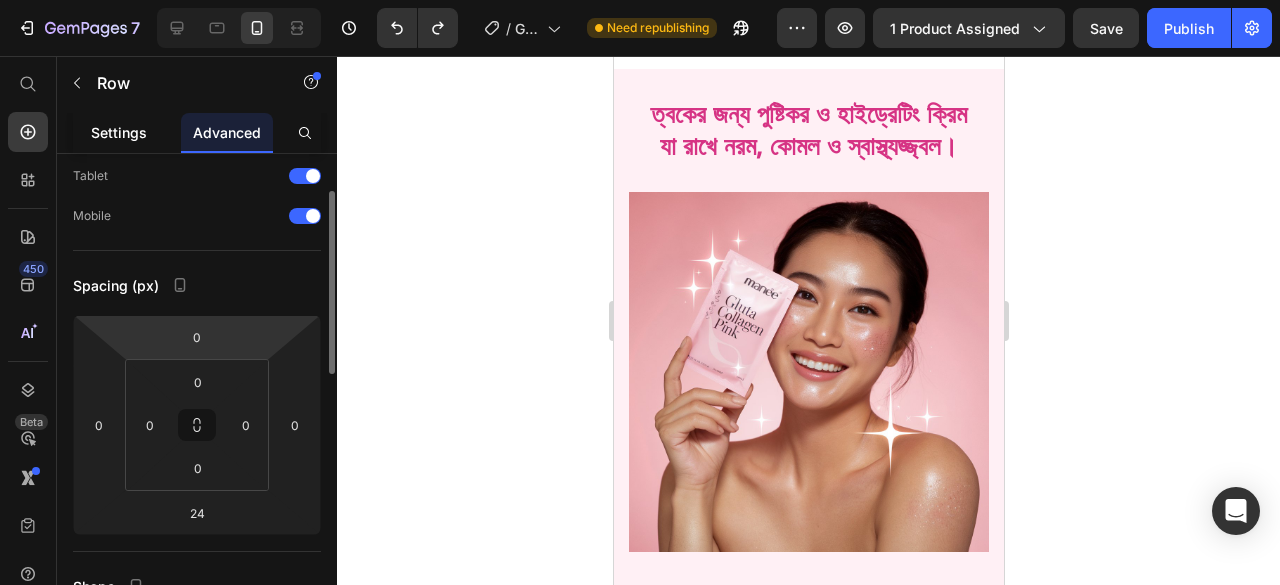 click on "Settings" at bounding box center [119, 132] 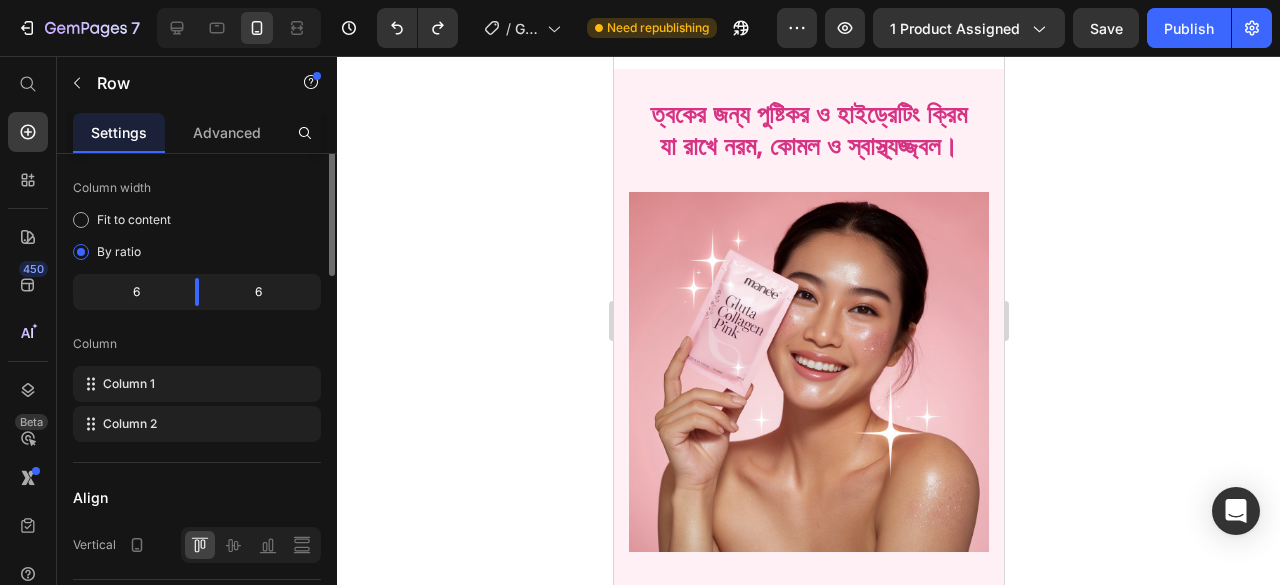 scroll, scrollTop: 0, scrollLeft: 0, axis: both 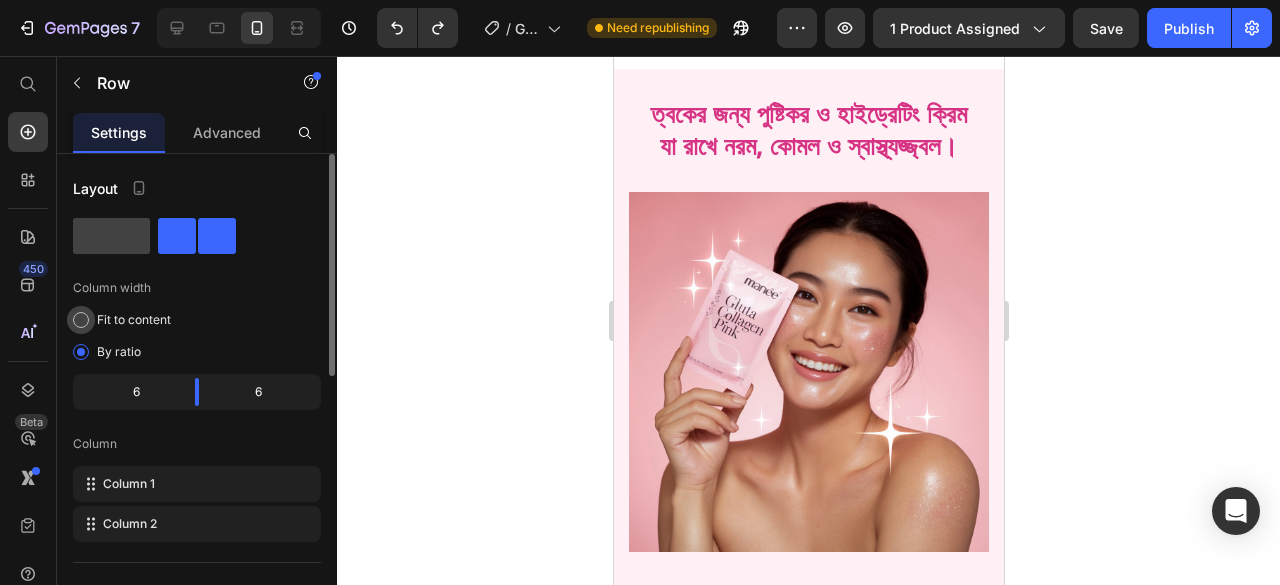 click on "Fit to content" at bounding box center [134, 320] 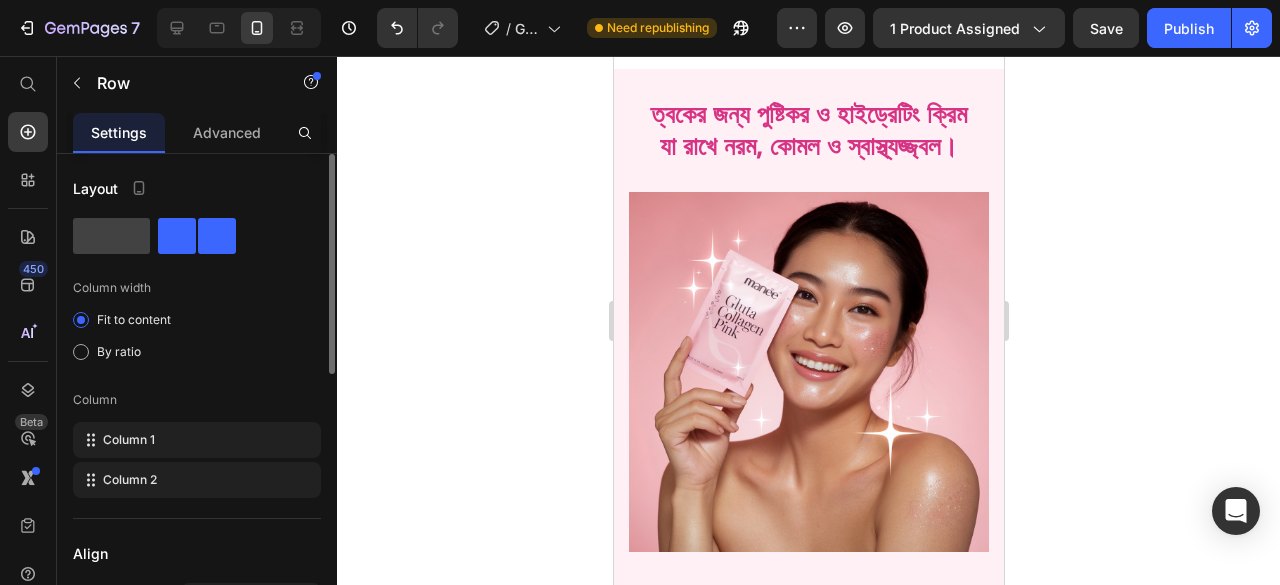 scroll, scrollTop: 200, scrollLeft: 0, axis: vertical 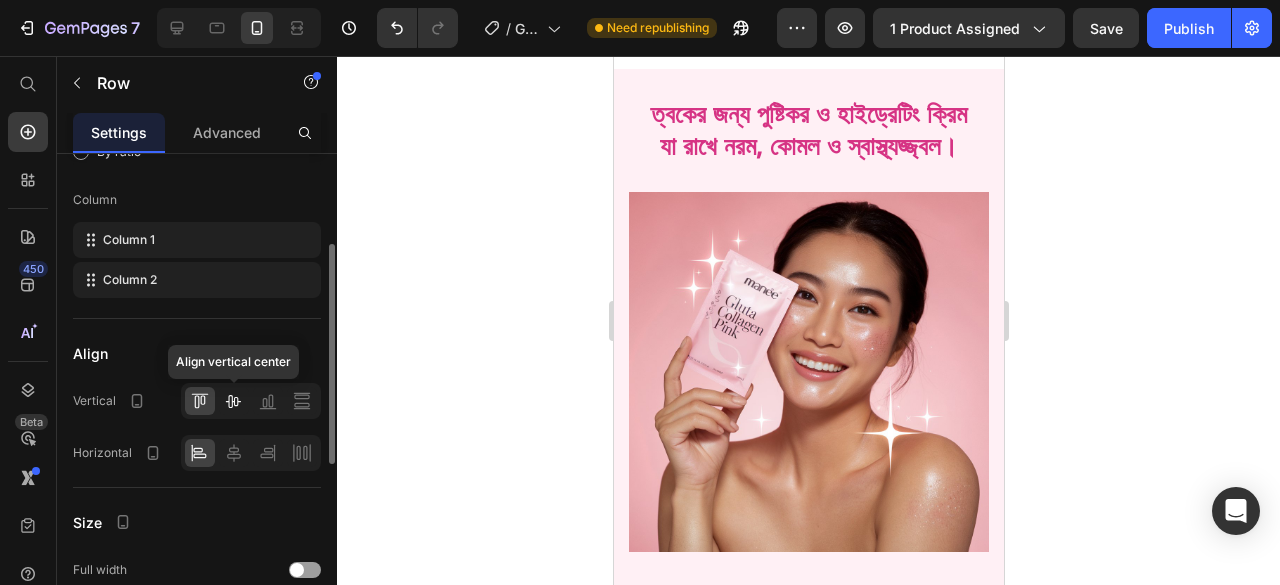 click 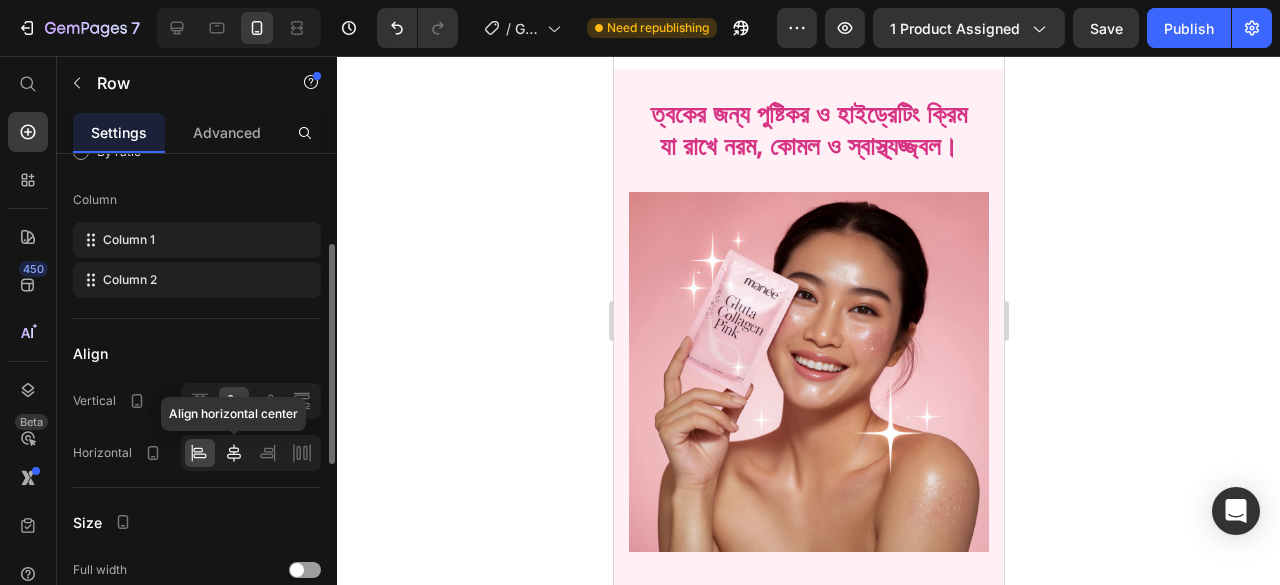 click 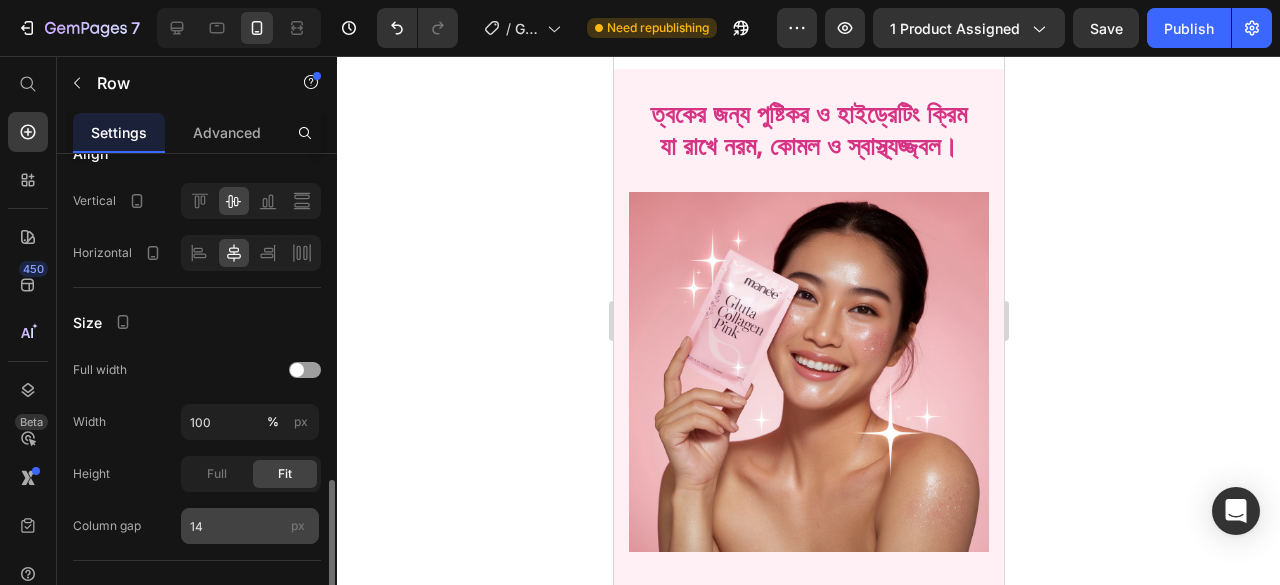 scroll, scrollTop: 500, scrollLeft: 0, axis: vertical 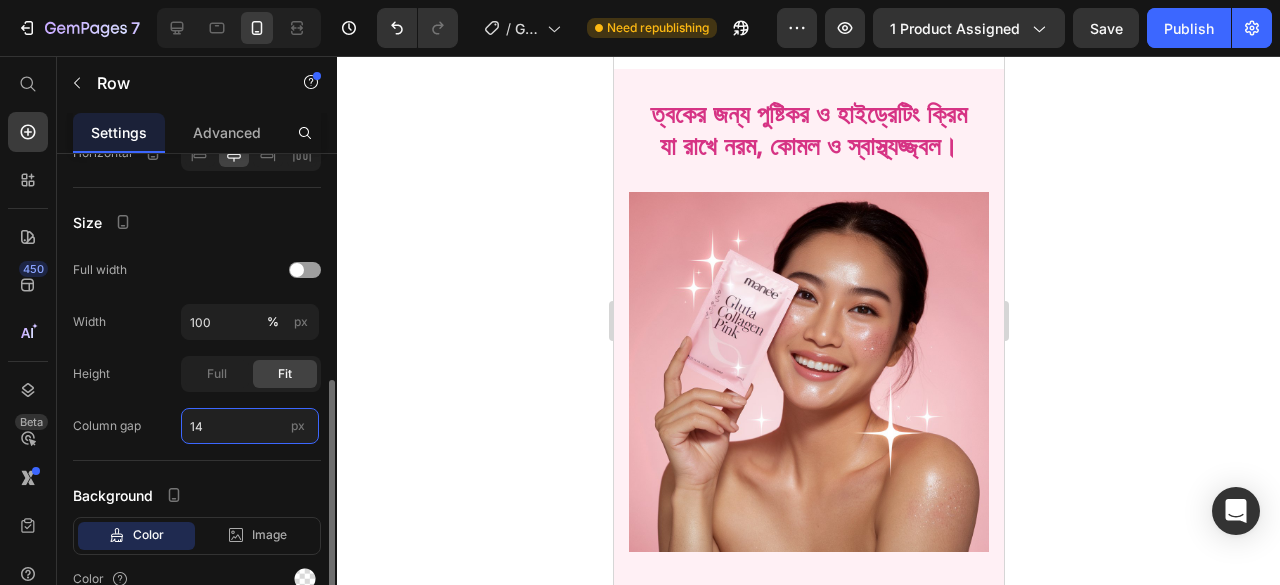 click on "14" at bounding box center [250, 426] 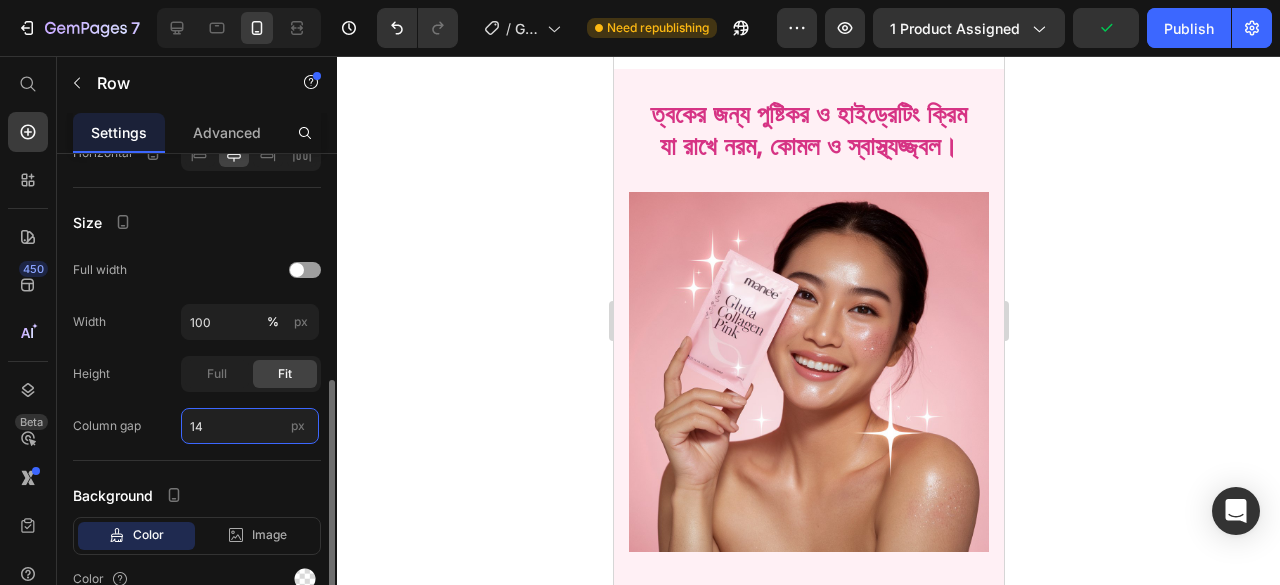 type on "1" 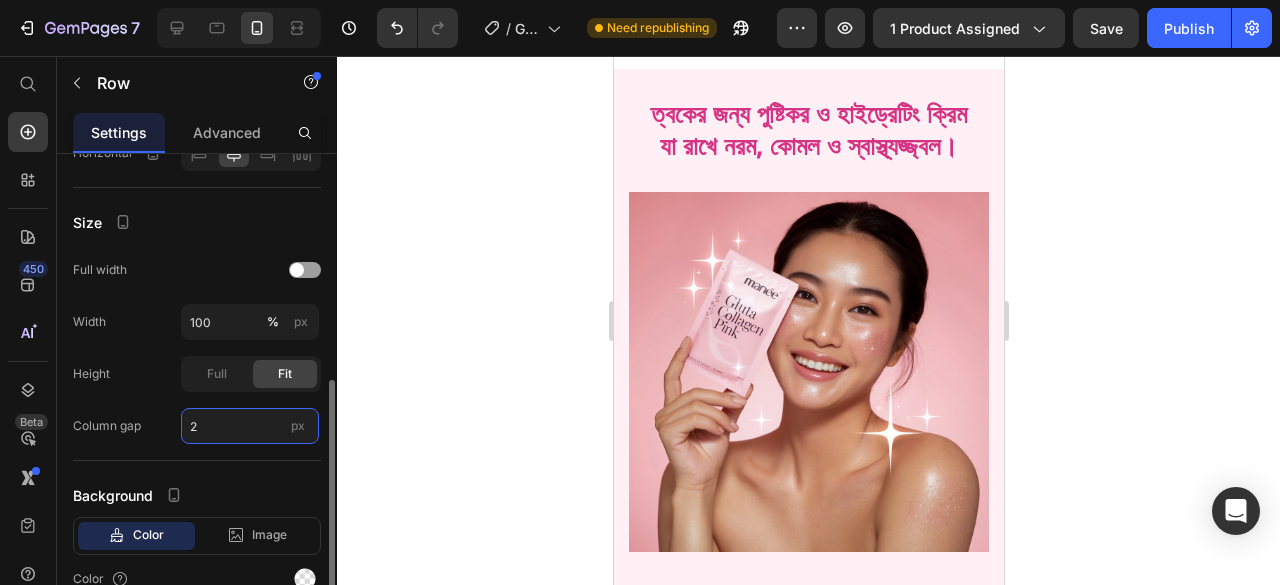 type on "24" 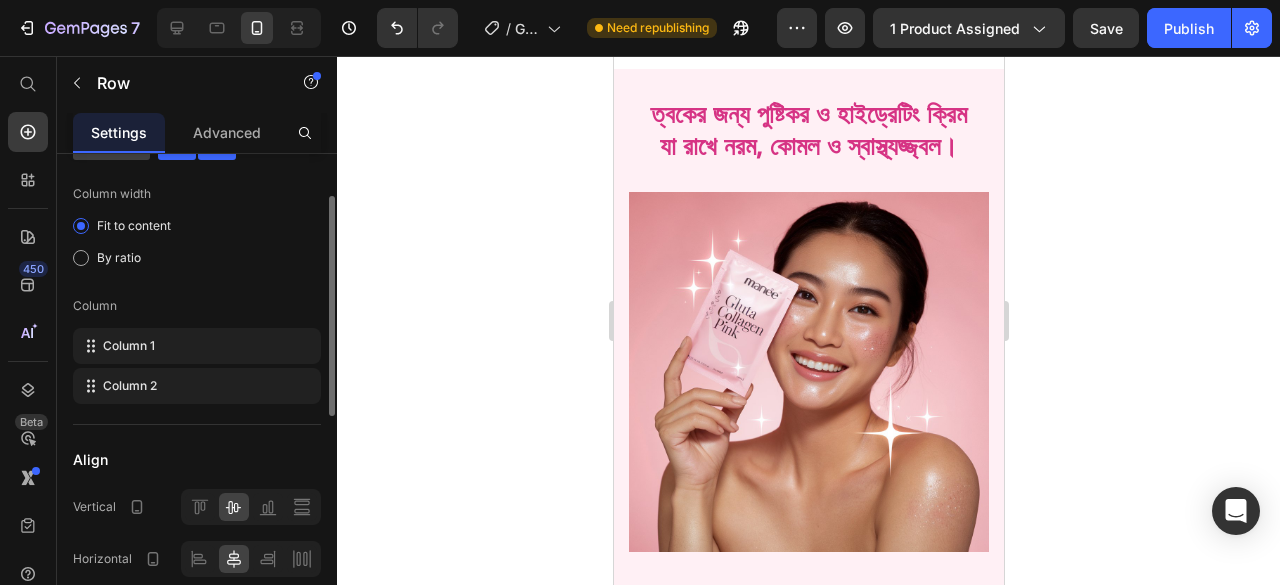 scroll, scrollTop: 0, scrollLeft: 0, axis: both 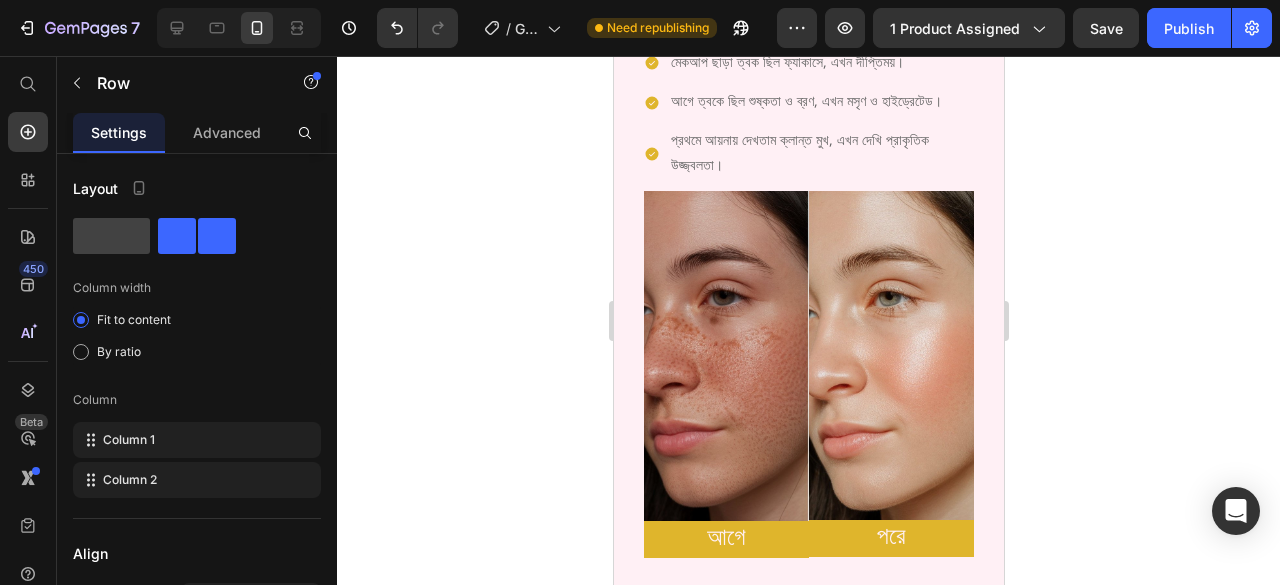 click on "পণ্য ব্যবহারের আগে ও পরে" at bounding box center (808, -143) 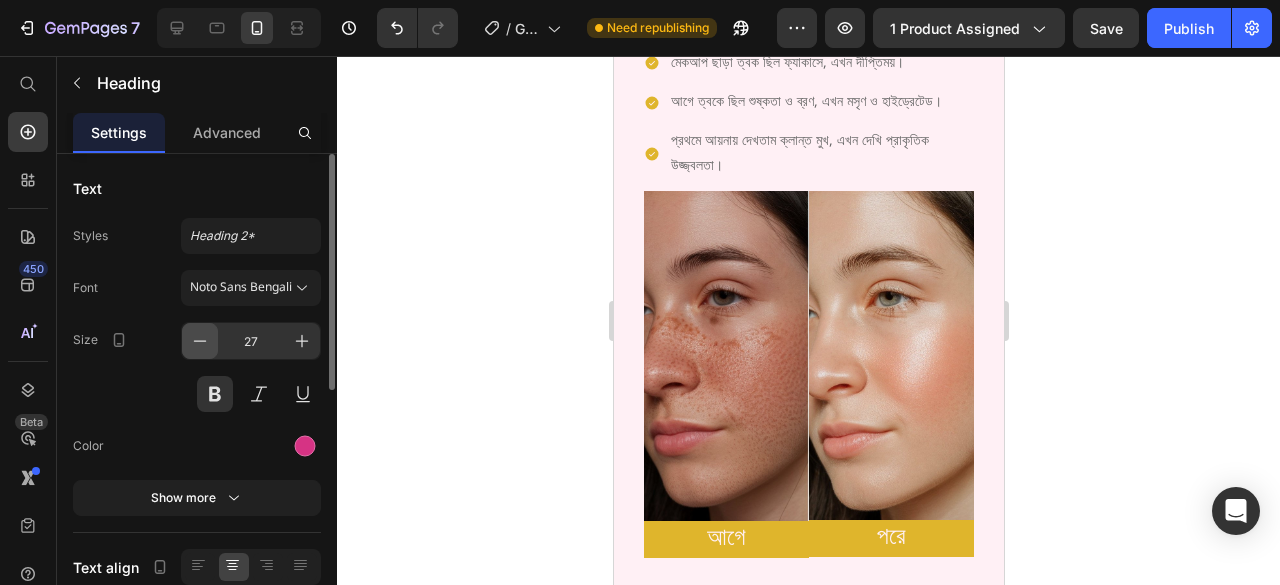 click 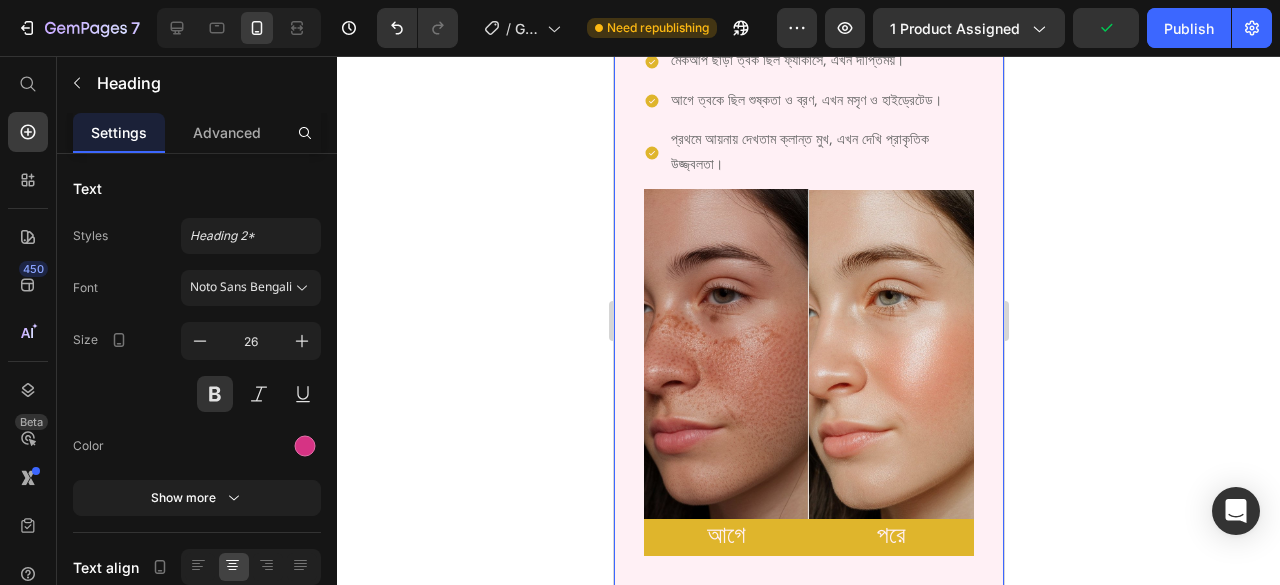 click on "পণ্য ব্যবহারের আগে ও পরে Heading   0 ব্যবহারের আগে ত্বকে থাকতে পারে দাগ, রুক্ষতা বা উজ্জ্বলতার অভাব। নিয়মিত ব্যবহারে ত্বক হয় মসৃণ, উজ্জ্বল ও প্রাণবন্ত ভেতর থেকে গ্লো করা শুরু করে। Text Block Row Row ব্যবহারের আগে ত্বক ছিল নিস্তেজ ও রুক্ষ, পরে হয়েছে নরম ও উজ্জ্বল। আগে ছিল দাগ ও ক্লান্তিভাব, এখন আছে গ্লো আর সতেজতা। মেকআপ ছাড়া ত্বক ছিল ফ্যাকাসে, এখন দীপ্তিময়। Item List Image আগে  Heading Image পরে Heading Row Row Row Section 4" at bounding box center [808, 199] 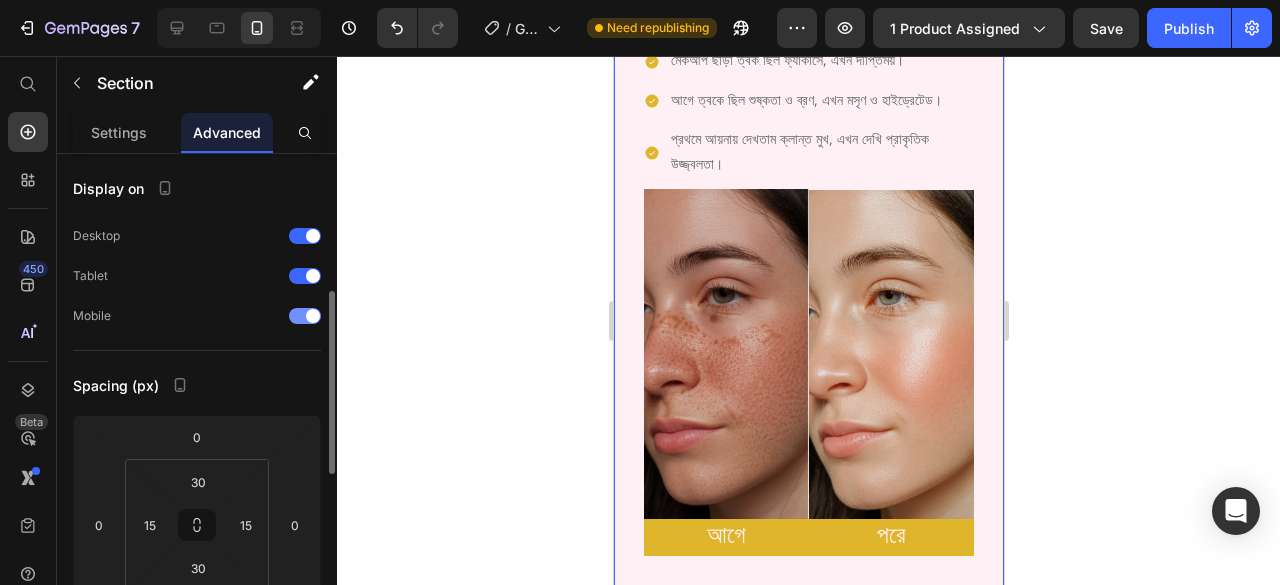 scroll, scrollTop: 100, scrollLeft: 0, axis: vertical 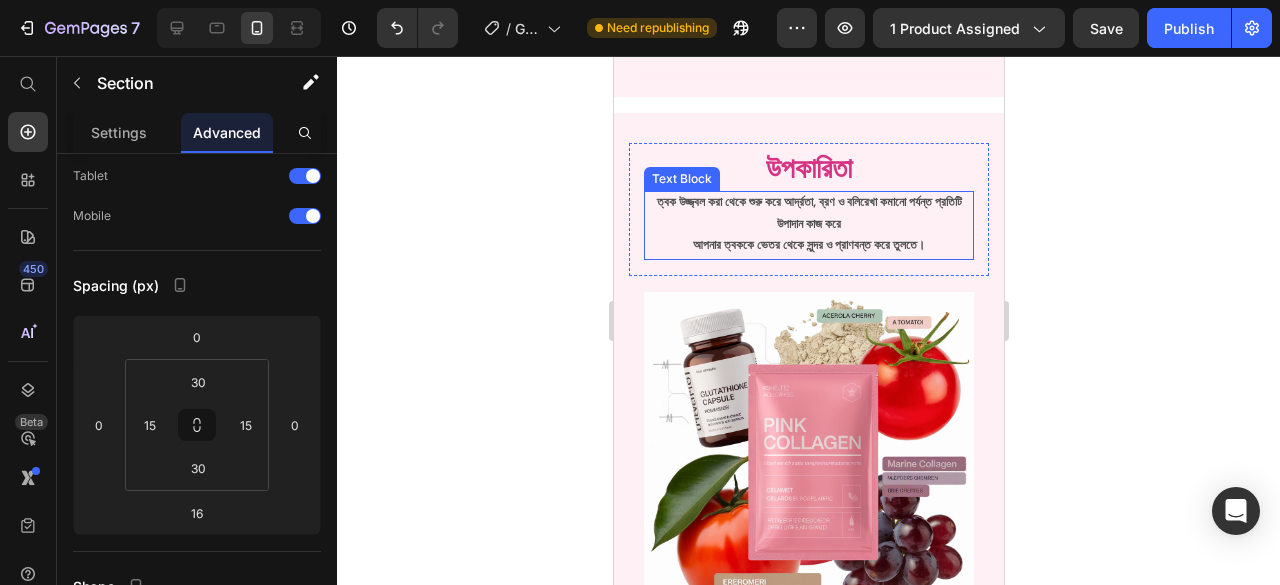 click on "ত্বক উজ্জ্বল করা থেকে শুরু করে আর্দ্রতা, ব্রণ ও বলিরেখা কমানো পর্যন্ত প্রতিটি উপাদান কাজ করে" at bounding box center (808, 214) 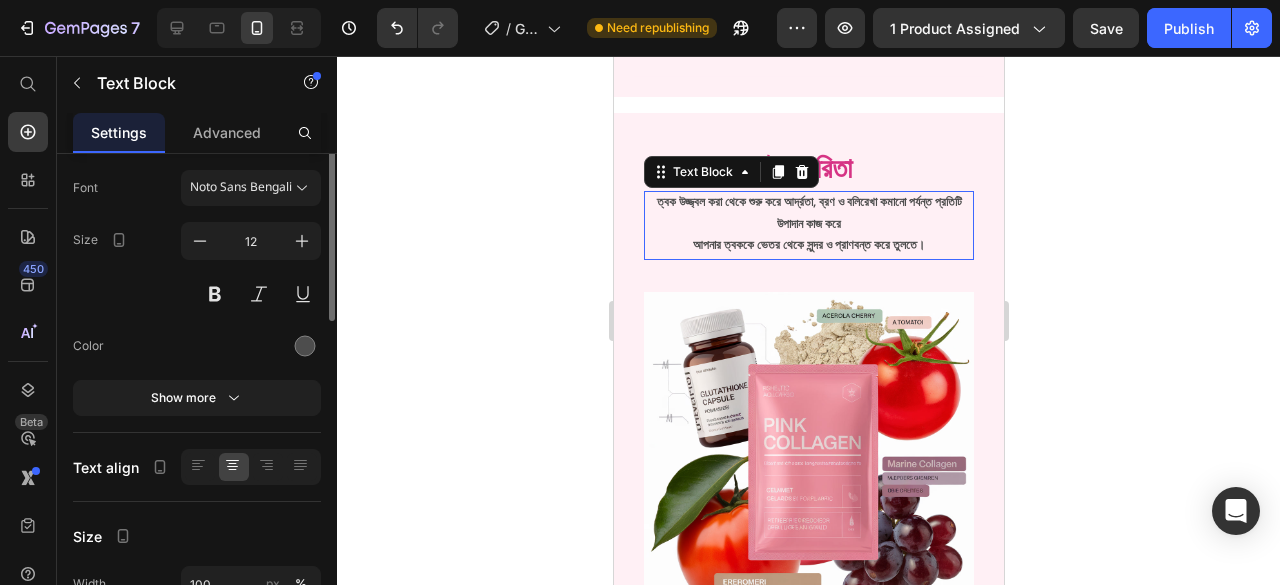 scroll, scrollTop: 0, scrollLeft: 0, axis: both 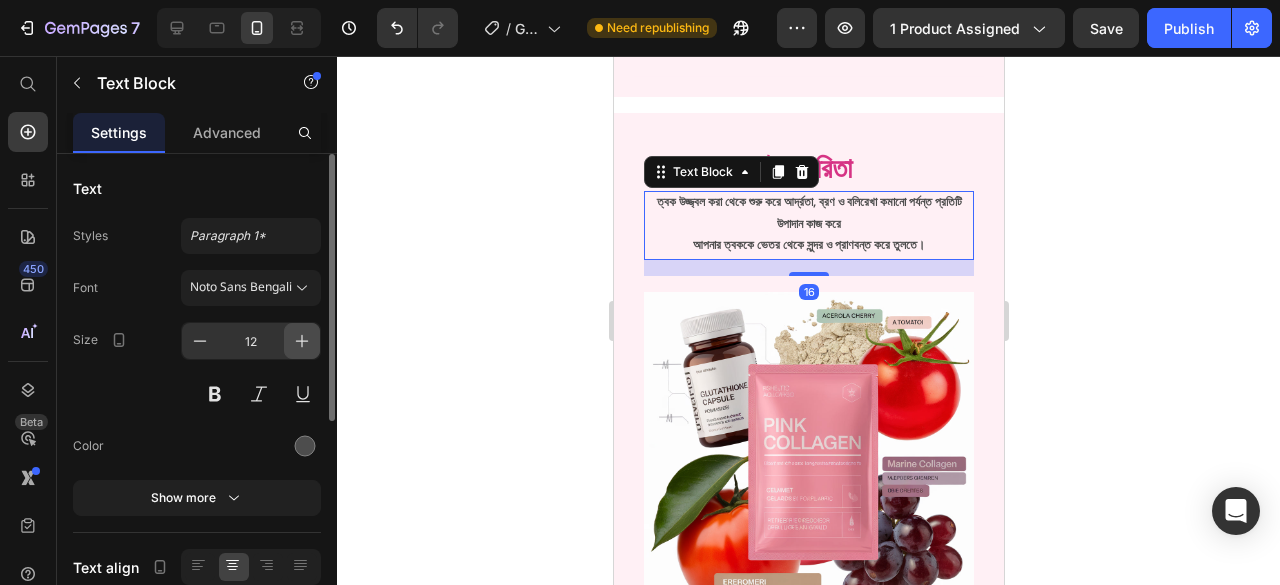 click 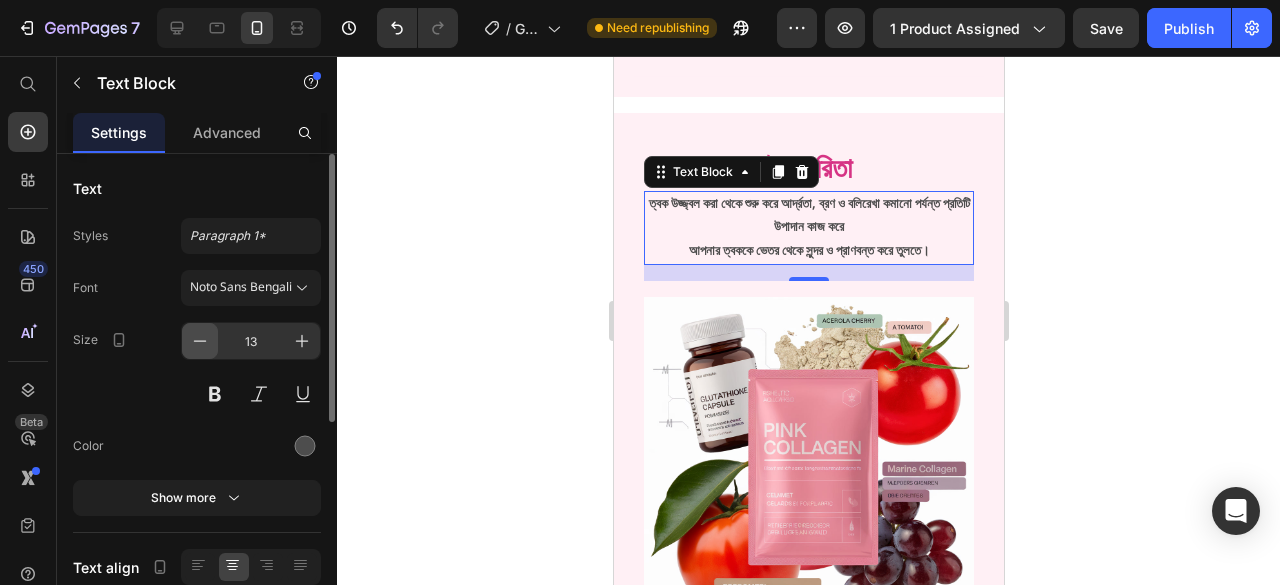 click 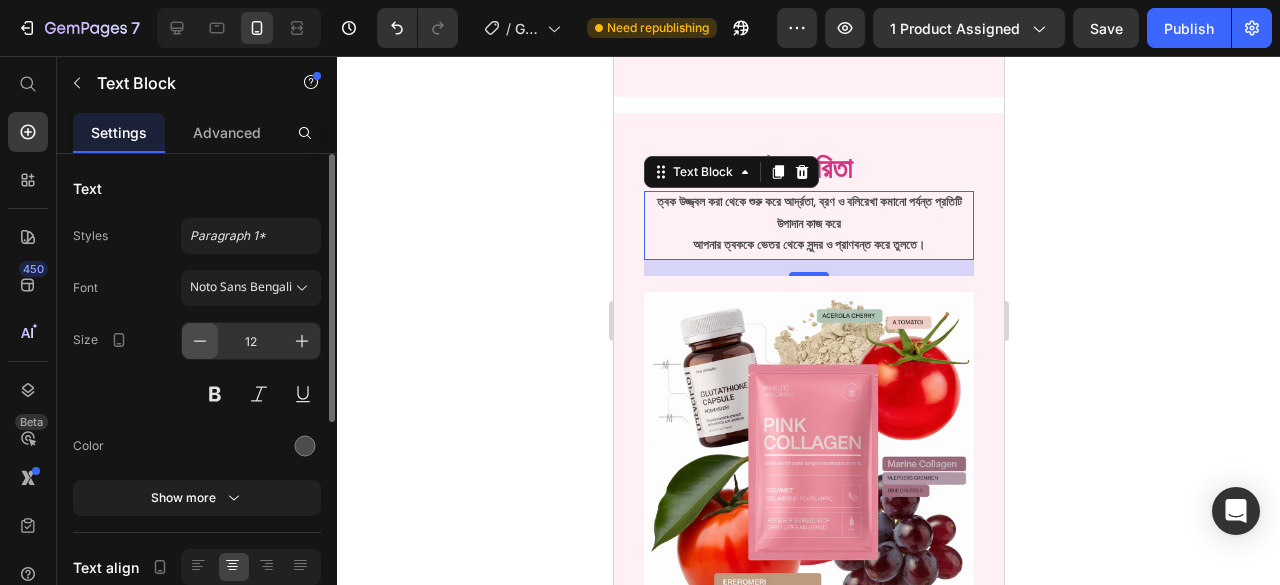 click 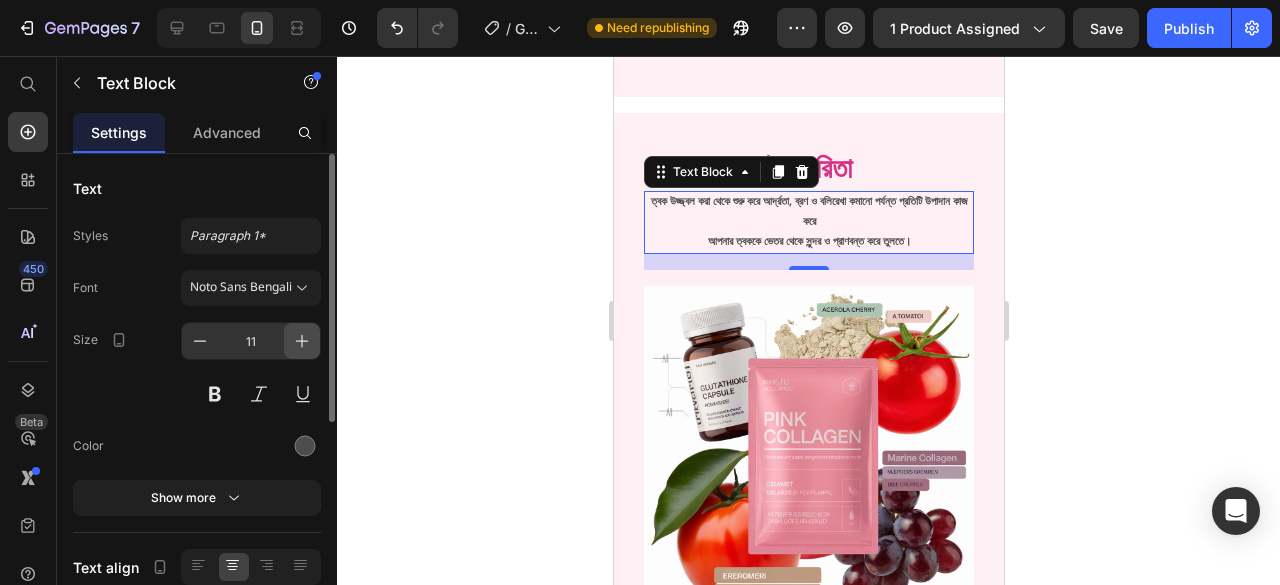 click 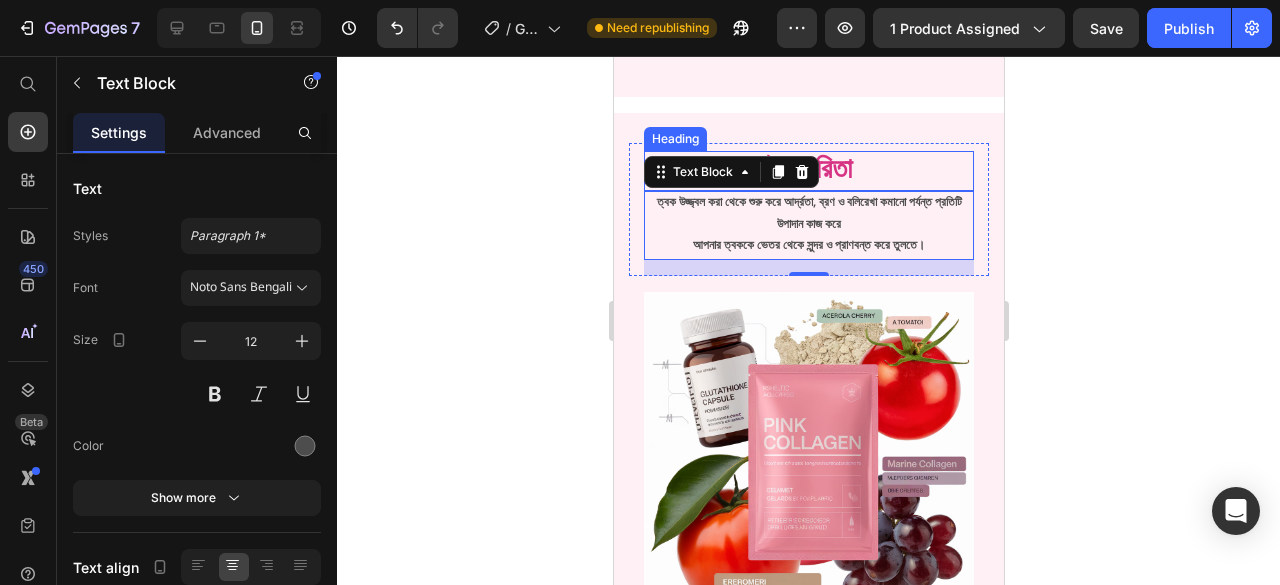 click on "উপকারিতা" at bounding box center [808, 171] 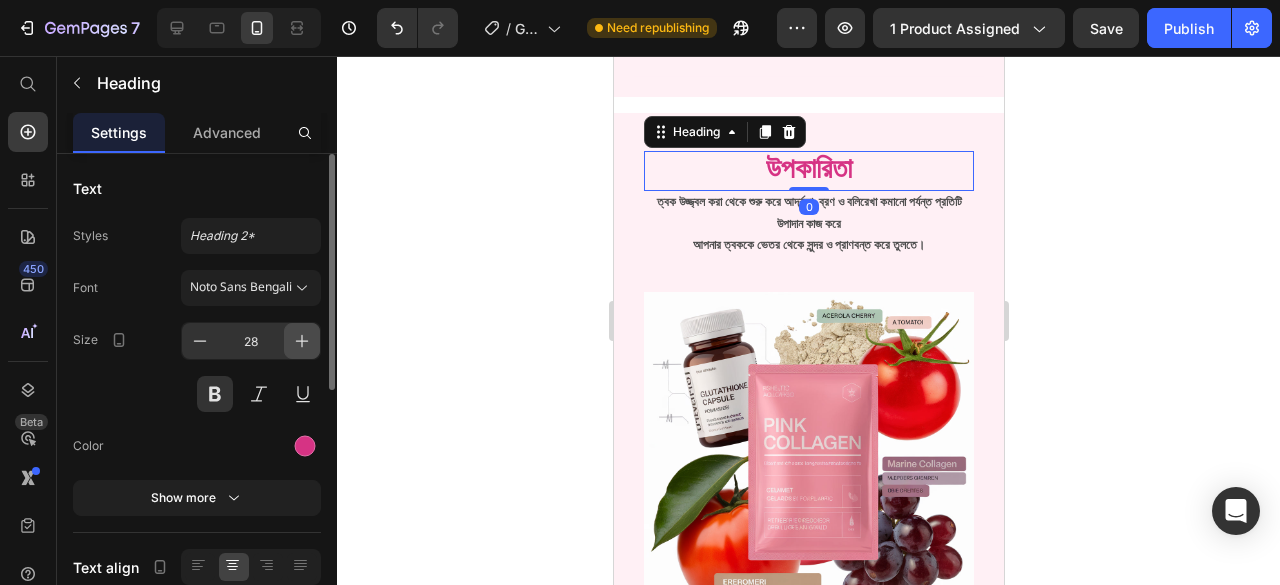 click 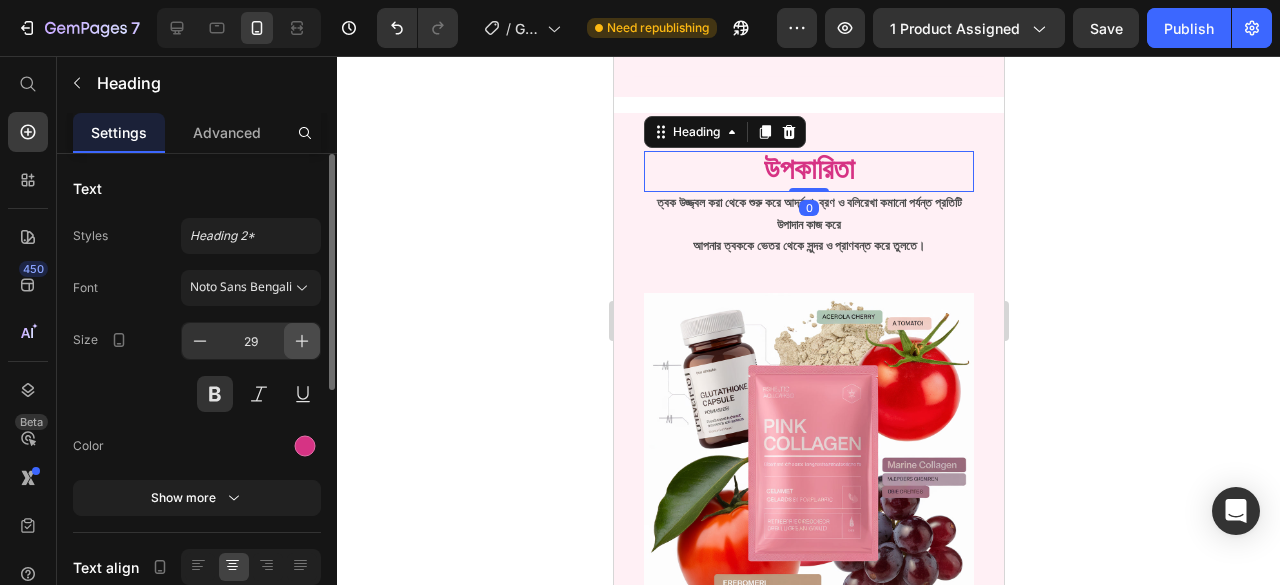 click 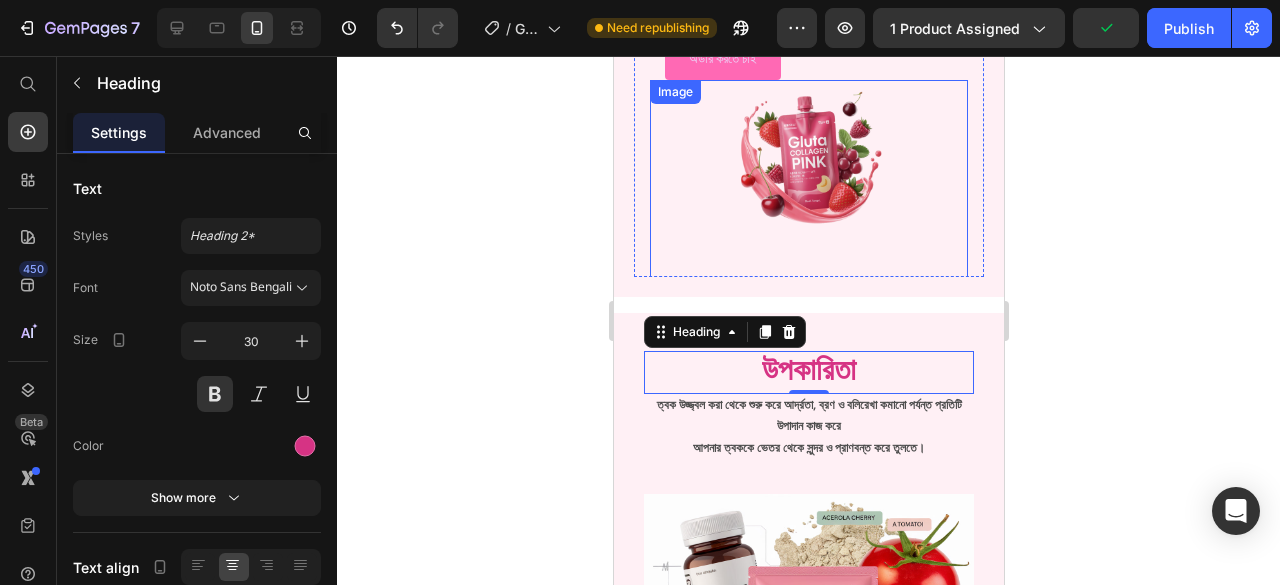 scroll, scrollTop: 100, scrollLeft: 0, axis: vertical 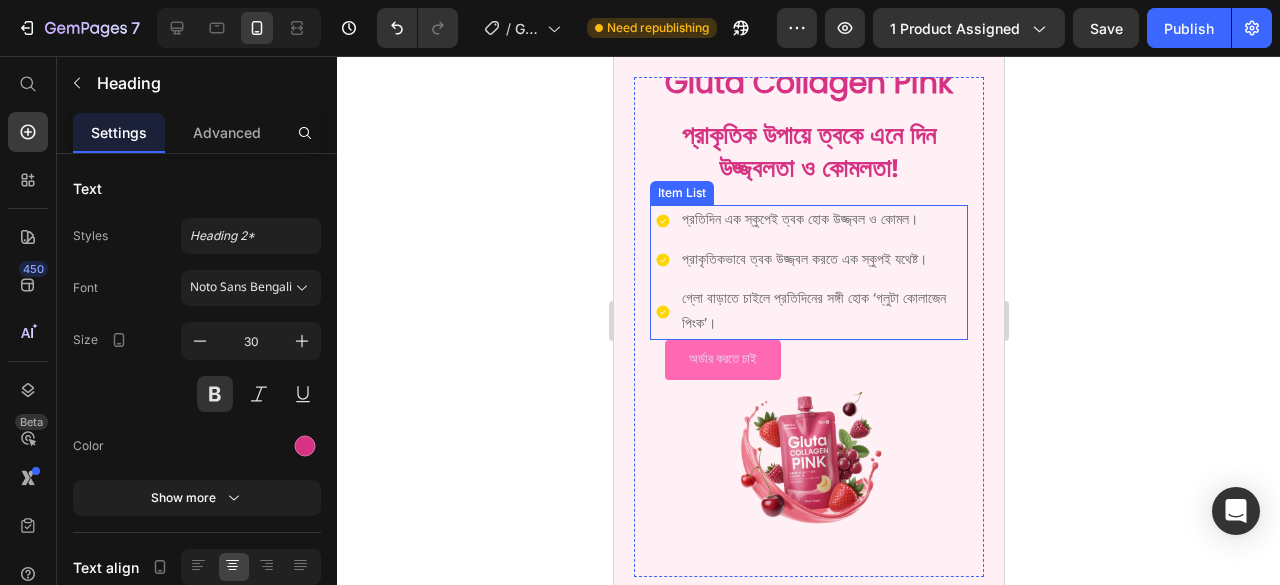 click on "গ্লো বাড়াতে চাইলে প্রতিদিনের সঙ্গী হোক ‘গ্লুটা কোলাজেন পিংক’।" at bounding box center (822, 312) 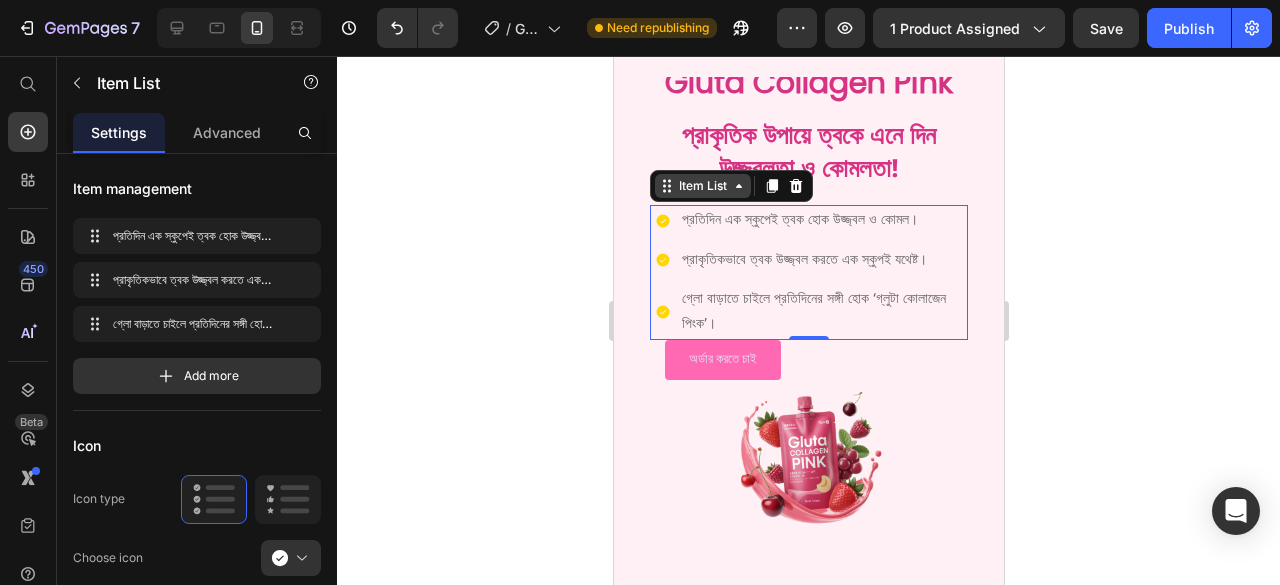 click on "Item List" at bounding box center (702, 186) 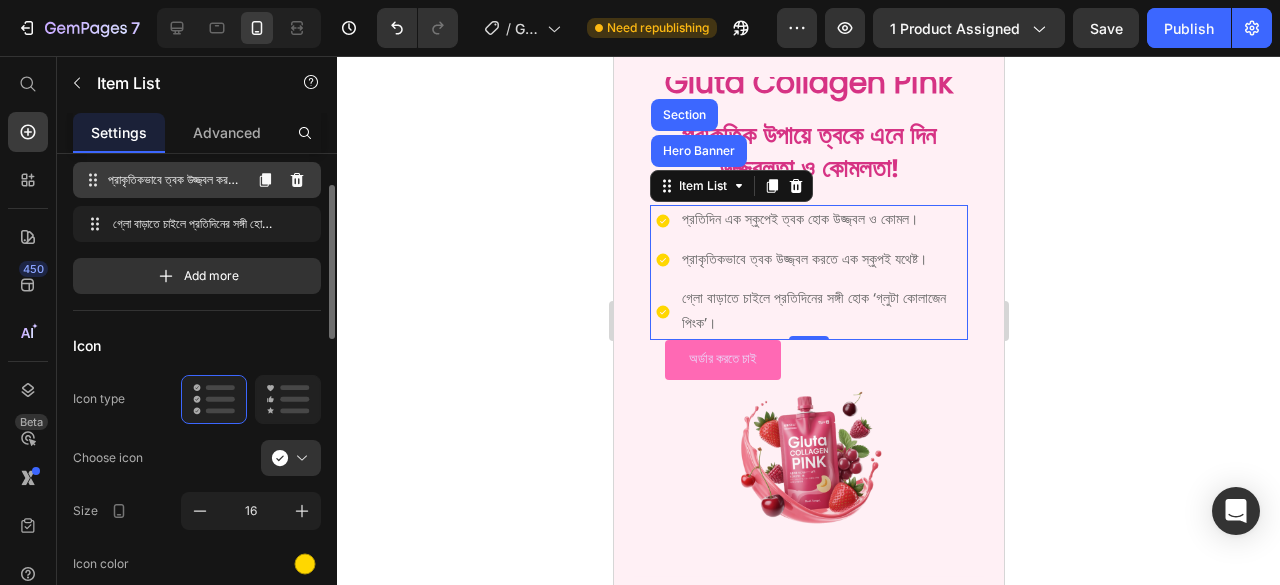 scroll, scrollTop: 200, scrollLeft: 0, axis: vertical 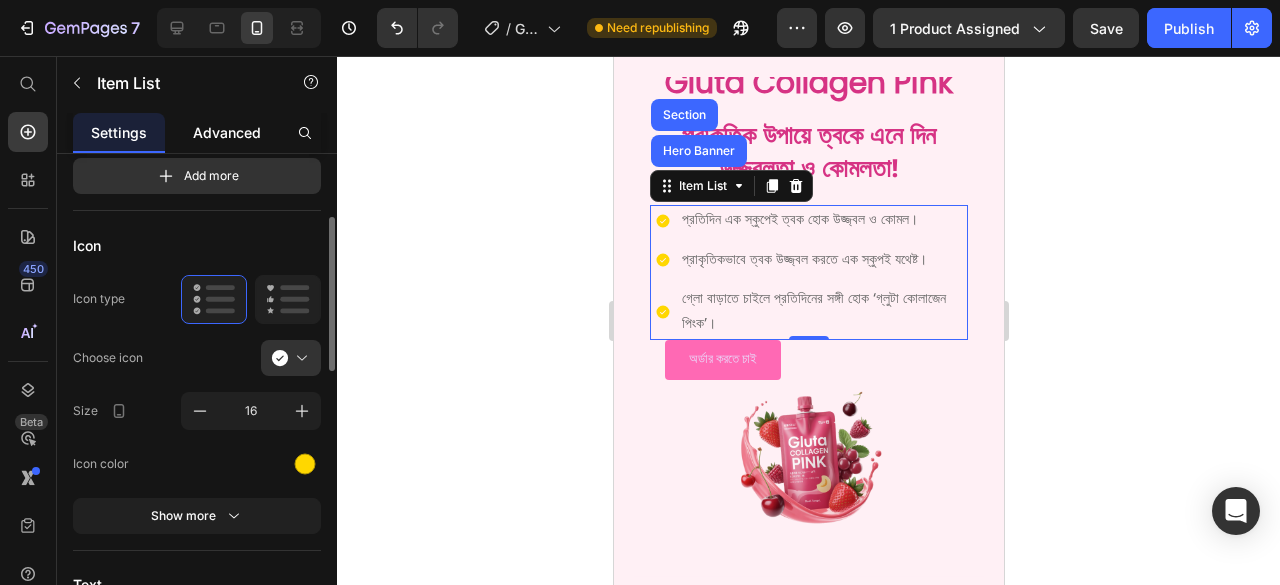 click on "Advanced" at bounding box center [227, 132] 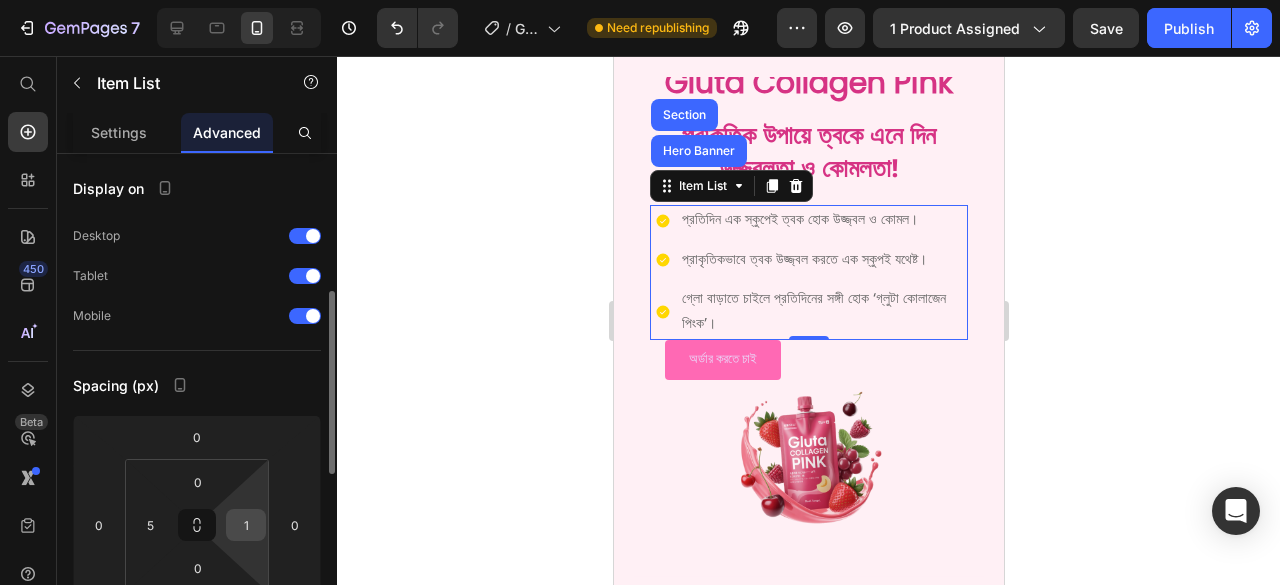 scroll, scrollTop: 100, scrollLeft: 0, axis: vertical 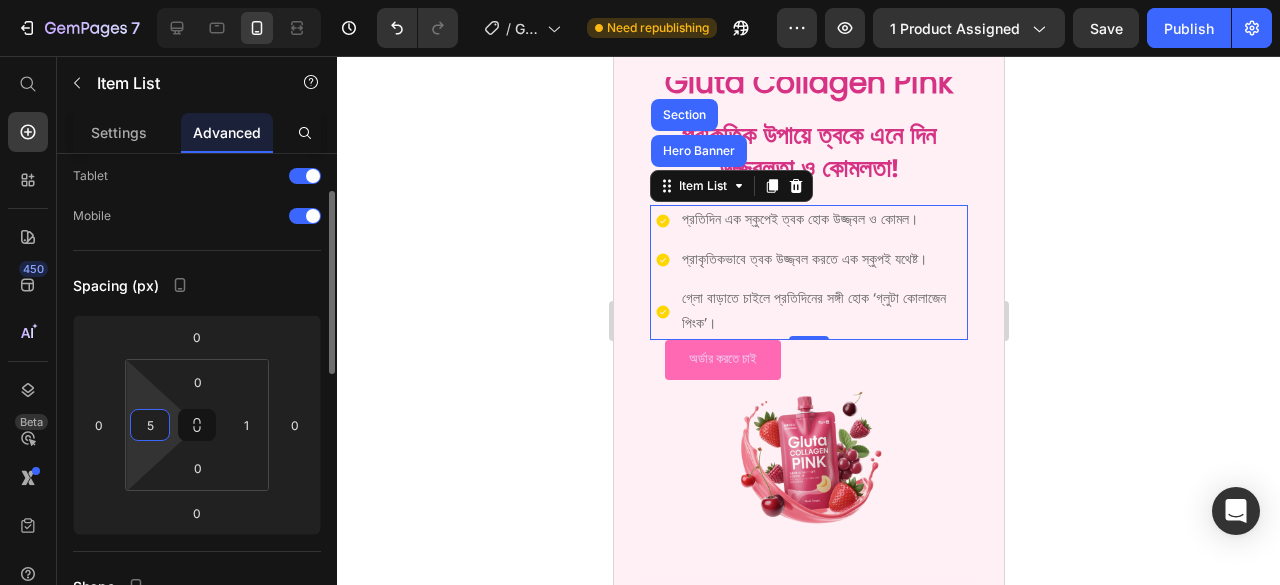 click on "5" at bounding box center (150, 425) 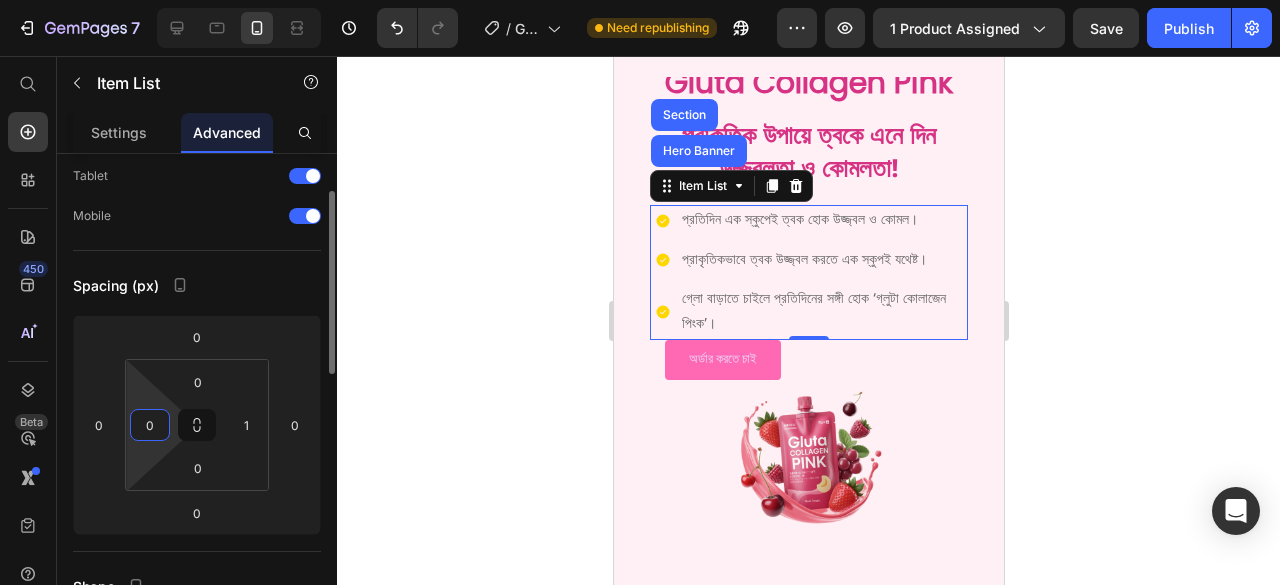 type on "0" 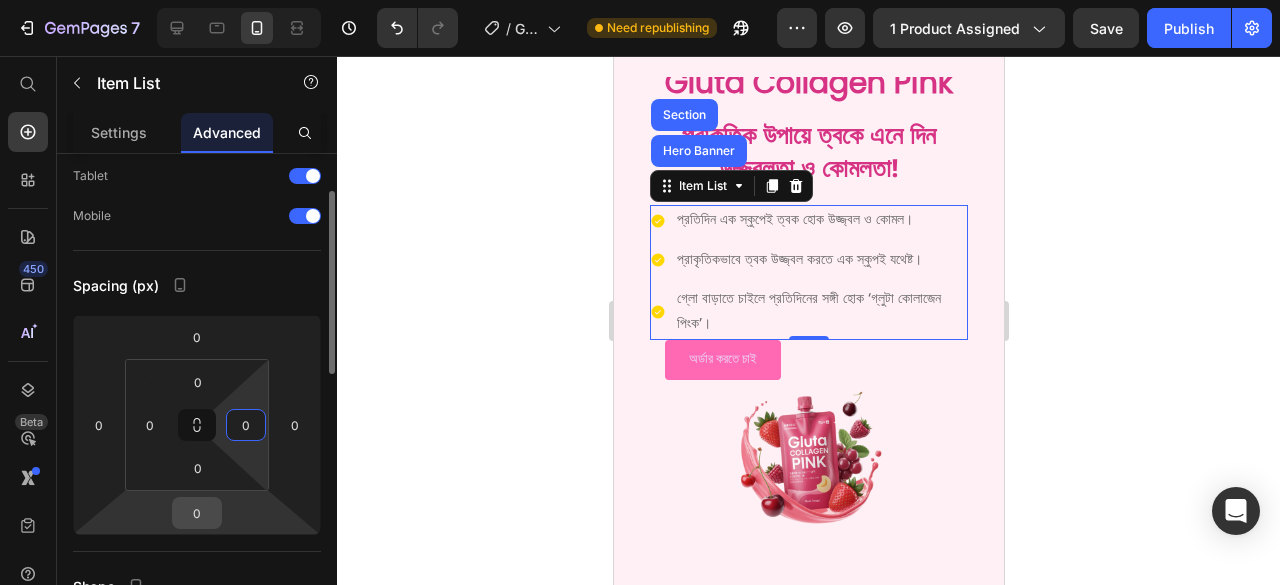 type on "0" 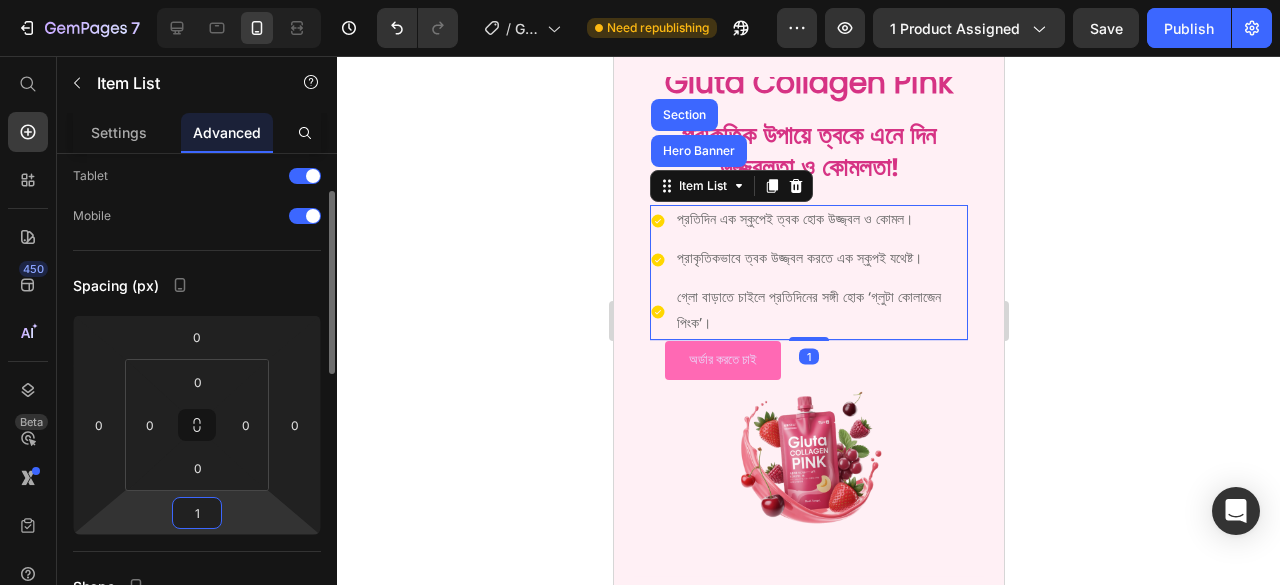 type on "16" 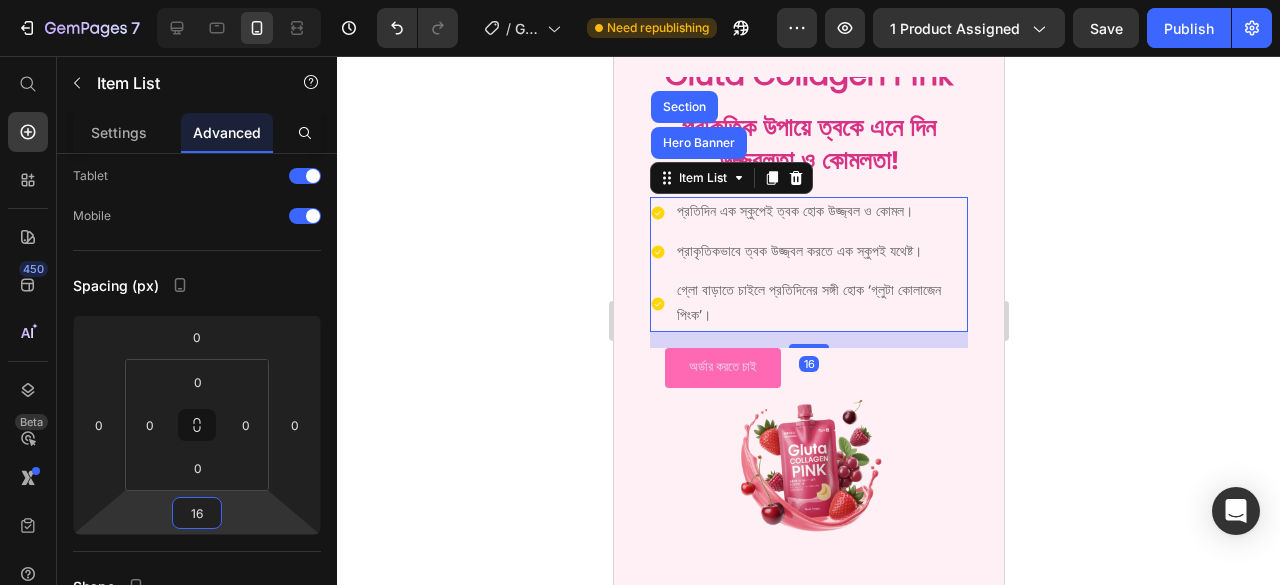 click 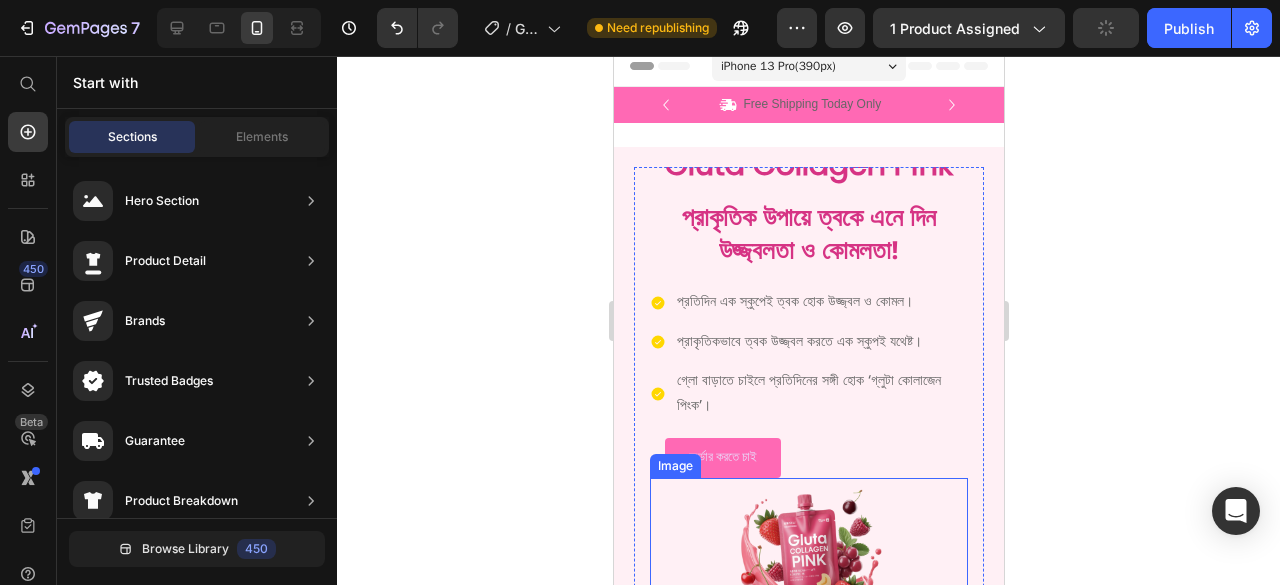 scroll, scrollTop: 0, scrollLeft: 0, axis: both 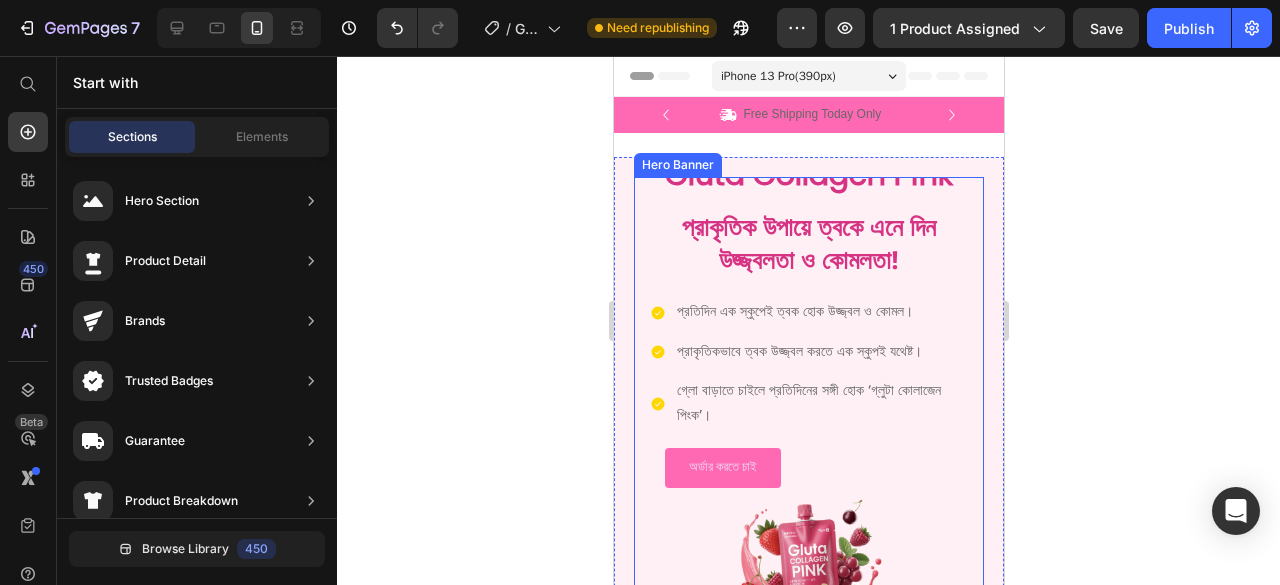 click on "Heading Gluta Collagen Pink Heading Row প্রাকৃতিক উপায়ে ত্বকে এনে দিন উজ্জ্বলতা ও কোমলতা! Heading প্রতিদিন এক স্কুপেই ত্বক হোক উজ্জ্বল ও কোমল। প্রাকৃতিকভাবে ত্বক উজ্জ্বল করতে এক স্কুপই যথেষ্ট। গ্লো বাড়াতে চাইলে প্রতিদিনের সঙ্গী হোক ‘গ্লুটা কোলাজেন পিংক’। Item List অর্ডার করতে চাই Button Image" at bounding box center [808, 426] 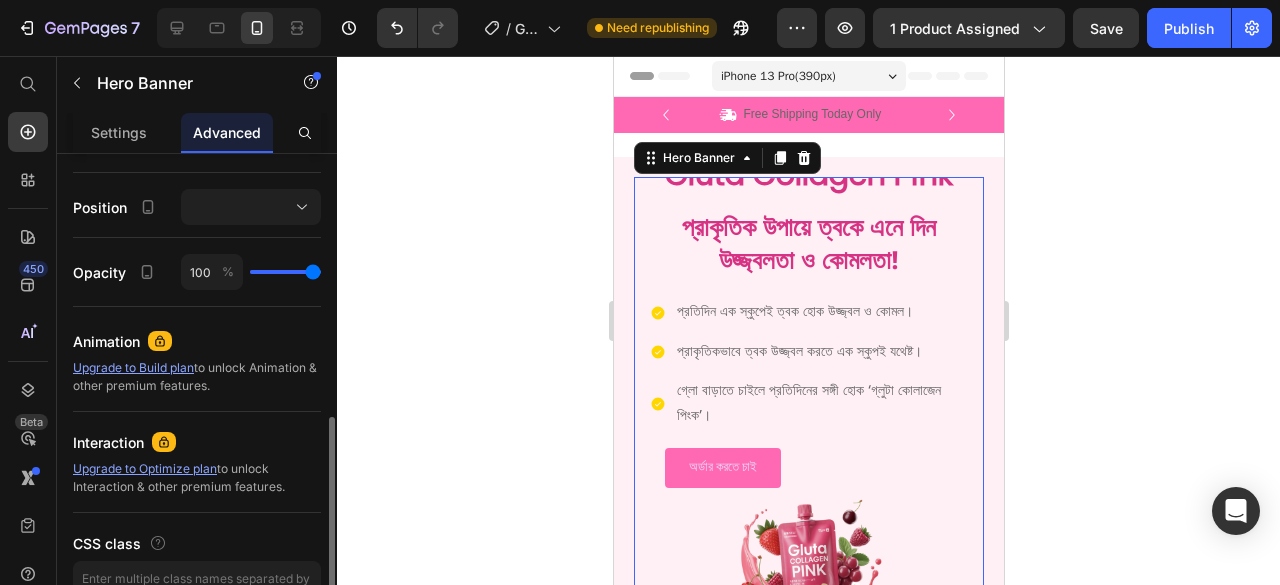 scroll, scrollTop: 813, scrollLeft: 0, axis: vertical 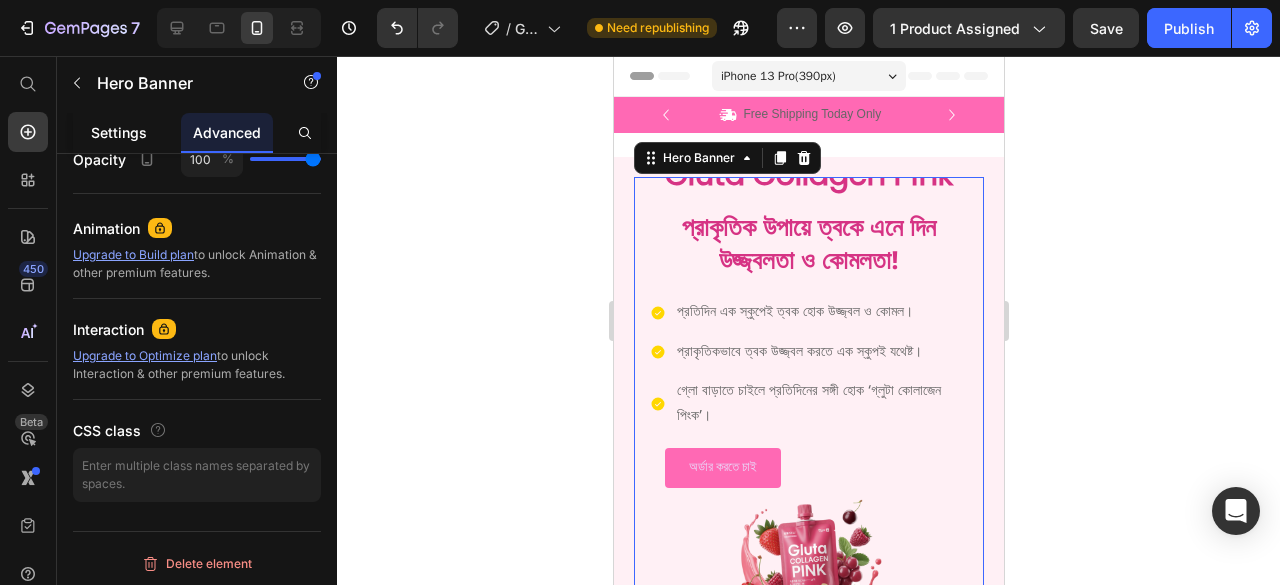 click on "Settings" 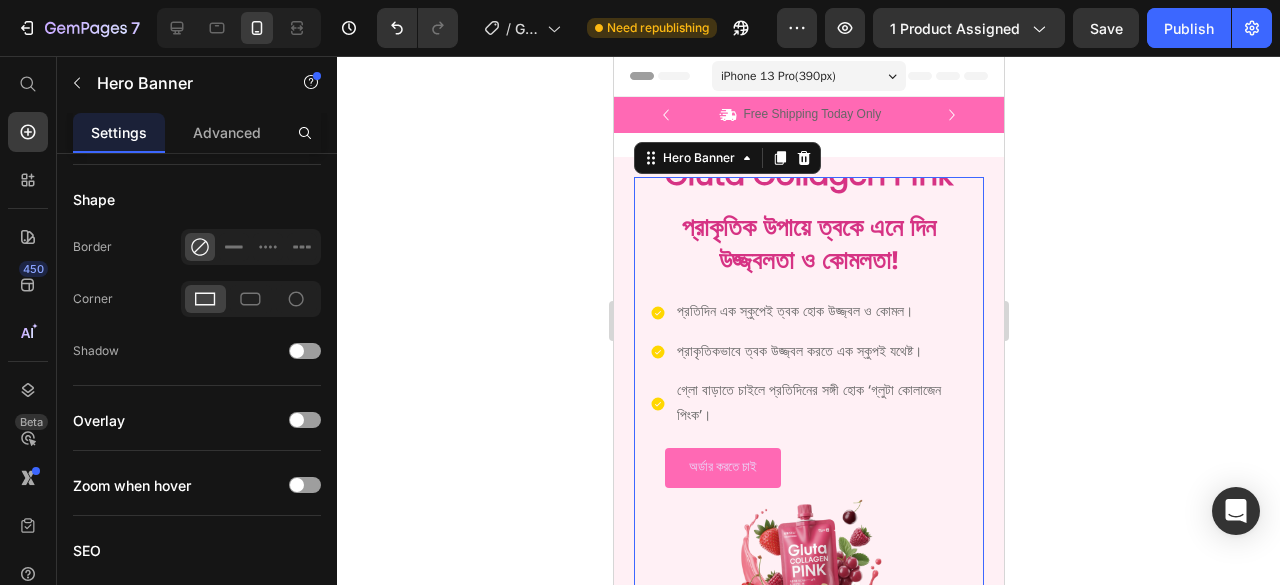 scroll, scrollTop: 0, scrollLeft: 0, axis: both 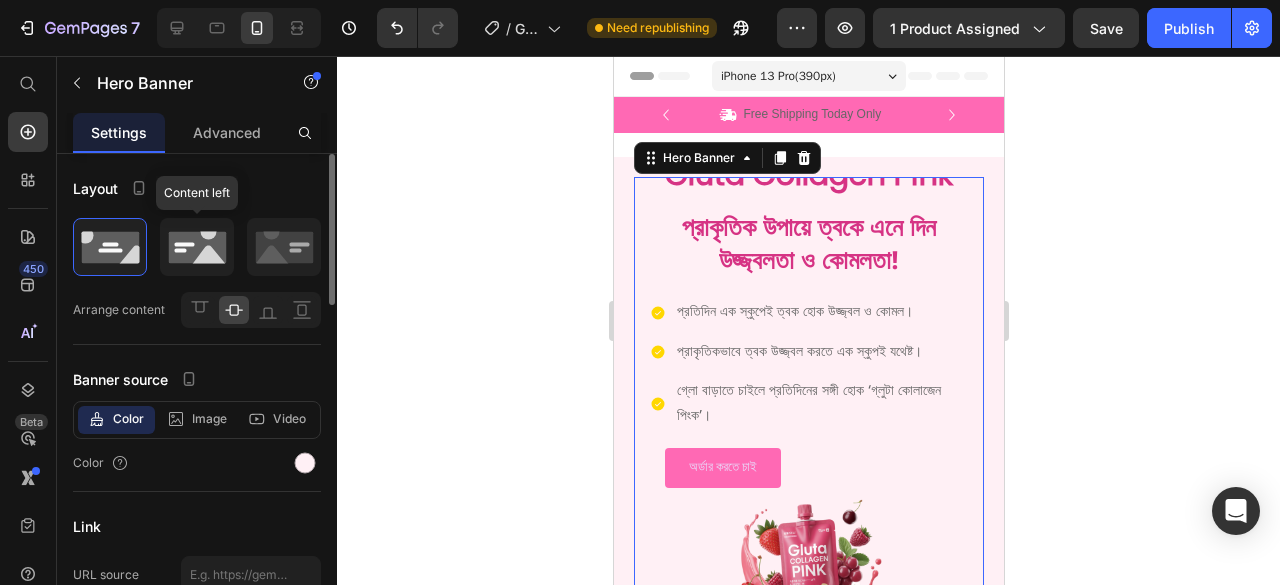 click 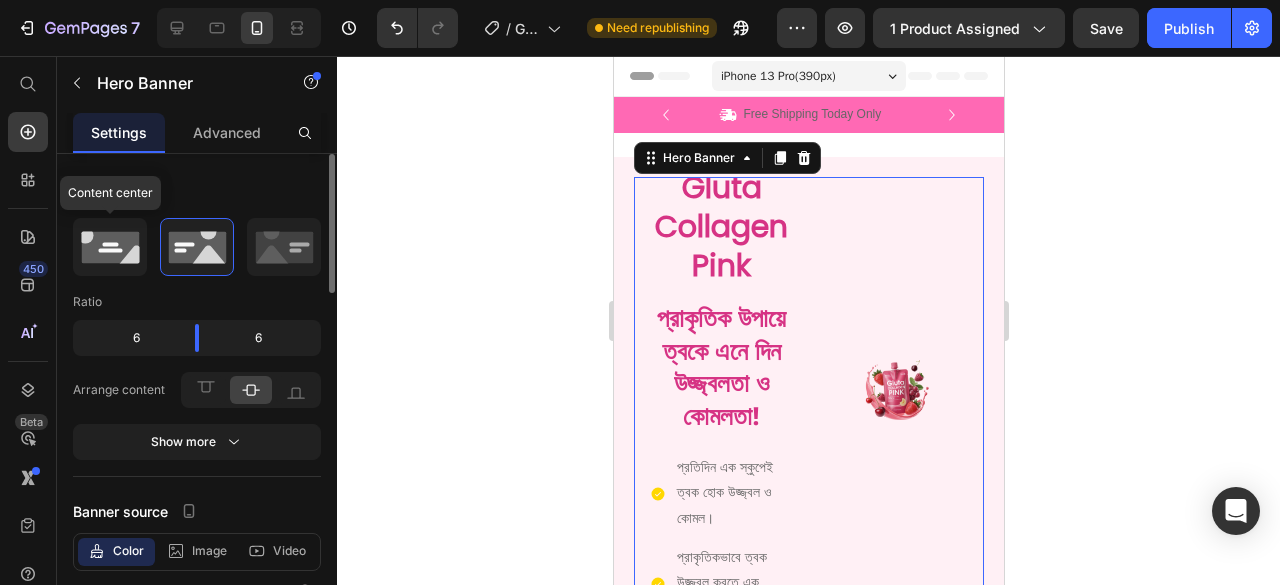 click 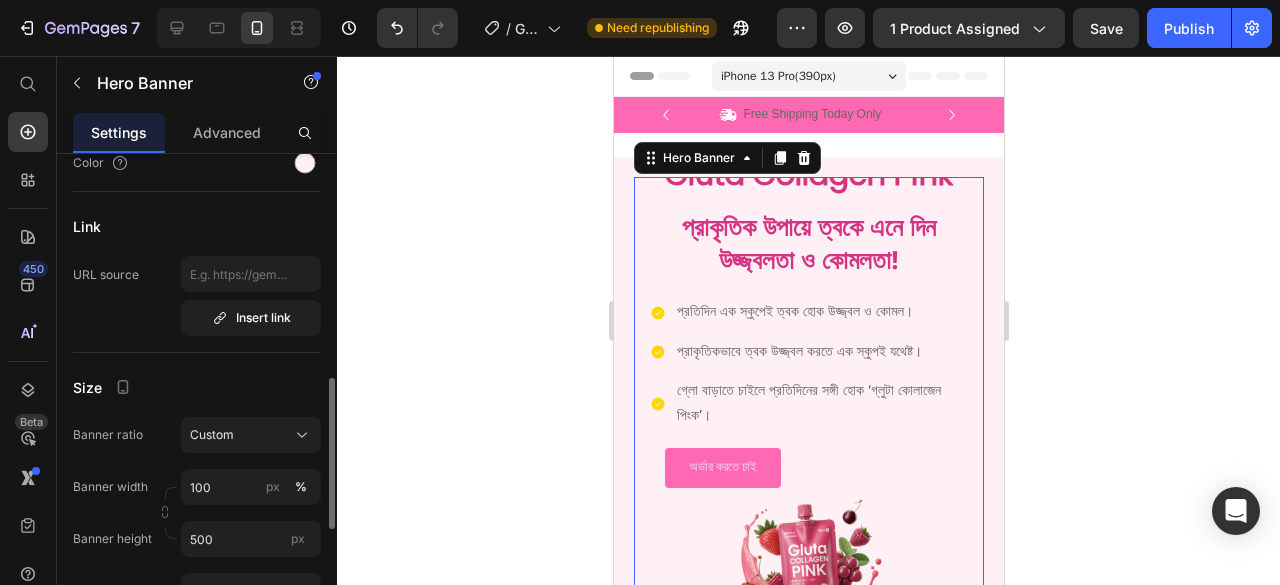 scroll, scrollTop: 400, scrollLeft: 0, axis: vertical 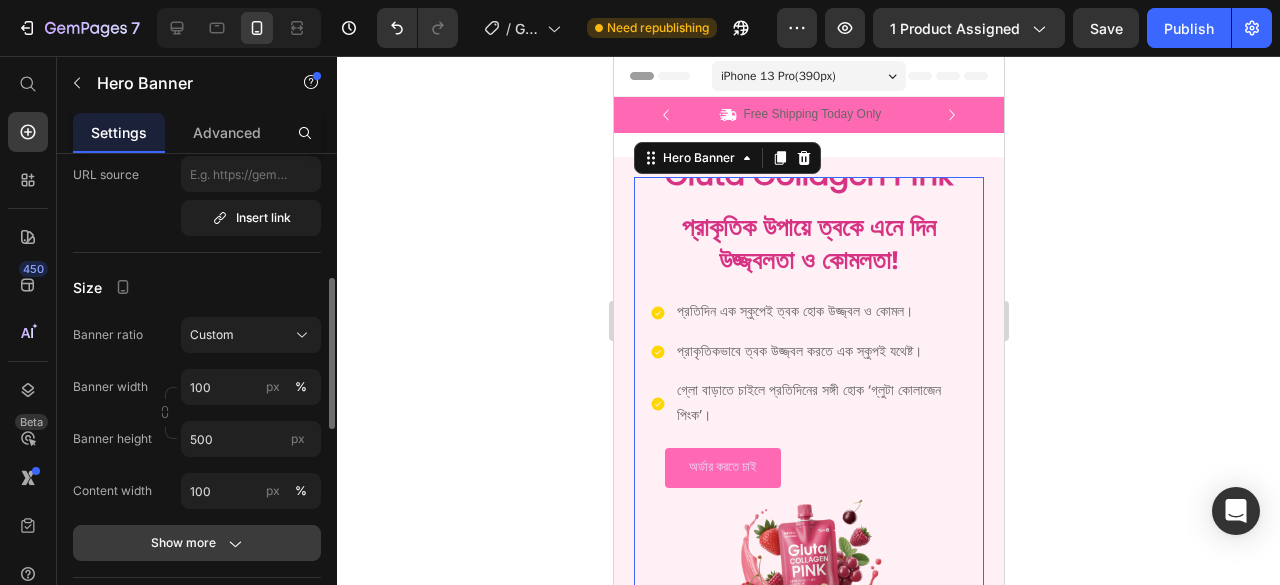click 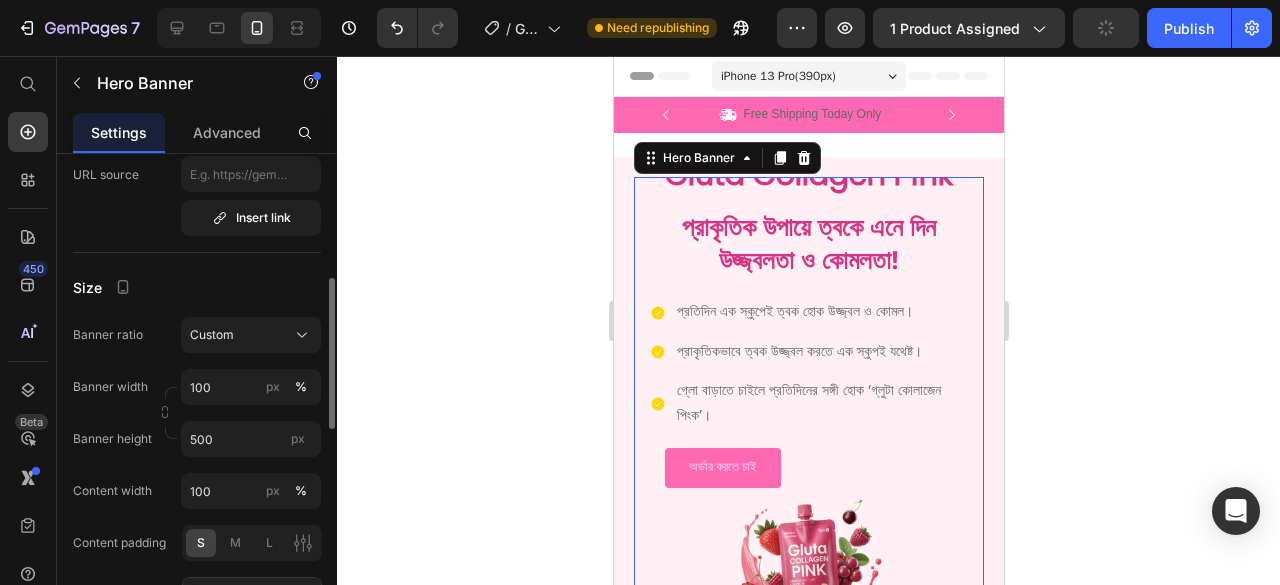 scroll, scrollTop: 600, scrollLeft: 0, axis: vertical 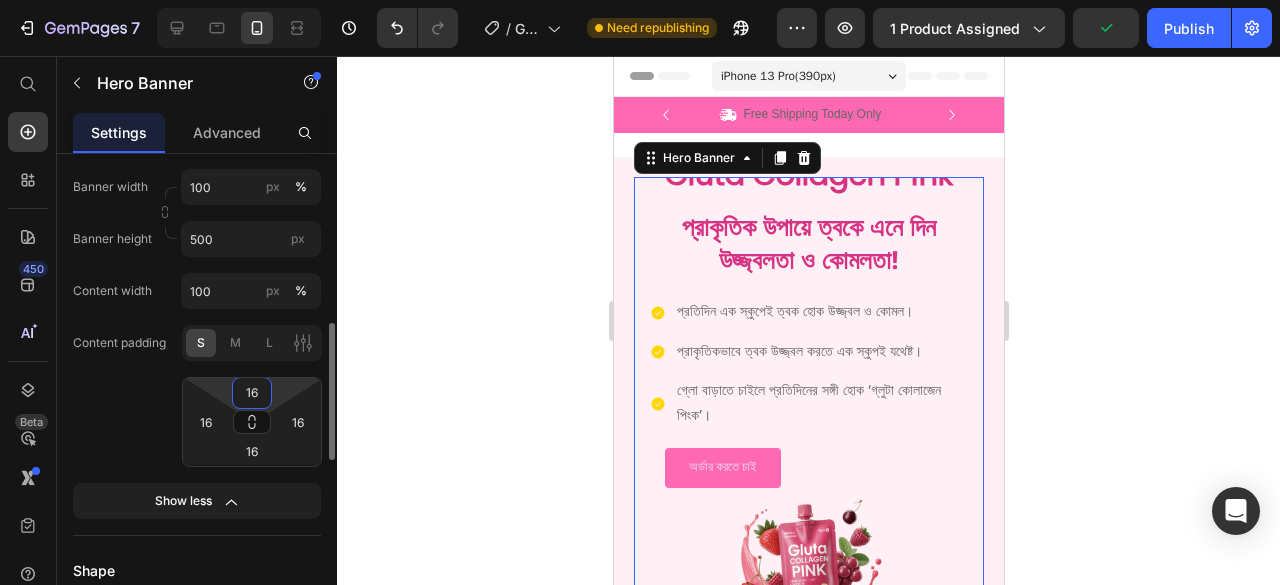 click on "16" at bounding box center (252, 393) 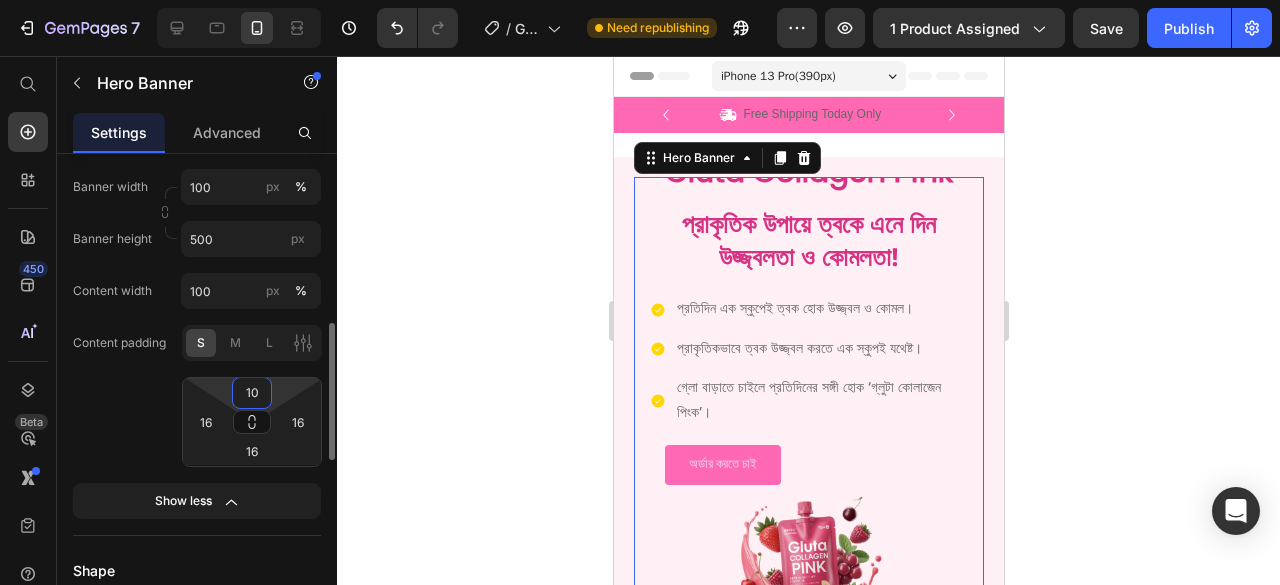 type on "1" 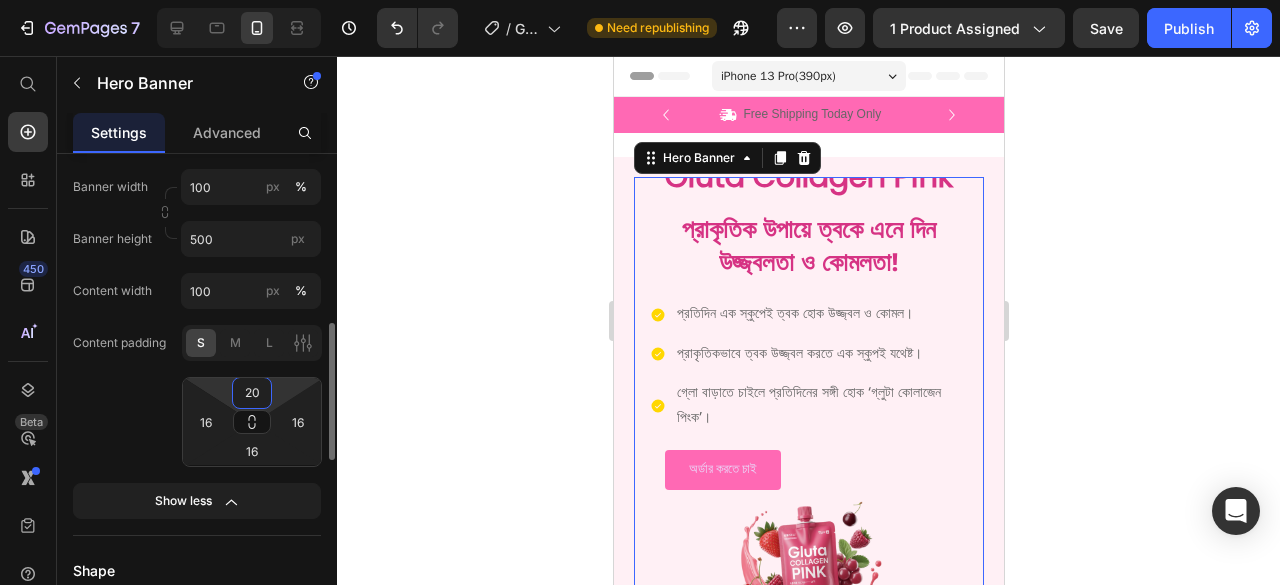 type on "2" 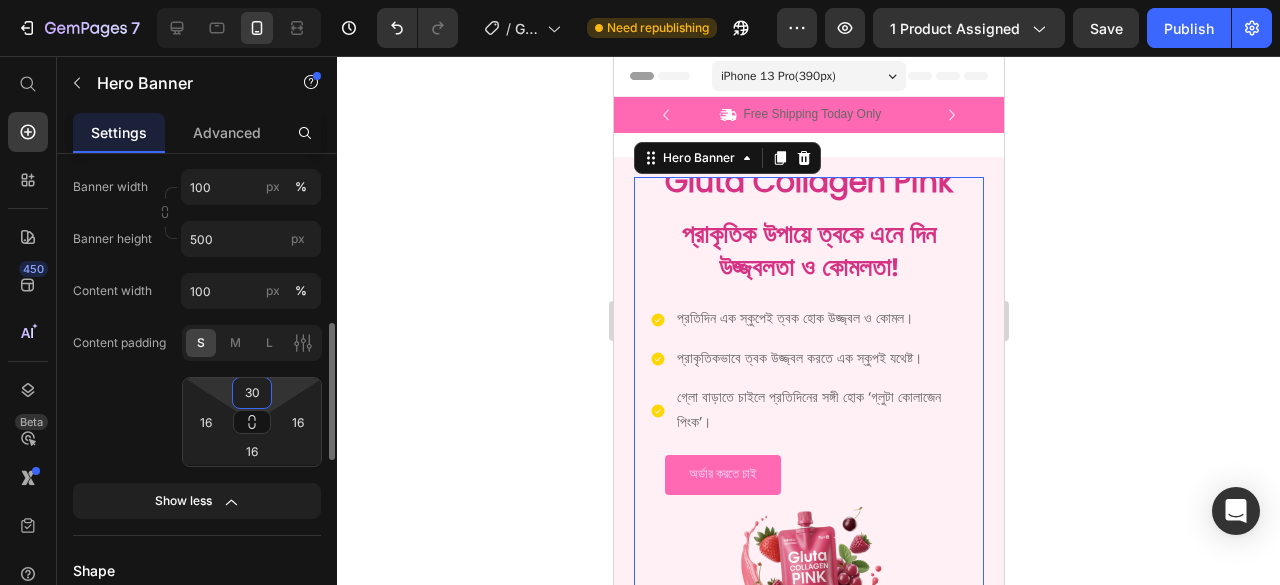type on "3" 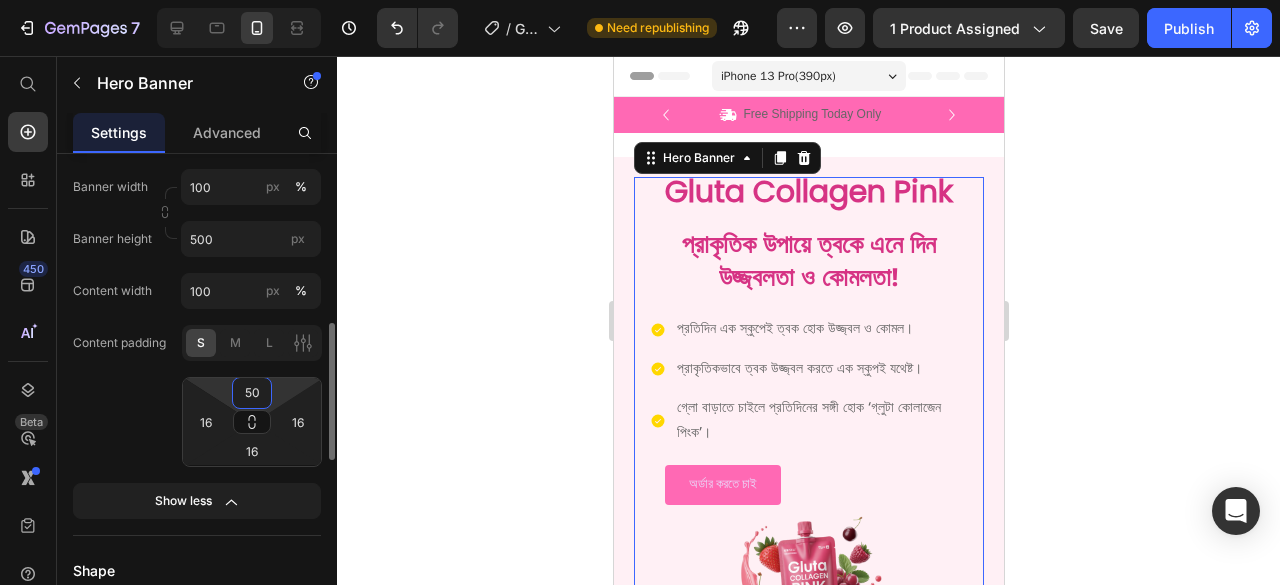 type on "5" 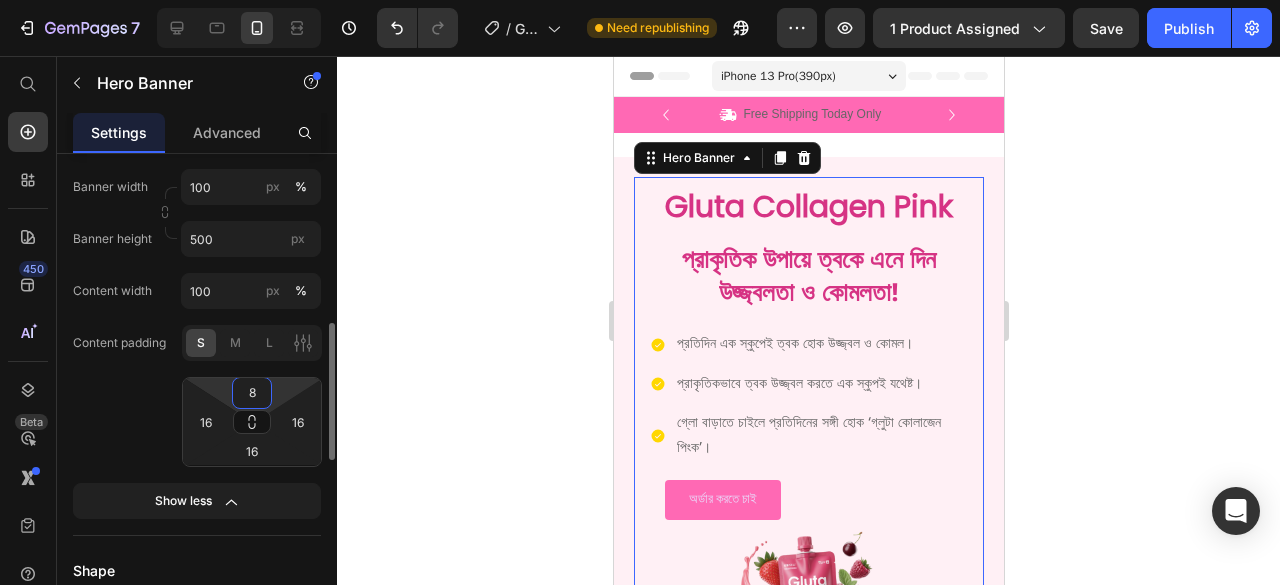 type on "80" 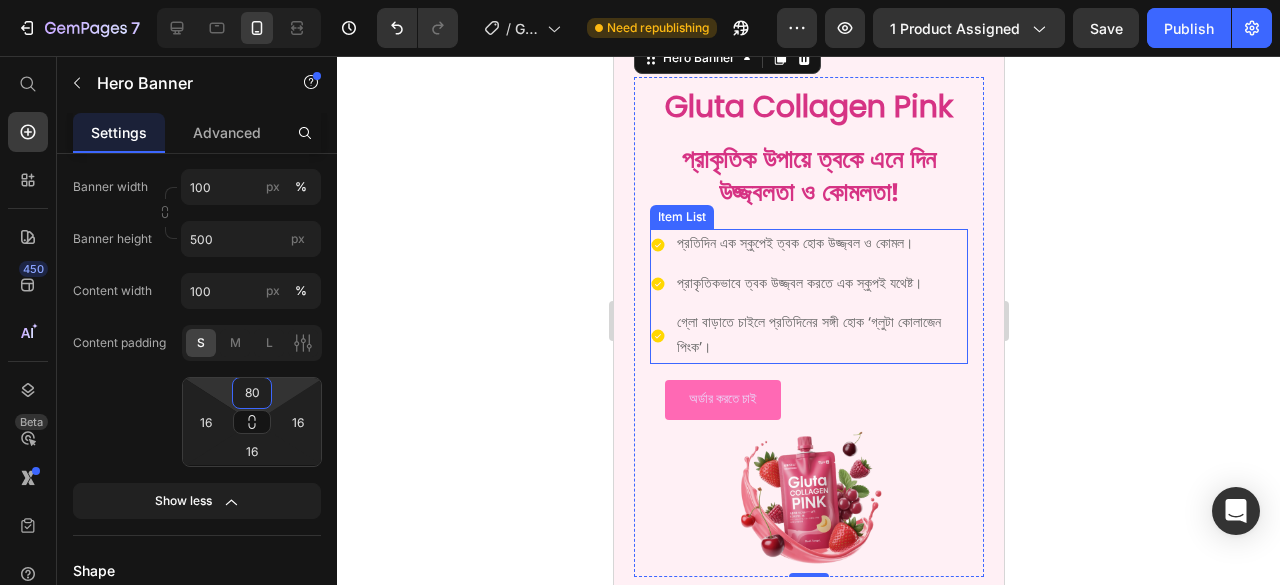 scroll, scrollTop: 0, scrollLeft: 0, axis: both 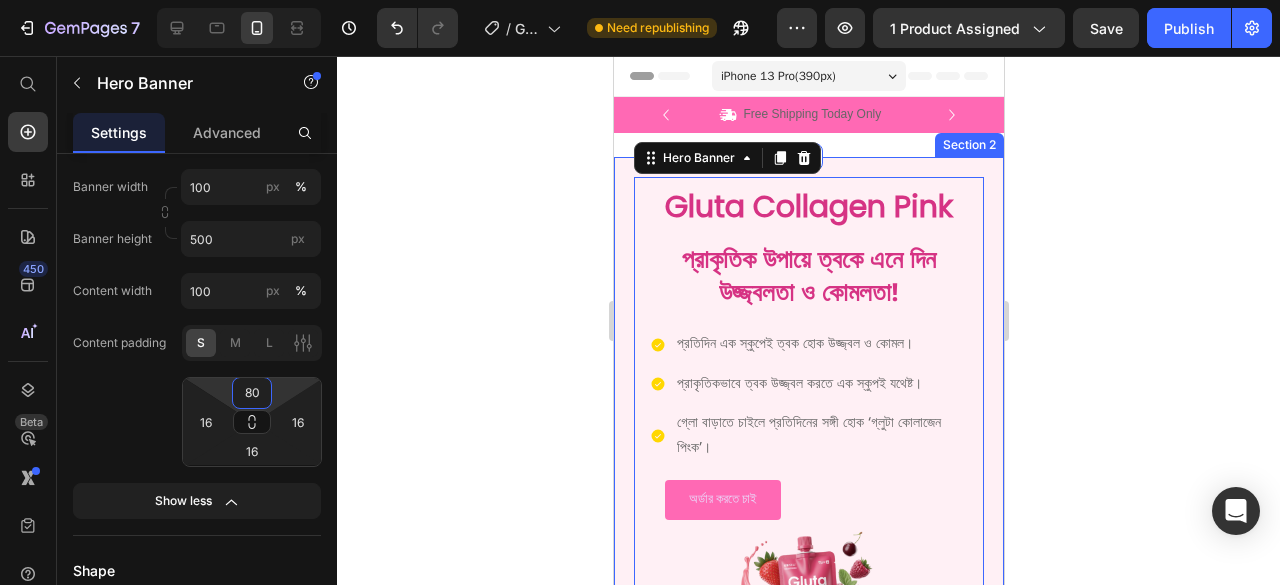 click 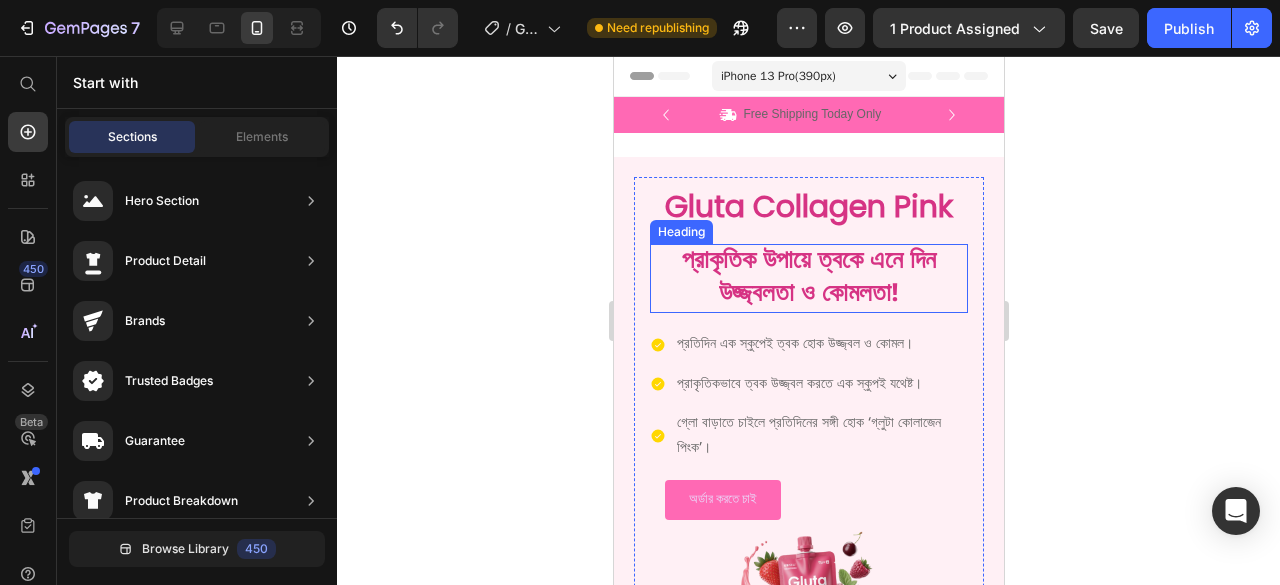 click on "প্রাকৃতিক উপায়ে ত্বকে এনে দিন উজ্জ্বলতা ও কোমলতা!" at bounding box center [808, 278] 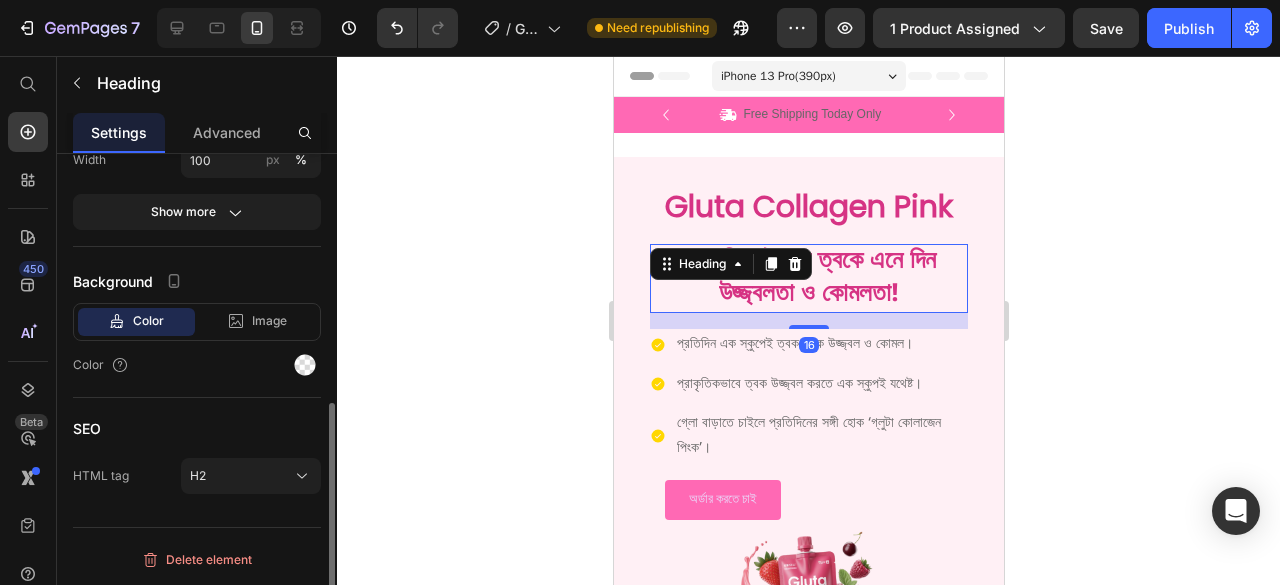 scroll, scrollTop: 0, scrollLeft: 0, axis: both 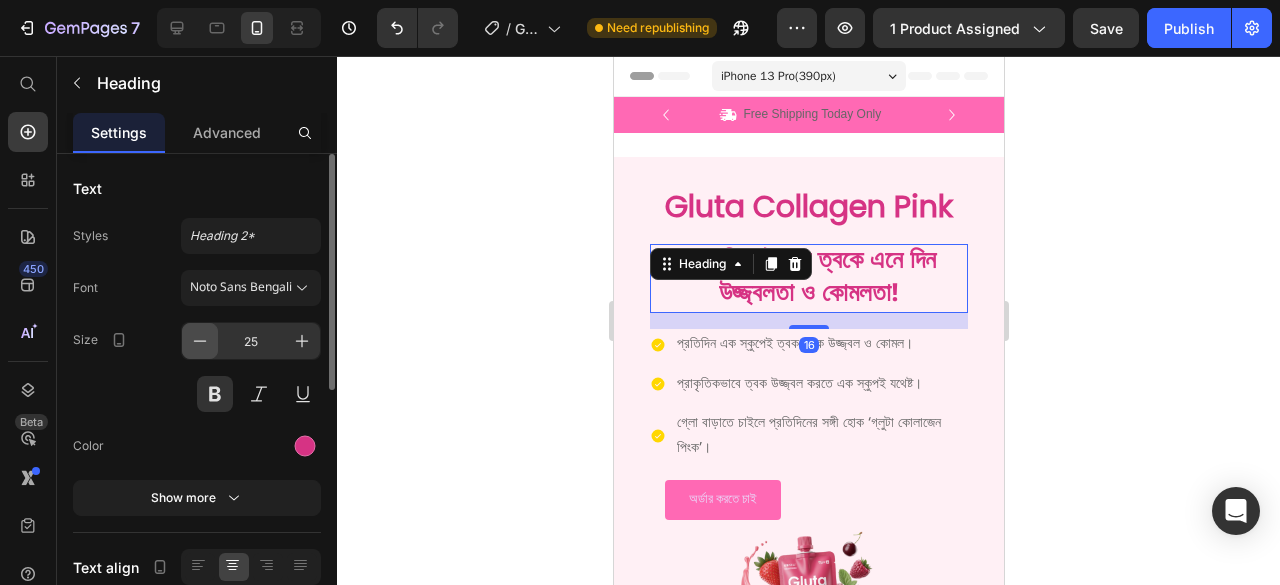click 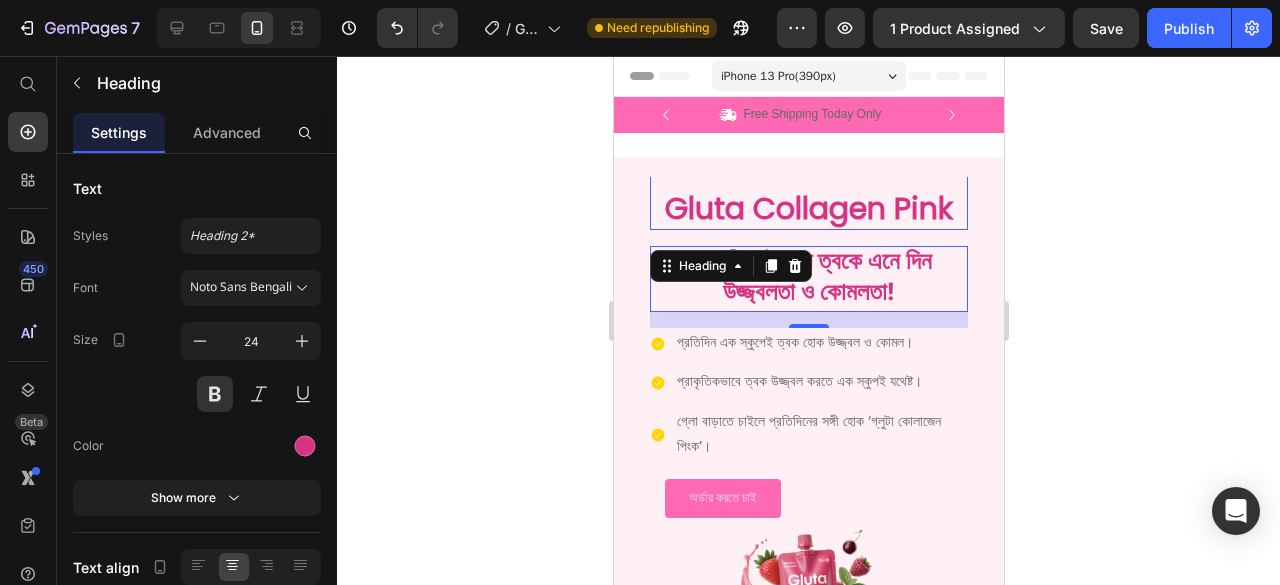 click on "Gluta Collagen Pink" at bounding box center [808, 189] 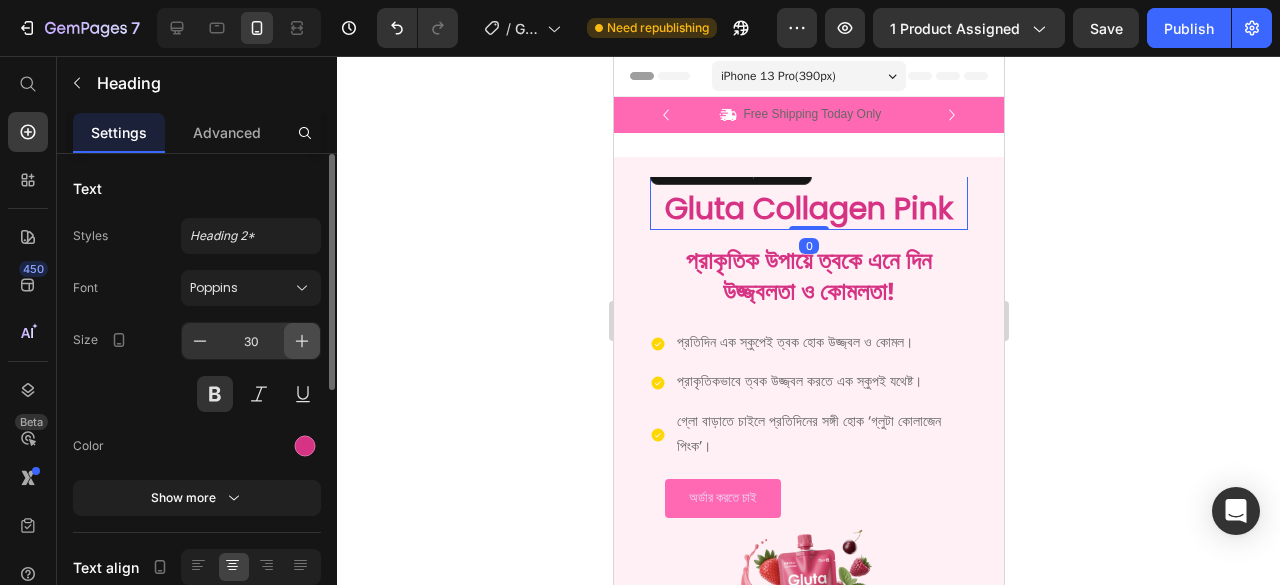 click 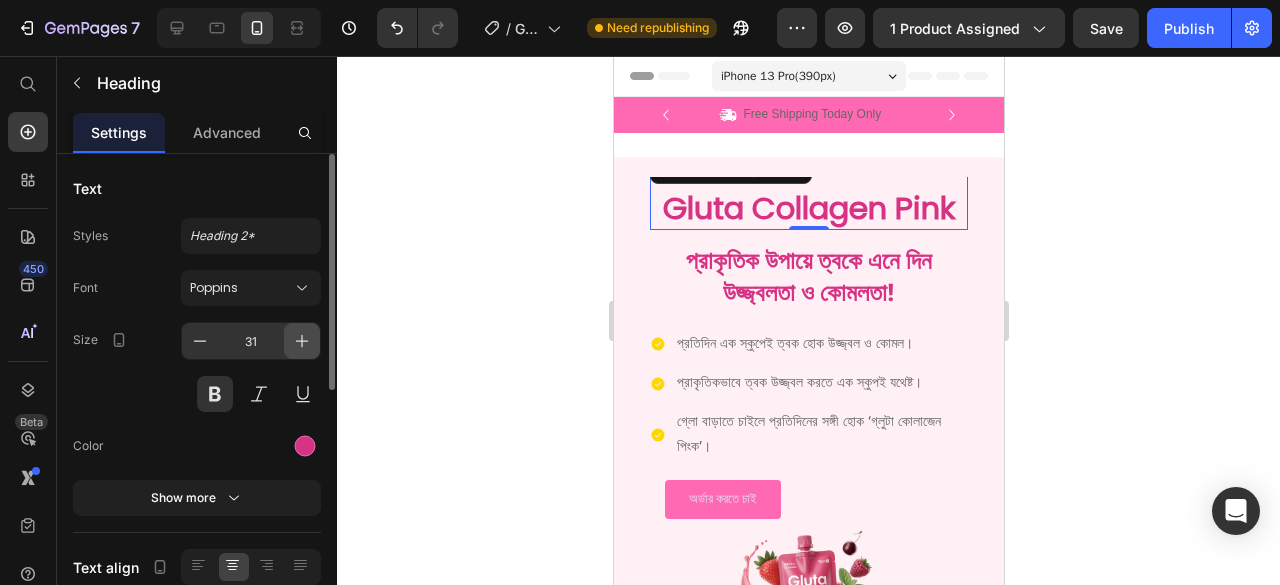 click 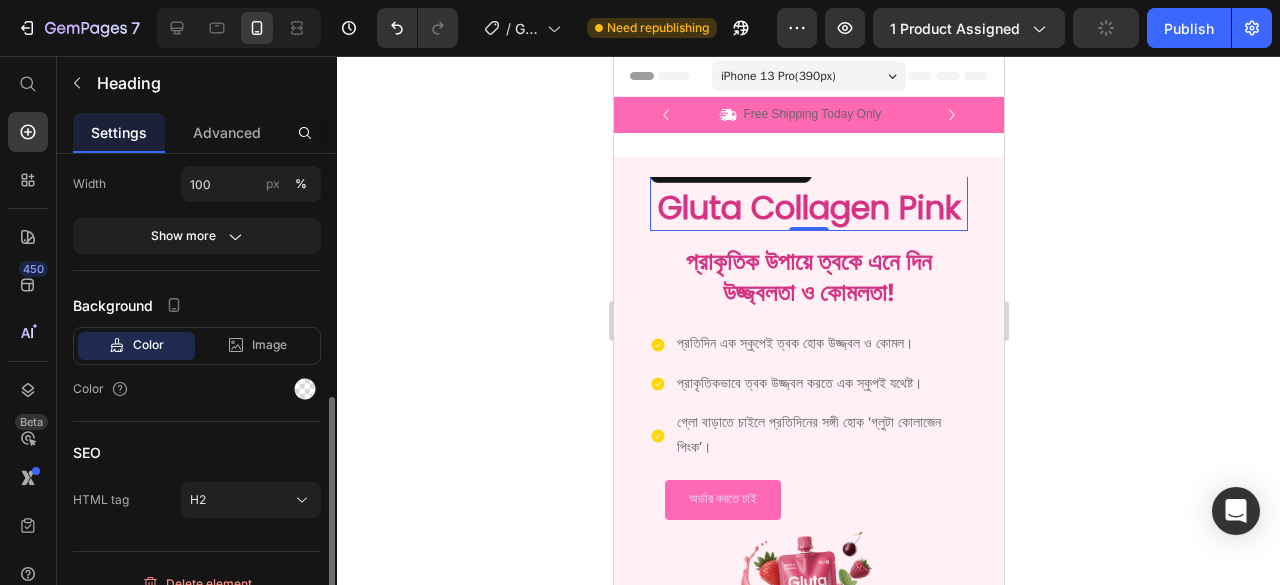 scroll, scrollTop: 520, scrollLeft: 0, axis: vertical 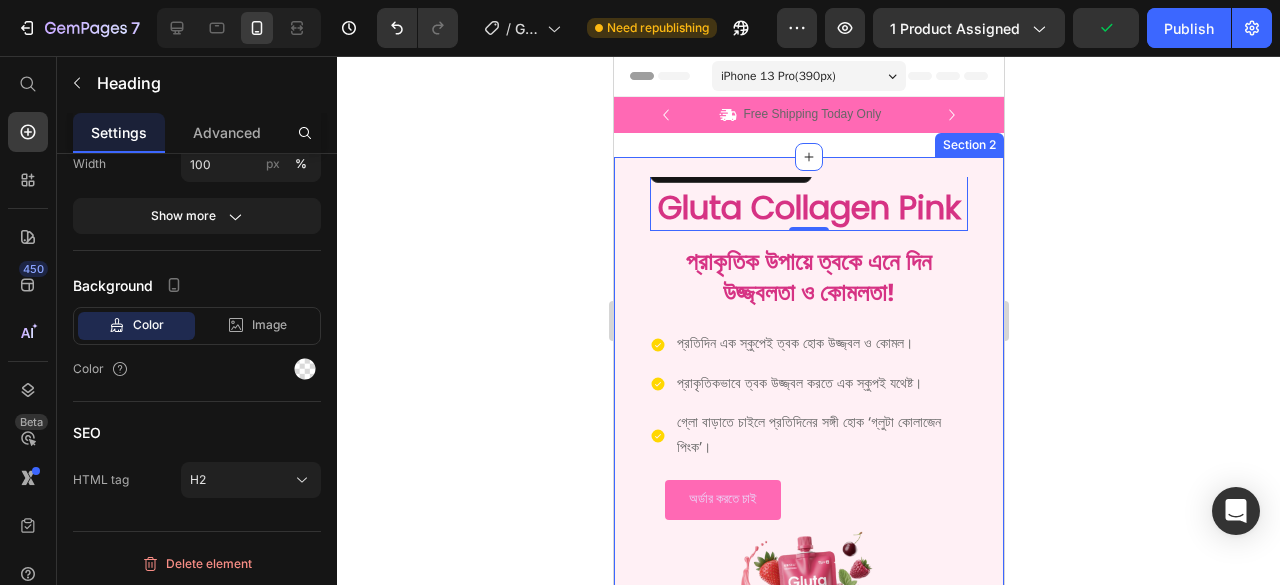 click on "Heading Gluta Collagen Pink Heading   0 Row প্রাকৃতিক উপায়ে ত্বকে এনে দিন উজ্জ্বলতা ও কোমলতা! Heading প্রতিদিন এক স্কুপেই ত্বক হোক উজ্জ্বল ও কোমল। প্রাকৃতিকভাবে ত্বক উজ্জ্বল করতে এক স্কুপই যথেষ্ট। গ্লো বাড়াতে চাইলে প্রতিদিনের সঙ্গী হোক ‘গ্লুটা কোলাজেন পিংক’। Item List অর্ডার করতে চাই Button Image Hero Banner Section 2" at bounding box center (808, 427) 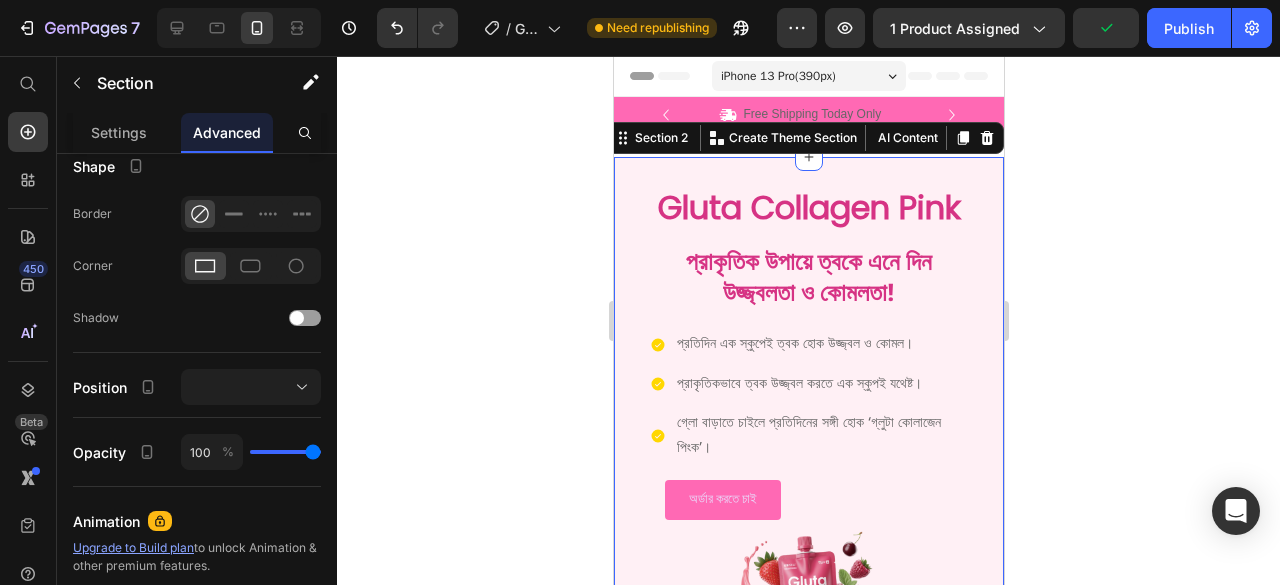 scroll, scrollTop: 0, scrollLeft: 0, axis: both 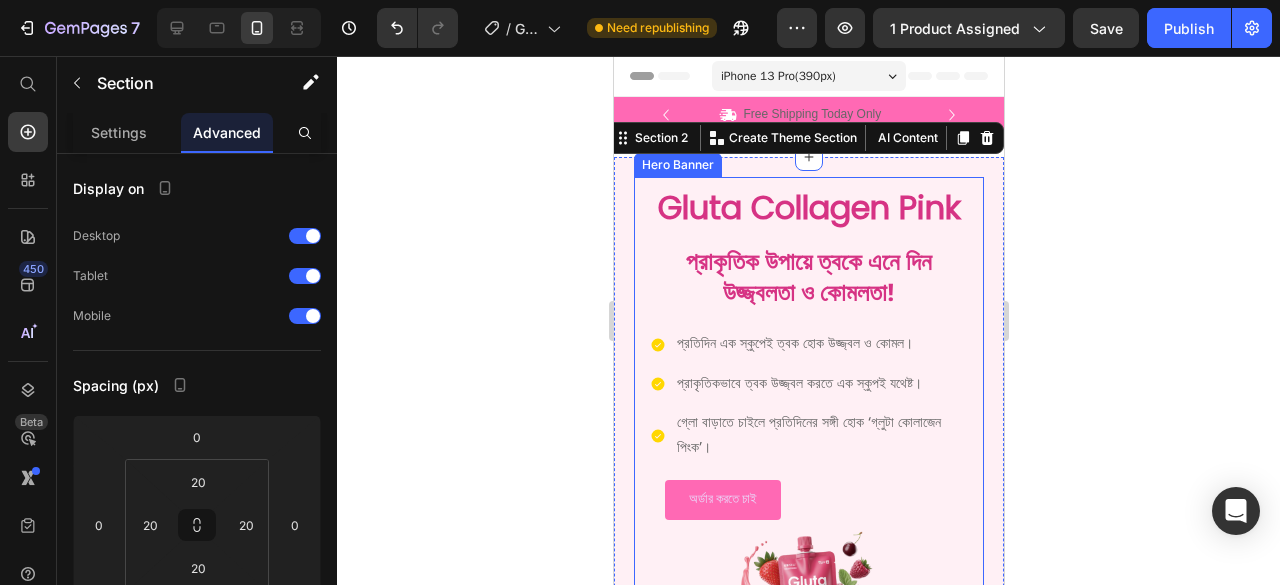 click on "Heading Gluta Collagen Pink Heading Row প্রাকৃতিক উপায়ে ত্বকে এনে দিন উজ্জ্বলতা ও কোমলতা! Heading প্রতিদিন এক স্কুপেই ত্বক হোক উজ্জ্বল ও কোমল। প্রাকৃতিকভাবে ত্বক উজ্জ্বল করতে এক স্কুপই যথেষ্ট। গ্লো বাড়াতে চাইলে প্রতিদিনের সঙ্গী হোক ‘গ্লুটা কোলাজেন পিংক’। Item List অর্ডার করতে চাই Button Image" at bounding box center (808, 426) 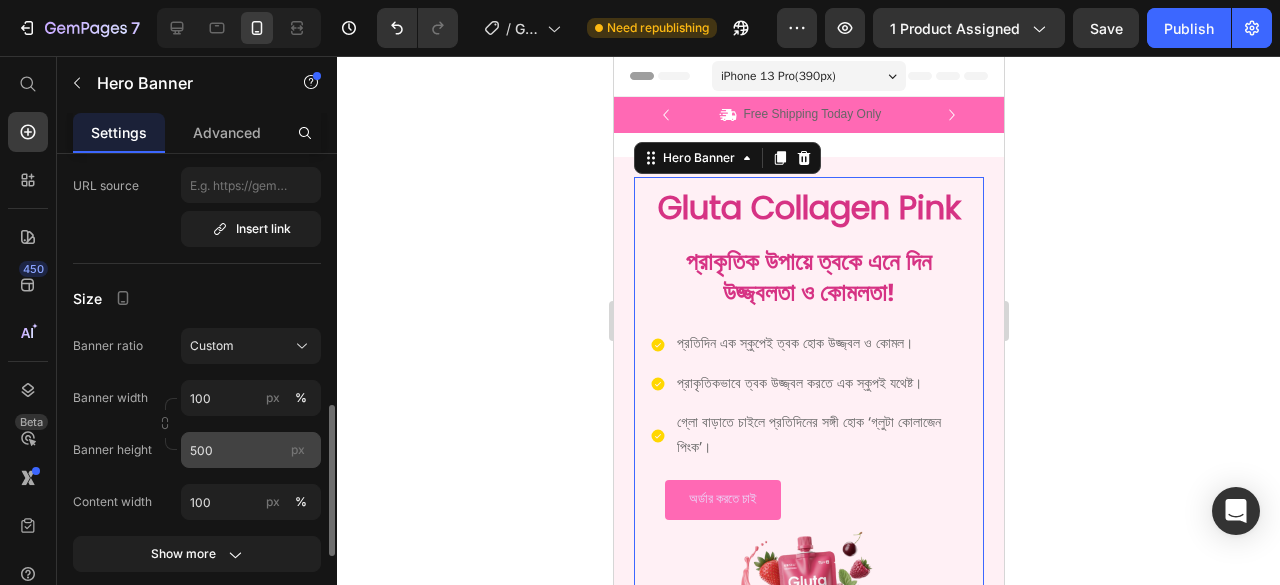 scroll, scrollTop: 489, scrollLeft: 0, axis: vertical 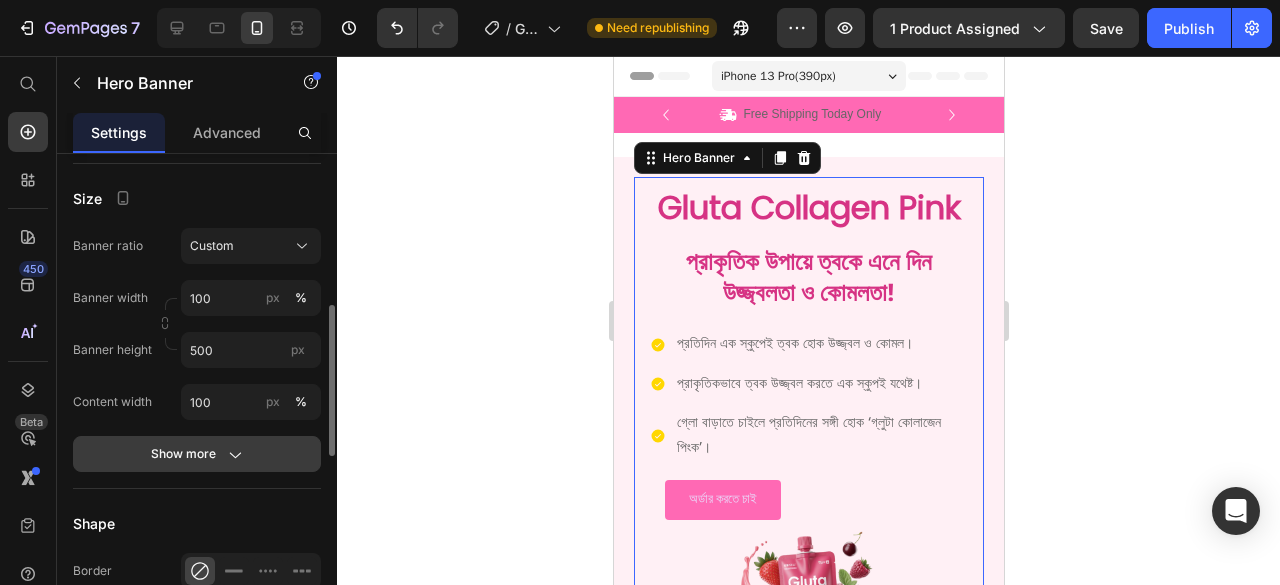 click on "Show more" at bounding box center (197, 454) 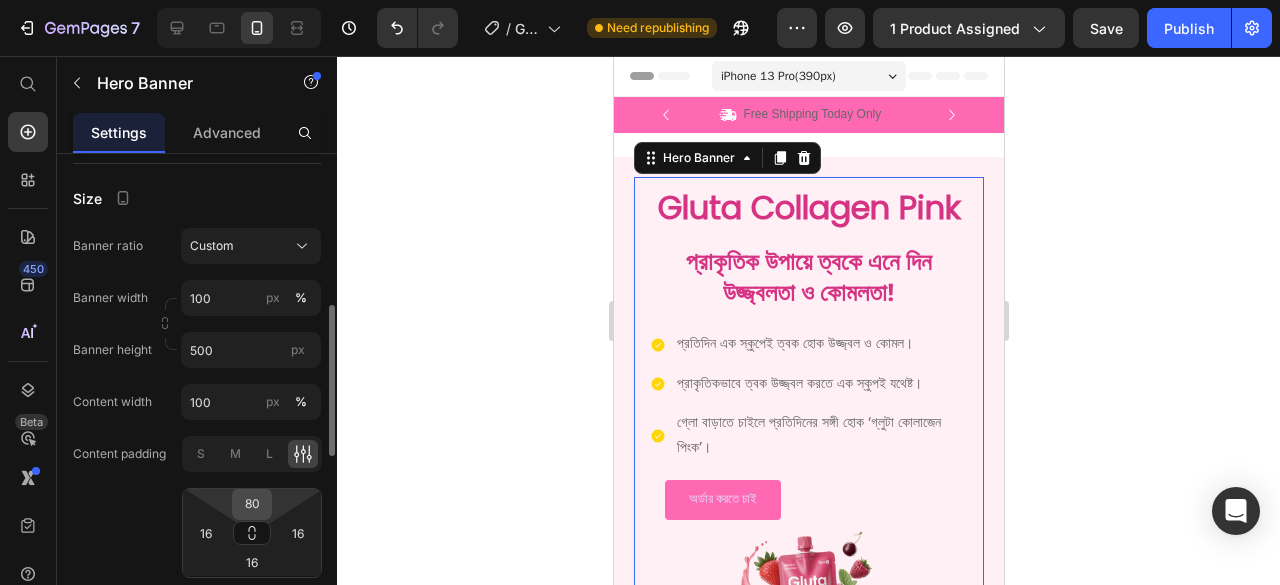 click on "80" at bounding box center [252, 504] 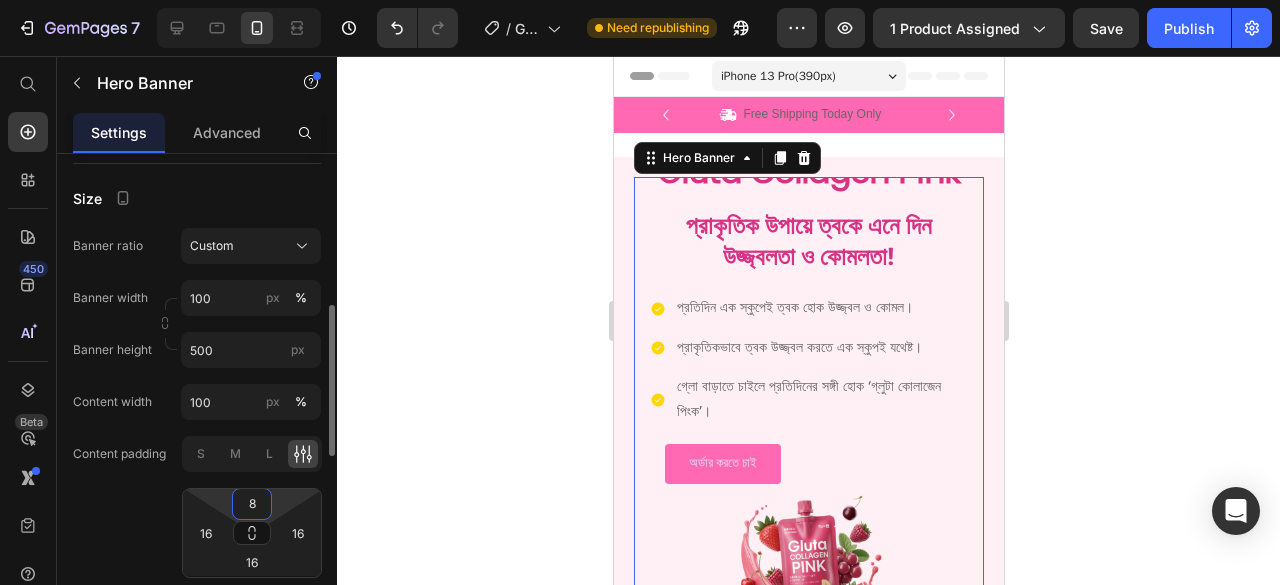 type on "85" 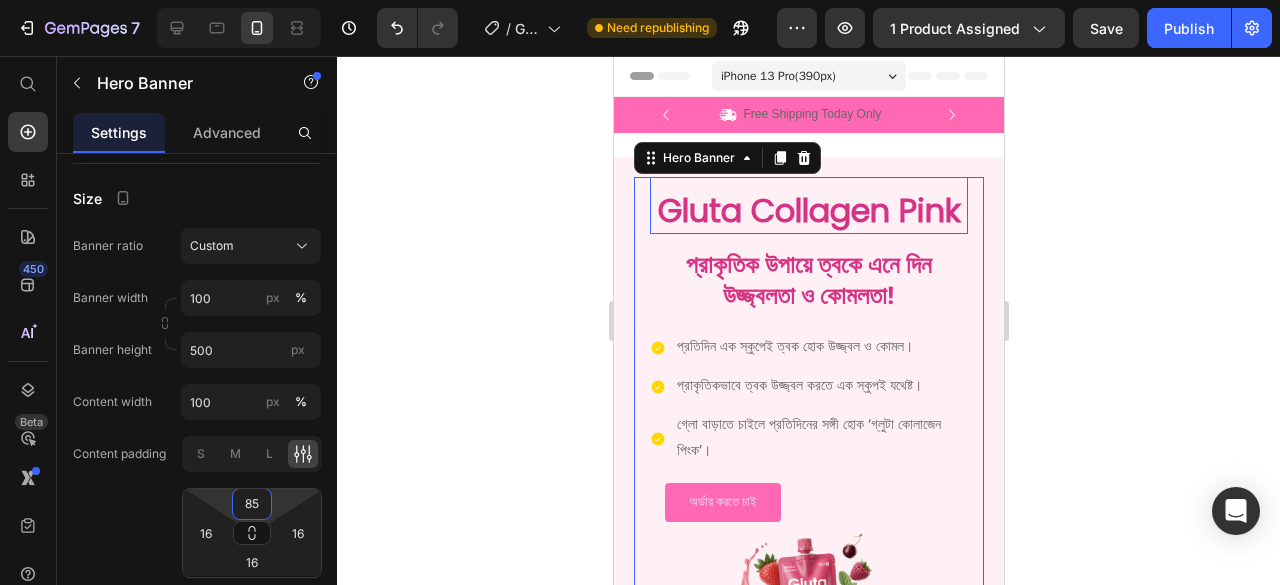 click on "Gluta Collagen Pink" at bounding box center (808, 192) 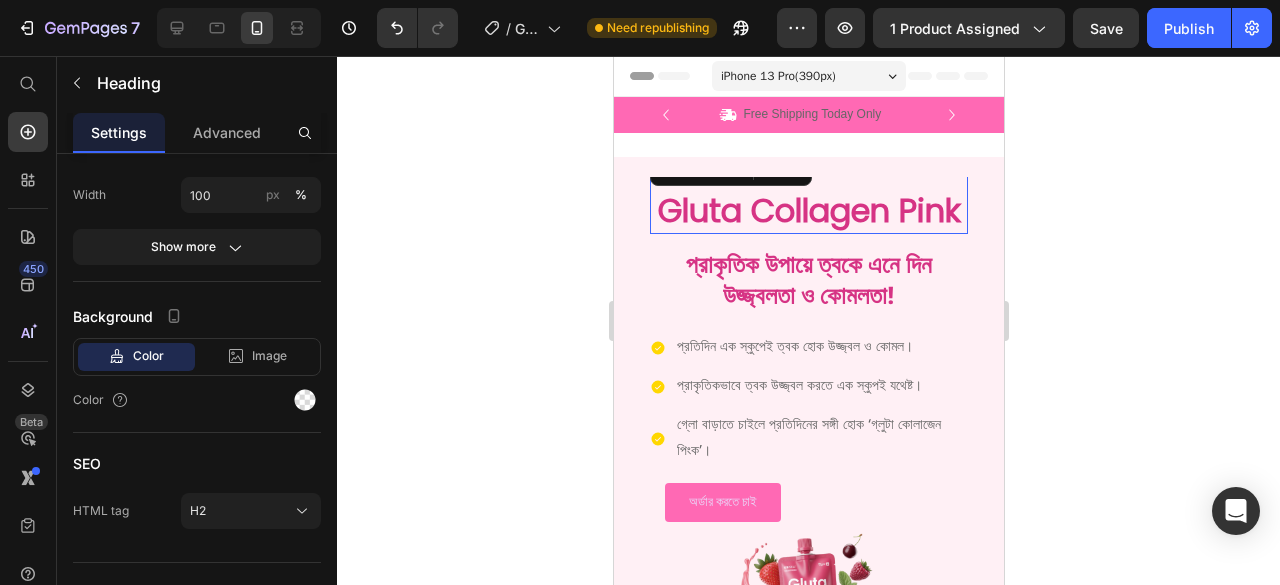 scroll, scrollTop: 0, scrollLeft: 0, axis: both 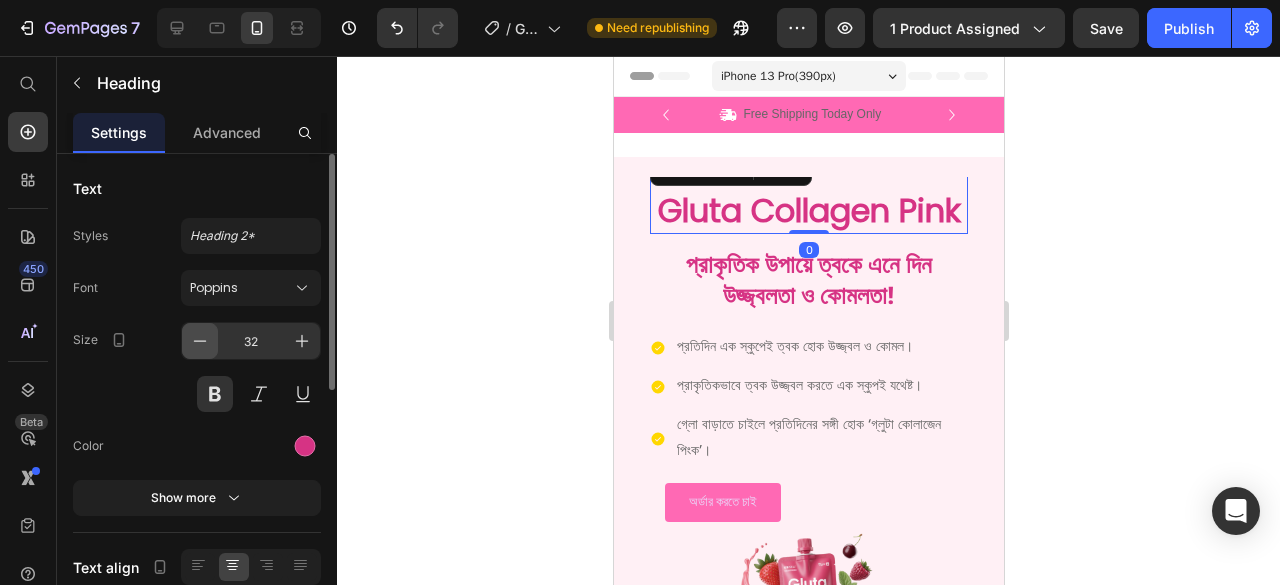 click 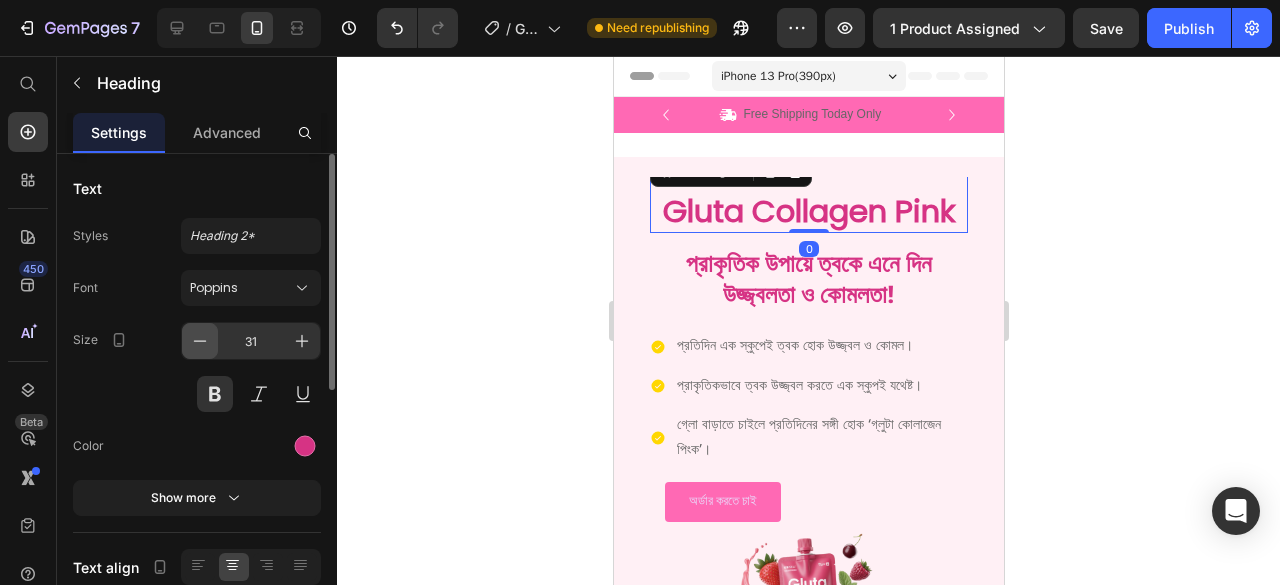 click 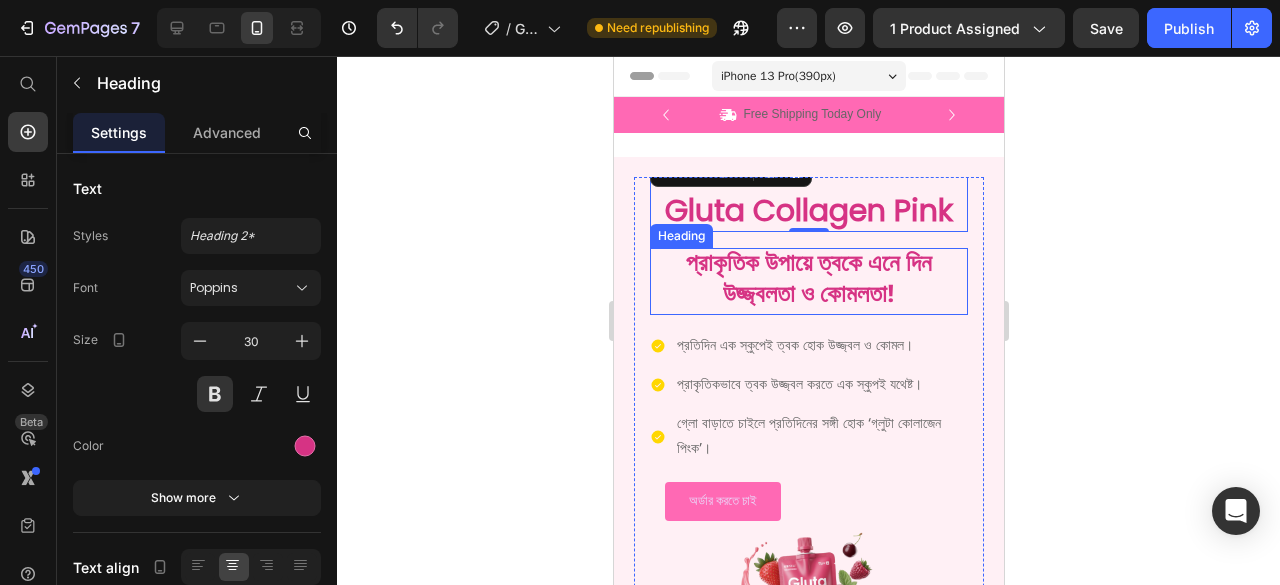 click on "প্রাকৃতিক উপায়ে ত্বকে এনে দিন উজ্জ্বলতা ও কোমলতা! Heading" at bounding box center (808, 281) 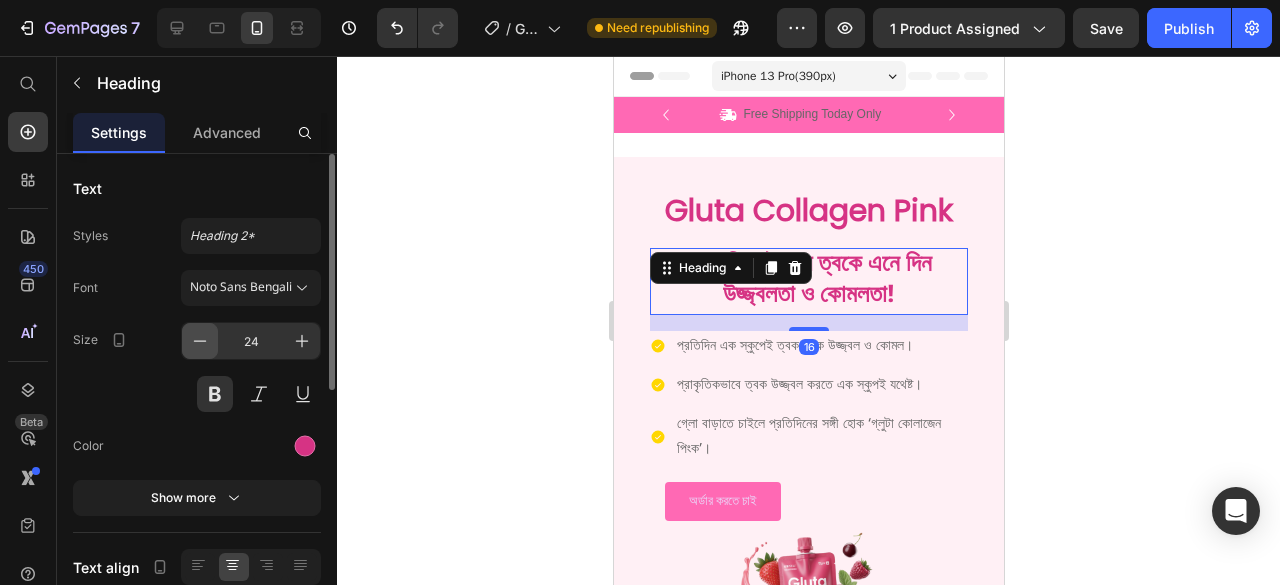 click 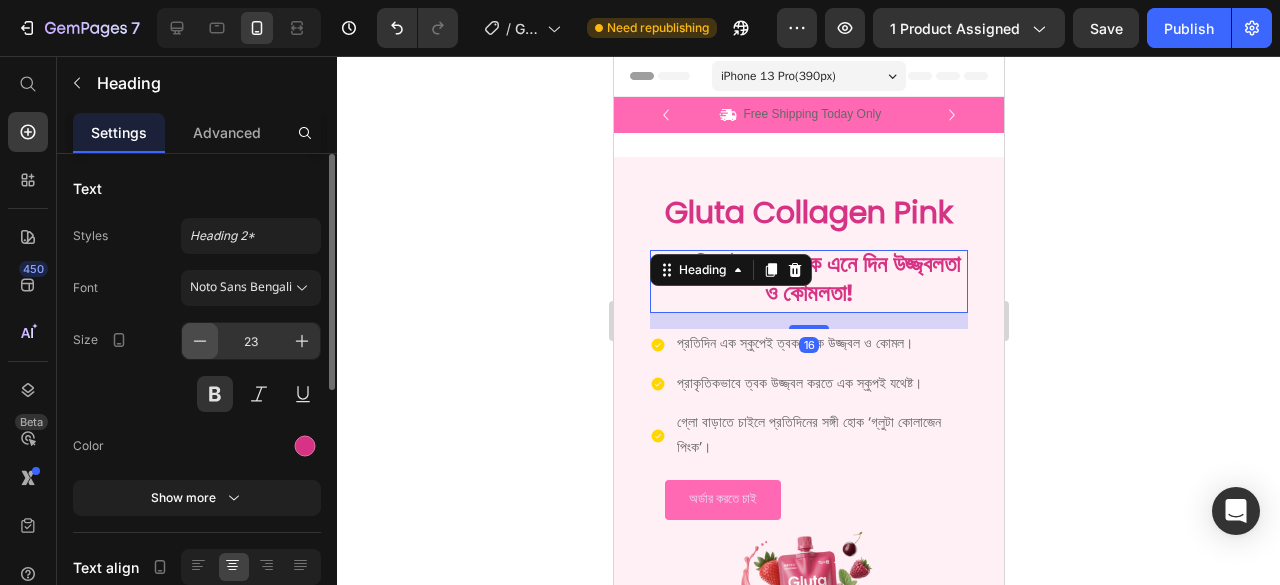 click 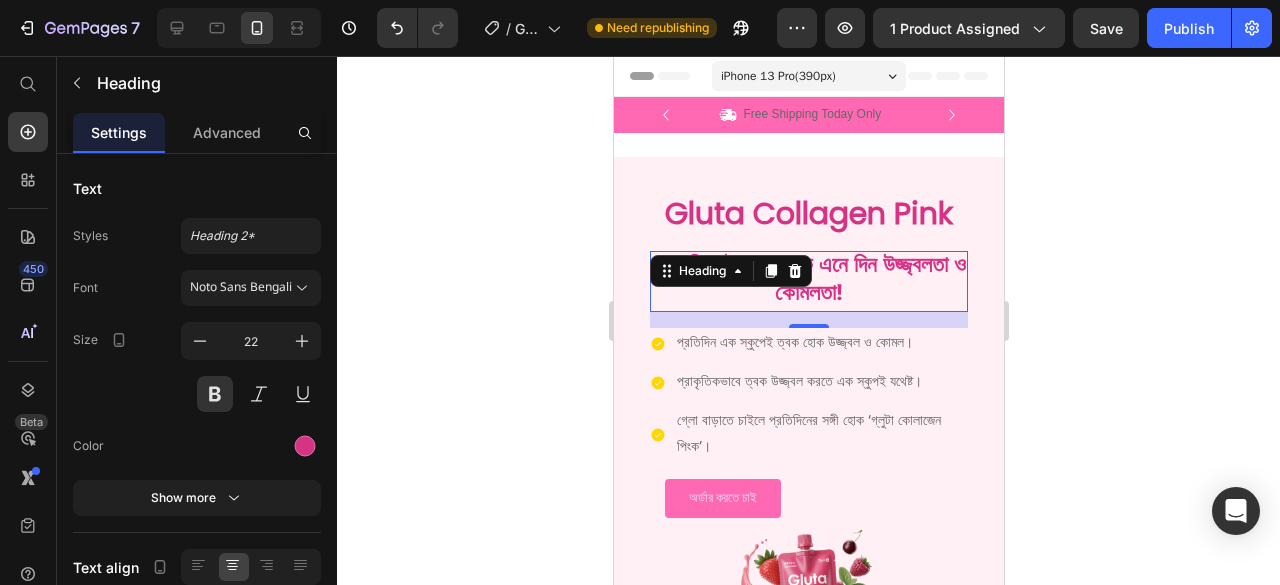 click 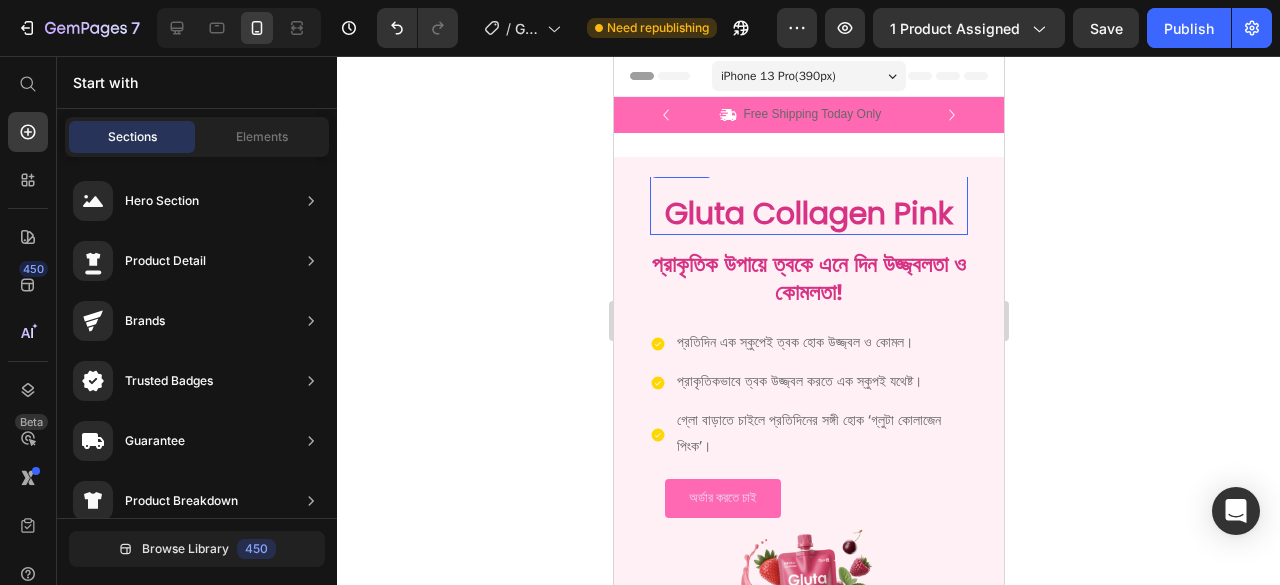 click on "Gluta Collagen Pink" at bounding box center (808, 194) 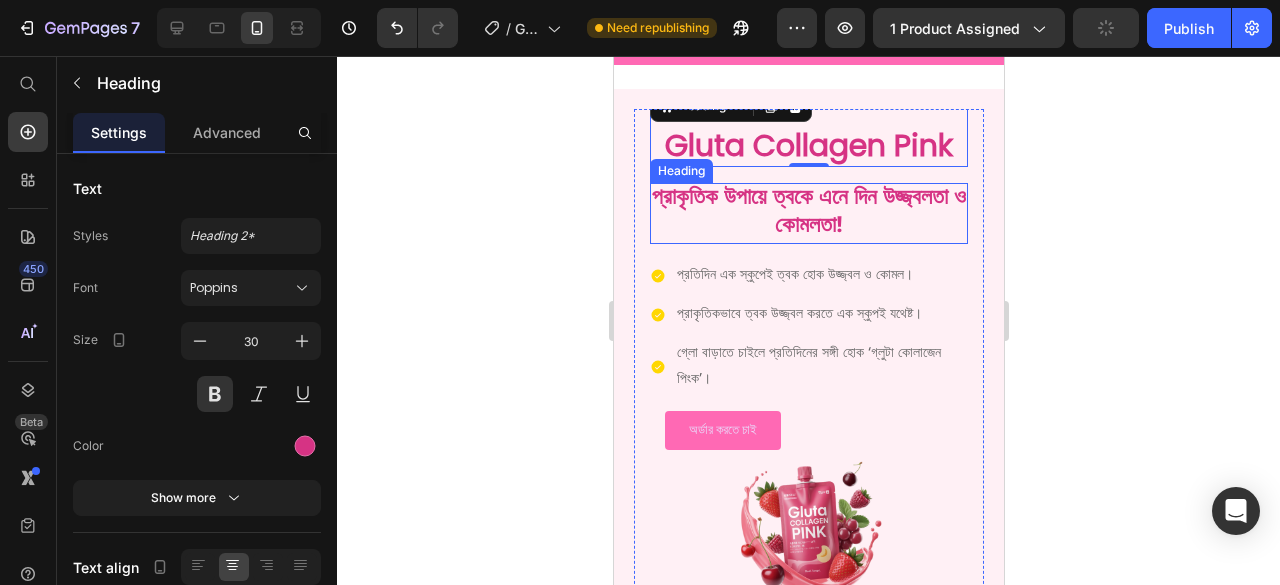 scroll, scrollTop: 100, scrollLeft: 0, axis: vertical 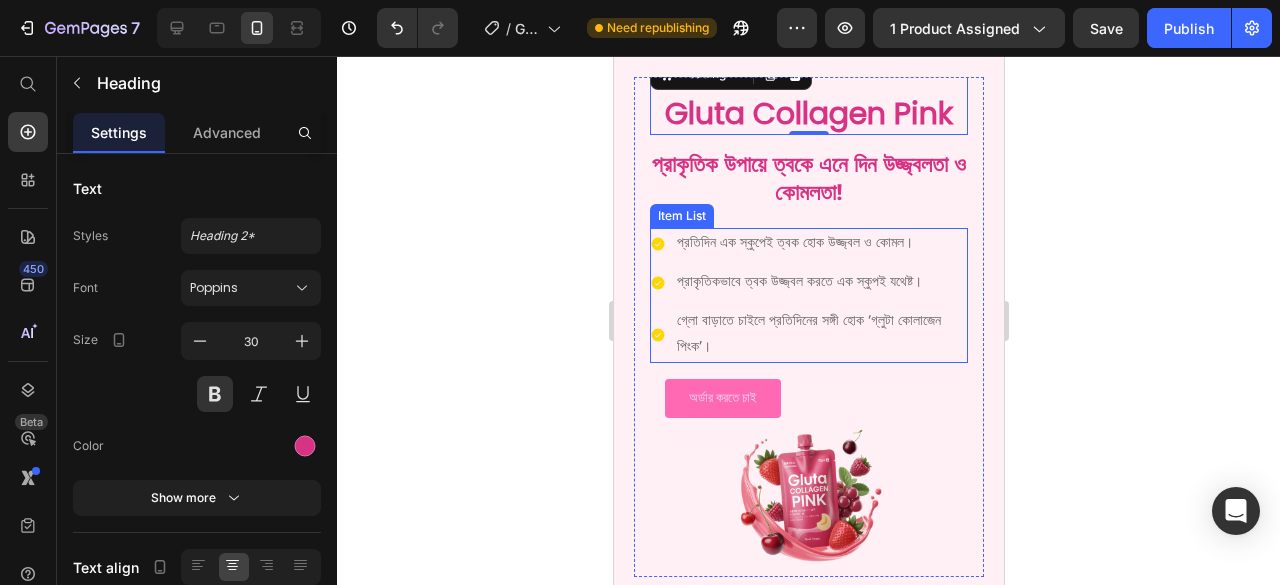 click on "প্রাকৃতিকভাবে ত্বক উজ্জ্বল করতে এক স্কুপই যথেষ্ট।" at bounding box center (820, 282) 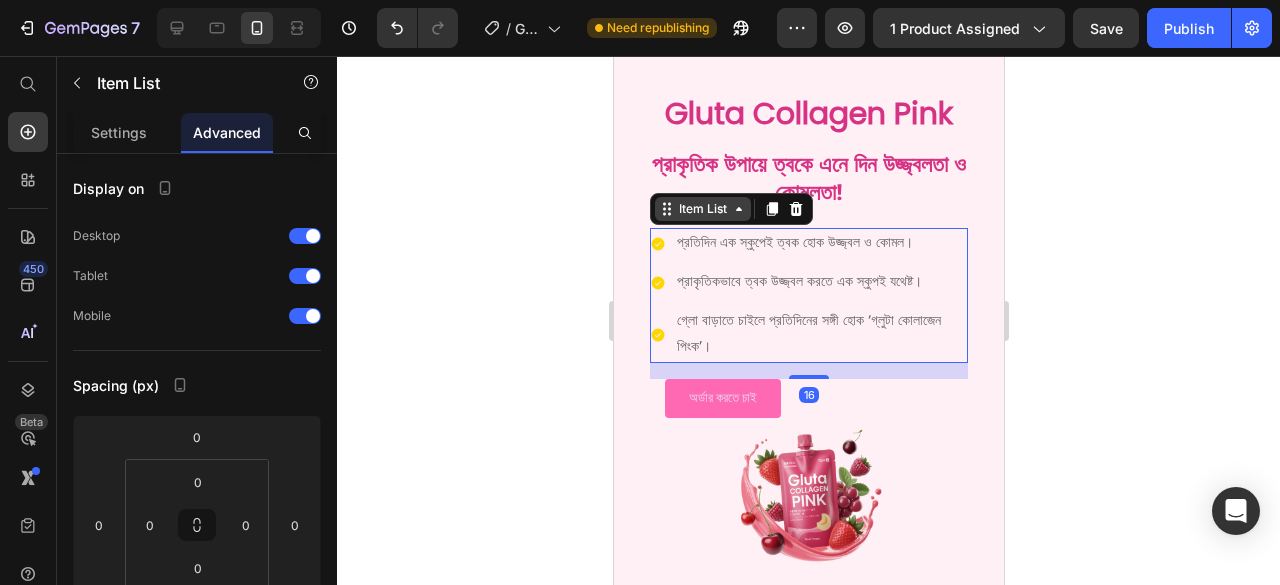 click on "Item List" at bounding box center [702, 209] 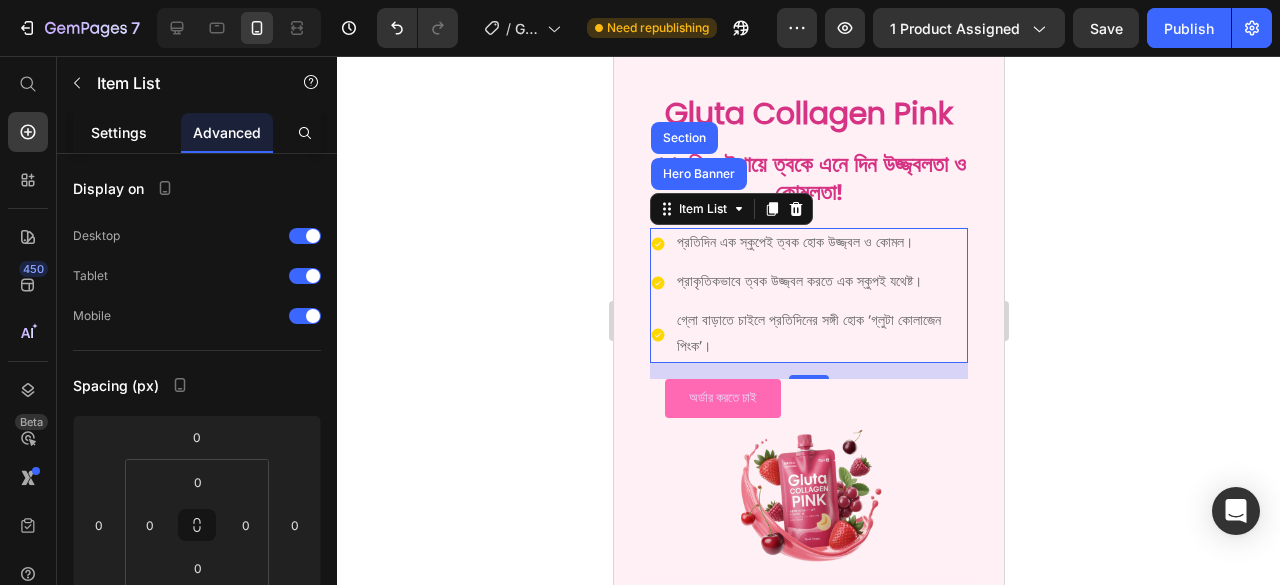 click on "Settings" at bounding box center (119, 132) 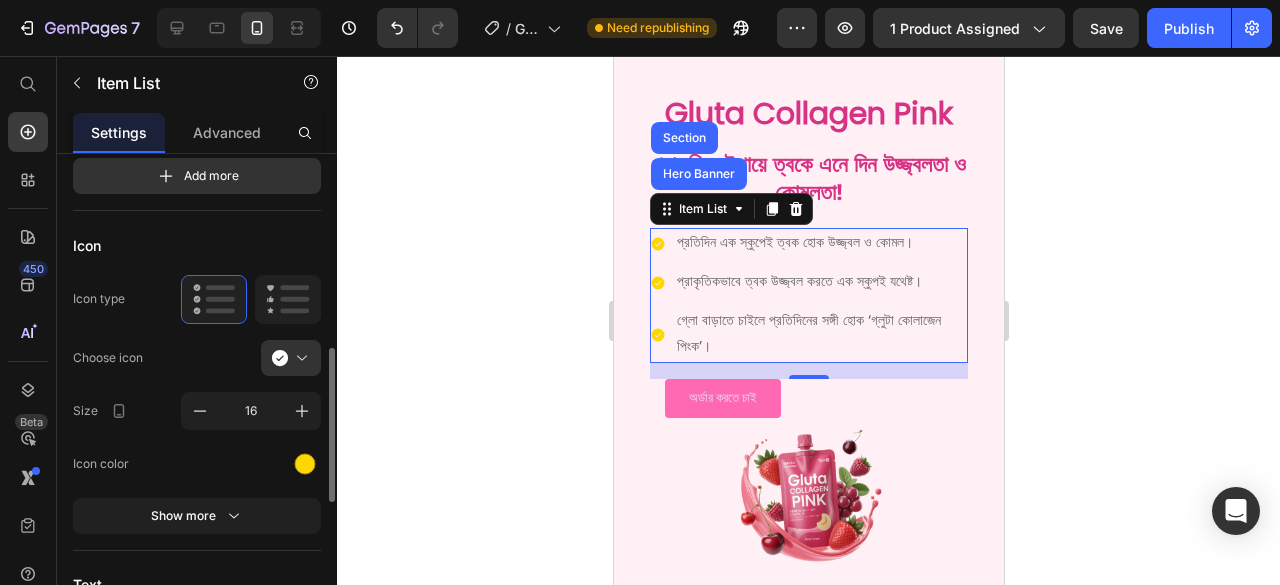 scroll, scrollTop: 300, scrollLeft: 0, axis: vertical 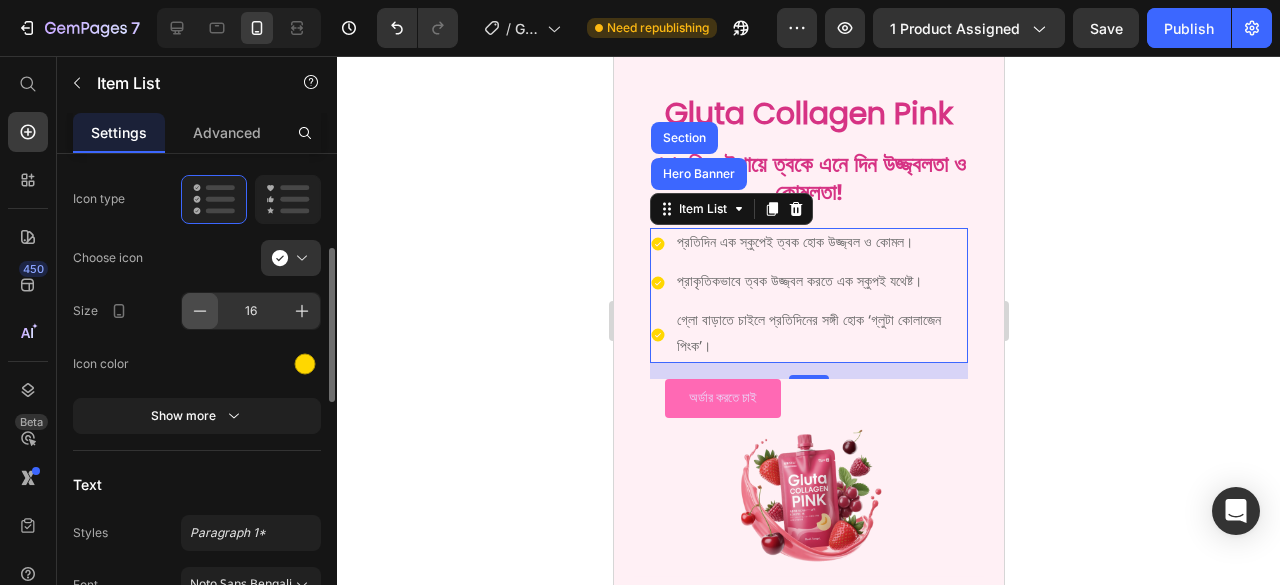 click 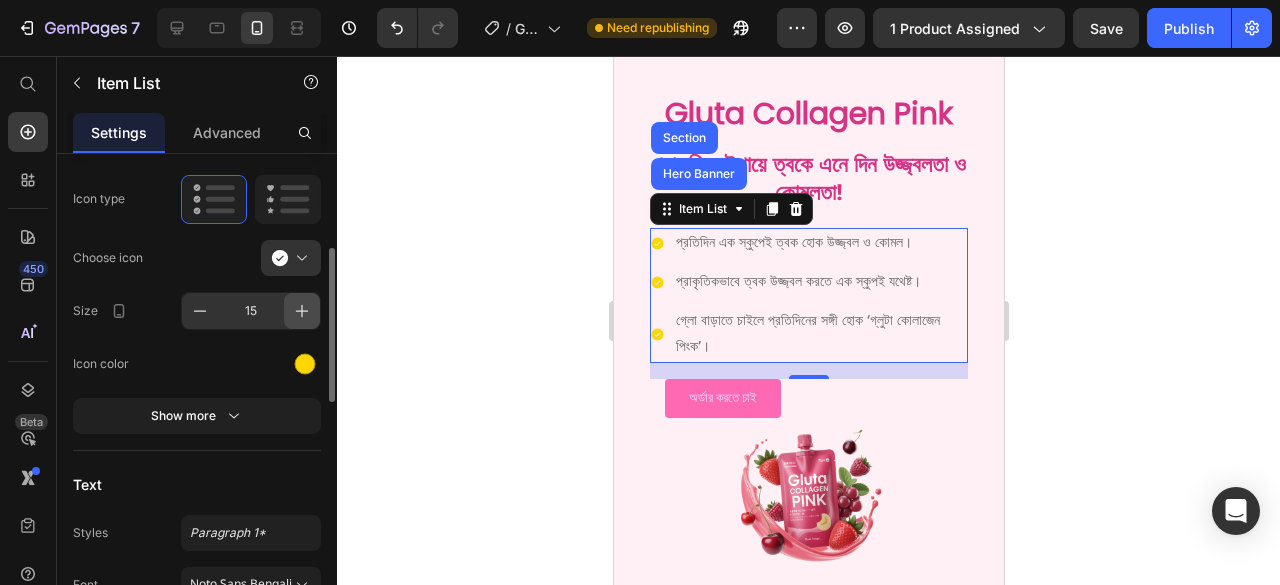 click 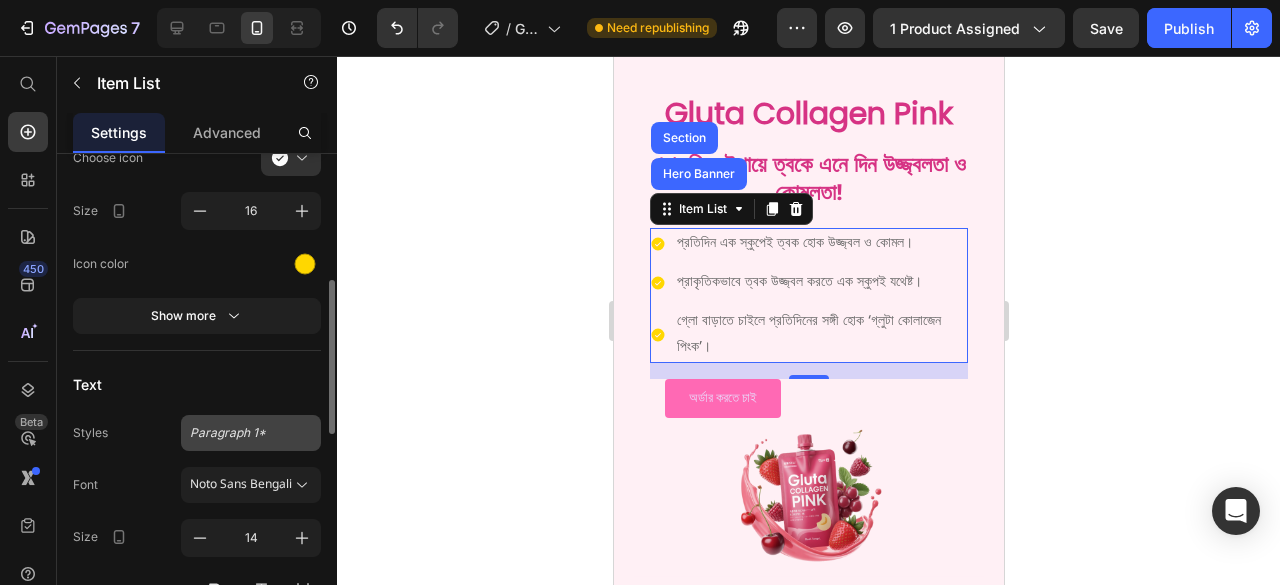 scroll, scrollTop: 500, scrollLeft: 0, axis: vertical 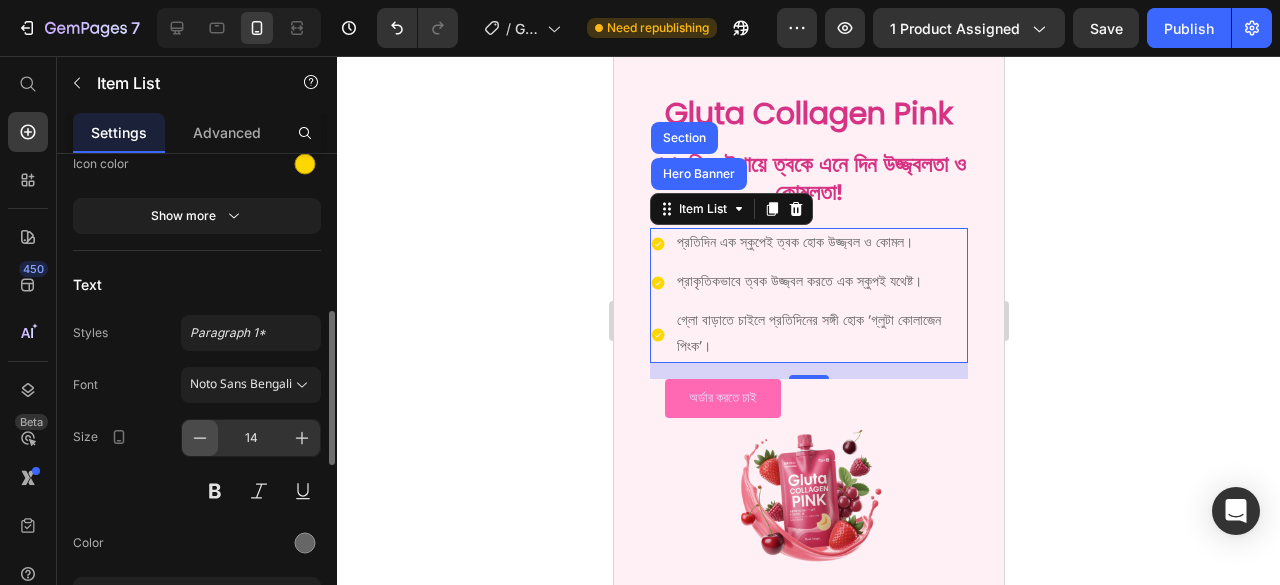 click 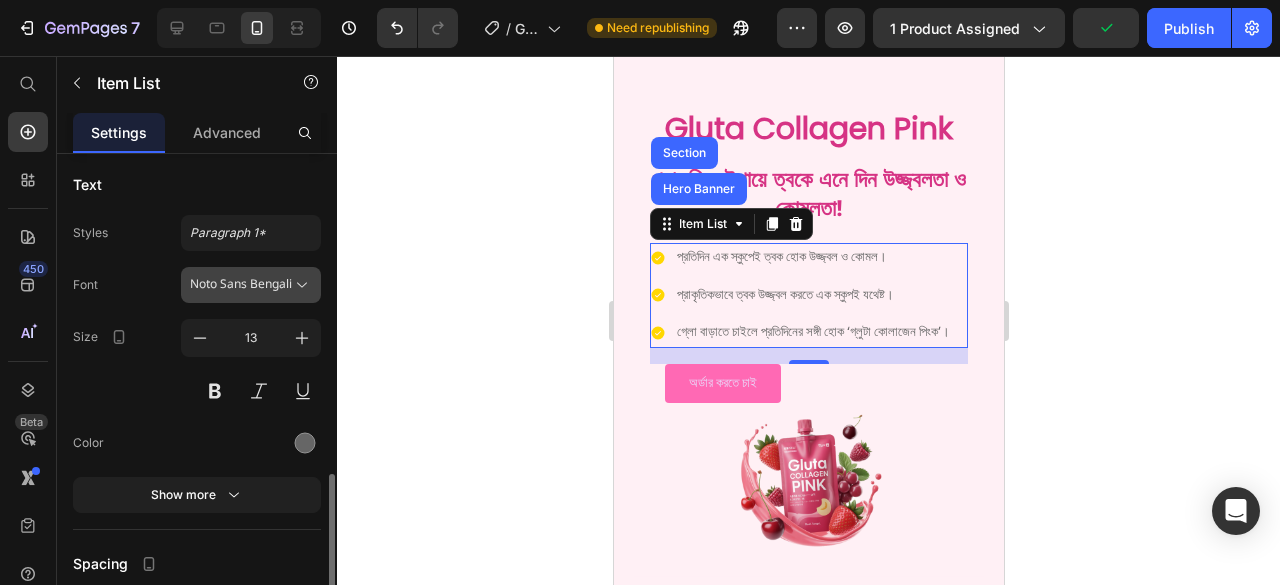 scroll, scrollTop: 700, scrollLeft: 0, axis: vertical 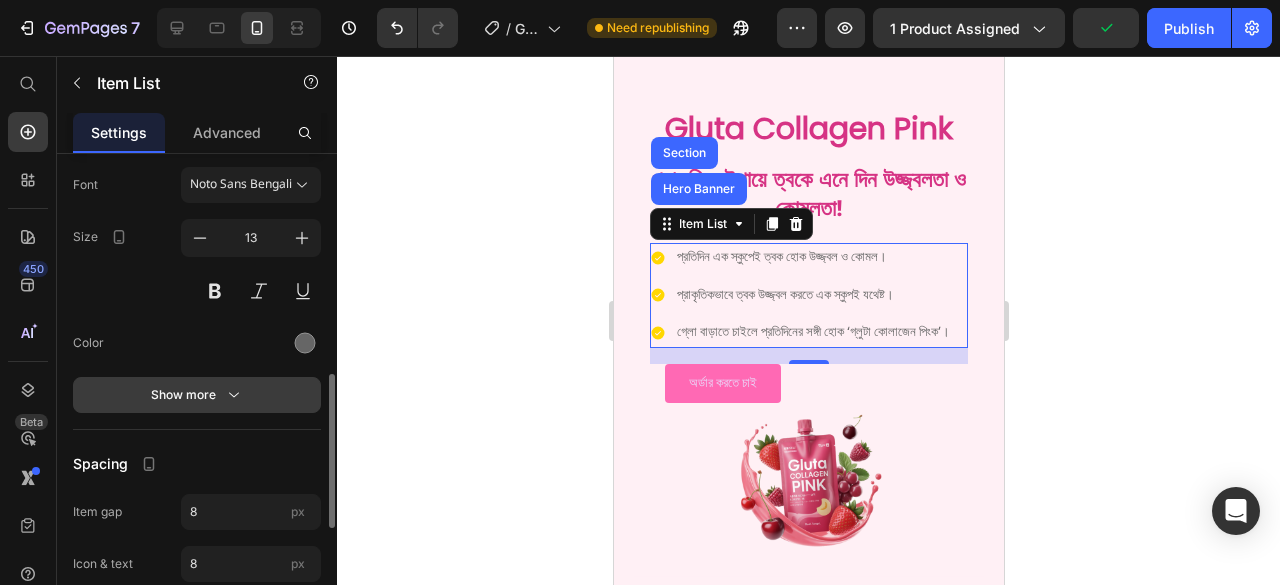 click on "Show more" at bounding box center [197, 395] 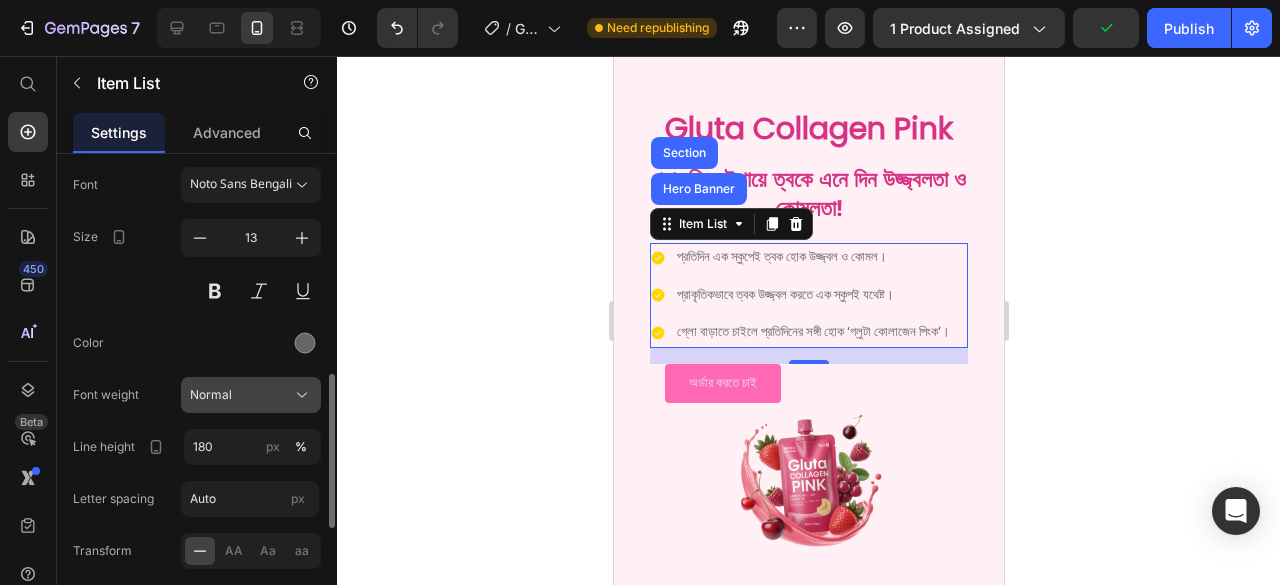 click on "Normal" 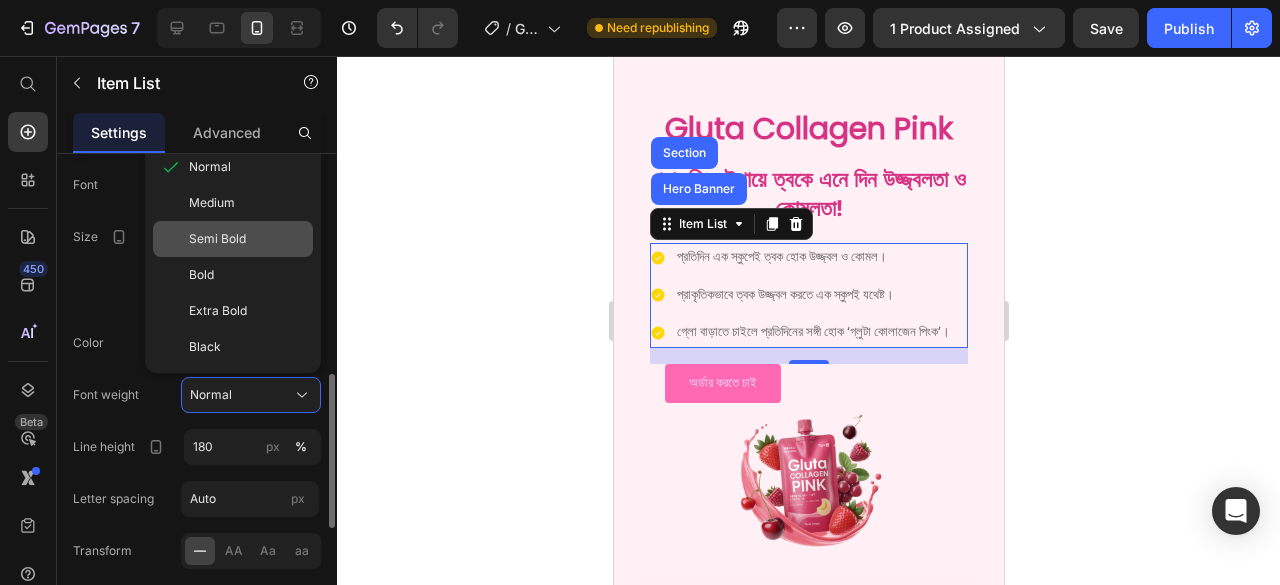 click on "Semi Bold" at bounding box center [217, 239] 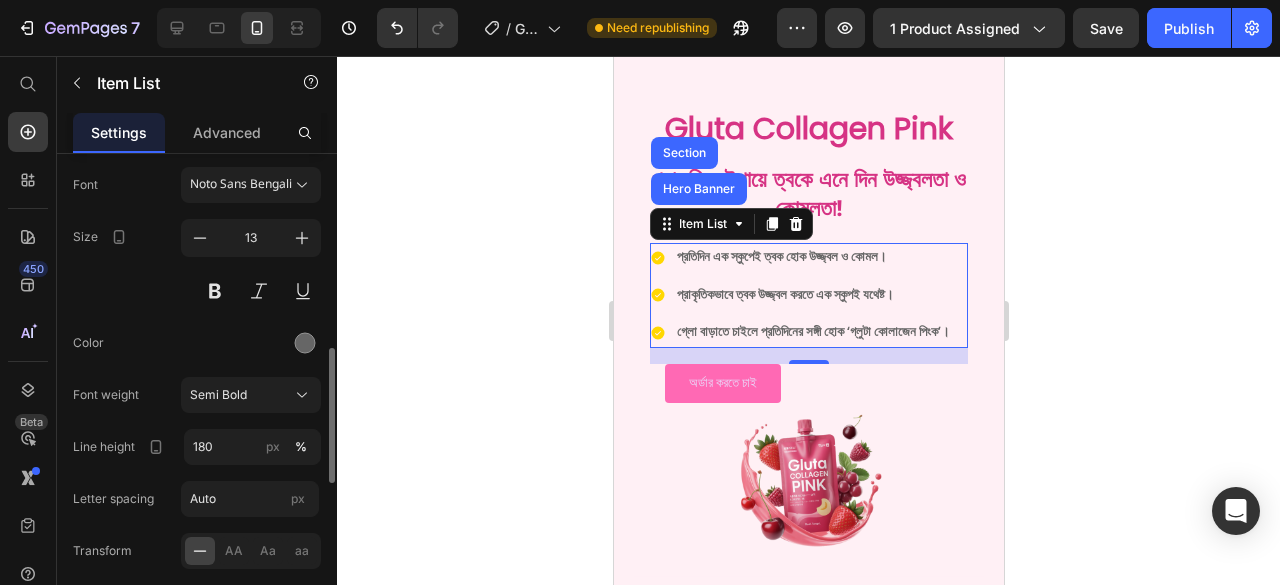 click 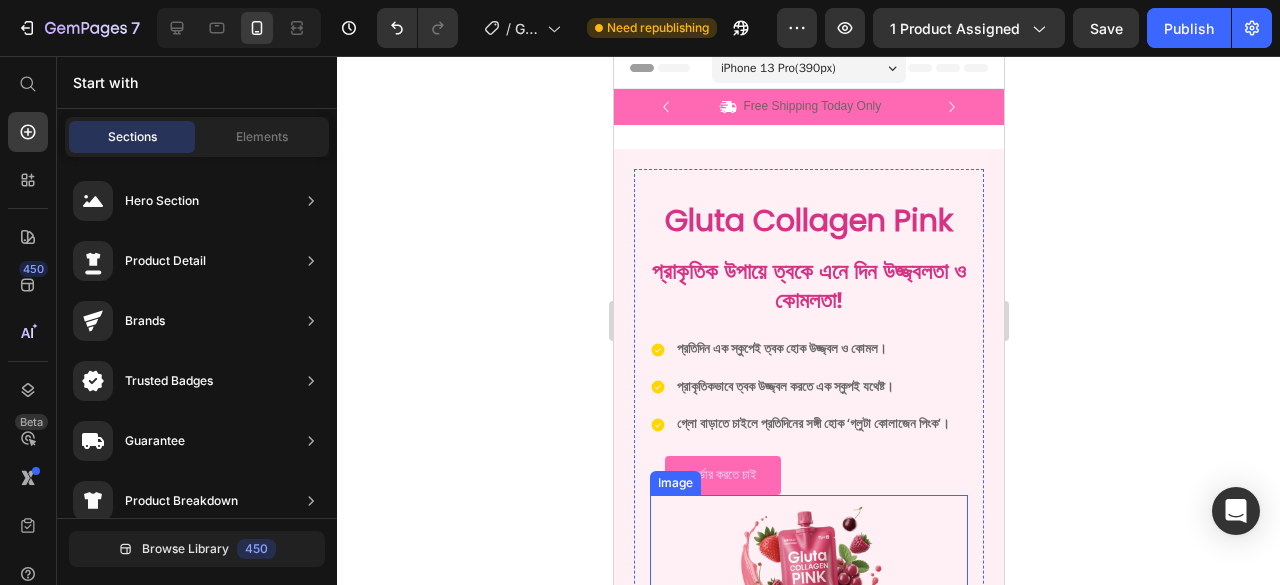 scroll, scrollTop: 0, scrollLeft: 0, axis: both 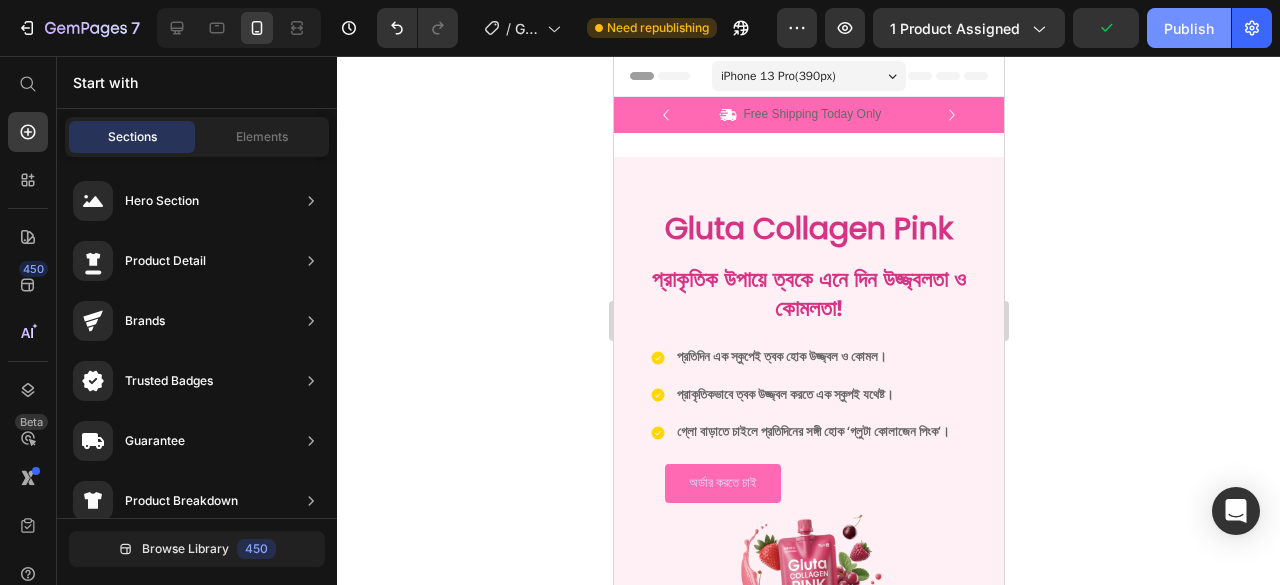 click on "Publish" at bounding box center (1189, 28) 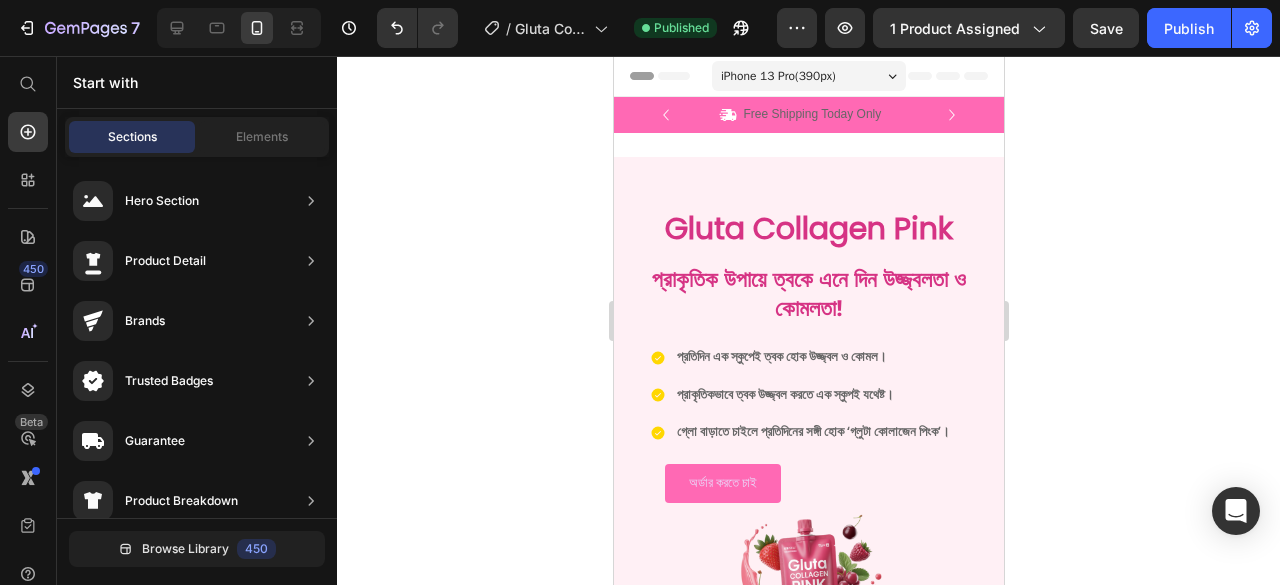 click 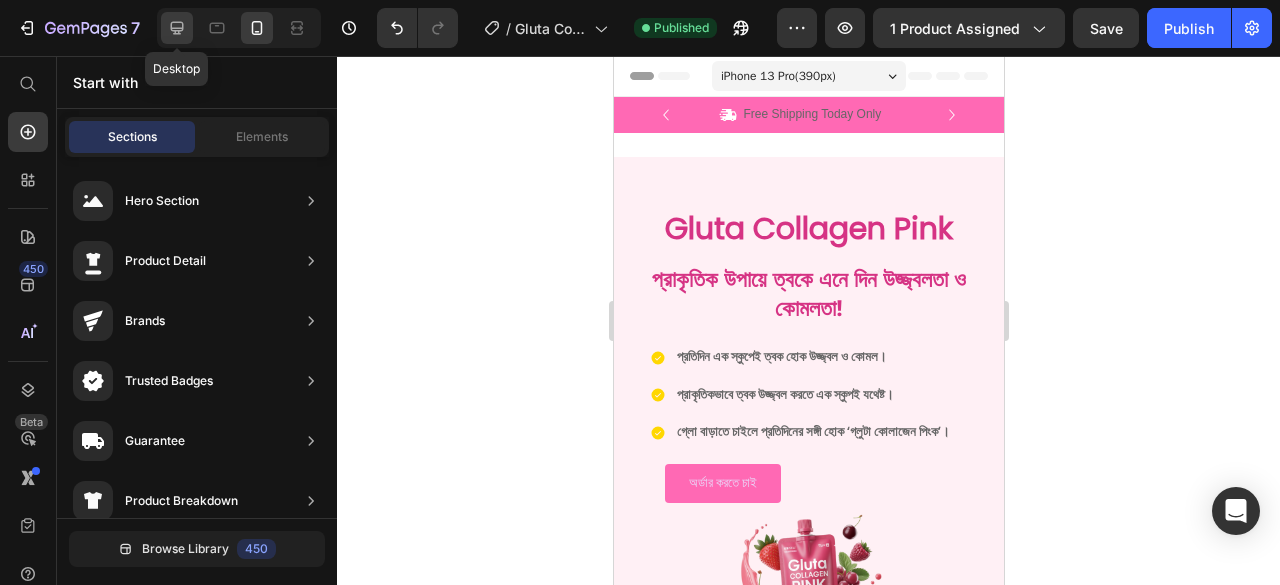 click 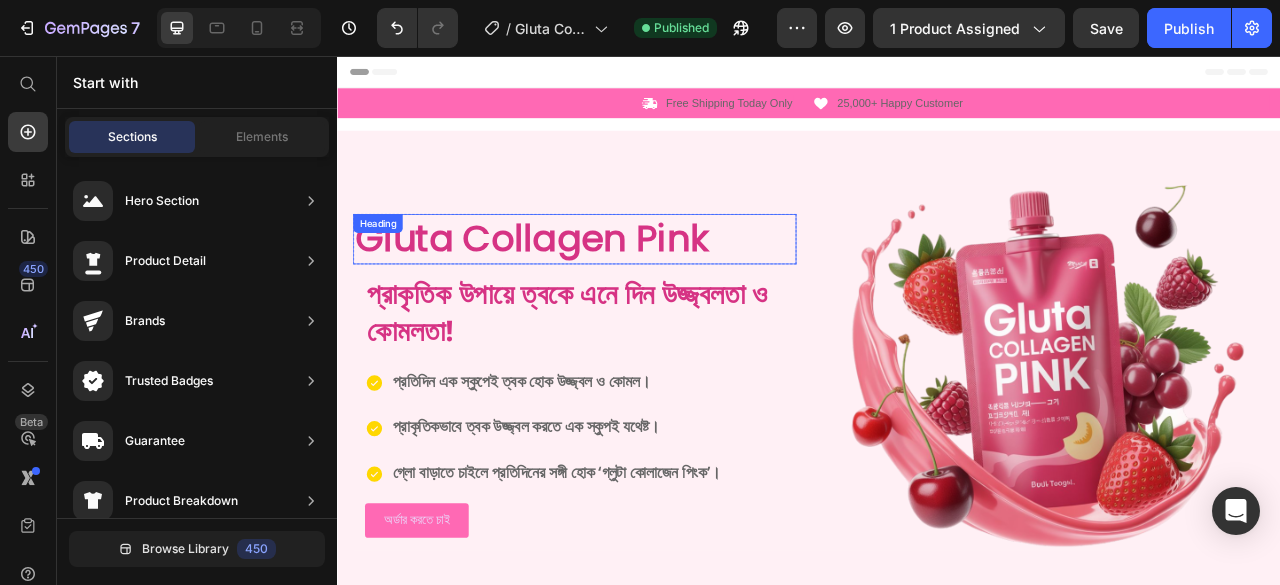click on "Gluta Collagen Pink" at bounding box center (639, 289) 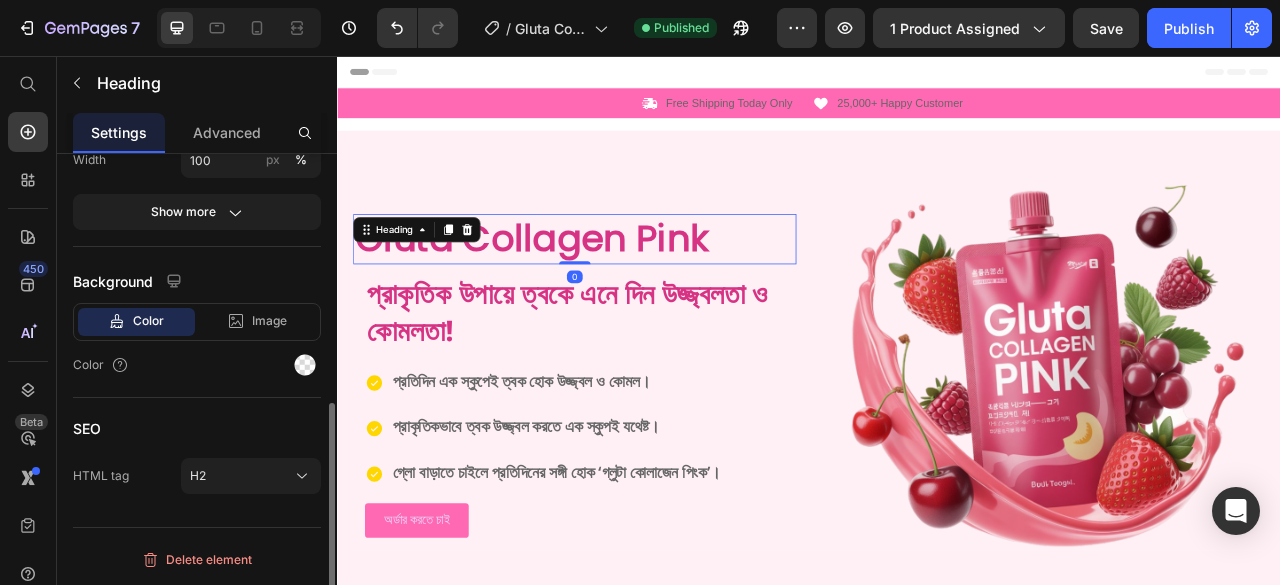 scroll, scrollTop: 0, scrollLeft: 0, axis: both 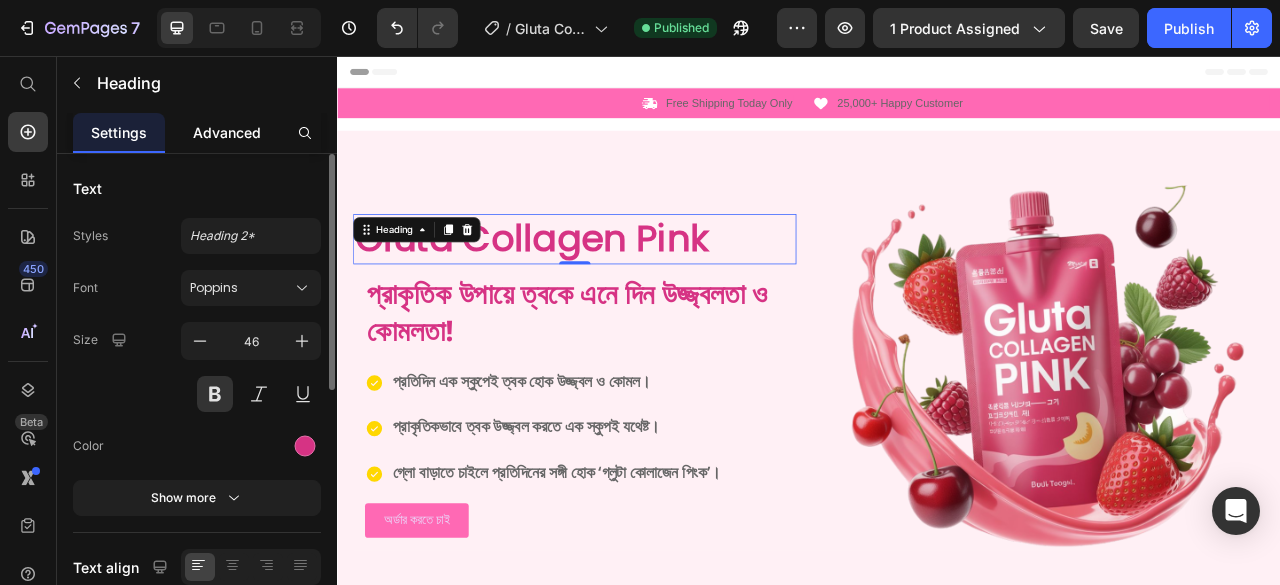 click on "Advanced" at bounding box center [227, 132] 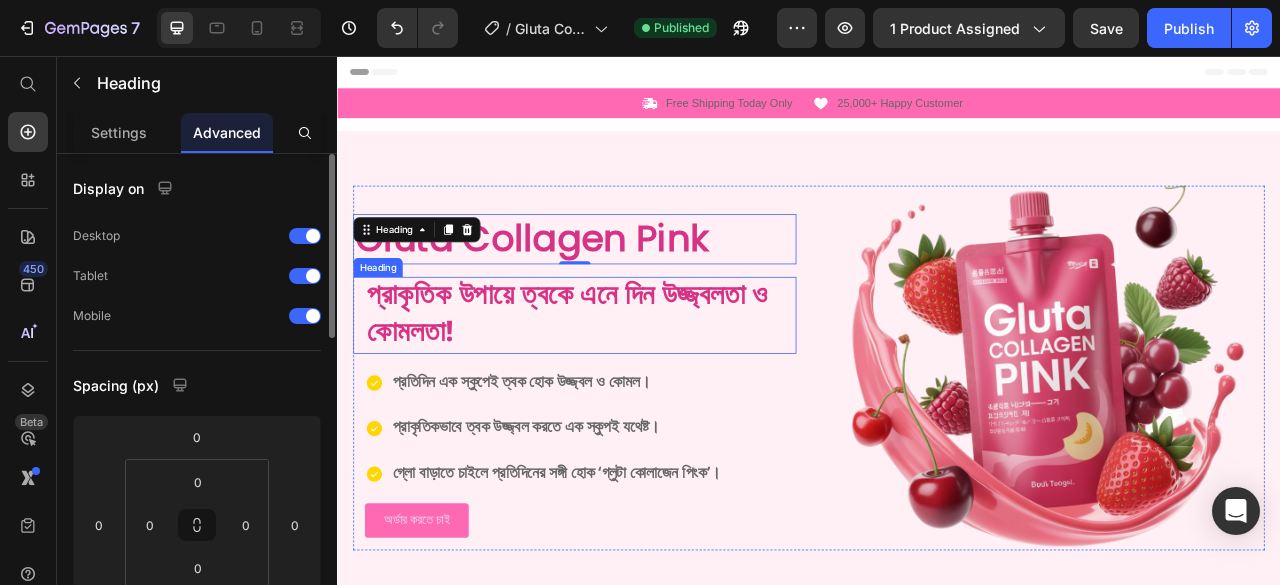 click on "প্রাকৃতিক উপায়ে ত্বকে এনে দিন উজ্জ্বলতা ও কোমলতা!" at bounding box center [639, 386] 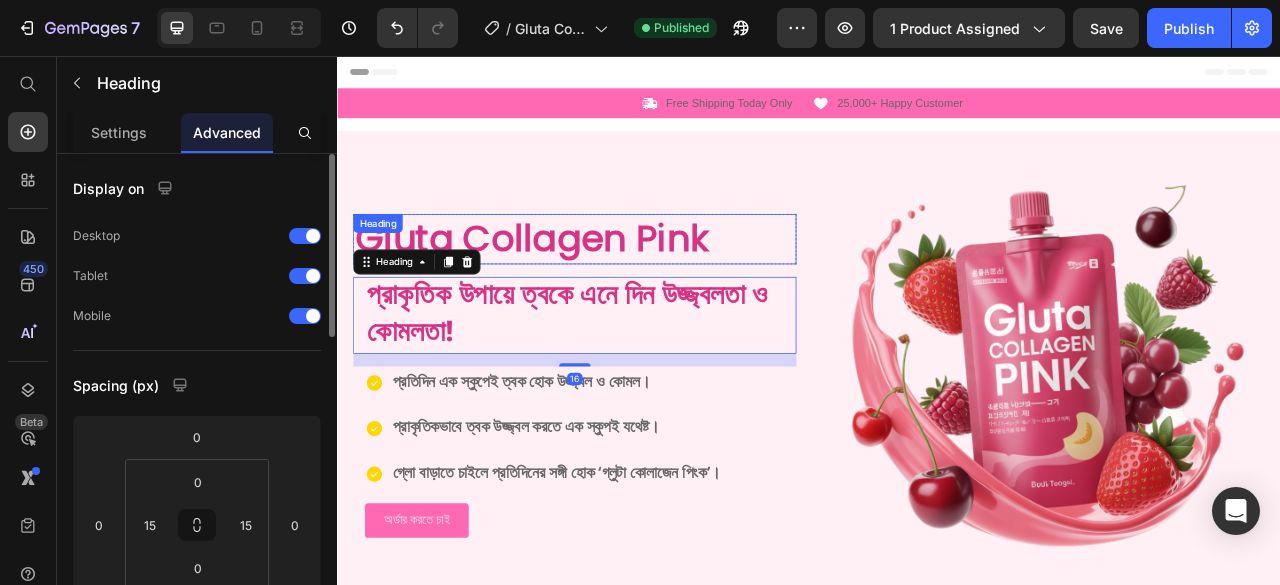 click on "Gluta Collagen Pink" at bounding box center [639, 289] 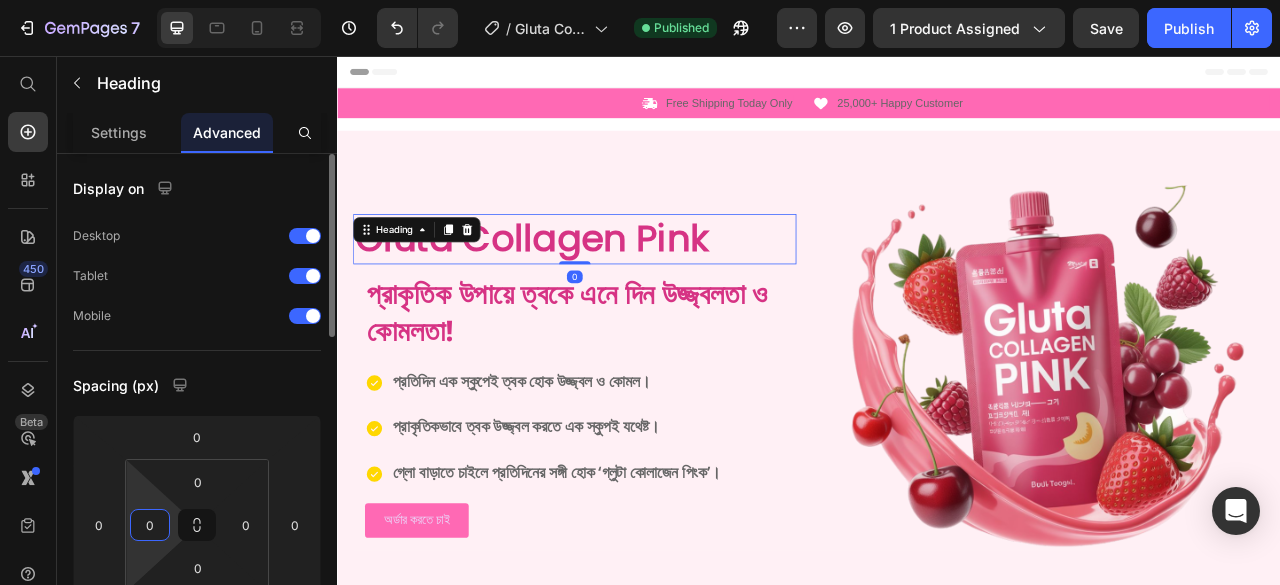 click on "0" at bounding box center [150, 525] 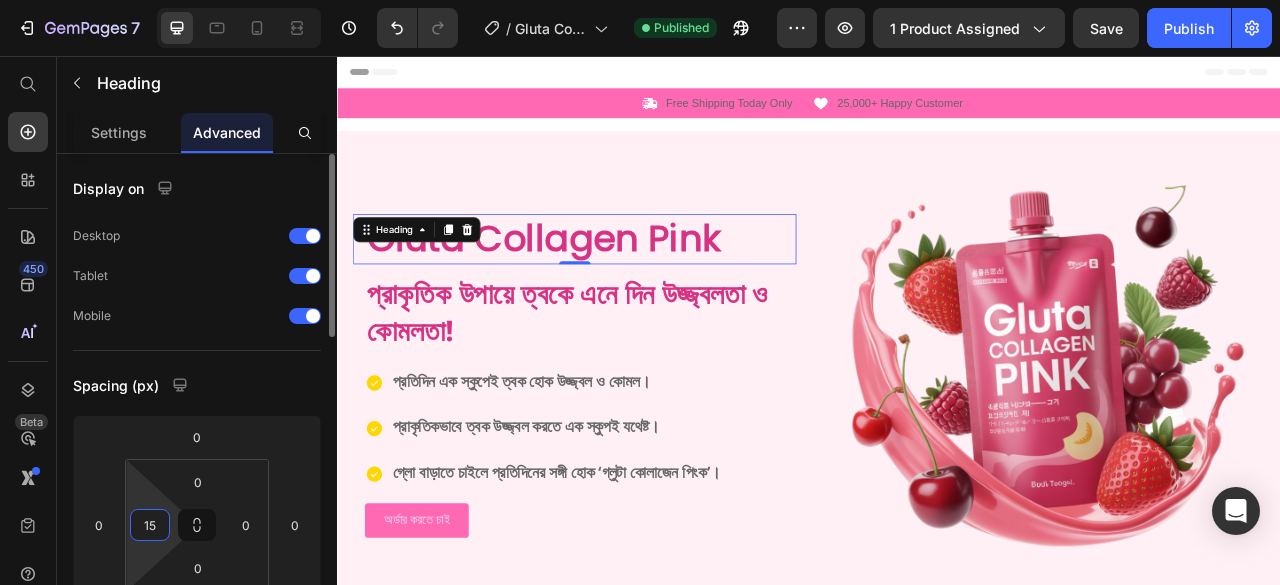 type on "15" 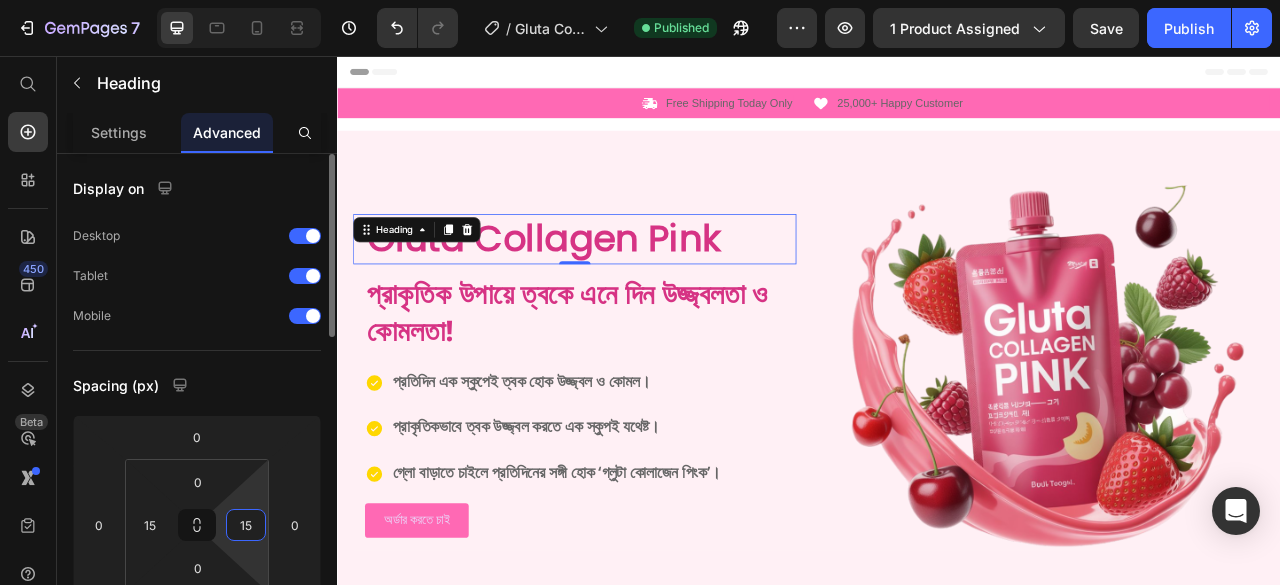 type on "15" 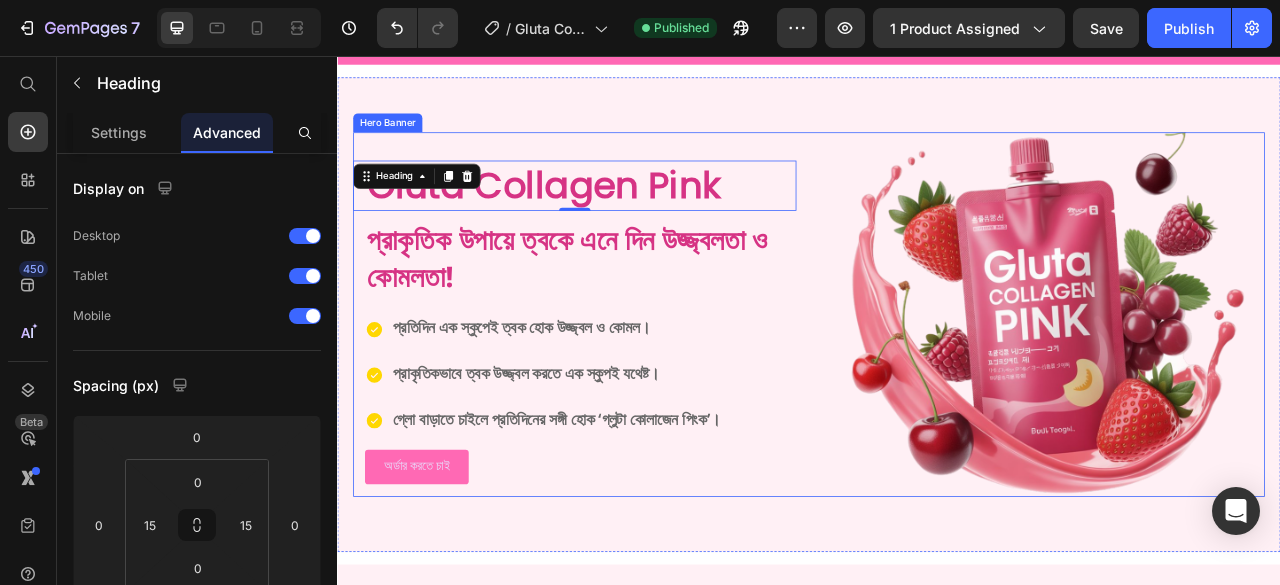 scroll, scrollTop: 100, scrollLeft: 0, axis: vertical 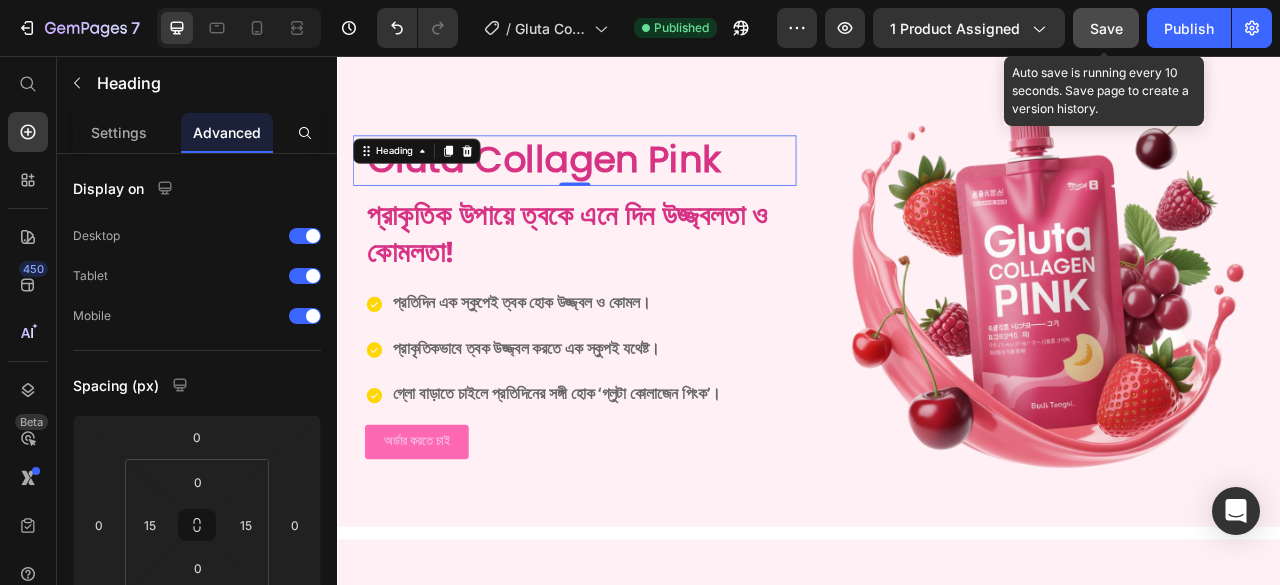 click on "Save" 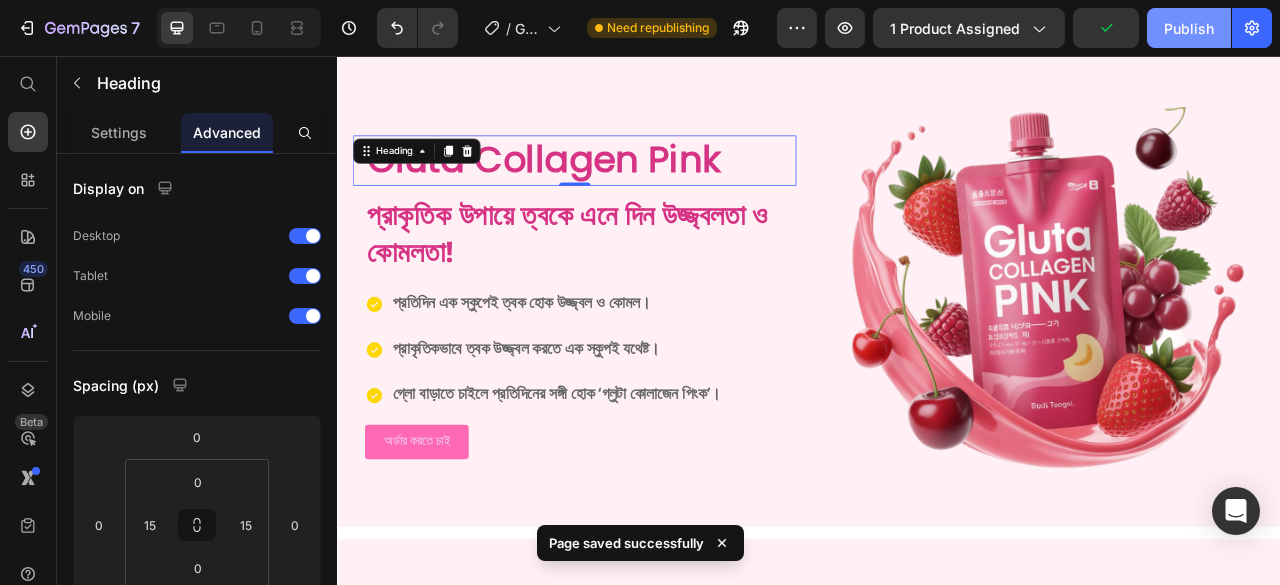 click on "Publish" at bounding box center (1189, 28) 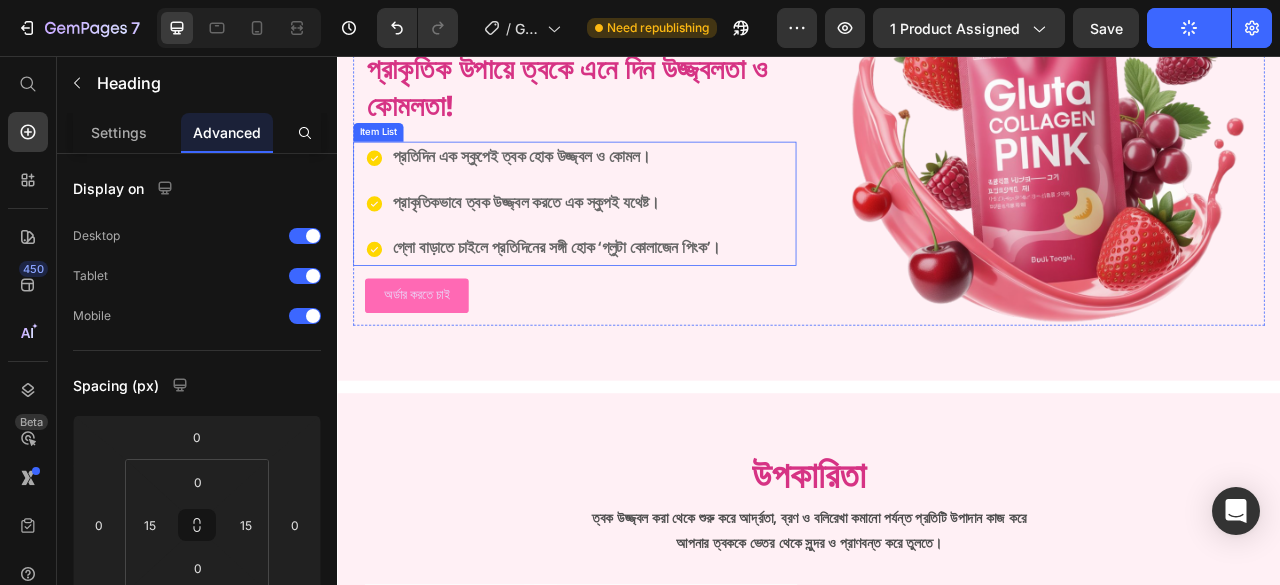scroll, scrollTop: 400, scrollLeft: 0, axis: vertical 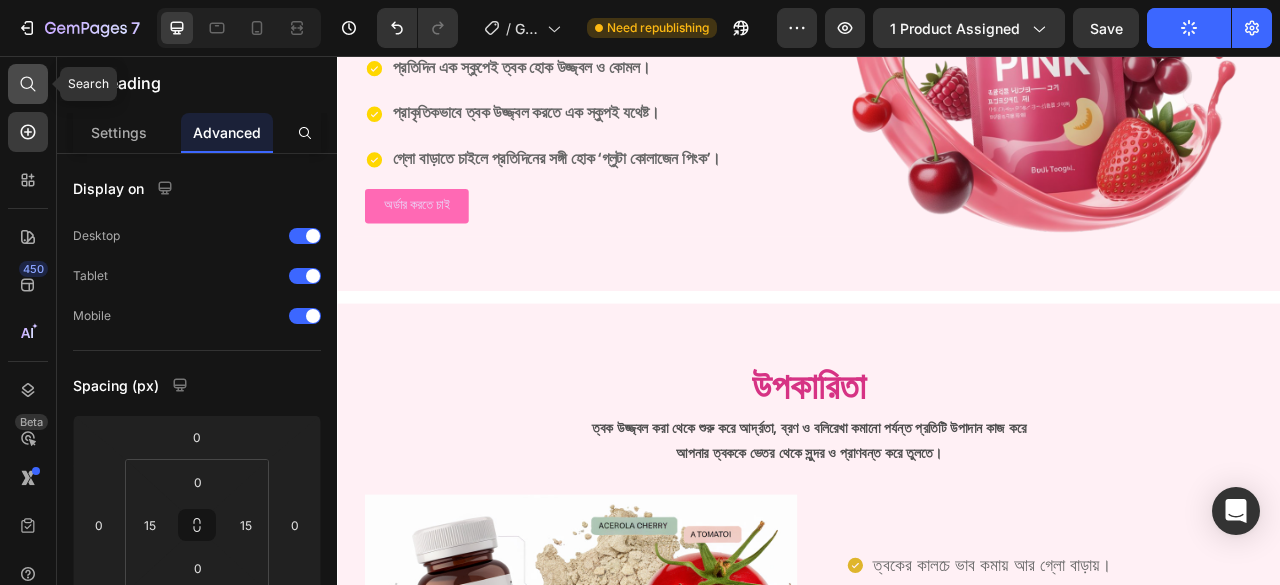 click 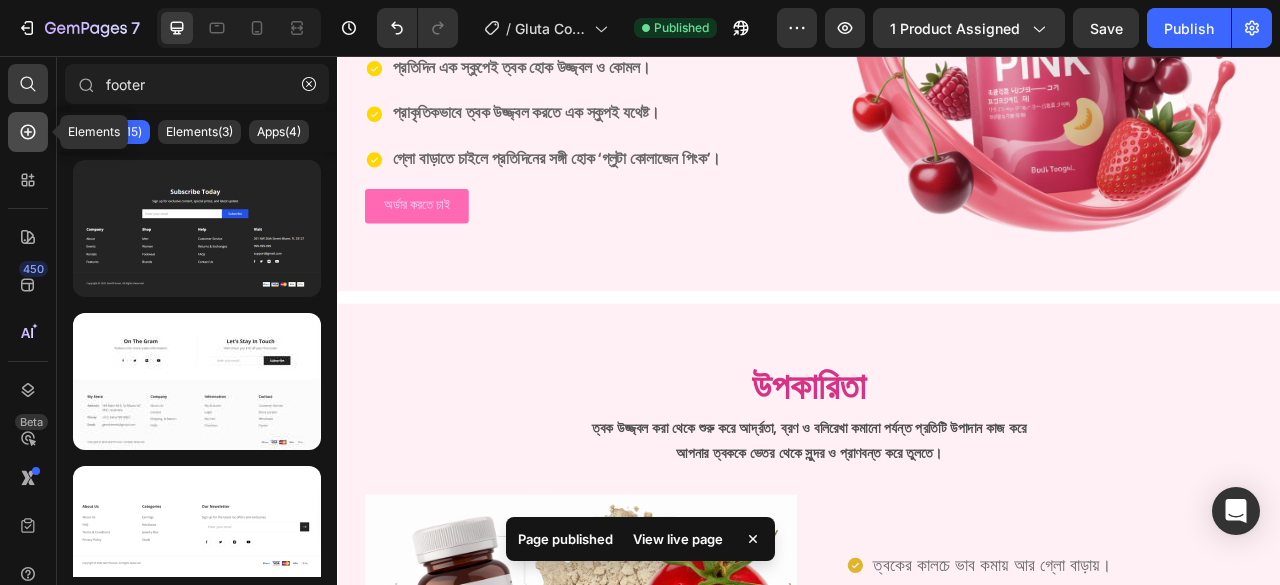 click 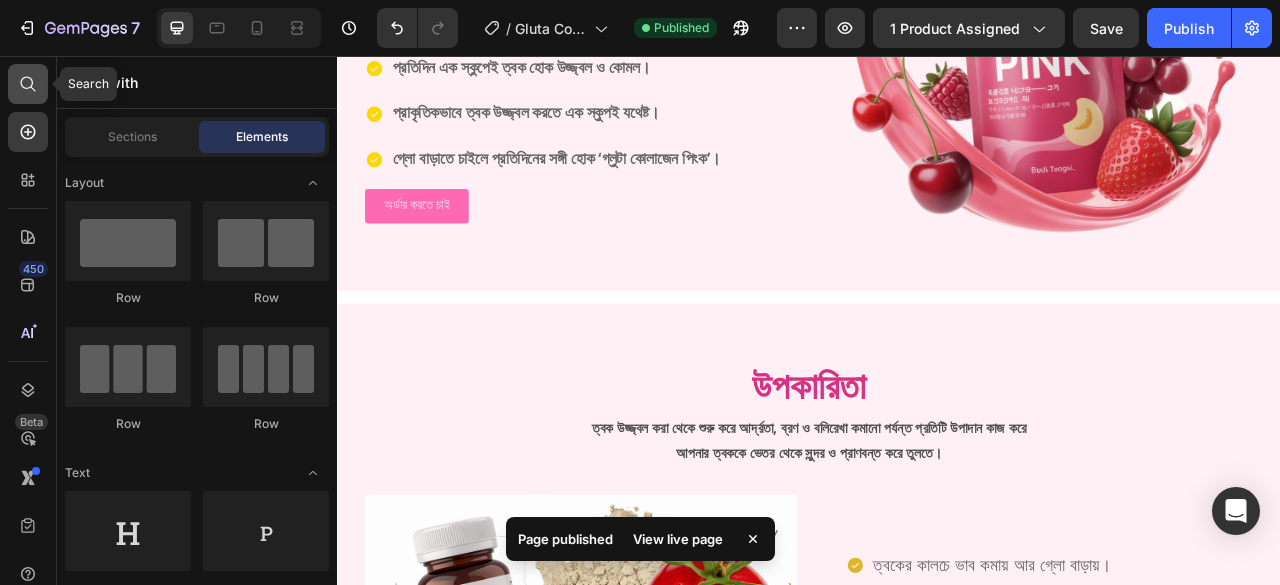 click 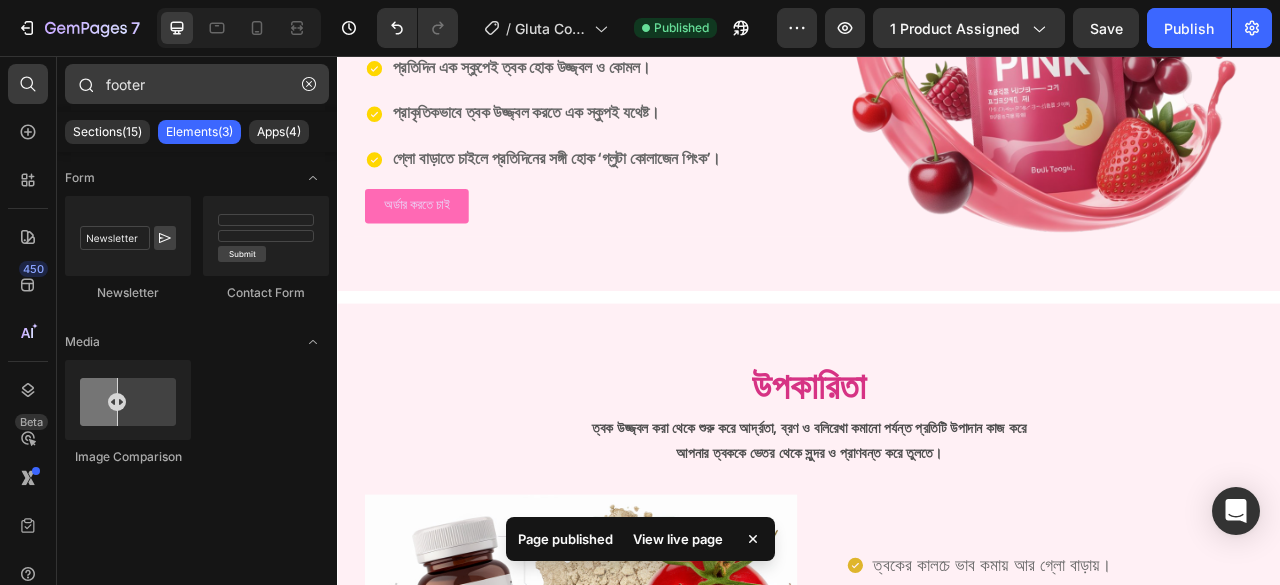 click on "footer" at bounding box center [197, 84] 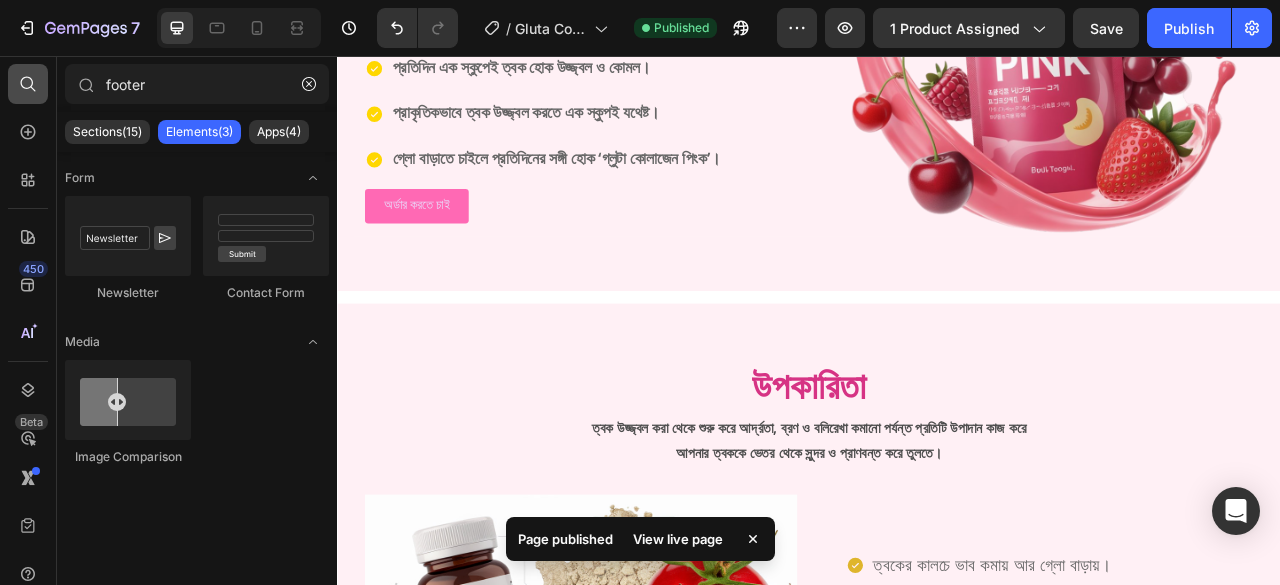 drag, startPoint x: 211, startPoint y: 92, endPoint x: 34, endPoint y: 95, distance: 177.02542 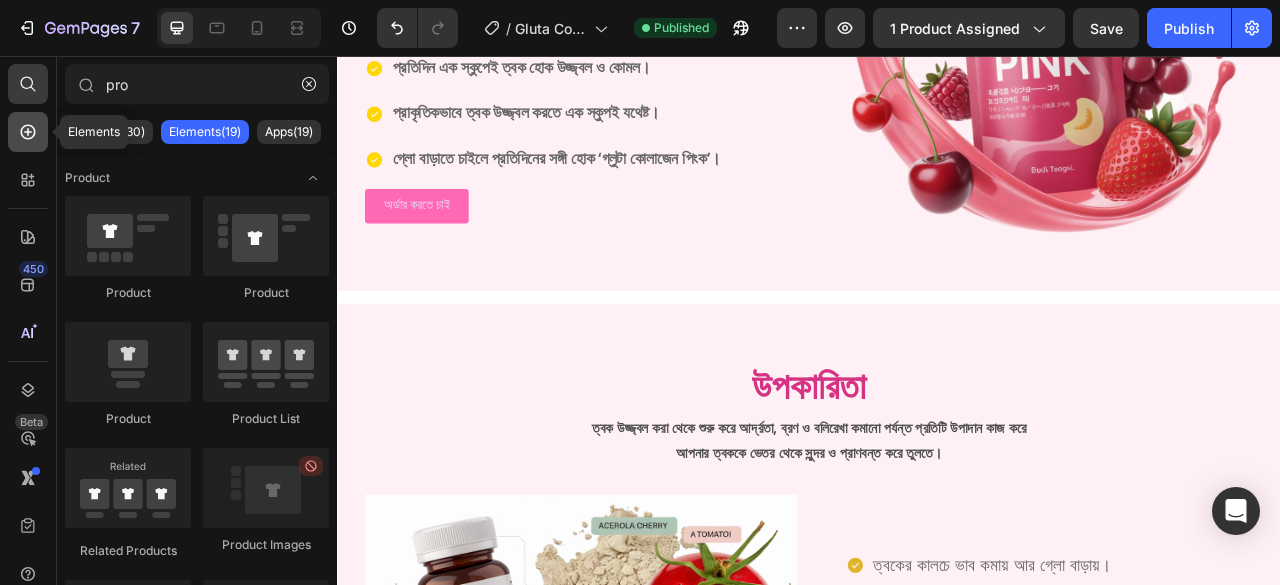 type on "pro" 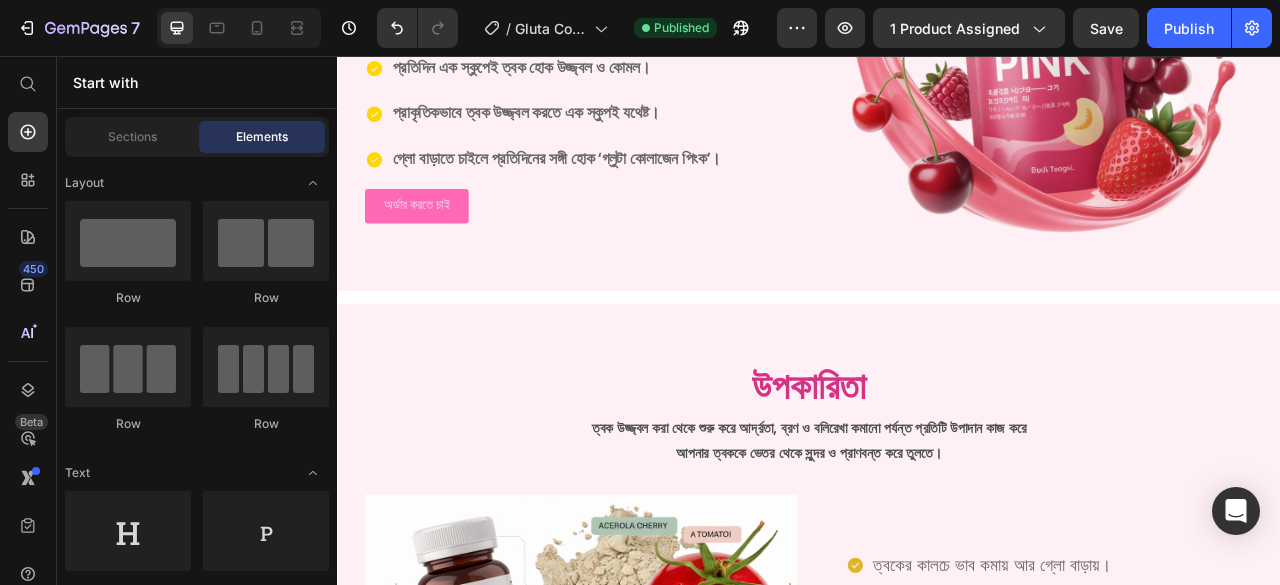 click on "Start with" at bounding box center [197, 82] 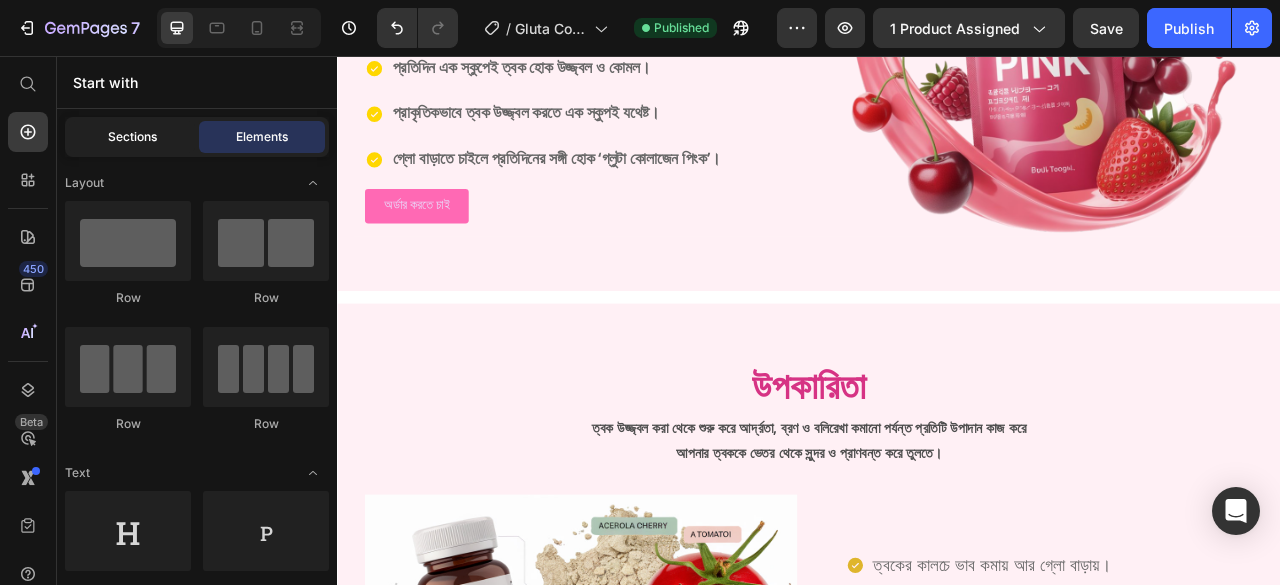 click on "Sections" at bounding box center (132, 137) 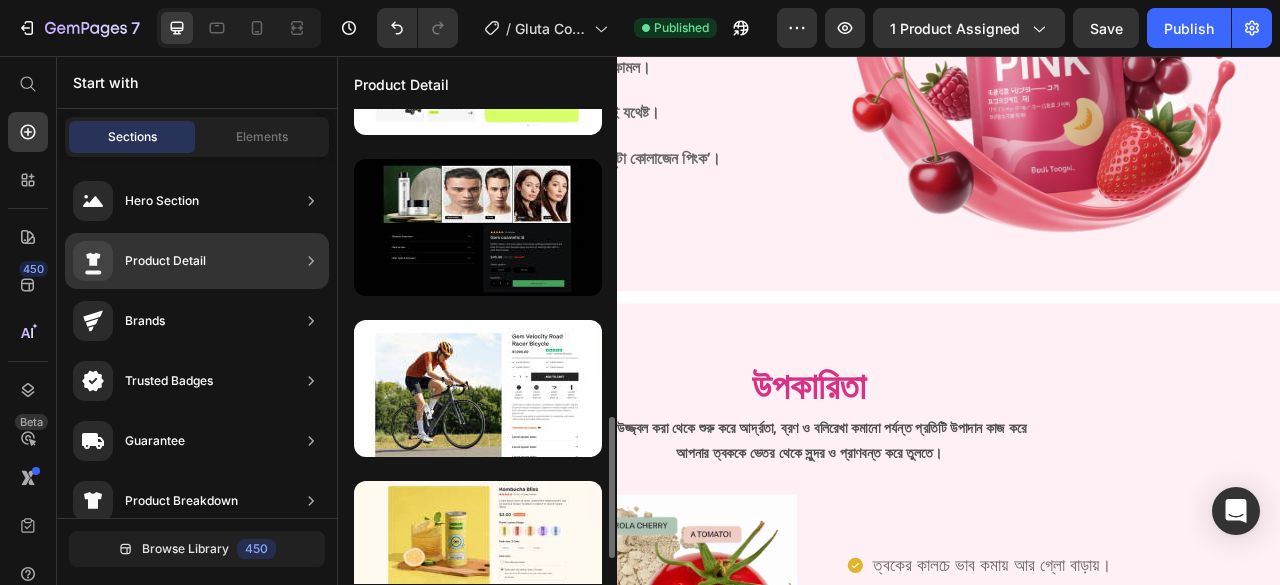 scroll, scrollTop: 800, scrollLeft: 0, axis: vertical 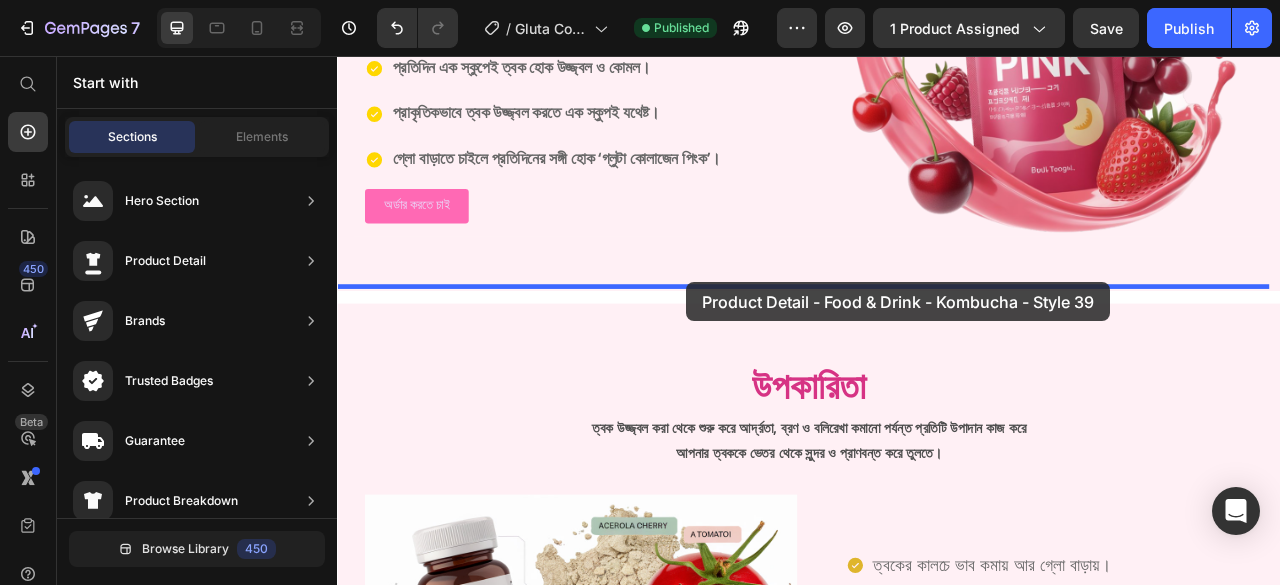 drag, startPoint x: 729, startPoint y: 431, endPoint x: 781, endPoint y: 344, distance: 101.35581 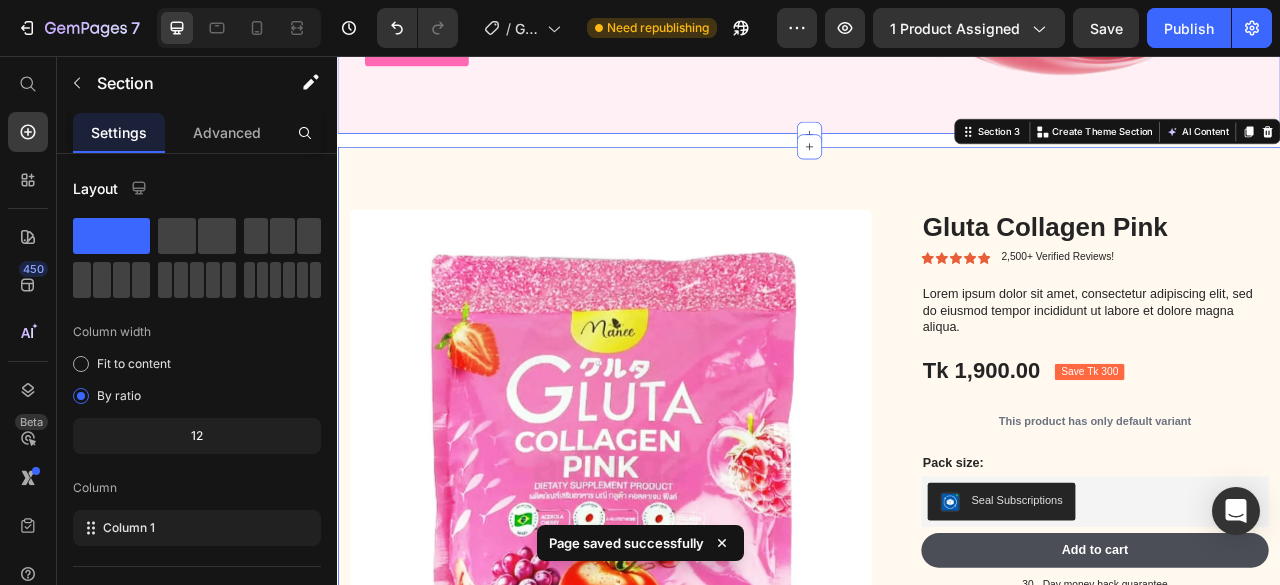 scroll, scrollTop: 500, scrollLeft: 0, axis: vertical 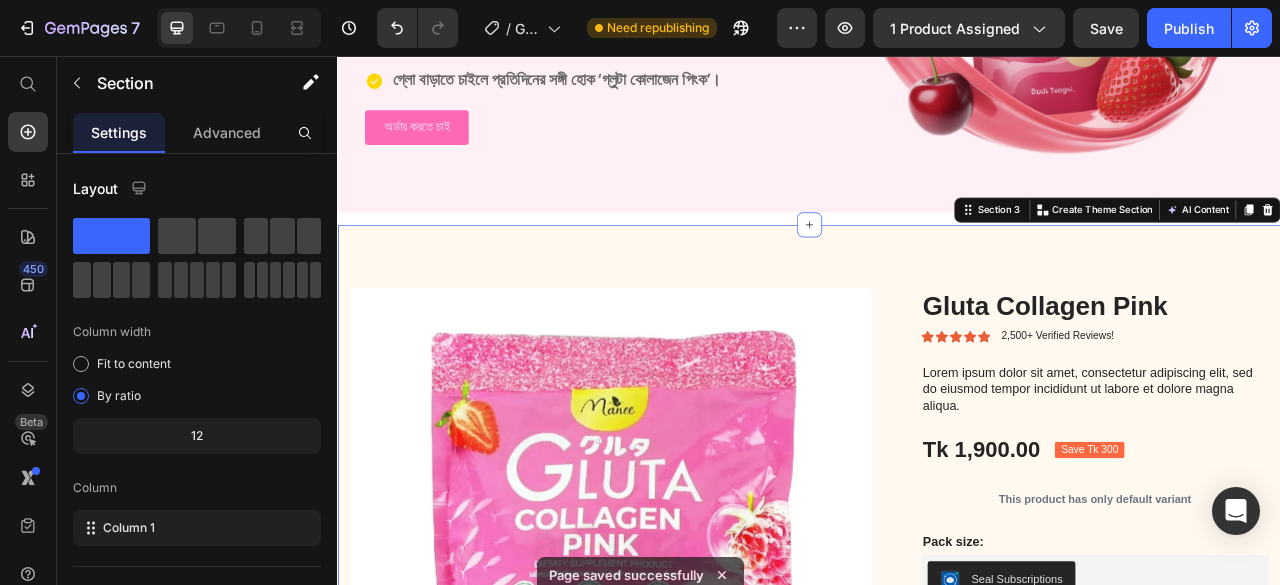 drag, startPoint x: 752, startPoint y: 300, endPoint x: 648, endPoint y: 277, distance: 106.51291 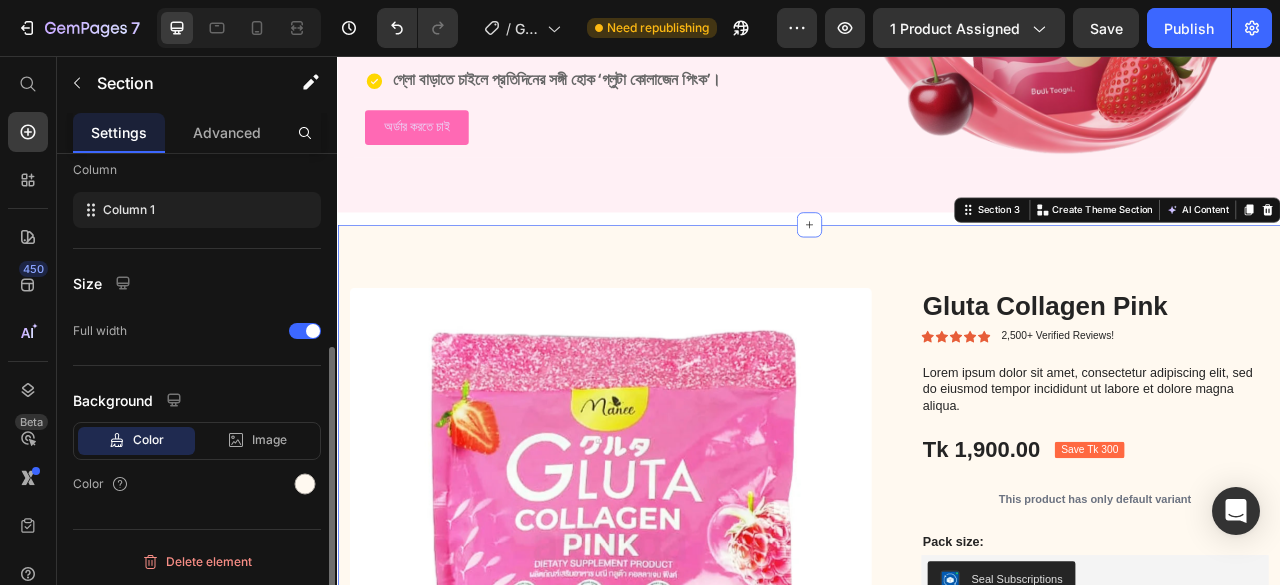 scroll, scrollTop: 318, scrollLeft: 0, axis: vertical 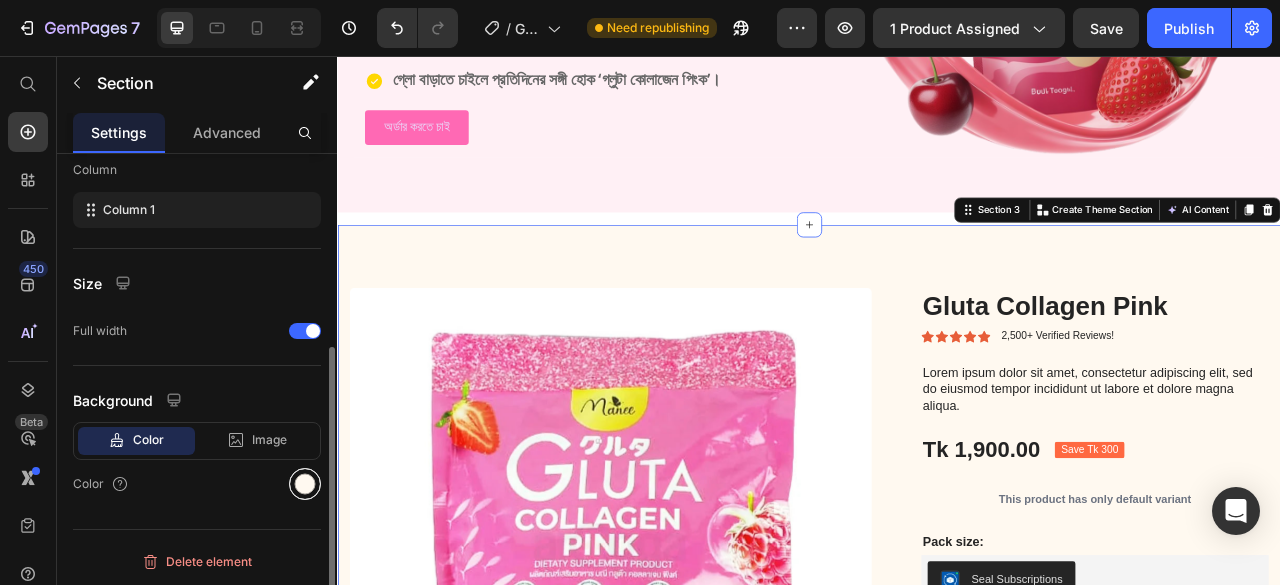 click at bounding box center (305, 484) 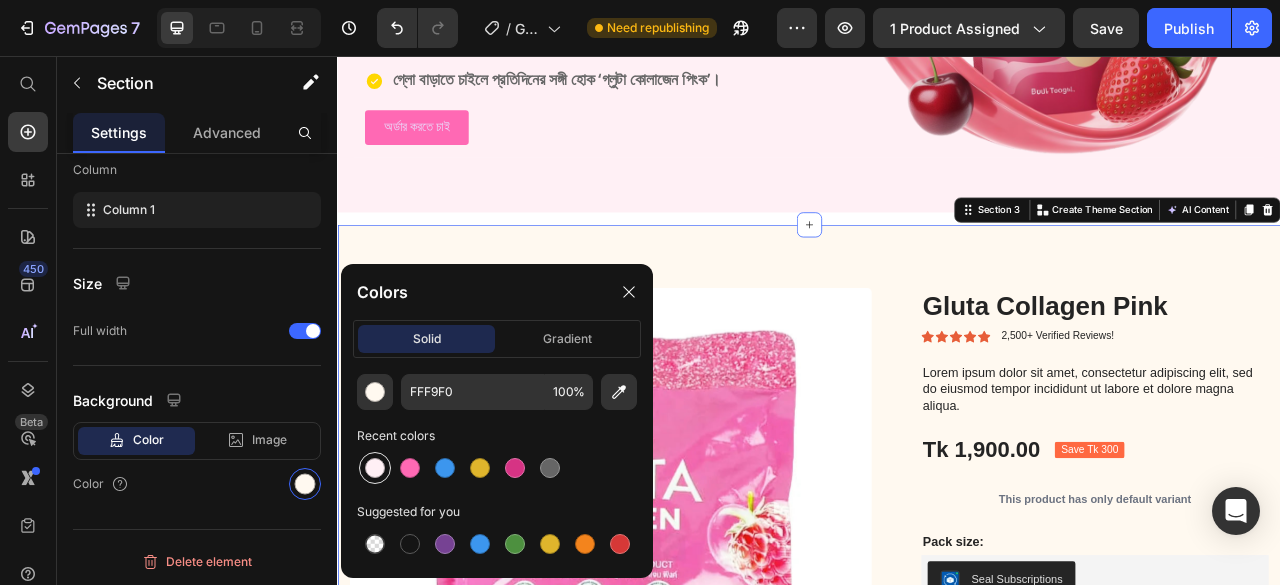 click at bounding box center (375, 468) 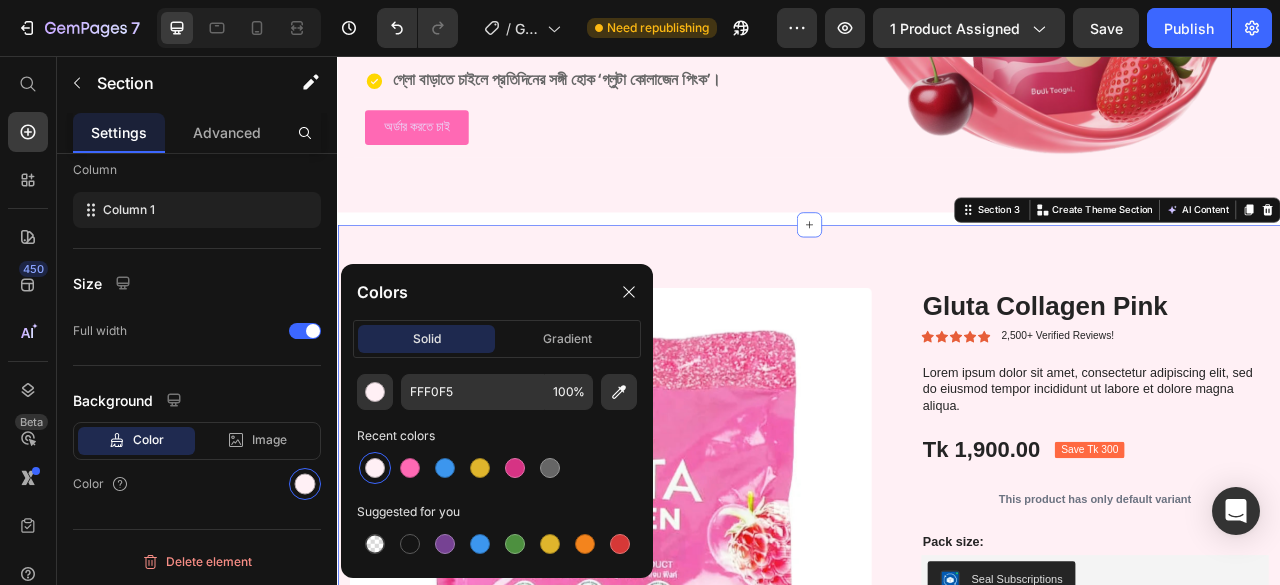 scroll, scrollTop: 318, scrollLeft: 0, axis: vertical 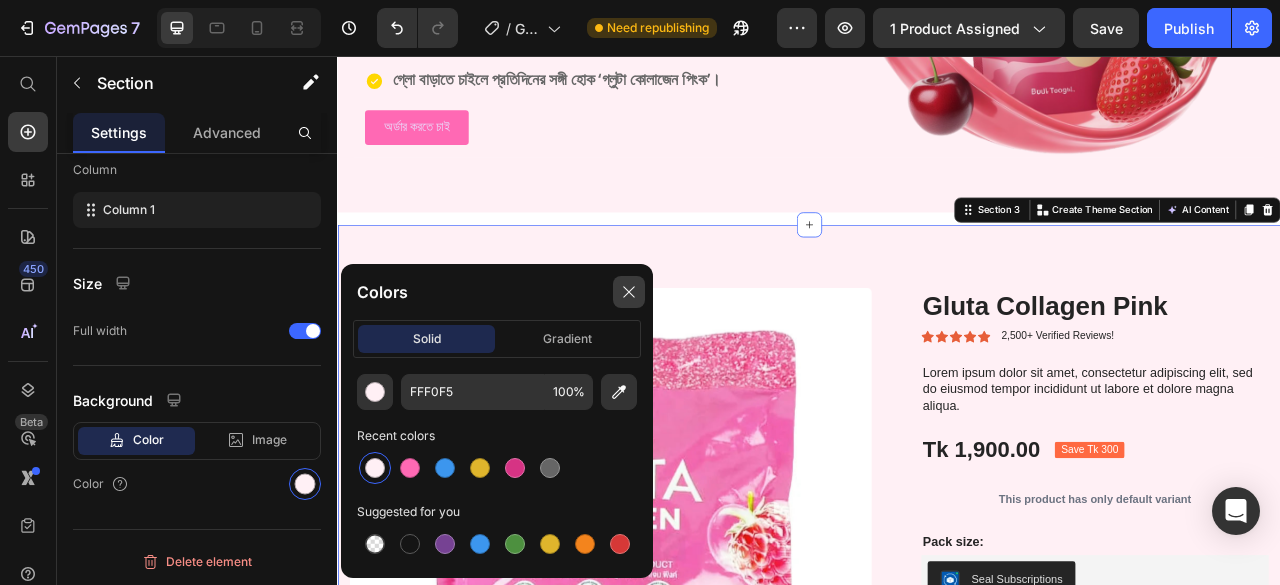 click at bounding box center [629, 292] 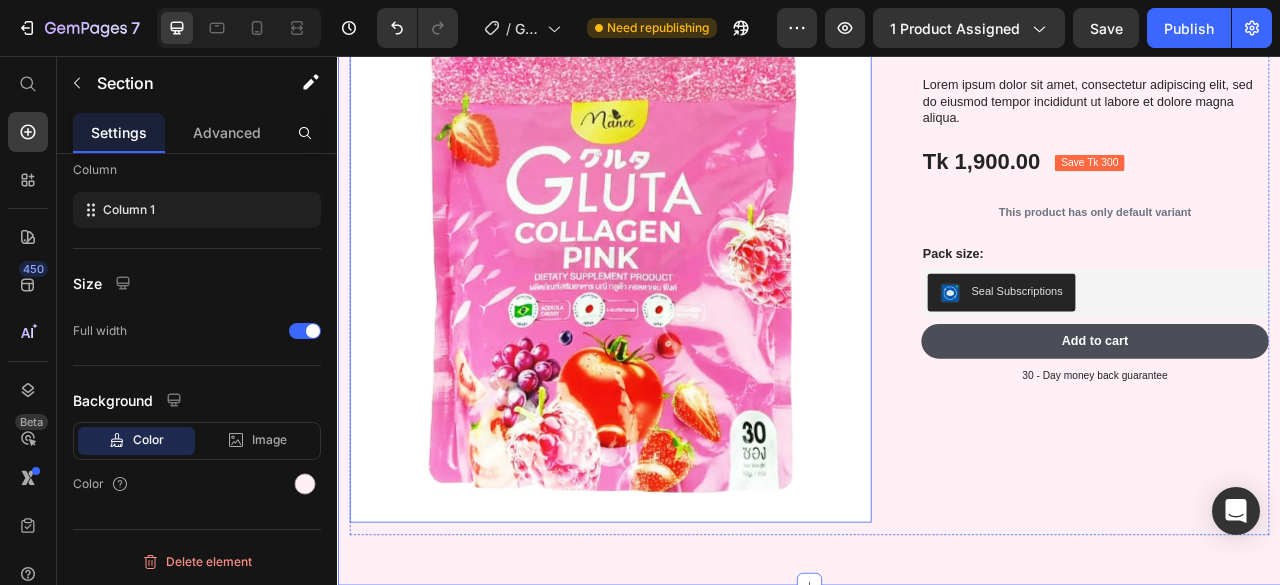 scroll, scrollTop: 900, scrollLeft: 0, axis: vertical 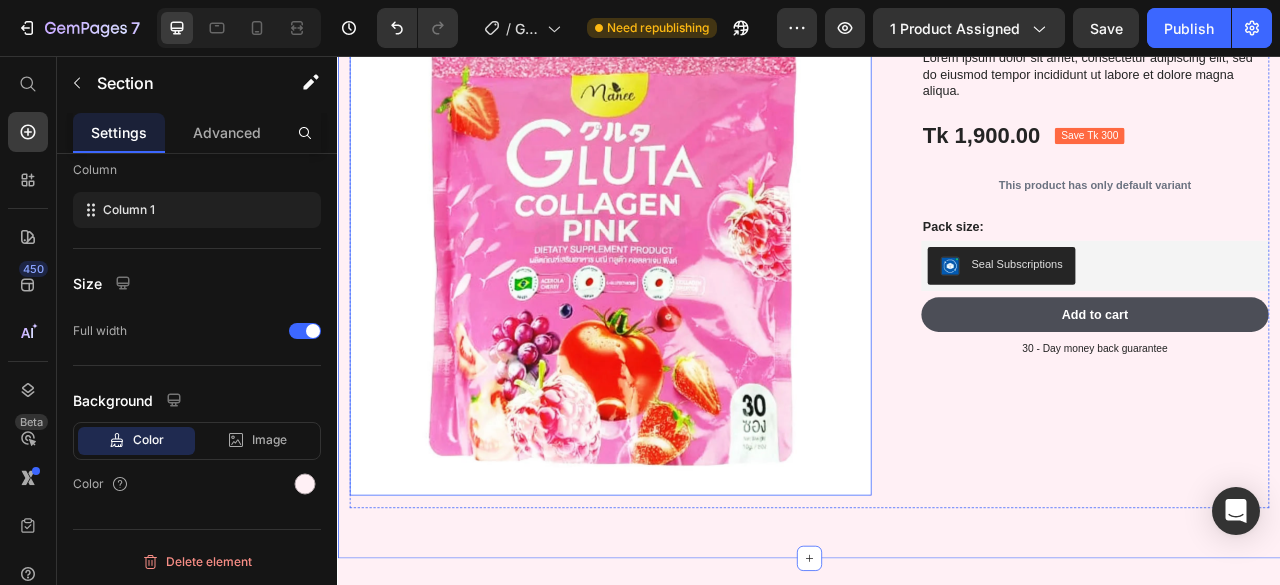 click at bounding box center [684, 283] 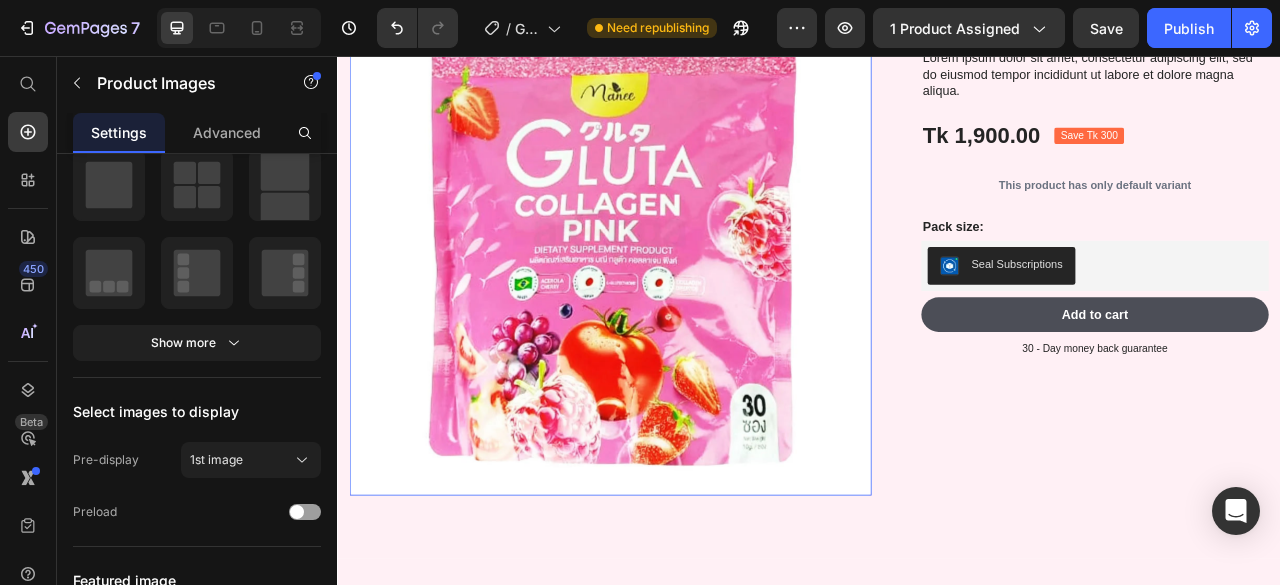 scroll, scrollTop: 0, scrollLeft: 0, axis: both 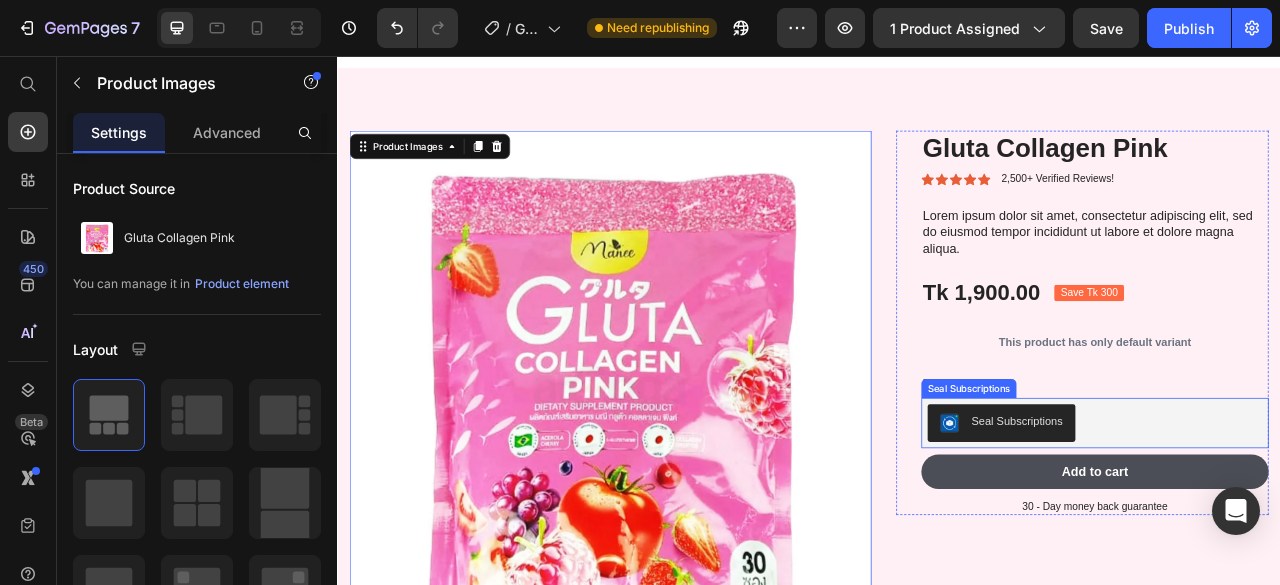 click on "Seal Subscriptions" at bounding box center (1301, 523) 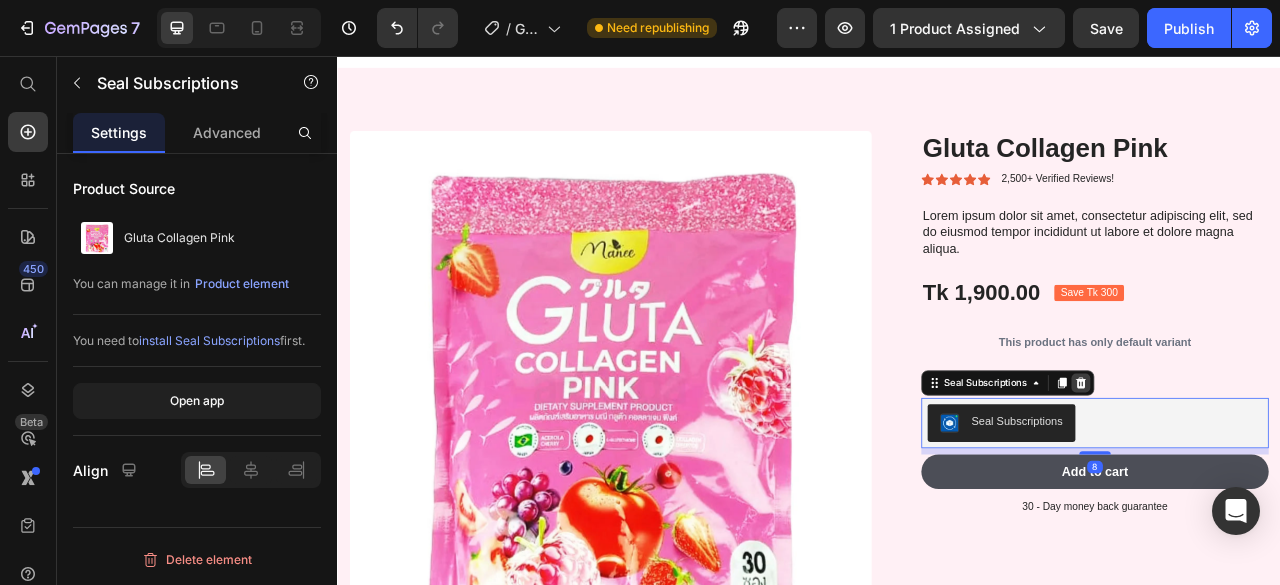 click 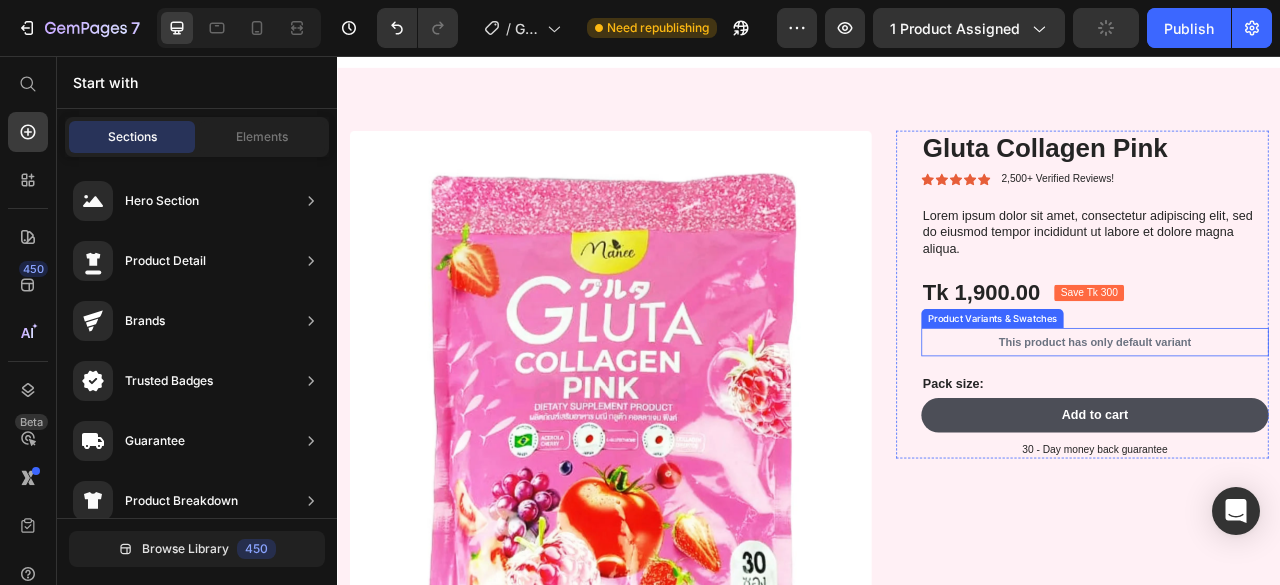 click on "This product has only default variant" at bounding box center [1301, 420] 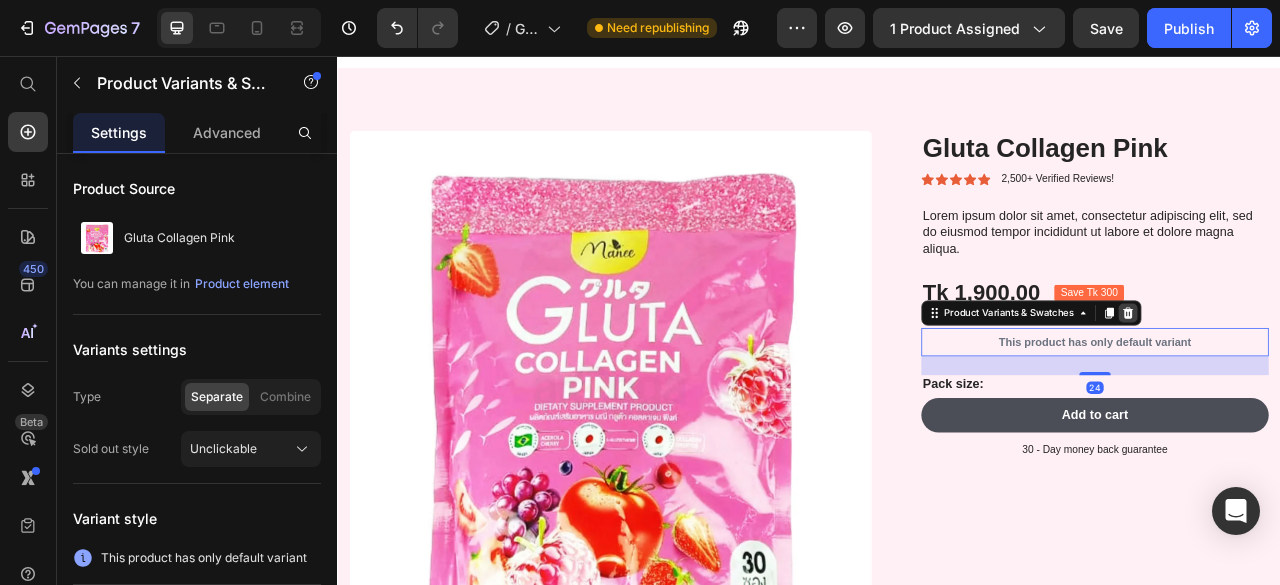 click 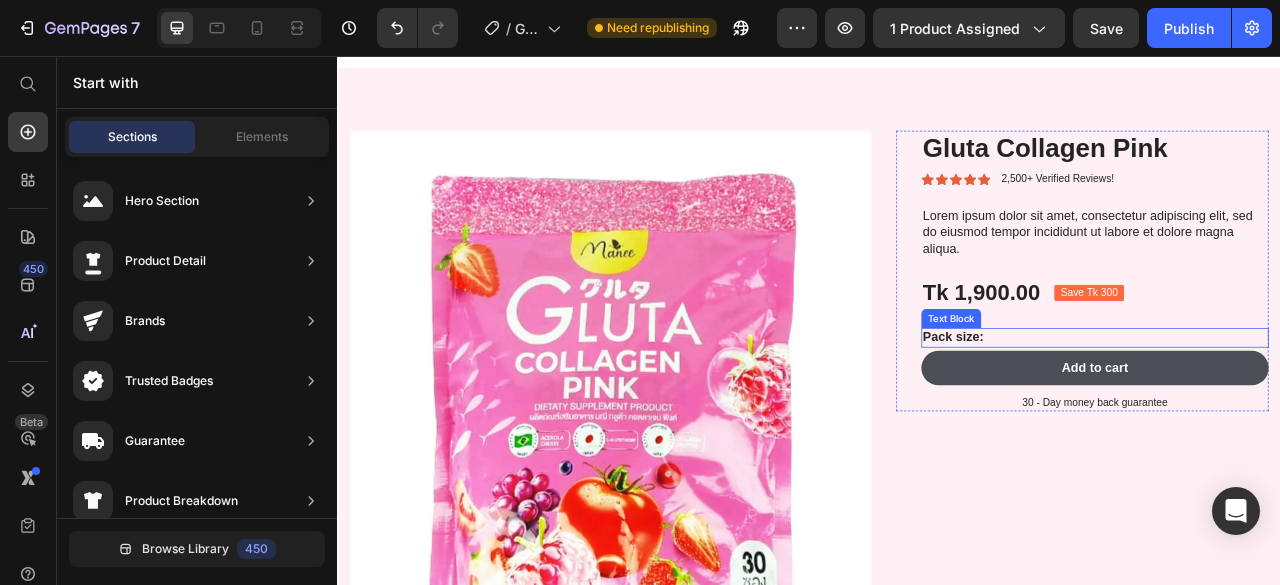 click on "Pack size:" at bounding box center [1301, 414] 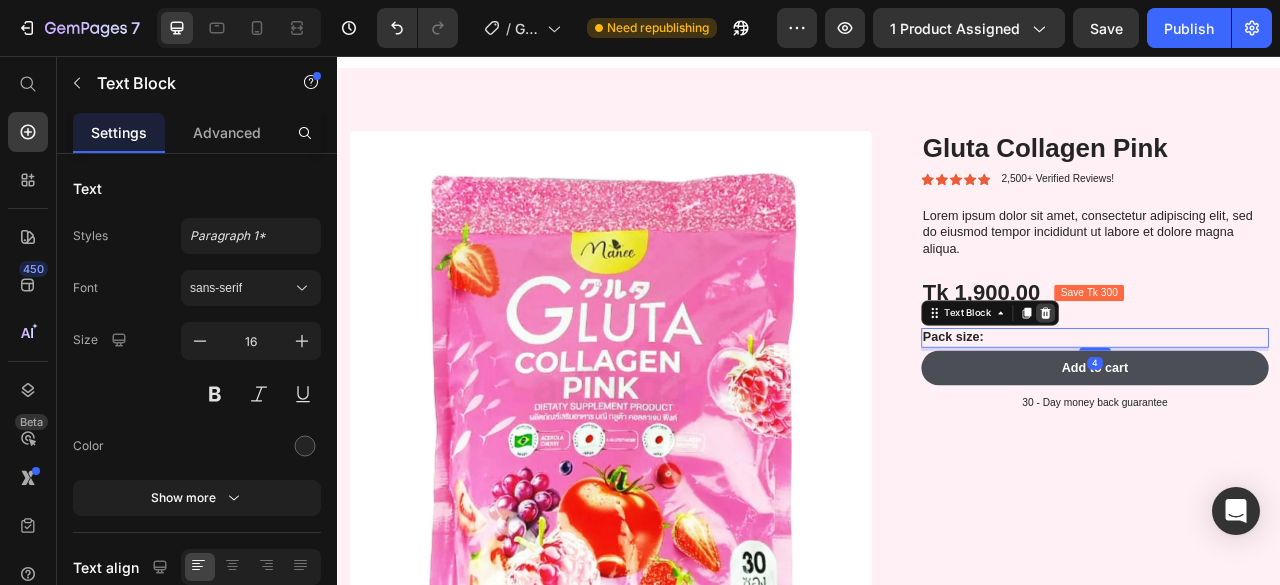 click 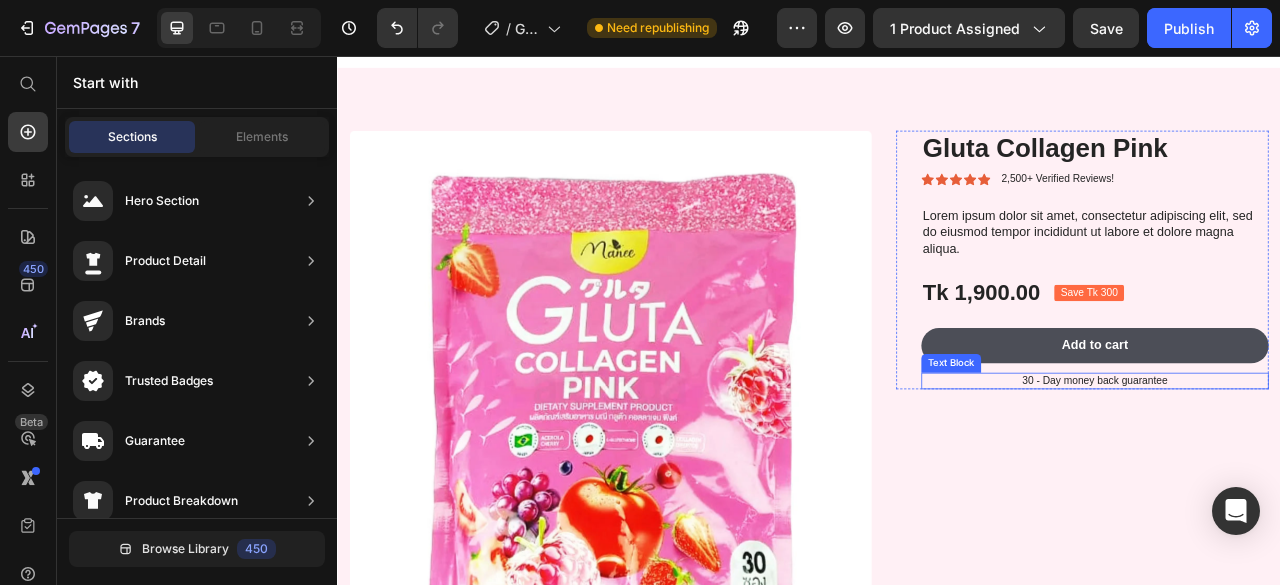 click on "30 - Day money back guarantee" at bounding box center [1301, 469] 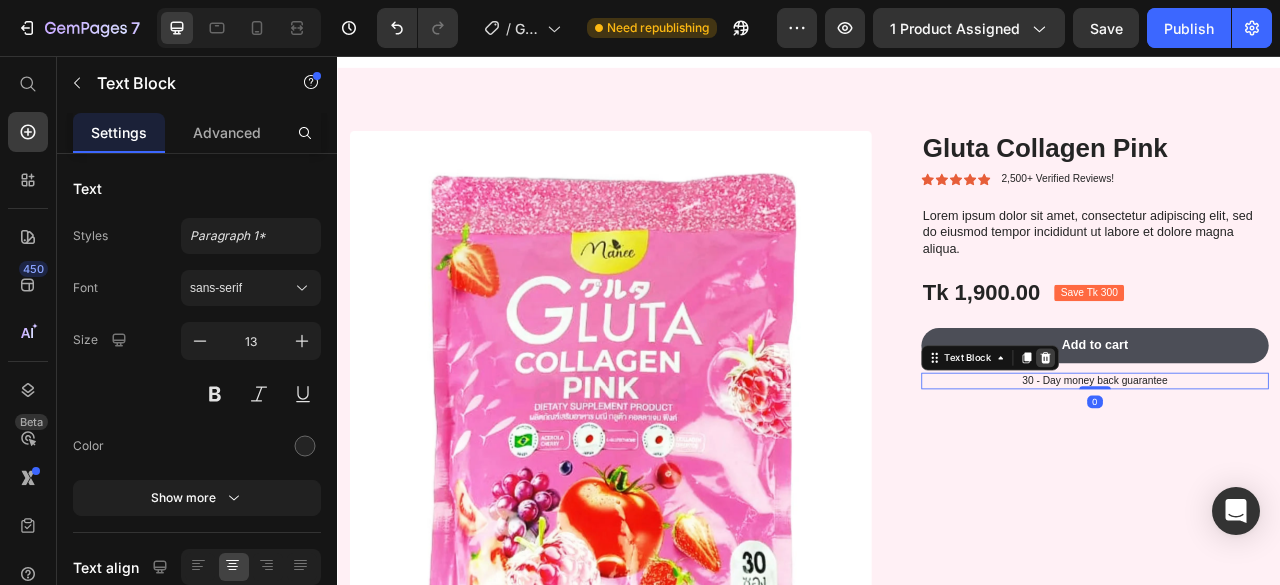 click 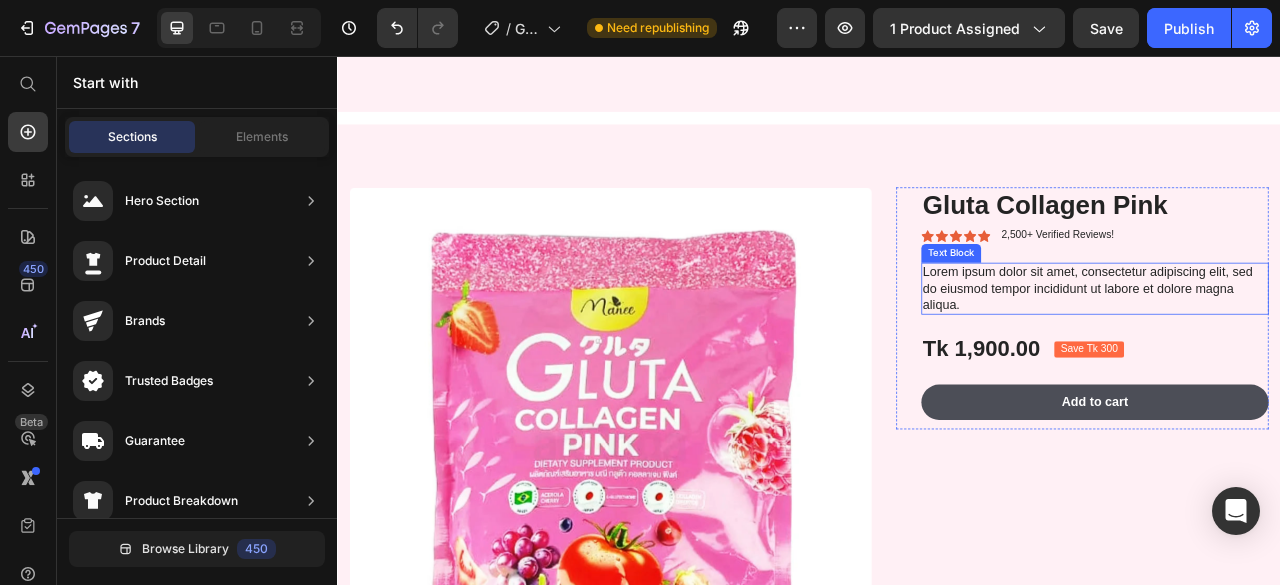 scroll, scrollTop: 500, scrollLeft: 0, axis: vertical 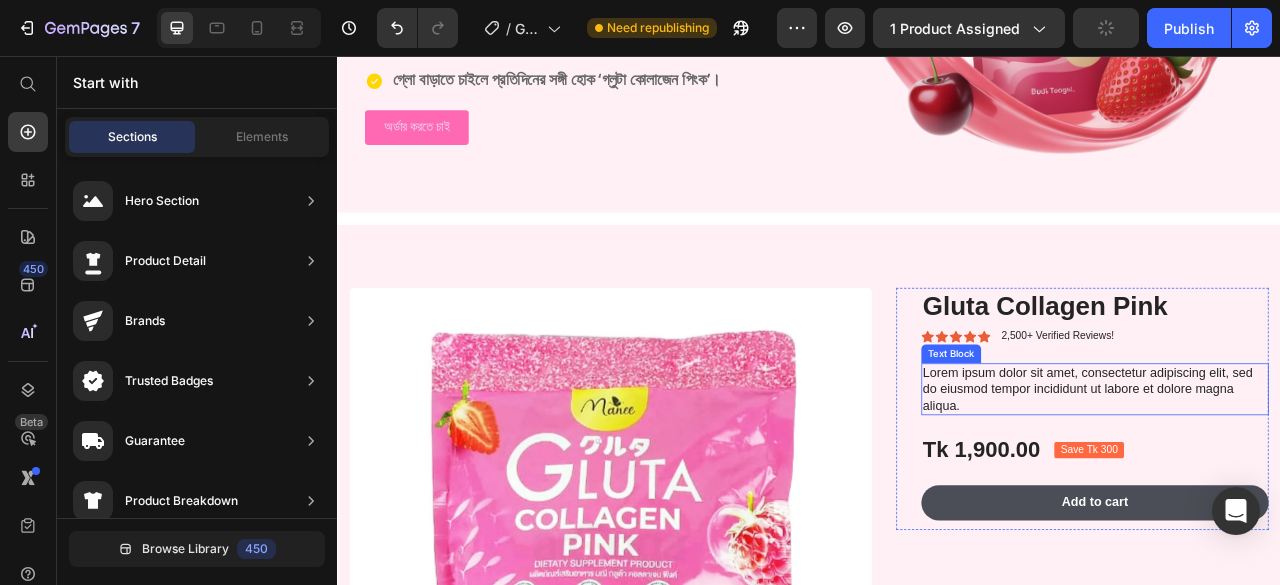 click on "Lorem ipsum dolor sit amet, consectetur adipiscing elit, sed do eiusmod tempor incididunt ut labore et dolore magna aliqua." at bounding box center (1301, 480) 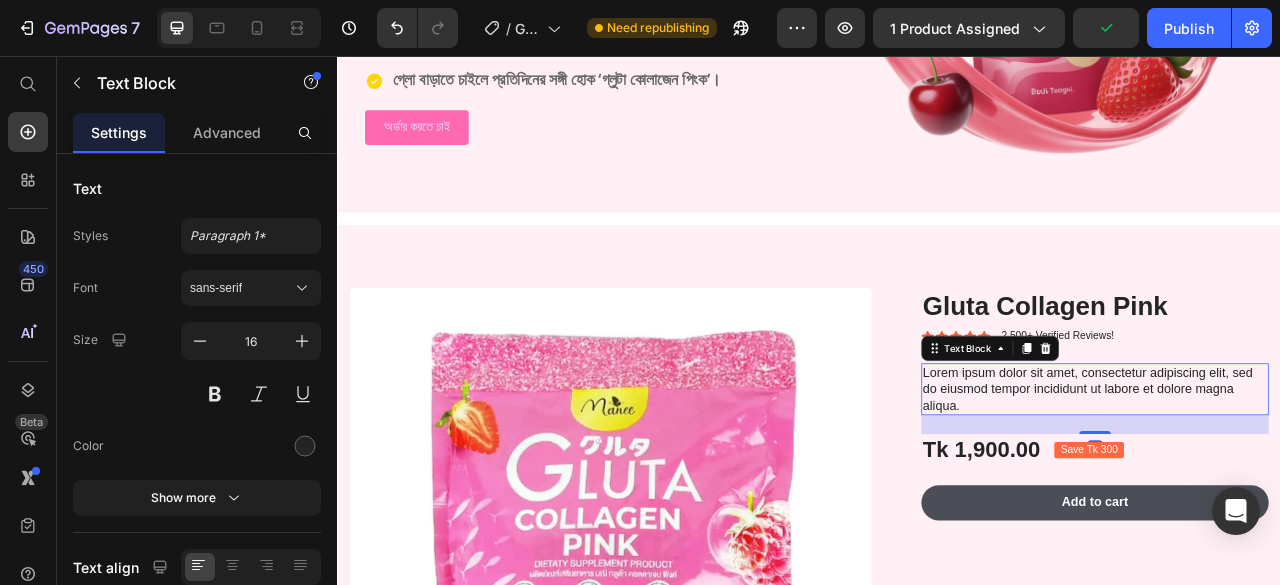 click on "Lorem ipsum dolor sit amet, consectetur adipiscing elit, sed do eiusmod tempor incididunt ut labore et dolore magna aliqua." at bounding box center (1301, 480) 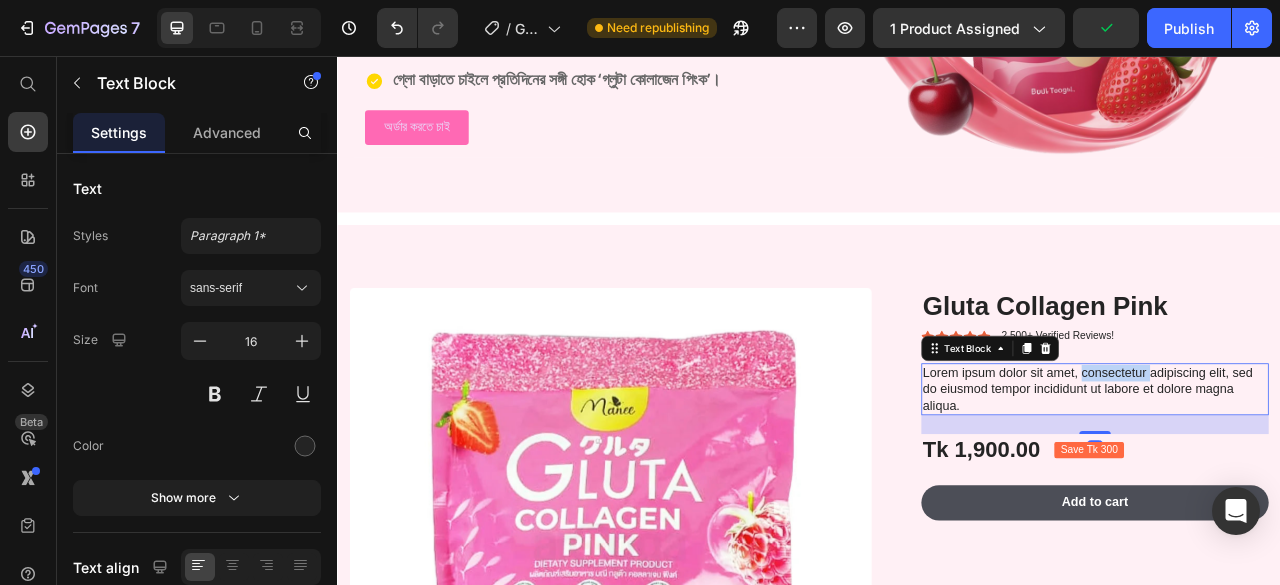 click on "Lorem ipsum dolor sit amet, consectetur adipiscing elit, sed do eiusmod tempor incididunt ut labore et dolore magna aliqua." at bounding box center (1301, 480) 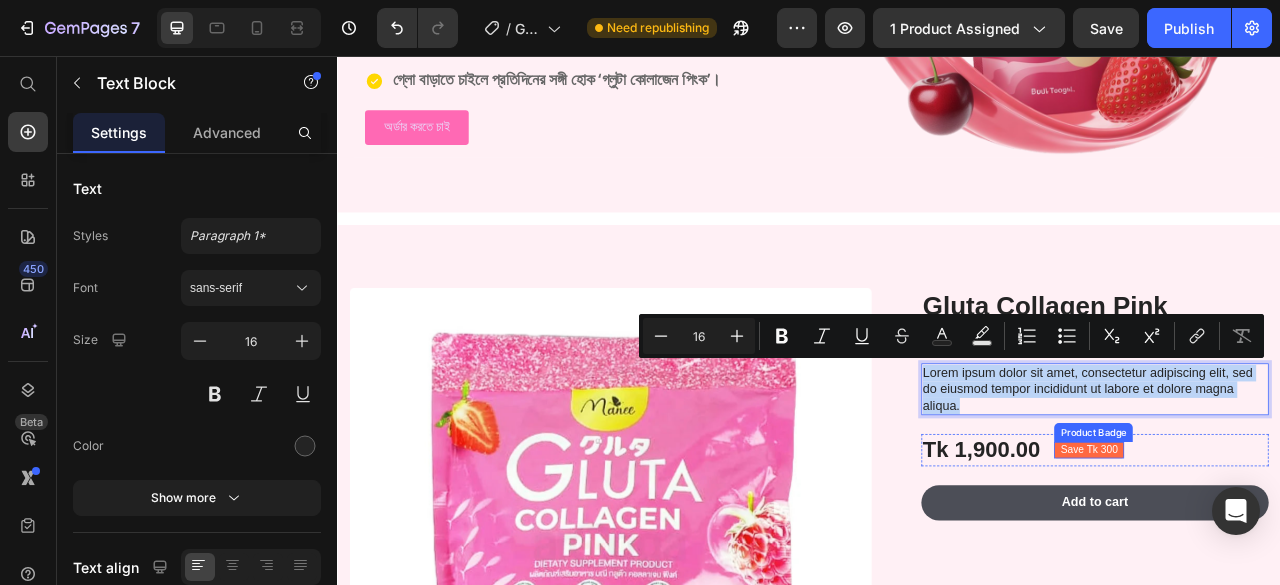 click on "Save Tk 300" at bounding box center (1293, 557) 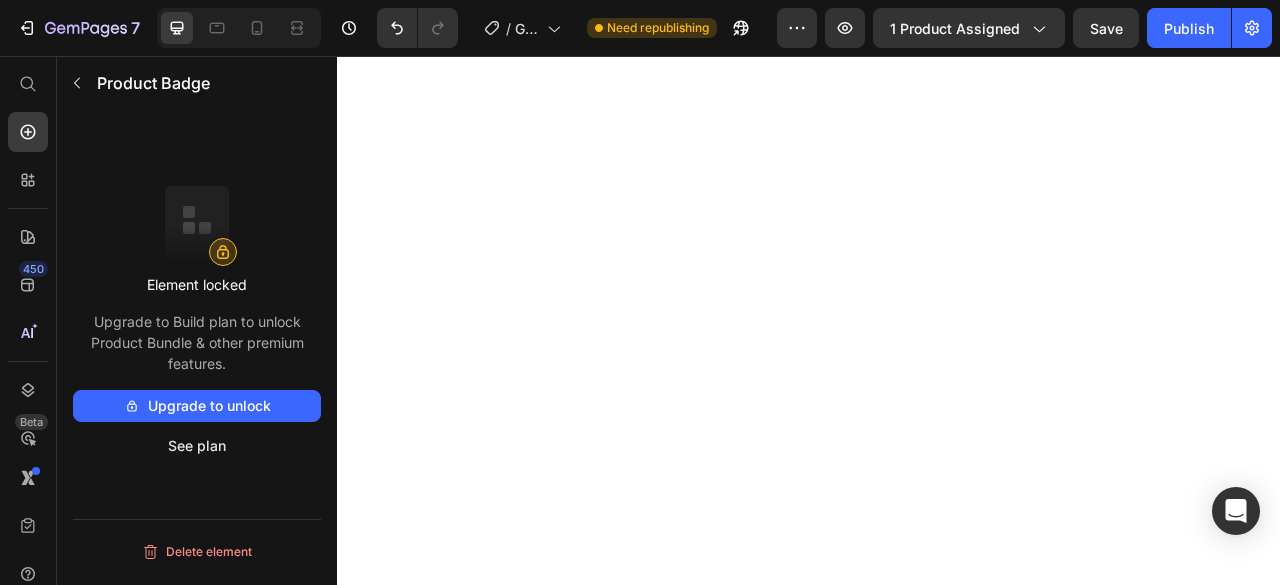 scroll, scrollTop: 0, scrollLeft: 0, axis: both 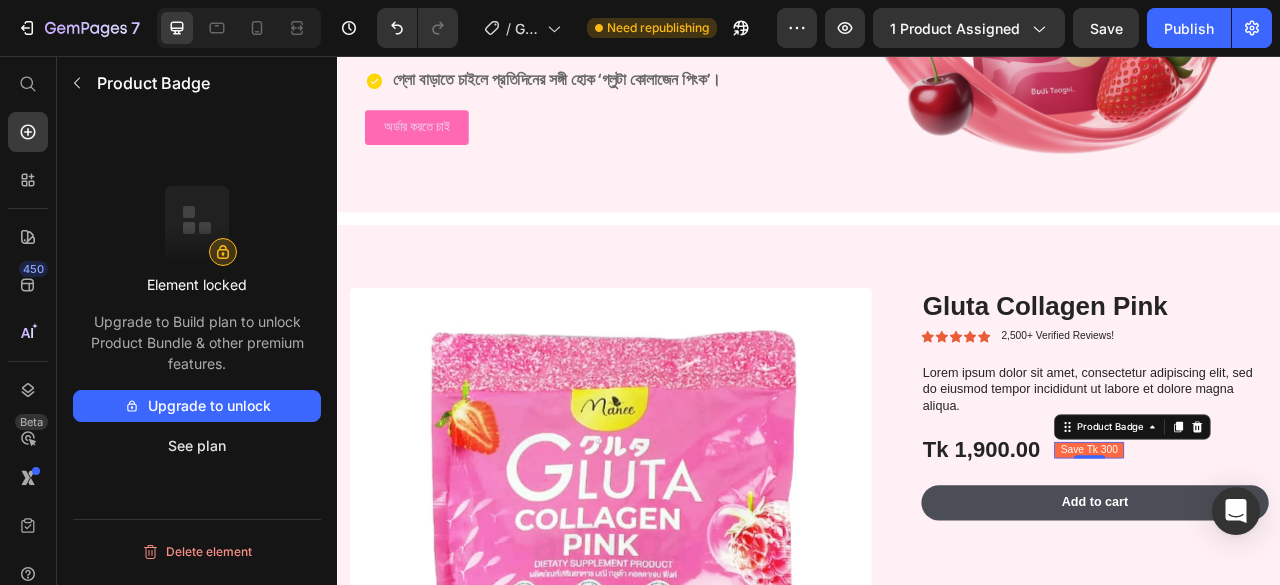 click on "Upgrade to unlock" at bounding box center (197, 406) 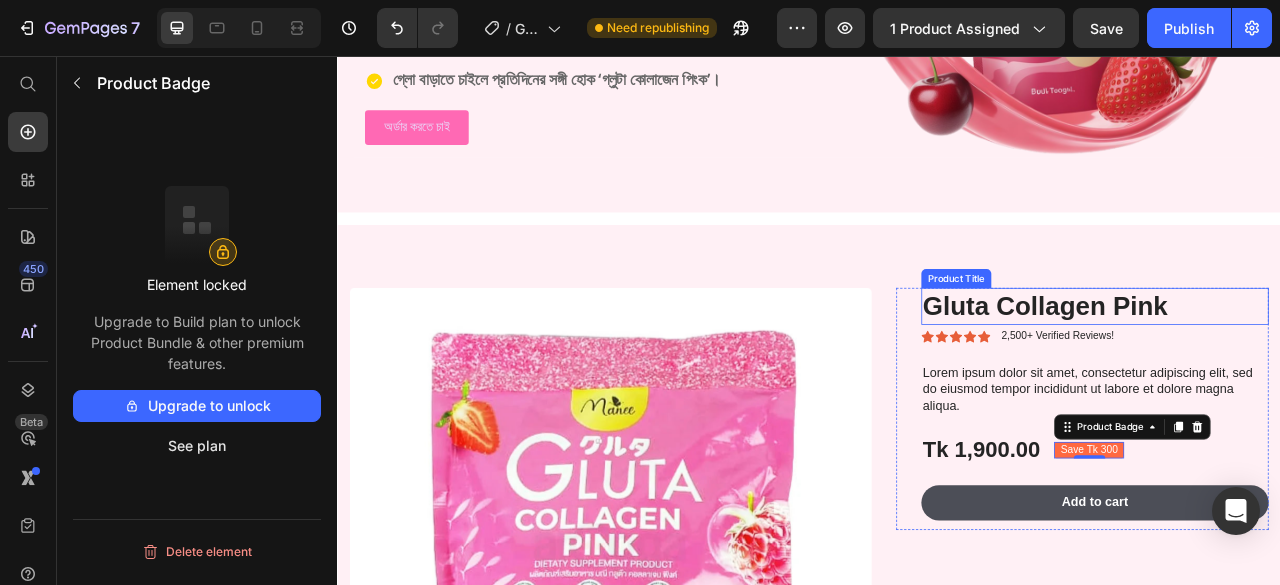 scroll, scrollTop: 700, scrollLeft: 0, axis: vertical 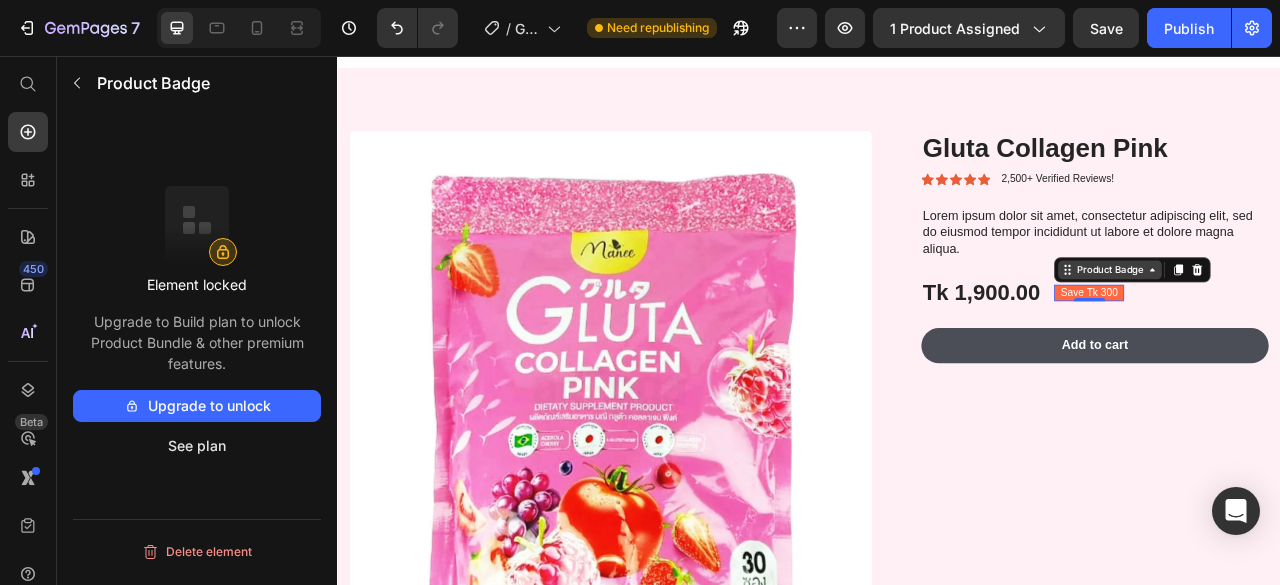 click on "Product Badge" at bounding box center [1320, 328] 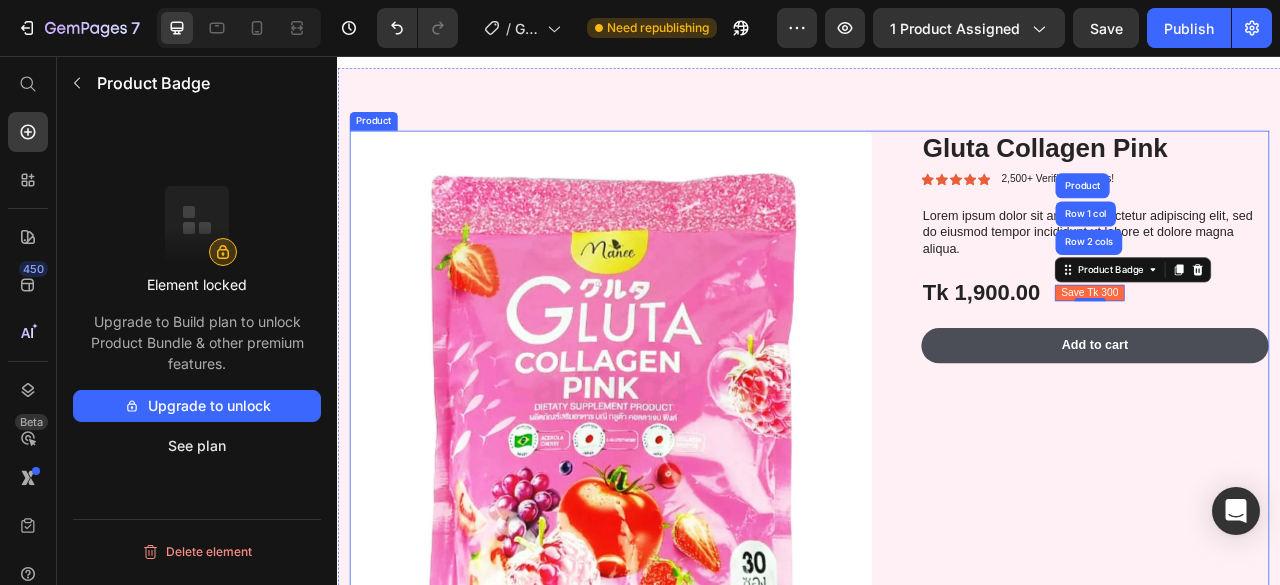 click on "Gluta Collagen Pink Product Title Icon Icon Icon Icon Icon Icon List 2,500+ Verified Reviews! Text Block Row Lorem ipsum dolor sit amet, consectetur adipiscing elit, sed do eiusmod tempor incididunt ut labore et dolore magna aliqua. Text Block Tk 1,900.00 Product Price Save Tk 300 Product Badge Row 2 cols Row 1 col Product   0 Row Add to cart Add to Cart Row" at bounding box center [1285, 491] 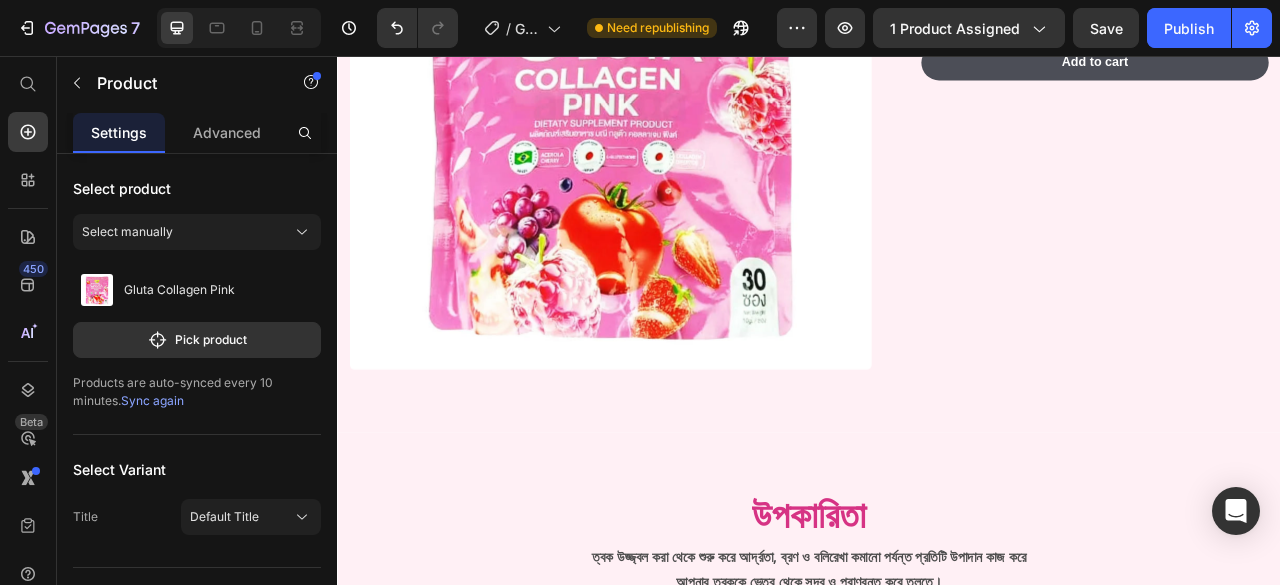 scroll, scrollTop: 1100, scrollLeft: 0, axis: vertical 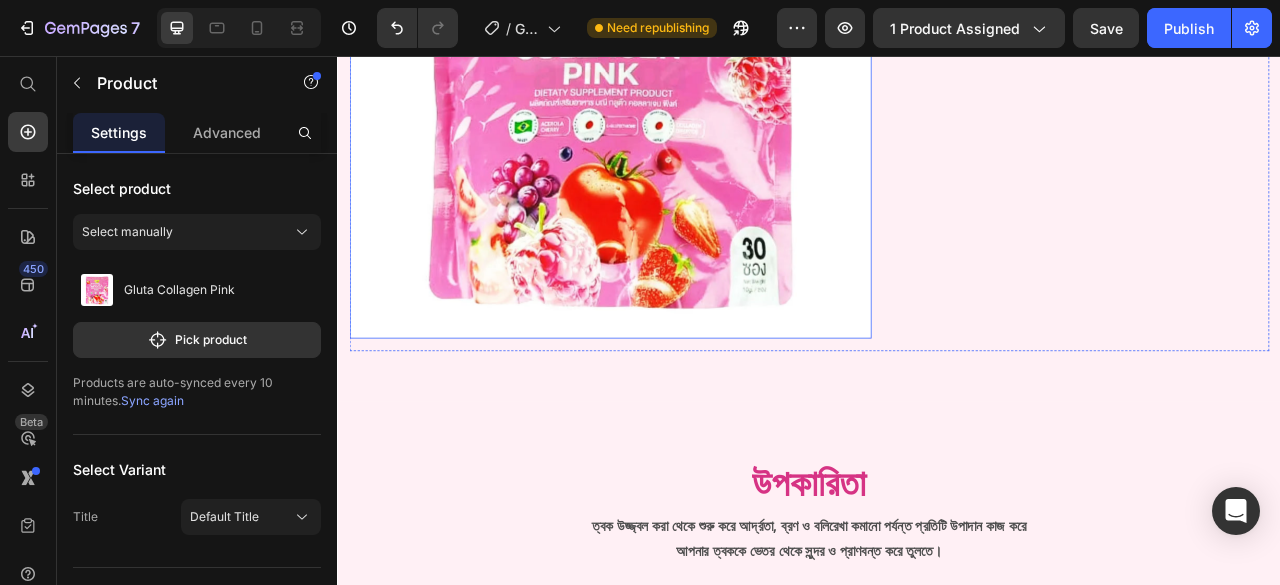 click at bounding box center [684, 83] 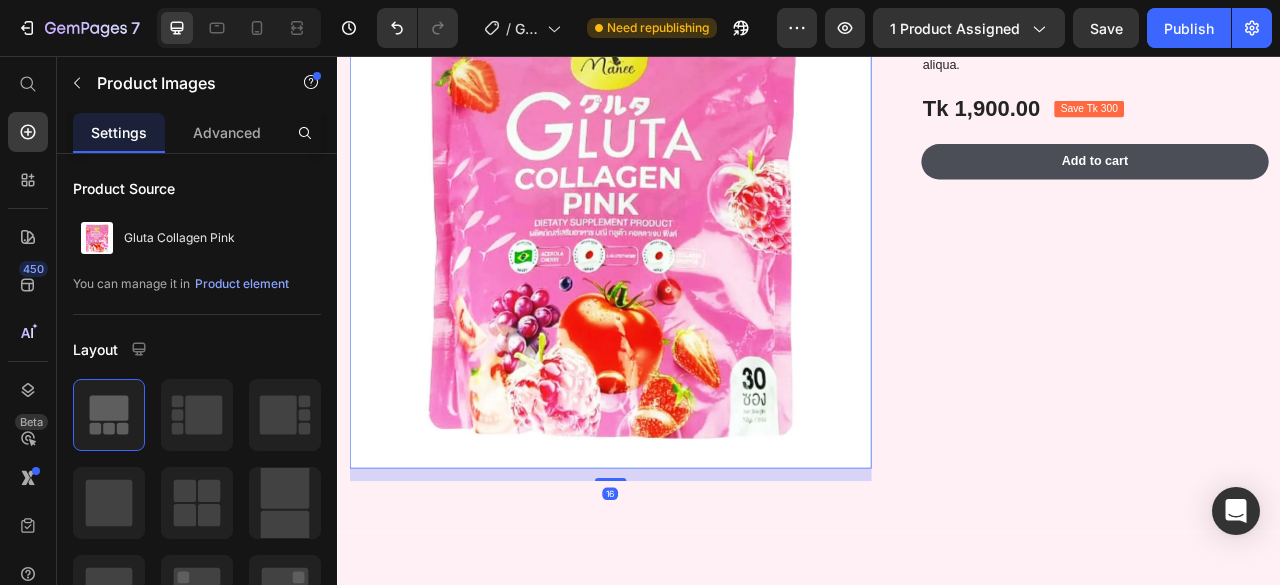 scroll, scrollTop: 900, scrollLeft: 0, axis: vertical 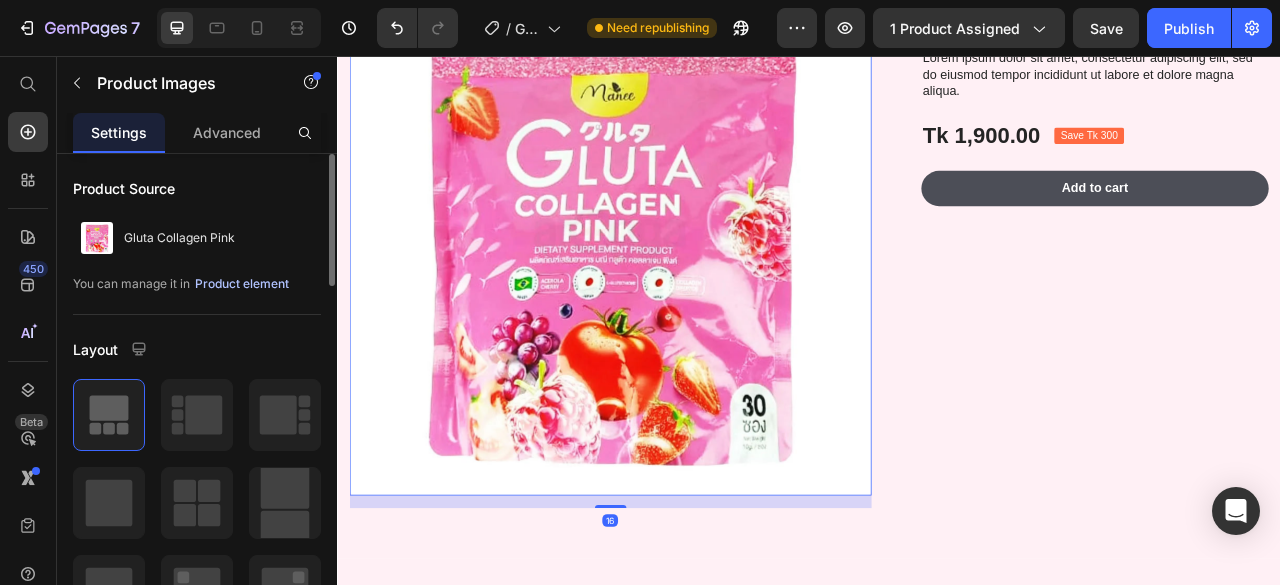 click on "Product element" at bounding box center (242, 284) 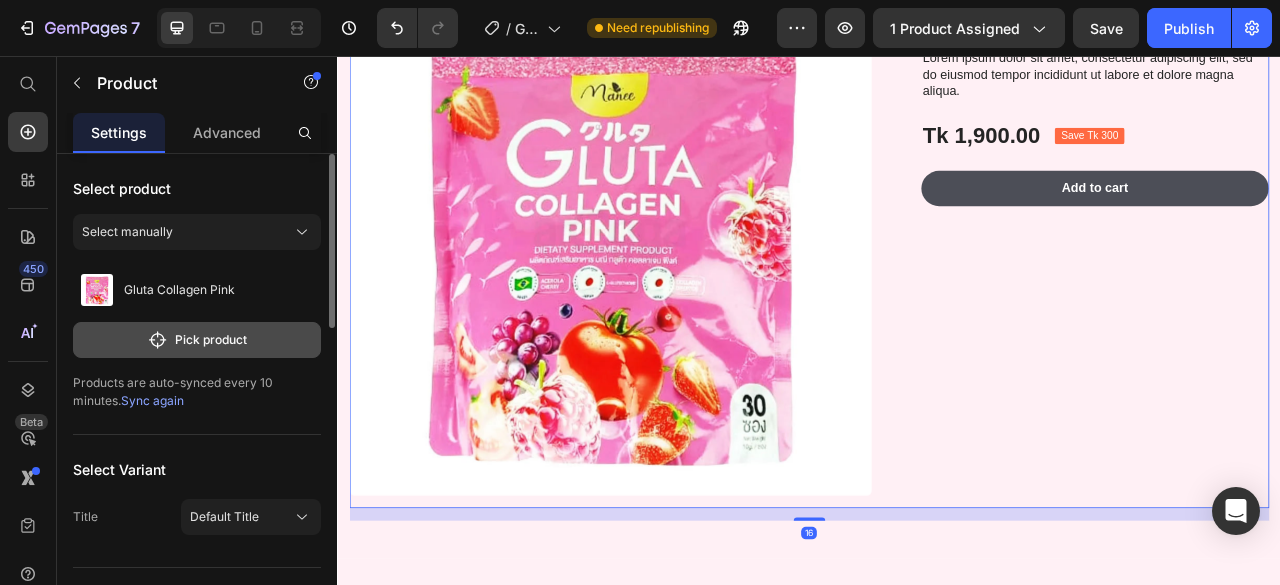 click 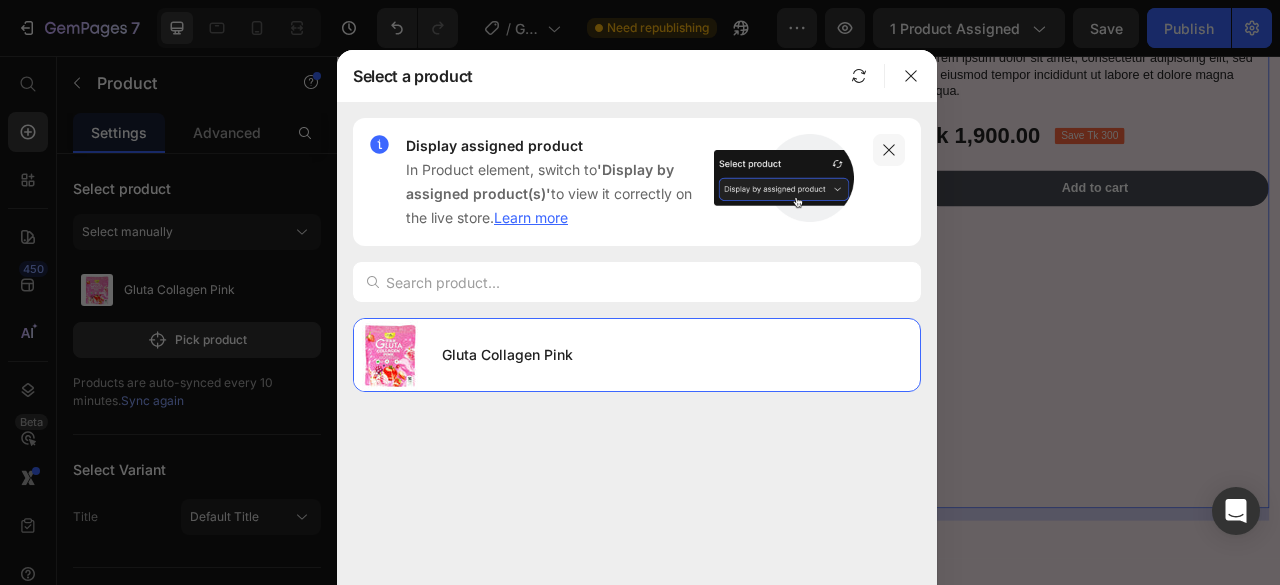 click 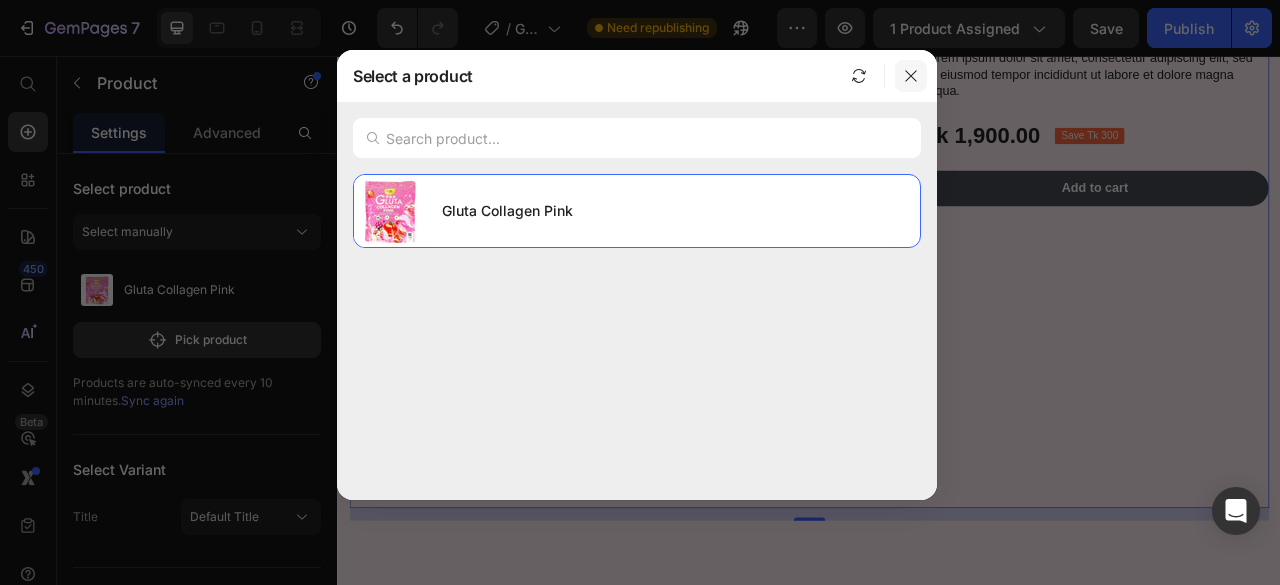click 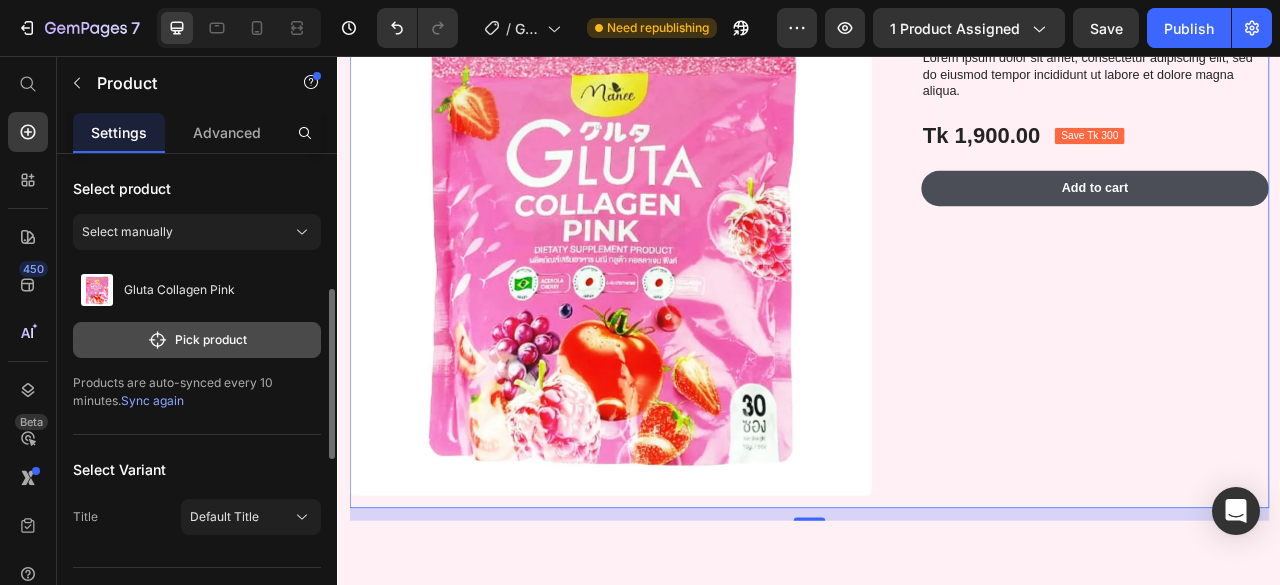 scroll, scrollTop: 200, scrollLeft: 0, axis: vertical 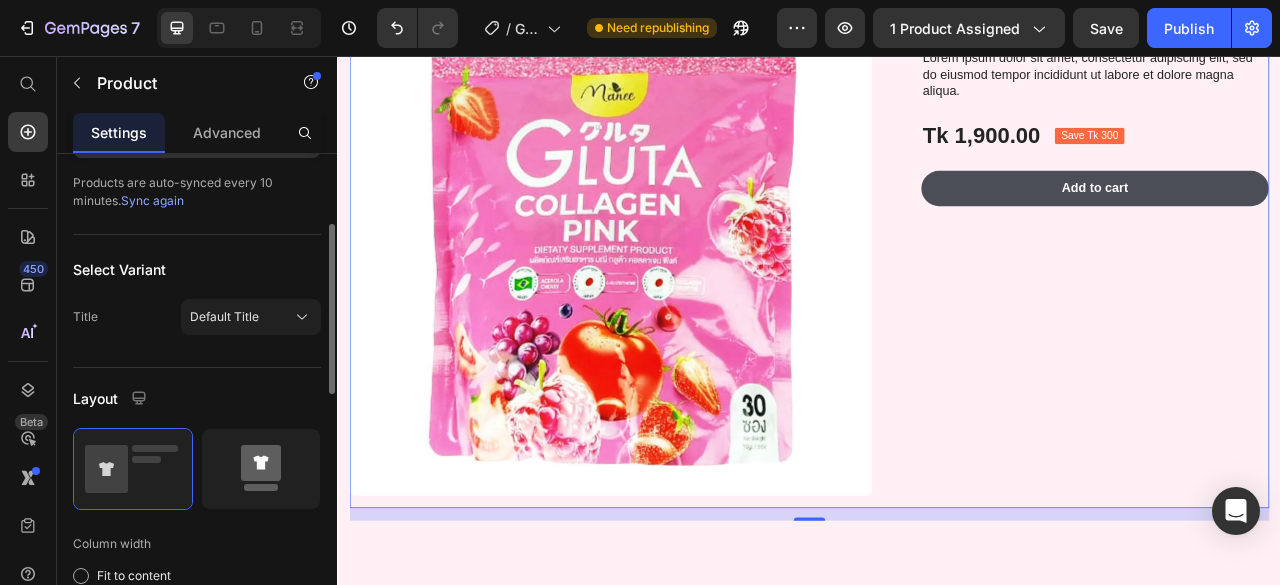 click 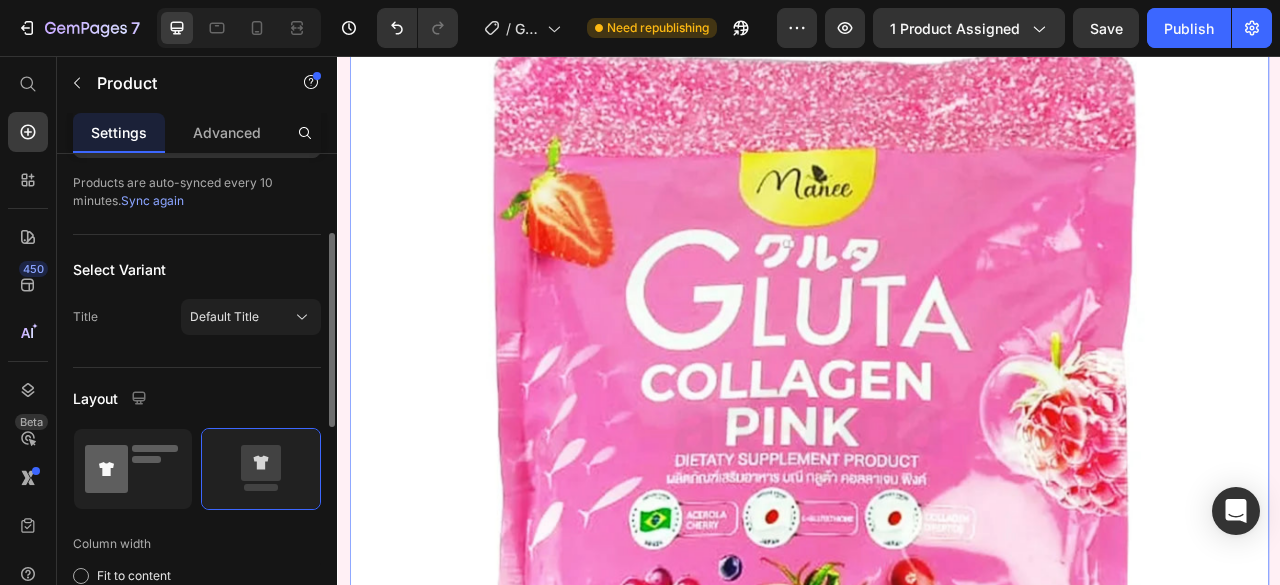 click 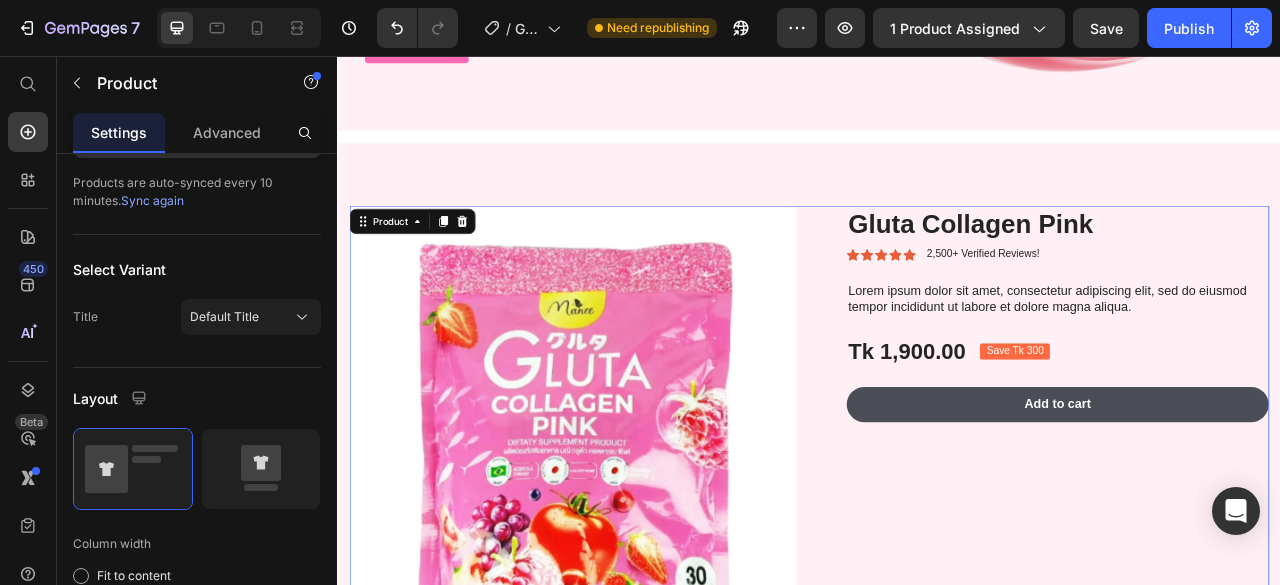 scroll, scrollTop: 600, scrollLeft: 0, axis: vertical 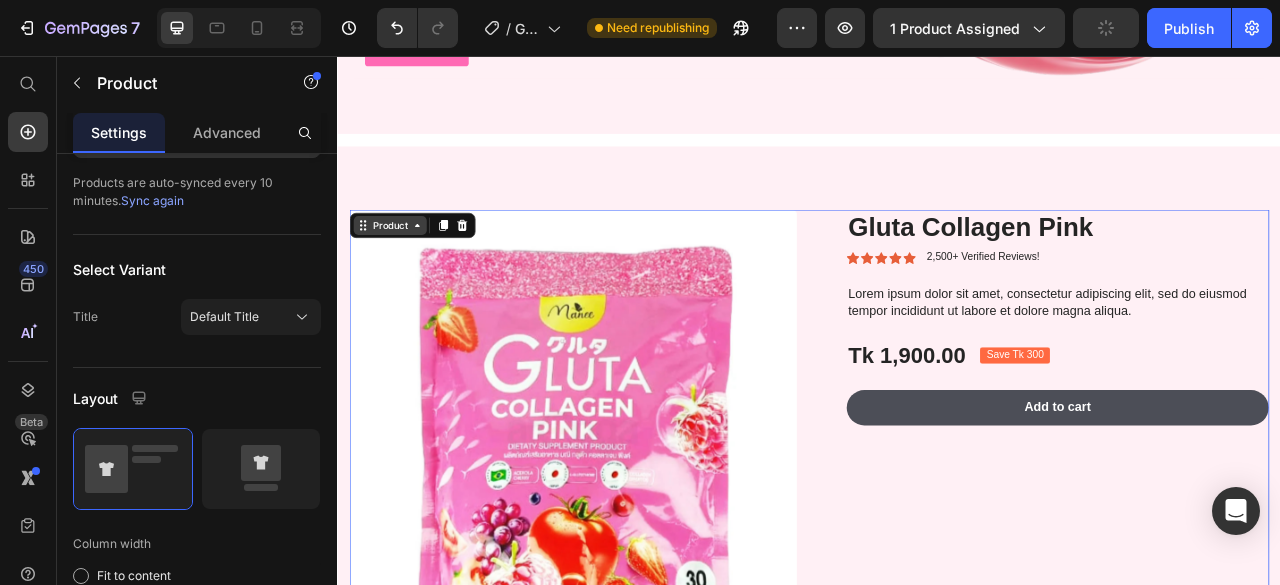 click on "Product Images Gluta Collagen Pink Product Title Icon Icon Icon Icon Icon Icon List 2,500+ Verified Reviews! Text Block Row Lorem ipsum dolor sit amet, consectetur adipiscing elit, sed do eiusmod tempor incididunt ut labore et dolore magna aliqua. Text Block Tk 1,900.00 Product Price Save Tk 300 Product Badge Row Add to cart Add to Cart Row Product   16" at bounding box center (937, 543) 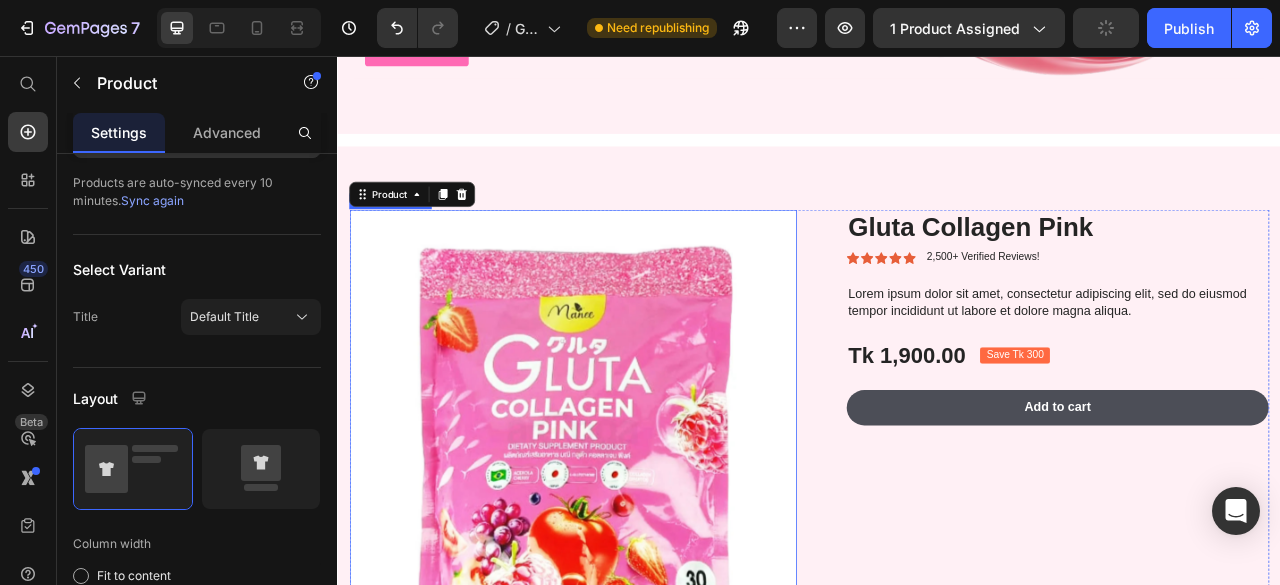click at bounding box center (636, 535) 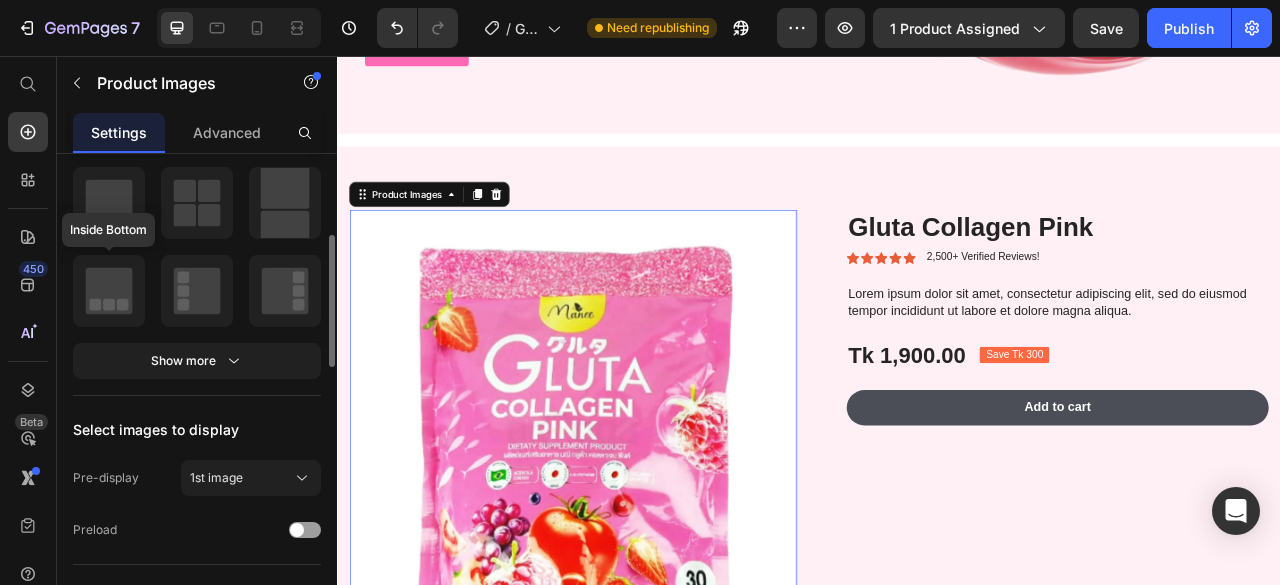 scroll, scrollTop: 400, scrollLeft: 0, axis: vertical 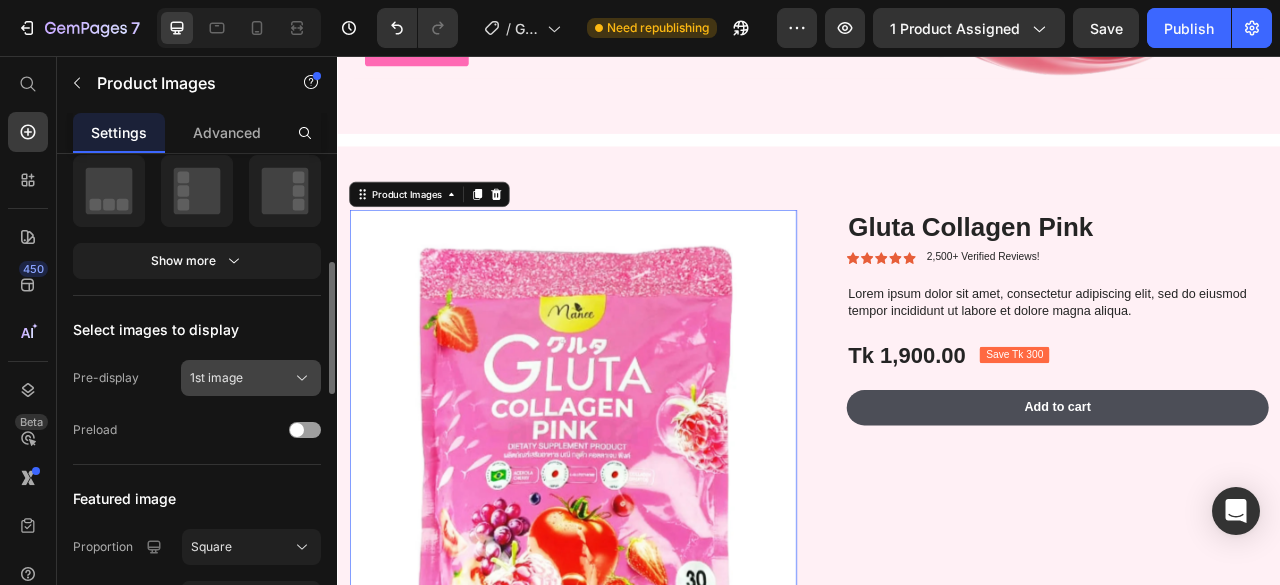 click on "1st image" at bounding box center [216, 378] 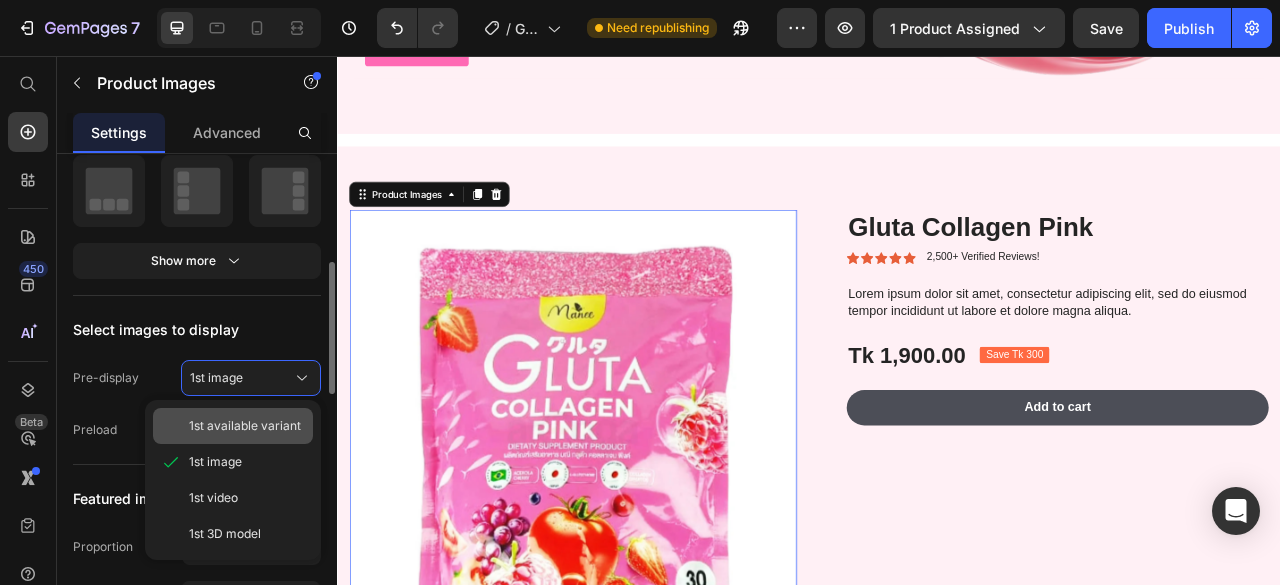 click on "1st available variant" at bounding box center [245, 426] 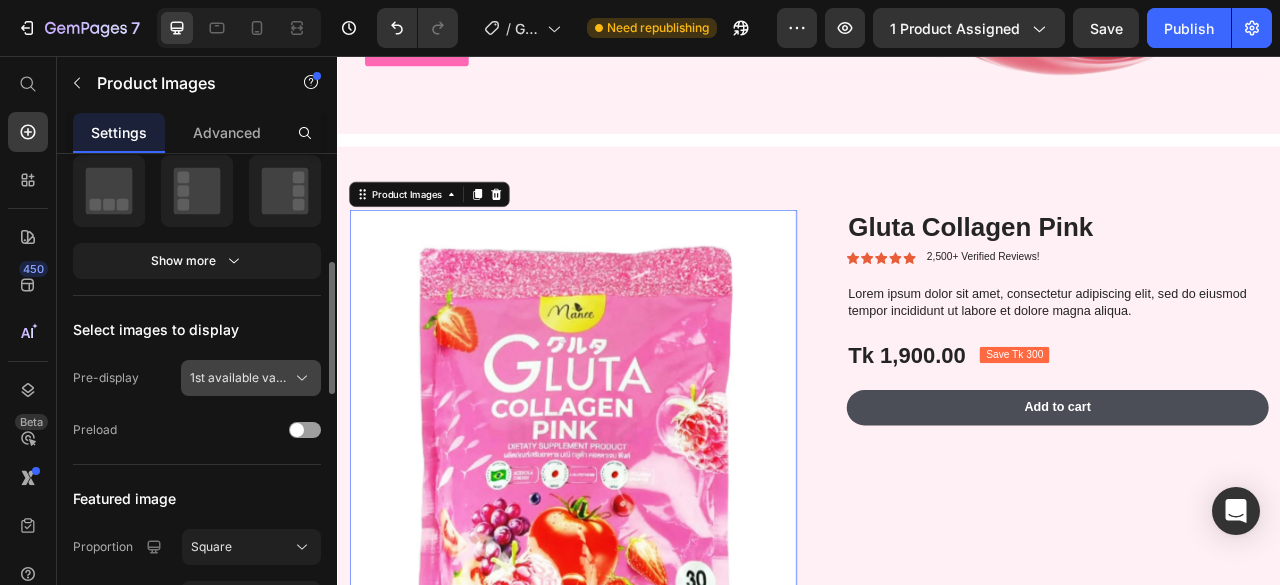 click on "1st available variant" at bounding box center (239, 378) 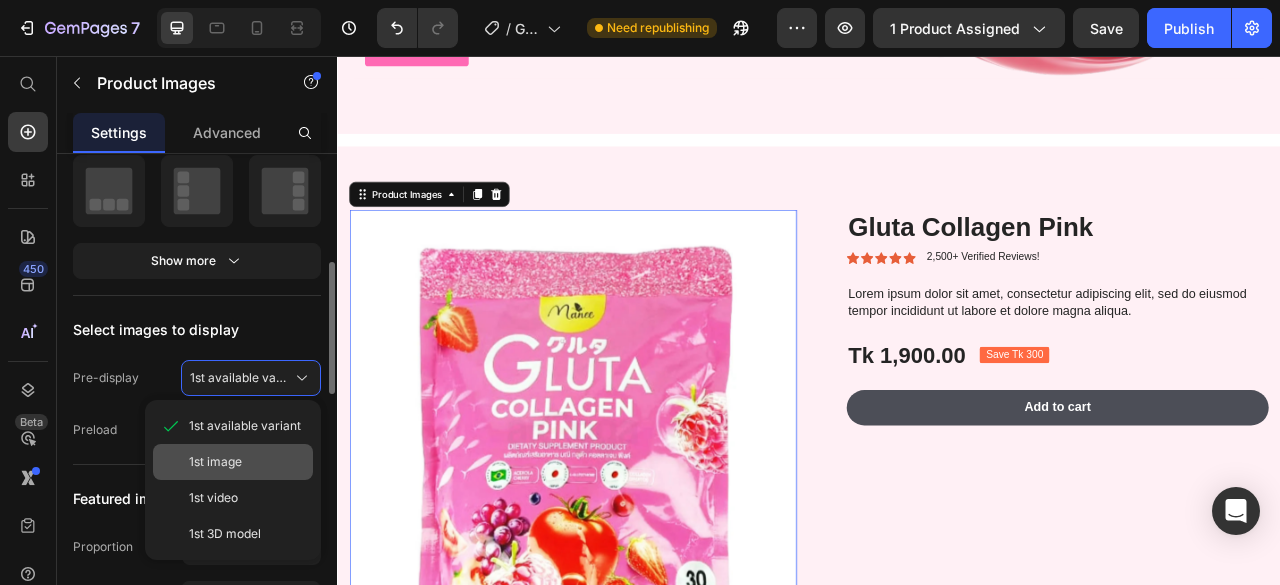 click on "1st image" at bounding box center (215, 462) 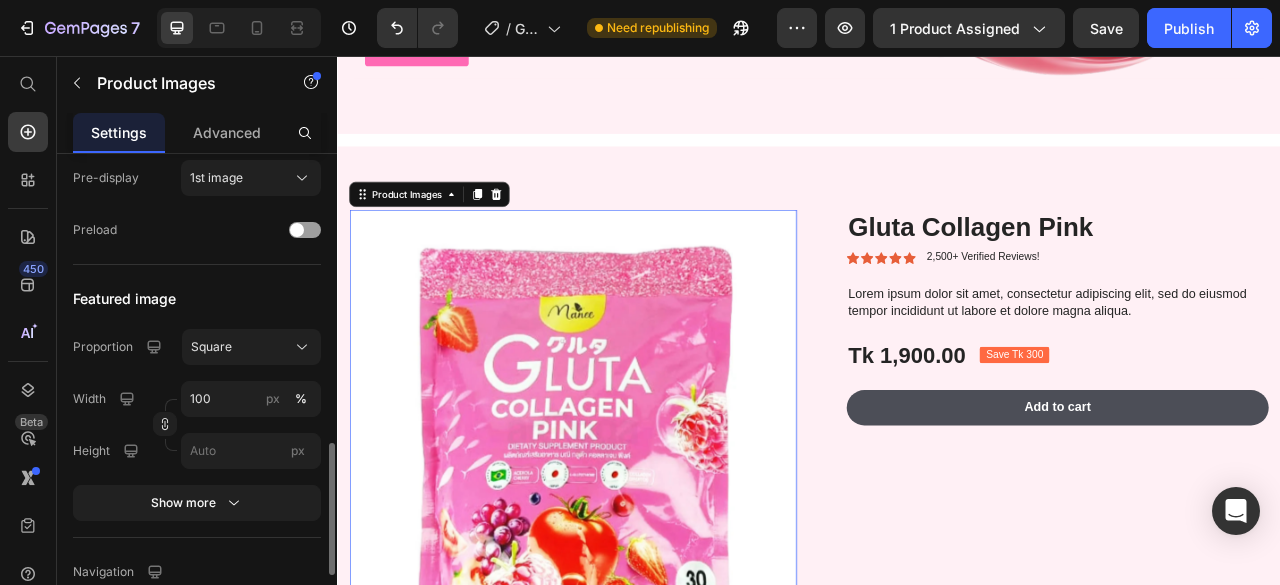scroll, scrollTop: 700, scrollLeft: 0, axis: vertical 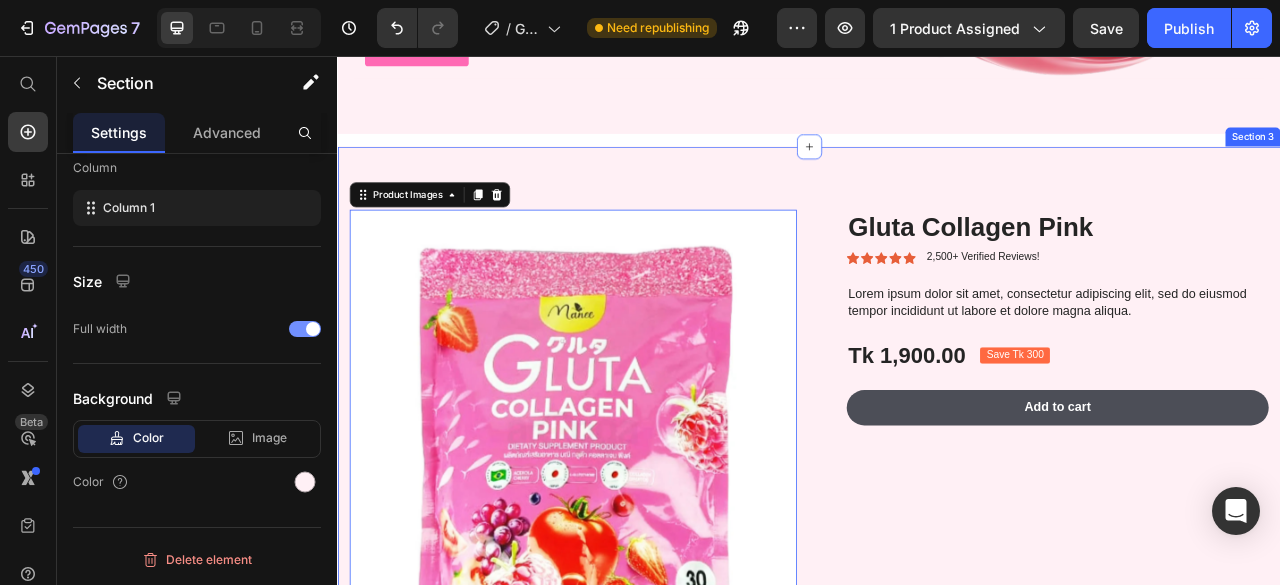 click on "Product Images   16 Gluta Collagen Pink Product Title Icon Icon Icon Icon Icon Icon List 2,500+ Verified Reviews! Text Block Row Lorem ipsum dolor sit amet, consectetur adipiscing elit, sed do eiusmod tempor incididunt ut labore et dolore magna aliqua. Text Block Tk 1,900.00 Product Price Save Tk 300 Product Badge Row Add to cart Add to Cart Row Product Section 3" at bounding box center (937, 535) 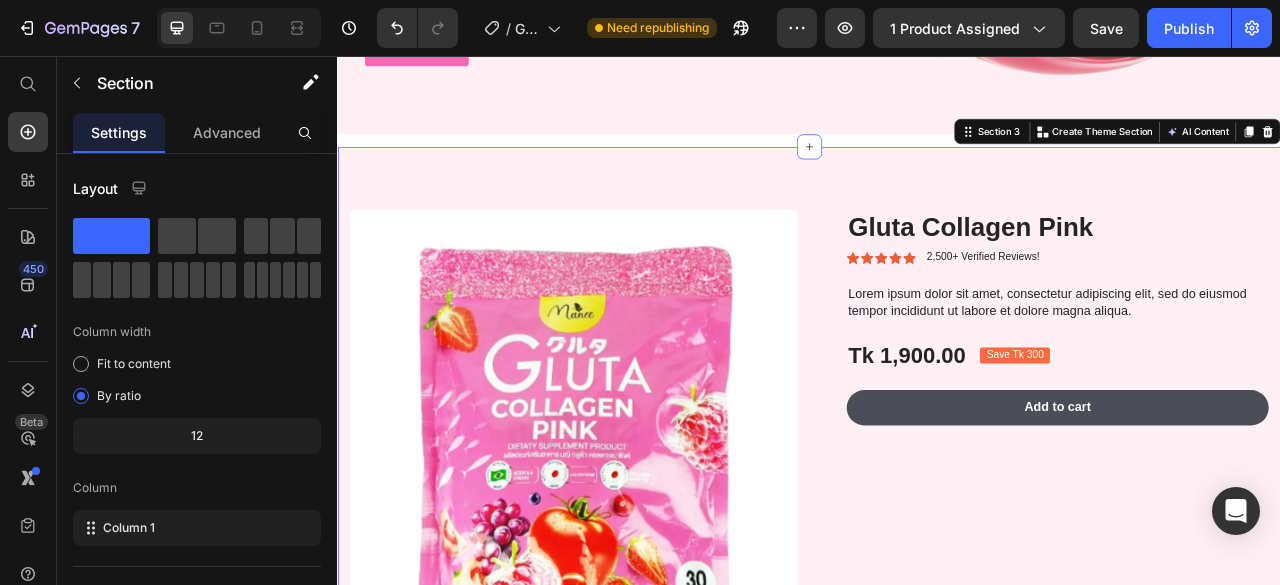 click on "Product Images Gluta Collagen Pink Product Title Icon Icon Icon Icon Icon Icon List 2,500+ Verified Reviews! Text Block Row Lorem ipsum dolor sit amet, consectetur adipiscing elit, sed do eiusmod tempor incididunt ut labore et dolore magna aliqua. Text Block Tk 1,900.00 Product Price Save Tk 300 Product Badge Row Add to cart Add to Cart Row Product Section 3   You can create reusable sections Create Theme Section AI Content Write with GemAI What would you like to describe here? Tone and Voice Persuasive Product Gluta Collagen Pink Show more Generate" at bounding box center (937, 535) 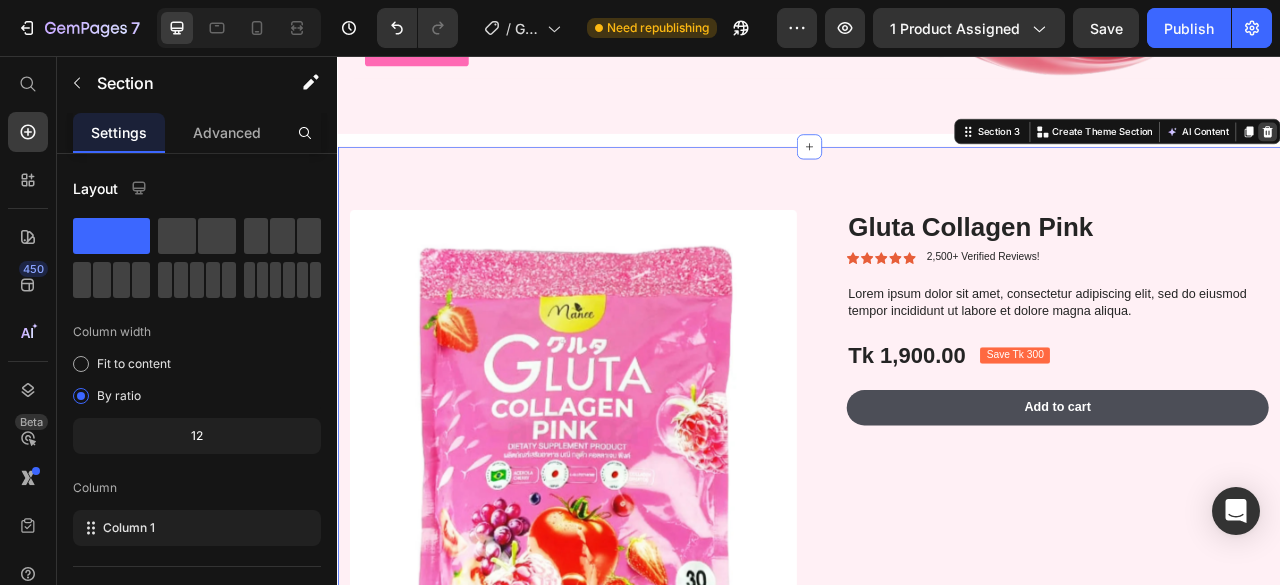 click at bounding box center [1520, 152] 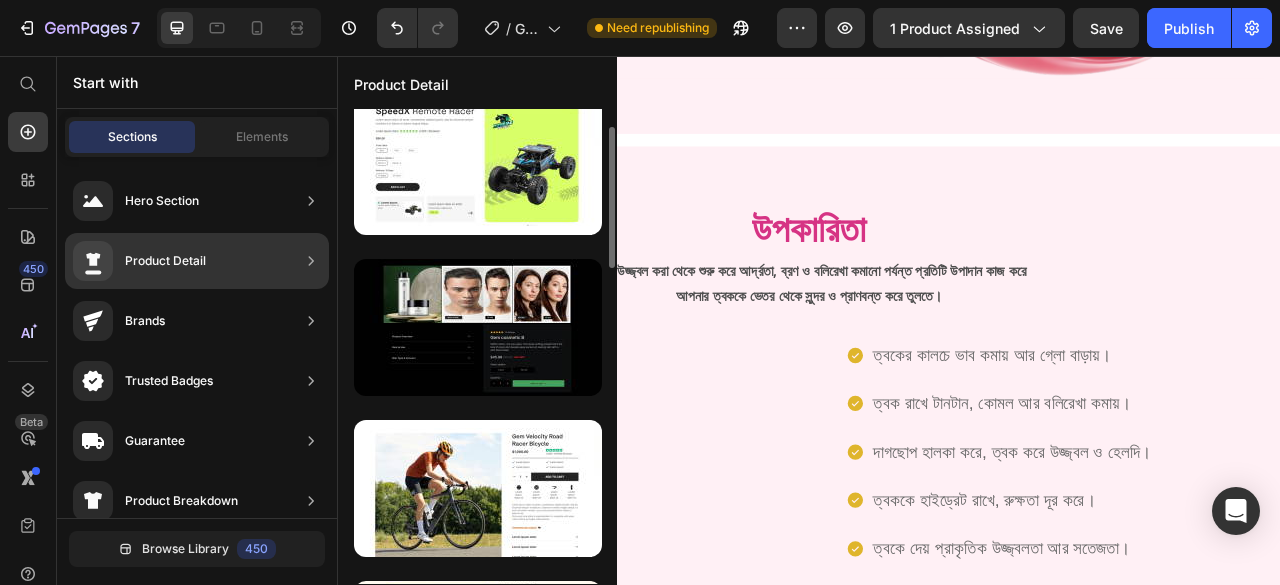 scroll, scrollTop: 600, scrollLeft: 0, axis: vertical 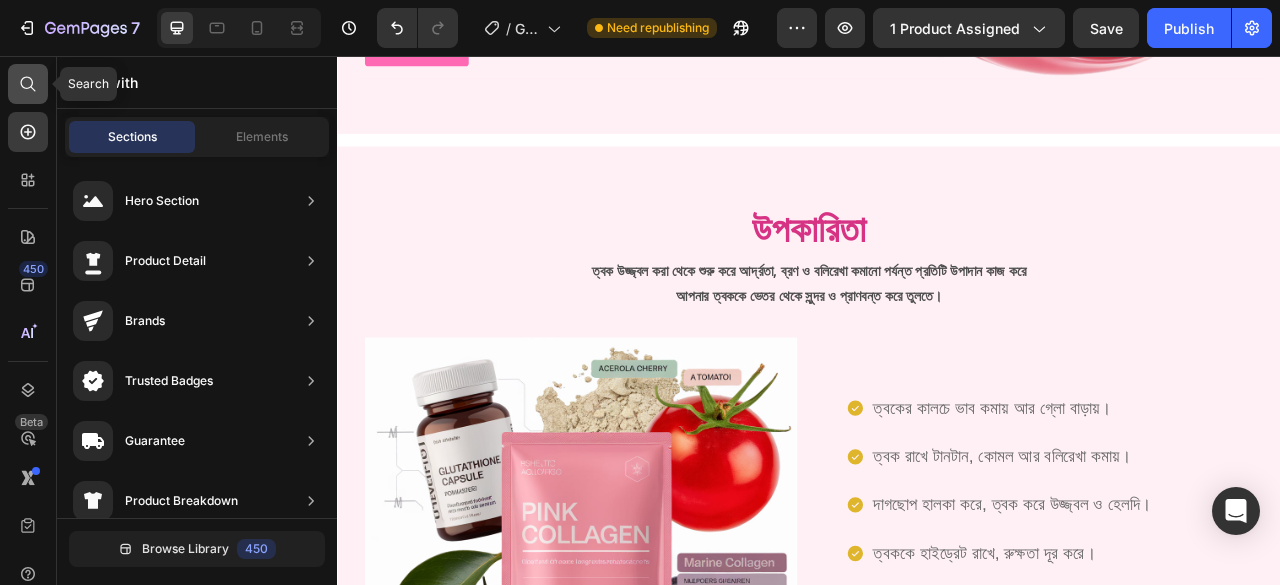 click 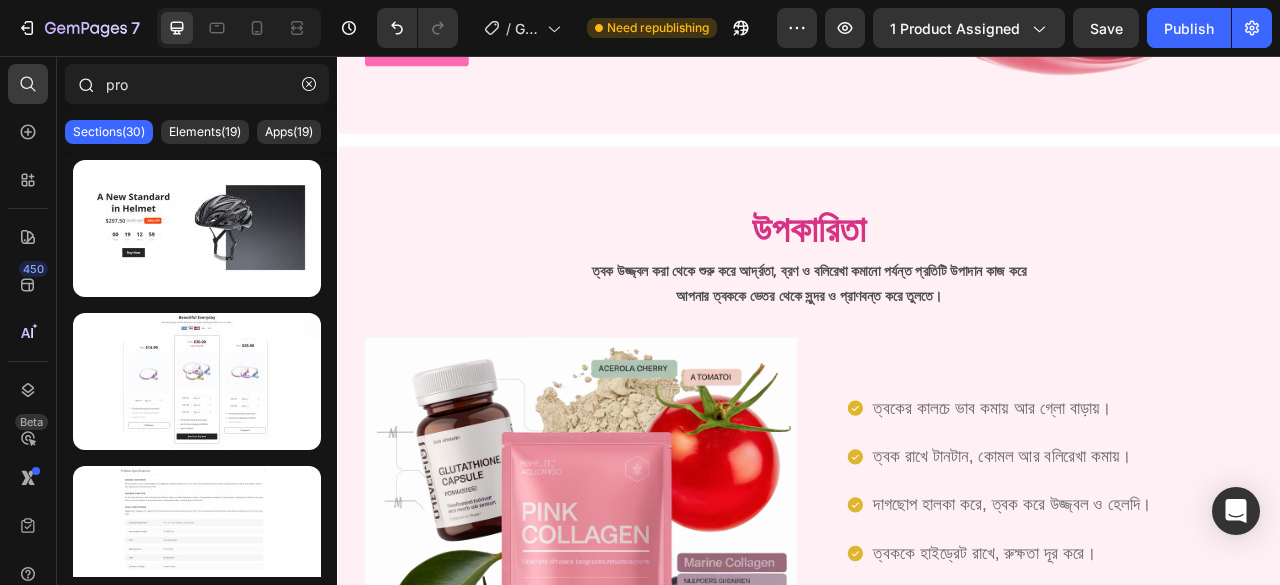 drag, startPoint x: 190, startPoint y: 77, endPoint x: 66, endPoint y: 93, distance: 125.028 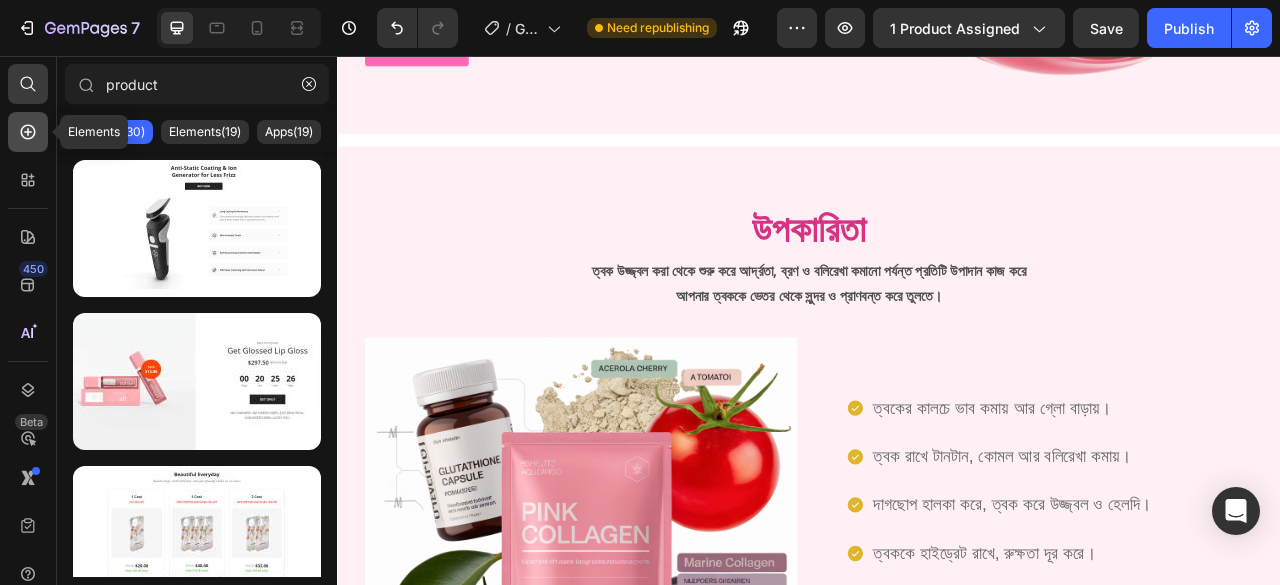type on "product" 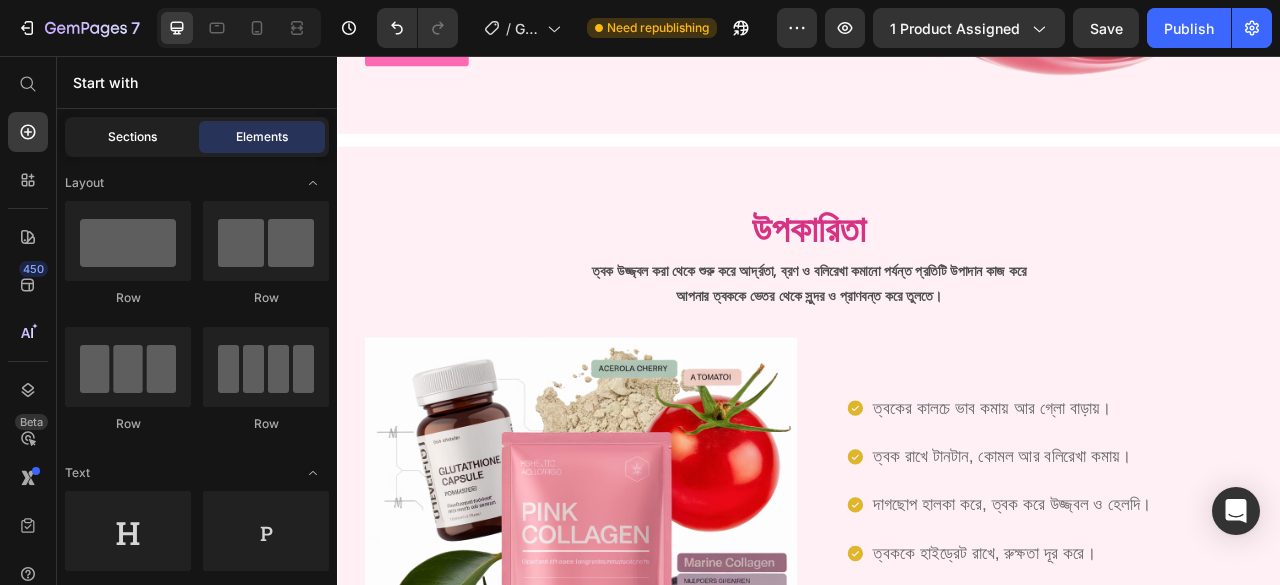 click on "Sections" at bounding box center (132, 137) 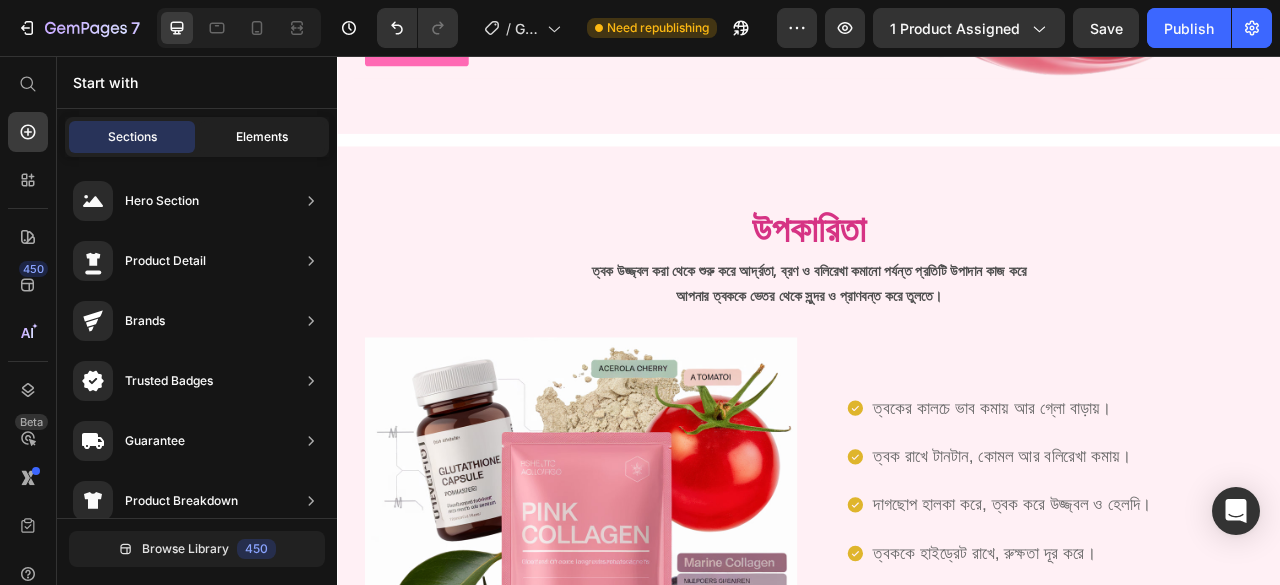 click on "Elements" 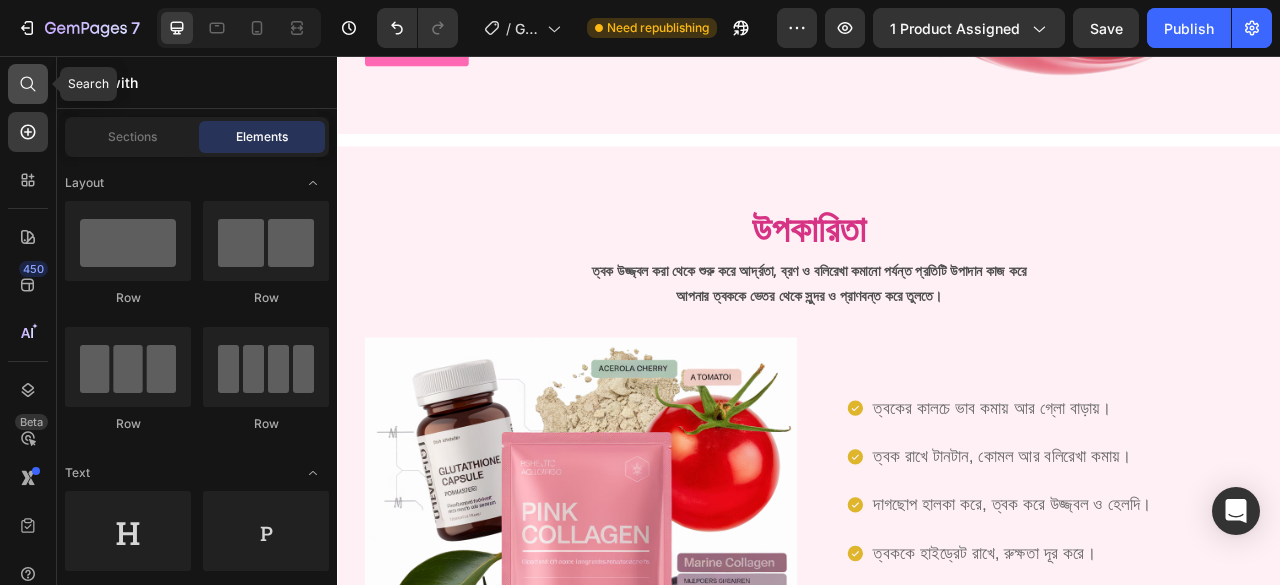 click 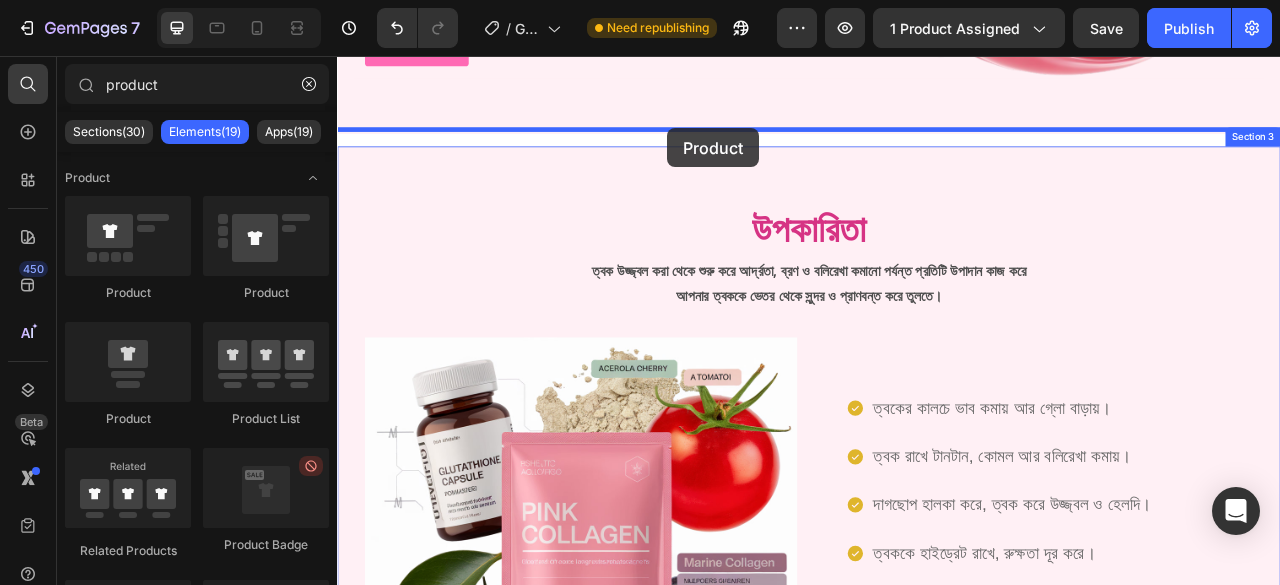 drag, startPoint x: 447, startPoint y: 311, endPoint x: 753, endPoint y: 153, distance: 344.3835 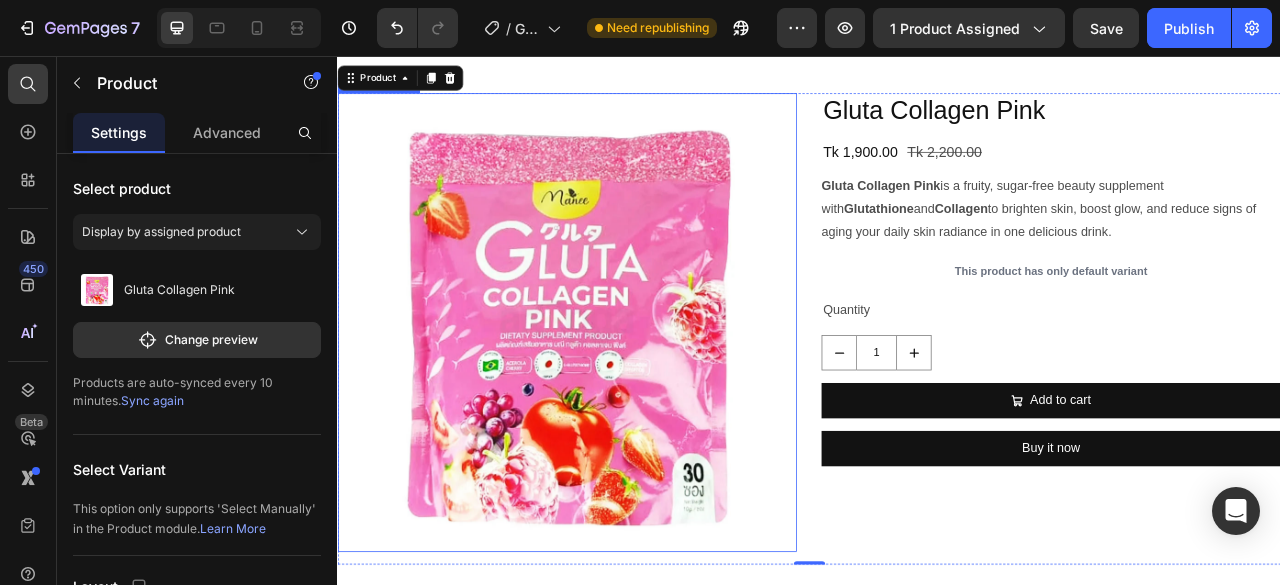 scroll, scrollTop: 400, scrollLeft: 0, axis: vertical 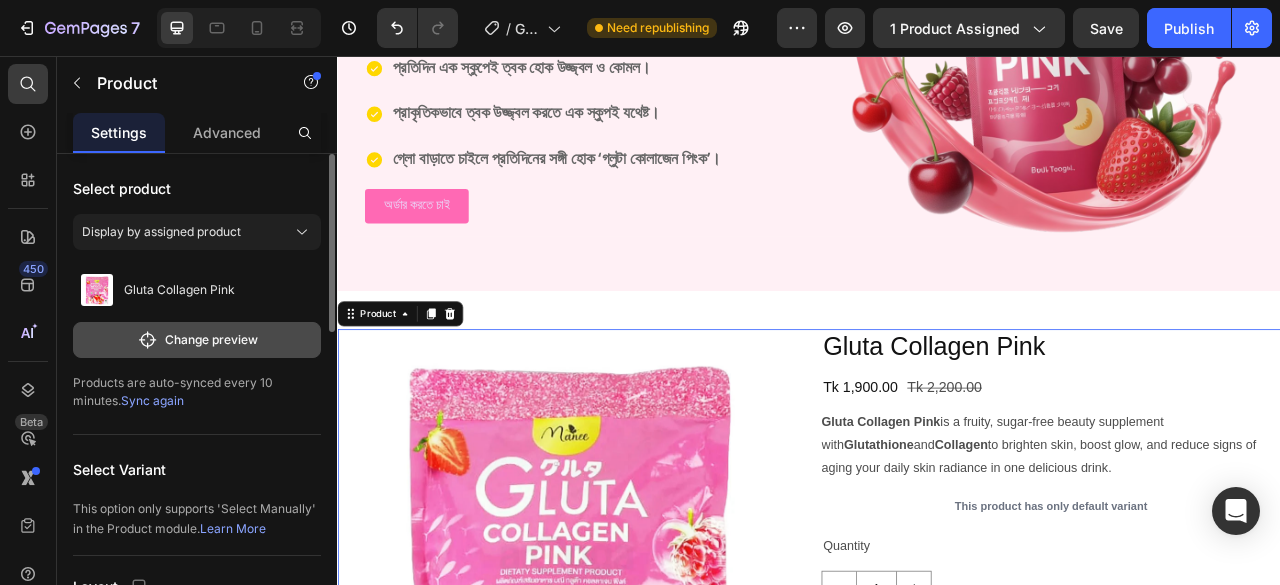 click on "Change preview" at bounding box center (197, 340) 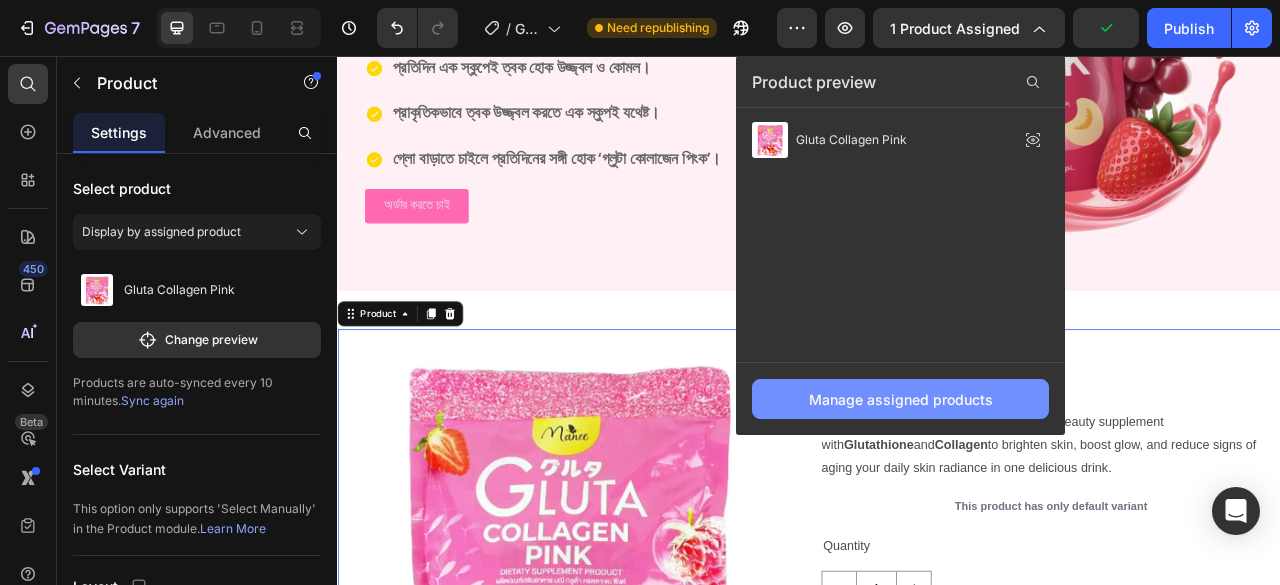 click on "Manage assigned products" at bounding box center (901, 399) 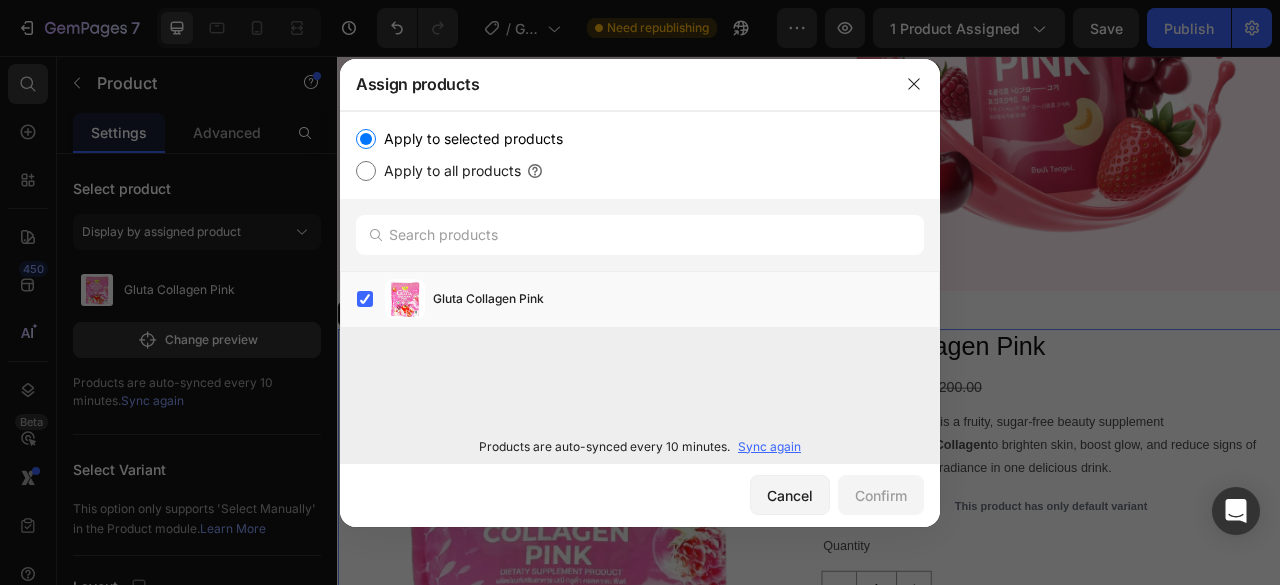 click on "Apply to all products" at bounding box center [448, 171] 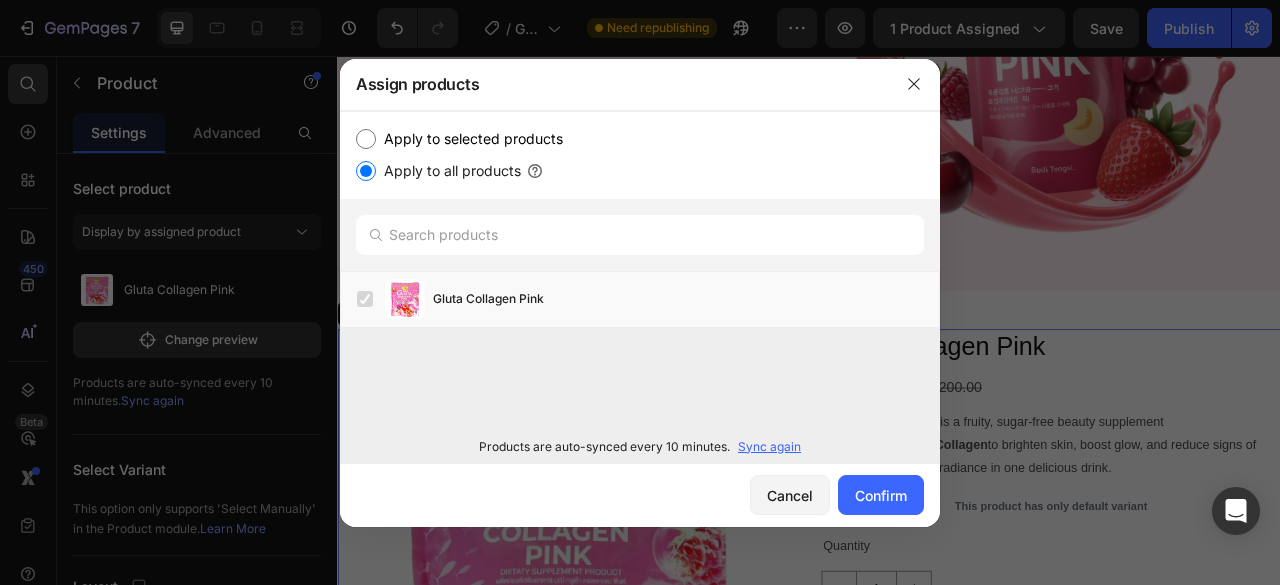click on "Sync again" at bounding box center [769, 447] 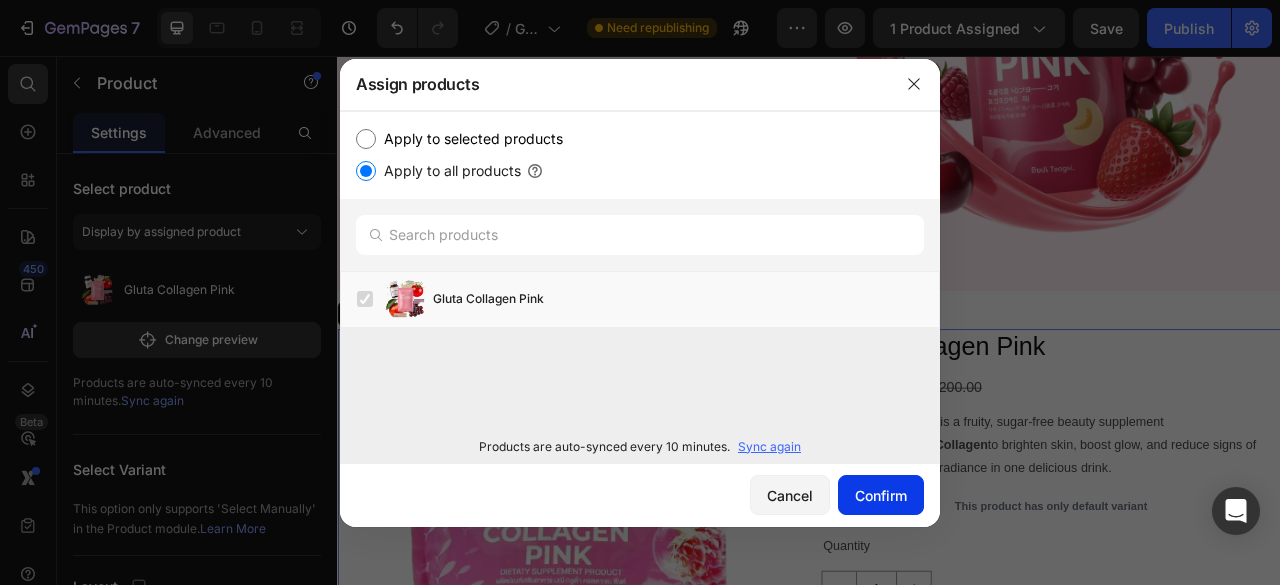 click on "Confirm" at bounding box center (881, 495) 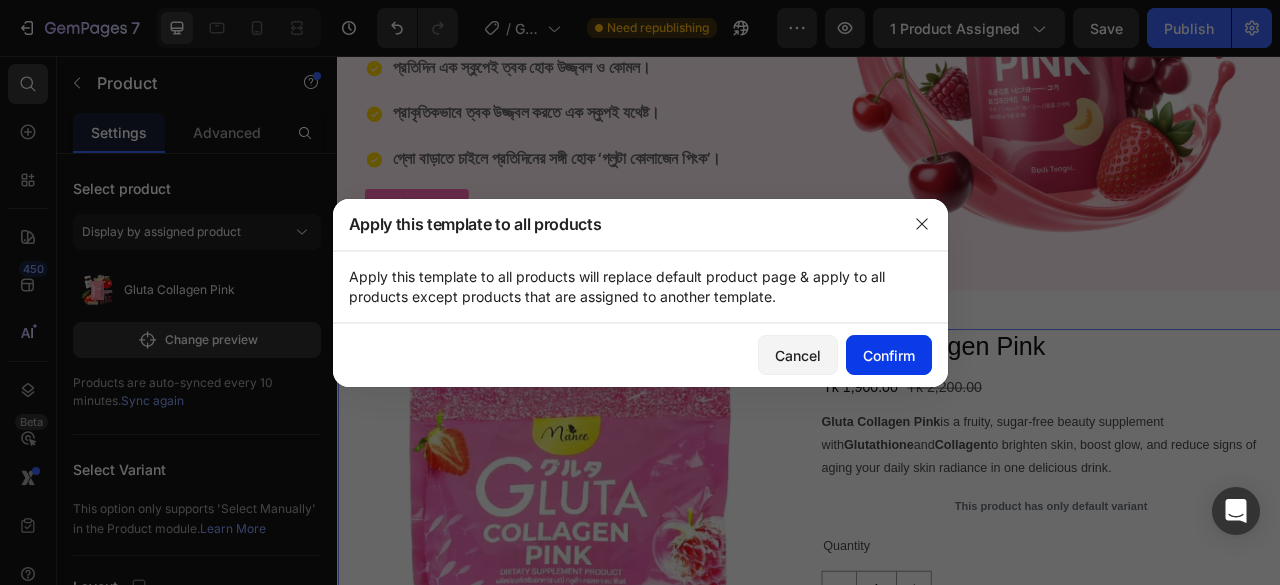 click on "Confirm" at bounding box center [889, 355] 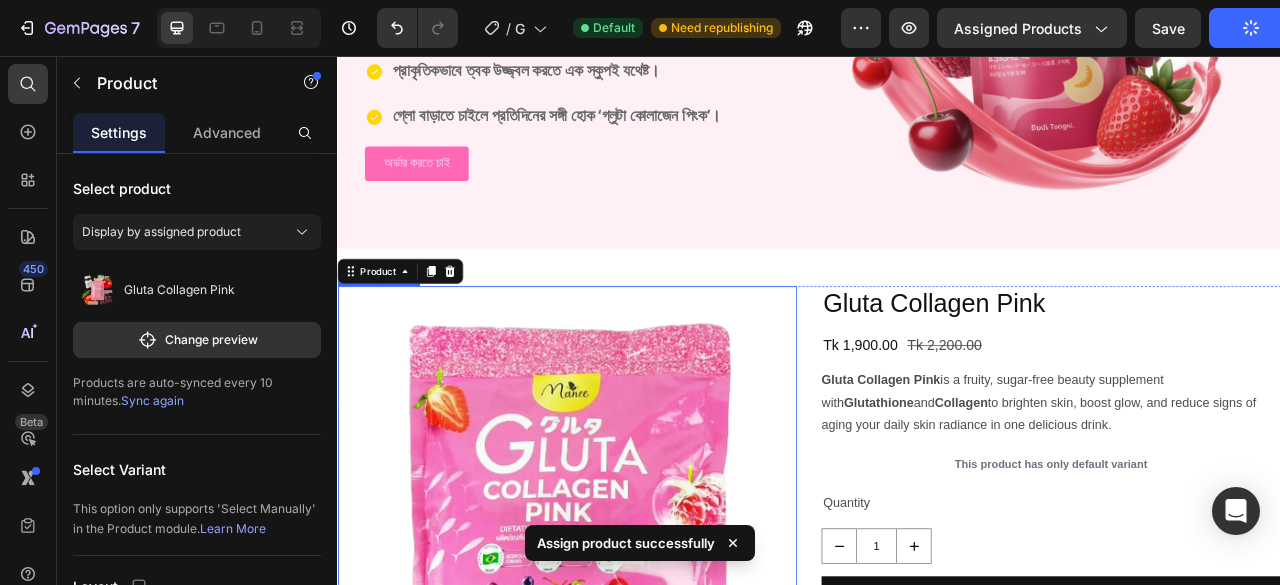 scroll, scrollTop: 500, scrollLeft: 0, axis: vertical 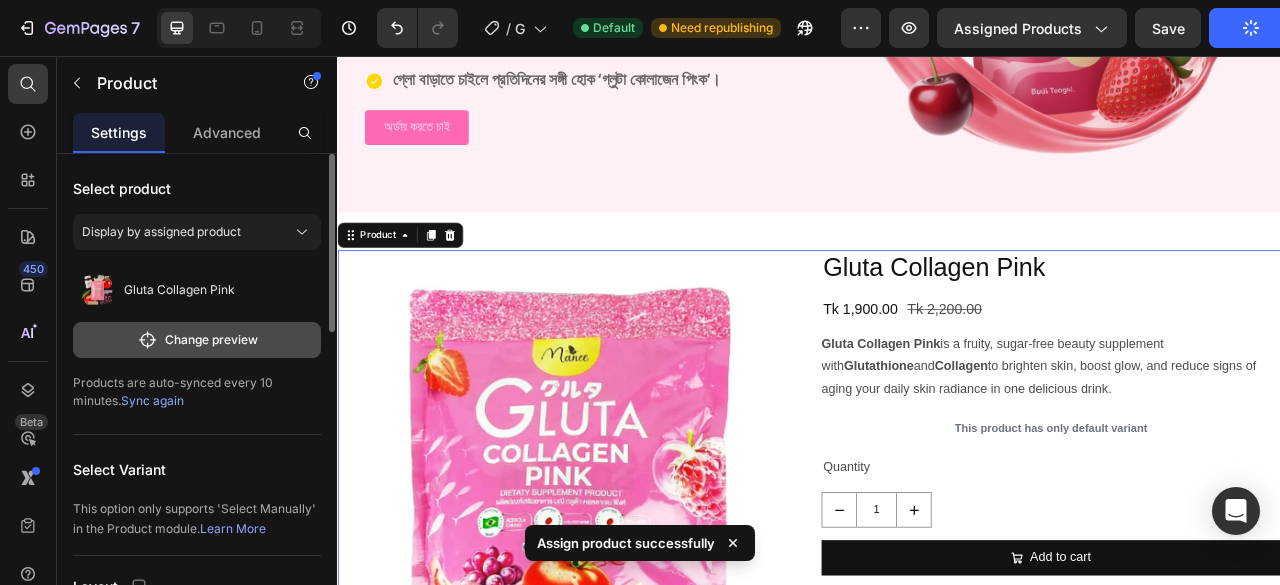 click on "Change preview" at bounding box center (197, 340) 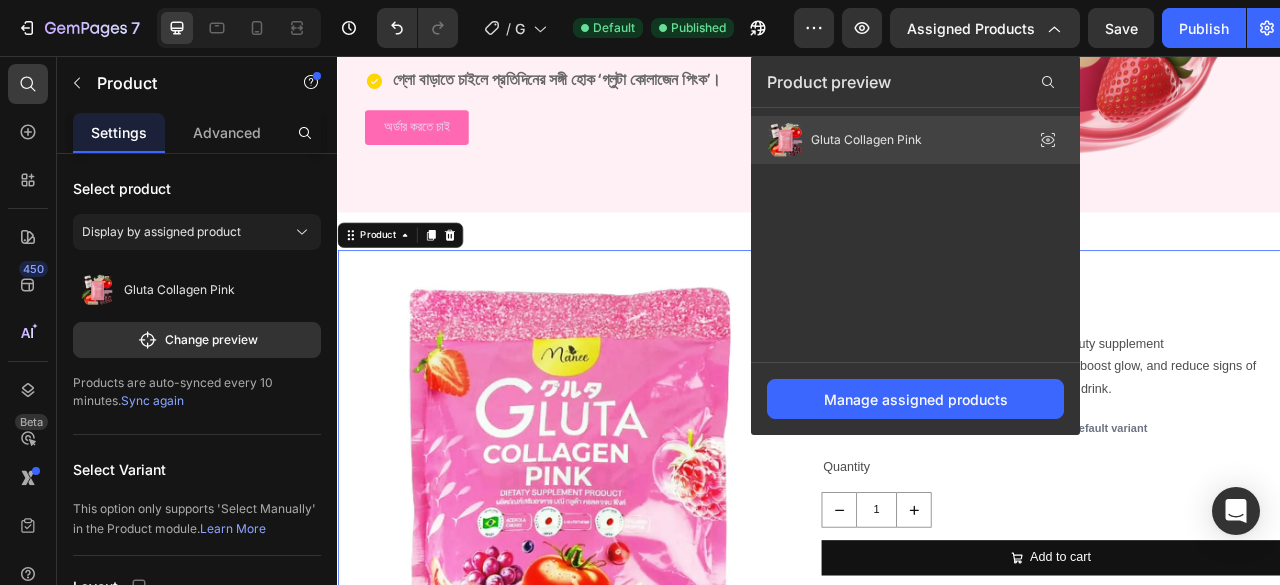 click on "Gluta Collagen Pink" at bounding box center (866, 140) 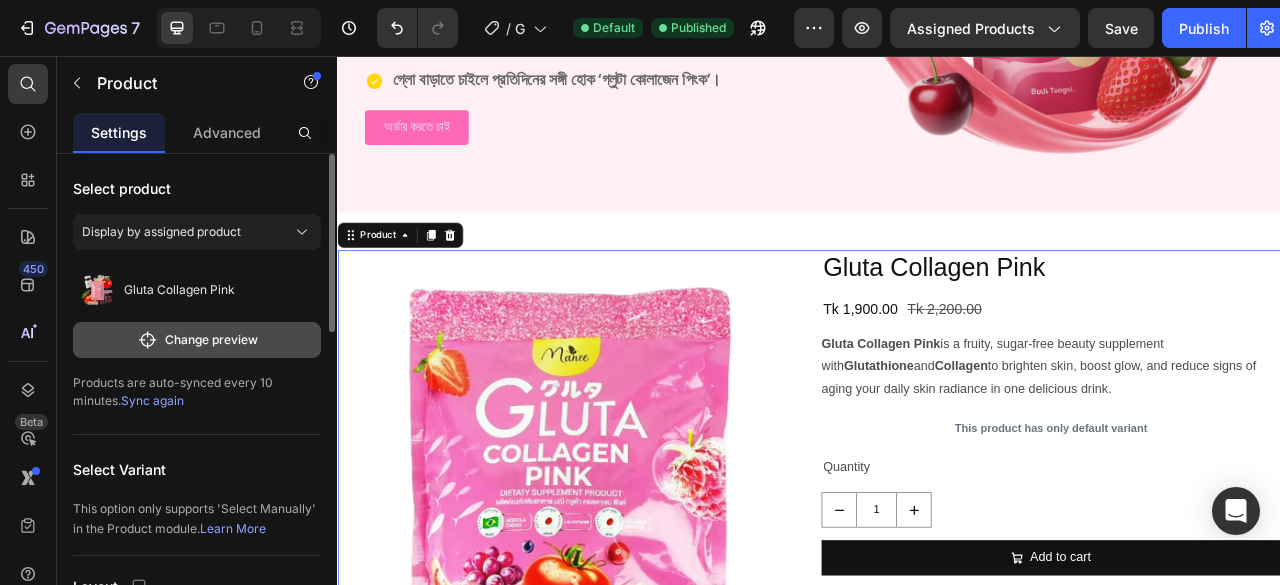 click on "Change preview" at bounding box center (197, 340) 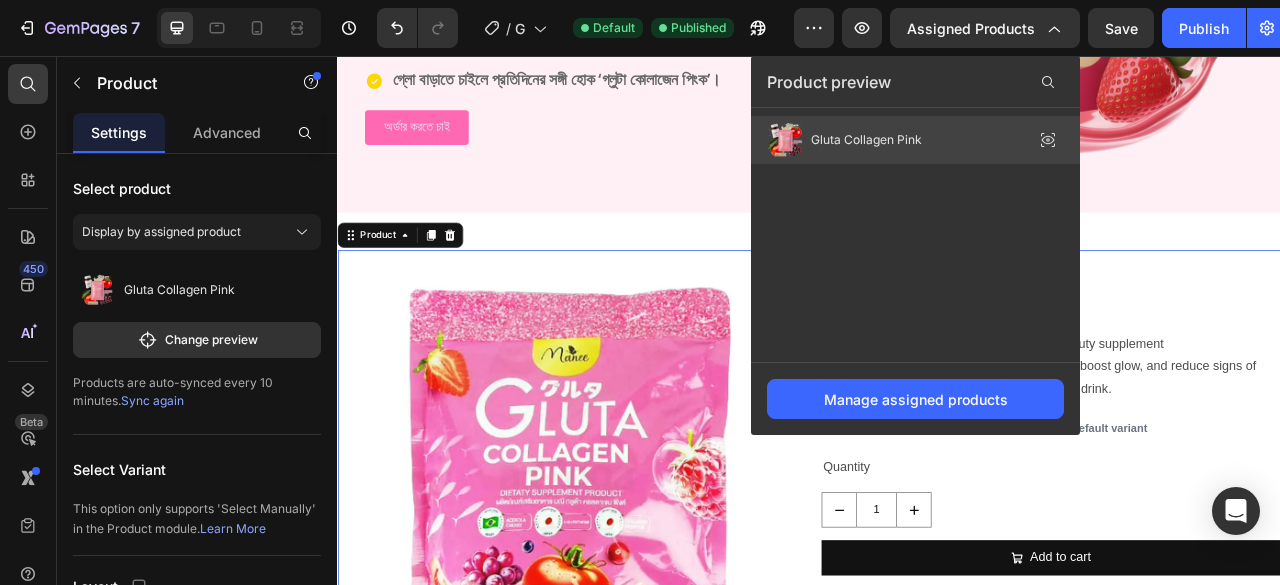 click at bounding box center [785, 140] 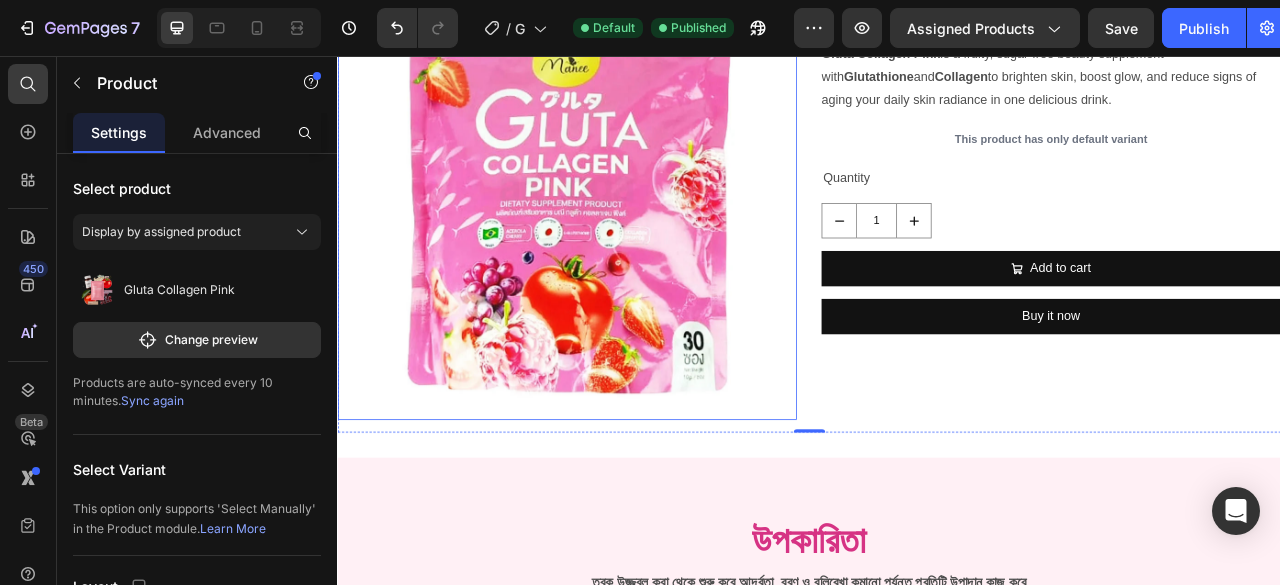scroll, scrollTop: 900, scrollLeft: 0, axis: vertical 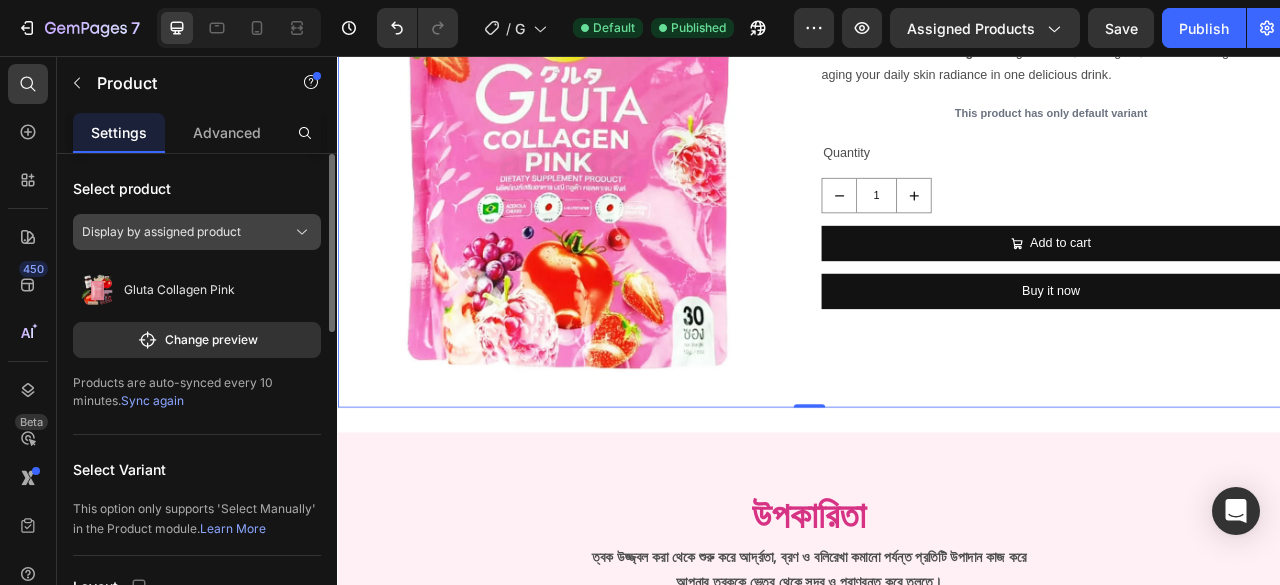 click on "Display by assigned product" at bounding box center [161, 232] 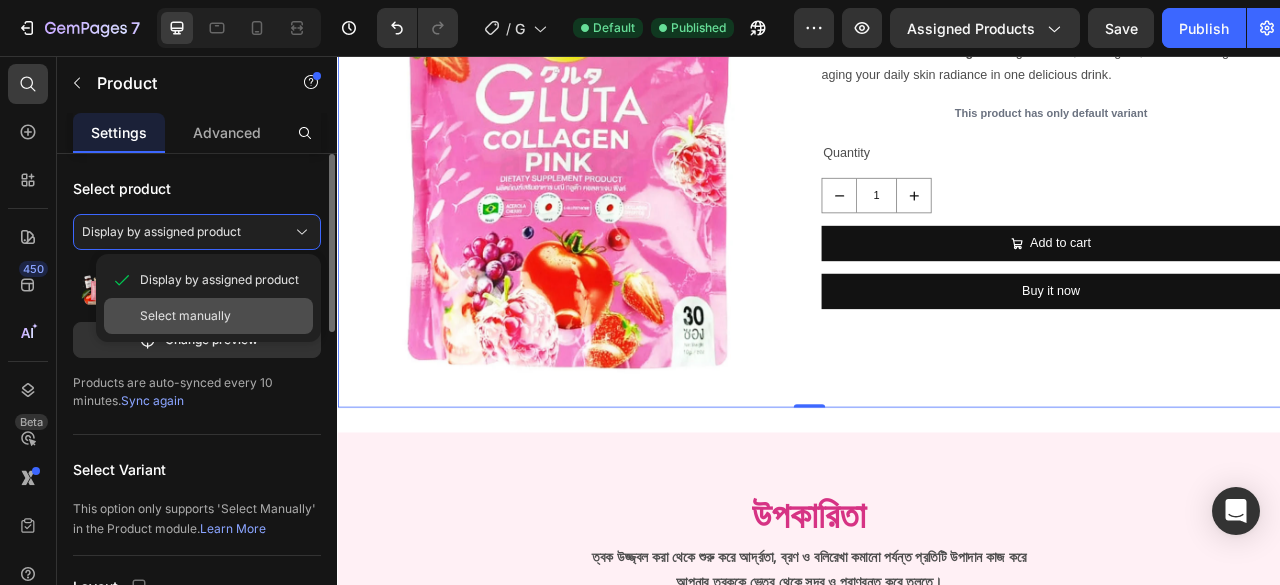 click on "Select manually" 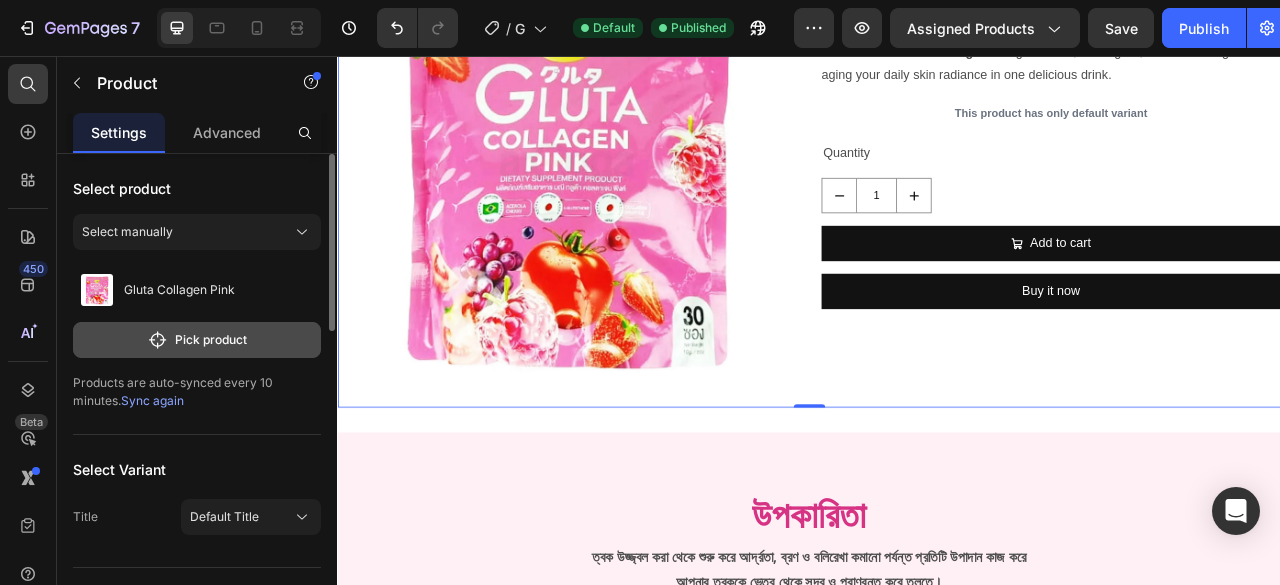 click on "Pick product" at bounding box center [197, 340] 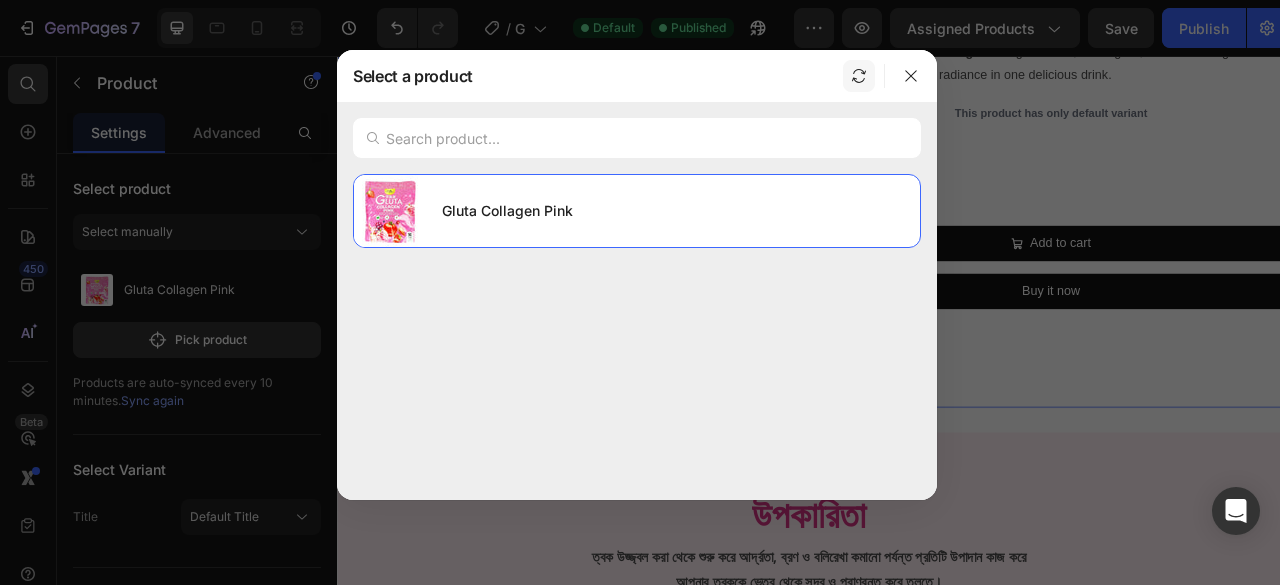 click 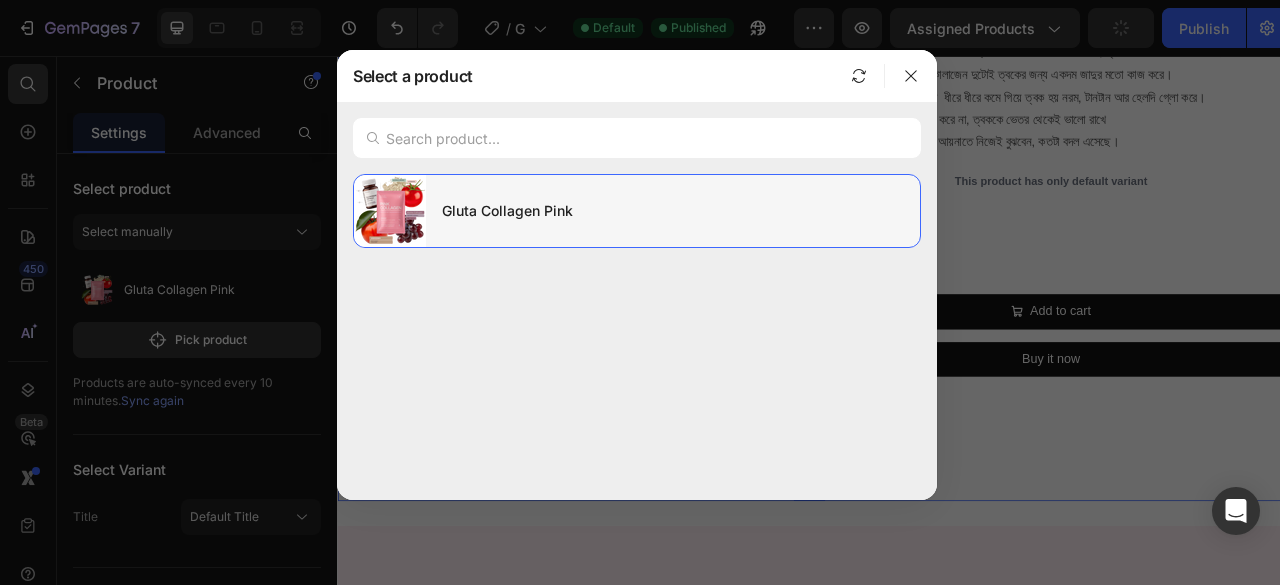 click on "Gluta Collagen Pink" at bounding box center (673, 211) 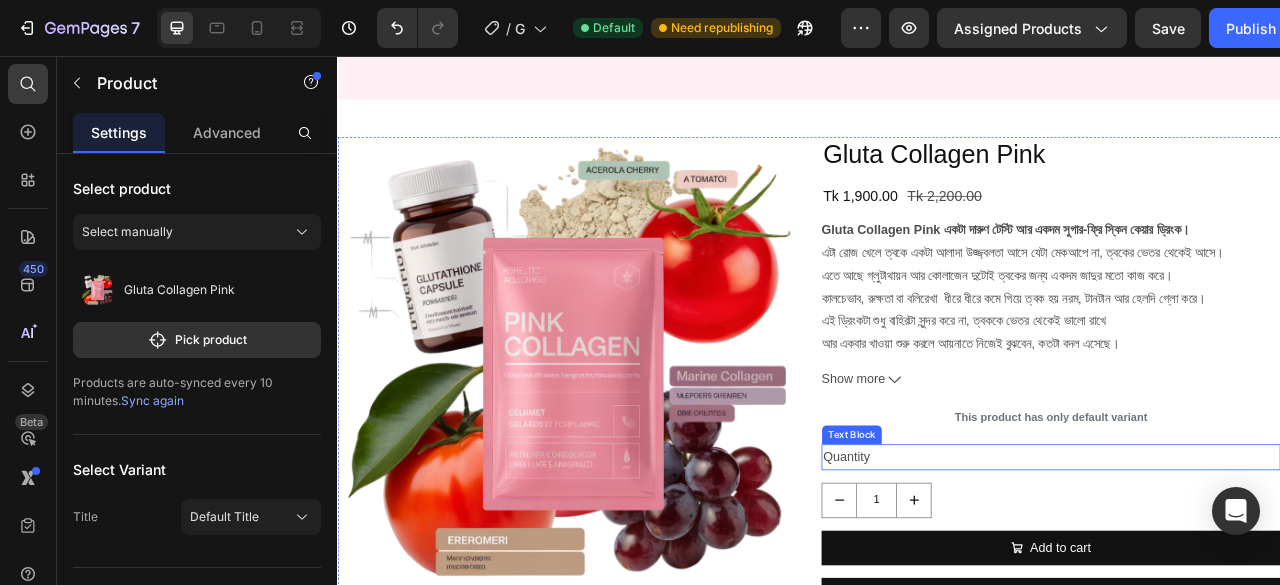 scroll, scrollTop: 600, scrollLeft: 0, axis: vertical 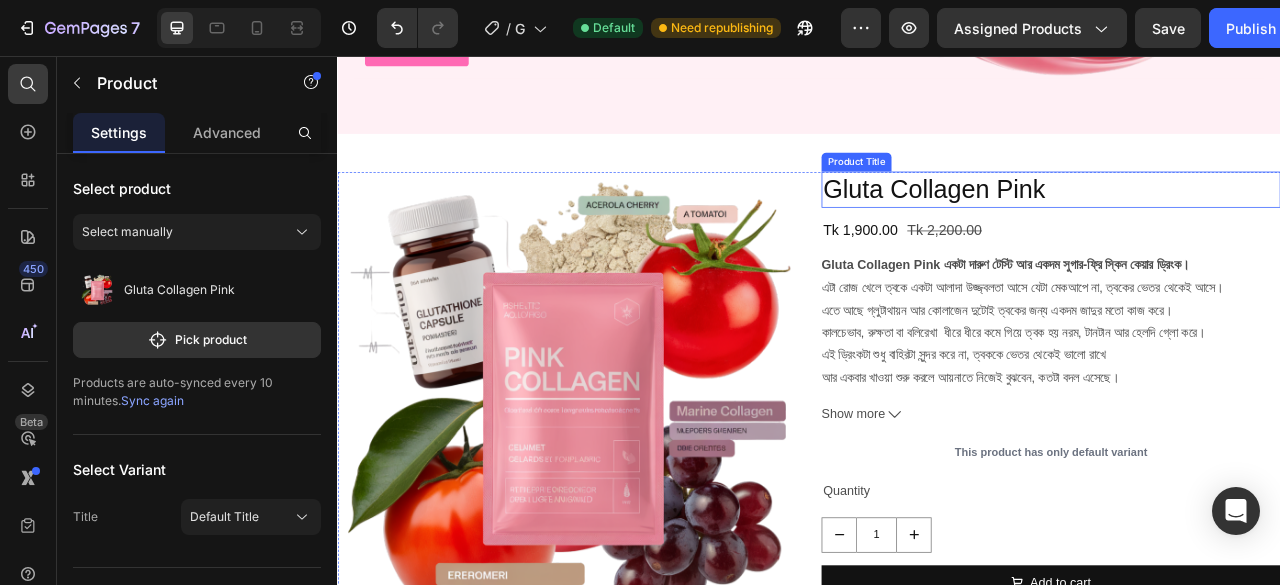 click on "Gluta Collagen Pink" at bounding box center [1245, 226] 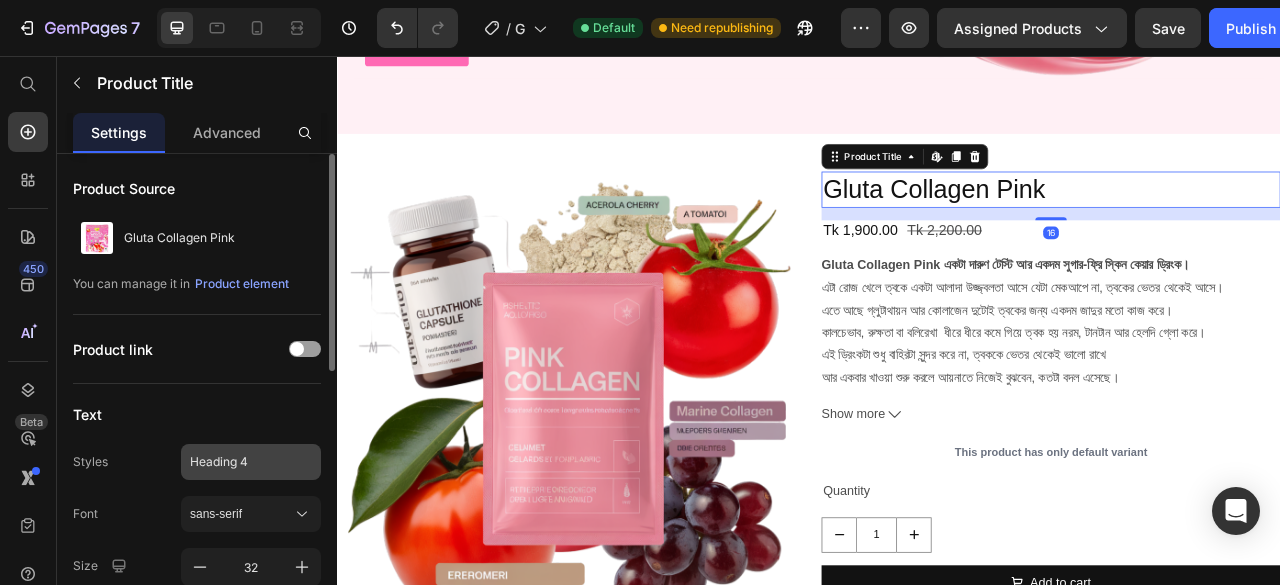 scroll, scrollTop: 100, scrollLeft: 0, axis: vertical 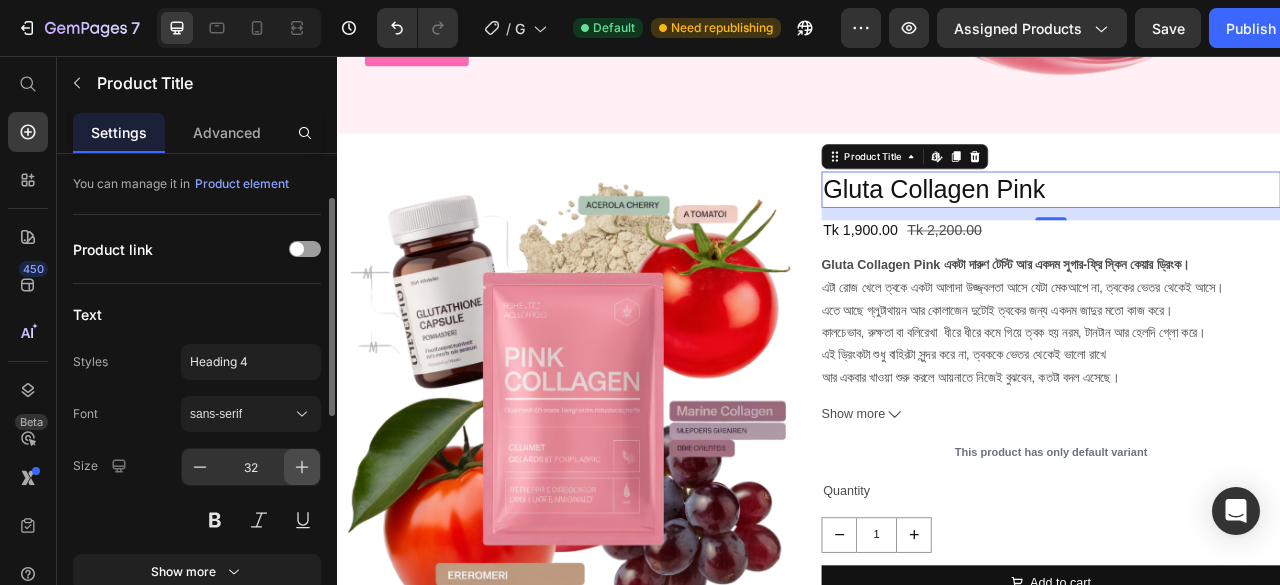 click 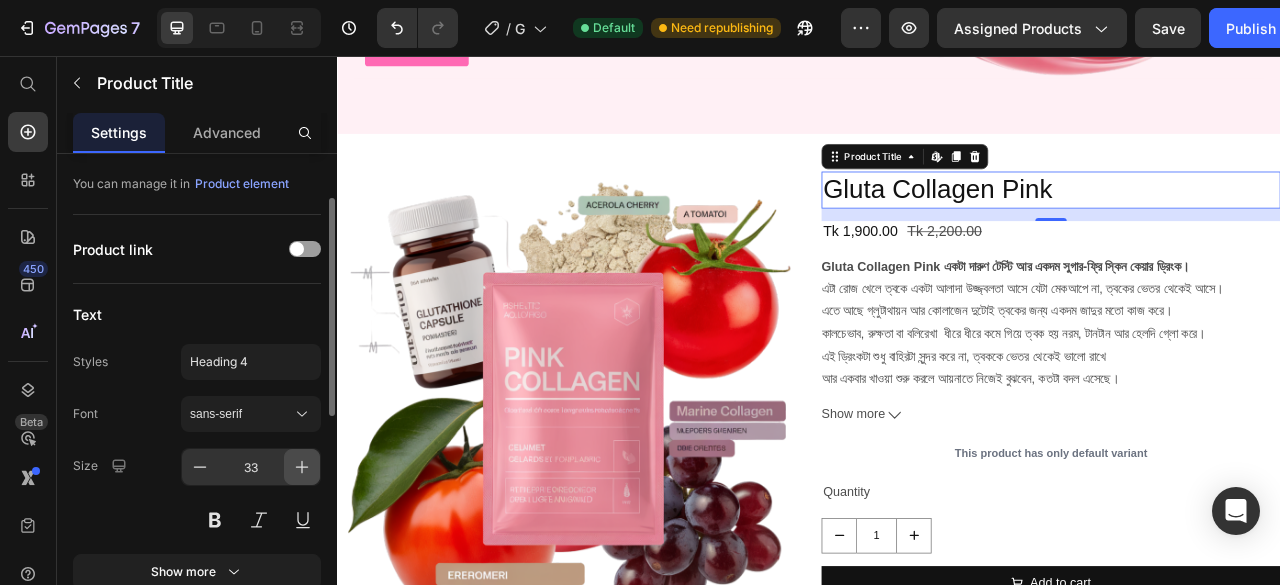 click 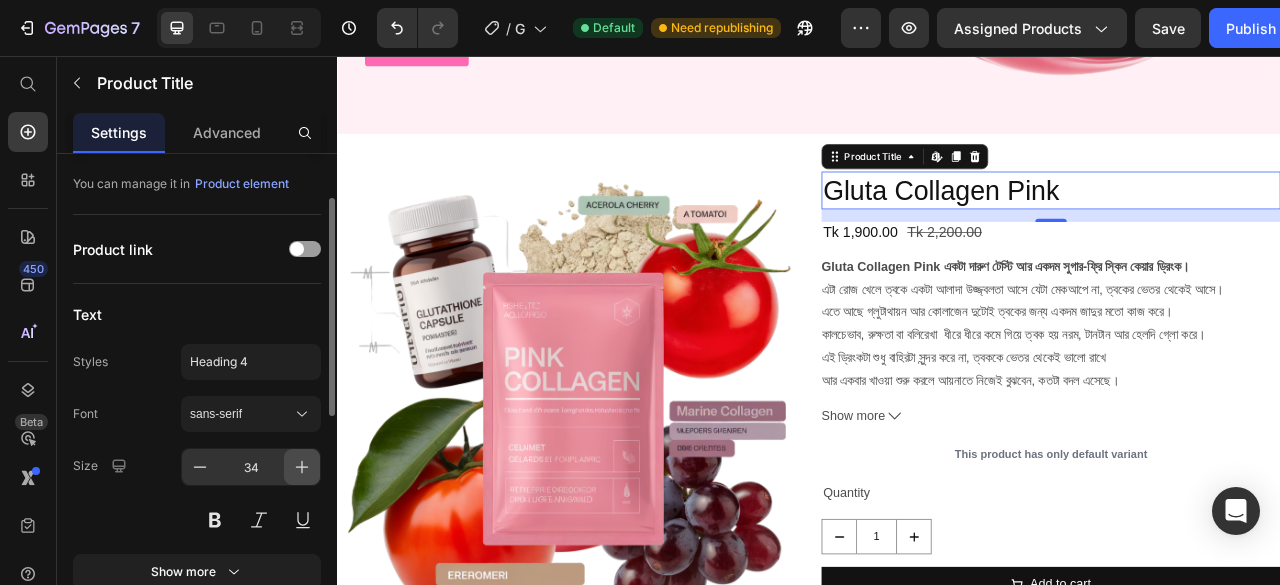 click 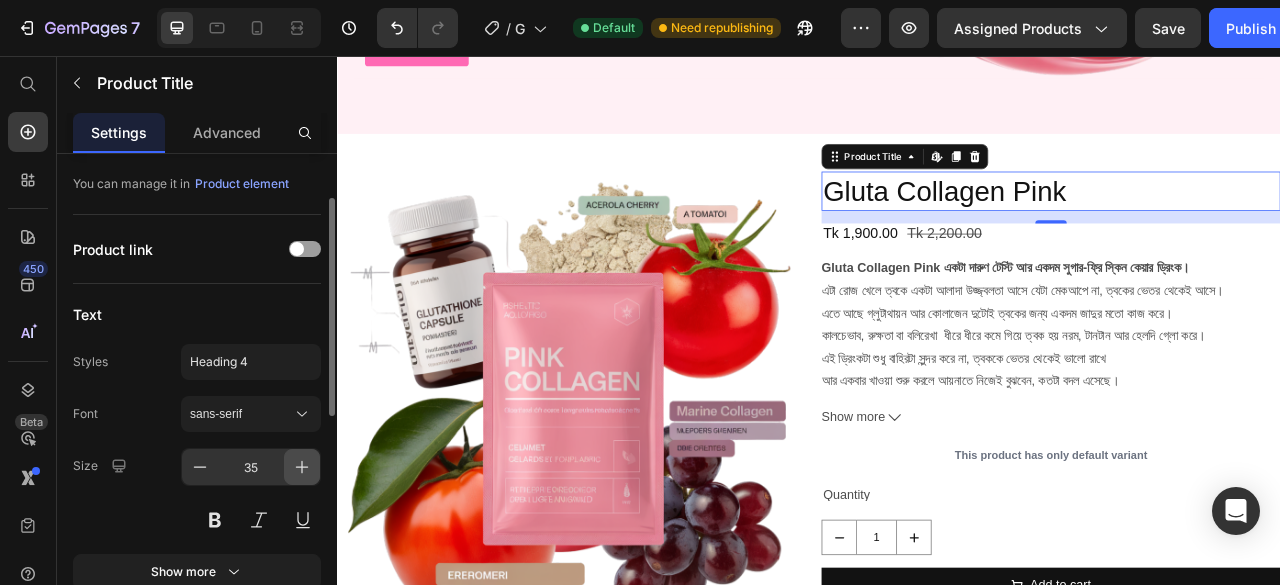 click 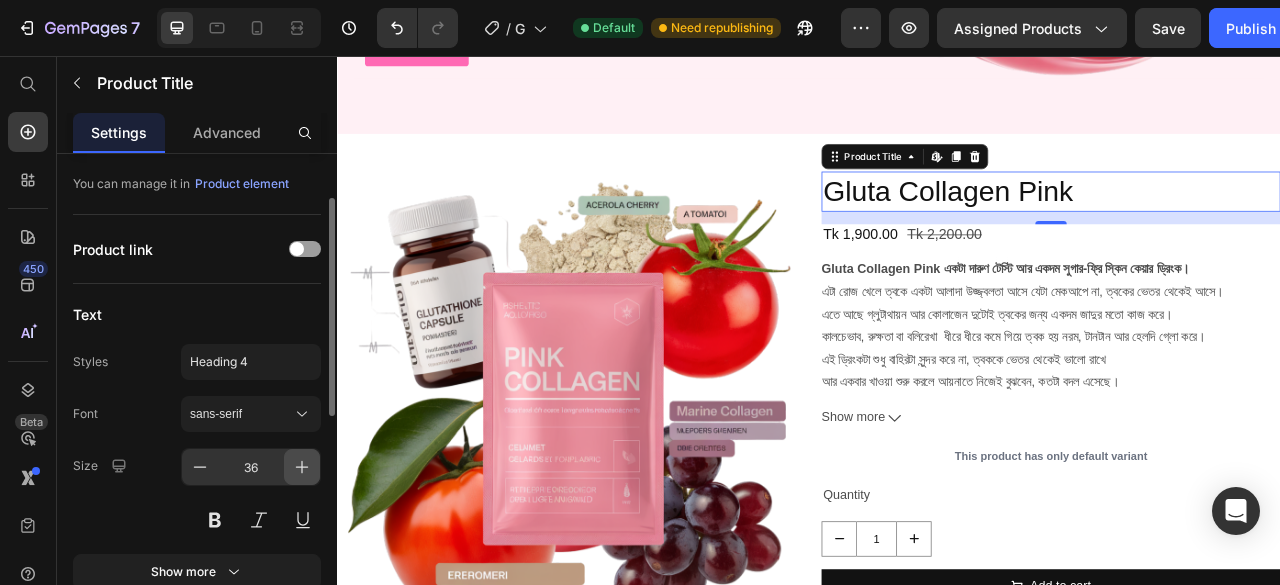click 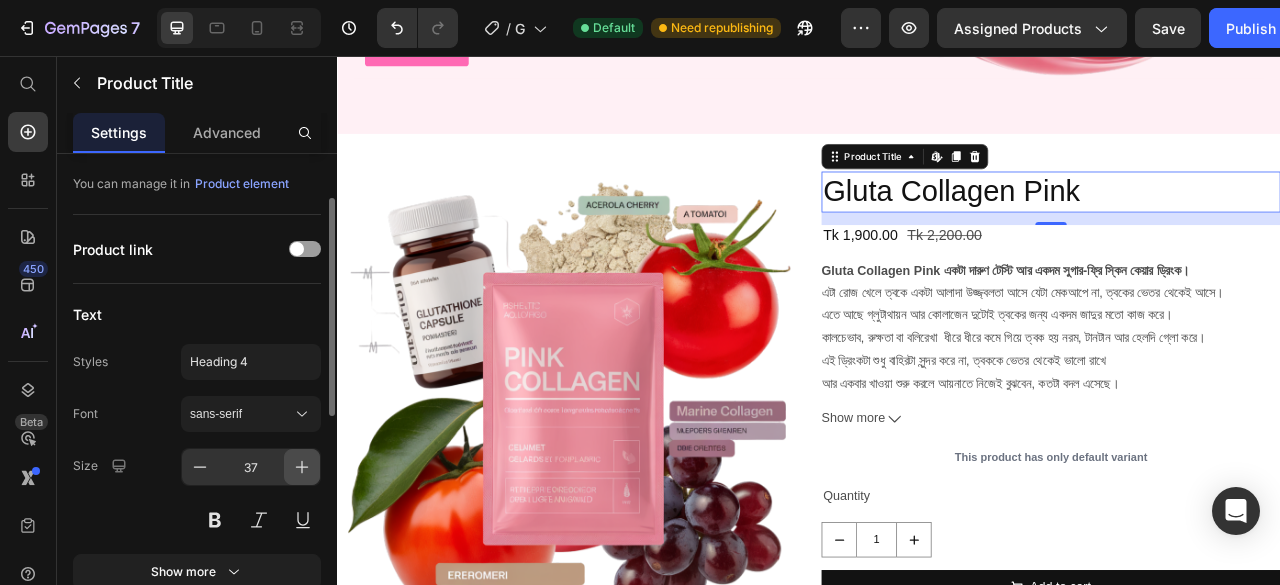 click 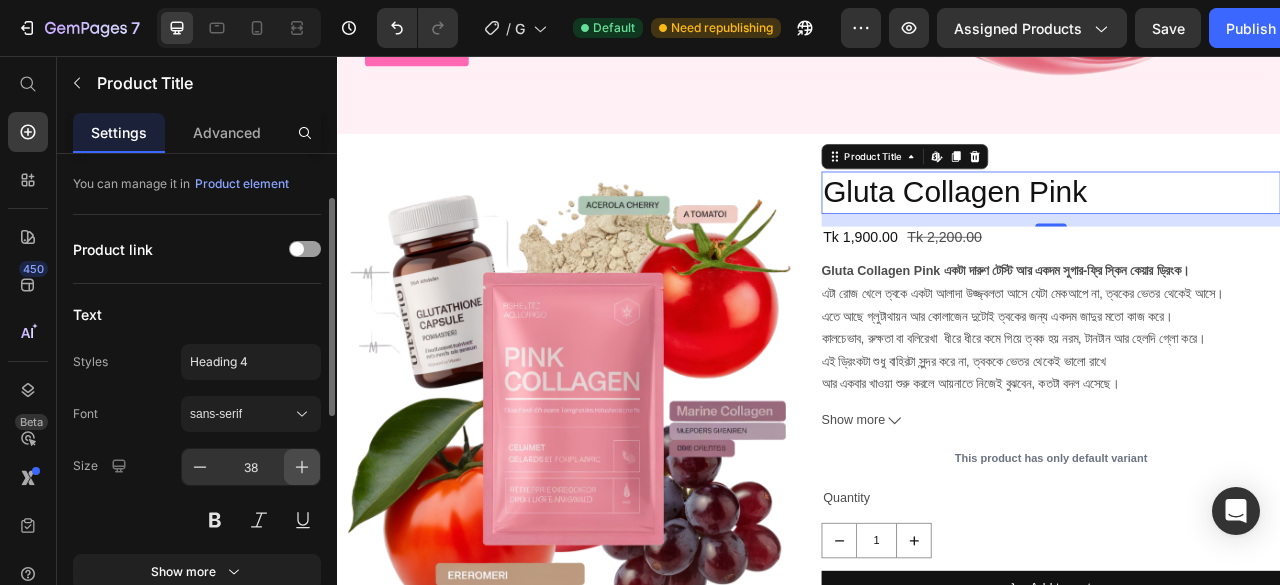 click 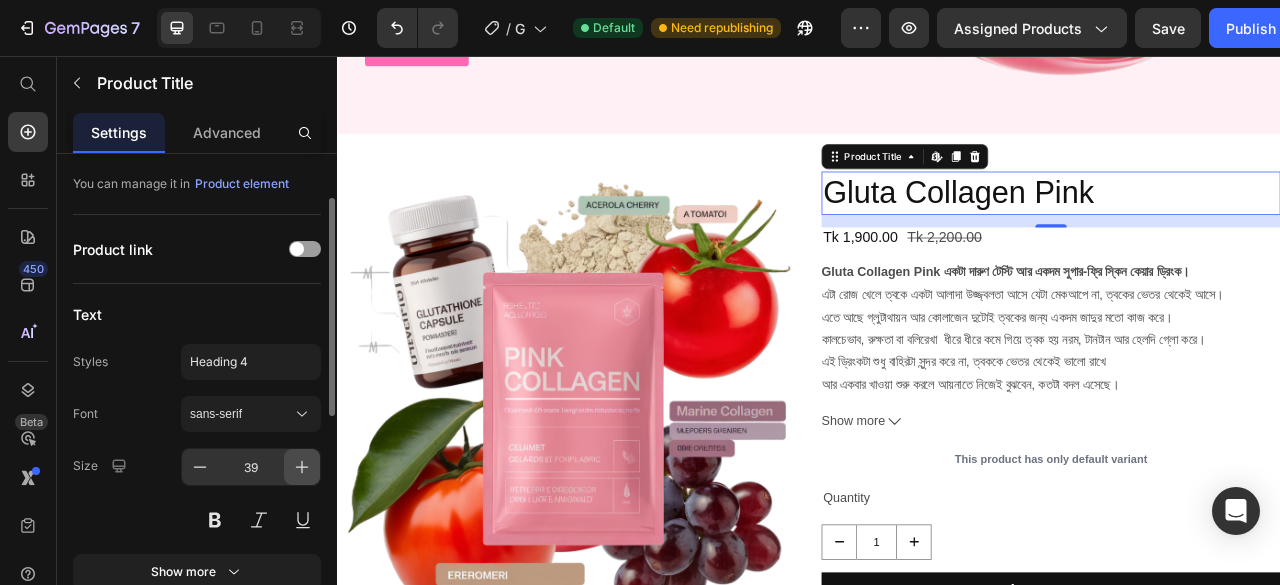 click 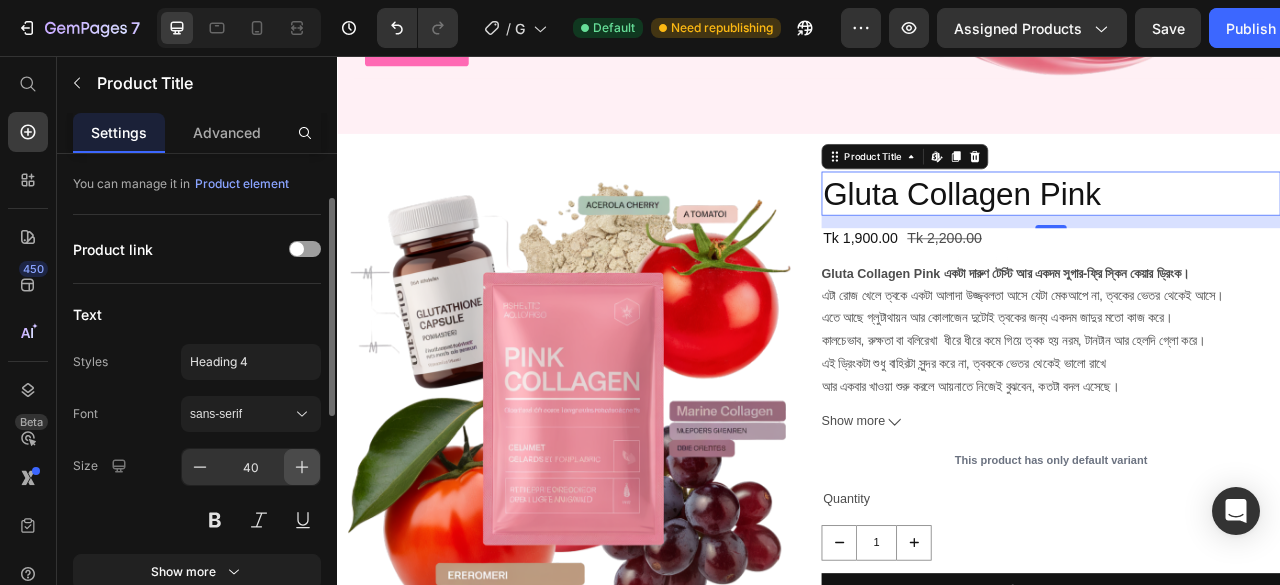 click 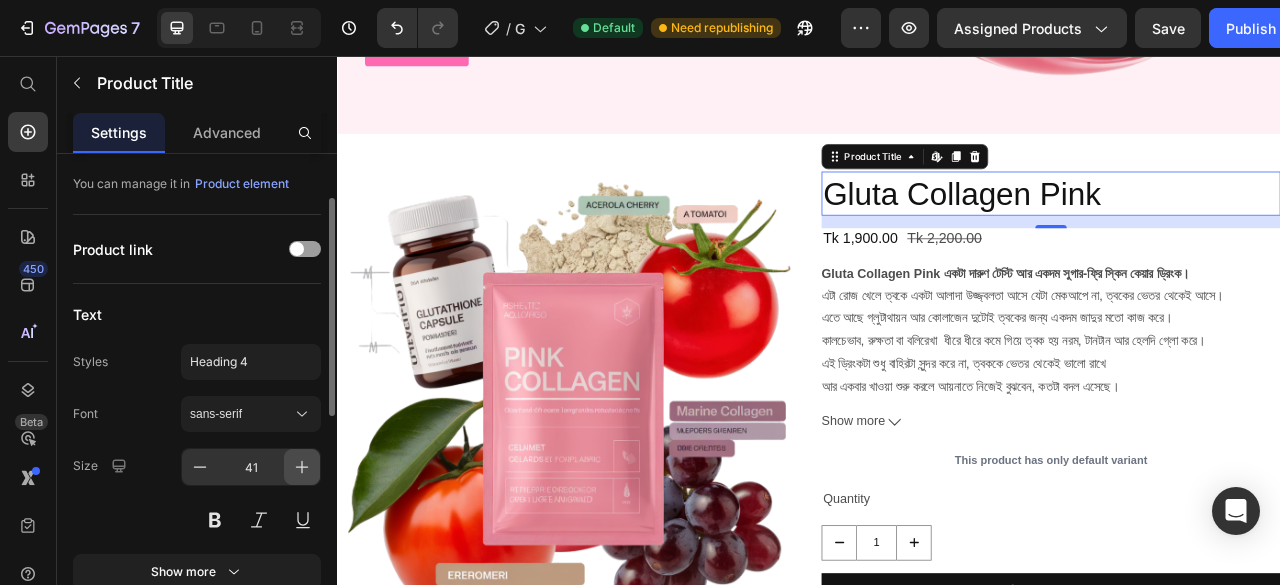click 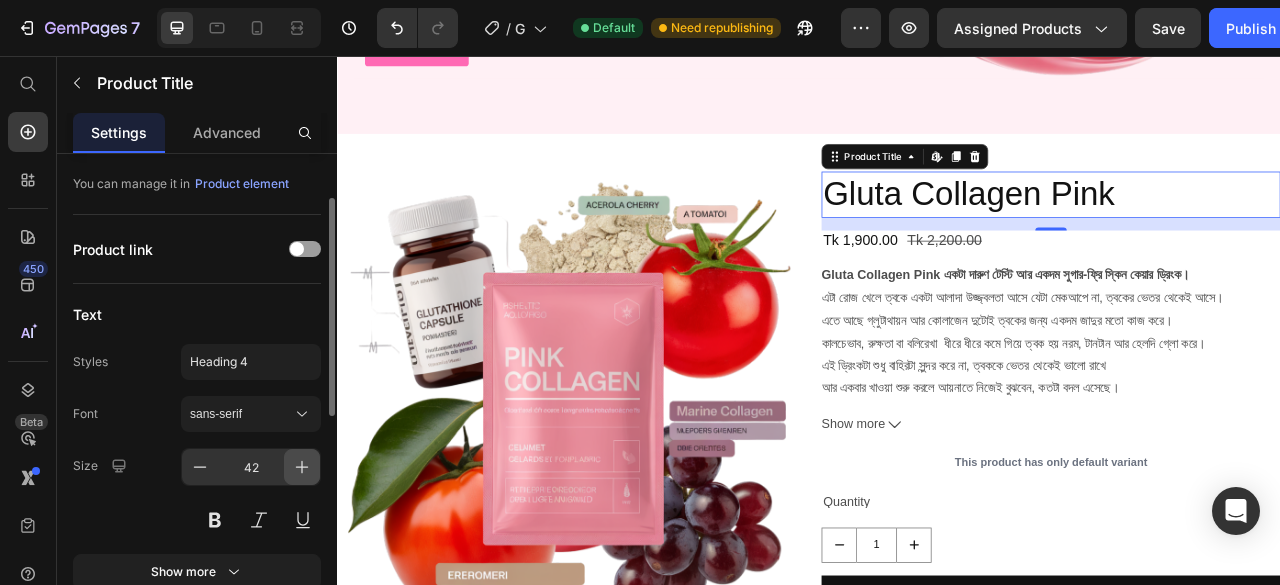 click 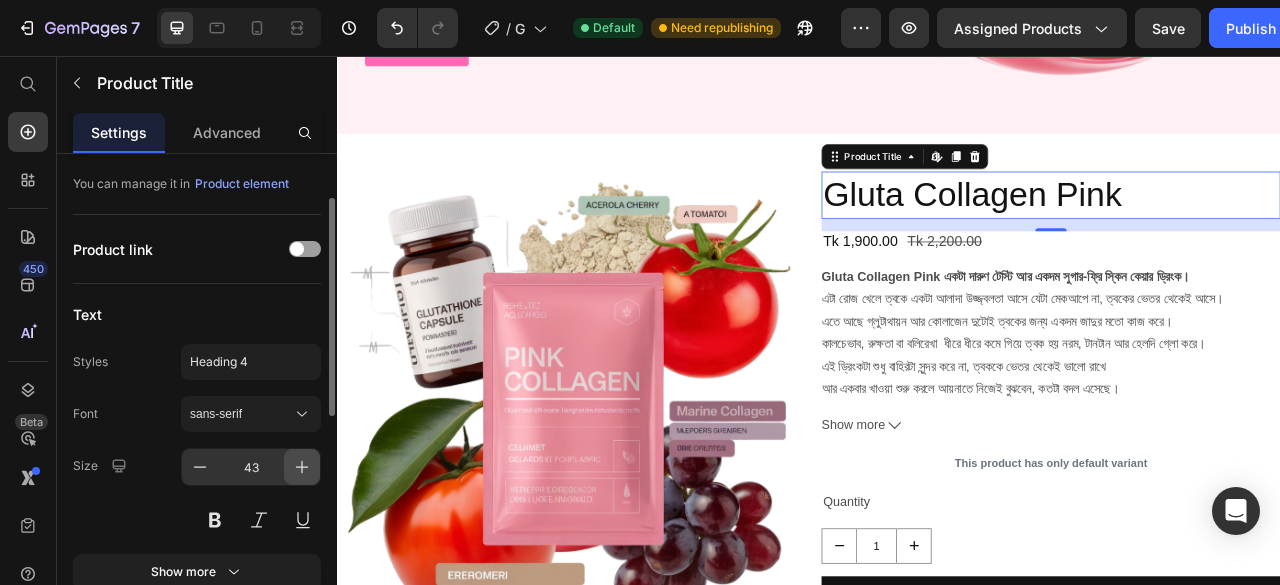 click 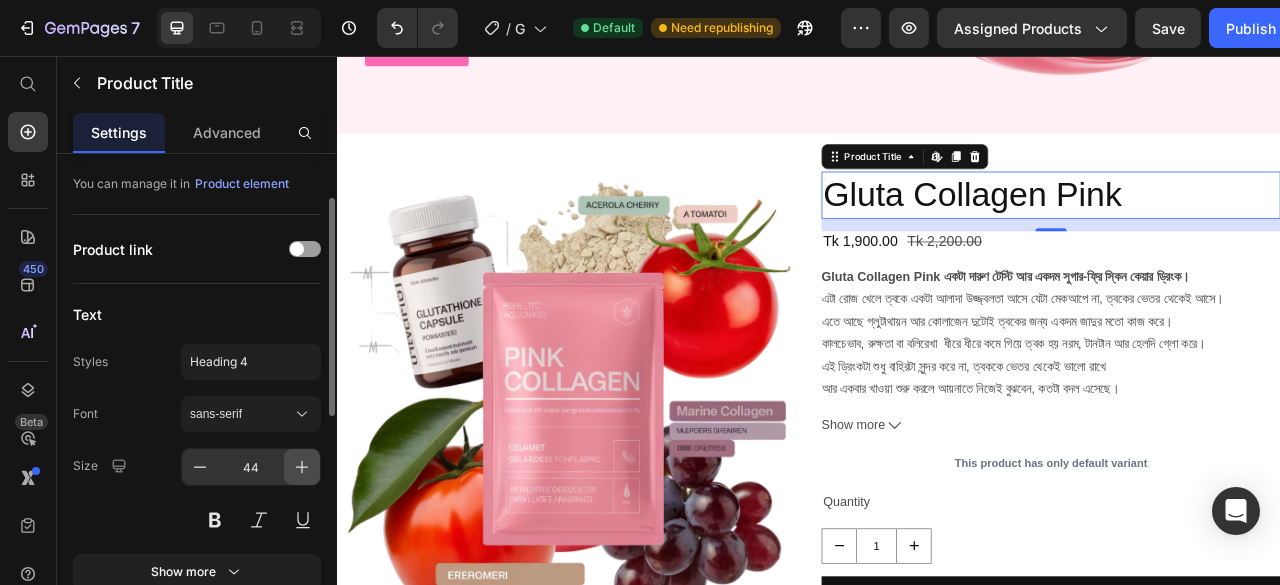 click 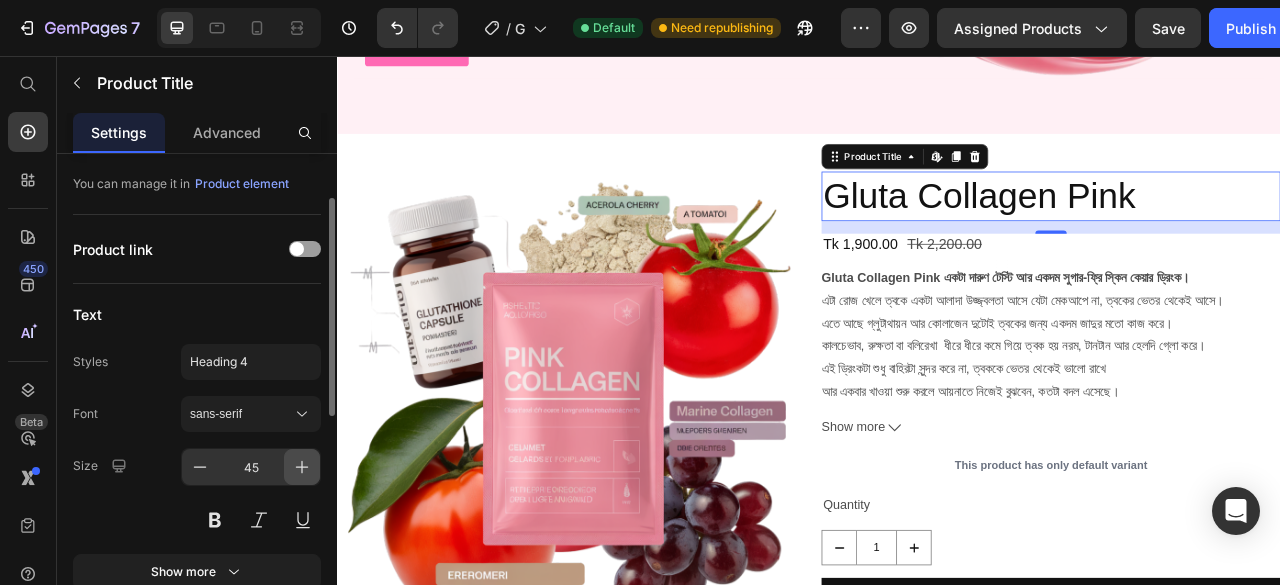click 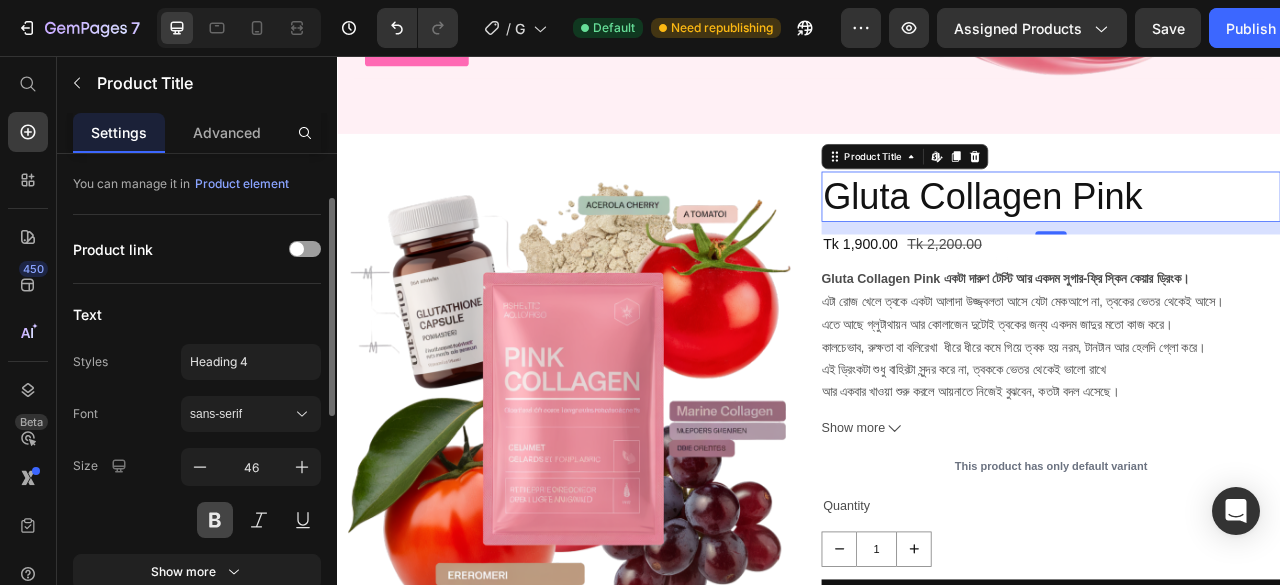click at bounding box center (215, 520) 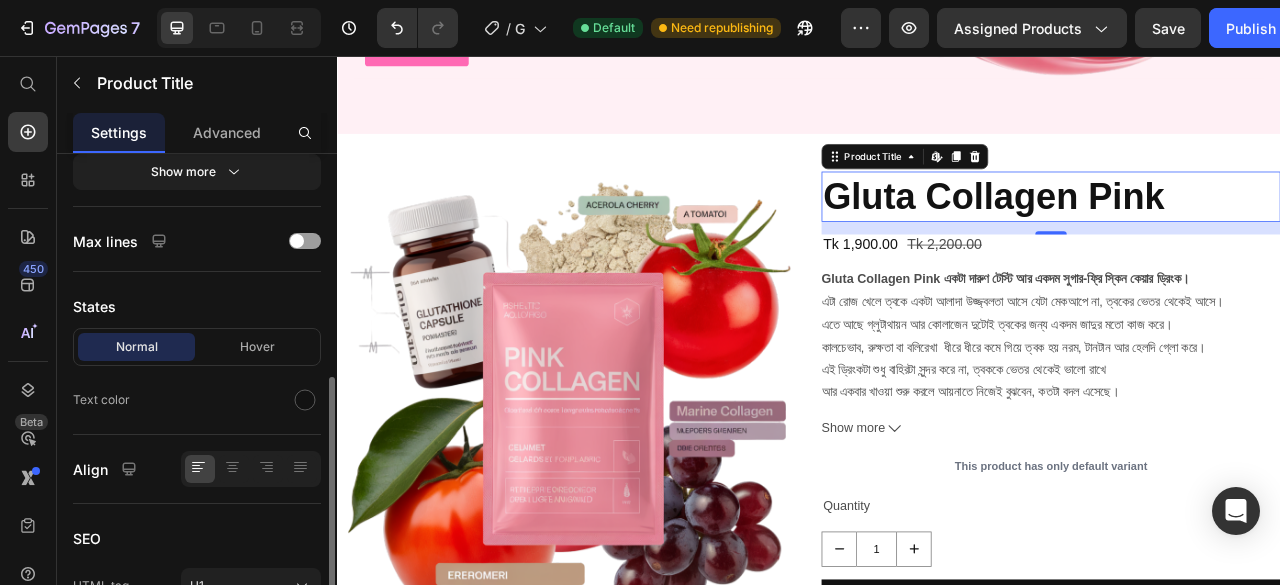 scroll, scrollTop: 600, scrollLeft: 0, axis: vertical 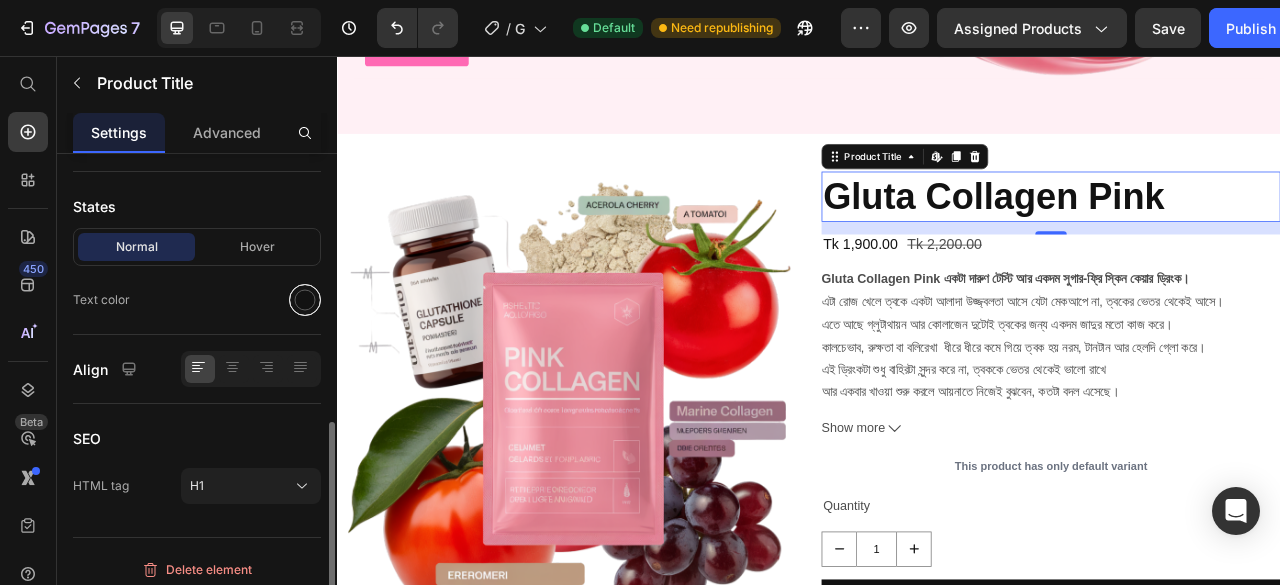 click at bounding box center (305, 300) 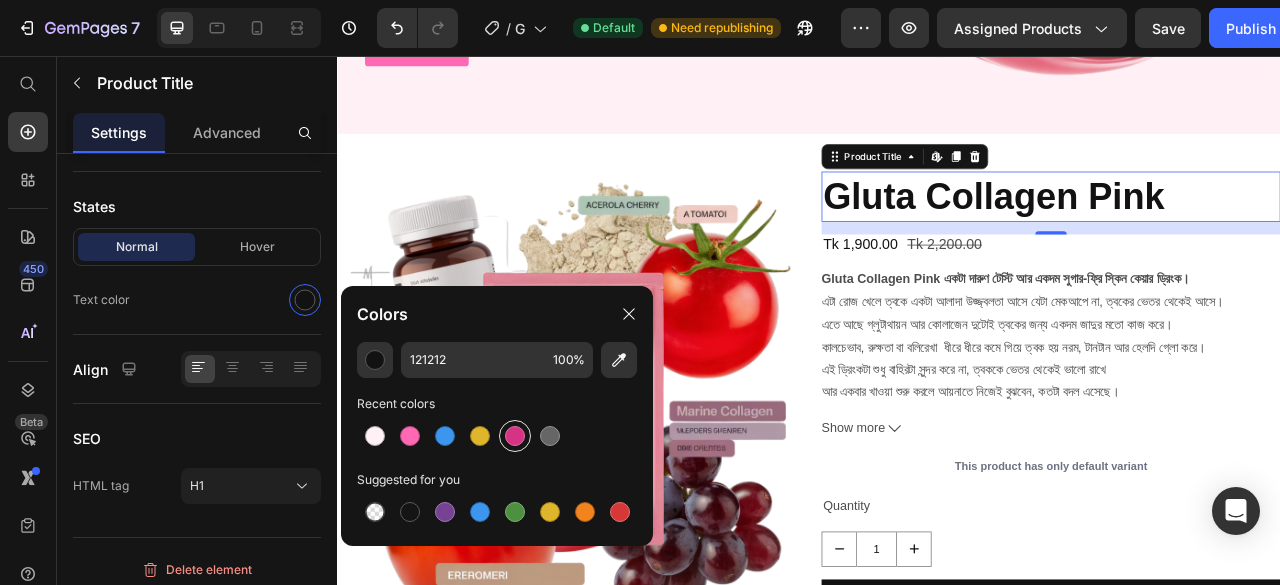 click at bounding box center (515, 436) 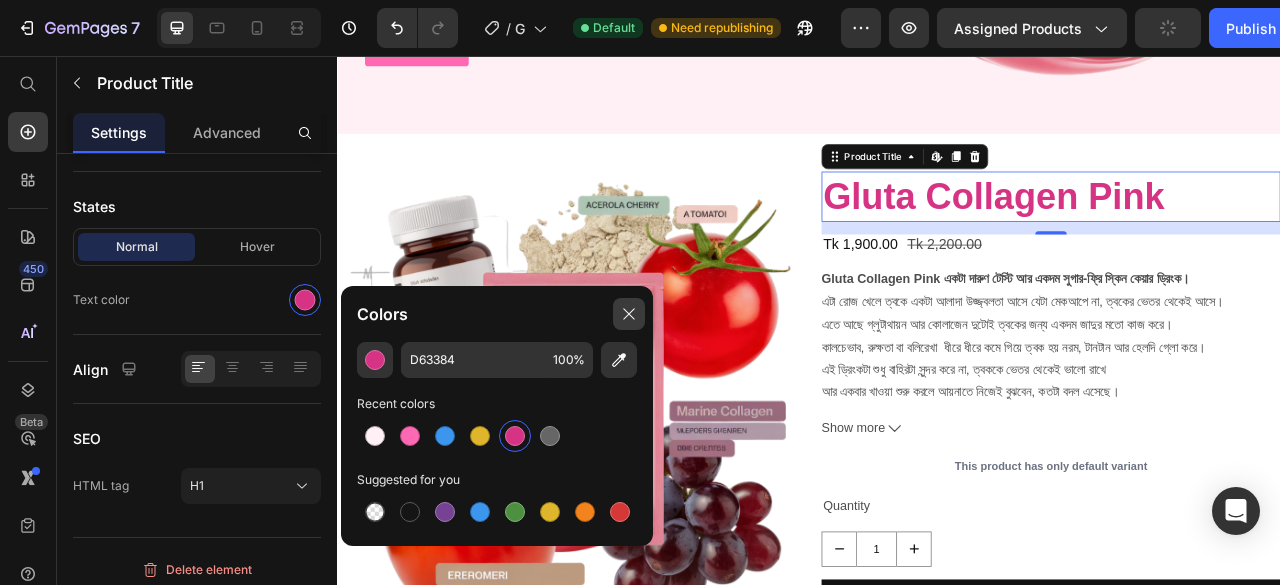 click 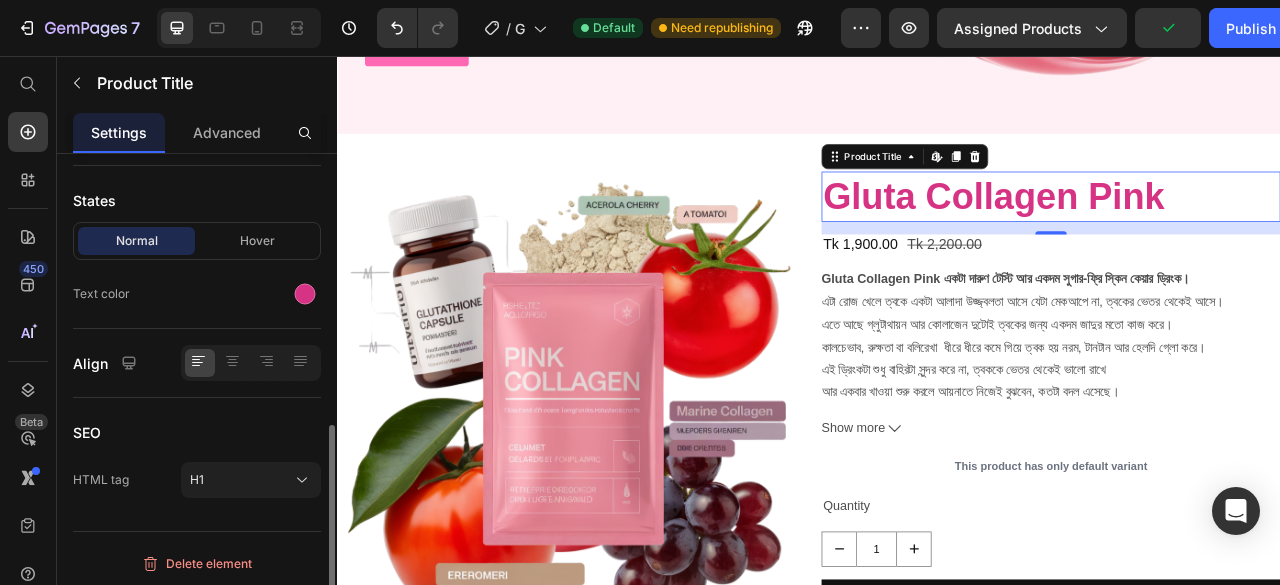 scroll, scrollTop: 406, scrollLeft: 0, axis: vertical 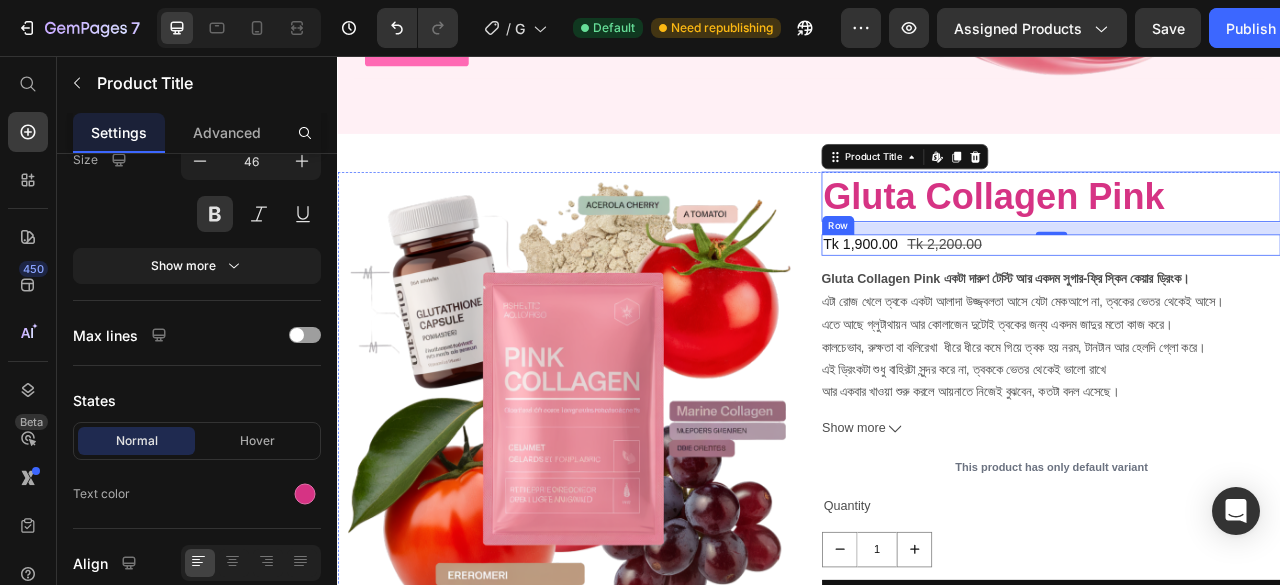 click on "Tk 1,900.00 Product Price Tk 2,200.00 Product Price Row" at bounding box center (1245, 296) 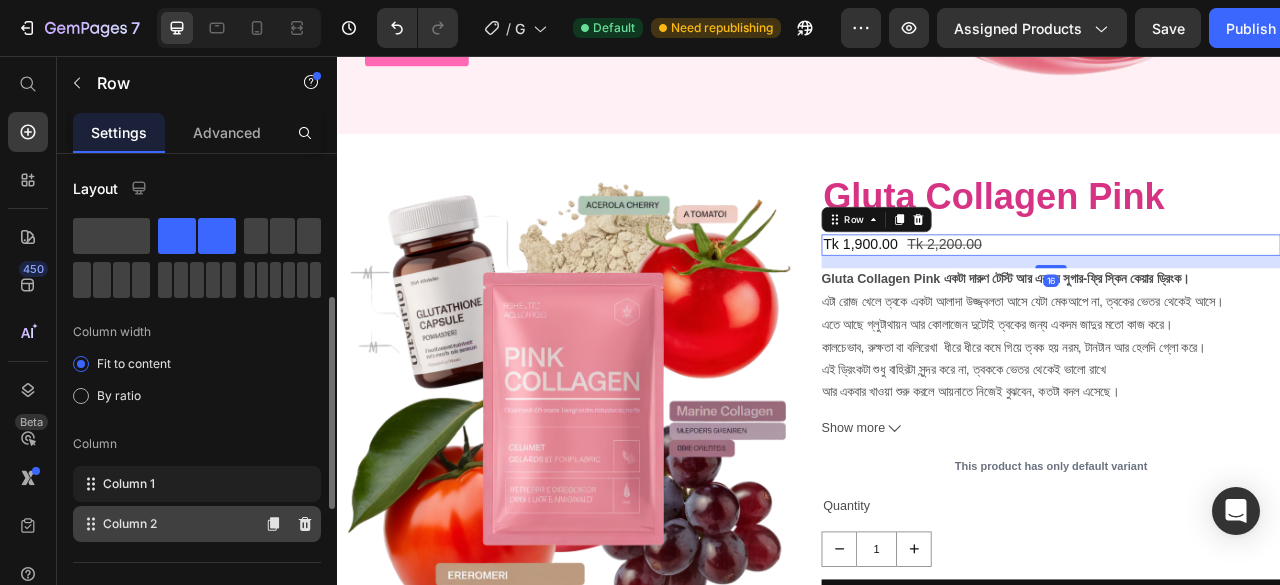 scroll, scrollTop: 200, scrollLeft: 0, axis: vertical 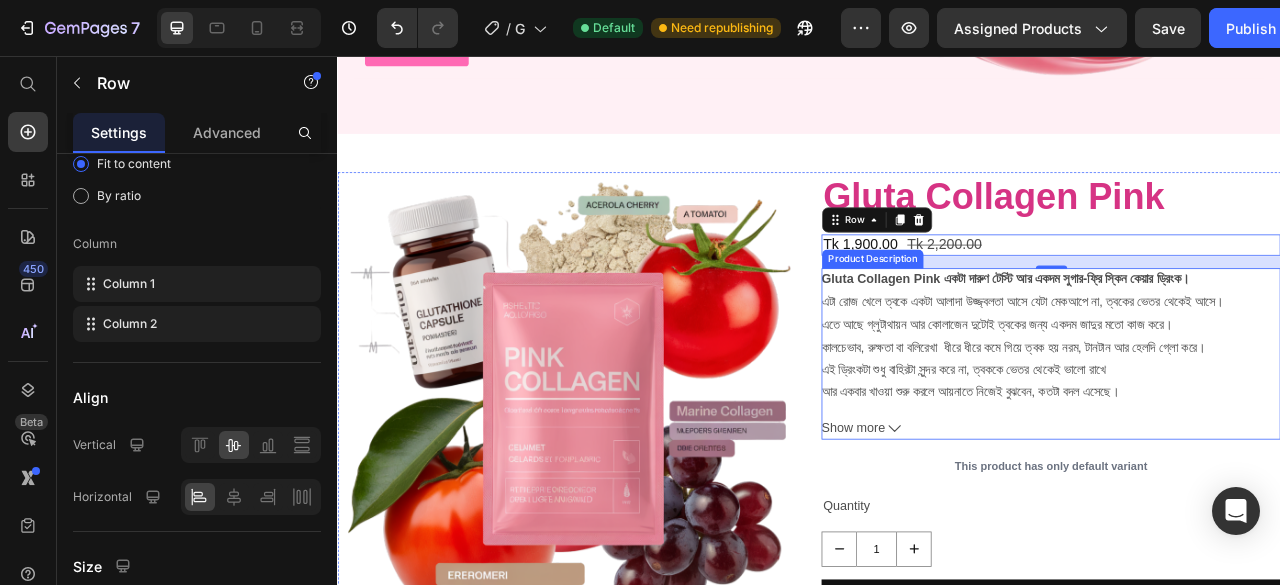 click on "Gluta Collagen Pink একটা দারুণ টেস্টি আর একদম সুগার-ফ্রি স্কিন কেয়ার ড্রিংক। এটা রোজ খেলে ত্বকে একটা আলাদা উজ্জ্বলতা আসে যেটা মেকআপে না, ত্বকের ভেতর থেকেই আসে।
এতে আছে গ্লুটাথায়ন আর কোলাজেন দুটোই ত্বকের জন্য একদম জাদুর মতো কাজ করে। কালচেভাব, রুক্ষতা বা বলিরেখা  ধীরে ধীরে কমে গিয়ে ত্বক হয় নরম, টানটান আর হেলদি গ্লো করে।
এই ড্রিংকটা শুধু বাহিরটা সুন্দর করে না, ত্বককে ভেতর থেকেই ভালো রাখে" at bounding box center (1245, 412) 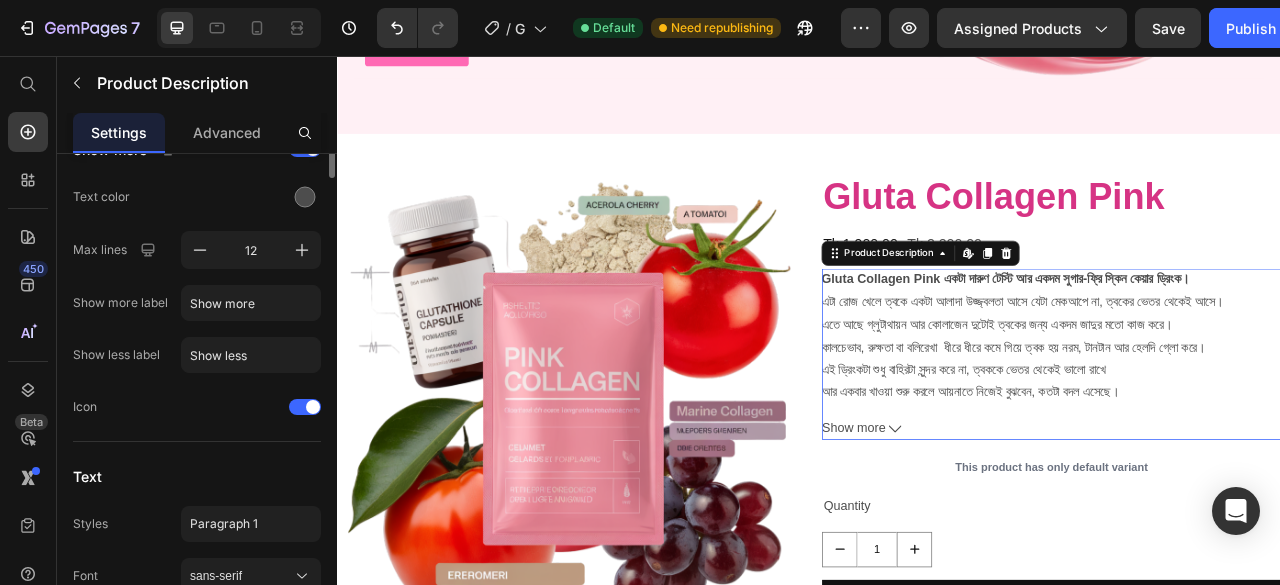 scroll, scrollTop: 0, scrollLeft: 0, axis: both 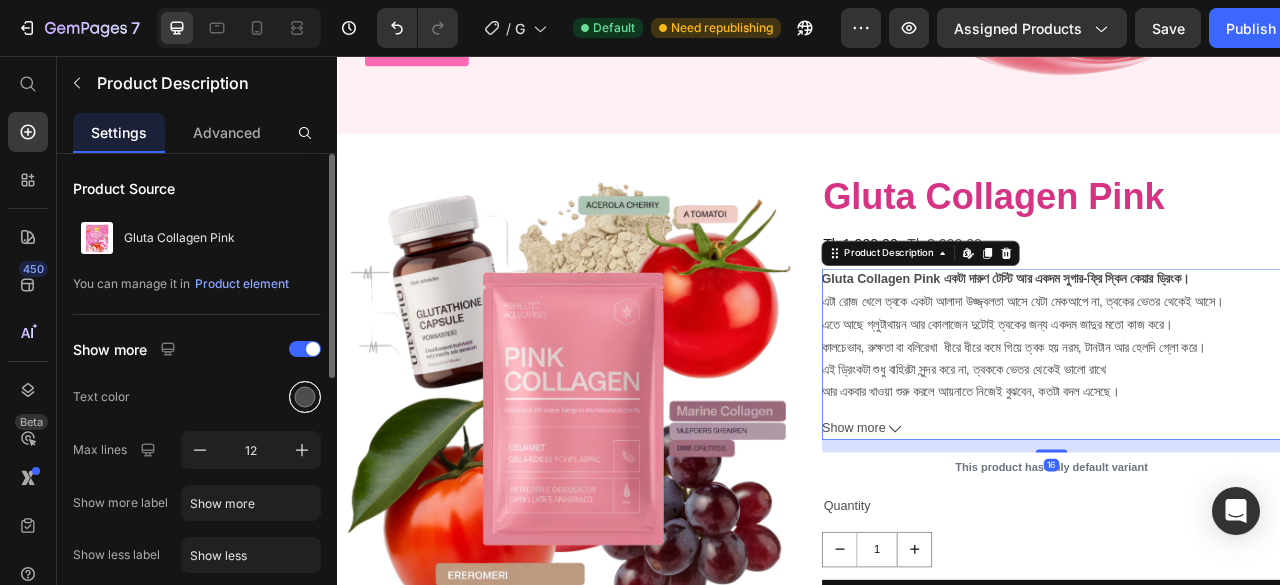 click at bounding box center (305, 397) 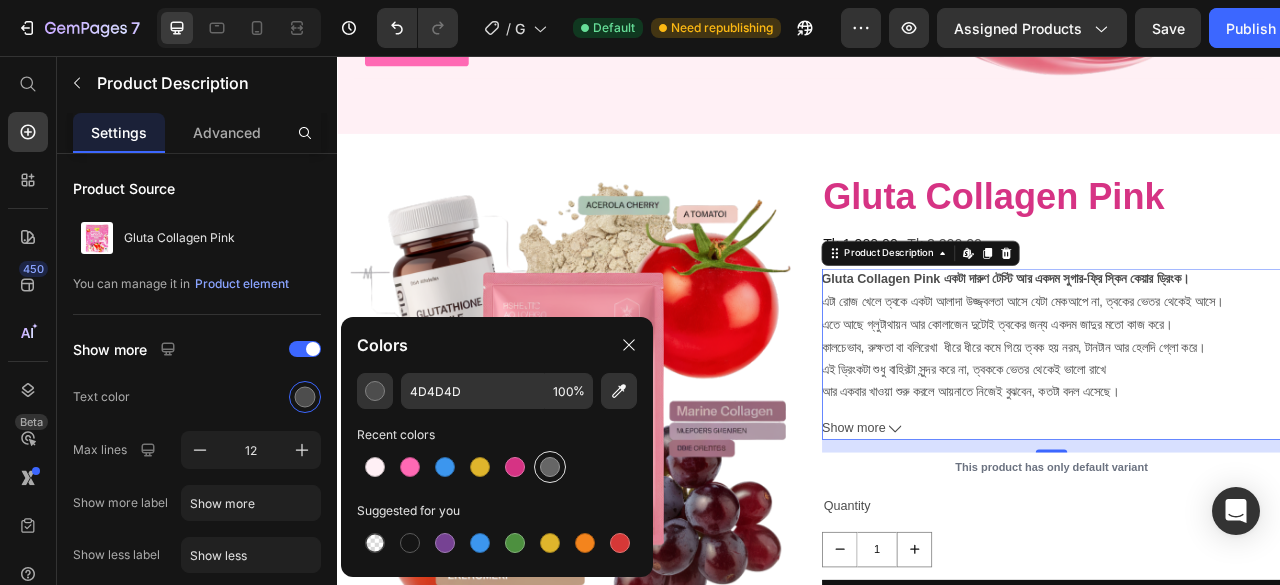 click at bounding box center (550, 467) 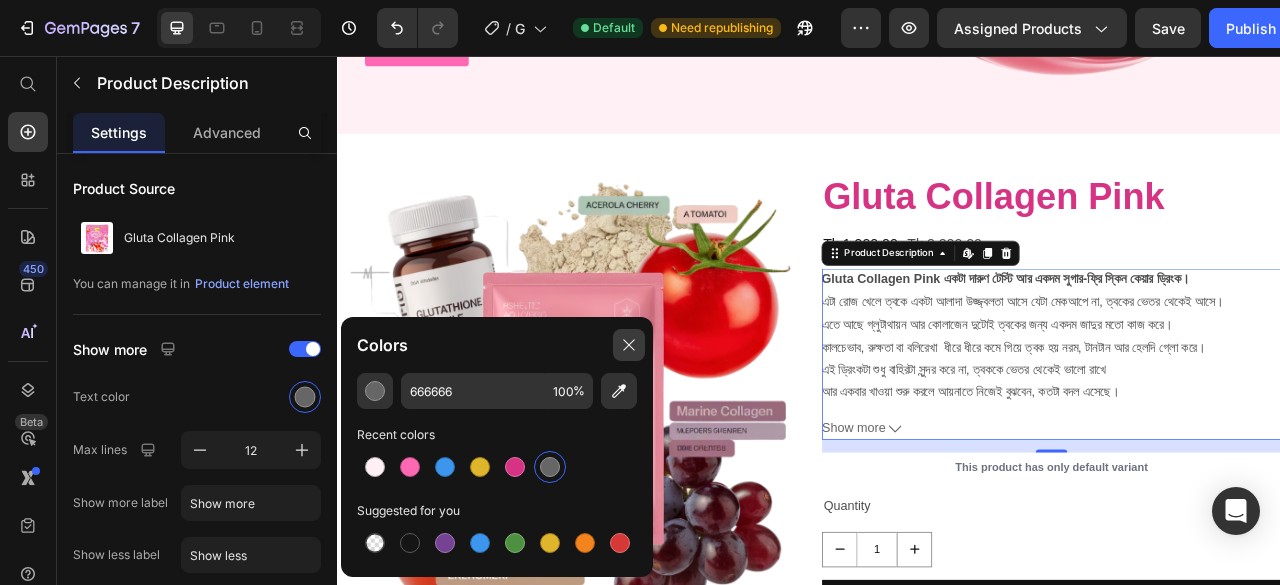 click 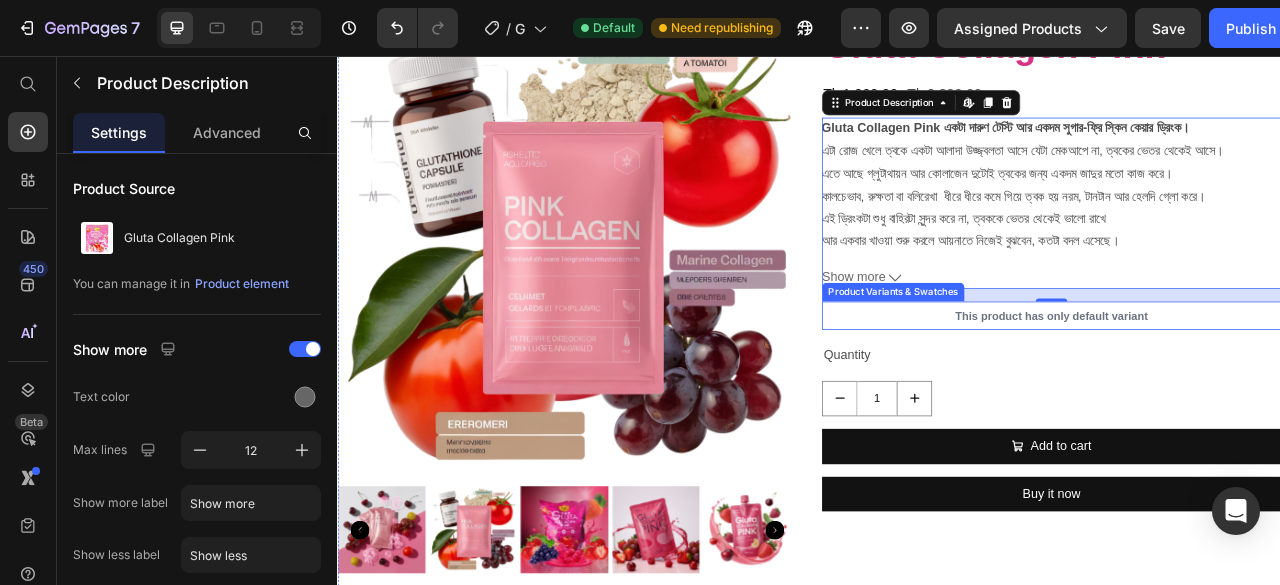 scroll, scrollTop: 800, scrollLeft: 0, axis: vertical 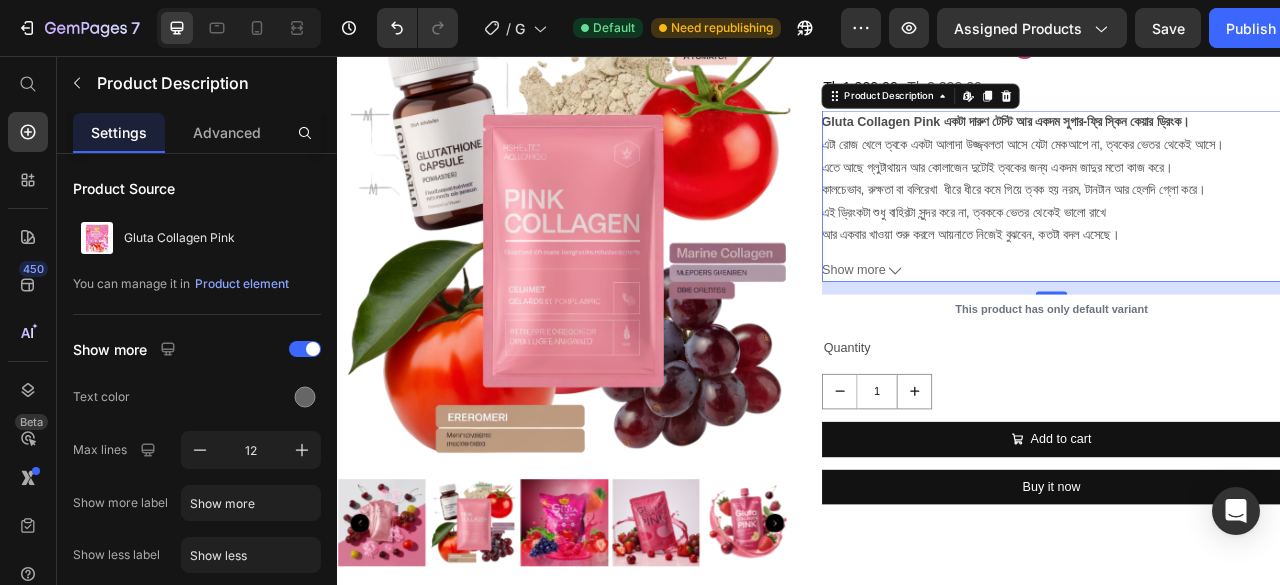 click on "Show more" at bounding box center (1245, 329) 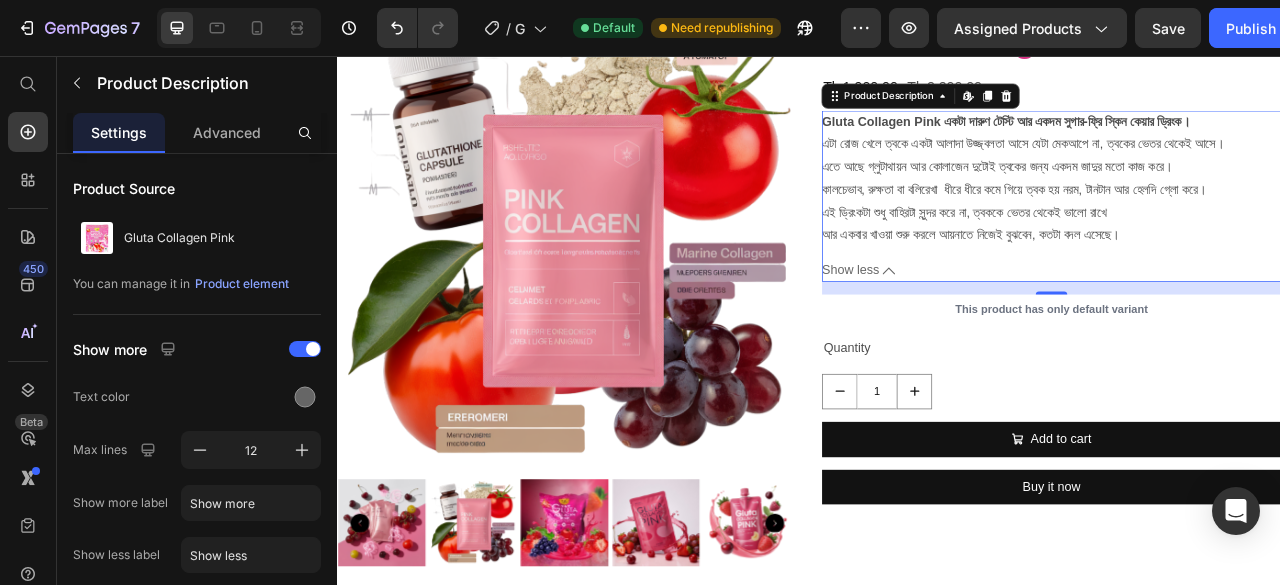 click 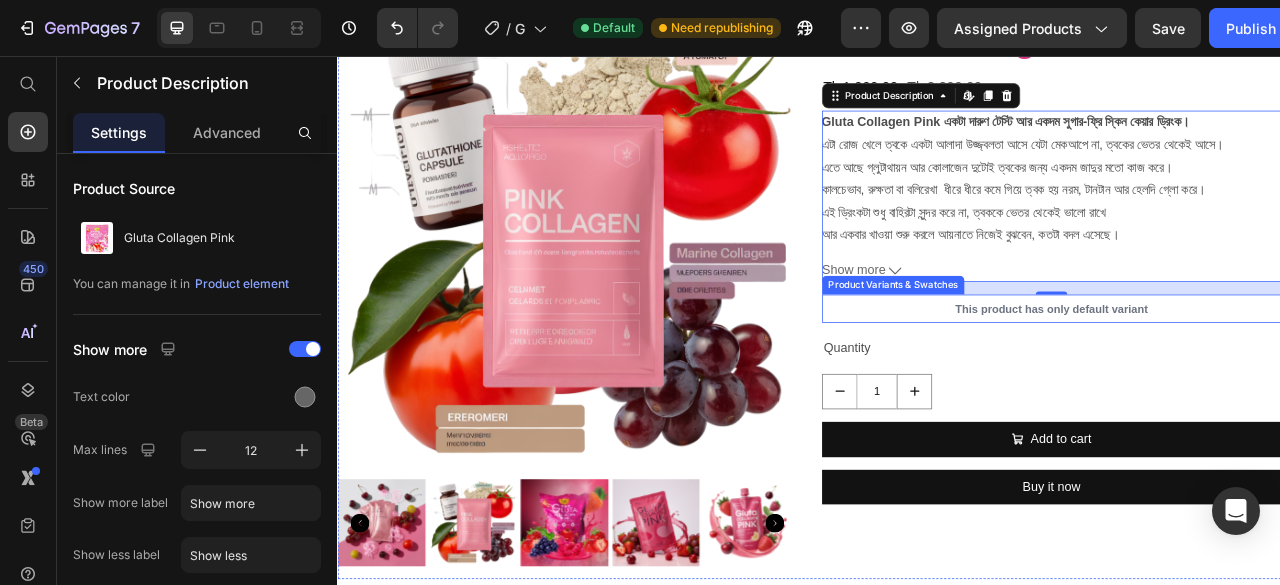 click on "This product has only default variant" at bounding box center (1245, 378) 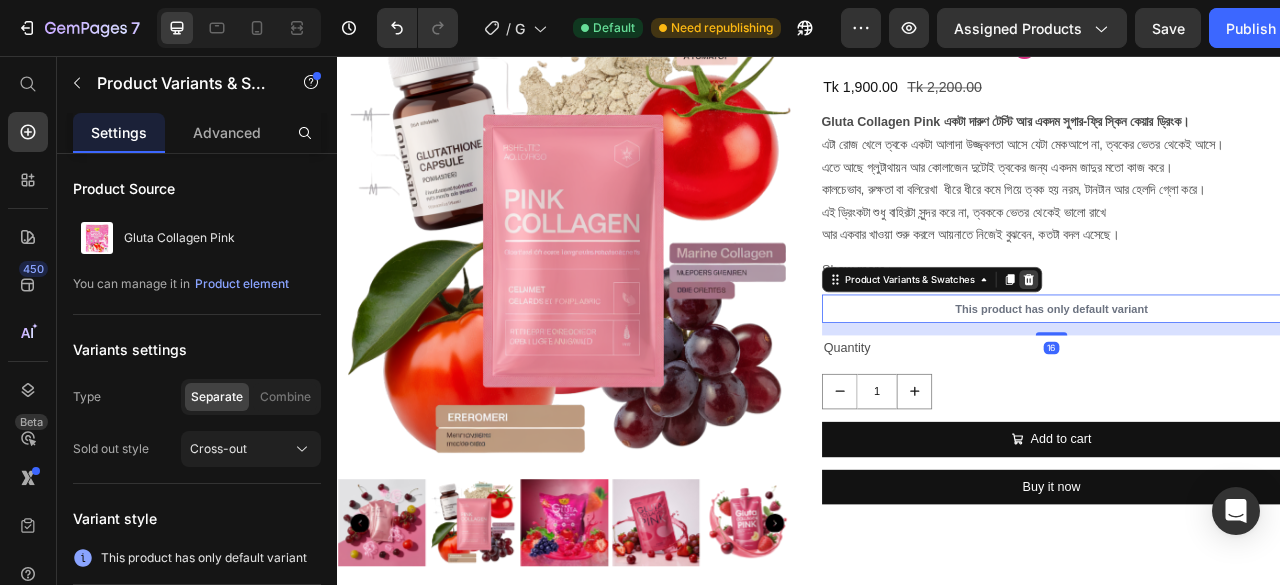 click 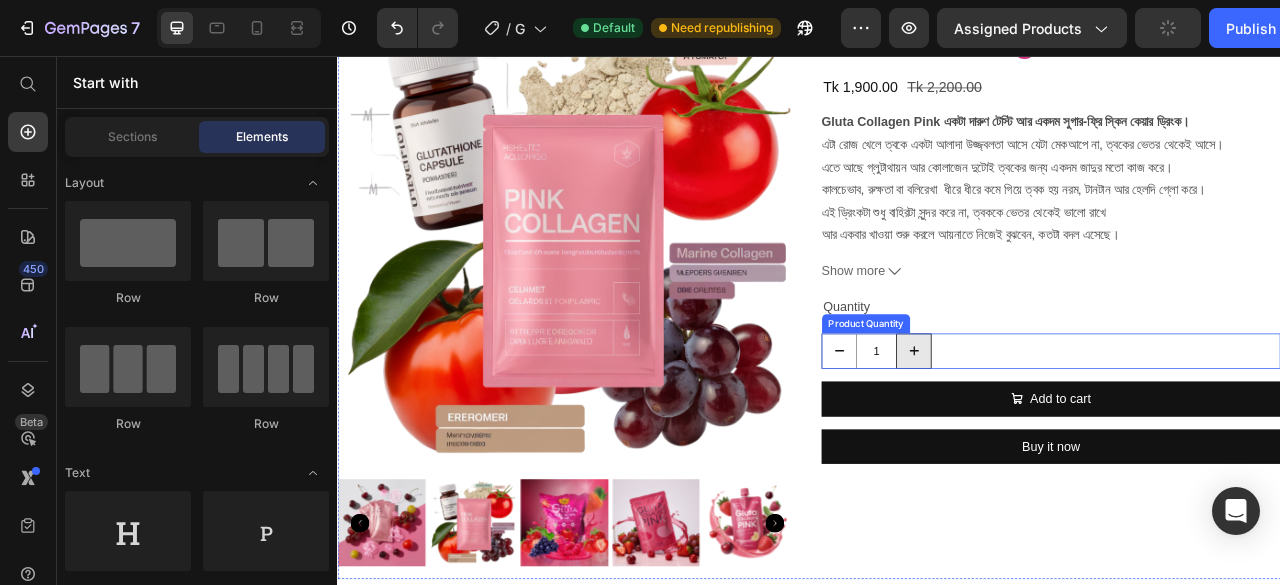 click 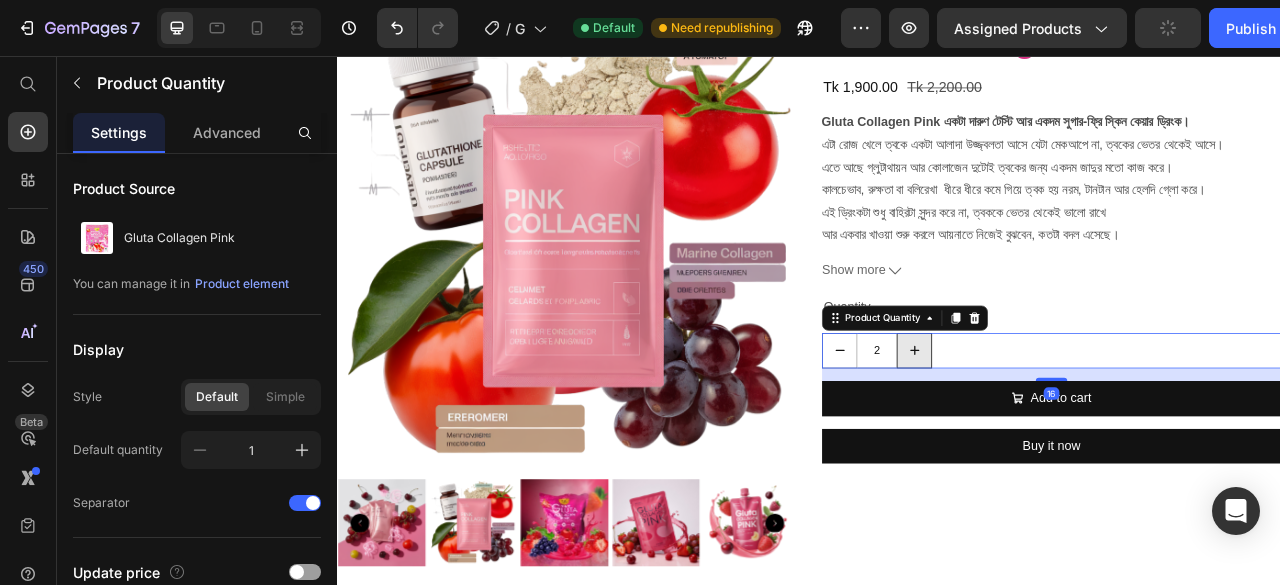 click 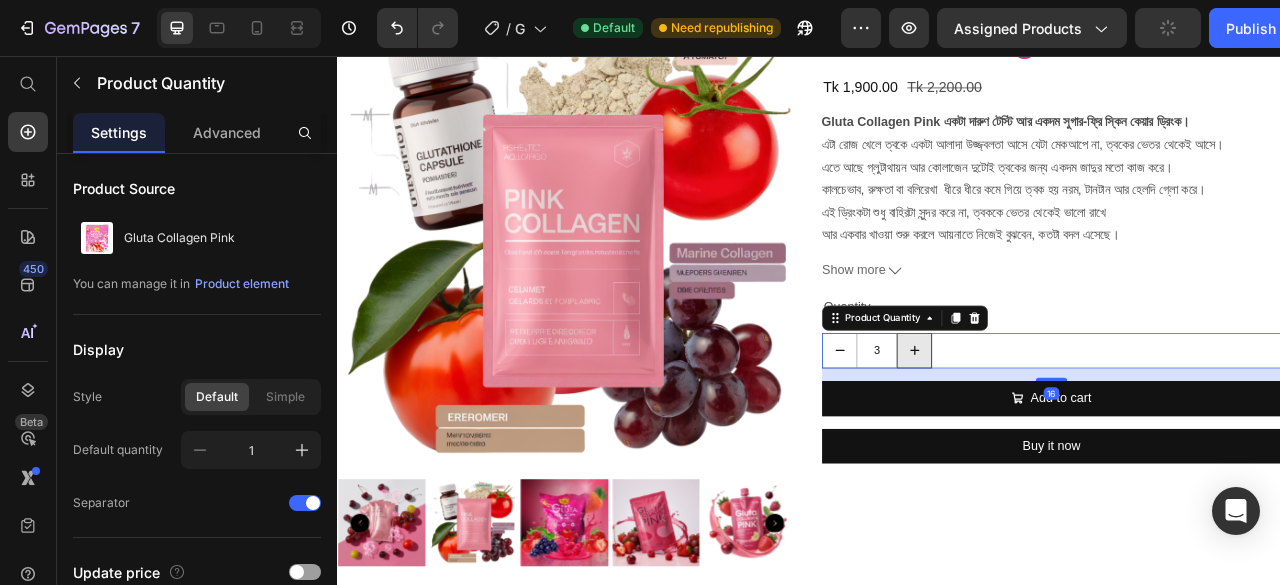 click 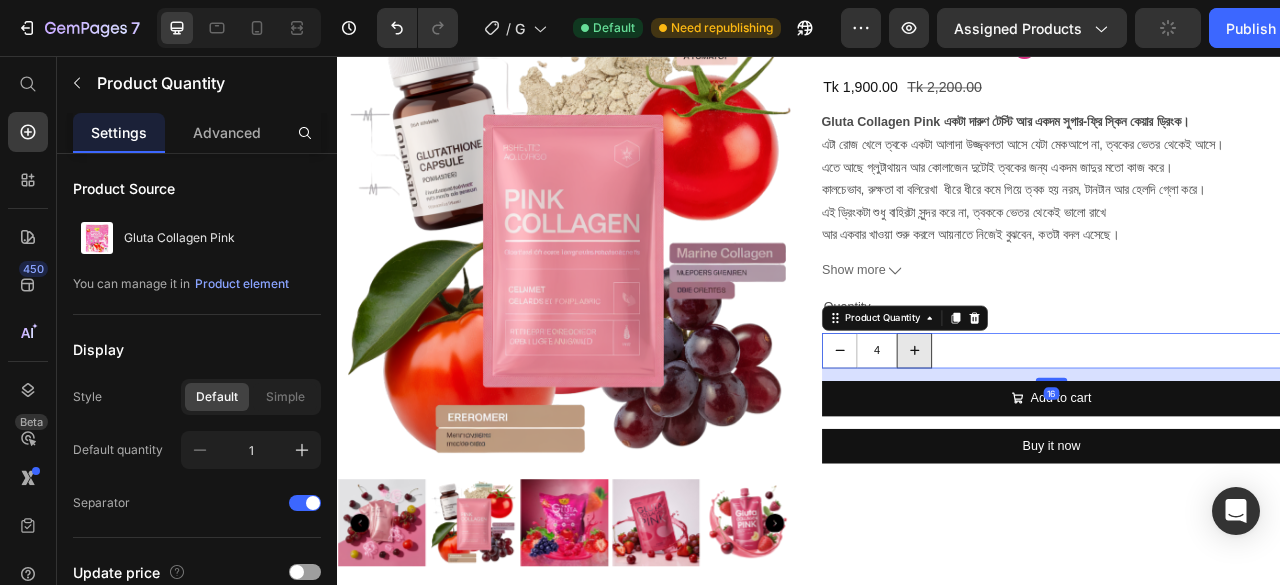 click 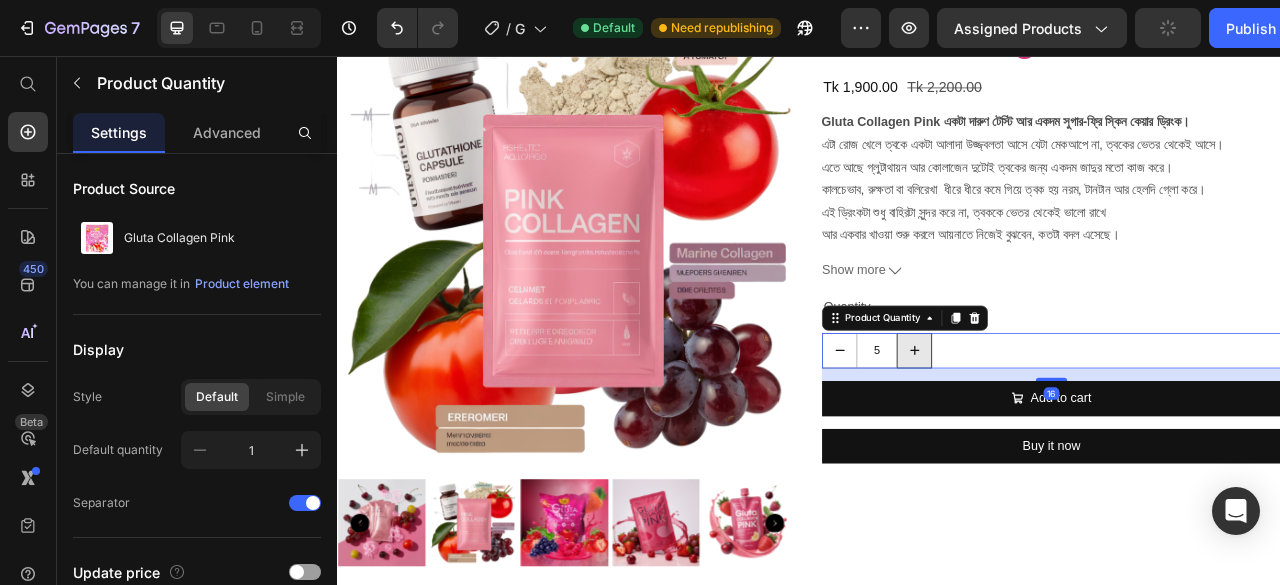 click 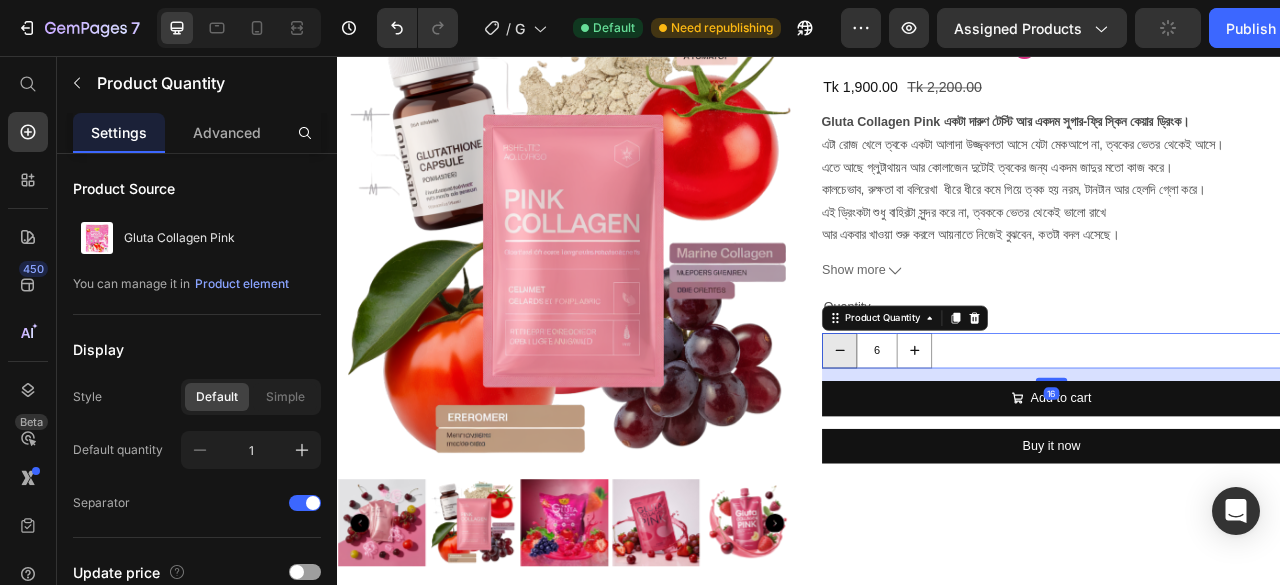 click 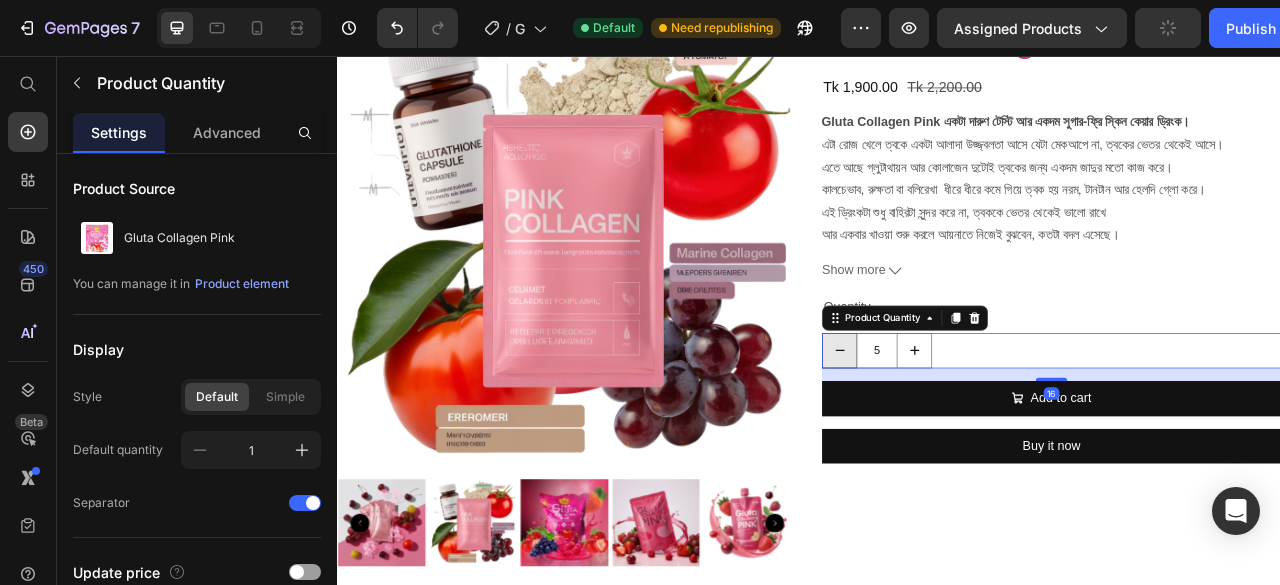 click 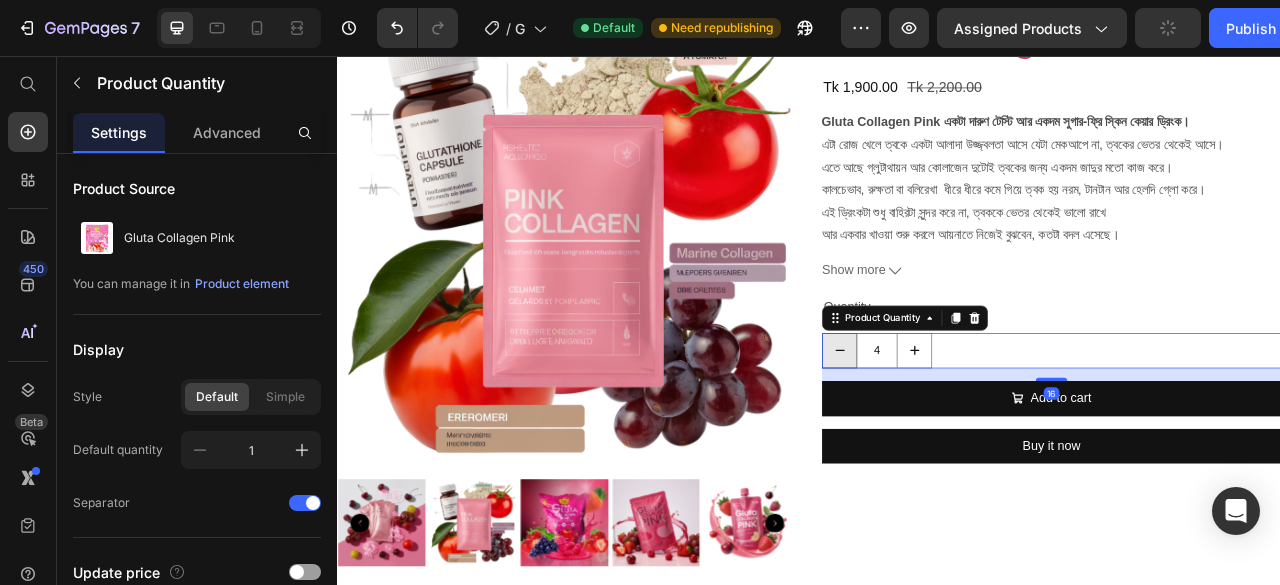 click 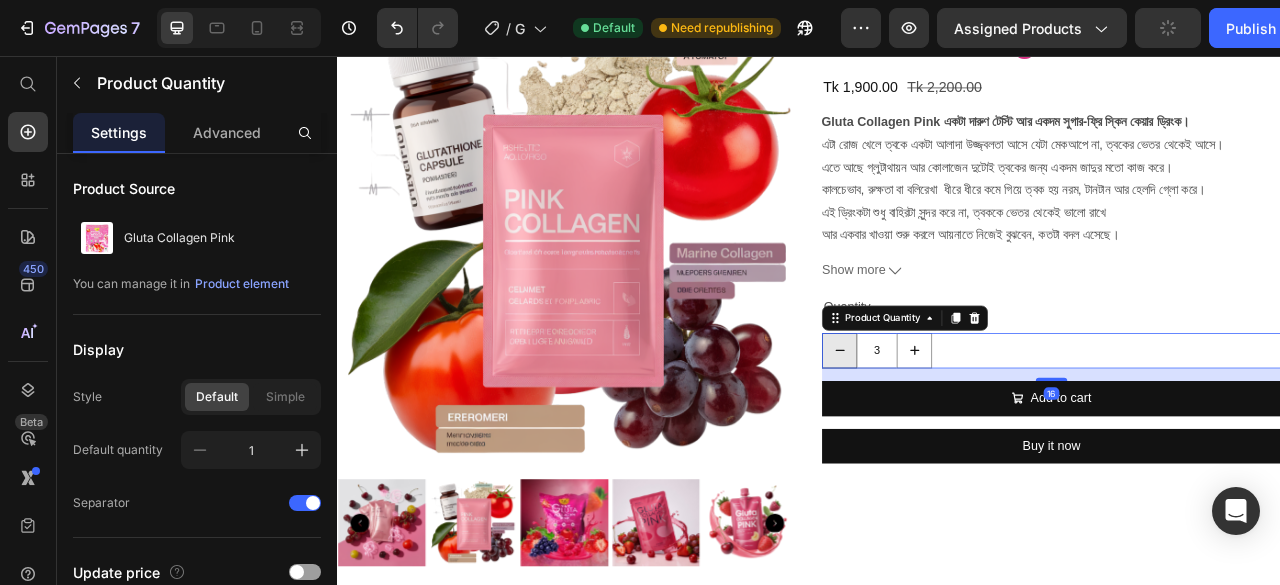 click 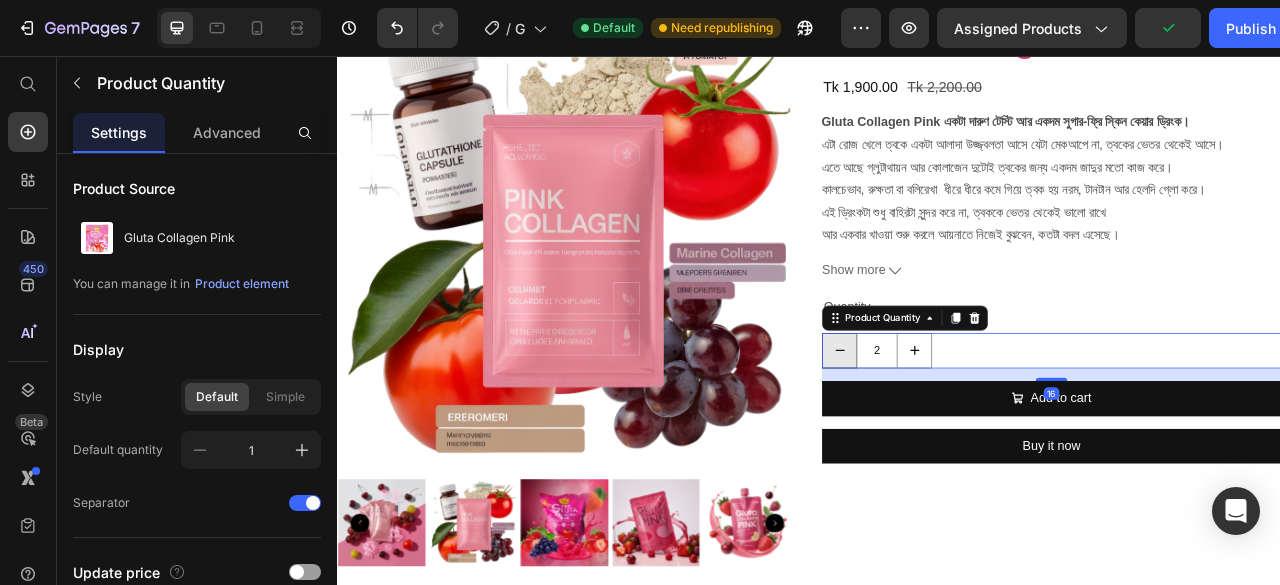 click 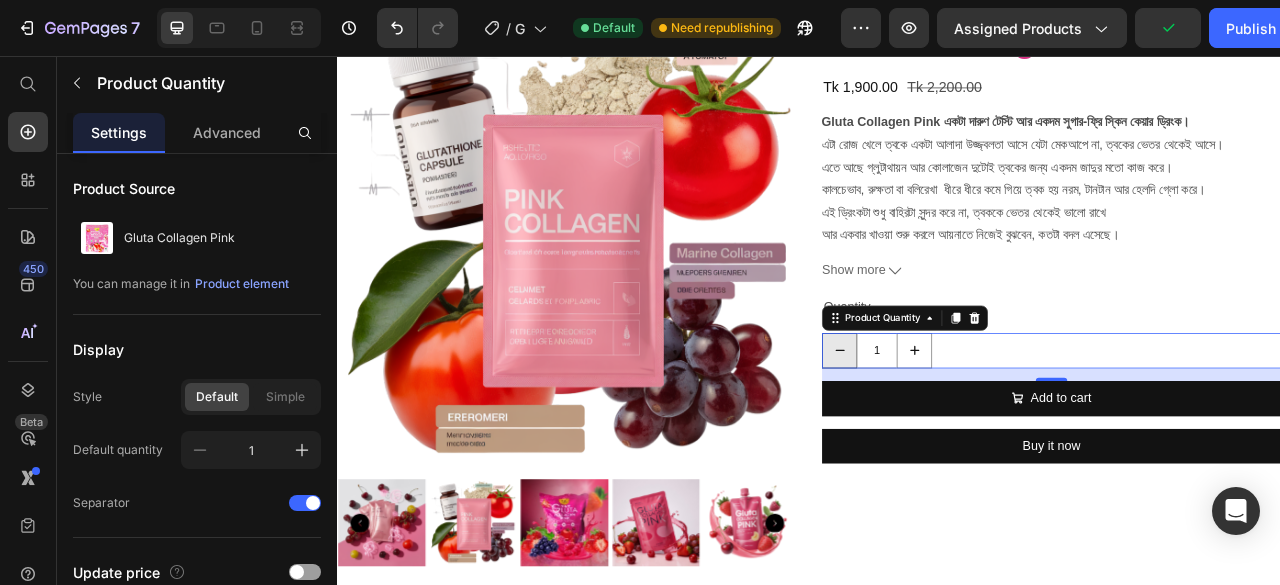 click 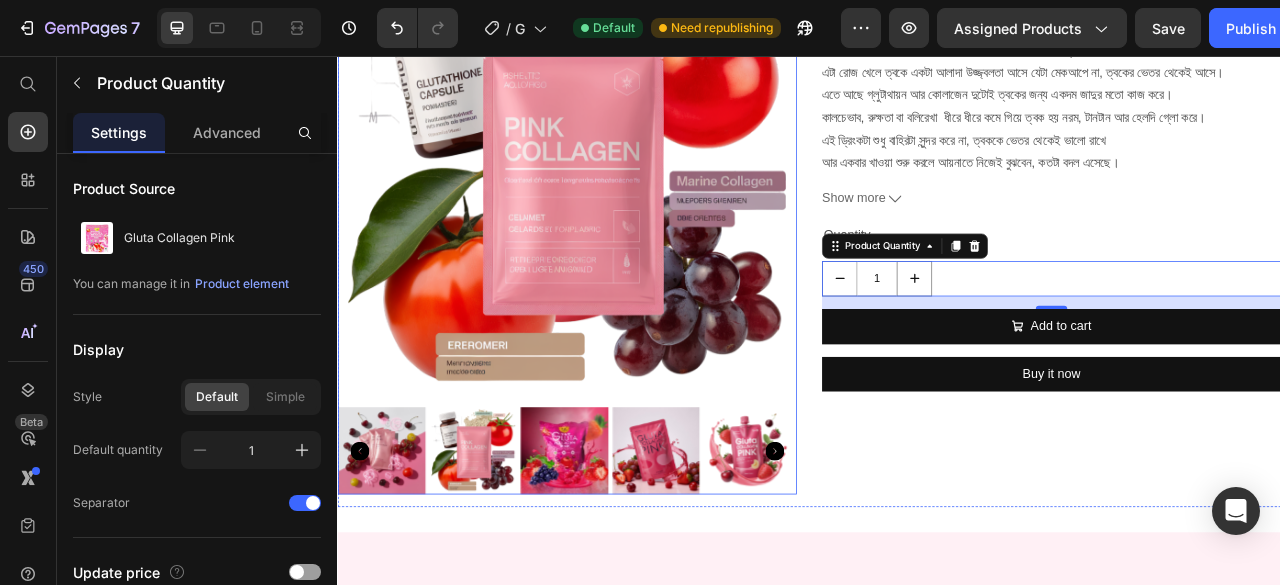 scroll, scrollTop: 900, scrollLeft: 0, axis: vertical 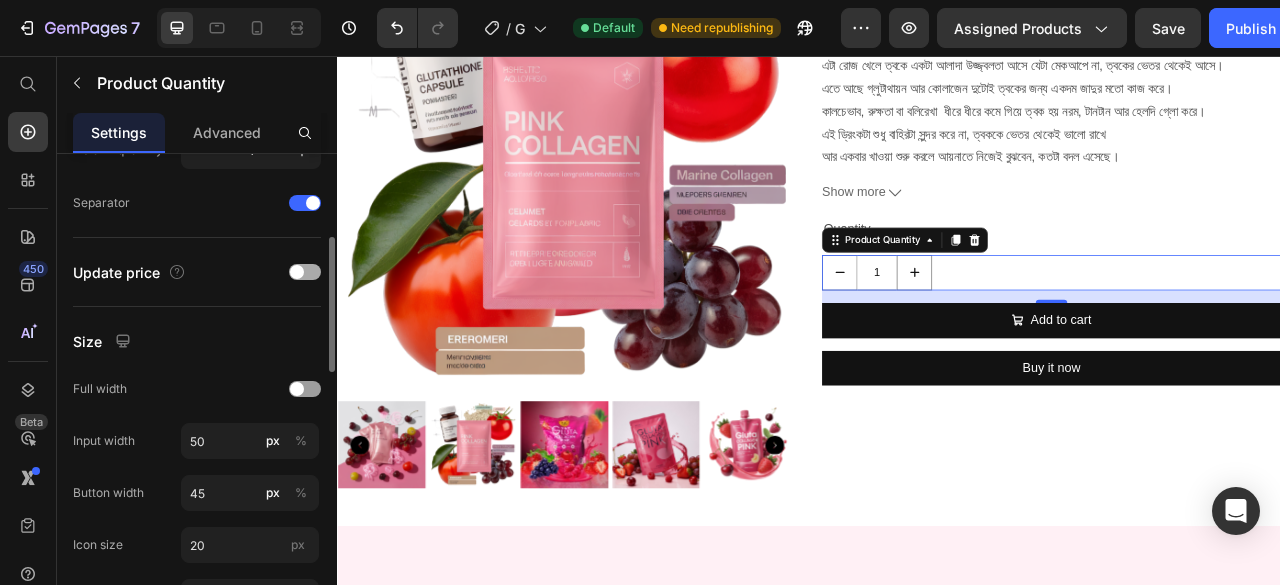 click at bounding box center (305, 272) 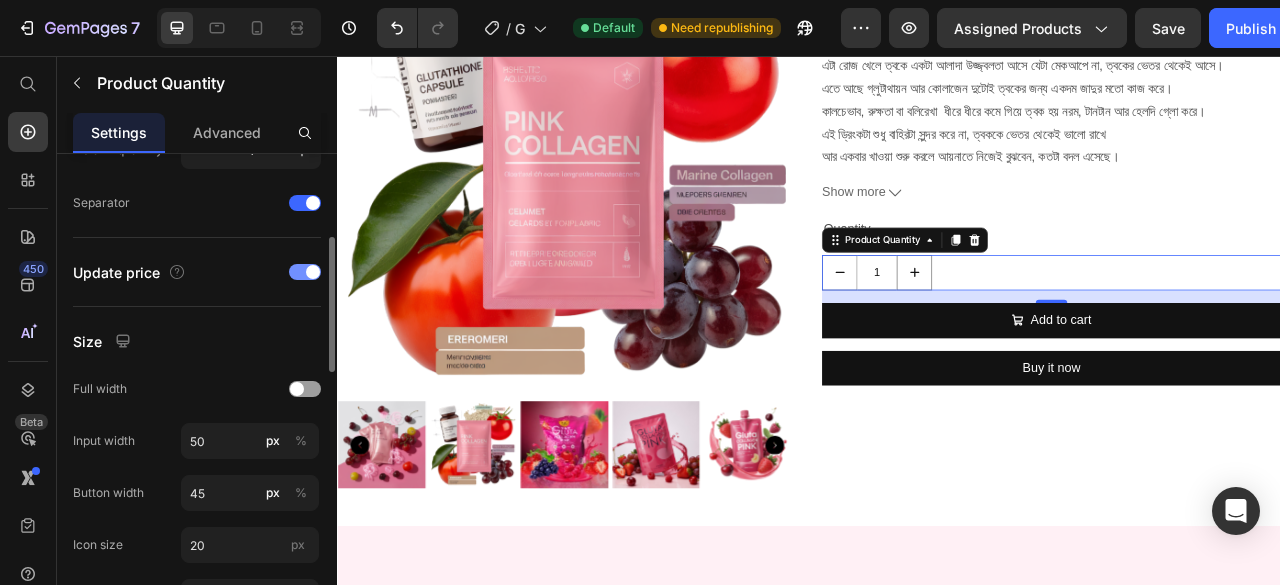 click at bounding box center [305, 272] 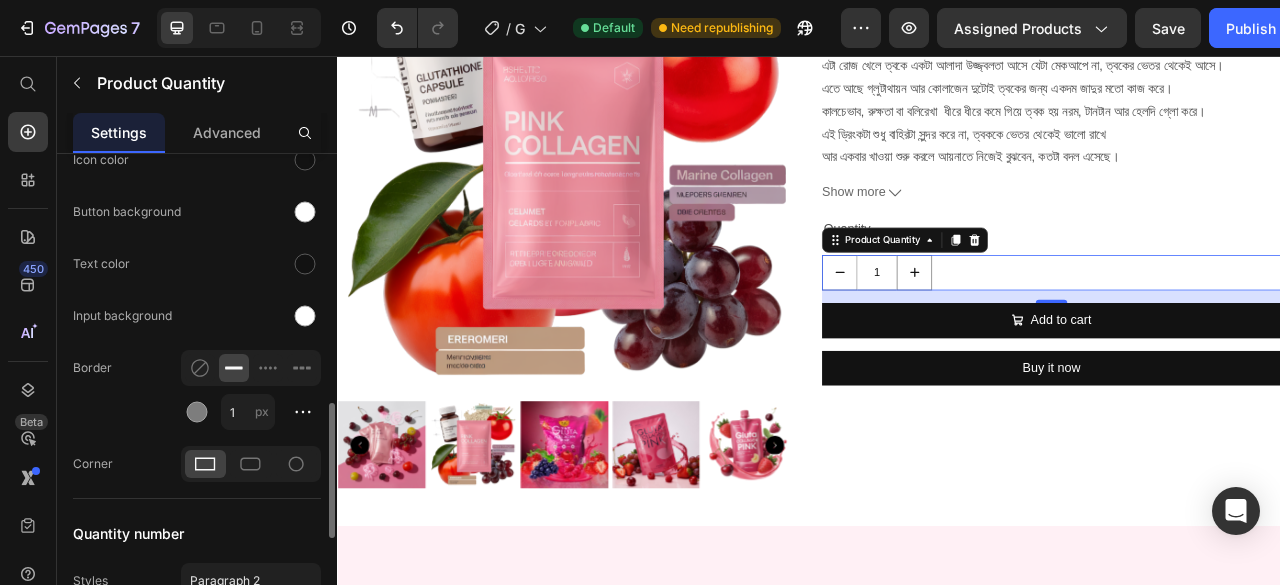 scroll, scrollTop: 800, scrollLeft: 0, axis: vertical 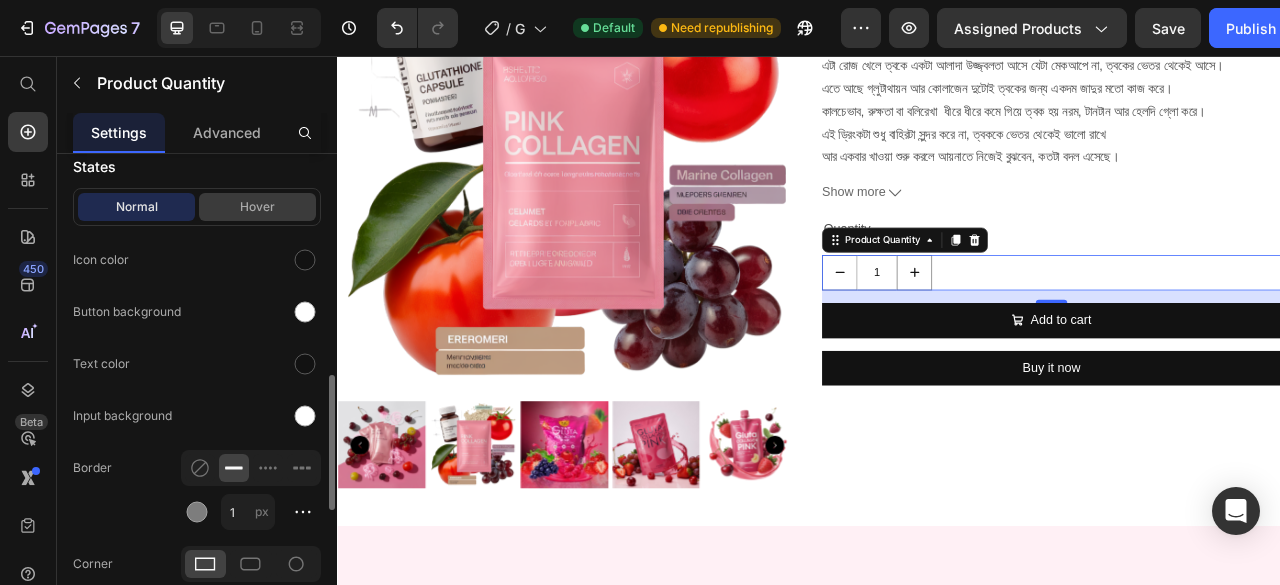 click on "Hover" at bounding box center [257, 207] 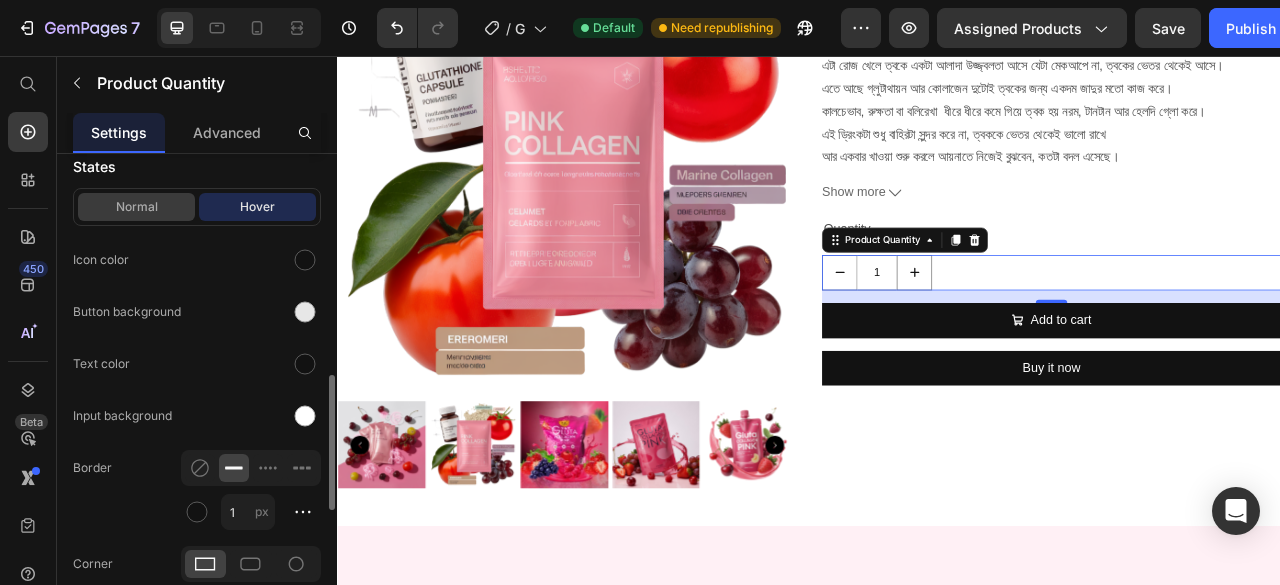click on "Normal" at bounding box center [136, 207] 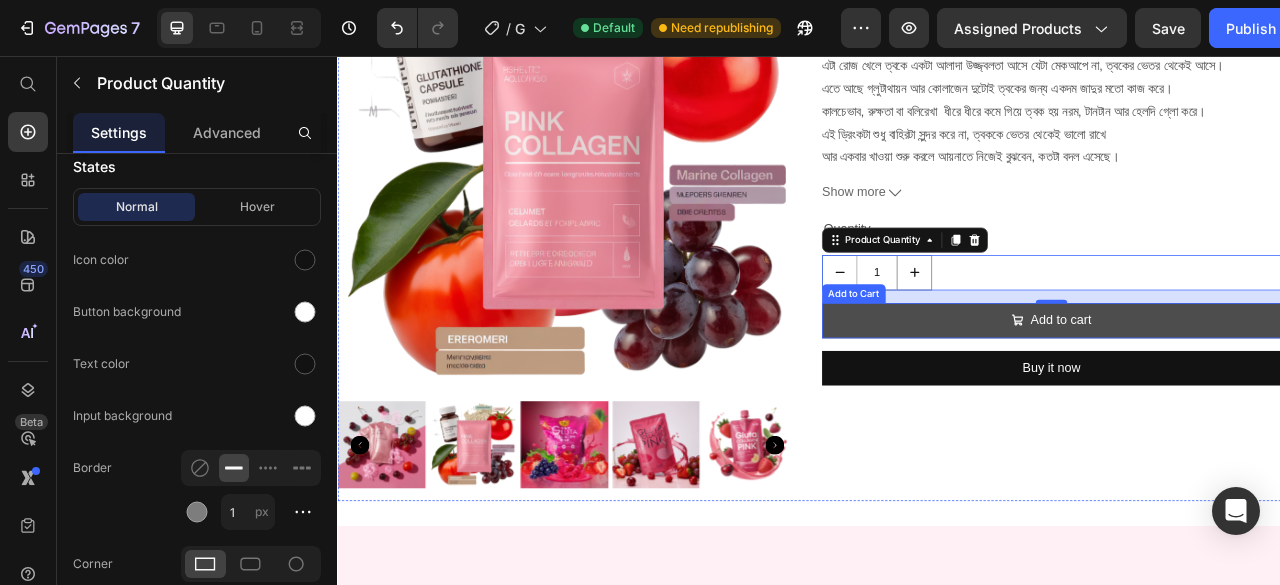 click on "Add to cart" at bounding box center (1245, 392) 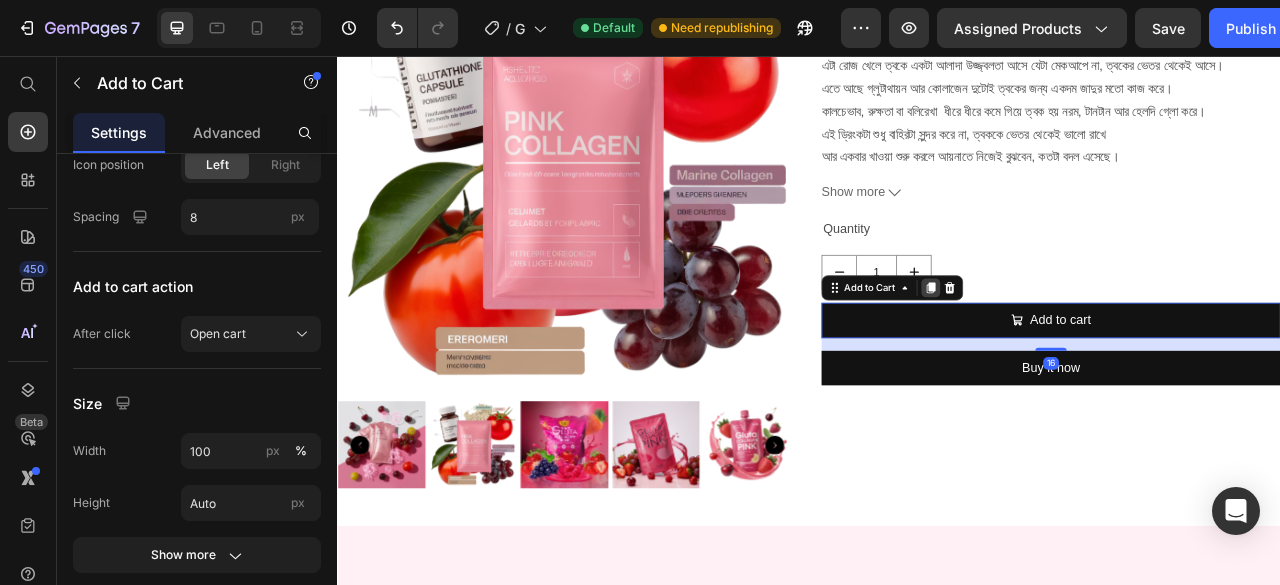 scroll, scrollTop: 0, scrollLeft: 0, axis: both 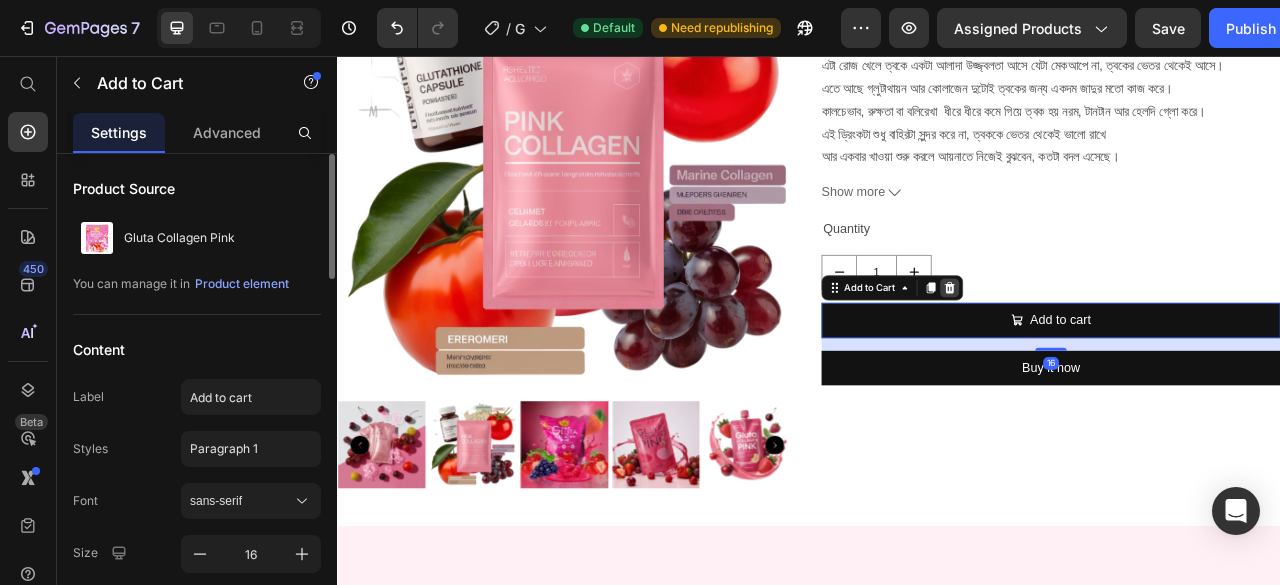 click 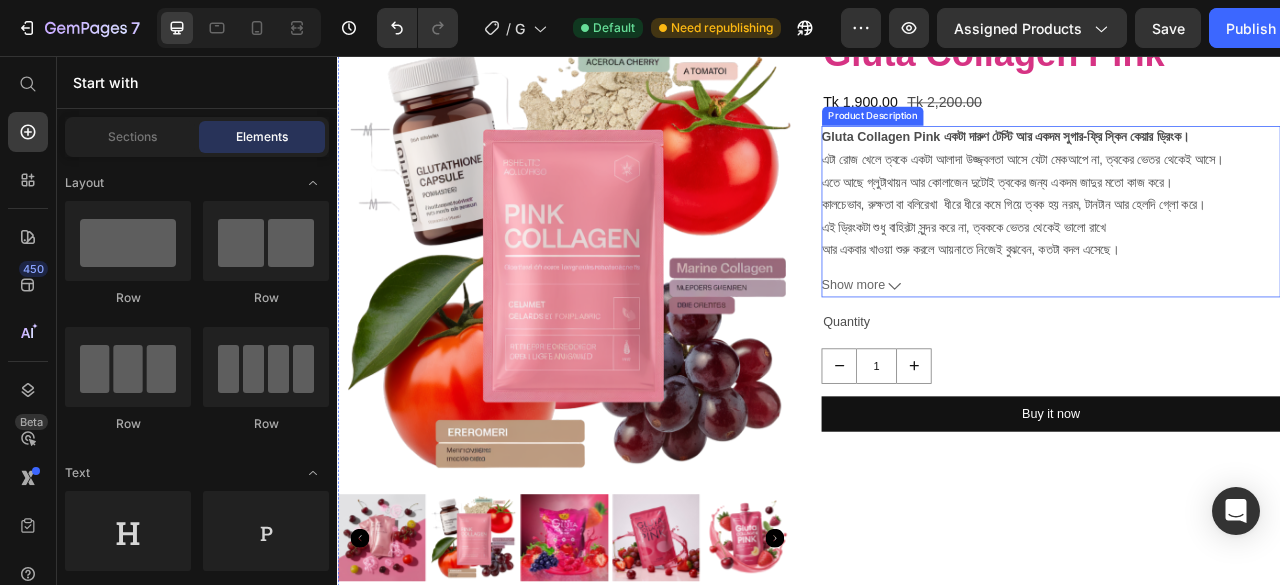 scroll, scrollTop: 800, scrollLeft: 0, axis: vertical 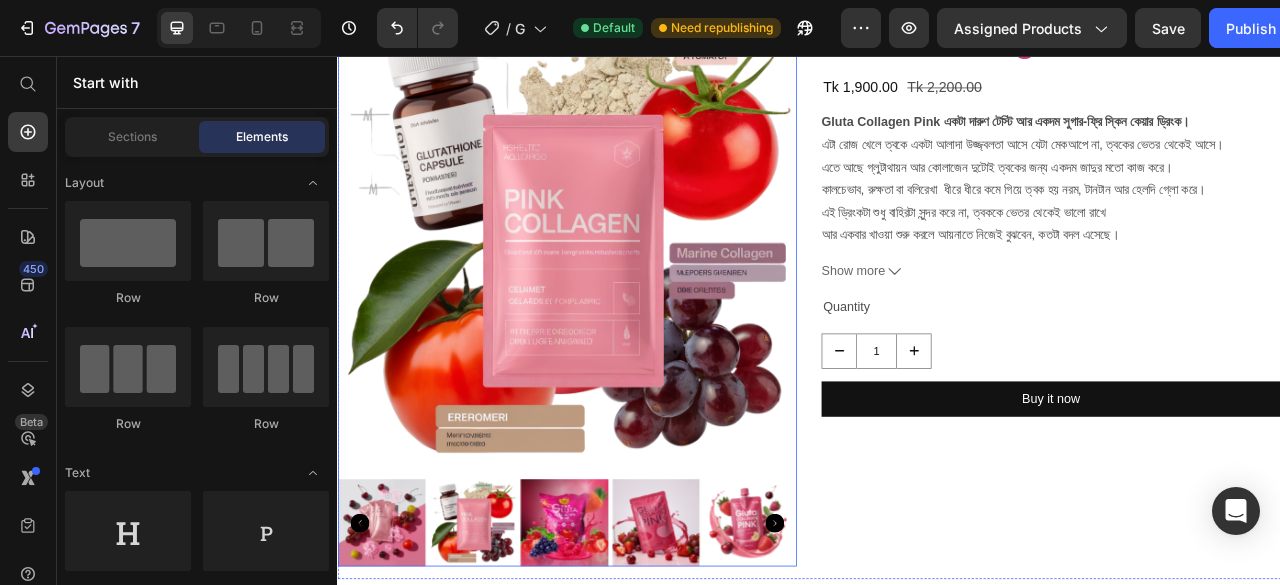 click at bounding box center (625, 650) 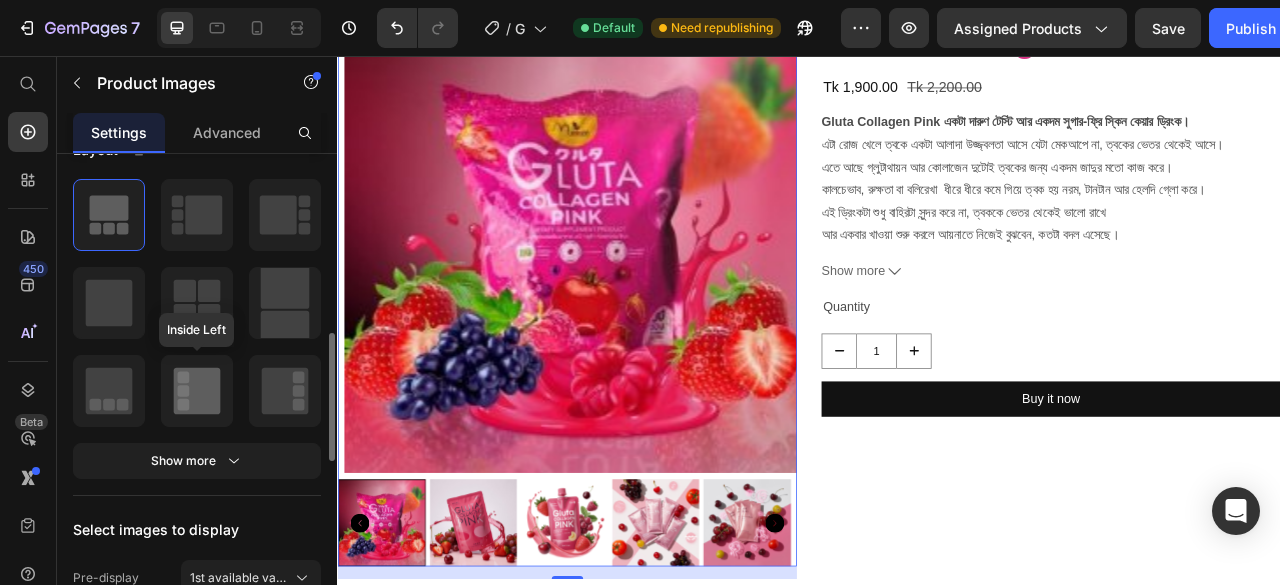 scroll, scrollTop: 400, scrollLeft: 0, axis: vertical 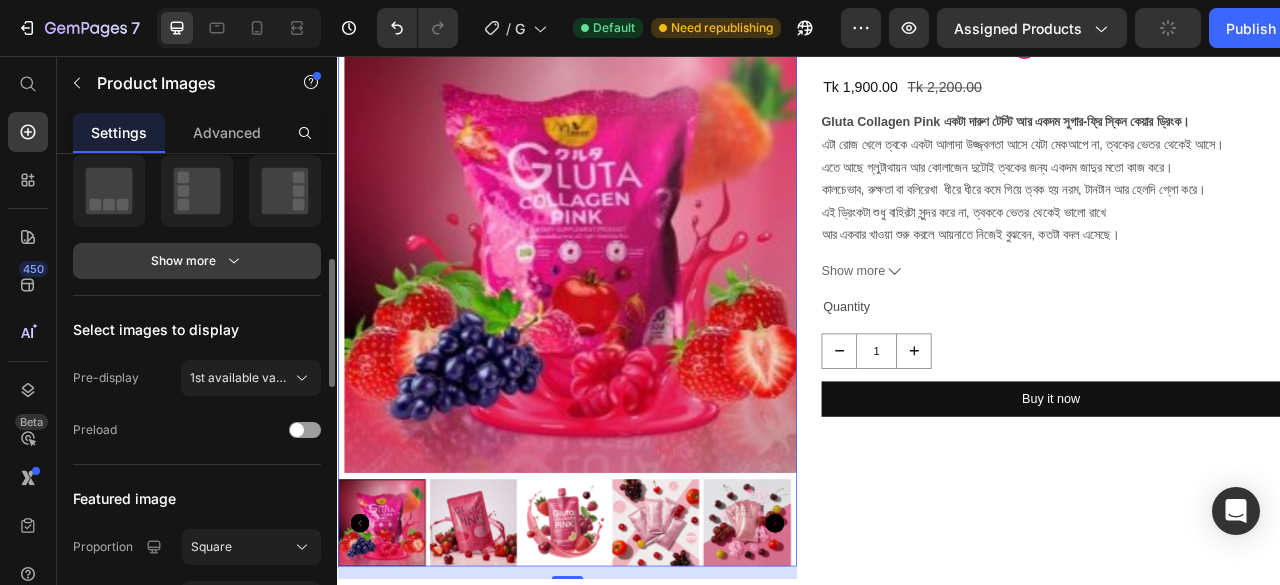 click on "Show more" at bounding box center [197, 261] 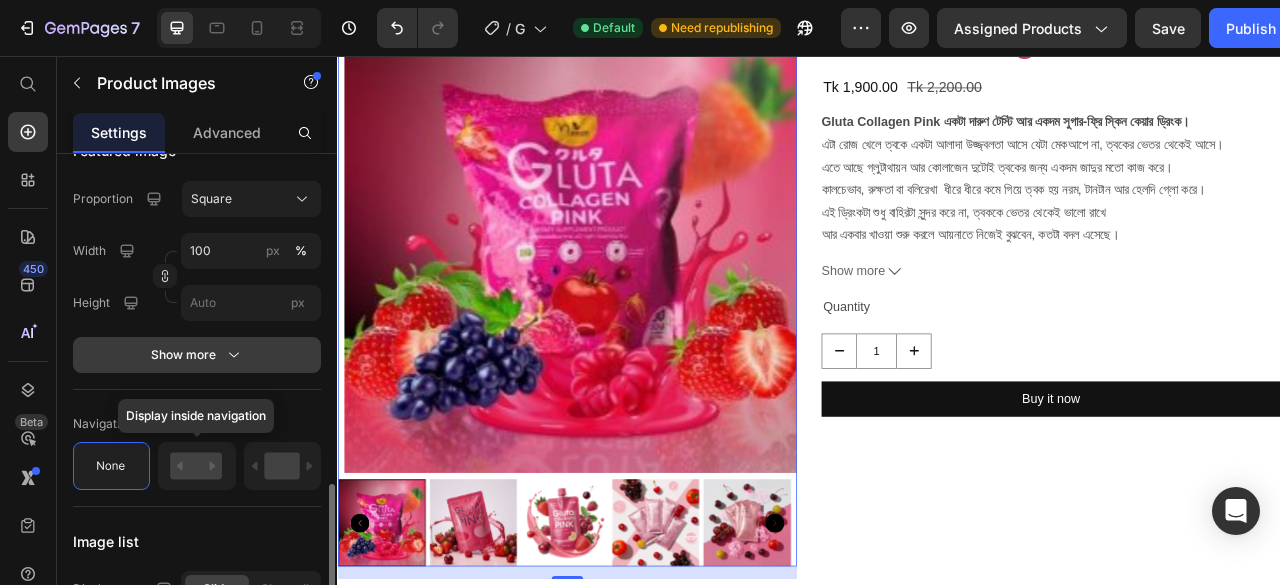 scroll, scrollTop: 900, scrollLeft: 0, axis: vertical 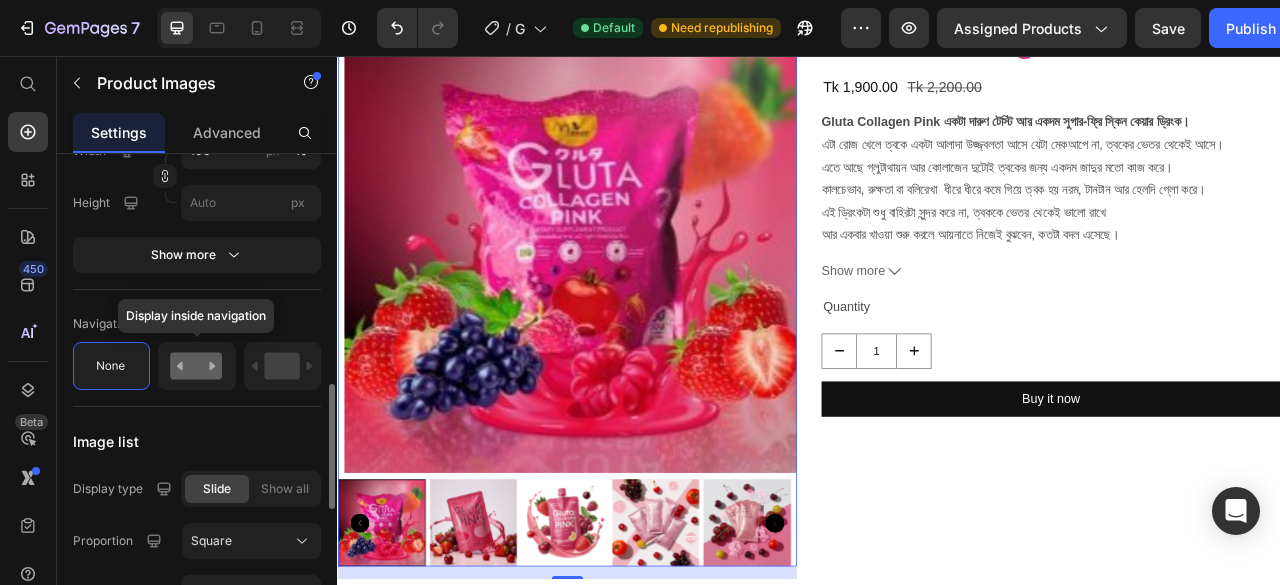 click 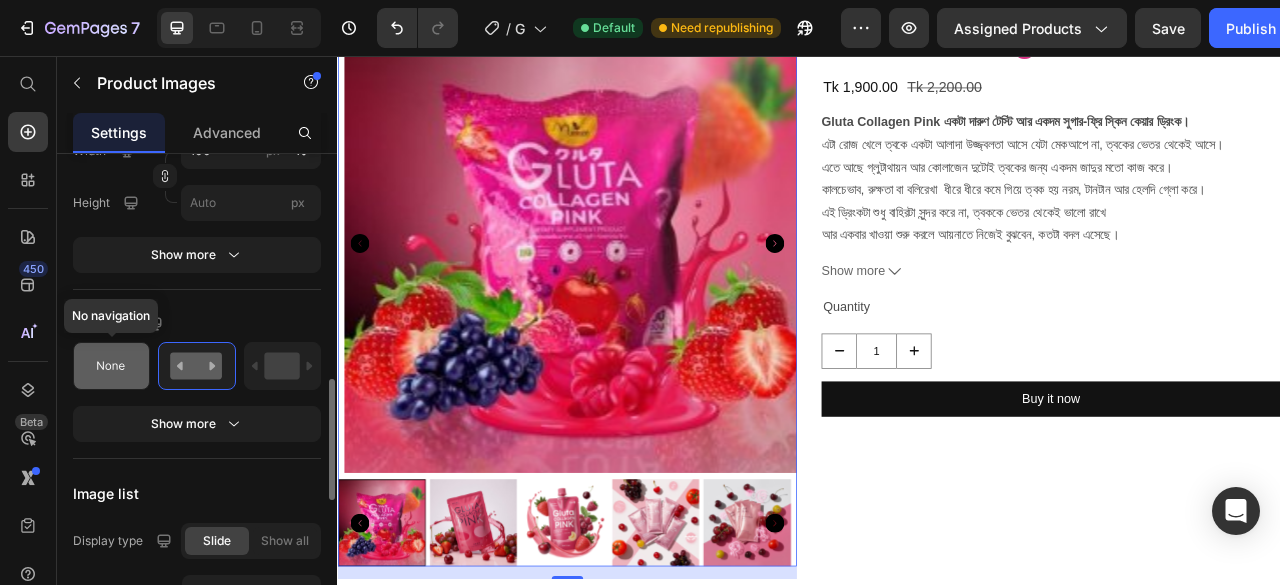 click 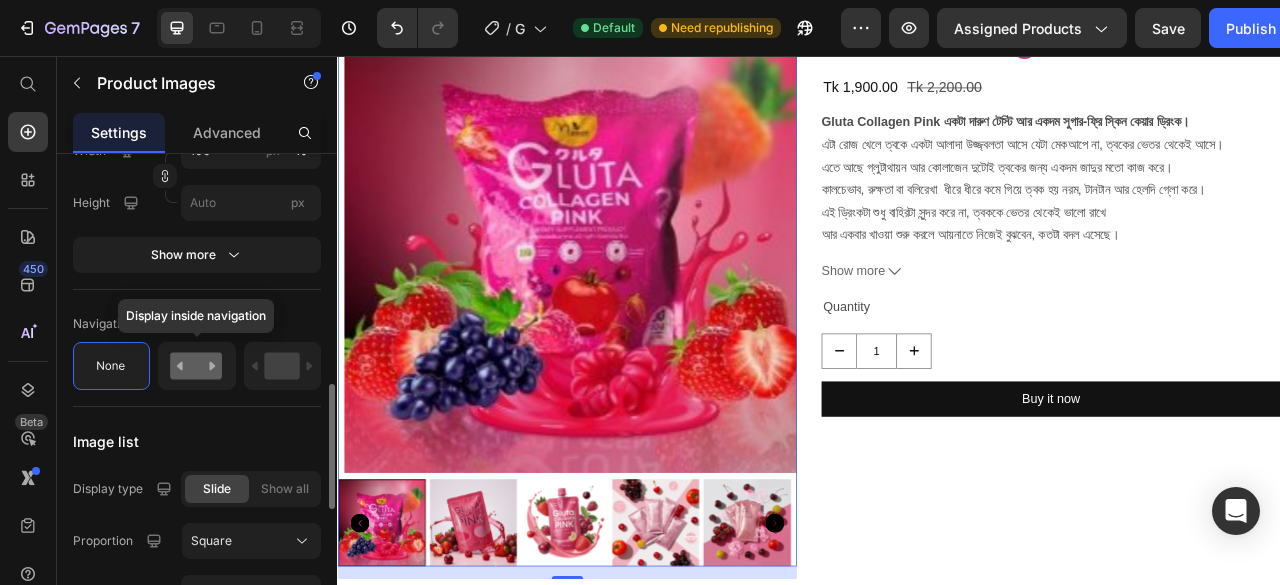 click 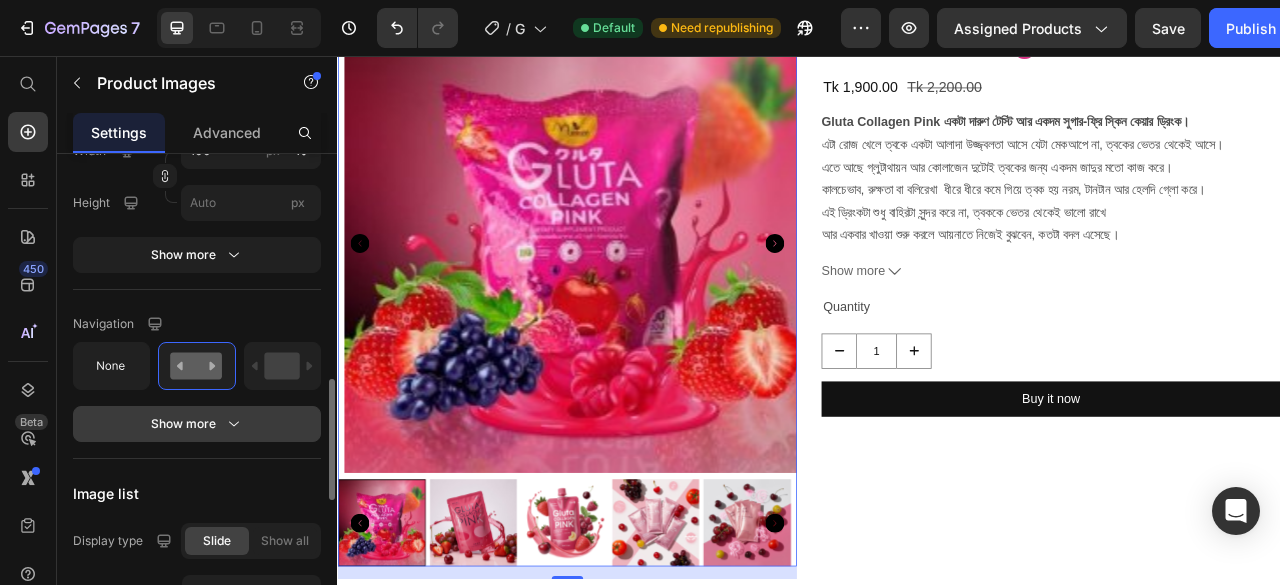 click 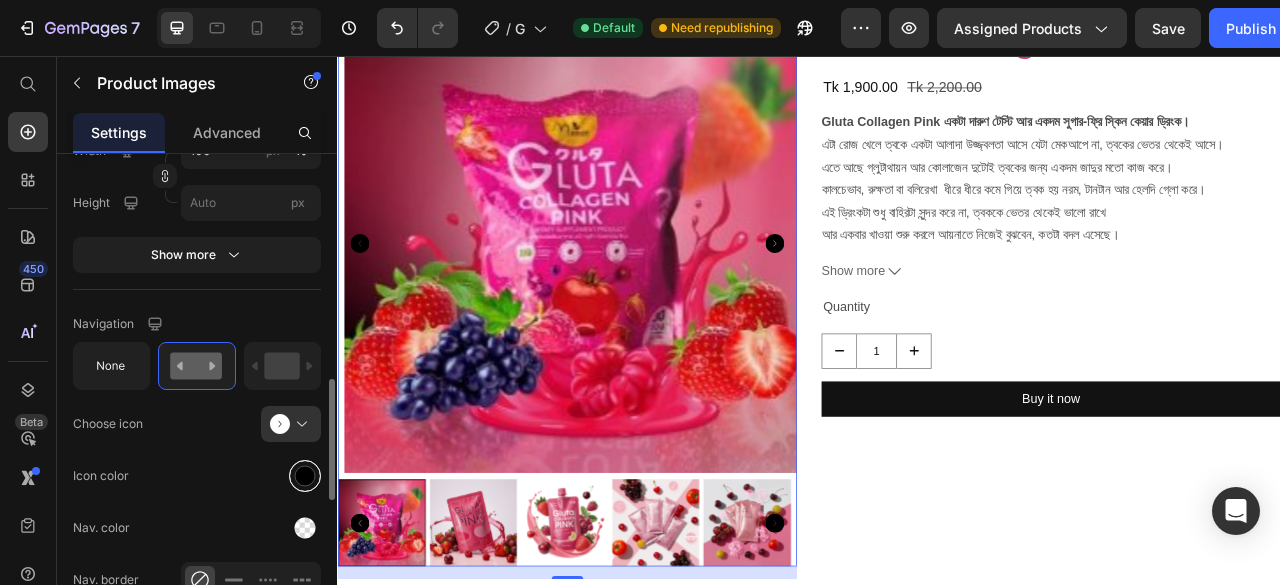 click at bounding box center [305, 476] 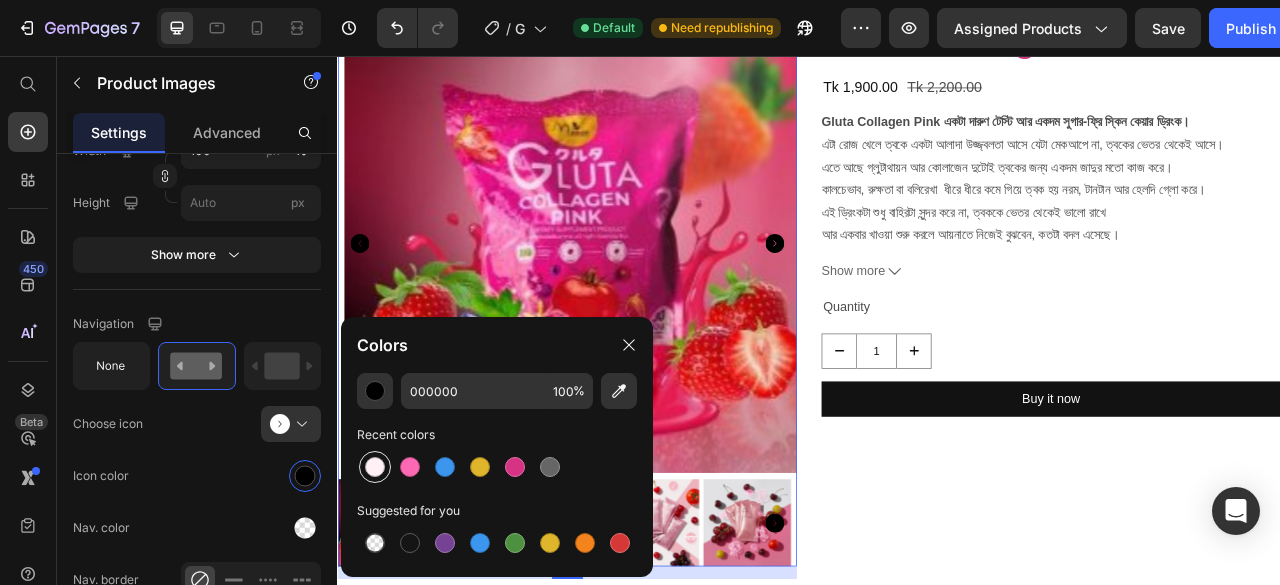click at bounding box center [375, 467] 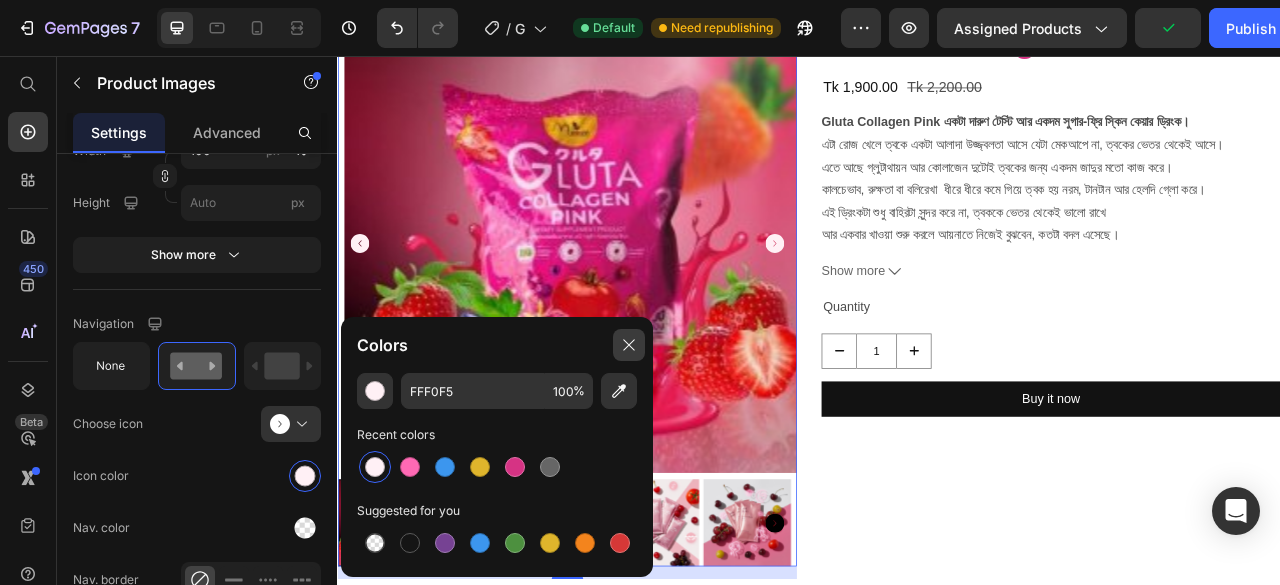 click 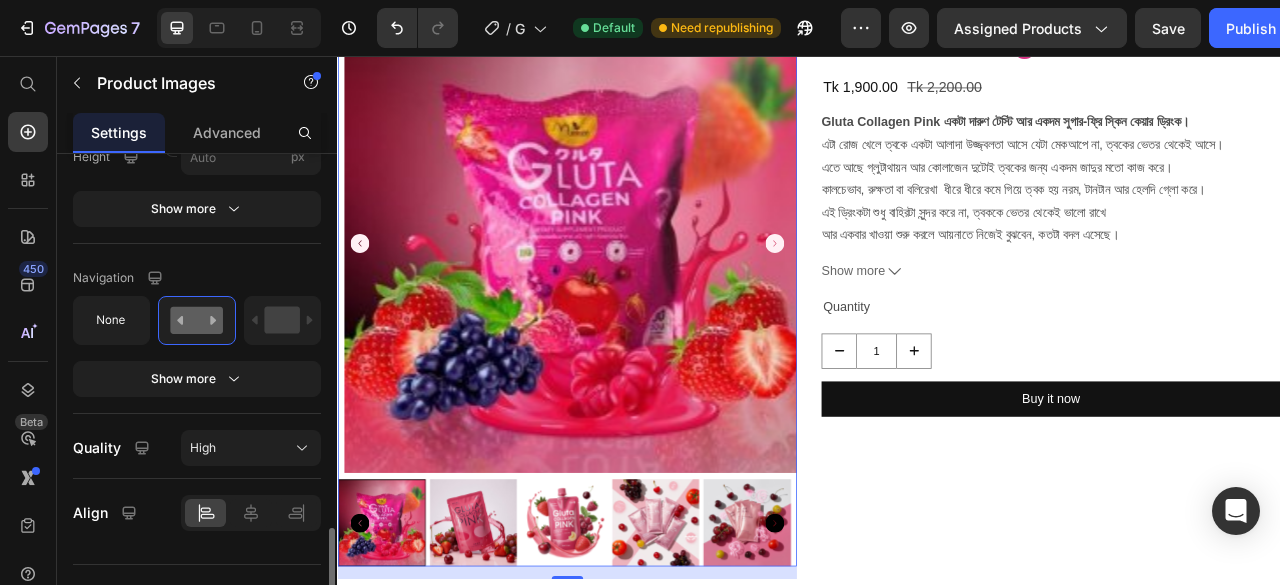 scroll, scrollTop: 1732, scrollLeft: 0, axis: vertical 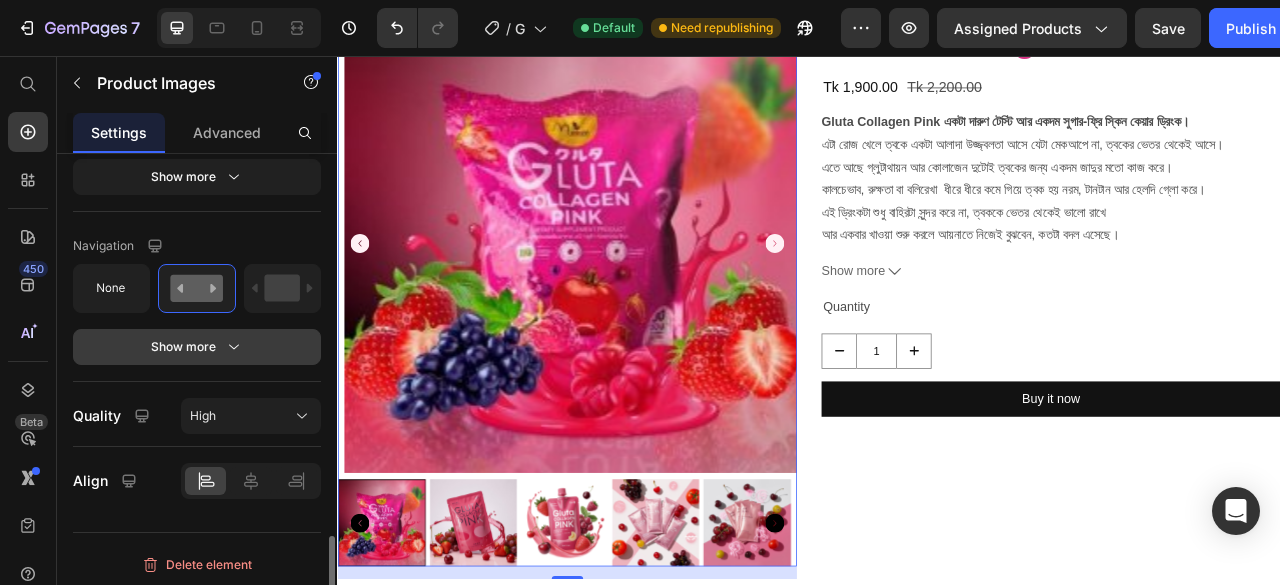 click on "Show more" at bounding box center (197, 347) 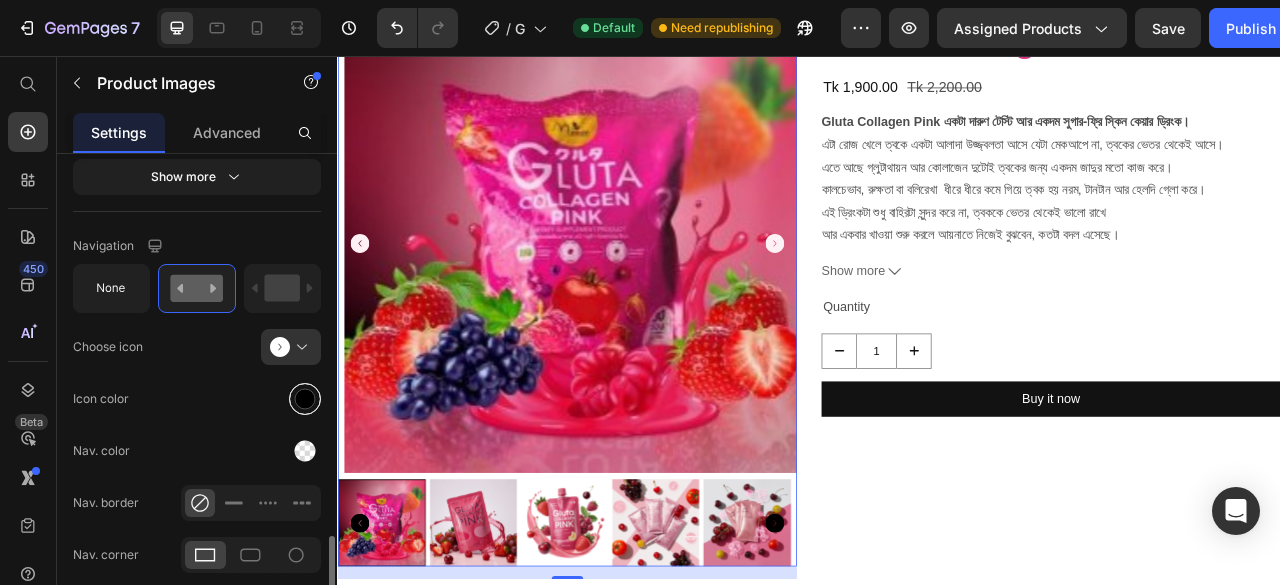 click at bounding box center (305, 398) 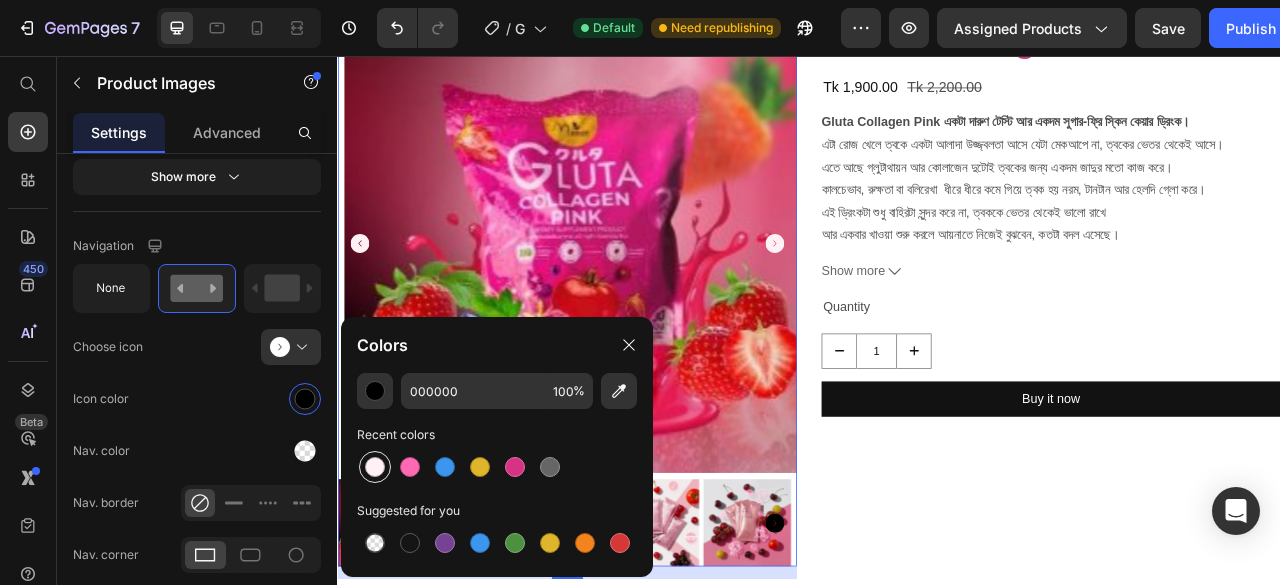 click at bounding box center [375, 467] 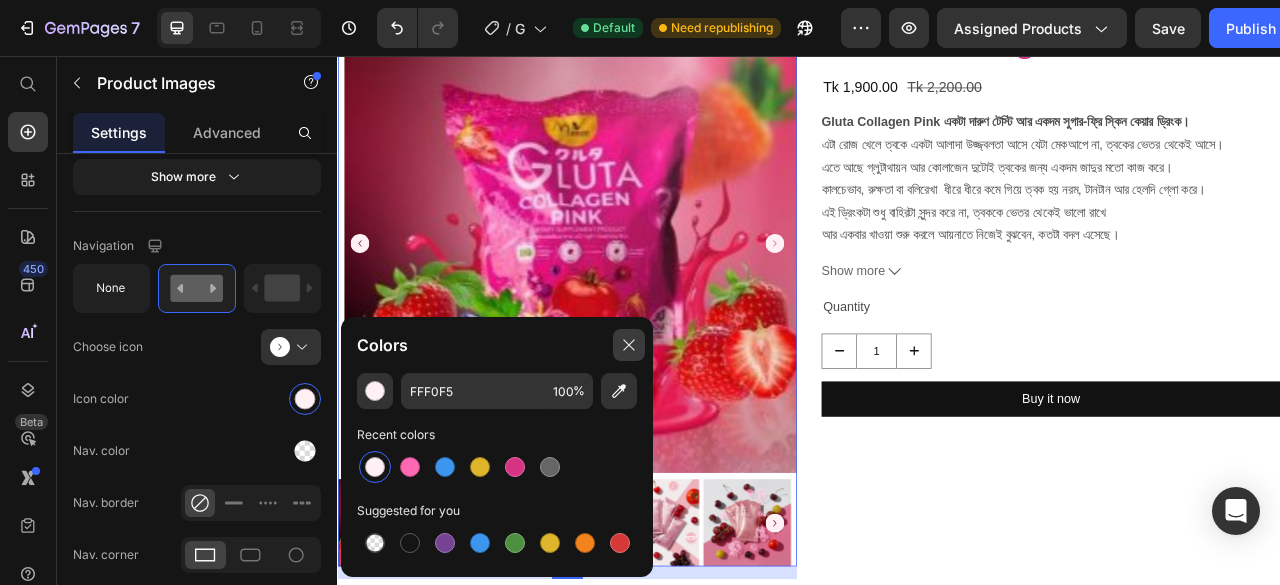 click 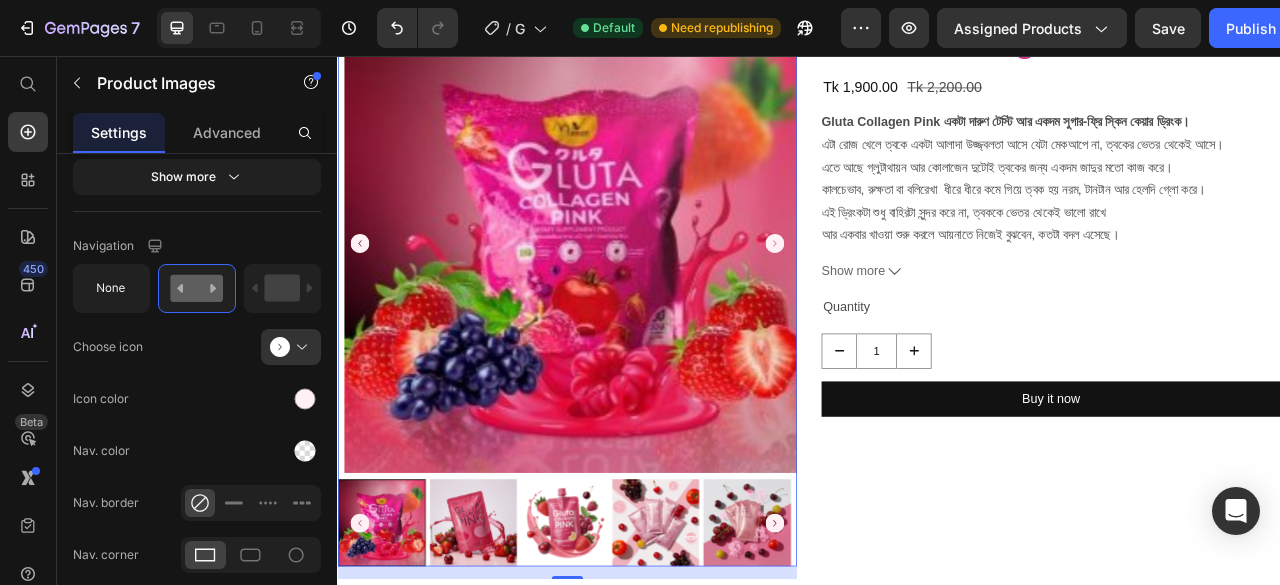 click at bounding box center [508, 650] 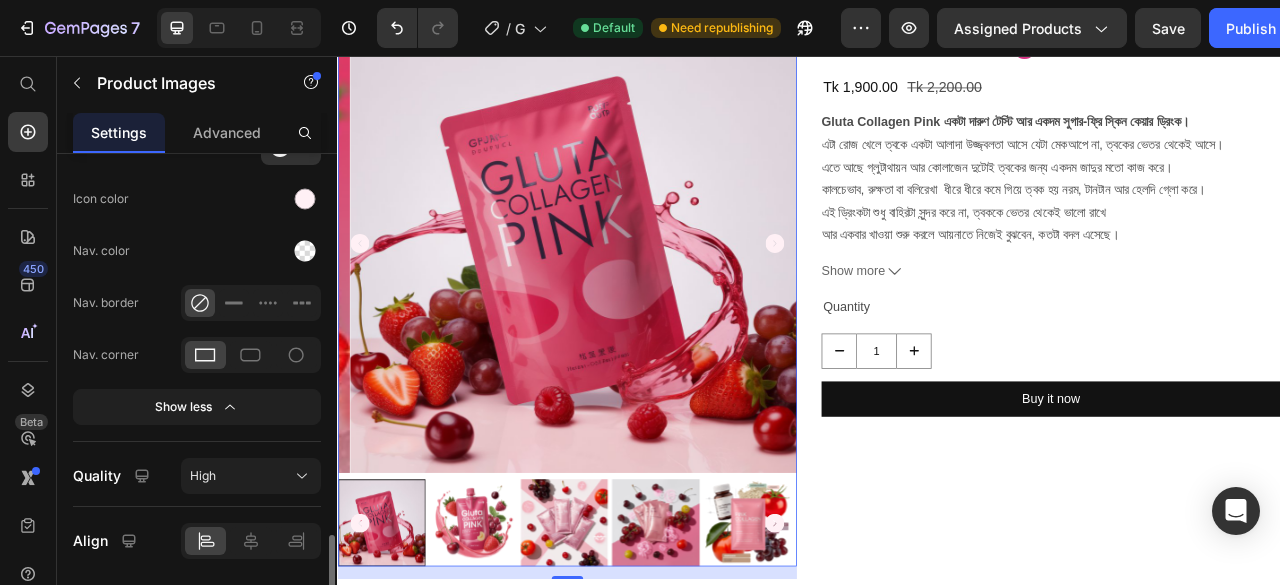 scroll, scrollTop: 1992, scrollLeft: 0, axis: vertical 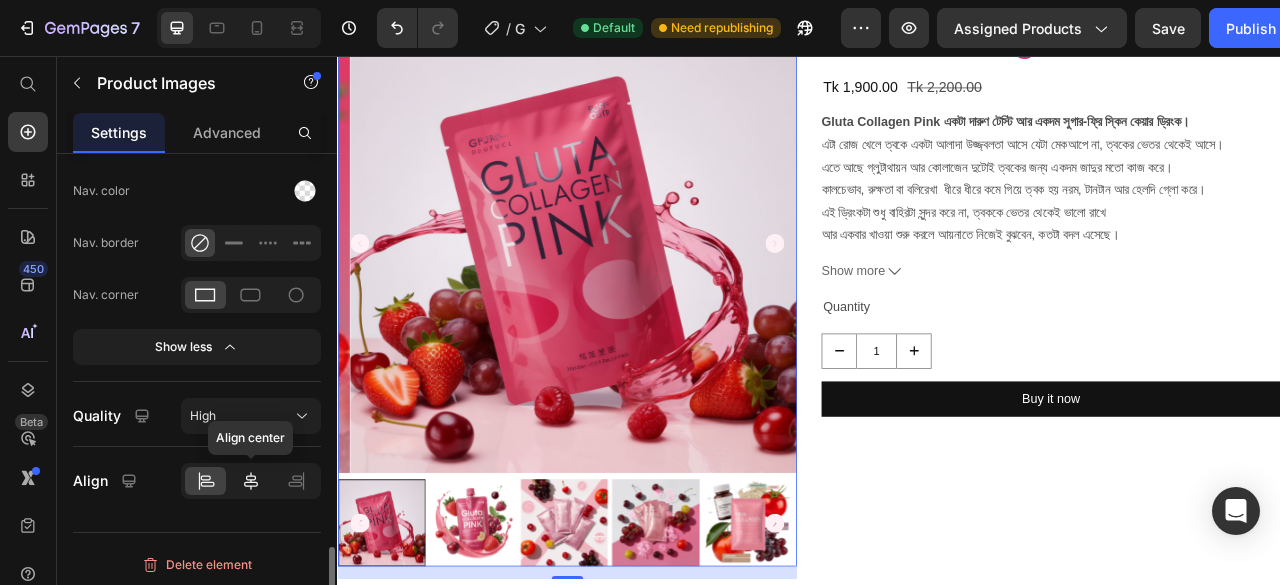 click 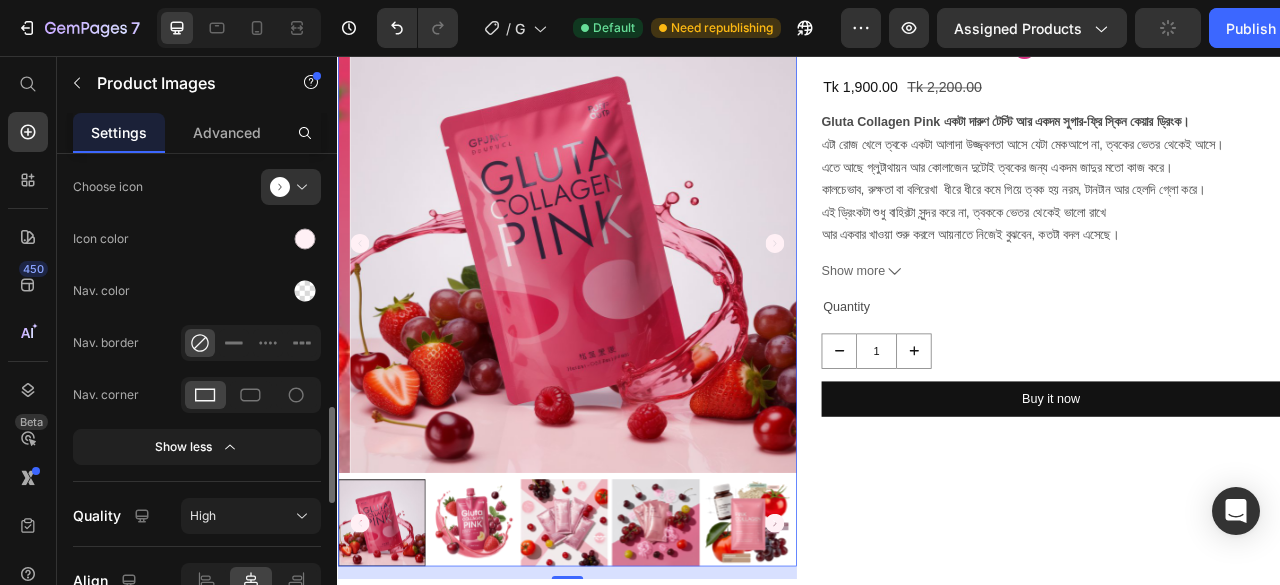scroll, scrollTop: 1792, scrollLeft: 0, axis: vertical 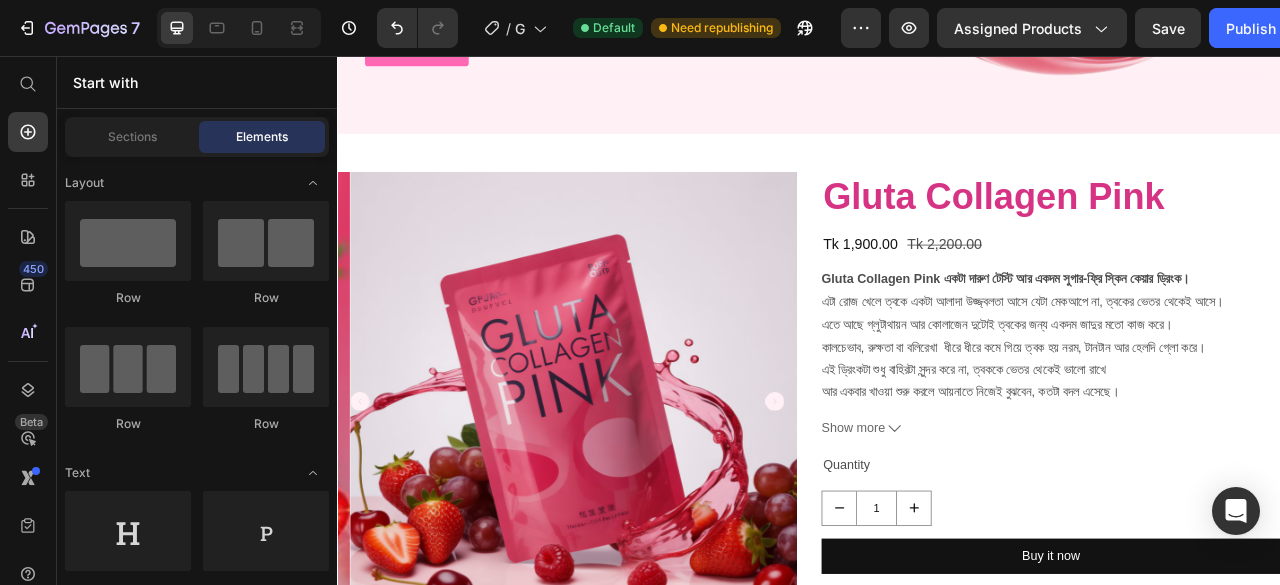 click on "Heading Gluta Collagen Pink Heading Row প্রাকৃতিক উপায়ে ত্বকে এনে দিন উজ্জ্বলতা ও কোমলতা! Heading প্রতিদিন এক স্কুপেই ত্বক হোক উজ্জ্বল ও কোমল। প্রাকৃতিকভাবে ত্বক উজ্জ্বল করতে এক স্কুপই যথেষ্ট। গ্লো বাড়াতে চাইলে প্রতিদিনের সঙ্গী হোক ‘গ্লুটা কোলাজেন পিংক’। Item List অর্ডার করতে চাই Button Image Hero Banner Section 2
Product Images Gluta Collagen Pink Product Title Tk 1,900.00 Product Price Tk 2,200.00 Product Price Row Gluta Collagen Pink একটা দারুণ টেস্টি আর একদম সুগার-ফ্রি স্কিন কেয়ার ড্রিংক।
1 Row" at bounding box center [937, 2314] 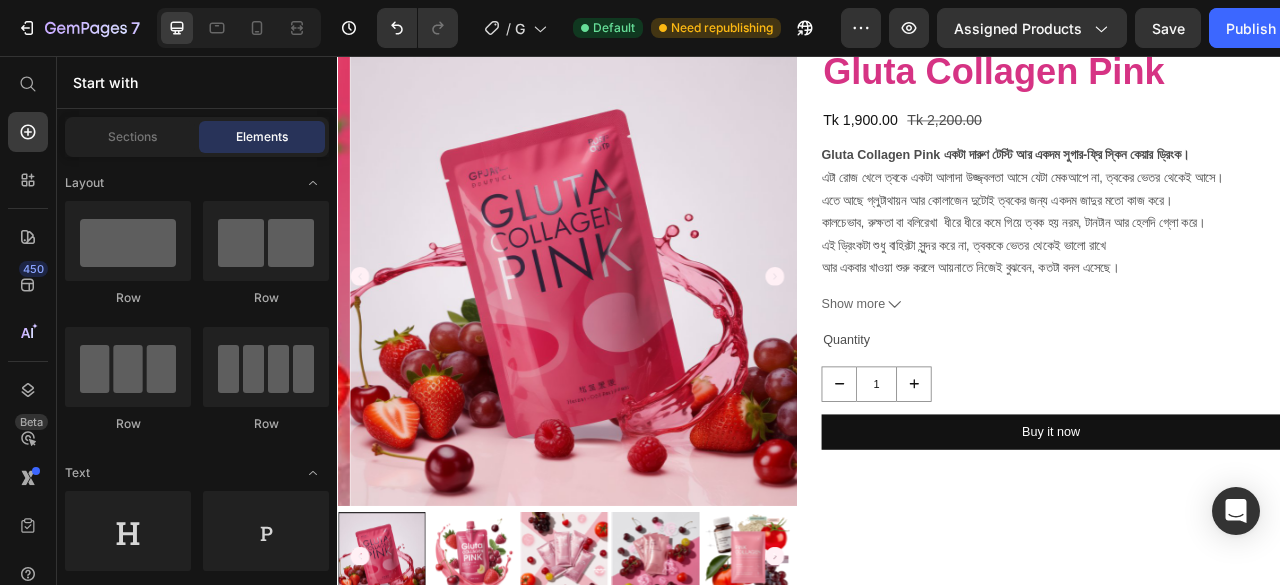 scroll, scrollTop: 800, scrollLeft: 0, axis: vertical 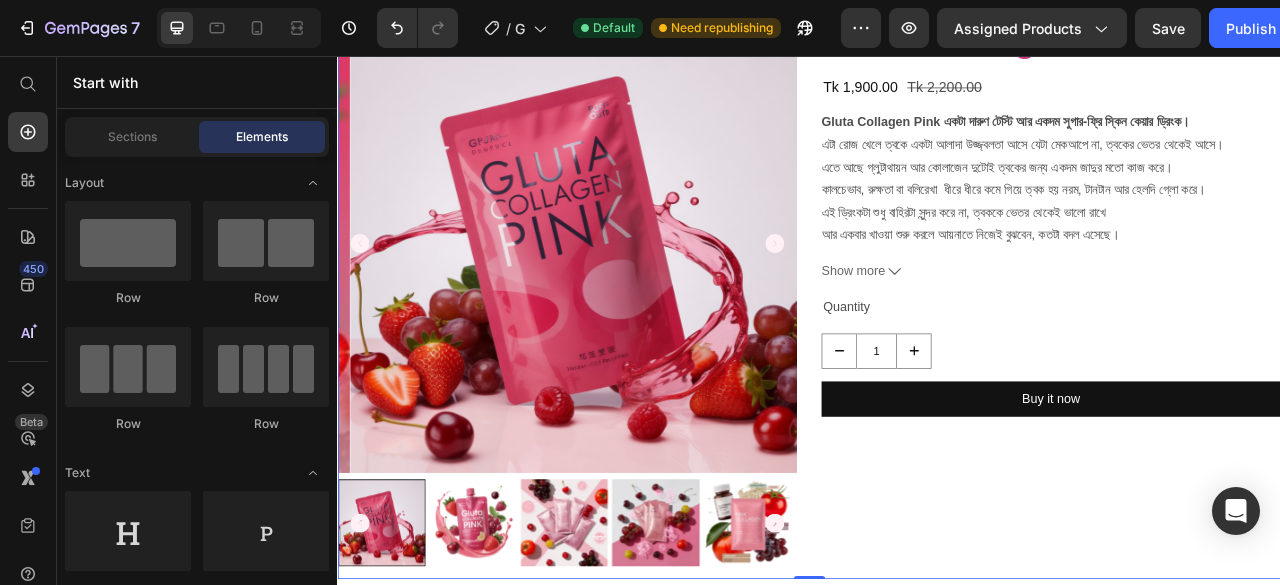 click on "Gluta Collagen Pink Product Title Tk 1,900.00 Product Price Tk 2,200.00 Product Price Row Gluta Collagen Pink একটা দারুণ টেস্টি আর একদম সুগার-ফ্রি স্কিন কেয়ার ড্রিংক। এটা রোজ খেলে ত্বকে একটা আলাদা উজ্জ্বলতা আসে যেটা মেকআপে না, ত্বকের ভেতর থেকেই আসে।
এতে আছে গ্লুটাথায়ন আর কোলাজেন দুটোই ত্বকের জন্য একদম জাদুর মতো কাজ করে। কালচেভাব, রুক্ষতা বা বলিরেখা  ধীরে ধীরে কমে গিয়ে ত্বক হয় নরম, টানটান আর হেলদি গ্লো করে।
Show more Product Description Quantity Text Block 1 Product Quantity Buy it now Dynamic Checkout" at bounding box center (1245, 362) 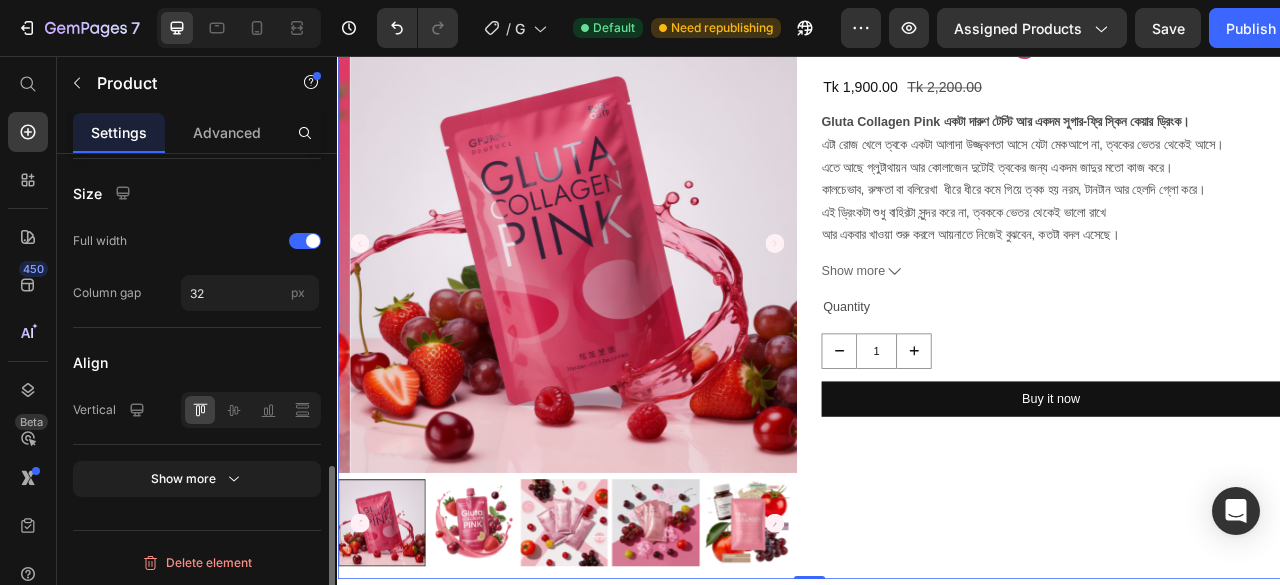 scroll, scrollTop: 860, scrollLeft: 0, axis: vertical 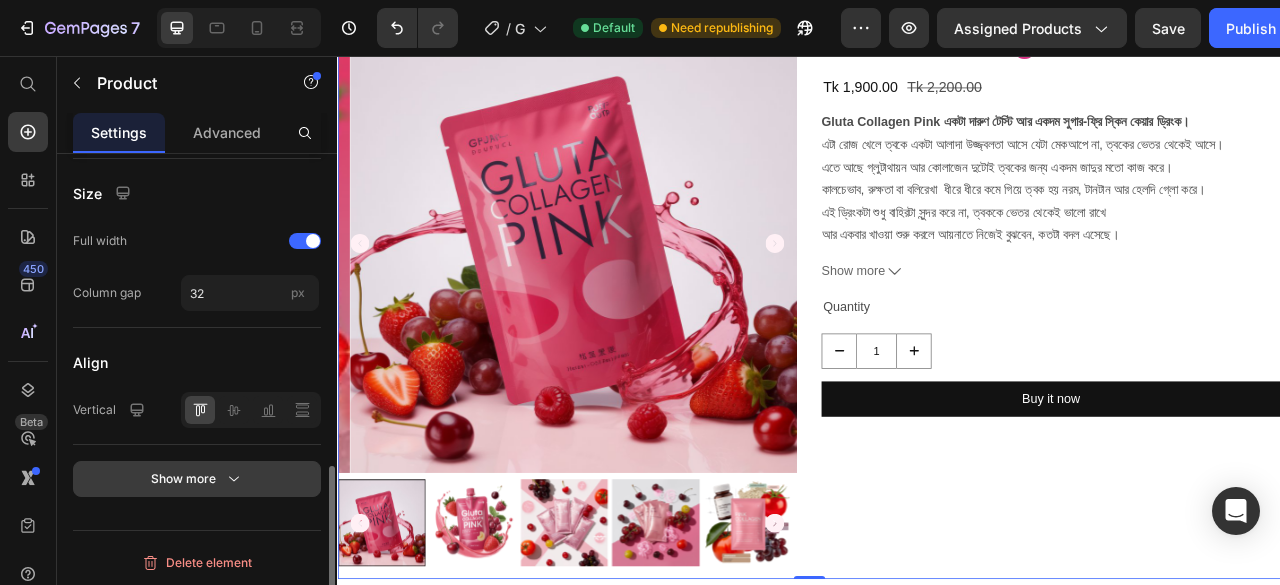 click on "Show more" at bounding box center (197, 479) 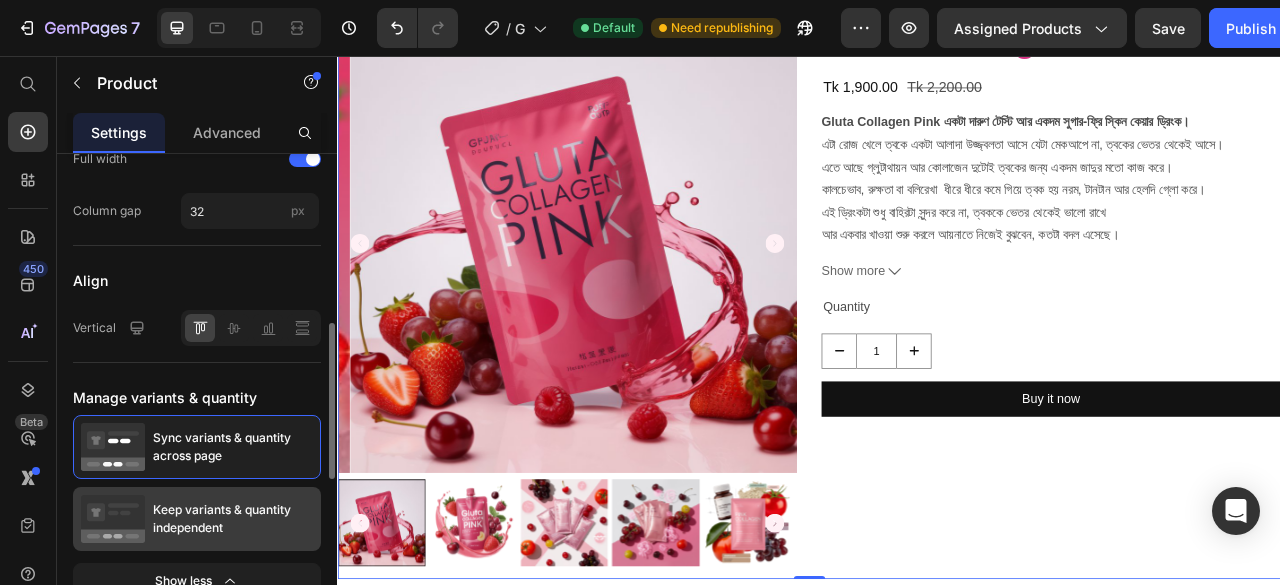 scroll, scrollTop: 842, scrollLeft: 0, axis: vertical 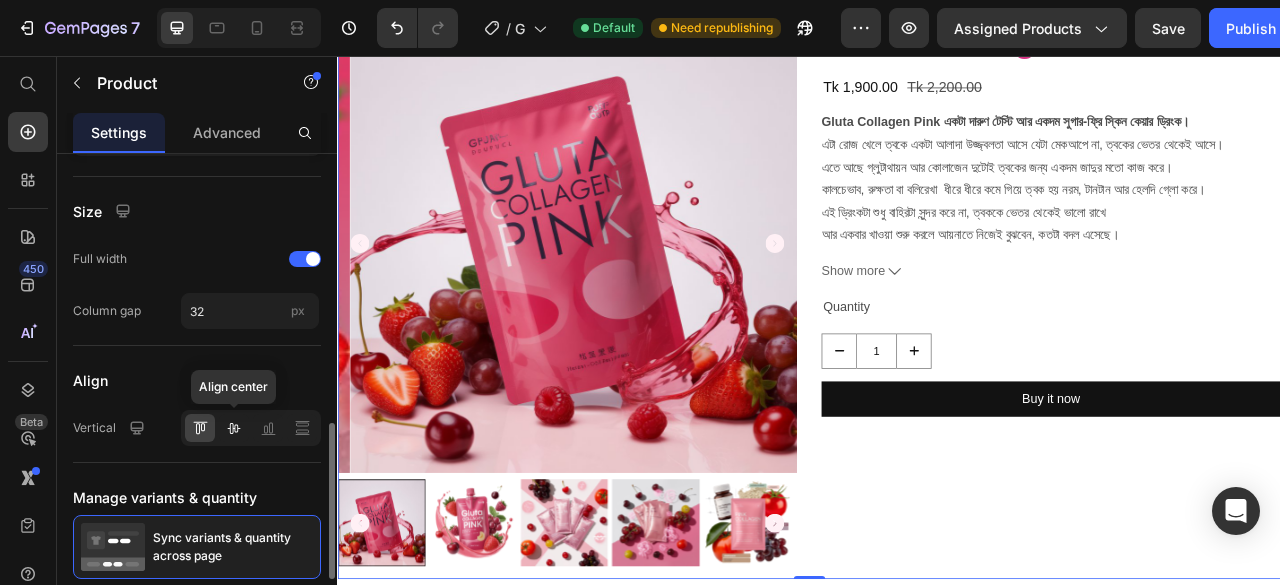 click 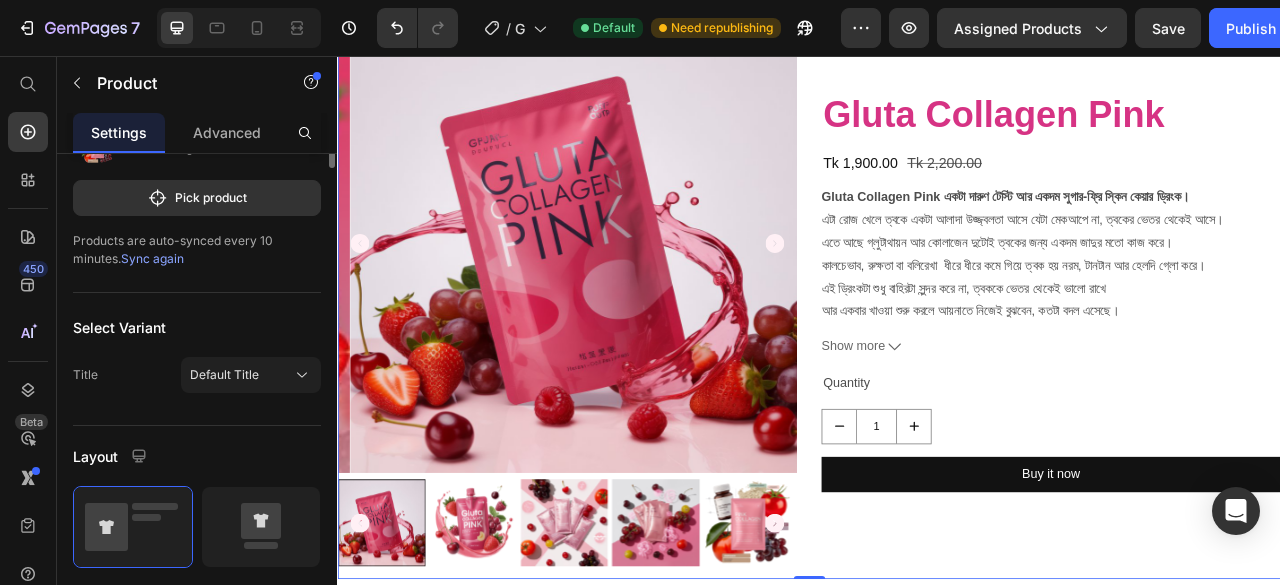 scroll, scrollTop: 0, scrollLeft: 0, axis: both 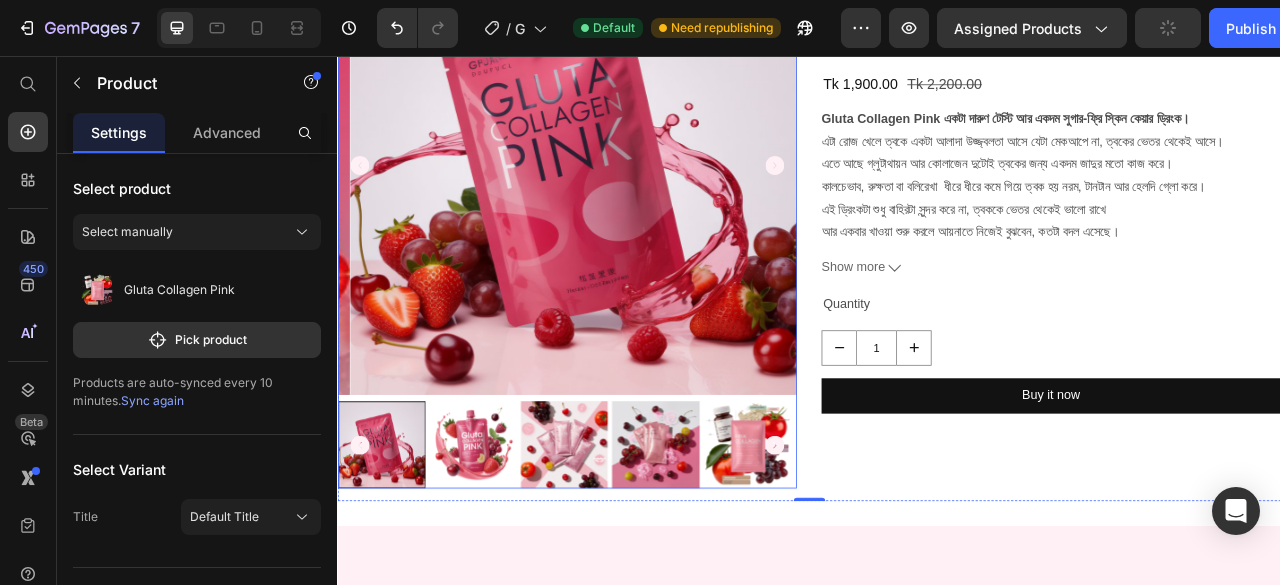 click 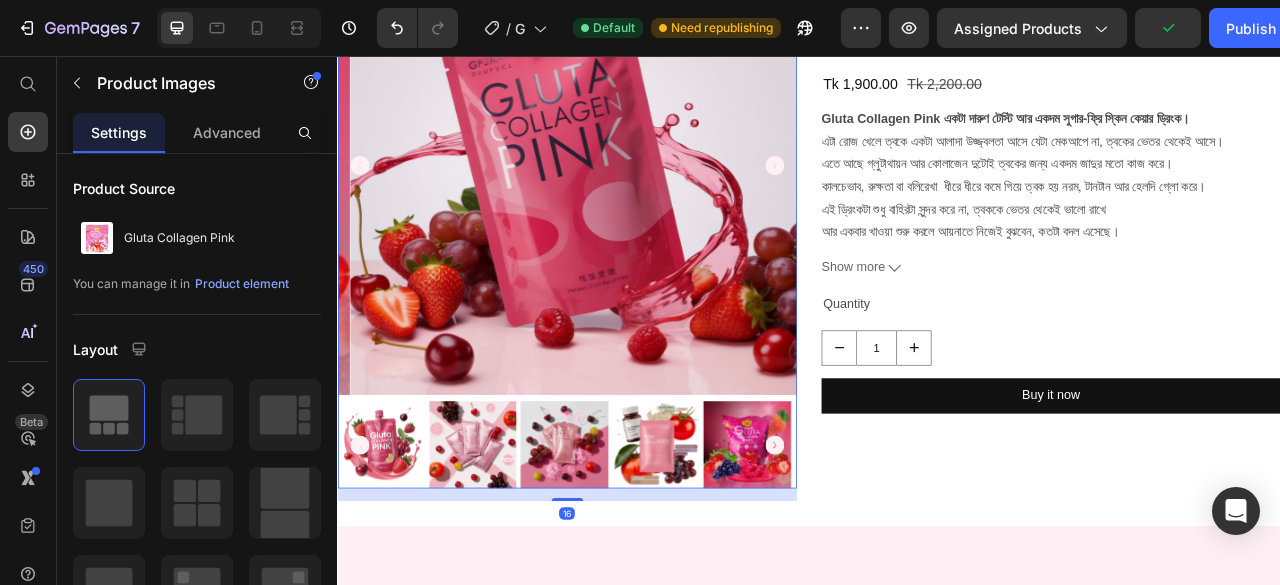 click 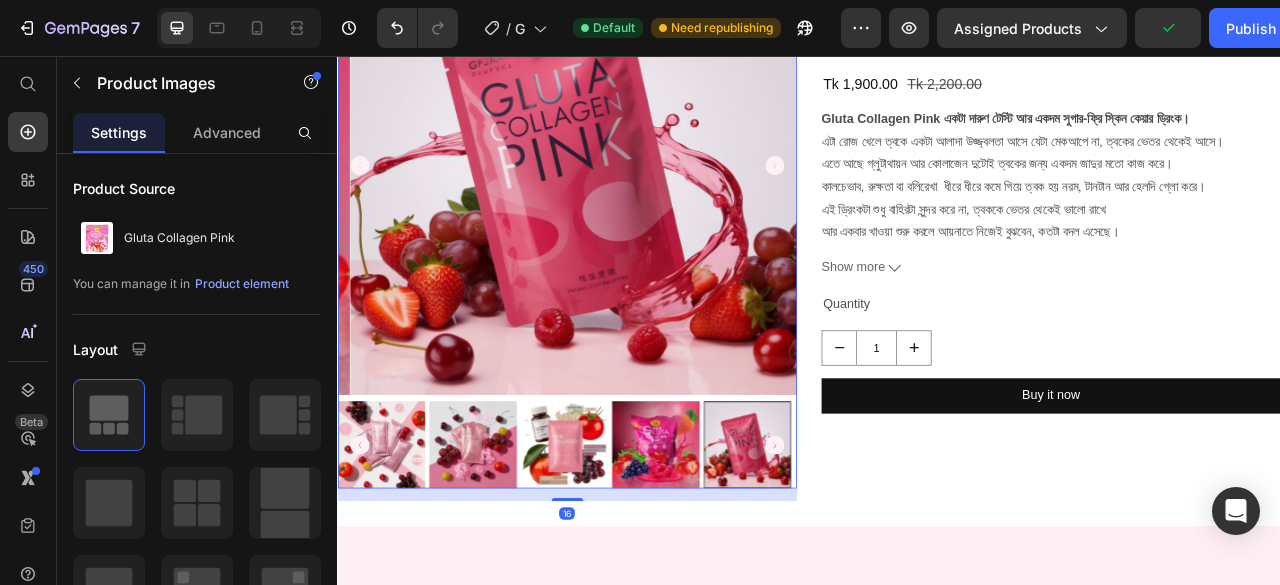 click 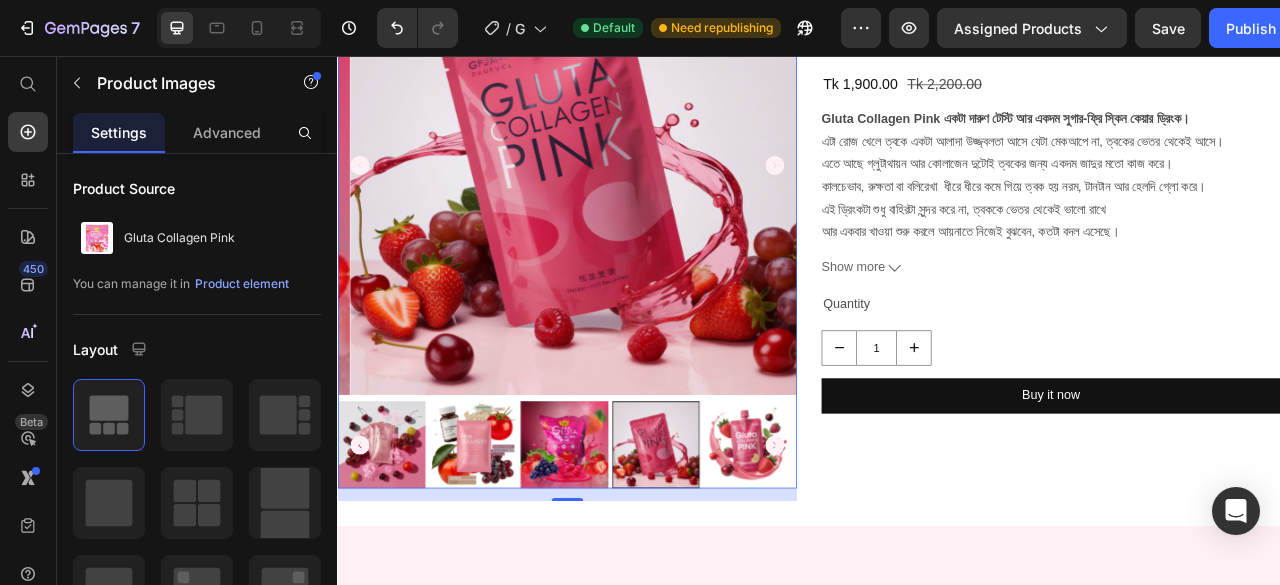 click at bounding box center [508, 550] 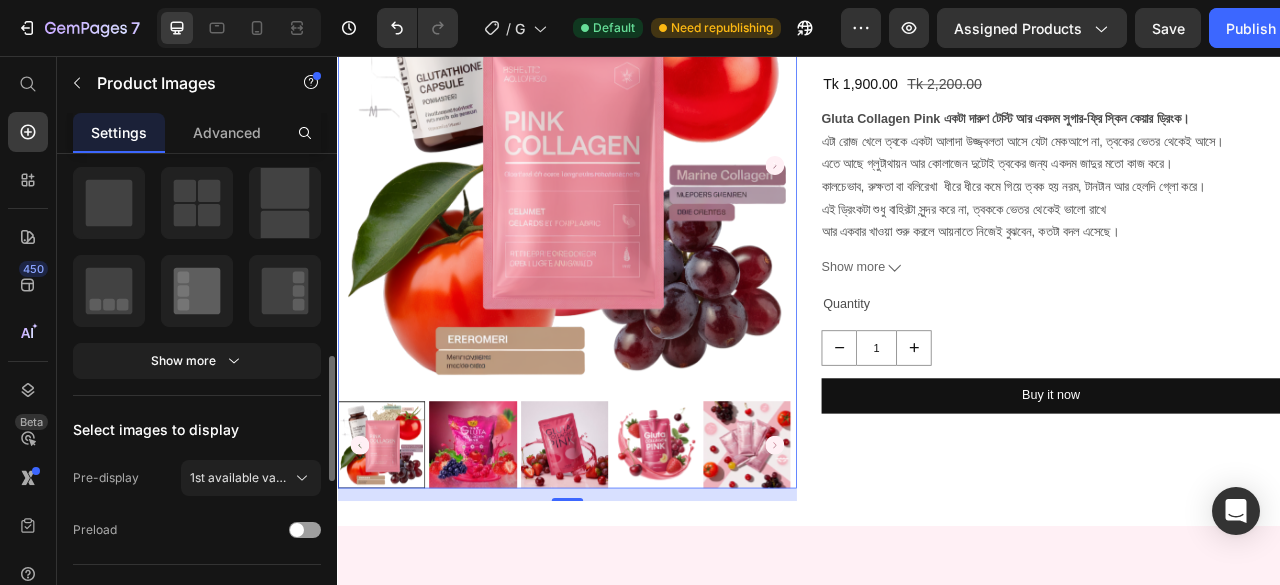 scroll, scrollTop: 400, scrollLeft: 0, axis: vertical 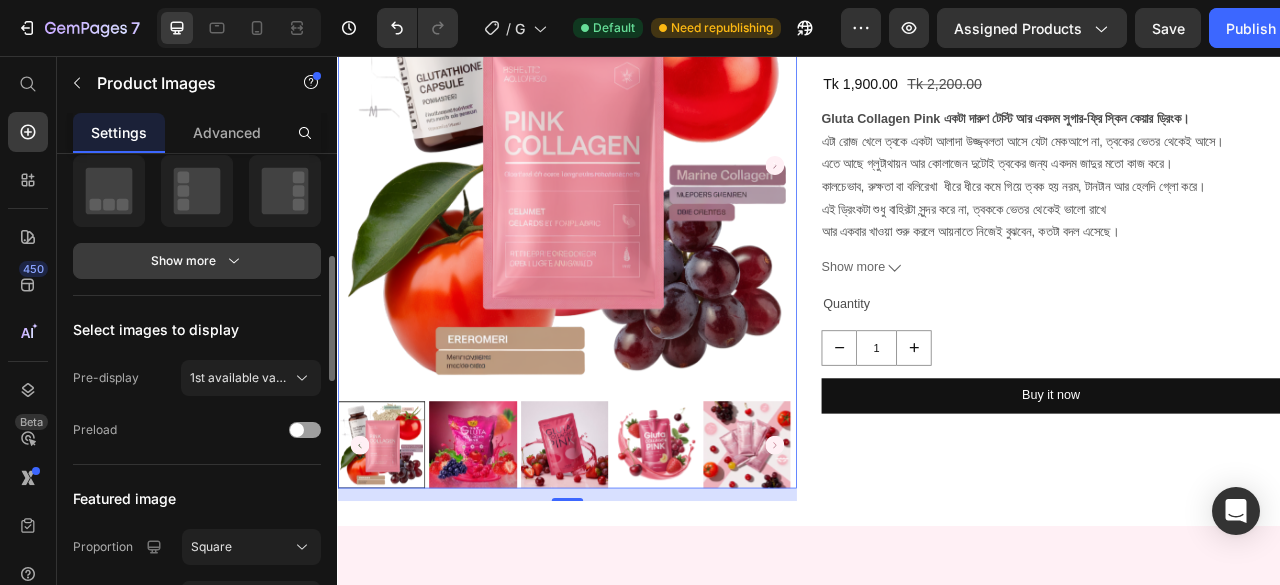 click on "Show more" at bounding box center [197, 261] 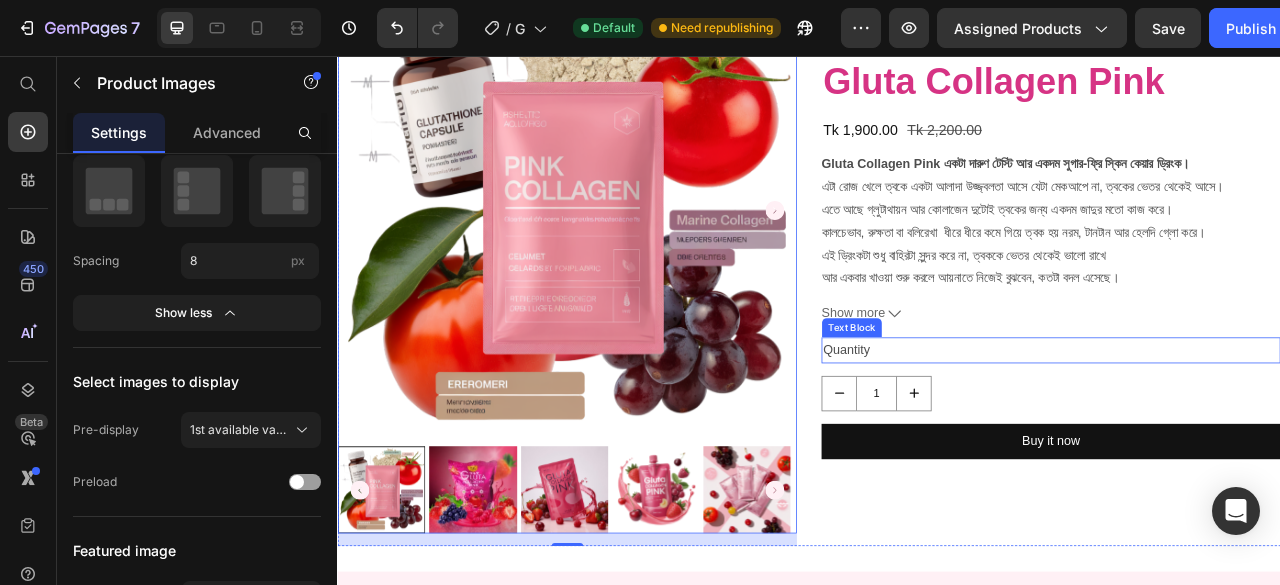 scroll, scrollTop: 800, scrollLeft: 0, axis: vertical 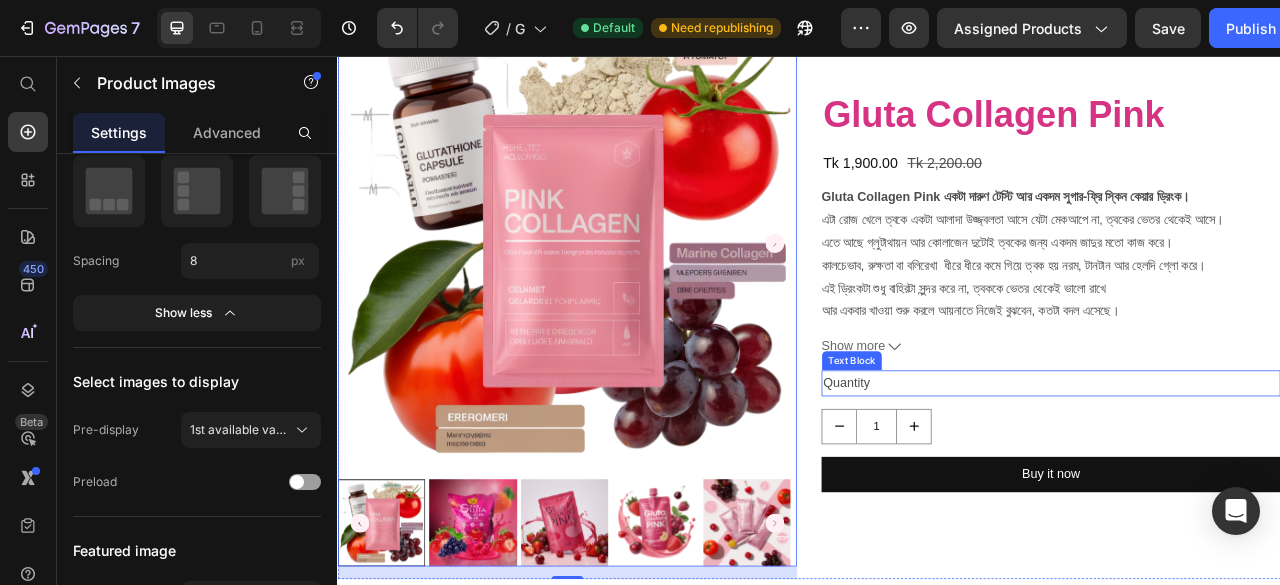 click on "Quantity" at bounding box center [1245, 472] 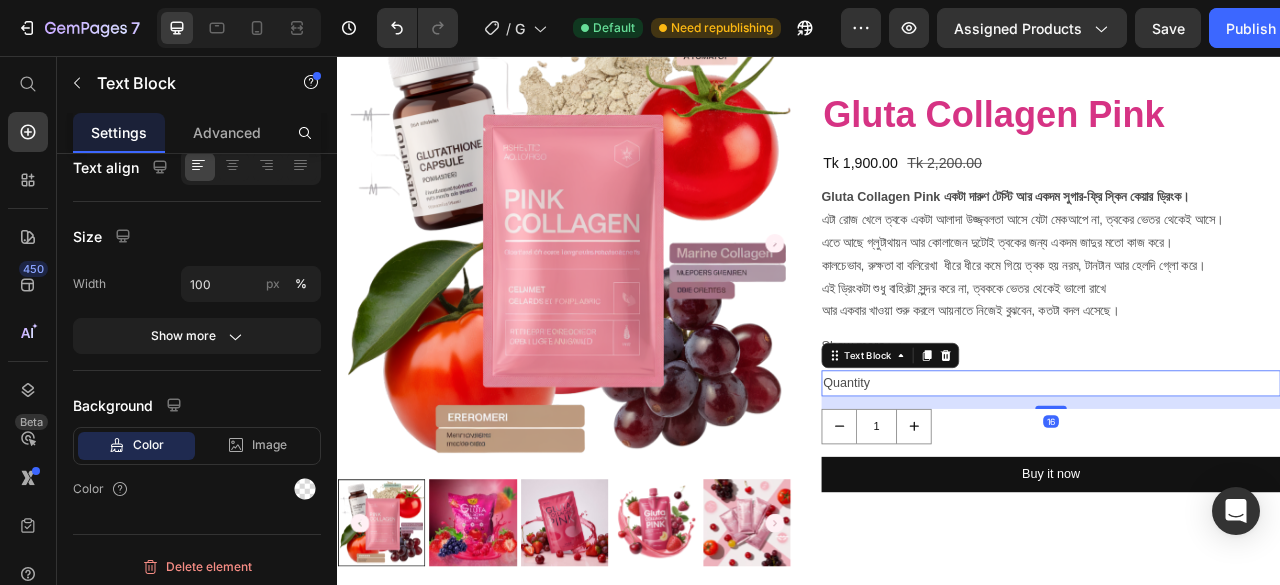 scroll, scrollTop: 0, scrollLeft: 0, axis: both 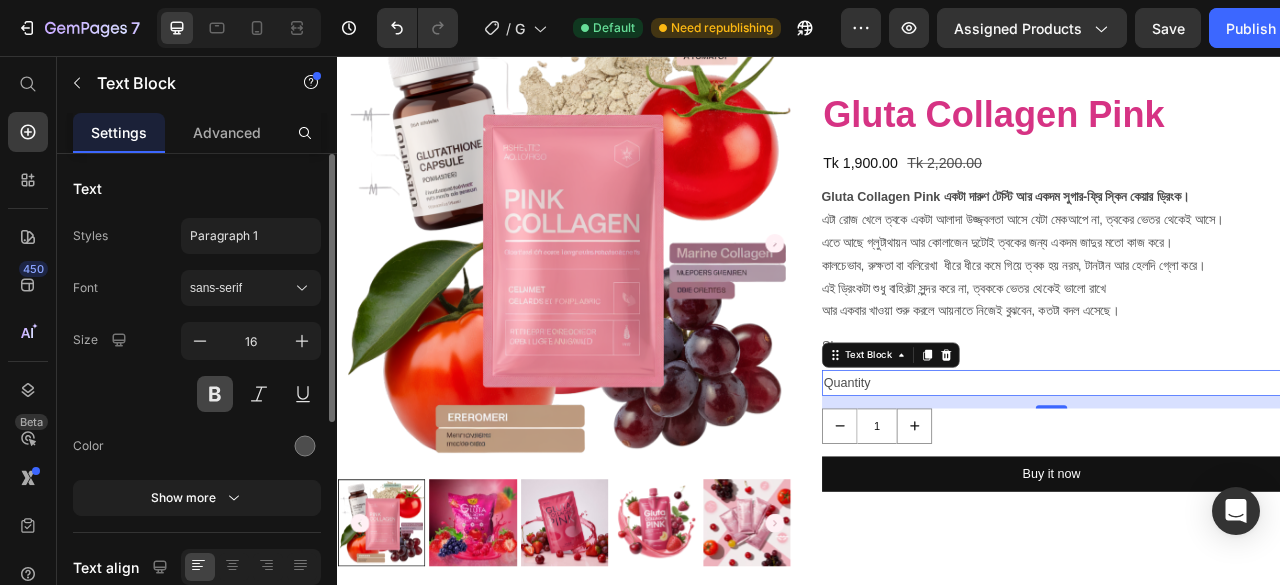 click at bounding box center [215, 394] 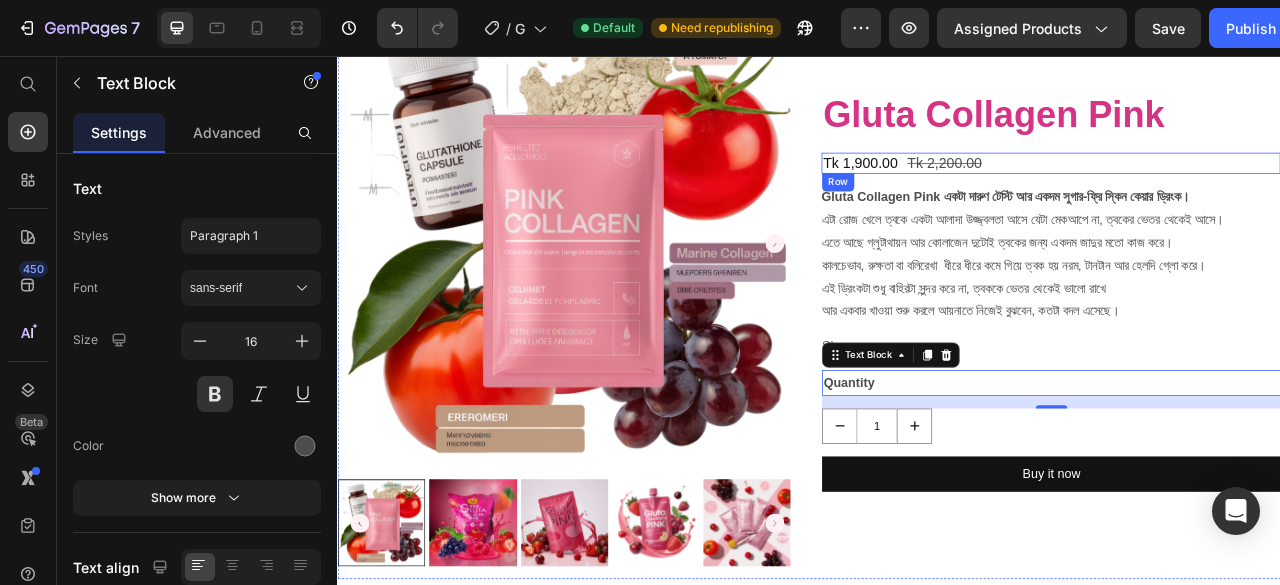 click on "Tk 1,900.00 Product Price Tk 2,200.00 Product Price Row" at bounding box center [1245, 192] 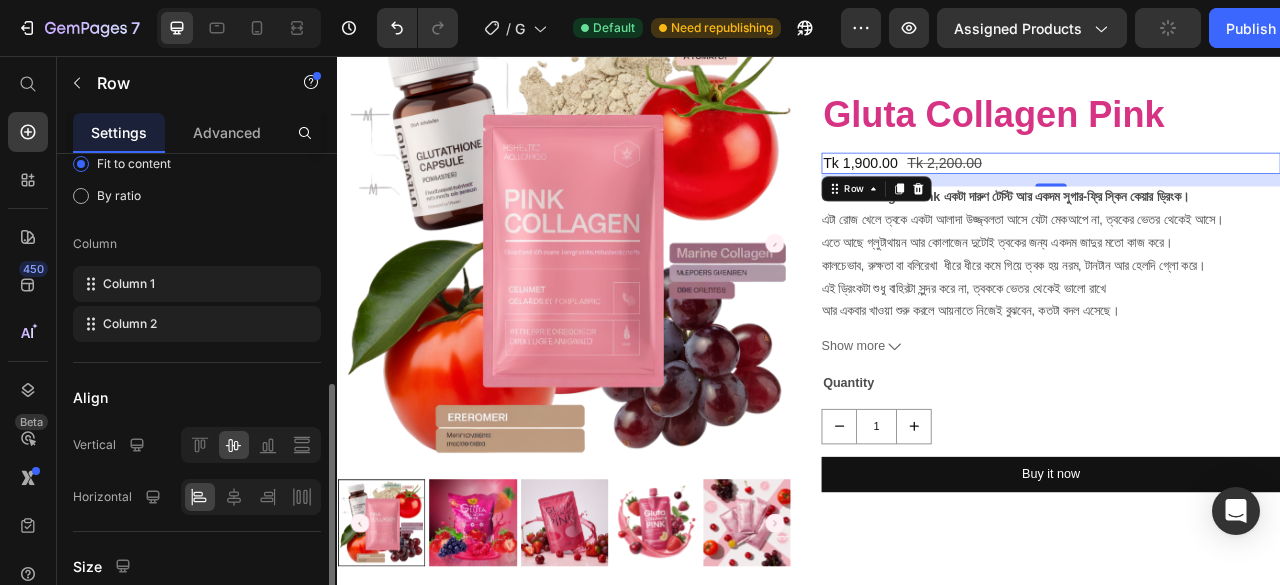 scroll, scrollTop: 300, scrollLeft: 0, axis: vertical 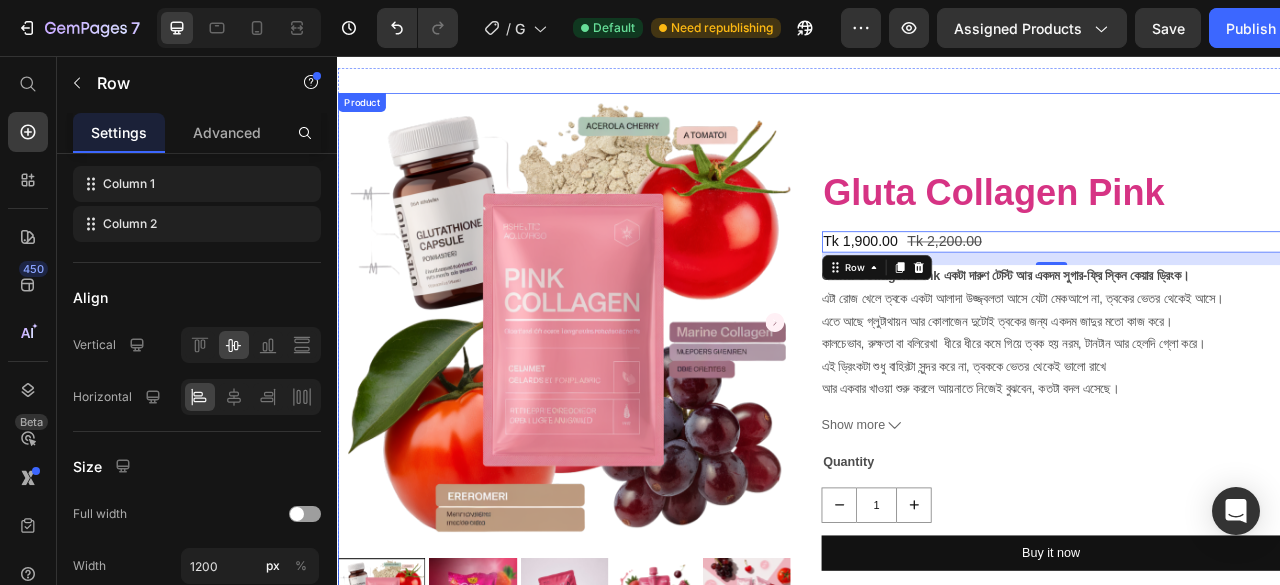 click on "Product Images Gluta Collagen Pink Product Title Tk 1,900.00 Product Price Tk 2,200.00 Product Price Row   16 Gluta Collagen Pink একটা দারুণ টেস্টি আর একদম সুগার-ফ্রি স্কিন কেয়ার ড্রিংক। এটা রোজ খেলে ত্বকে একটা আলাদা উজ্জ্বলতা আসে যেটা মেকআপে না, ত্বকের ভেতর থেকেই আসে।
এতে আছে গ্লুটাথায়ন আর কোলাজেন দুটোই ত্বকের জন্য একদম জাদুর মতো কাজ করে। কালচেভাব, রুক্ষতা বা বলিরেখা  ধীরে ধীরে কমে গিয়ে ত্বক হয় নরম, টানটান আর হেলদি গ্লো করে।
Show more Product Description Quantity Text Block 1" at bounding box center (937, 462) 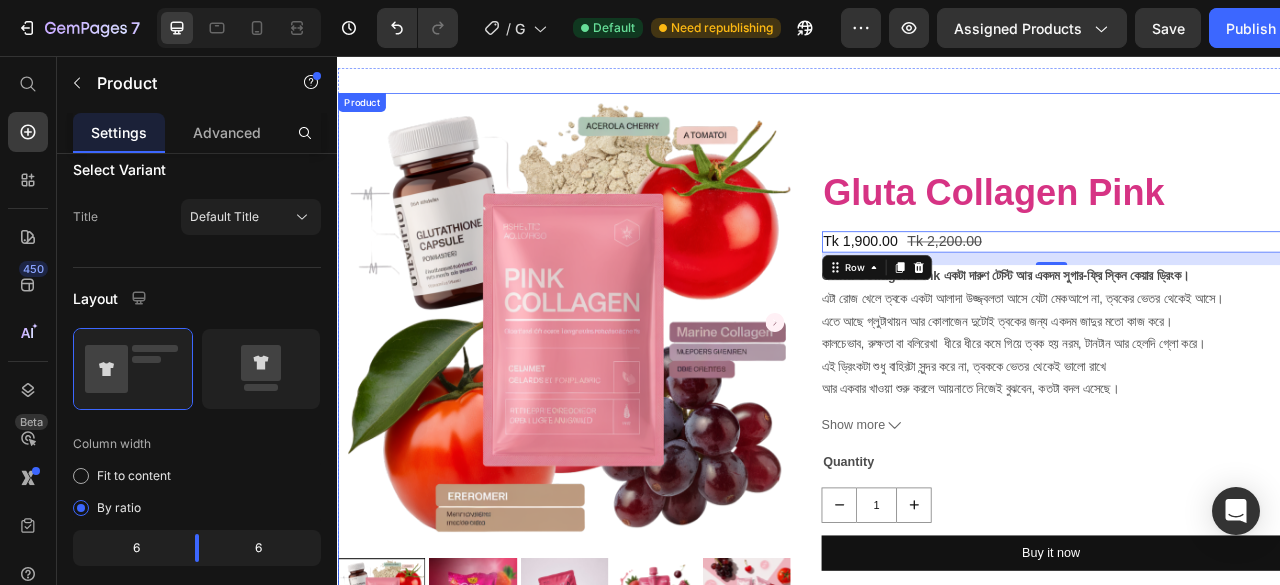 scroll, scrollTop: 0, scrollLeft: 0, axis: both 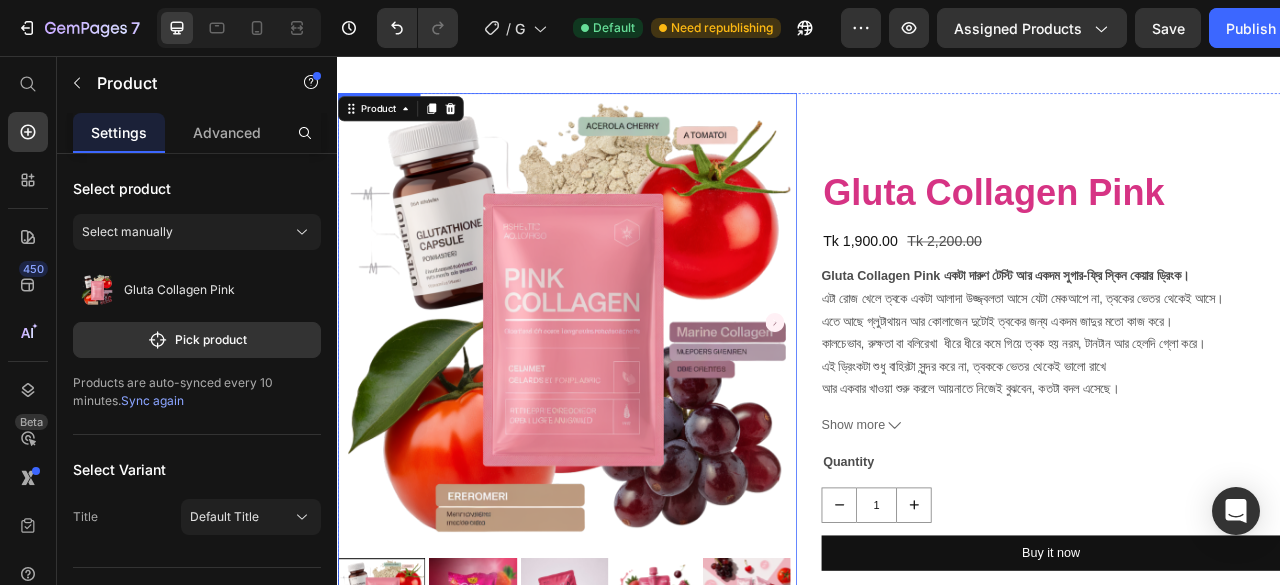click at bounding box center (629, 395) 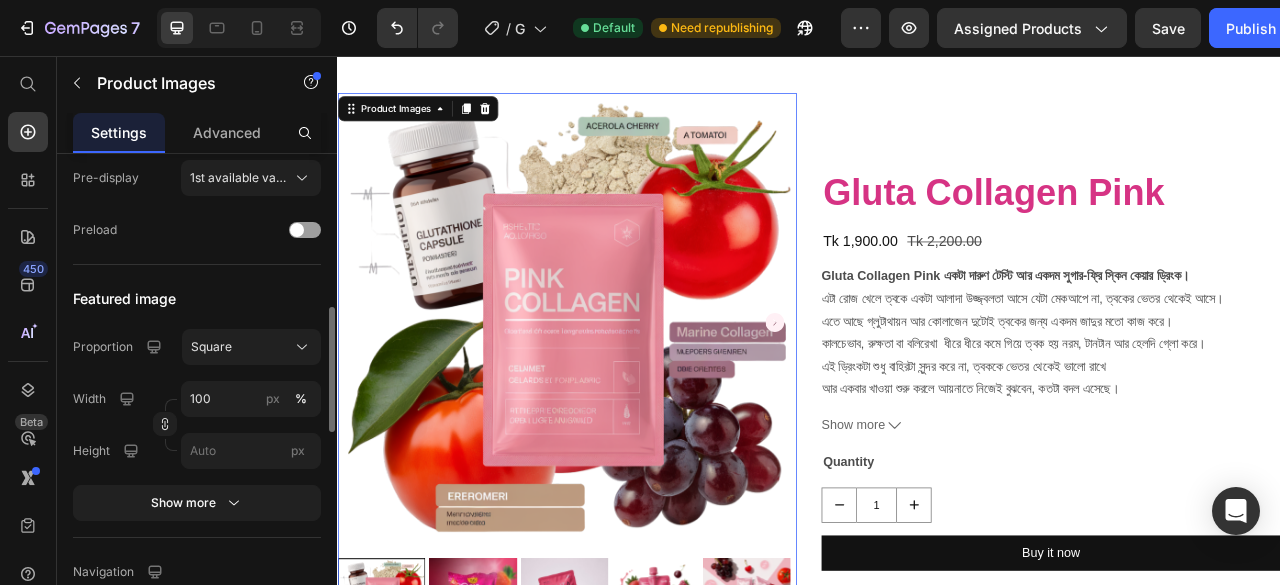 scroll, scrollTop: 800, scrollLeft: 0, axis: vertical 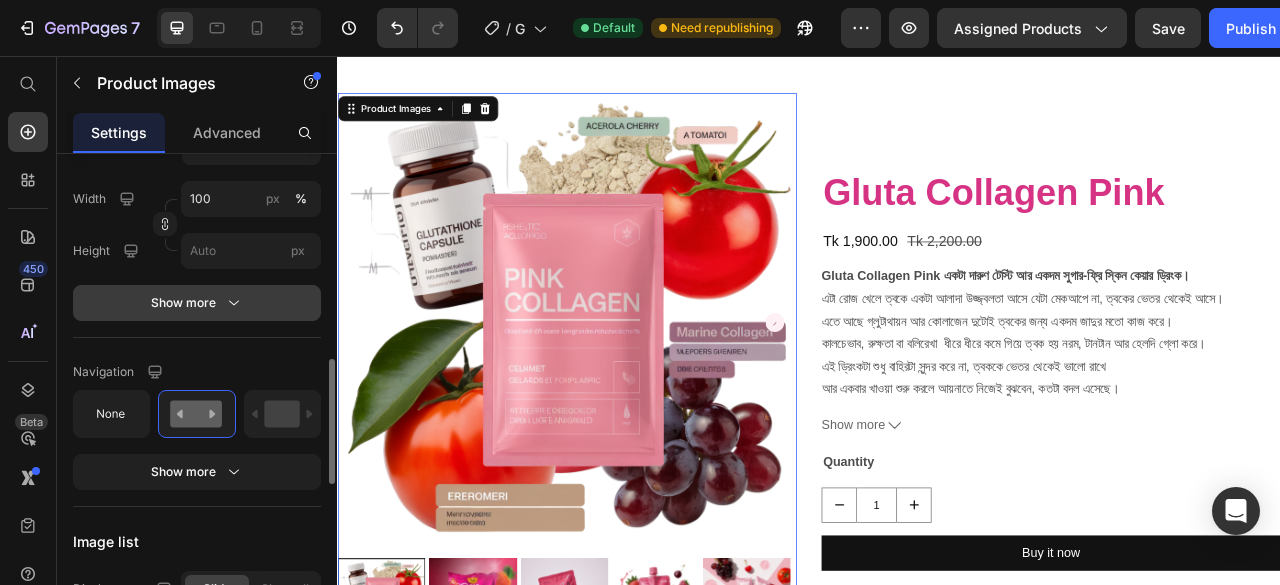 click on "Show more" at bounding box center [197, 303] 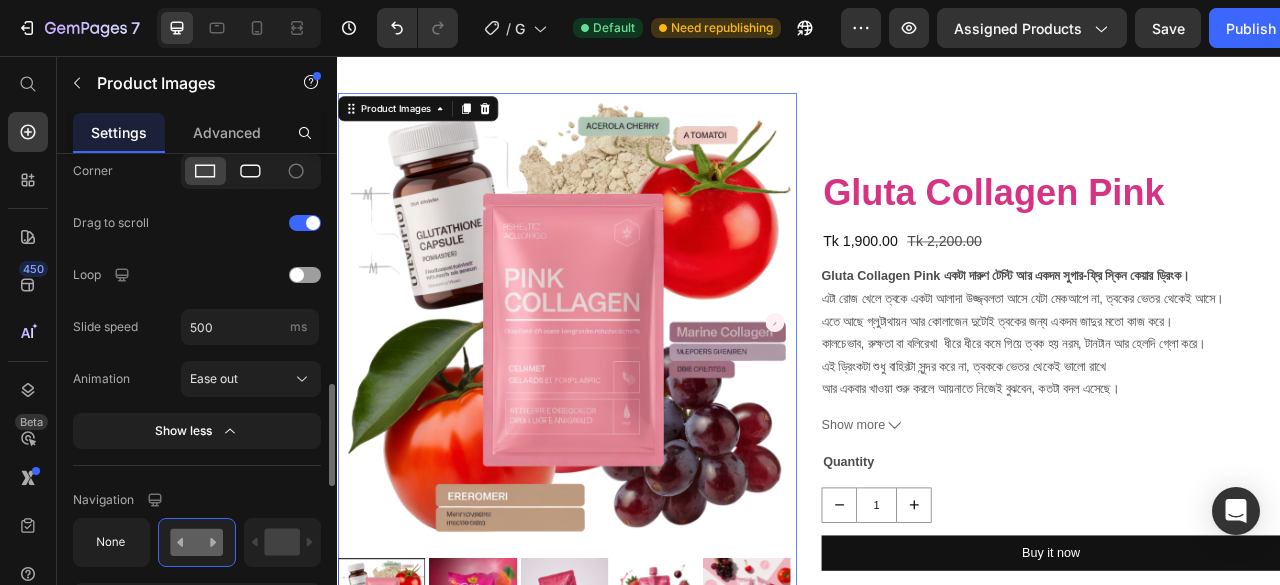 scroll, scrollTop: 1300, scrollLeft: 0, axis: vertical 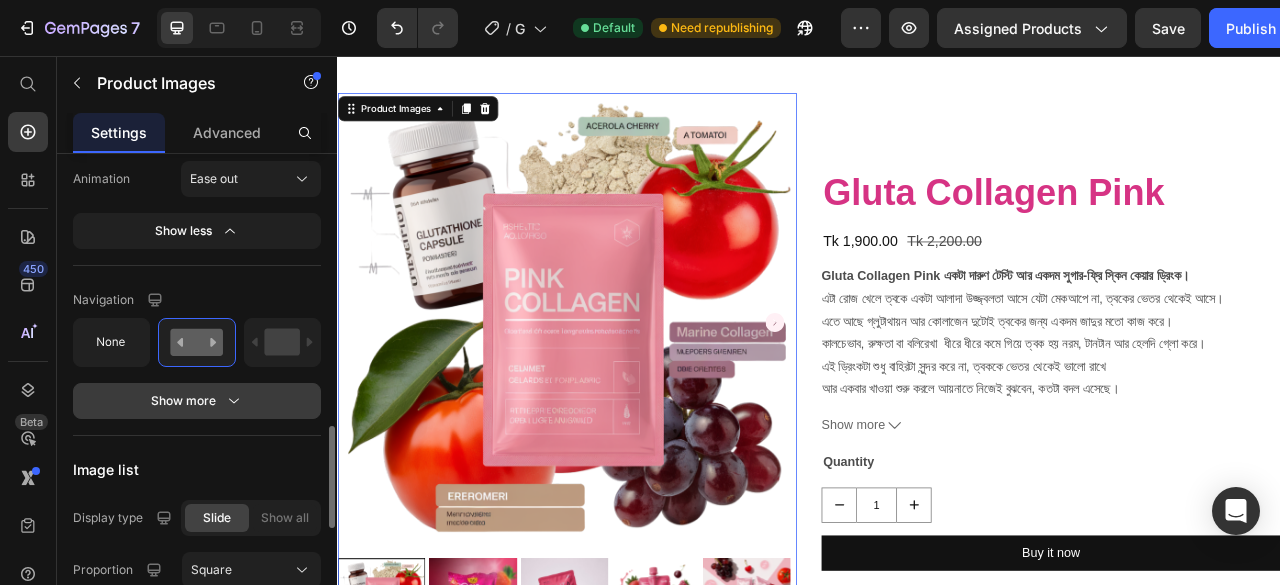 click 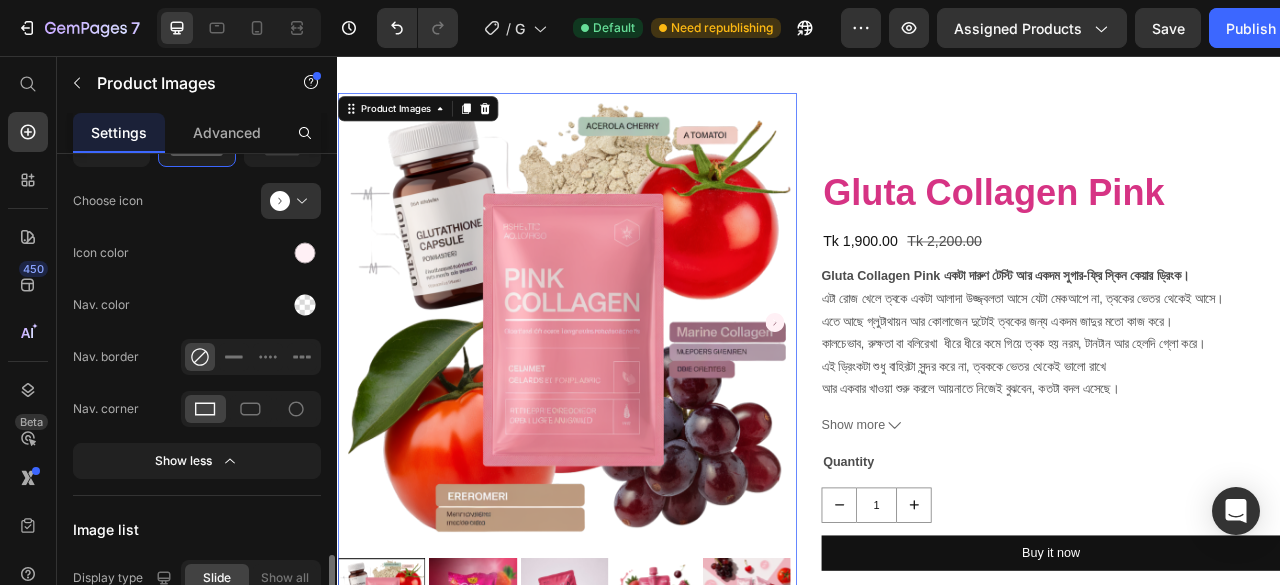 scroll, scrollTop: 1600, scrollLeft: 0, axis: vertical 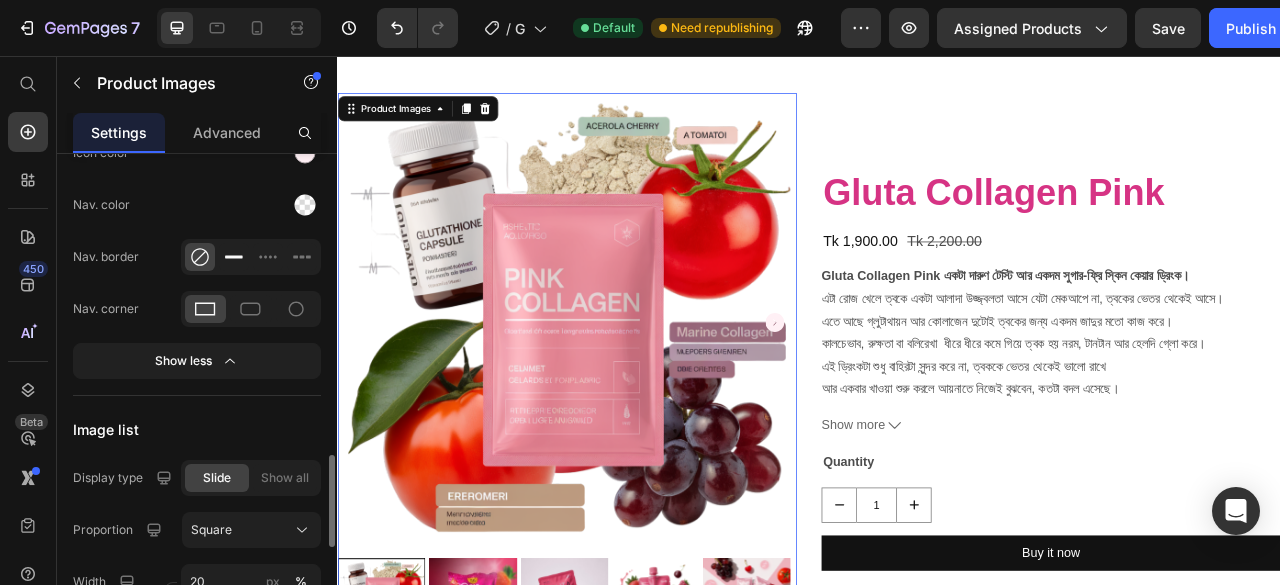 click 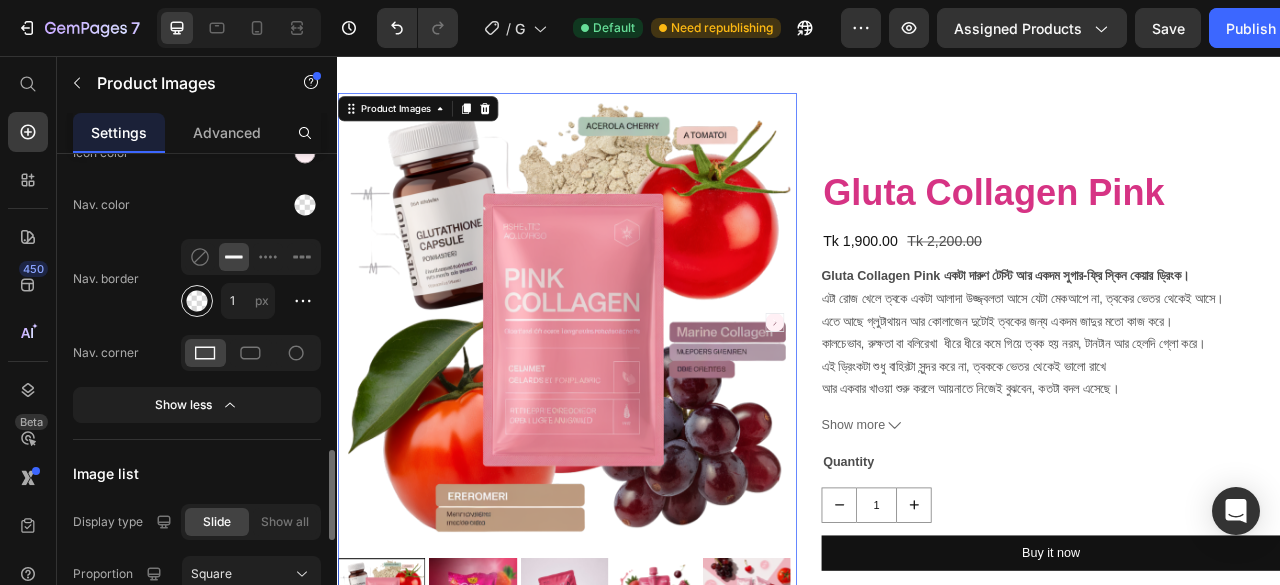 click at bounding box center (197, 301) 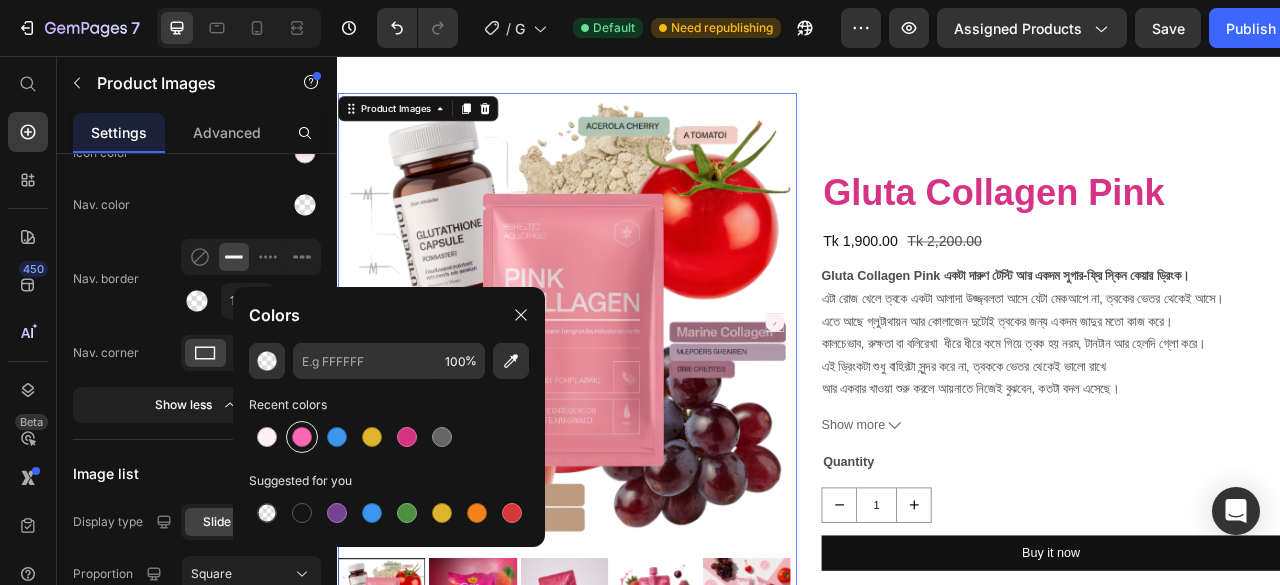 click at bounding box center [302, 437] 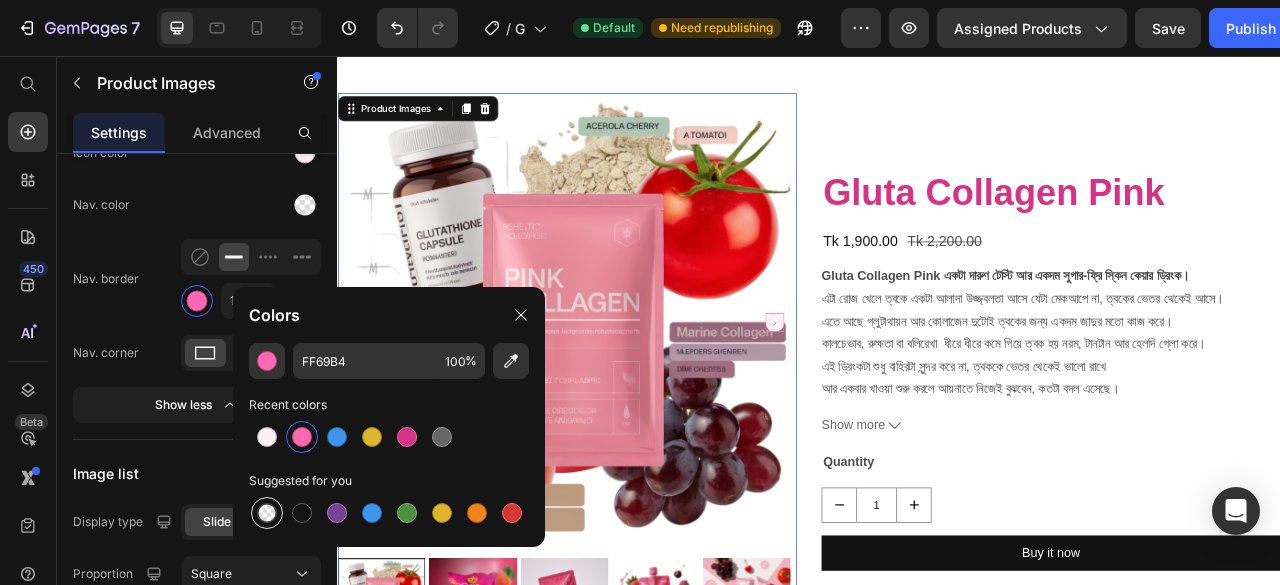 click at bounding box center [267, 513] 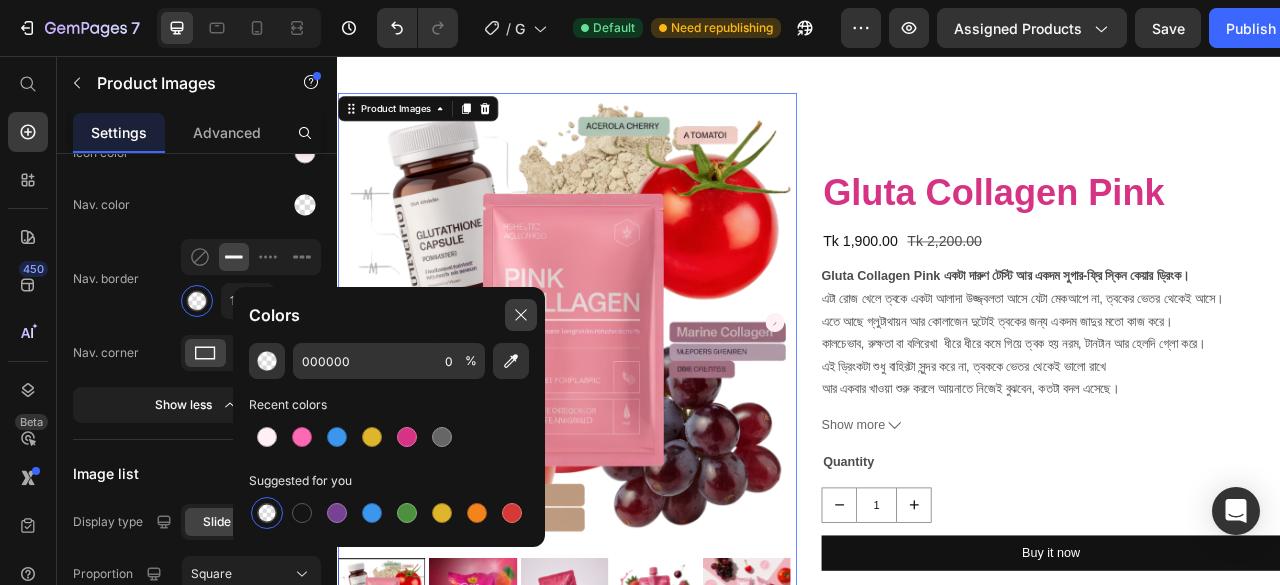 click 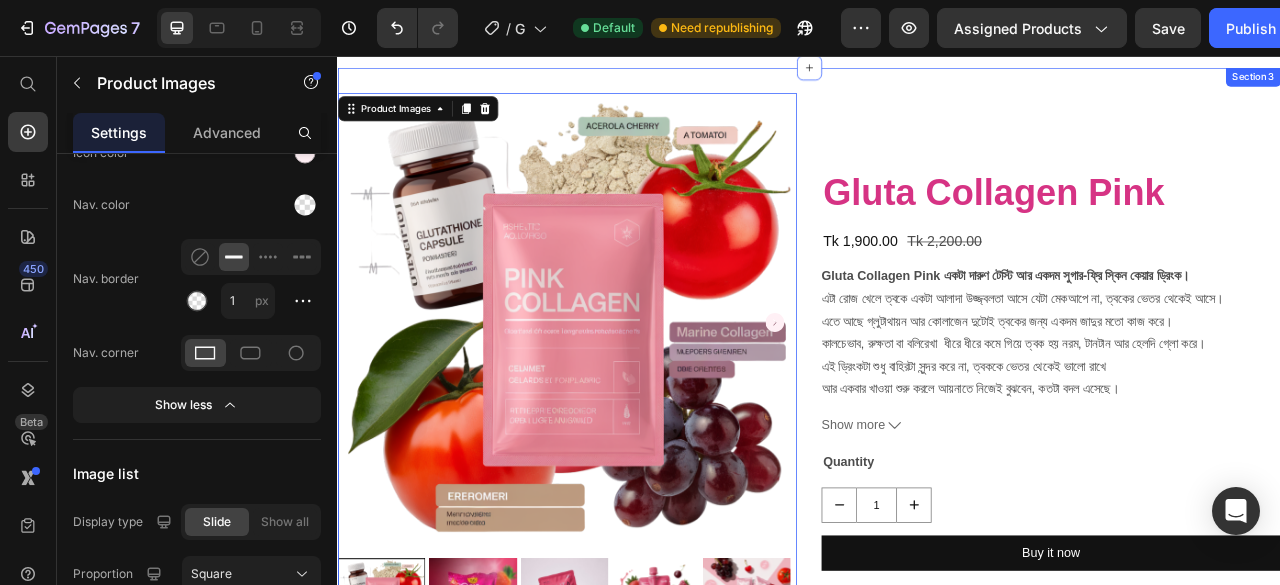 click on "Product Images   16 Gluta Collagen Pink Product Title Tk 1,900.00 Product Price Tk 2,200.00 Product Price Row Gluta Collagen Pink একটা দারুণ টেস্টি আর একদম সুগার-ফ্রি স্কিন কেয়ার ড্রিংক। এটা রোজ খেলে ত্বকে একটা আলাদা উজ্জ্বলতা আসে যেটা মেকআপে না, ত্বকের ভেতর থেকেই আসে।
এতে আছে গ্লুটাথায়ন আর কোলাজেন দুটোই ত্বকের জন্য একদম জাদুর মতো কাজ করে। কালচেভাব, রুক্ষতা বা বলিরেখা  ধীরে ধীরে কমে গিয়ে ত্বক হয় নরম, টানটান আর হেলদি গ্লো করে।
Show more Product Description Quantity Text Block 1" at bounding box center (937, 462) 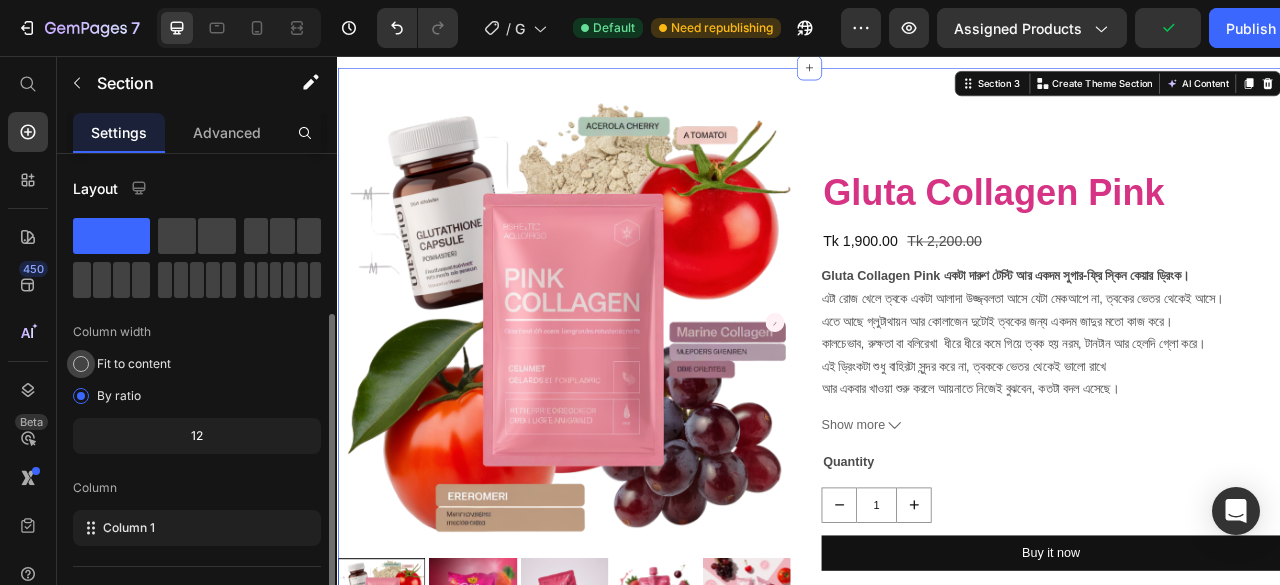 scroll, scrollTop: 100, scrollLeft: 0, axis: vertical 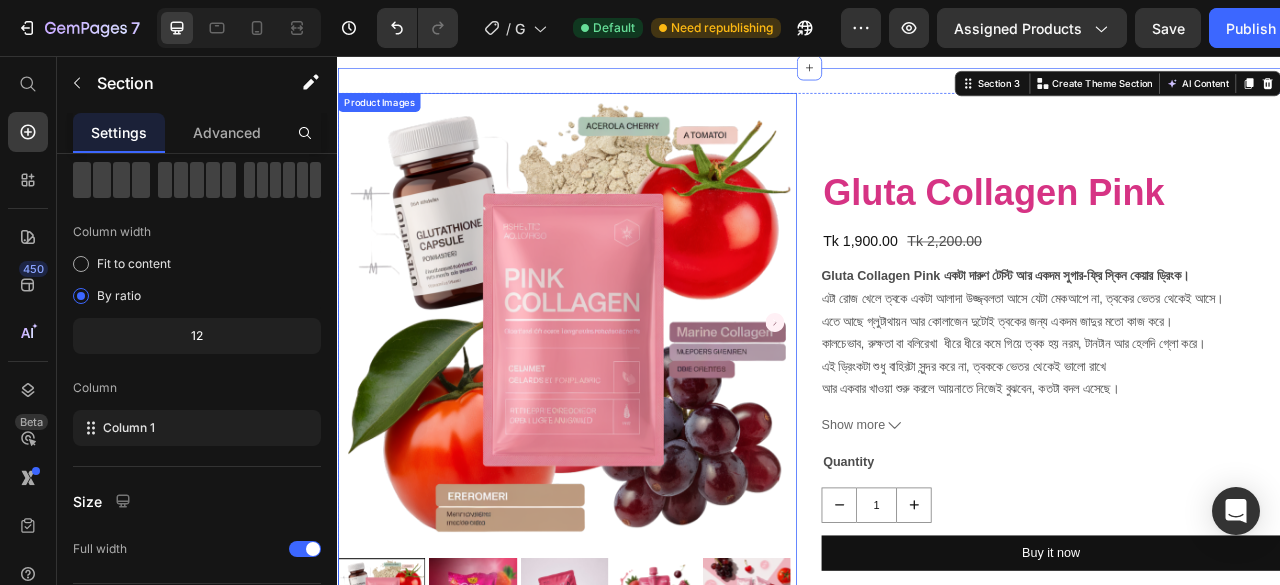 click at bounding box center (629, 395) 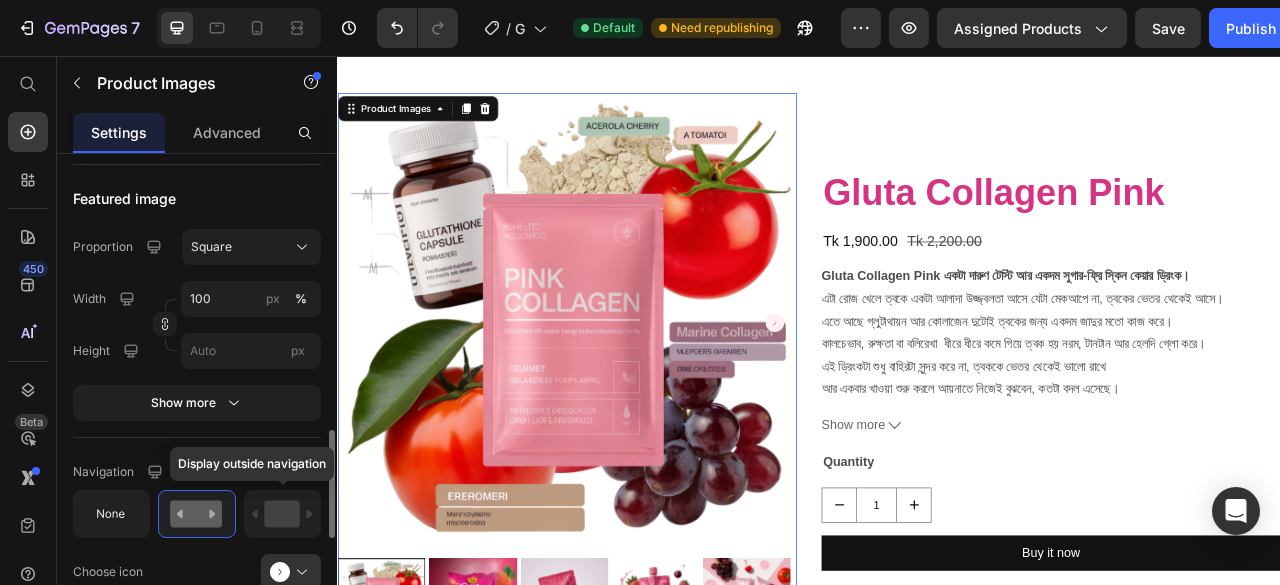 scroll, scrollTop: 800, scrollLeft: 0, axis: vertical 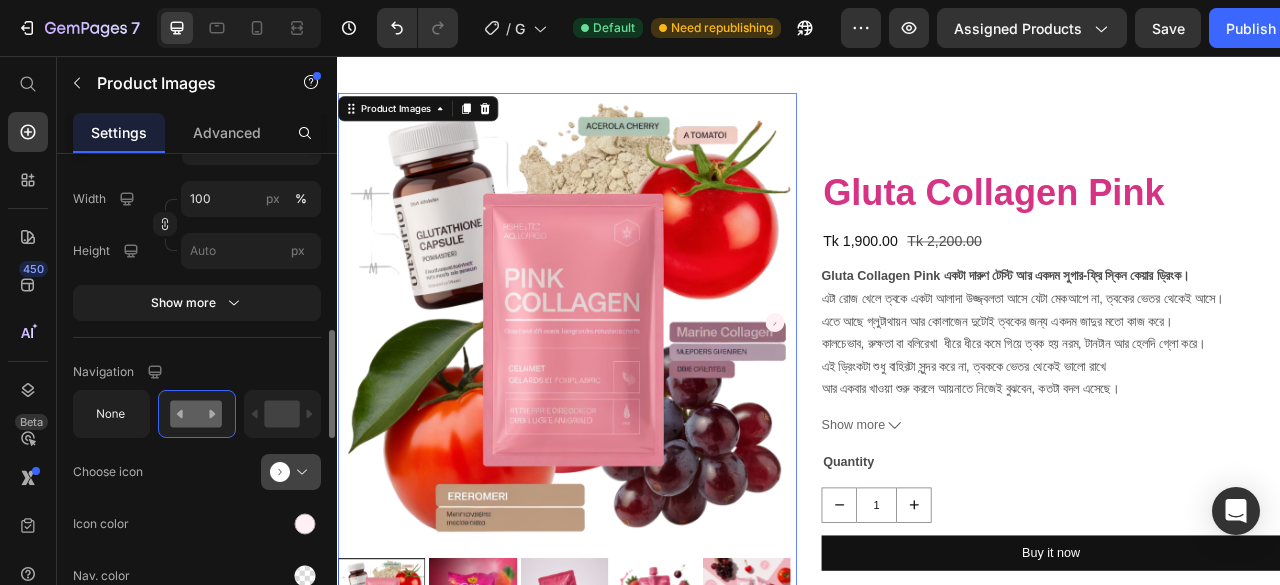 click at bounding box center (299, 472) 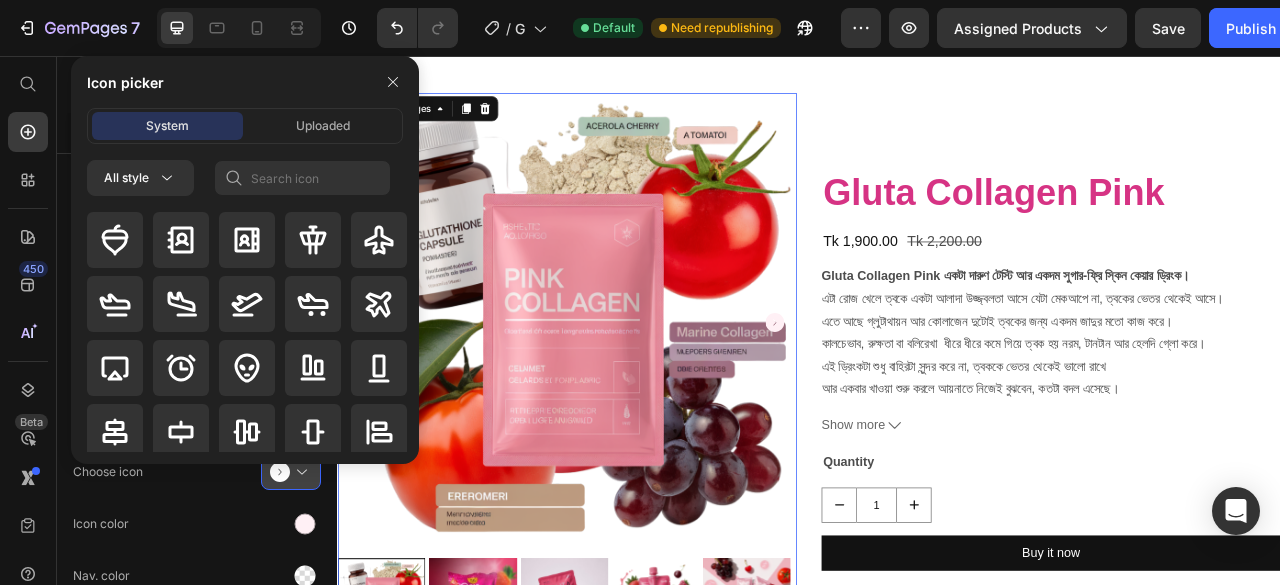 click at bounding box center (299, 472) 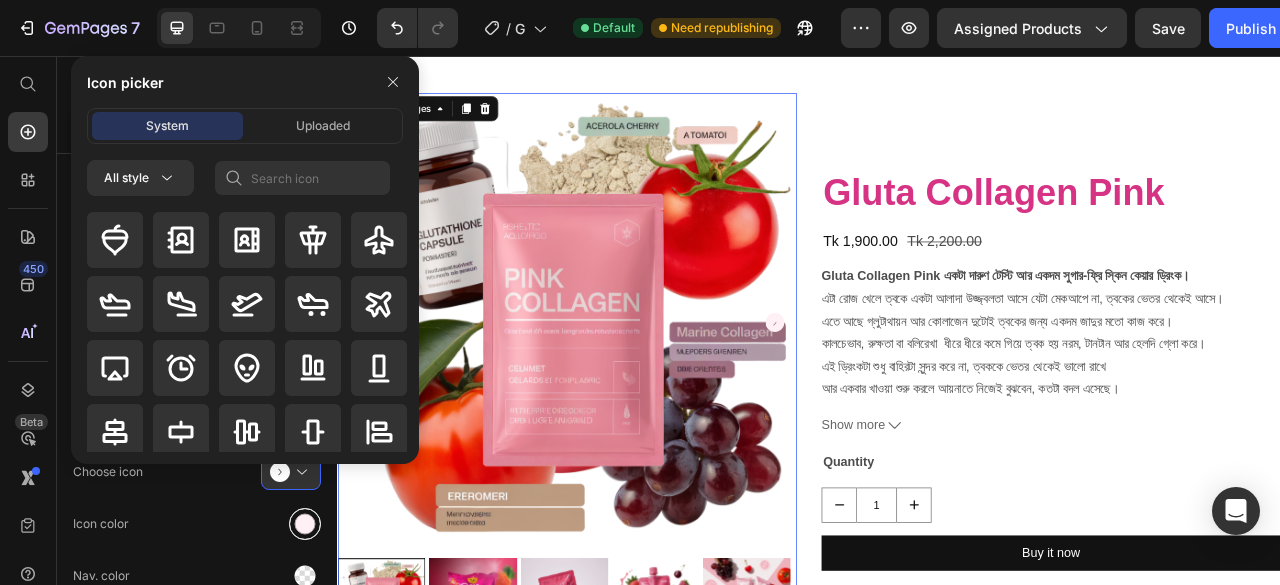 click at bounding box center [305, 524] 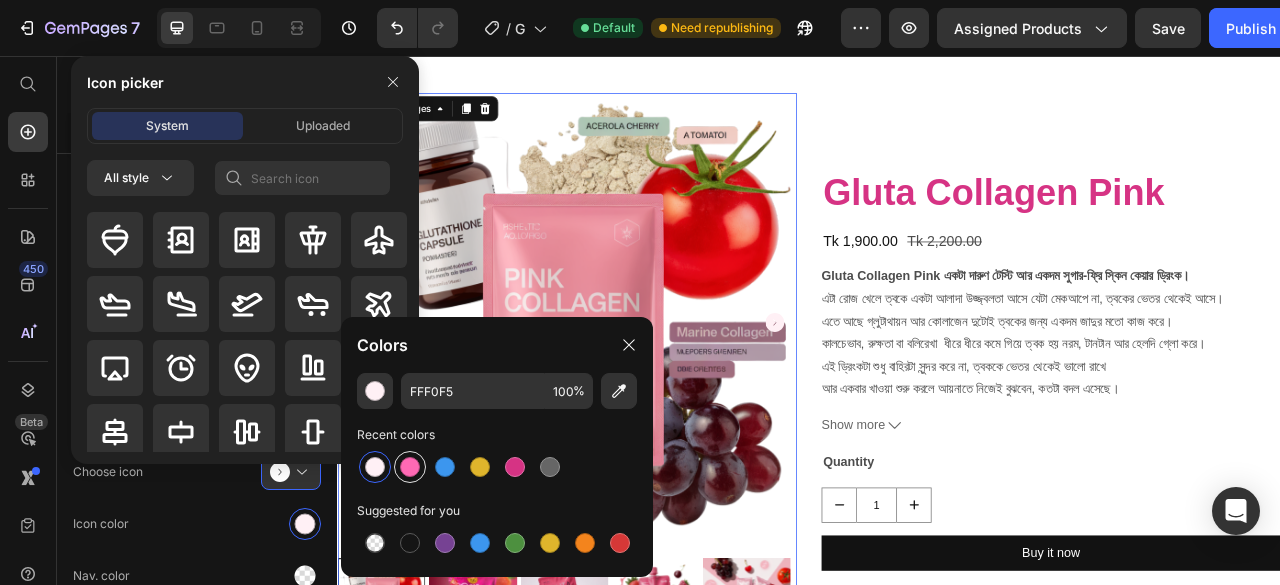 click at bounding box center [410, 467] 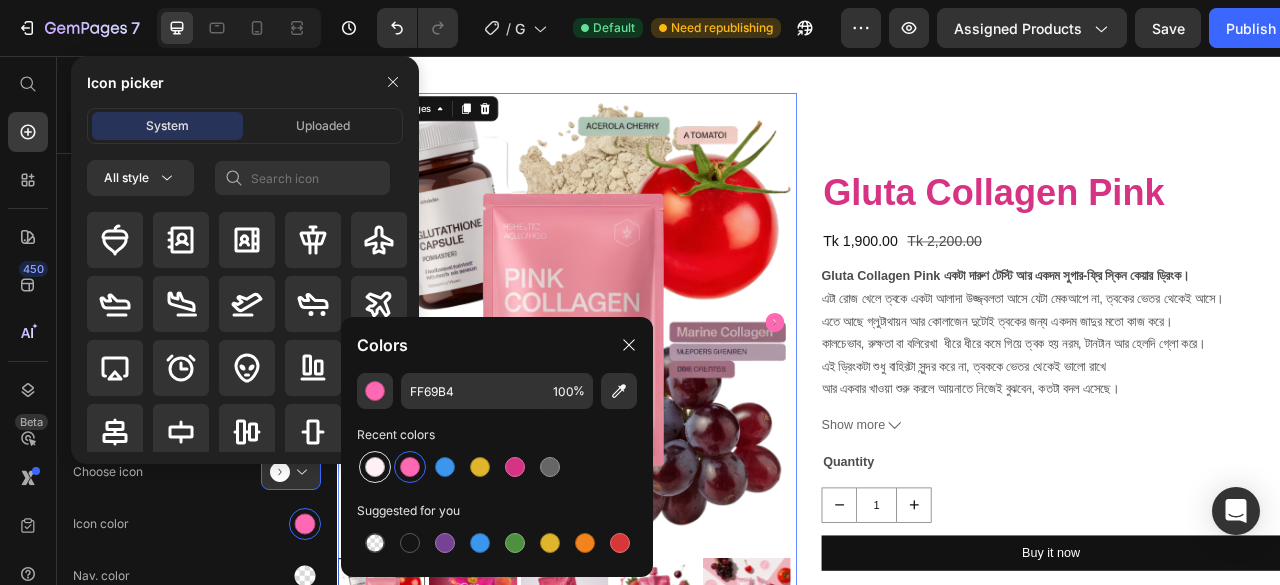 click at bounding box center (375, 467) 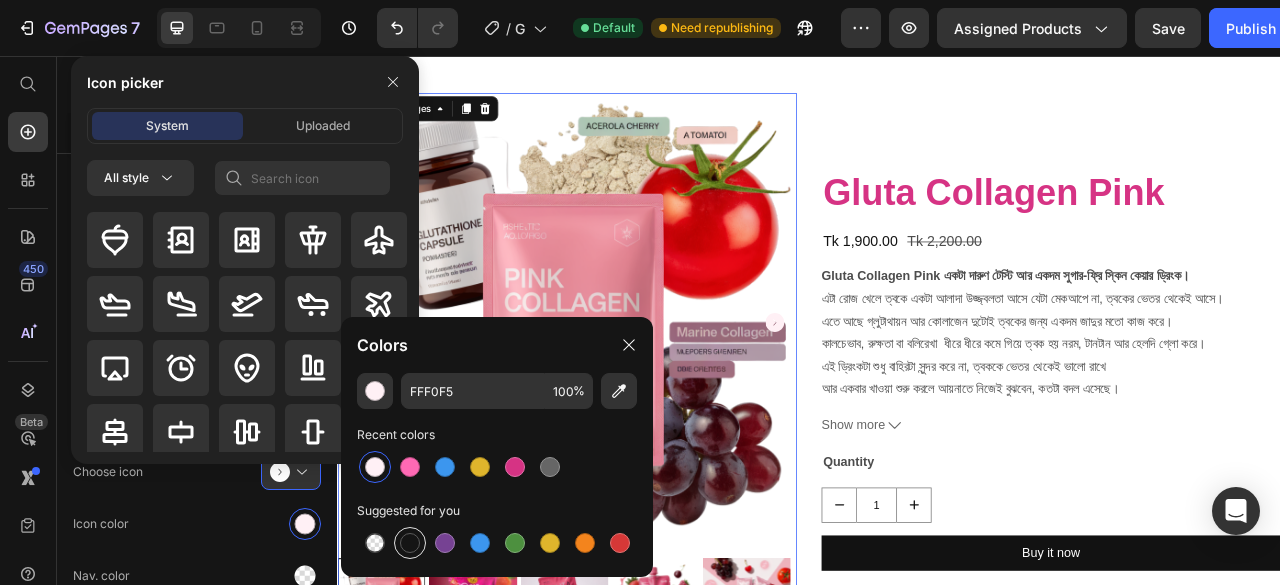 click at bounding box center (410, 543) 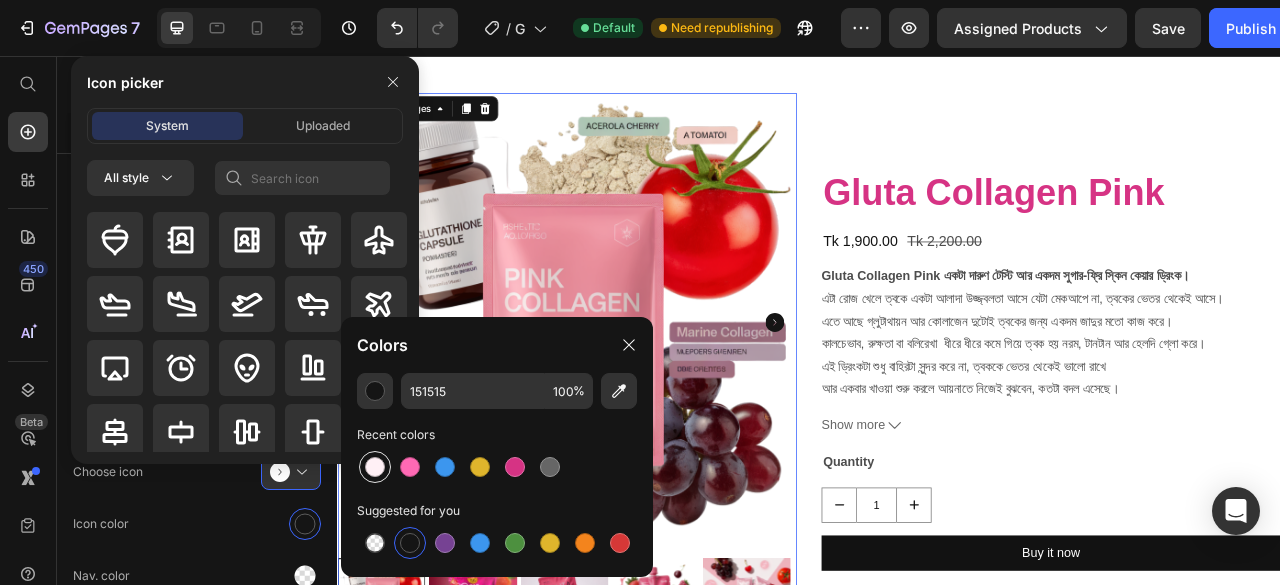 click at bounding box center (375, 467) 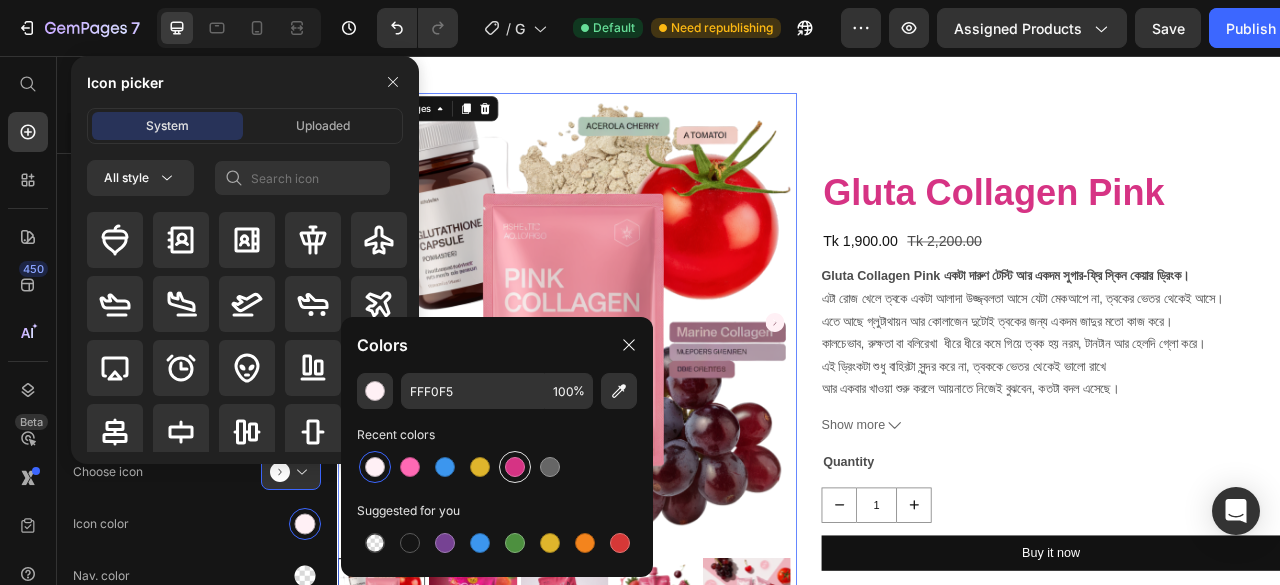 click at bounding box center (515, 467) 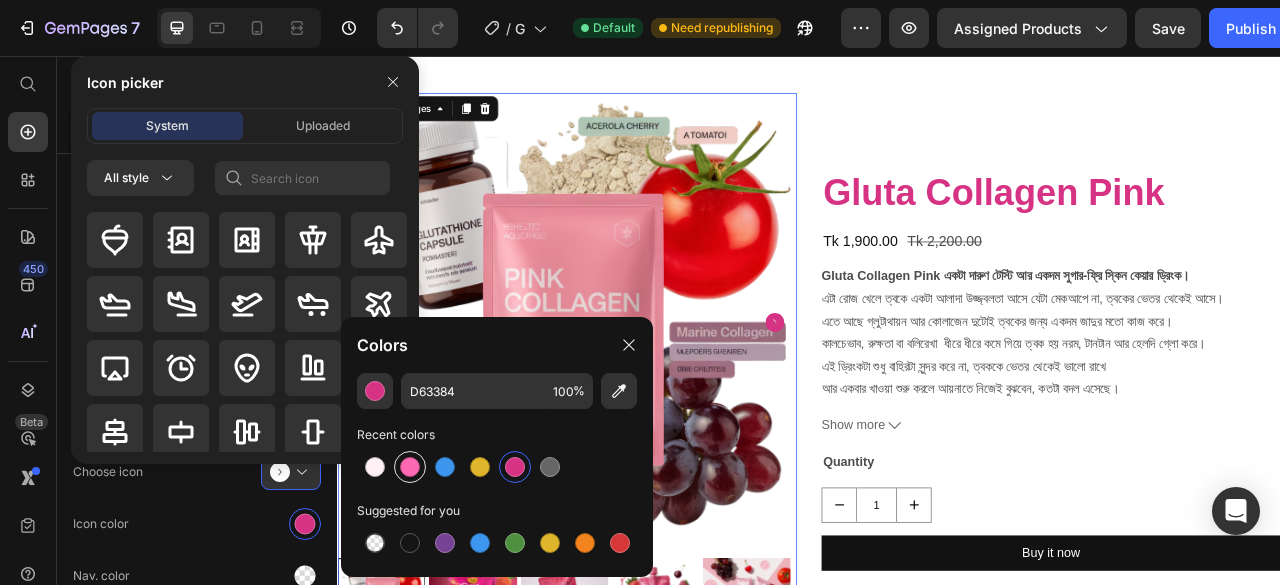 click at bounding box center (410, 467) 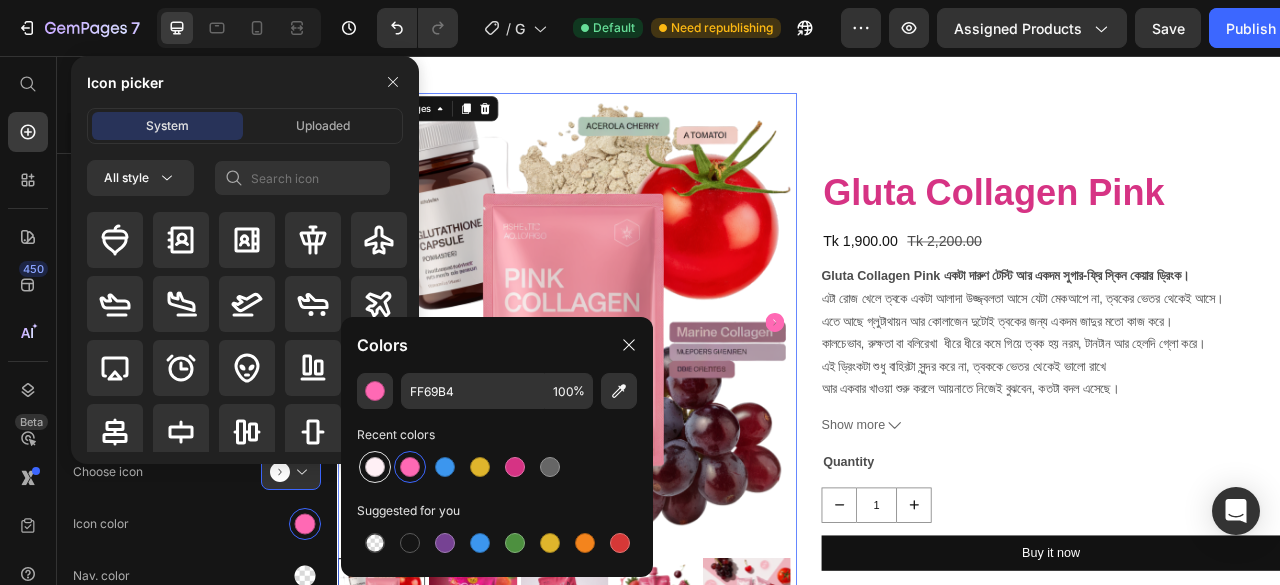click at bounding box center [375, 467] 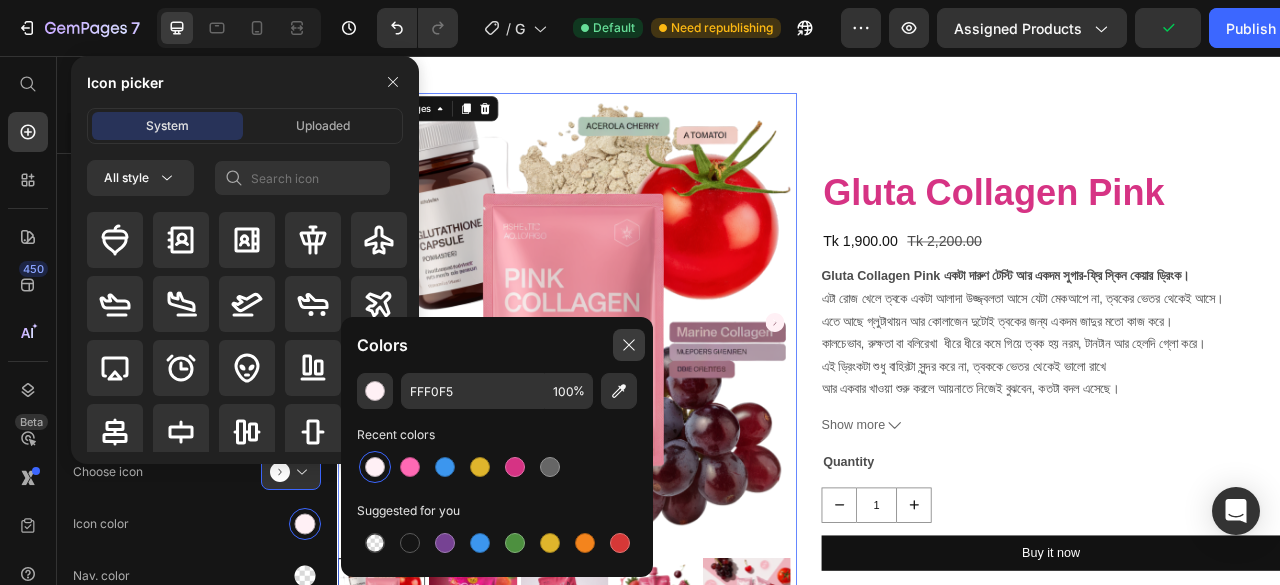 drag, startPoint x: 638, startPoint y: 349, endPoint x: 525, endPoint y: 340, distance: 113.35784 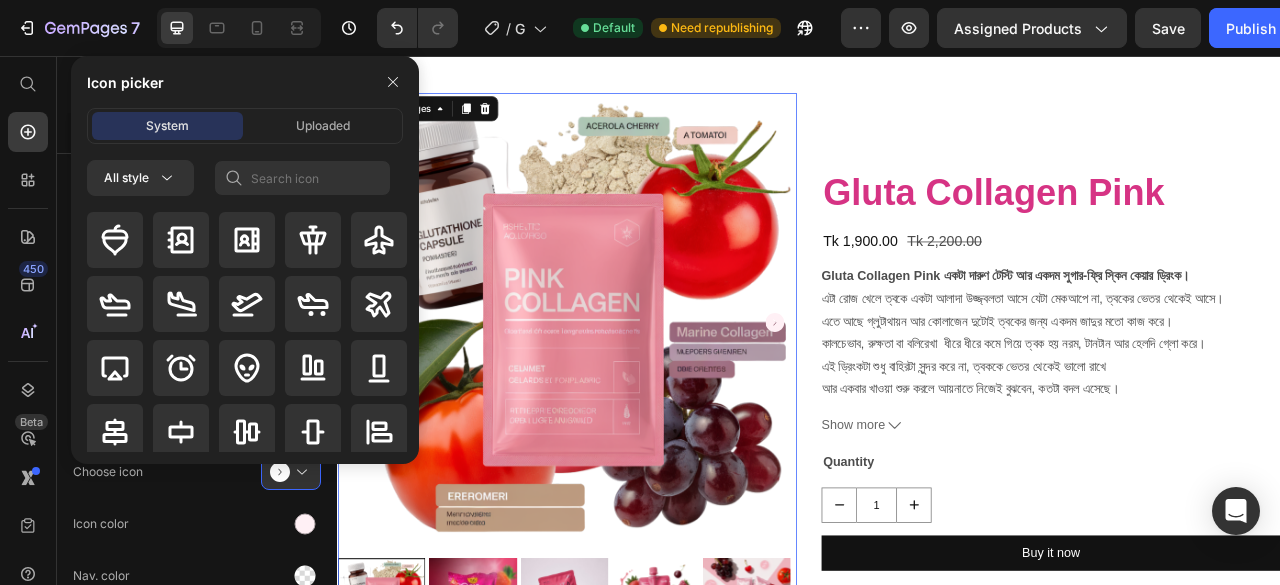 click 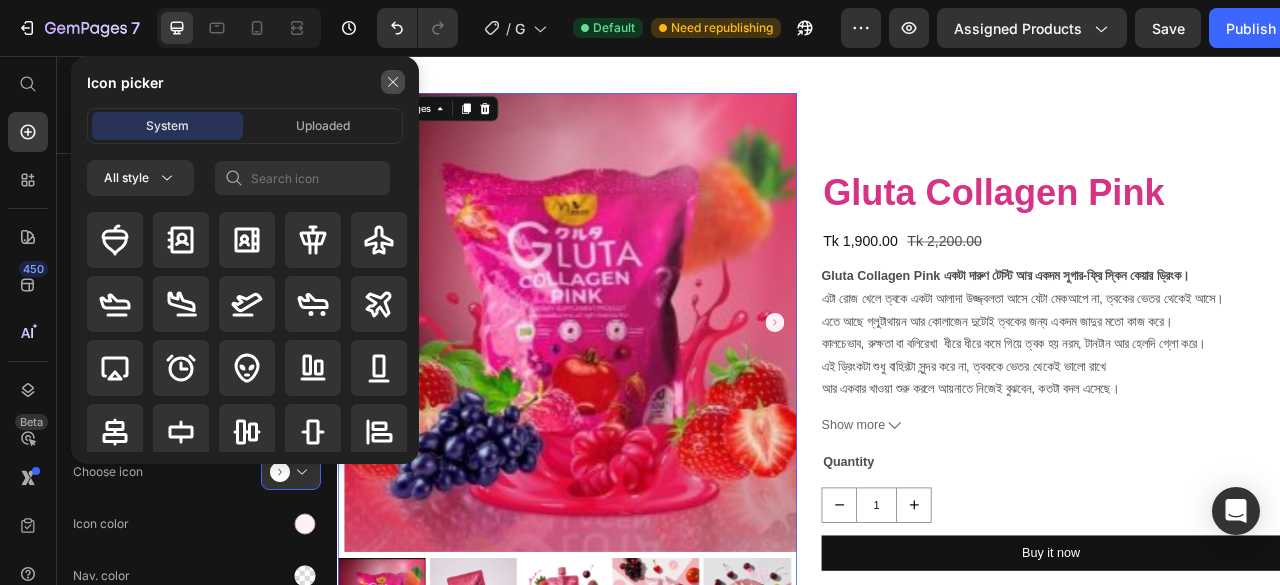 click 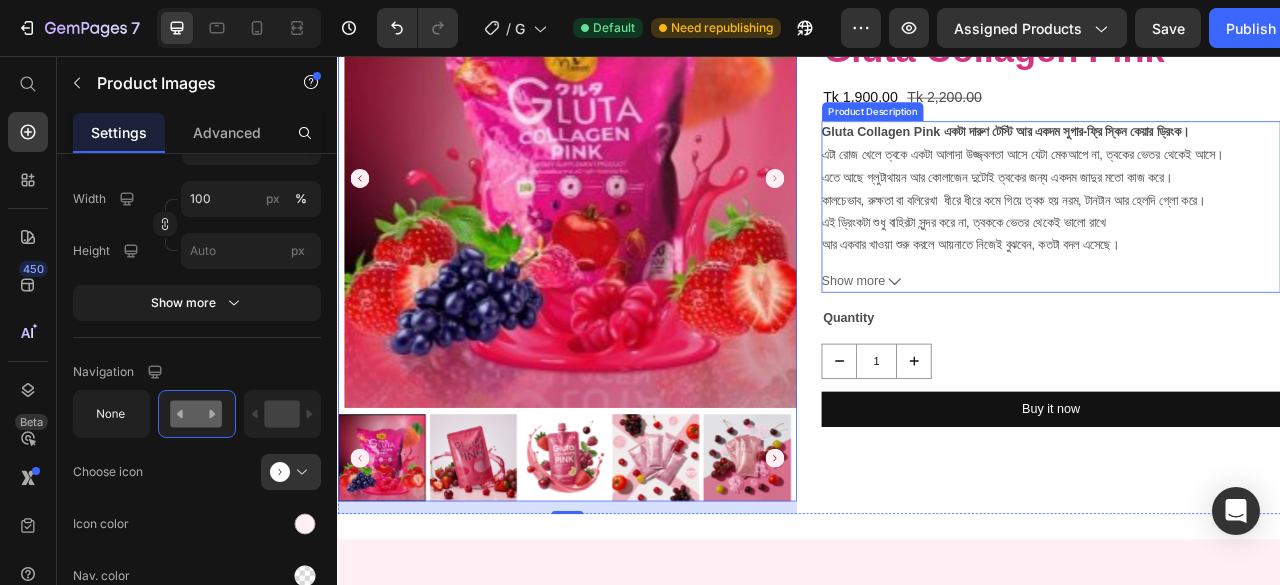 scroll, scrollTop: 900, scrollLeft: 0, axis: vertical 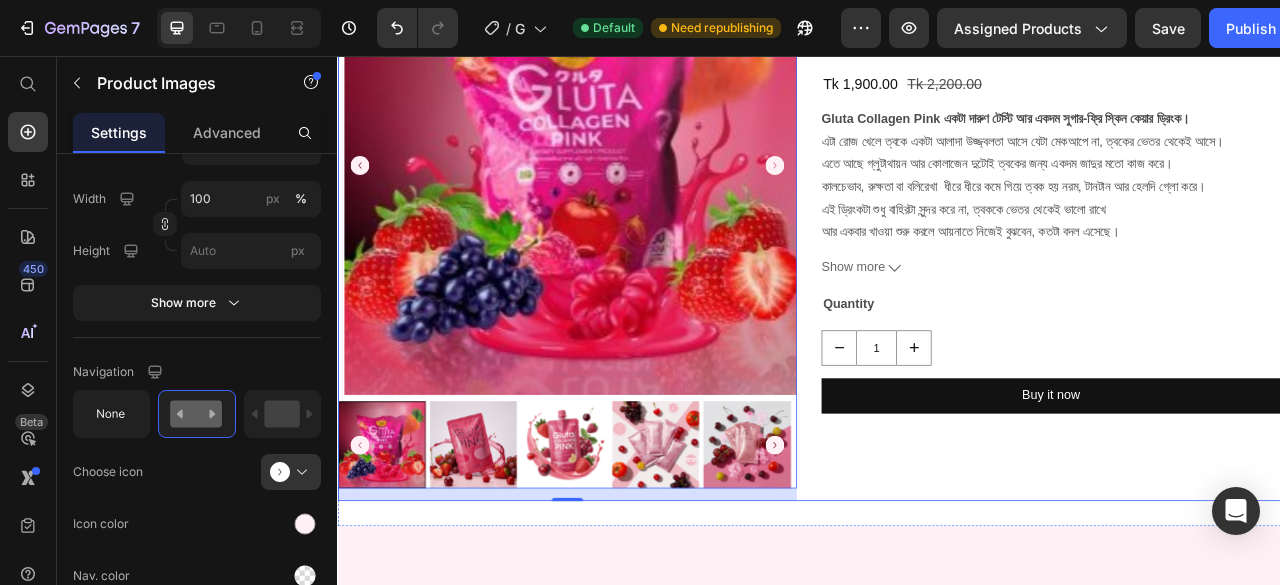 click on "Gluta Collagen Pink Product Title Tk 1,900.00 Product Price Tk 2,200.00 Product Price Row Gluta Collagen Pink একটা দারুণ টেস্টি আর একদম সুগার-ফ্রি স্কিন কেয়ার ড্রিংক। এটা রোজ খেলে ত্বকে একটা আলাদা উজ্জ্বলতা আসে যেটা মেকআপে না, ত্বকের ভেতর থেকেই আসে।
এতে আছে গ্লুটাথায়ন আর কোলাজেন দুটোই ত্বকের জন্য একদম জাদুর মতো কাজ করে। কালচেভাব, রুক্ষতা বা বলিরেখা  ধীরে ধীরে কমে গিয়ে ত্বক হয় নরম, টানটান আর হেলদি গ্লো করে।
Show more Product Description Quantity Text Block 1 Product Quantity Buy it now Dynamic Checkout" at bounding box center (1245, 262) 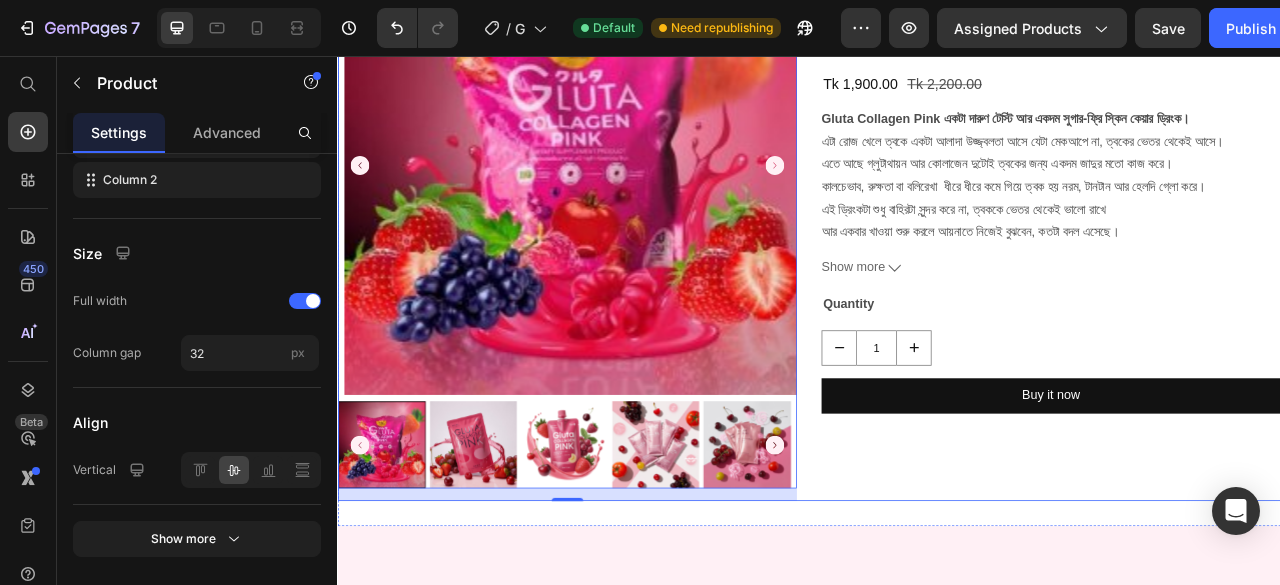 scroll, scrollTop: 0, scrollLeft: 0, axis: both 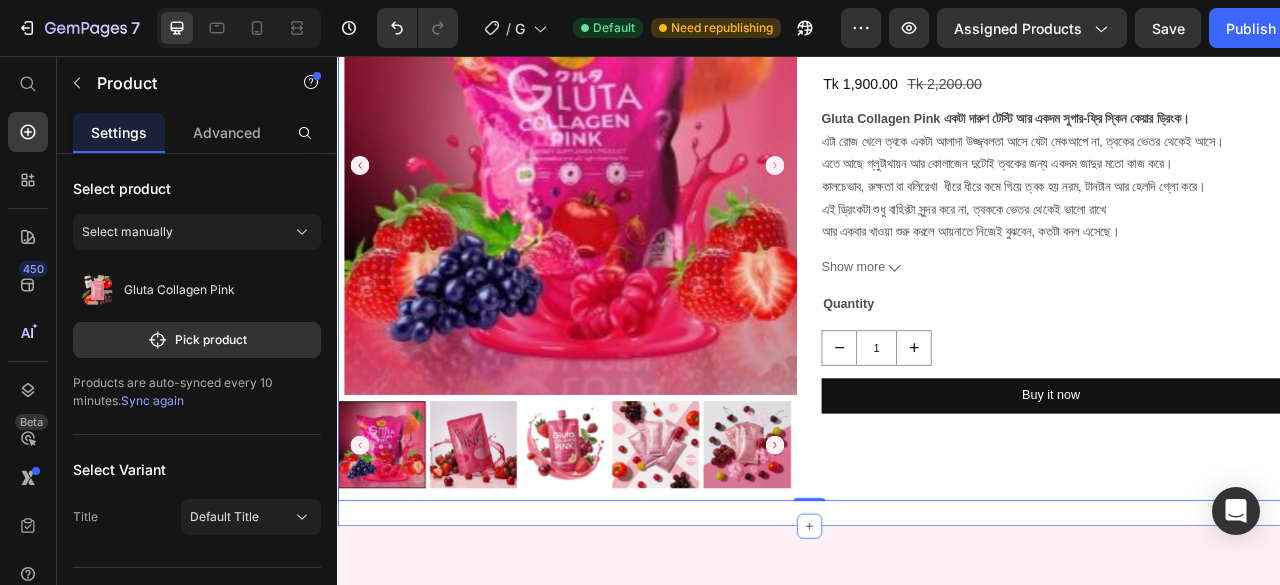 click on "Product Images Gluta Collagen Pink Product Title Tk 1,900.00 Product Price Tk 2,200.00 Product Price Row Gluta Collagen Pink একটা দারুণ টেস্টি আর একদম সুগার-ফ্রি স্কিন কেয়ার ড্রিংক। এটা রোজ খেলে ত্বকে একটা আলাদা উজ্জ্বলতা আসে যেটা মেকআপে না, ত্বকের ভেতর থেকেই আসে।
এতে আছে গ্লুটাথায়ন আর কোলাজেন দুটোই ত্বকের জন্য একদম জাদুর মতো কাজ করে। কালচেভাব, রুক্ষতা বা বলিরেখা  ধীরে ধীরে কমে গিয়ে ত্বক হয় নরম, টানটান আর হেলদি গ্লো করে।
Show more Product Description Quantity Text Block 1 Buy it now" at bounding box center [937, 262] 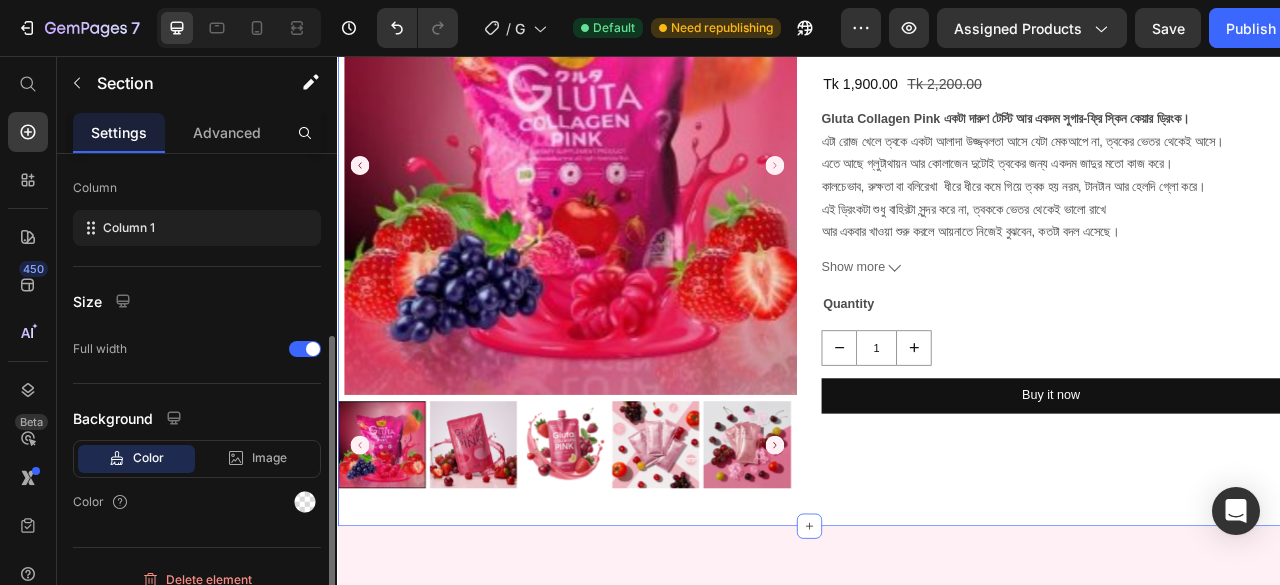 scroll, scrollTop: 318, scrollLeft: 0, axis: vertical 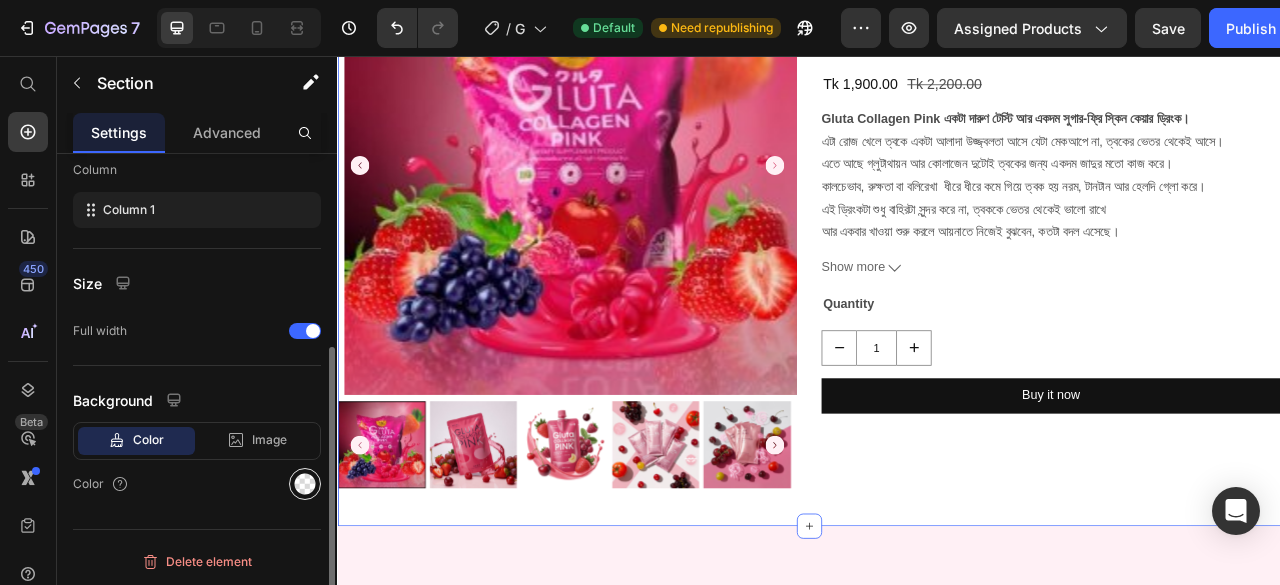 click at bounding box center [305, 484] 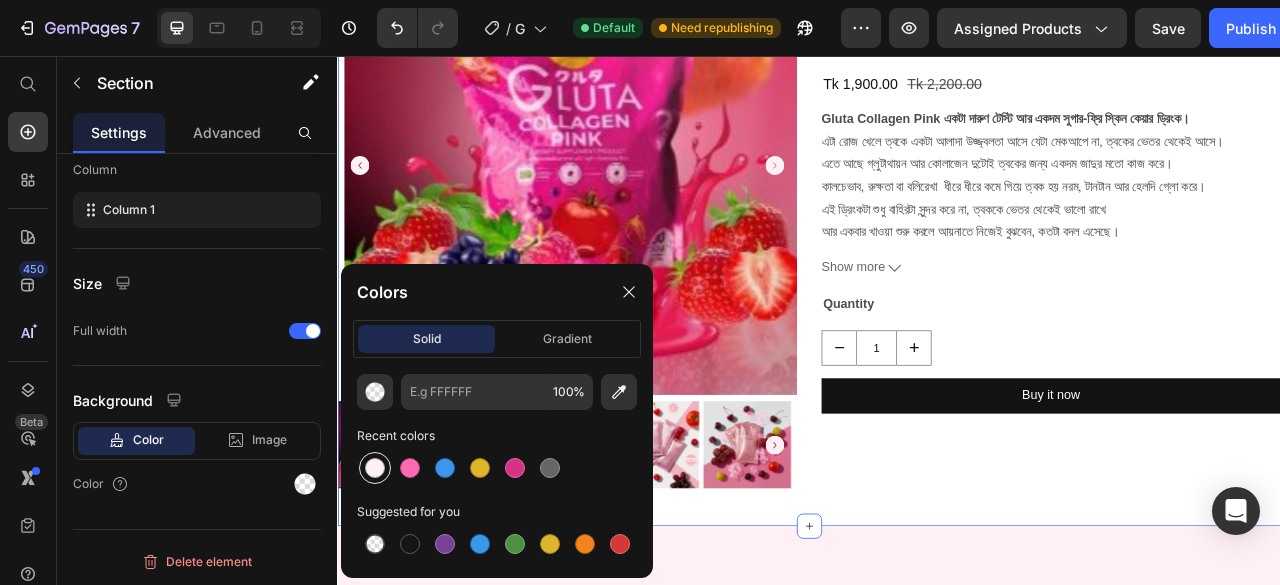 click at bounding box center [375, 468] 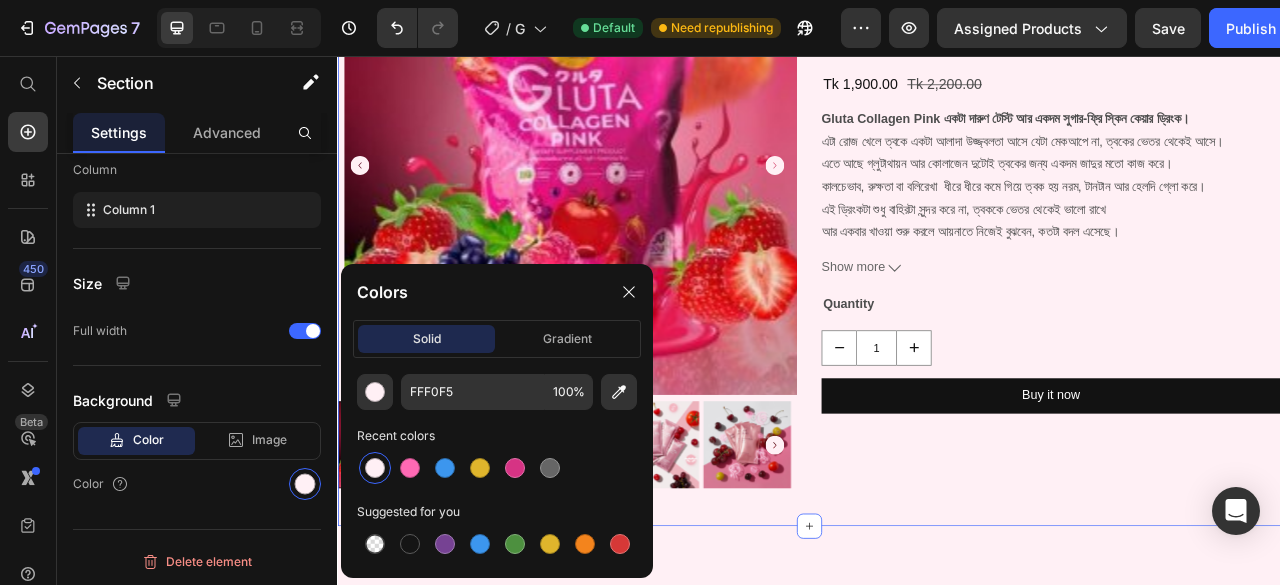 scroll, scrollTop: 318, scrollLeft: 0, axis: vertical 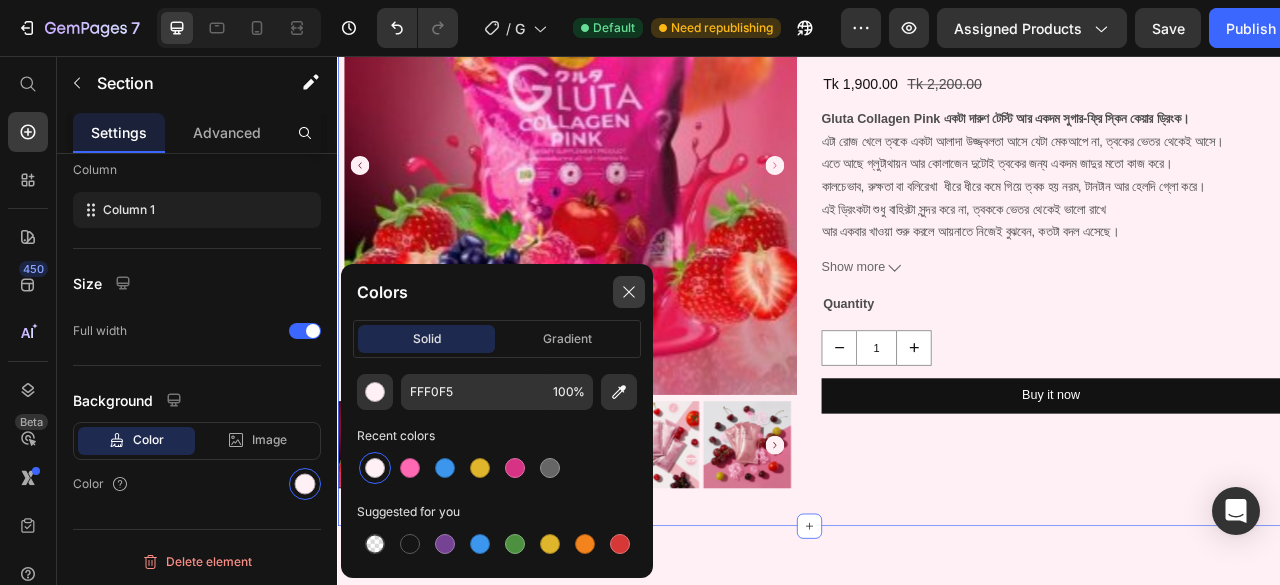 click 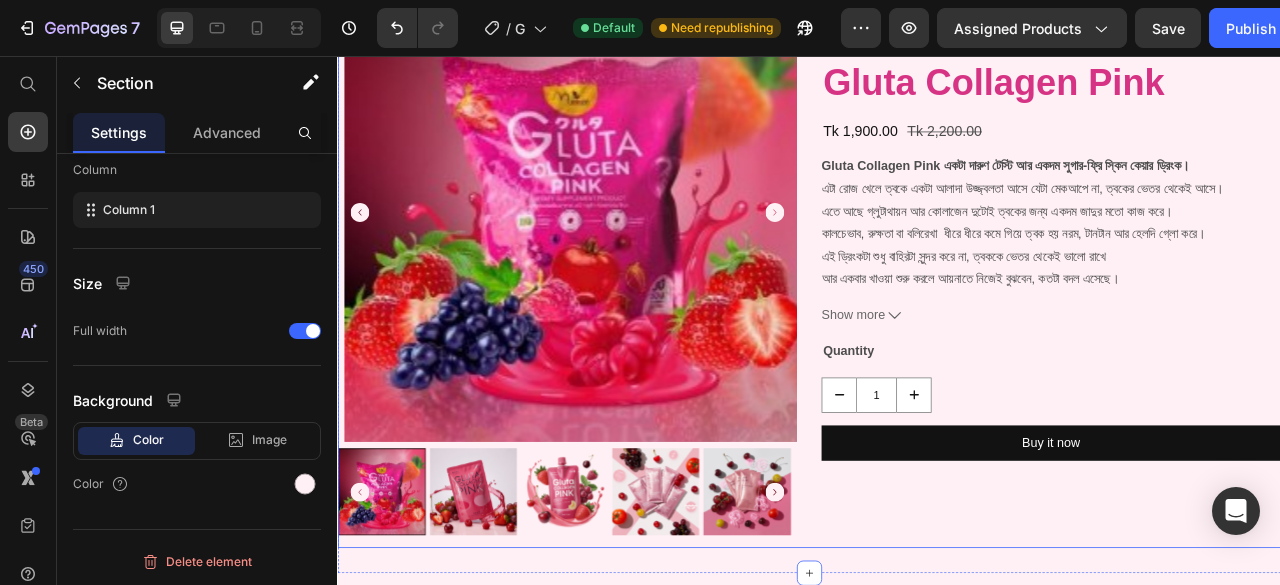scroll, scrollTop: 800, scrollLeft: 0, axis: vertical 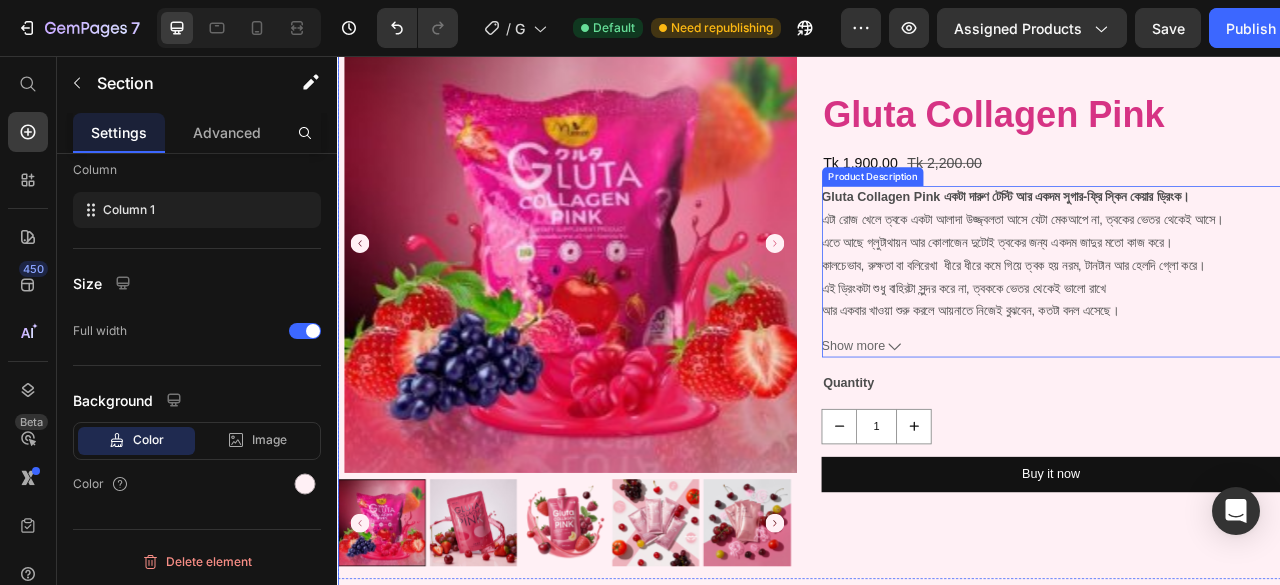 click 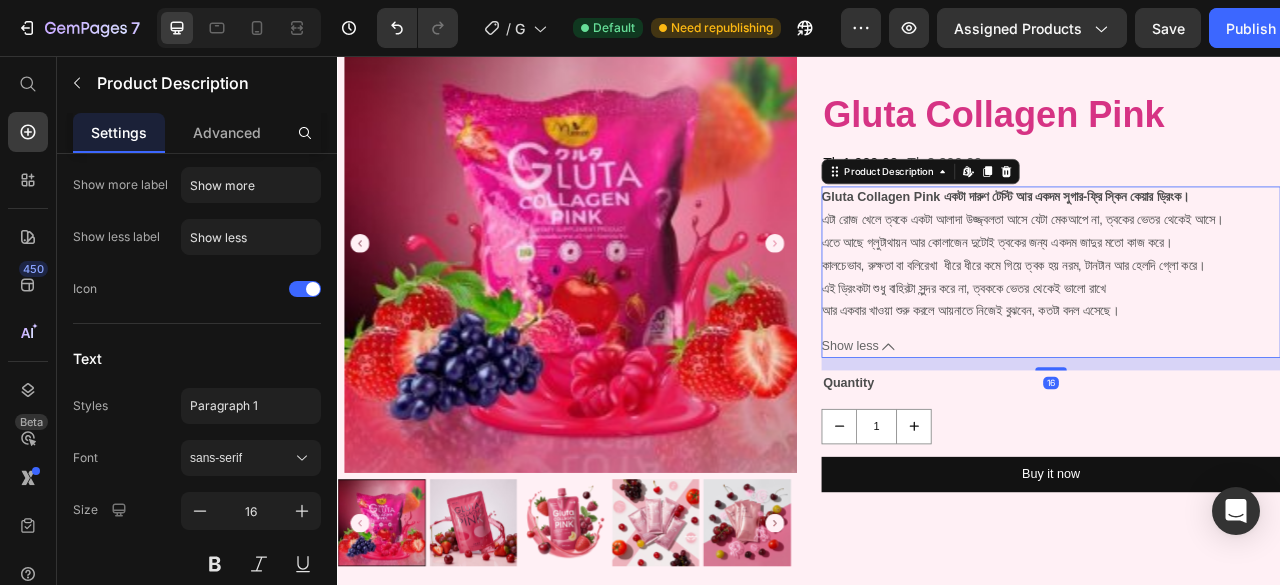 scroll, scrollTop: 0, scrollLeft: 0, axis: both 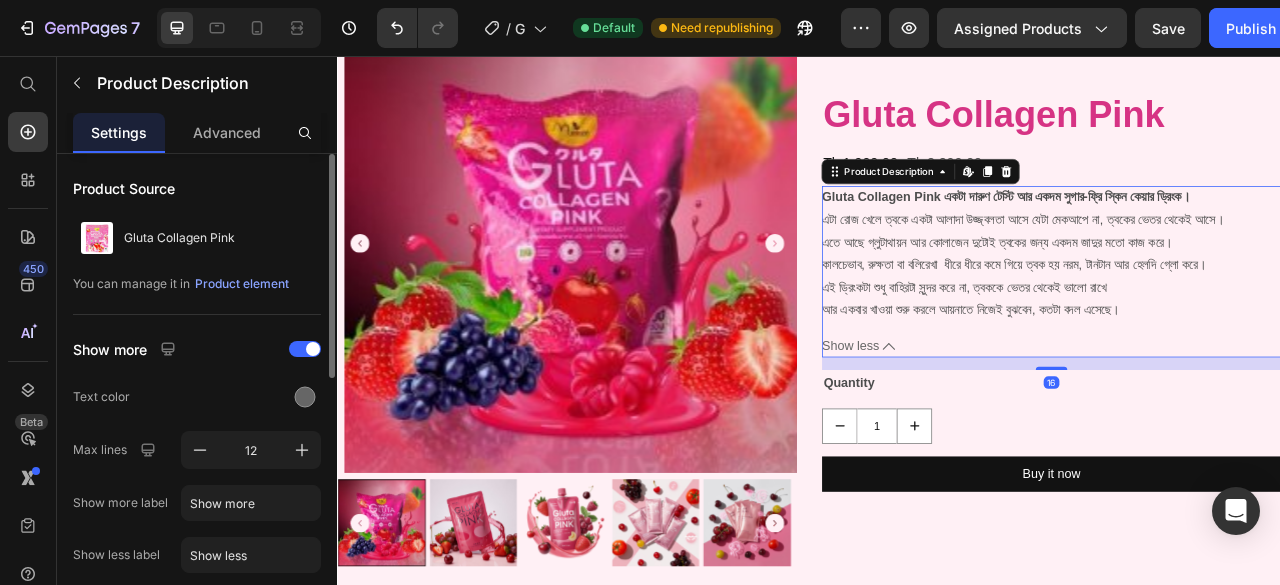 click on "Show less" at bounding box center [1245, 425] 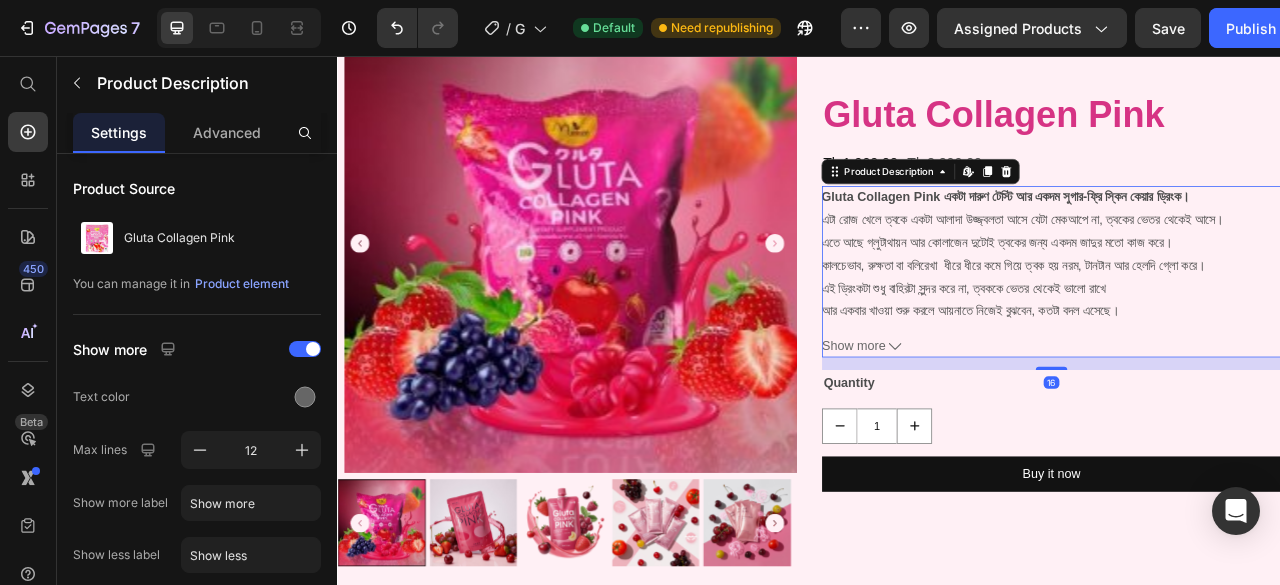 click on "Show more" at bounding box center (1245, 425) 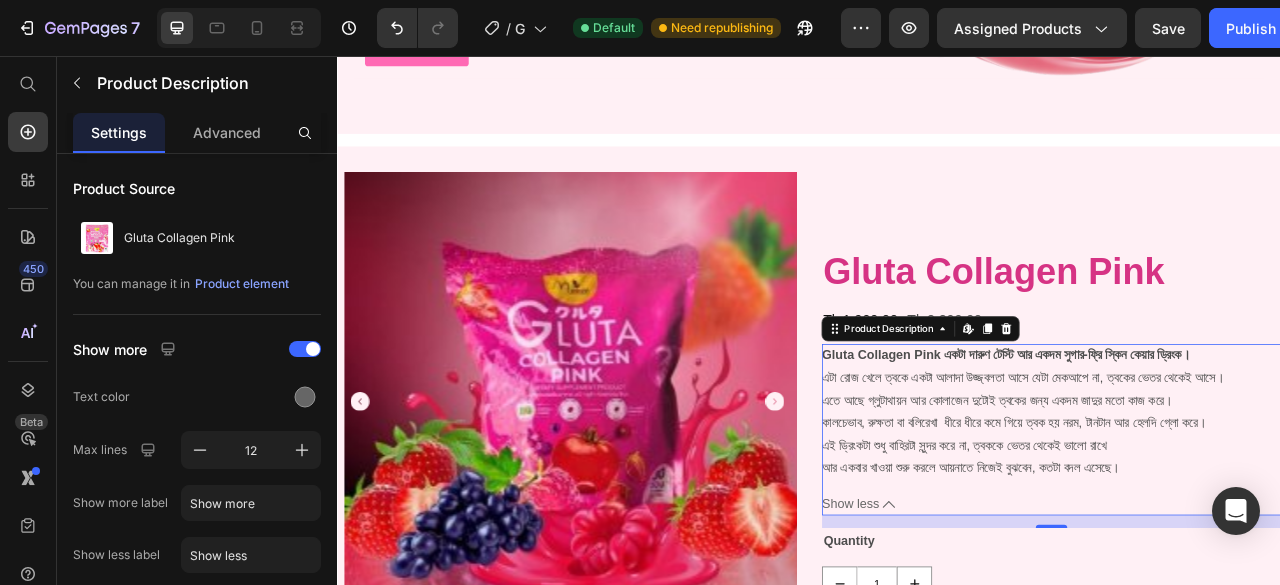scroll, scrollTop: 500, scrollLeft: 0, axis: vertical 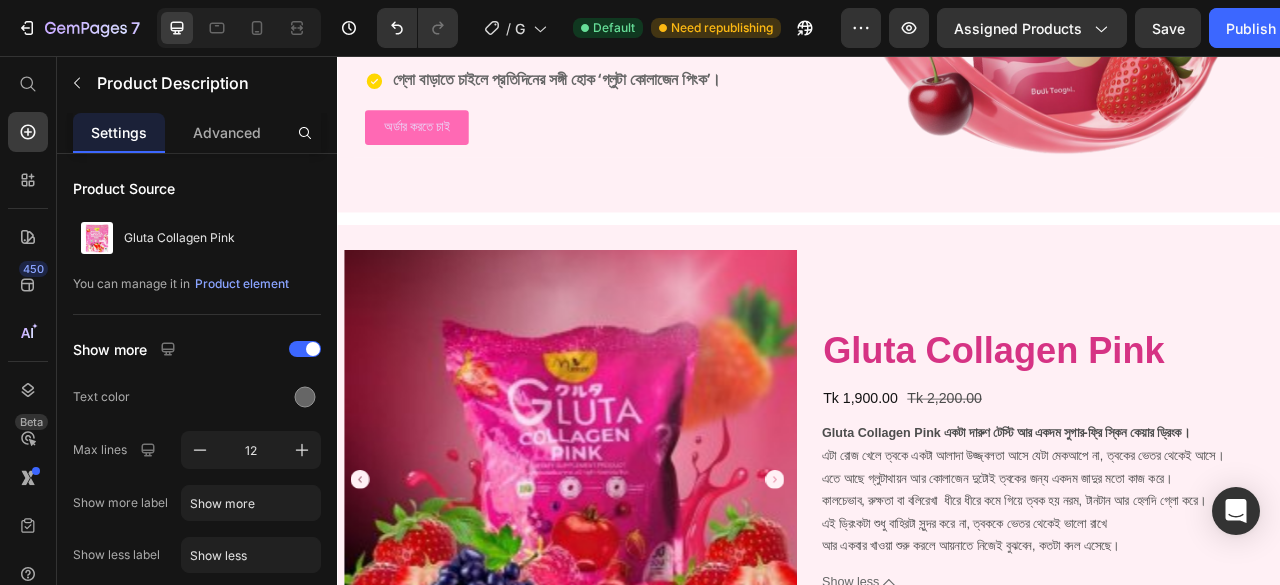 click on "Icon Free Shipping Today Only Text Block Row
Icon 25,000+ Happy Customer Text Block Row Carousel Row Section 1 Heading Gluta Collagen Pink Heading Row প্রাকৃতিক উপায়ে ত্বকে এনে দিন উজ্জ্বলতা ও কোমলতা! Heading প্রতিদিন এক স্কুপেই ত্বক হোক উজ্জ্বল ও কোমল। প্রাকৃতিকভাবে ত্বক উজ্জ্বল করতে এক স্কুপই যথেষ্ট। গ্লো বাড়াতে চাইলে প্রতিদিনের সঙ্গী হোক ‘গ্লুটা কোলাজেন পিংক’। Item List অর্ডার করতে চাই Button Image Hero Banner Section 2
Product Images Gluta Collagen Pink Product Title Tk 1,900.00 Product Price Tk 2,200.00 Product Price Row
Show less Product Description Quantity Text Block 1 Row" at bounding box center (937, 2414) 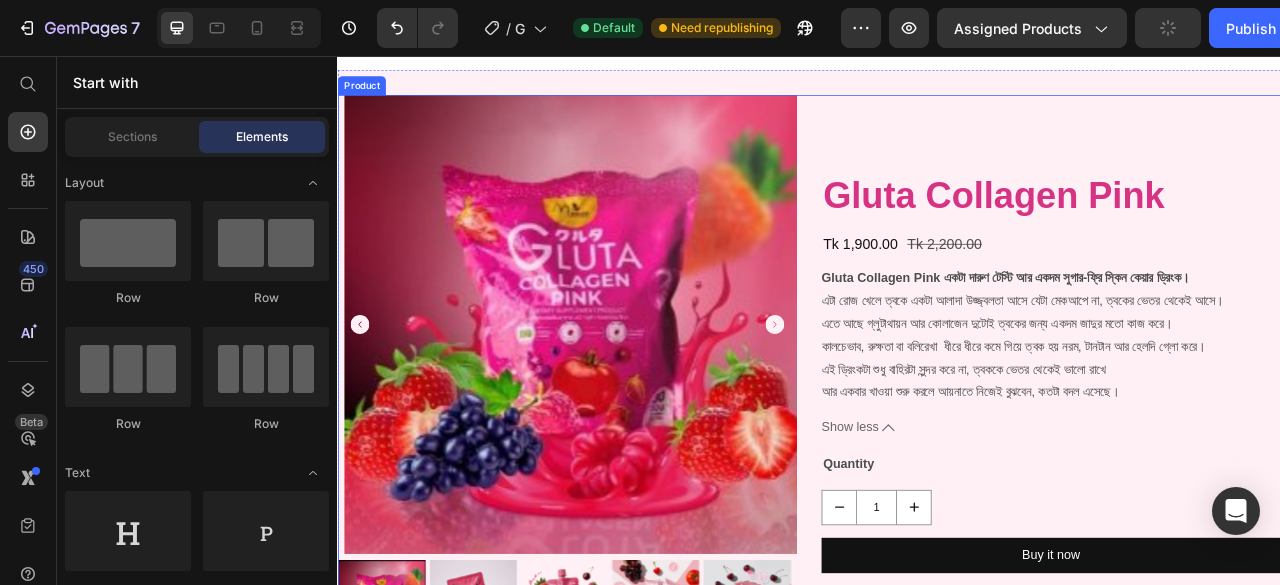 scroll, scrollTop: 700, scrollLeft: 0, axis: vertical 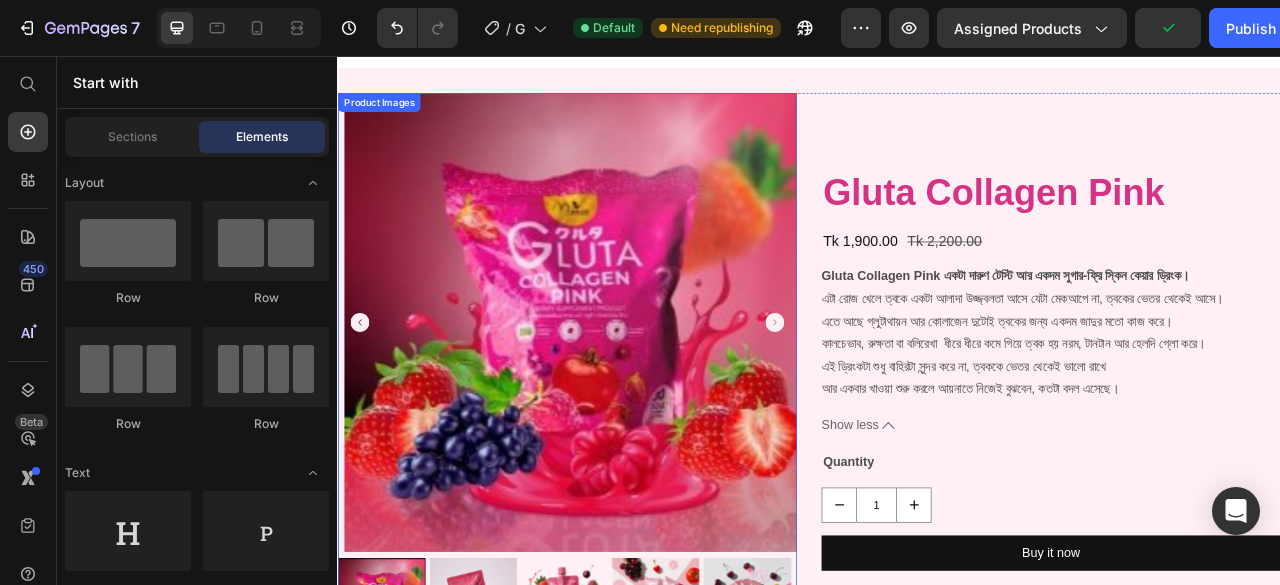 click 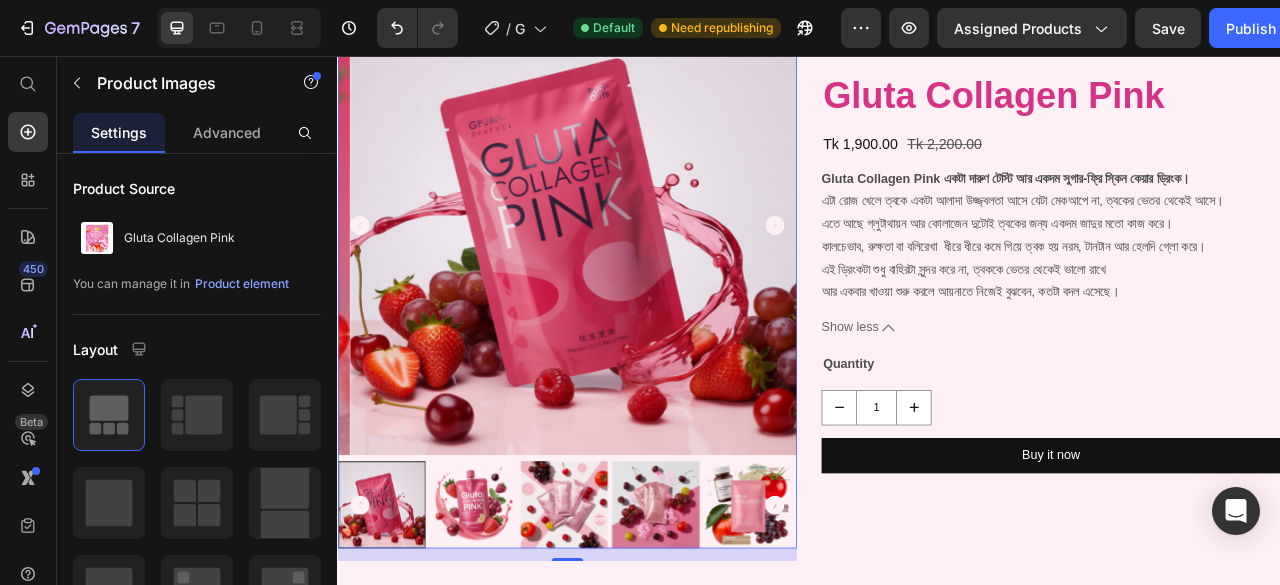 scroll, scrollTop: 800, scrollLeft: 0, axis: vertical 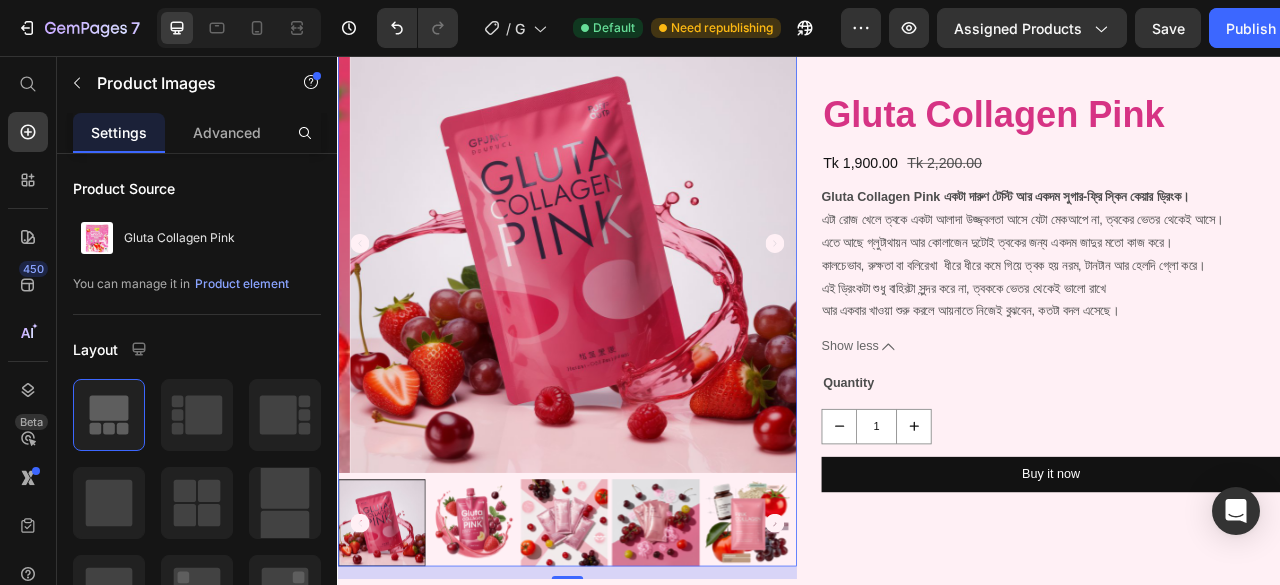 click 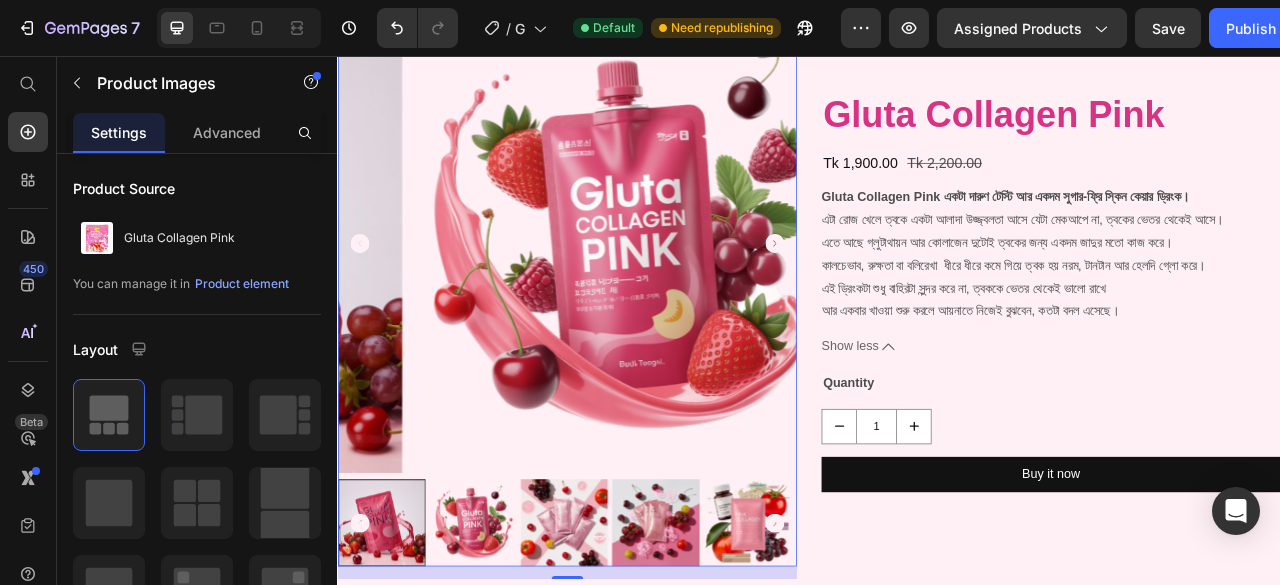 click 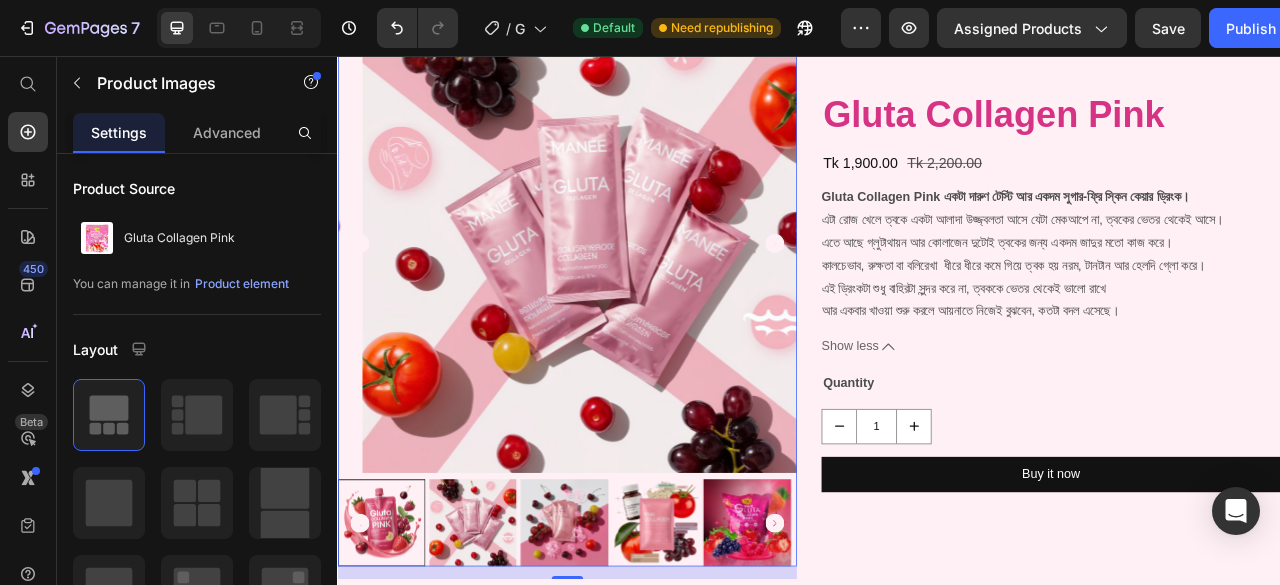 click 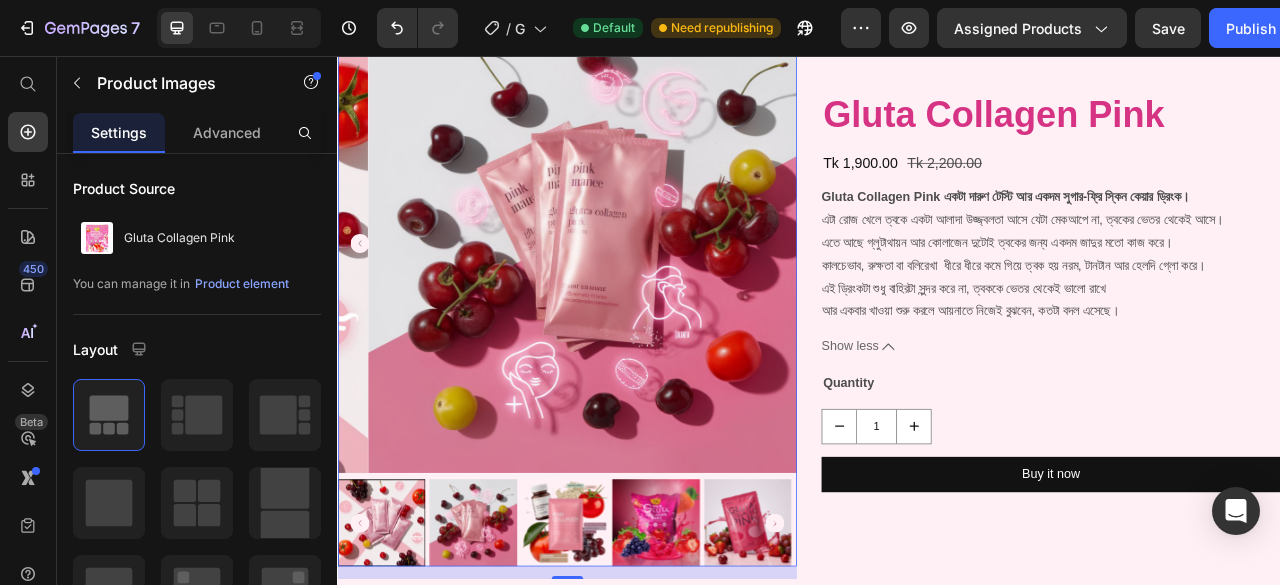 click at bounding box center (629, 295) 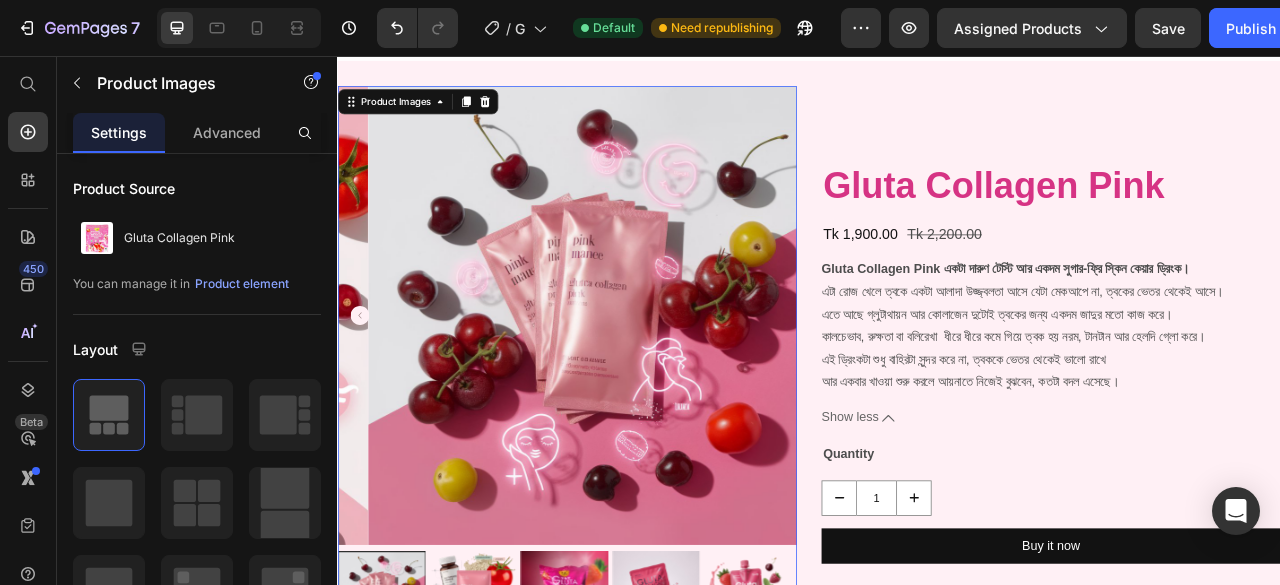 scroll, scrollTop: 700, scrollLeft: 0, axis: vertical 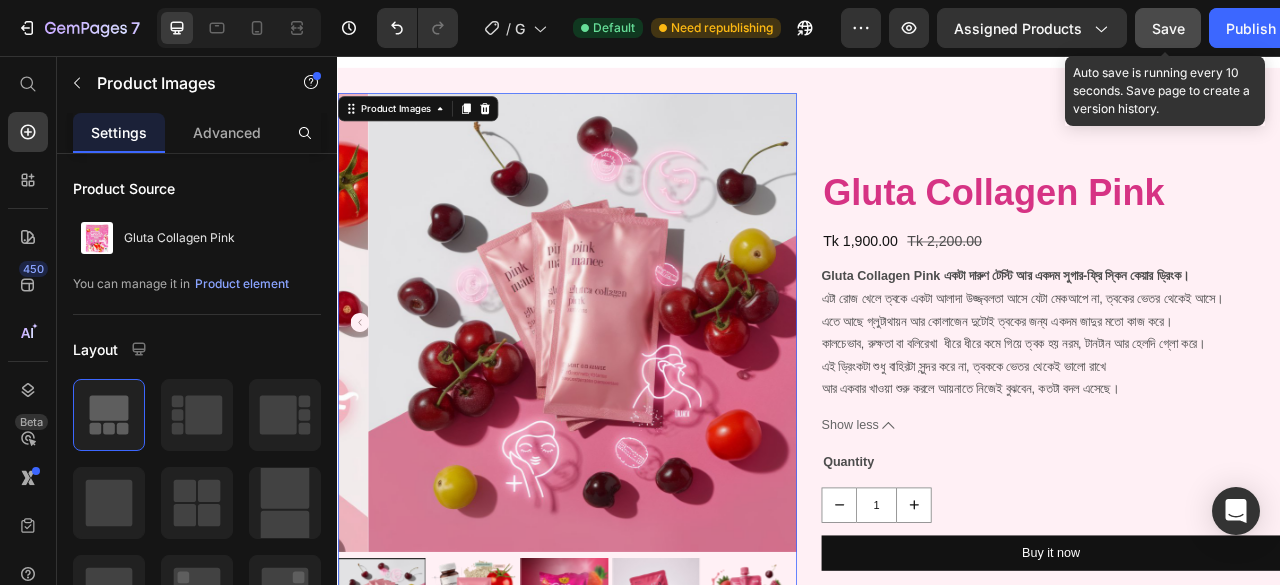 click on "Save" at bounding box center [1168, 28] 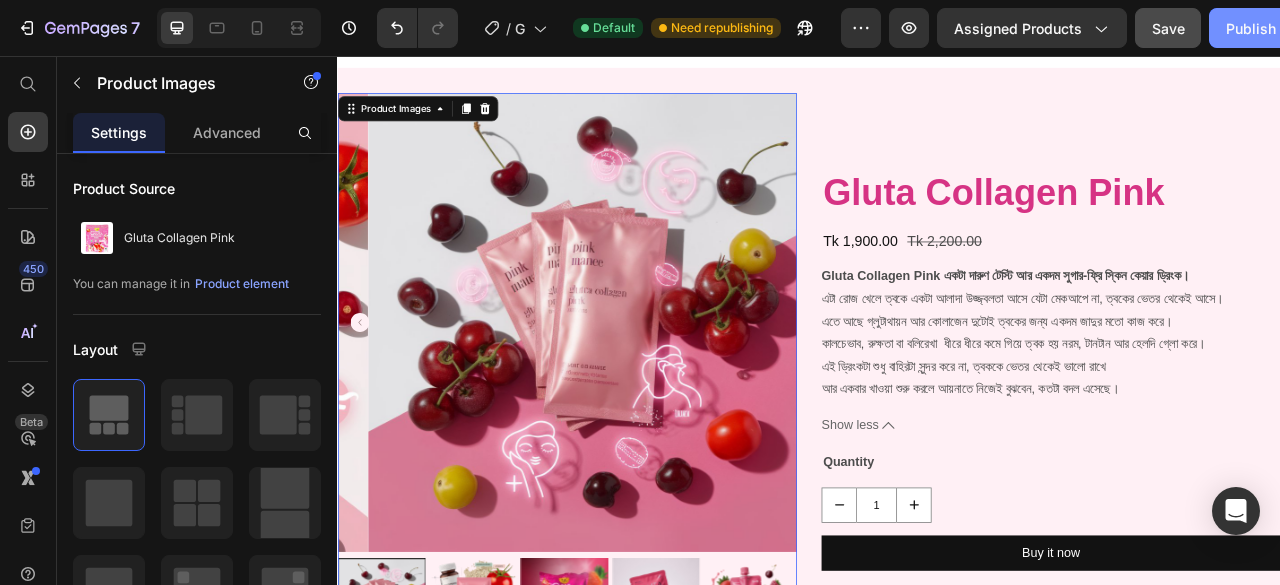 click on "Publish" at bounding box center [1251, 28] 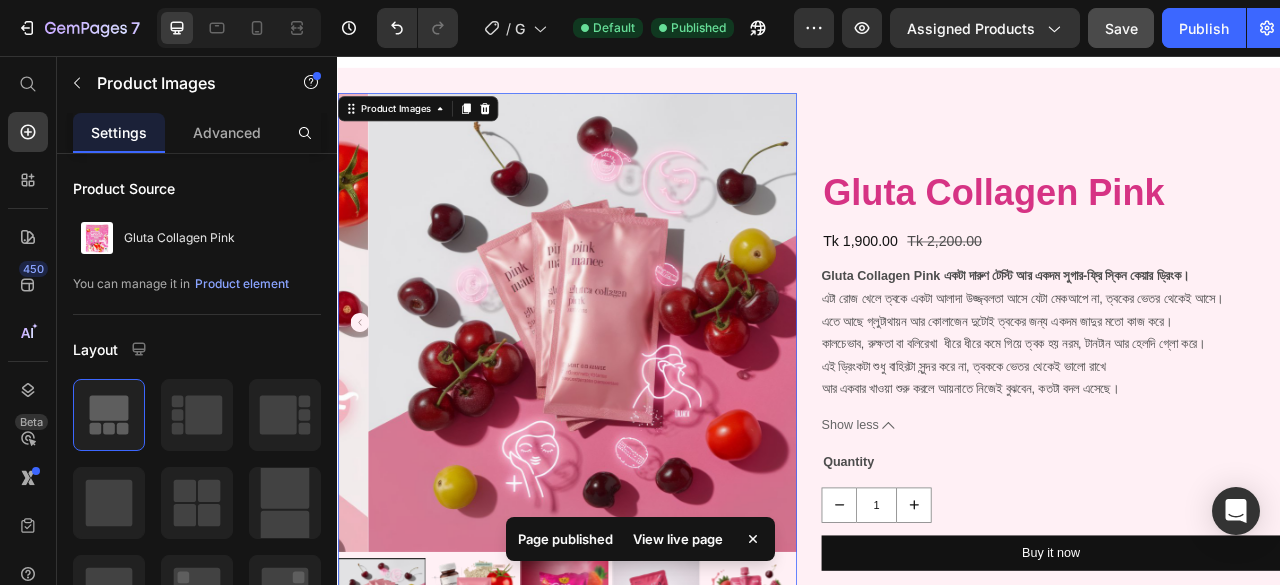 click on "View live page" at bounding box center (678, 539) 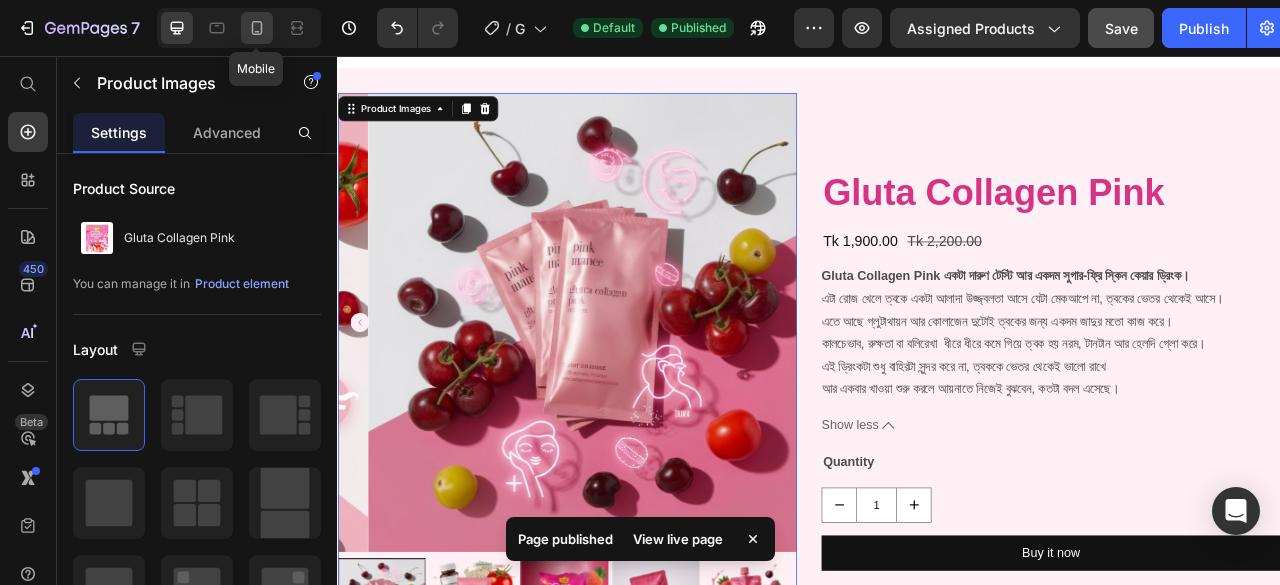 click 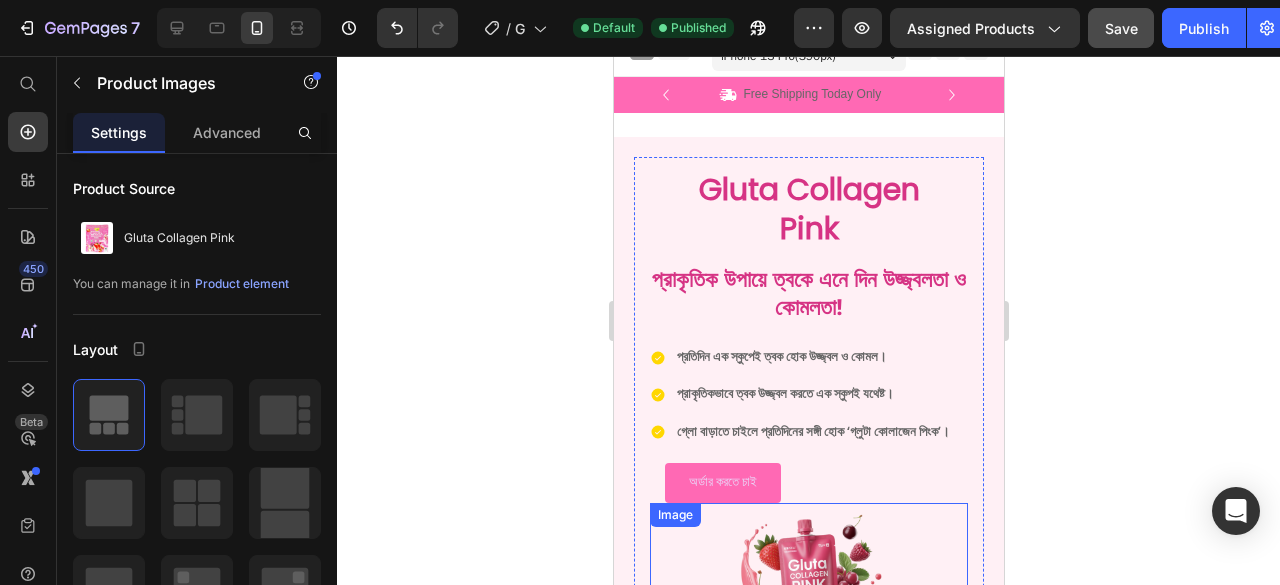 scroll, scrollTop: 0, scrollLeft: 0, axis: both 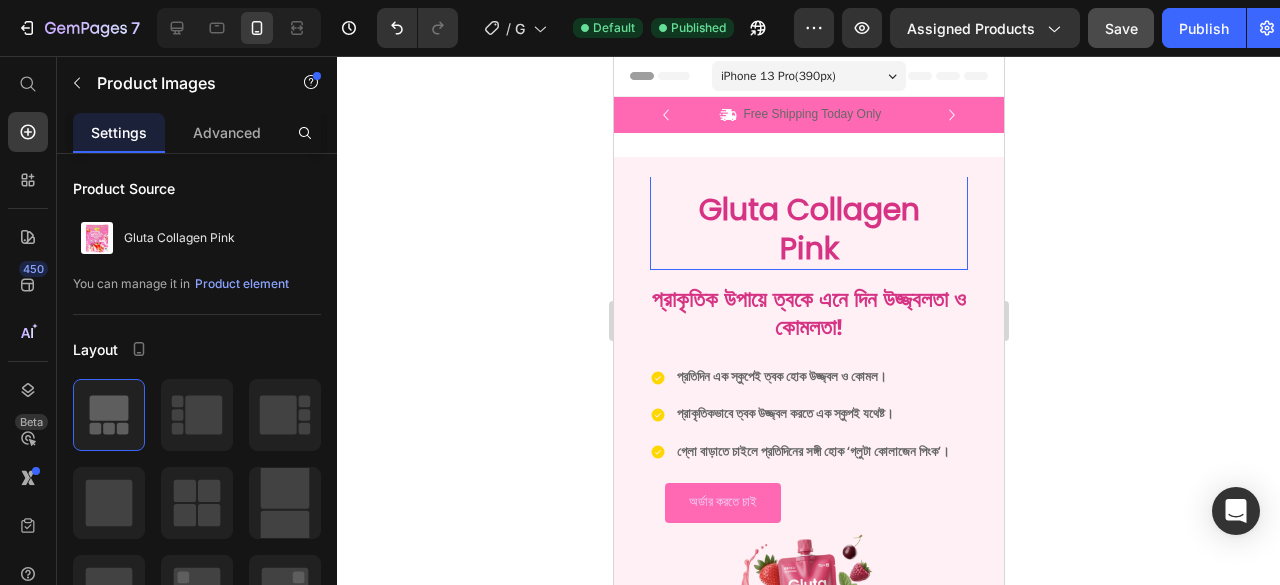 click on "Gluta Collagen Pink" at bounding box center (808, 210) 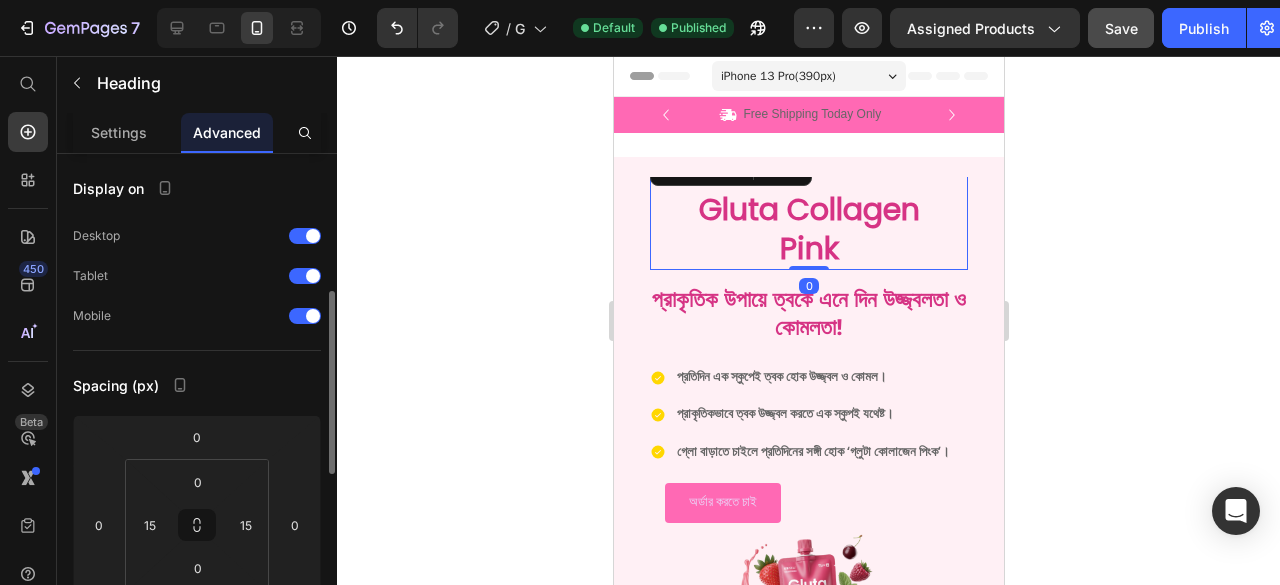 scroll, scrollTop: 100, scrollLeft: 0, axis: vertical 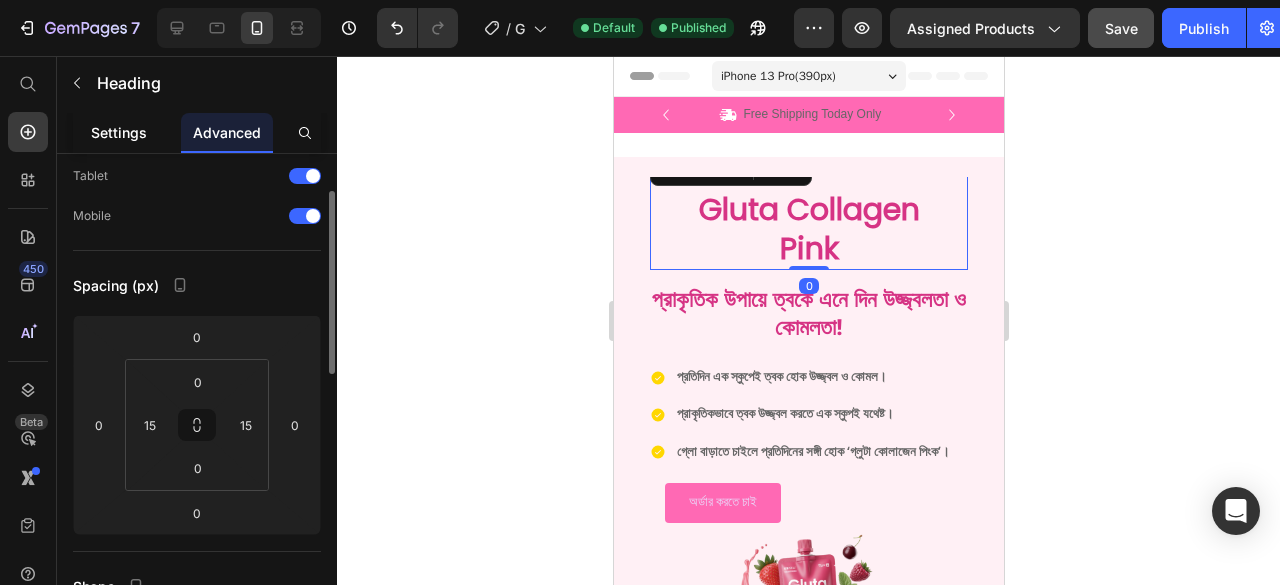 click on "Settings" at bounding box center (119, 132) 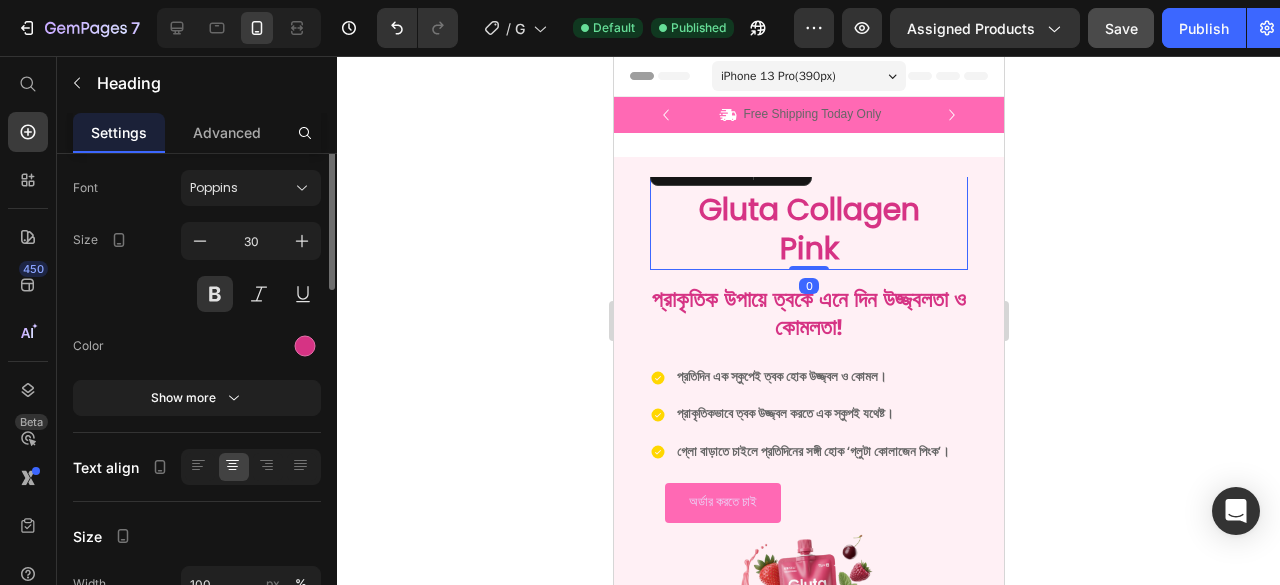scroll, scrollTop: 0, scrollLeft: 0, axis: both 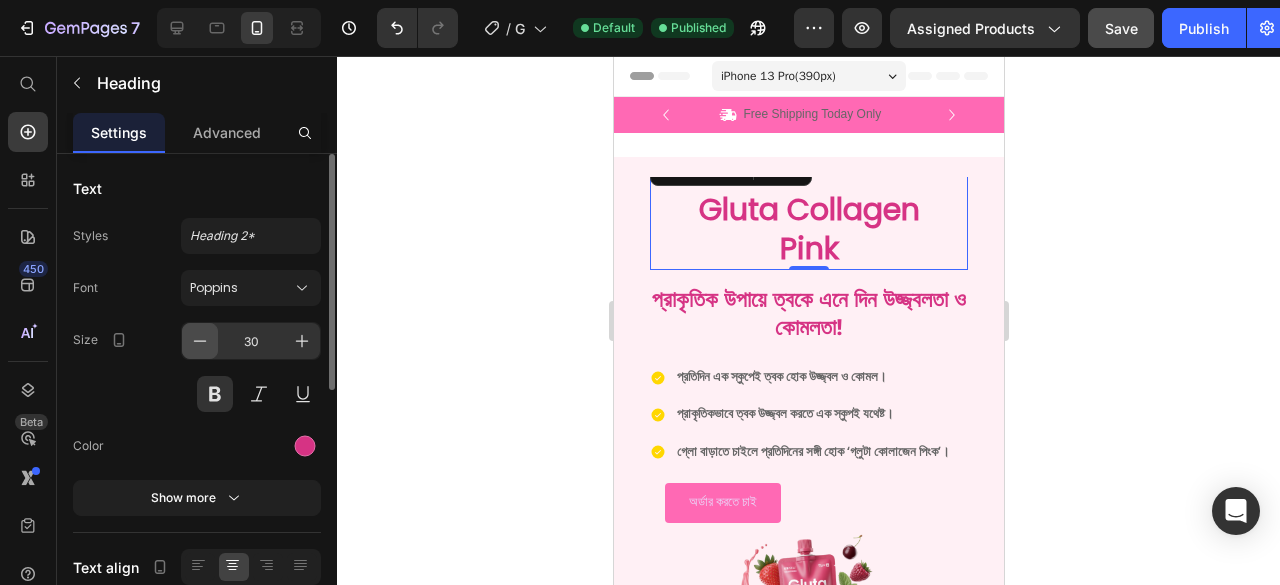click 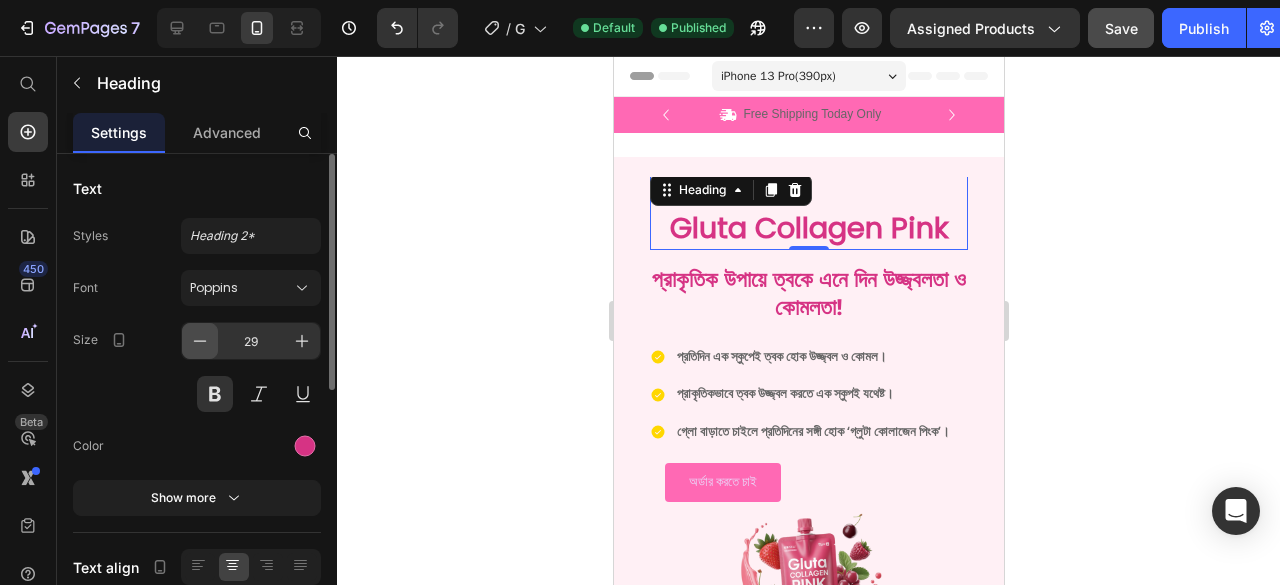 click 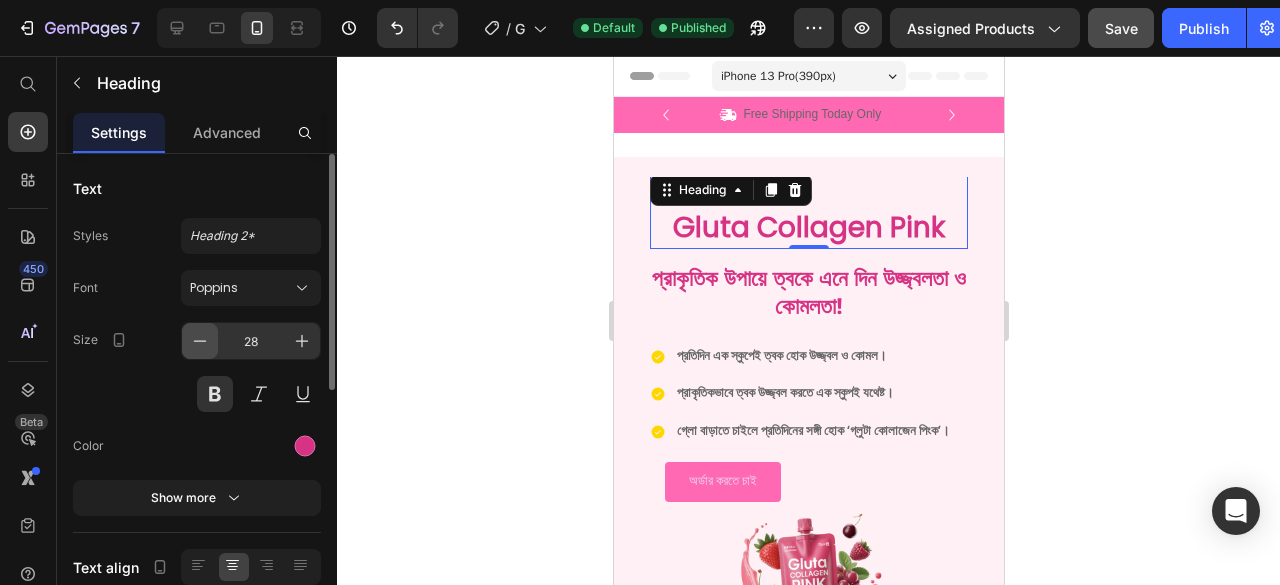 click 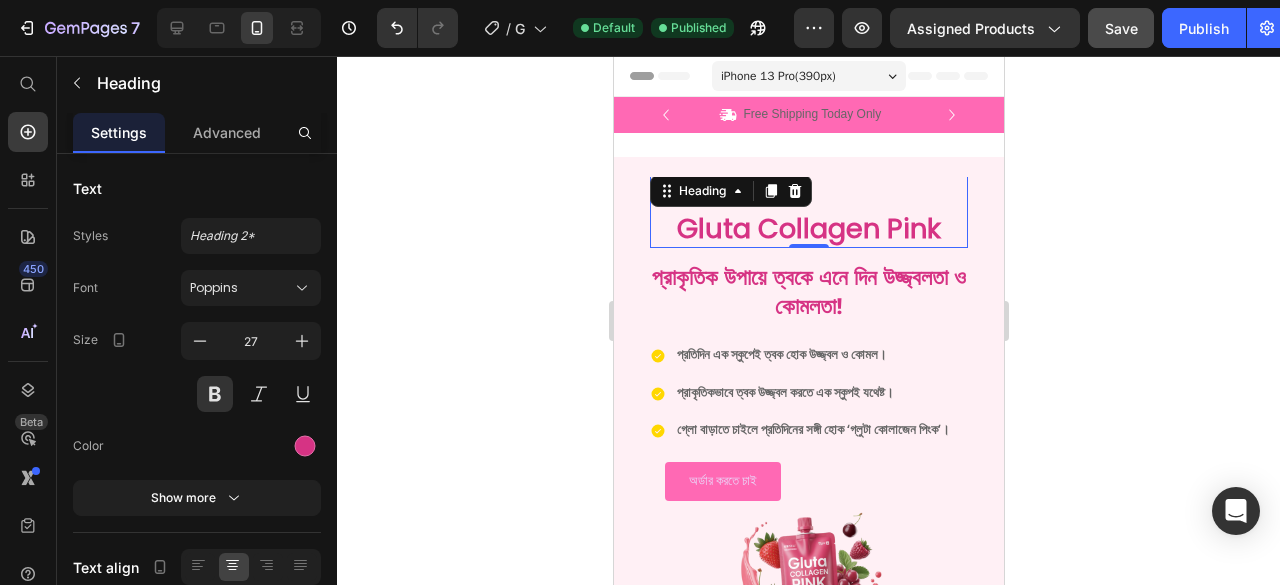 click 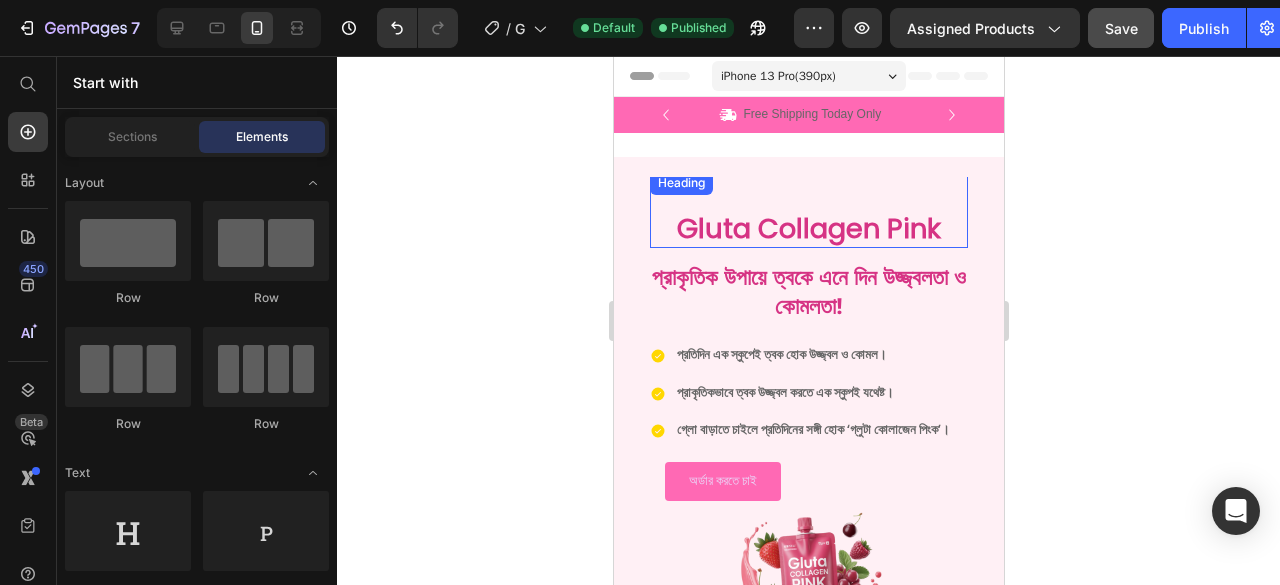 click on "Gluta Collagen Pink" at bounding box center [808, 209] 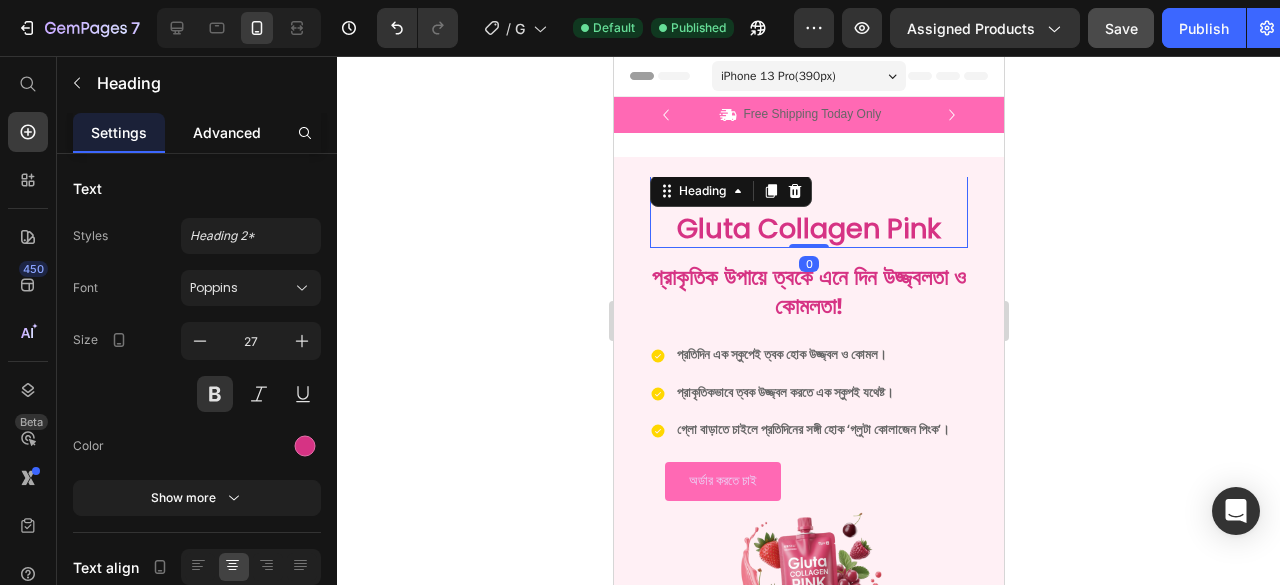 click on "Advanced" at bounding box center [227, 132] 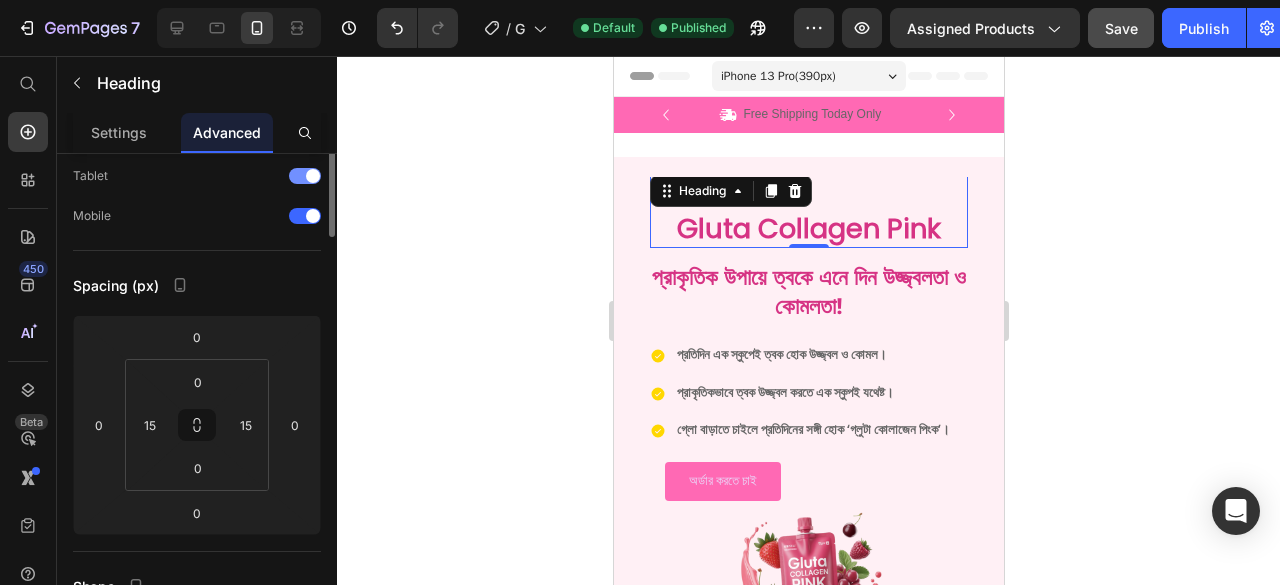 scroll, scrollTop: 0, scrollLeft: 0, axis: both 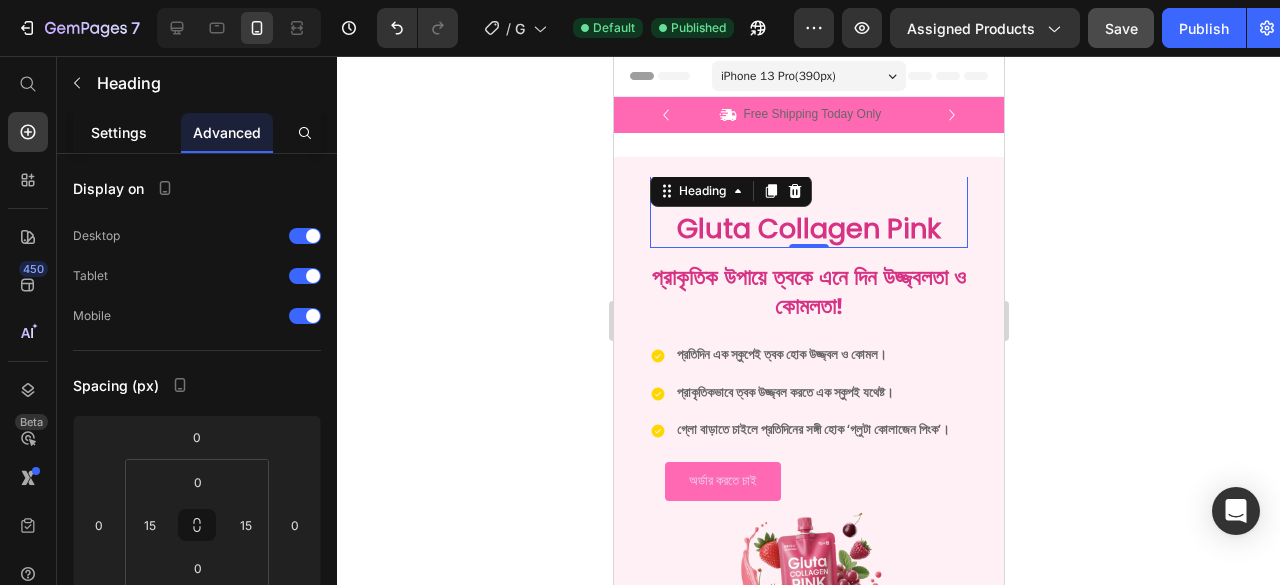 click on "Settings" at bounding box center (119, 132) 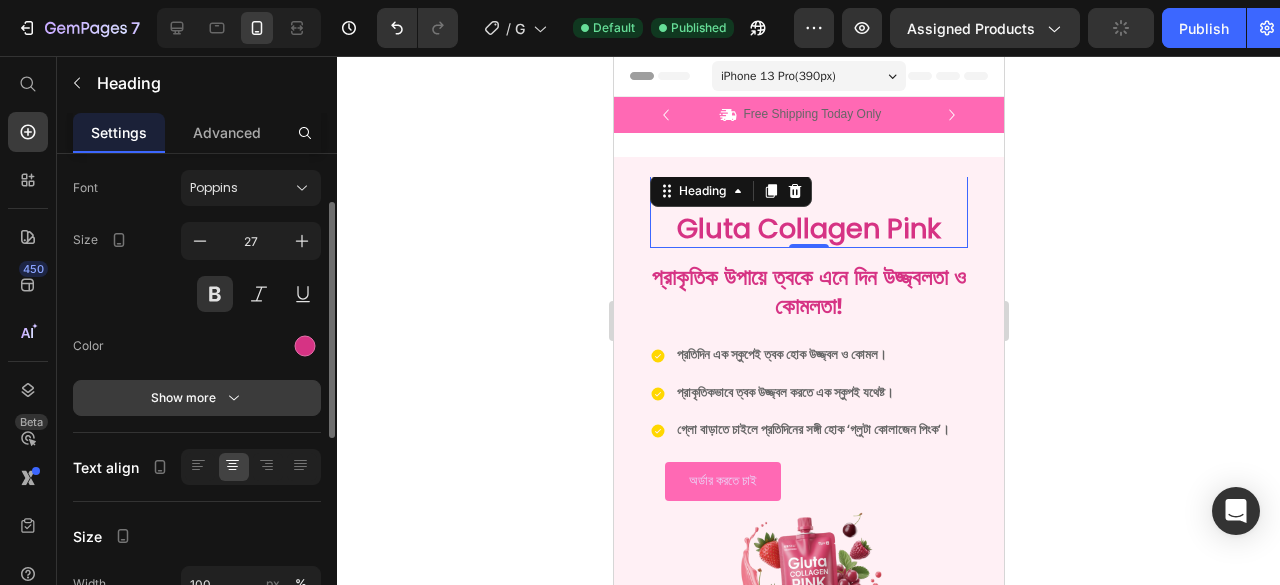 scroll, scrollTop: 200, scrollLeft: 0, axis: vertical 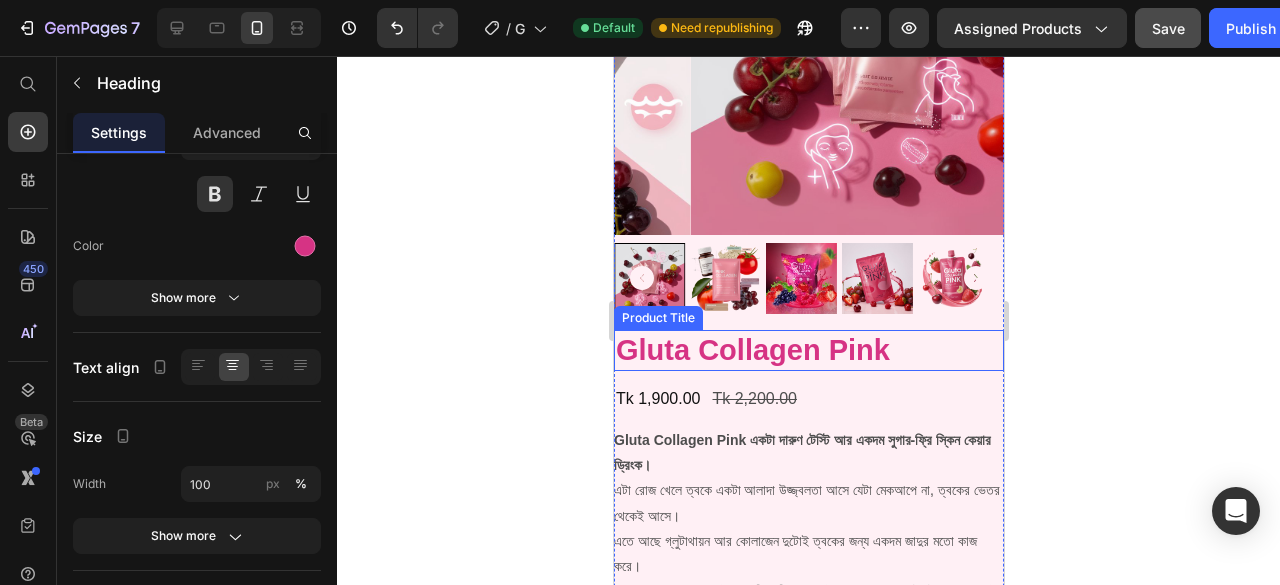click on "Gluta Collagen Pink" at bounding box center (808, 351) 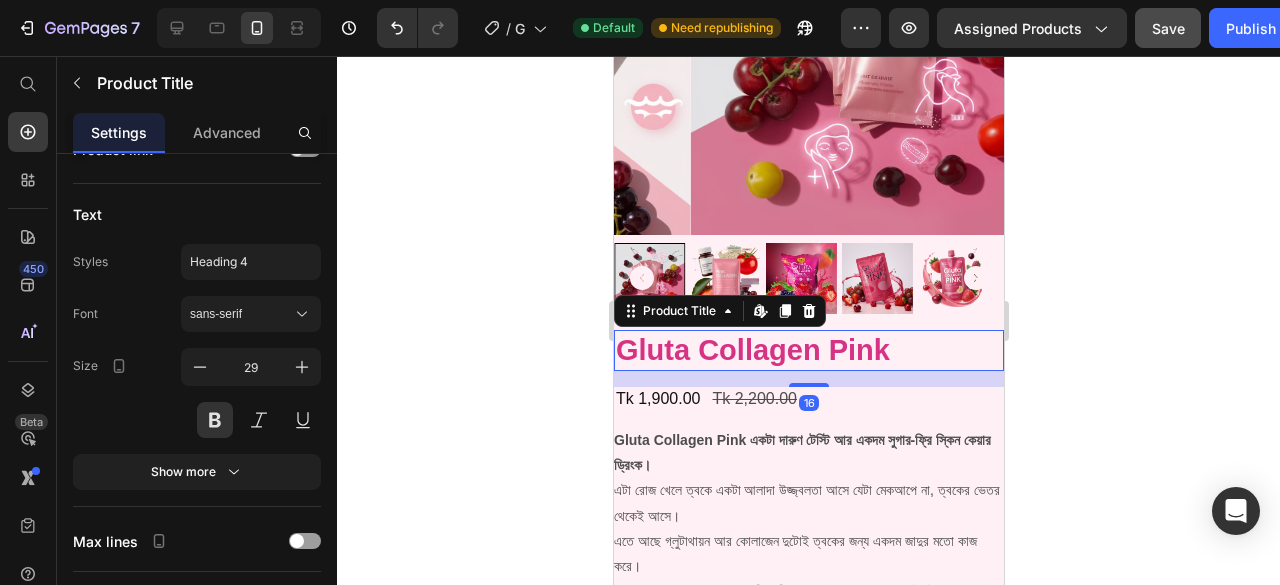 scroll, scrollTop: 0, scrollLeft: 0, axis: both 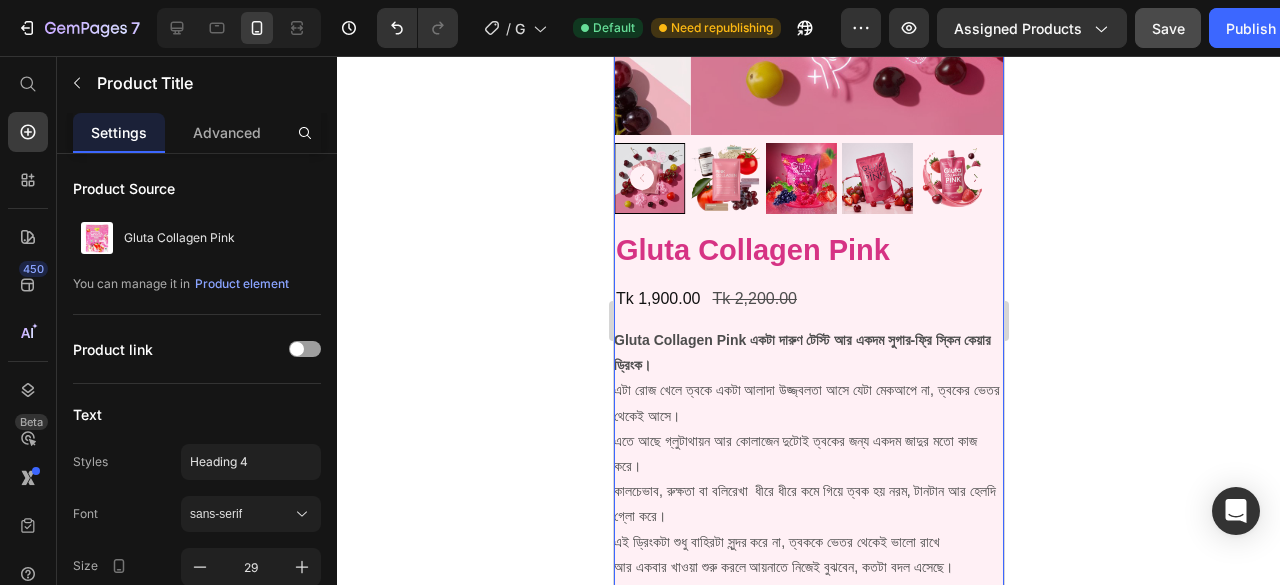 click on "Gluta Collagen Pink Product Title Tk 1,900.00 Product Price Tk 2,200.00 Product Price Row Gluta Collagen Pink একটা দারুণ টেস্টি আর একদম সুগার-ফ্রি স্কিন কেয়ার ড্রিংক। এটা রোজ খেলে ত্বকে একটা আলাদা উজ্জ্বলতা আসে যেটা মেকআপে না, ত্বকের ভেতর থেকেই আসে।
এতে আছে গ্লুটাথায়ন আর কোলাজেন দুটোই ত্বকের জন্য একদম জাদুর মতো কাজ করে। কালচেভাব, রুক্ষতা বা বলিরেখা  ধীরে ধীরে কমে গিয়ে ত্বক হয় নরম, টানটান আর হেলদি গ্লো করে।
Show less Product Description Quantity Text Block 1 Product Quantity Buy it now Dynamic Checkout" at bounding box center (808, 515) 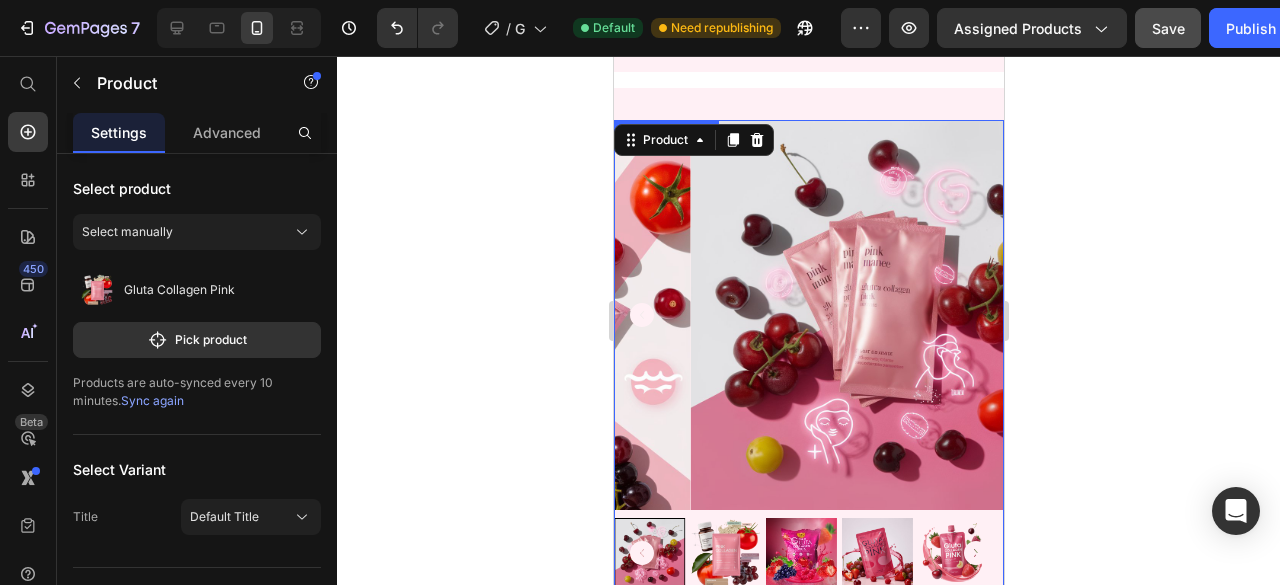 scroll, scrollTop: 500, scrollLeft: 0, axis: vertical 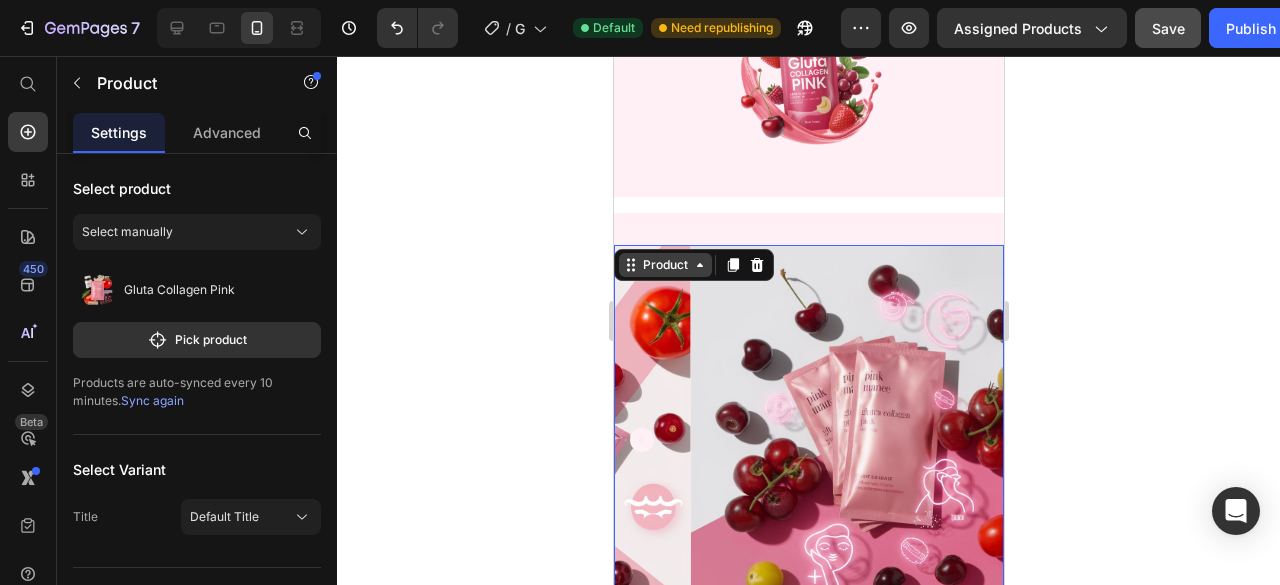 click on "Product" at bounding box center [664, 265] 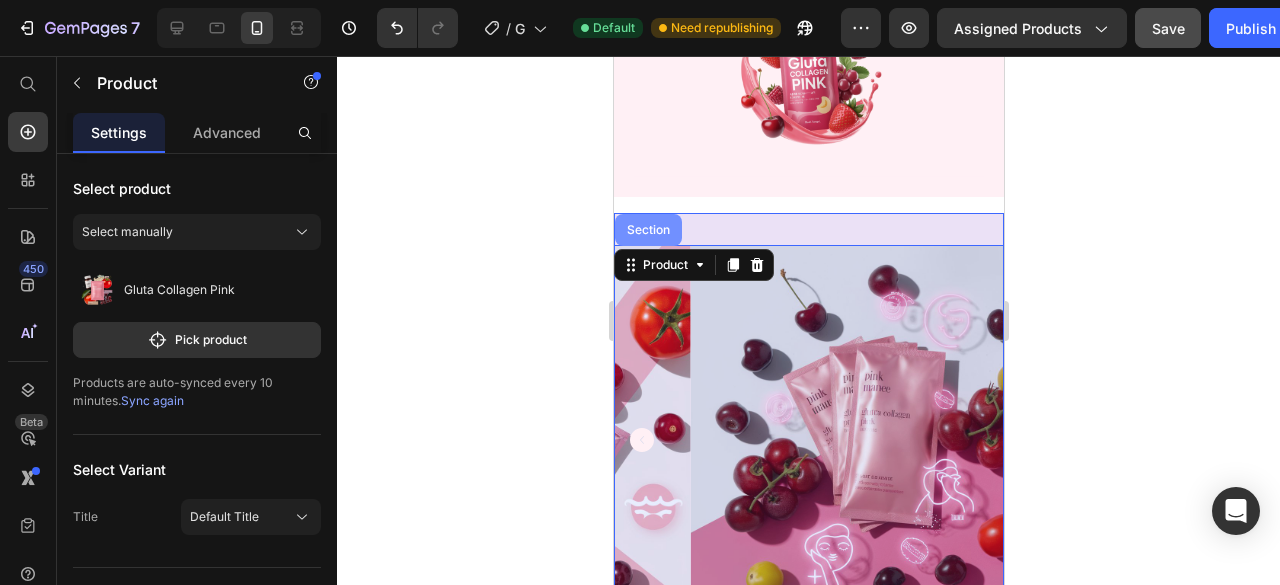click on "Section" at bounding box center [647, 230] 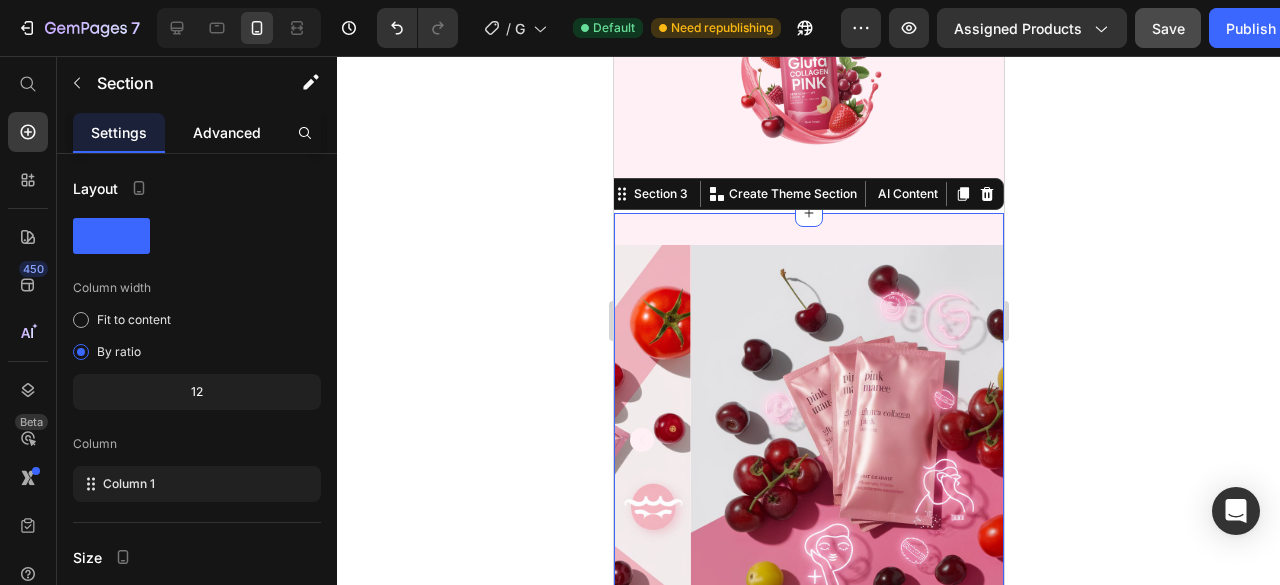 click on "Advanced" at bounding box center (227, 132) 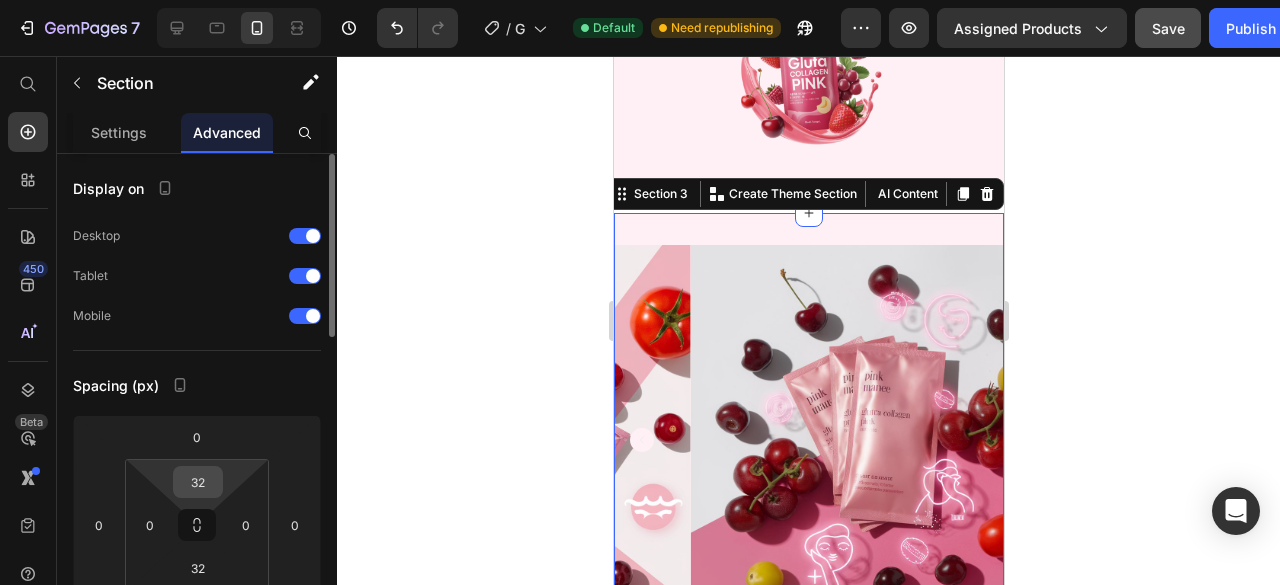 click on "32" at bounding box center (198, 482) 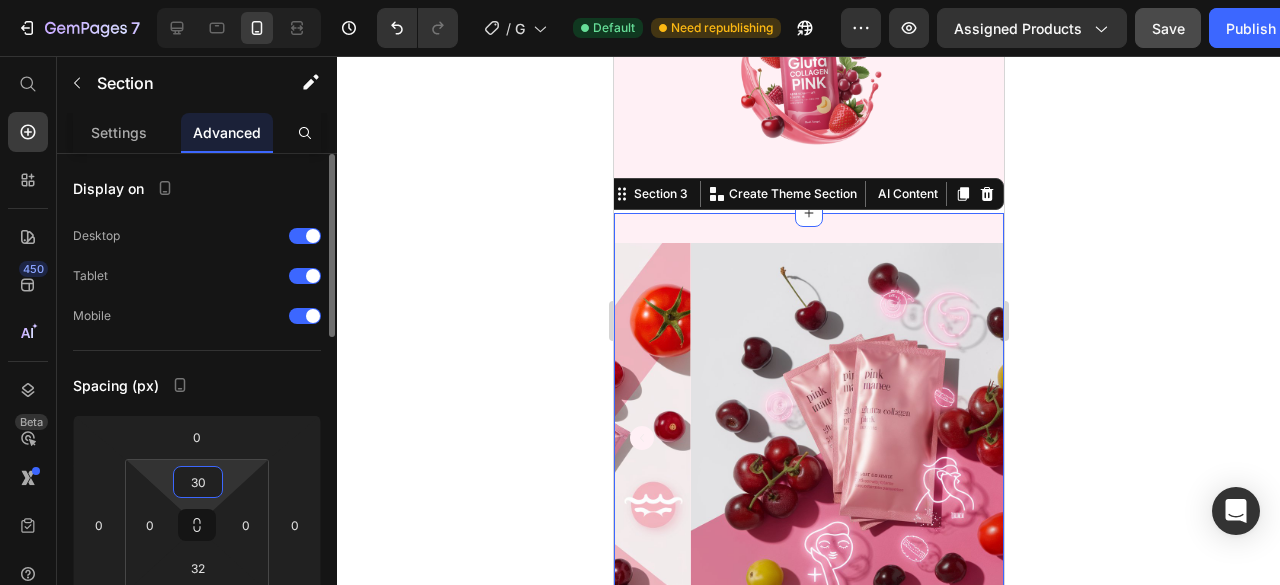 type on "30" 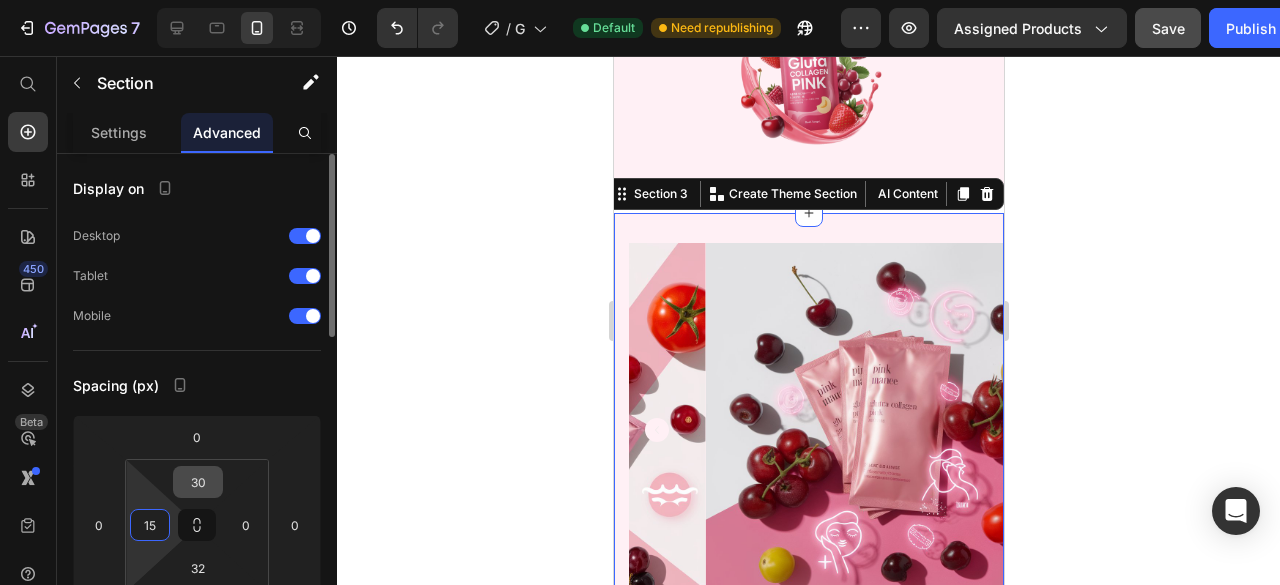 type on "15" 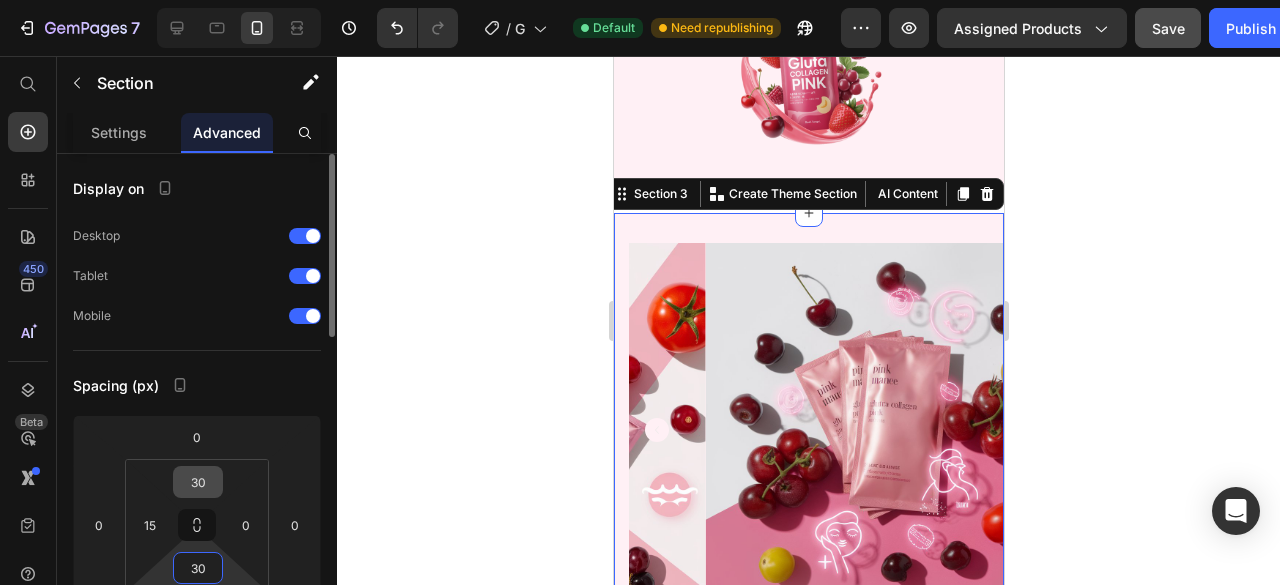 type on "30" 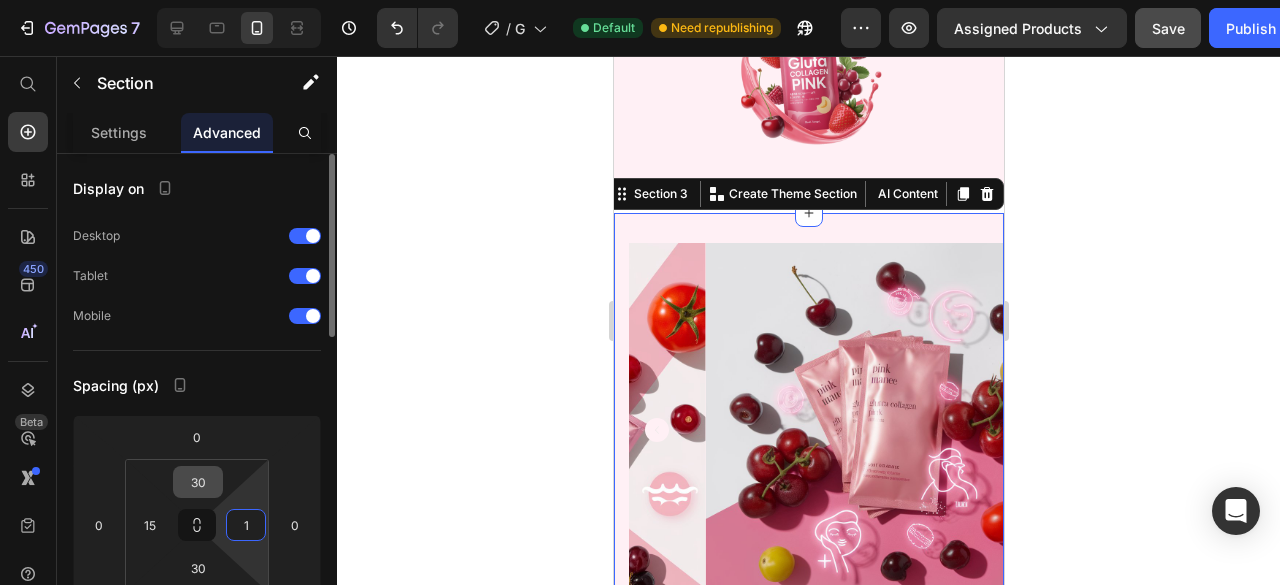 type on "15" 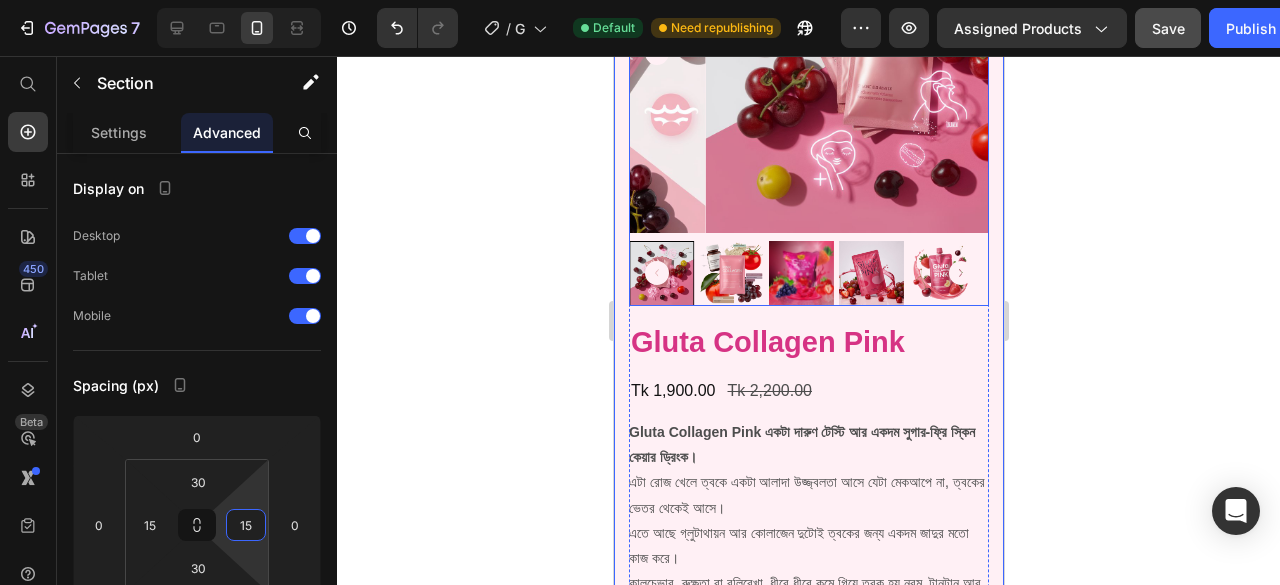 scroll, scrollTop: 900, scrollLeft: 0, axis: vertical 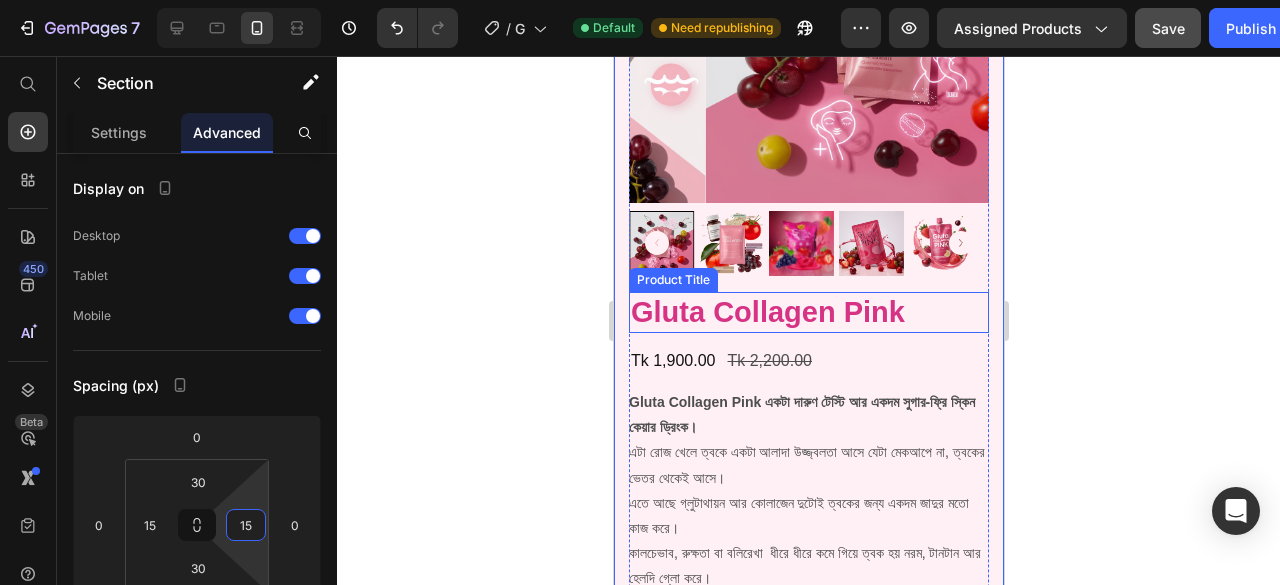 click on "Gluta Collagen Pink" at bounding box center (808, 313) 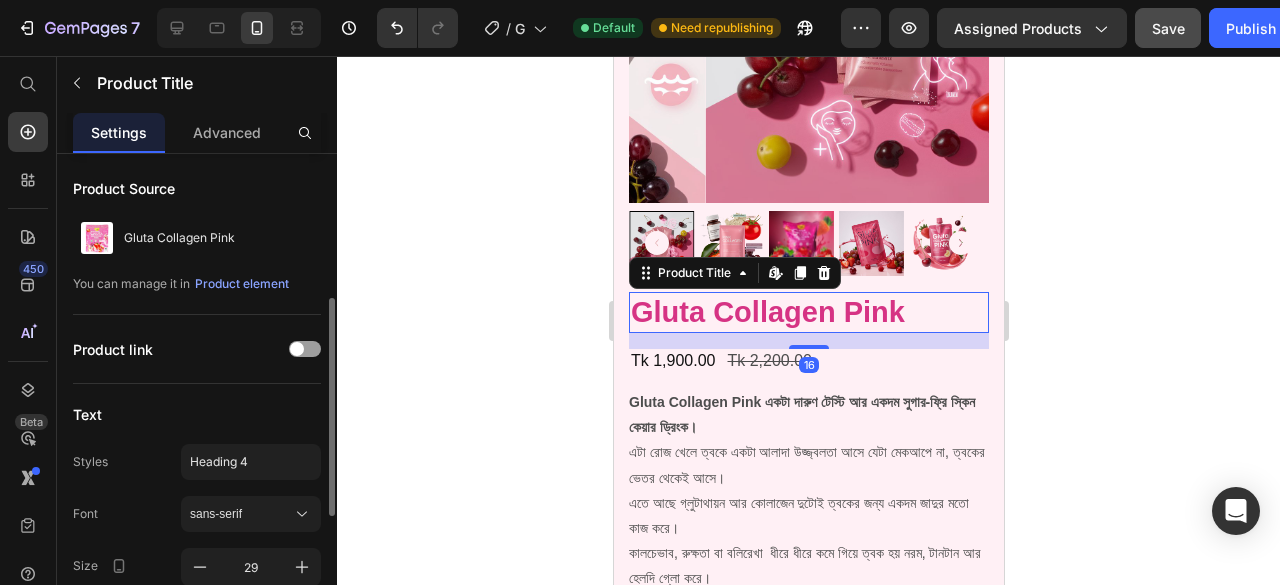 scroll, scrollTop: 200, scrollLeft: 0, axis: vertical 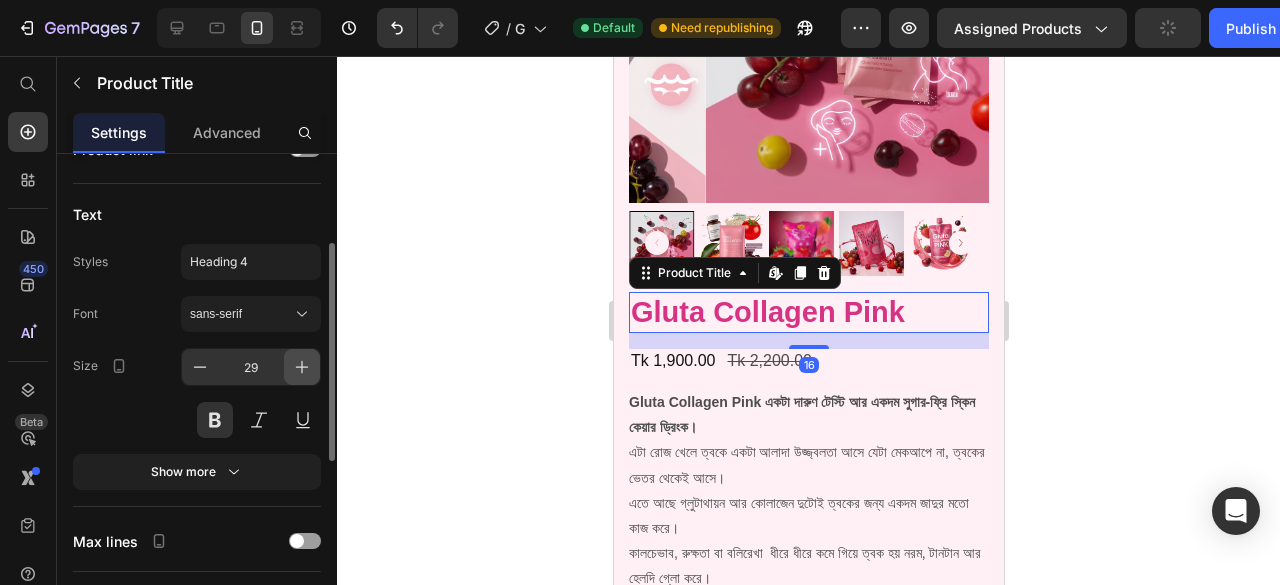 click 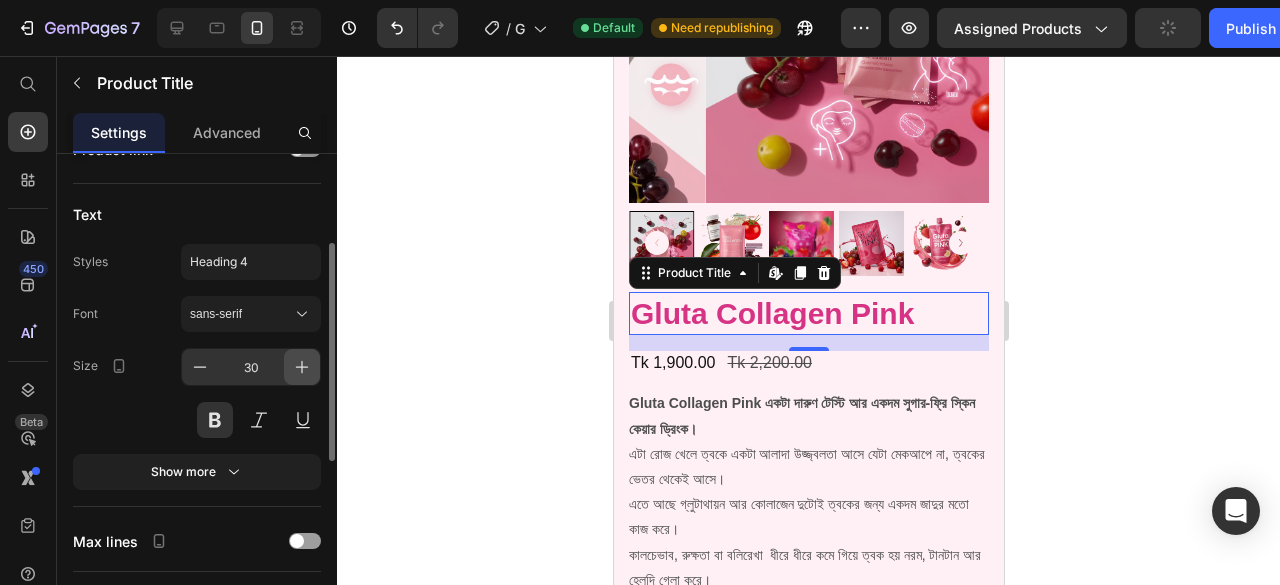 click 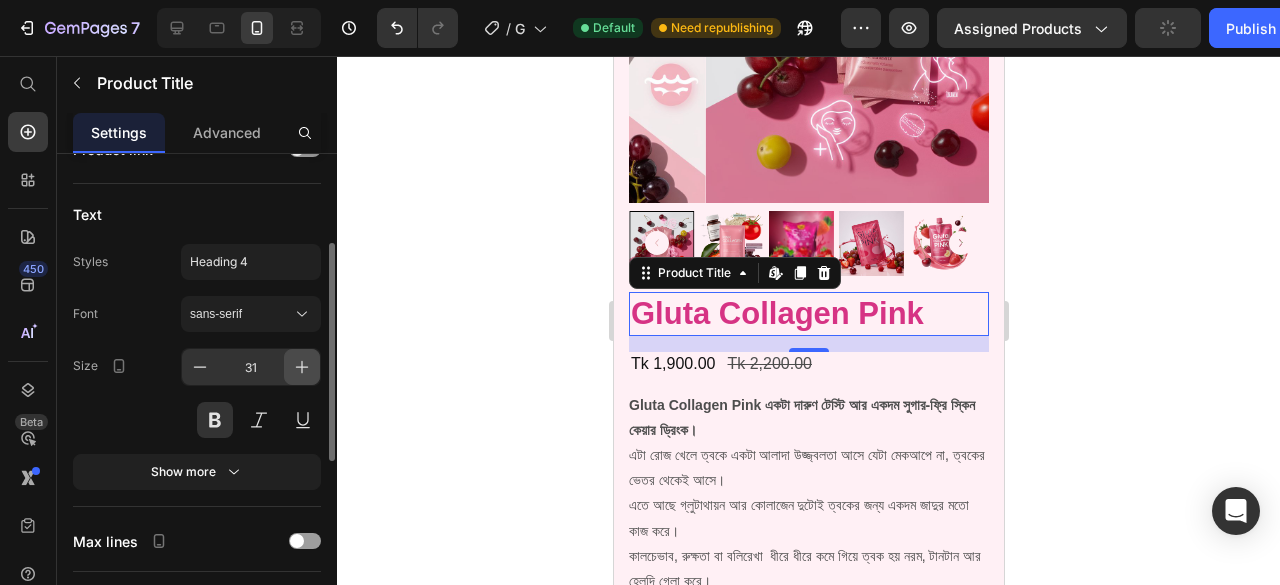 click 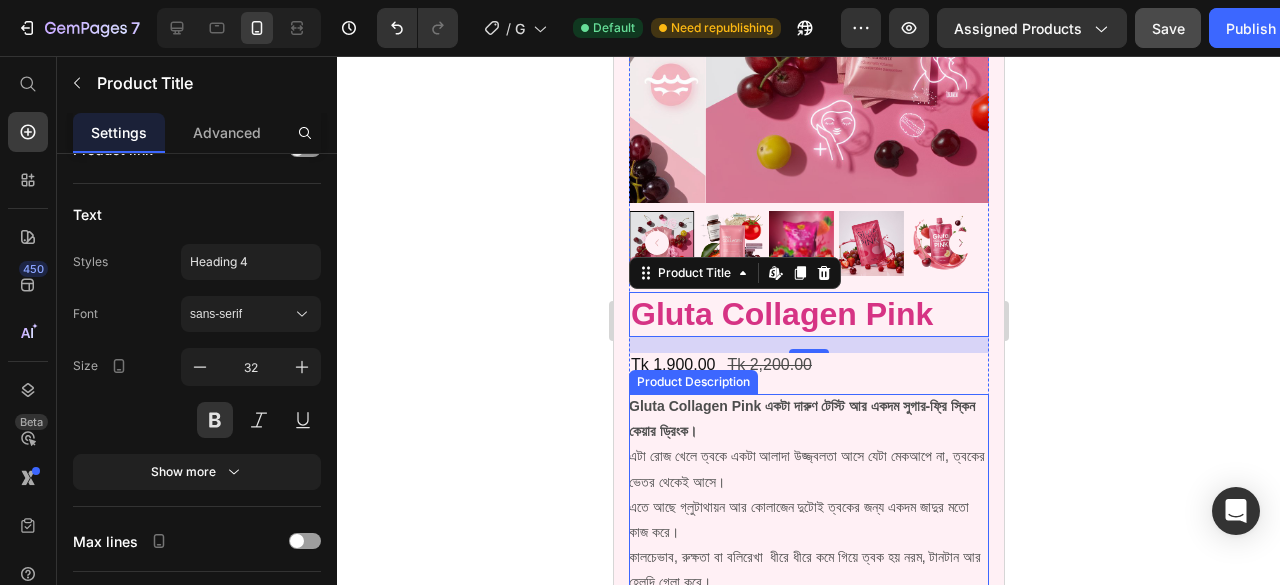 click on "Gluta Collagen Pink একটা দারুণ টেস্টি আর একদম সুগার-ফ্রি স্কিন কেয়ার ড্রিংক। এটা রোজ খেলে ত্বকে একটা আলাদা উজ্জ্বলতা আসে যেটা মেকআপে না, ত্বকের ভেতর থেকেই আসে।
এতে আছে গ্লুটাথায়ন আর কোলাজেন দুটোই ত্বকের জন্য একদম জাদুর মতো কাজ করে। কালচেভাব, রুক্ষতা বা বলিরেখা  ধীরে ধীরে কমে গিয়ে ত্বক হয় নরম, টানটান আর হেলদি গ্লো করে।
এই ড্রিংকটা শুধু বাহিরটা সুন্দর করে না, ত্বককে ভেতর থেকেই ভালো রাখে" at bounding box center (808, 520) 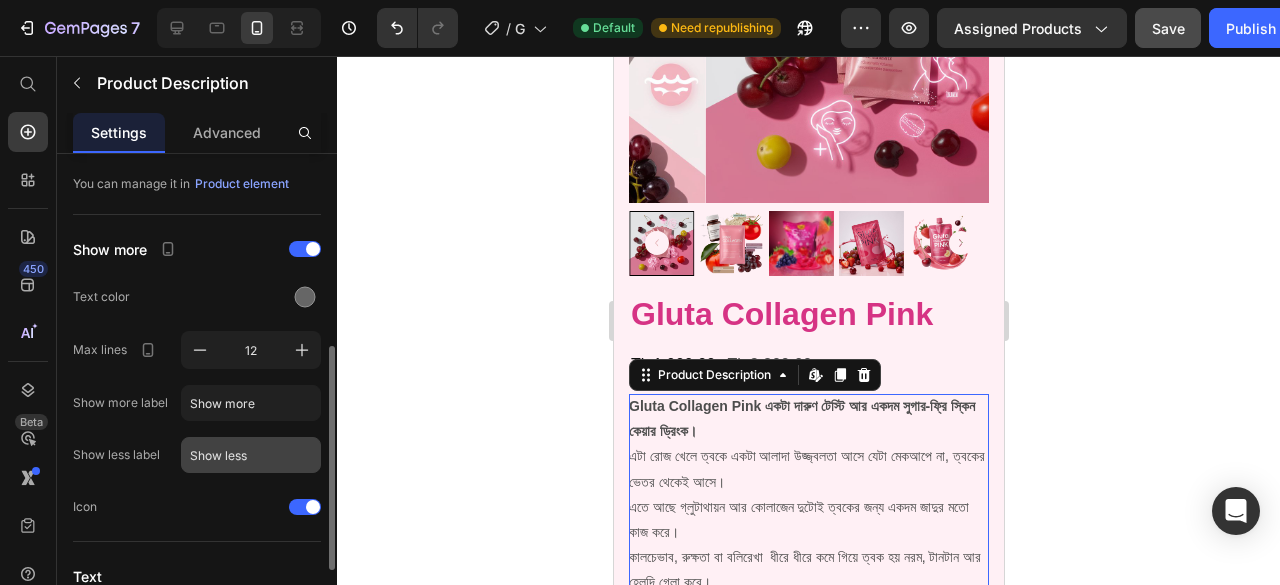 scroll, scrollTop: 200, scrollLeft: 0, axis: vertical 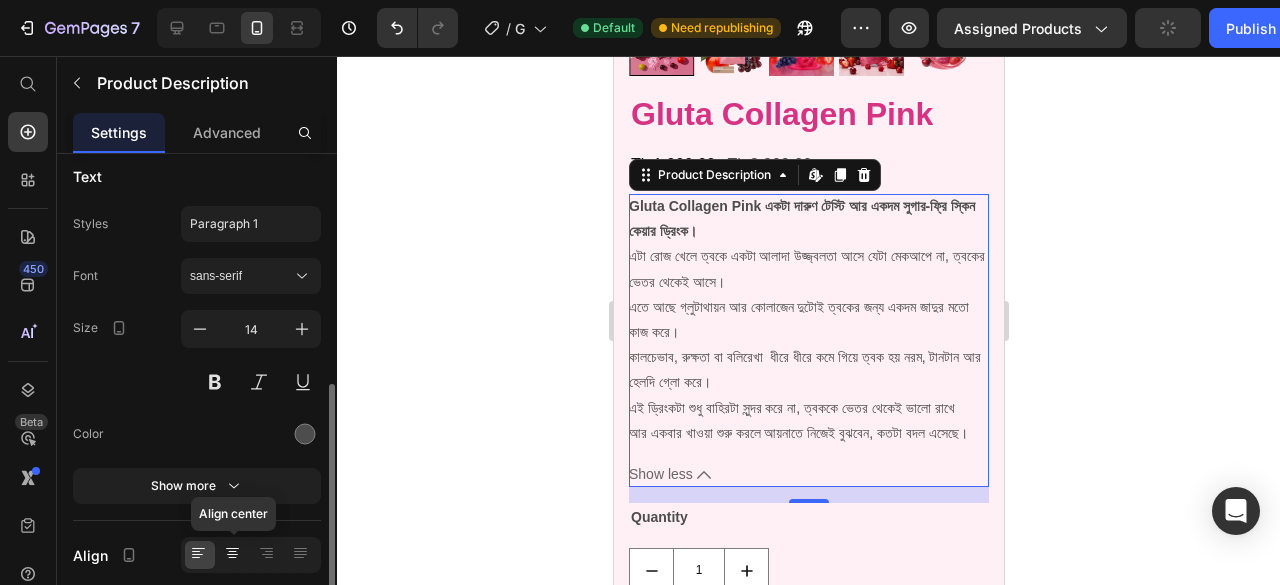 click 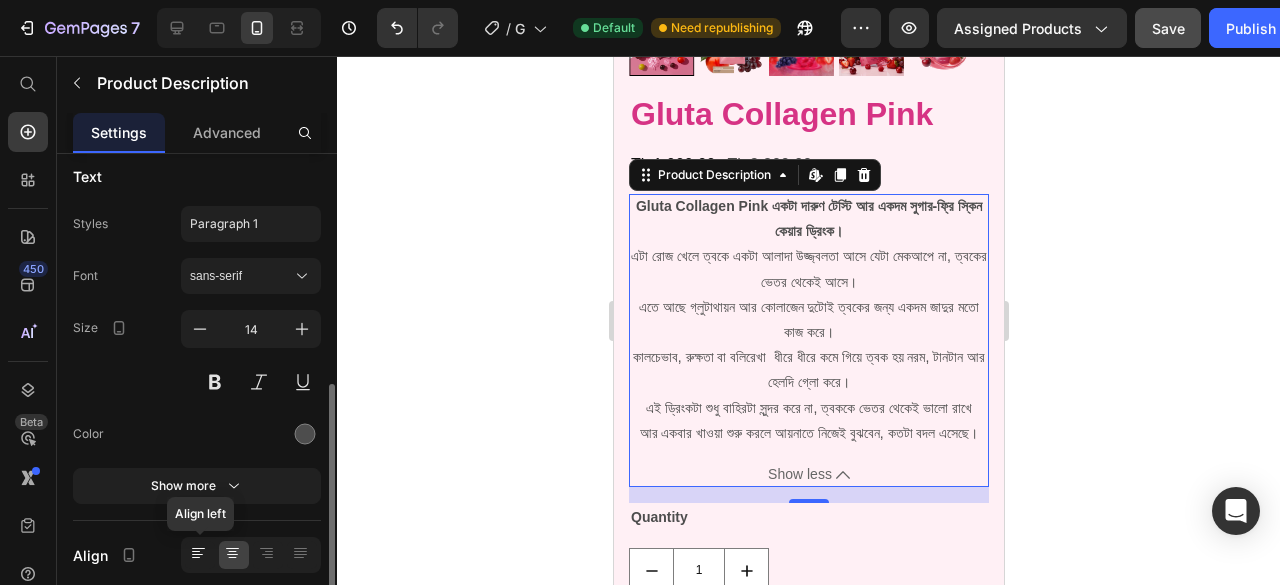 click 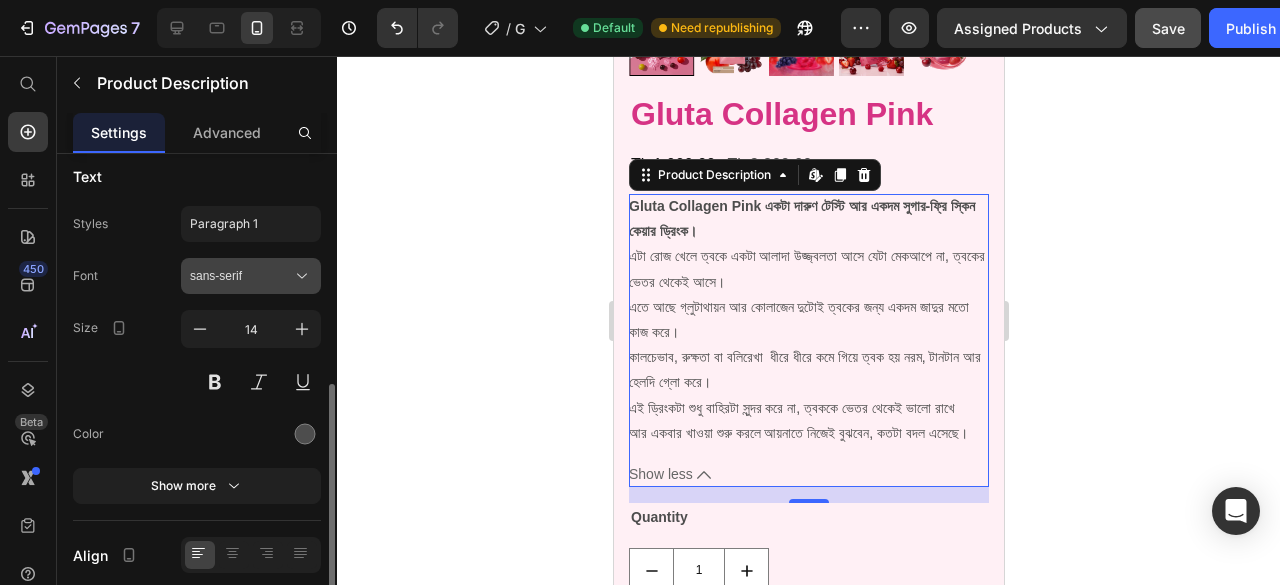 click on "sans-serif" at bounding box center (251, 276) 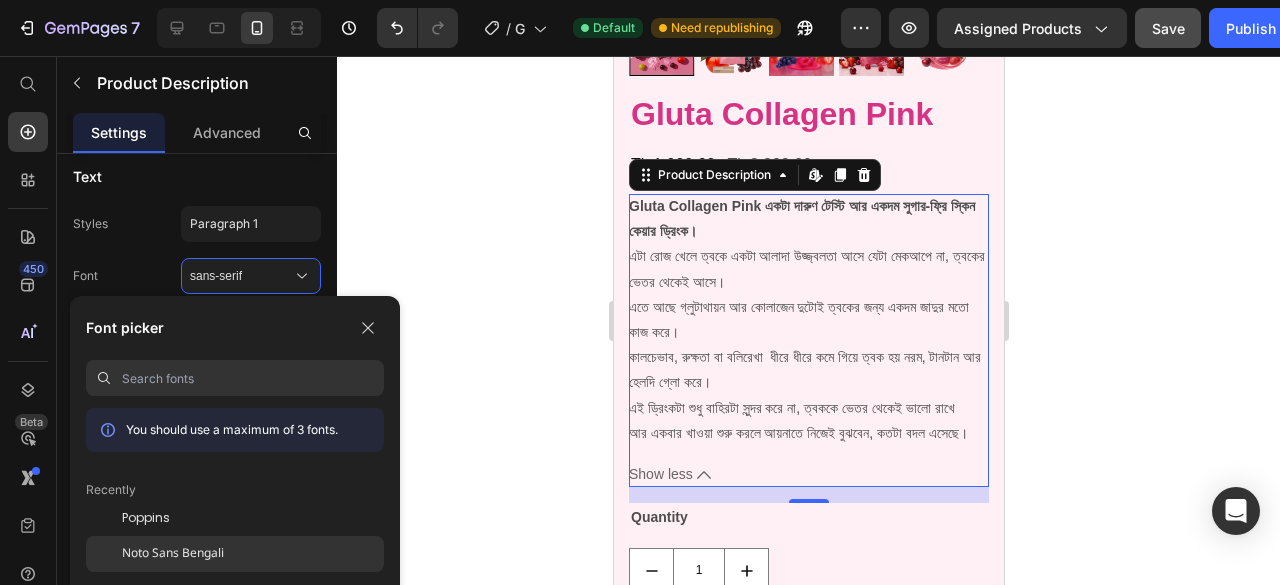 click on "Noto Sans Bengali" 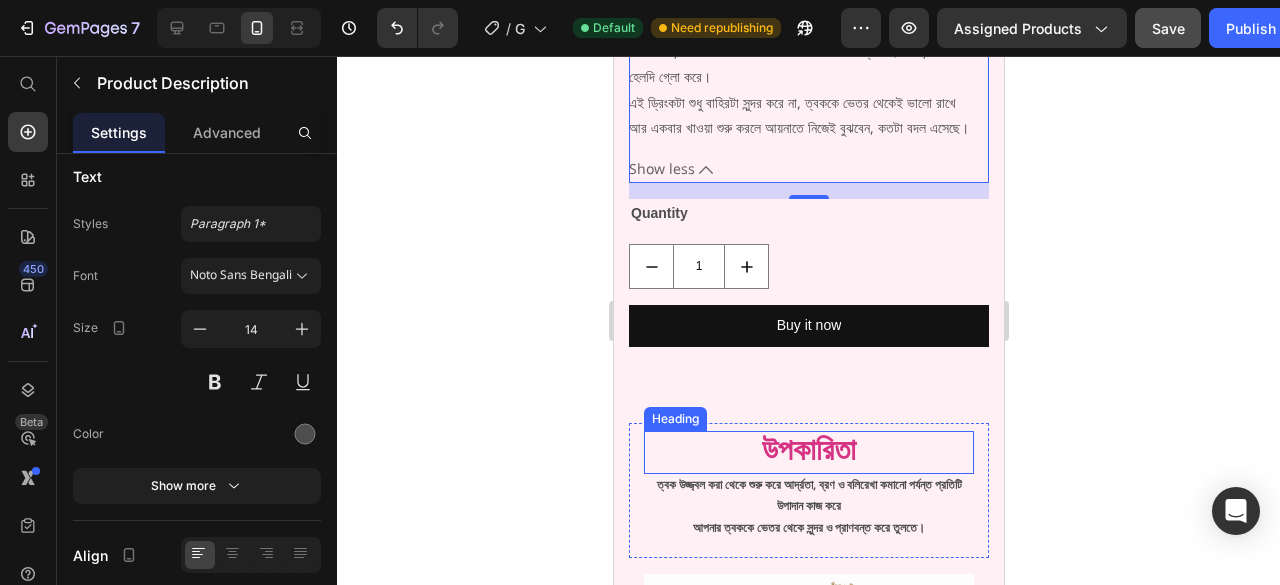 scroll, scrollTop: 1600, scrollLeft: 0, axis: vertical 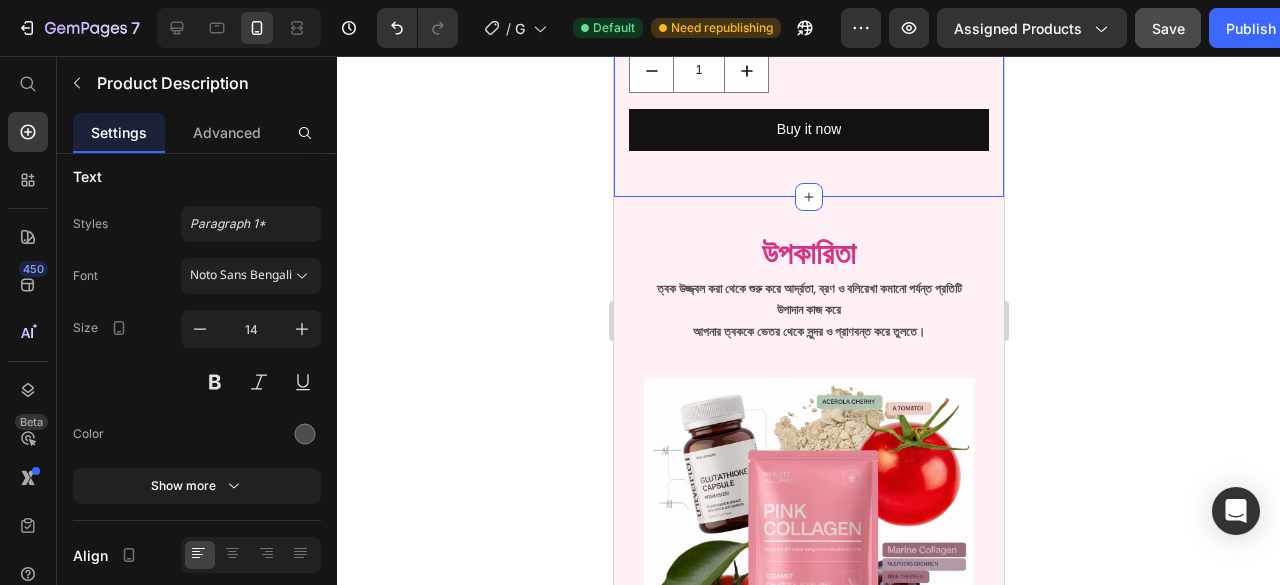 click on "Product Images Gluta Collagen Pink Product Title Tk 1,900.00 Product Price Tk 2,200.00 Product Price Row Gluta Collagen Pink একটা দারুণ টেস্টি আর একদম সুগার-ফ্রি স্কিন কেয়ার ড্রিংক। এটা রোজ খেলে ত্বকে একটা আলাদা উজ্জ্বলতা আসে যেটা মেকআপে না, ত্বকের ভেতর থেকেই আসে।
এতে আছে গ্লুটাথায়ন আর কোলাজেন দুটোই ত্বকের জন্য একদম জাদুর মতো কাজ করে। কালচেভাব, রুক্ষতা বা বলিরেখা  ধীরে ধীরে কমে গিয়ে ত্বক হয় নরম, টানটান আর হেলদি গ্লো করে।
Show less Product Description   Edit content in Shopify 16 1" at bounding box center (808, -345) 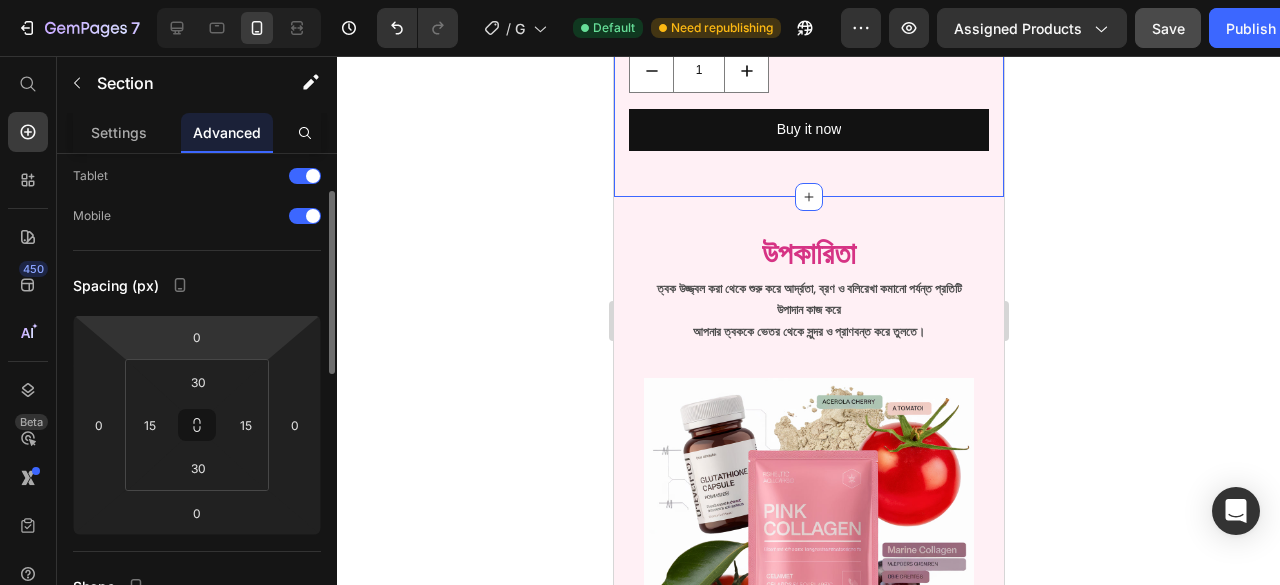 scroll, scrollTop: 200, scrollLeft: 0, axis: vertical 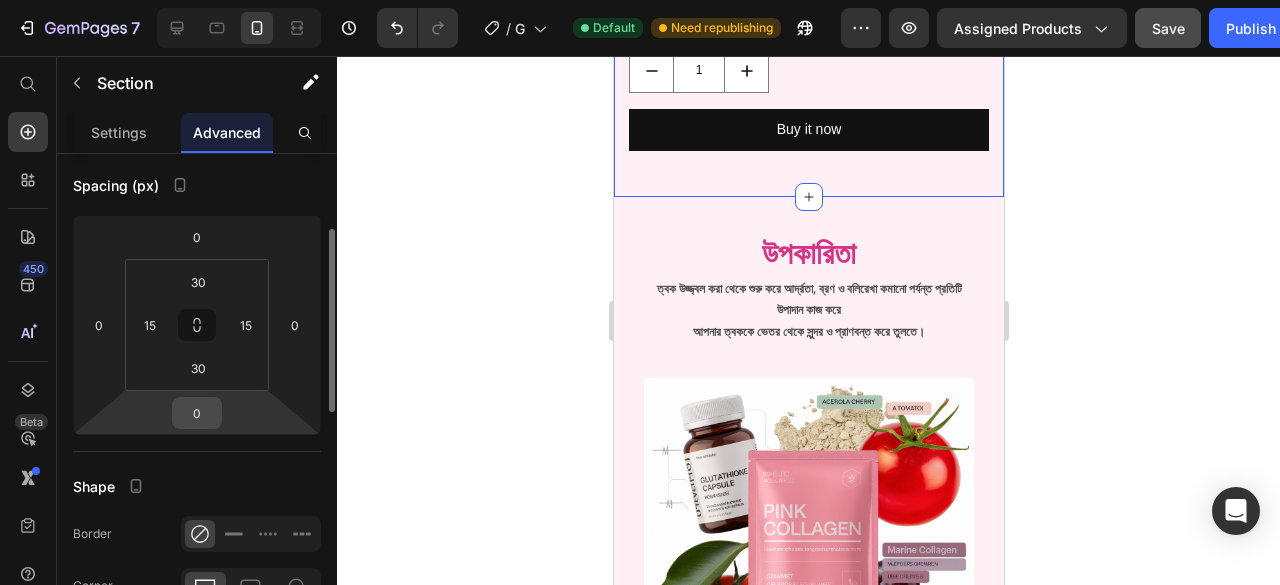 click on "0" at bounding box center [197, 413] 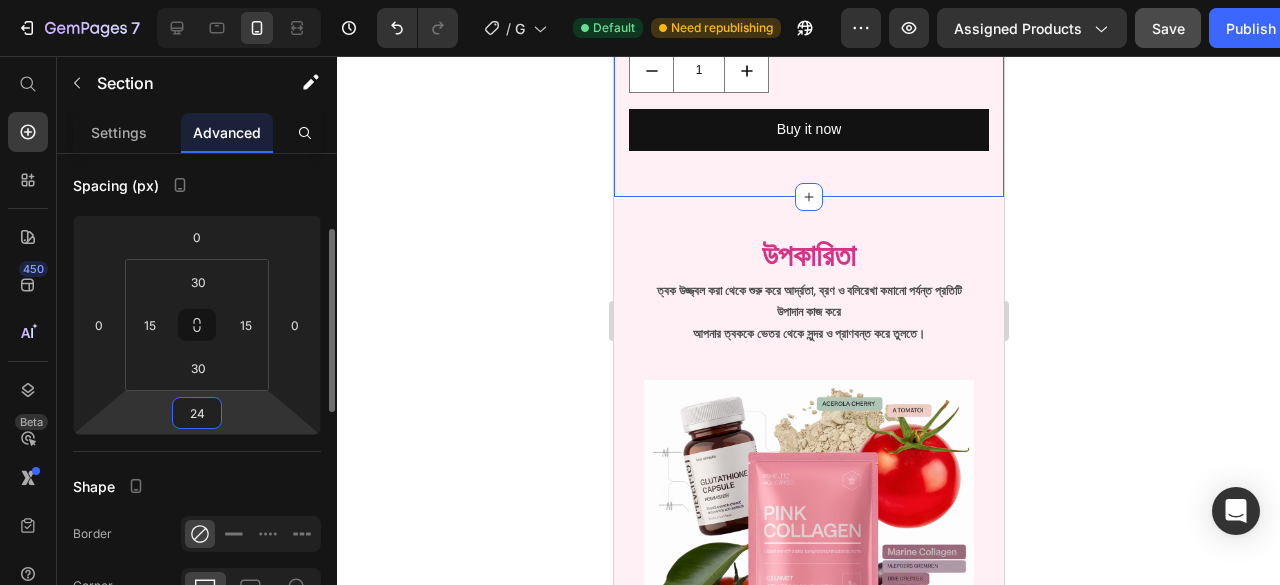 type on "2" 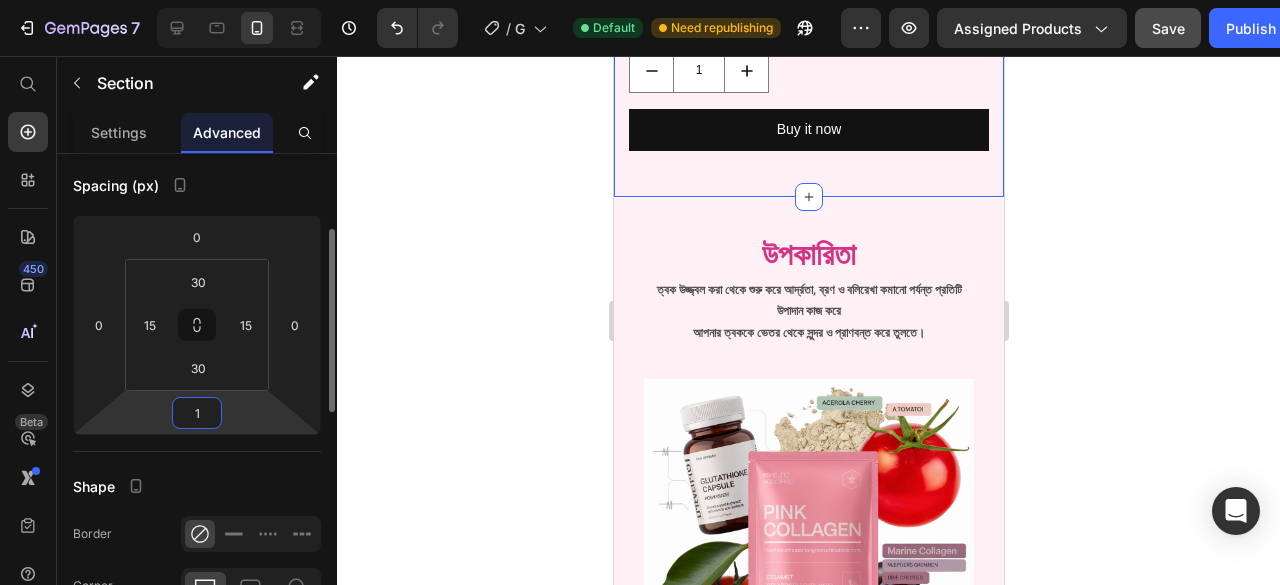type on "16" 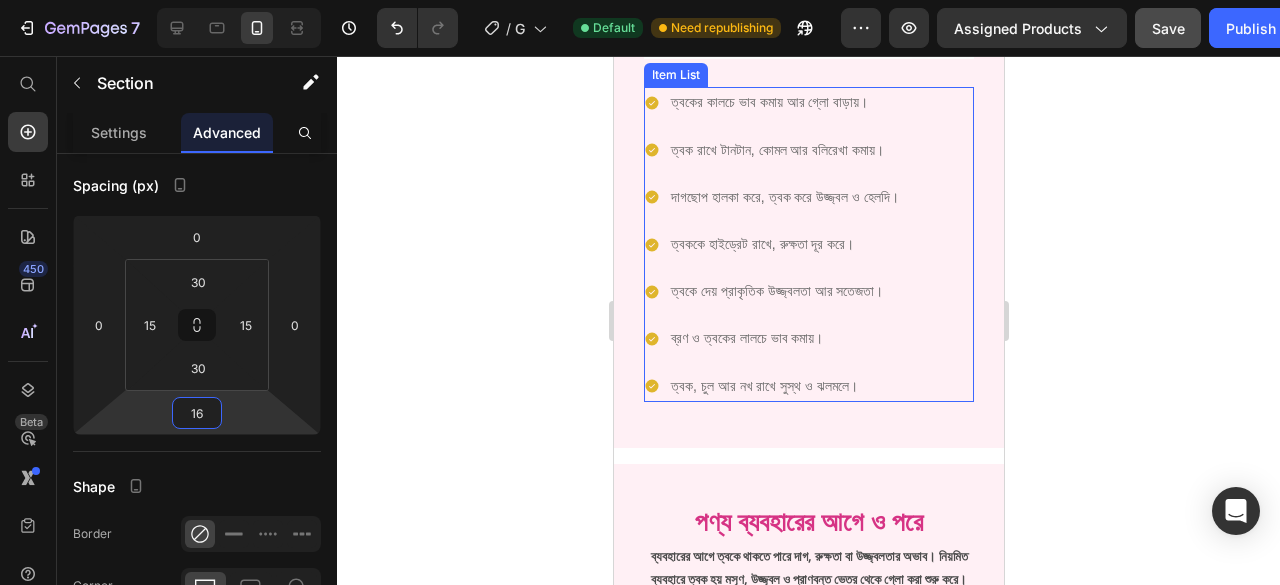 scroll, scrollTop: 2400, scrollLeft: 0, axis: vertical 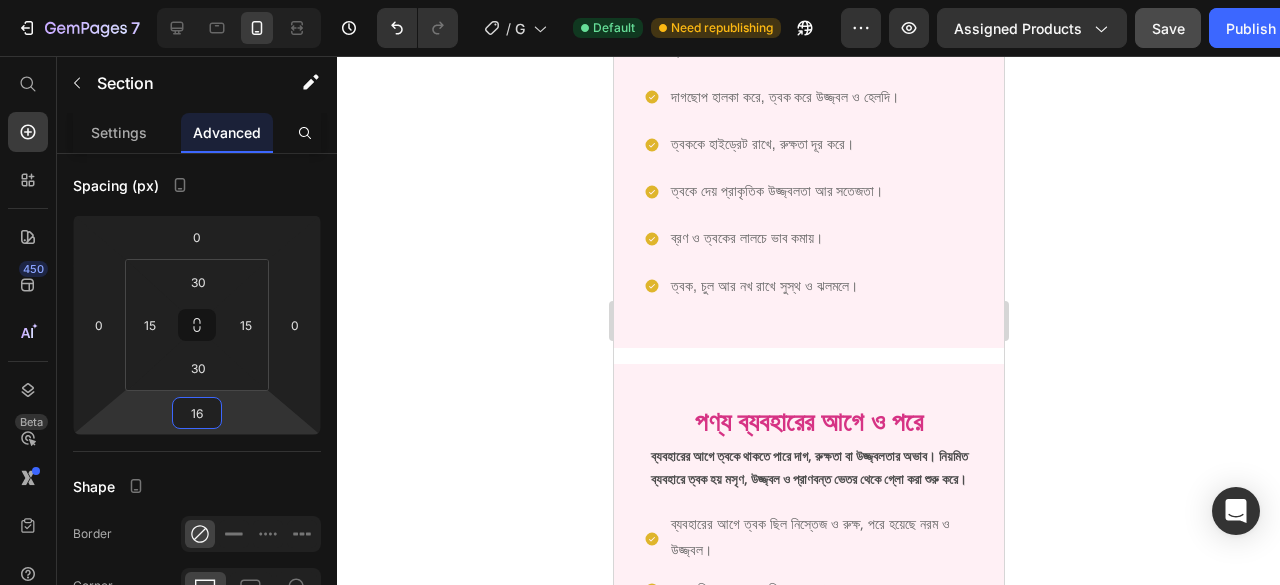 click 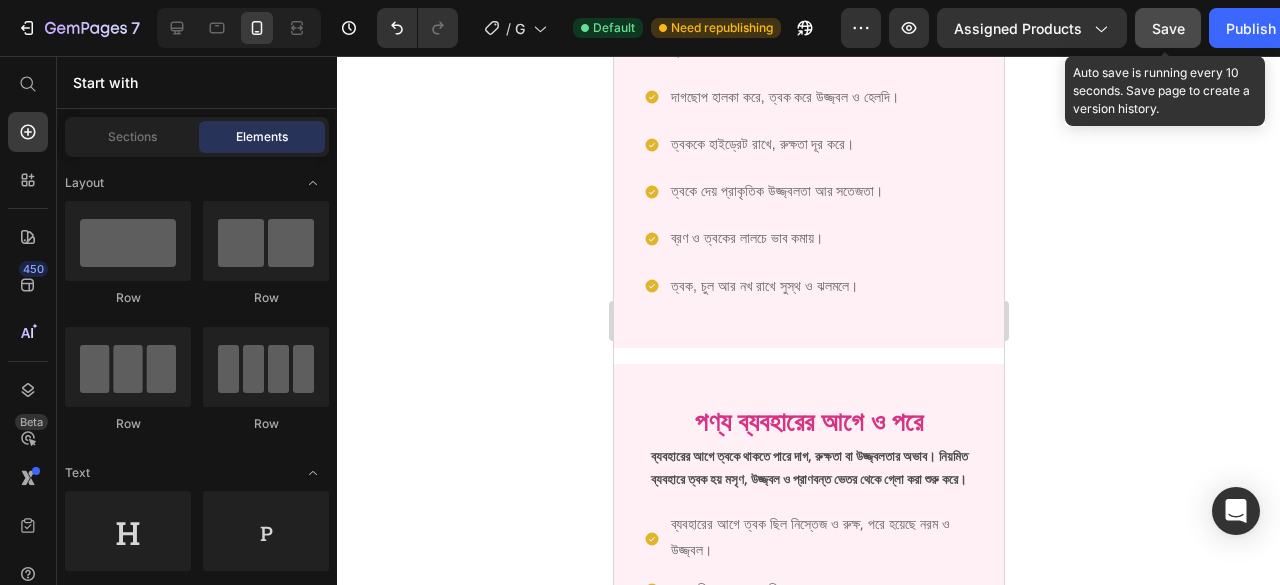 click on "Save" at bounding box center (1168, 28) 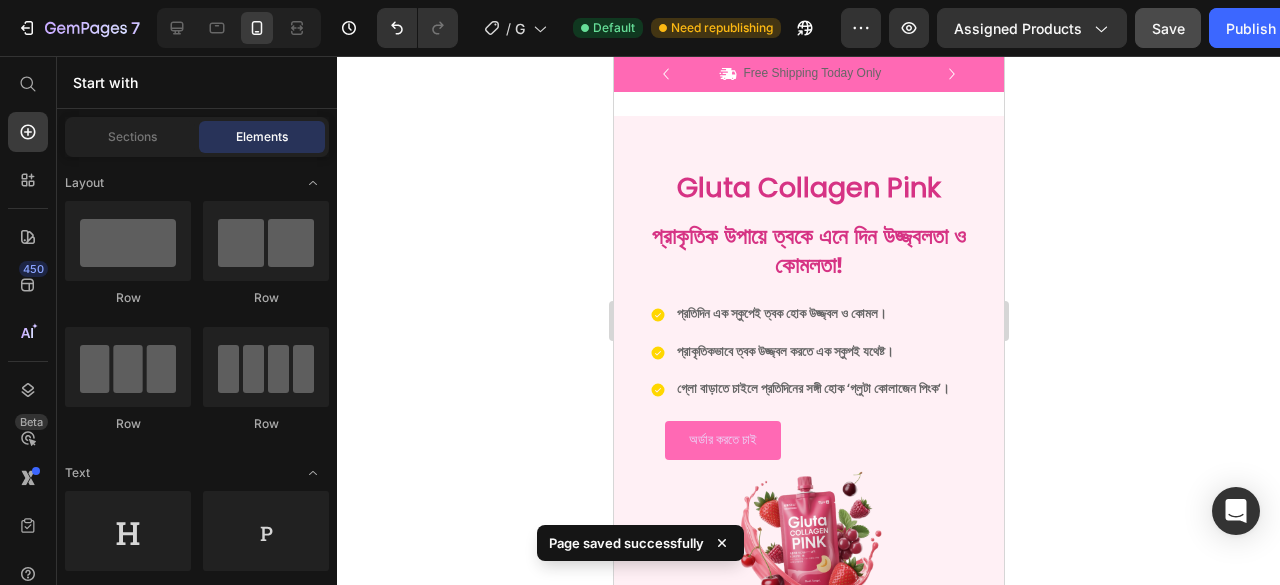 scroll, scrollTop: 0, scrollLeft: 0, axis: both 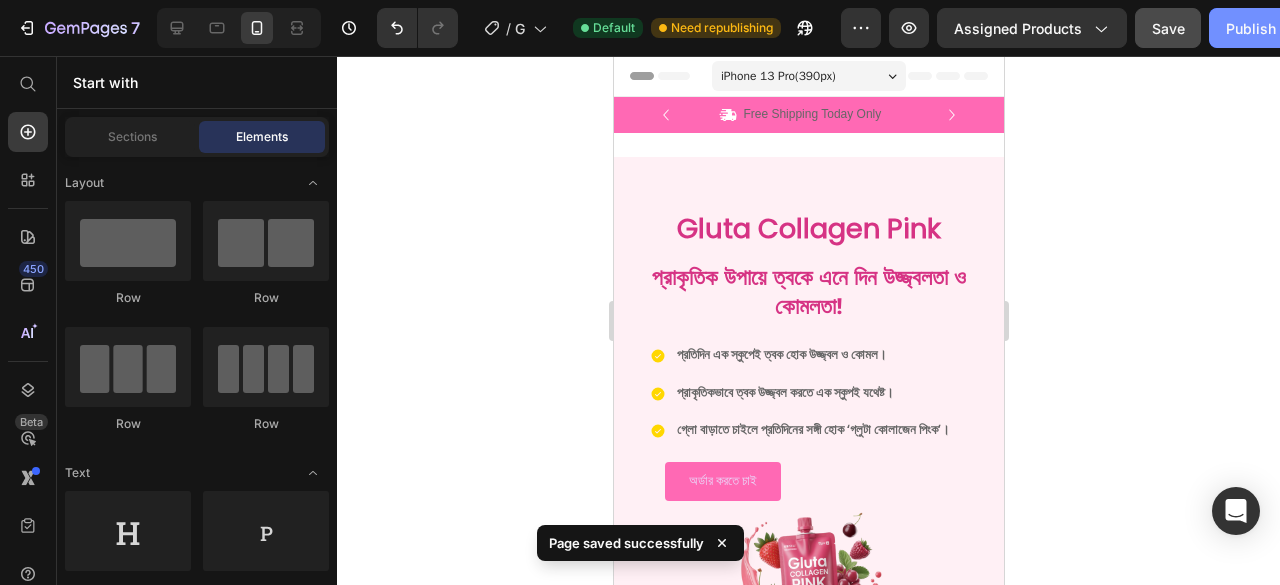 click on "Publish" at bounding box center [1251, 28] 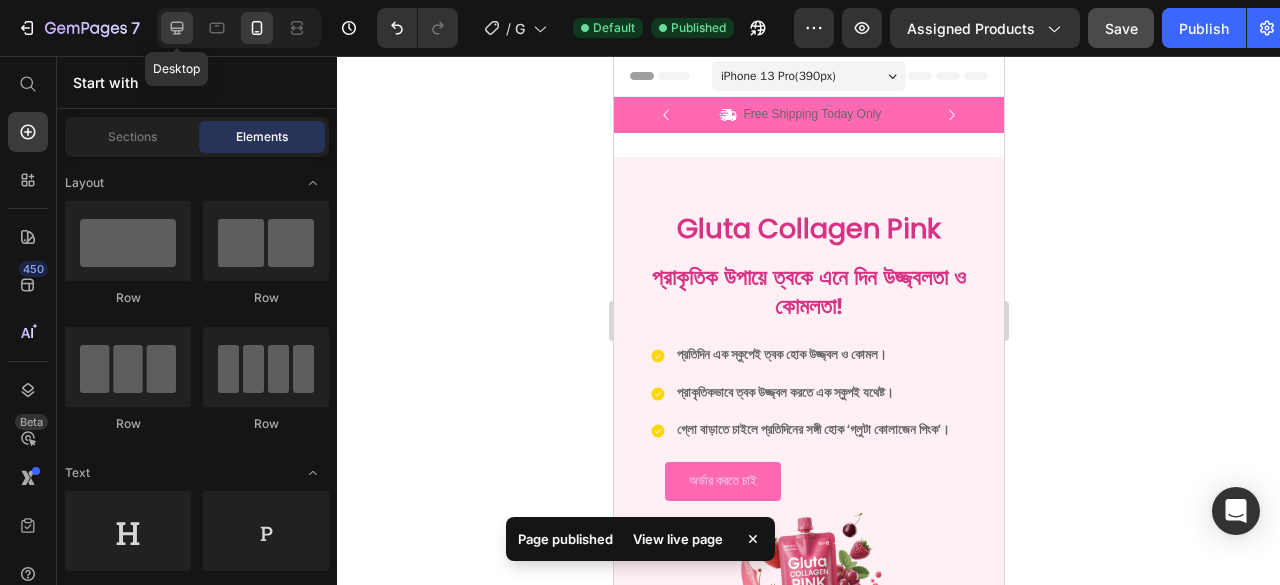 click 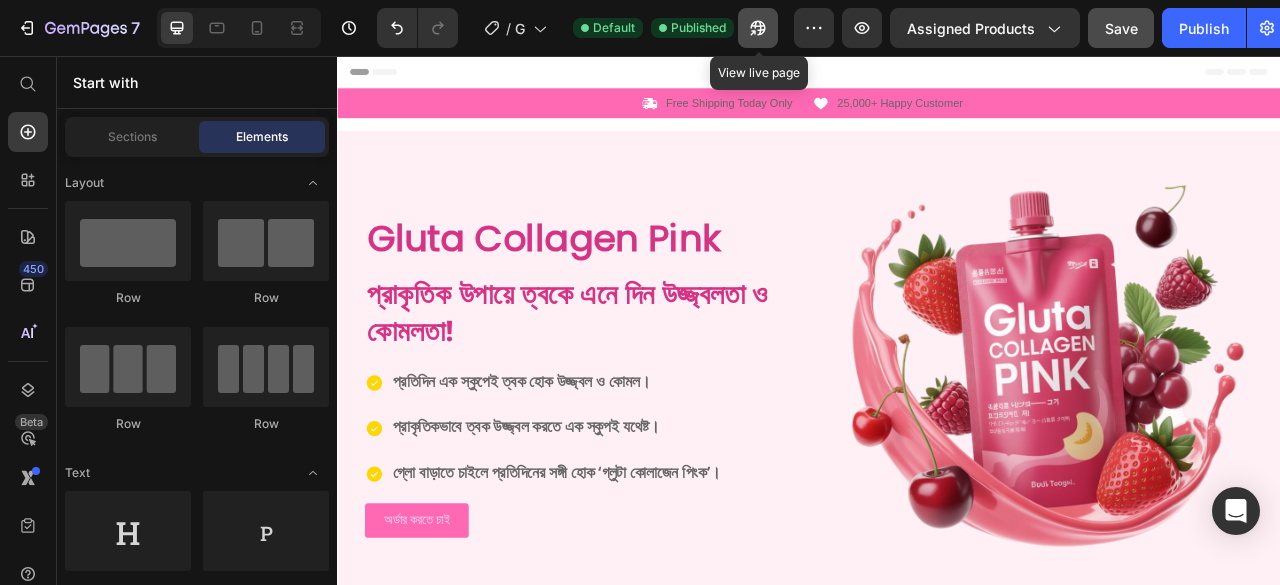 click 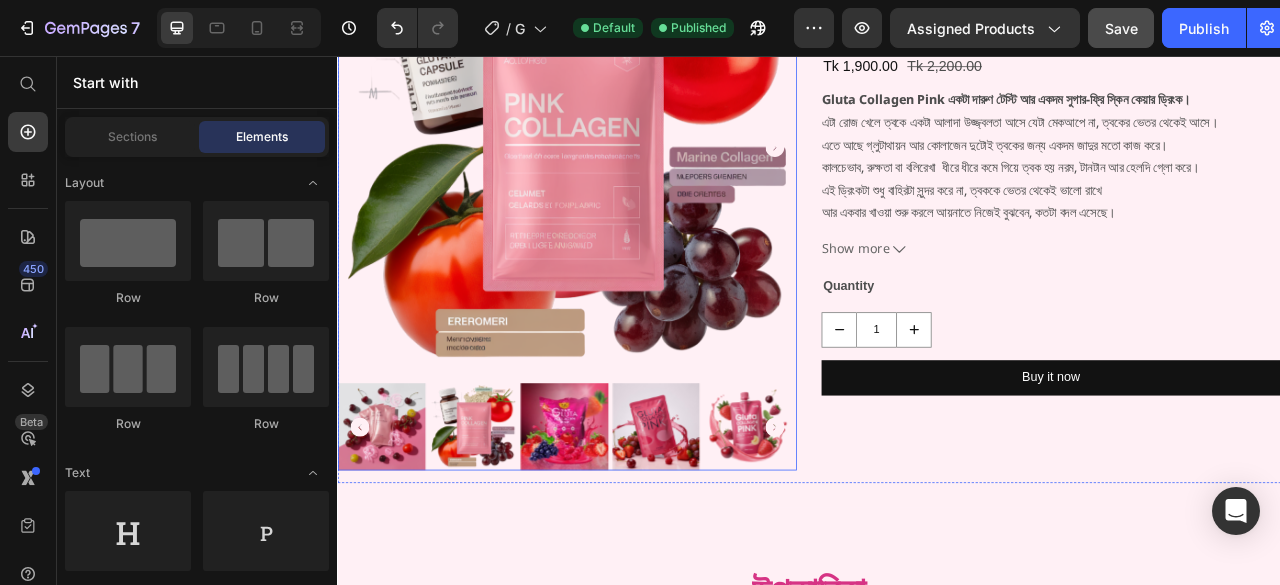 scroll, scrollTop: 1000, scrollLeft: 0, axis: vertical 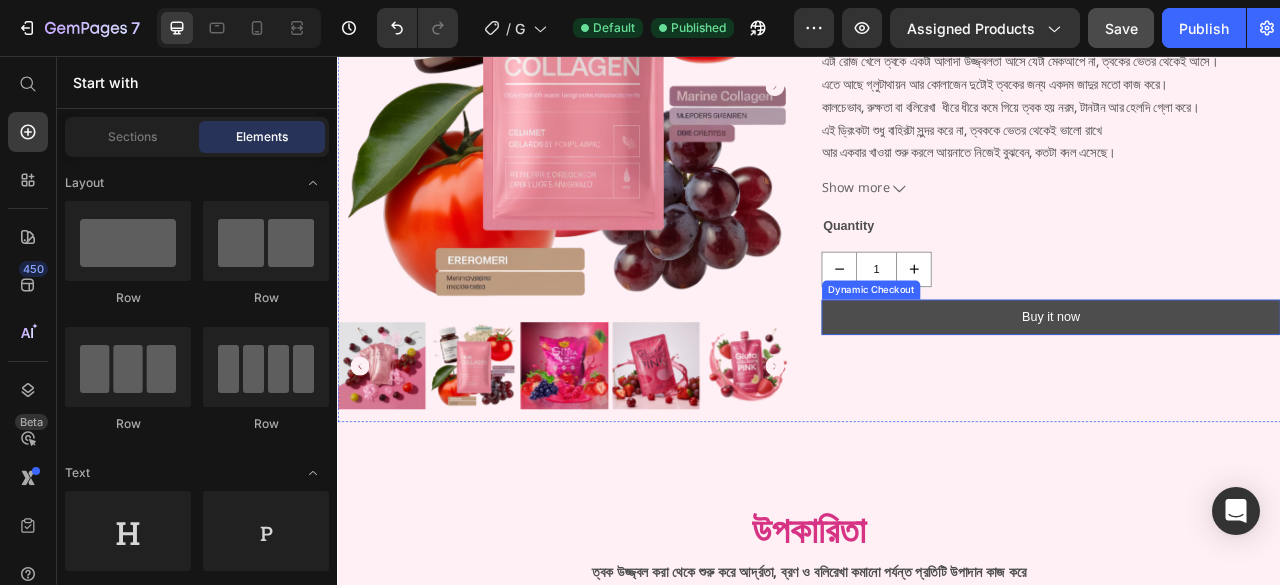click on "Buy it now" at bounding box center (1245, 388) 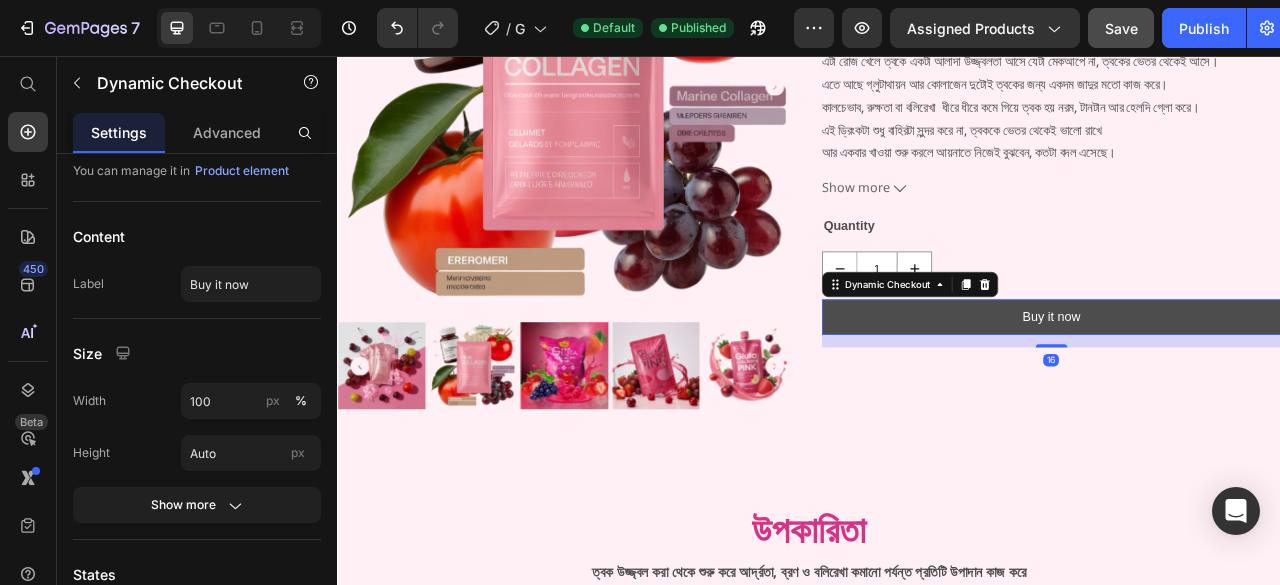 scroll, scrollTop: 0, scrollLeft: 0, axis: both 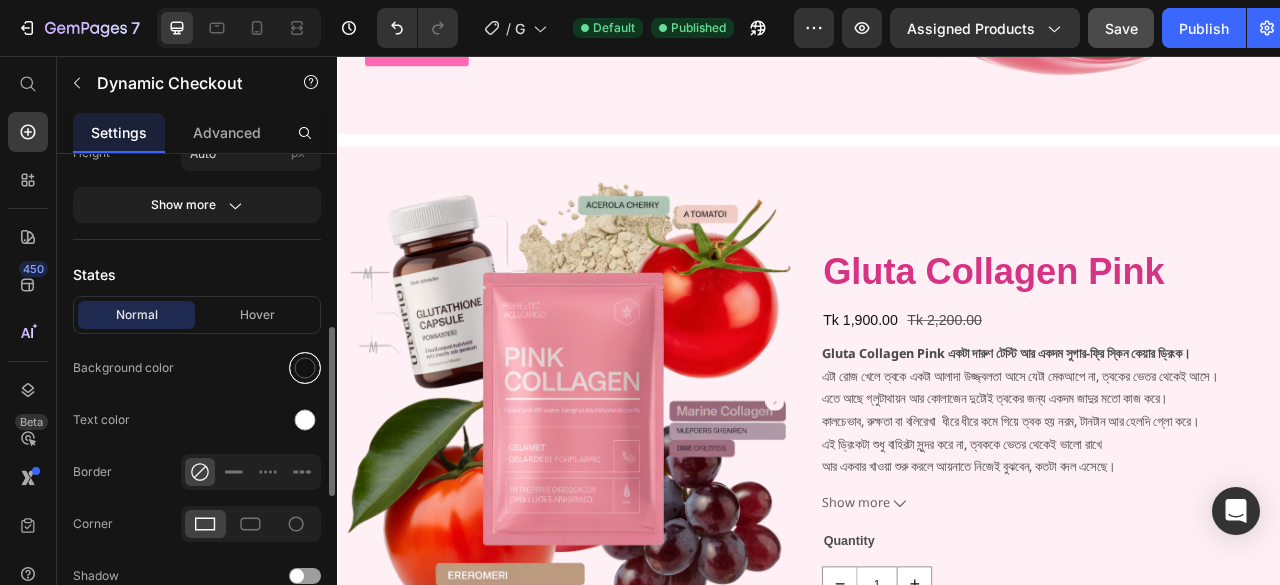 click at bounding box center (305, 368) 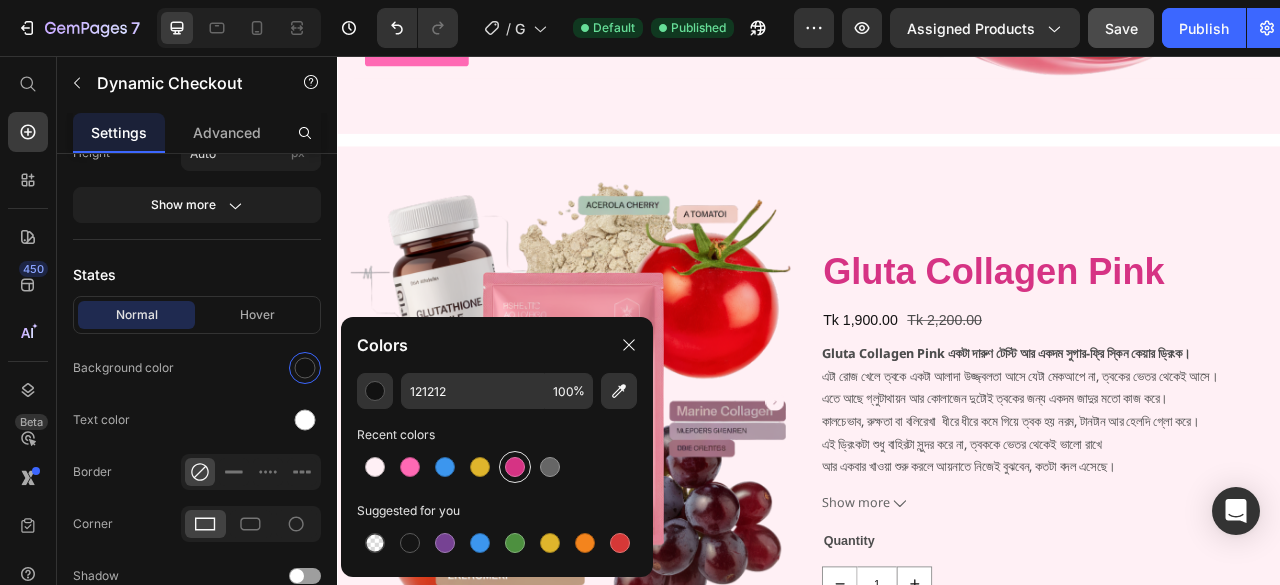 click at bounding box center (515, 467) 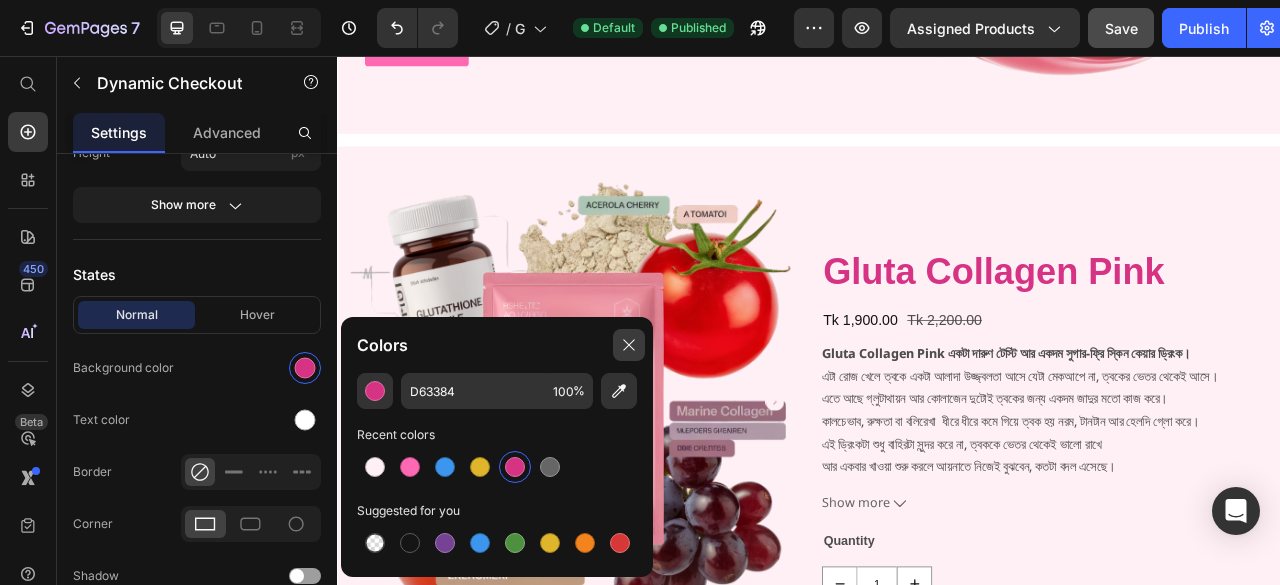 click 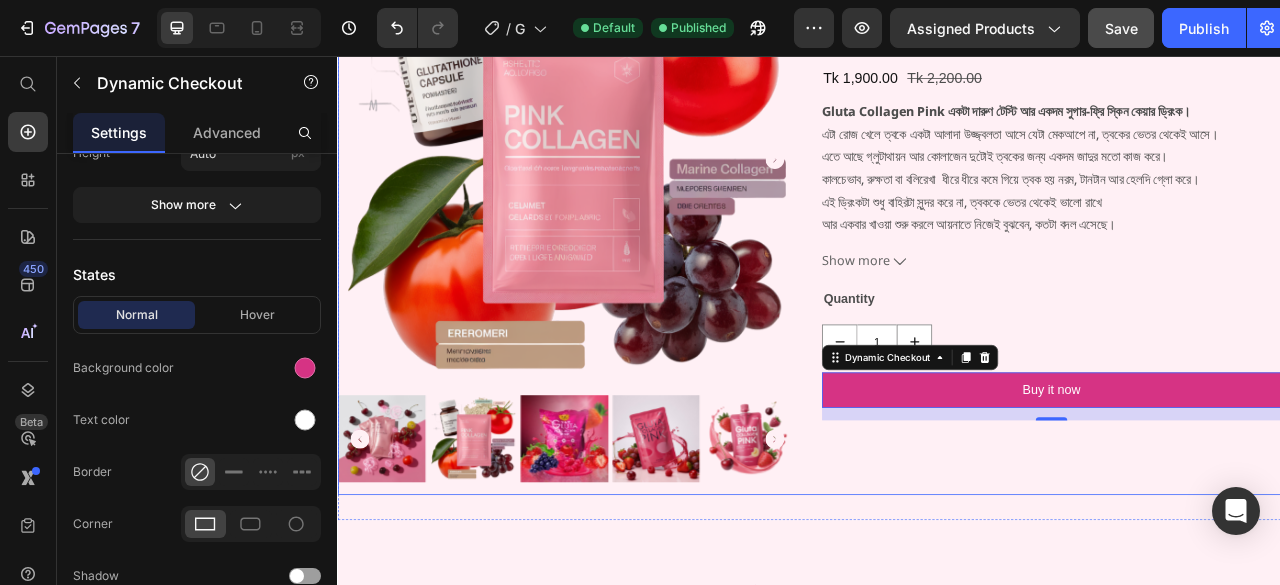 scroll, scrollTop: 1000, scrollLeft: 0, axis: vertical 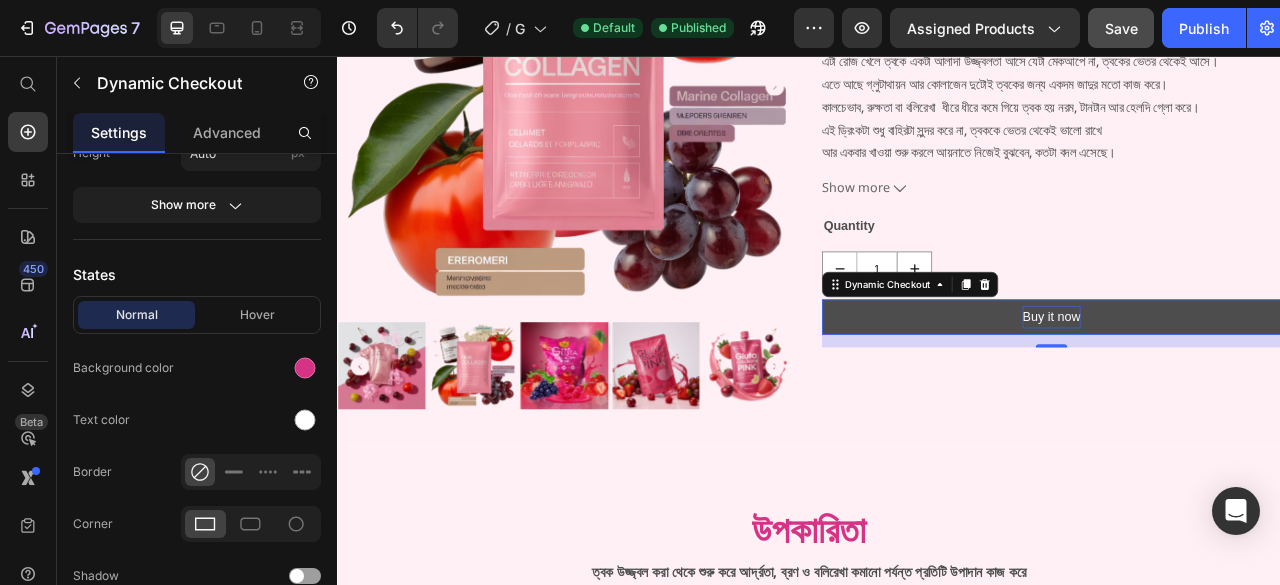 click on "Buy it now" at bounding box center (1245, 388) 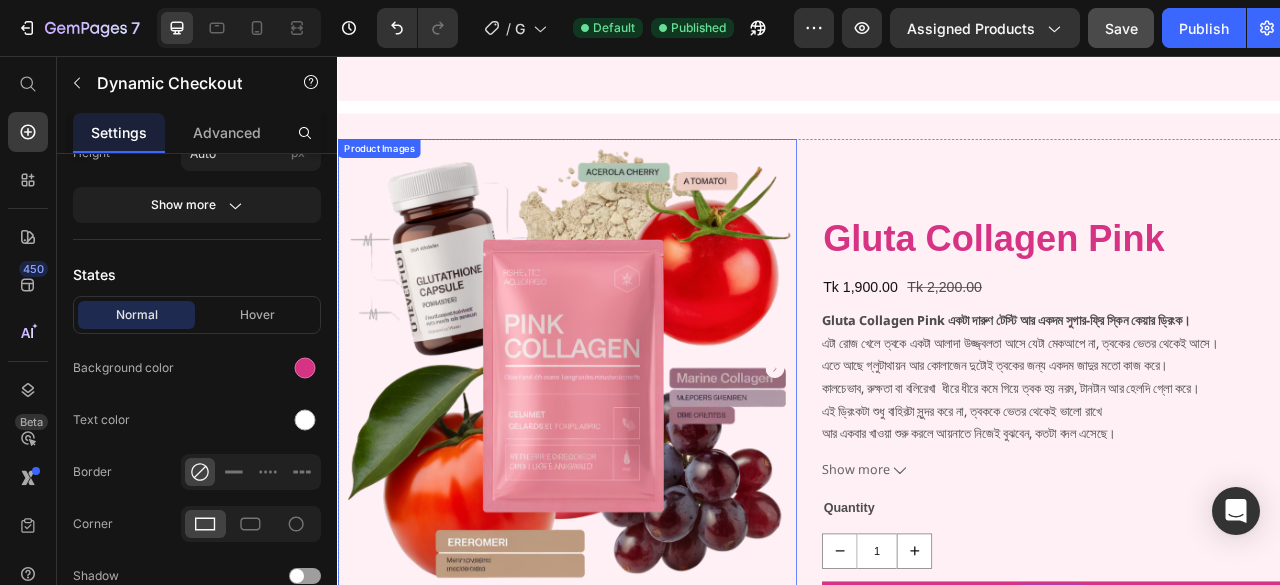 scroll, scrollTop: 400, scrollLeft: 0, axis: vertical 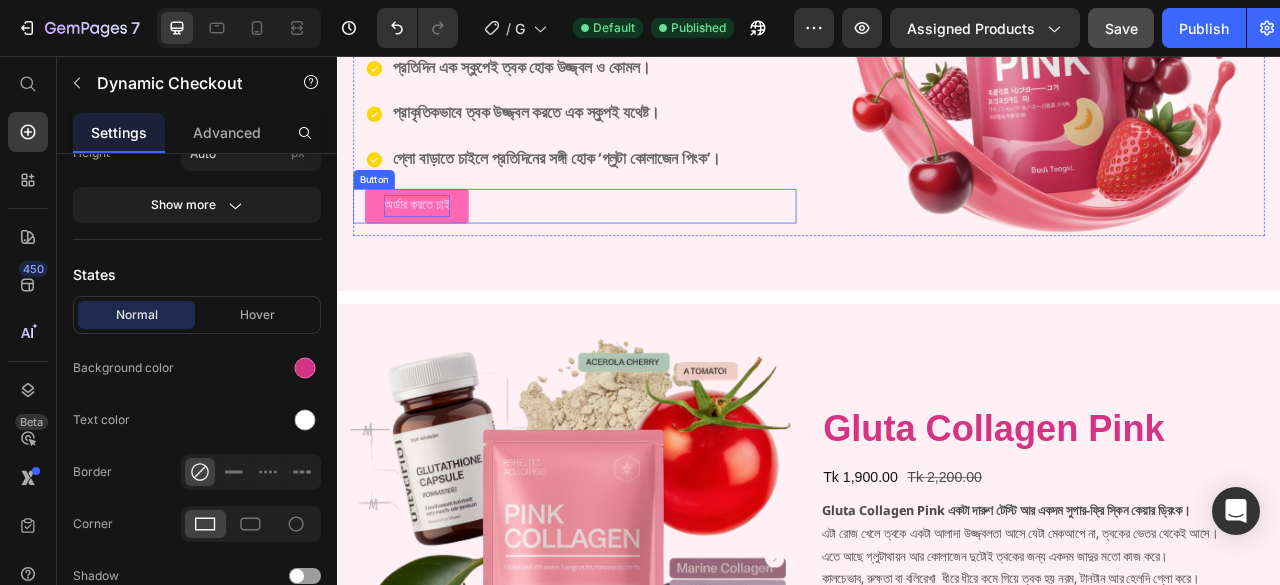 click on "অর্ডার করতে চাই" at bounding box center [438, 247] 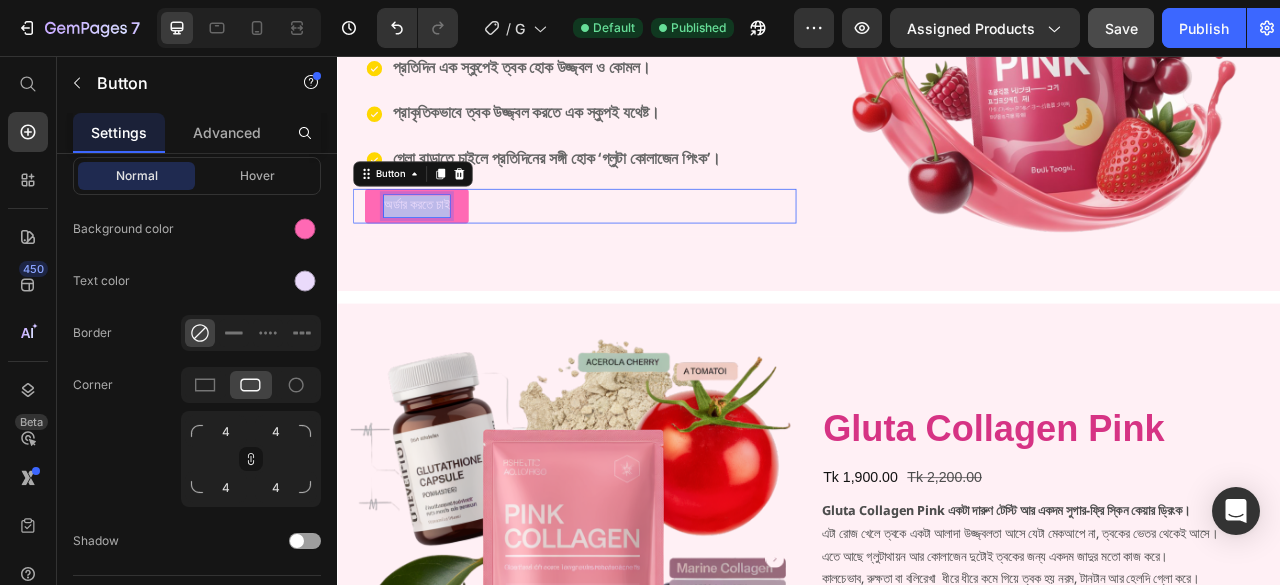 click on "অর্ডার করতে চাই" at bounding box center (438, 247) 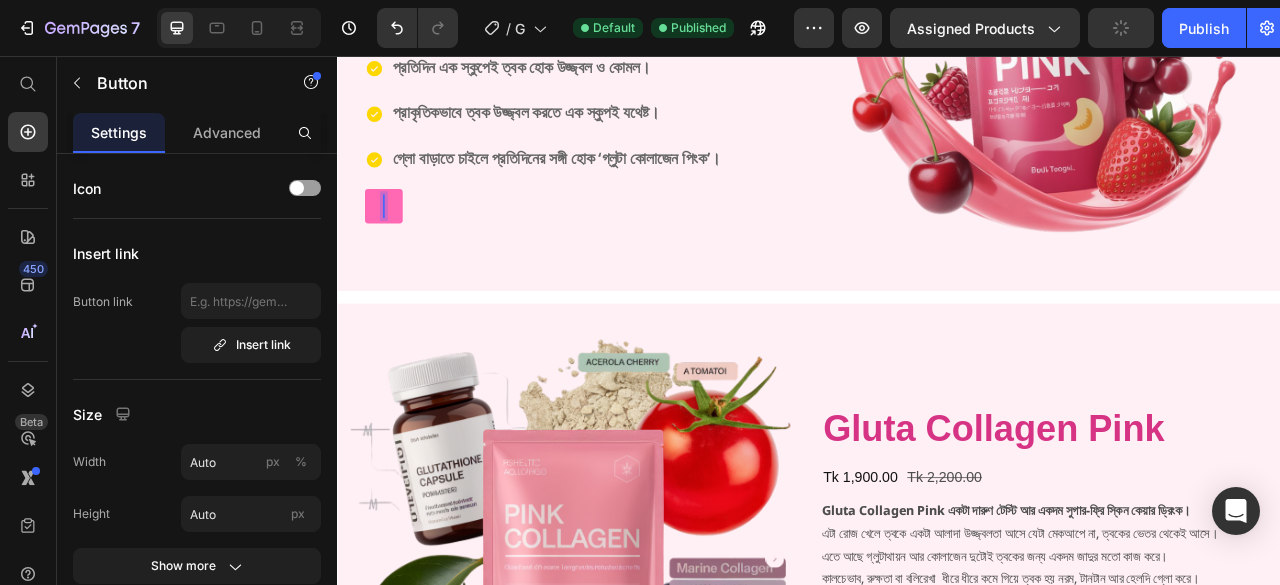click on "Button   0" at bounding box center [639, 247] 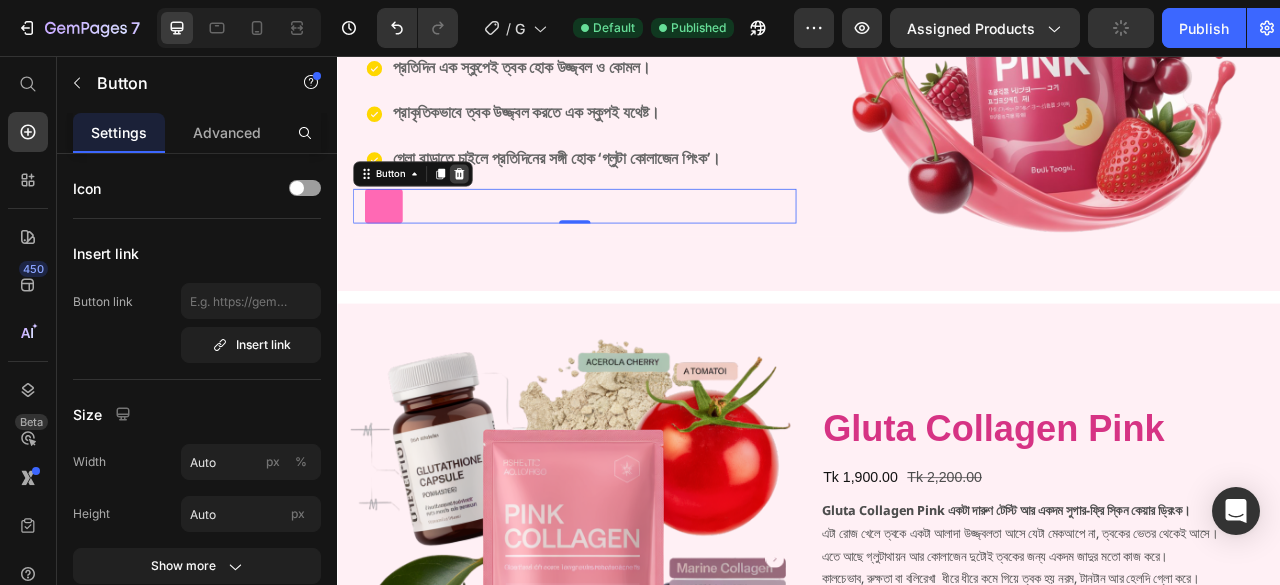 click at bounding box center (492, 206) 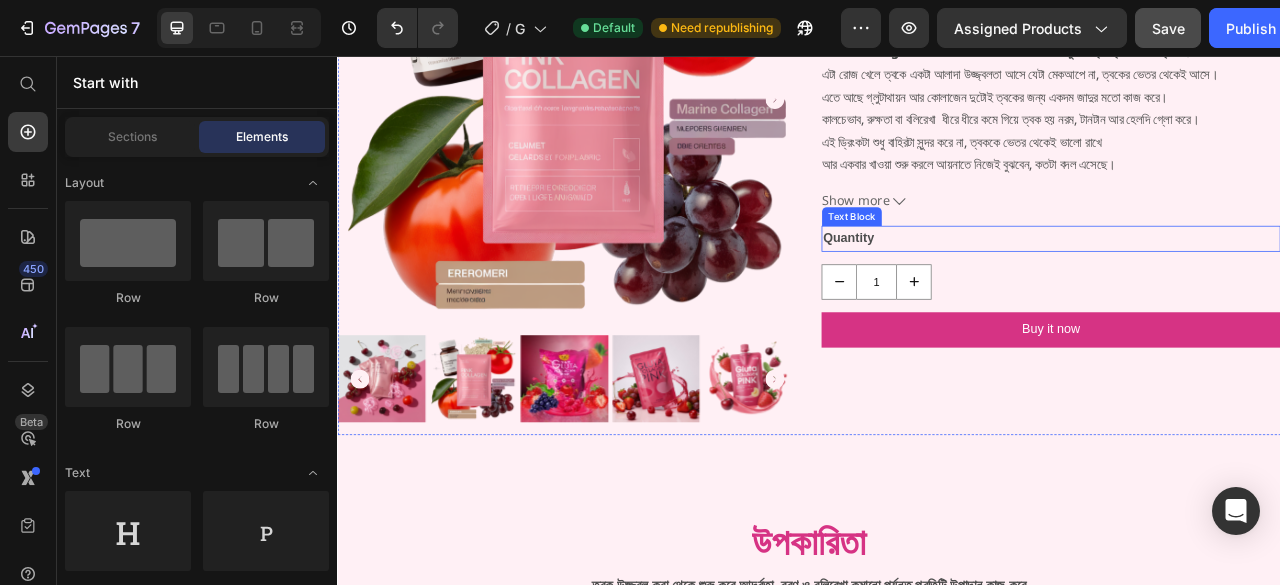 scroll, scrollTop: 1000, scrollLeft: 0, axis: vertical 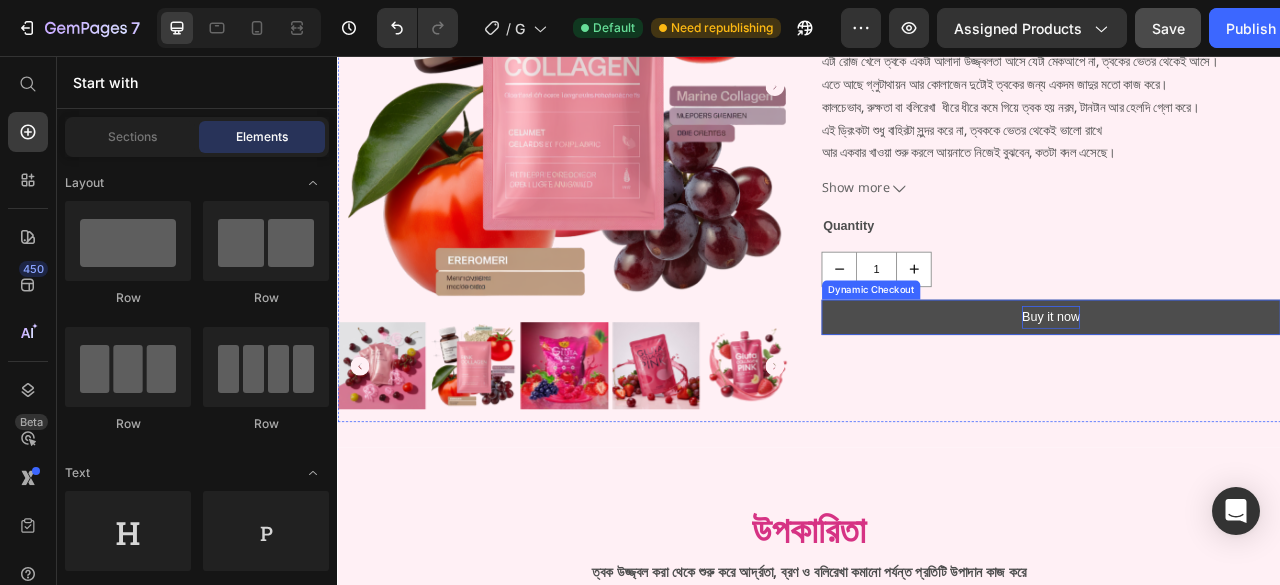 click on "Buy it now" at bounding box center [1245, 388] 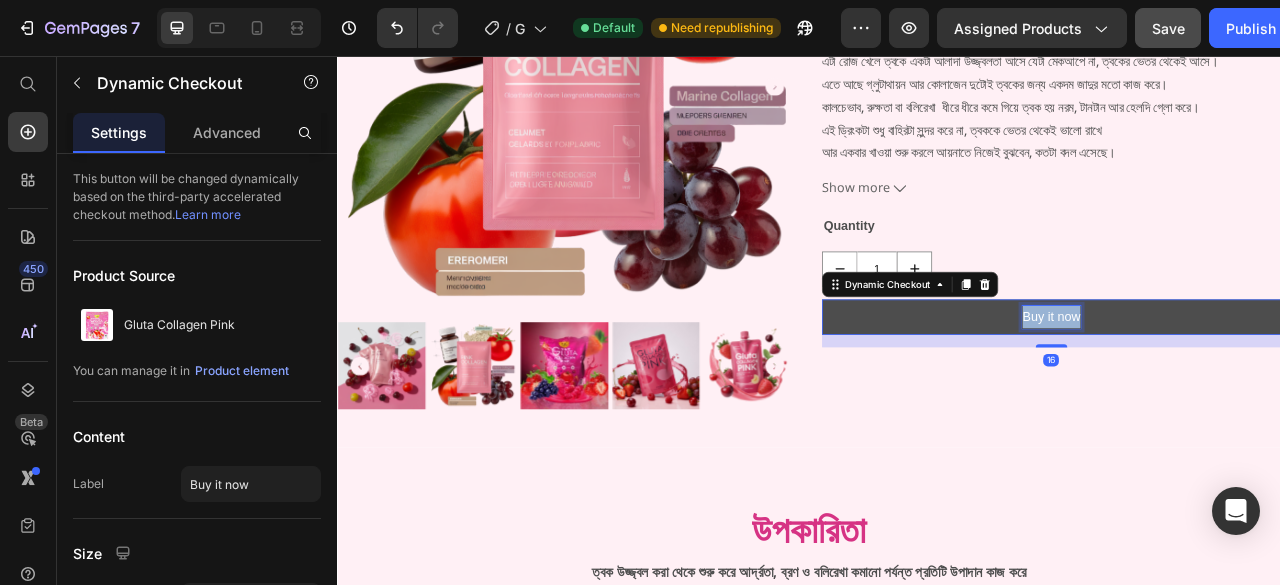 click on "Buy it now" at bounding box center (1245, 388) 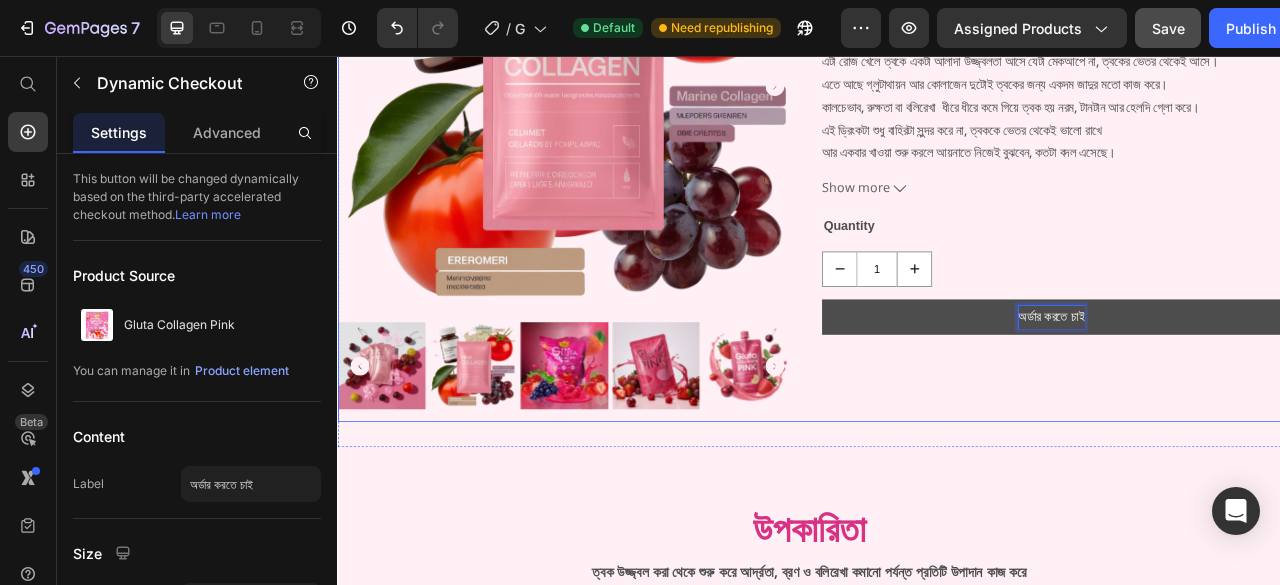 click on "Gluta Collagen Pink Product Title Tk 1,900.00 Product Price Tk 2,200.00 Product Price Row Gluta Collagen Pink একটা দারুণ টেস্টি আর একদম সুগার-ফ্রি স্কিন কেয়ার ড্রিংক। এটা রোজ খেলে ত্বকে একটা আলাদা উজ্জ্বলতা আসে যেটা মেকআপে না, ত্বকের ভেতর থেকেই আসে।
এতে আছে গ্লুটাথায়ন আর কোলাজেন দুটোই ত্বকের জন্য একদম জাদুর মতো কাজ করে। কালচেভাব, রুক্ষতা বা বলিরেখা  ধীরে ধীরে কমে গিয়ে ত্বক হয় নরম, টানটান আর হেলদি গ্লো করে।
Show more Product Description Quantity Text Block 1 Product Quantity অর্ডার করতে চাই   16" at bounding box center (1245, 162) 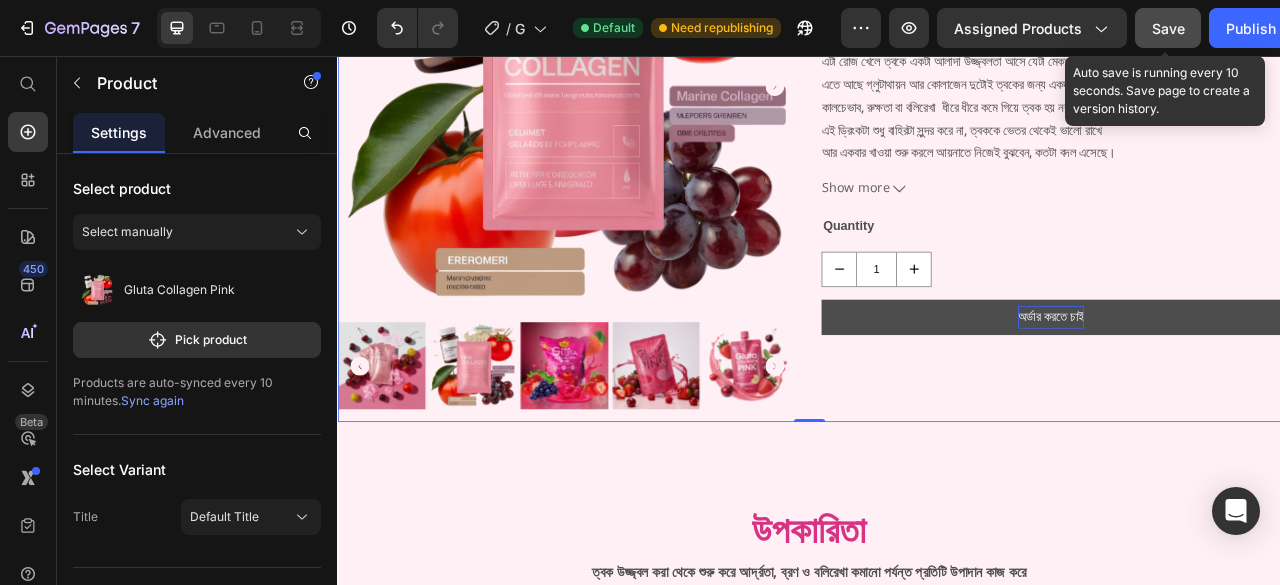 click on "Save" at bounding box center [1168, 28] 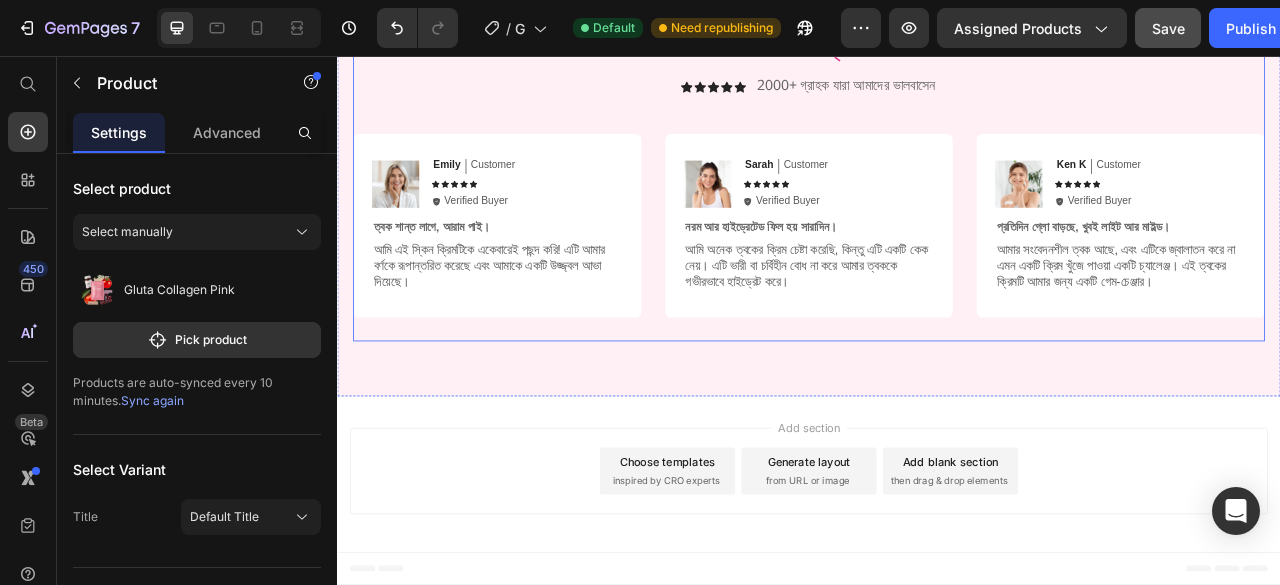 scroll, scrollTop: 4896, scrollLeft: 0, axis: vertical 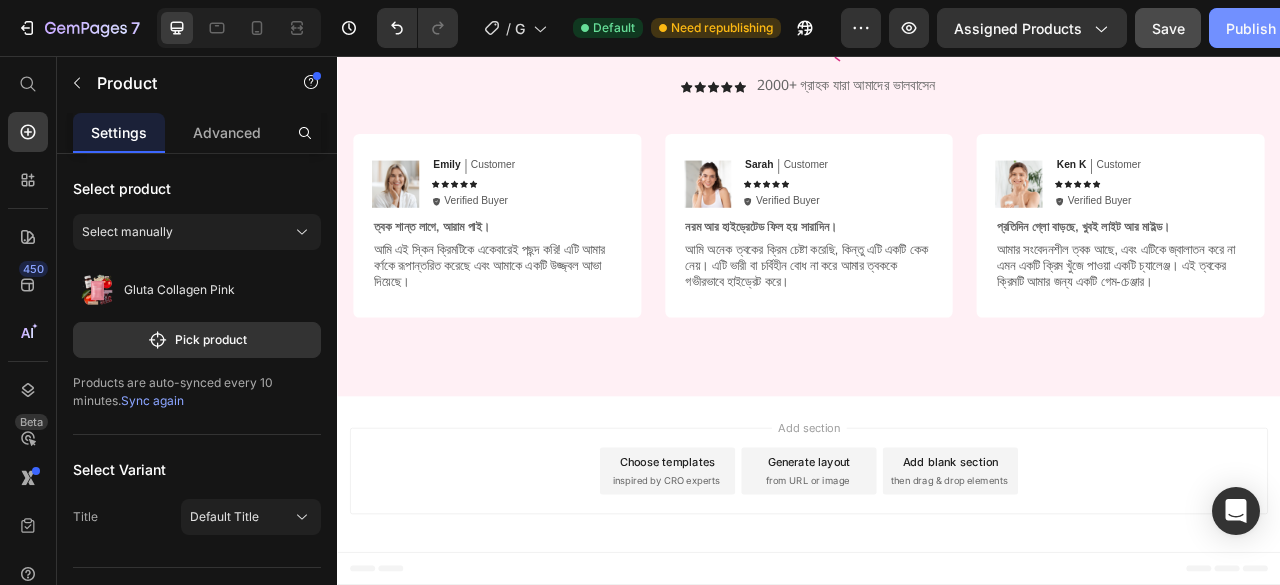 click on "Publish" 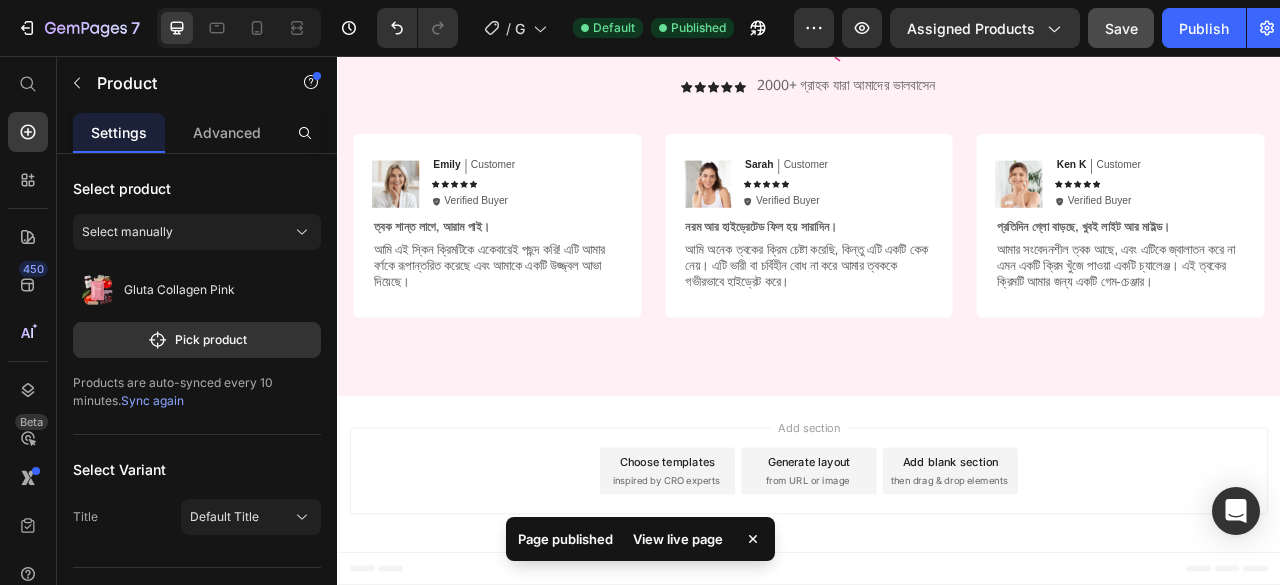click on "View live page" at bounding box center (678, 539) 